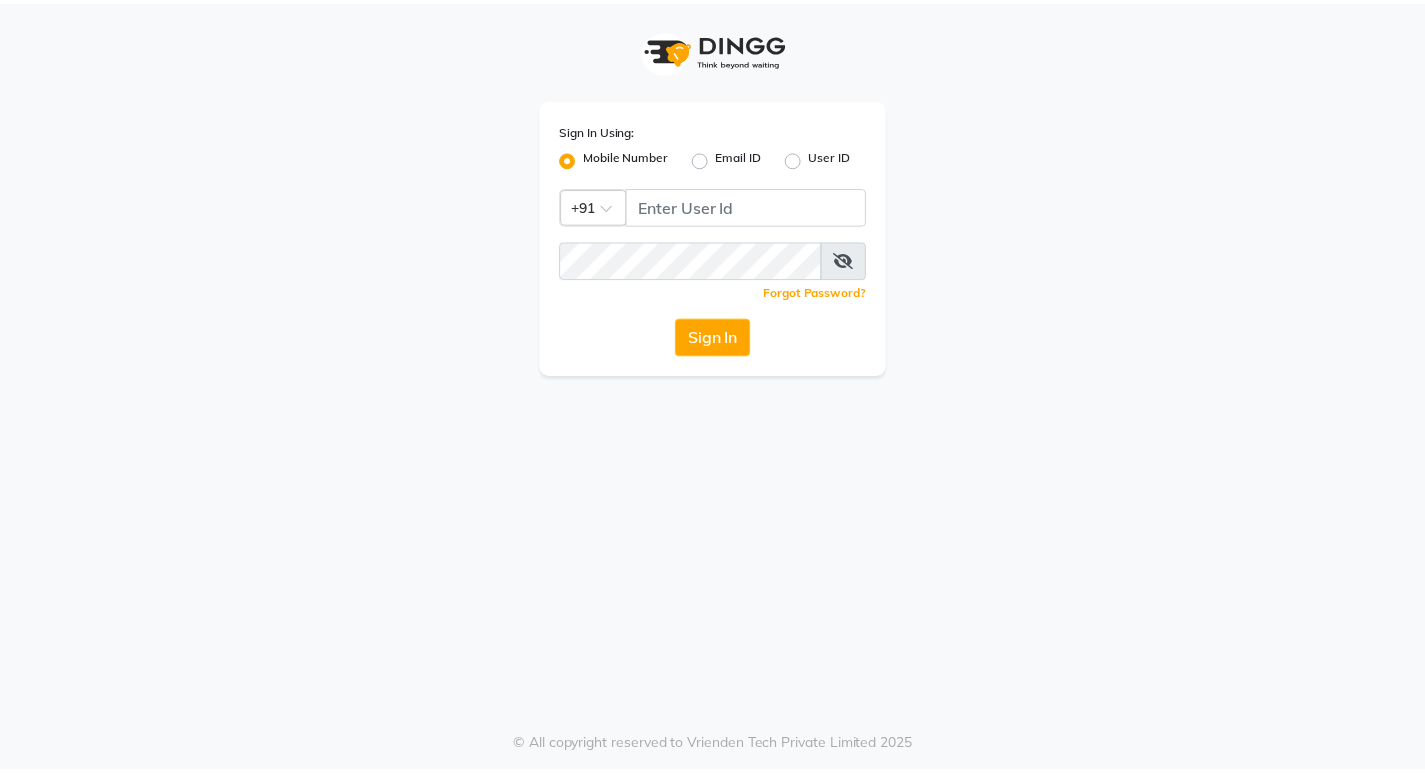 scroll, scrollTop: 0, scrollLeft: 0, axis: both 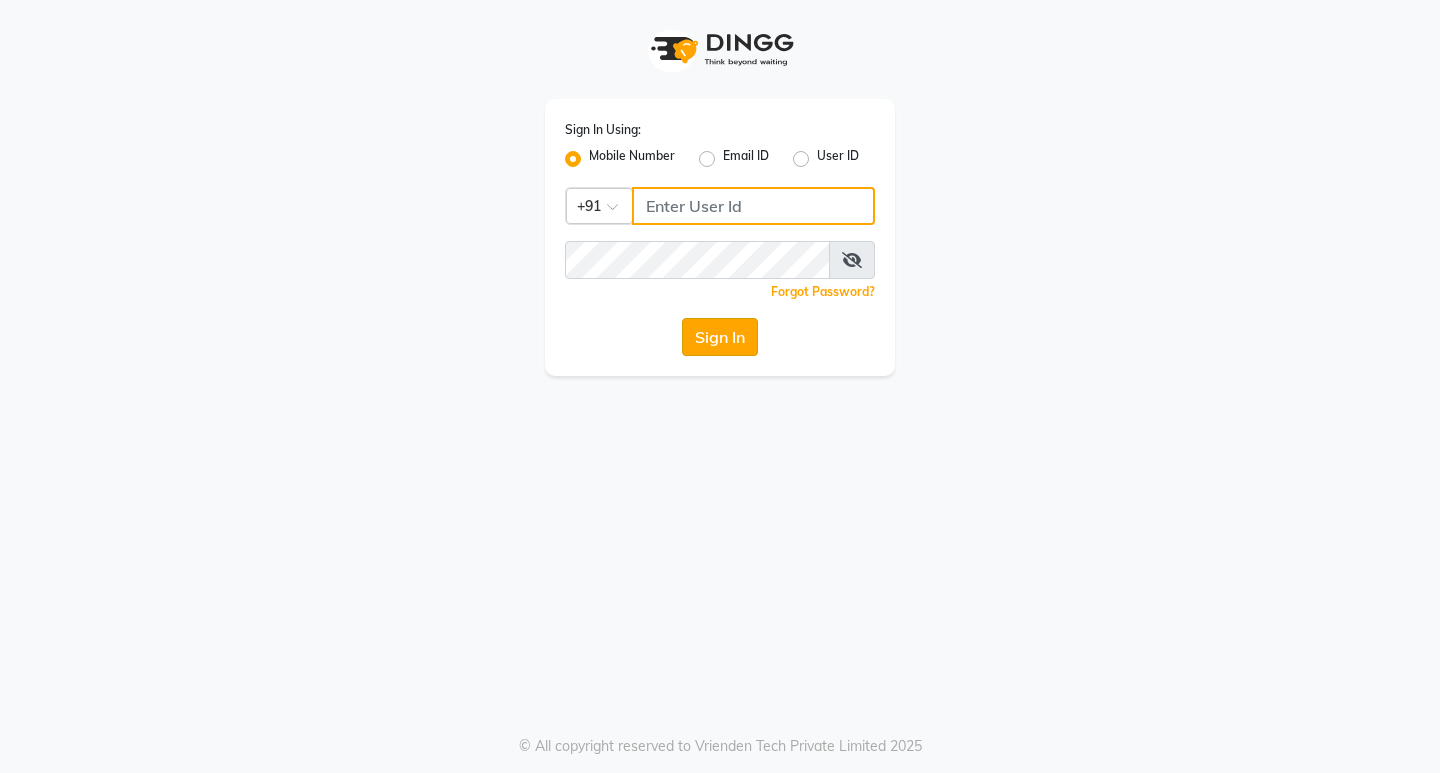 type on "8134949766" 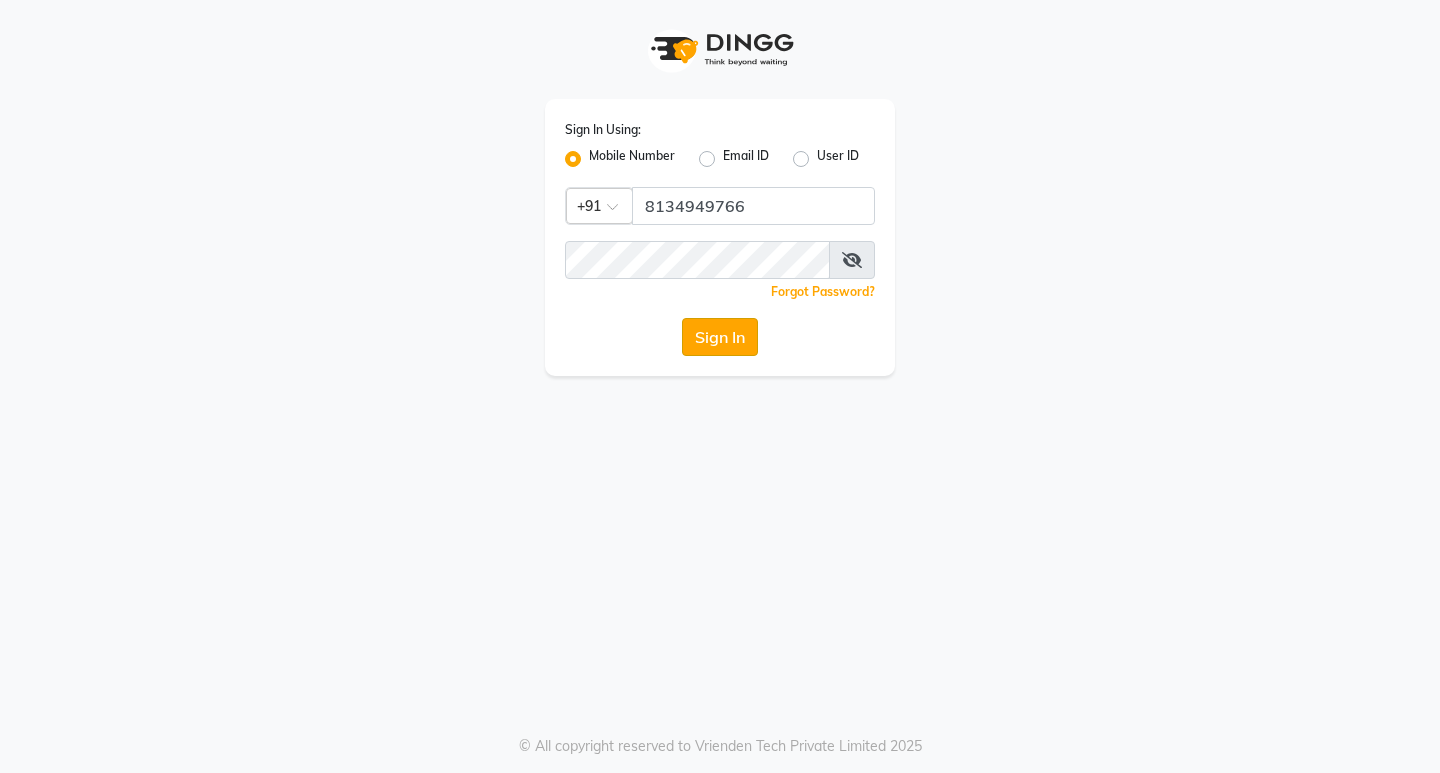 click on "Sign In" 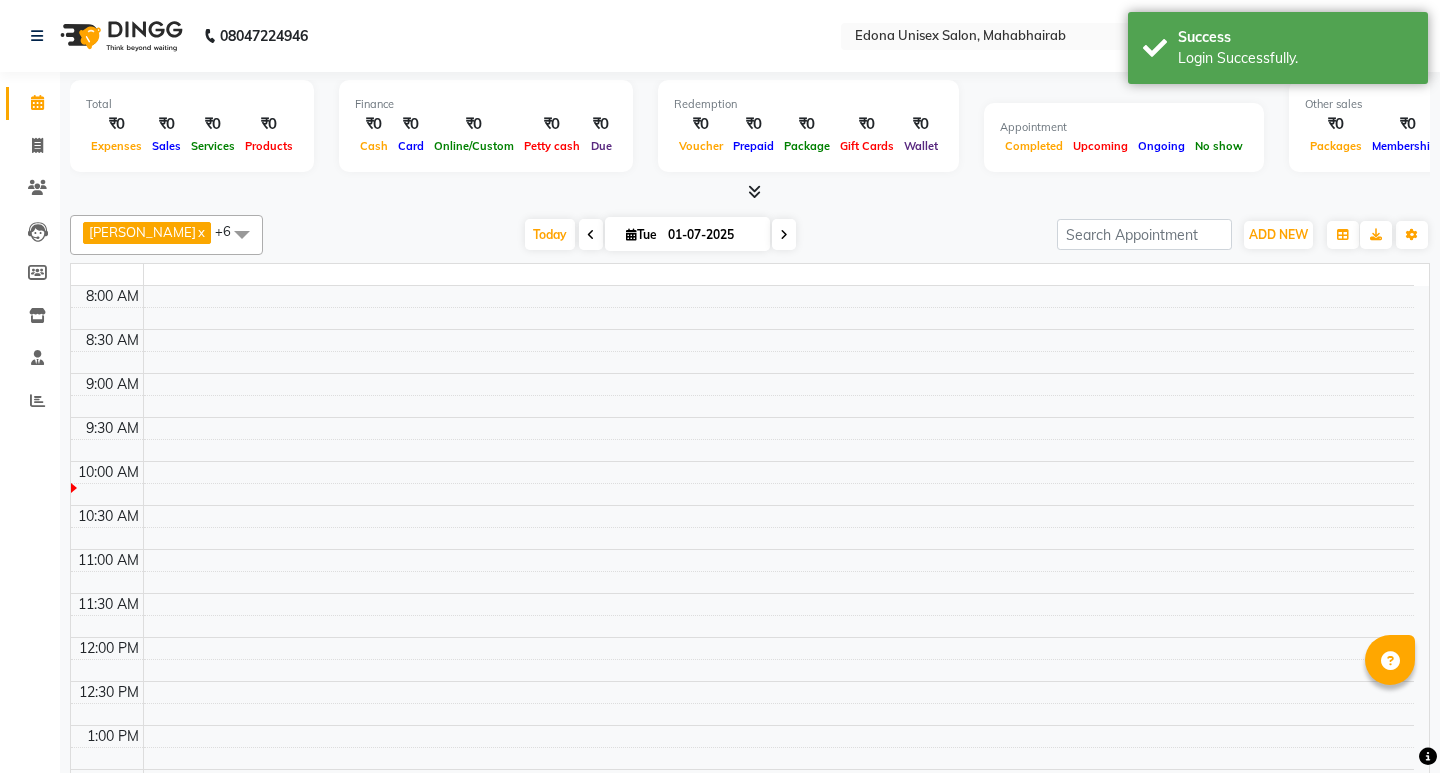select on "en" 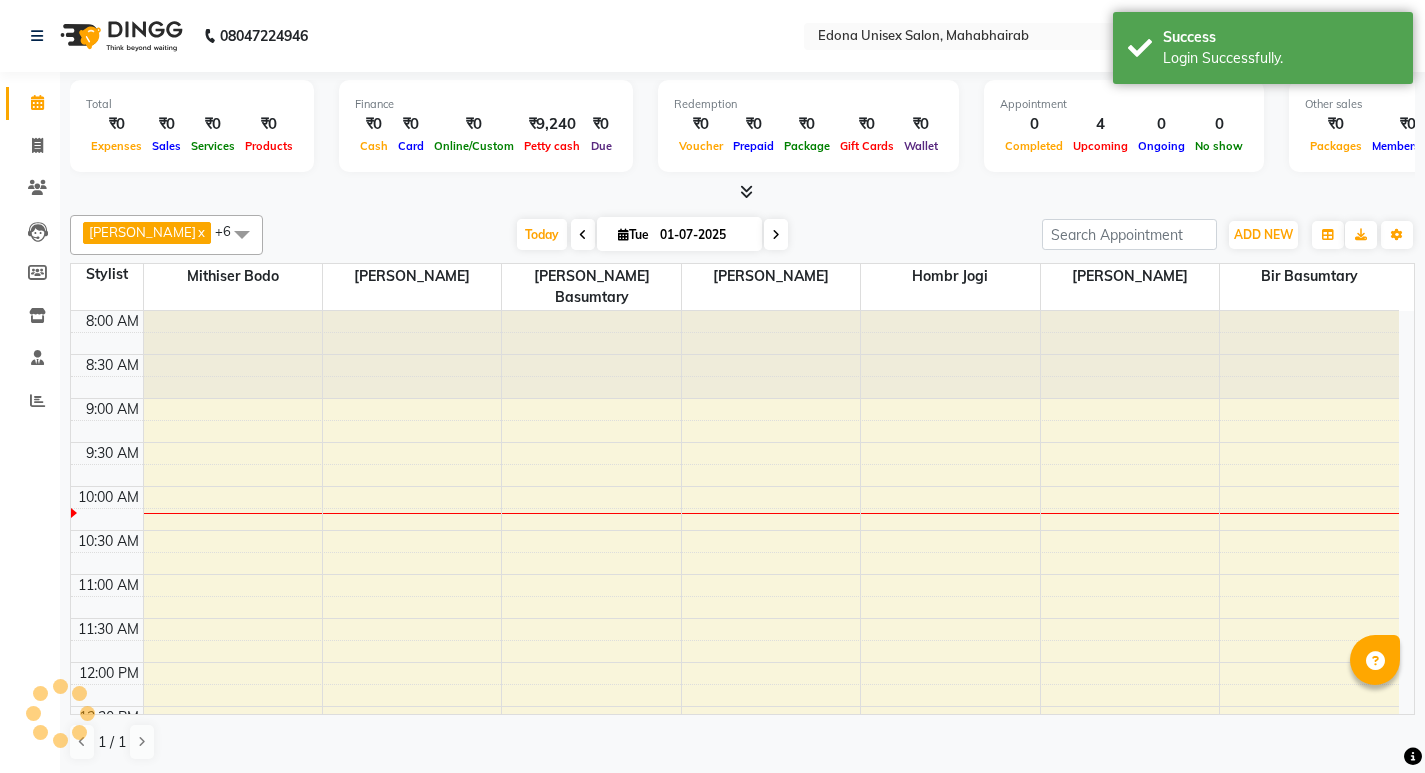 scroll, scrollTop: 0, scrollLeft: 0, axis: both 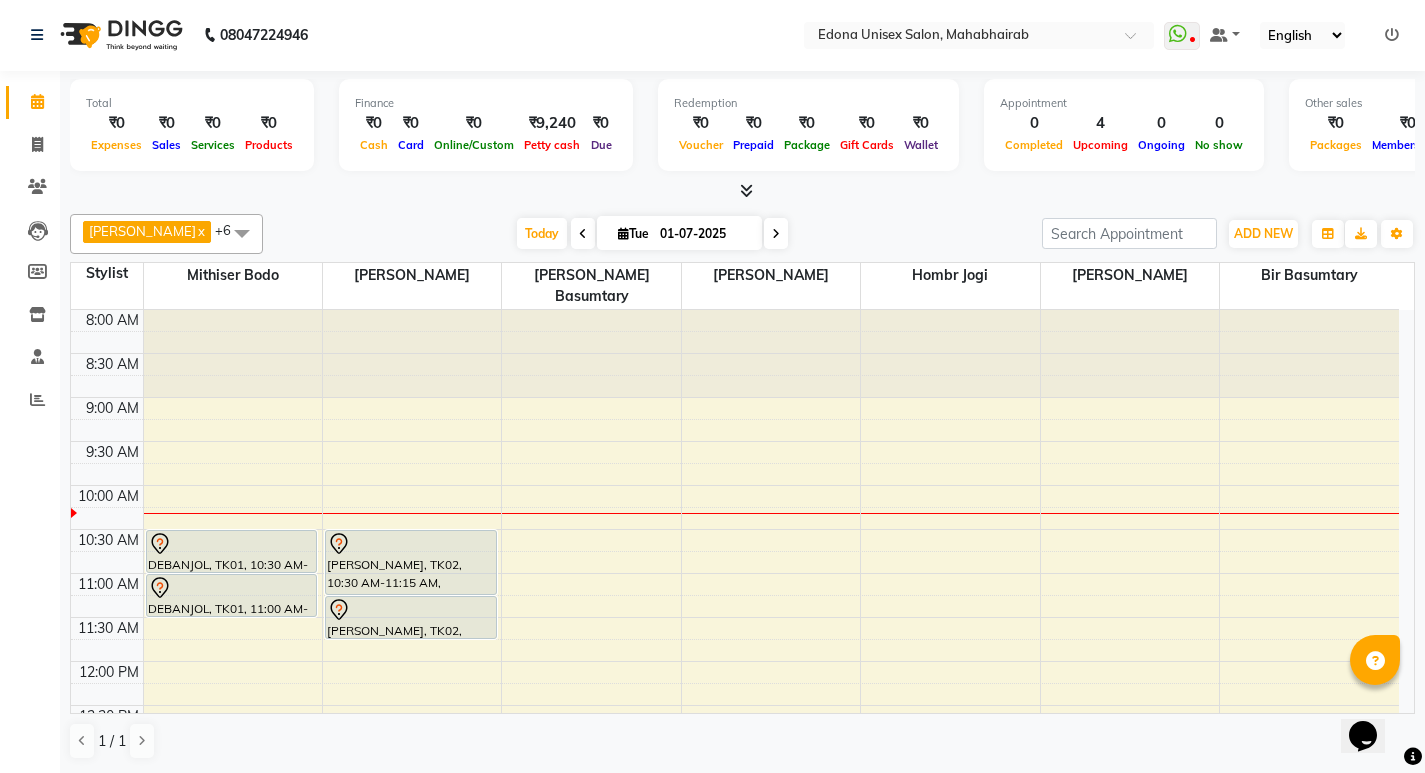 click at bounding box center [746, 190] 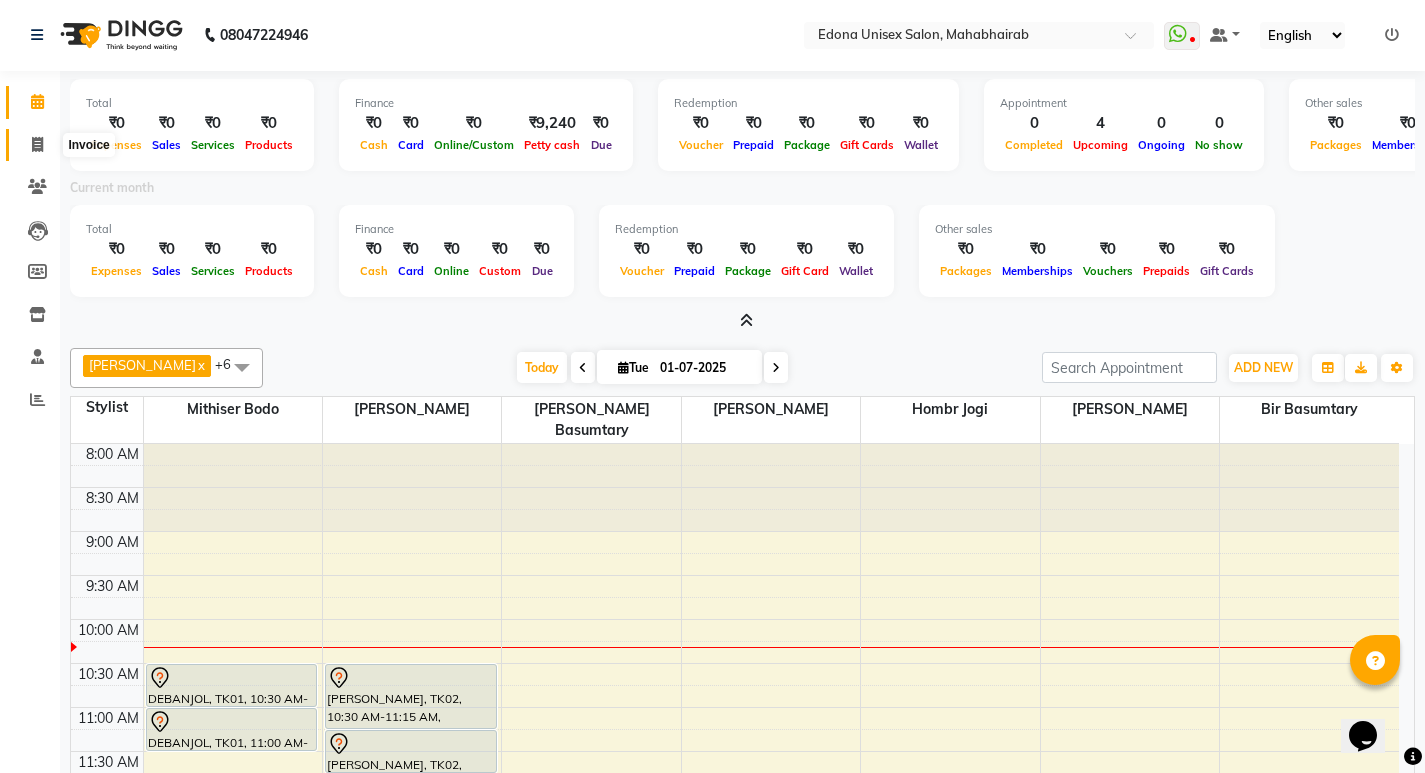 click 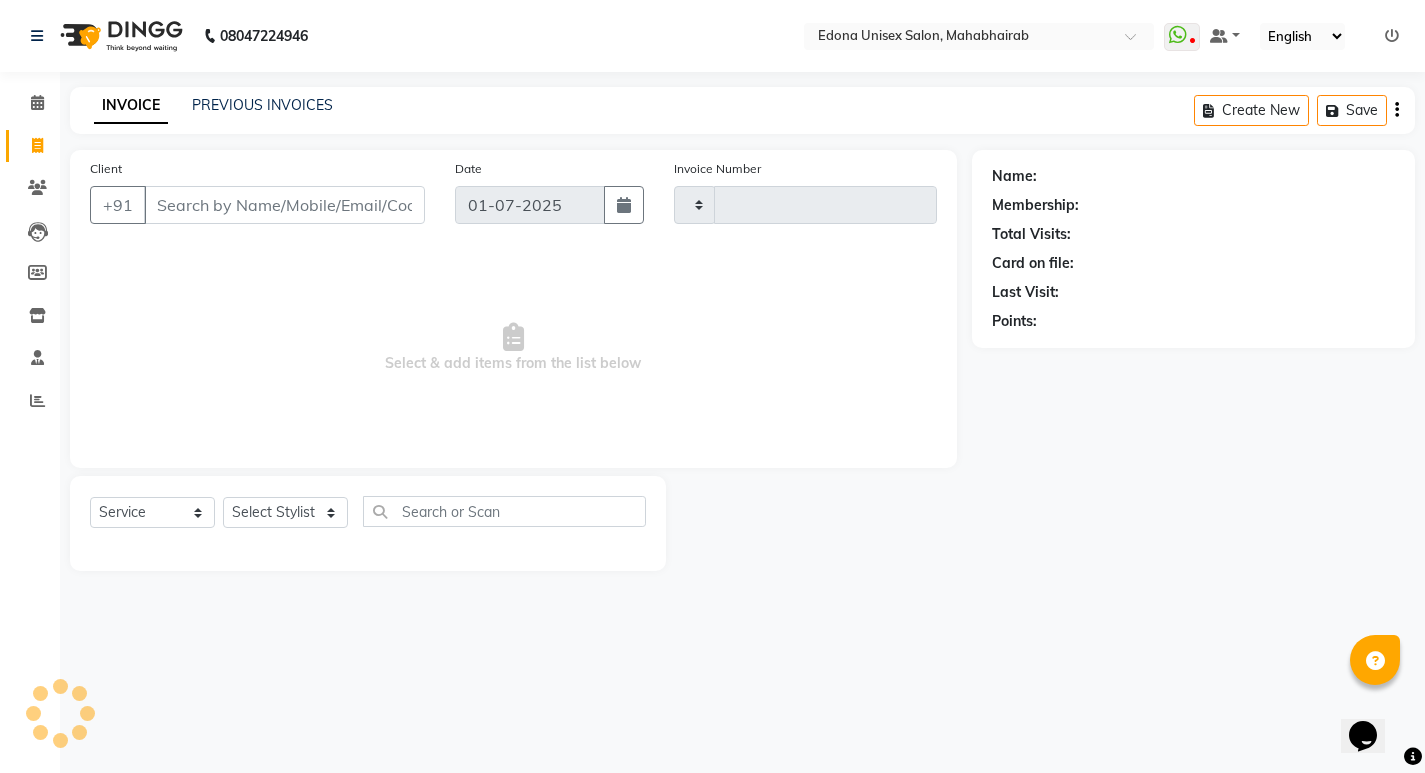 scroll, scrollTop: 0, scrollLeft: 0, axis: both 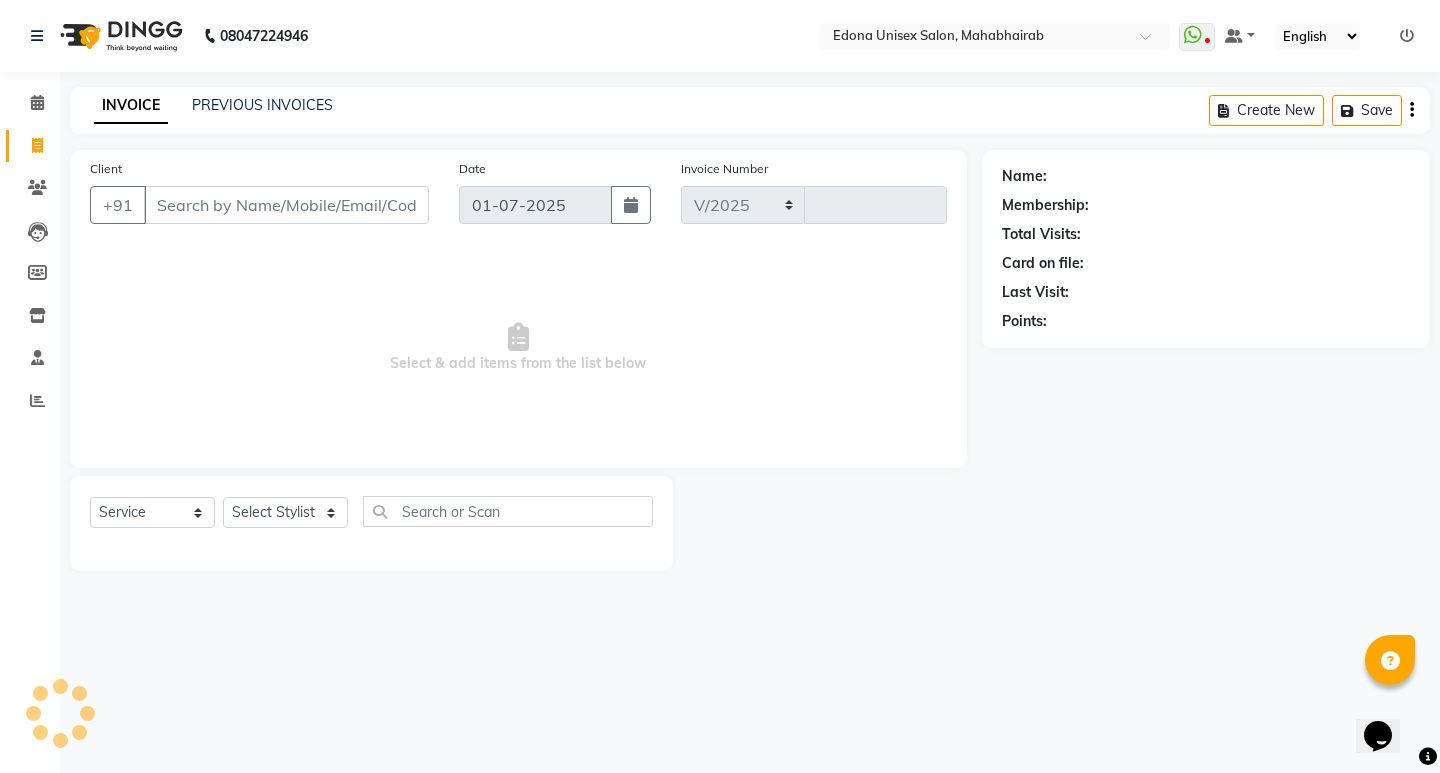 select on "5393" 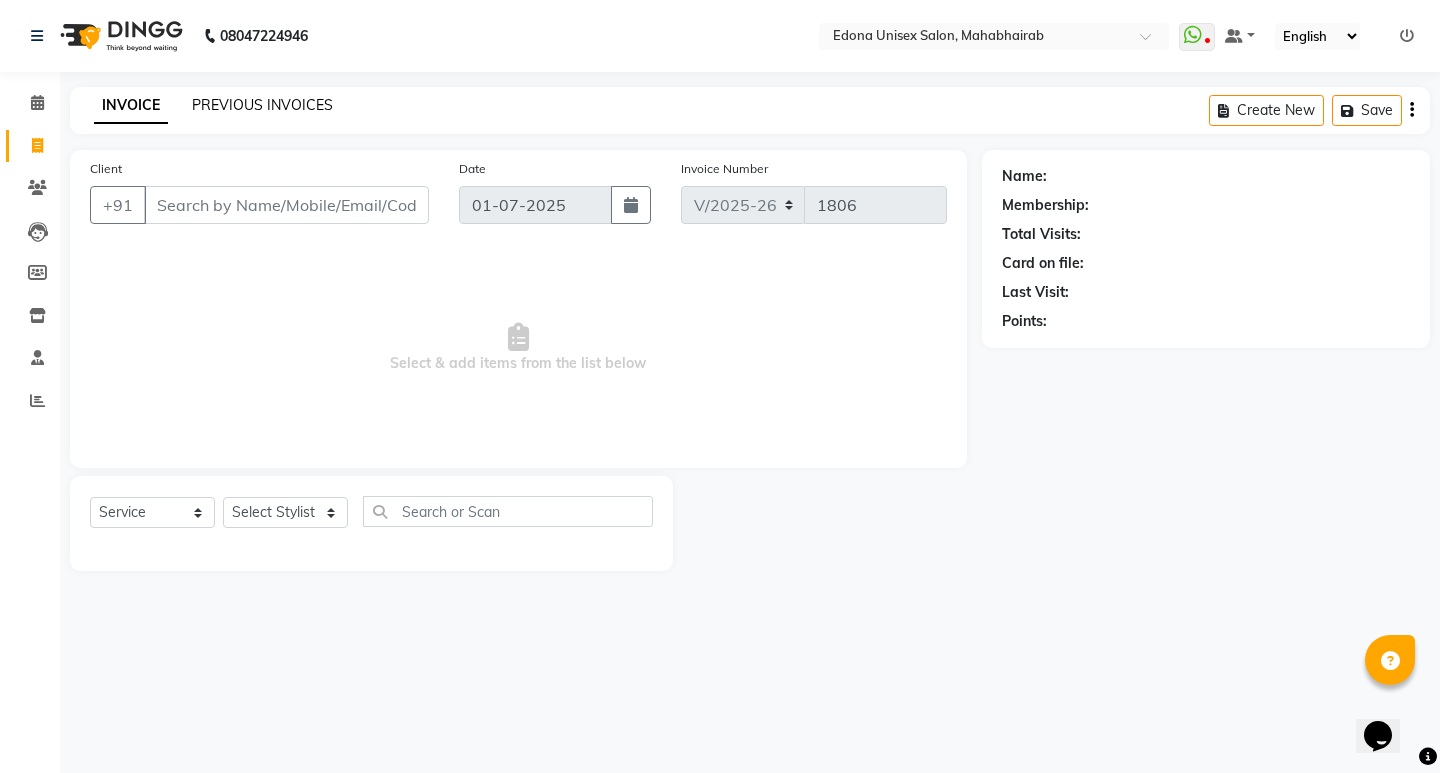 click on "PREVIOUS INVOICES" 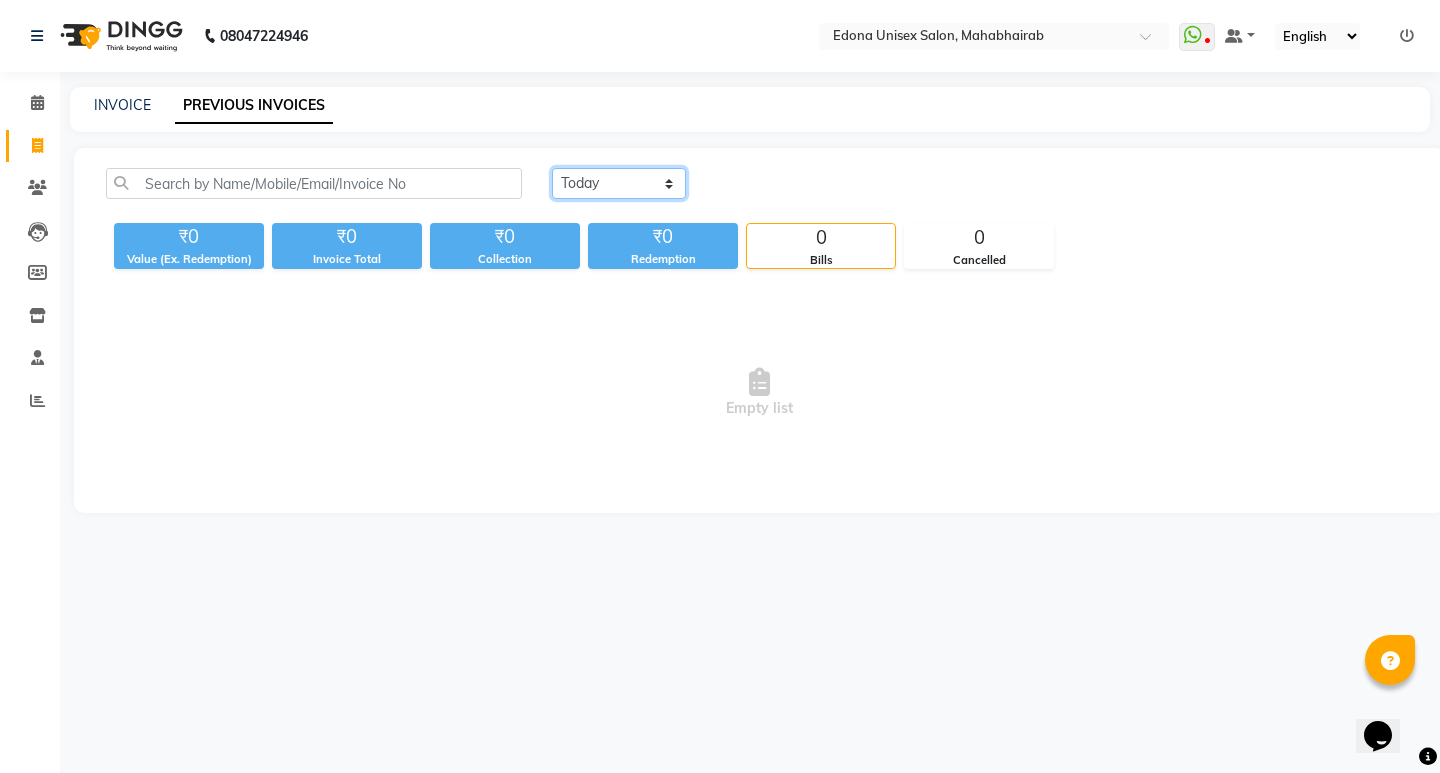 click on "Today Yesterday Custom Range" 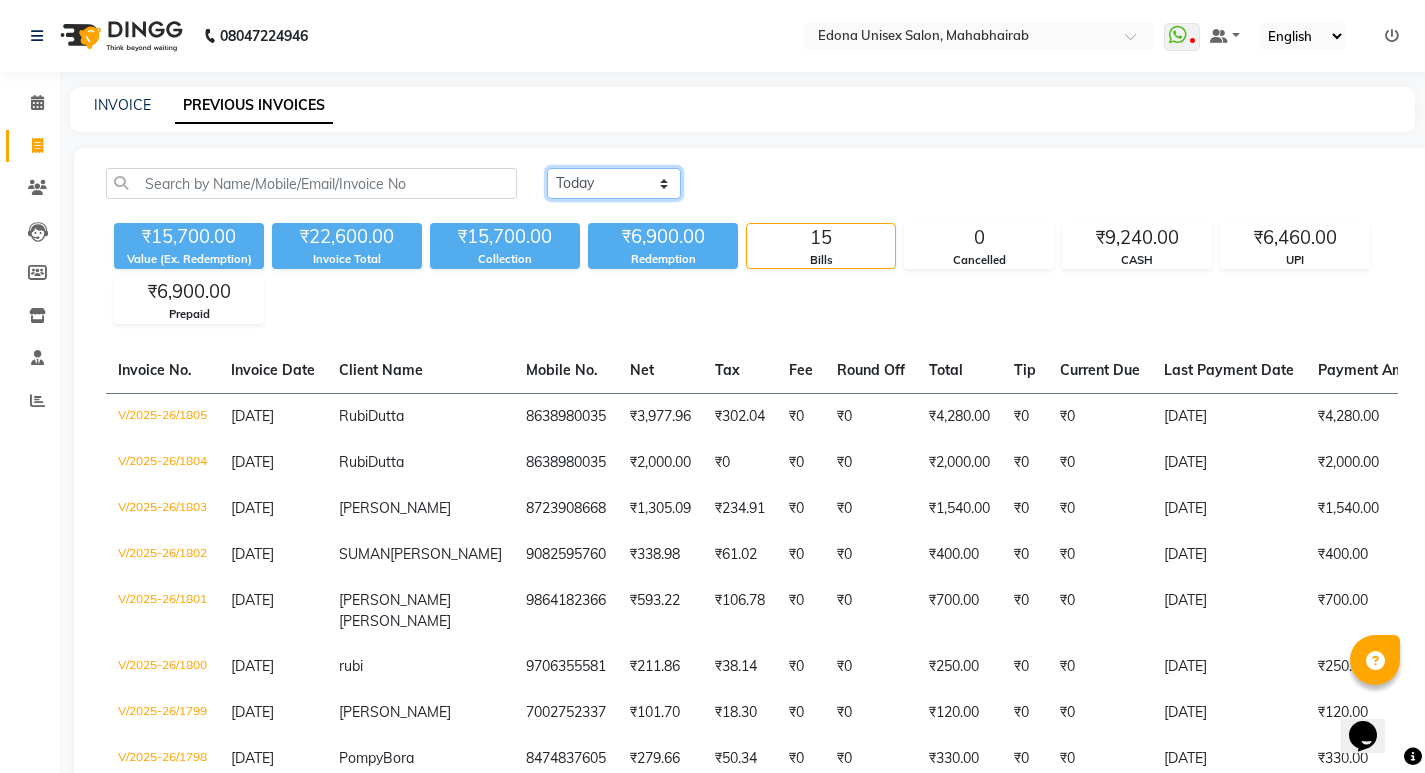 click on "Today Yesterday Custom Range" 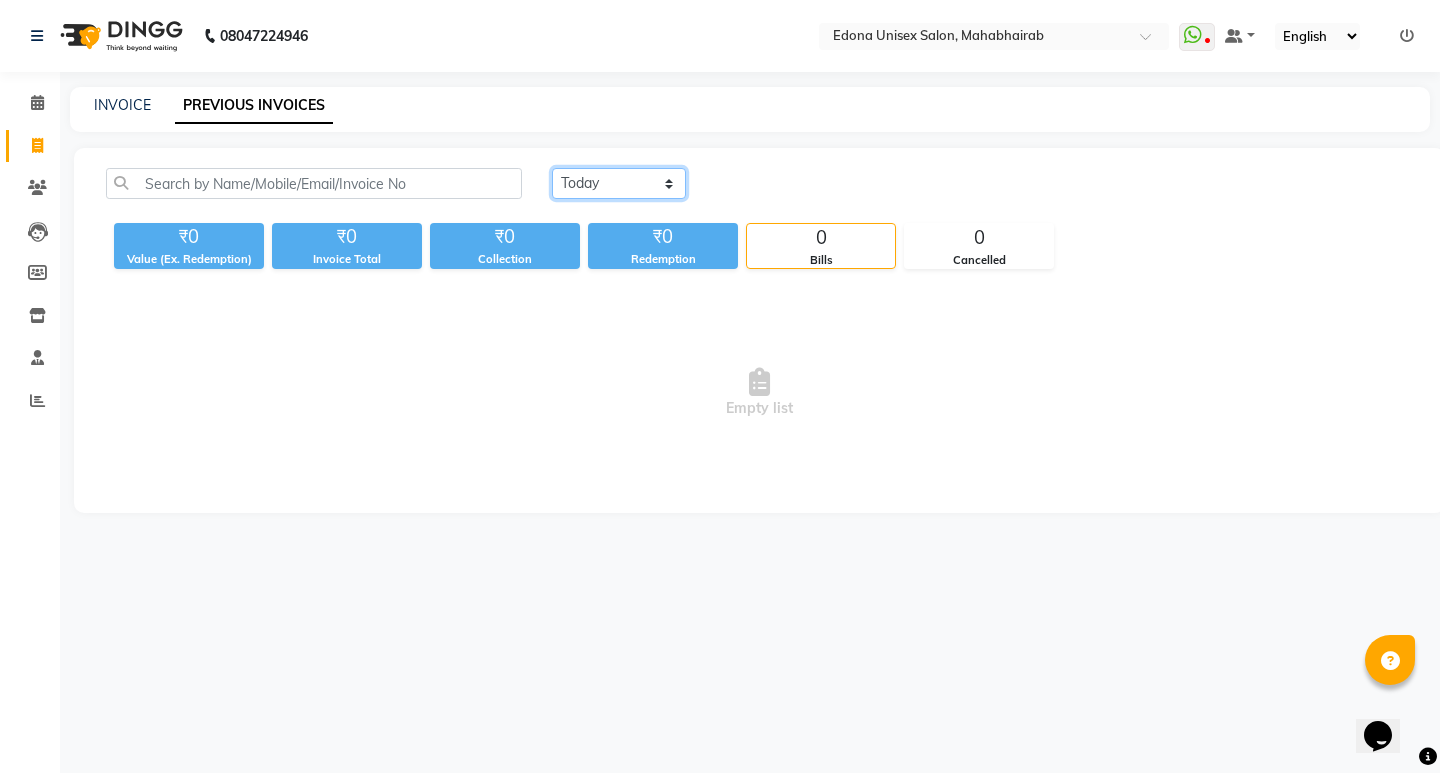 click on "Today Yesterday Custom Range" 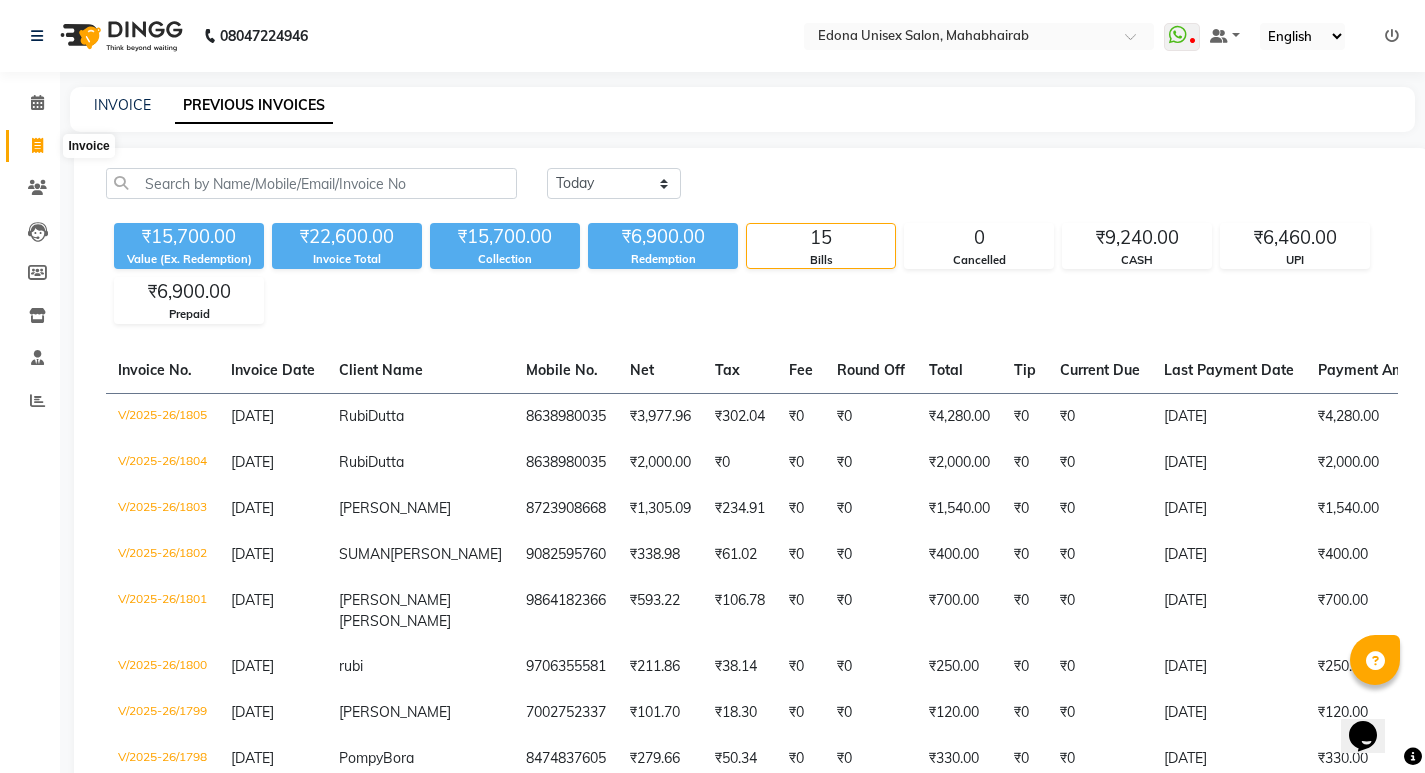 click 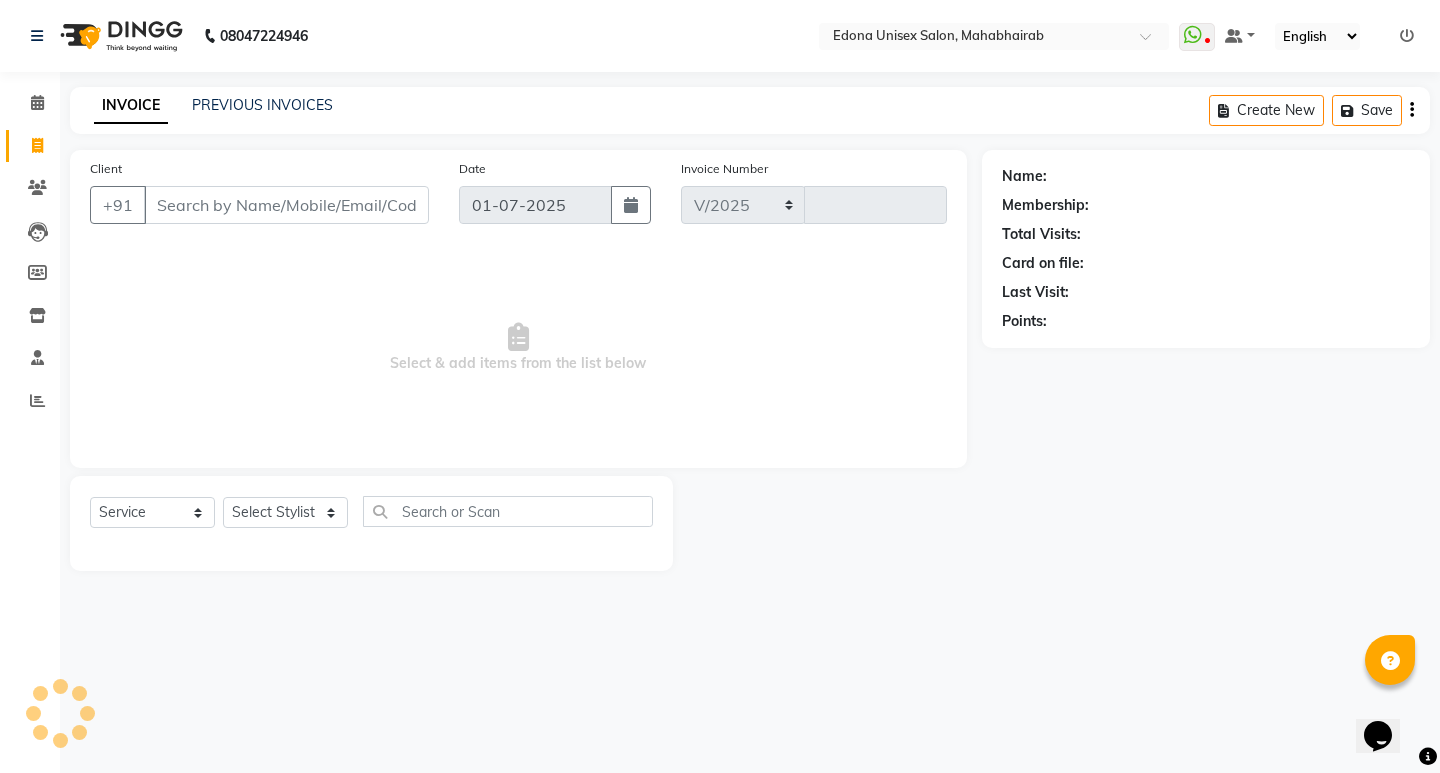 select on "5393" 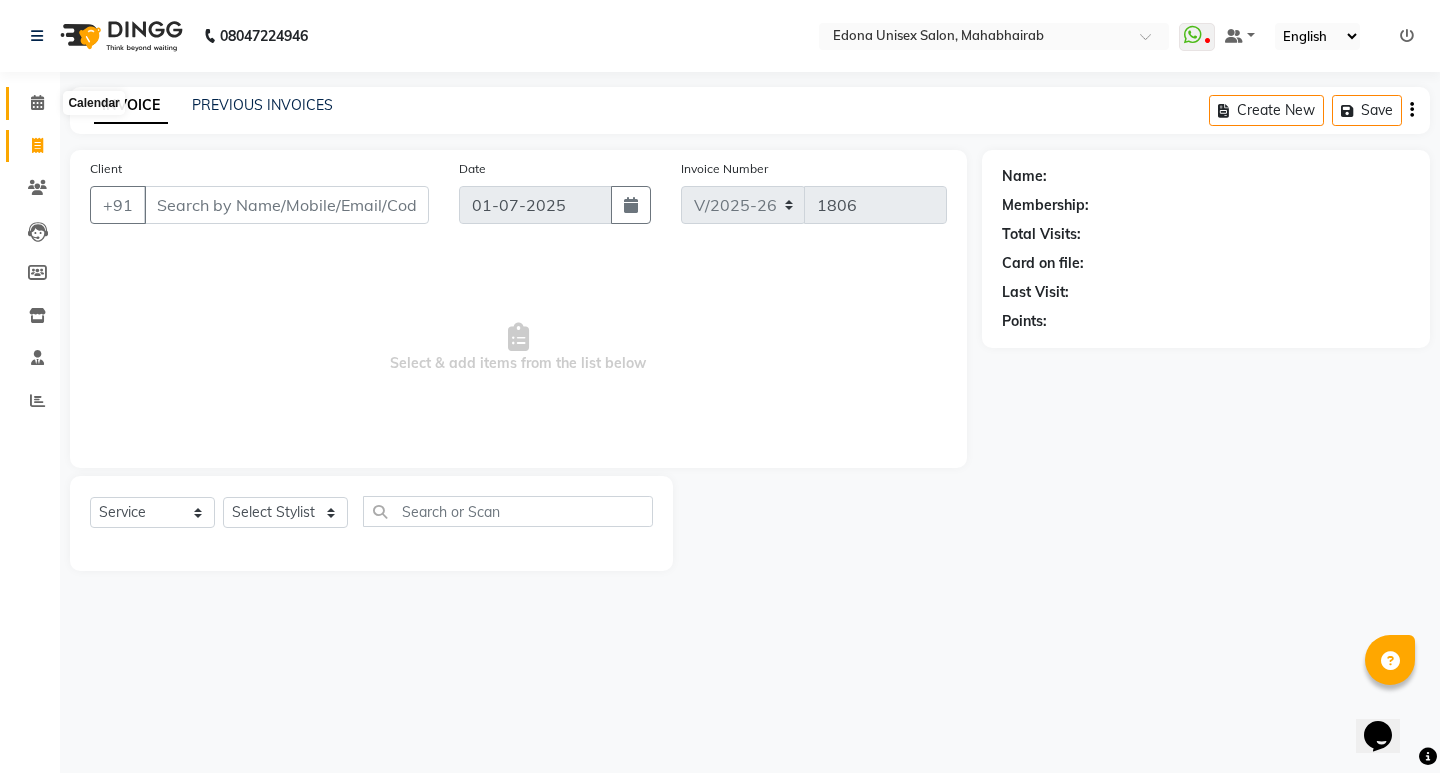 click 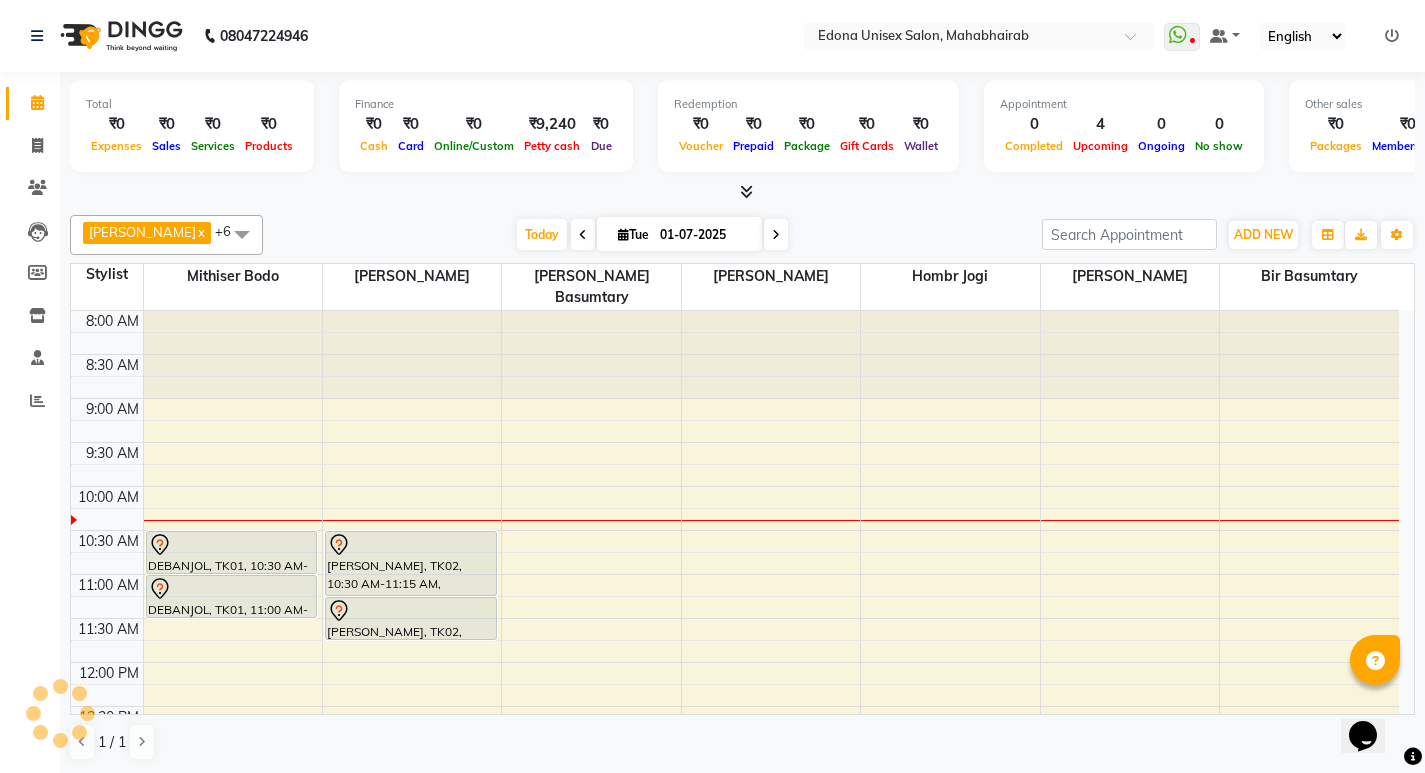 scroll, scrollTop: 0, scrollLeft: 0, axis: both 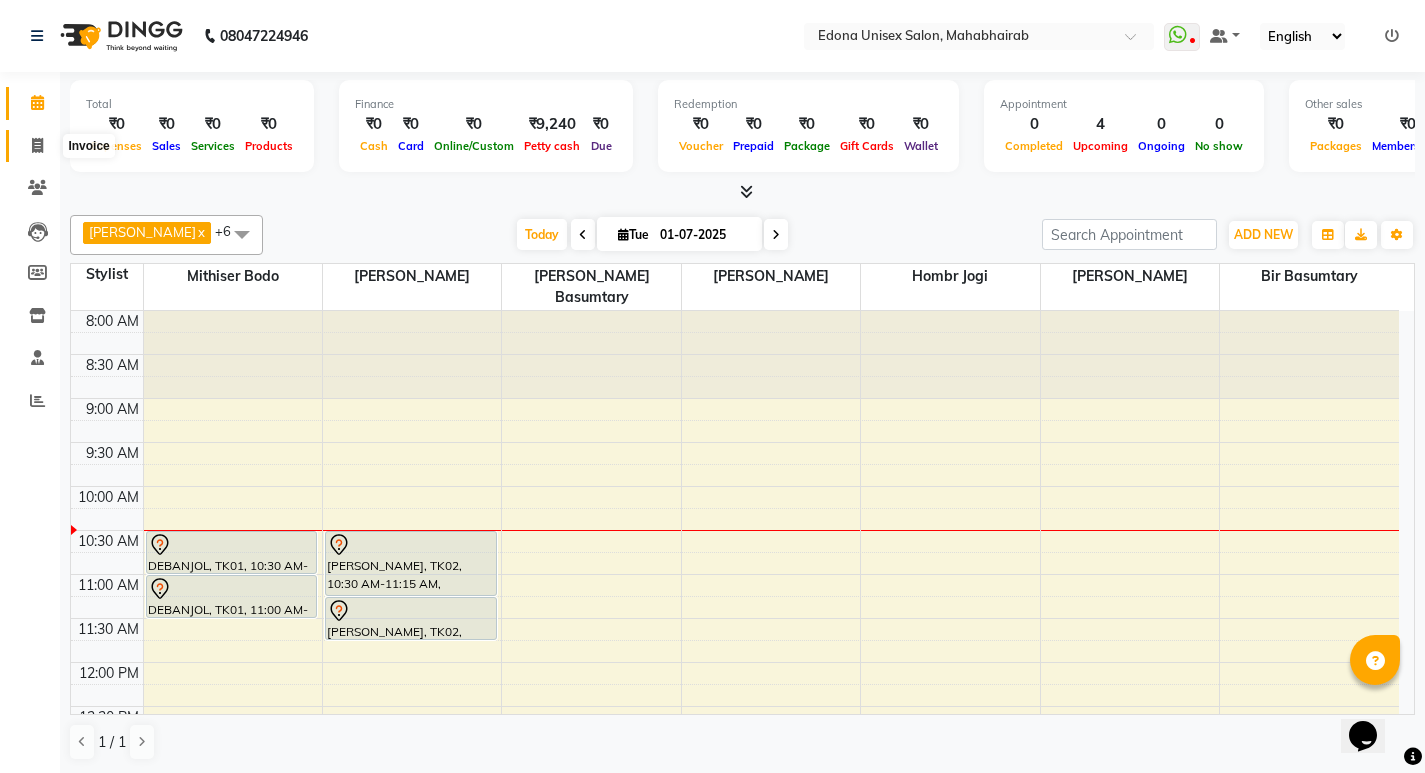 click 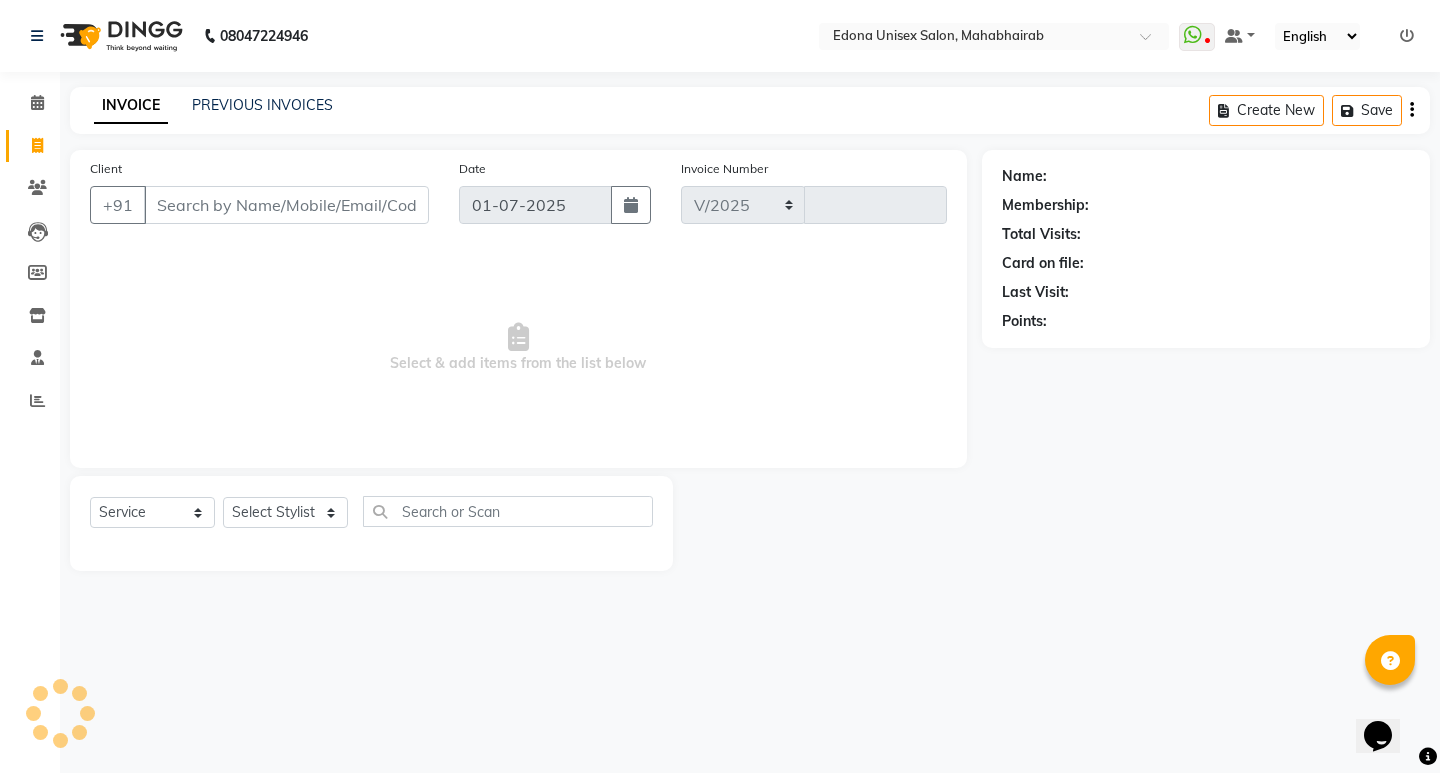 select on "5393" 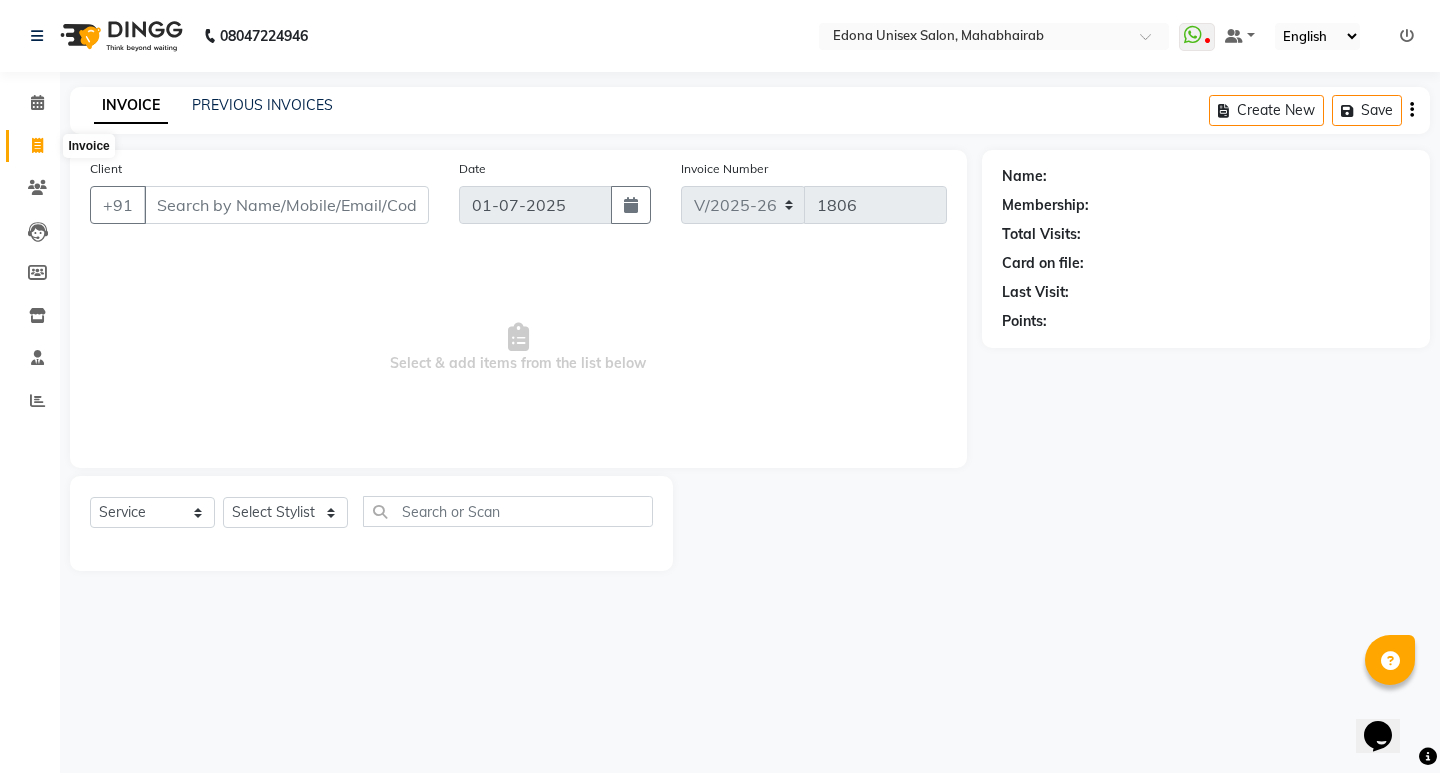 click 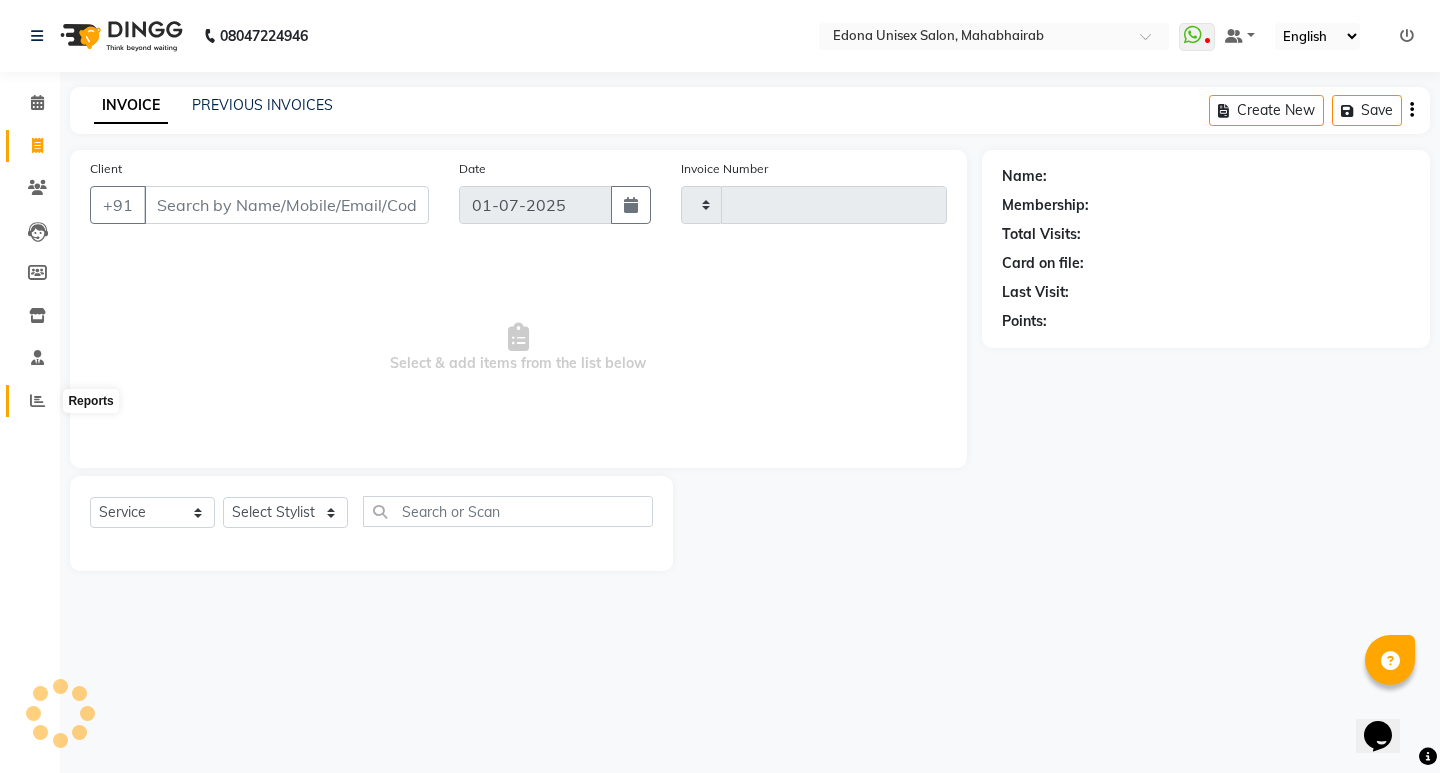 click 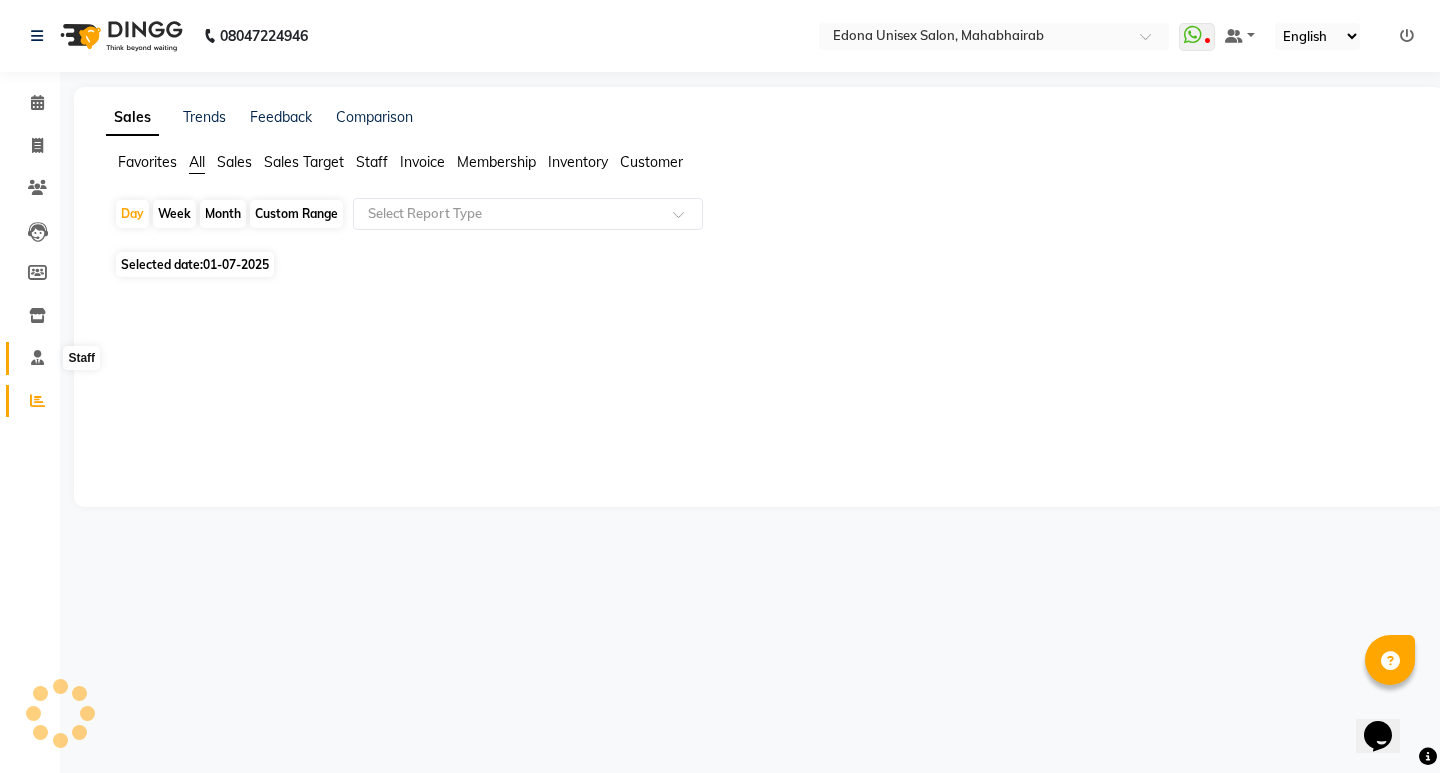 click 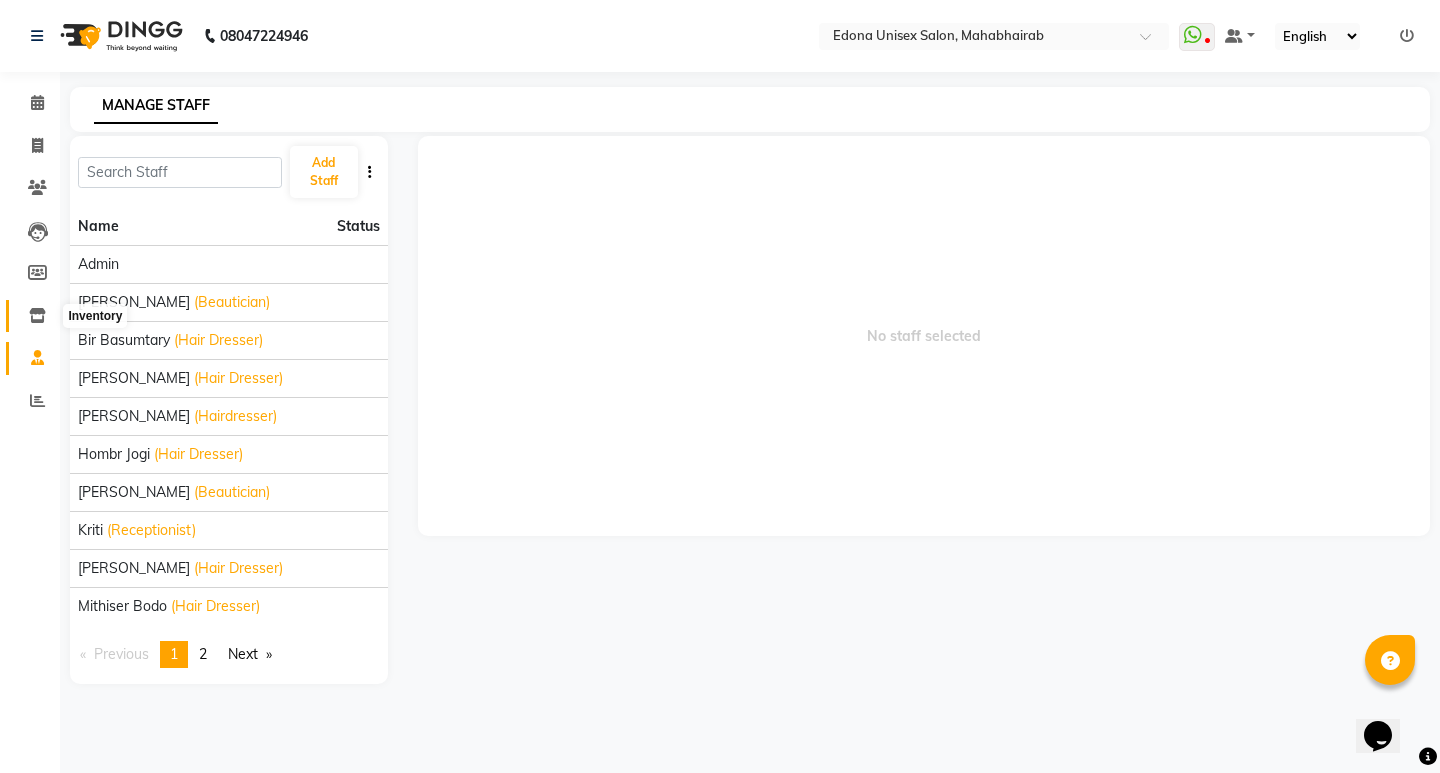 click 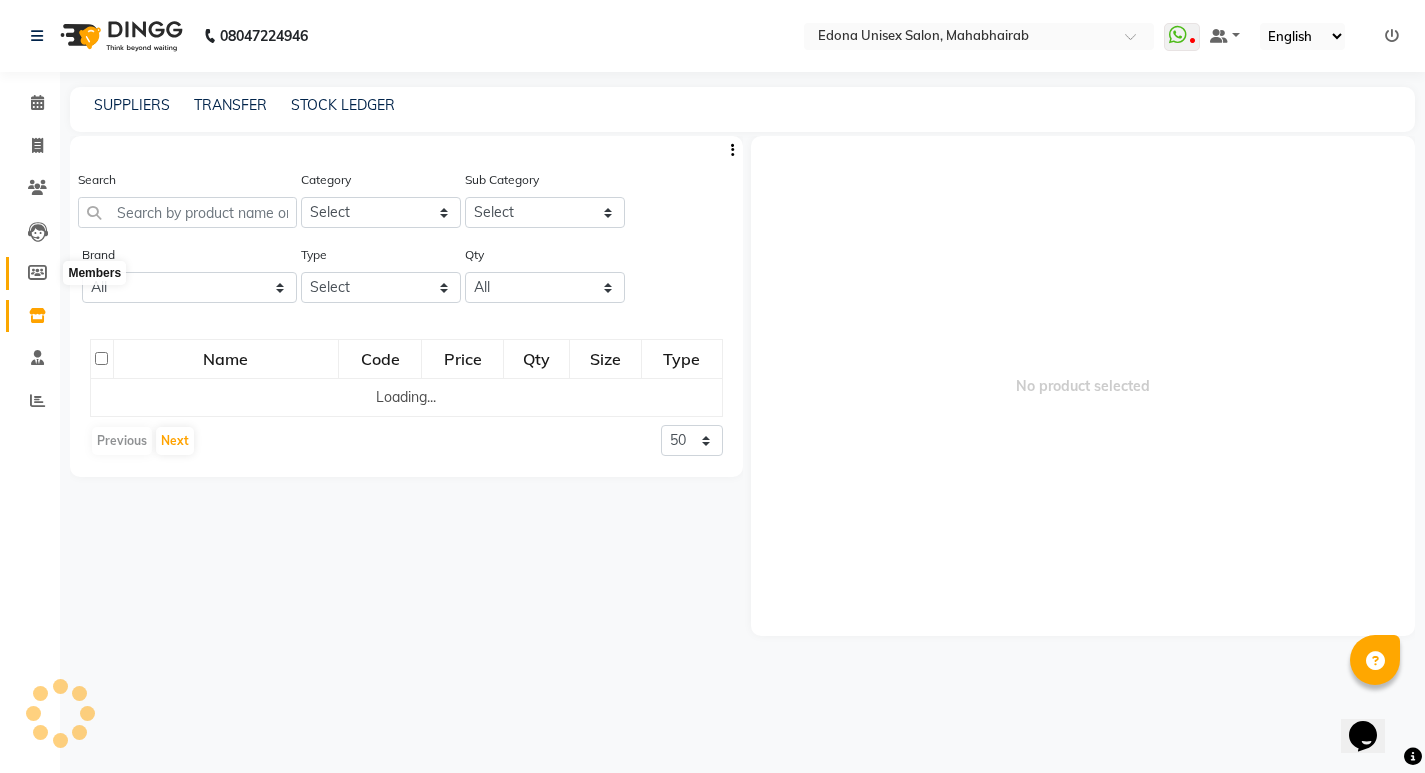 click 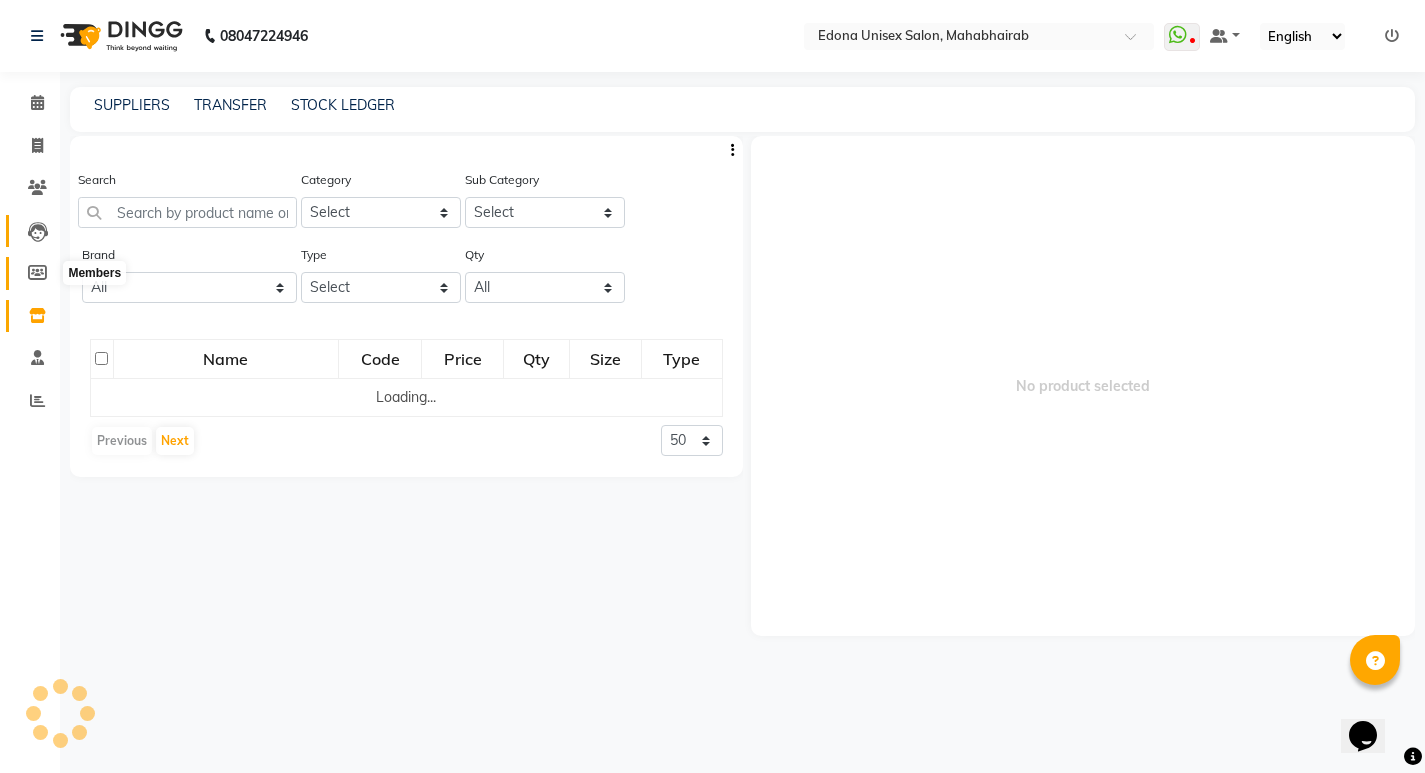 select 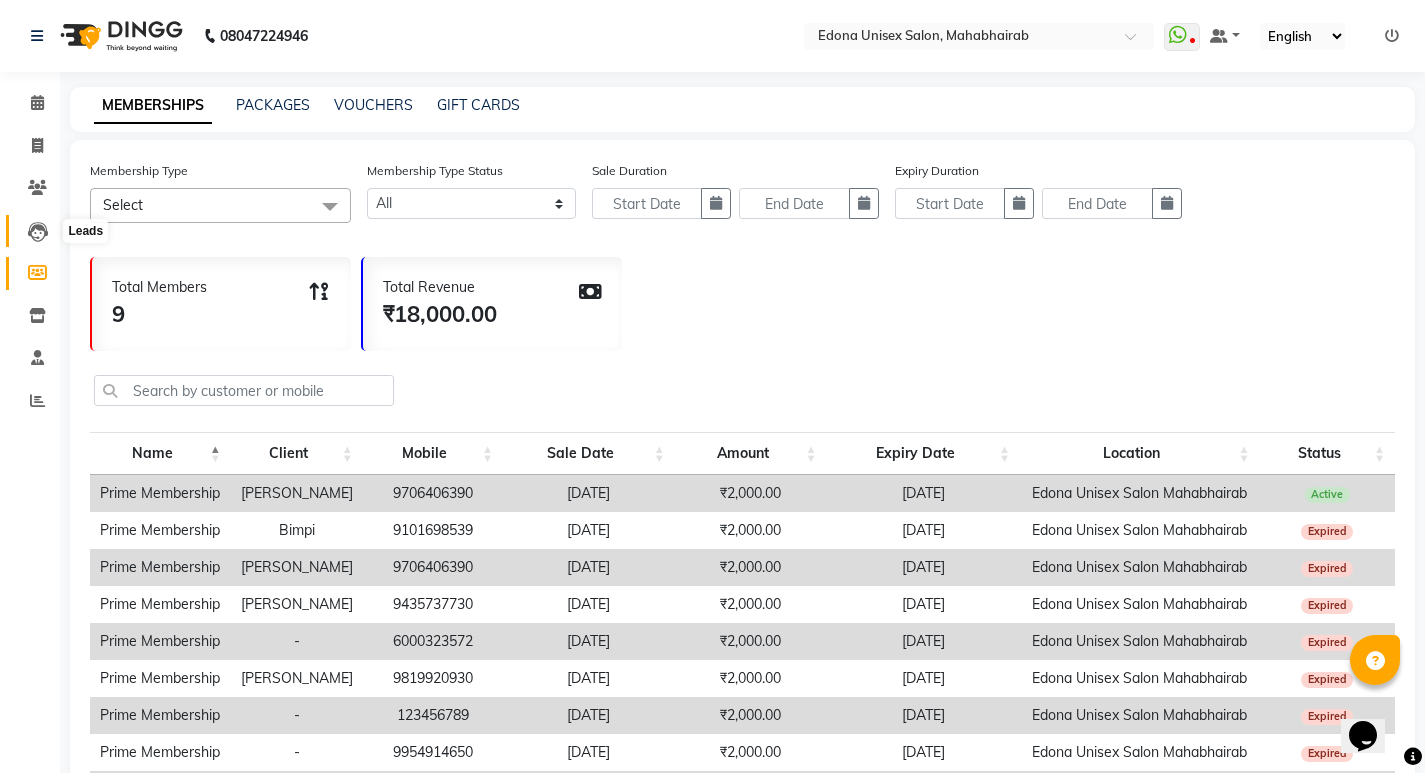 click 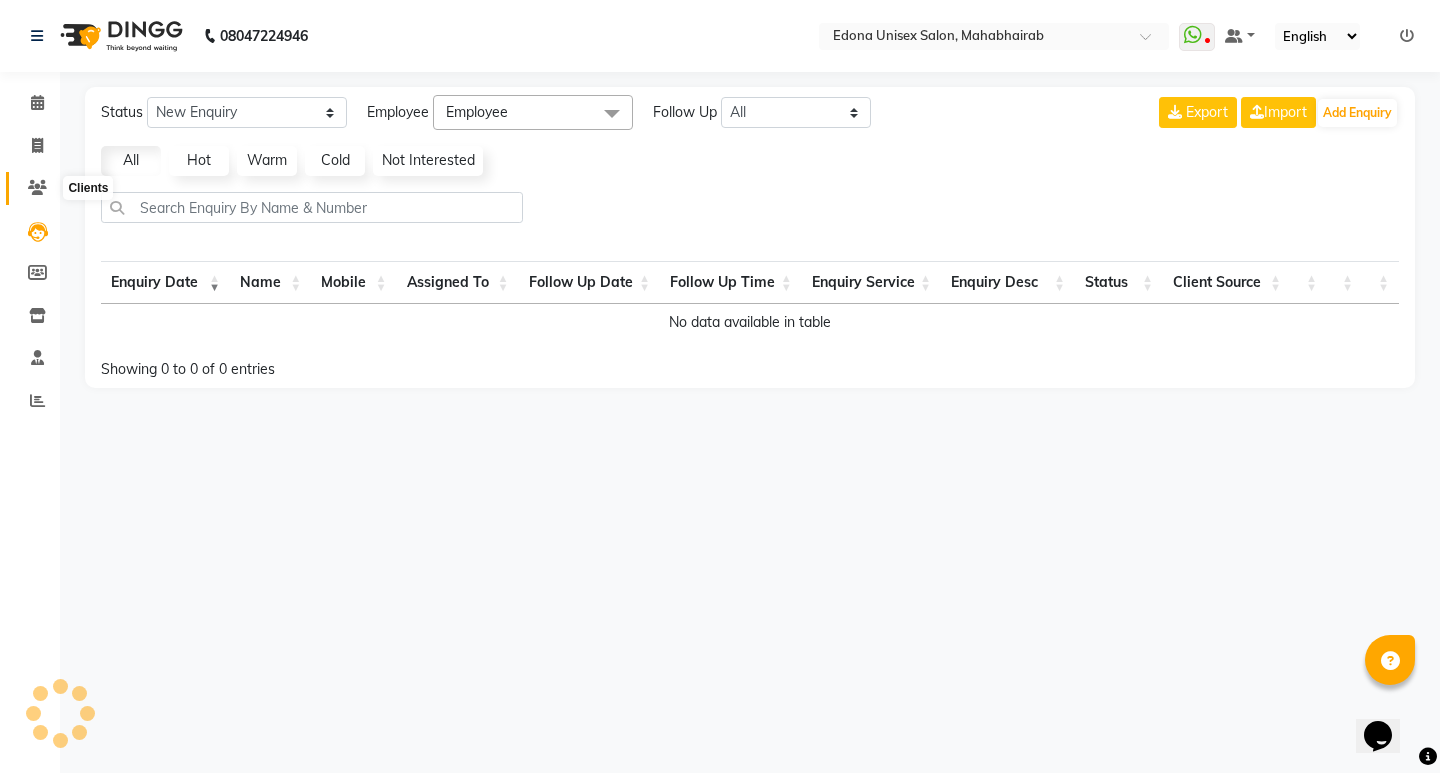 click 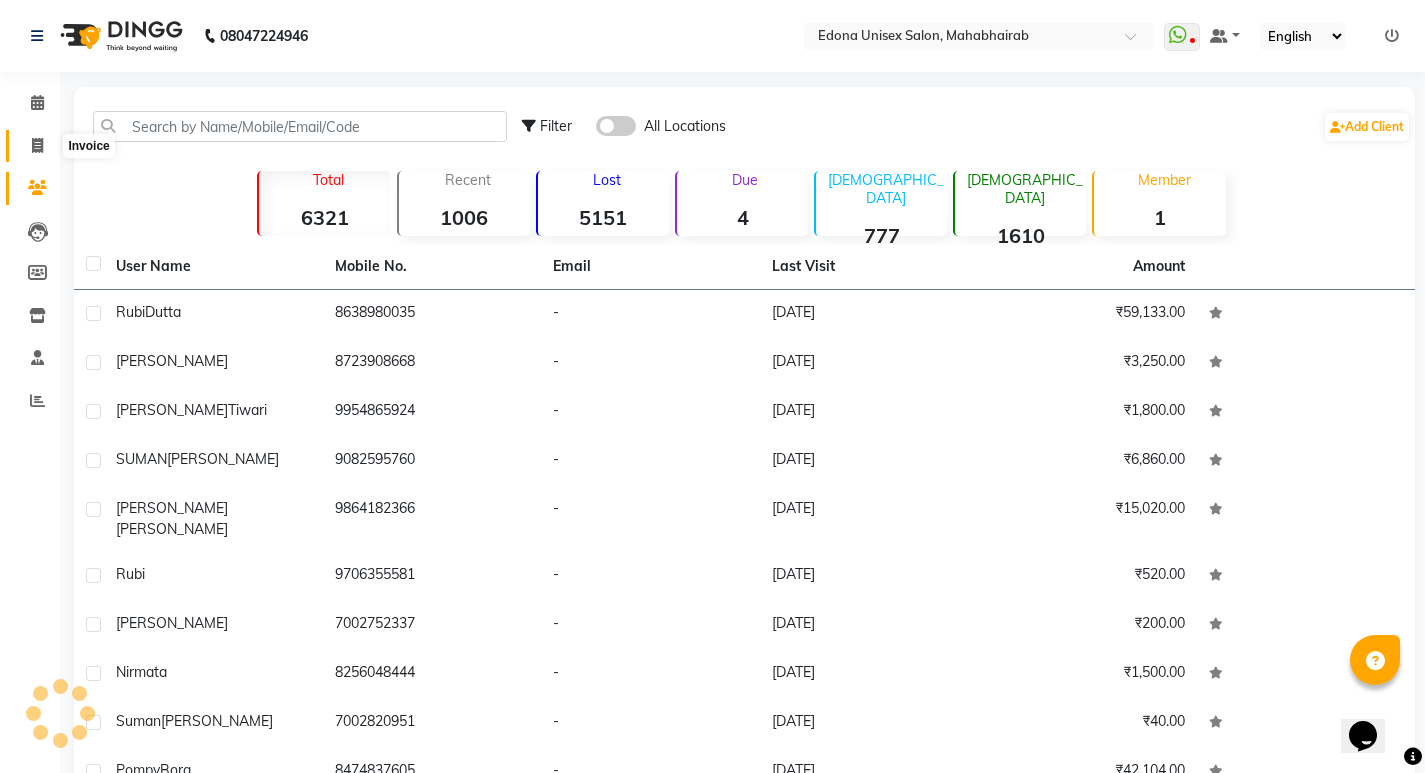 click 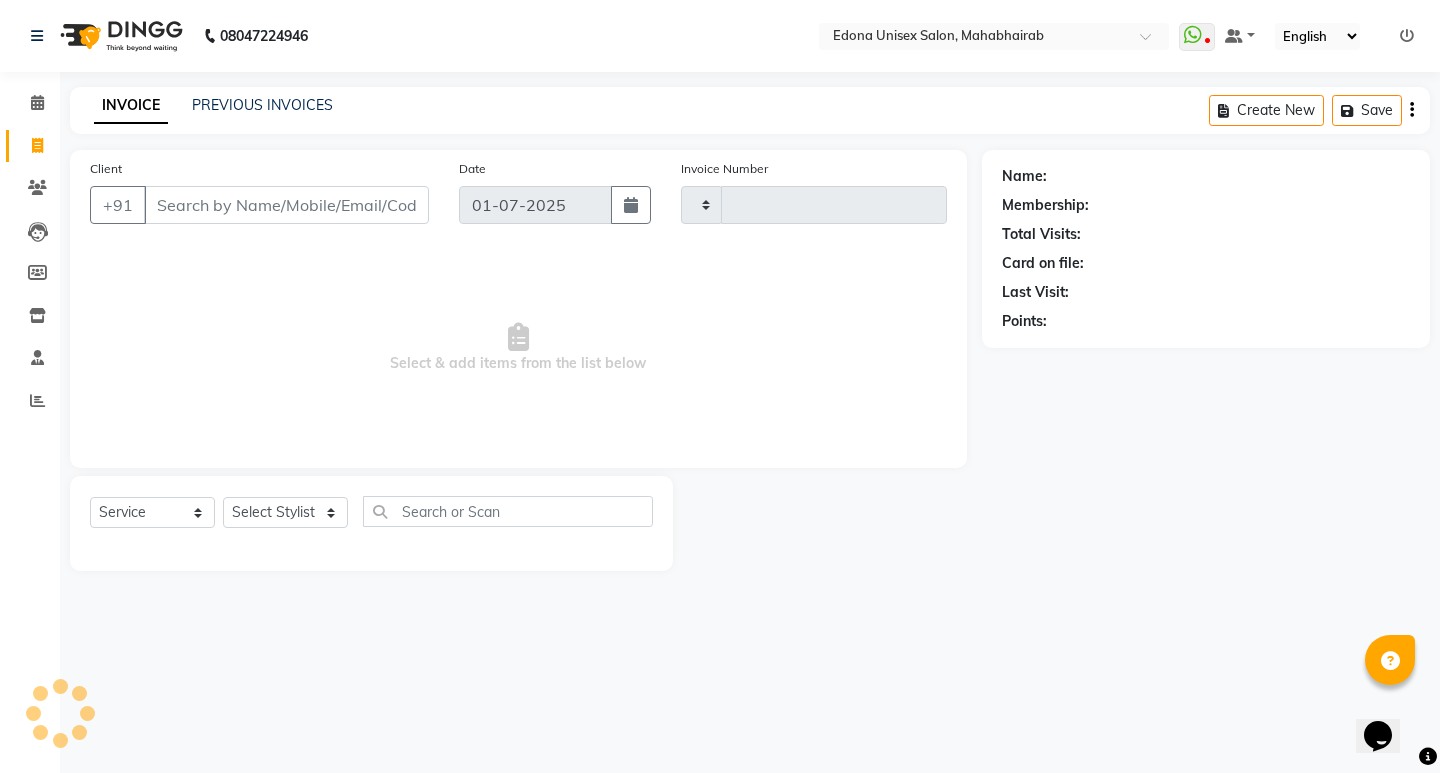 type on "1806" 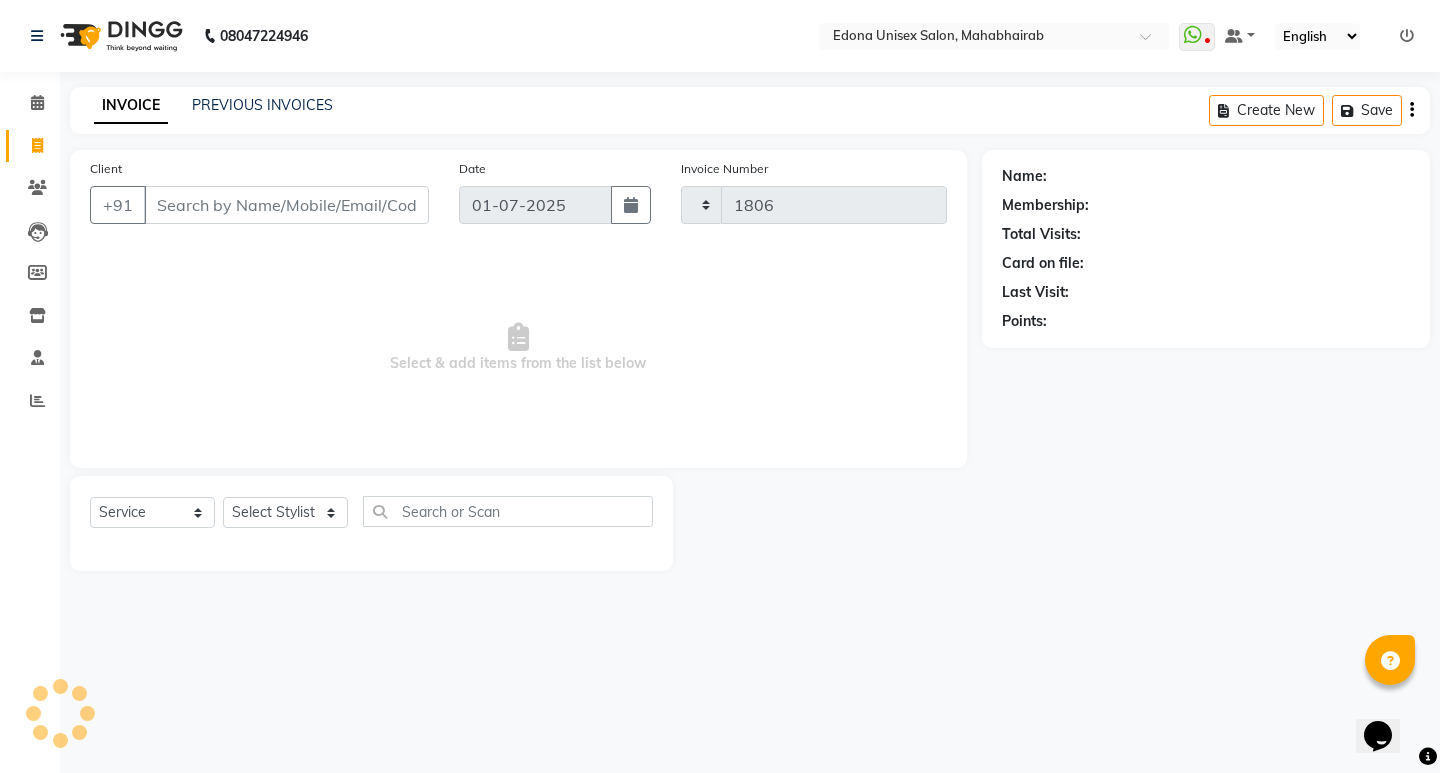 select on "5393" 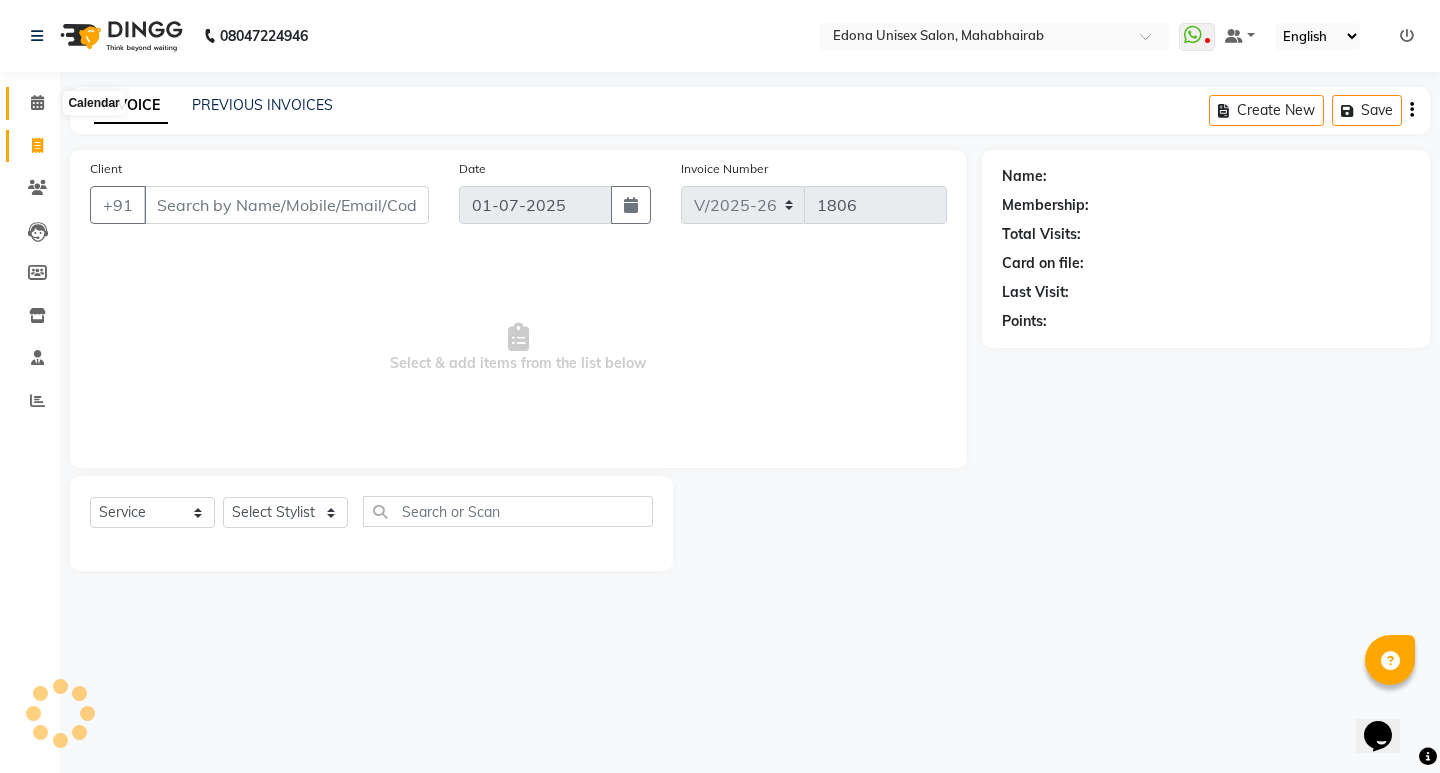 click 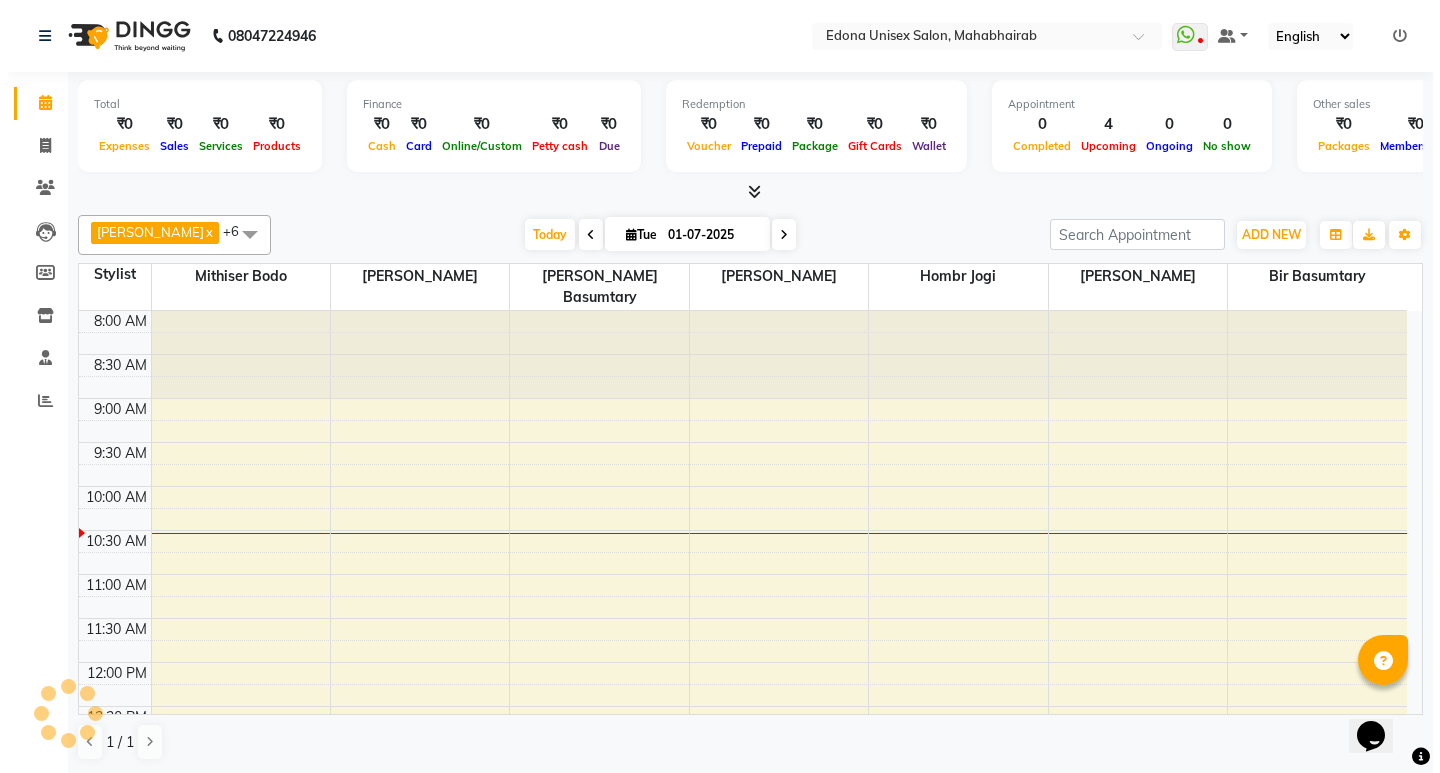 scroll, scrollTop: 0, scrollLeft: 0, axis: both 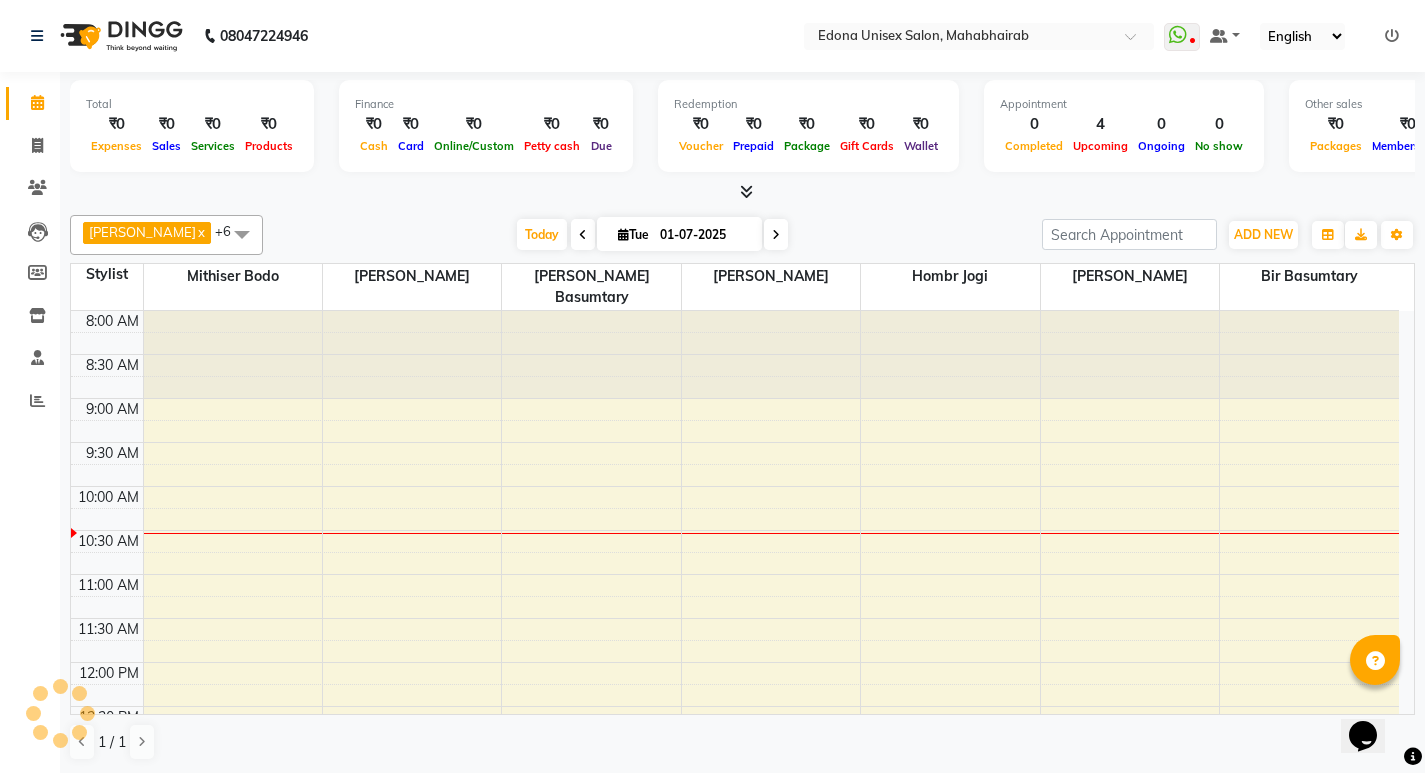 click at bounding box center [746, 191] 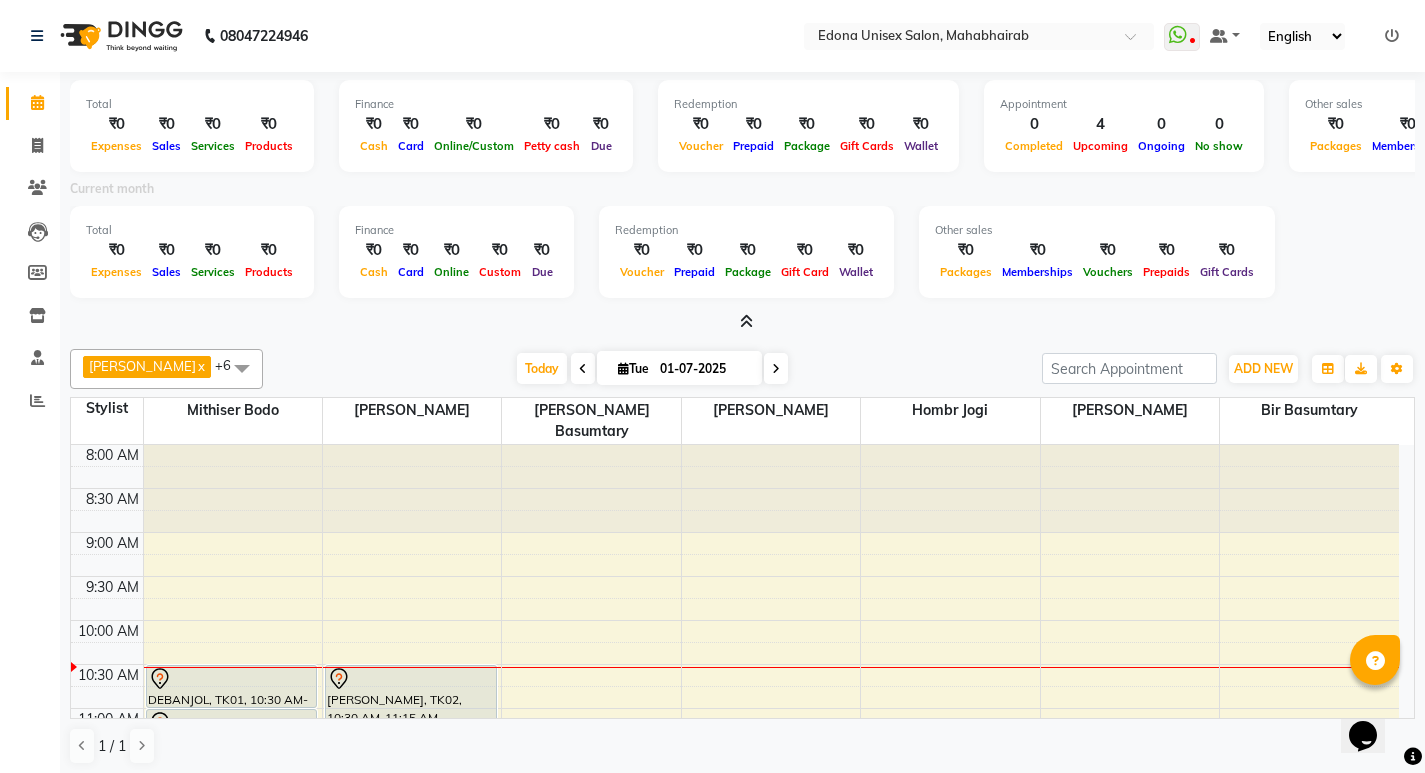 click at bounding box center (746, 321) 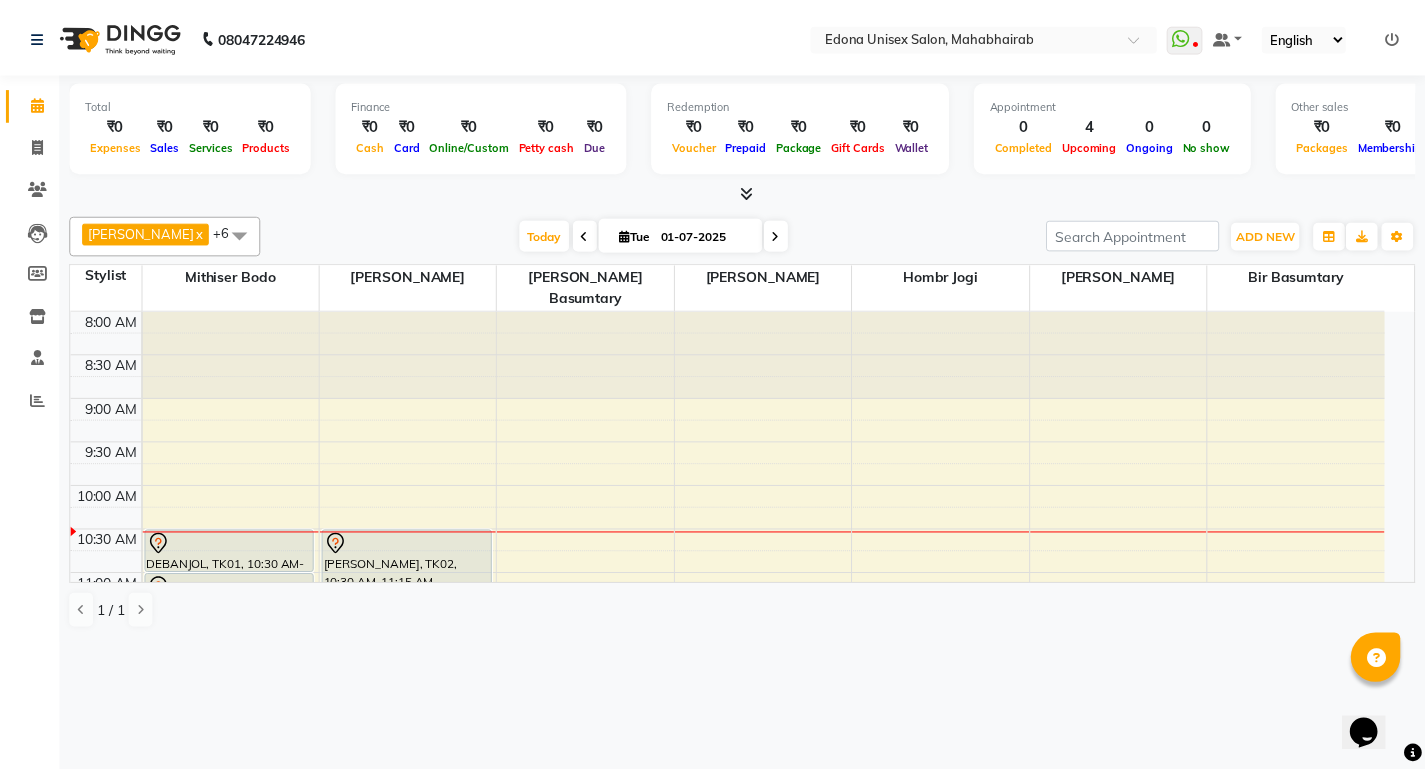 scroll, scrollTop: 849, scrollLeft: 0, axis: vertical 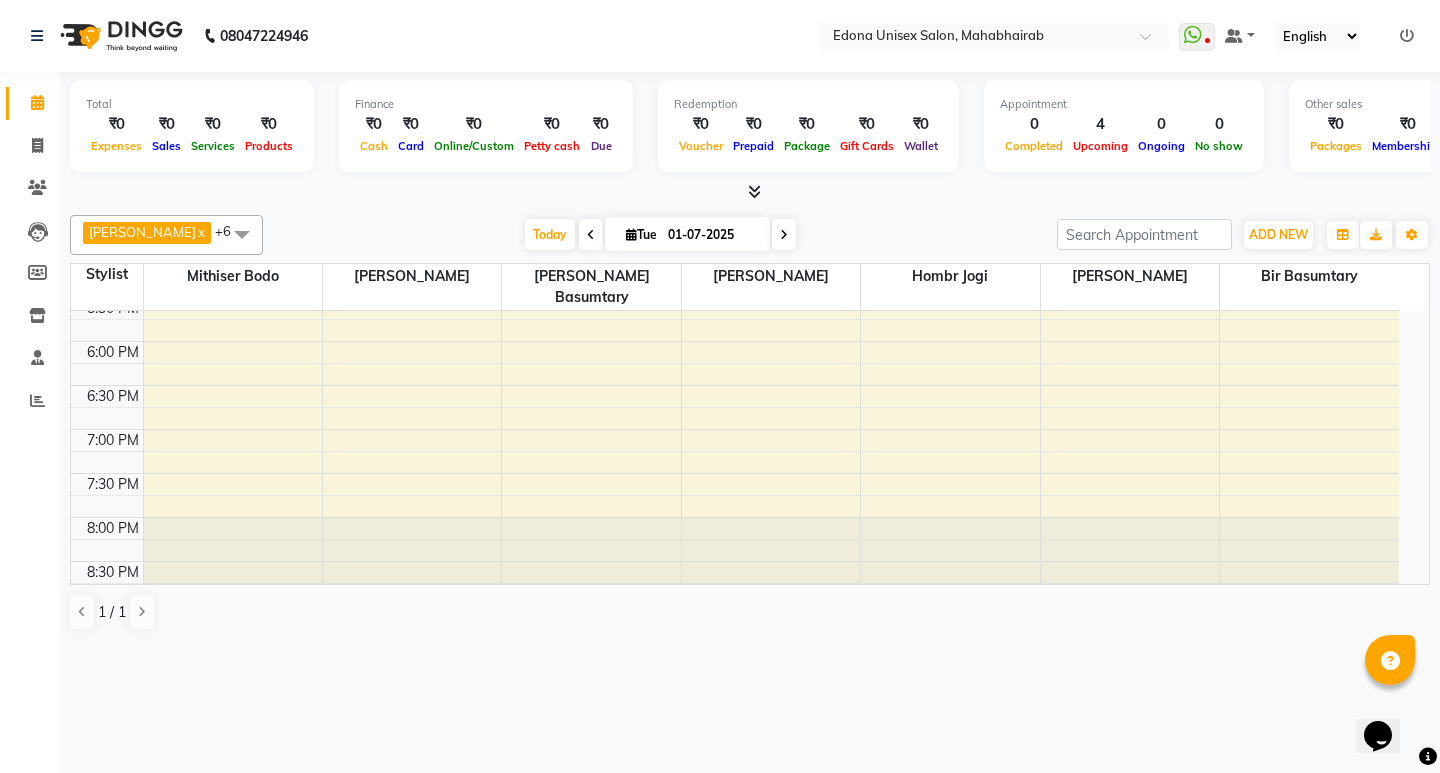 click on "Anju Sonar  x Bir Basumtary  x Hombr Jogi  x Mithiser Bodo  x Rashmi Basumtary  x Reshma Sultana  x Roselin Basumtary  x +6 Select All Admin Anju Sonar Bir Basumtary Hemen Daimari Hombr Jogi Jenny kayina Kriti Lokesh Verma Mithiser Bodo Monisha Goyari Neha Pahi Prabir Das Rashmi Basumtary Reshma Sultana Roselin Basumtary Sumitra Subba Today  Tue 01-07-2025 Toggle Dropdown Add Appointment Add Invoice Add Attendance Add Client Toggle Dropdown Add Appointment Add Invoice Add Attendance Add Client ADD NEW Toggle Dropdown Add Appointment Add Invoice Add Attendance Add Client Anju Sonar  x Bir Basumtary  x Hombr Jogi  x Mithiser Bodo  x Rashmi Basumtary  x Reshma Sultana  x Roselin Basumtary  x +6 Select All Admin Anju Sonar Bir Basumtary Hemen Daimari Hombr Jogi Jenny kayina Kriti Lokesh Verma Mithiser Bodo Monisha Goyari Neha Pahi Prabir Das Rashmi Basumtary Reshma Sultana Roselin Basumtary Sumitra Subba Group By  Staff View   Room View  View as Vertical  Vertical - Week View  Horizontal  List  Zoom" 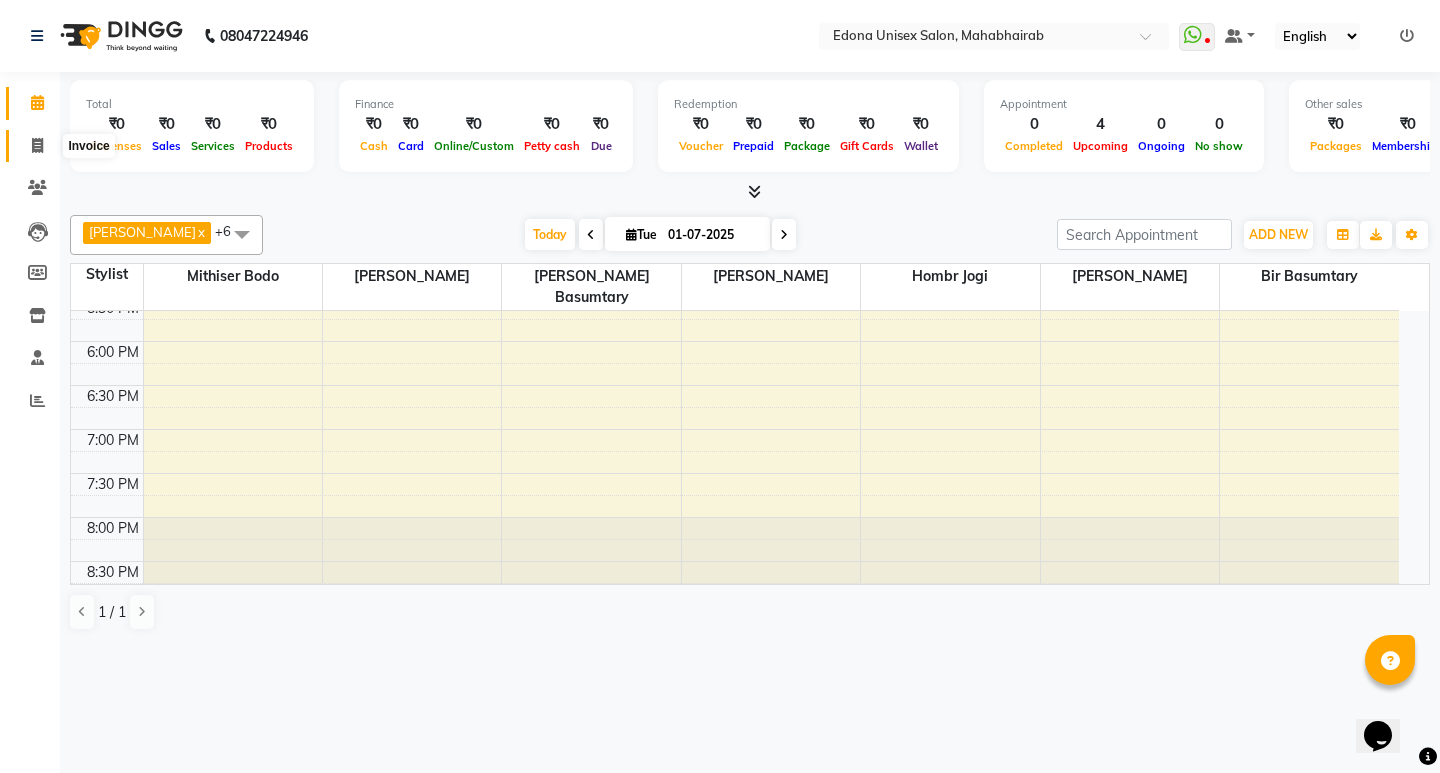 click 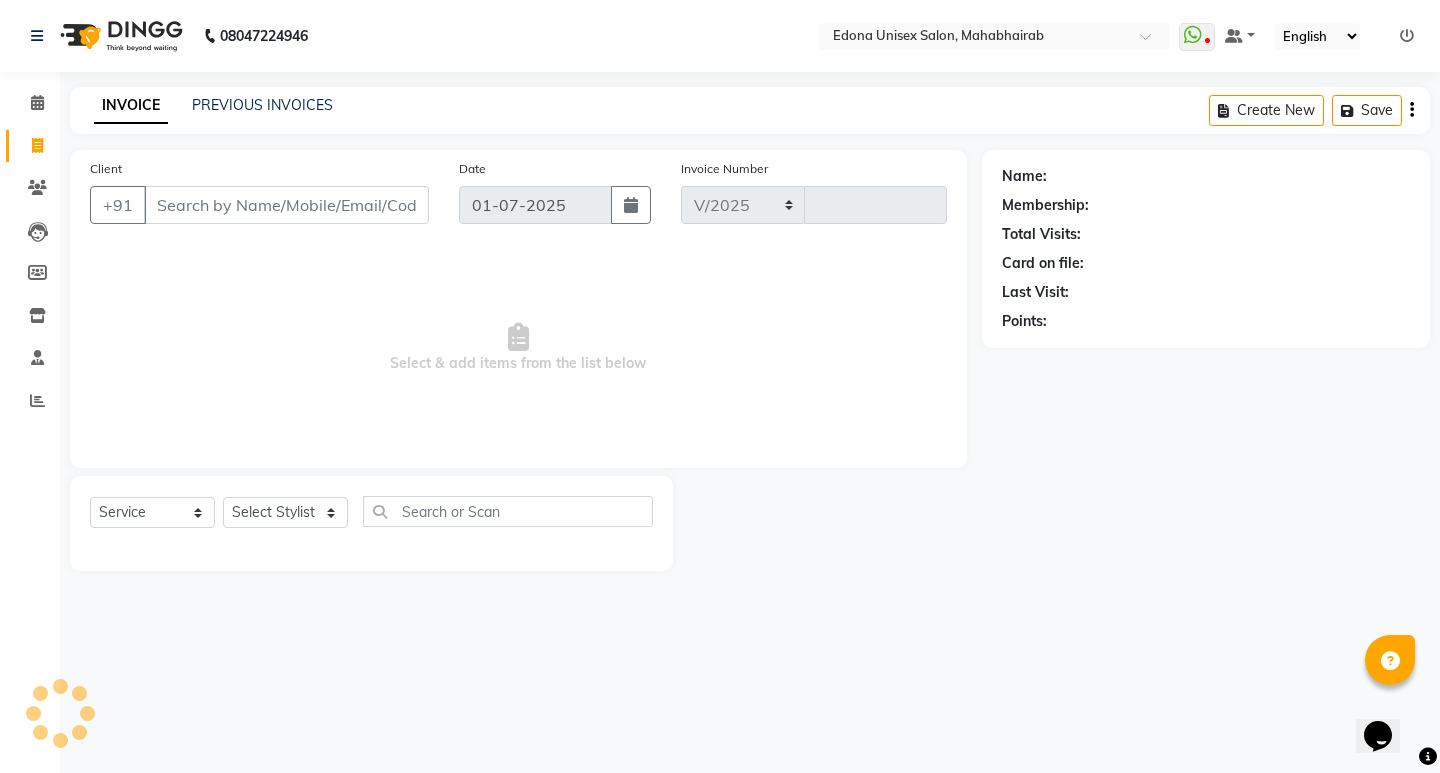 select on "5393" 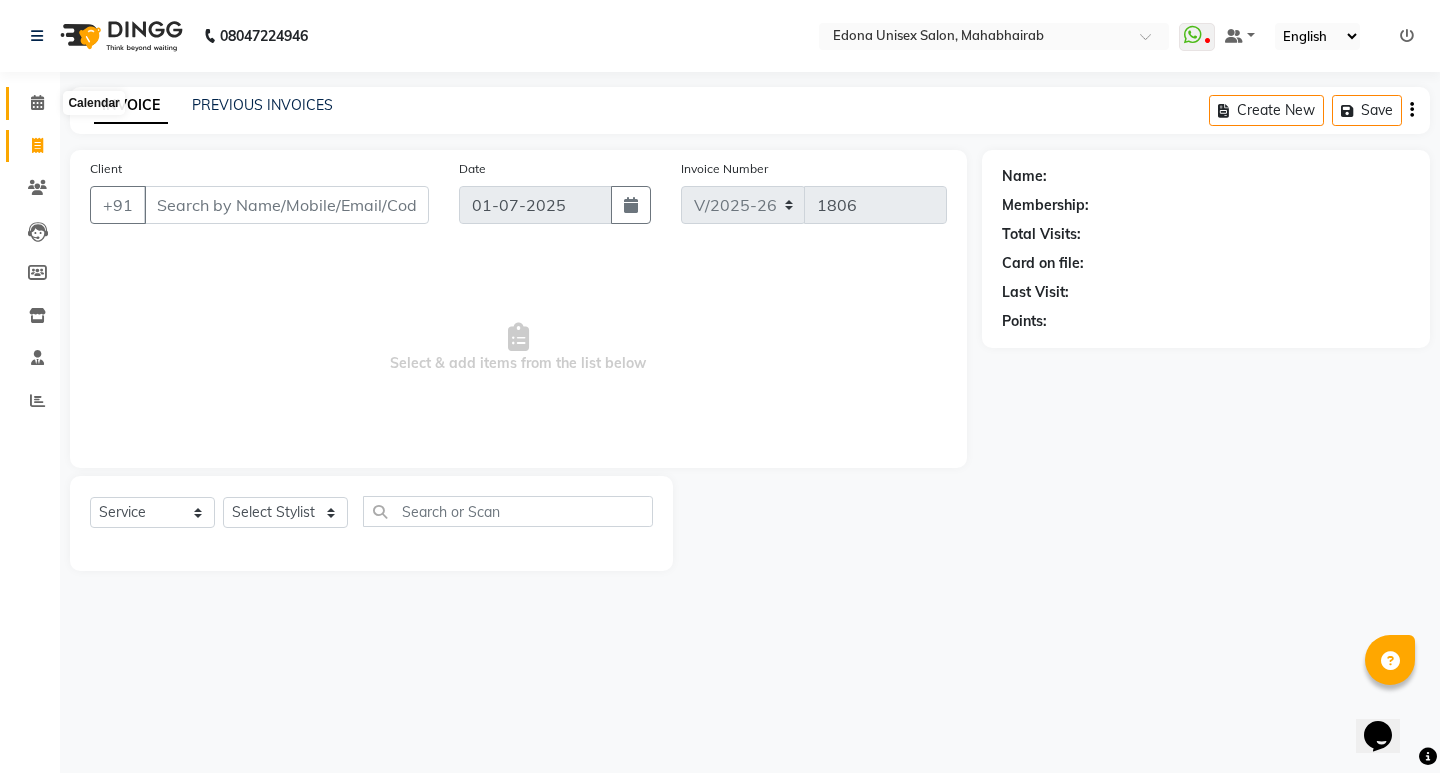 click 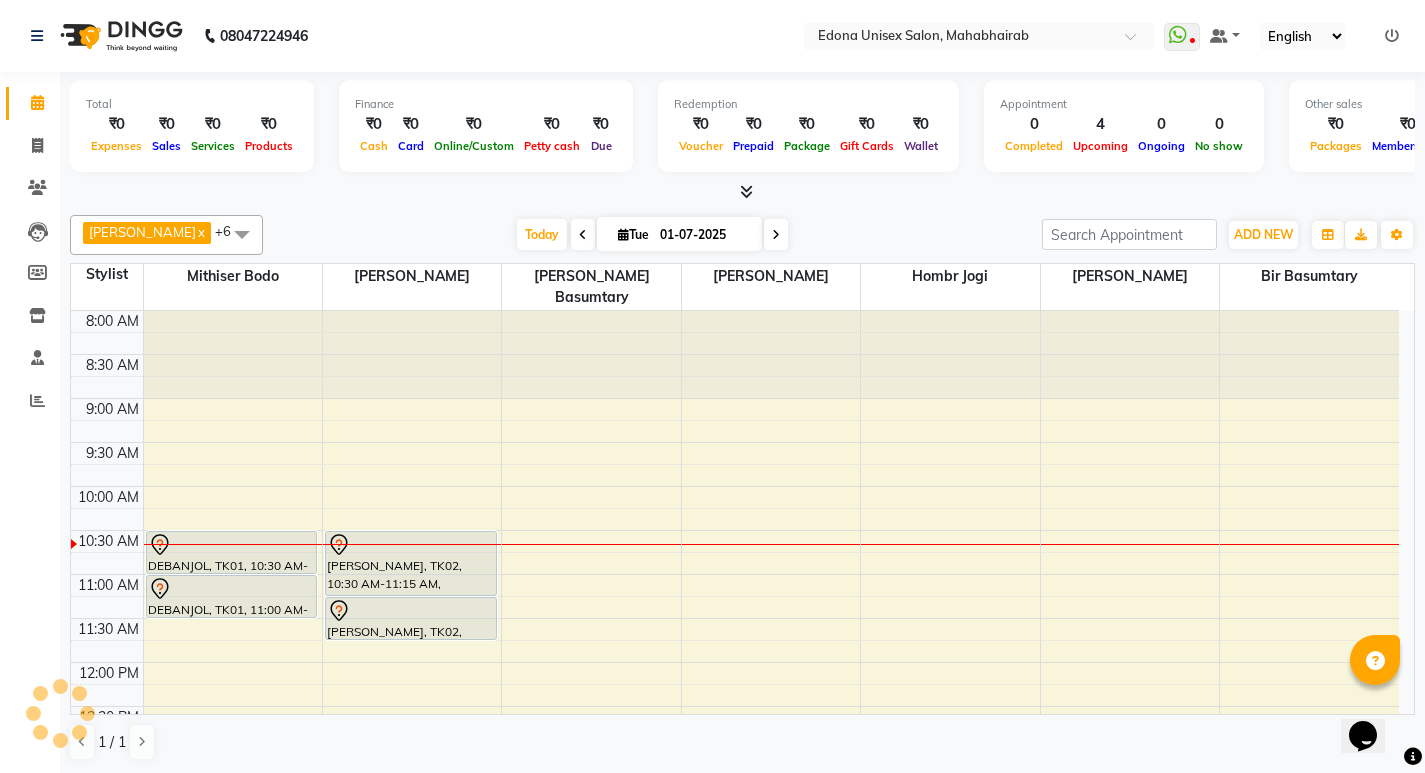 scroll, scrollTop: 0, scrollLeft: 0, axis: both 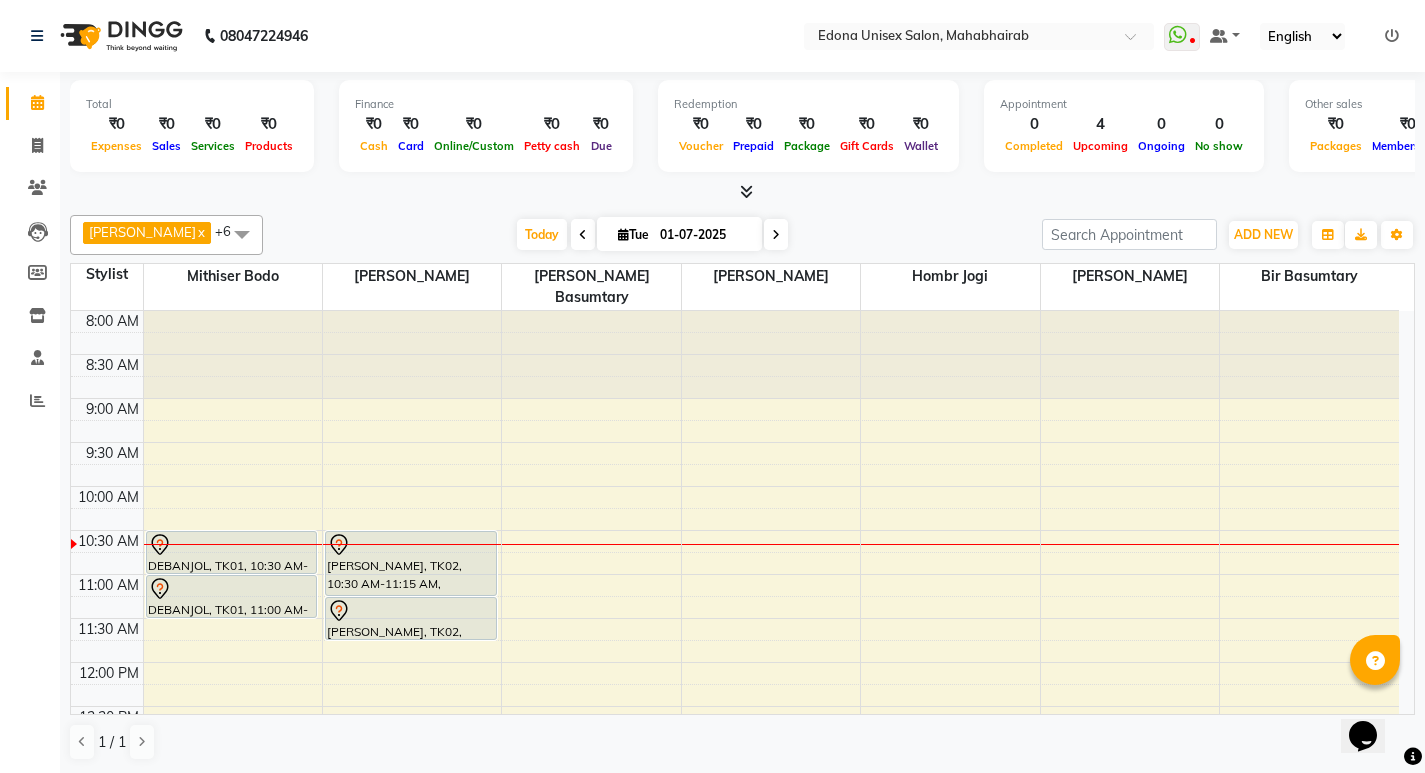 click at bounding box center [742, 192] 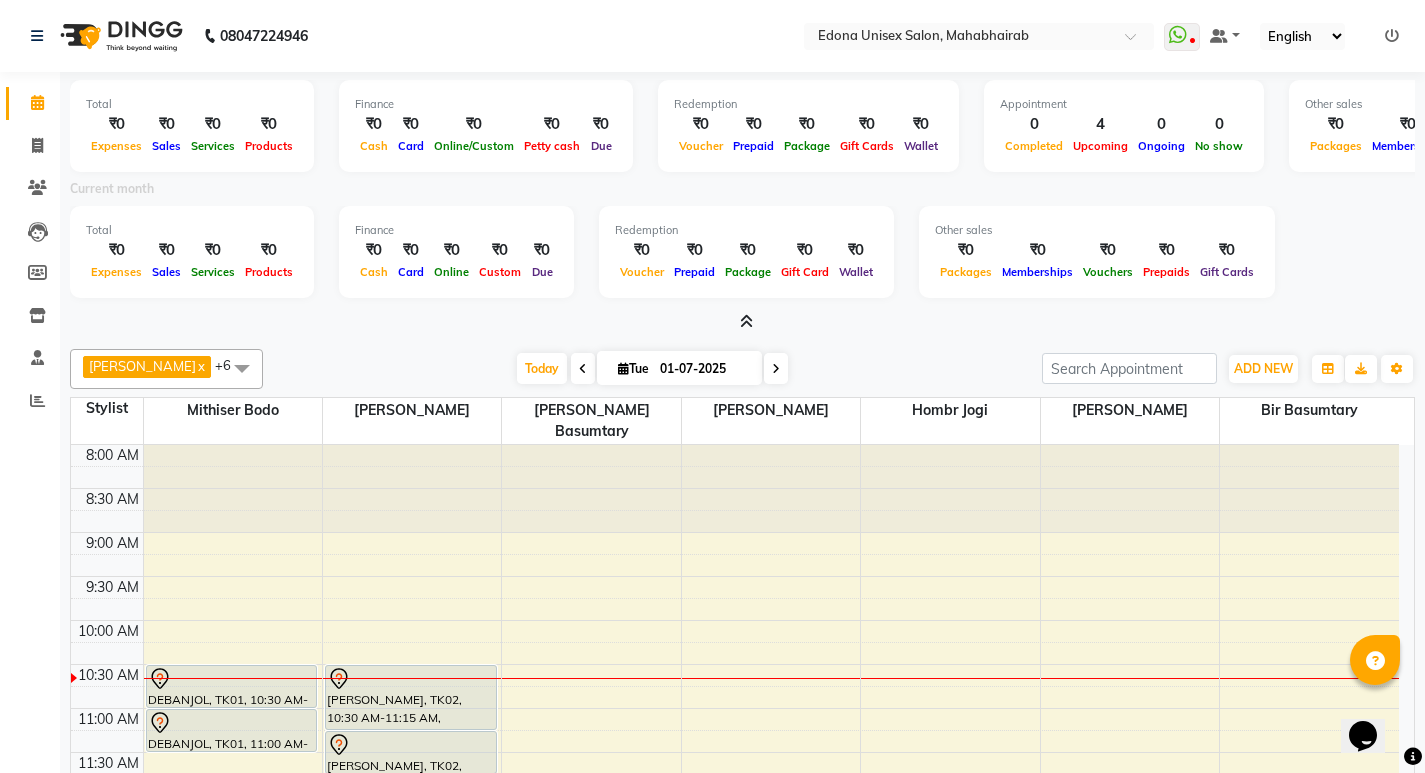 click at bounding box center [742, 322] 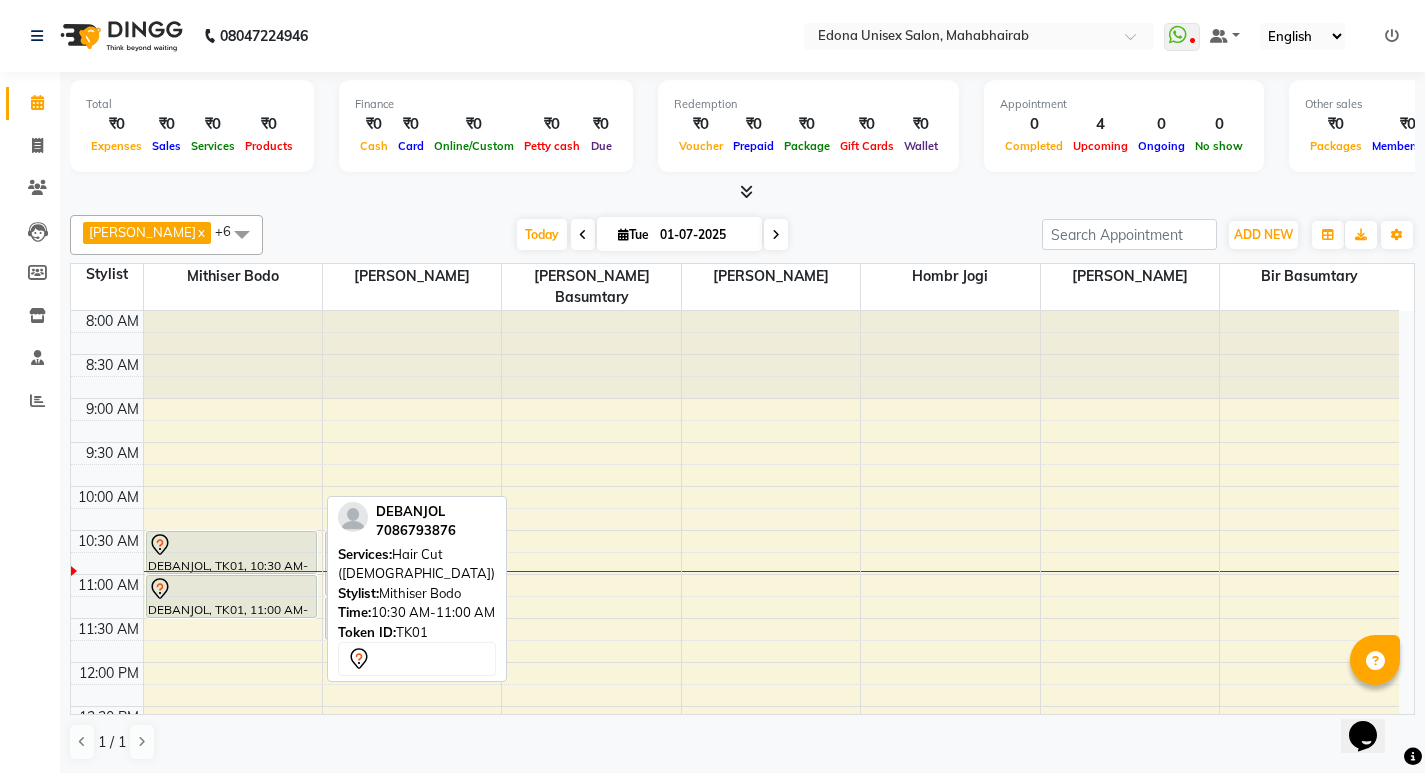 click on "DEBANJOL, TK01, 10:30 AM-11:00 AM, Hair Cut ([DEMOGRAPHIC_DATA])" at bounding box center (232, 552) 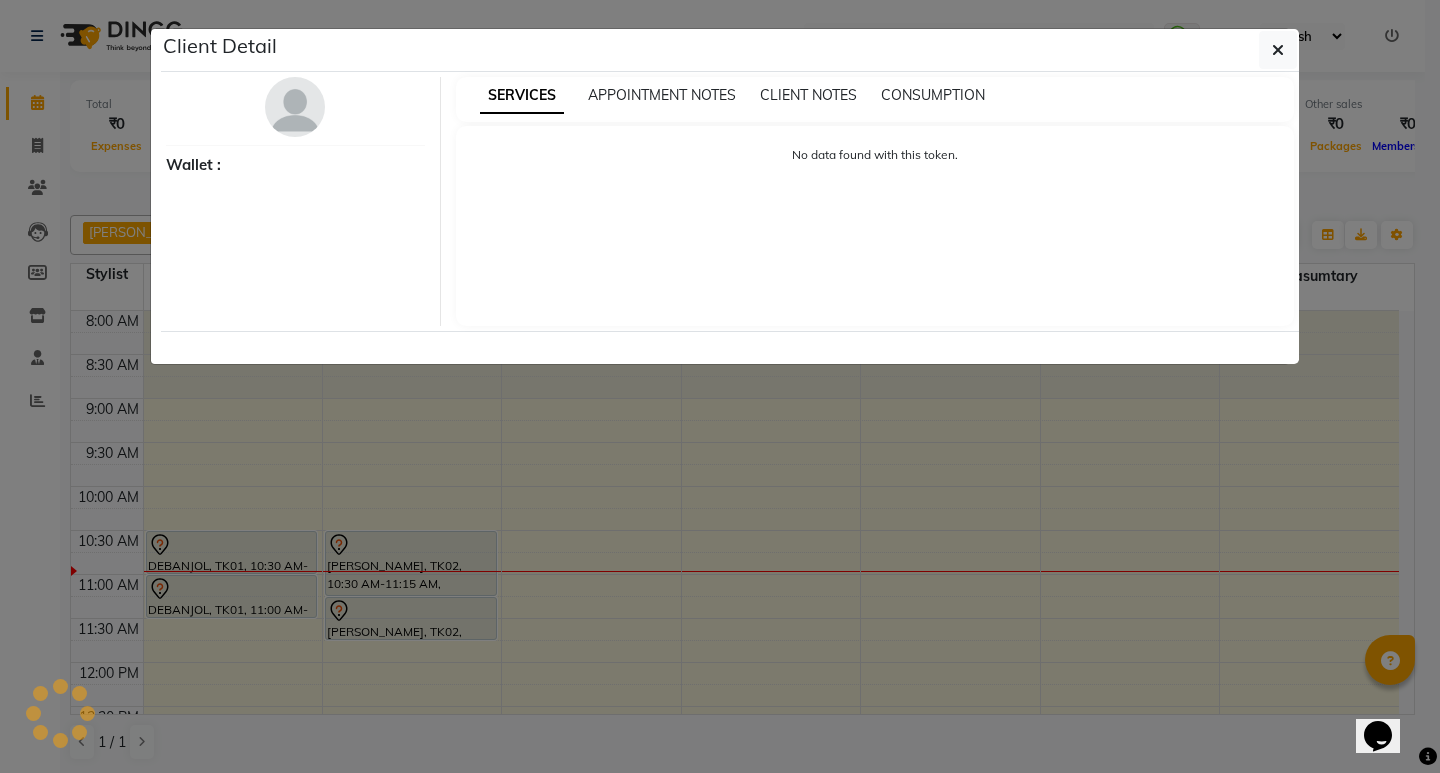 select on "7" 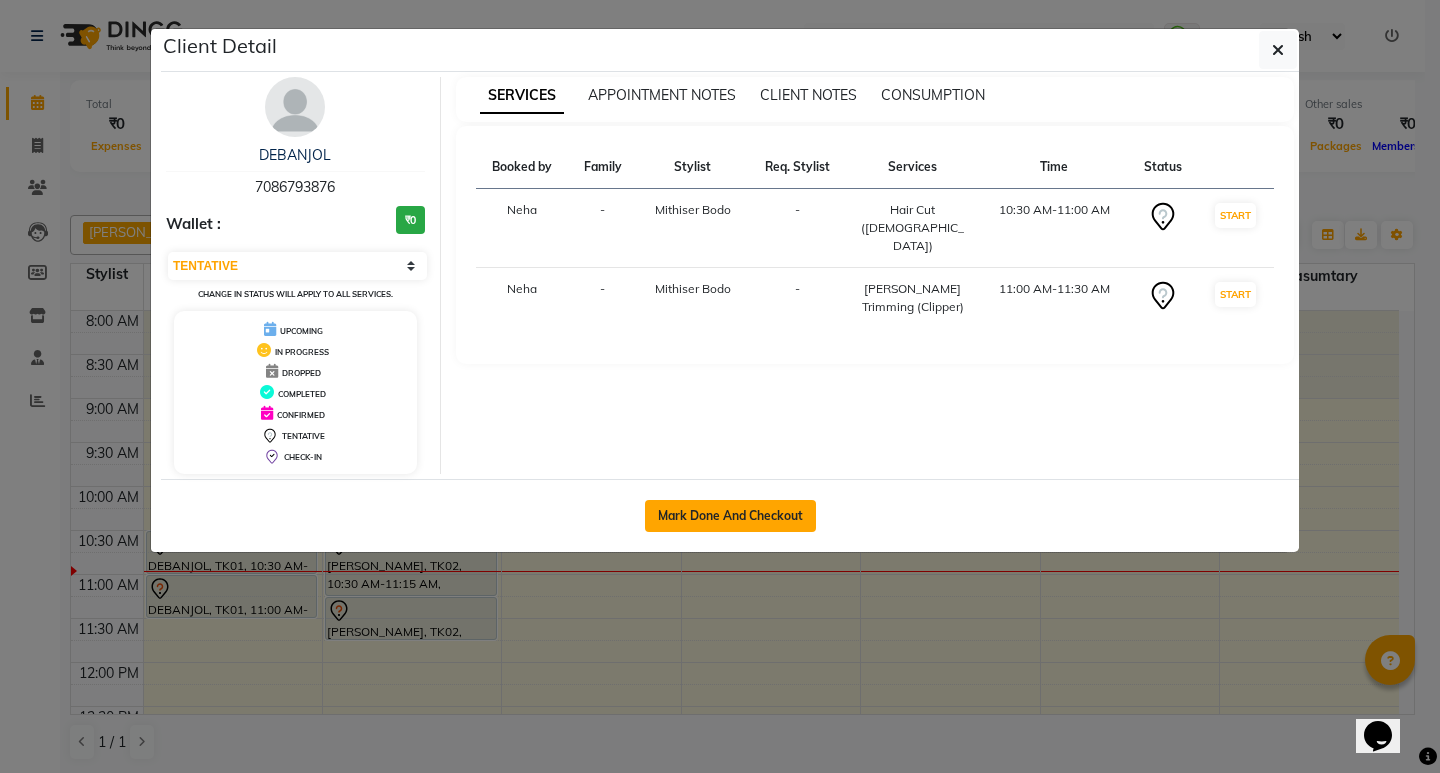 click on "Mark Done And Checkout" 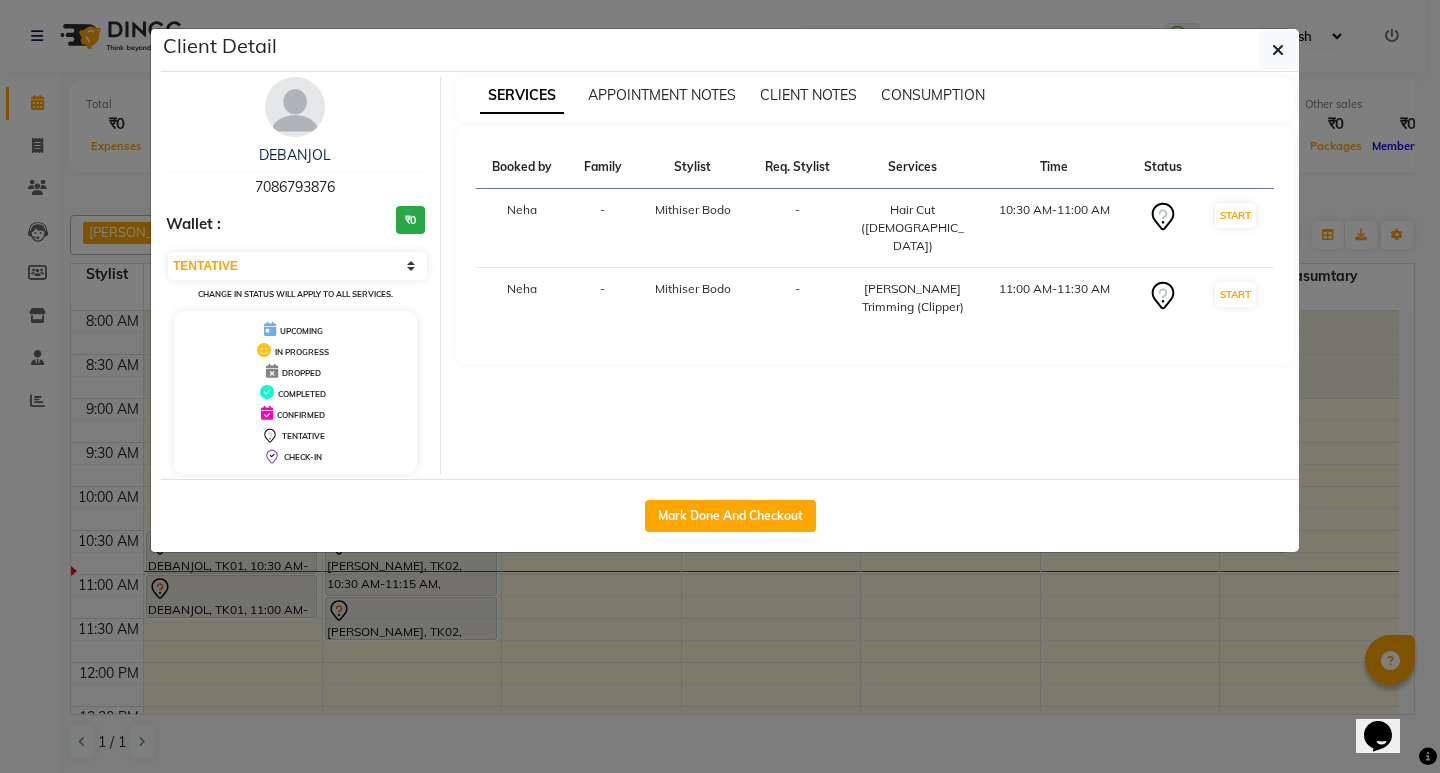 select on "service" 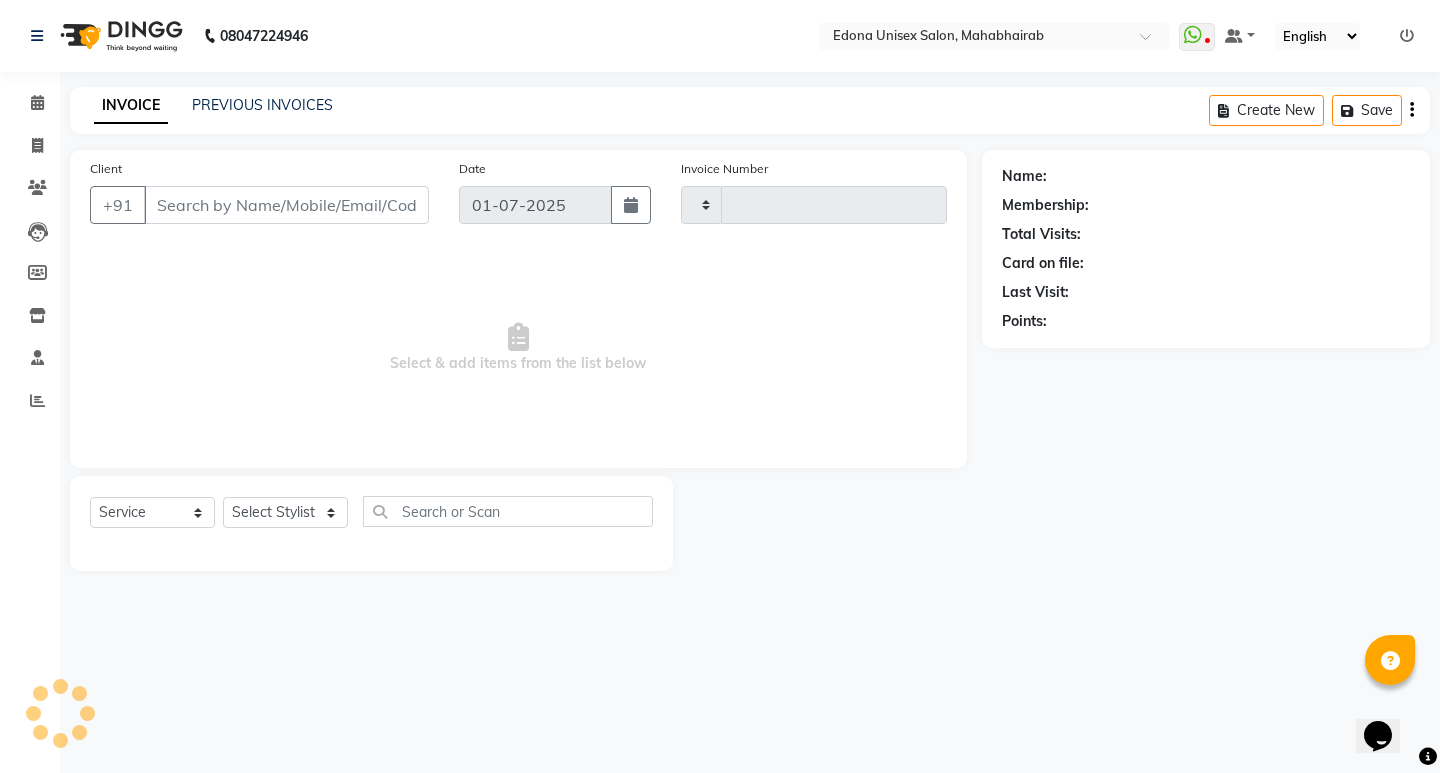 type on "1806" 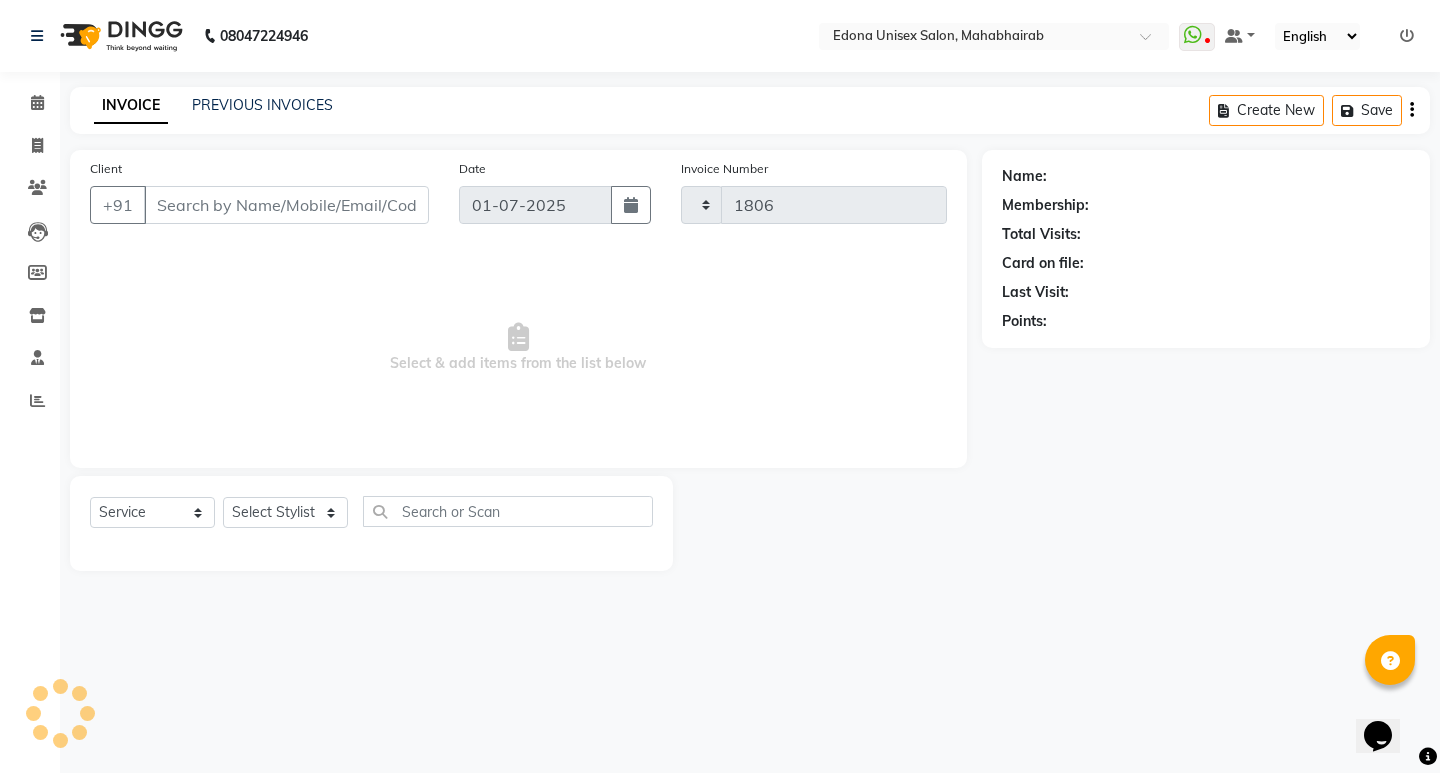 select on "5393" 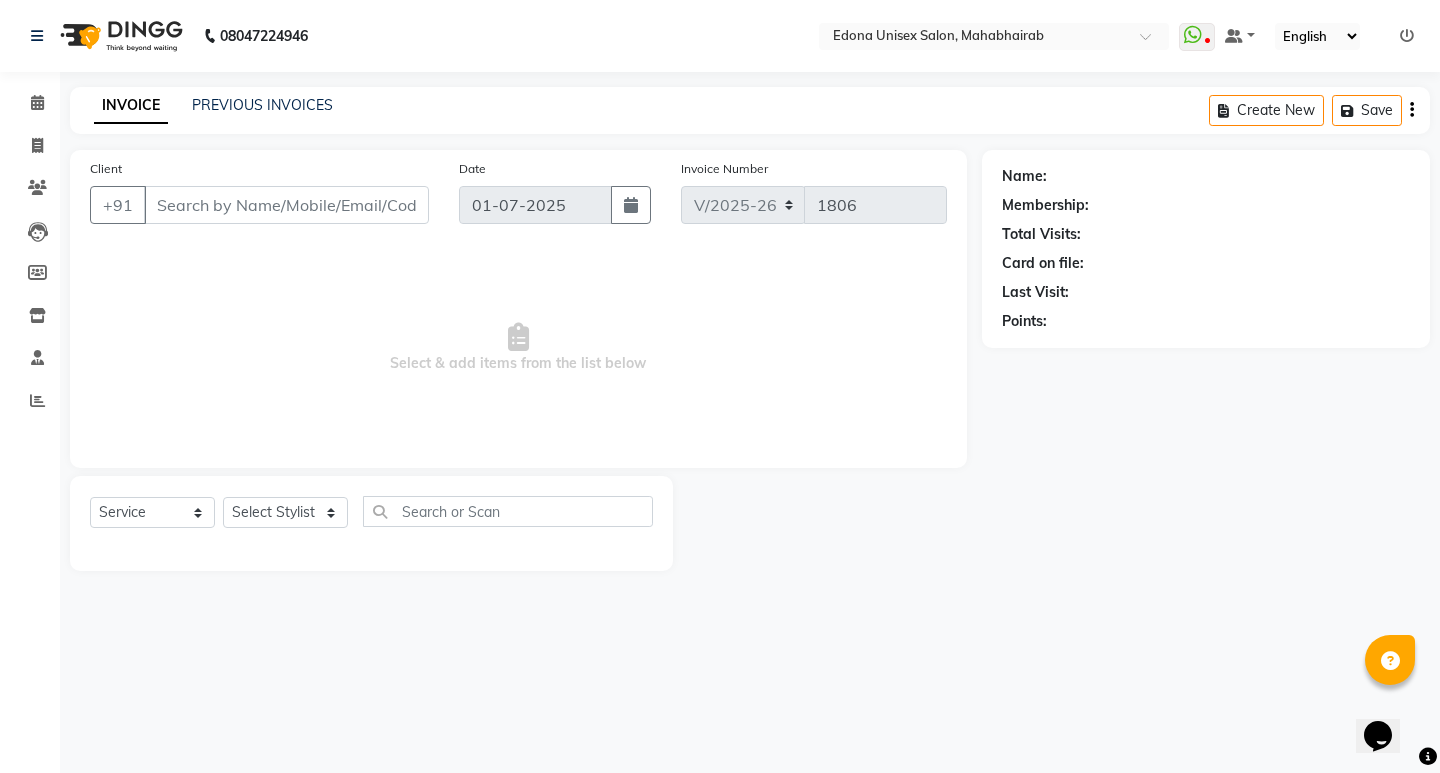 type on "7086793876" 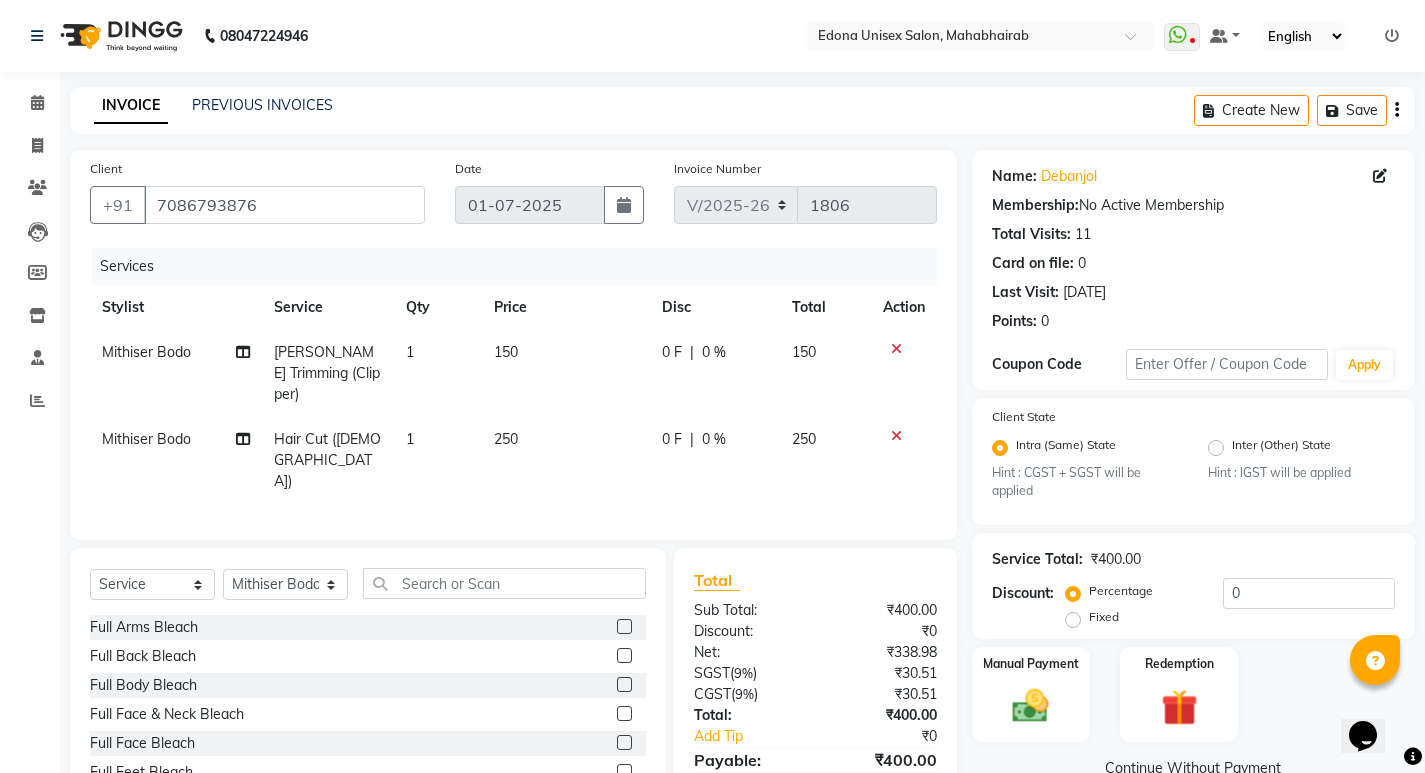 scroll, scrollTop: 52, scrollLeft: 0, axis: vertical 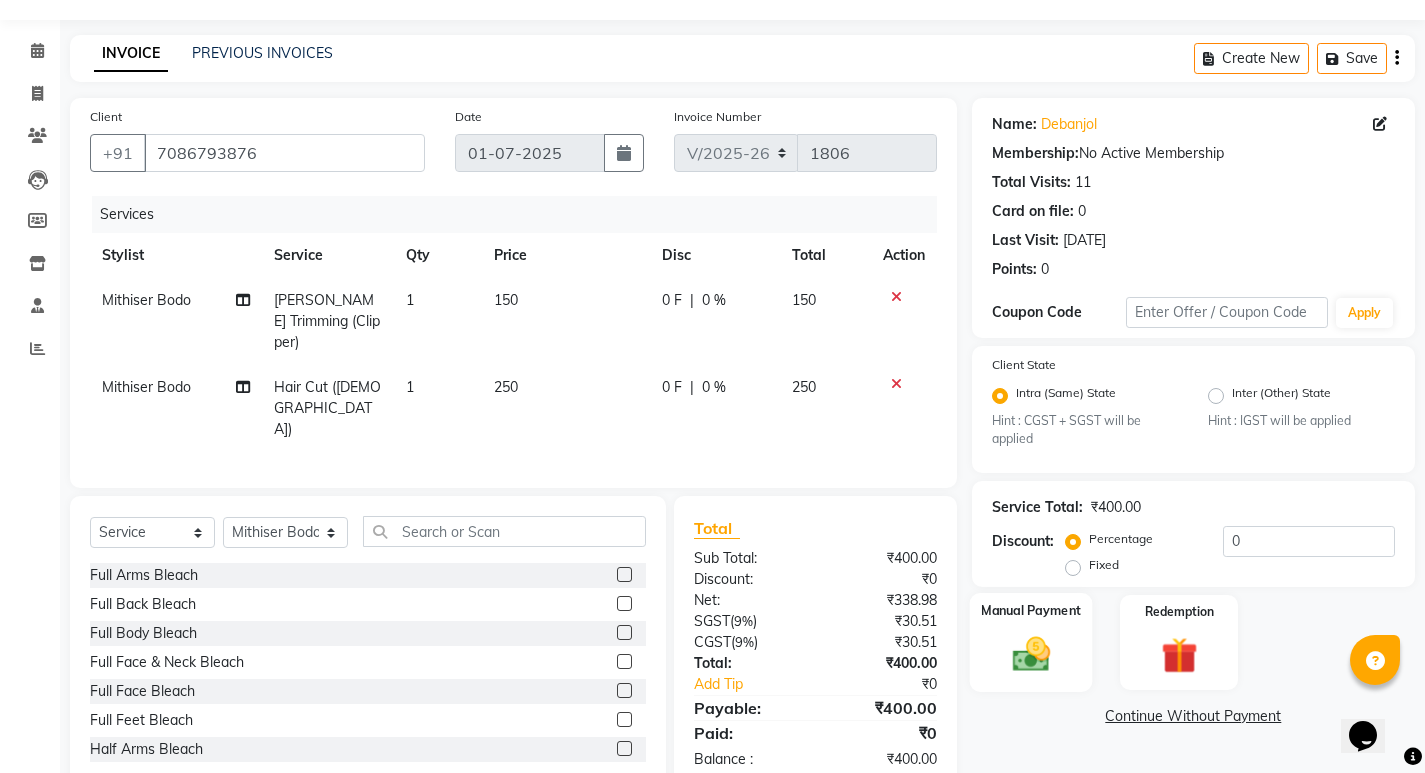 drag, startPoint x: 1058, startPoint y: 633, endPoint x: 1075, endPoint y: 640, distance: 18.384777 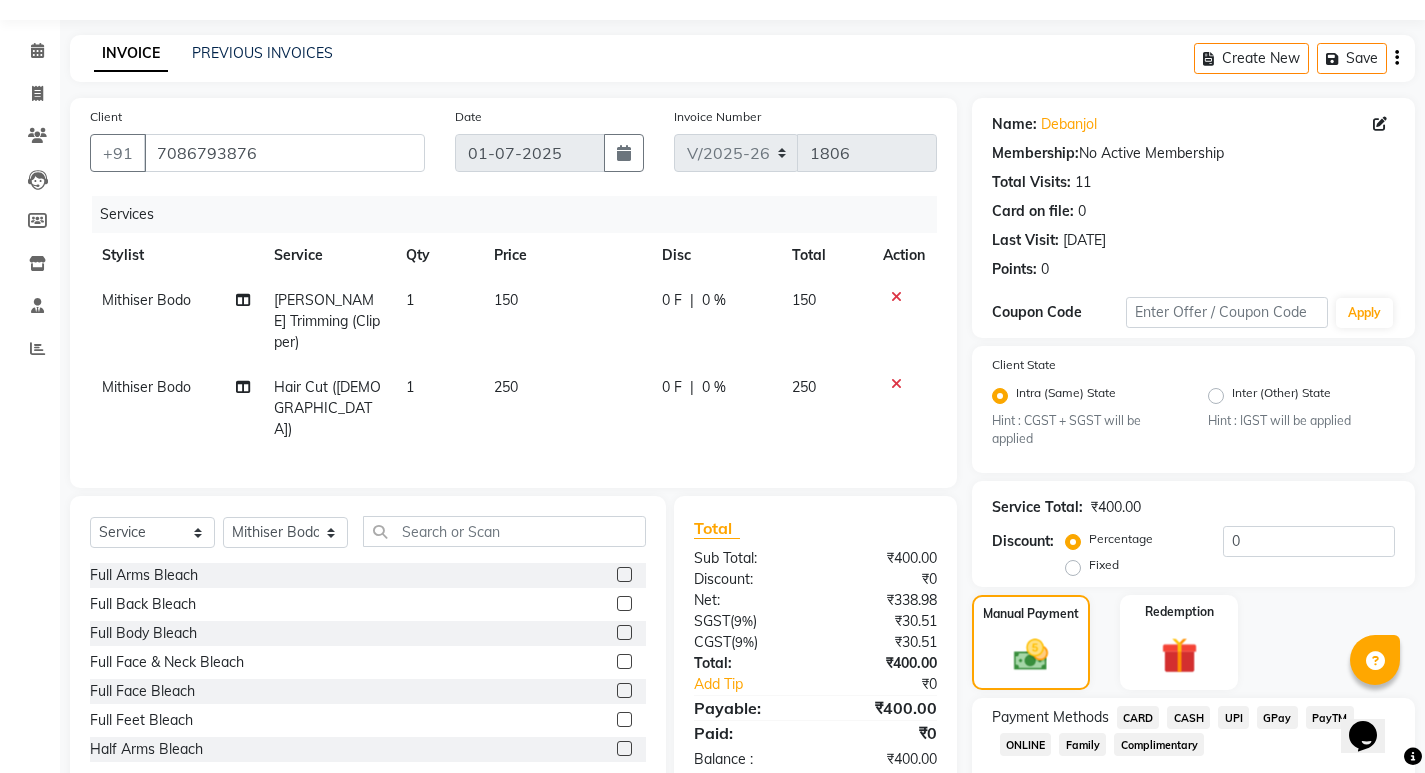 scroll, scrollTop: 168, scrollLeft: 0, axis: vertical 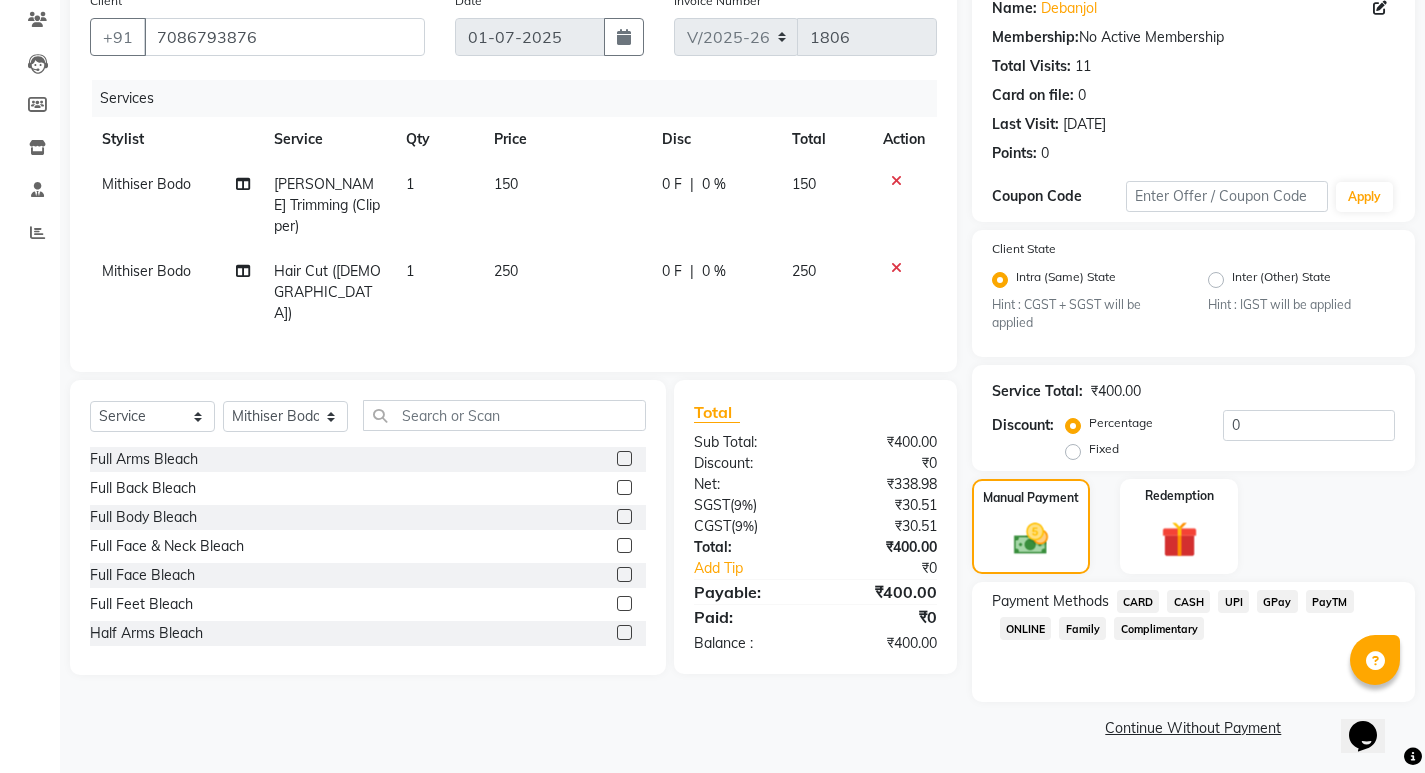 click on "CASH" 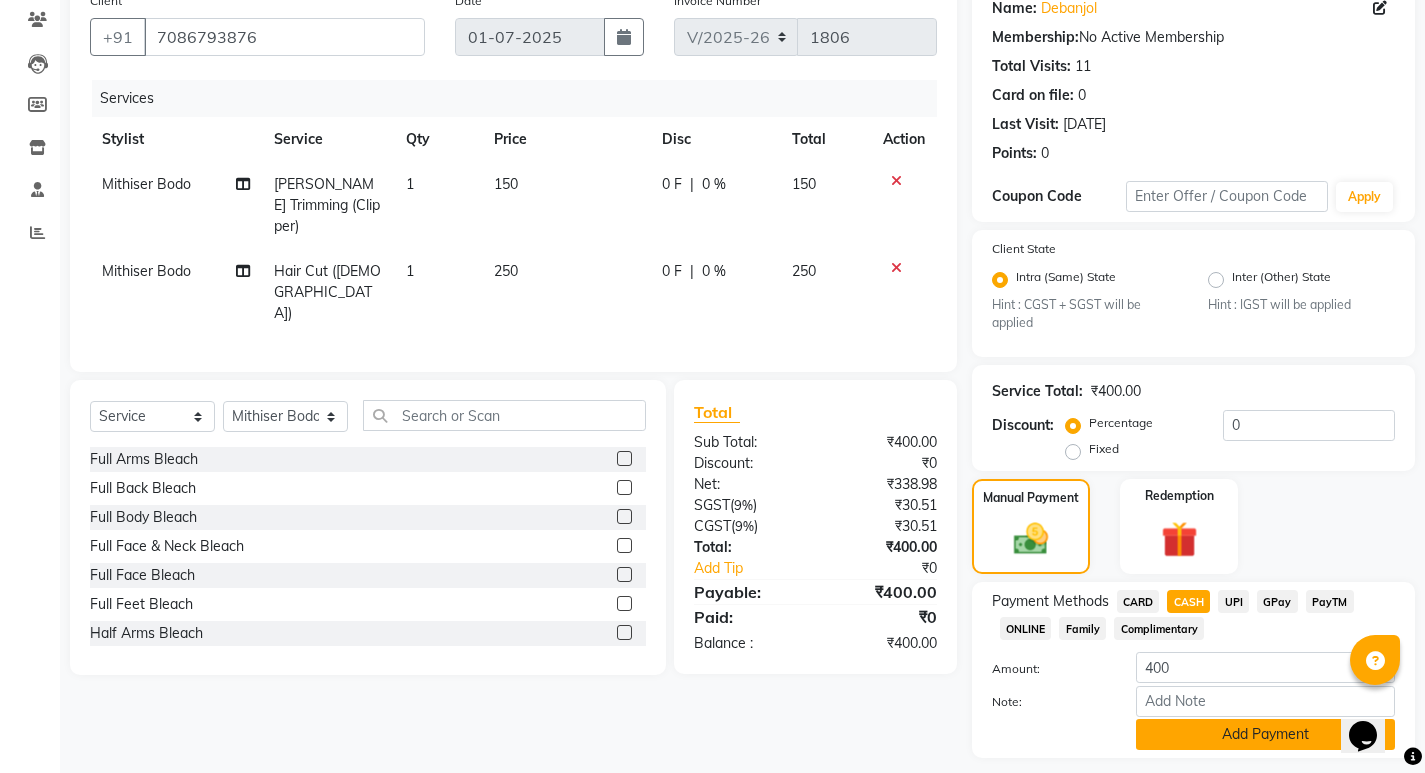 click on "Add Payment" 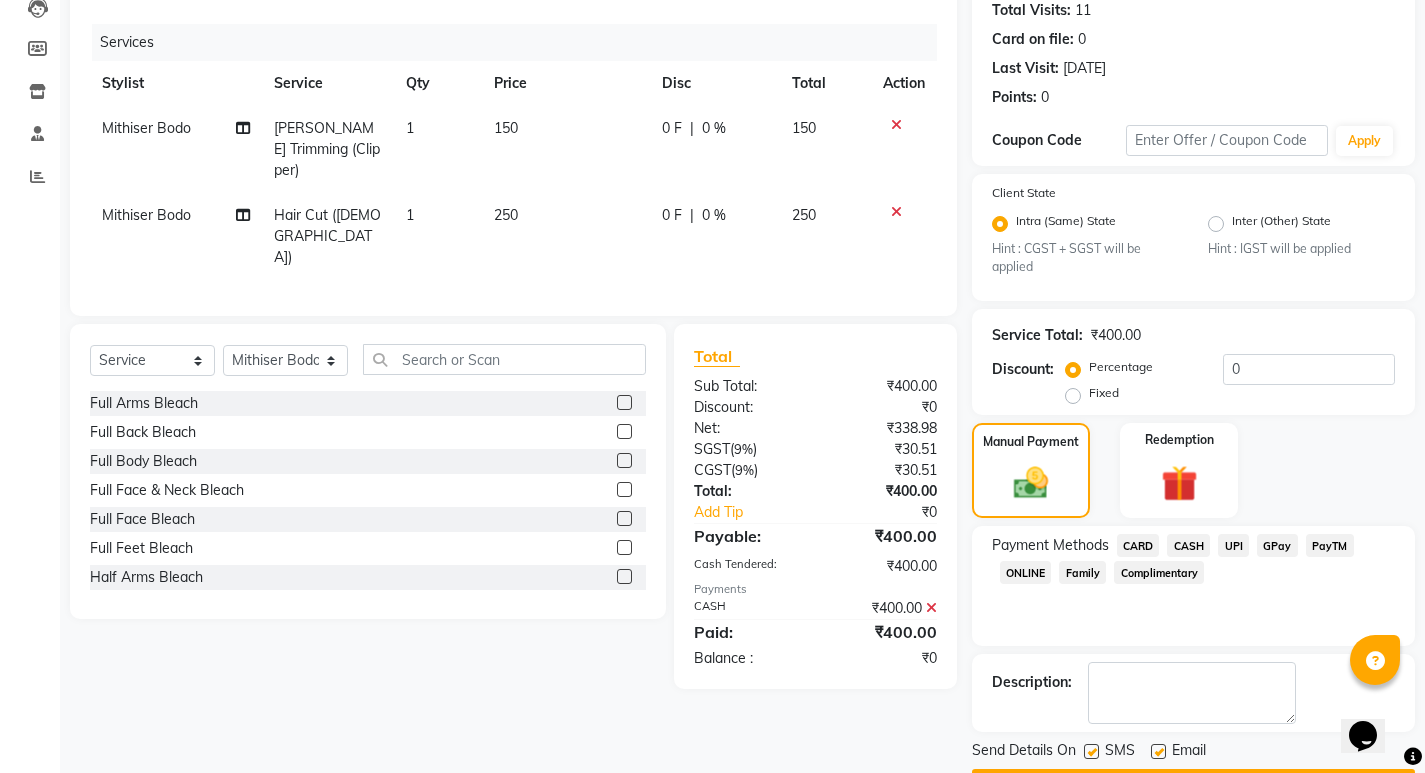 scroll, scrollTop: 281, scrollLeft: 0, axis: vertical 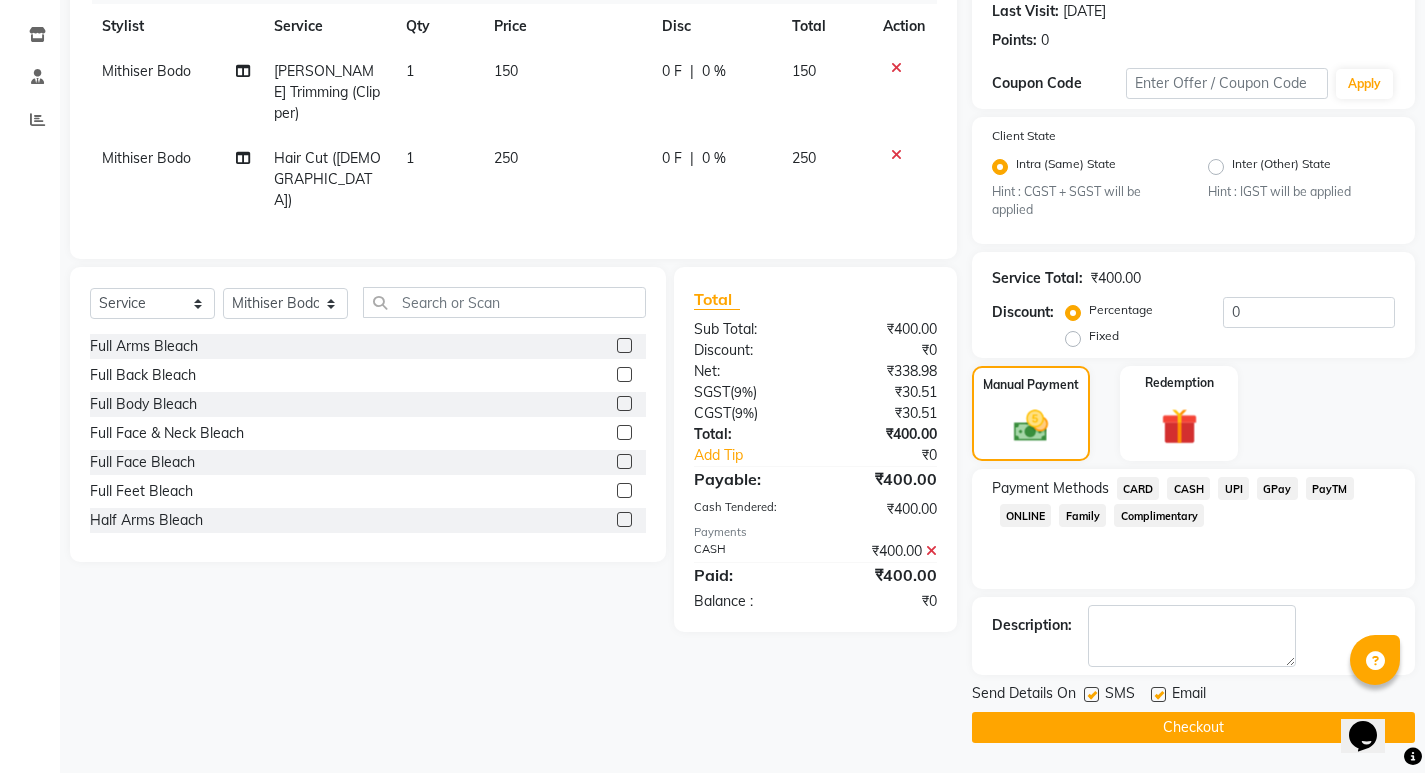 click on "Checkout" 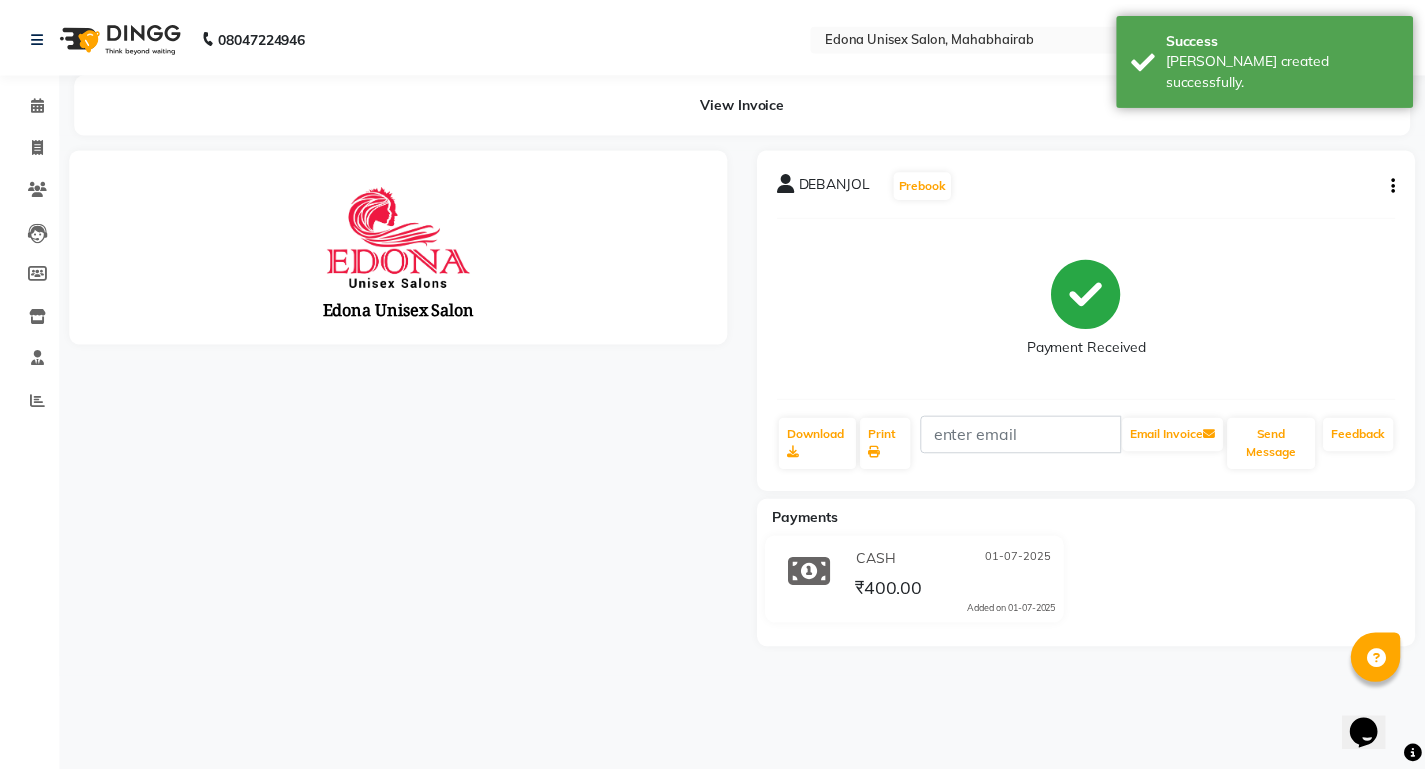 scroll, scrollTop: 0, scrollLeft: 0, axis: both 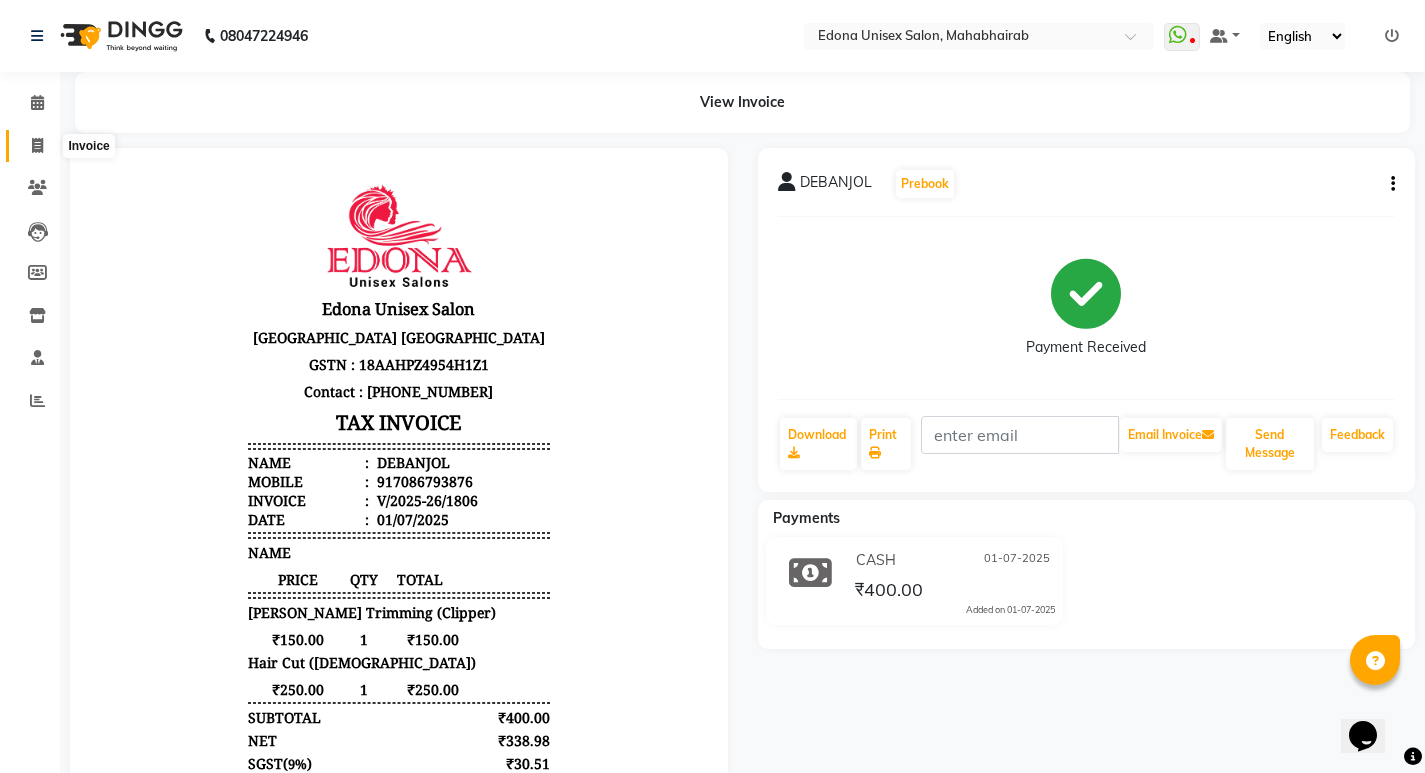 click 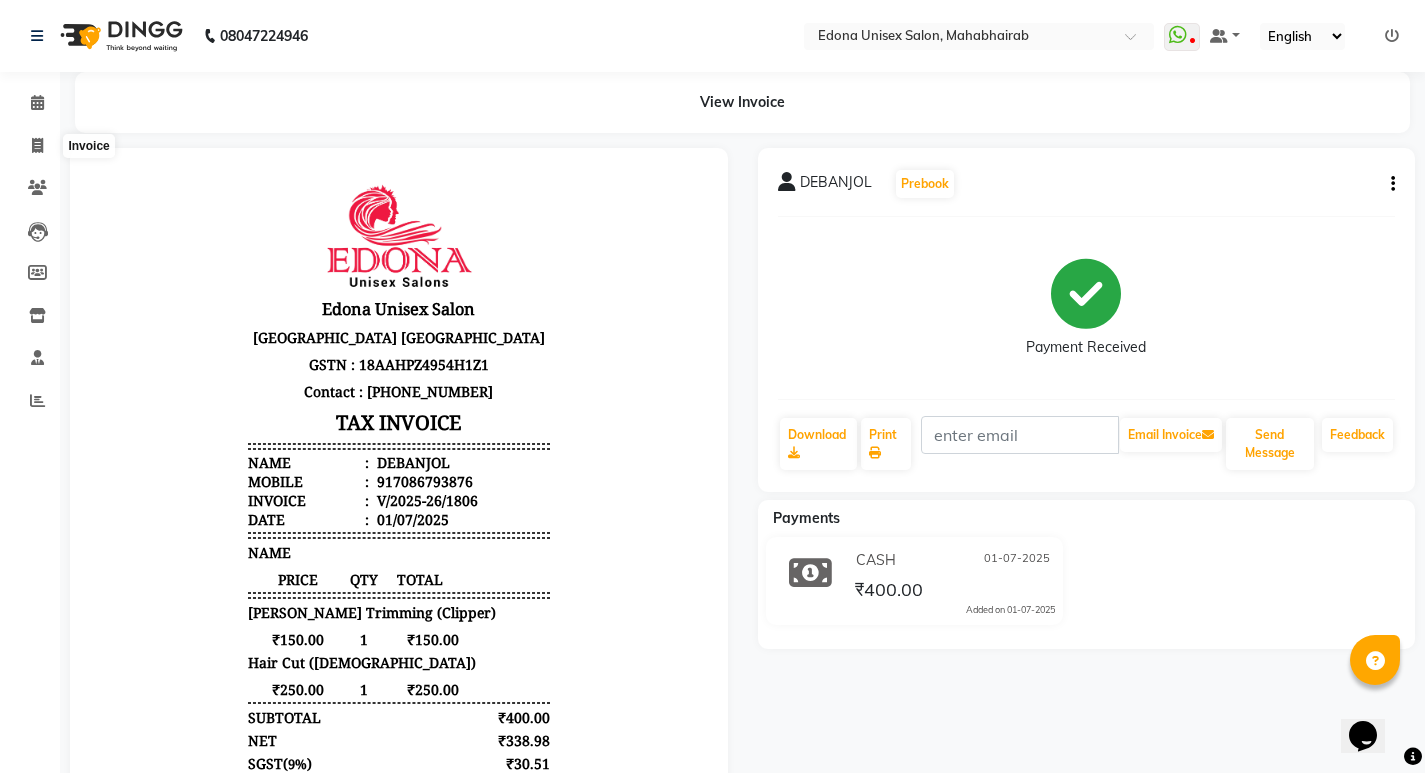 select on "service" 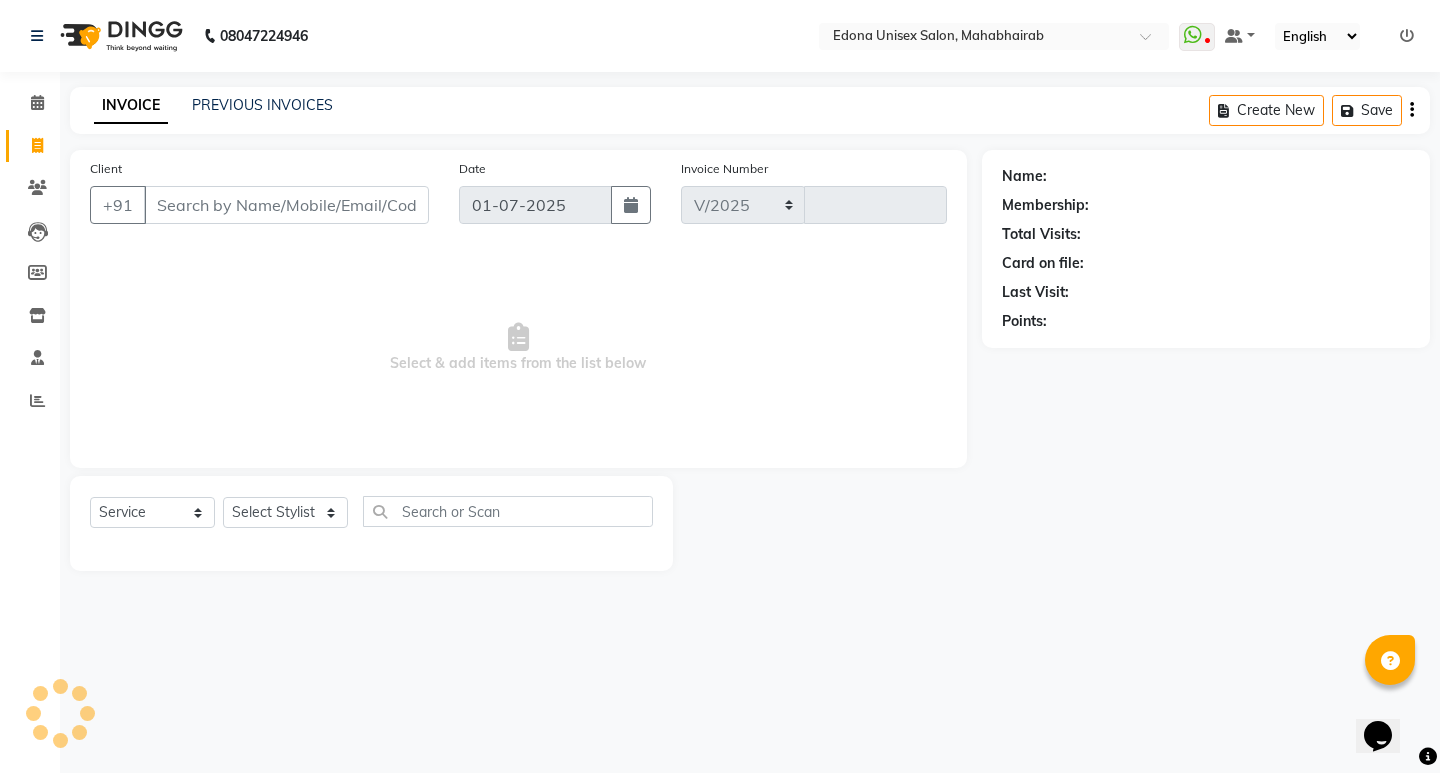 select on "5393" 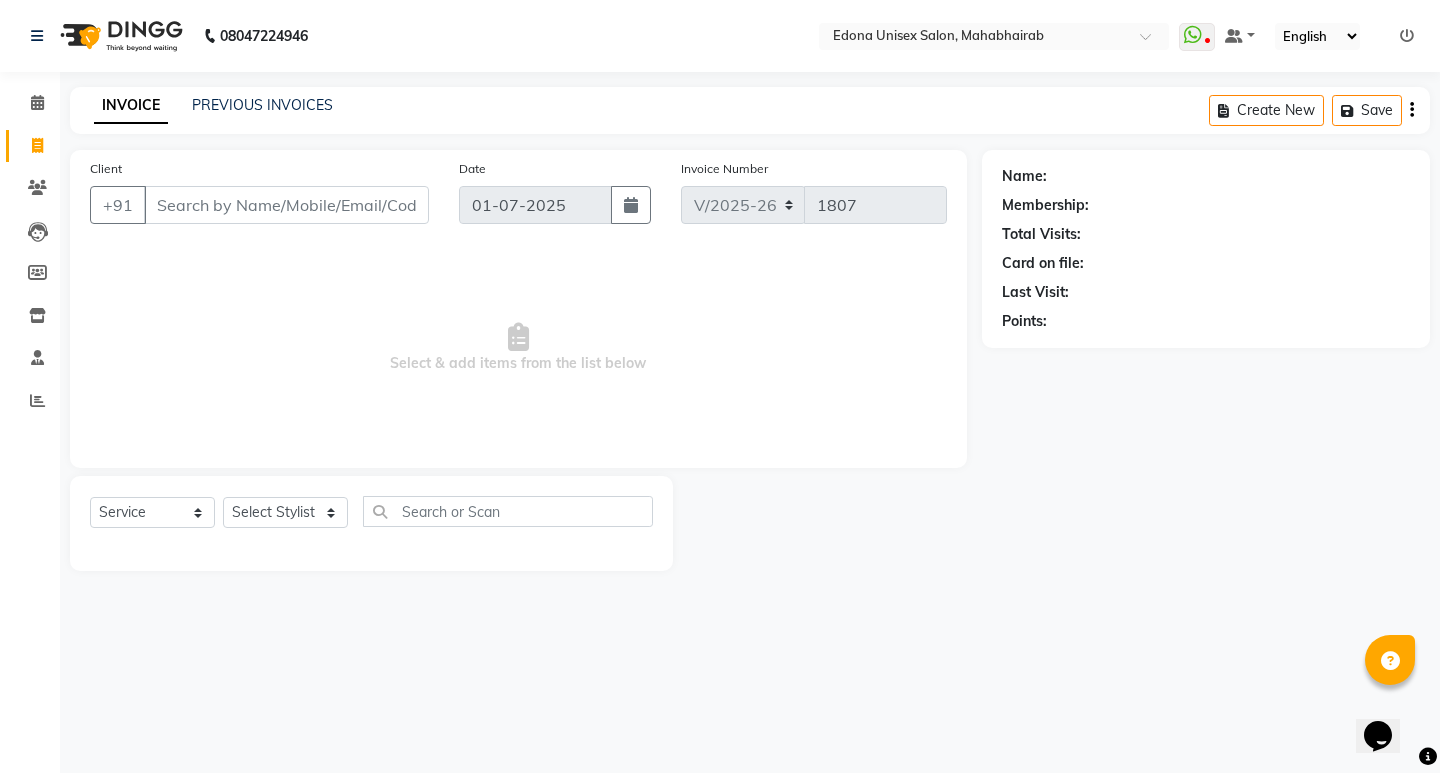 click on "Calendar" 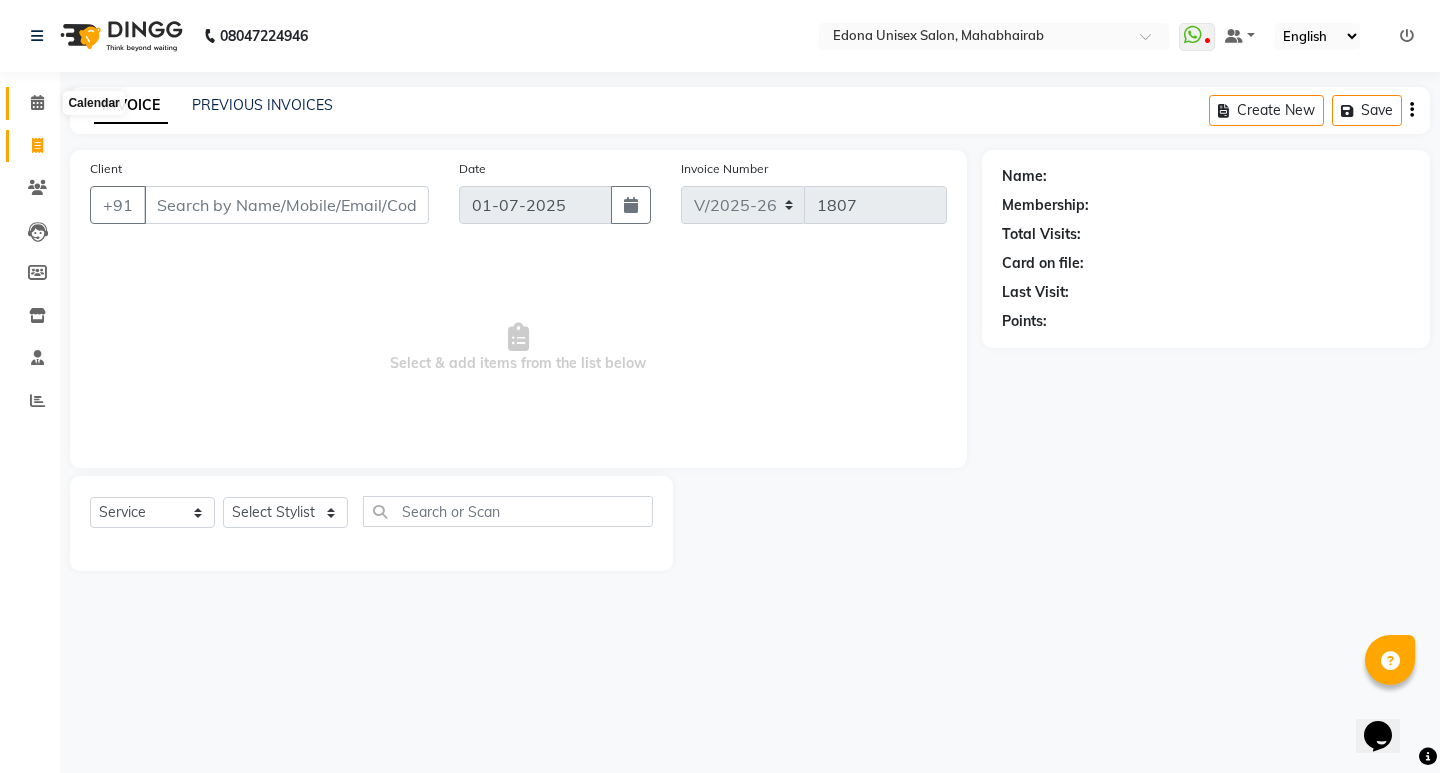 click 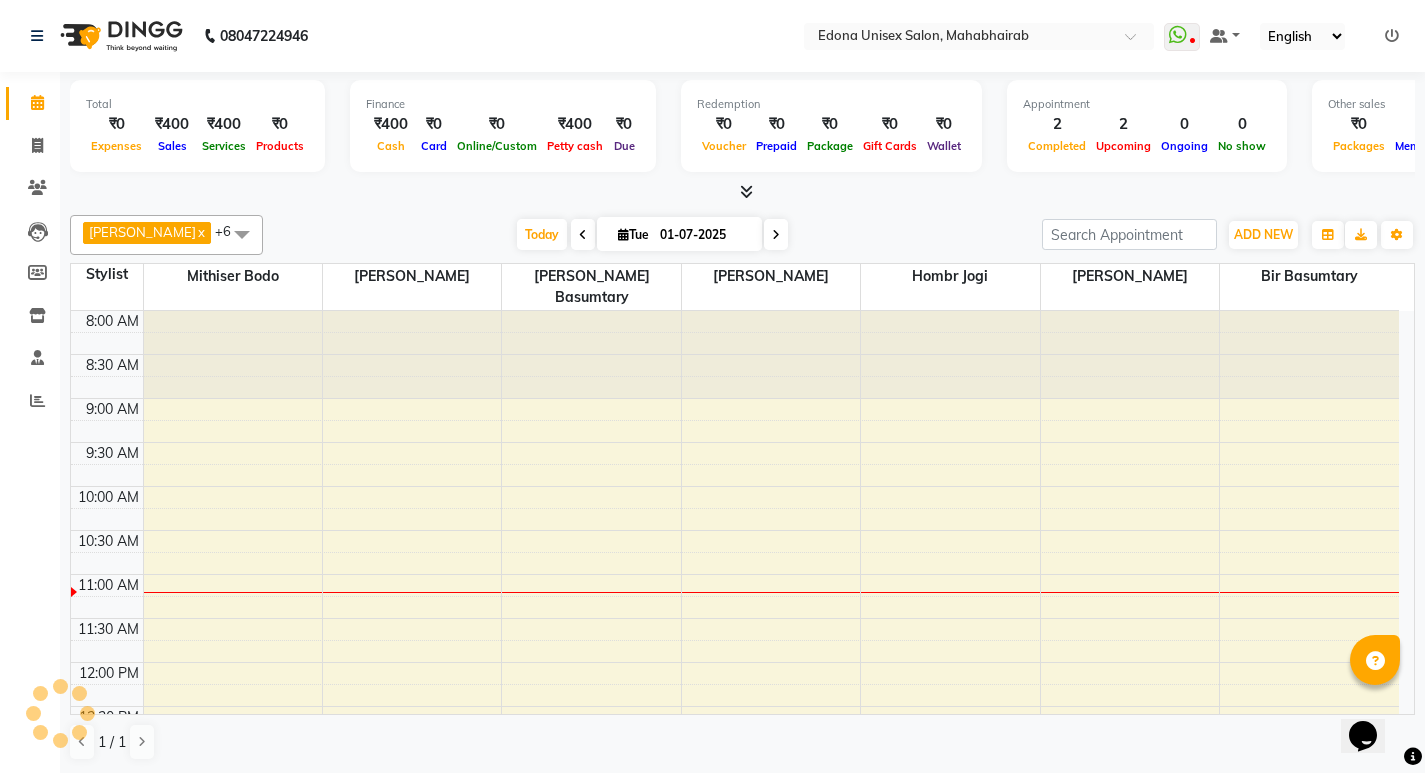 scroll, scrollTop: 0, scrollLeft: 0, axis: both 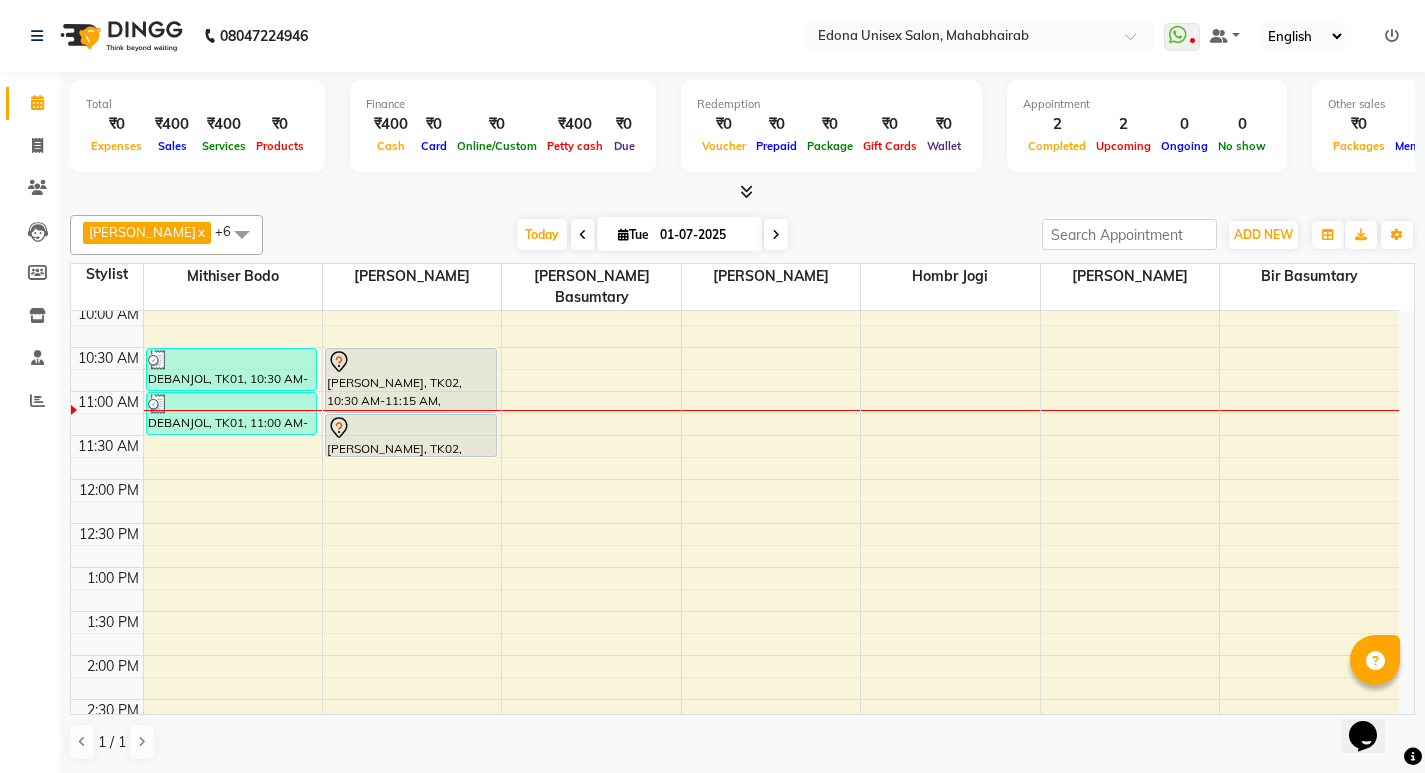 click on "8:00 AM 8:30 AM 9:00 AM 9:30 AM 10:00 AM 10:30 AM 11:00 AM 11:30 AM 12:00 PM 12:30 PM 1:00 PM 1:30 PM 2:00 PM 2:30 PM 3:00 PM 3:30 PM 4:00 PM 4:30 PM 5:00 PM 5:30 PM 6:00 PM 6:30 PM 7:00 PM 7:30 PM 8:00 PM 8:30 PM     DEBANJOL, TK01, 10:30 AM-11:00 AM, Hair Cut (Gents)     DEBANJOL, TK01, 11:00 AM-11:30 AM, Beard Trimming (Clipper)             Mira Dutta, TK02, 10:30 AM-11:15 AM, Advanced Facial             Mira Dutta, TK02, 11:15 AM-11:45 AM, Blow Dry with Shampoo" at bounding box center [735, 699] 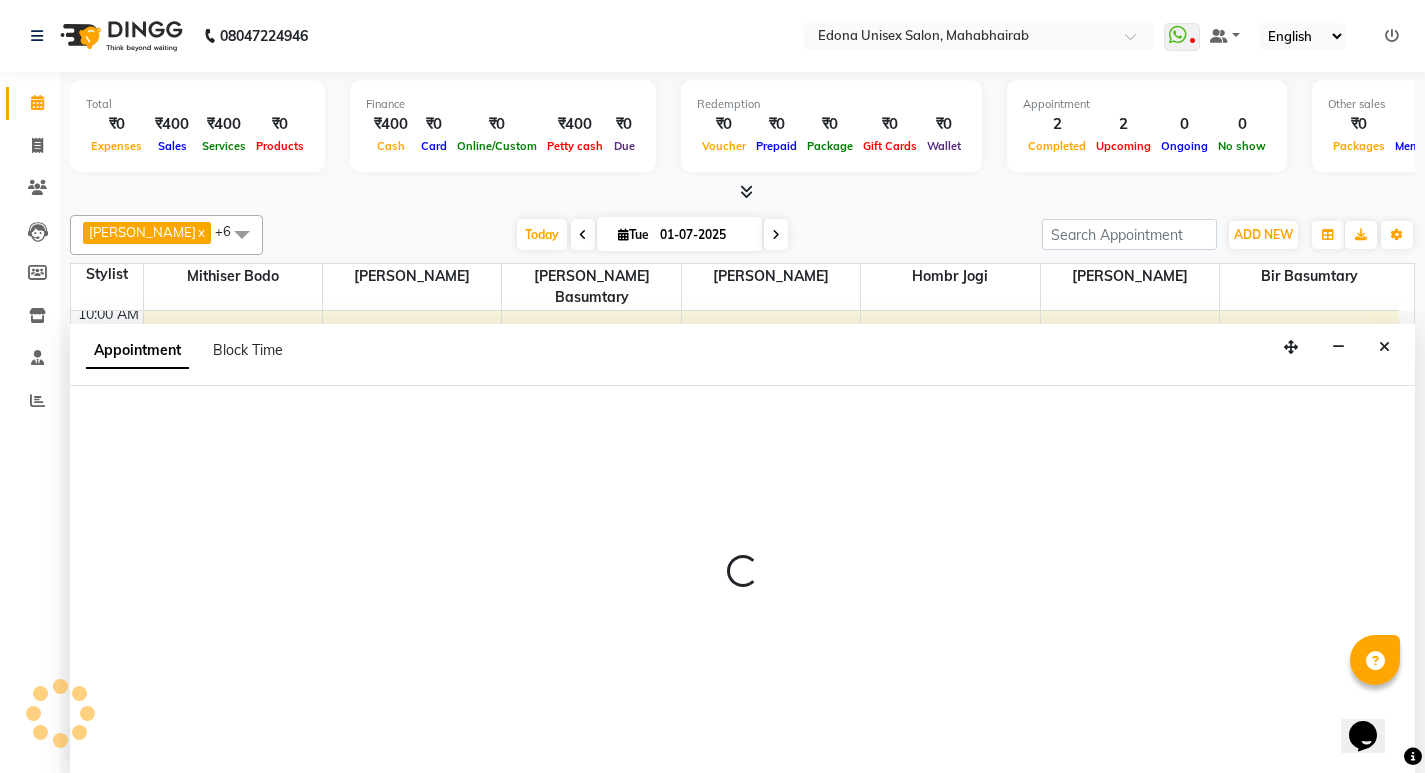 scroll, scrollTop: 1, scrollLeft: 0, axis: vertical 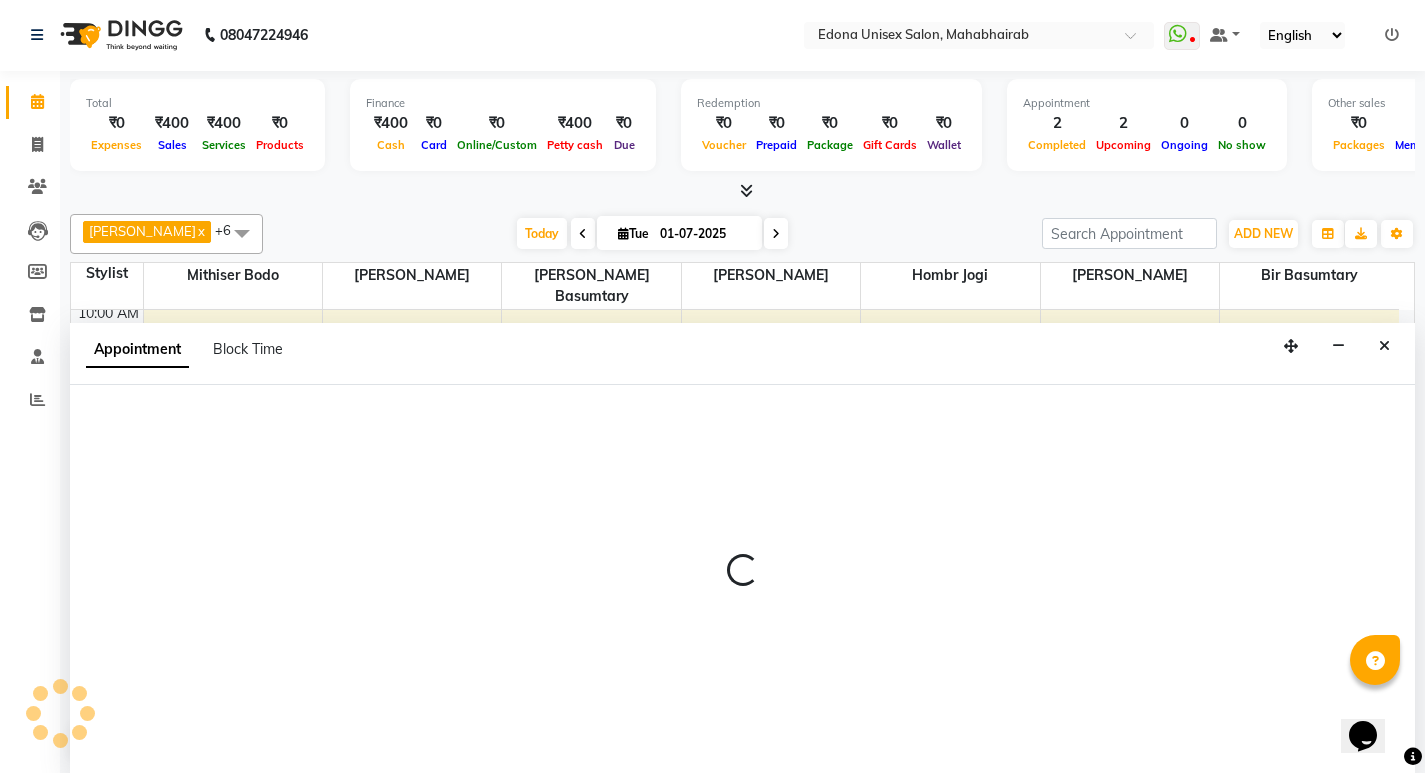 select on "35911" 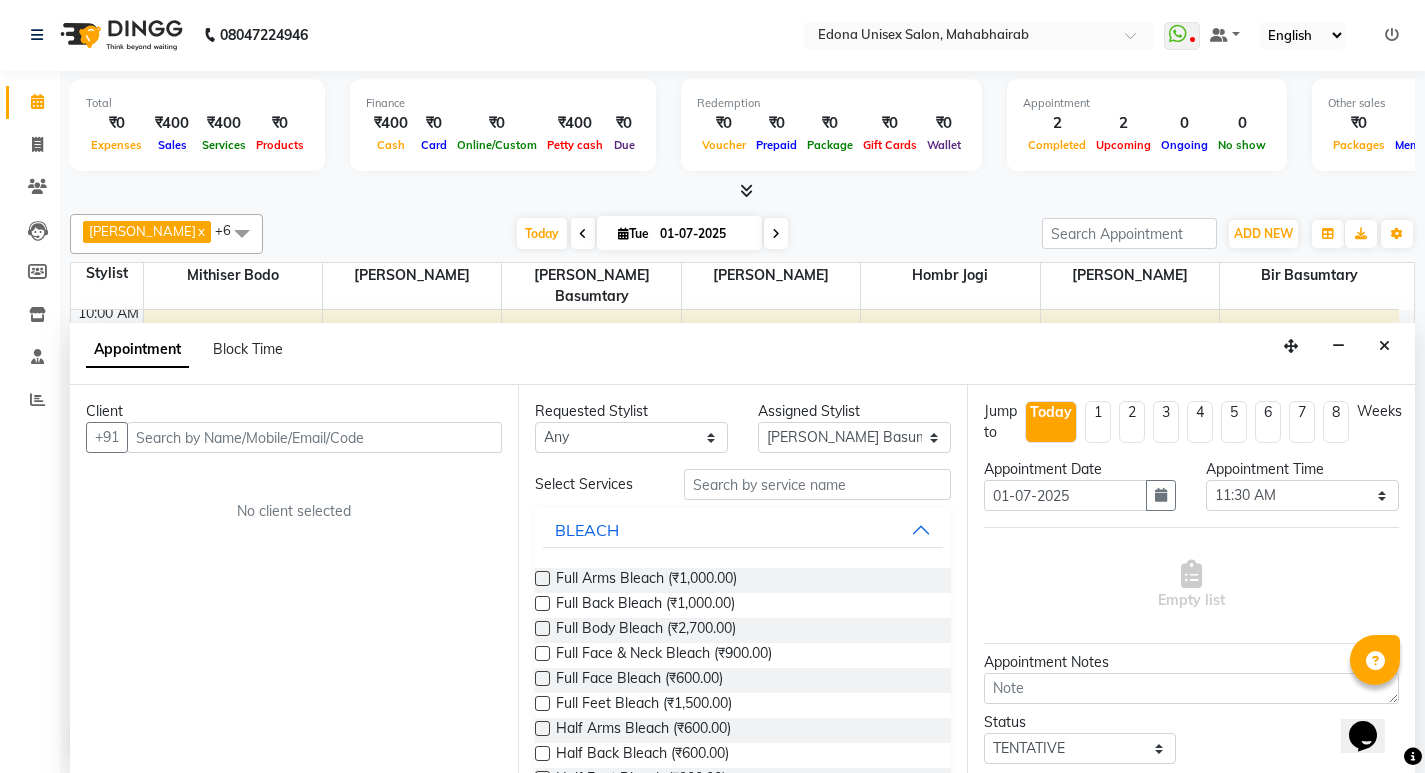 drag, startPoint x: 332, startPoint y: 427, endPoint x: 339, endPoint y: 407, distance: 21.189621 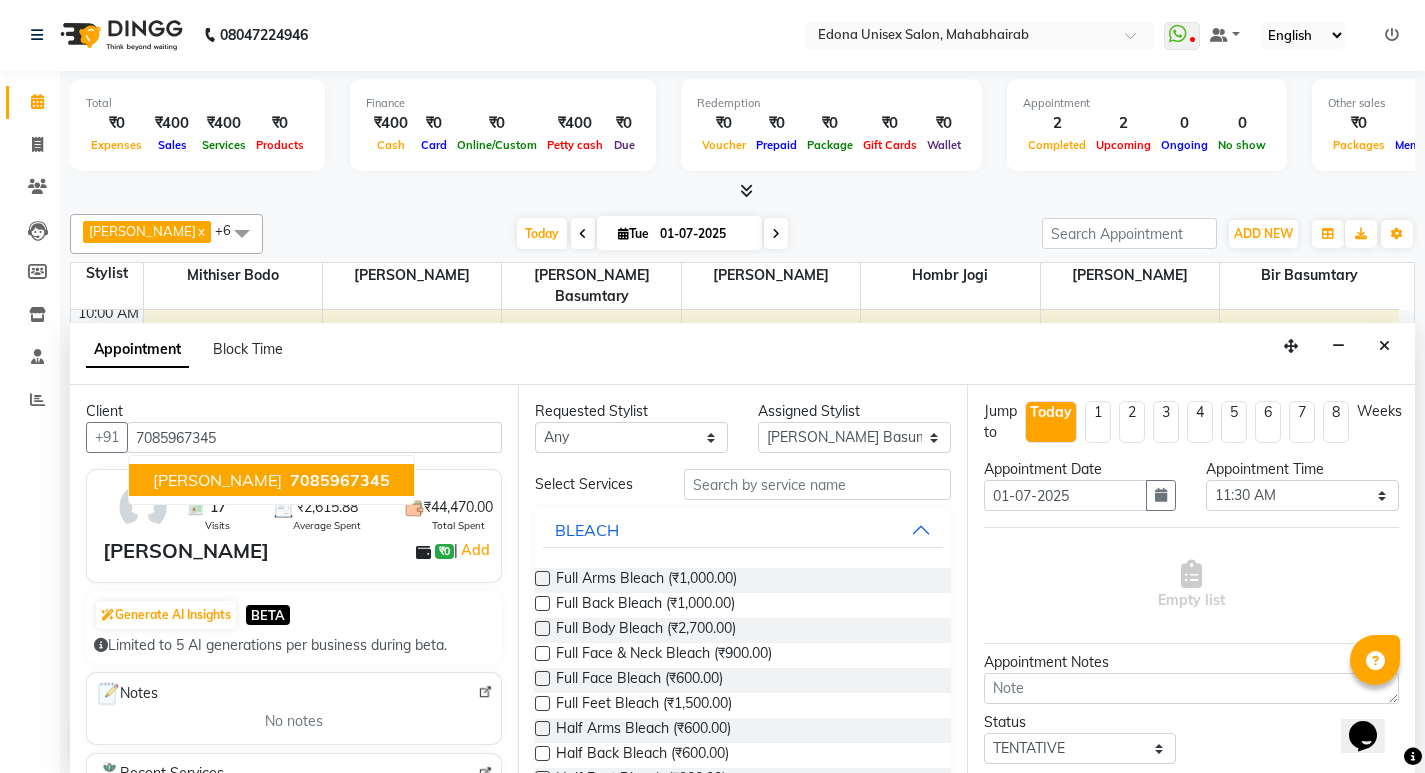 click on "GABRIELL   7085967345" at bounding box center (271, 480) 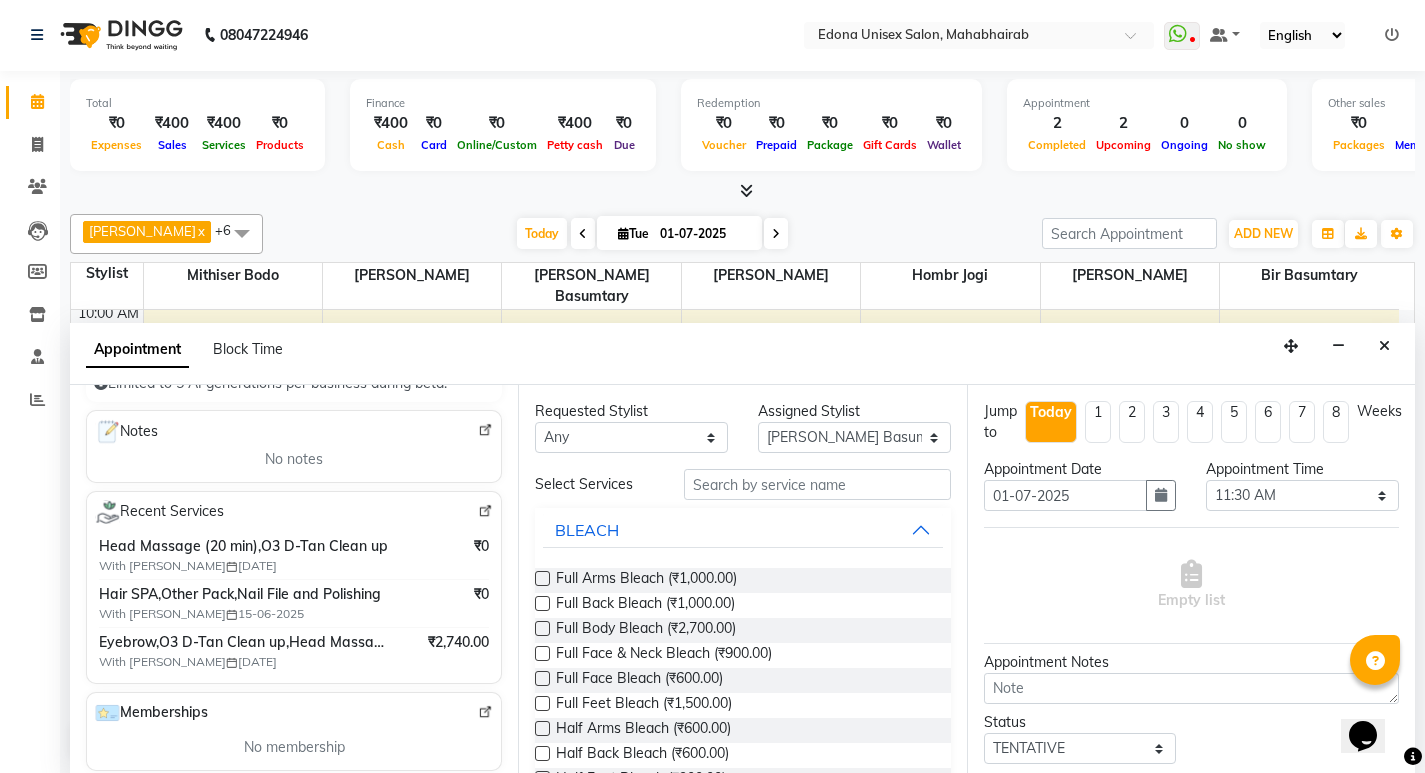 scroll, scrollTop: 264, scrollLeft: 0, axis: vertical 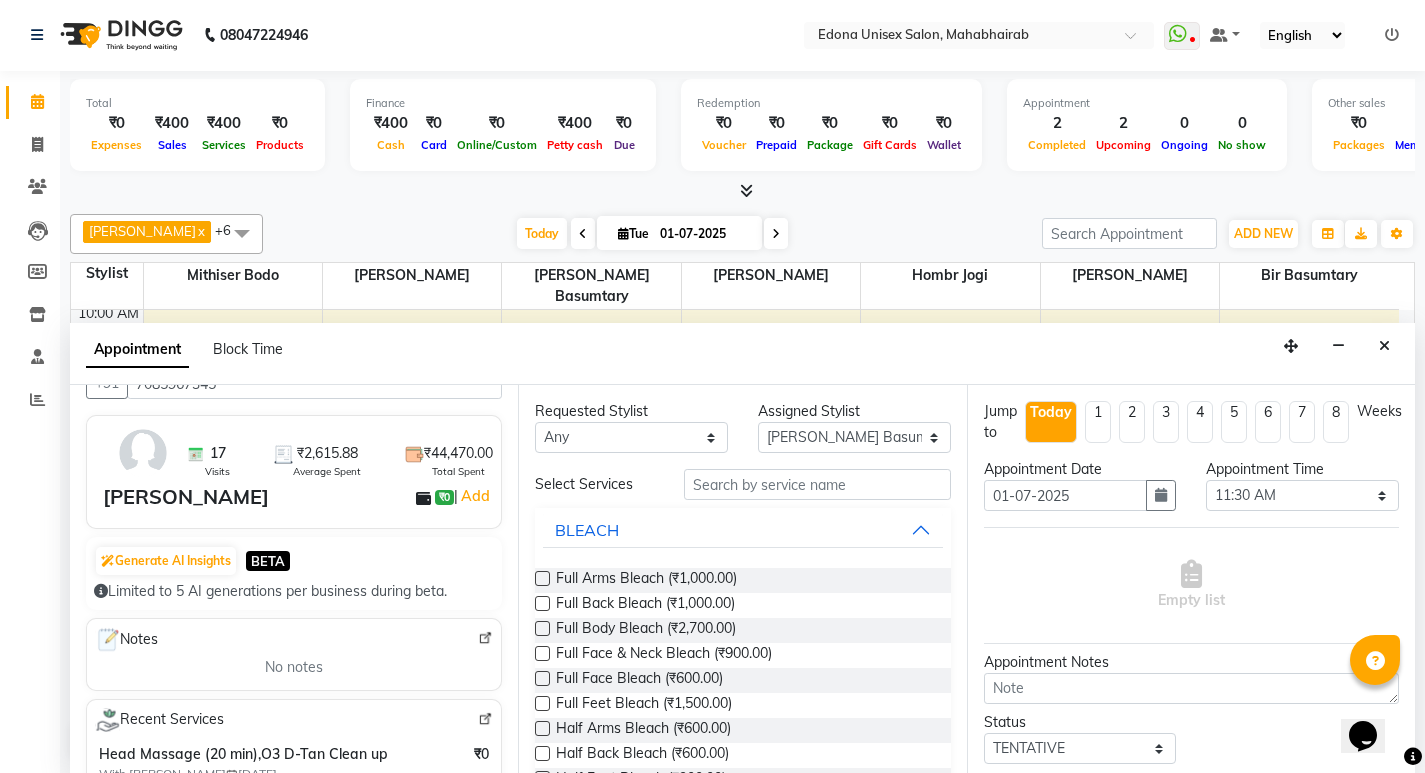 type on "7085967345" 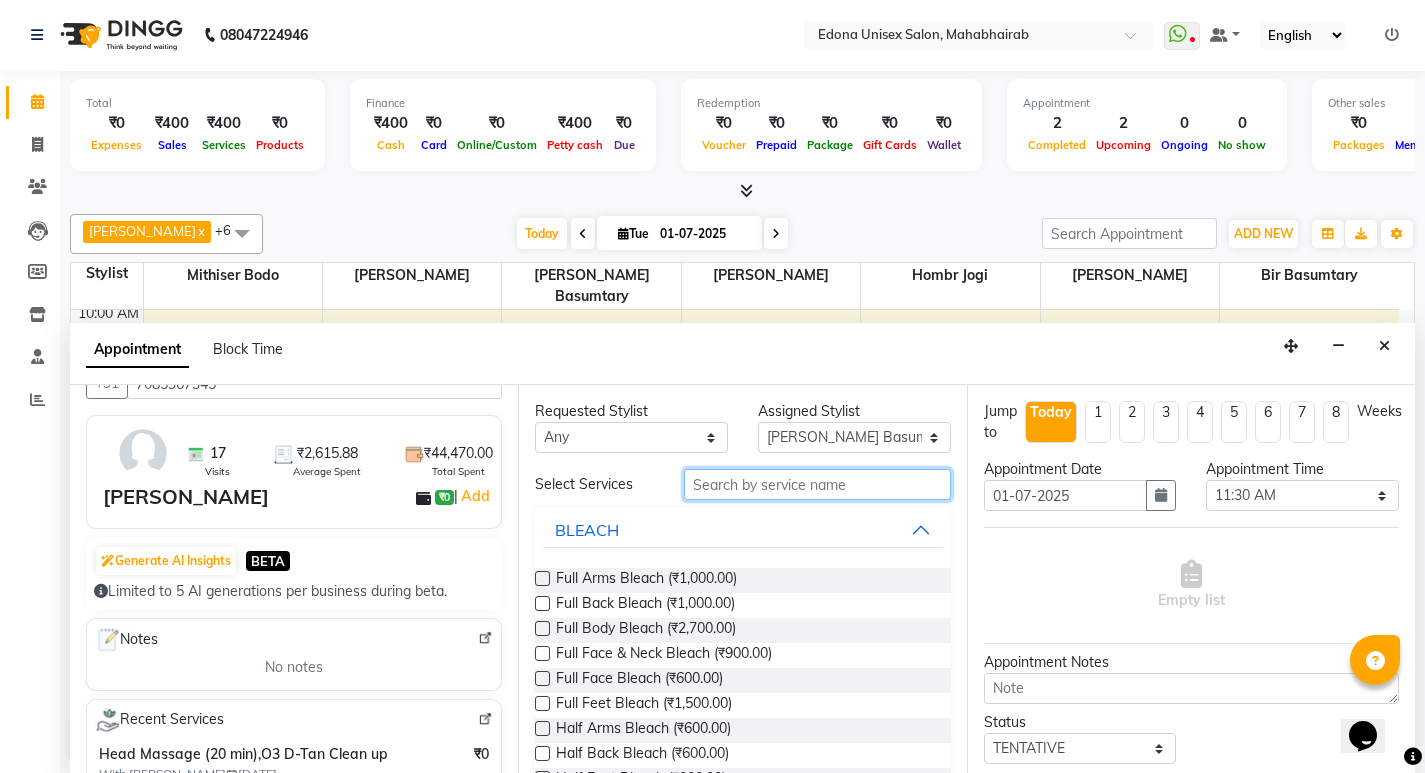 click at bounding box center (817, 484) 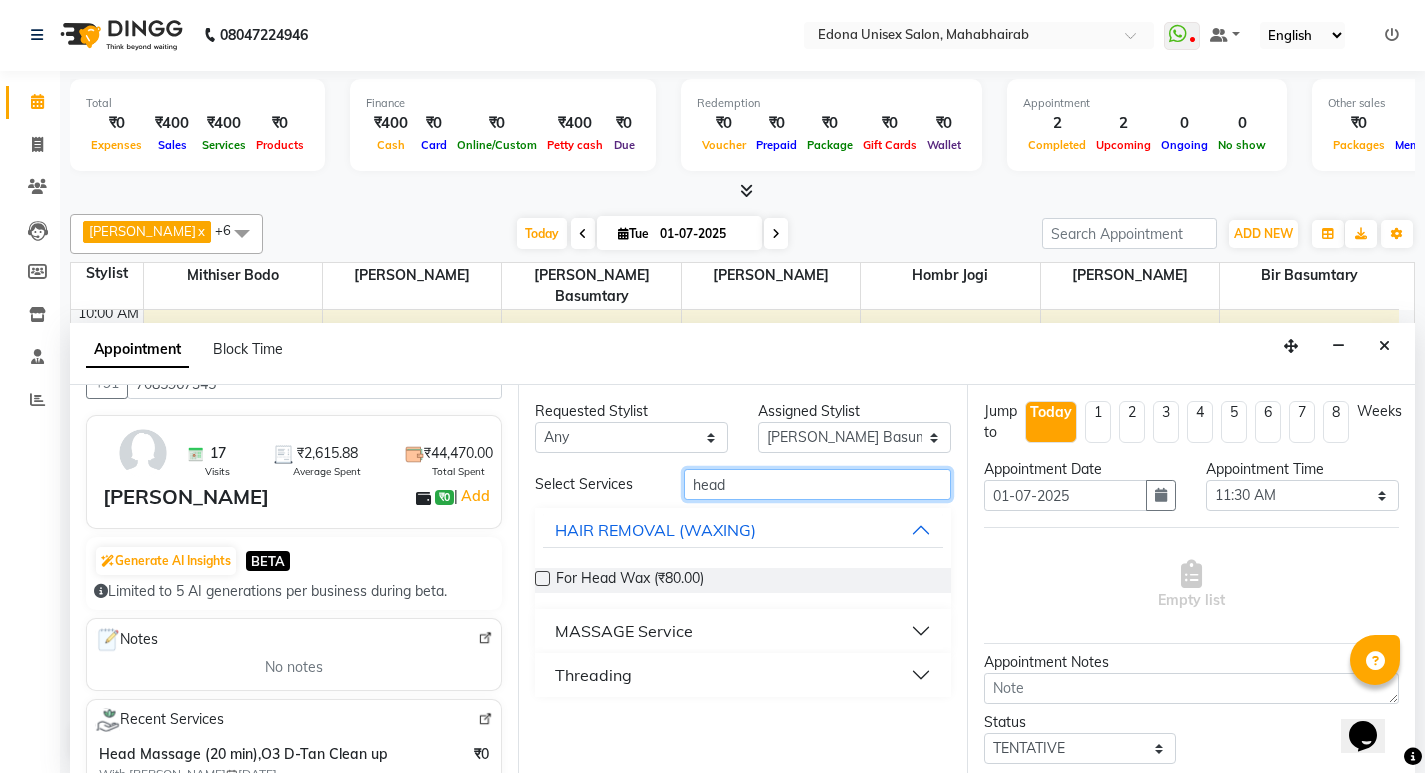 type on "head" 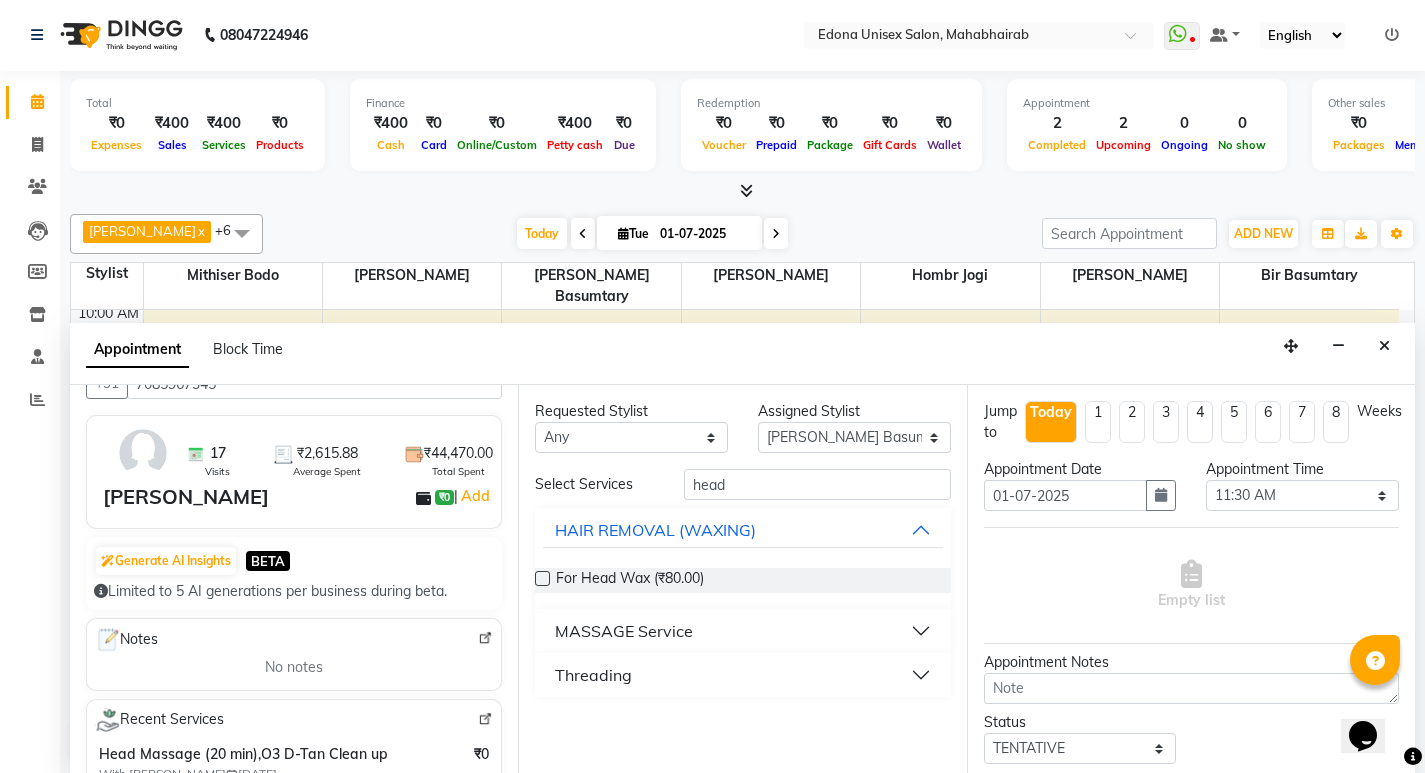 click on "MASSAGE Service" at bounding box center [624, 631] 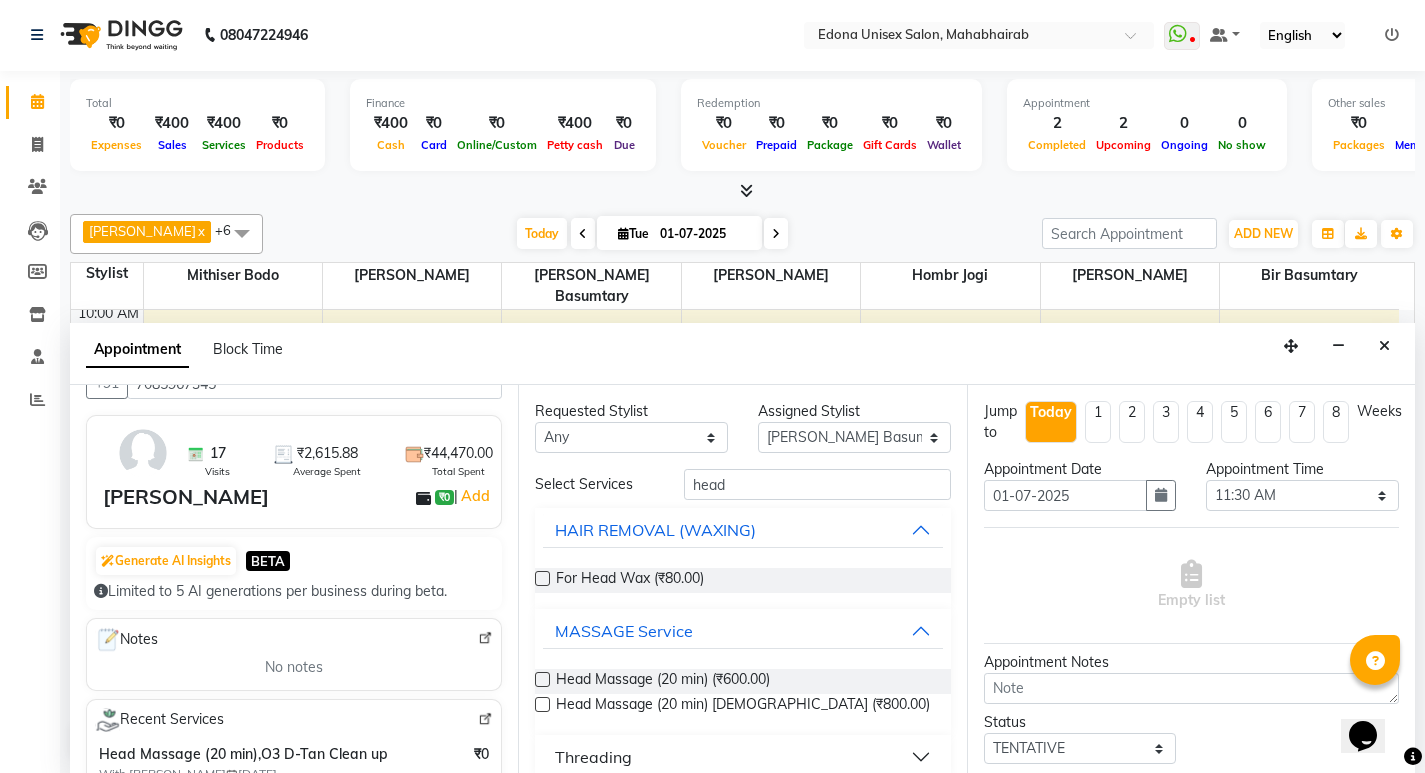 click at bounding box center [542, 679] 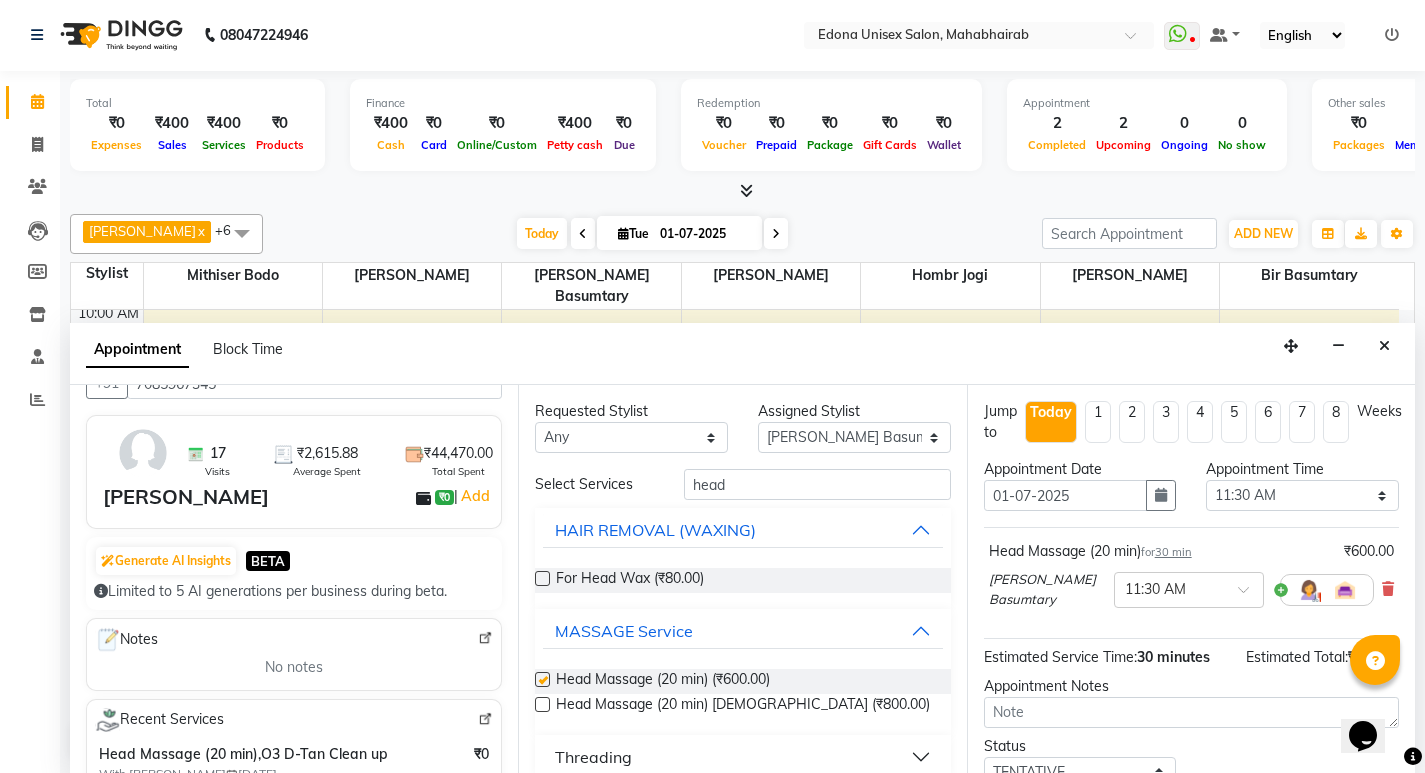 checkbox on "false" 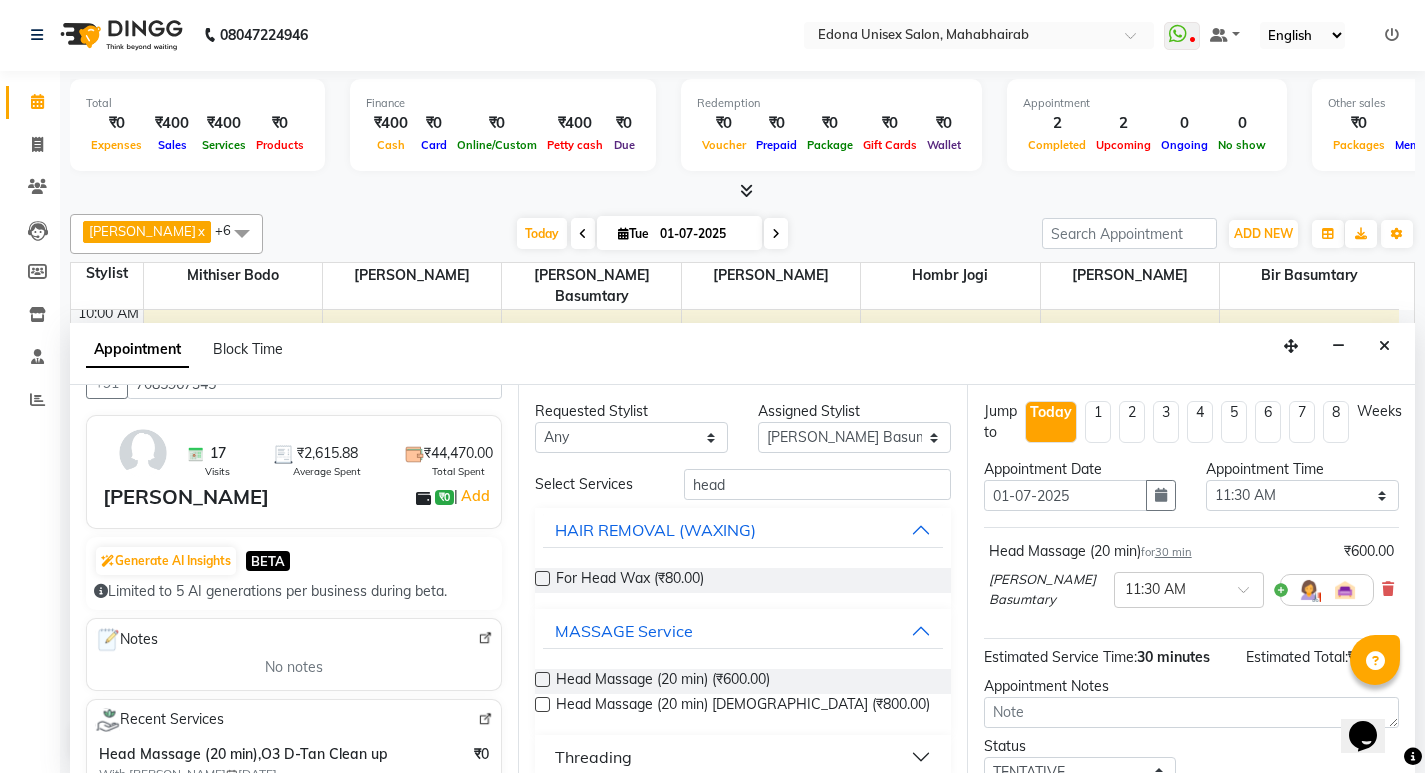 scroll, scrollTop: 156, scrollLeft: 0, axis: vertical 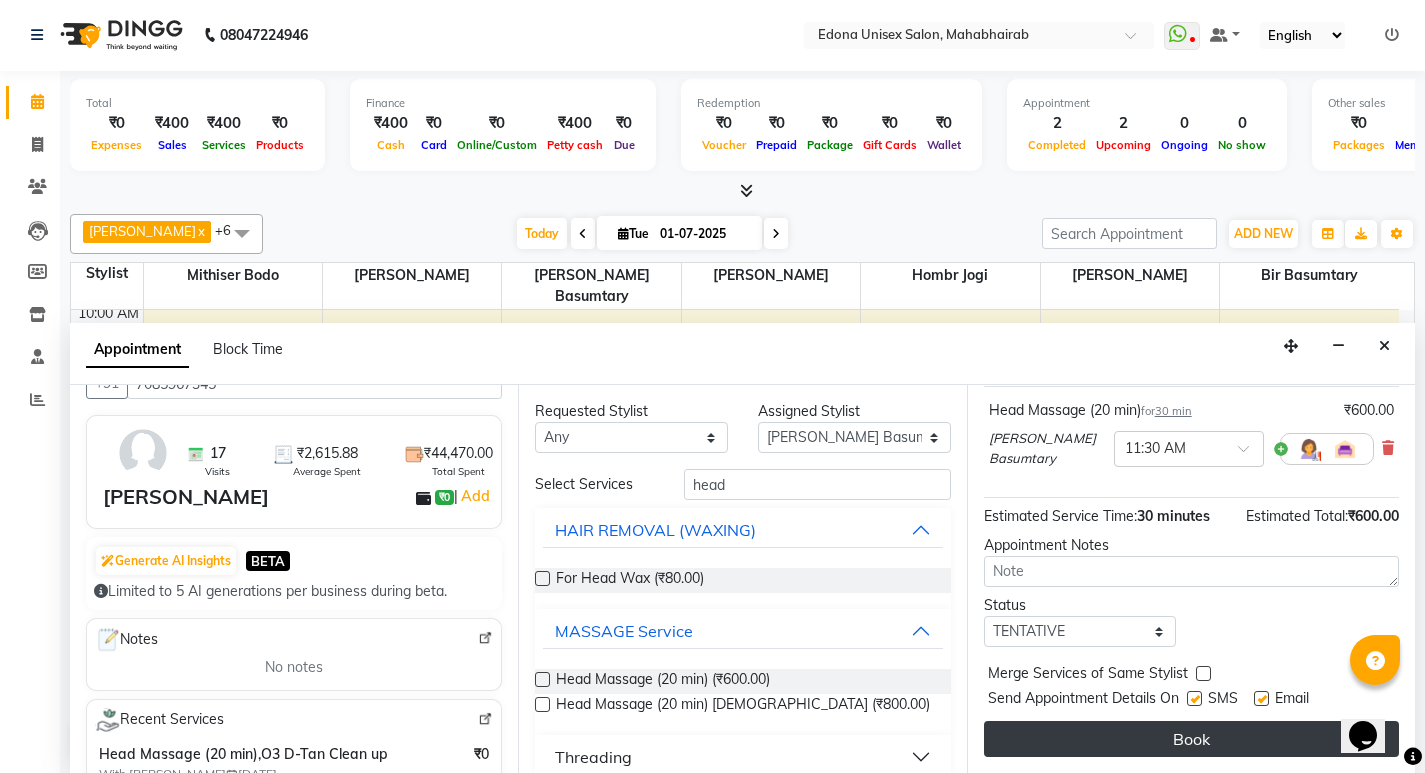 click on "Book" at bounding box center (1191, 739) 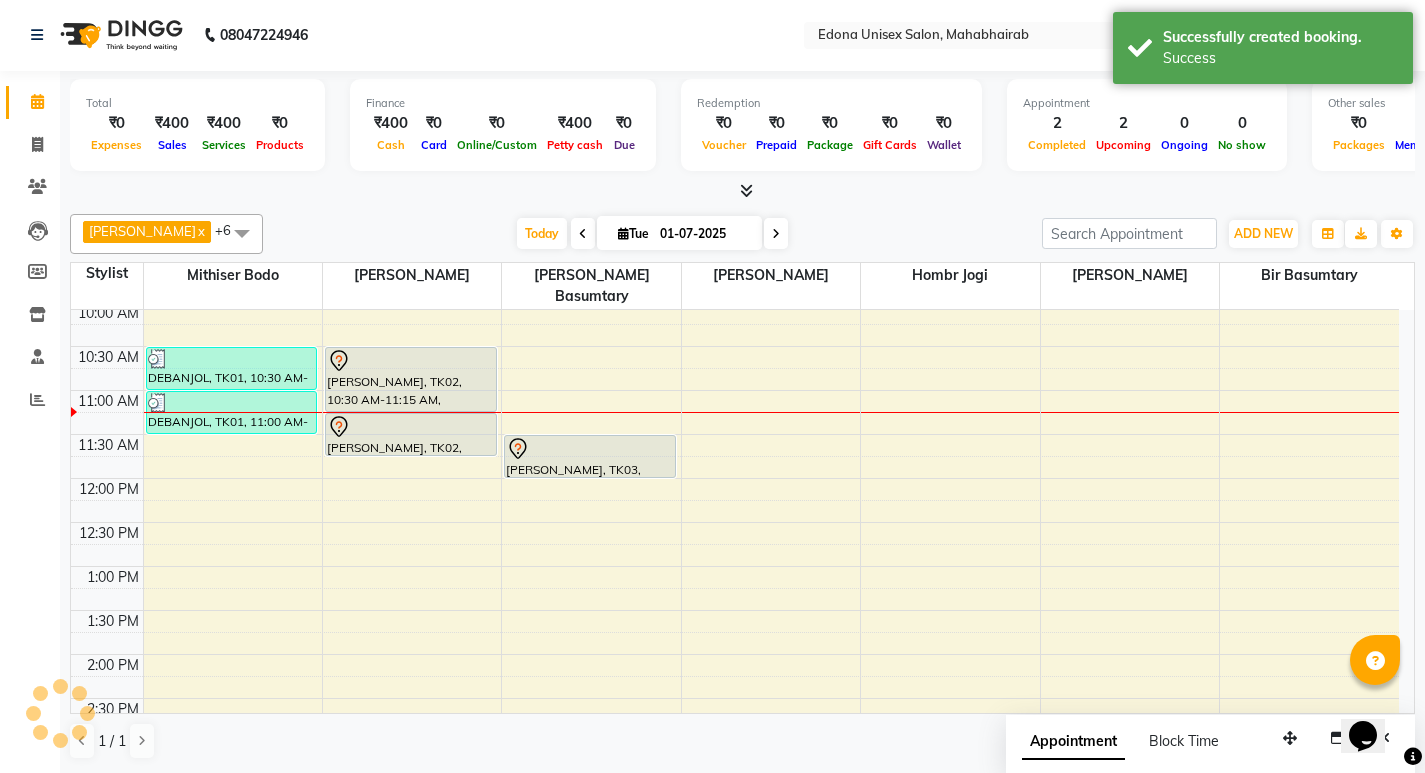 scroll, scrollTop: 0, scrollLeft: 0, axis: both 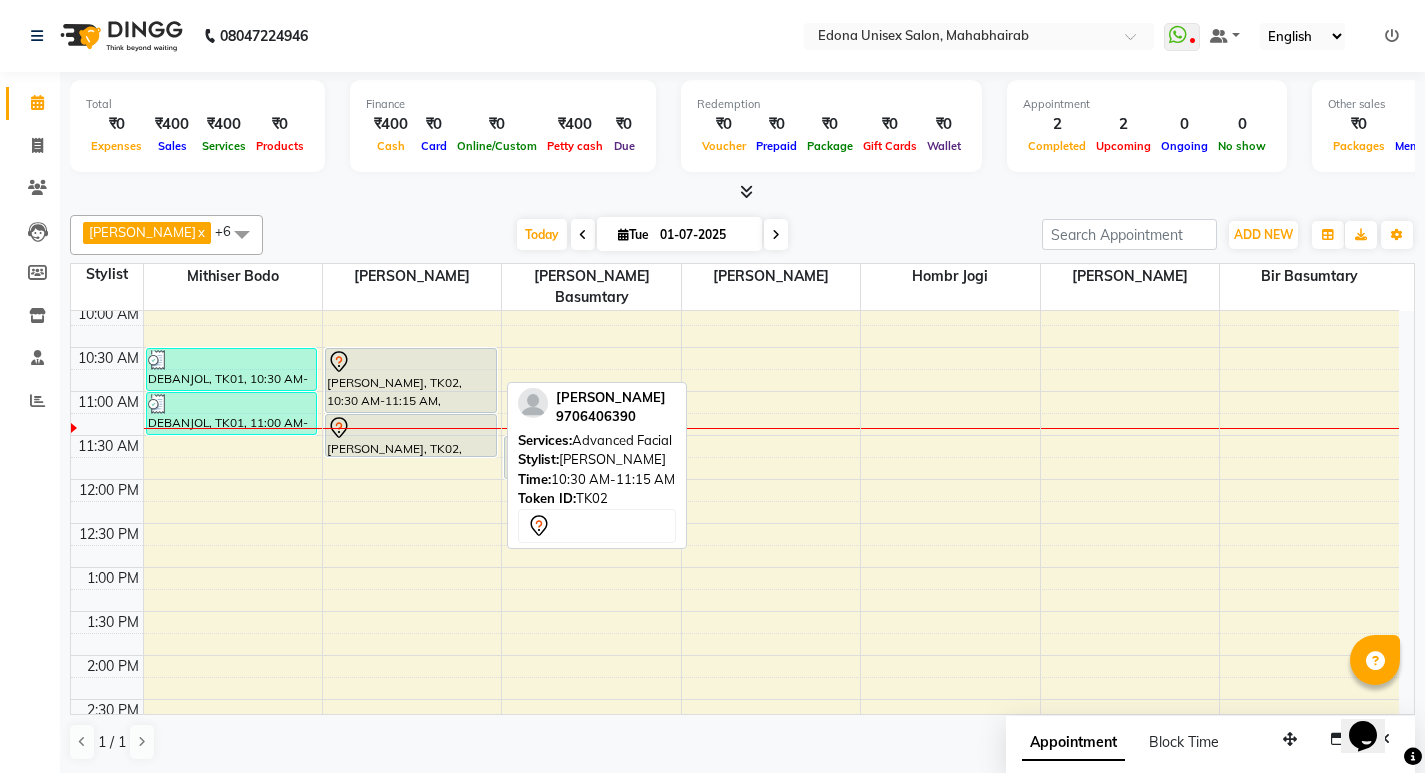 click on "[PERSON_NAME], TK02, 10:30 AM-11:15 AM, Advanced Facial" at bounding box center (411, 380) 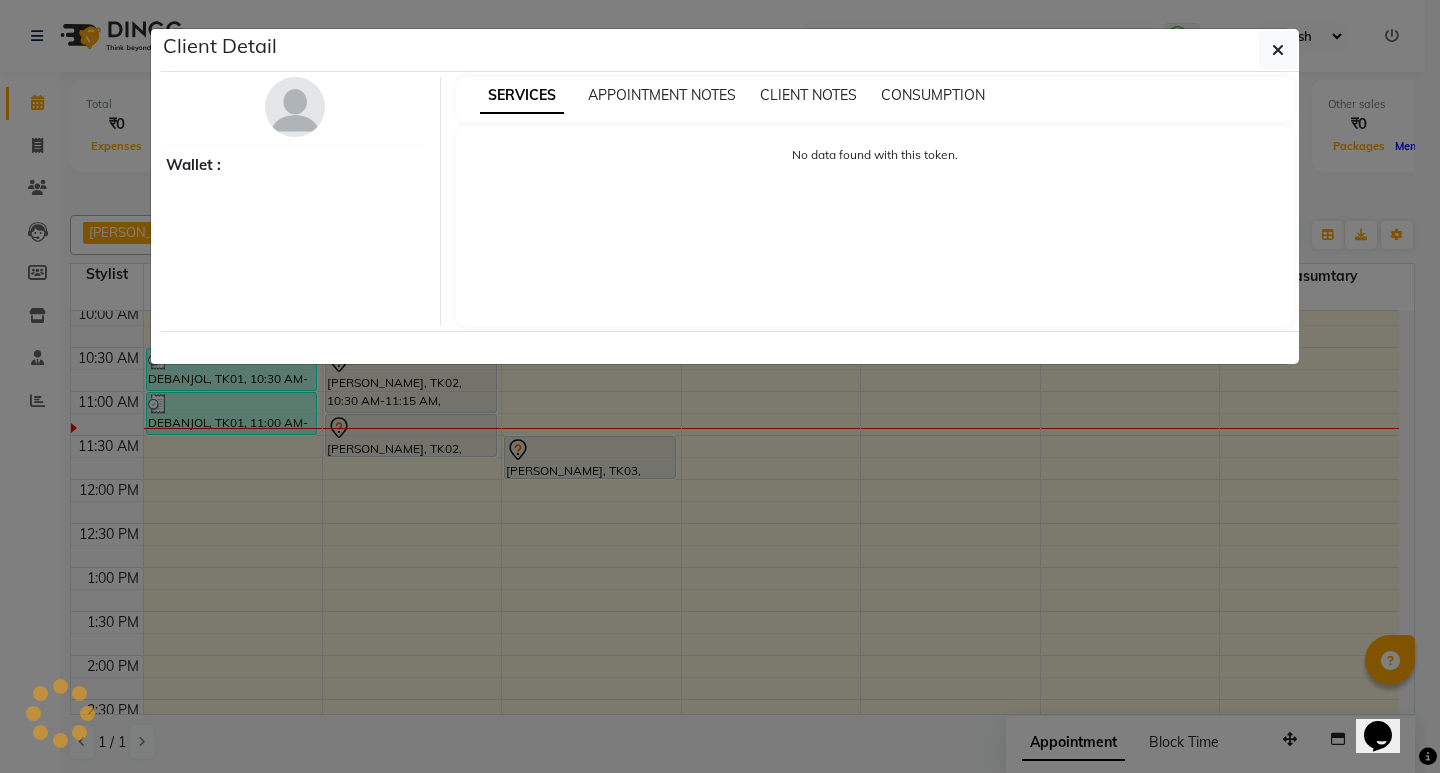 select on "7" 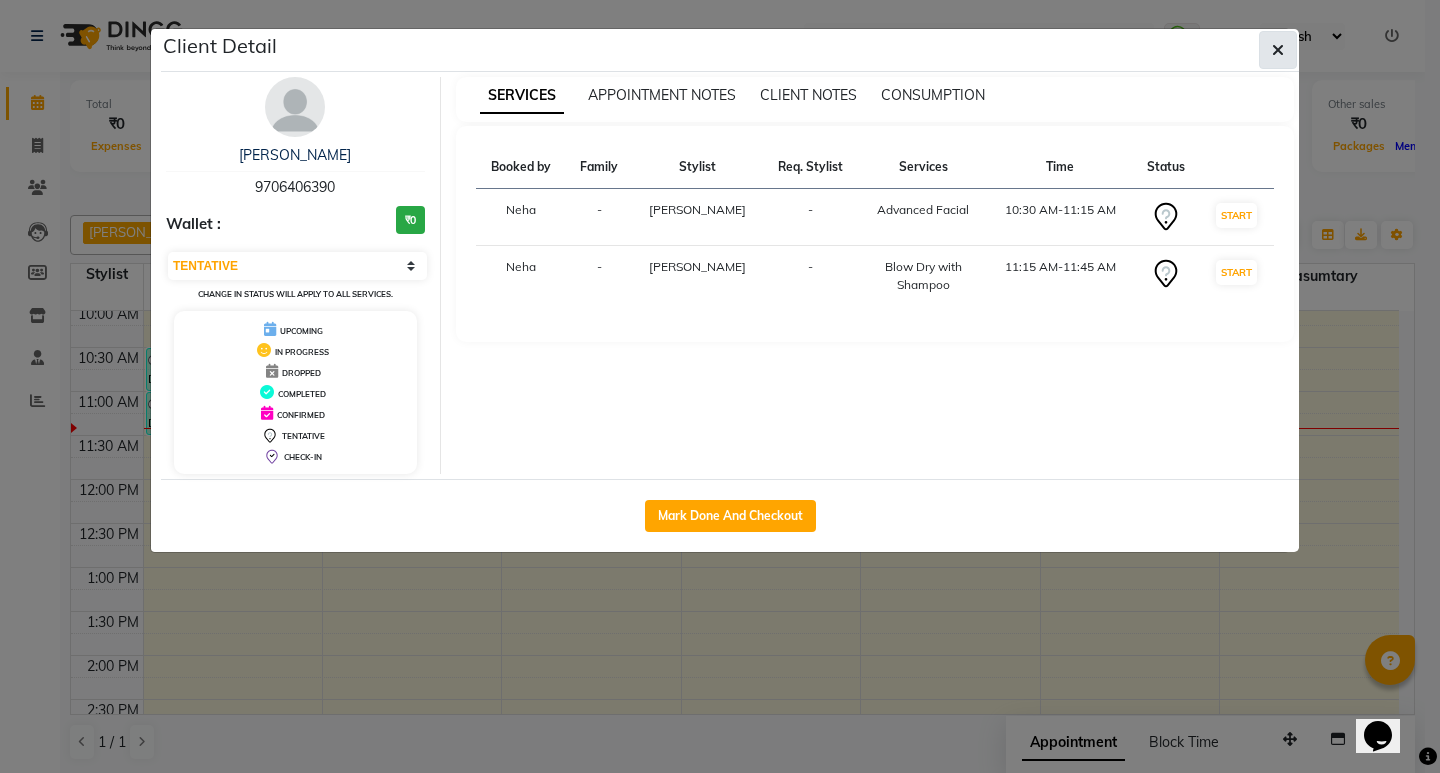 click 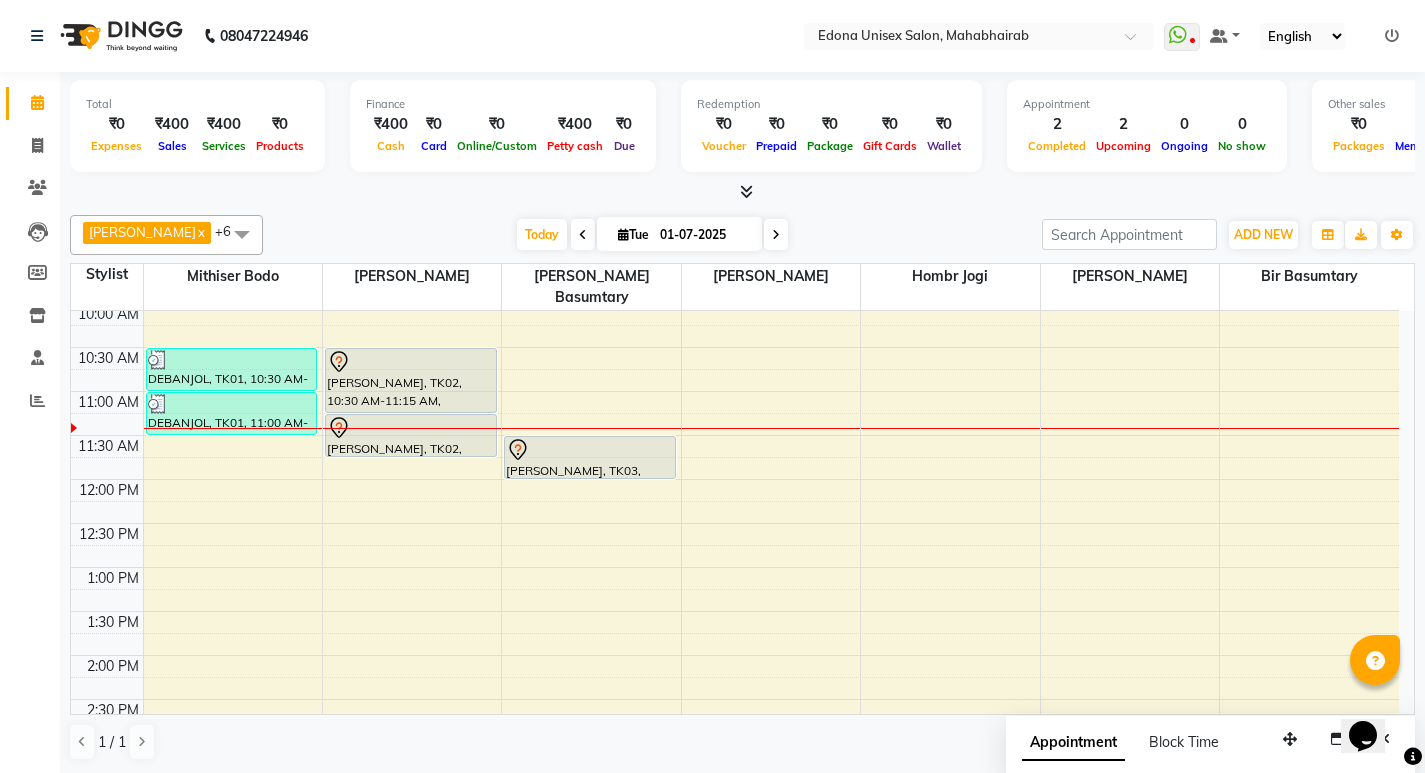 click at bounding box center (746, 191) 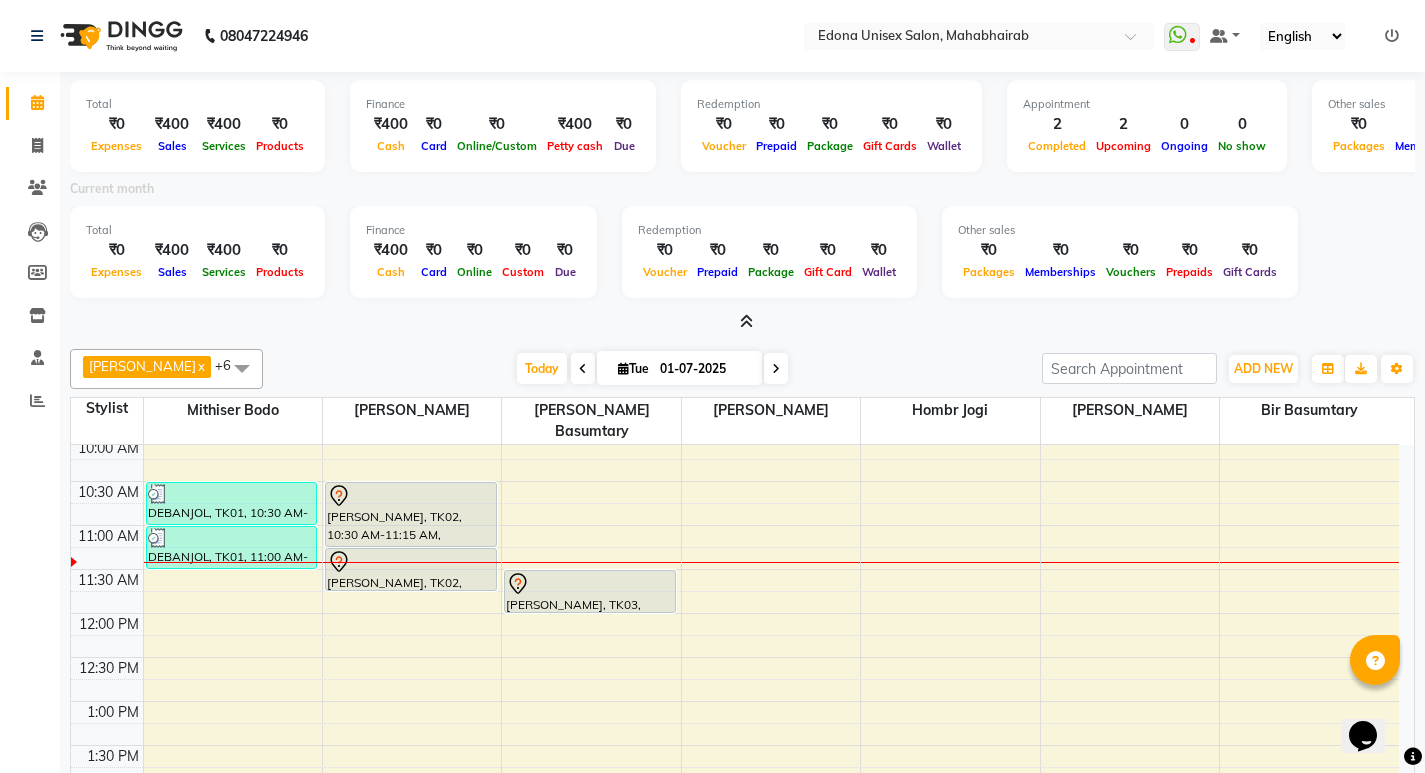 click at bounding box center (746, 321) 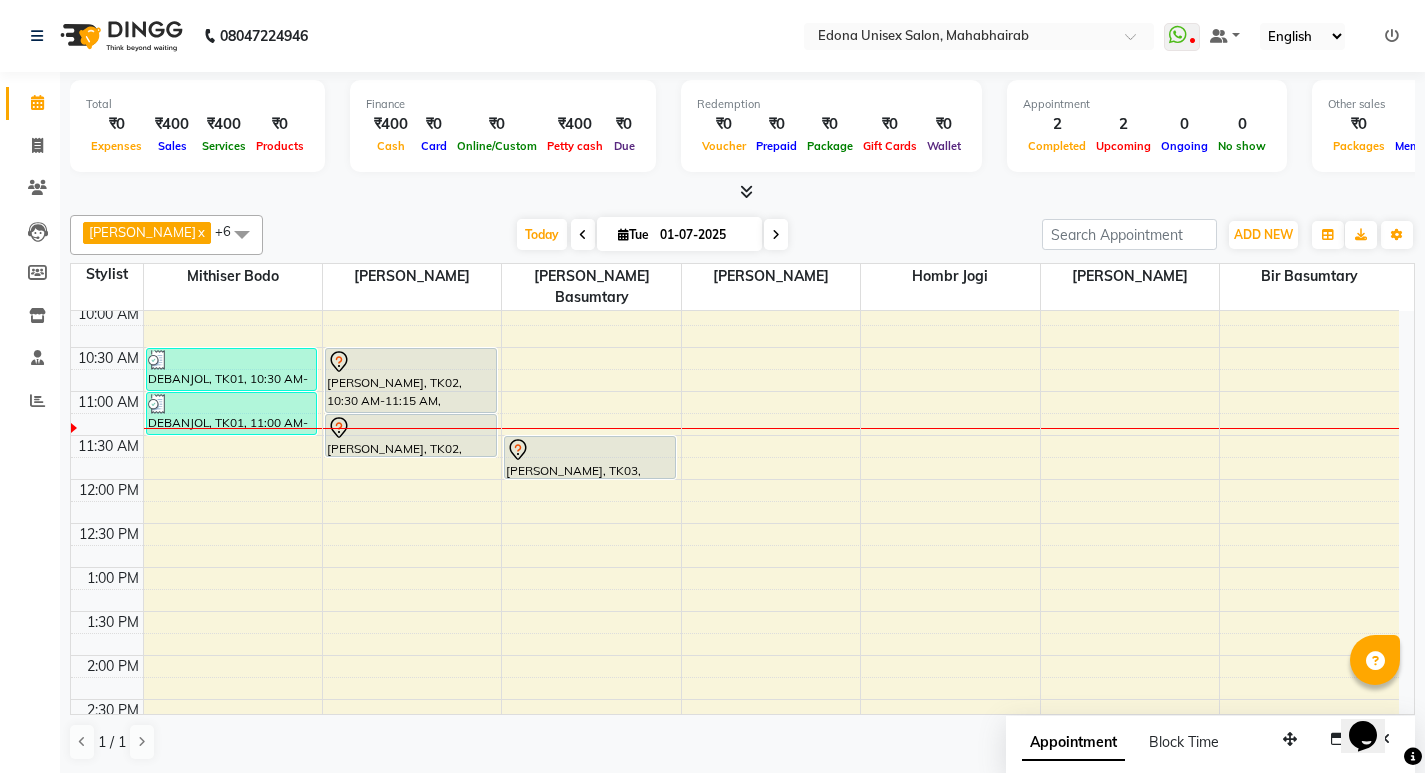 click at bounding box center (746, 191) 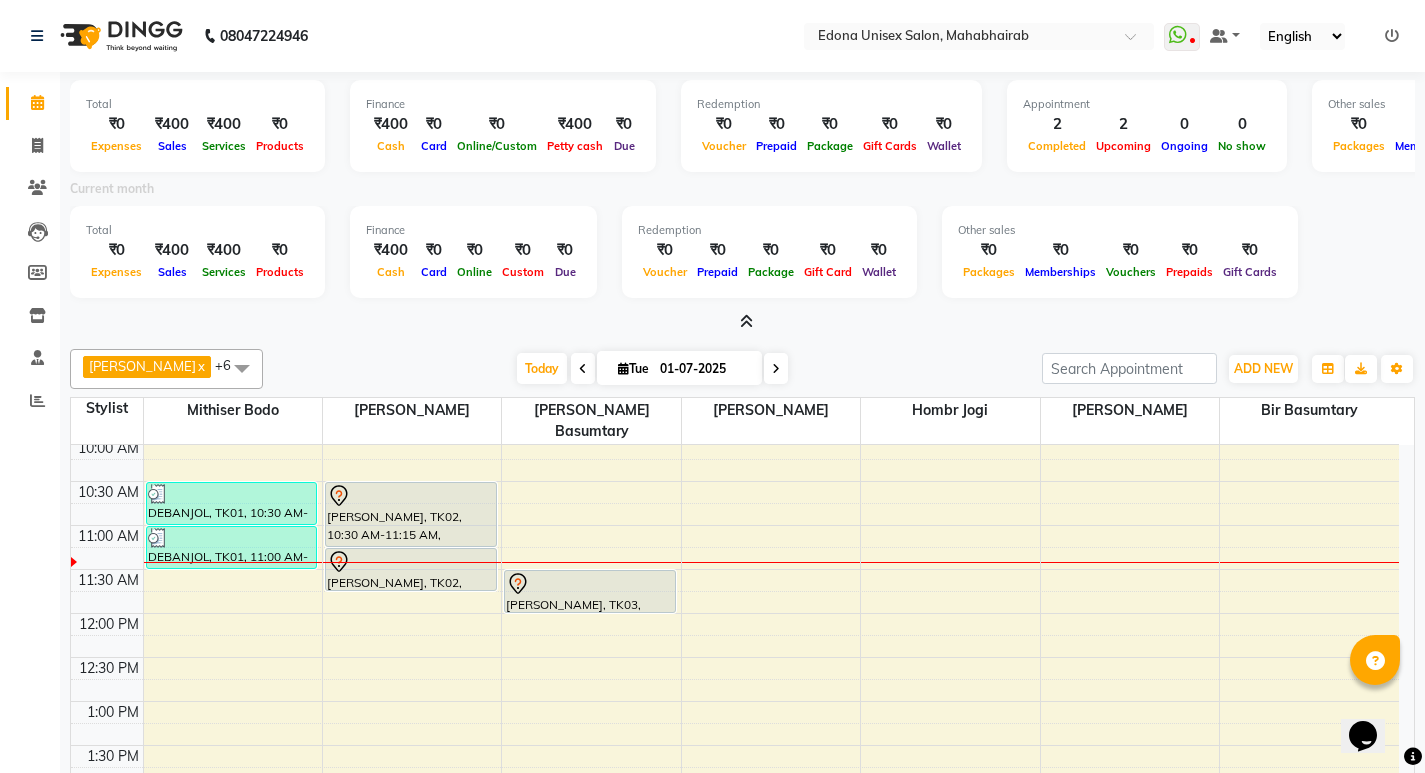 click at bounding box center (746, 321) 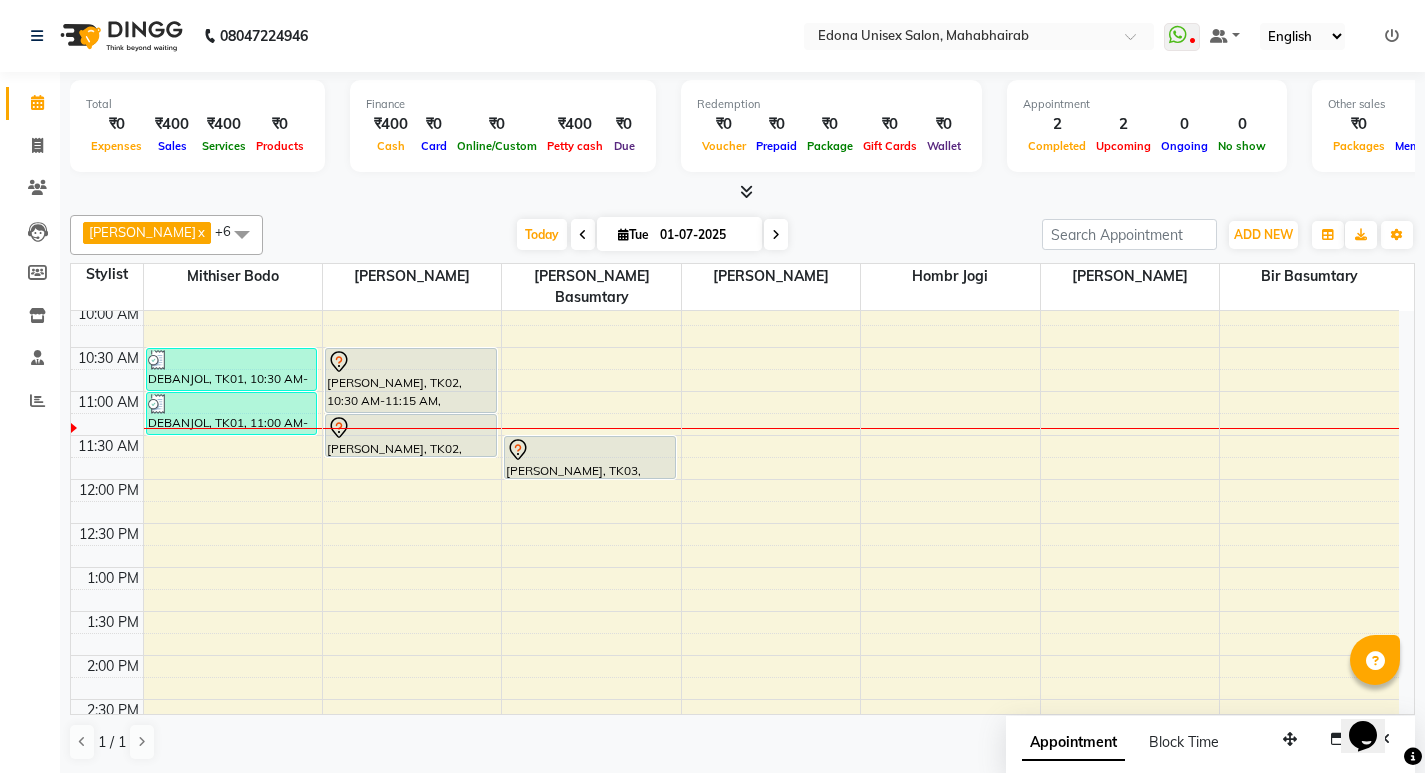 click at bounding box center (746, 191) 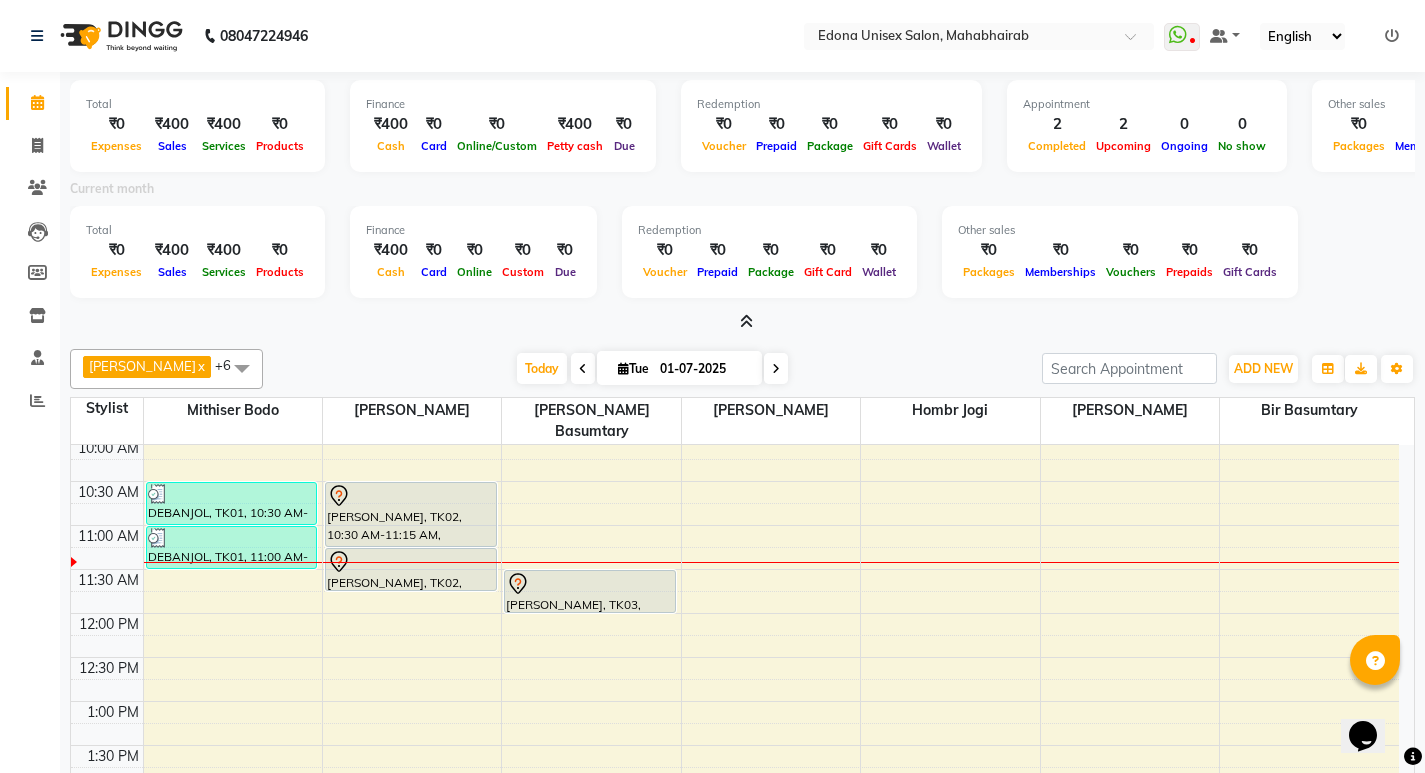 click at bounding box center [746, 321] 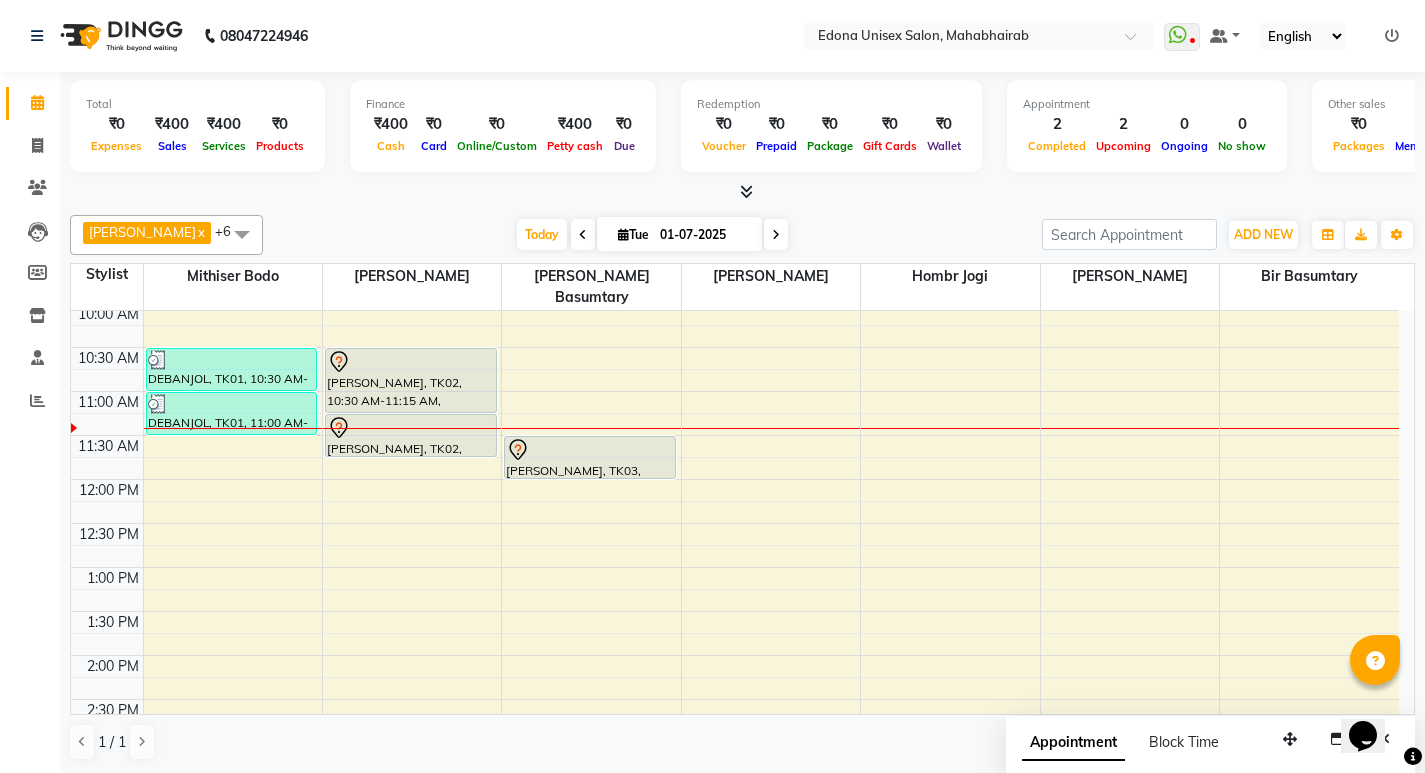 click at bounding box center [742, 192] 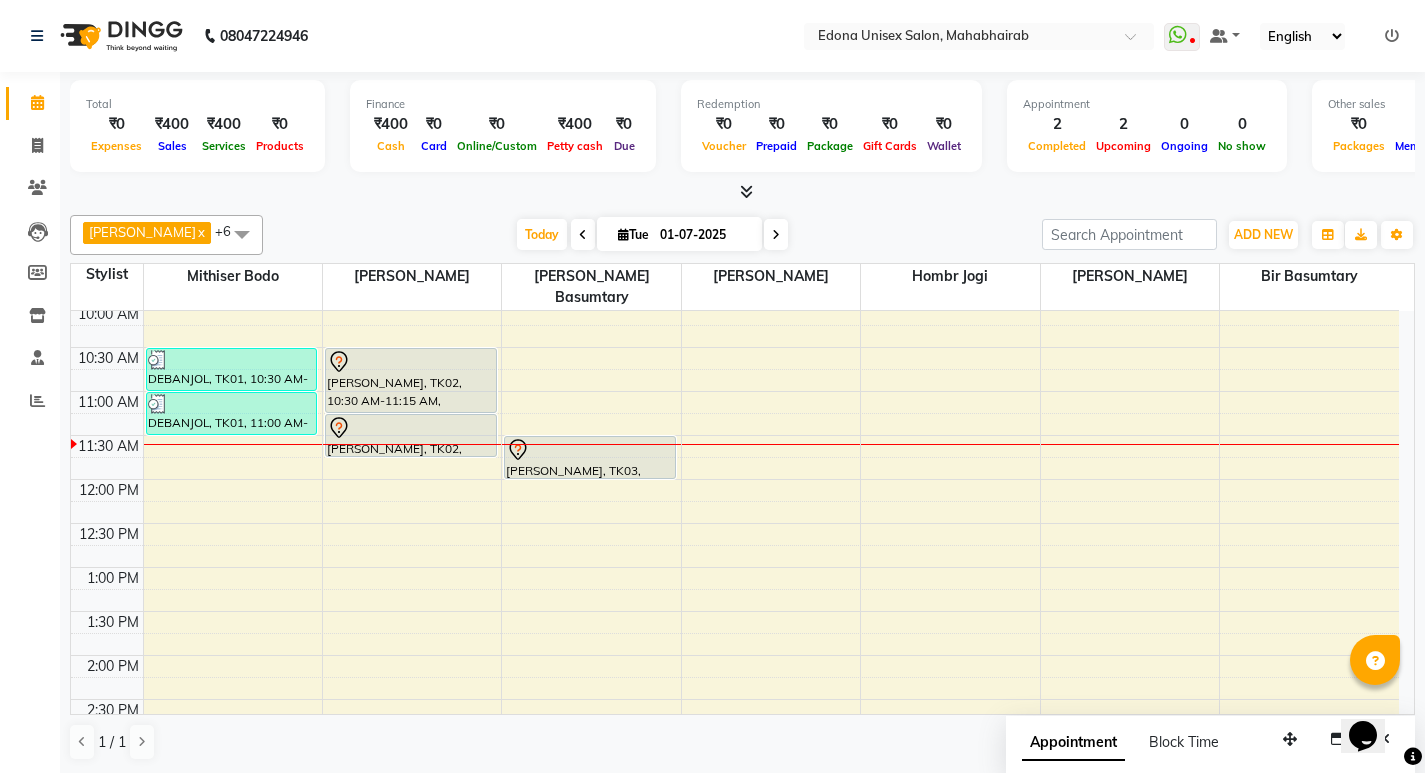 click on "8:00 AM 8:30 AM 9:00 AM 9:30 AM 10:00 AM 10:30 AM 11:00 AM 11:30 AM 12:00 PM 12:30 PM 1:00 PM 1:30 PM 2:00 PM 2:30 PM 3:00 PM 3:30 PM 4:00 PM 4:30 PM 5:00 PM 5:30 PM 6:00 PM 6:30 PM 7:00 PM 7:30 PM 8:00 PM 8:30 PM     DEBANJOL, TK01, 10:30 AM-11:00 AM, Hair Cut (Gents)     DEBANJOL, TK01, 11:00 AM-11:30 AM, Beard Trimming (Clipper)             Mira Dutta, TK02, 10:30 AM-11:15 AM, Advanced Facial             Mira Dutta, TK02, 11:15 AM-11:45 AM, Blow Dry with Shampoo             GABRIELL, TK03, 11:30 AM-12:00 PM, Head Massage (20 min)" at bounding box center (735, 699) 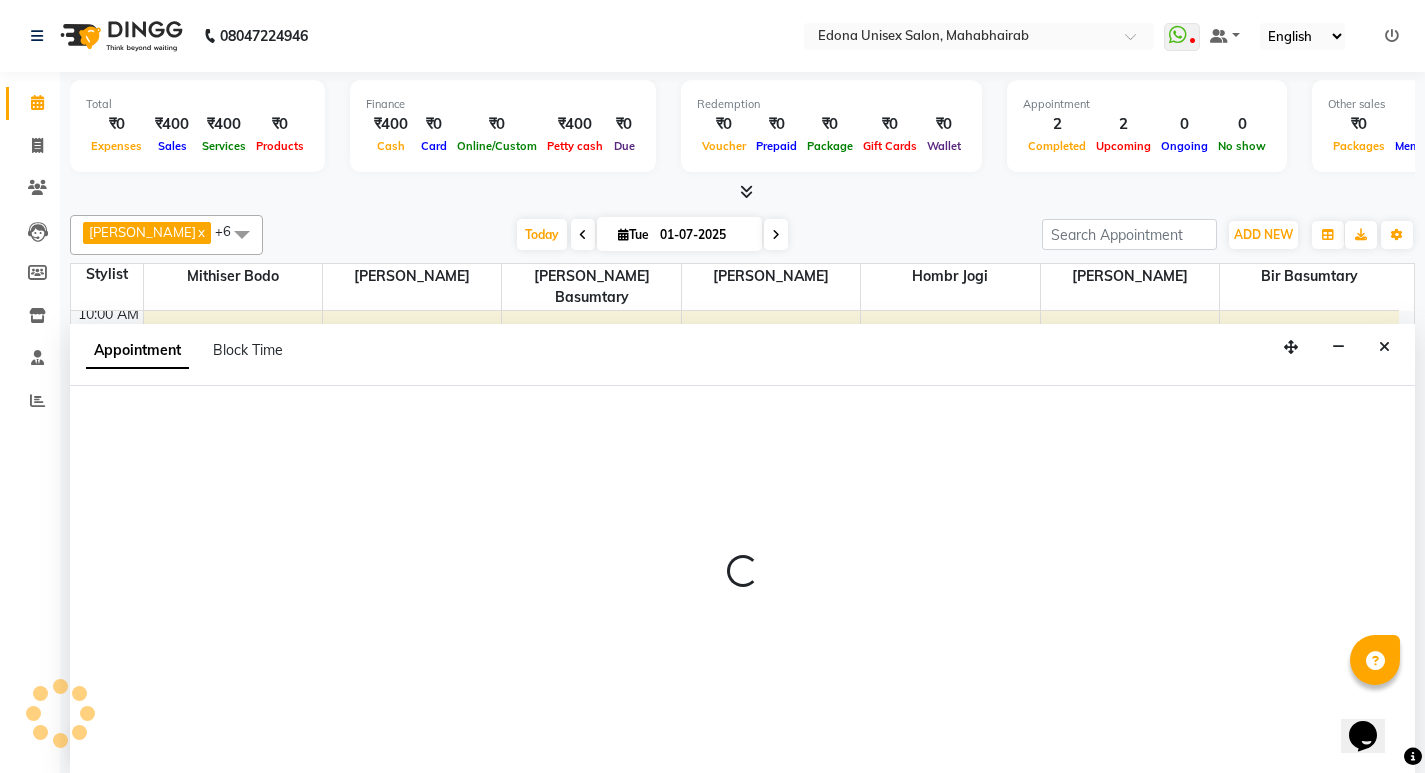 scroll, scrollTop: 1, scrollLeft: 0, axis: vertical 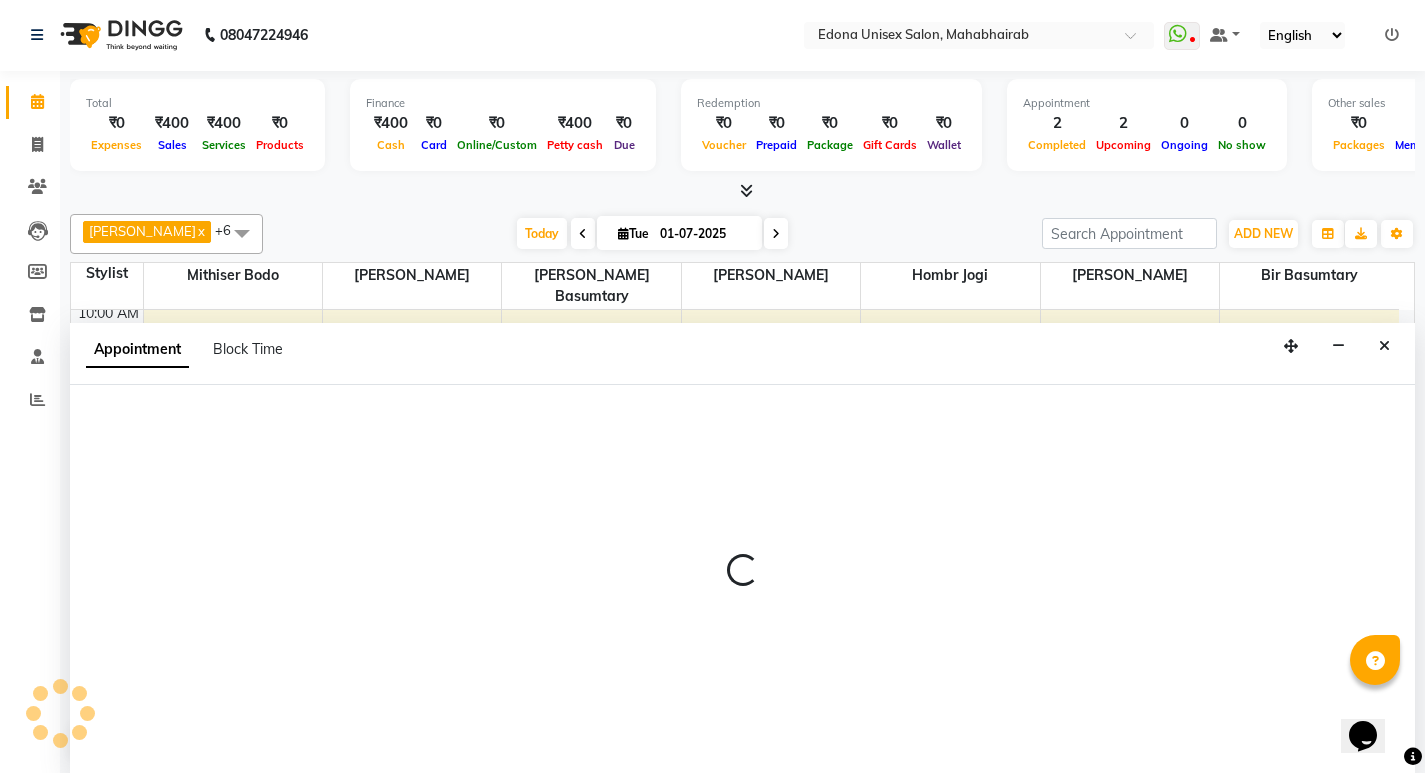 select on "47303" 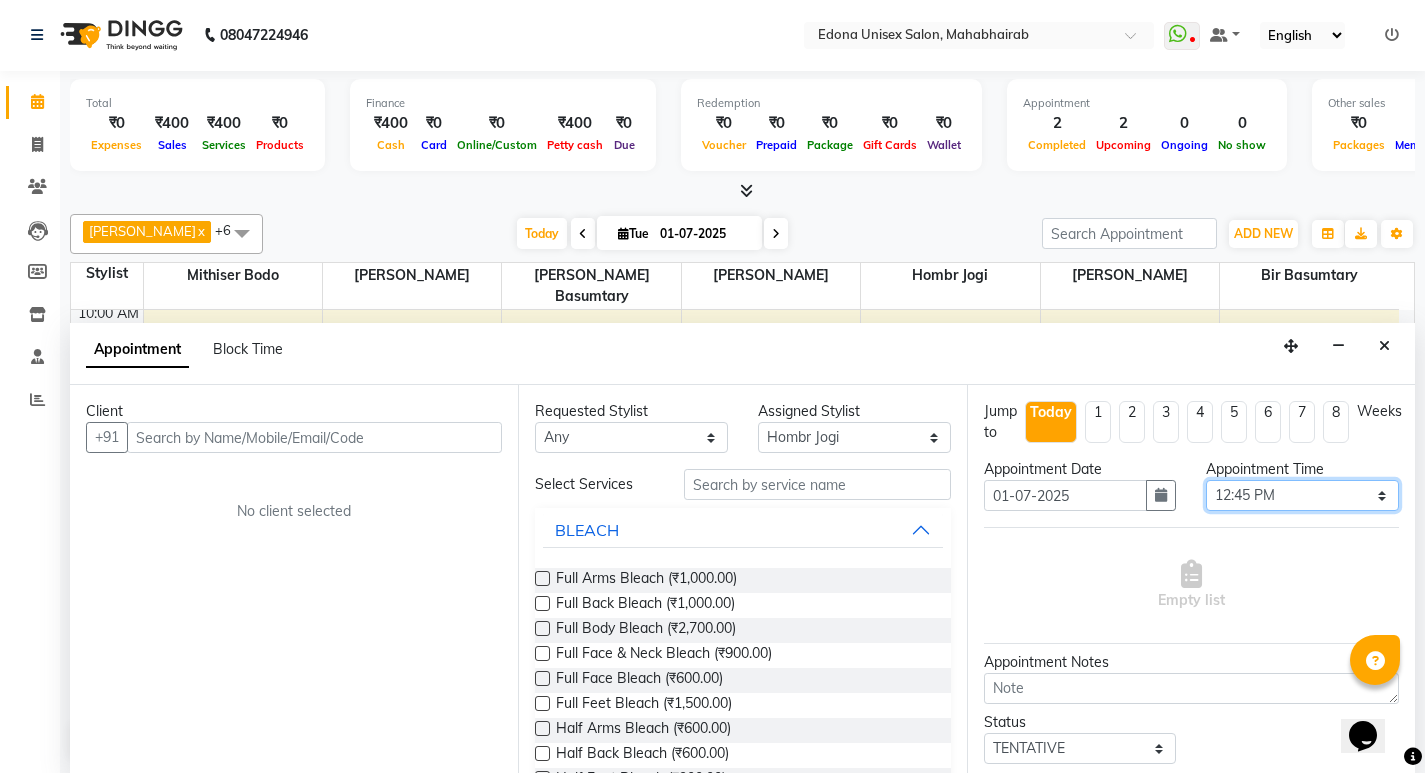 click on "Select 09:00 AM 09:15 AM 09:30 AM 09:45 AM 10:00 AM 10:15 AM 10:30 AM 10:45 AM 11:00 AM 11:15 AM 11:30 AM 11:45 AM 12:00 PM 12:15 PM 12:30 PM 12:45 PM 01:00 PM 01:15 PM 01:30 PM 01:45 PM 02:00 PM 02:15 PM 02:30 PM 02:45 PM 03:00 PM 03:15 PM 03:30 PM 03:45 PM 04:00 PM 04:15 PM 04:30 PM 04:45 PM 05:00 PM 05:15 PM 05:30 PM 05:45 PM 06:00 PM 06:15 PM 06:30 PM 06:45 PM 07:00 PM 07:15 PM 07:30 PM 07:45 PM 08:00 PM" at bounding box center [1302, 495] 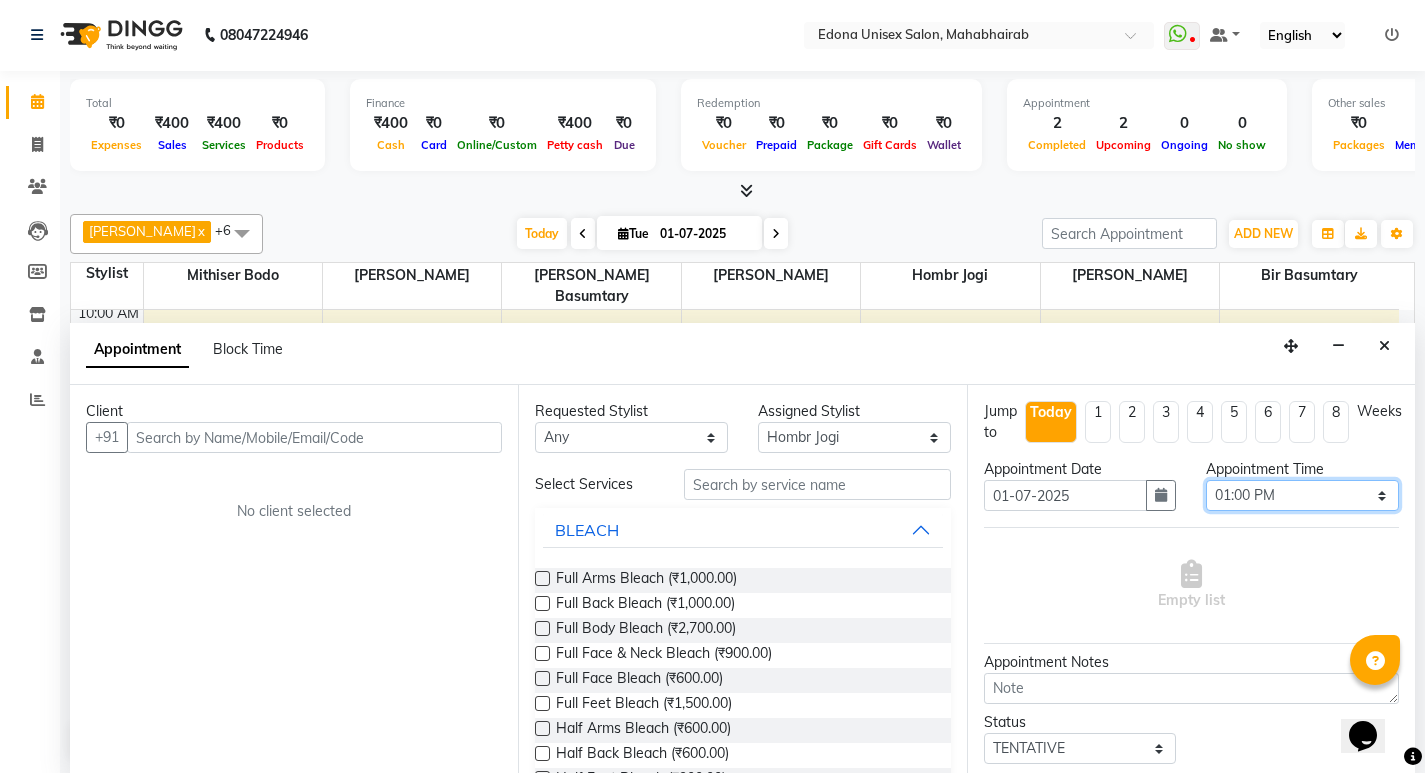 click on "Select 09:00 AM 09:15 AM 09:30 AM 09:45 AM 10:00 AM 10:15 AM 10:30 AM 10:45 AM 11:00 AM 11:15 AM 11:30 AM 11:45 AM 12:00 PM 12:15 PM 12:30 PM 12:45 PM 01:00 PM 01:15 PM 01:30 PM 01:45 PM 02:00 PM 02:15 PM 02:30 PM 02:45 PM 03:00 PM 03:15 PM 03:30 PM 03:45 PM 04:00 PM 04:15 PM 04:30 PM 04:45 PM 05:00 PM 05:15 PM 05:30 PM 05:45 PM 06:00 PM 06:15 PM 06:30 PM 06:45 PM 07:00 PM 07:15 PM 07:30 PM 07:45 PM 08:00 PM" at bounding box center [1302, 495] 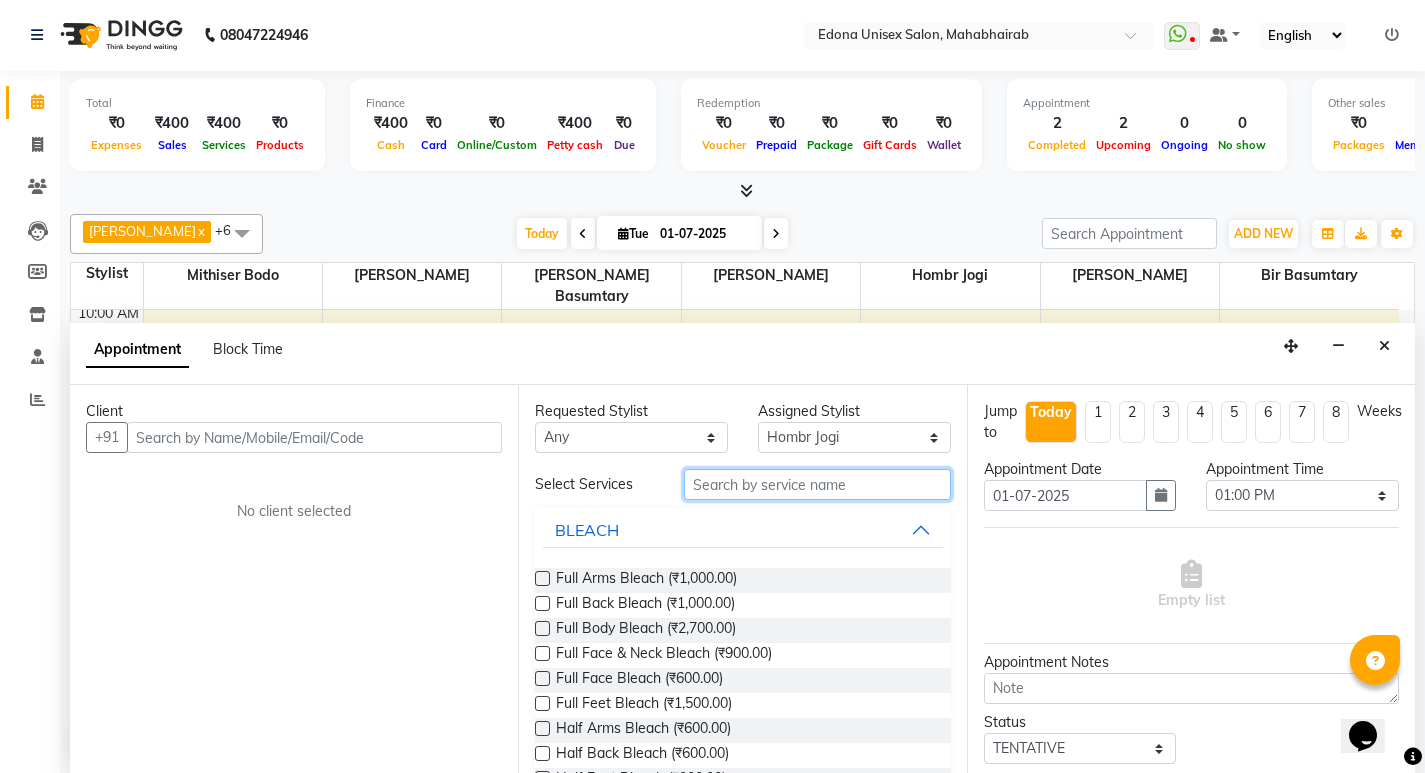 click at bounding box center [817, 484] 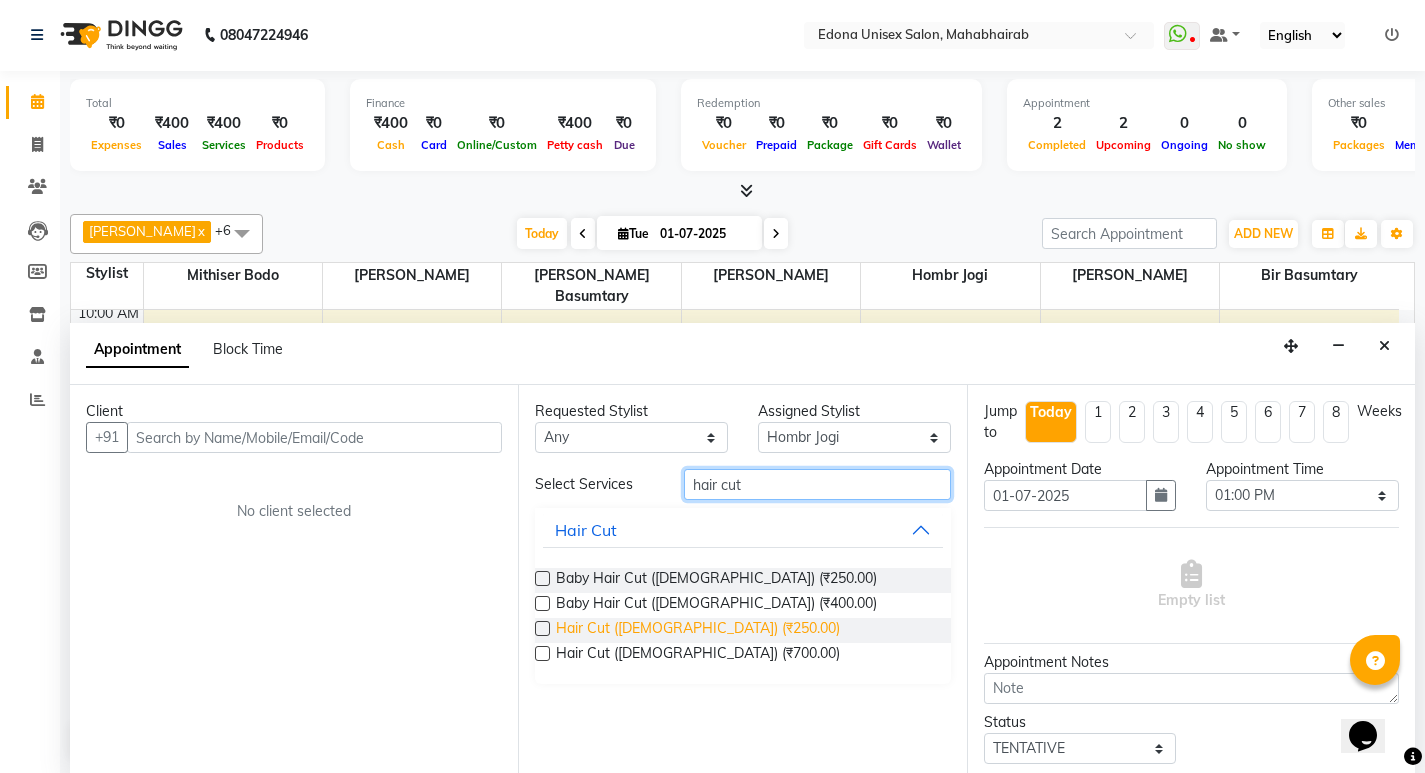 type on "hair cut" 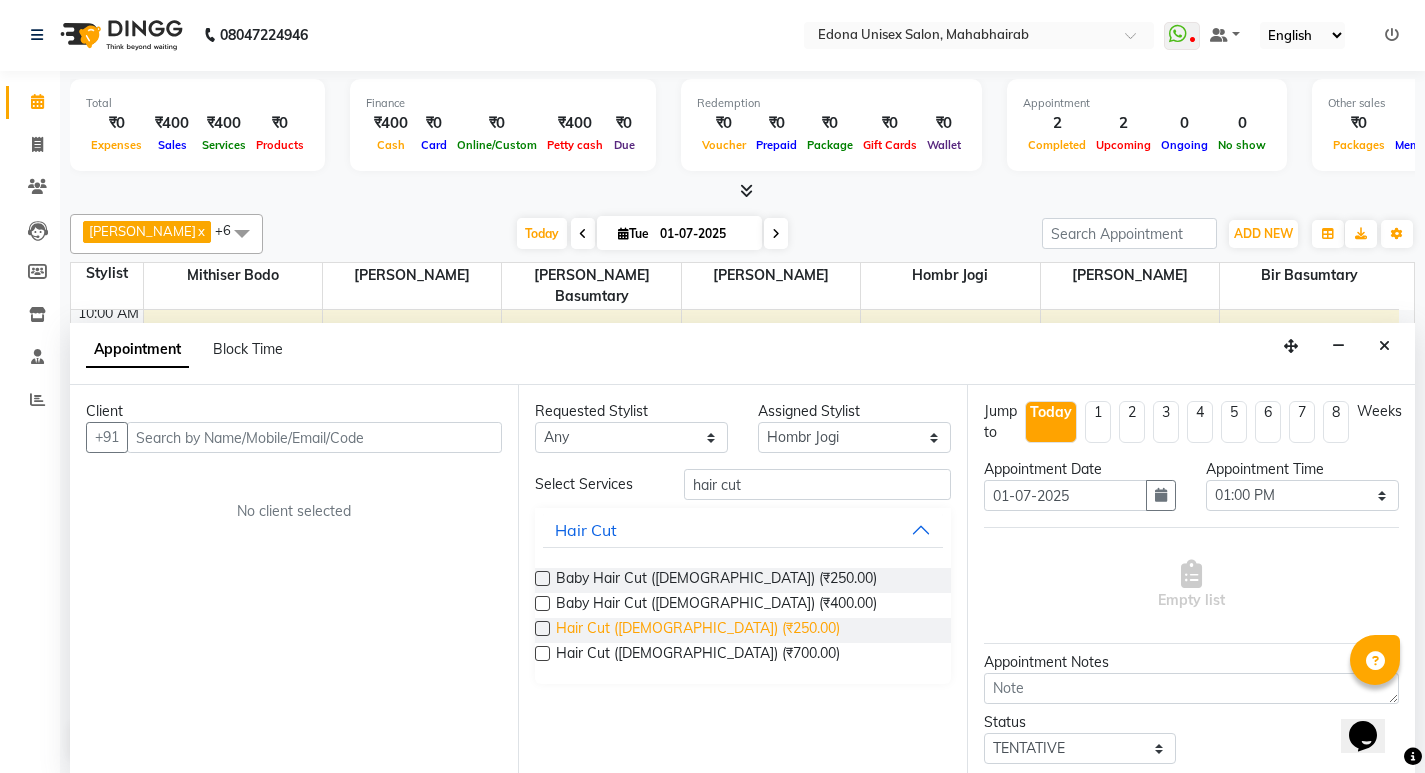 click on "Hair Cut ([DEMOGRAPHIC_DATA]) (₹250.00)" at bounding box center (698, 630) 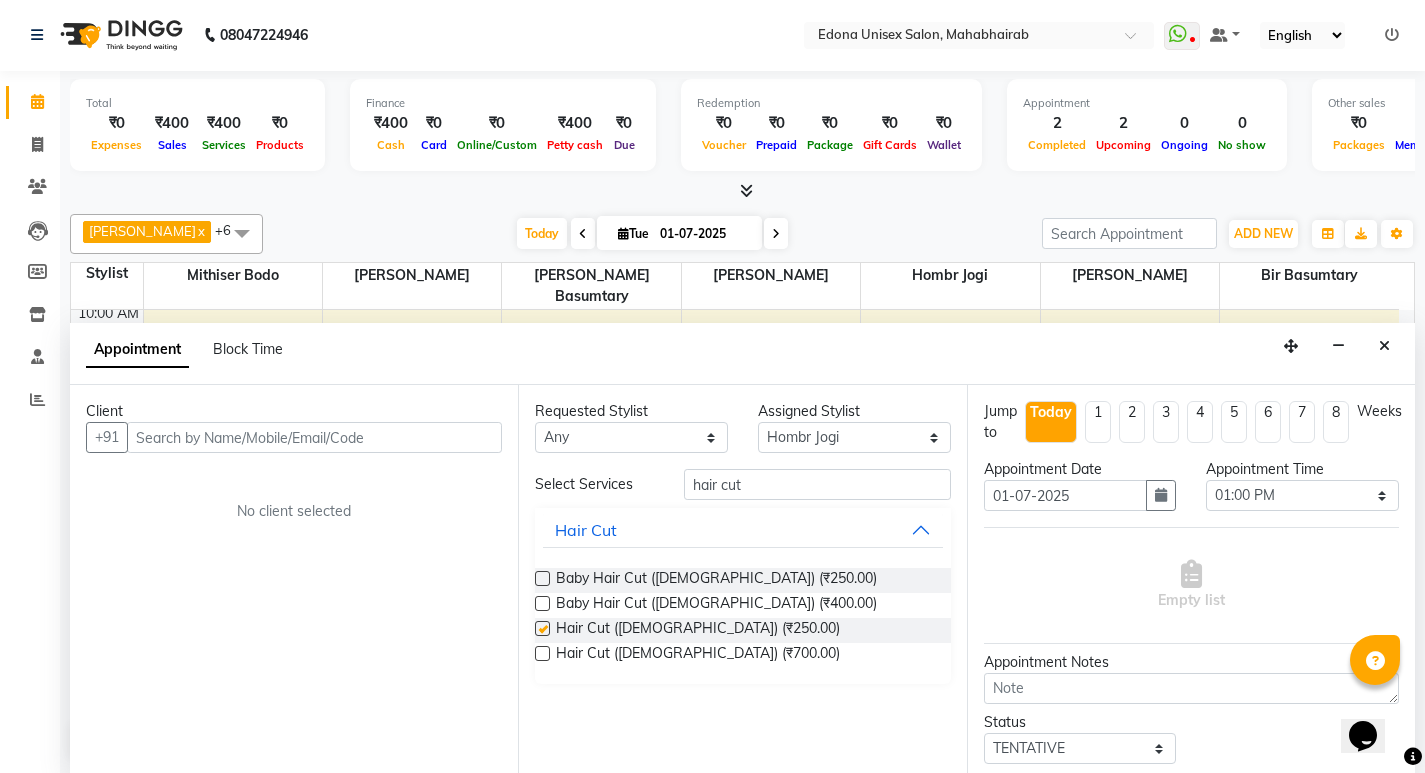 checkbox on "false" 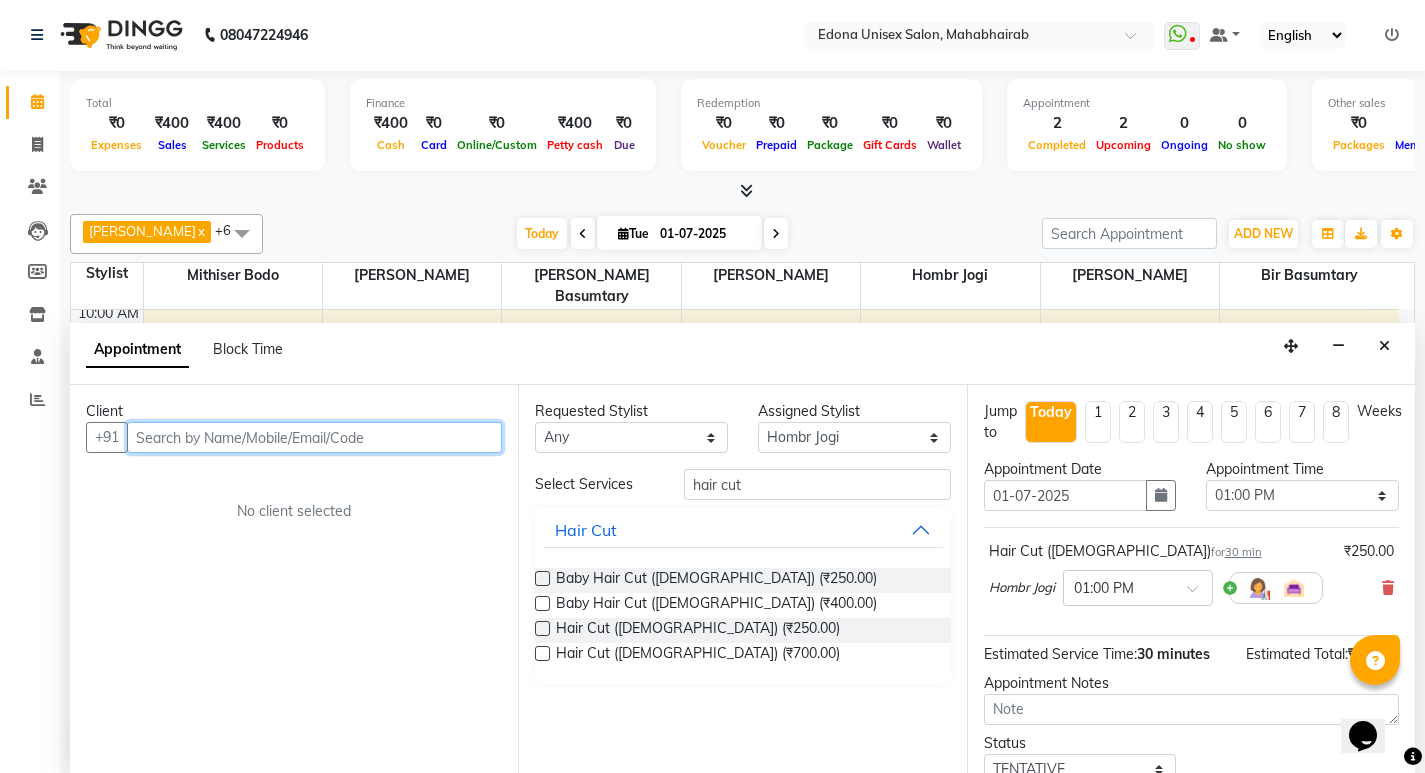 click at bounding box center (314, 437) 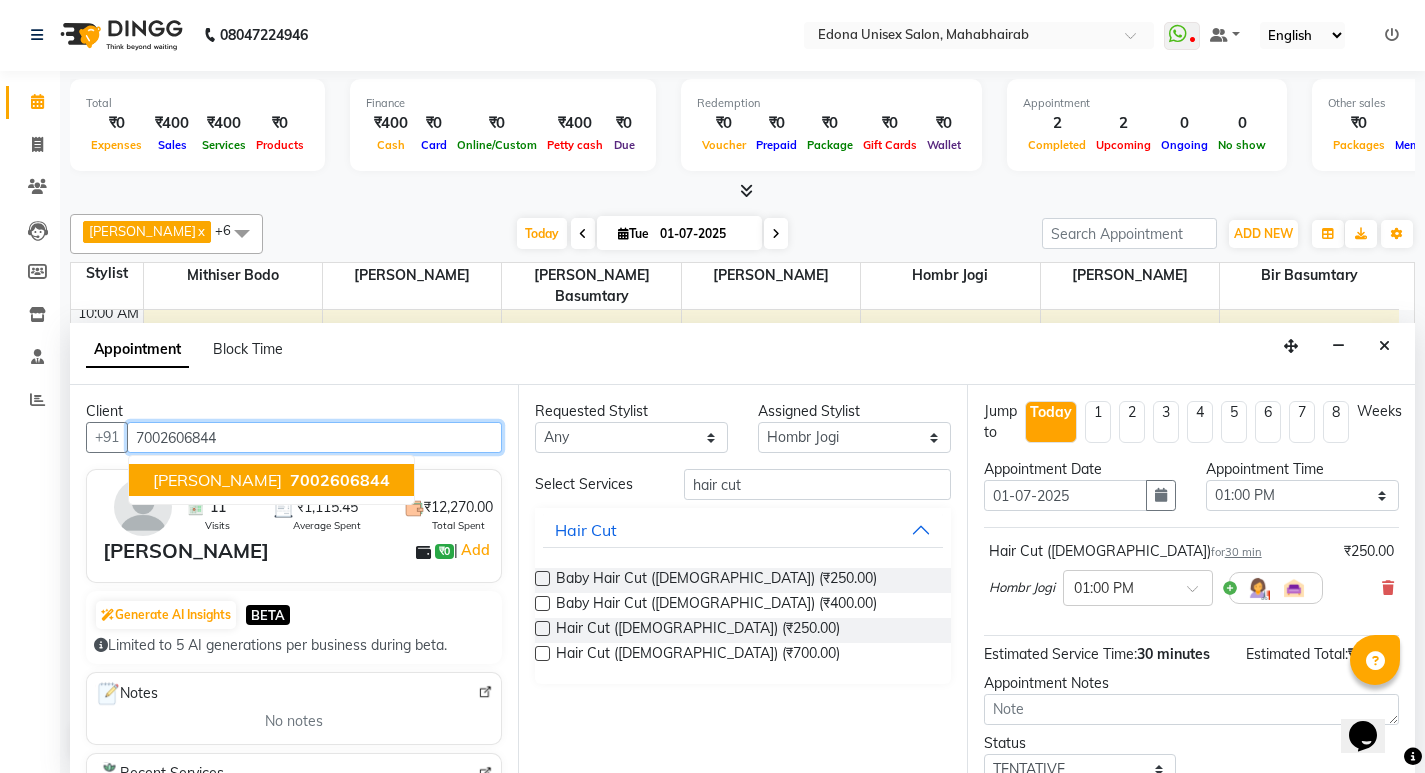 click on "7002606844" at bounding box center [340, 480] 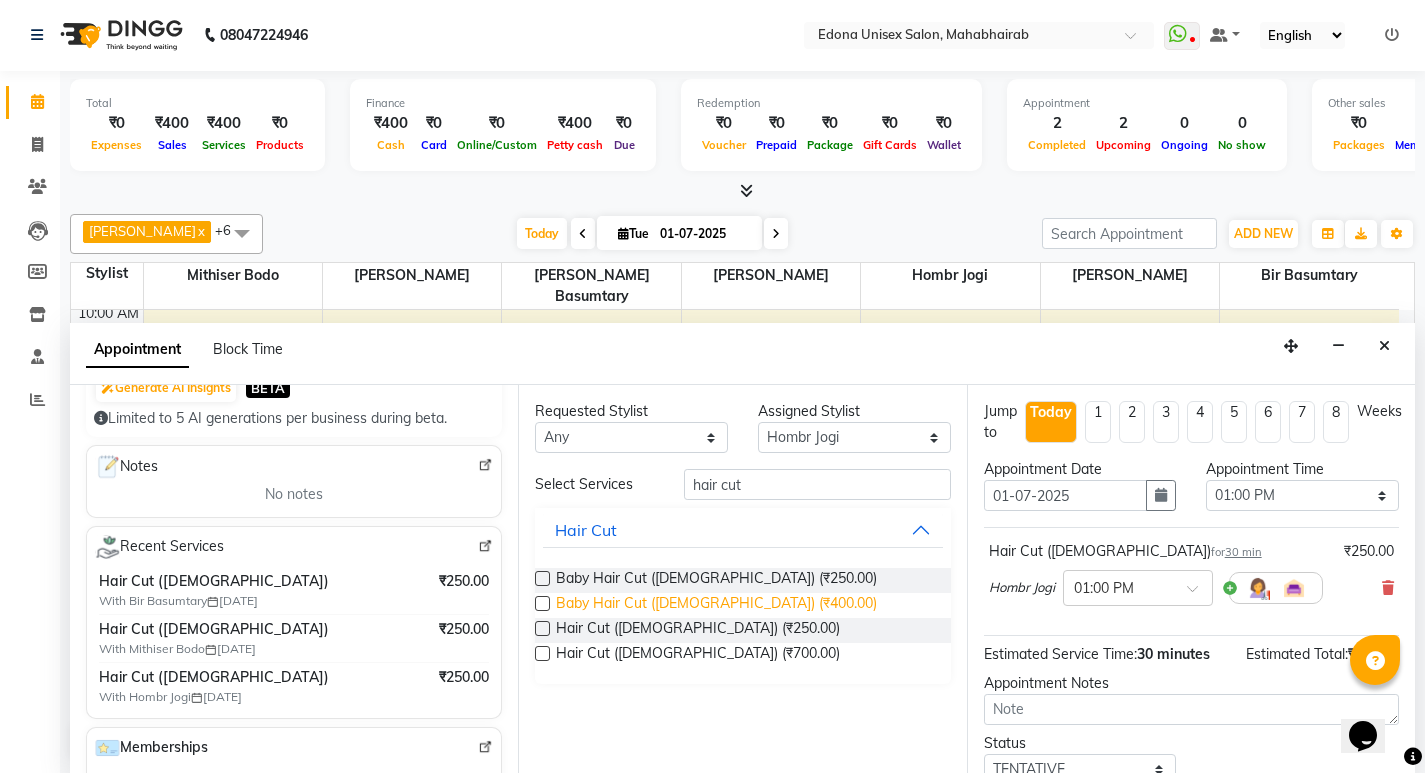 scroll, scrollTop: 258, scrollLeft: 0, axis: vertical 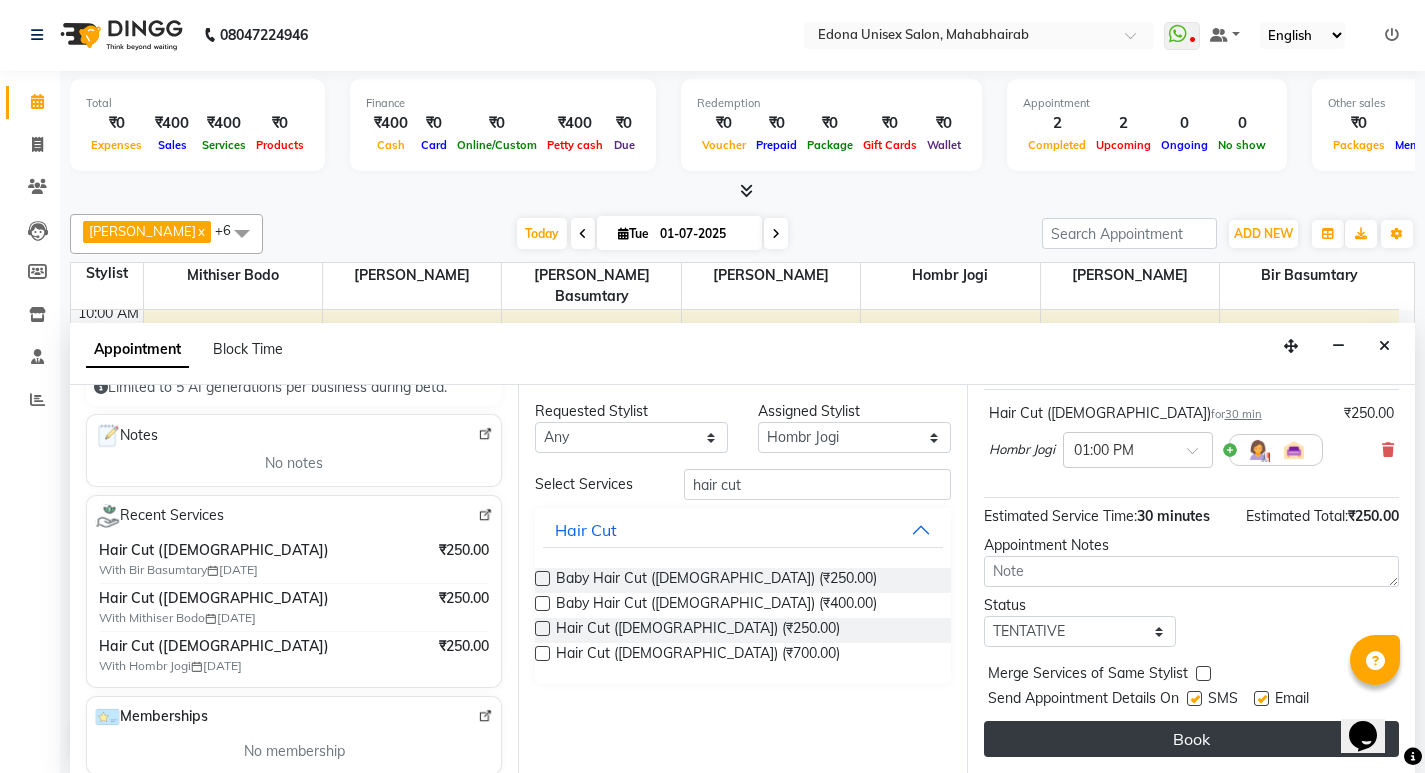 type on "7002606844" 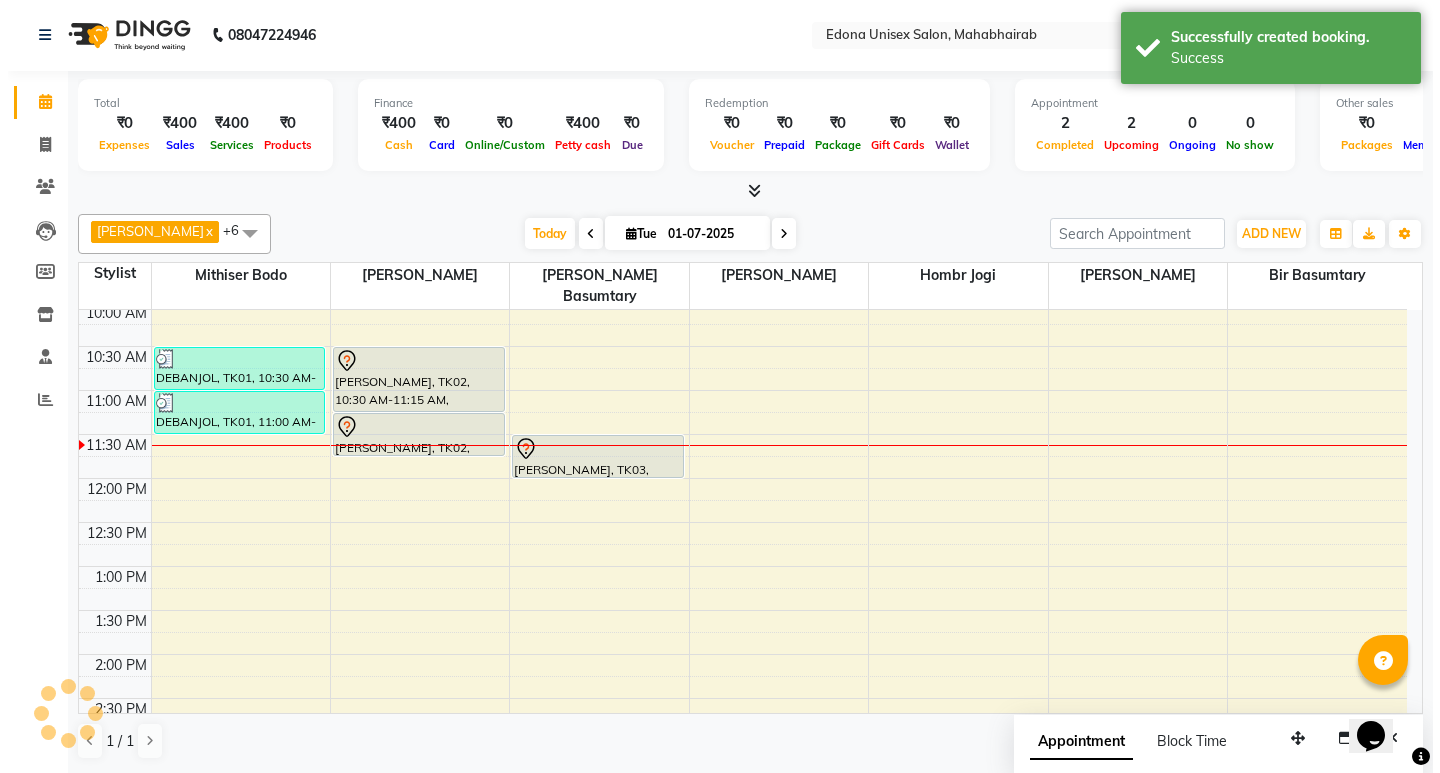 scroll, scrollTop: 0, scrollLeft: 0, axis: both 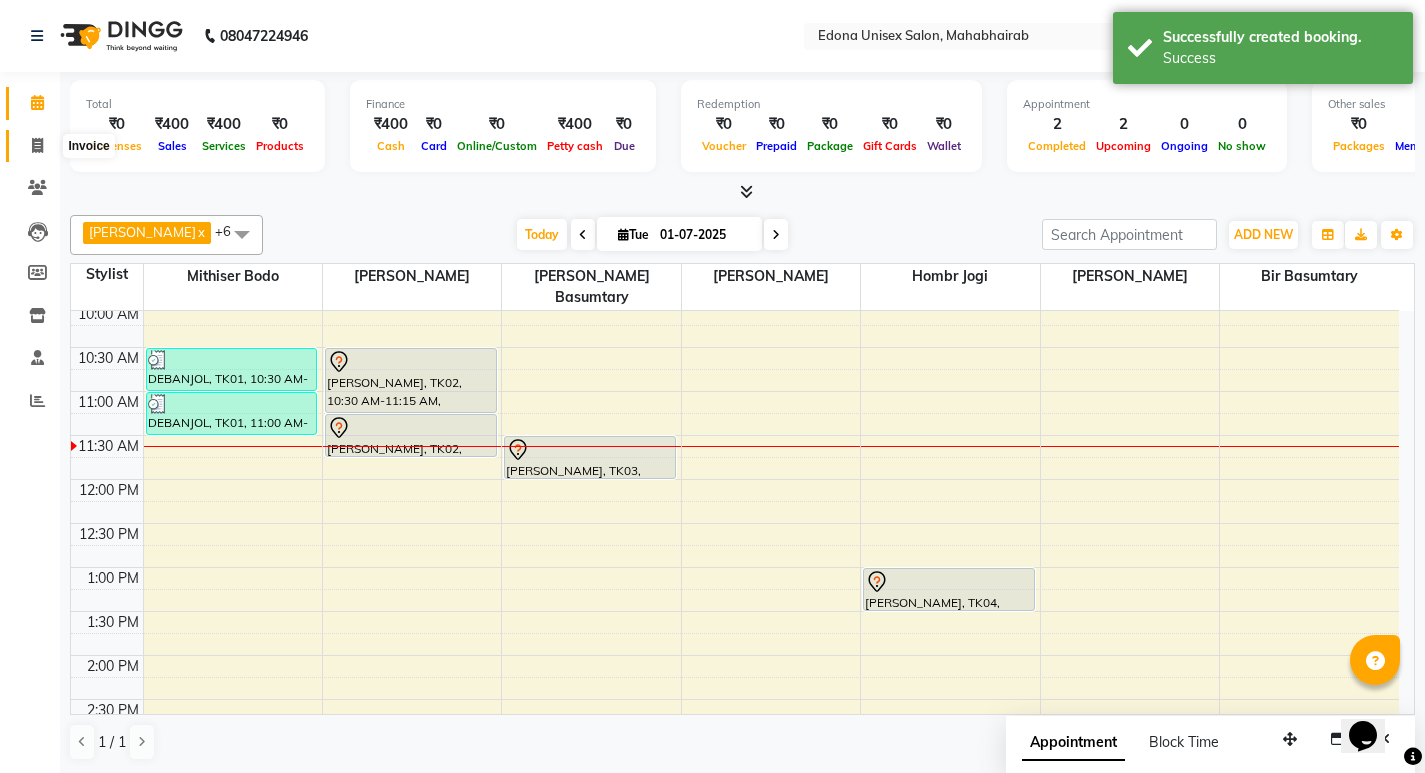 click 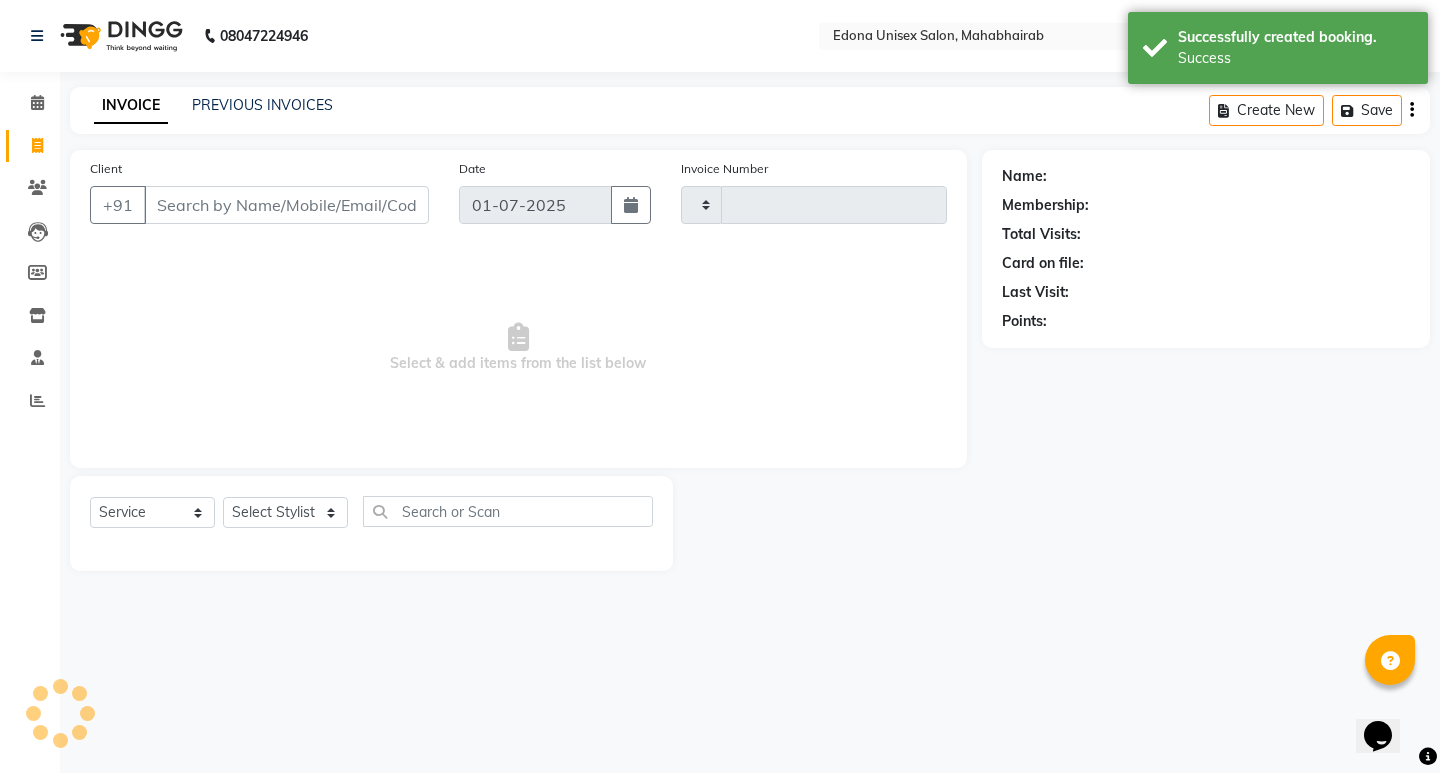 type on "1807" 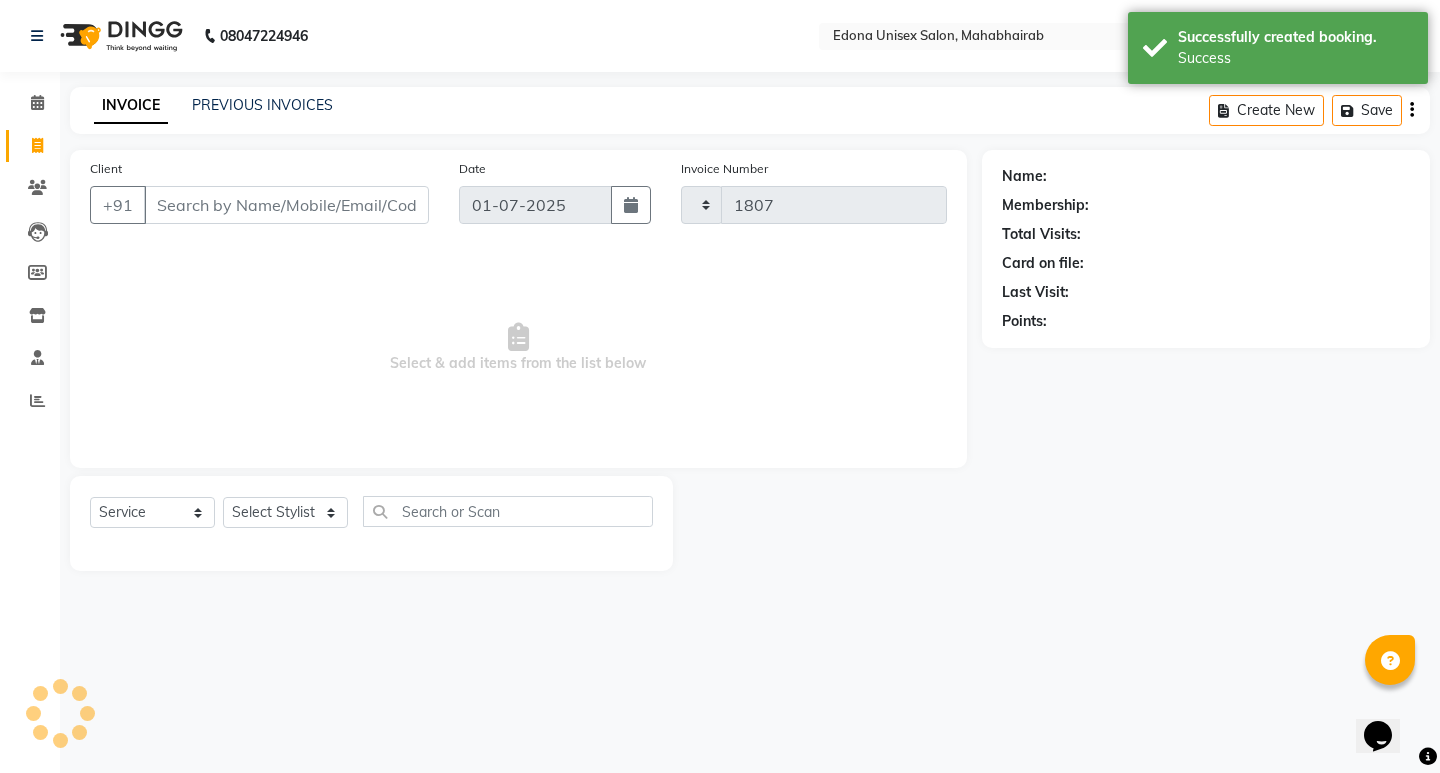 select on "5393" 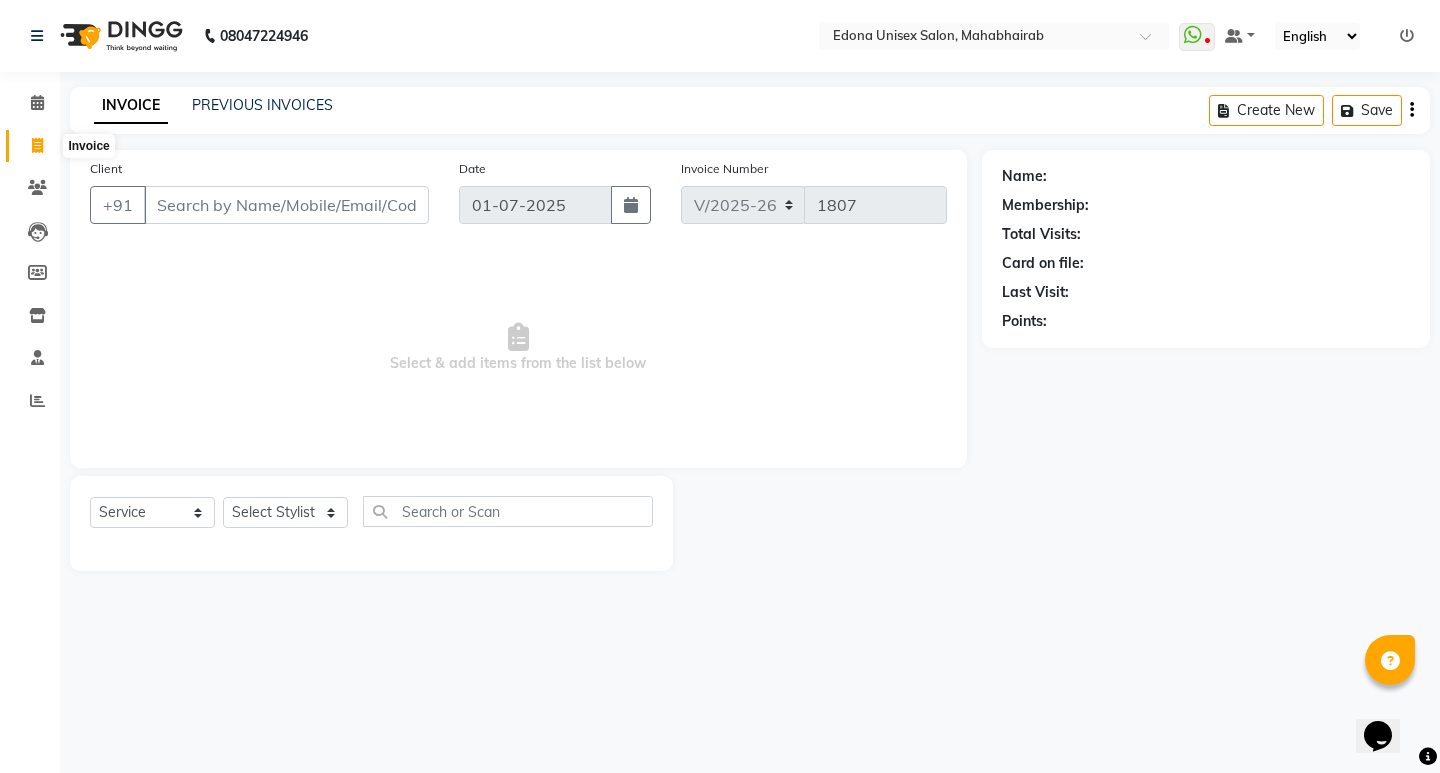 click 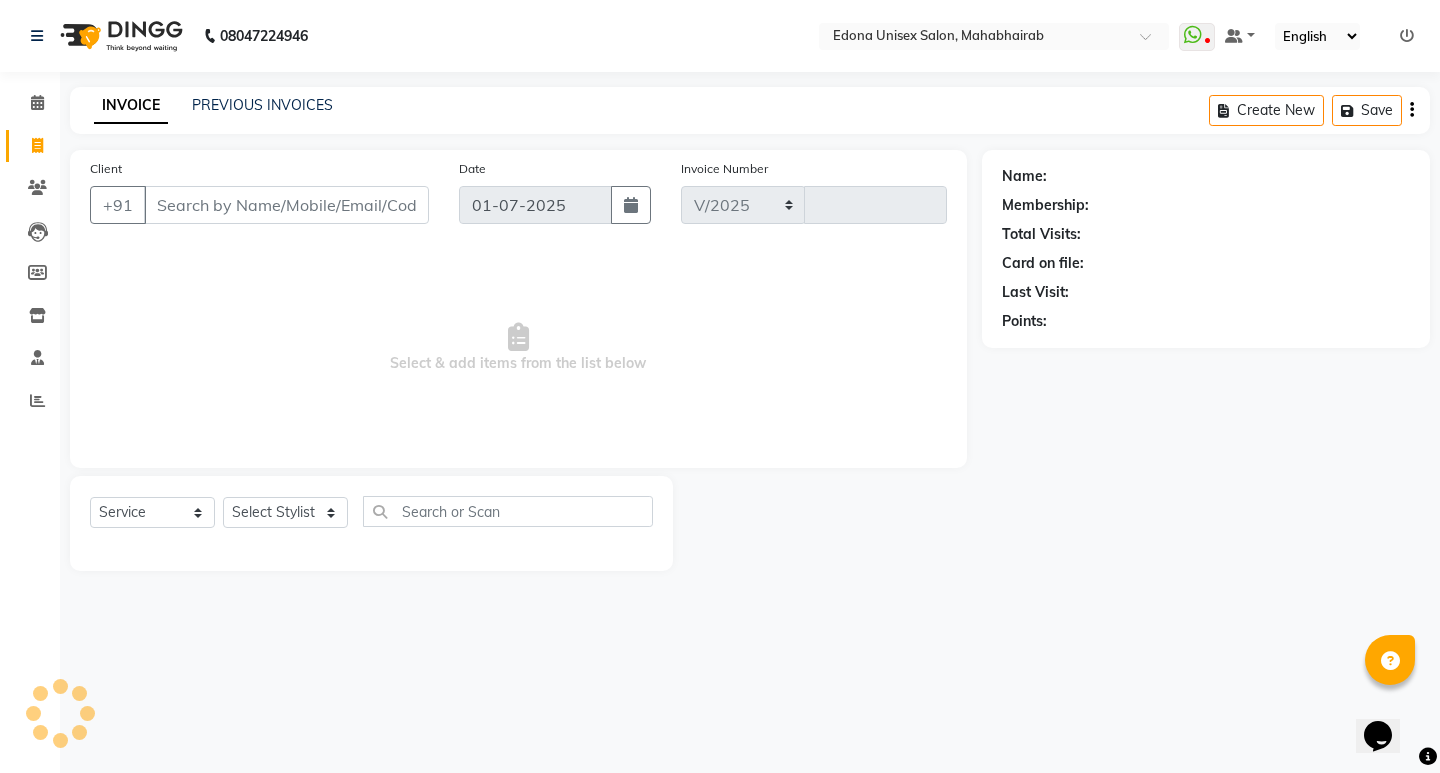 select on "5393" 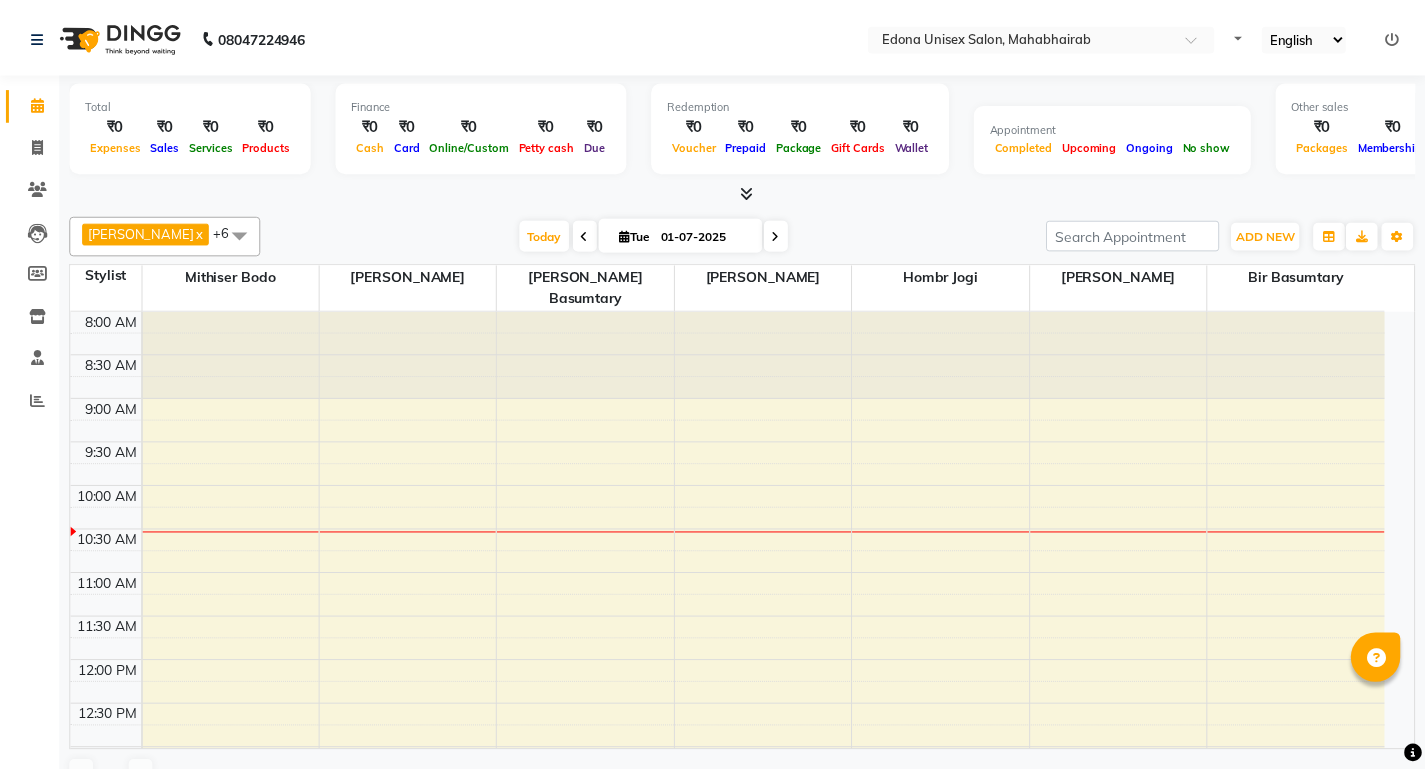 scroll, scrollTop: 0, scrollLeft: 0, axis: both 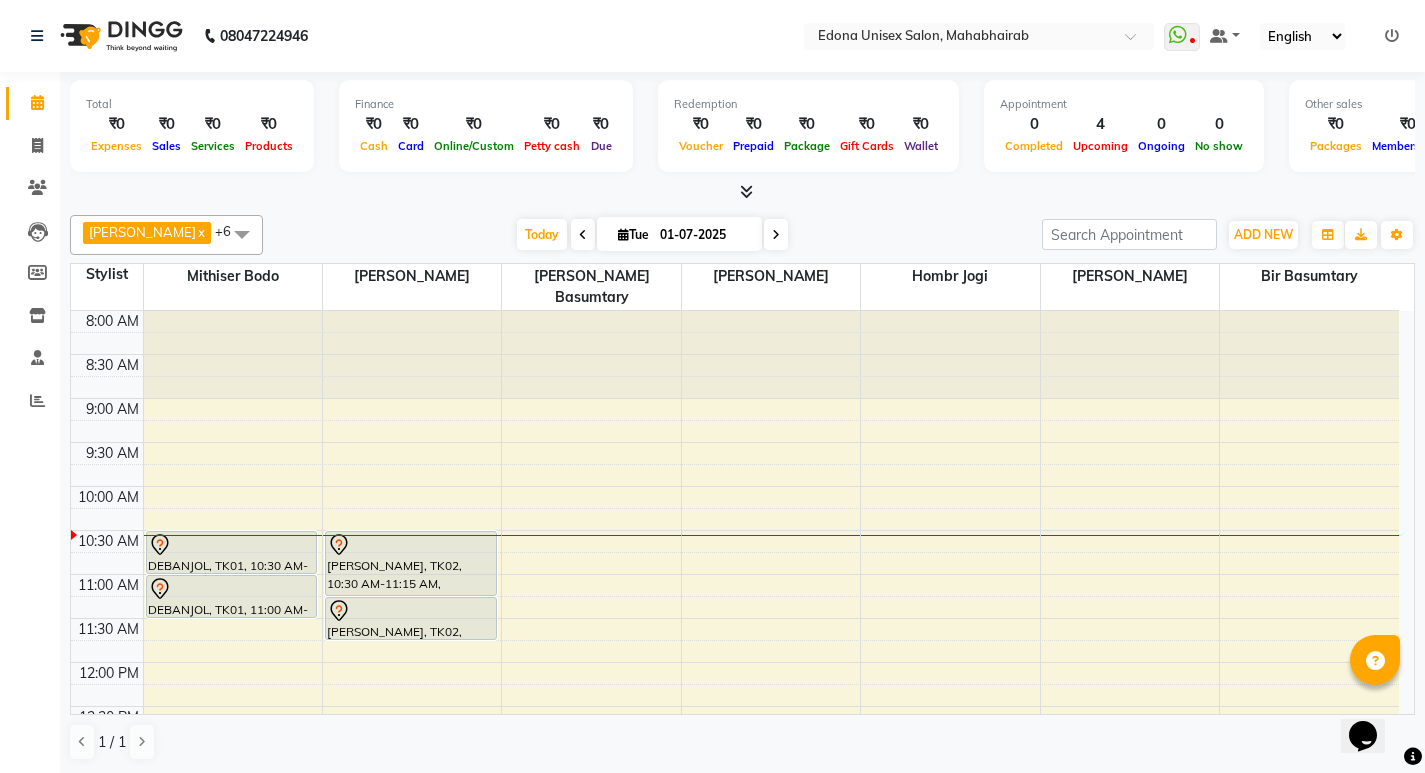 click on "Invoice" 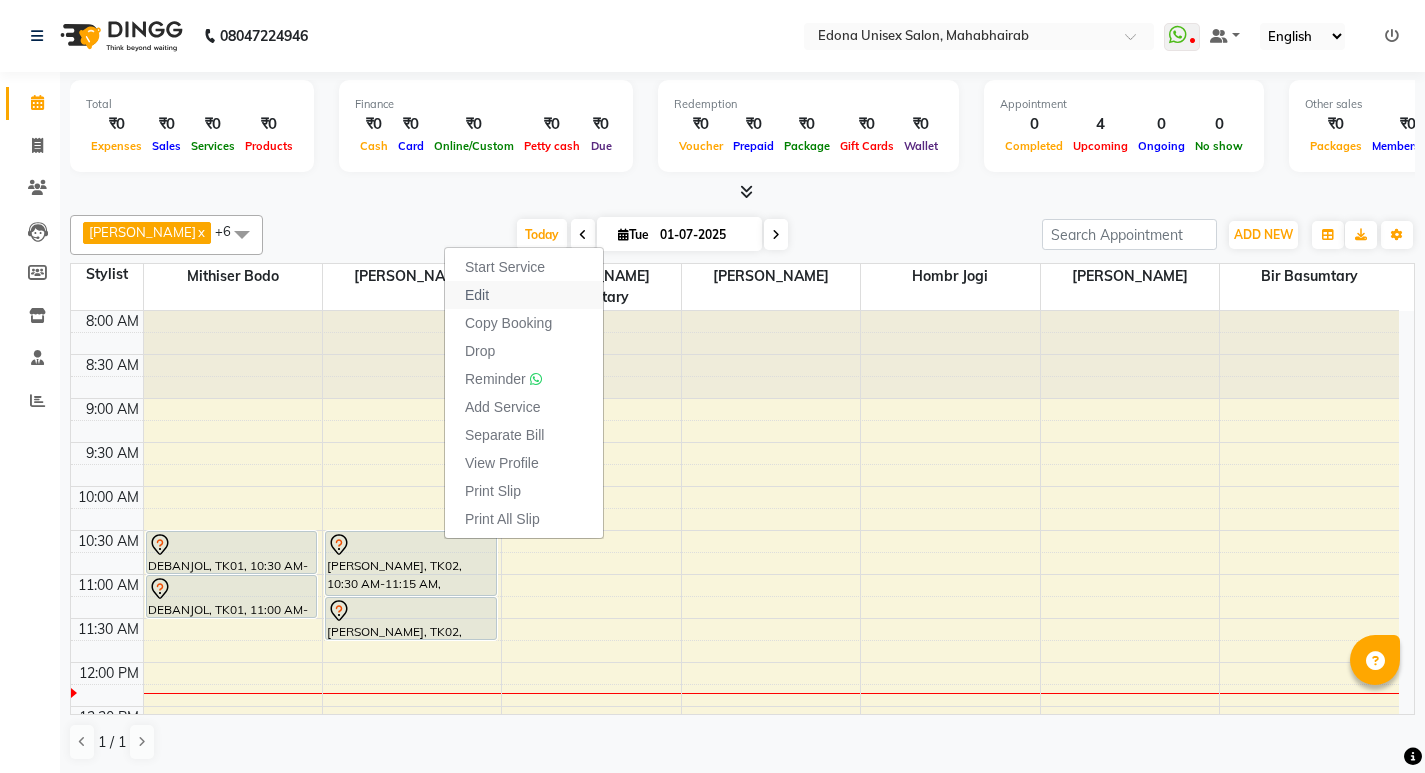 scroll, scrollTop: 0, scrollLeft: 0, axis: both 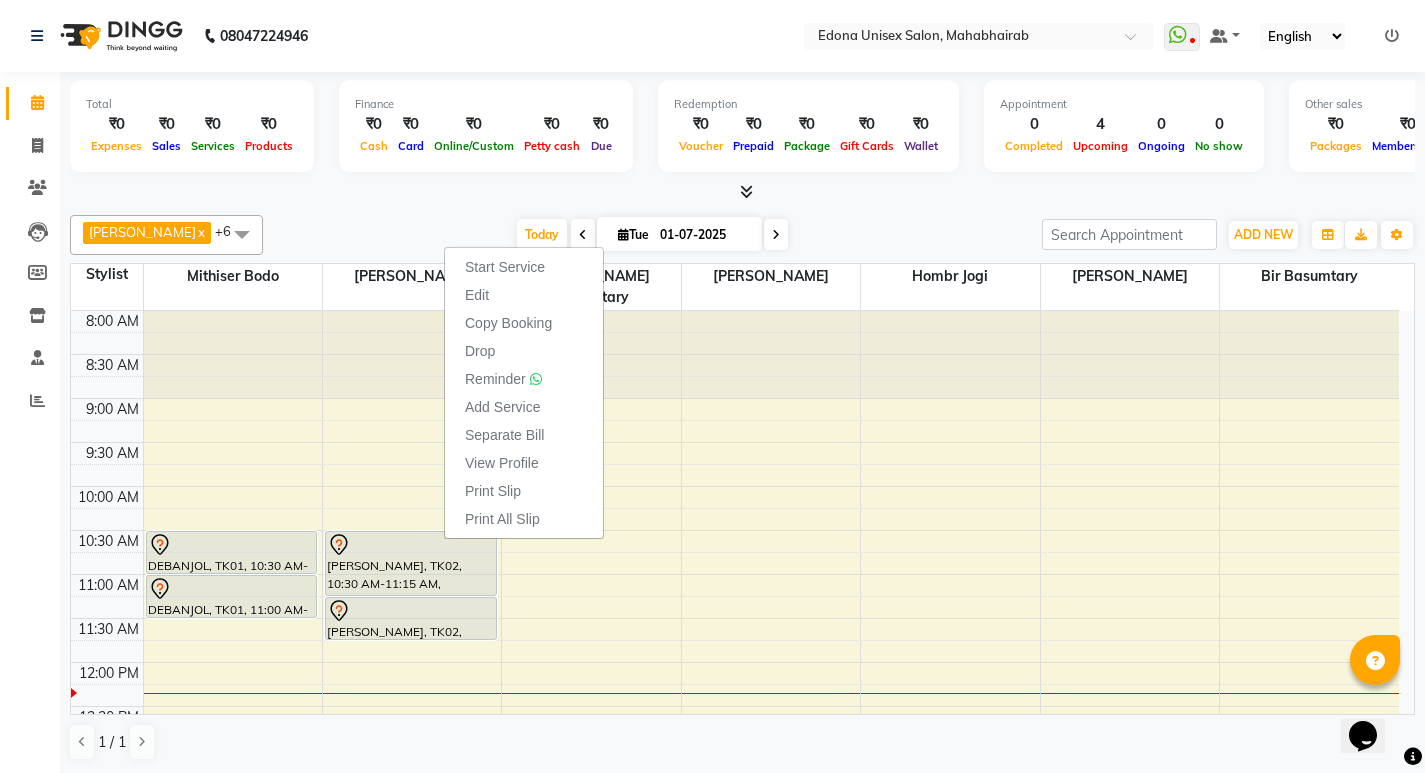 click on "Edit" at bounding box center [477, 295] 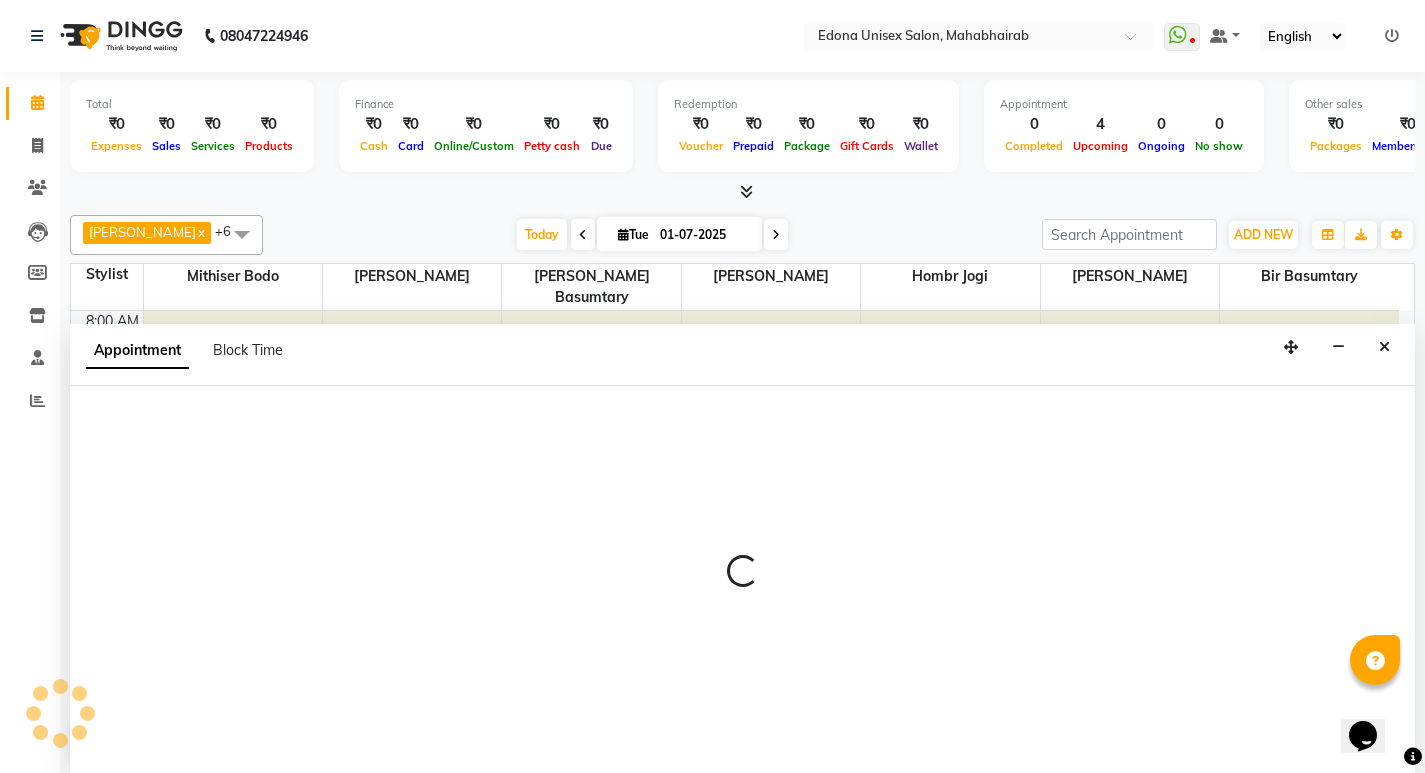 scroll, scrollTop: 1, scrollLeft: 0, axis: vertical 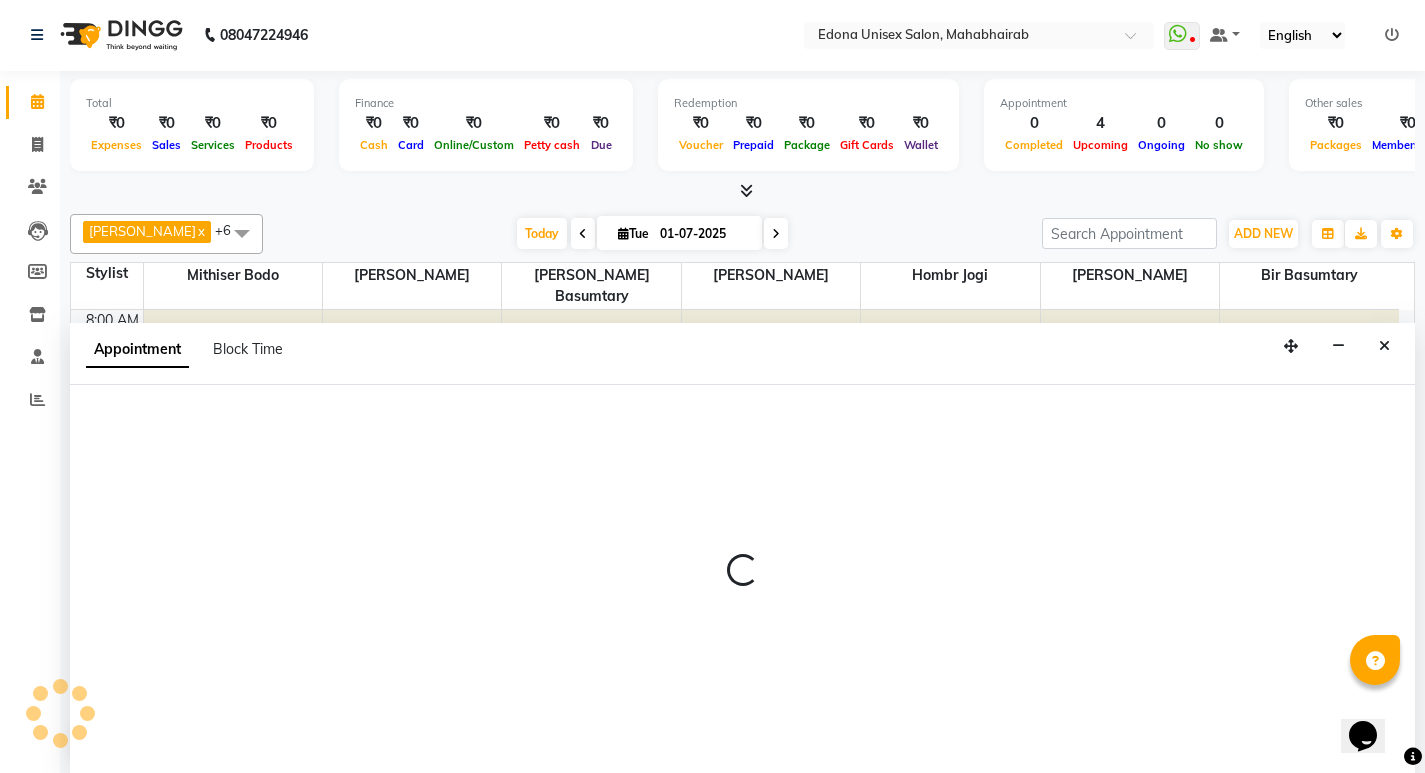 select on "tentative" 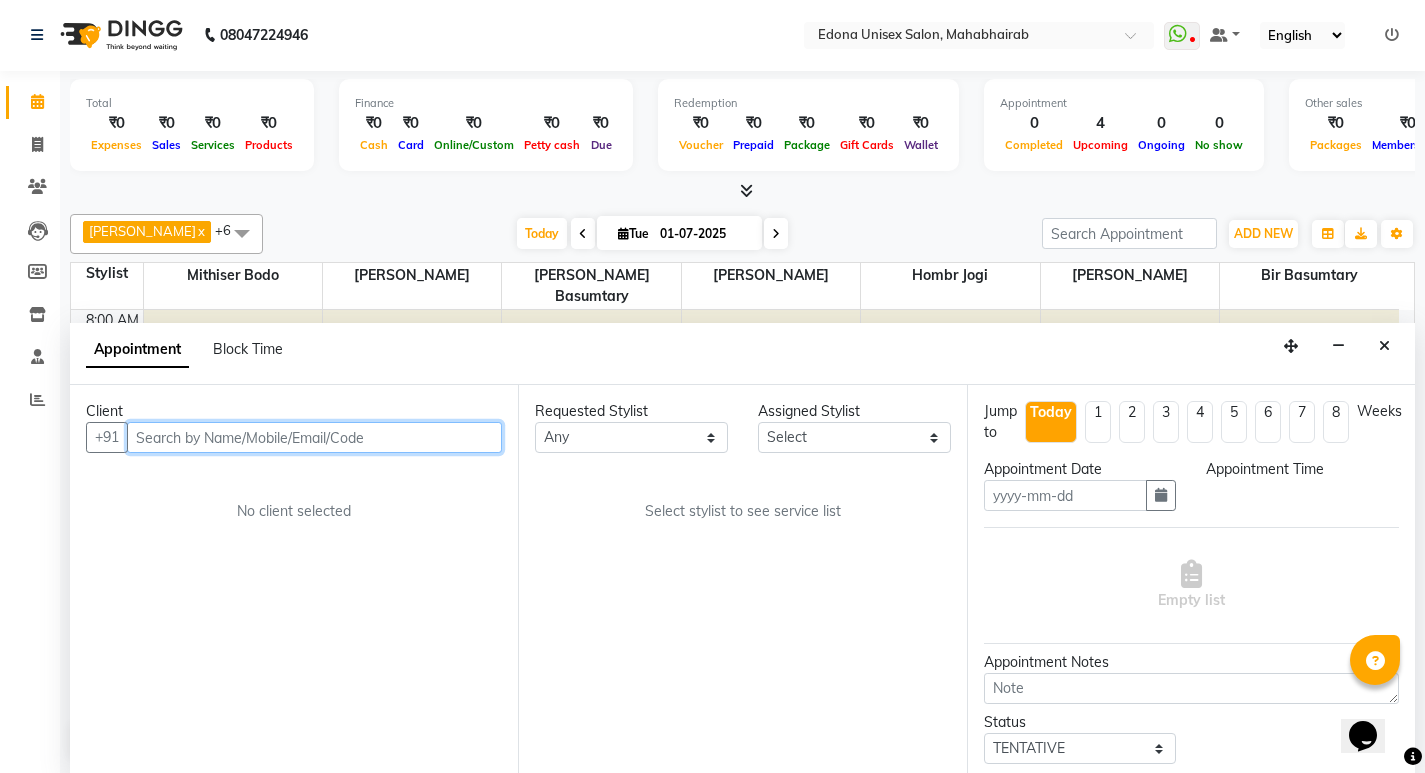type on "01-07-2025" 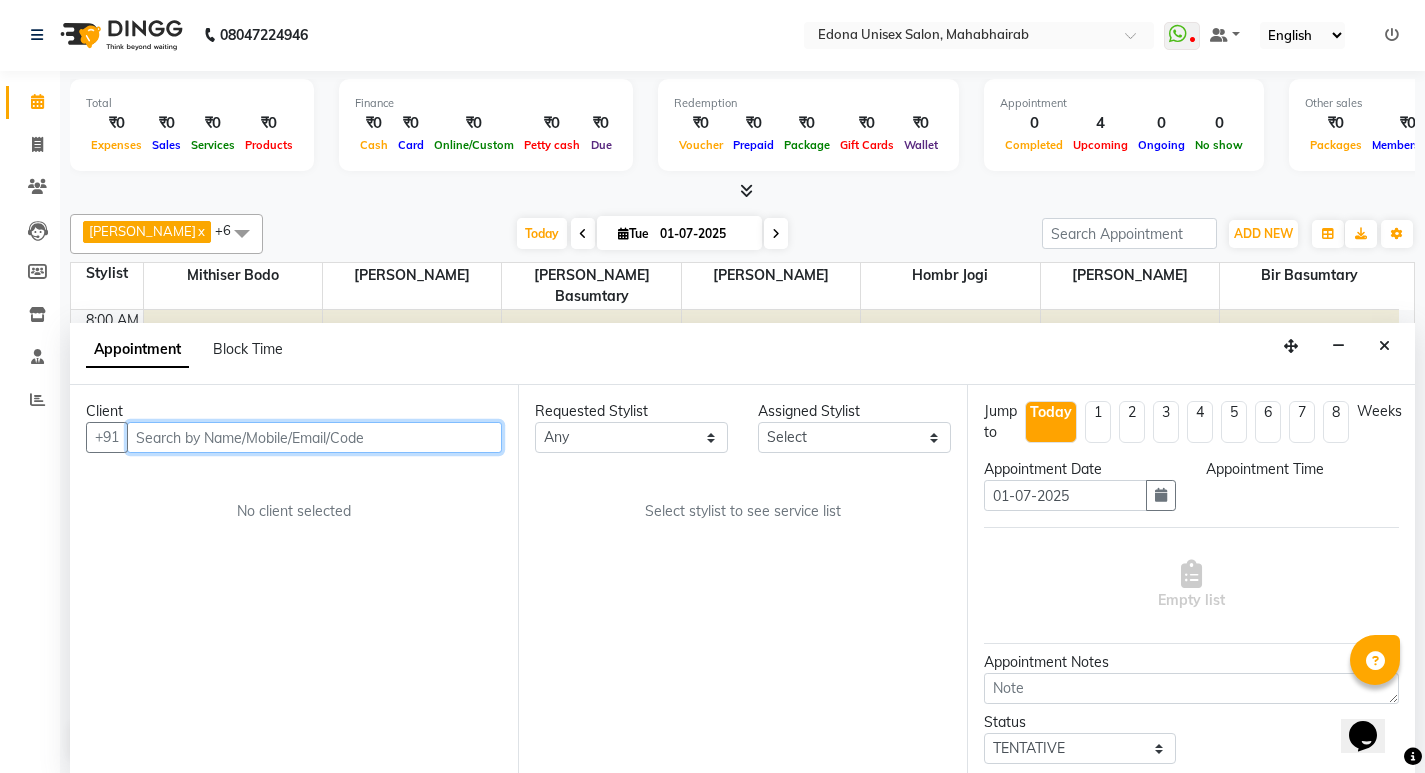 select on "630" 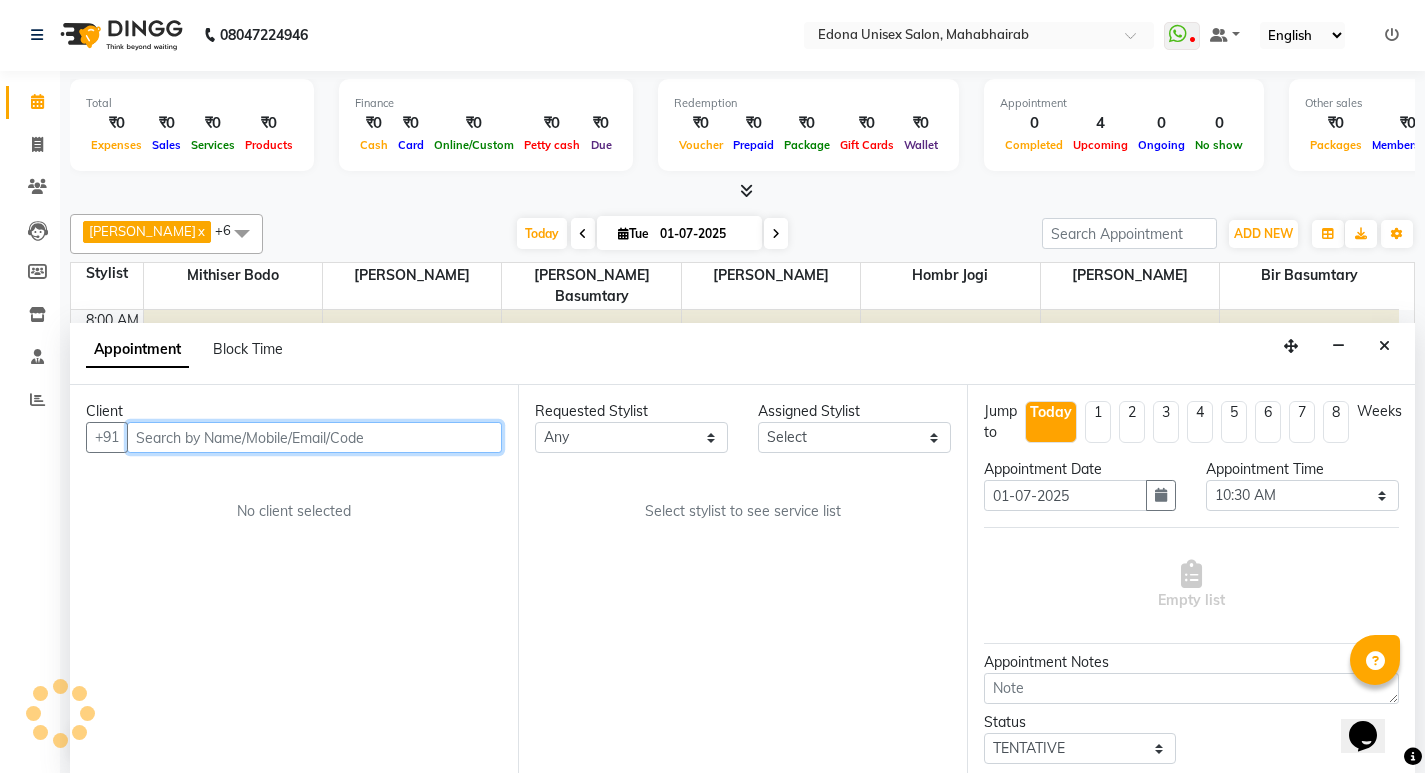 select on "35909" 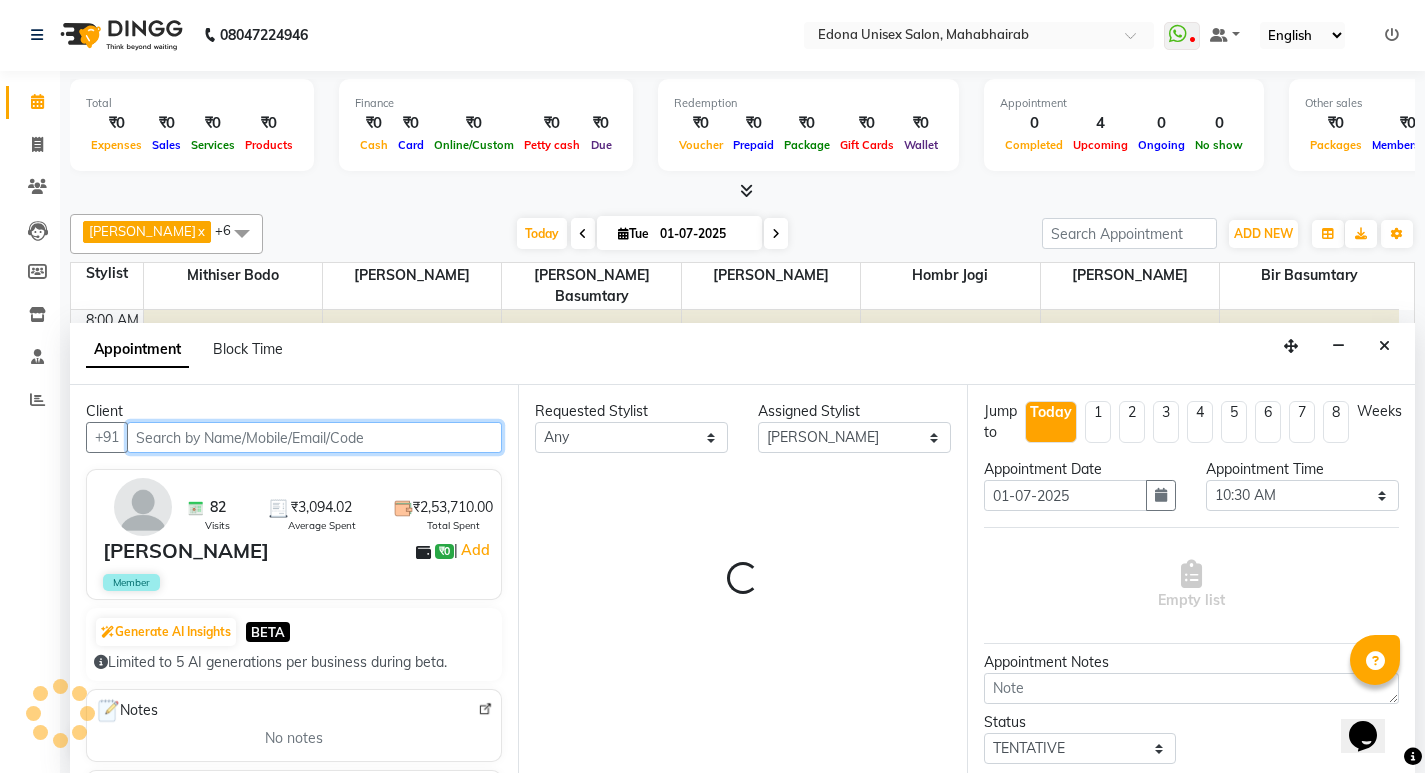 select on "2465" 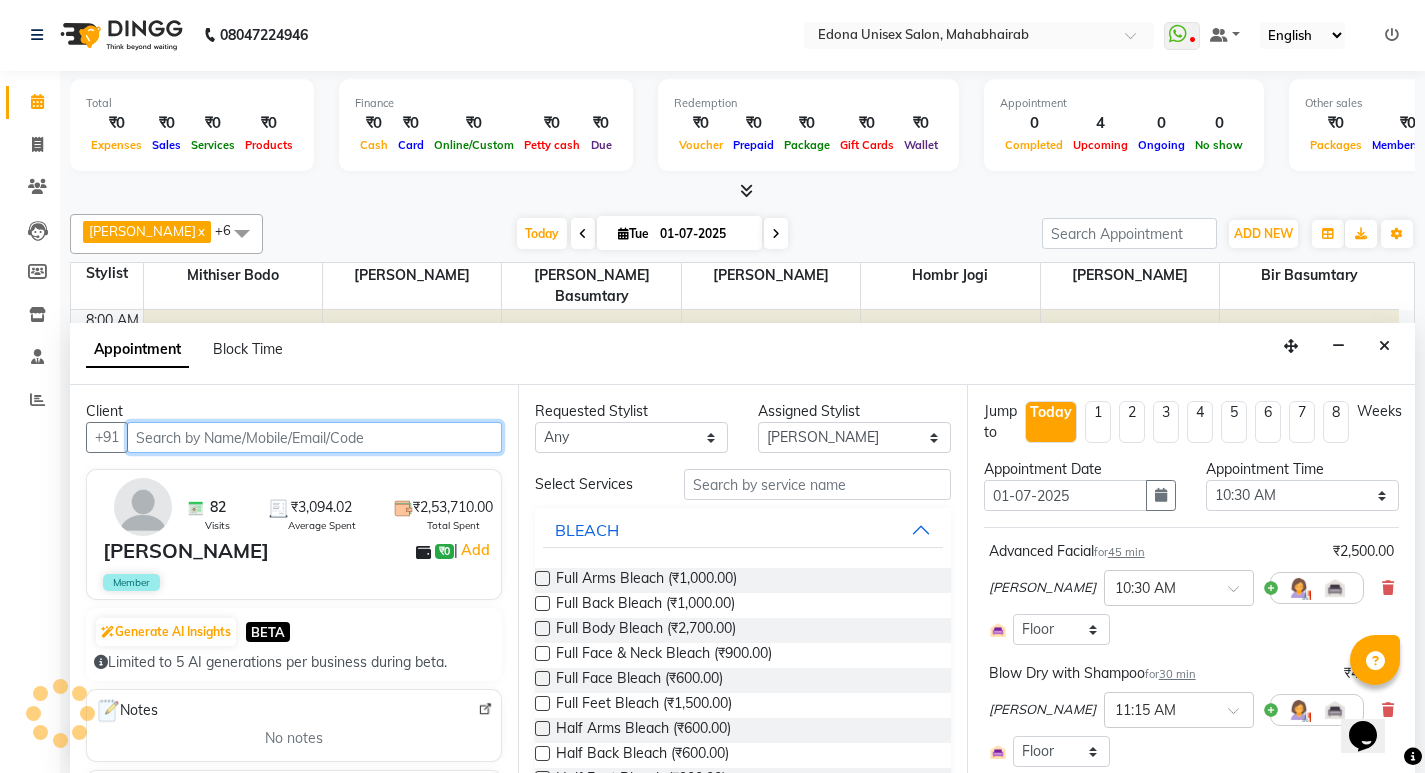 scroll, scrollTop: 353, scrollLeft: 0, axis: vertical 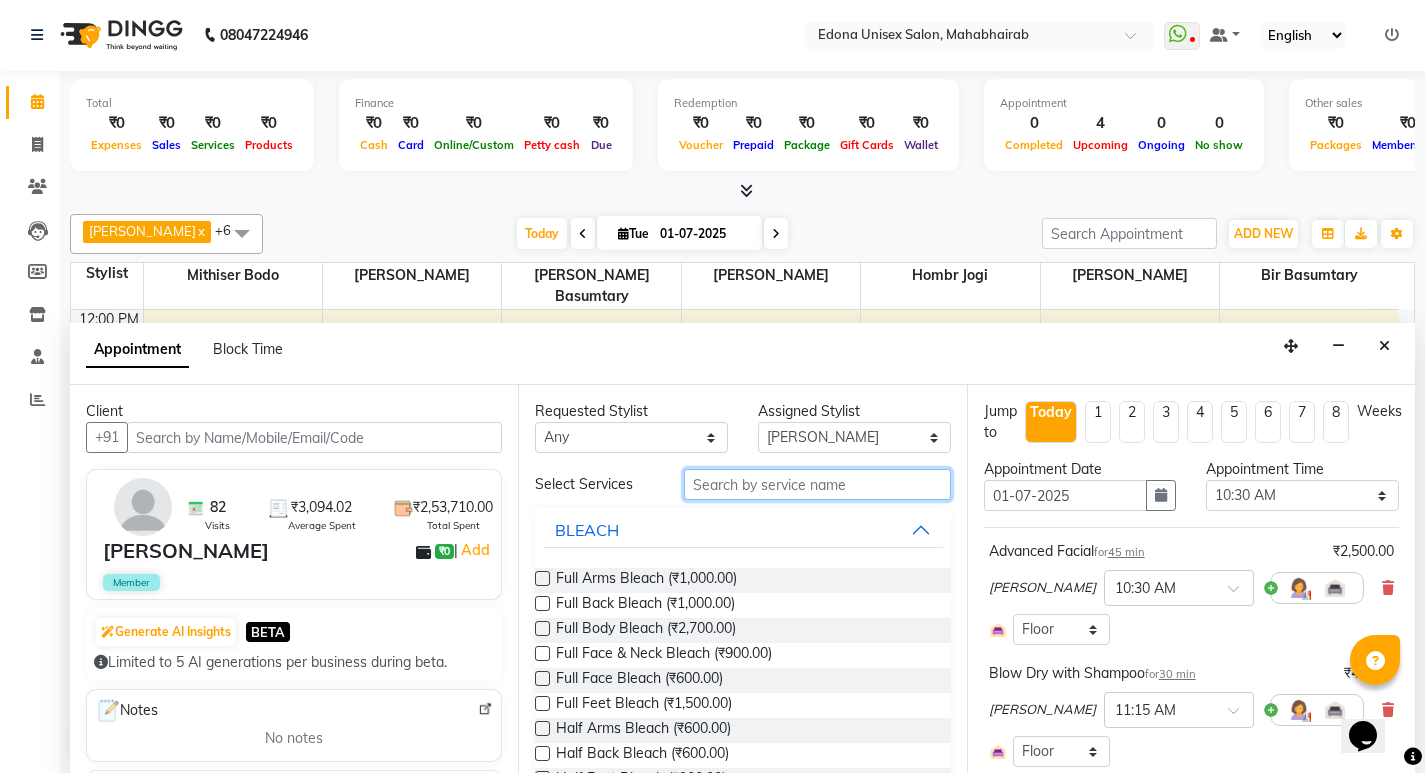 click at bounding box center [817, 484] 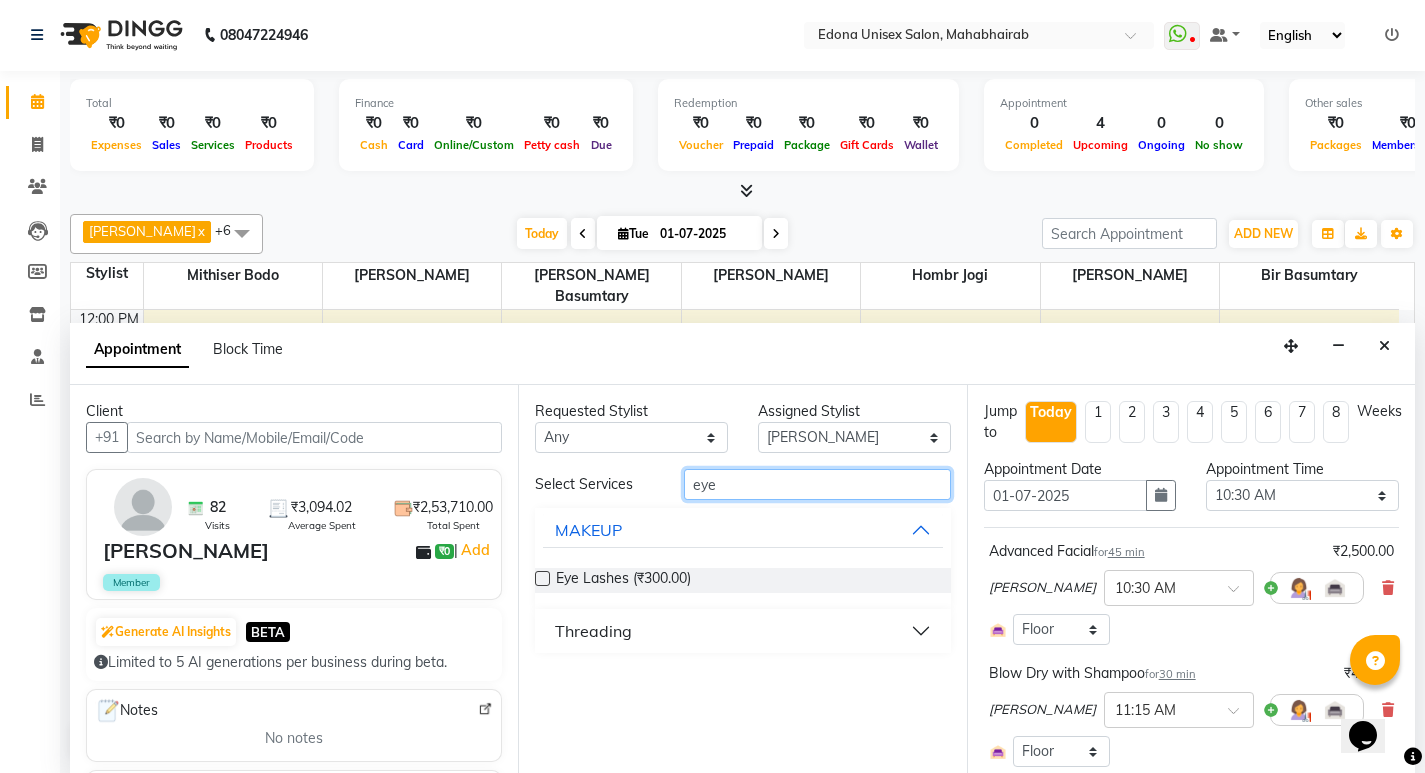 type on "eye" 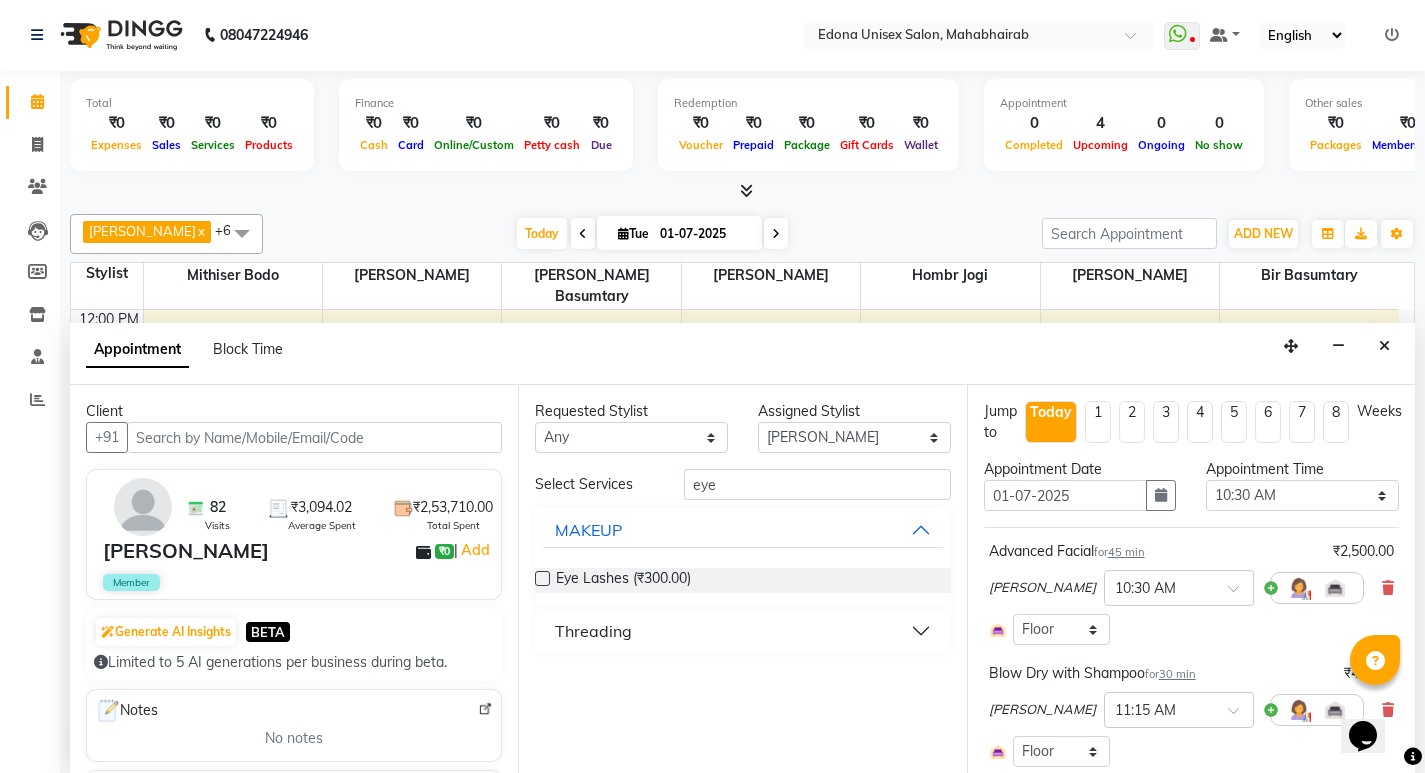 drag, startPoint x: 587, startPoint y: 657, endPoint x: 596, endPoint y: 638, distance: 21.023796 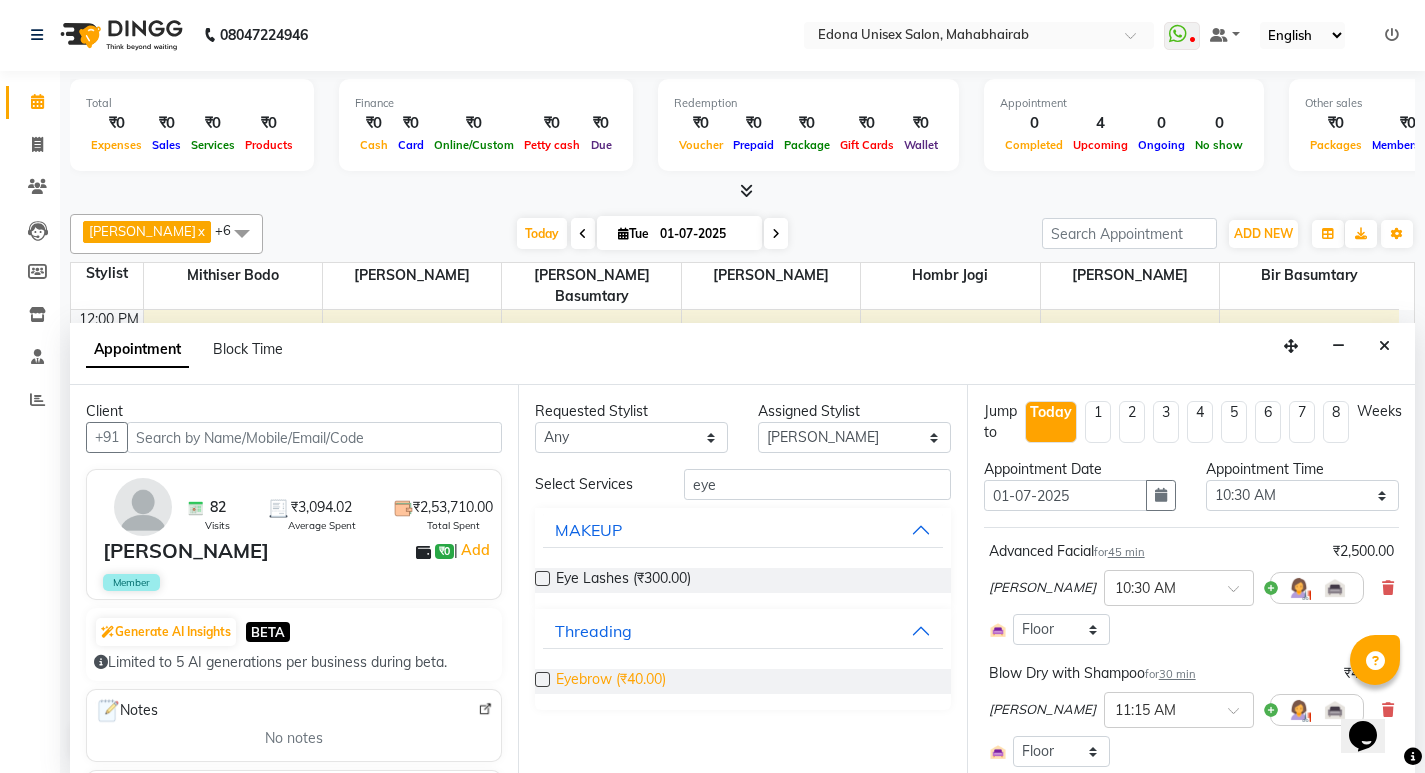 click on "Eyebrow (₹40.00)" at bounding box center (611, 681) 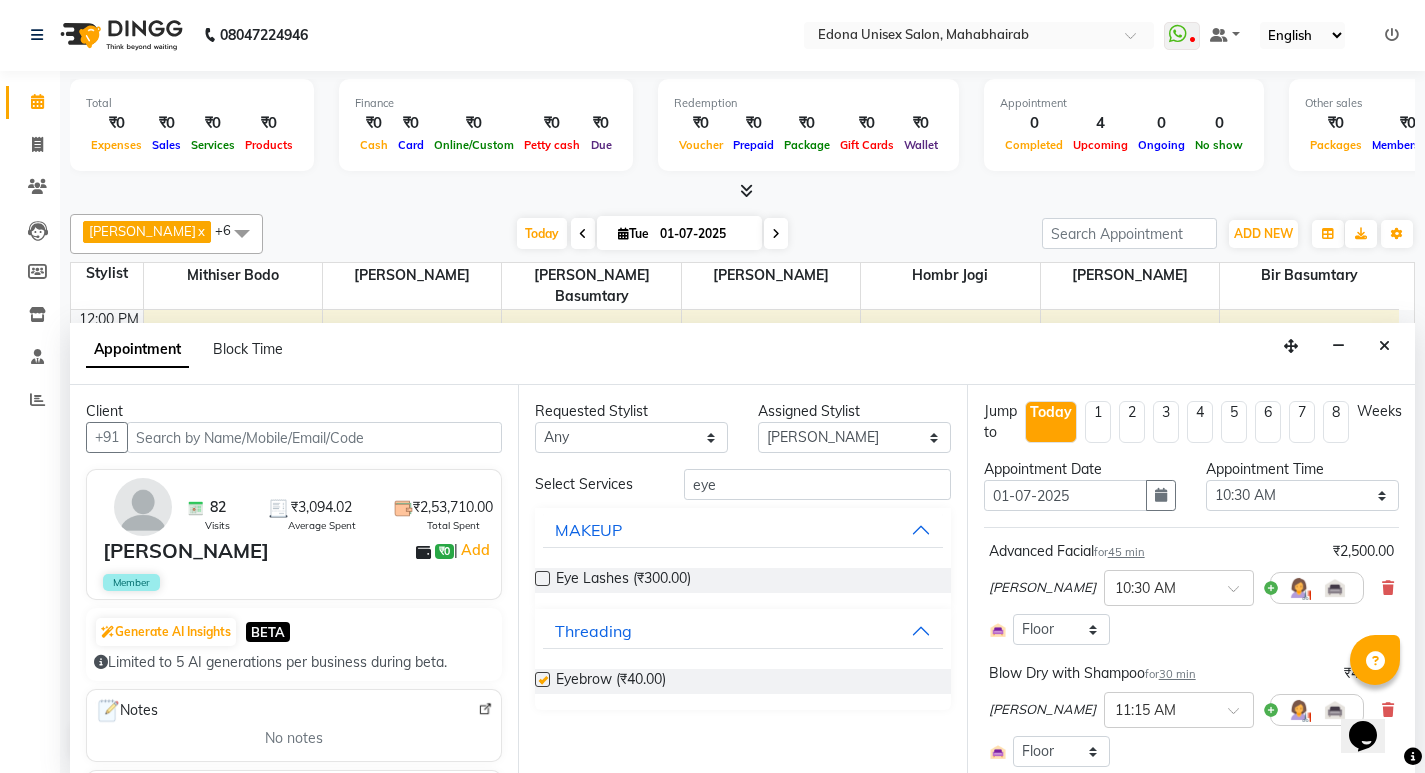 checkbox on "false" 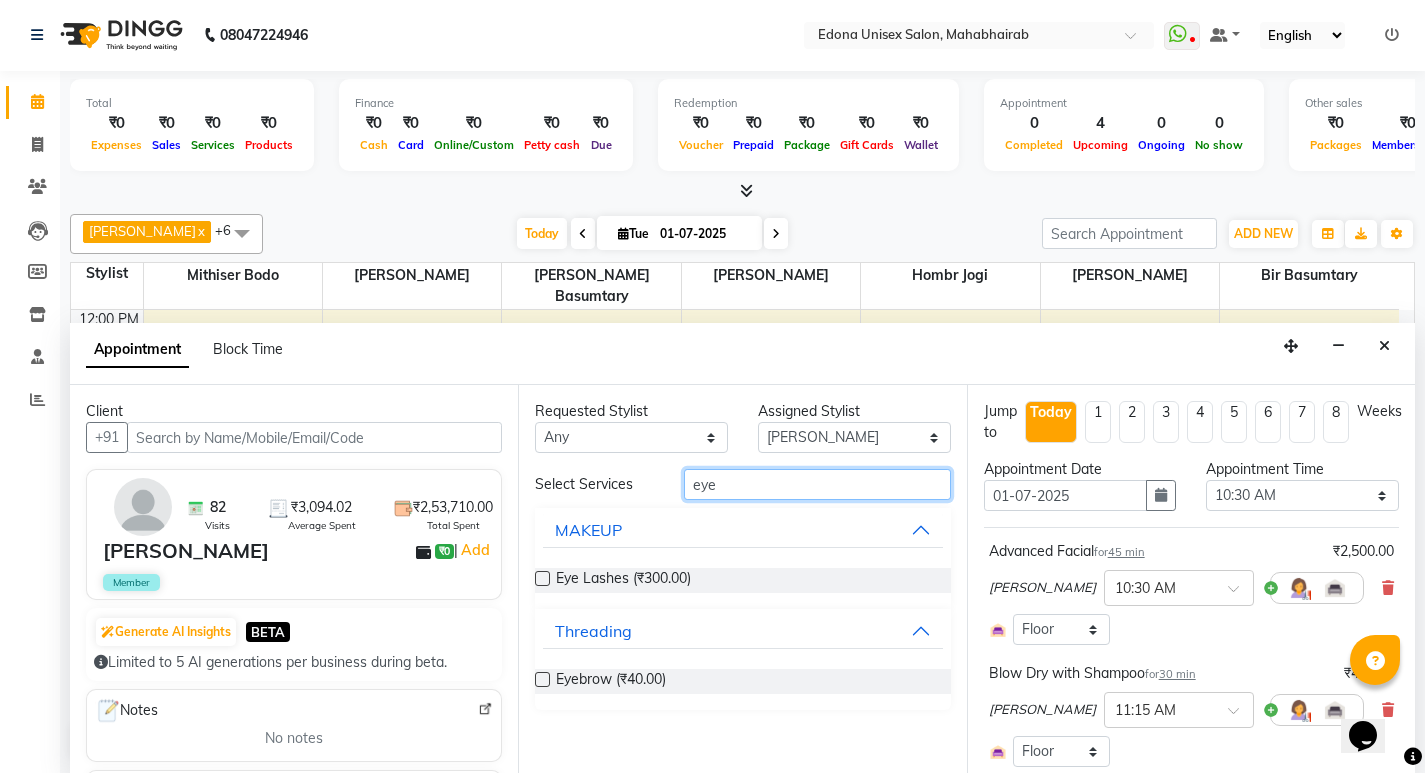 click on "eye" at bounding box center [817, 484] 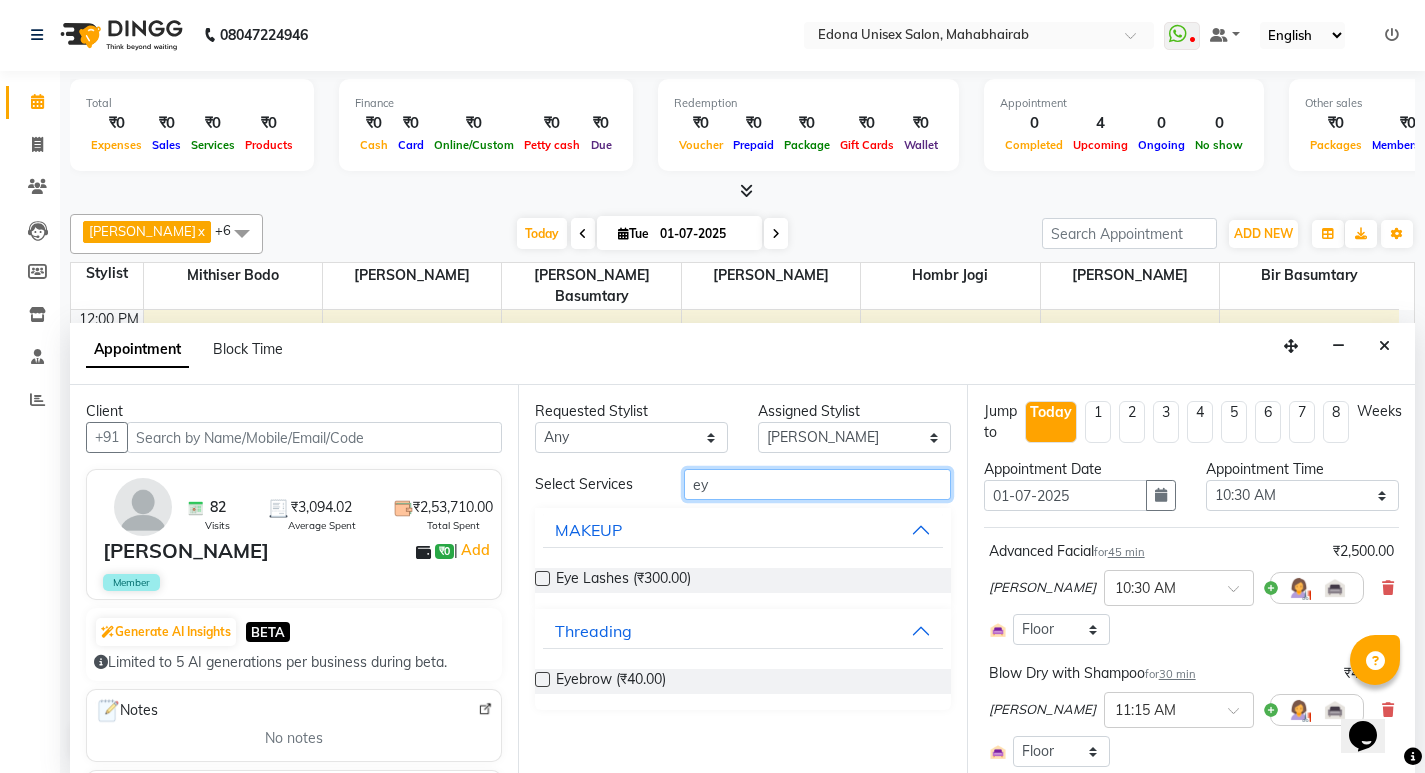 type on "e" 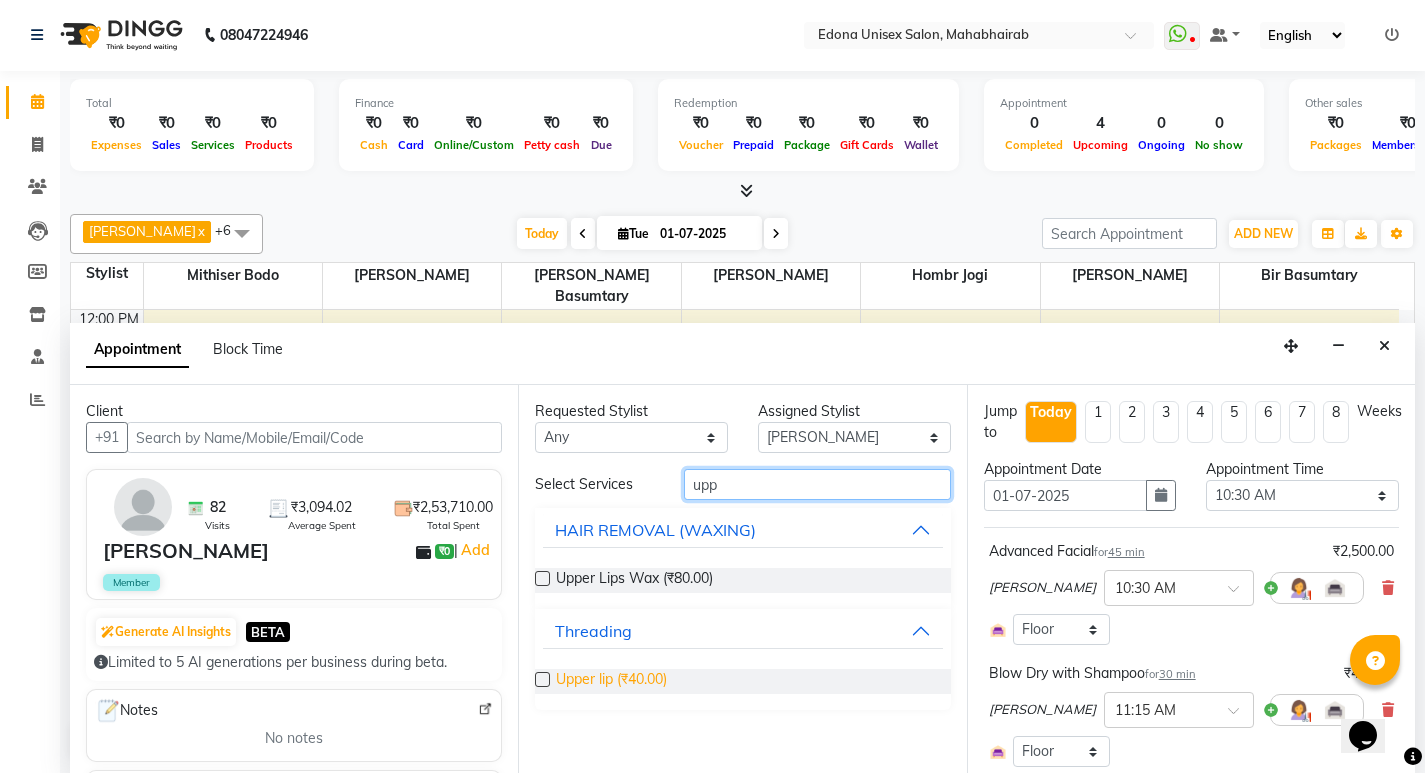 type on "upp" 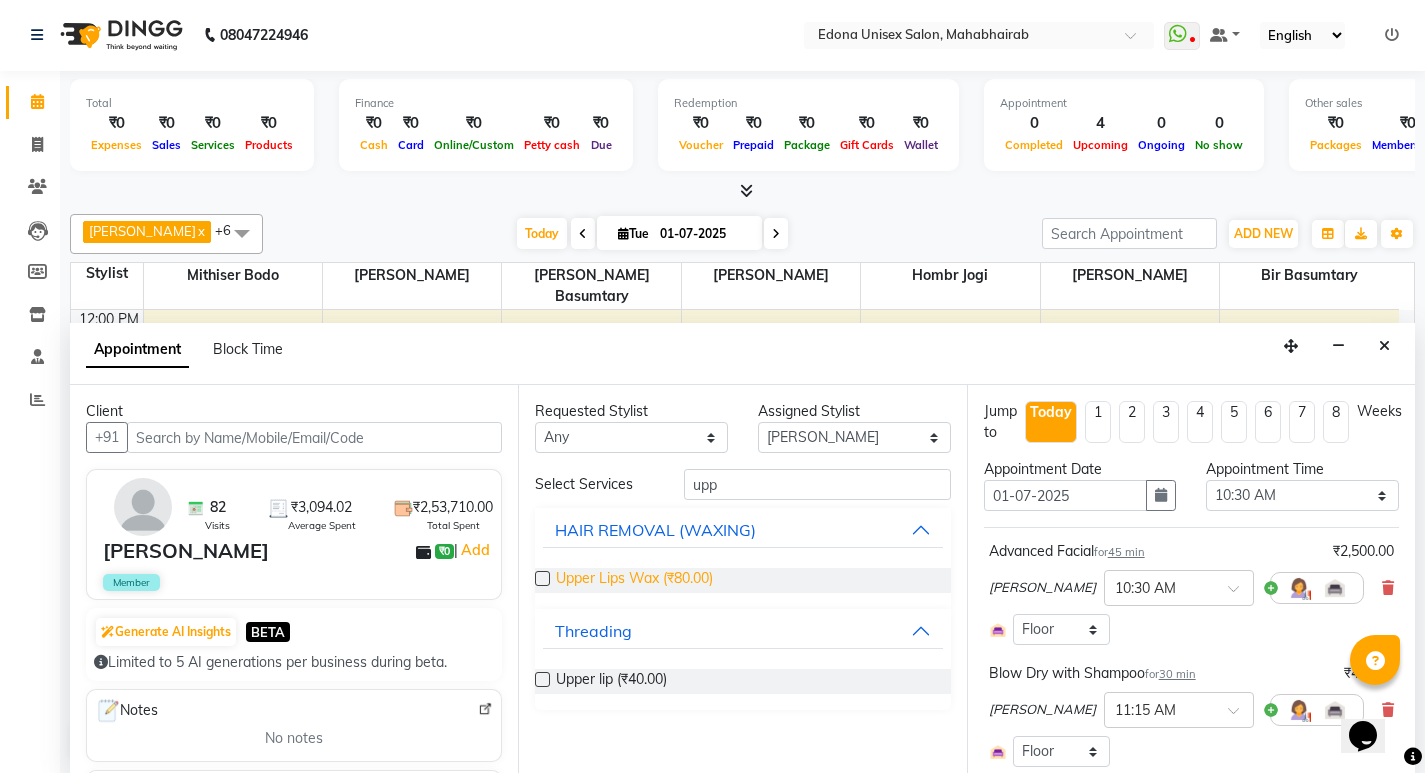 drag, startPoint x: 562, startPoint y: 680, endPoint x: 684, endPoint y: 590, distance: 151.60475 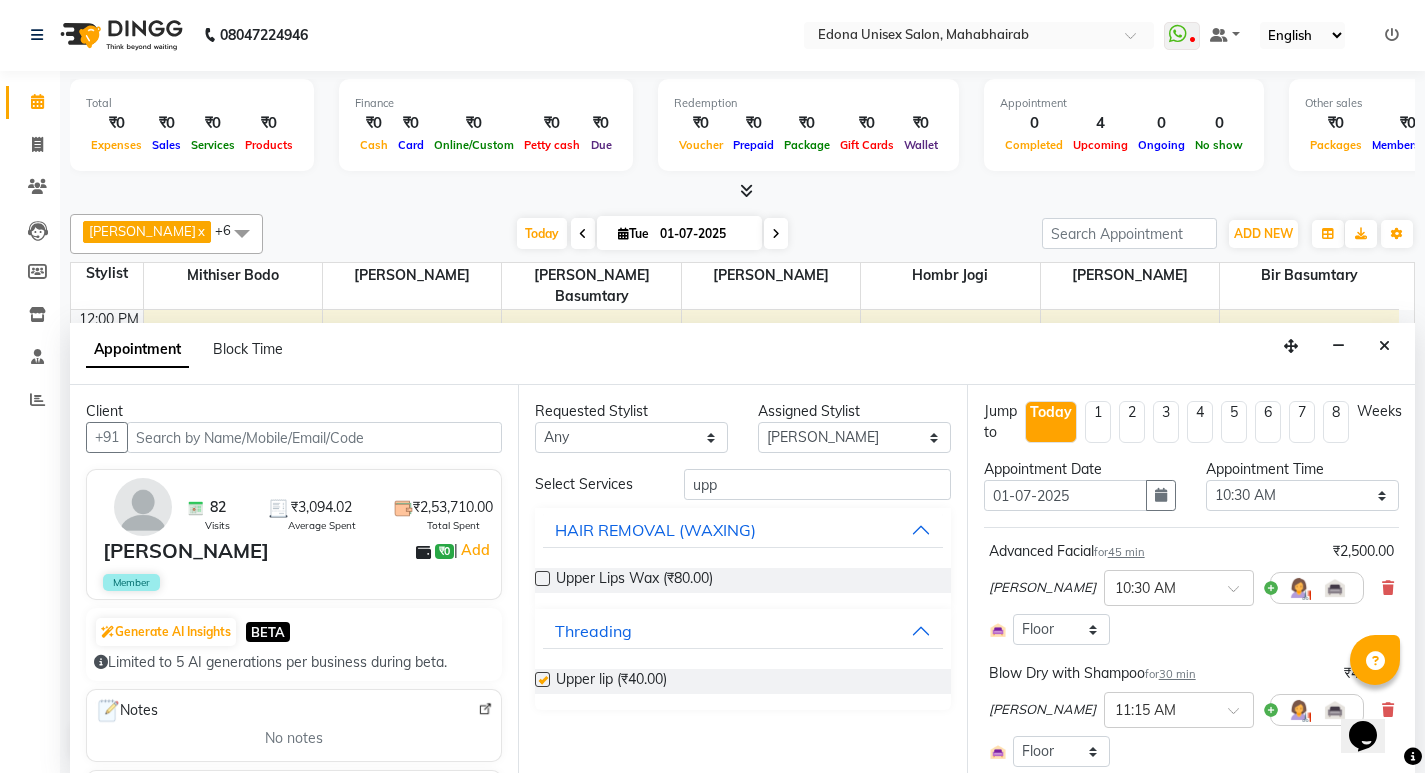 checkbox on "false" 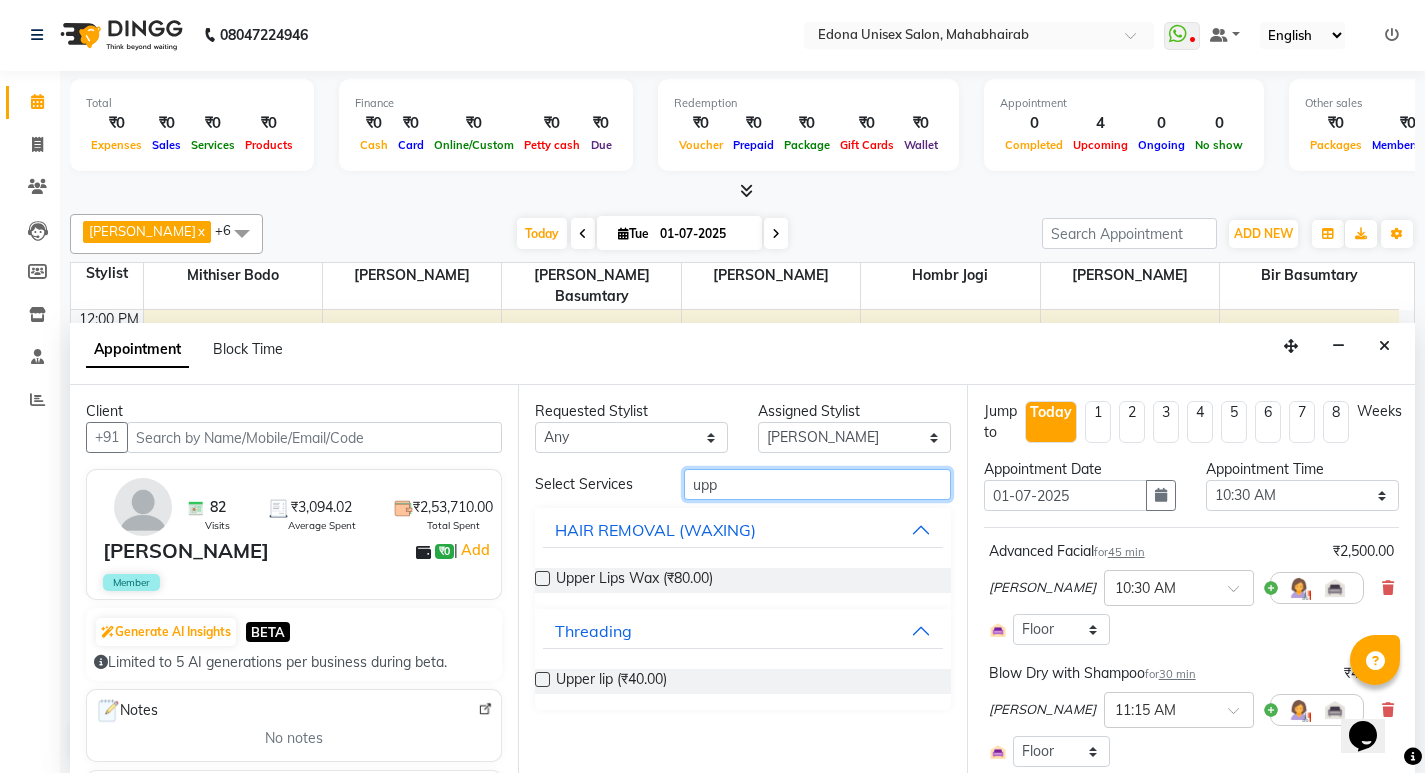 click on "upp" at bounding box center (817, 484) 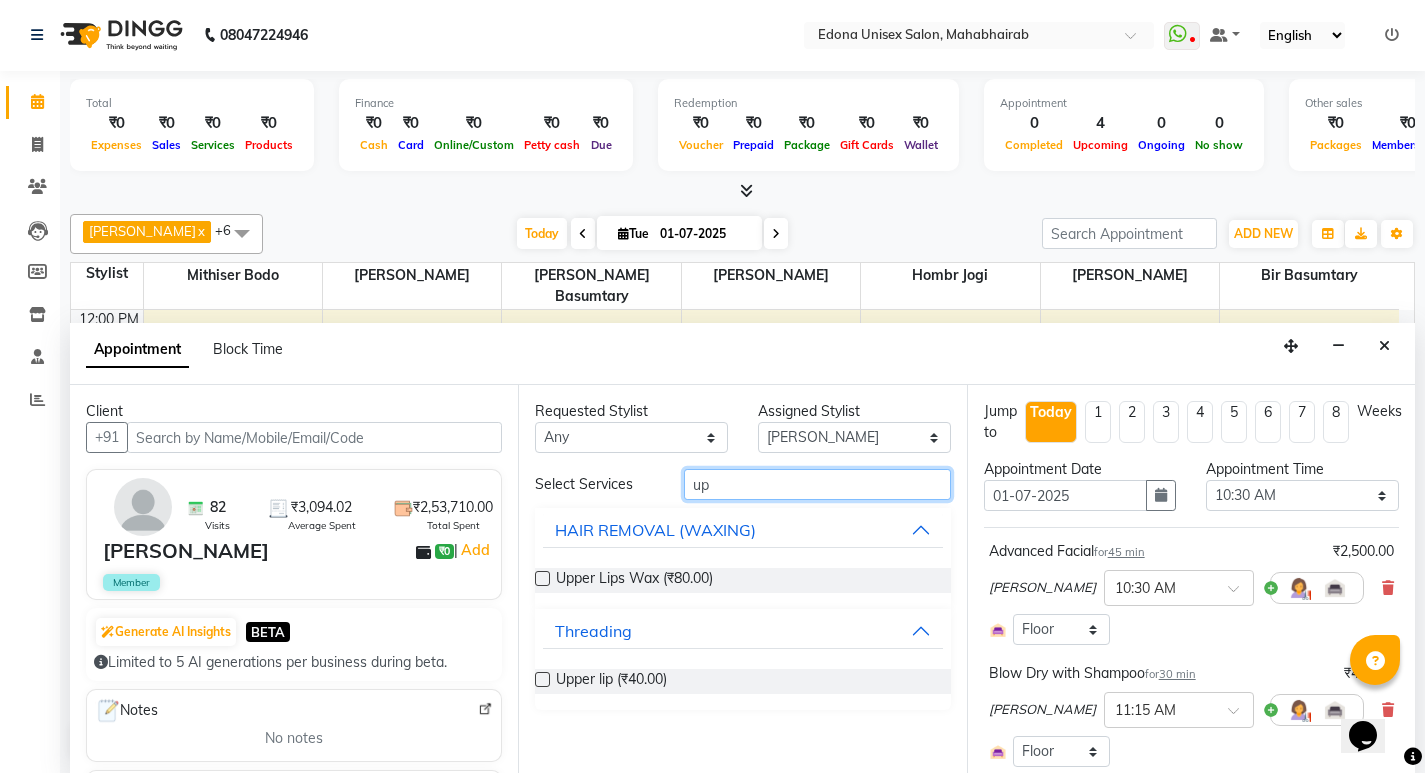 type on "u" 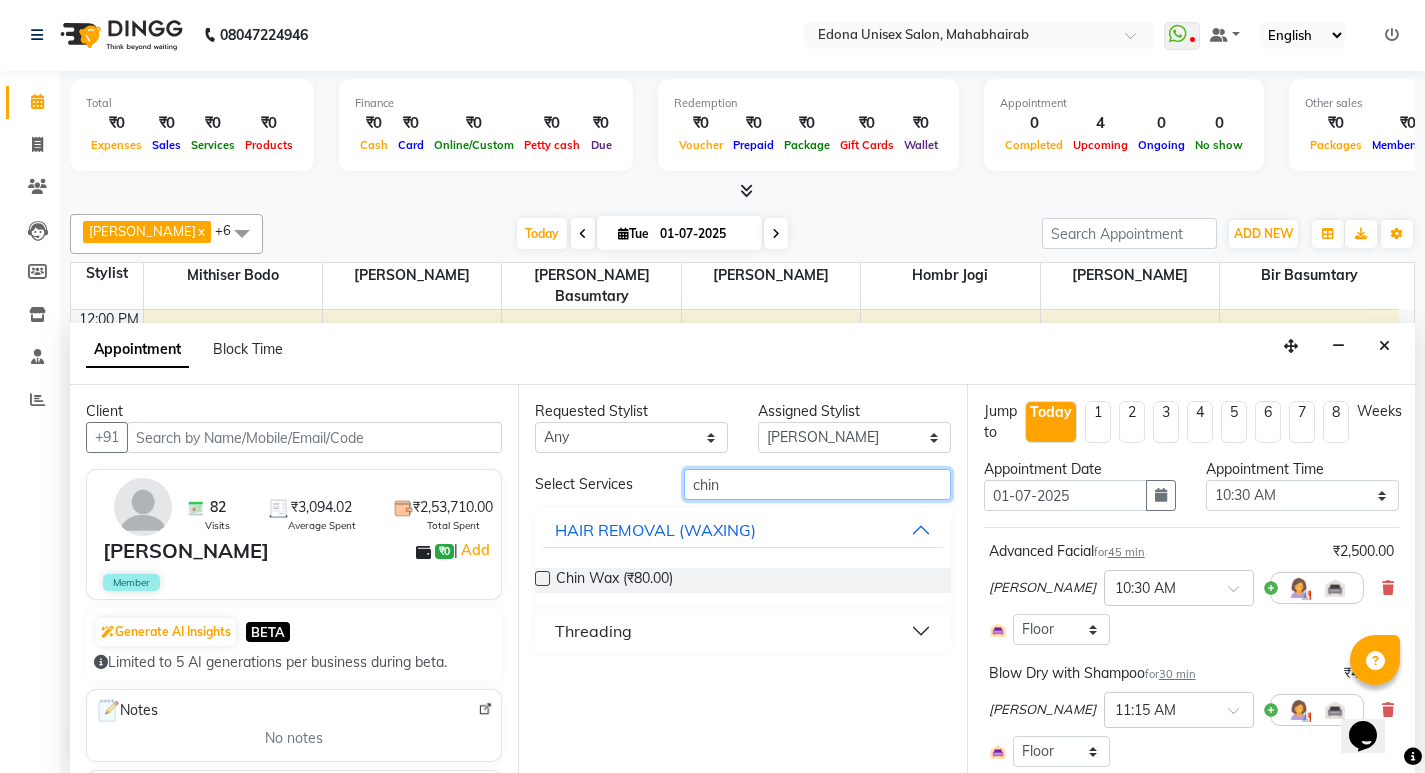 type on "chin" 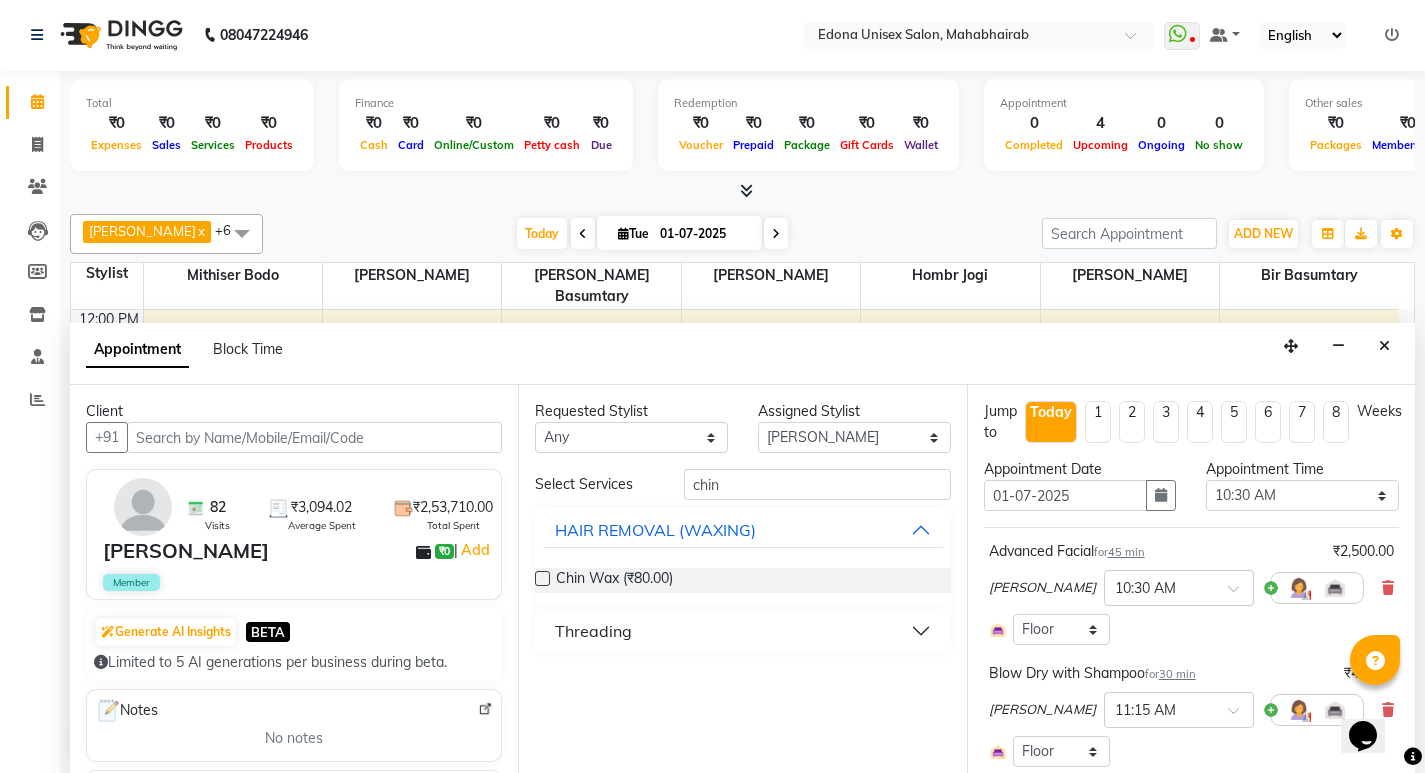 click on "Threading" at bounding box center (593, 631) 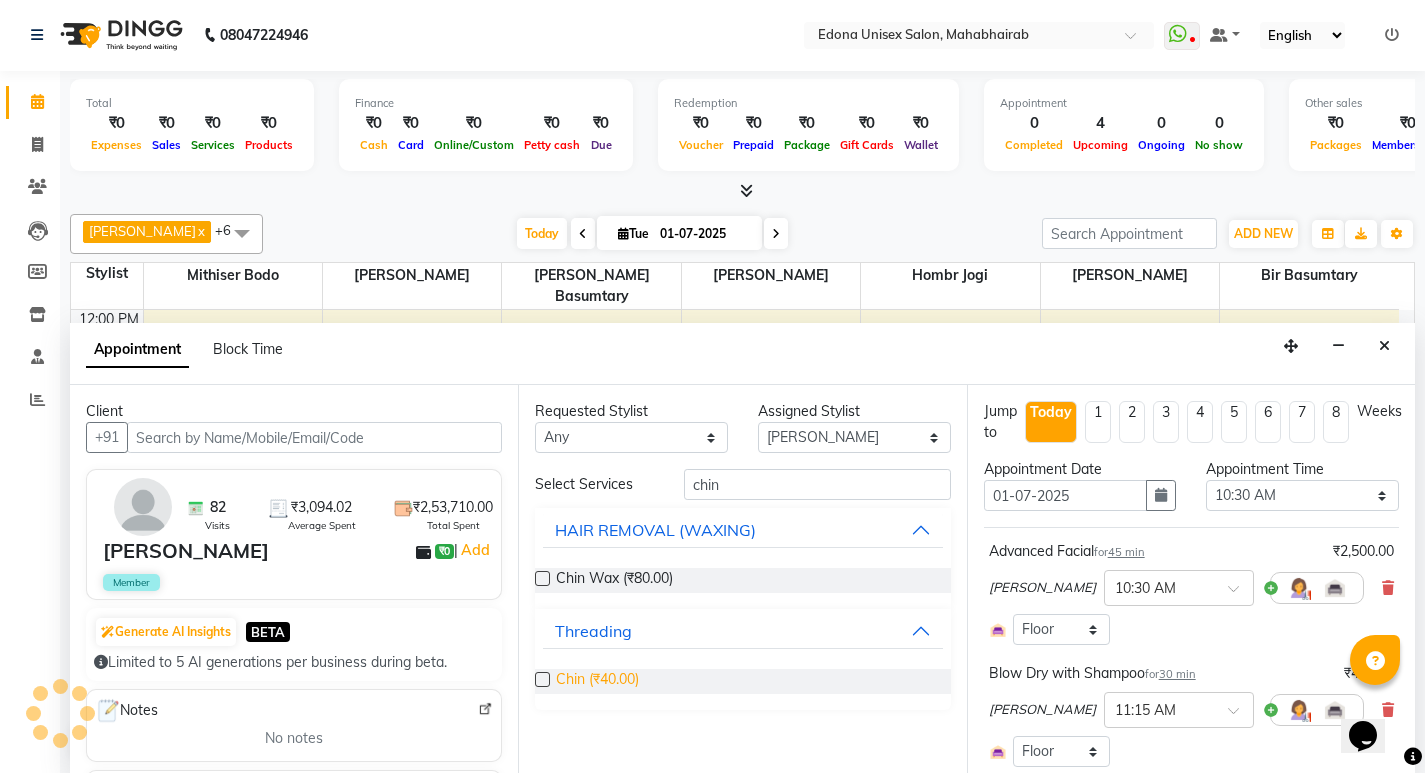 click on "Chin (₹40.00)" at bounding box center [597, 681] 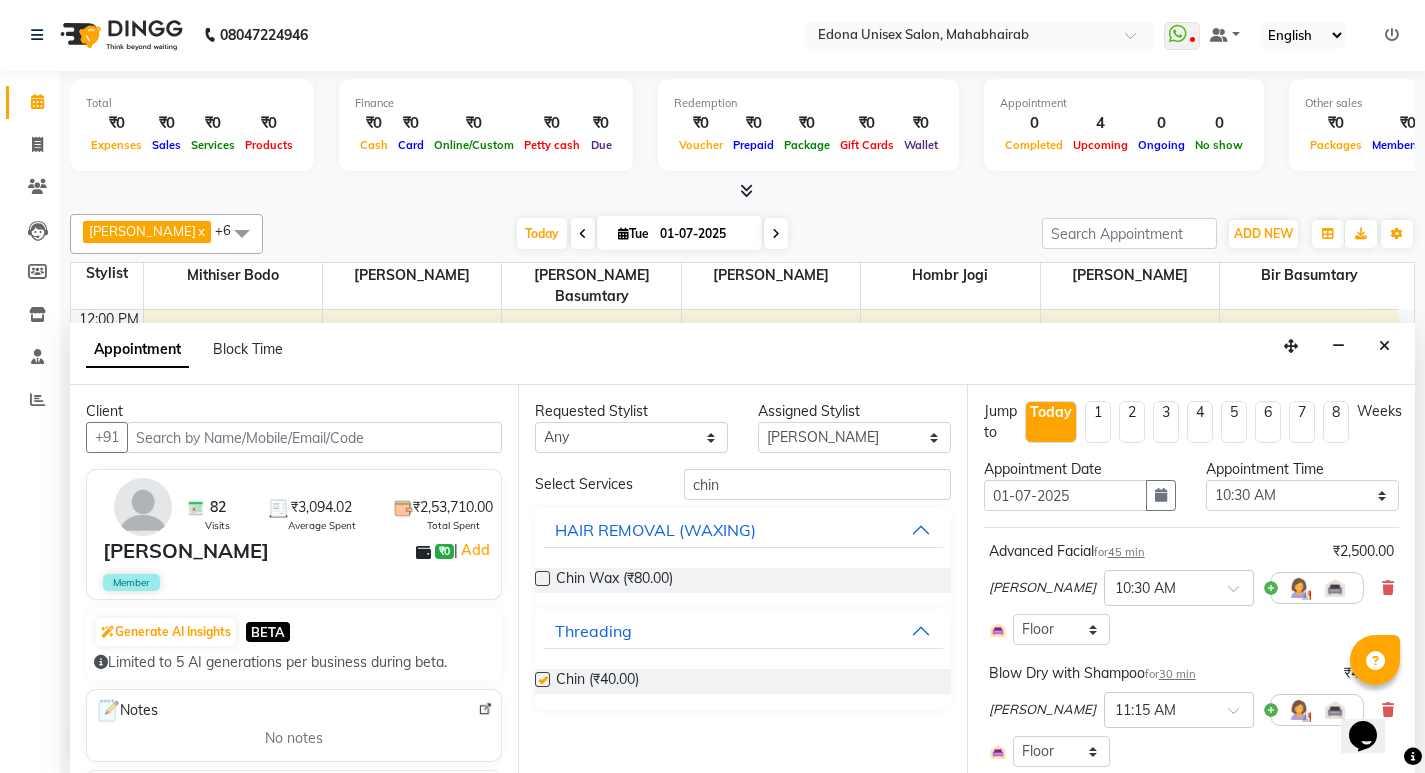 checkbox on "false" 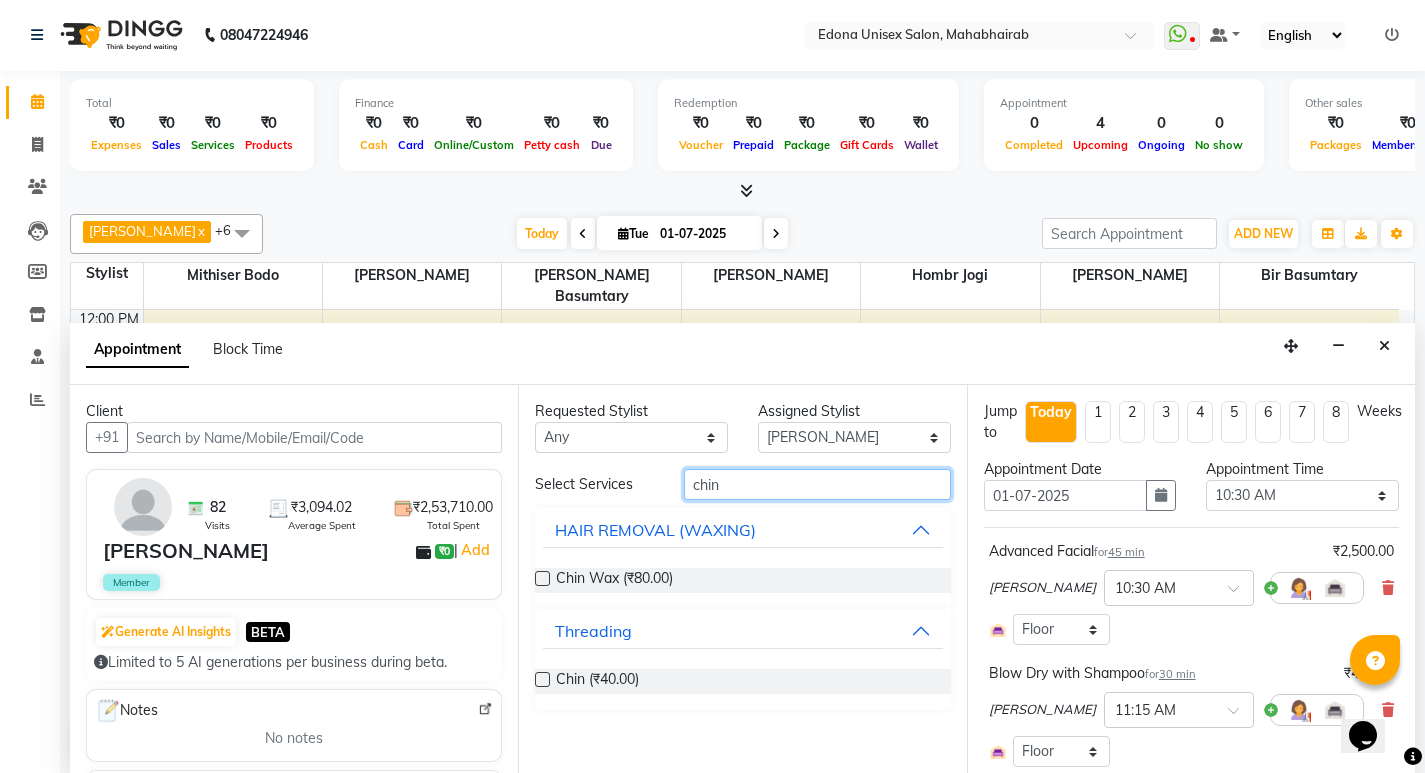 click on "chin" at bounding box center (817, 484) 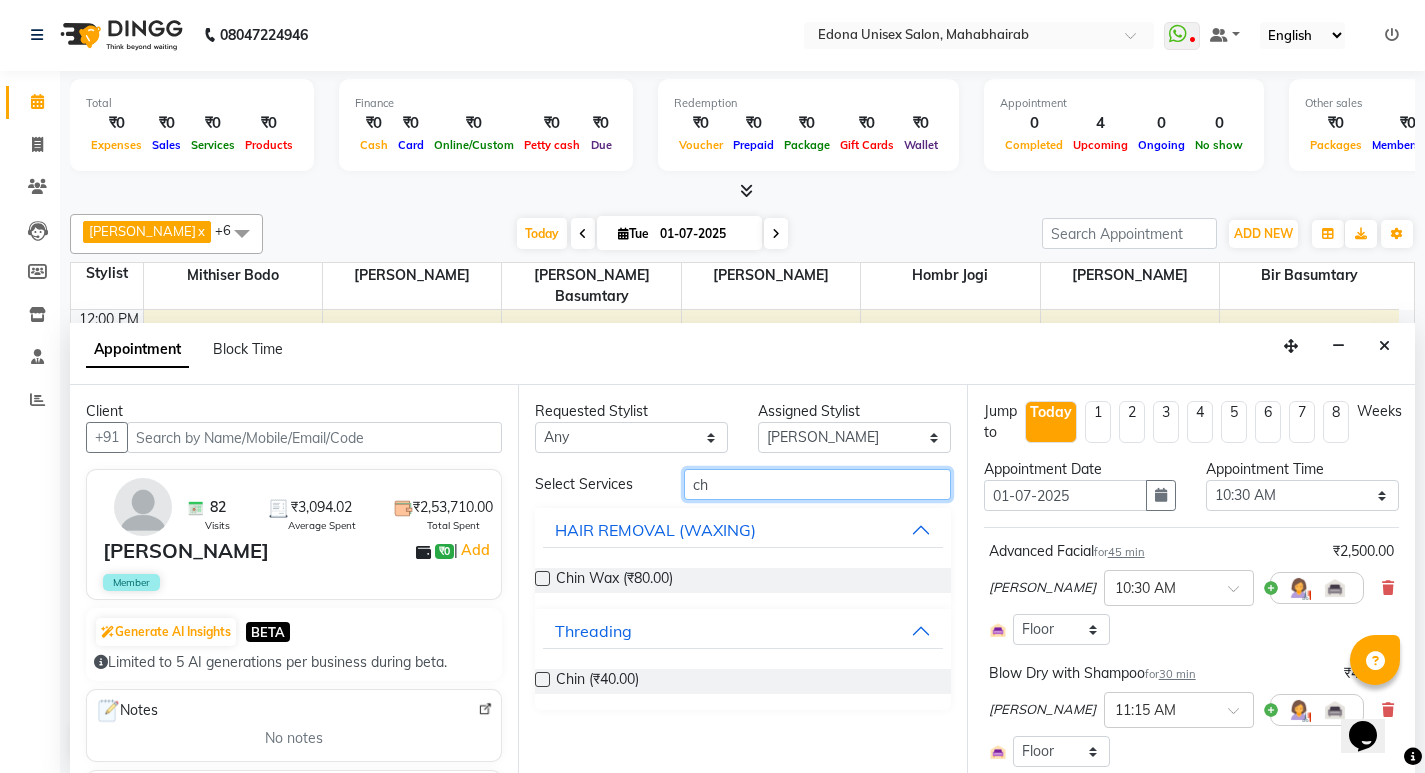 type on "c" 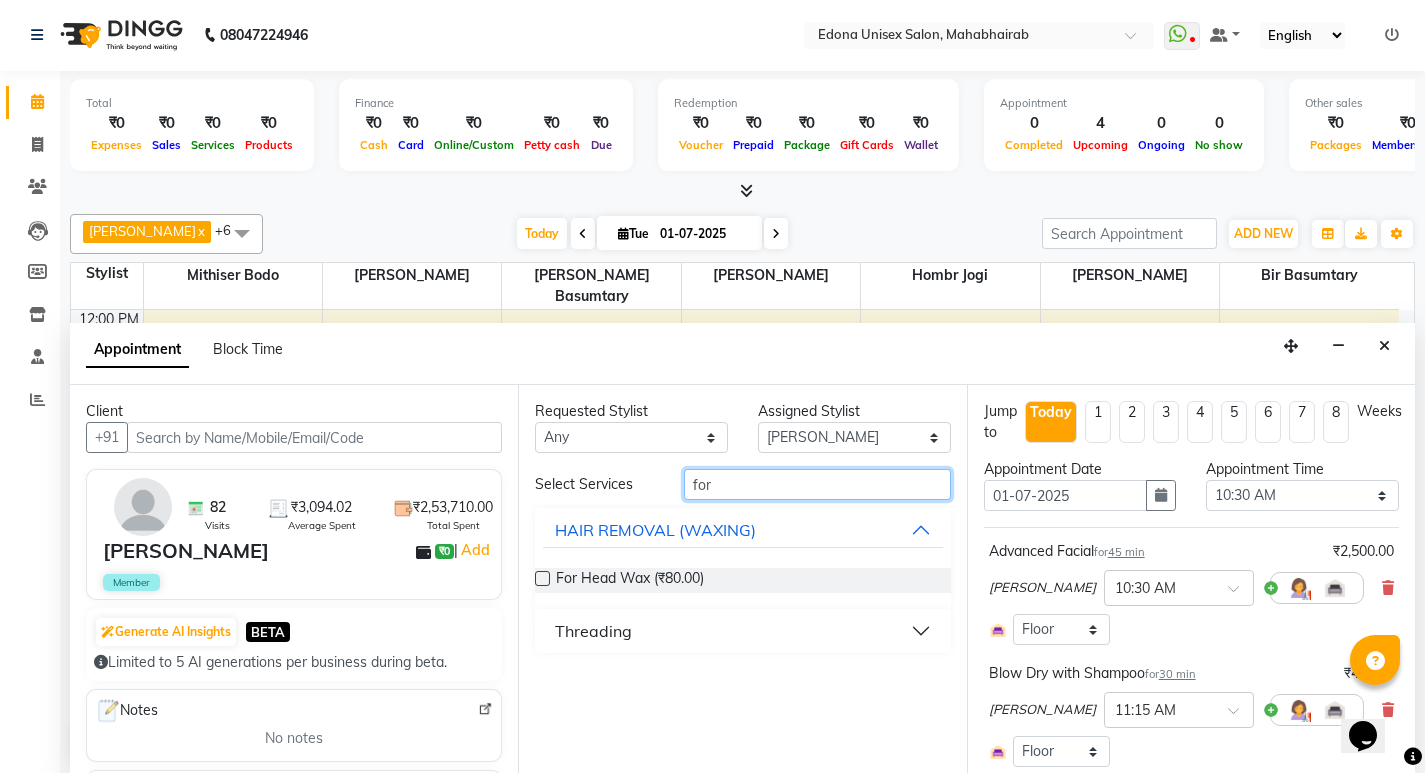 type on "for" 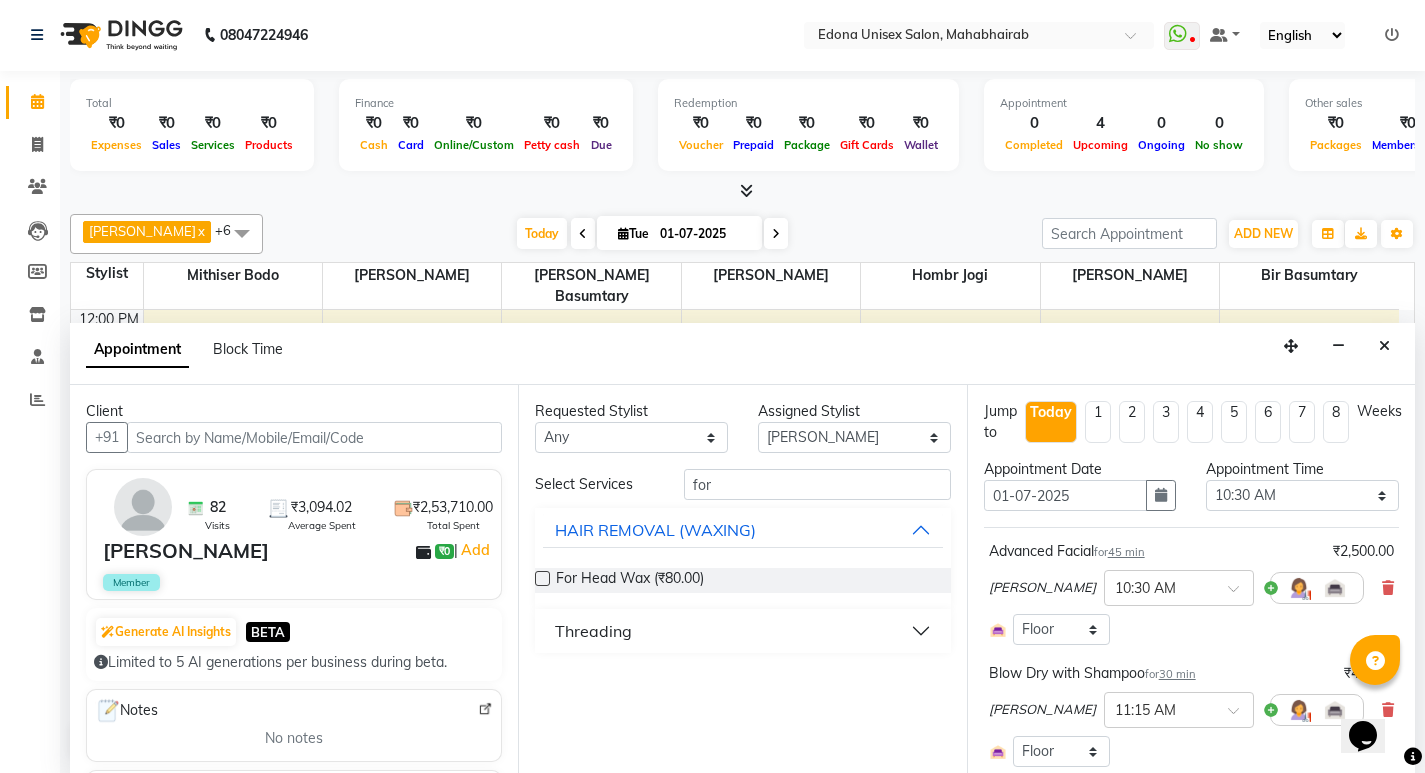 click on "Threading" at bounding box center (593, 631) 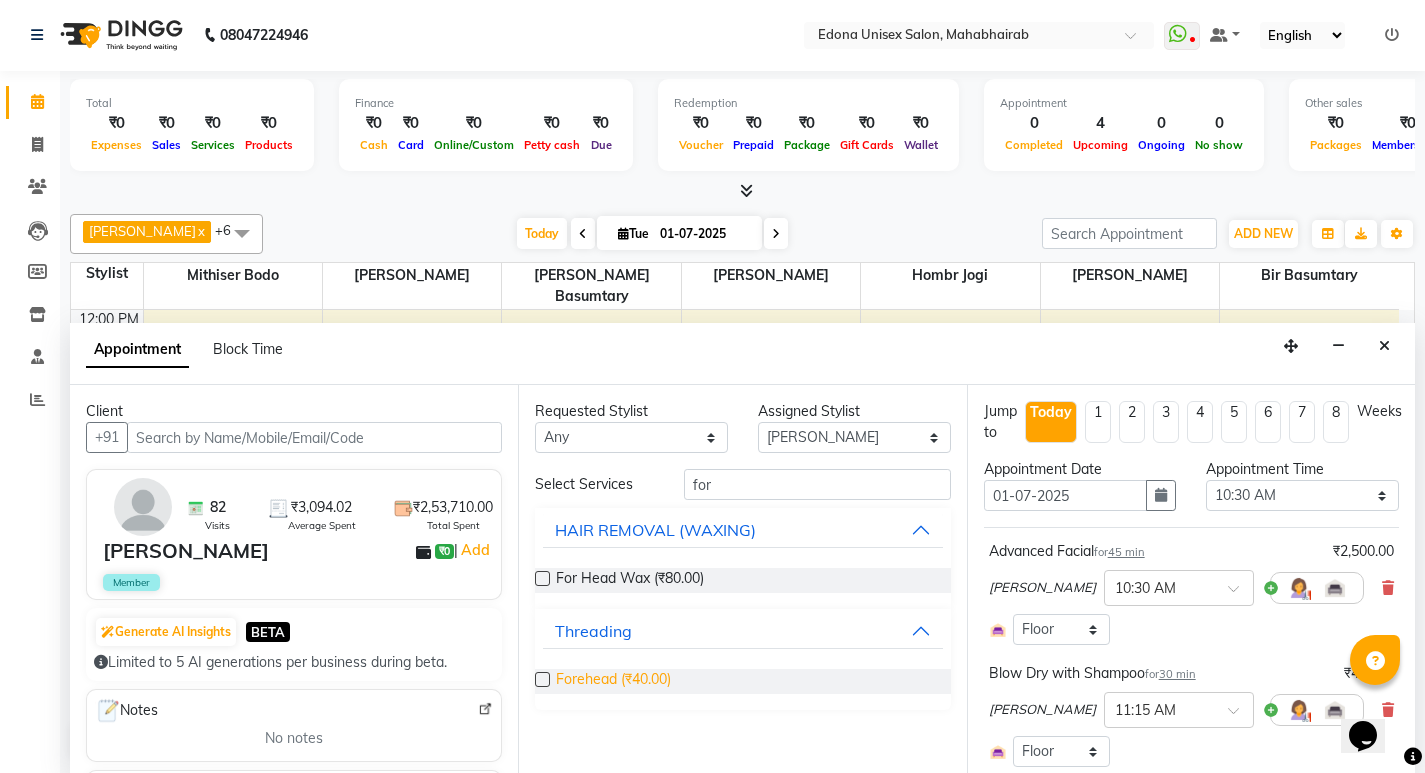 click on "Forehead (₹40.00)" at bounding box center (613, 681) 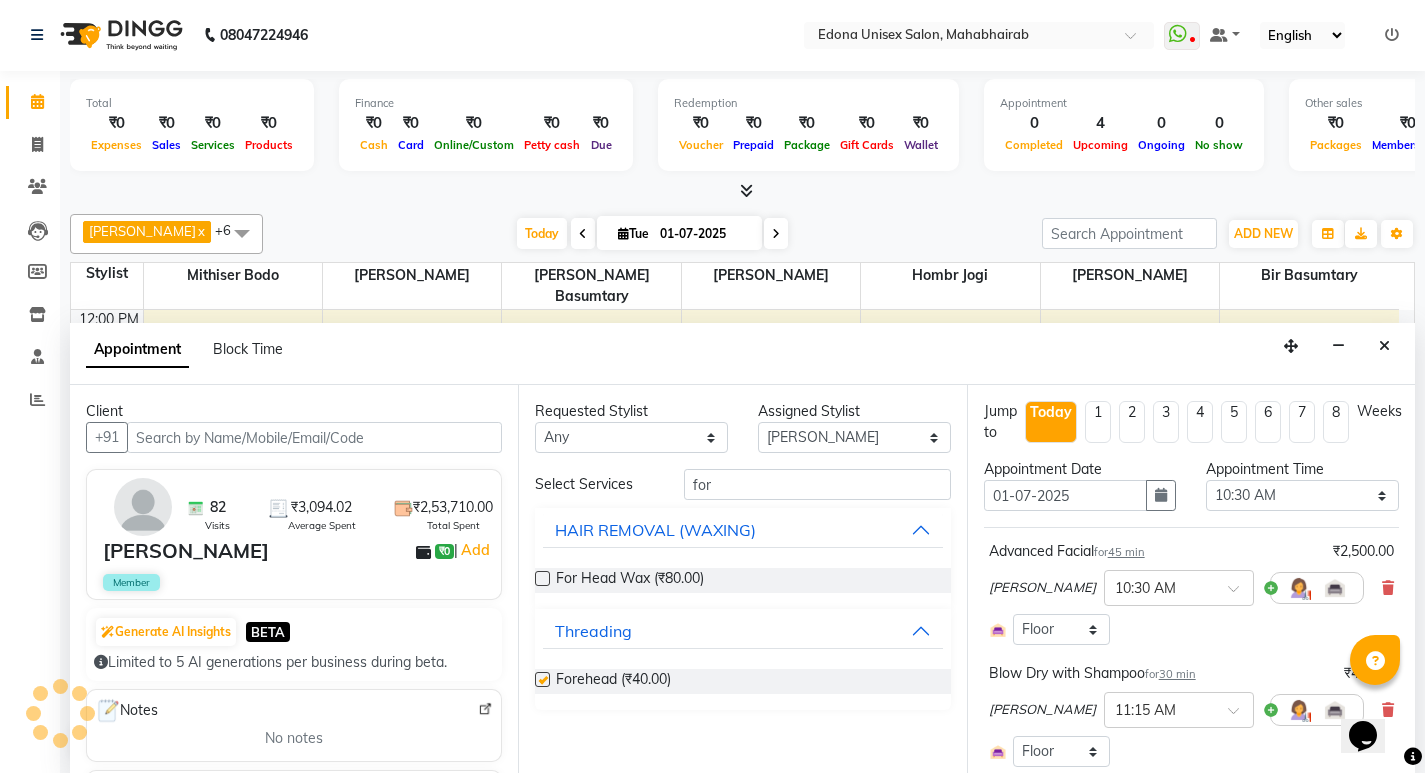 checkbox on "false" 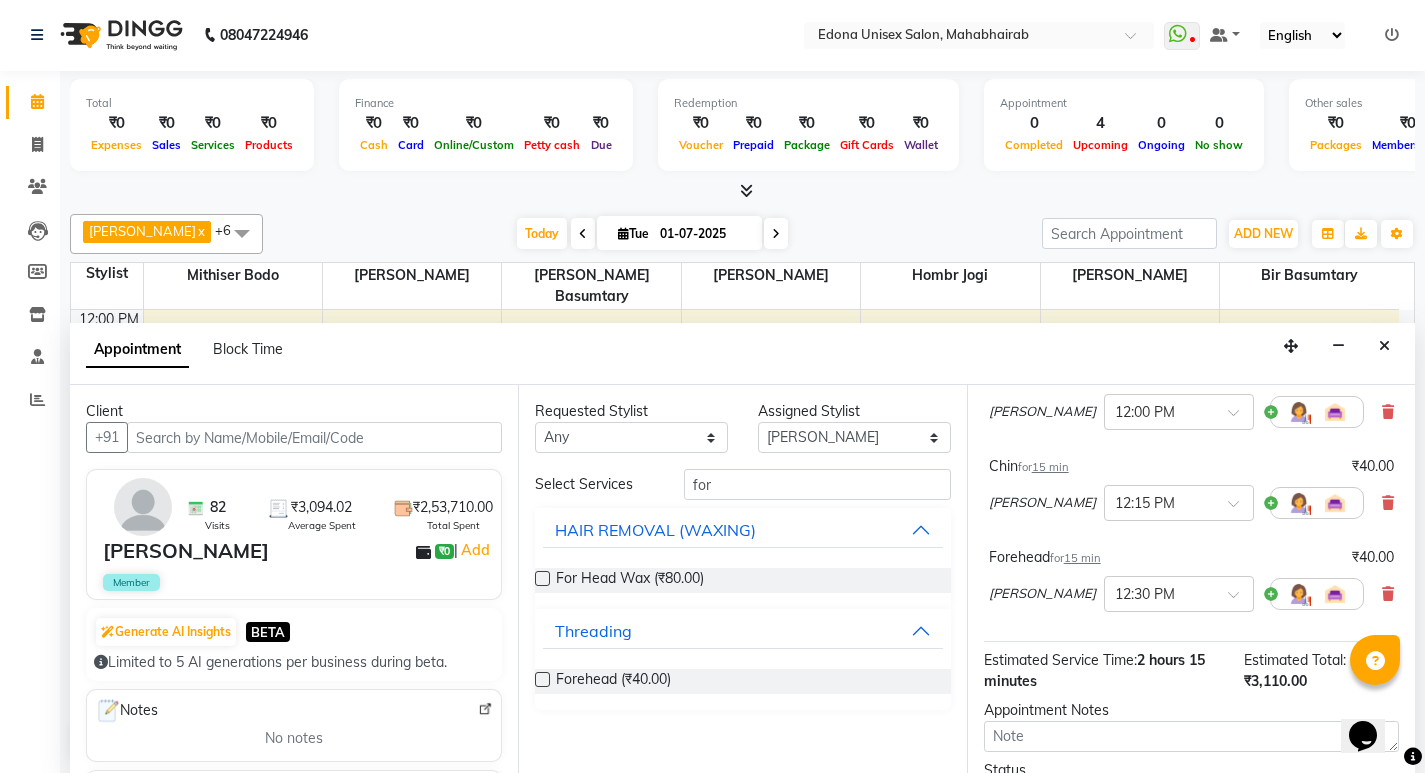 scroll, scrollTop: 651, scrollLeft: 0, axis: vertical 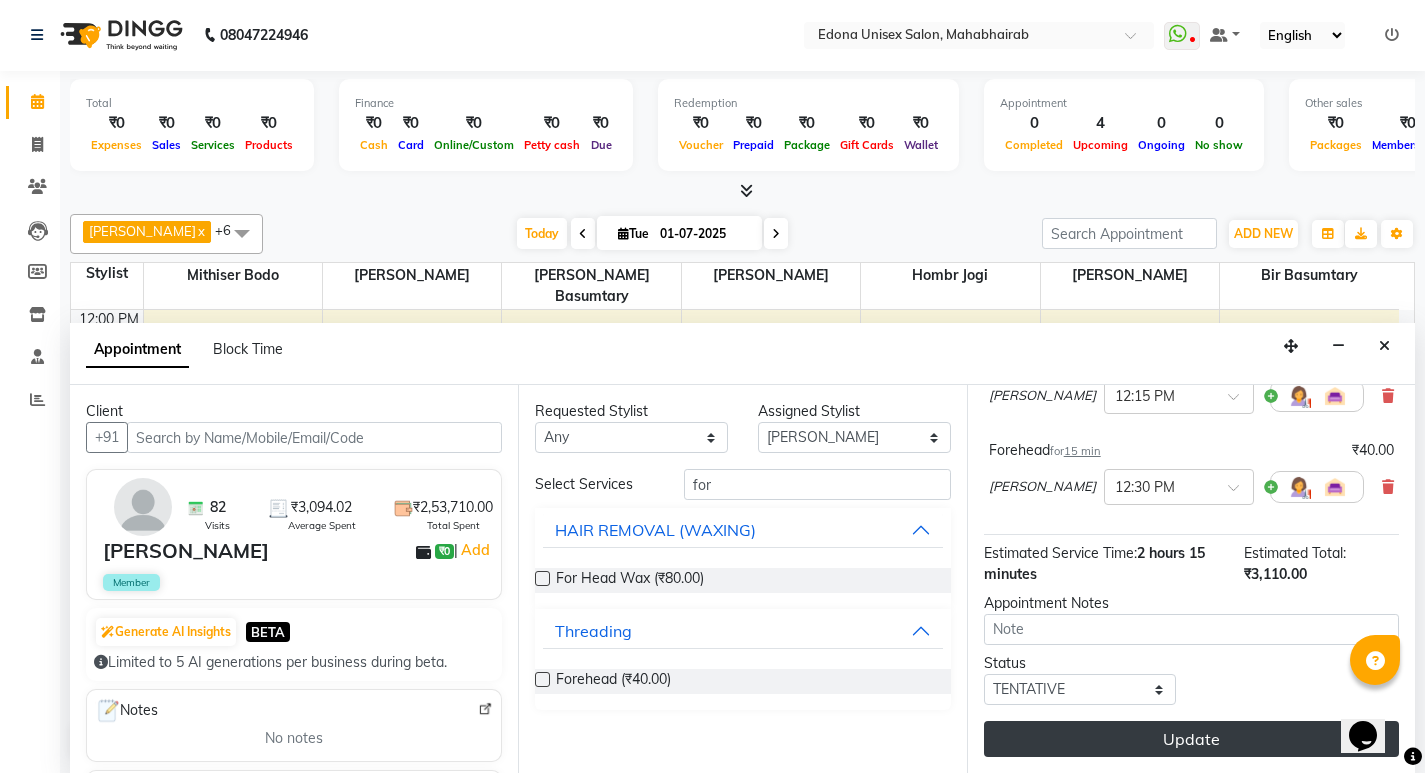 click on "Update" at bounding box center (1191, 739) 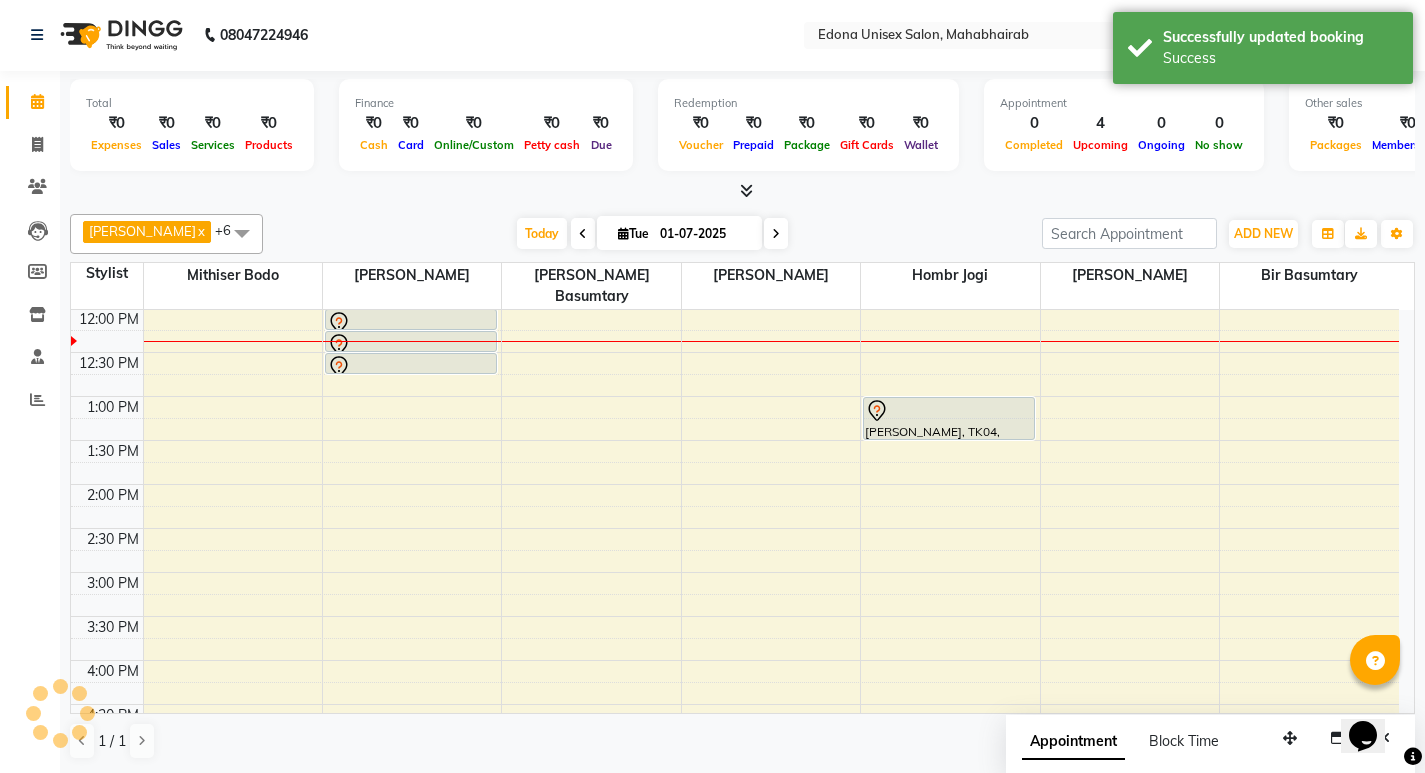 scroll, scrollTop: 0, scrollLeft: 0, axis: both 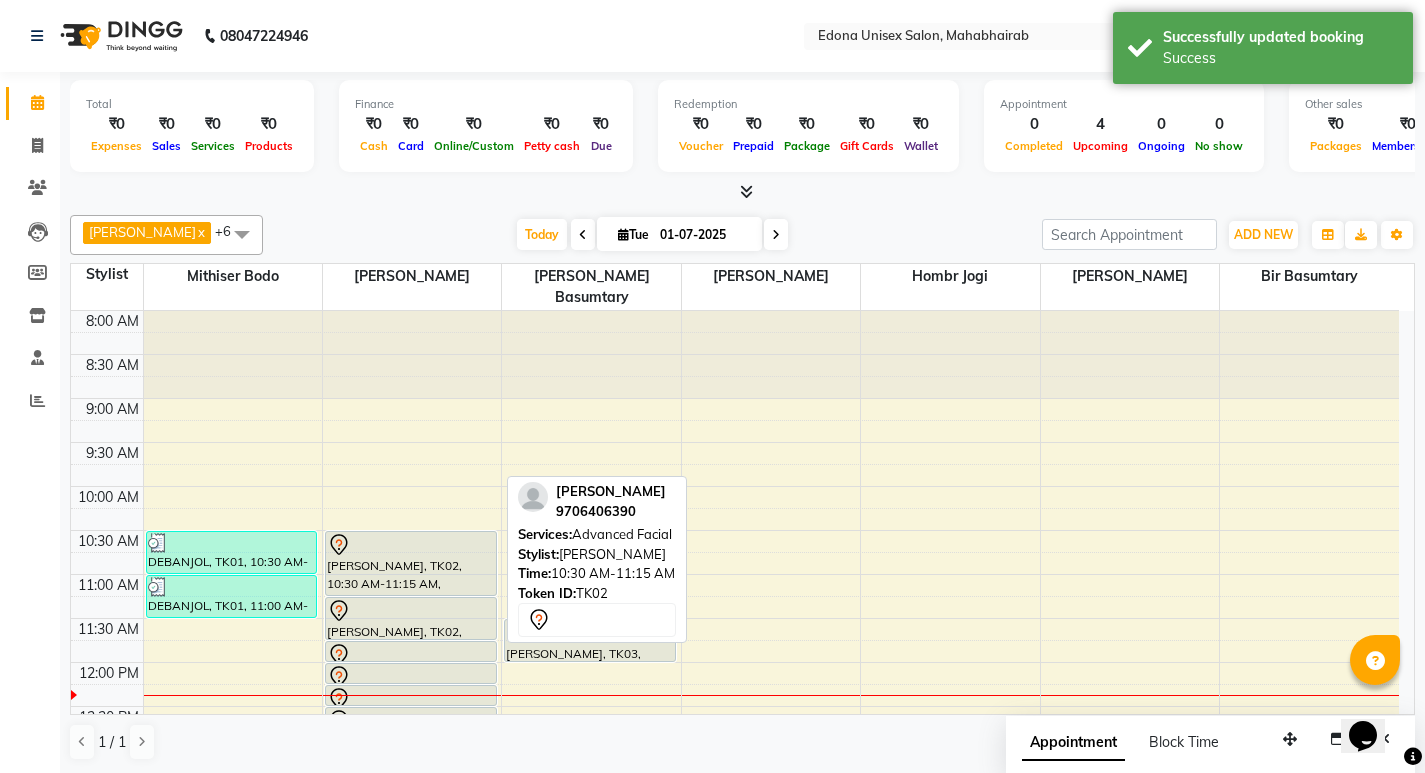 click at bounding box center (411, 545) 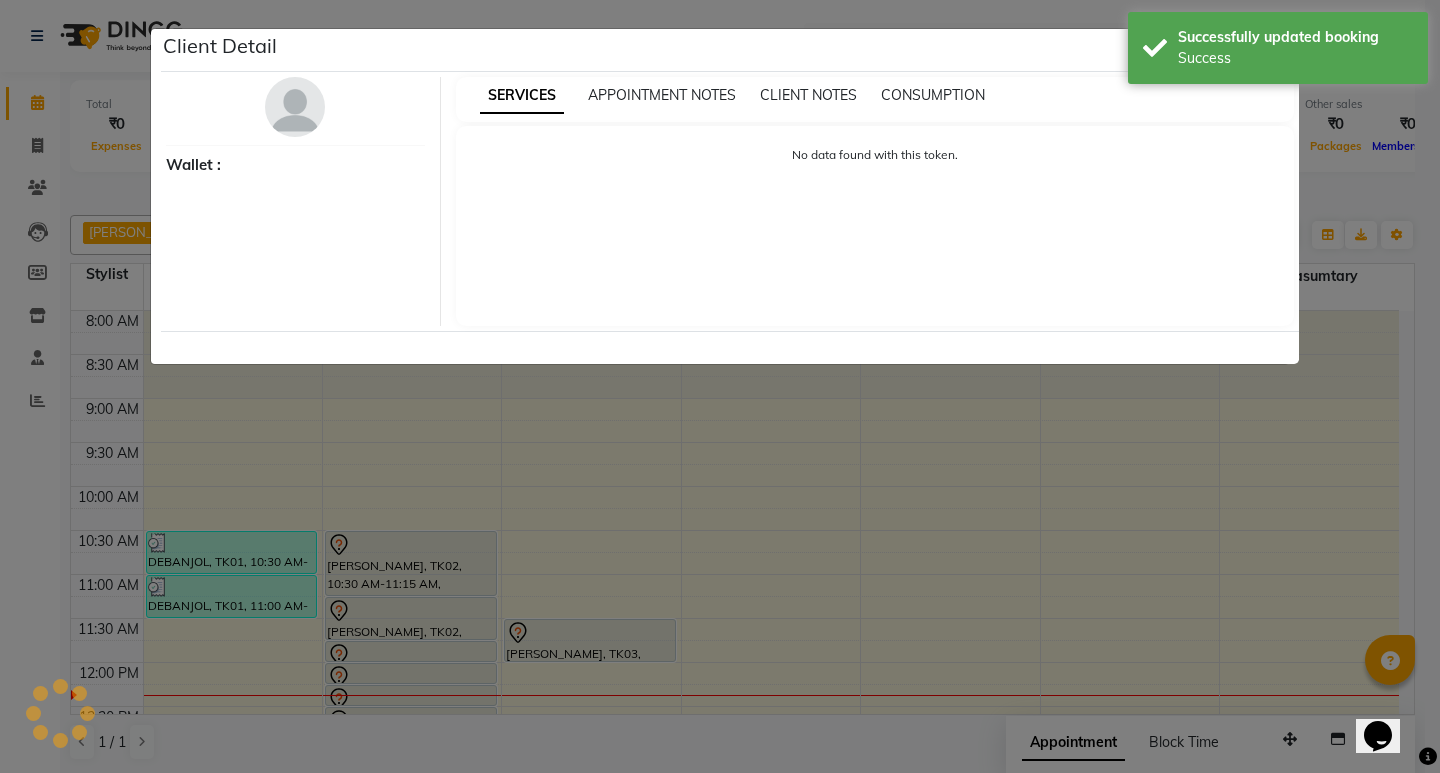 select on "7" 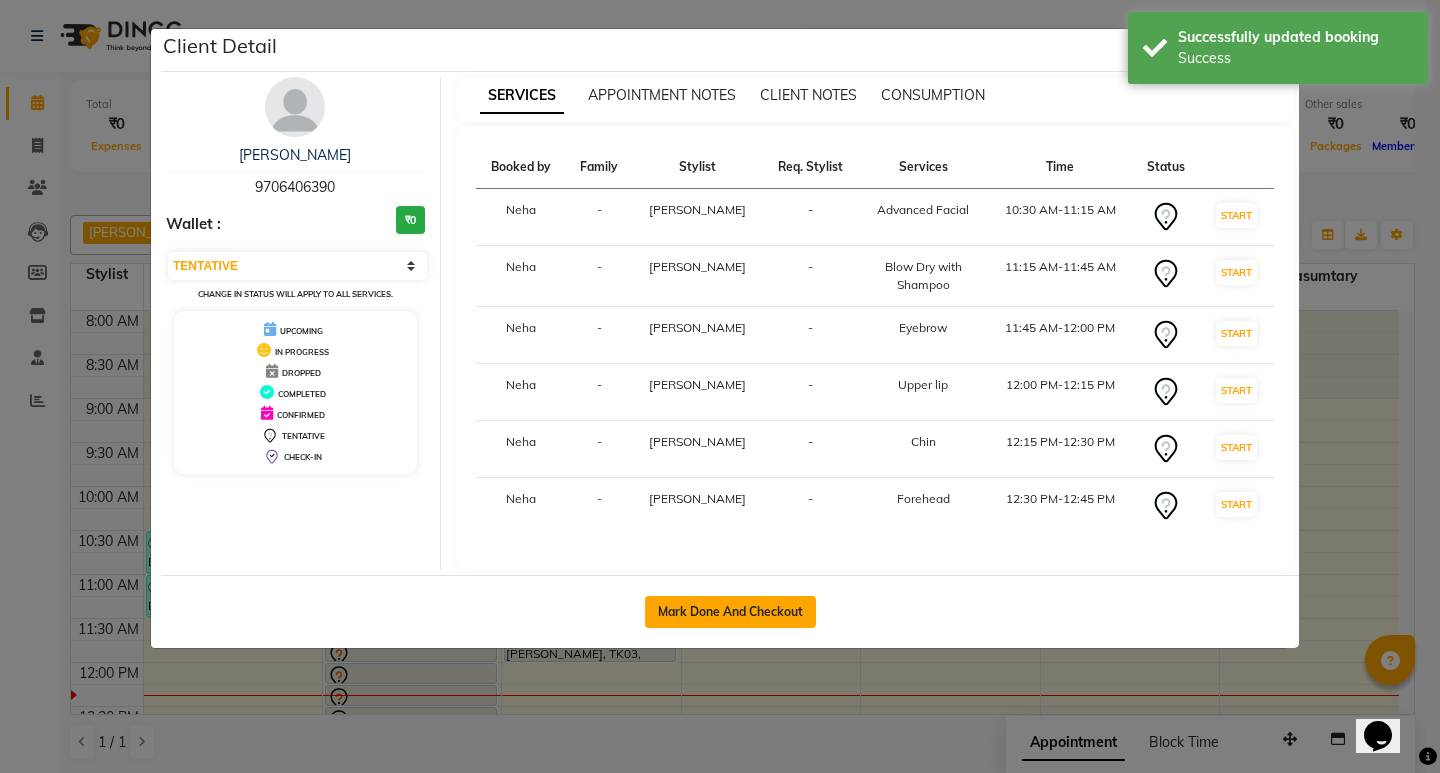 click on "Mark Done And Checkout" 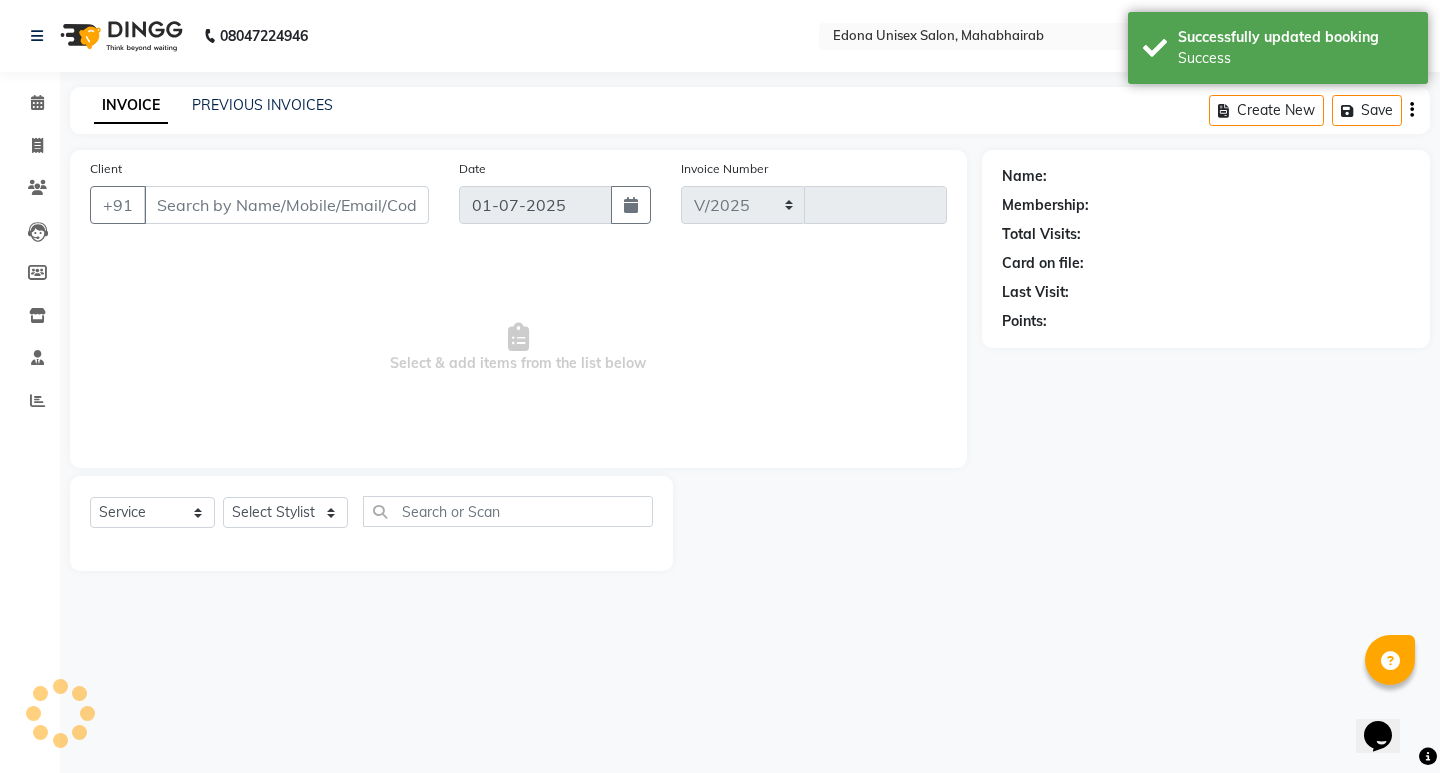 select on "5393" 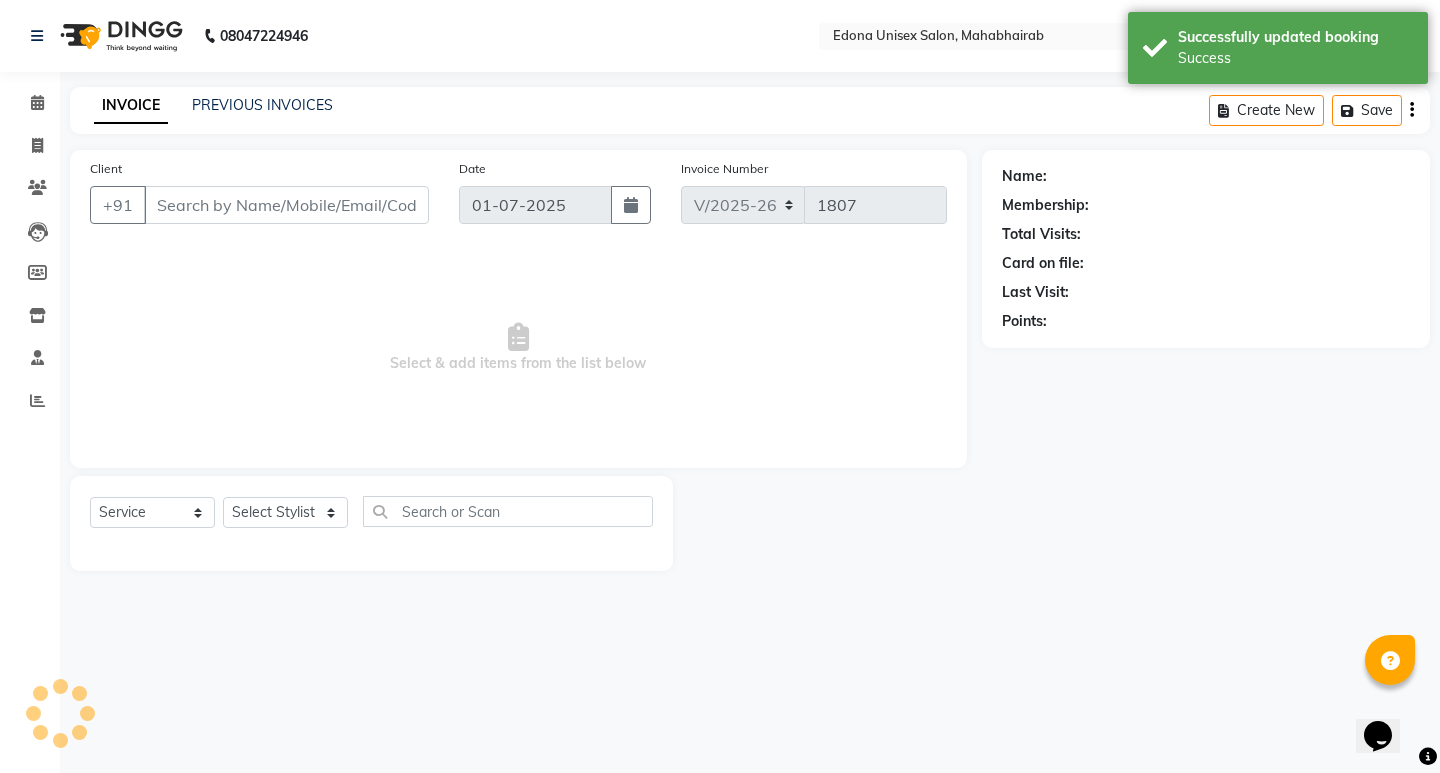 type on "9706406390" 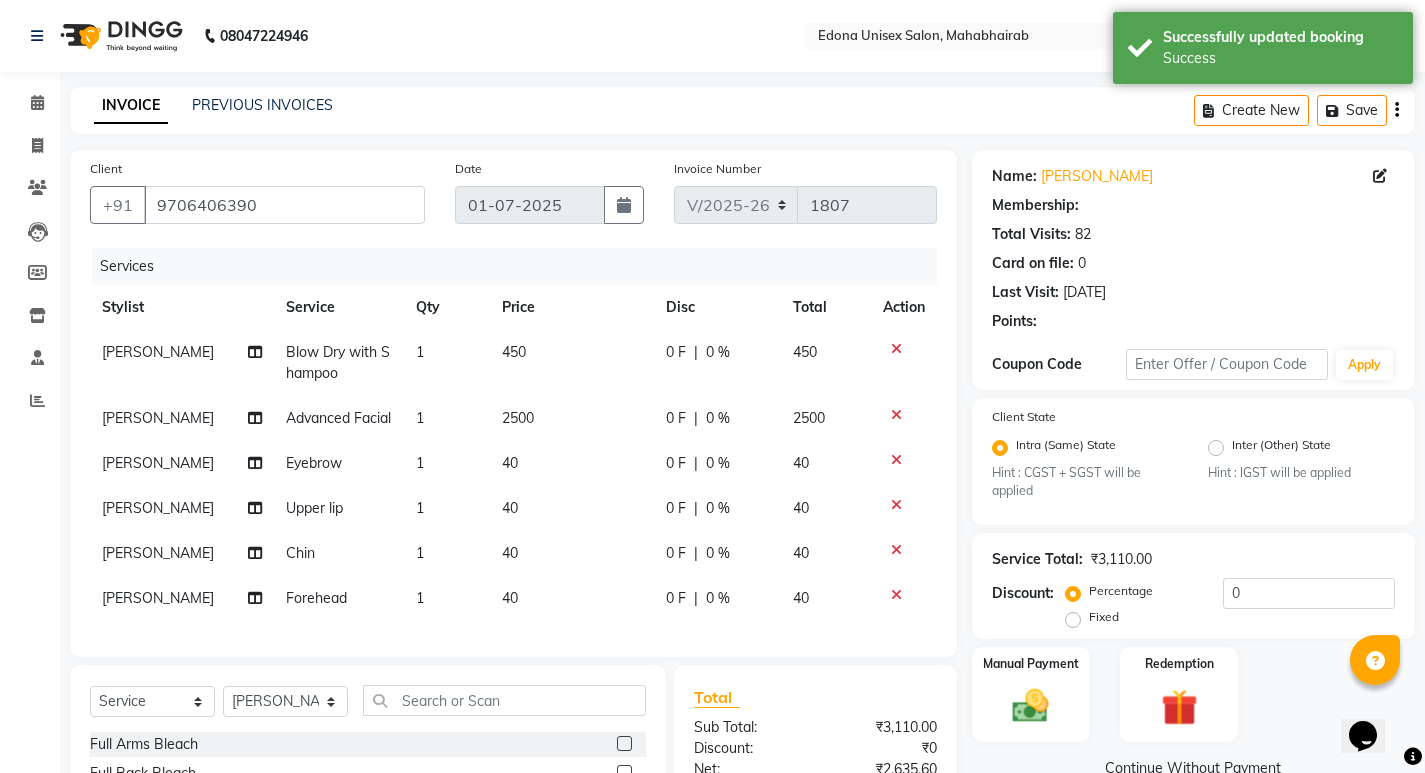select on "1: Object" 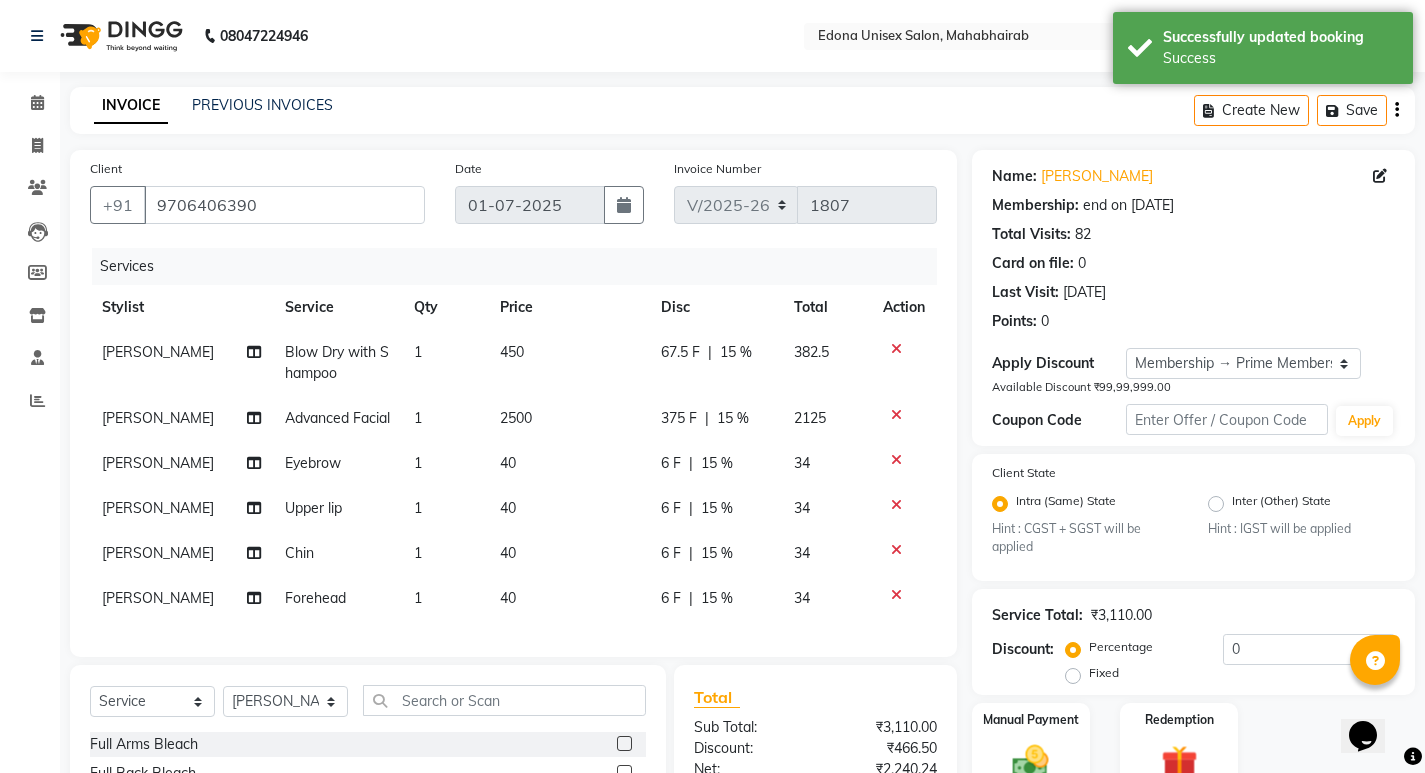 type on "15" 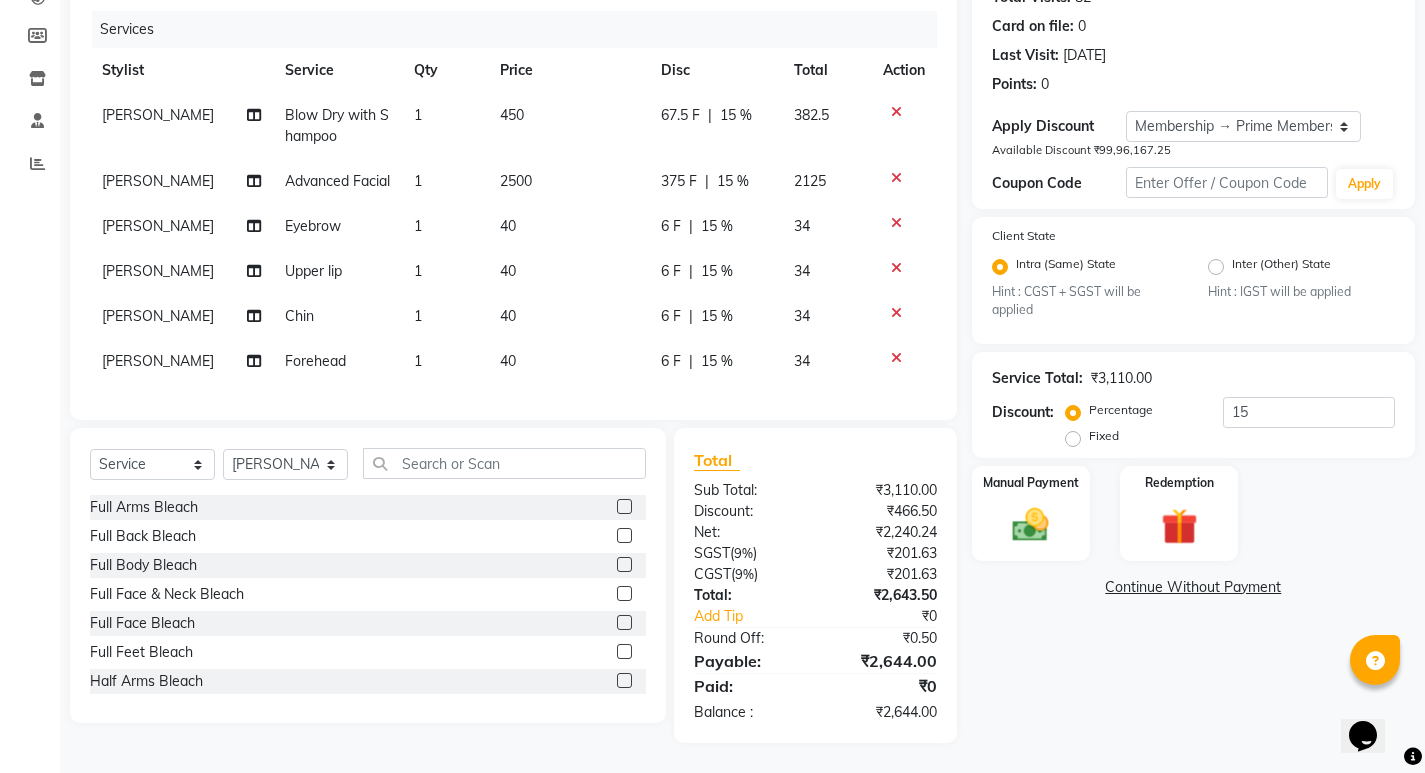 scroll, scrollTop: 0, scrollLeft: 0, axis: both 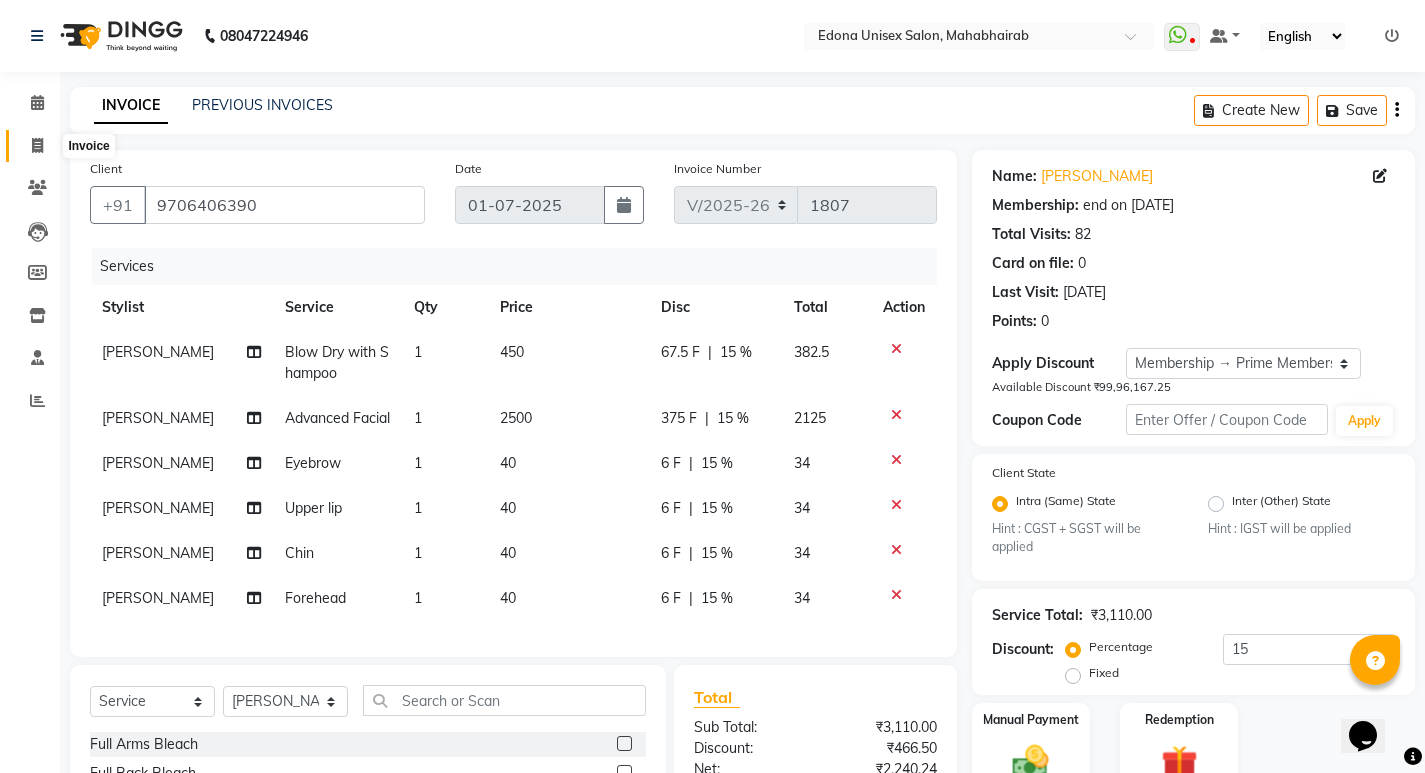 click 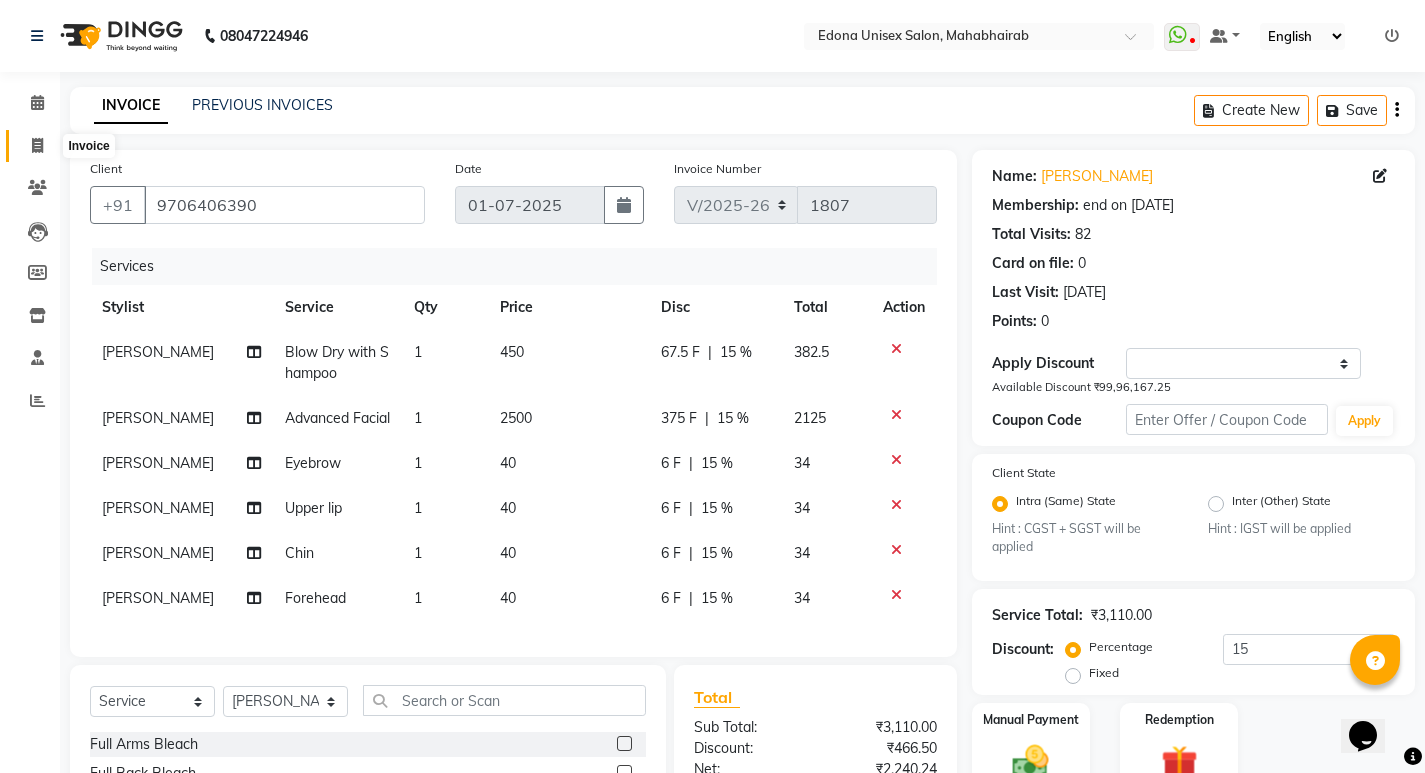 select on "service" 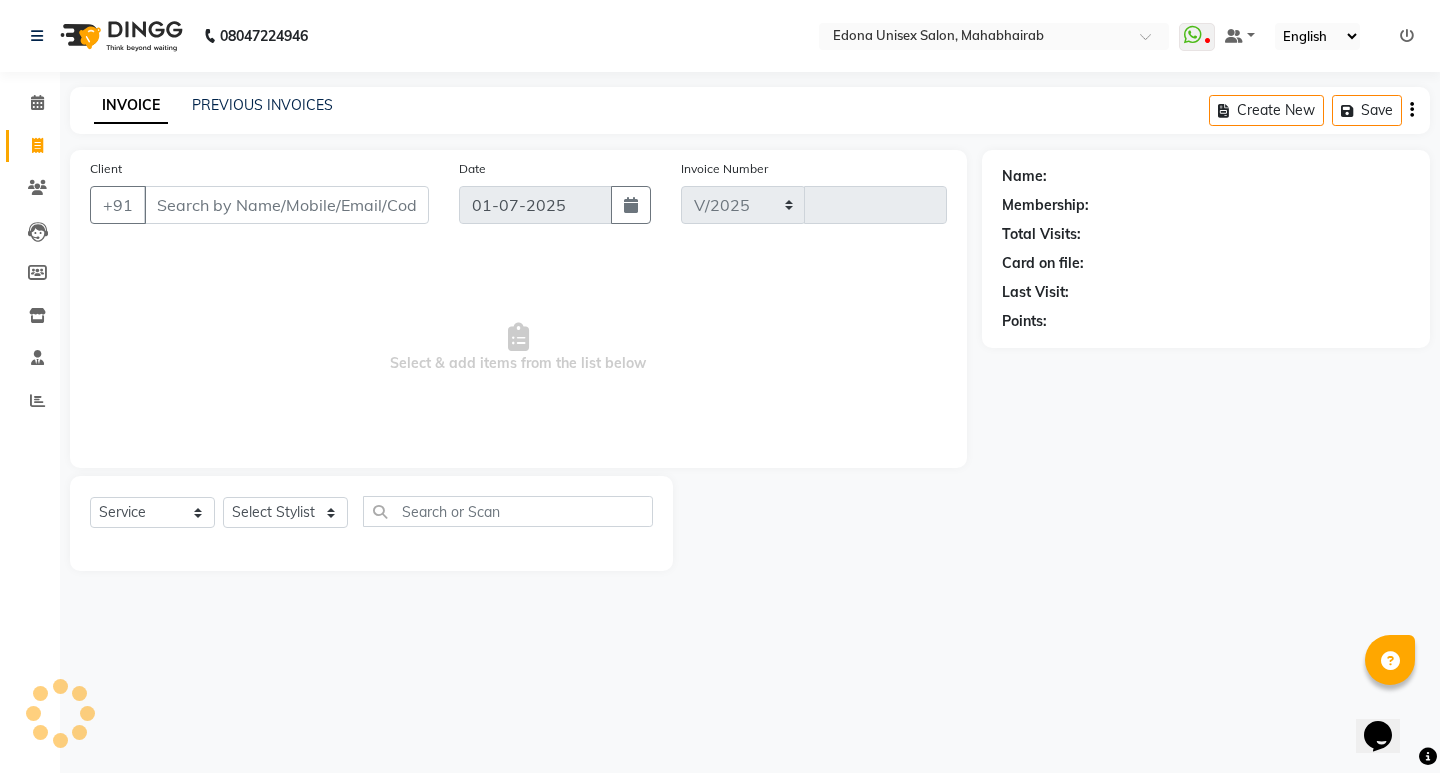 select on "5393" 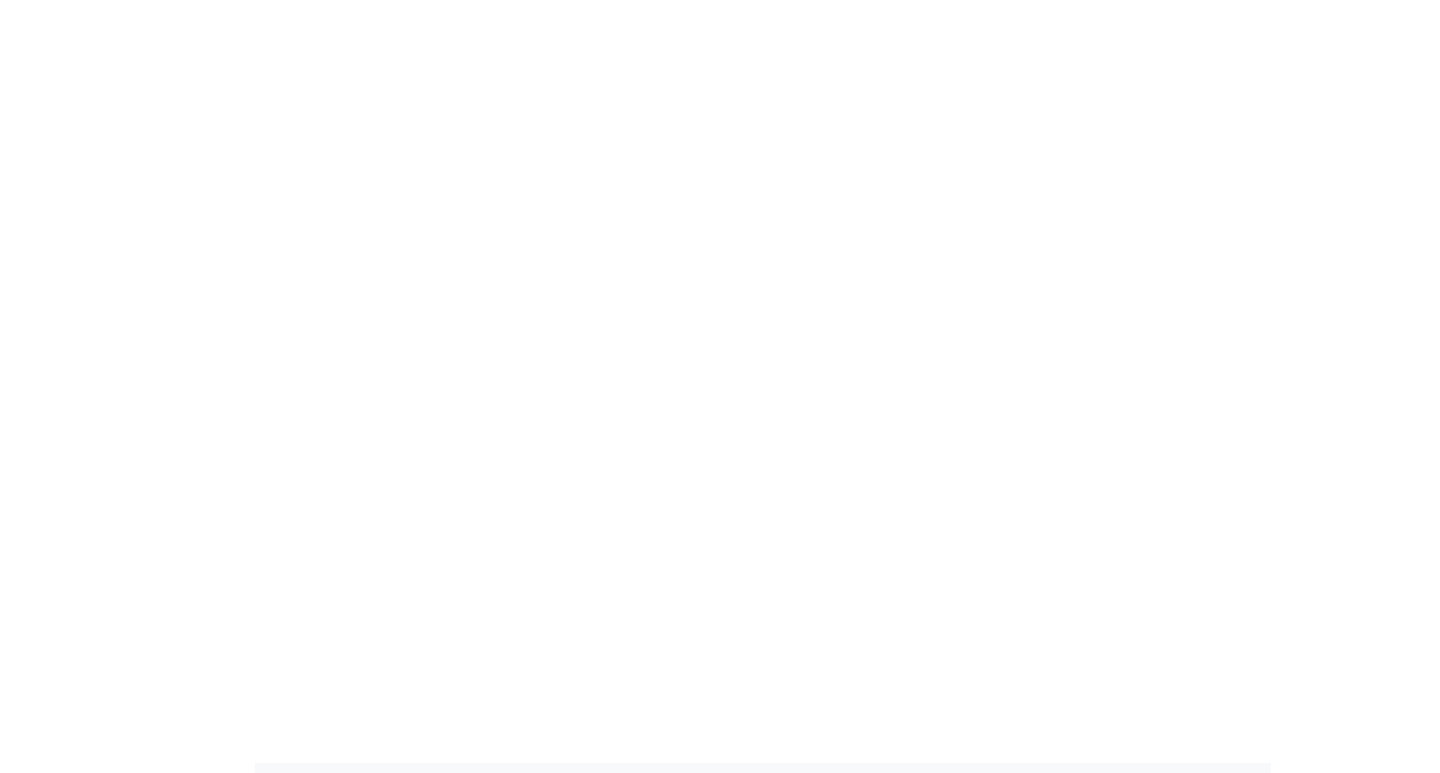 click 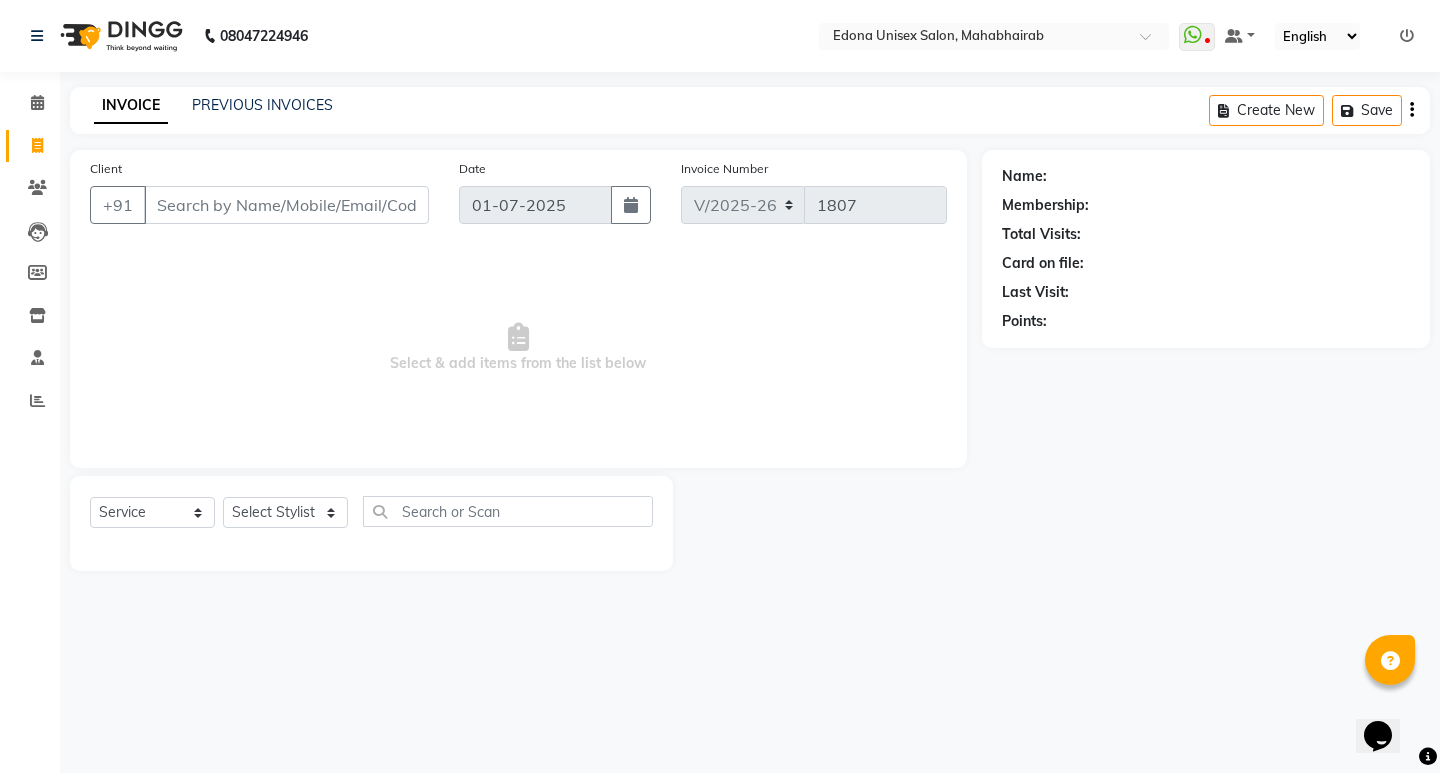 select on "service" 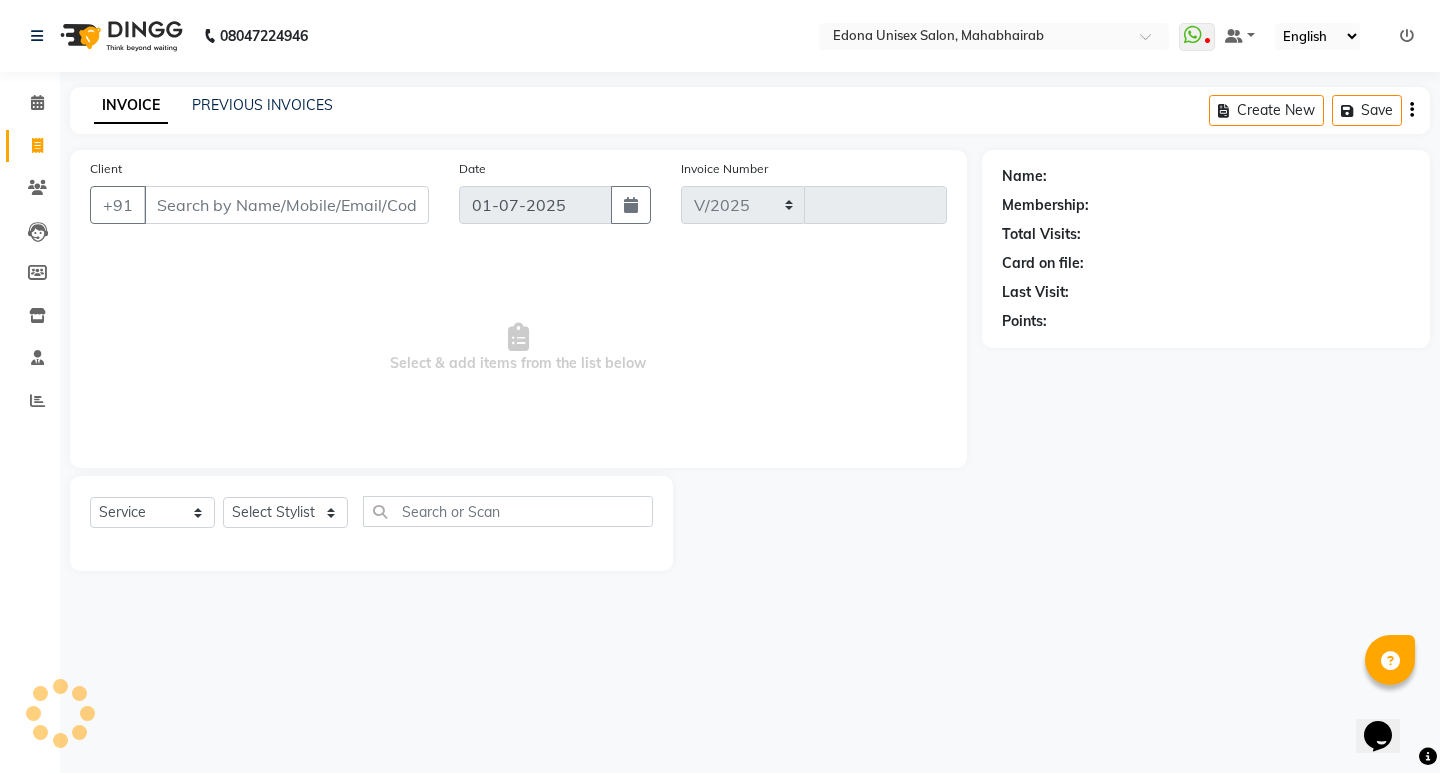 select on "5393" 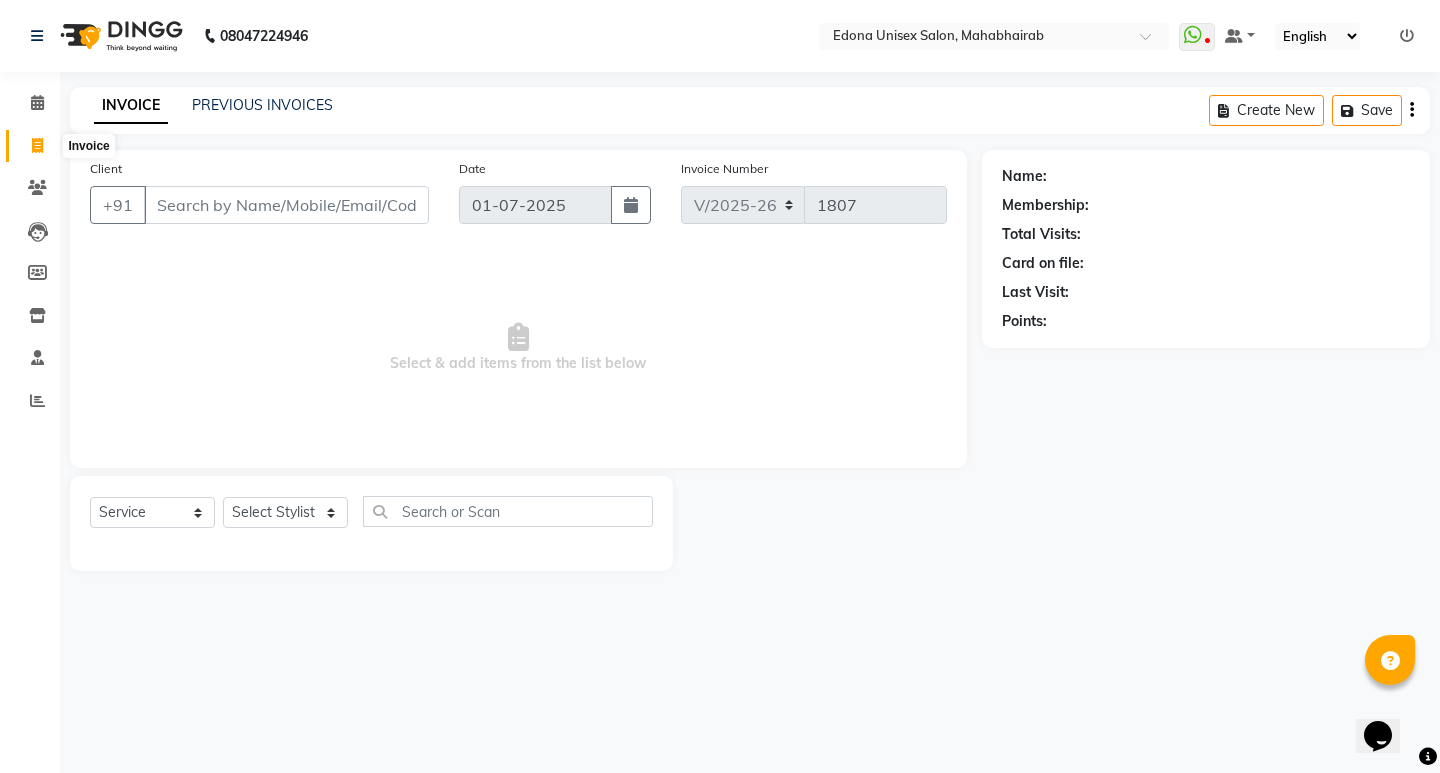 click 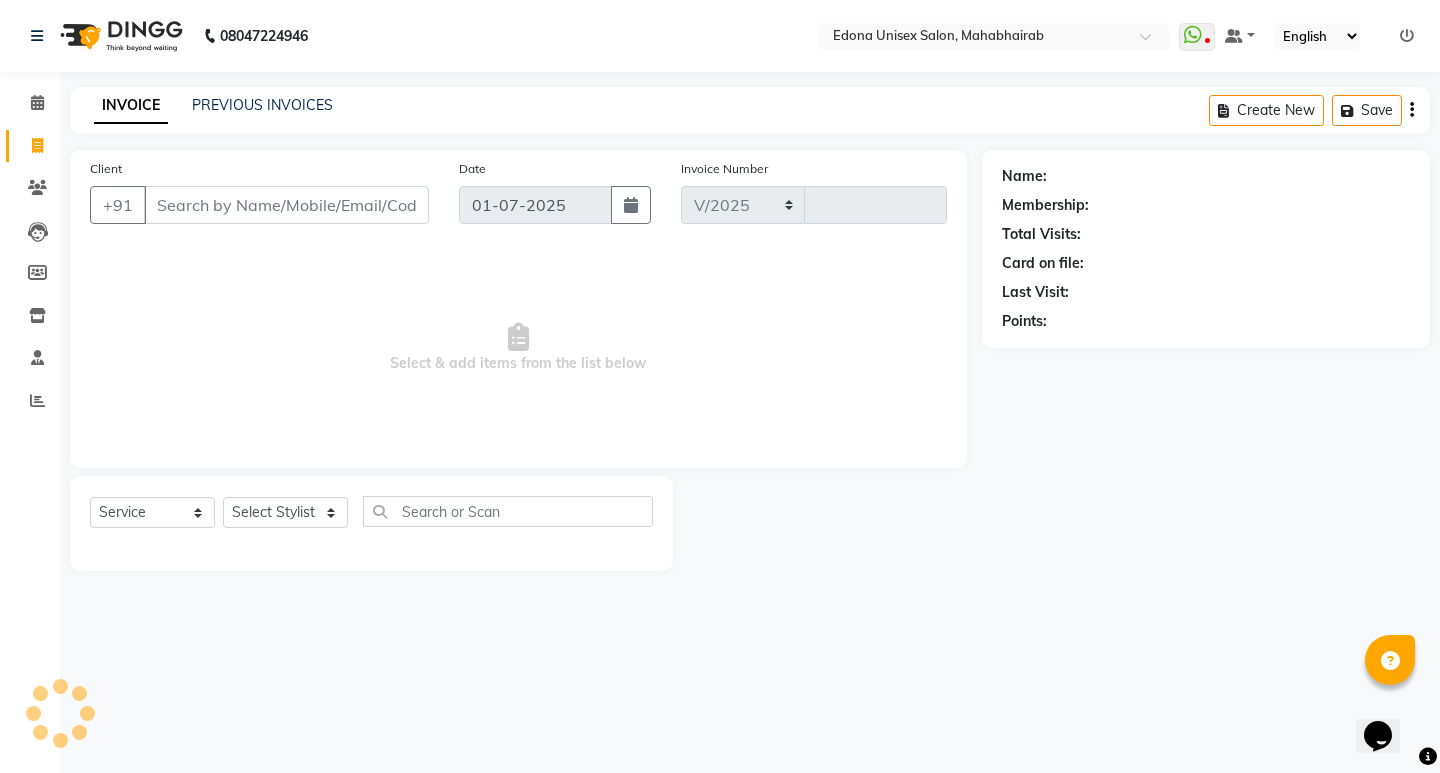 select on "5393" 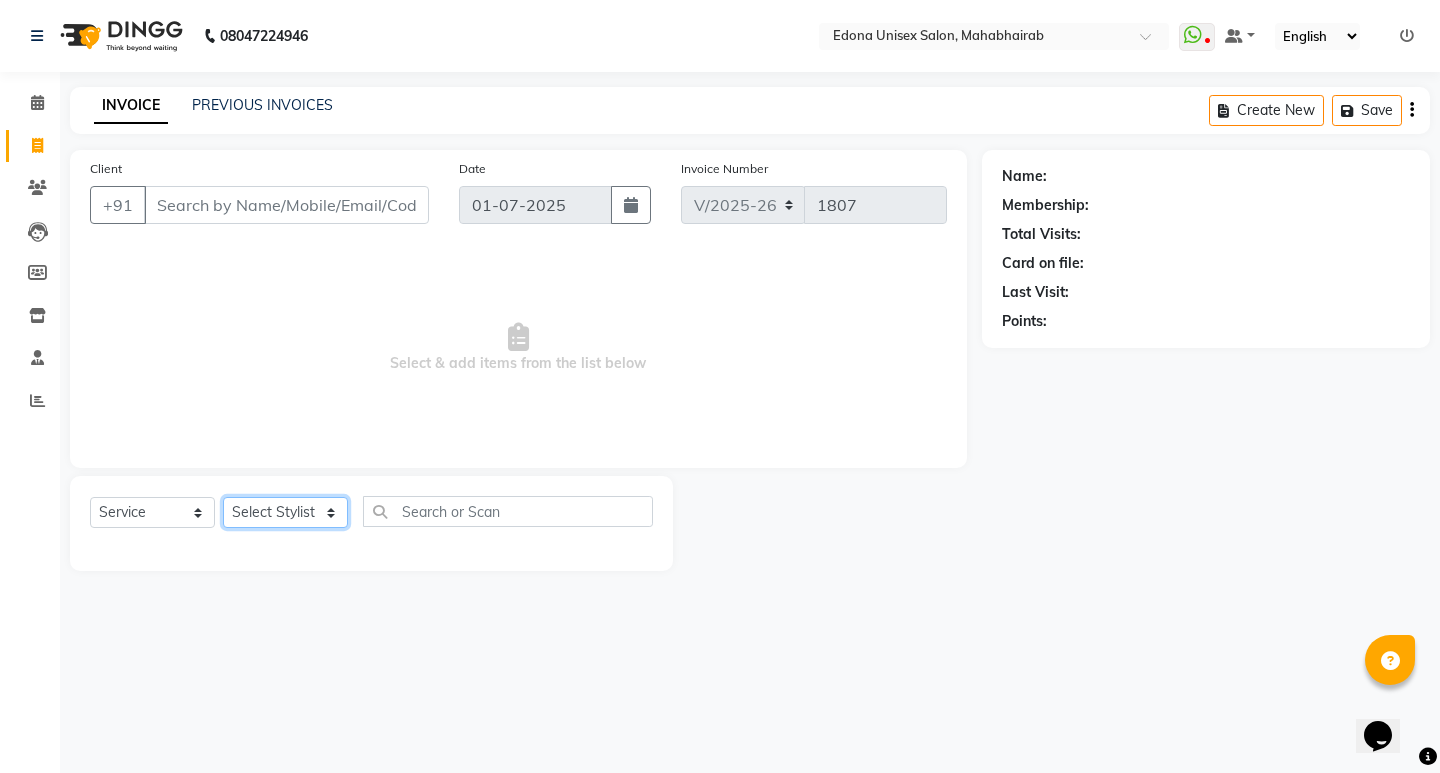click on "Select Stylist Admin Anju Sonar Bir Basumtary Bishal Bharma Hemen Daimari Hombr Jogi Jenny kayina Kriti Lokesh Verma Mithiser Bodo Monisha Goyari Neha Pahi Prabir Das Rashmi Basumtary Reshma Sultana Roselin Basumtary Sumitra Subba" 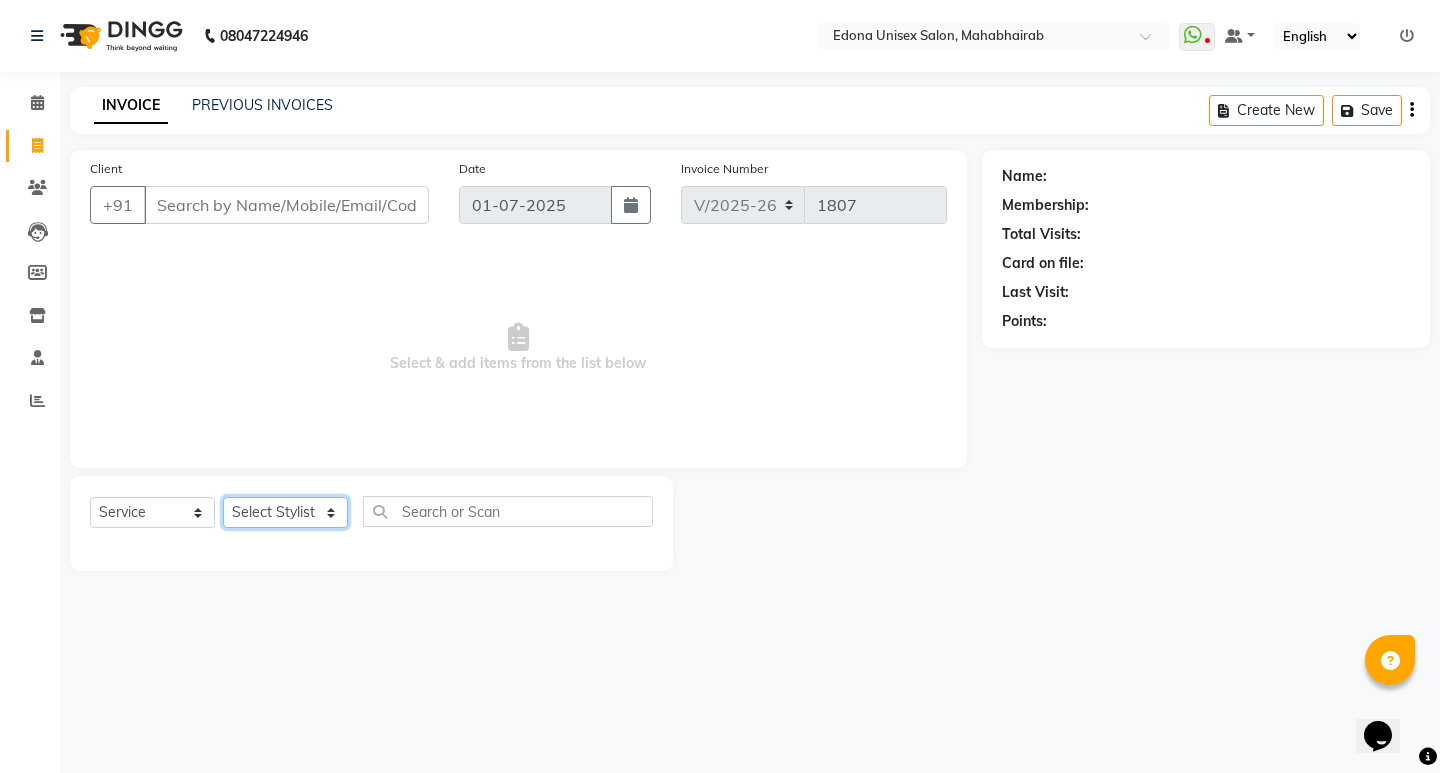 select on "35904" 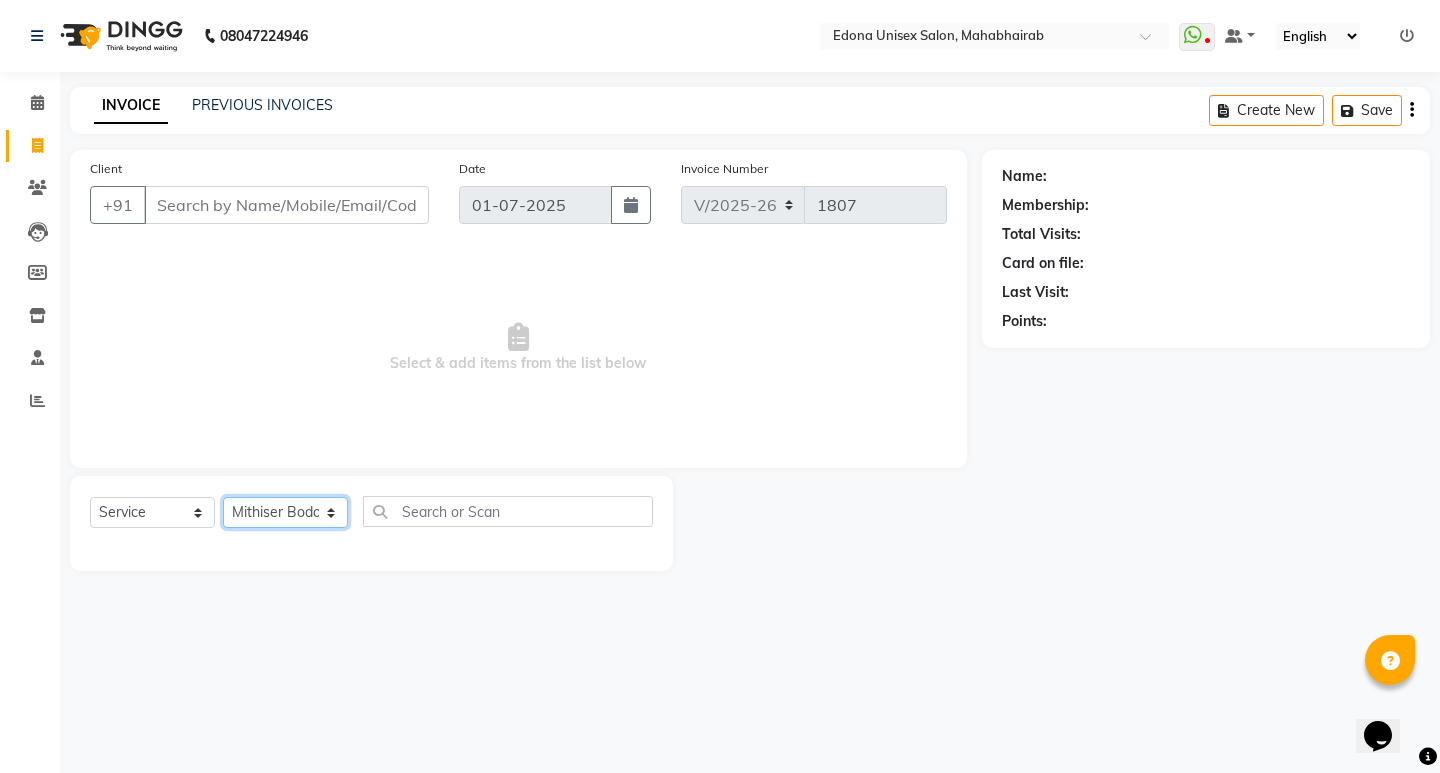 click on "Select Stylist Admin Anju Sonar Bir Basumtary Bishal Bharma Hemen Daimari Hombr Jogi Jenny kayina Kriti Lokesh Verma Mithiser Bodo Monisha Goyari Neha Pahi Prabir Das Rashmi Basumtary Reshma Sultana Roselin Basumtary Sumitra Subba" 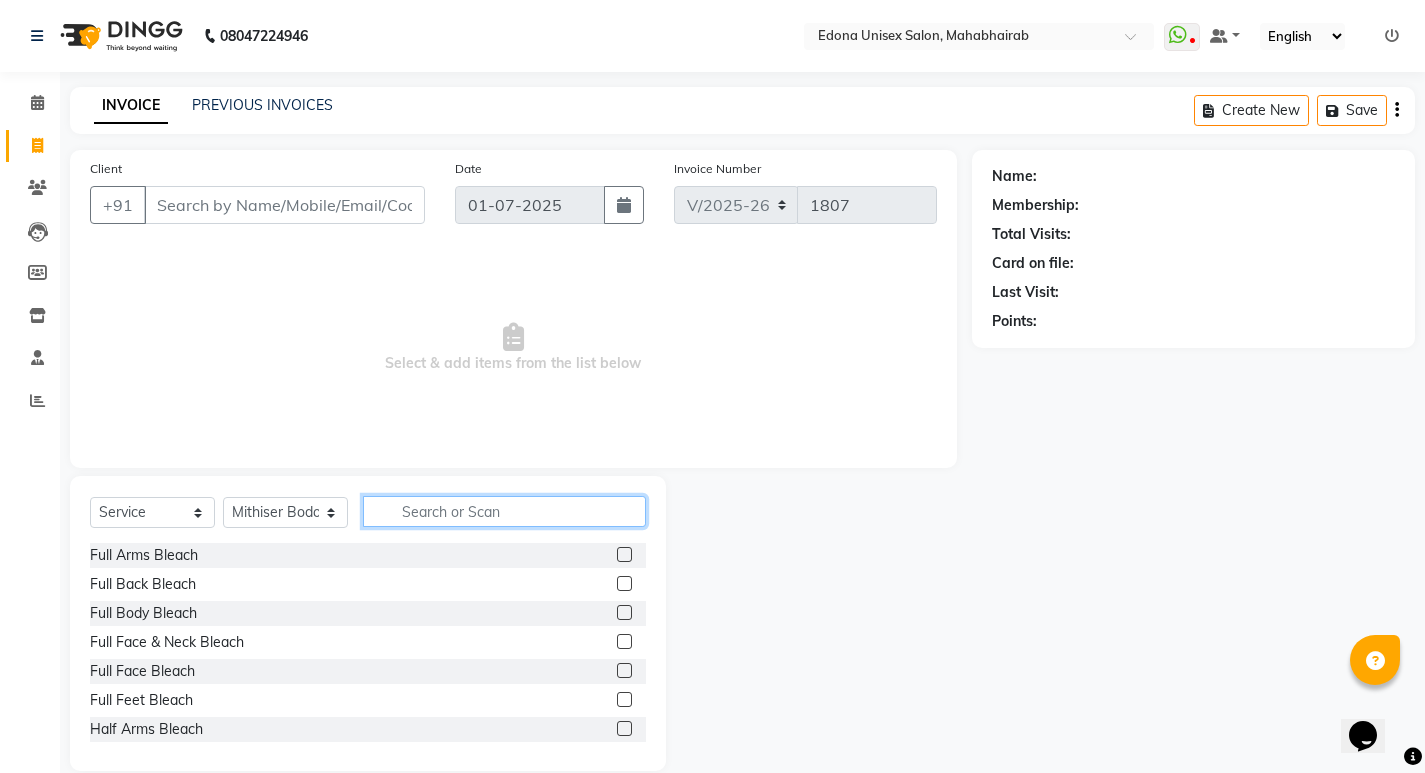 click 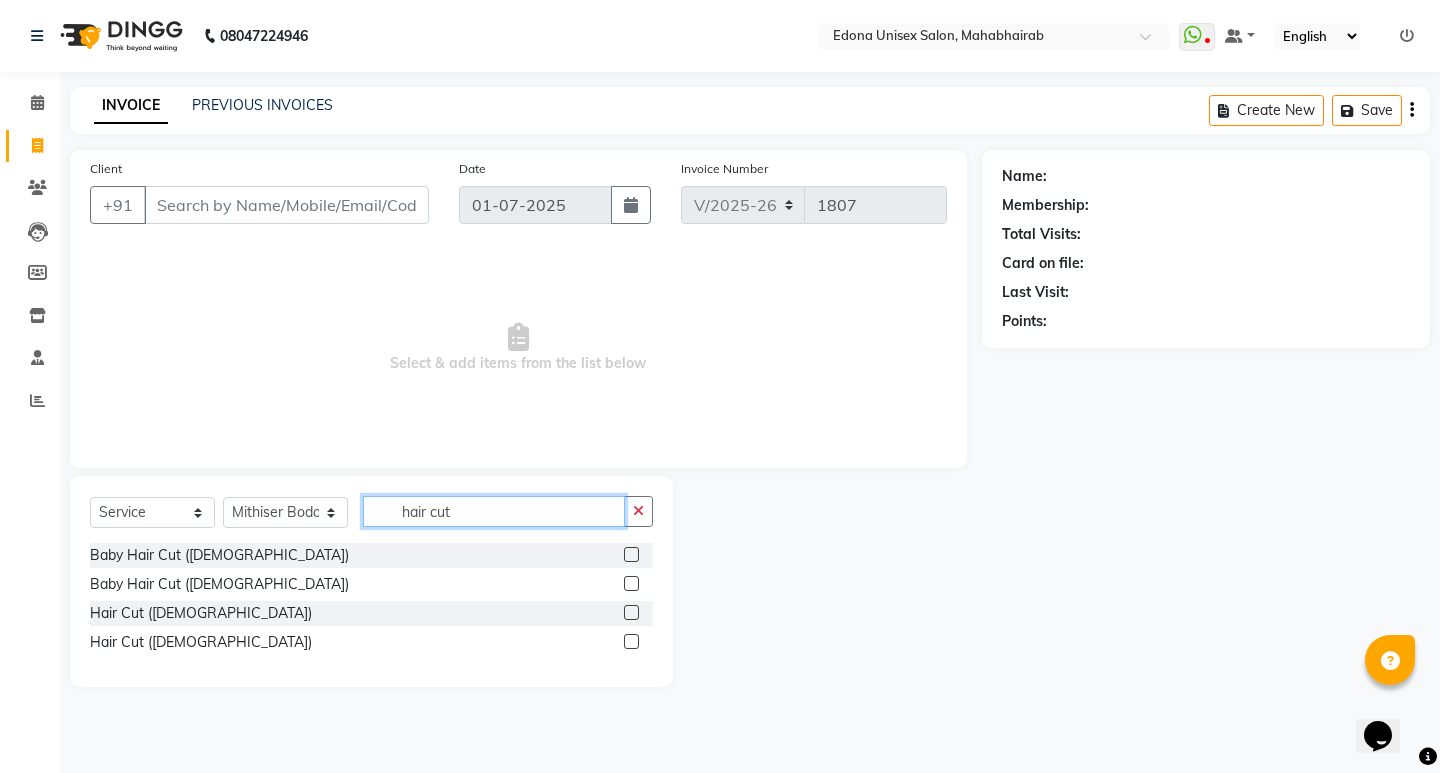 type on "hair cut" 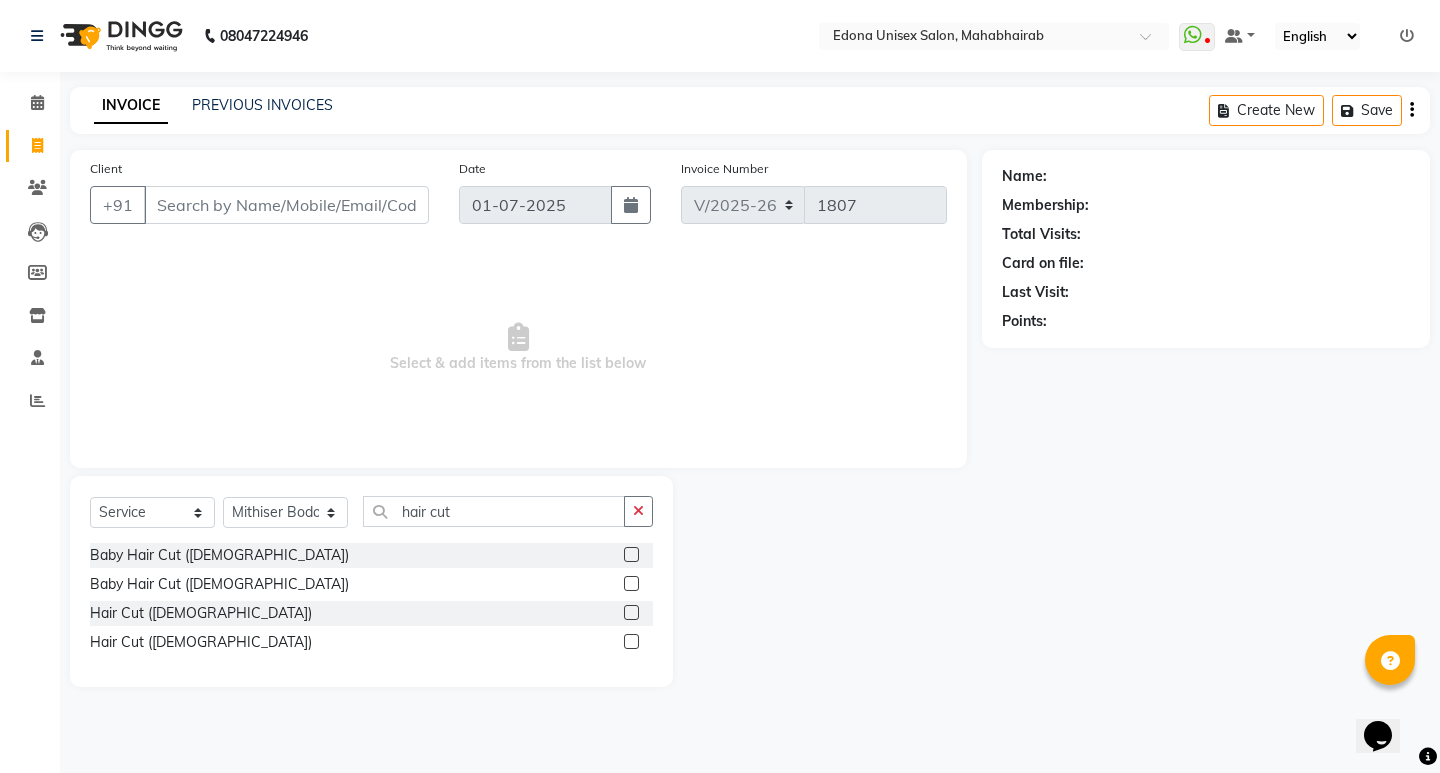 click on "Hair Cut (Gents)" 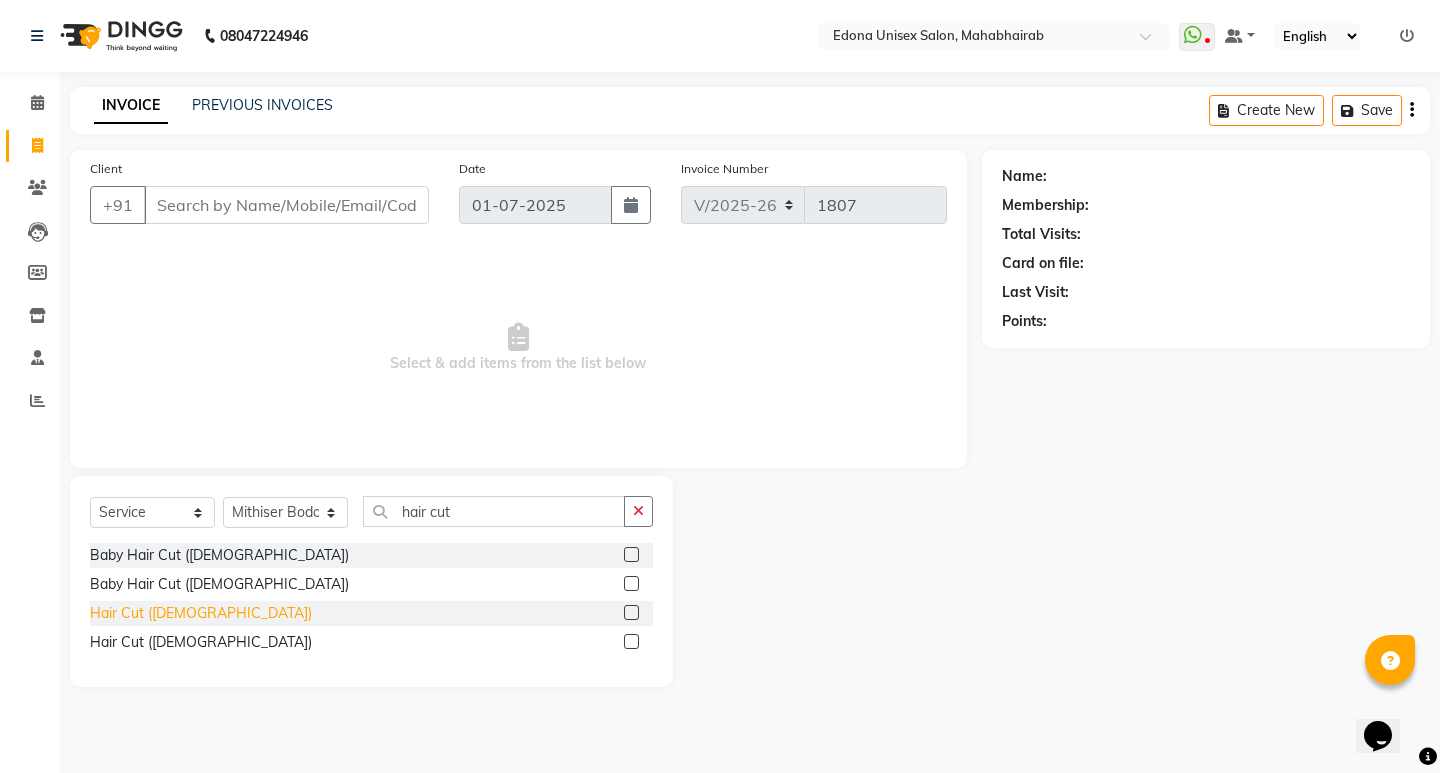 click on "Hair Cut (Gents)" 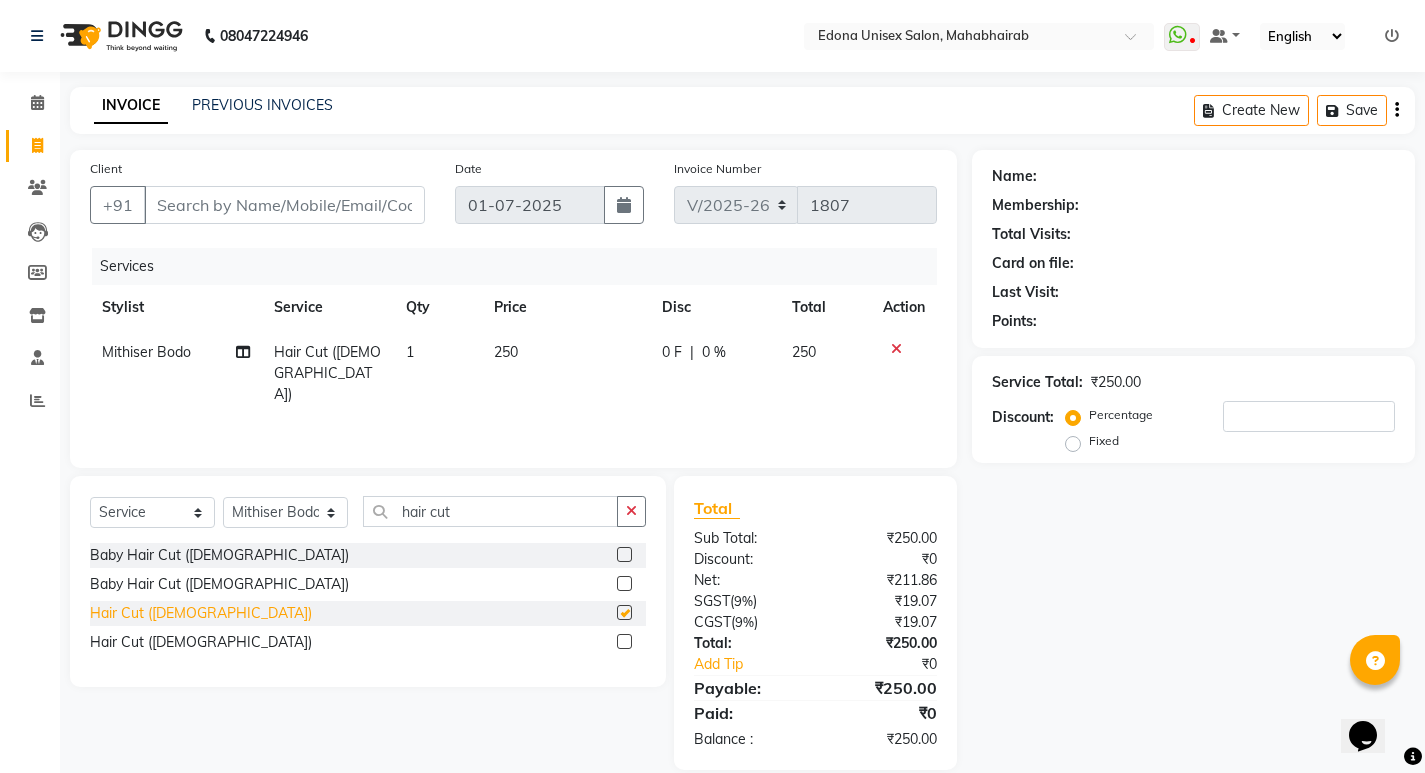checkbox on "false" 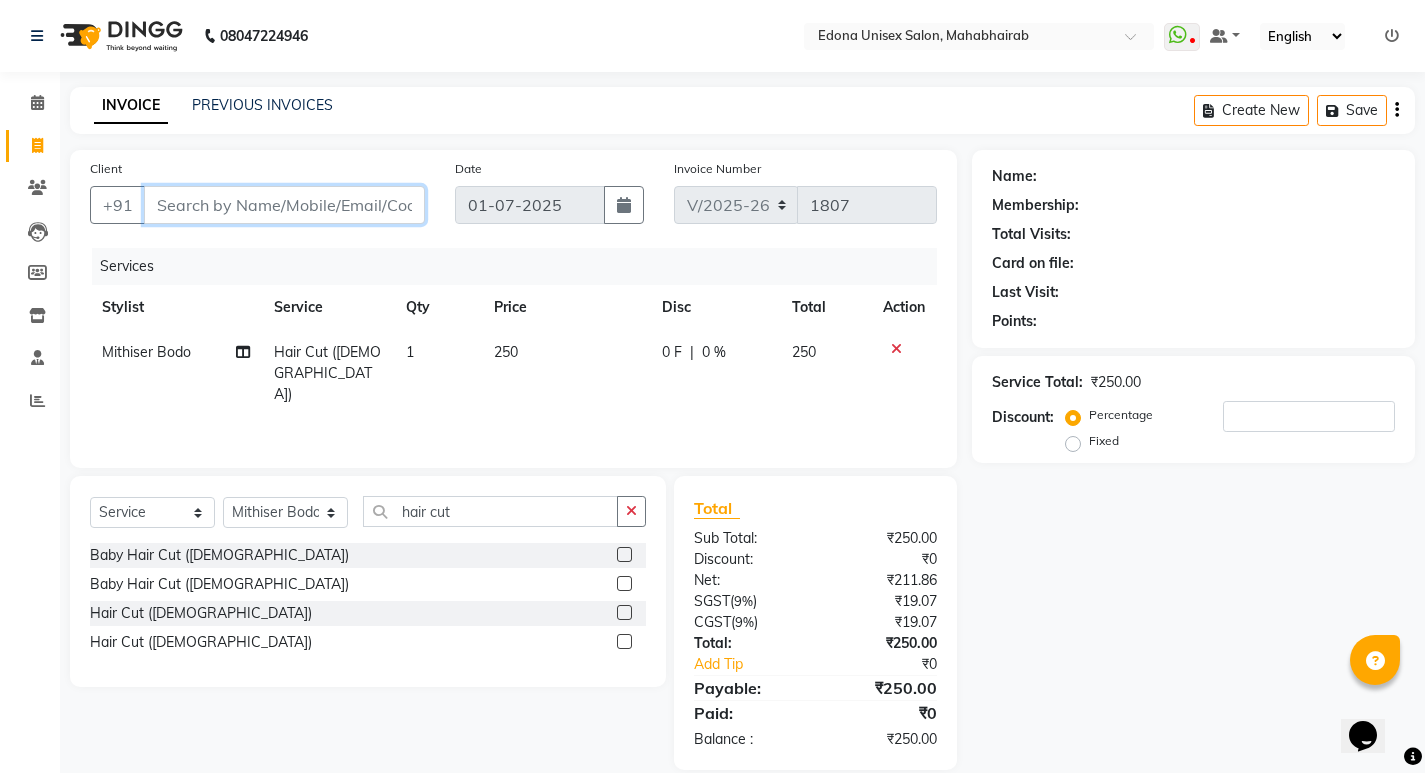 click on "Client" at bounding box center (284, 205) 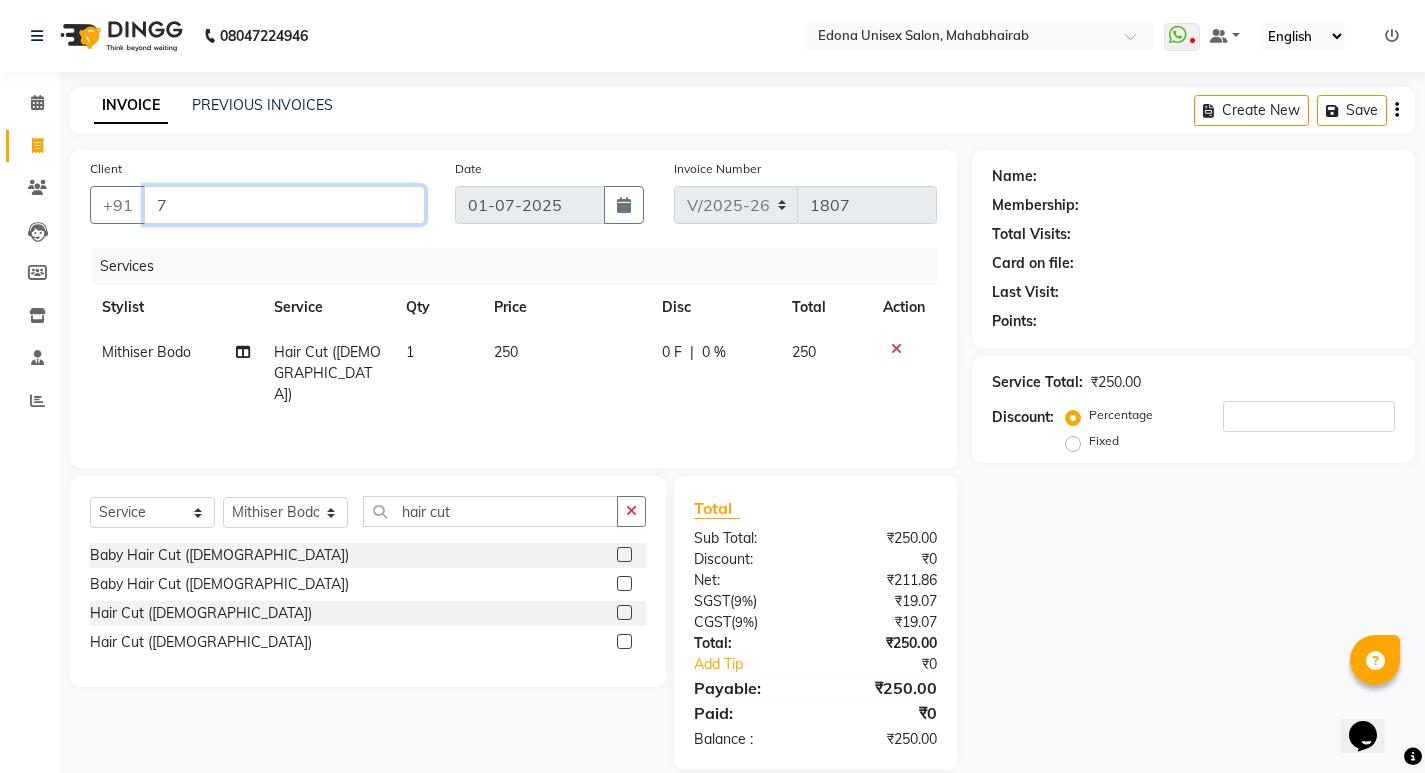 type on "0" 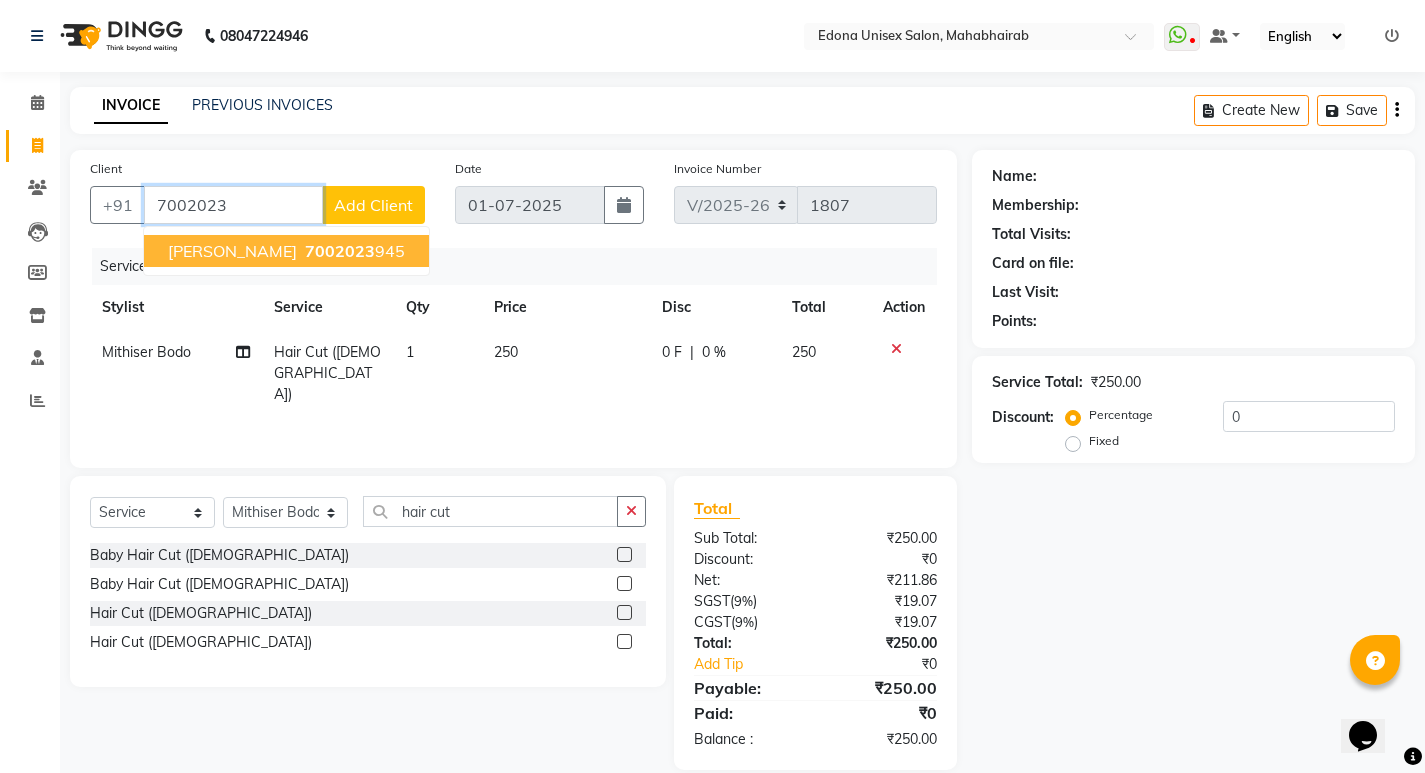 click on "7002023" at bounding box center [340, 251] 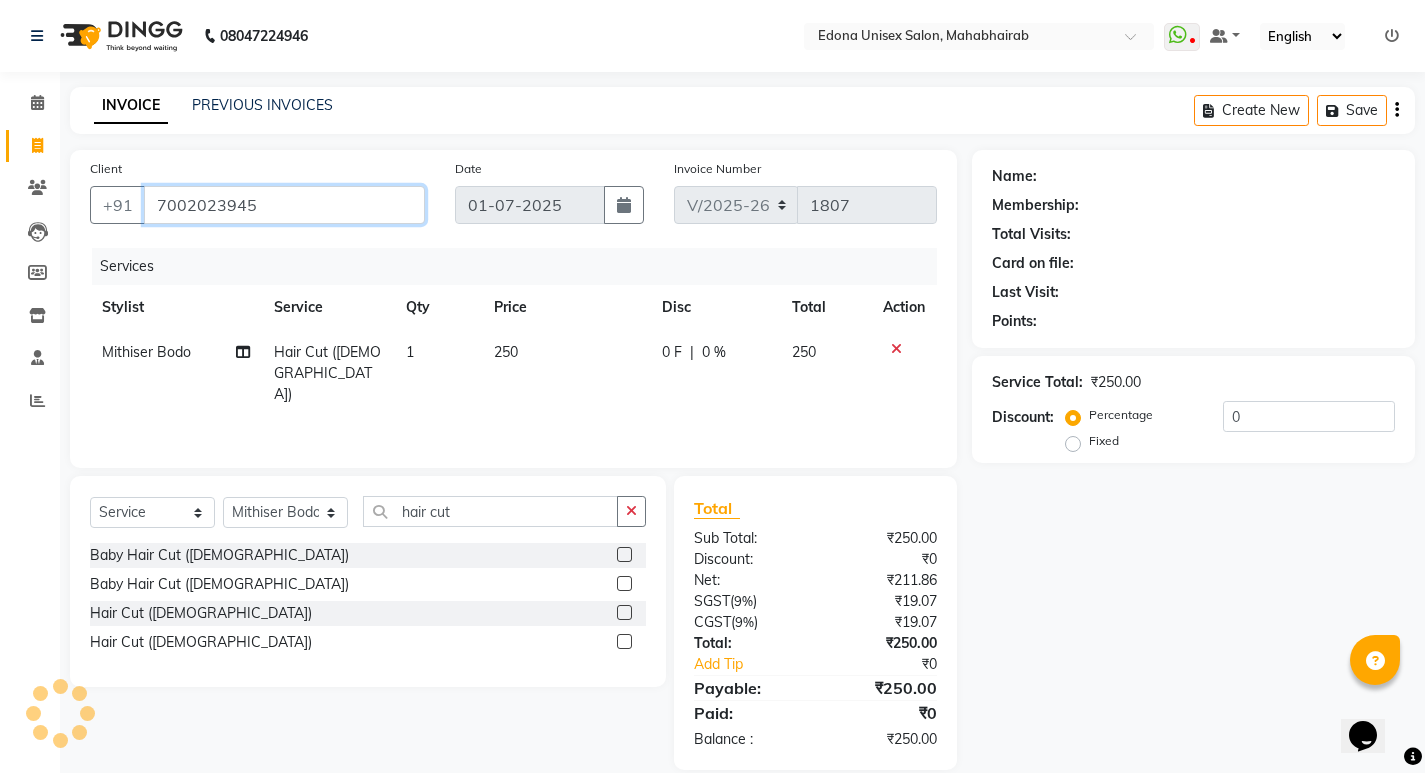 type on "7002023945" 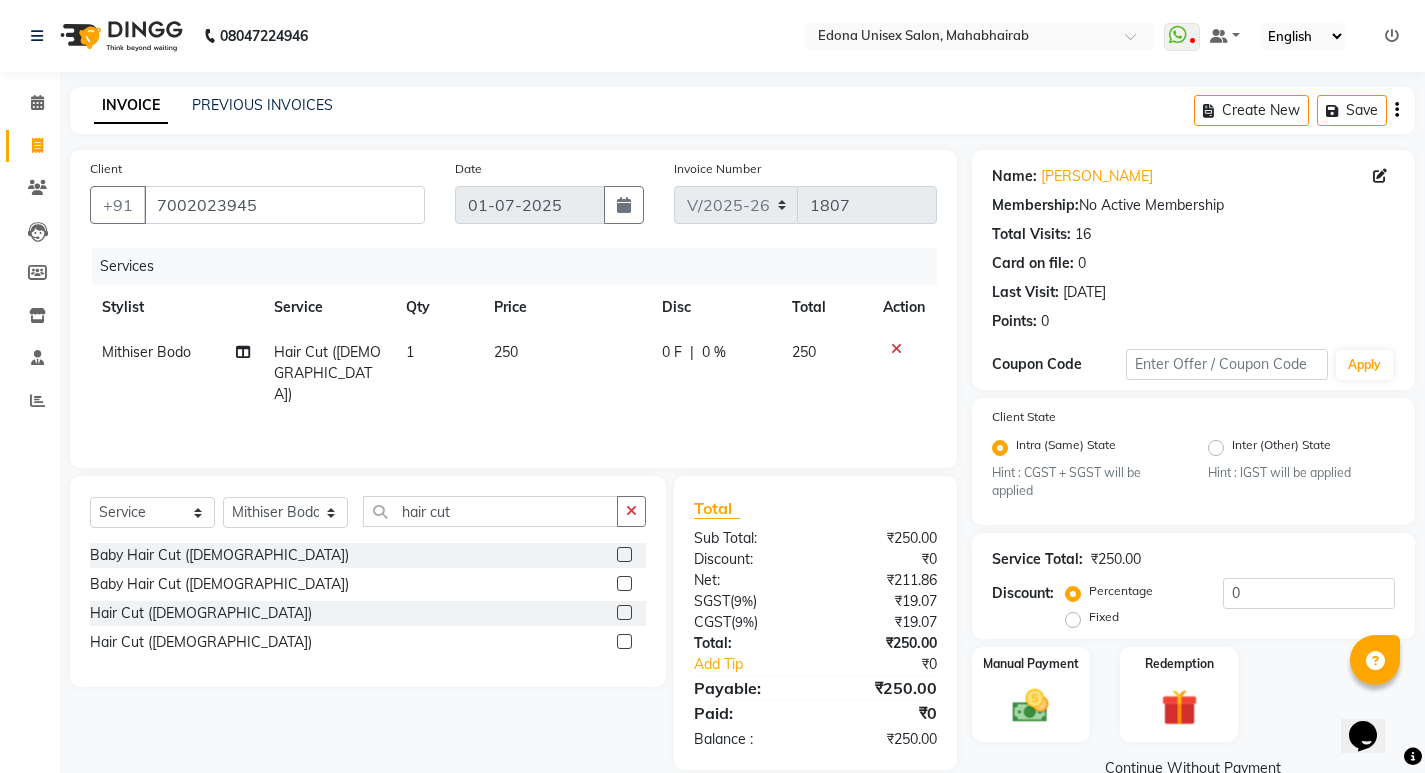 scroll, scrollTop: 40, scrollLeft: 0, axis: vertical 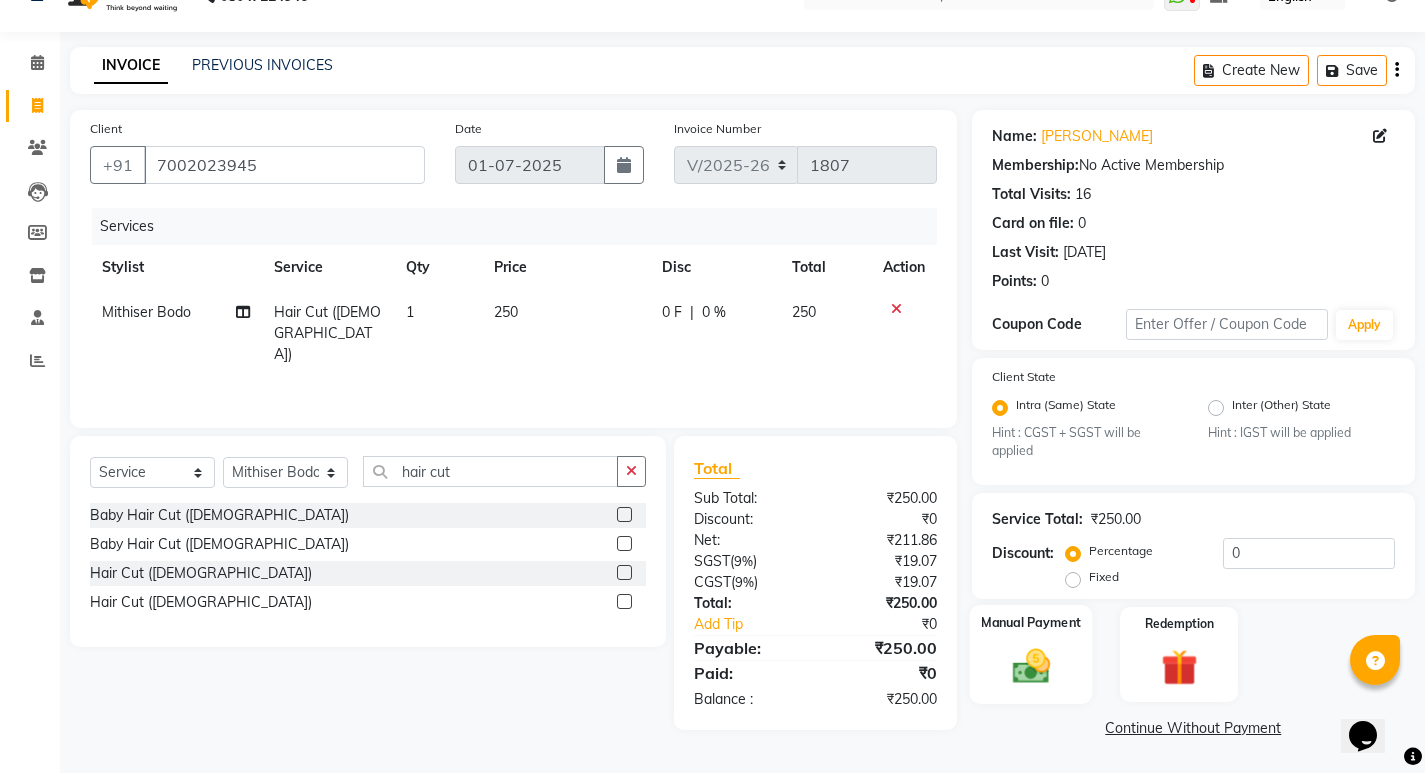 click 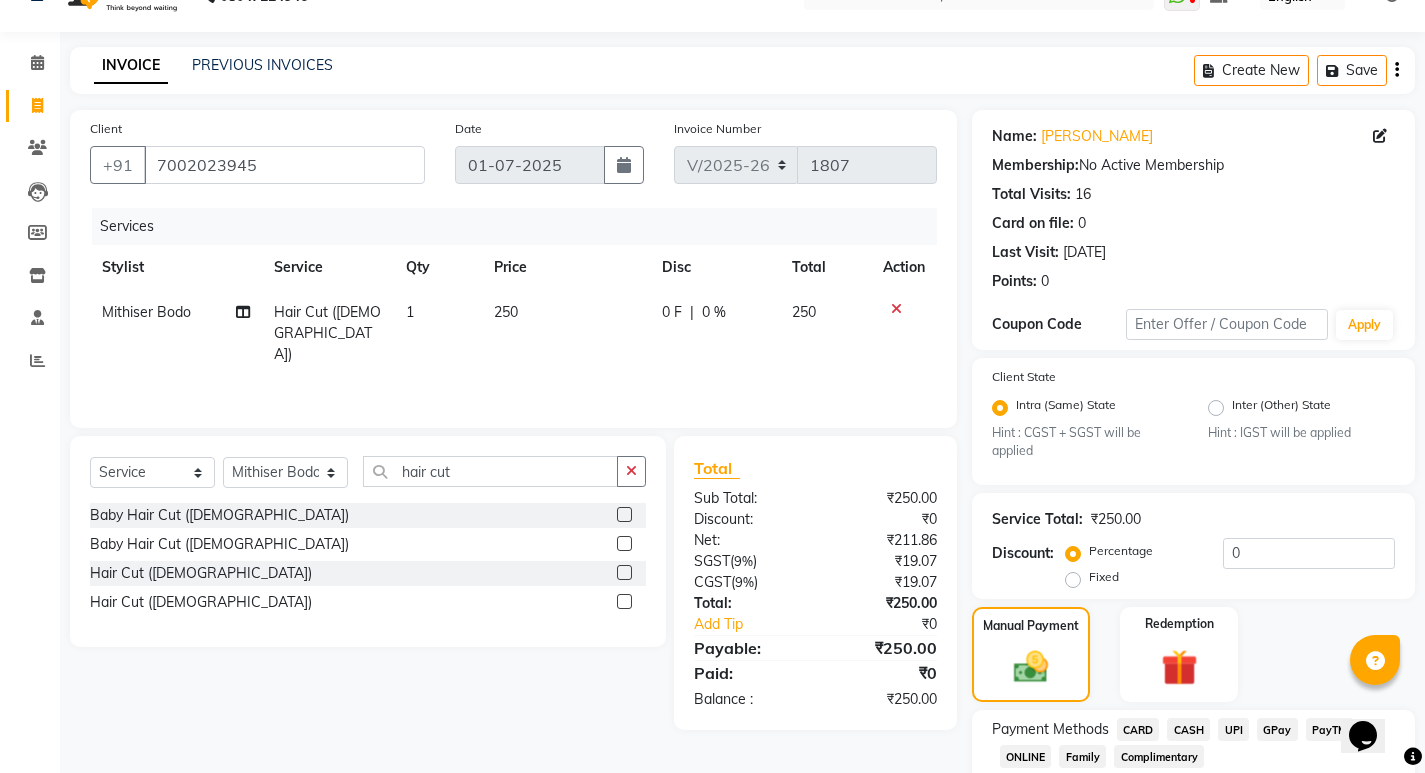 scroll, scrollTop: 168, scrollLeft: 0, axis: vertical 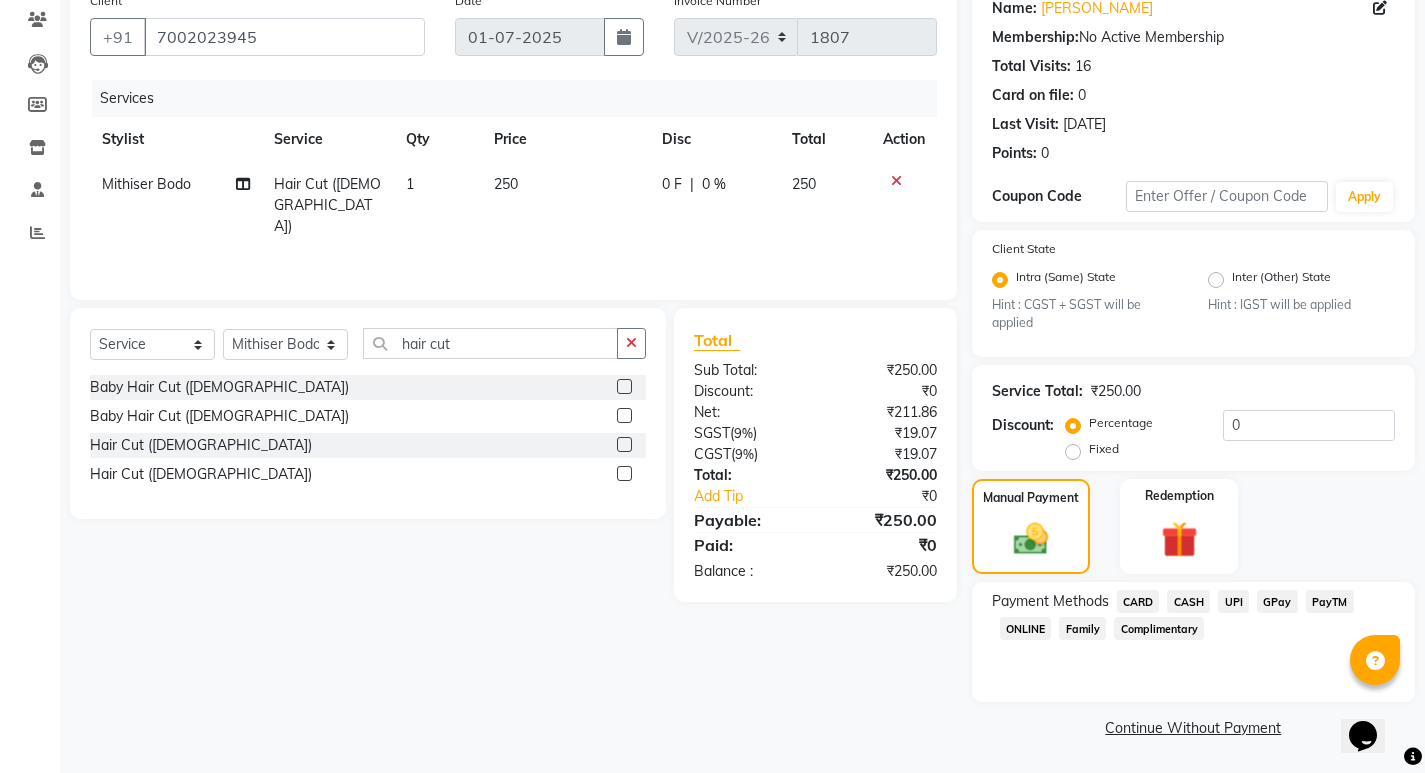 click on "CASH" 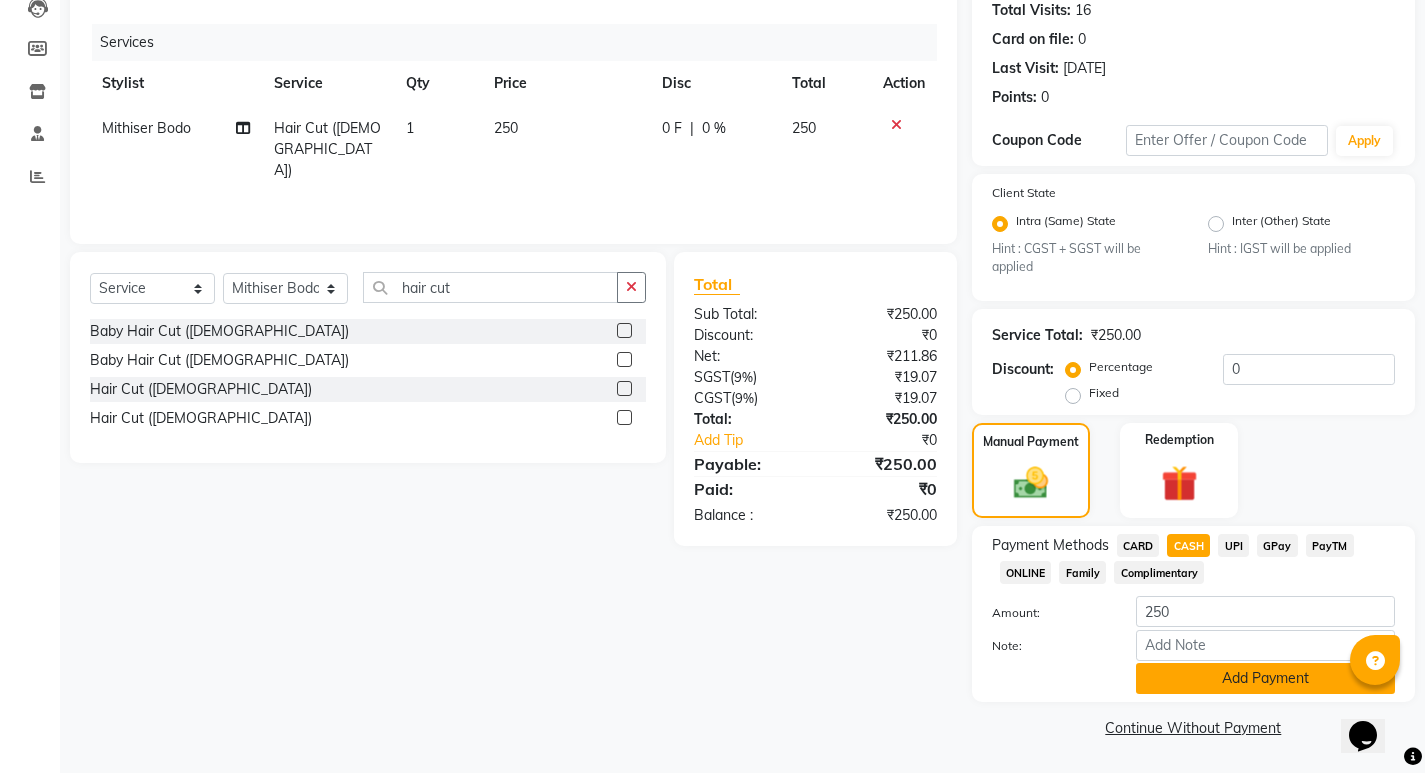 click on "Add Payment" 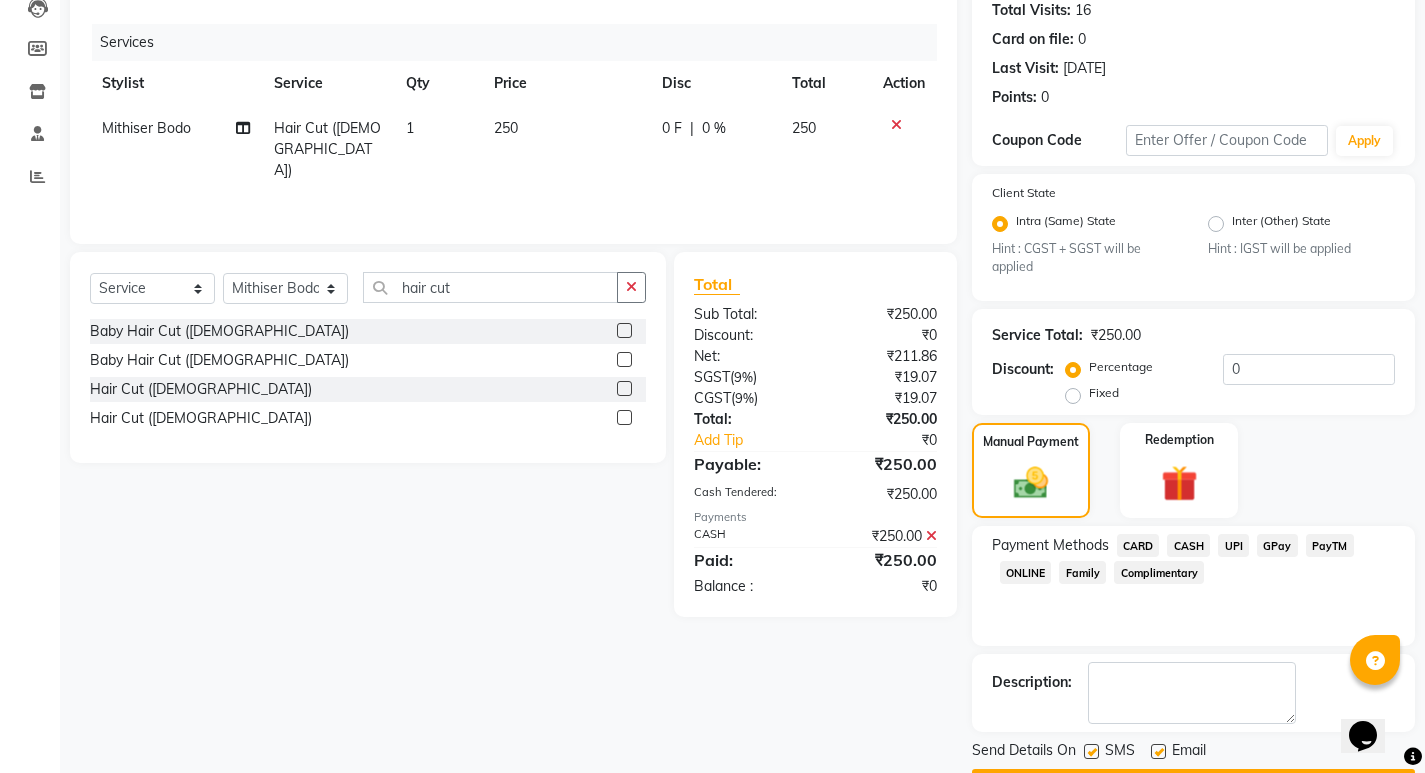 scroll, scrollTop: 281, scrollLeft: 0, axis: vertical 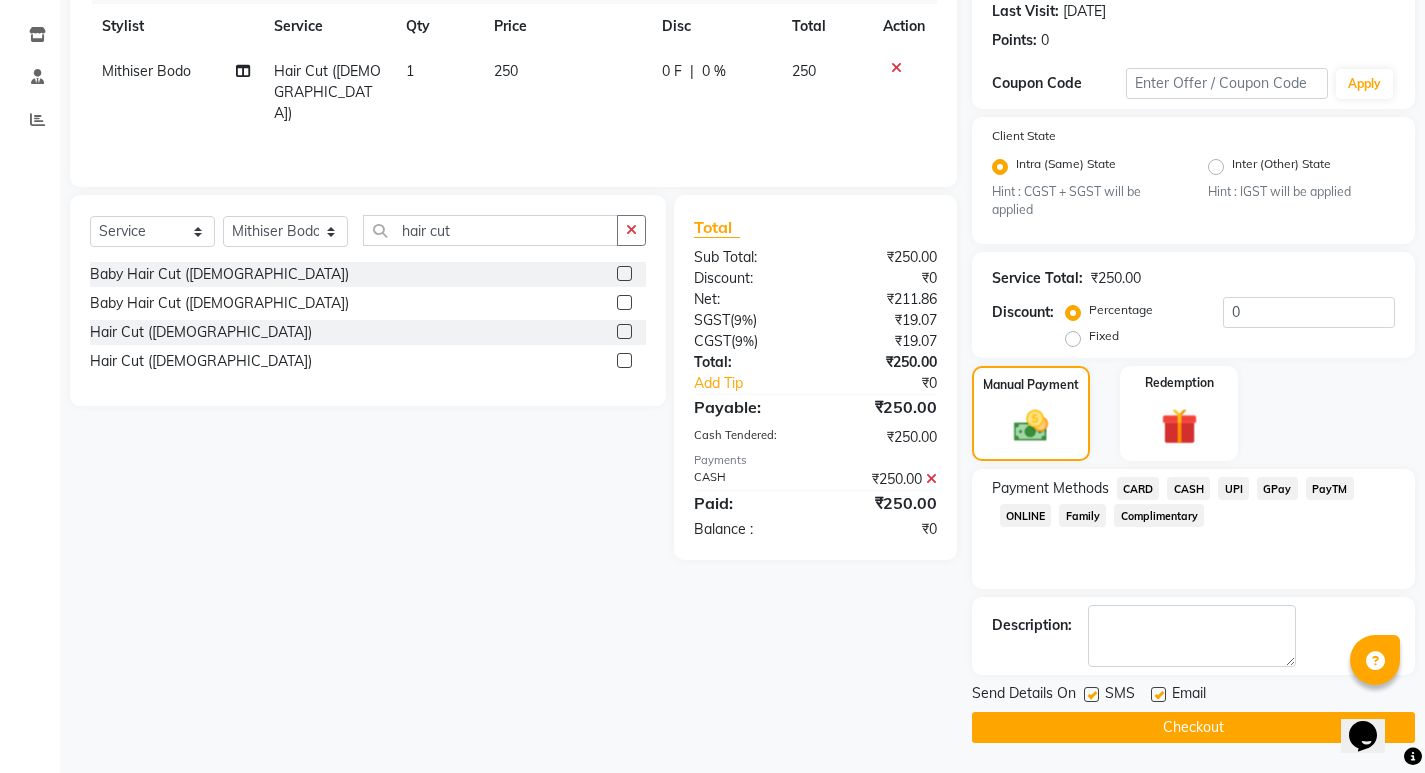 click on "Checkout" 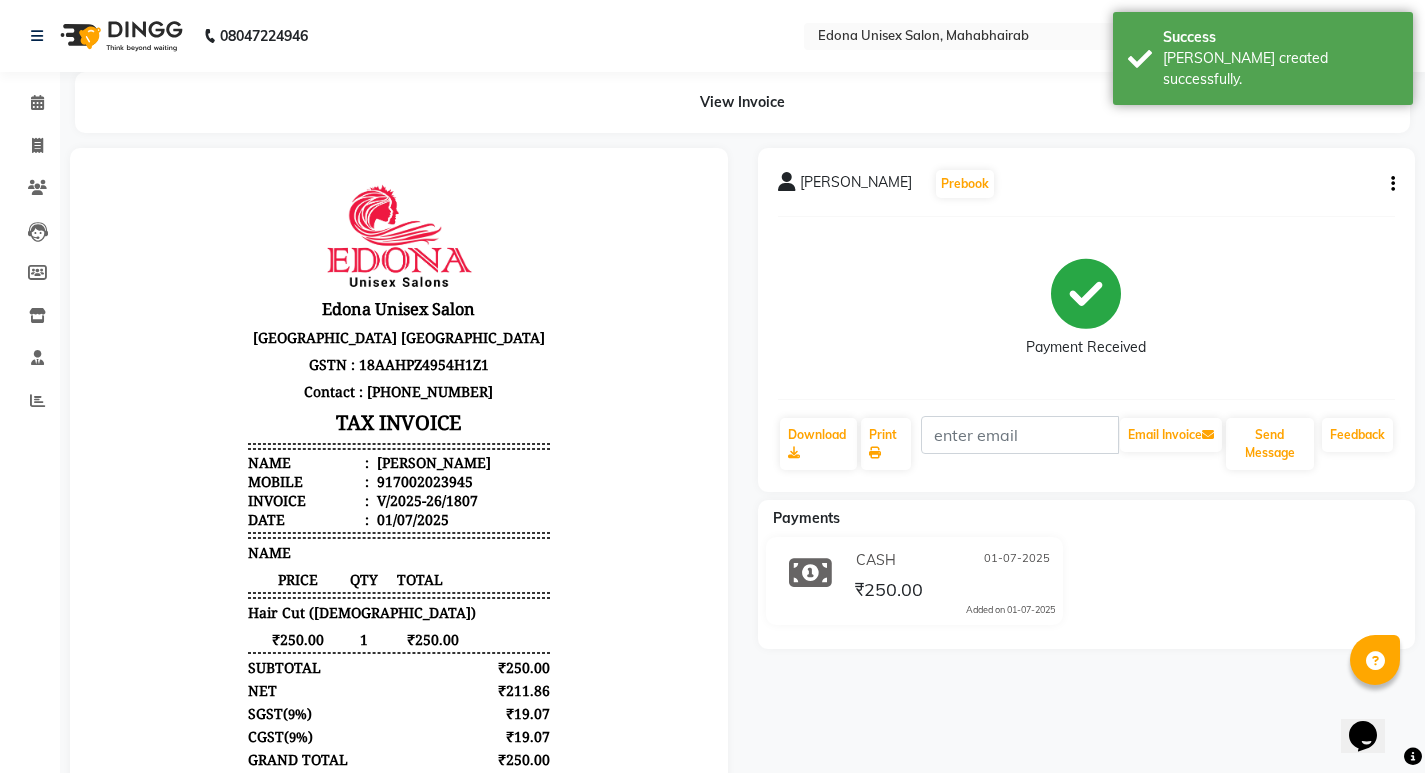 scroll, scrollTop: 0, scrollLeft: 0, axis: both 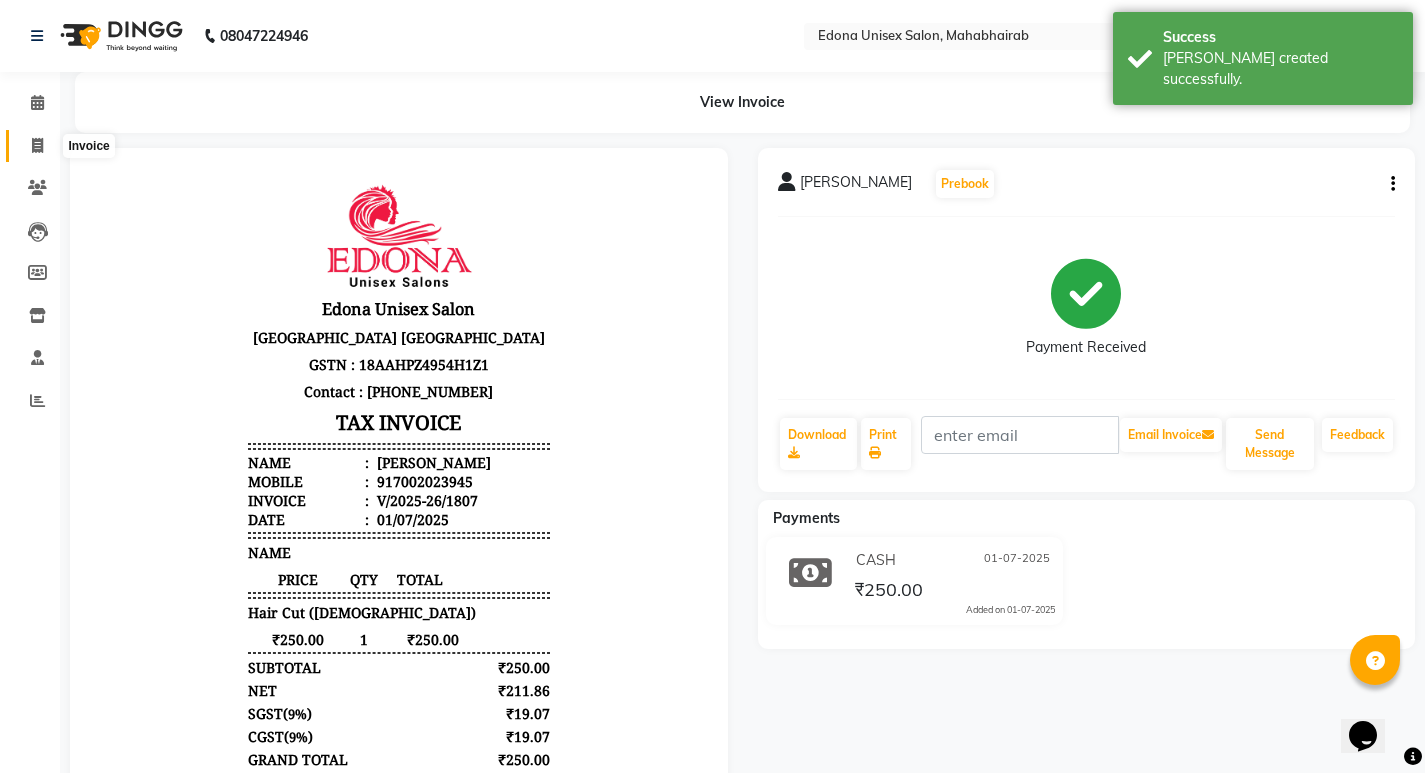 drag, startPoint x: 44, startPoint y: 152, endPoint x: 21, endPoint y: 157, distance: 23.537205 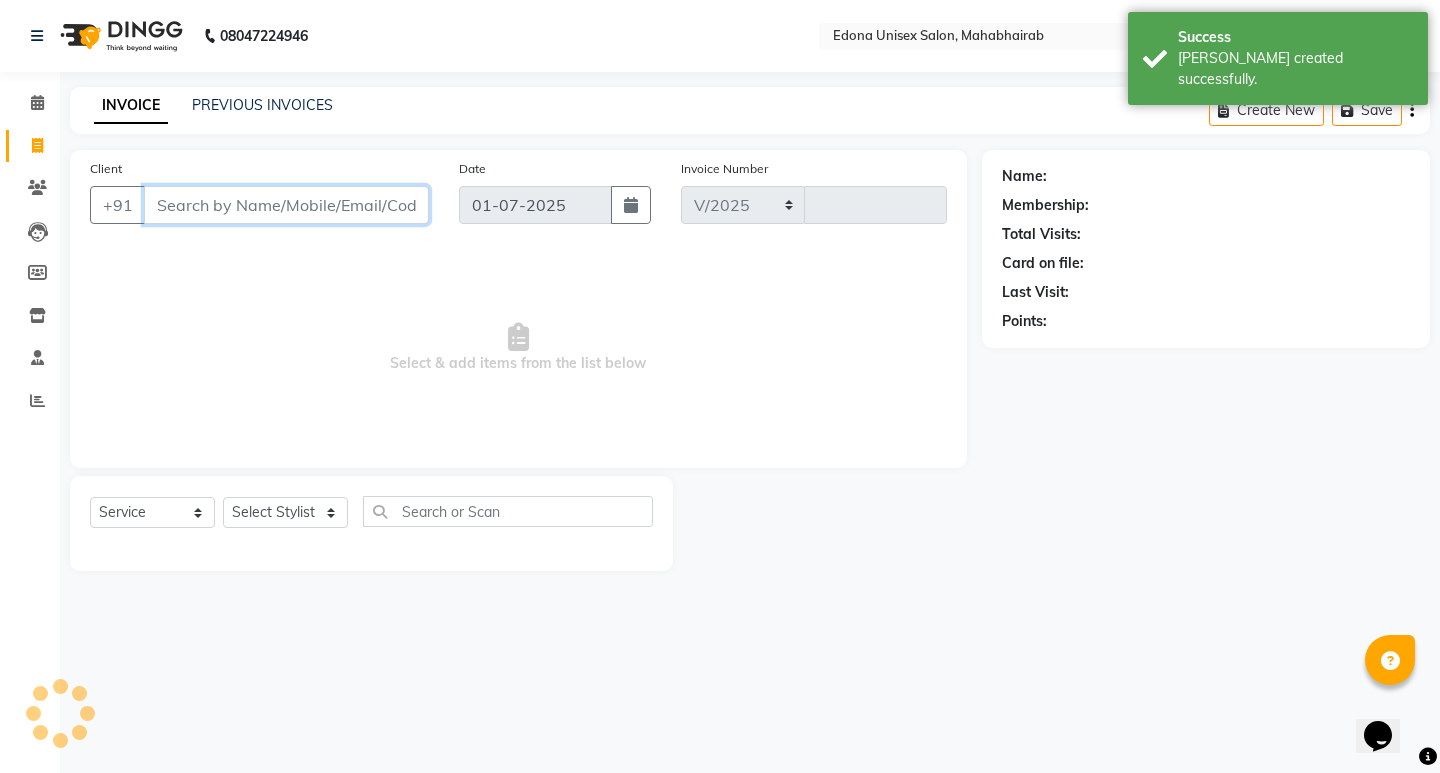 select on "5393" 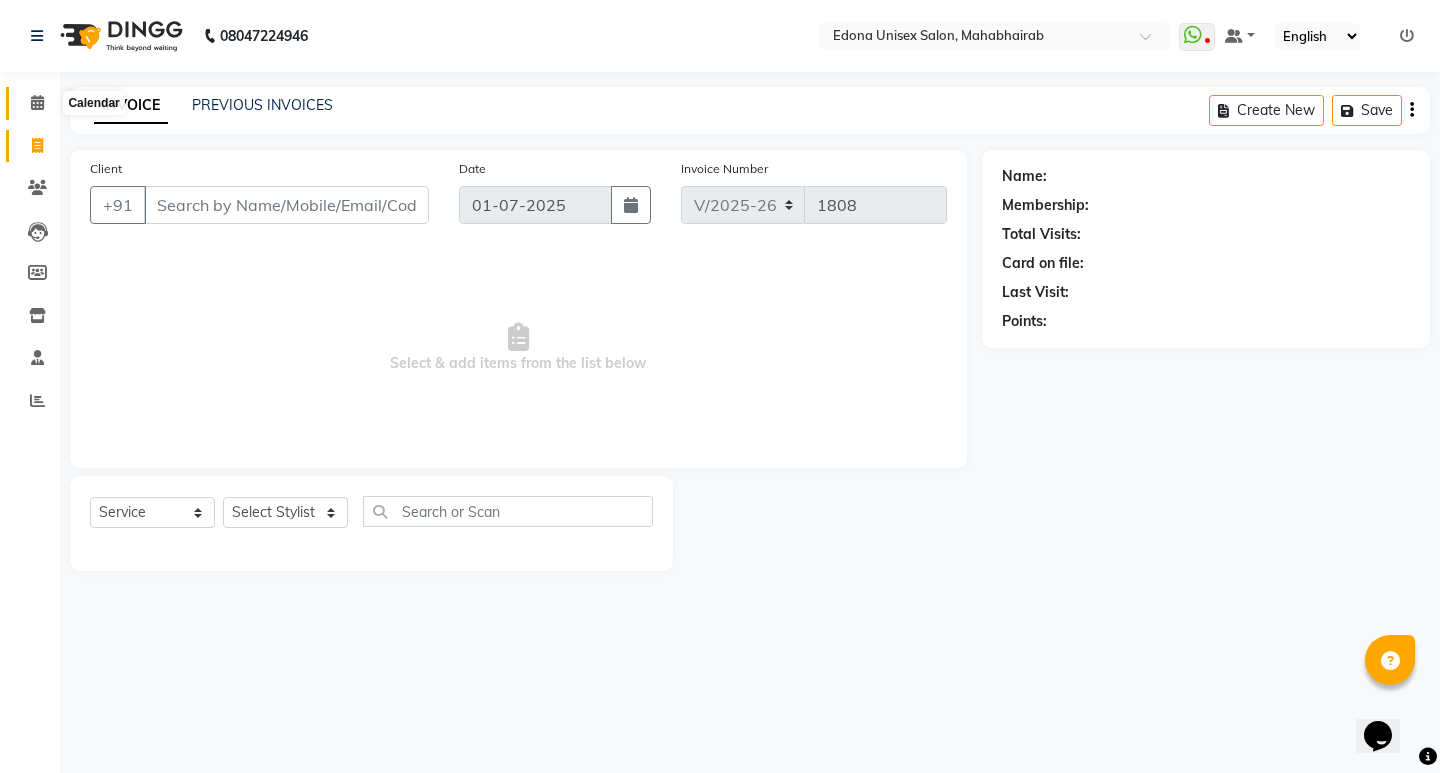 click 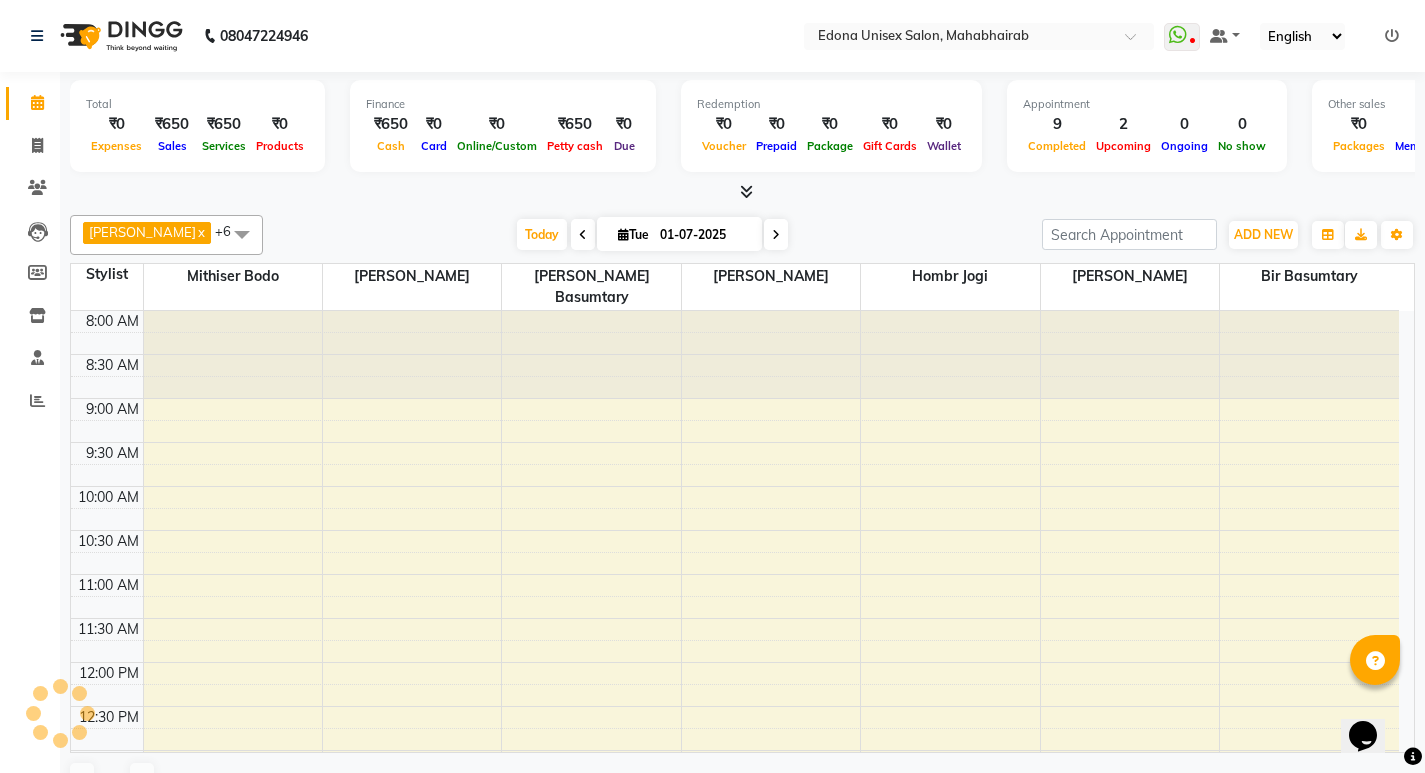 scroll, scrollTop: 441, scrollLeft: 0, axis: vertical 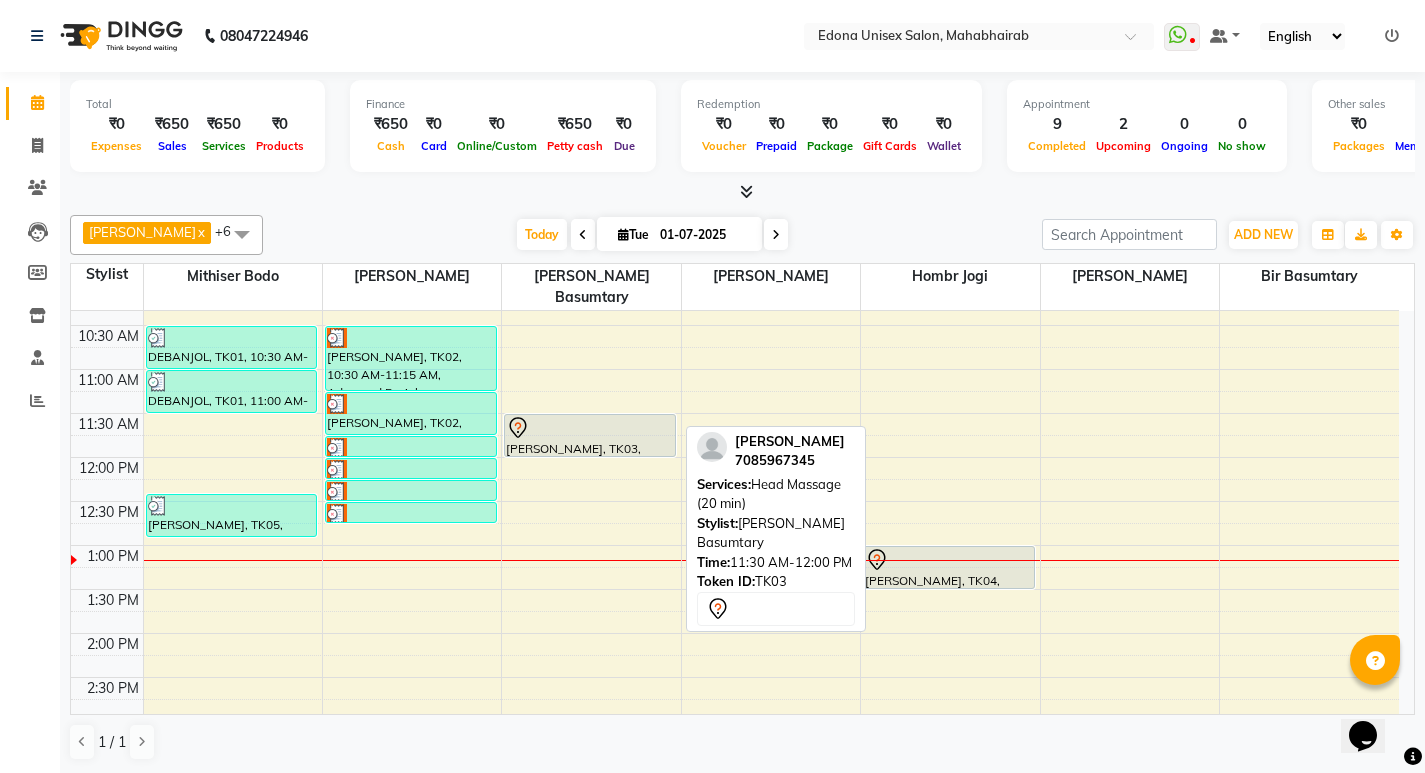 click at bounding box center [590, 428] 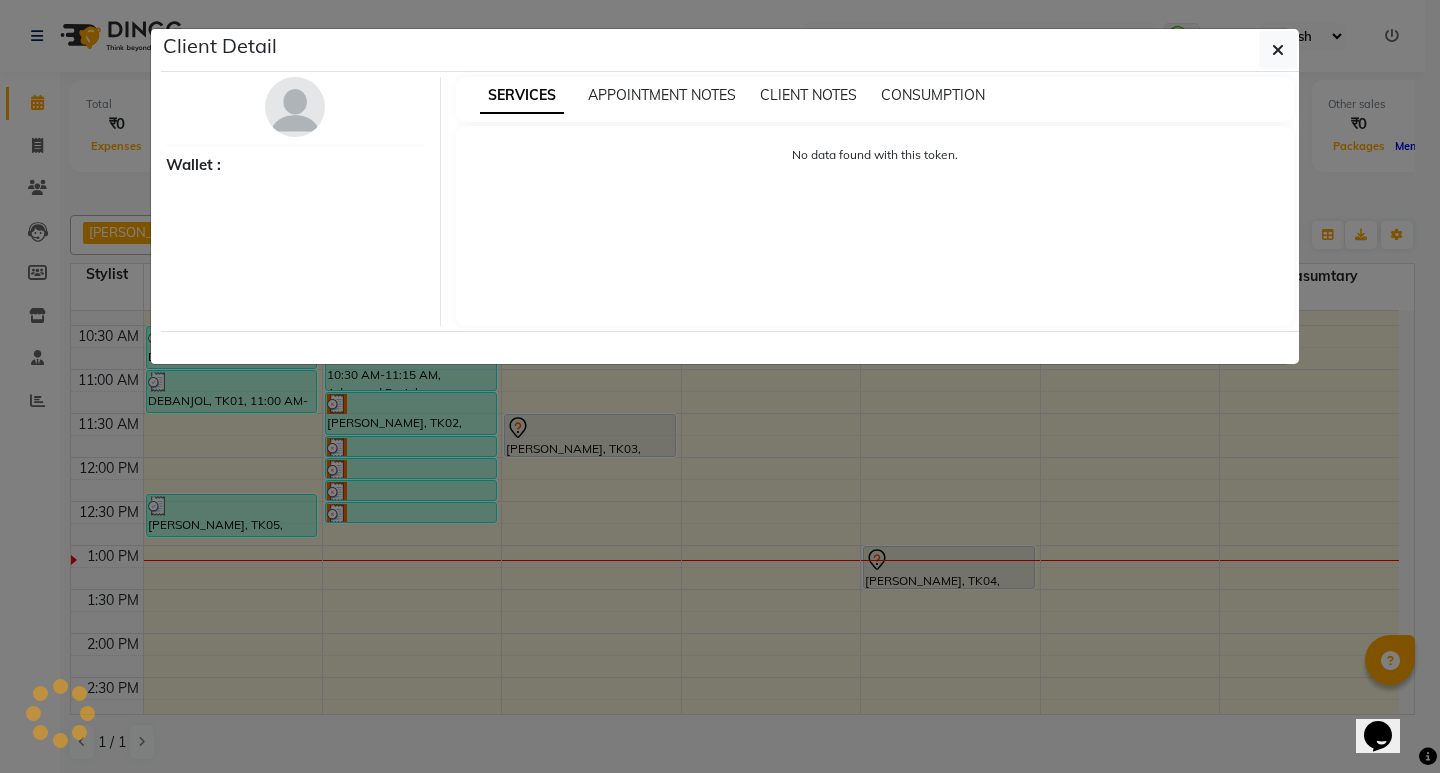select on "7" 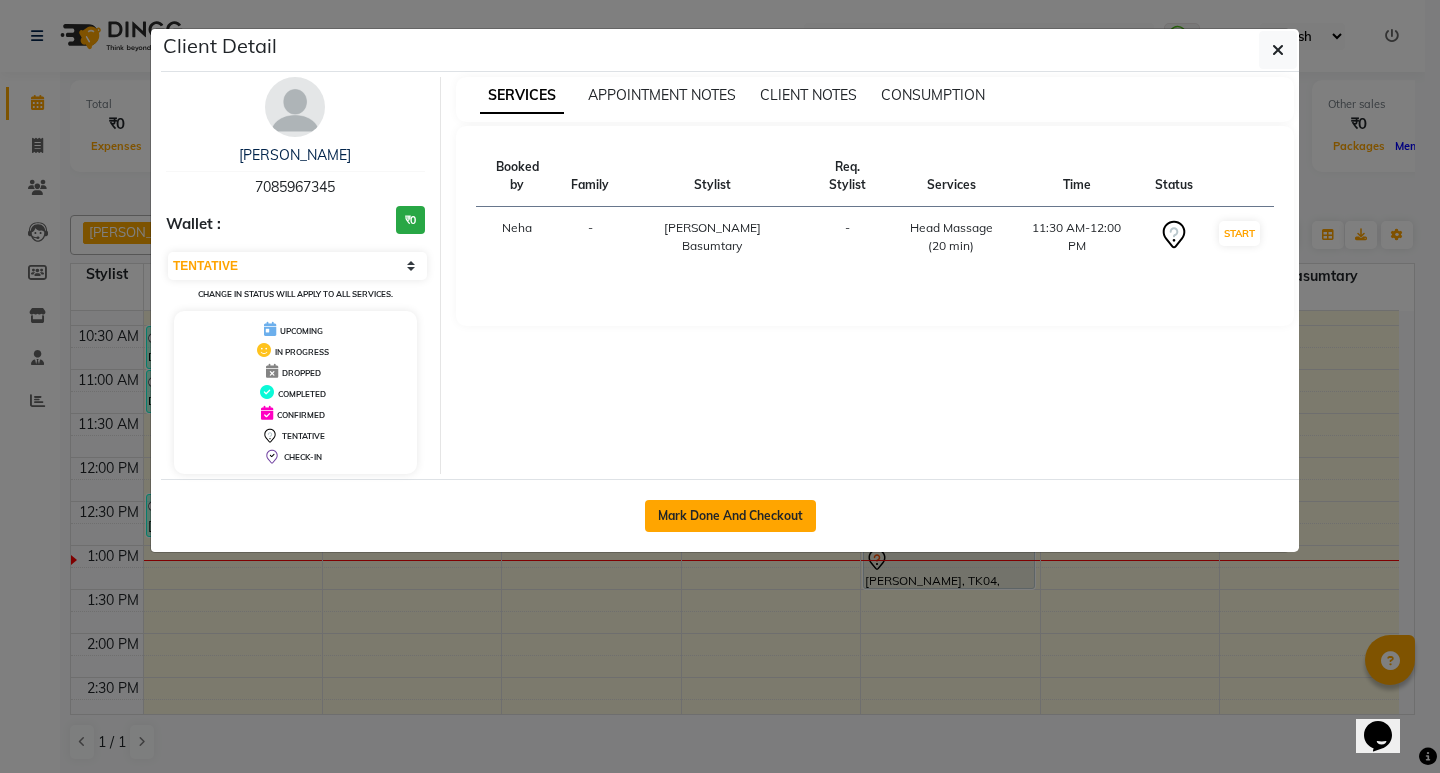 click on "Mark Done And Checkout" 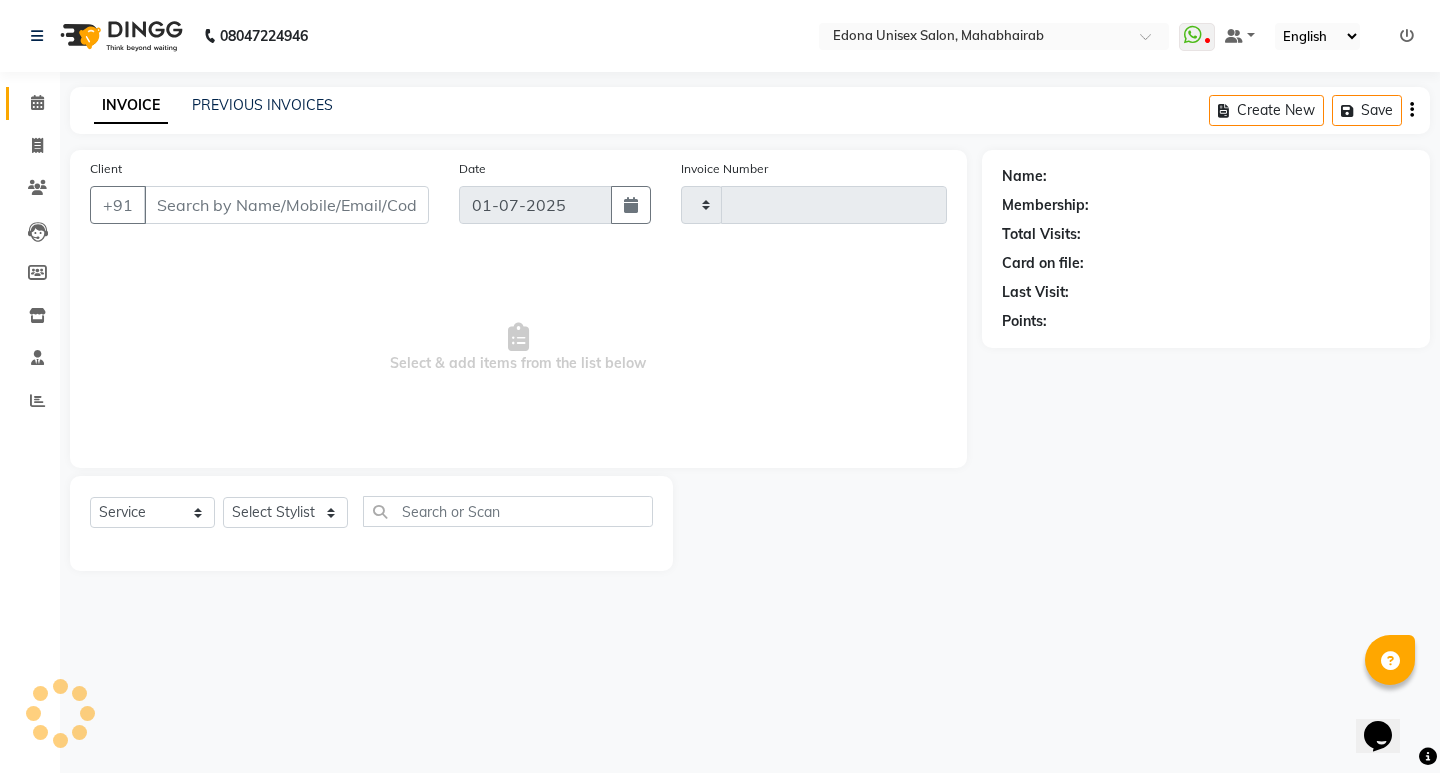 type on "1808" 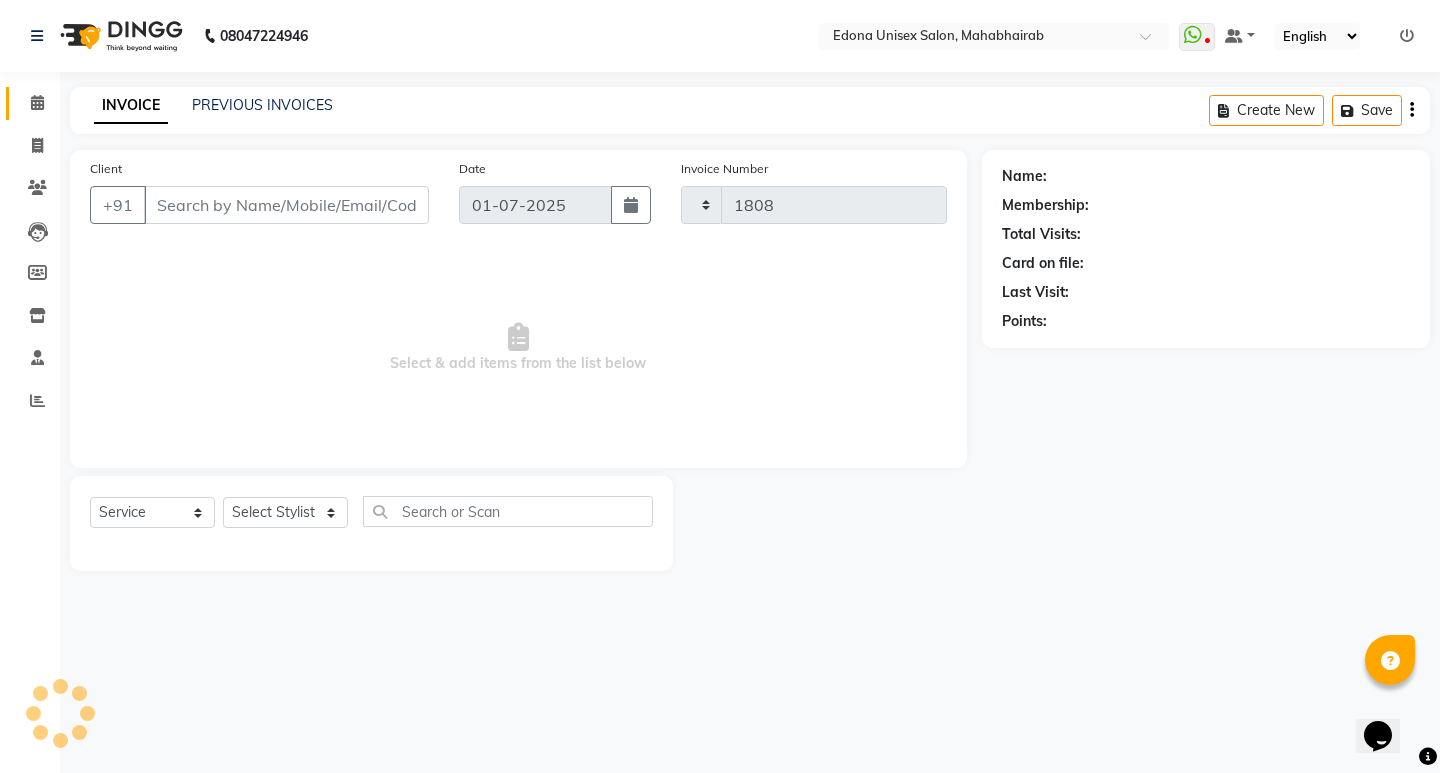 select on "5393" 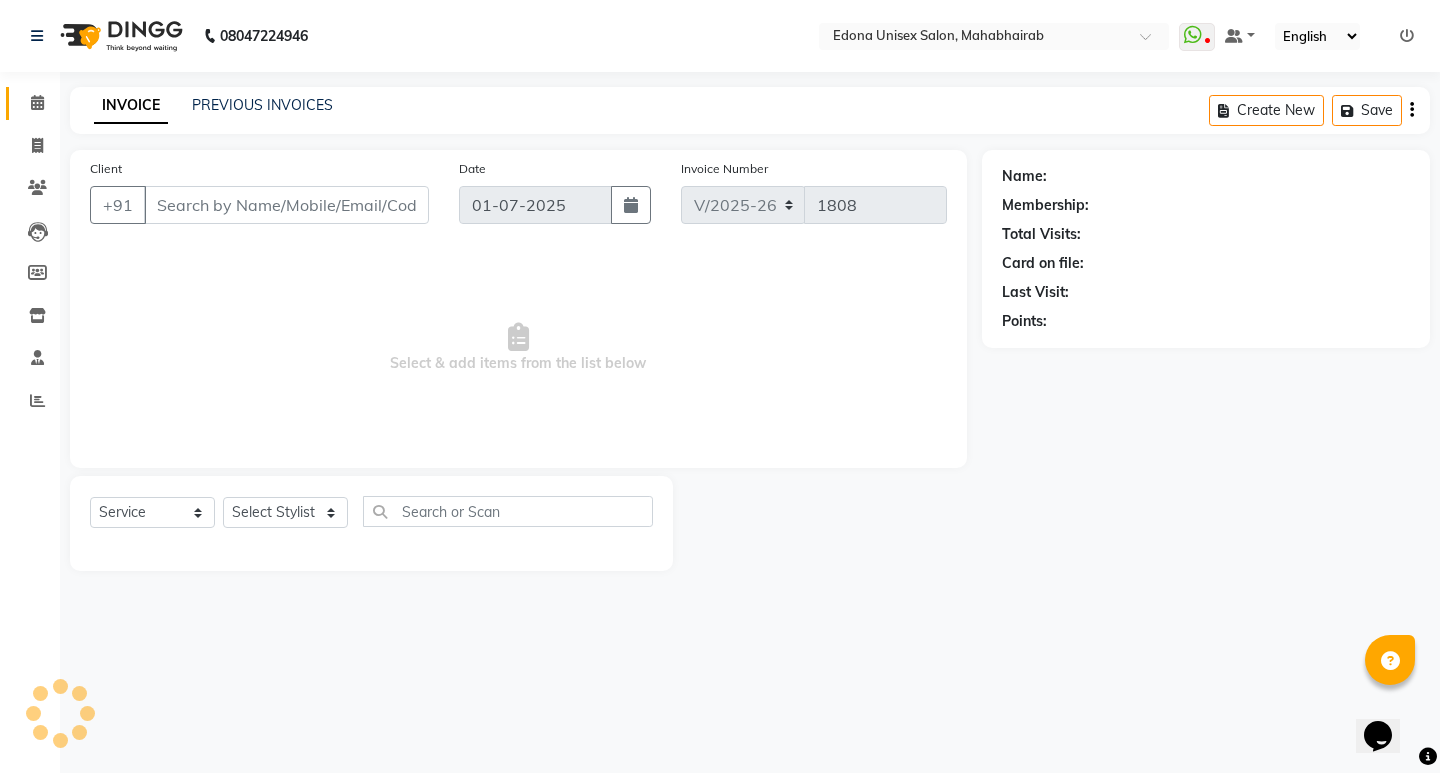 type on "7085967345" 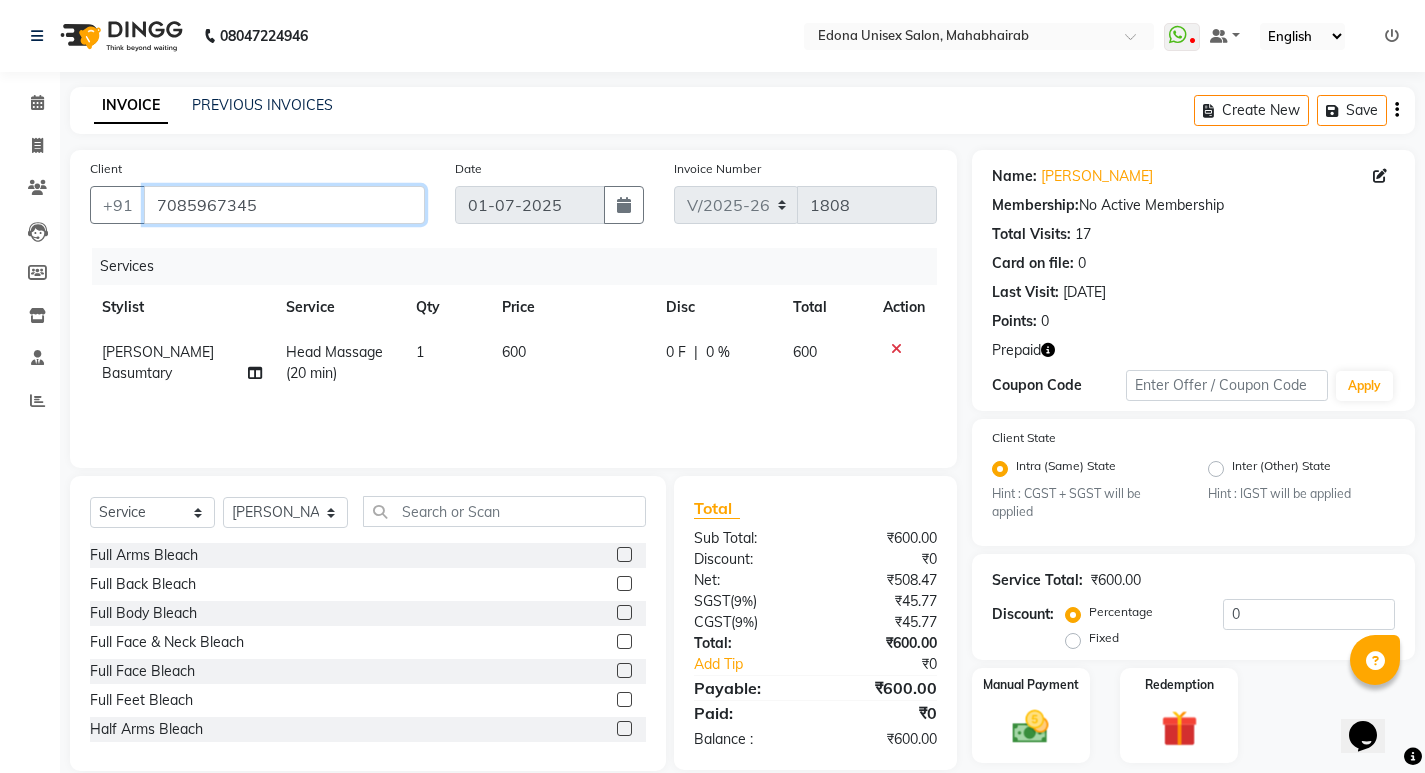 click on "7085967345" at bounding box center [284, 205] 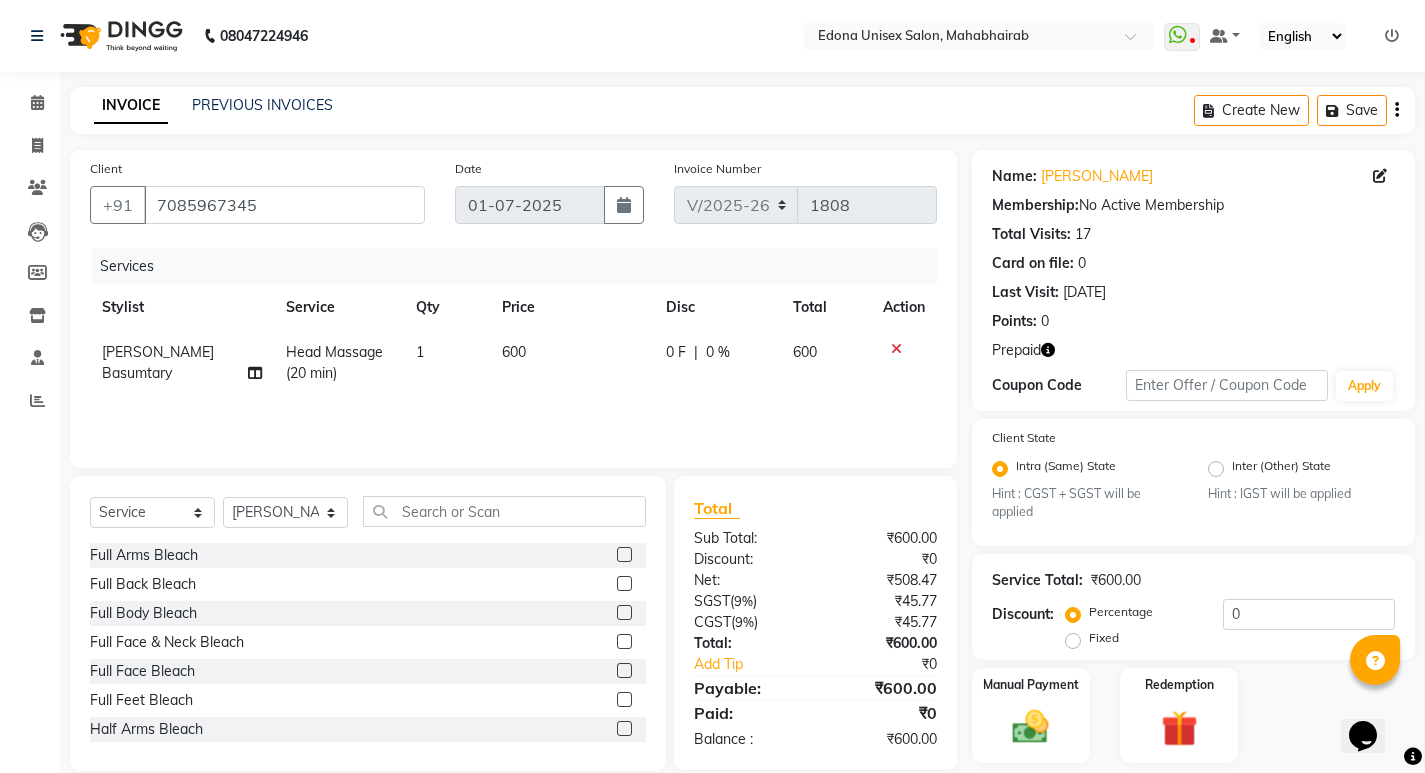 click 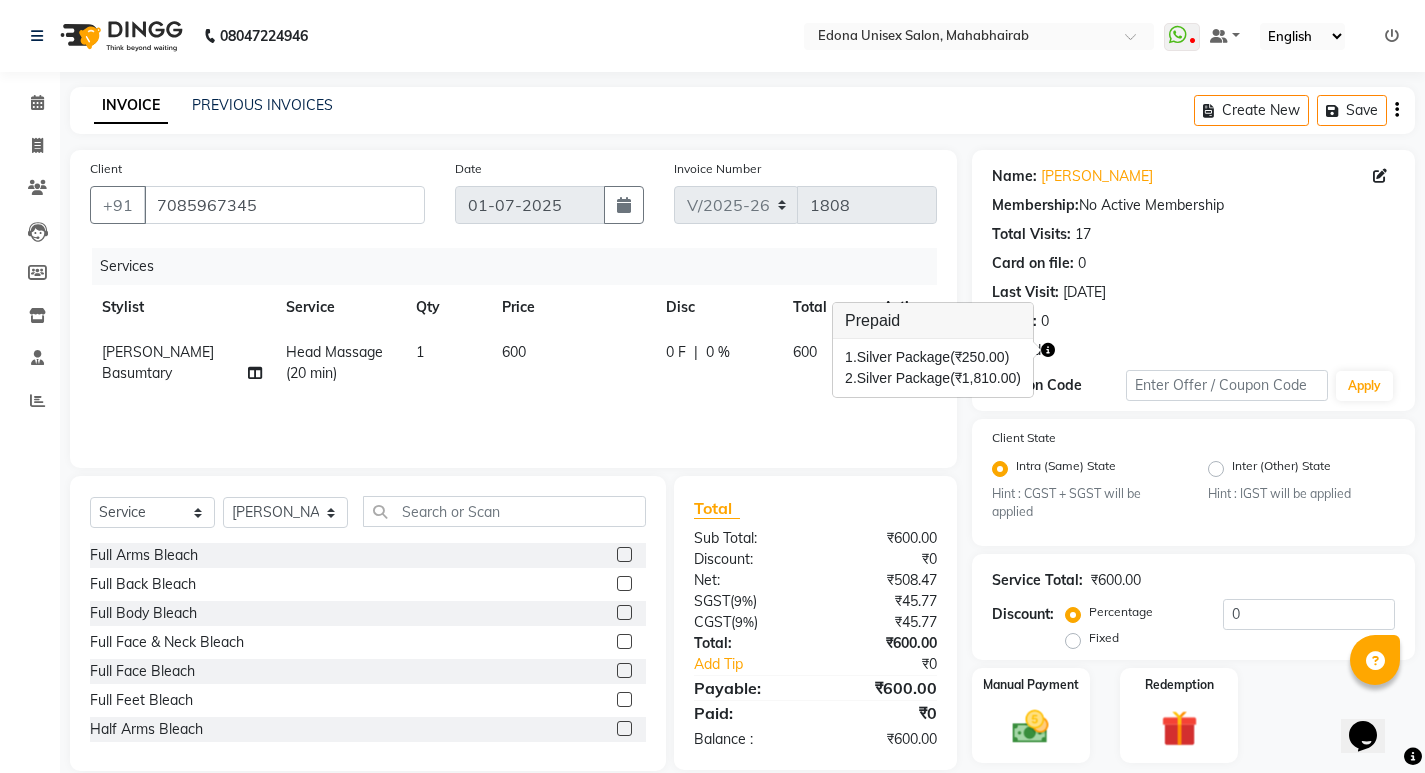 click 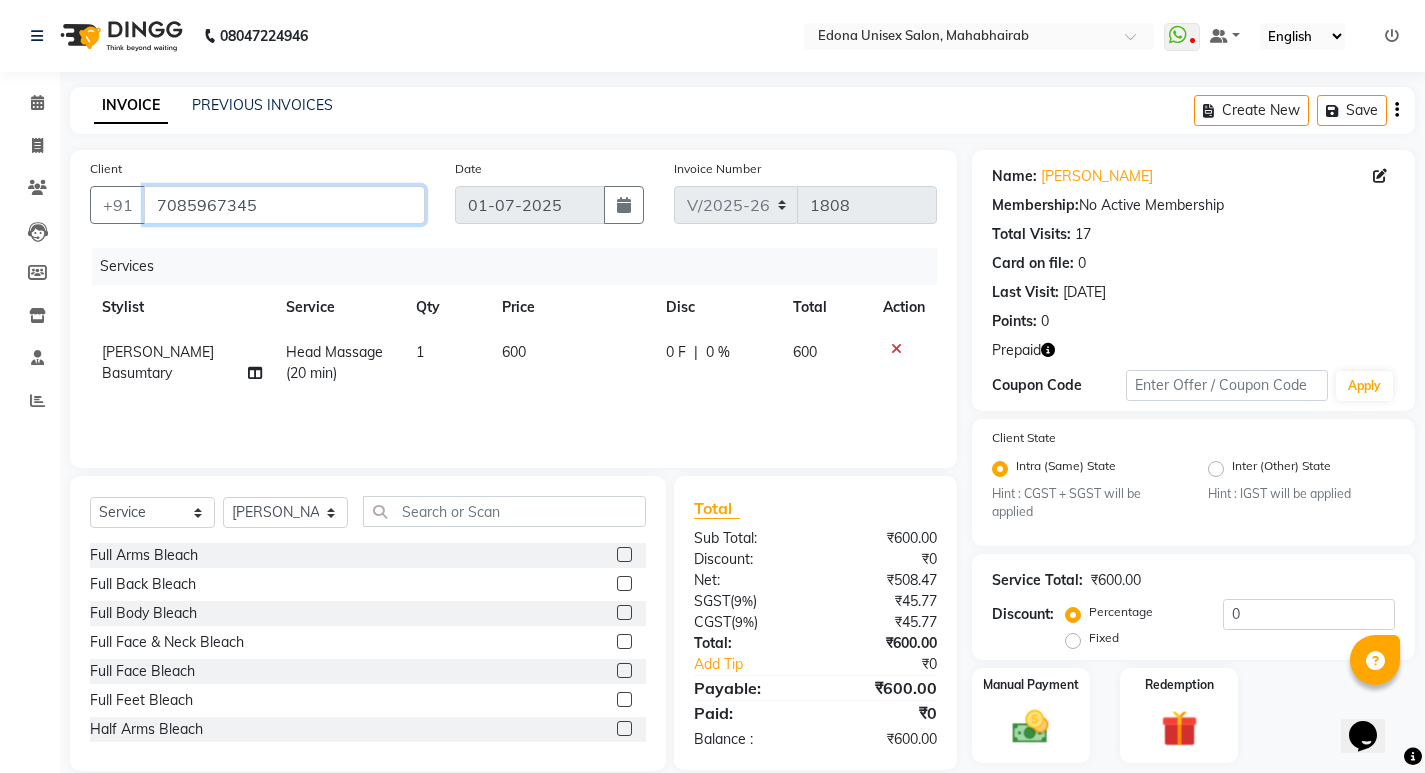 drag, startPoint x: 156, startPoint y: 199, endPoint x: 271, endPoint y: 199, distance: 115 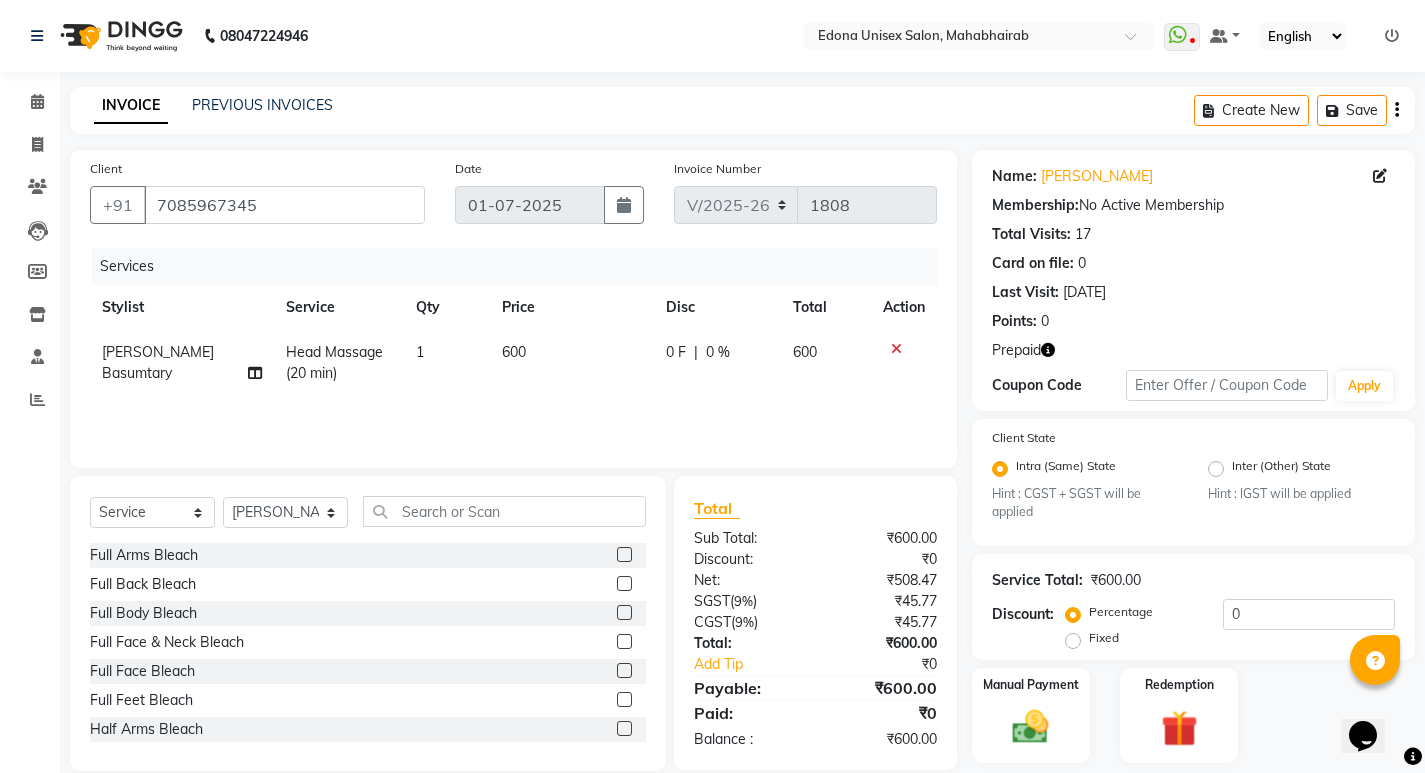 click 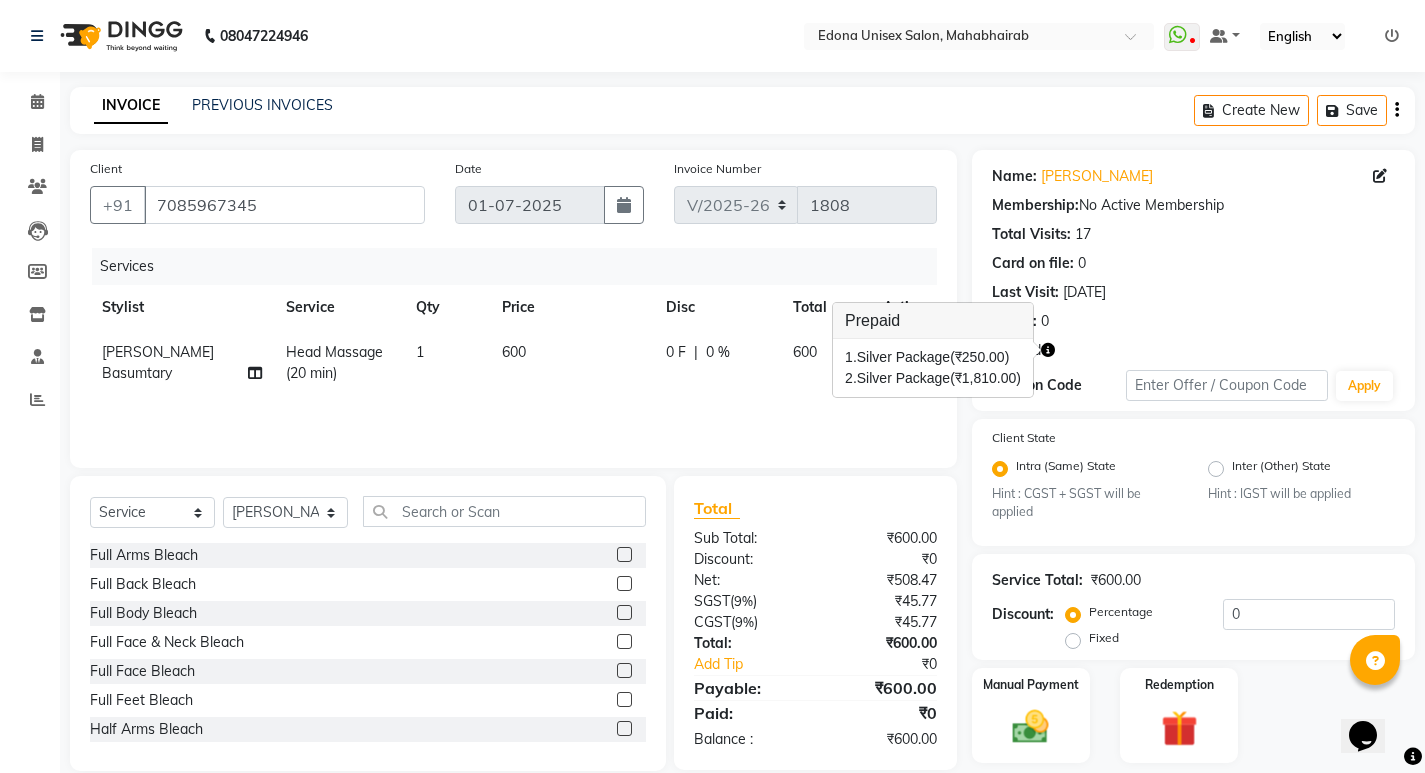 scroll, scrollTop: 61, scrollLeft: 0, axis: vertical 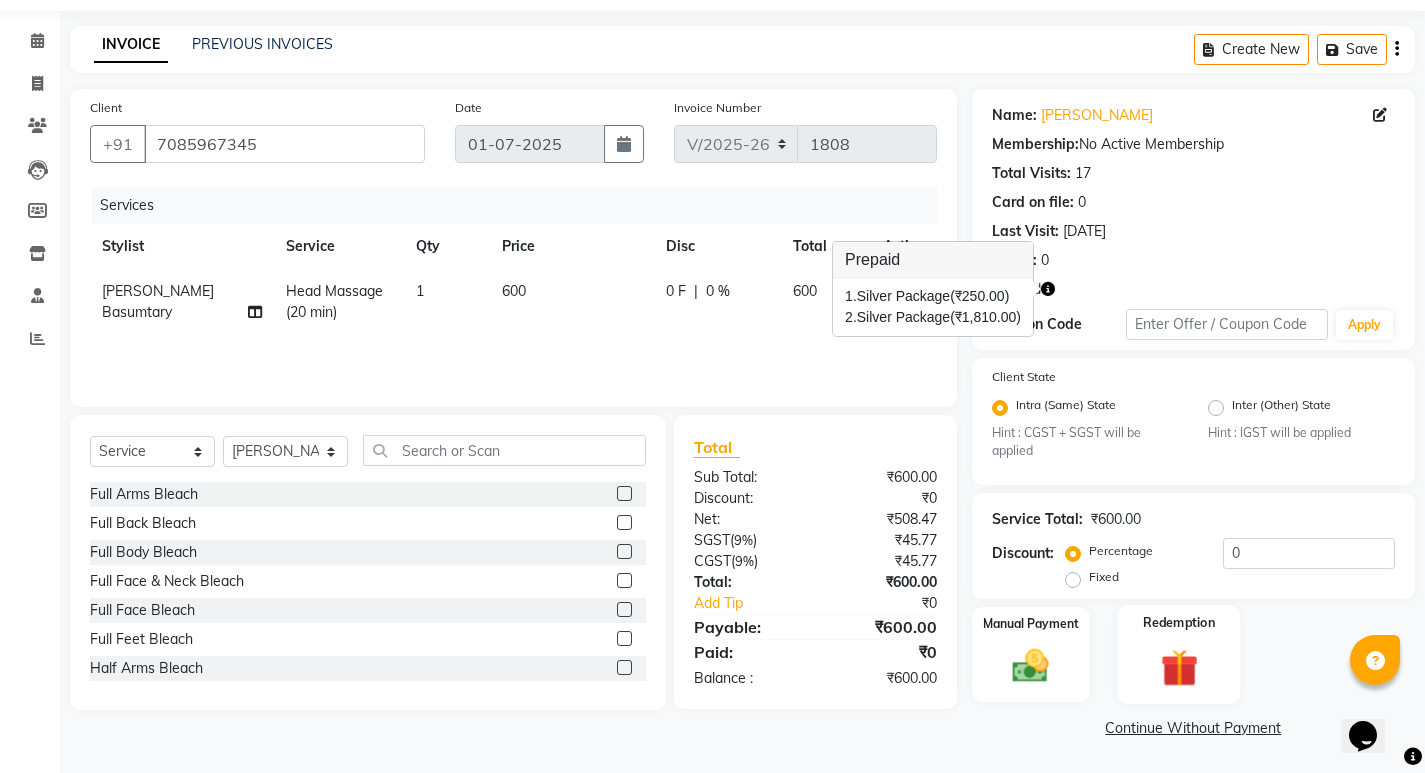 click 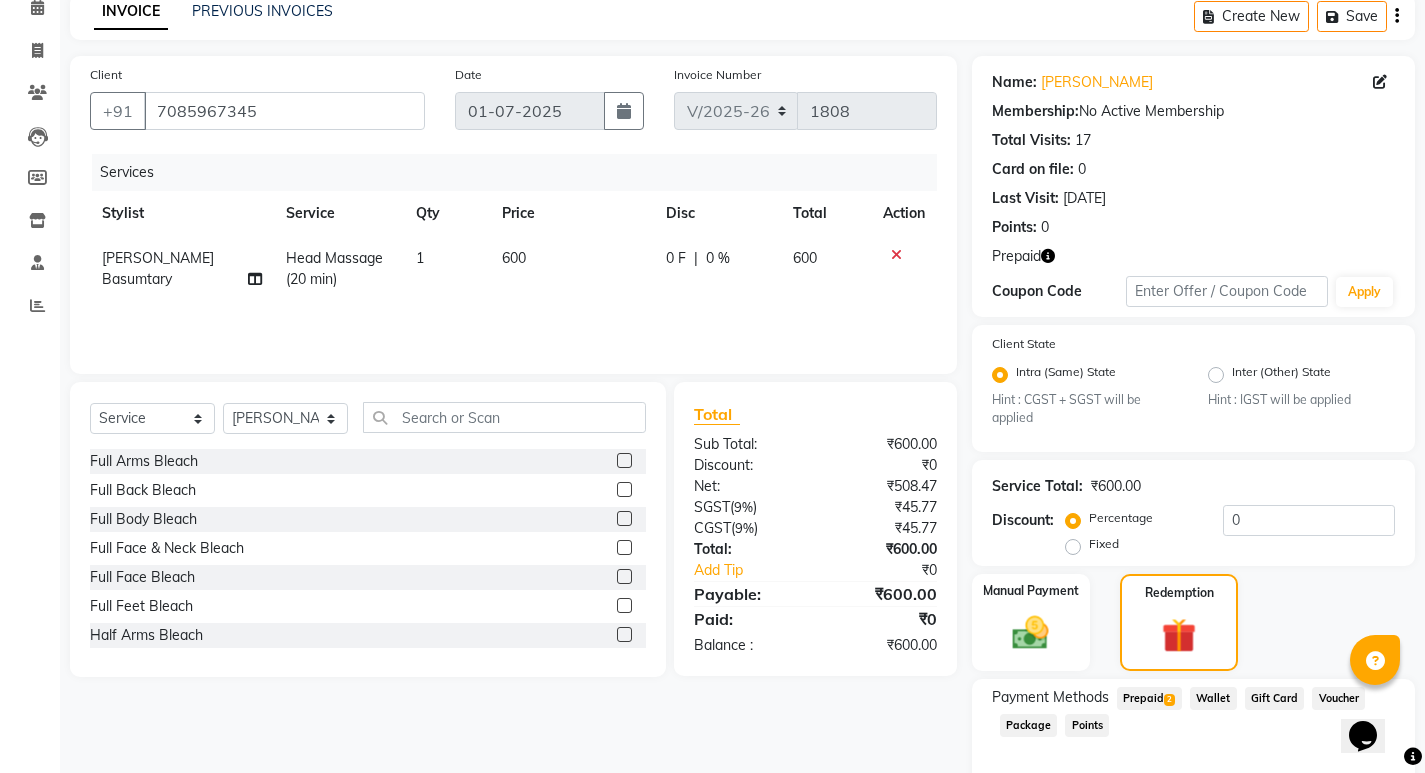 scroll, scrollTop: 190, scrollLeft: 0, axis: vertical 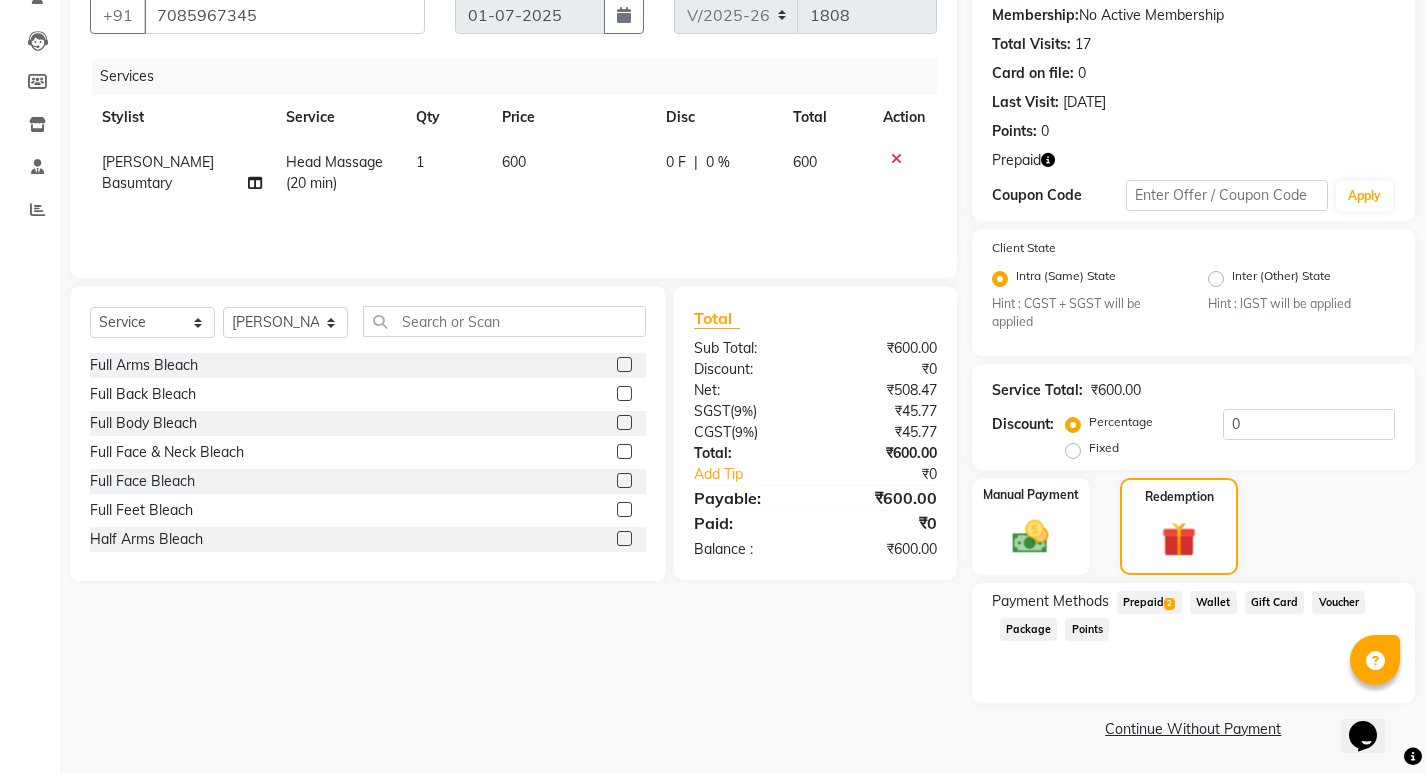 click on "Prepaid  2" 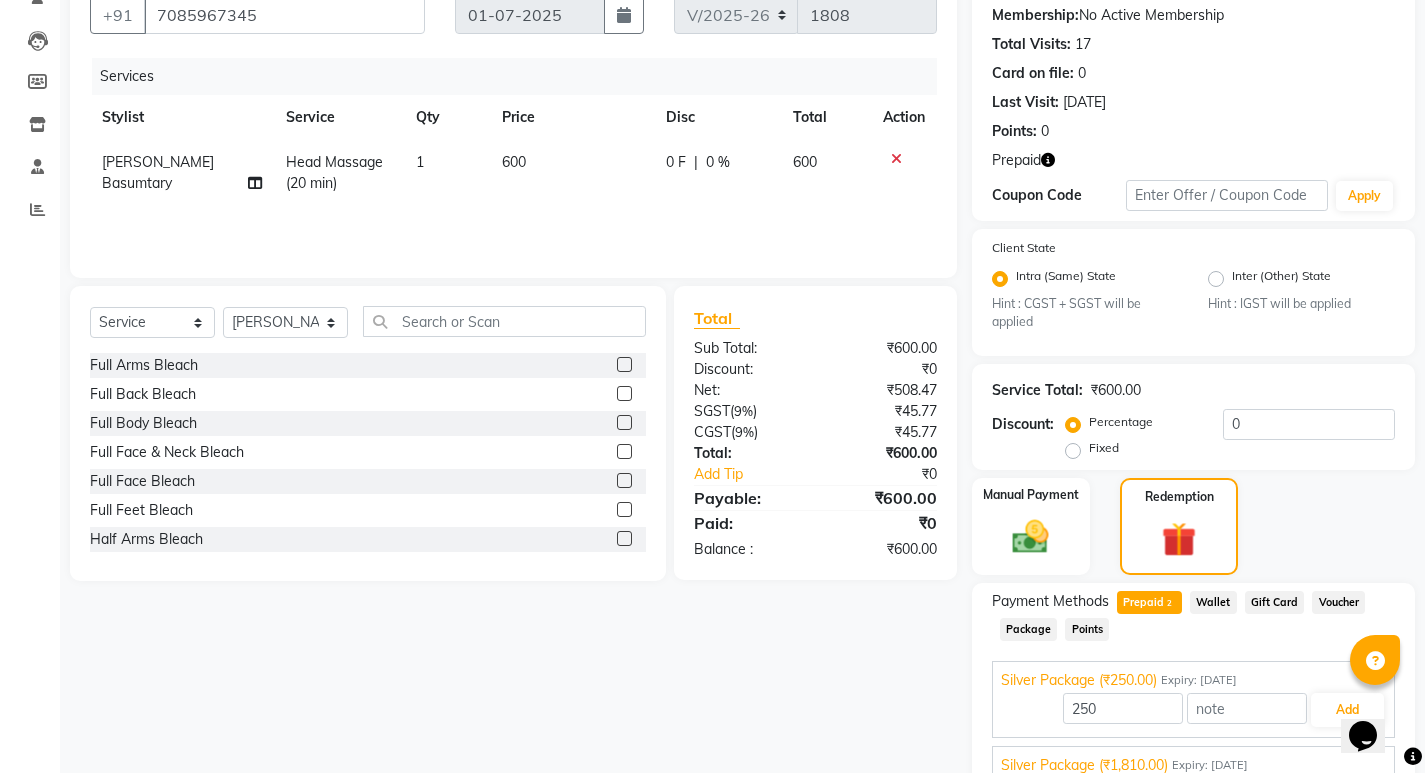 scroll, scrollTop: 281, scrollLeft: 0, axis: vertical 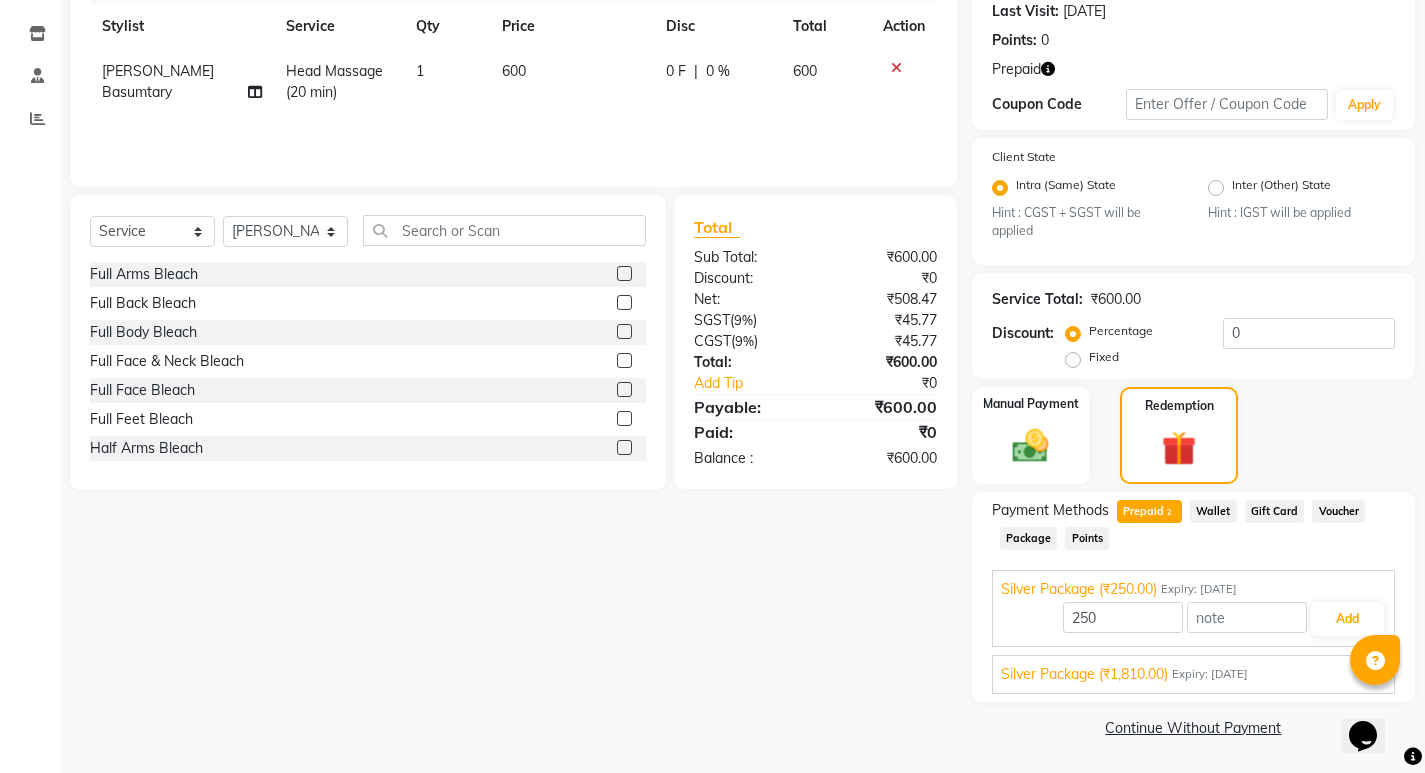 click on "Silver Package (₹1,810.00) Expiry: 29-08-2024" at bounding box center [1193, 674] 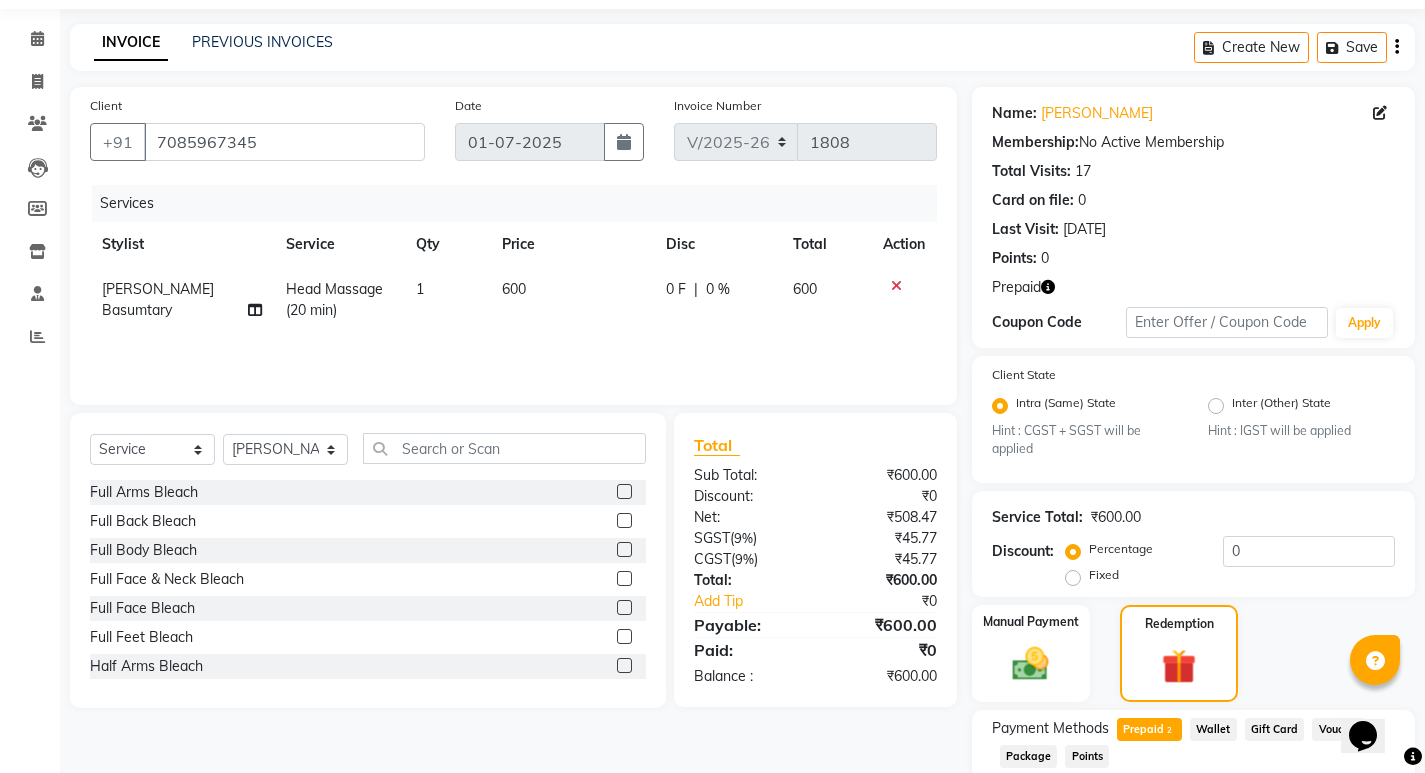 scroll, scrollTop: 281, scrollLeft: 0, axis: vertical 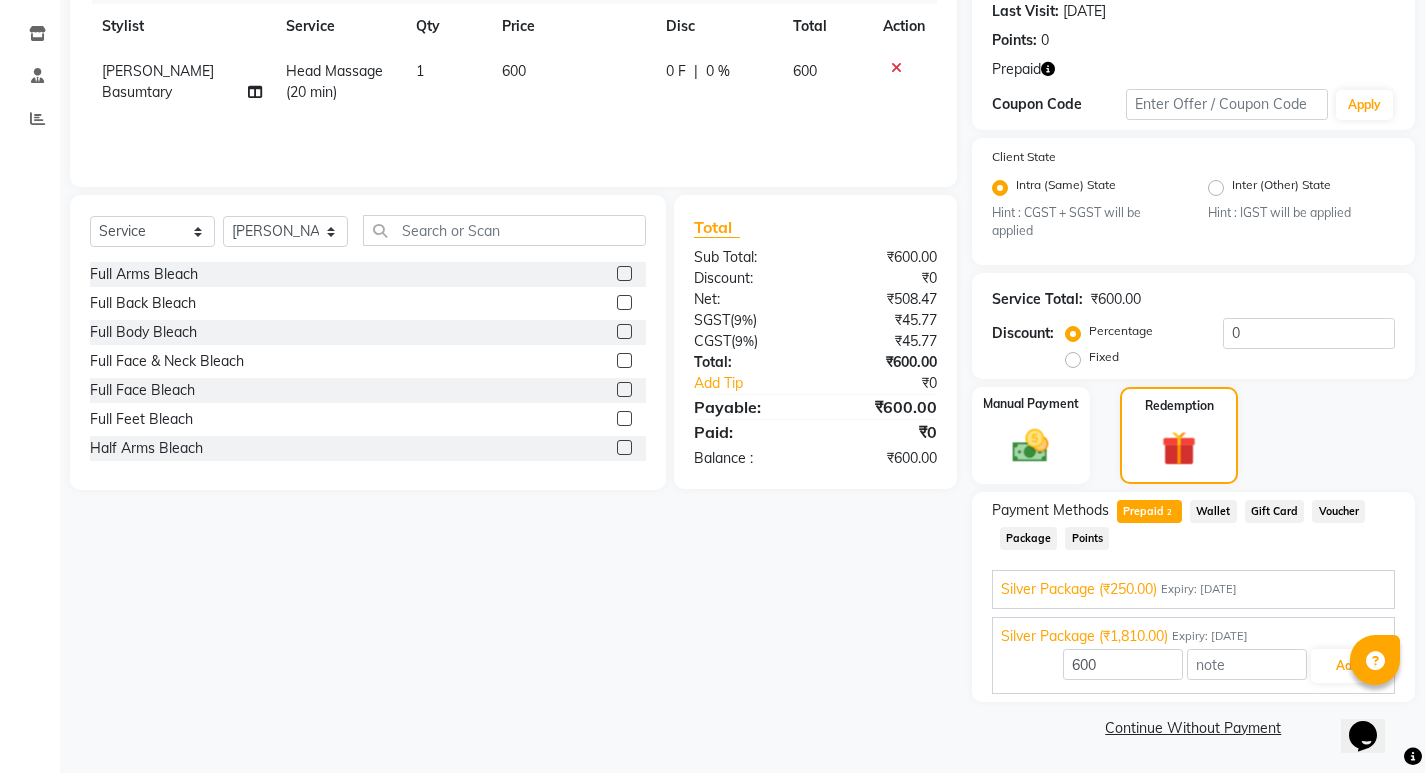 click on "Silver Package (₹250.00) Expiry: 25-01-2025" at bounding box center (1193, 589) 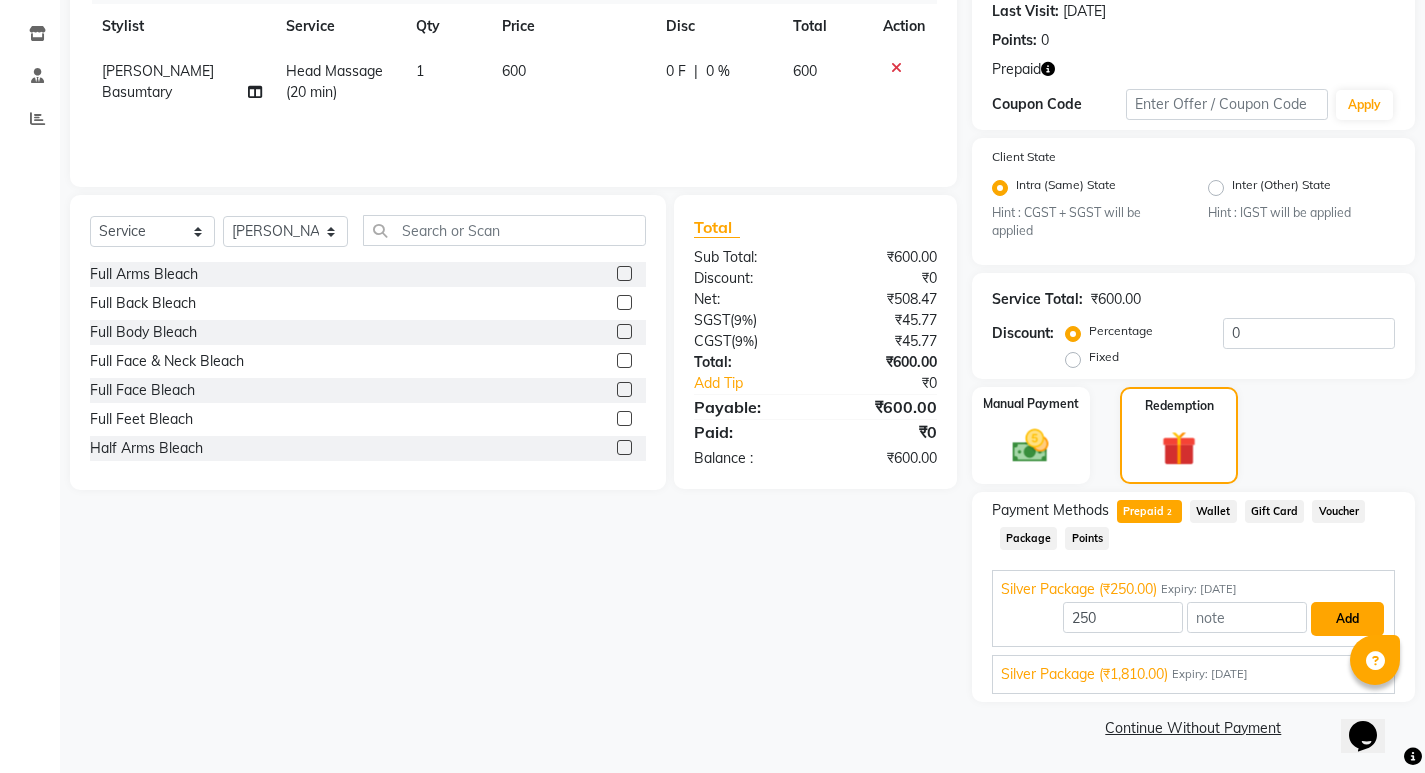 click on "Add" at bounding box center (1347, 619) 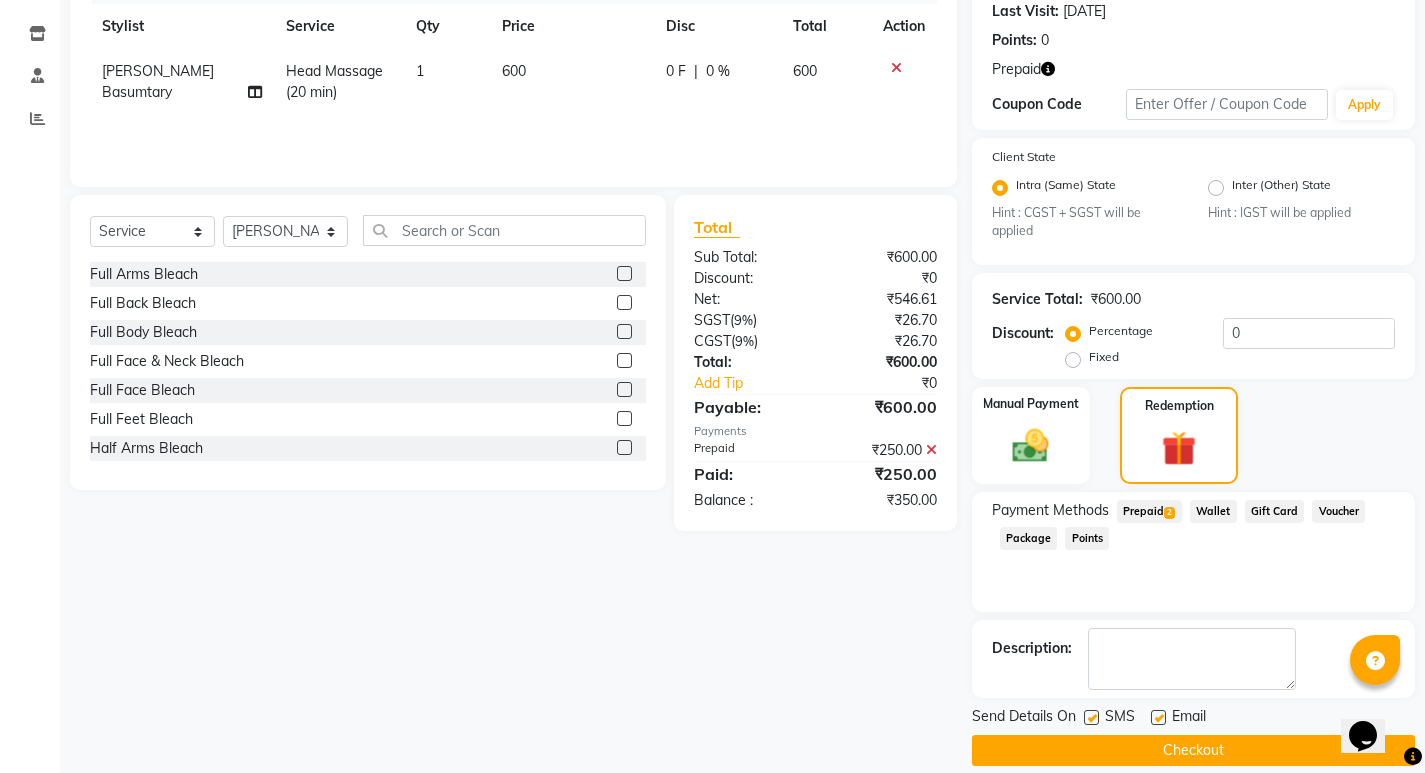 click 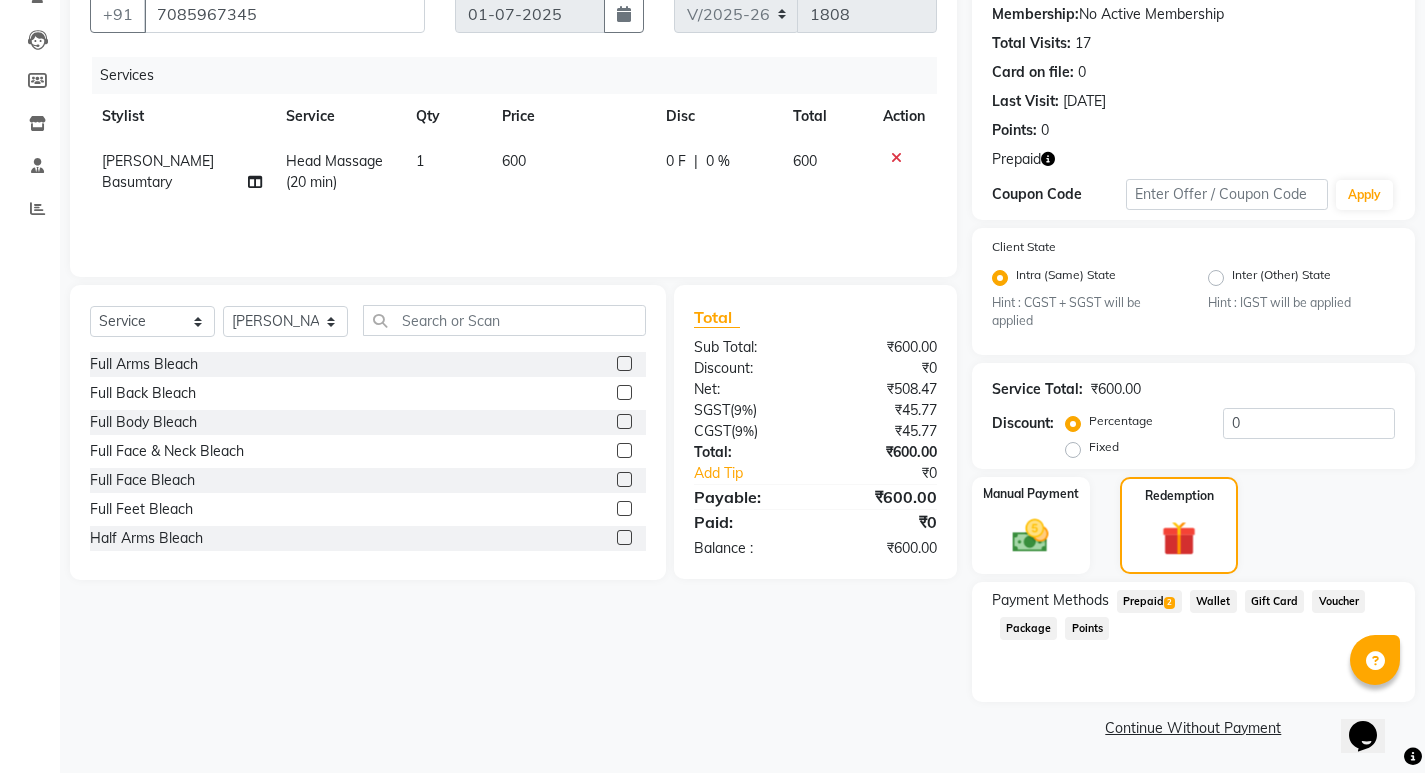 scroll, scrollTop: 191, scrollLeft: 0, axis: vertical 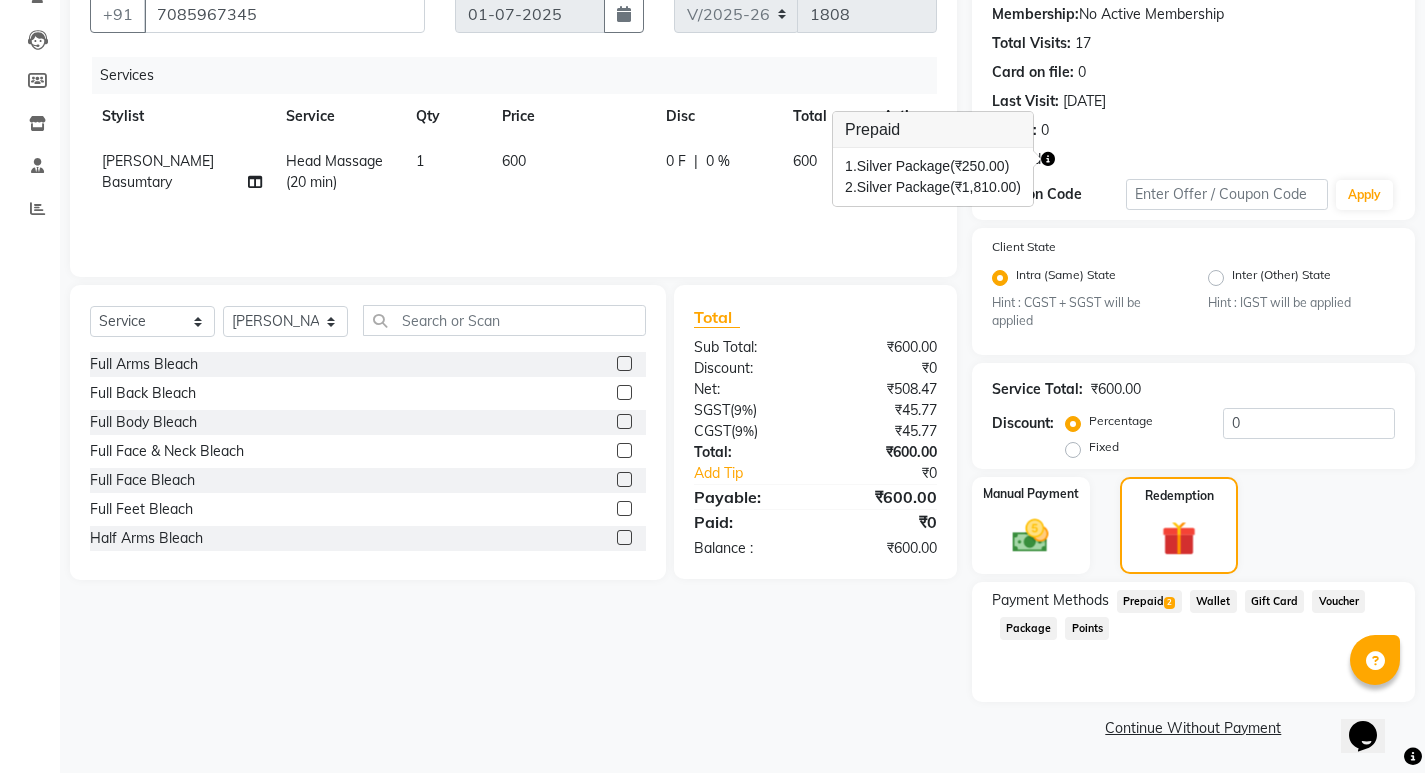 click on "Prepaid  2" 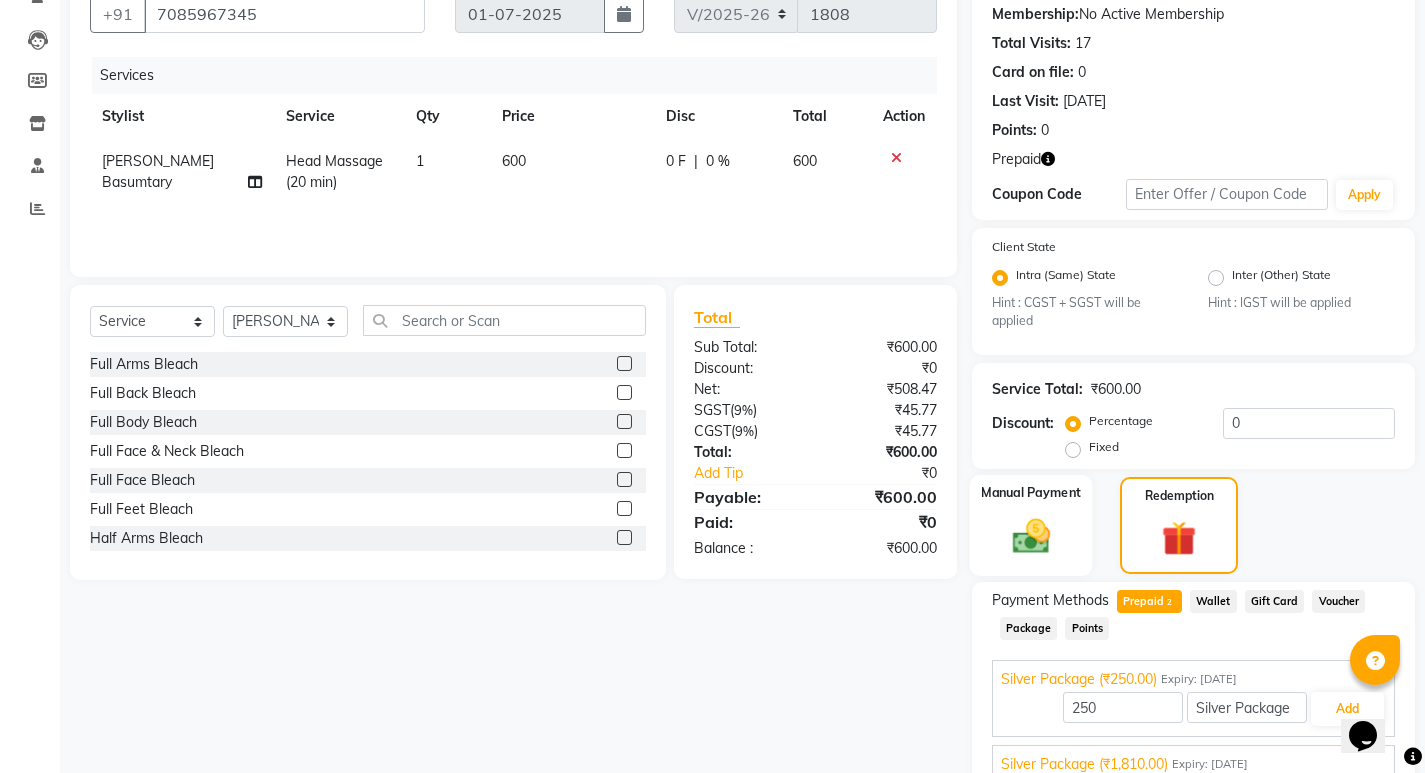 click 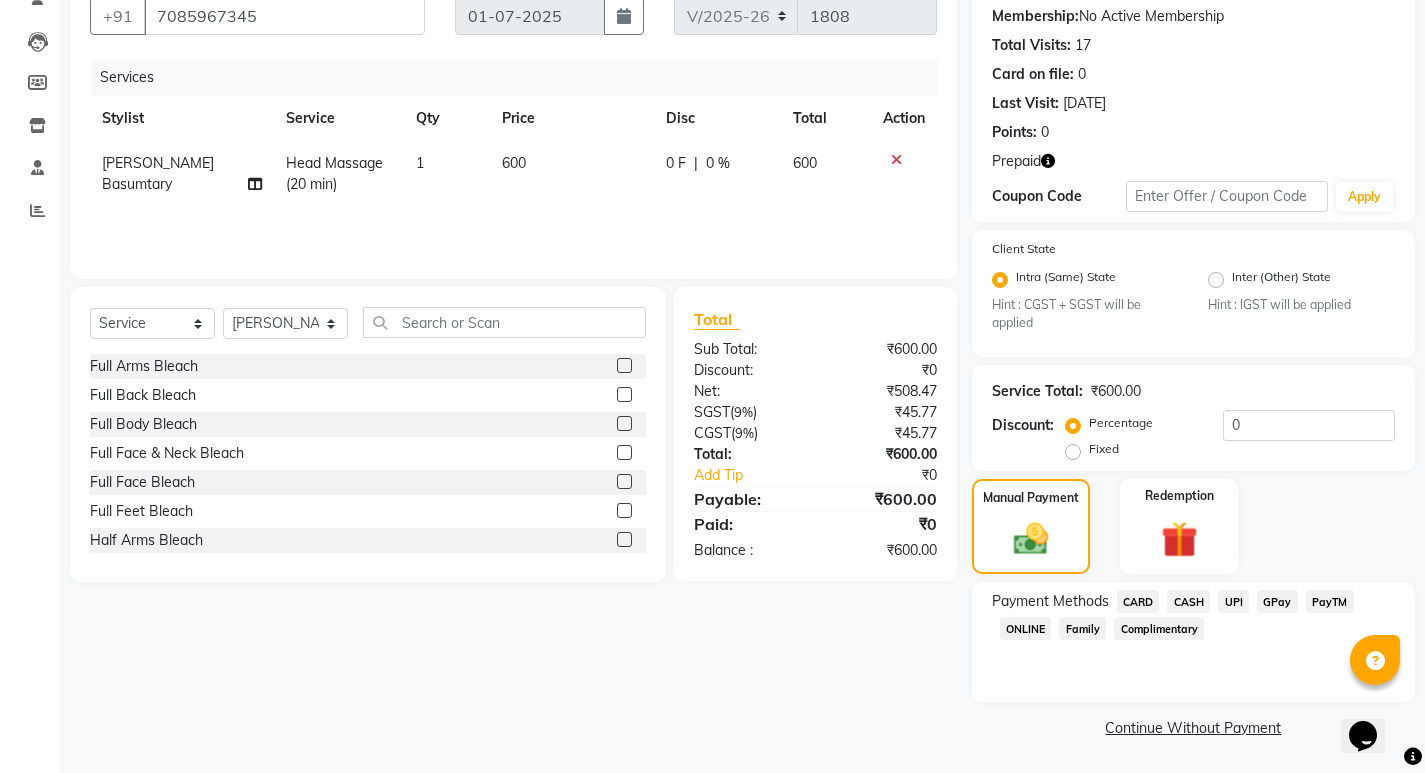 click on "600" 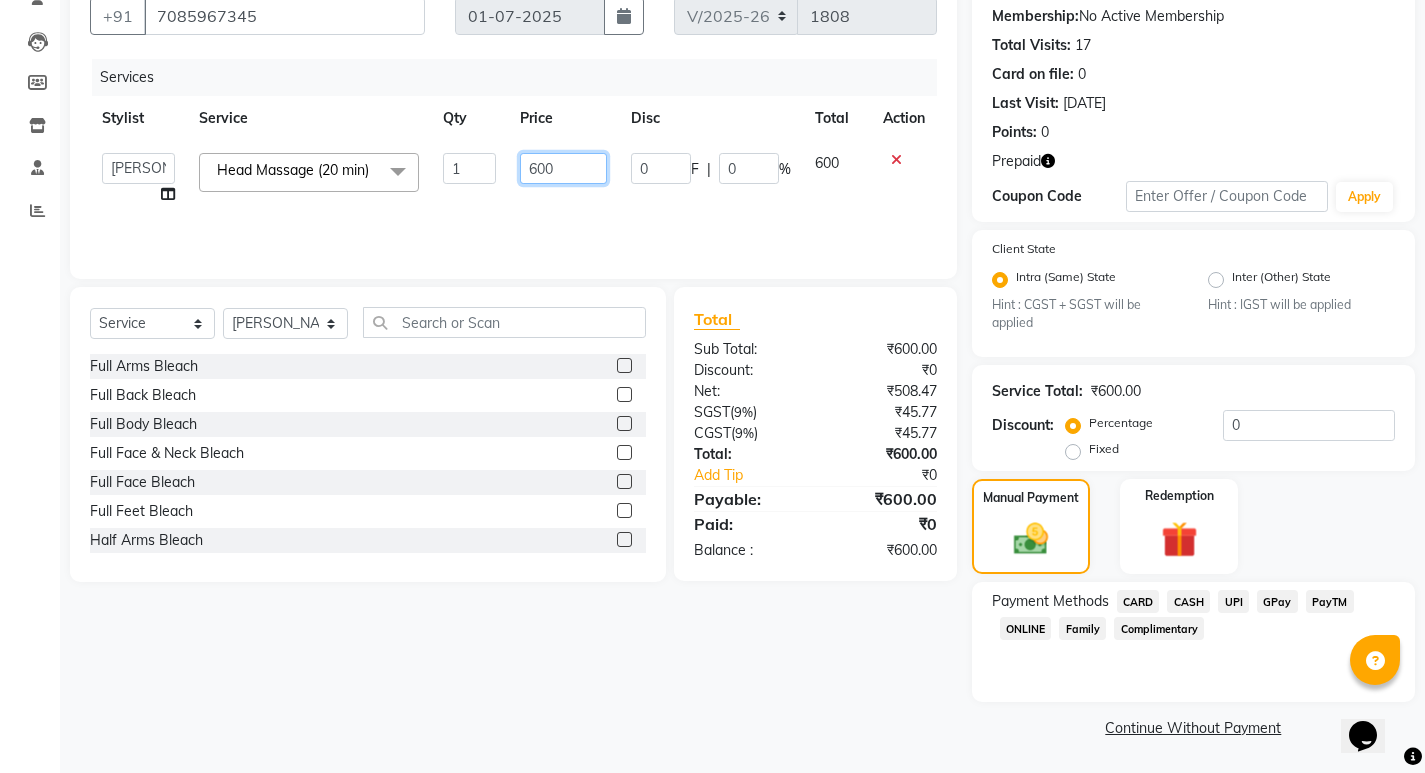 click on "600" 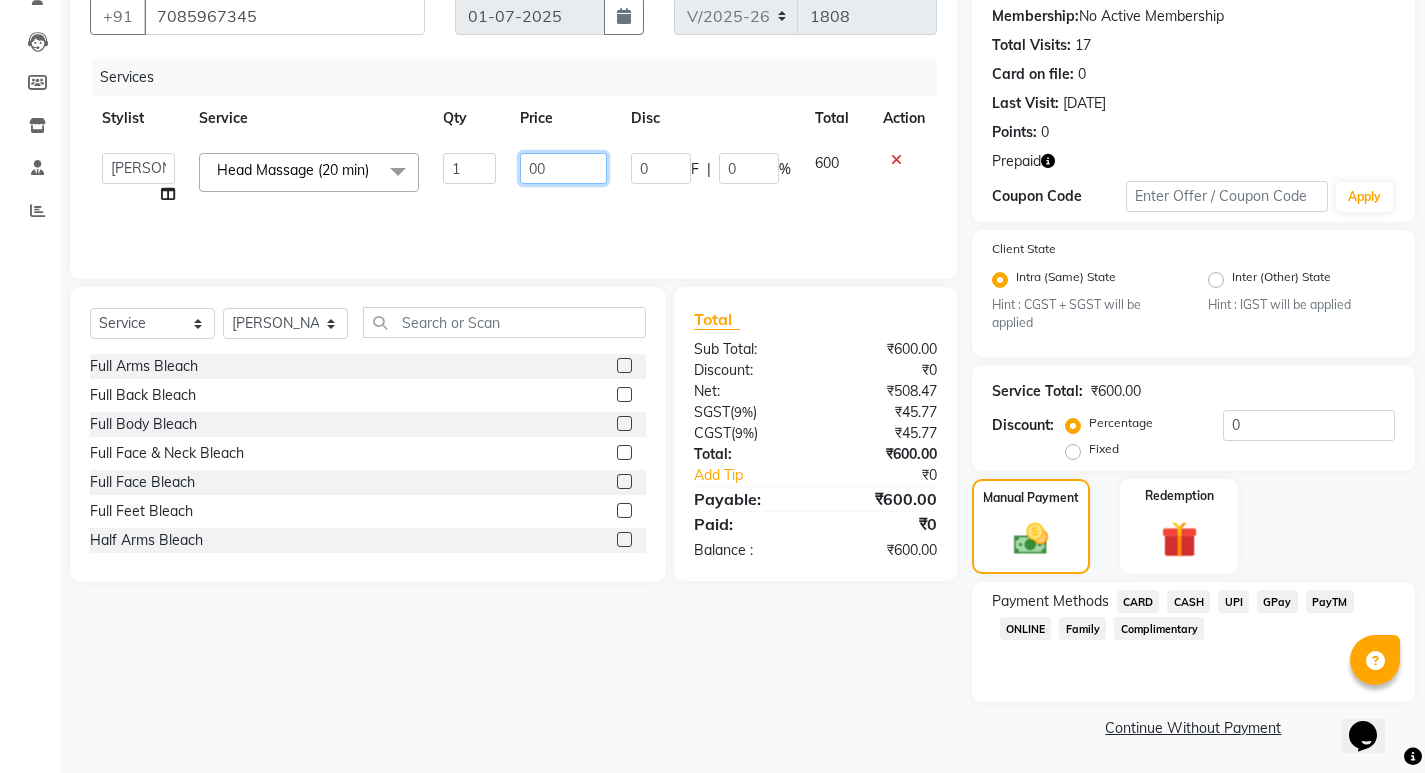 type on "800" 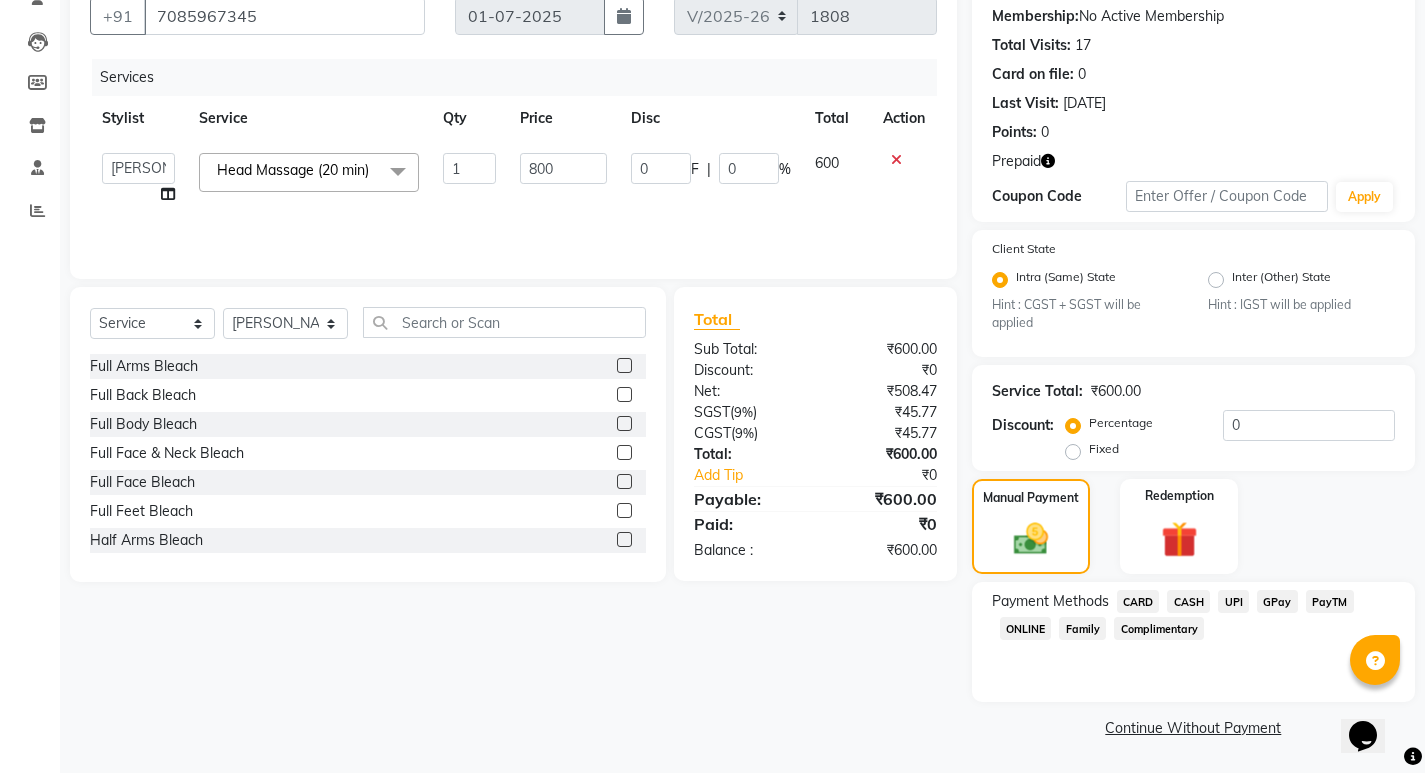 click on "Services Stylist Service Qty Price Disc Total Action  Admin   Anju Sonar   Bir Basumtary   Bishal Bharma   Hemen Daimari   Hombr Jogi   Jenny kayina   Kriti   Lokesh Verma   Mithiser Bodo   Monisha Goyari   Neha   Pahi   Prabir Das   Rashmi Basumtary   Reshma Sultana   Roselin Basumtary   Sumitra Subba  Head Massage (20 min)  x Full Arms Bleach Full Back Bleach Full Body Bleach Full Face & Neck Bleach Full Face Bleach Full Feet Bleach Half Arms Bleach Half Back Bleach Half Feet Bleach Under Arms Back Scrub Advance Manicure Back D-Tan Full Arms D-Tan Full Feet D-Tan Full/Face D-Tan Half Arms D-Tan Half Feet D-Tan Neck D-Tan Advanced Facial Basic Facial Bridal Facial Cheryl's Clean up Cheryl's Facial Clean up Jeannot Clean up Jeannot Facial Lotus (Preservita) Facial Lotus Clean up O3 Clean up O3 D-Tan Clean up O3+ Anti Agening Facial O3+ Anti Pigmention Facial O3+ Diamond Facial O3+ Shine & Glow Facial O3+ Whitning & Brighting Facial Other Pack Treatment Facial Hydra Facial Beard Color Advanced Crimping Iron 1" 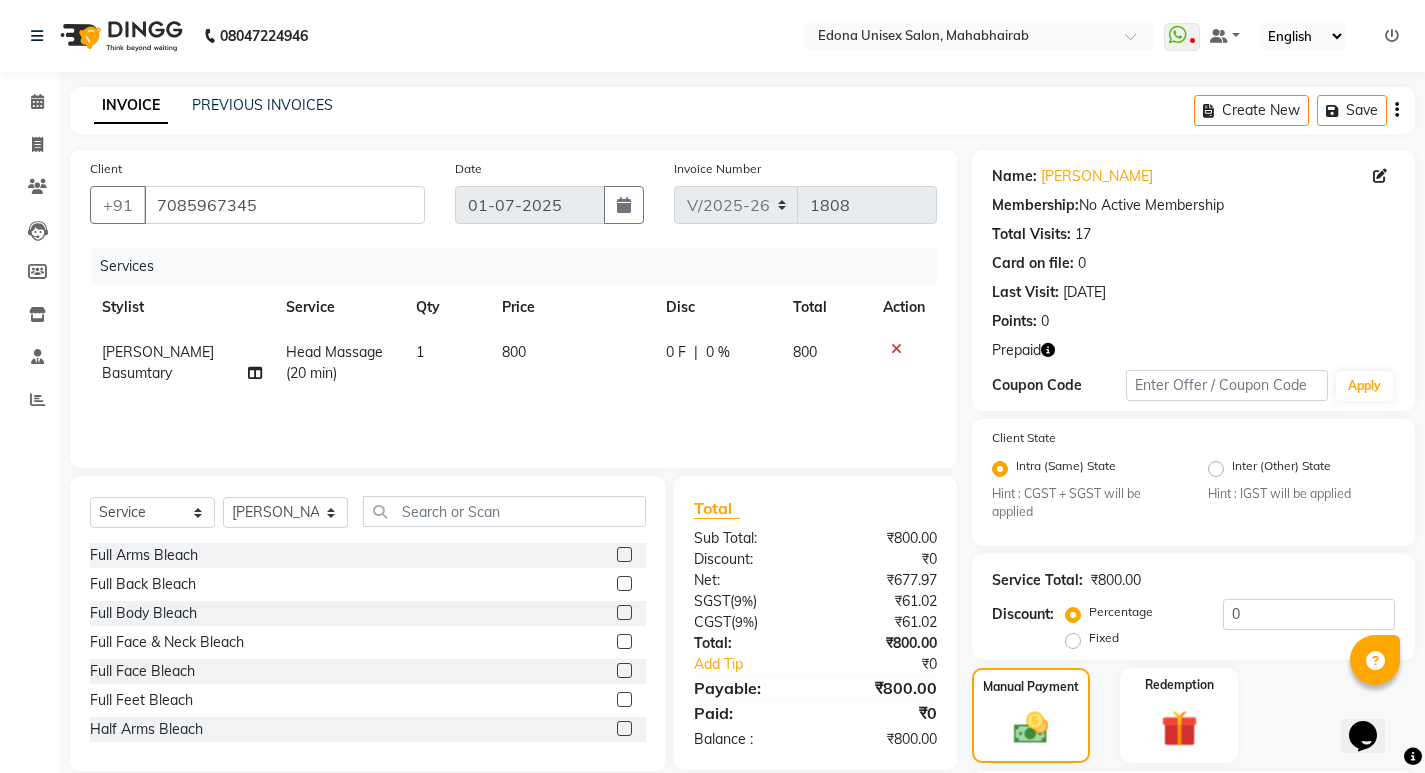 scroll, scrollTop: 189, scrollLeft: 0, axis: vertical 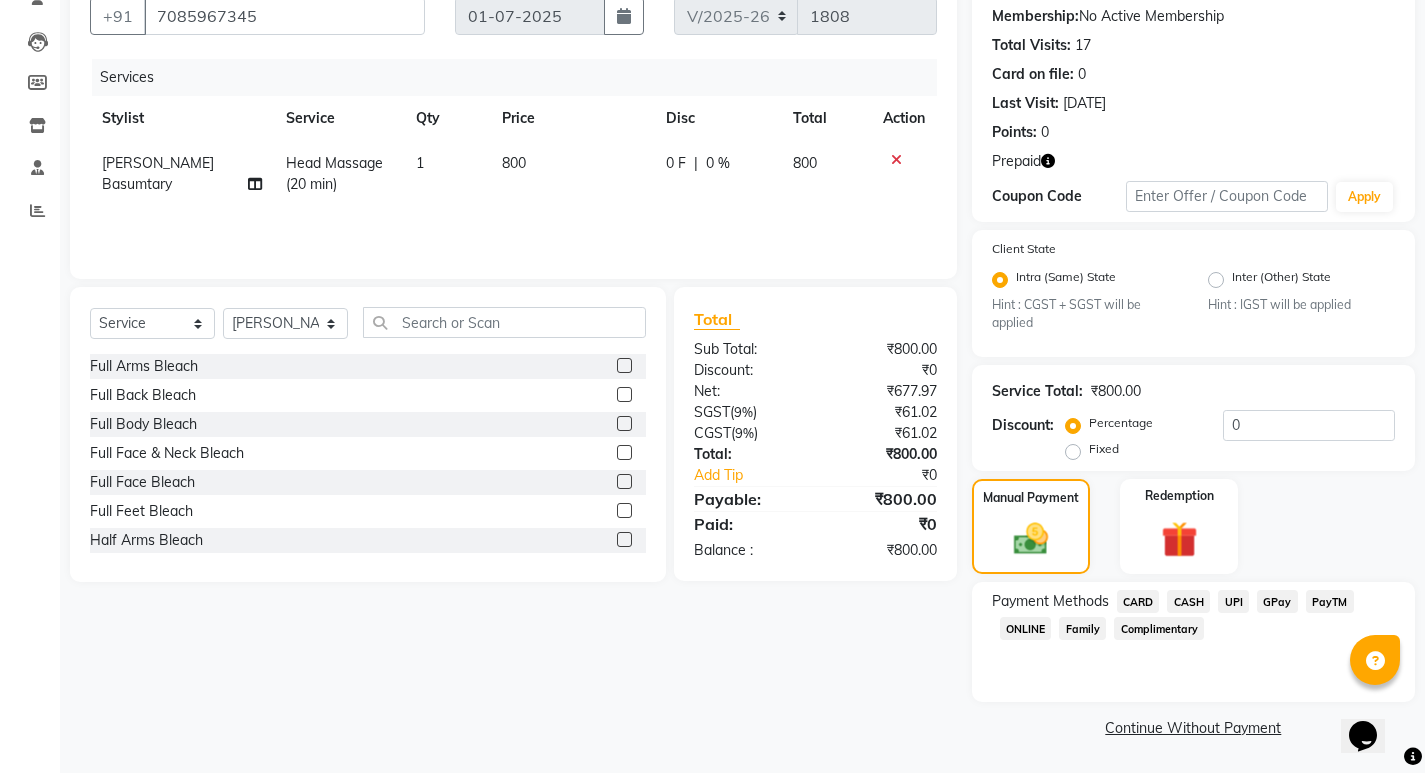 click on "UPI" 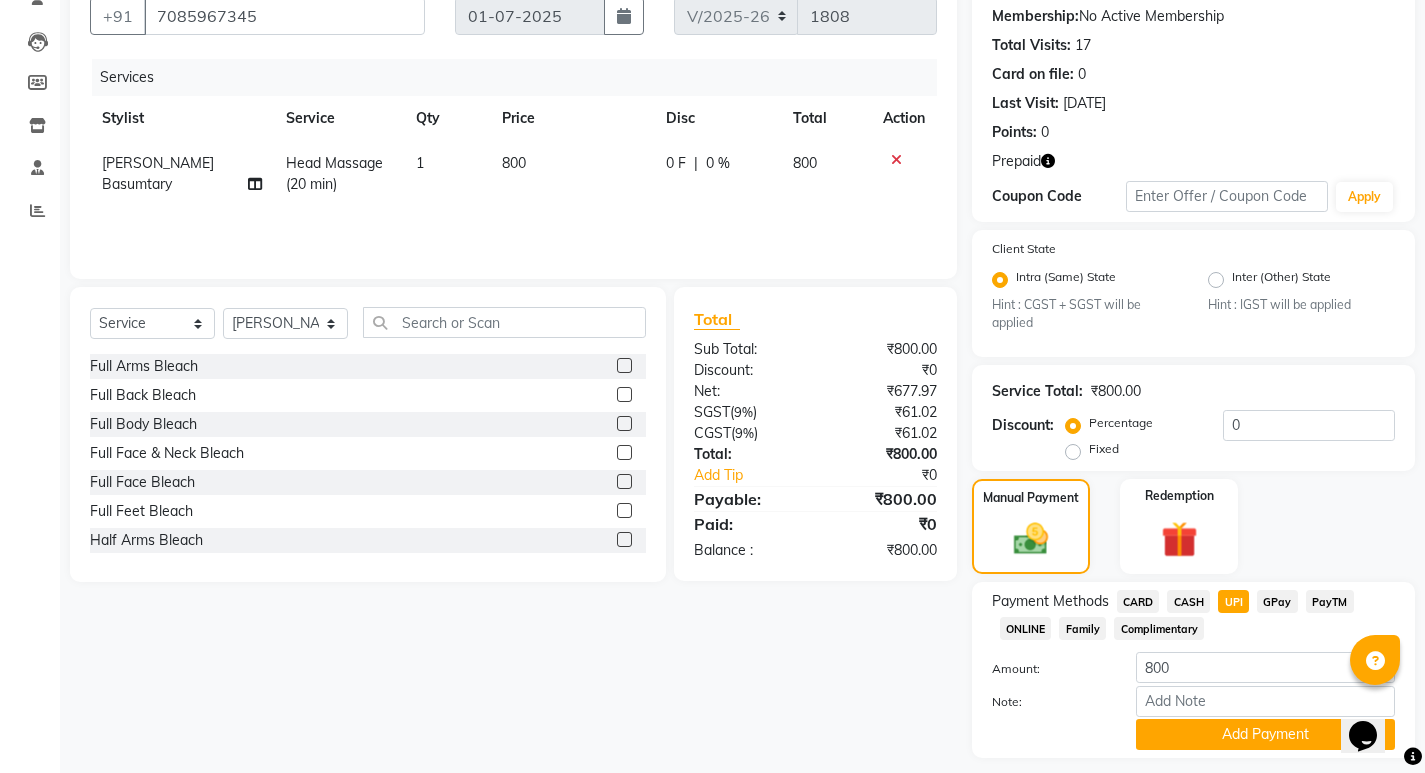 scroll, scrollTop: 245, scrollLeft: 0, axis: vertical 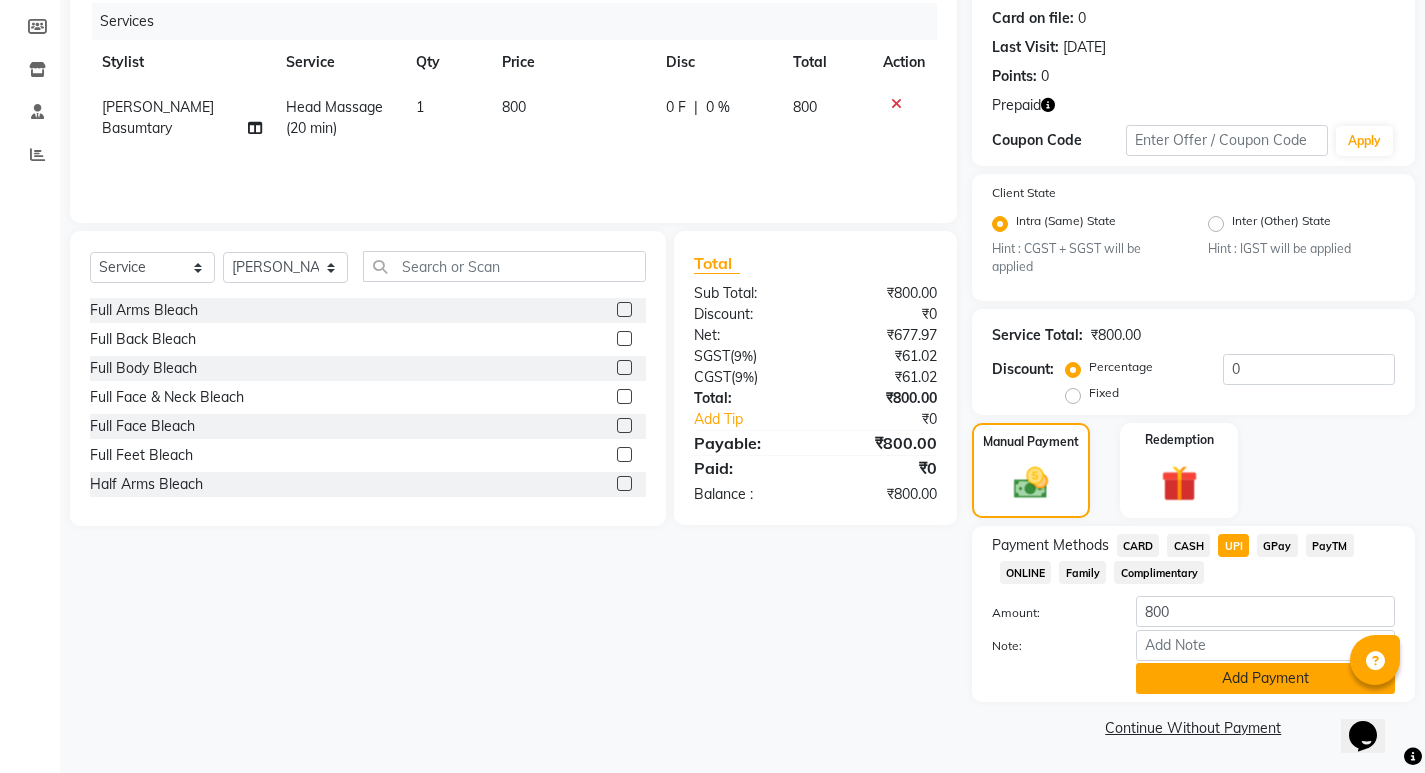 click on "Add Payment" 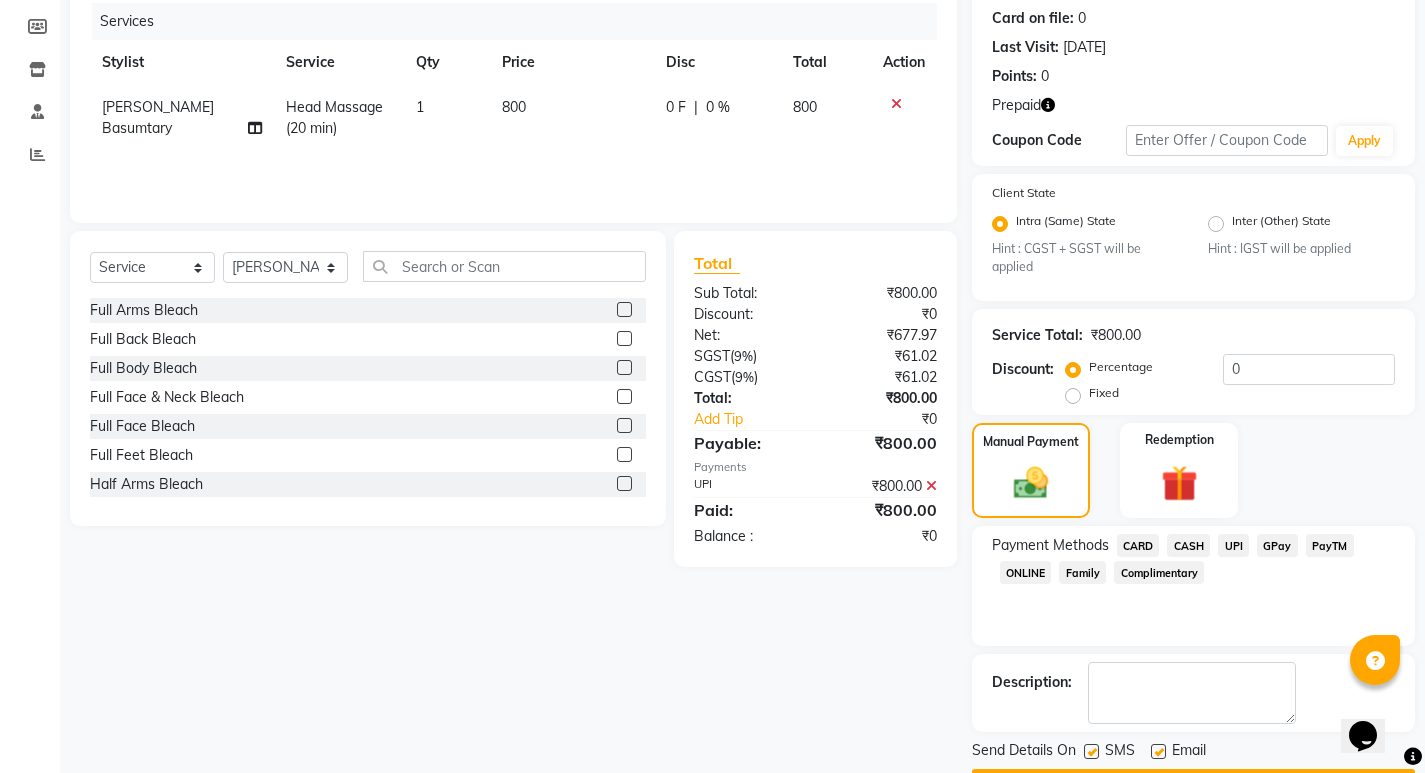 scroll, scrollTop: 302, scrollLeft: 0, axis: vertical 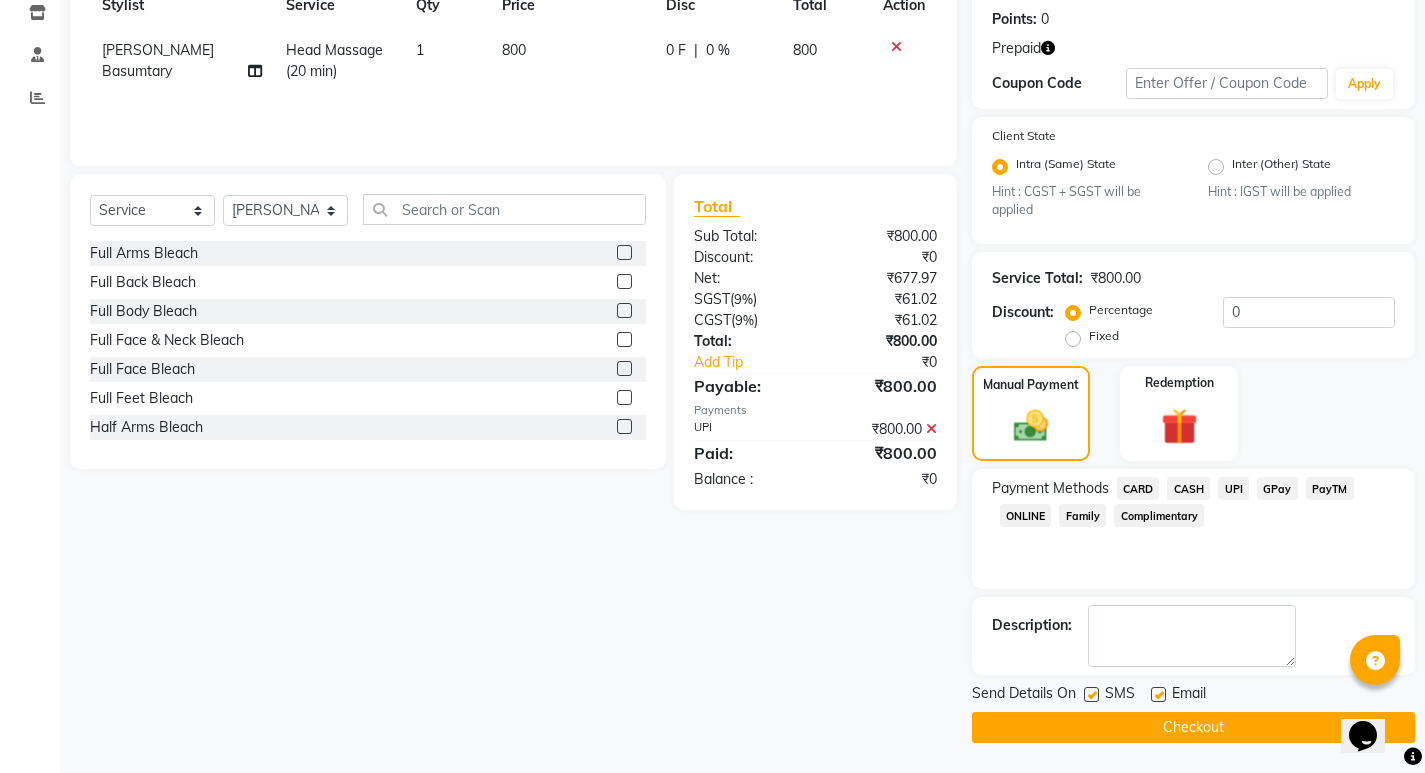 click on "Email" 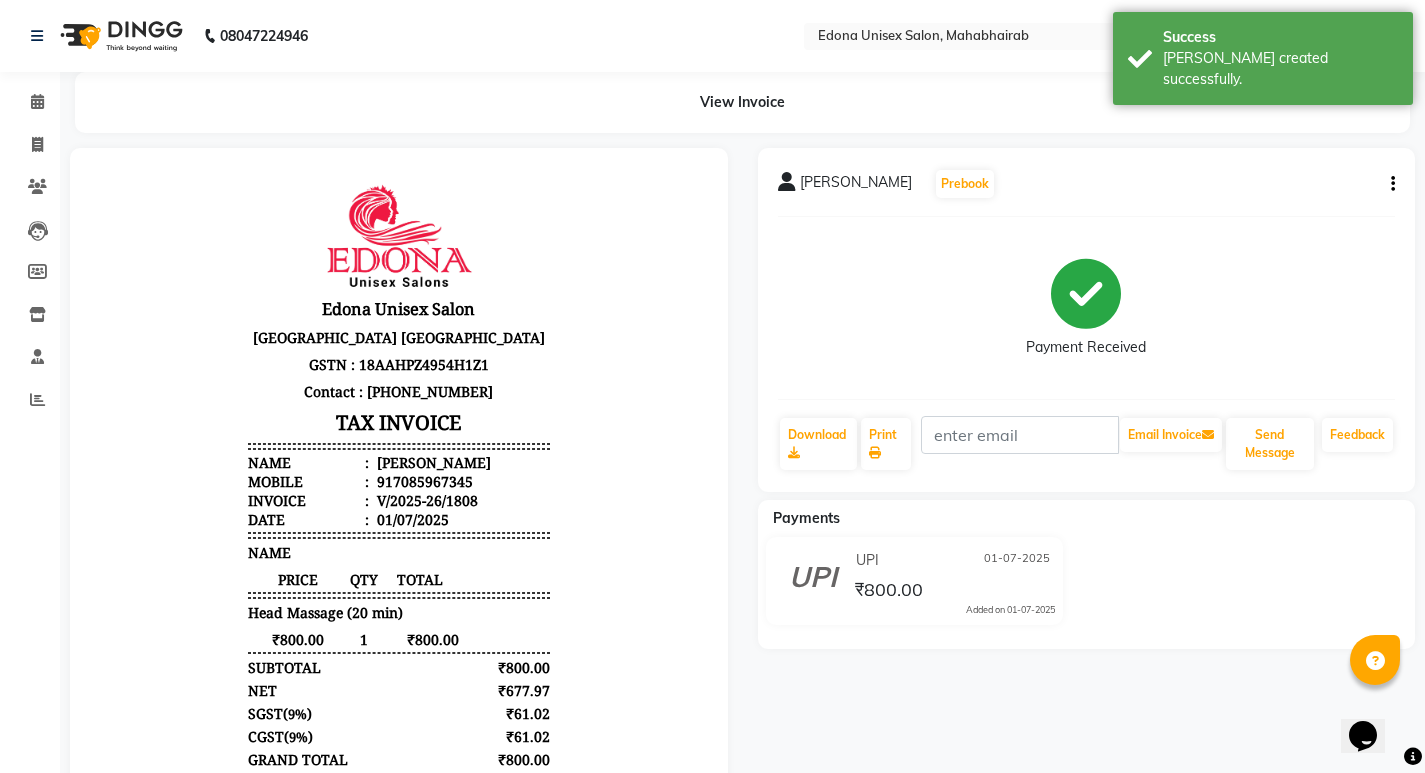 scroll, scrollTop: 0, scrollLeft: 0, axis: both 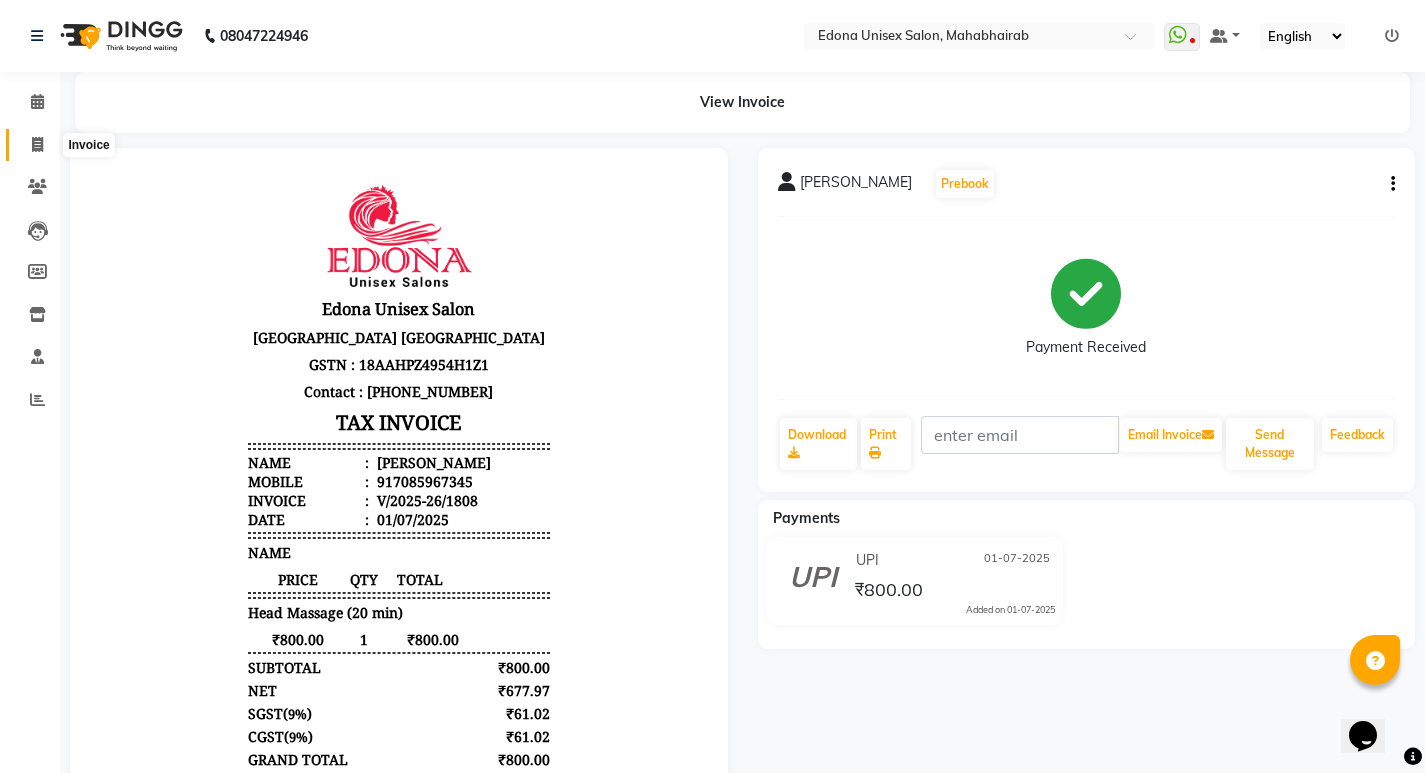 click 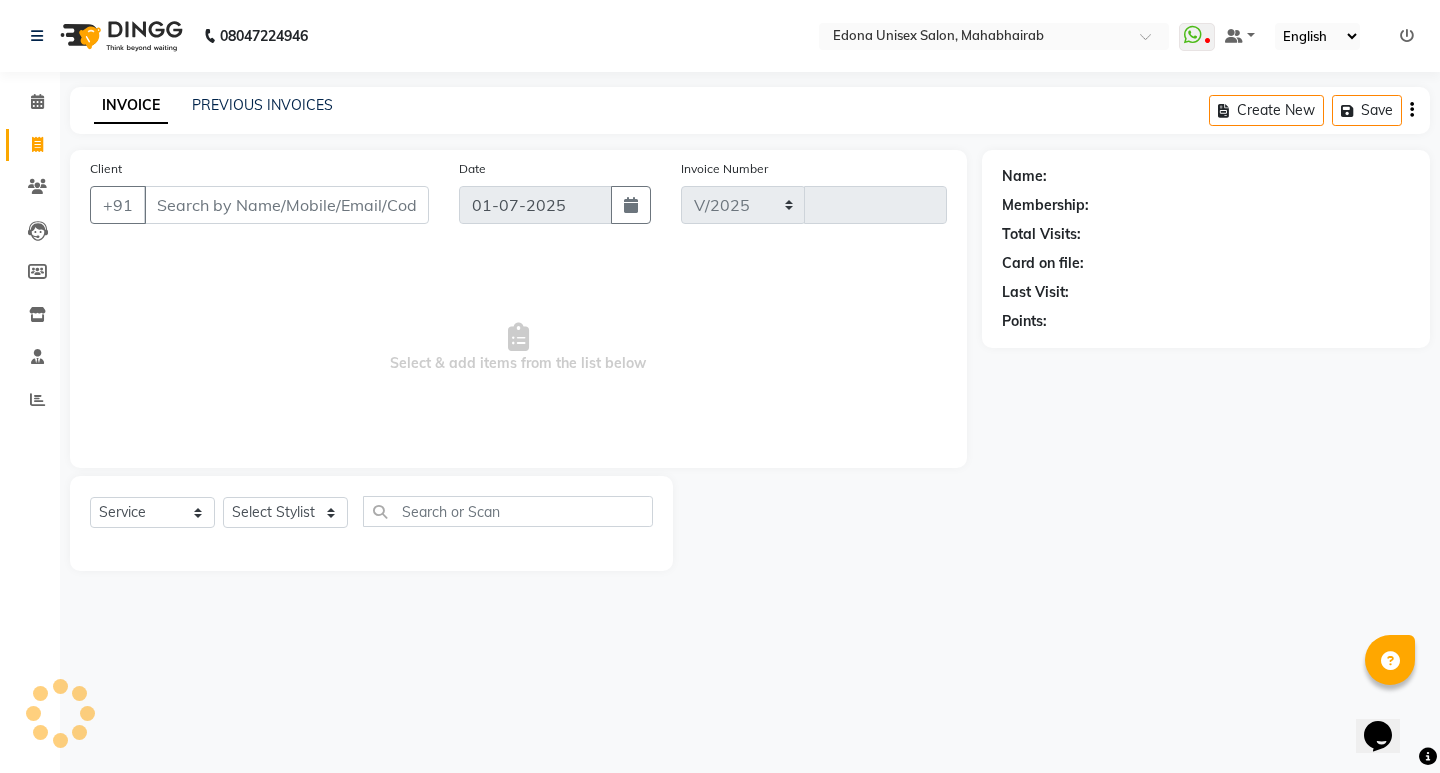 select on "5393" 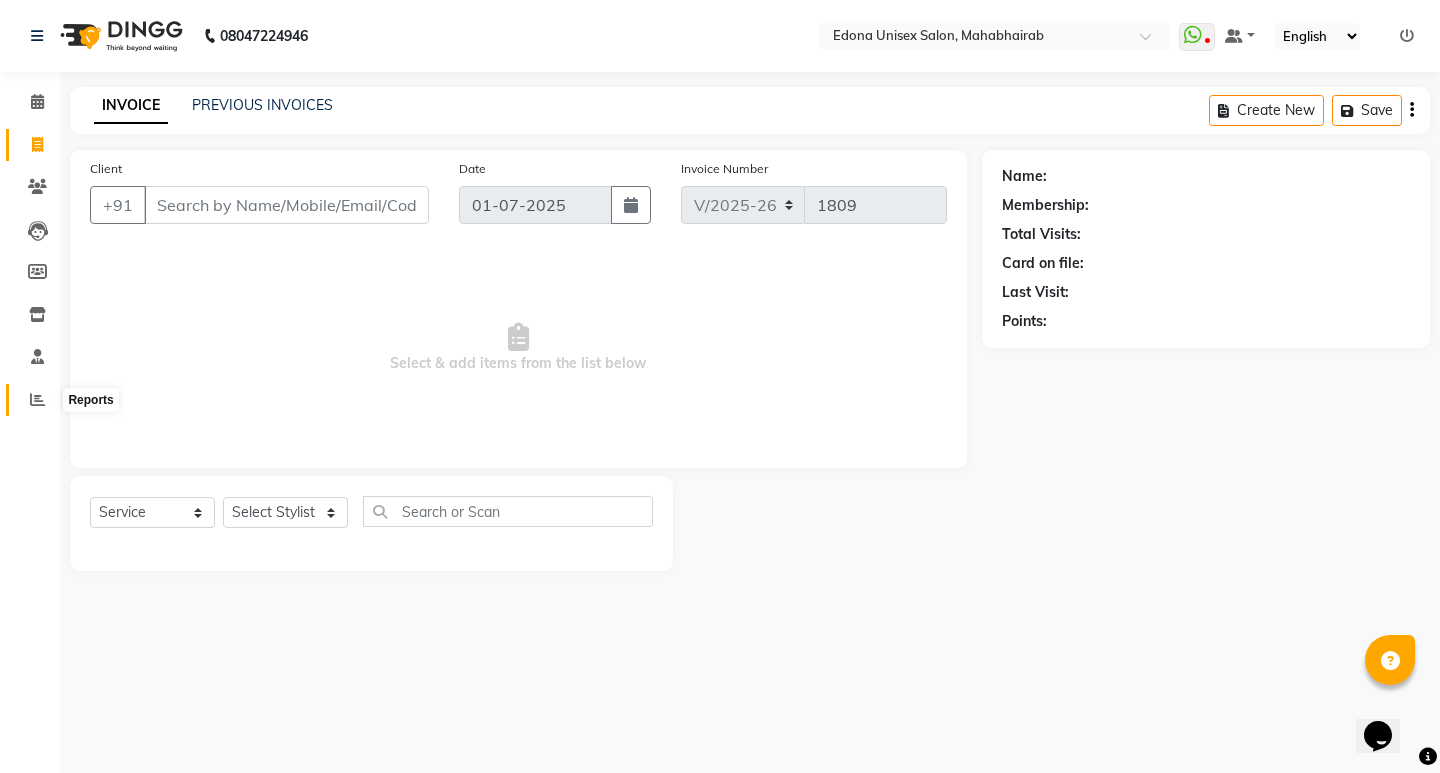 click 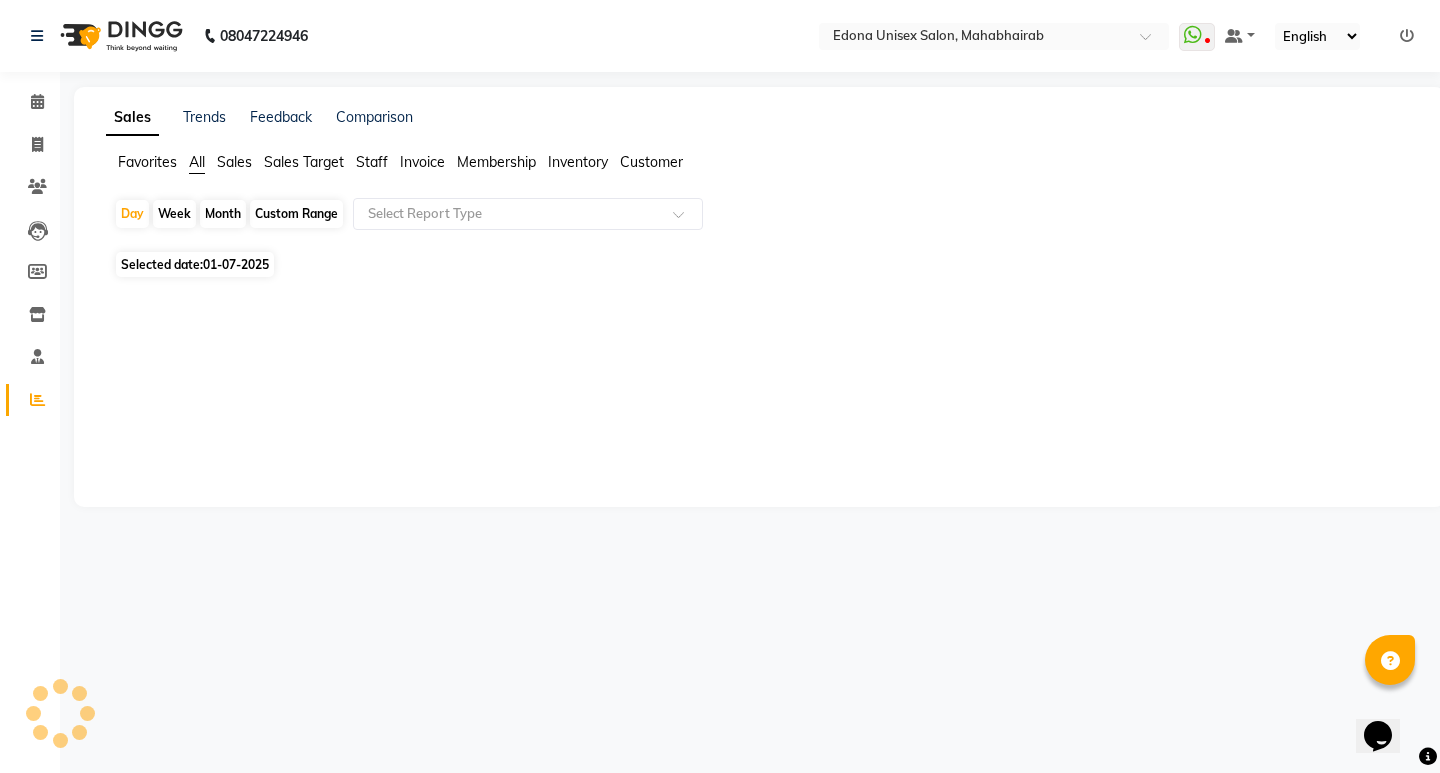click on "Staff" 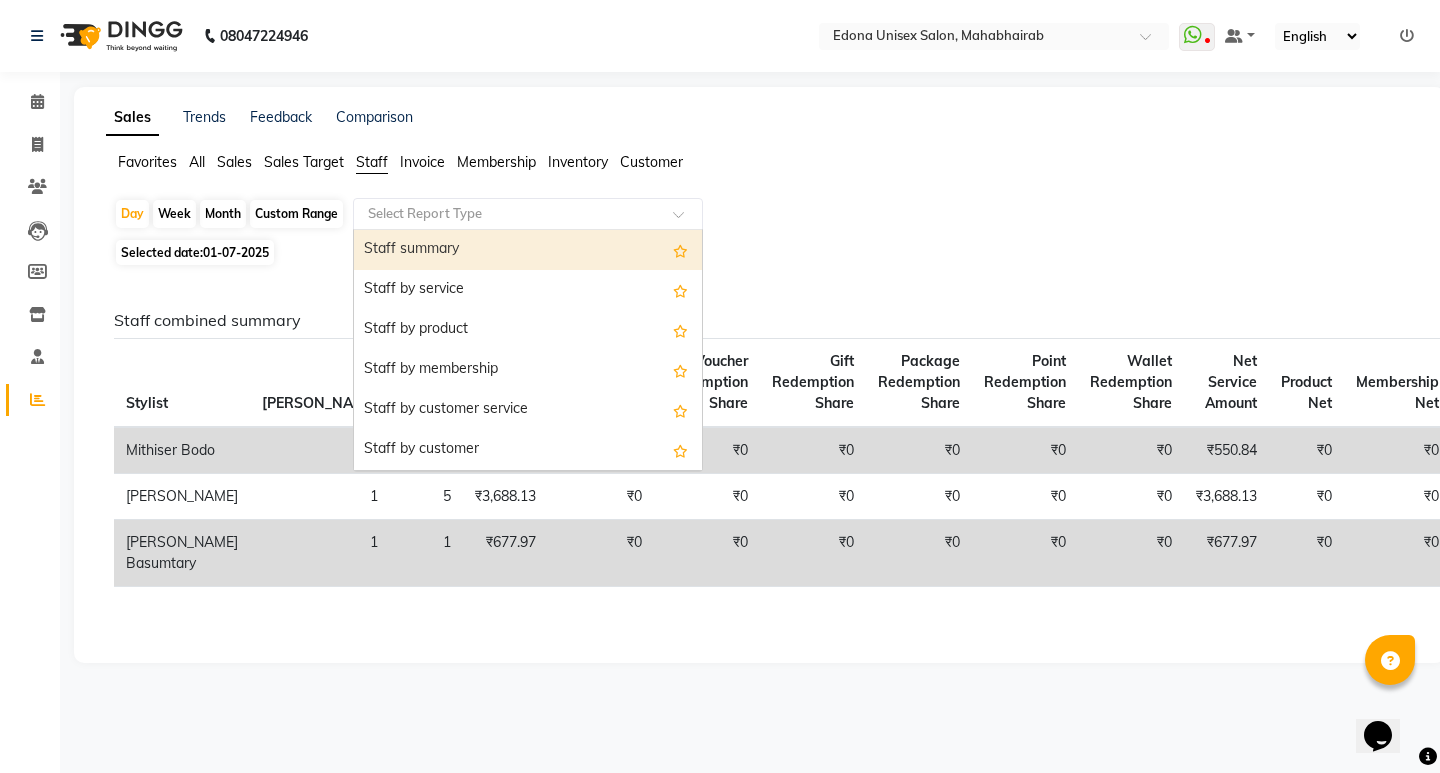 click 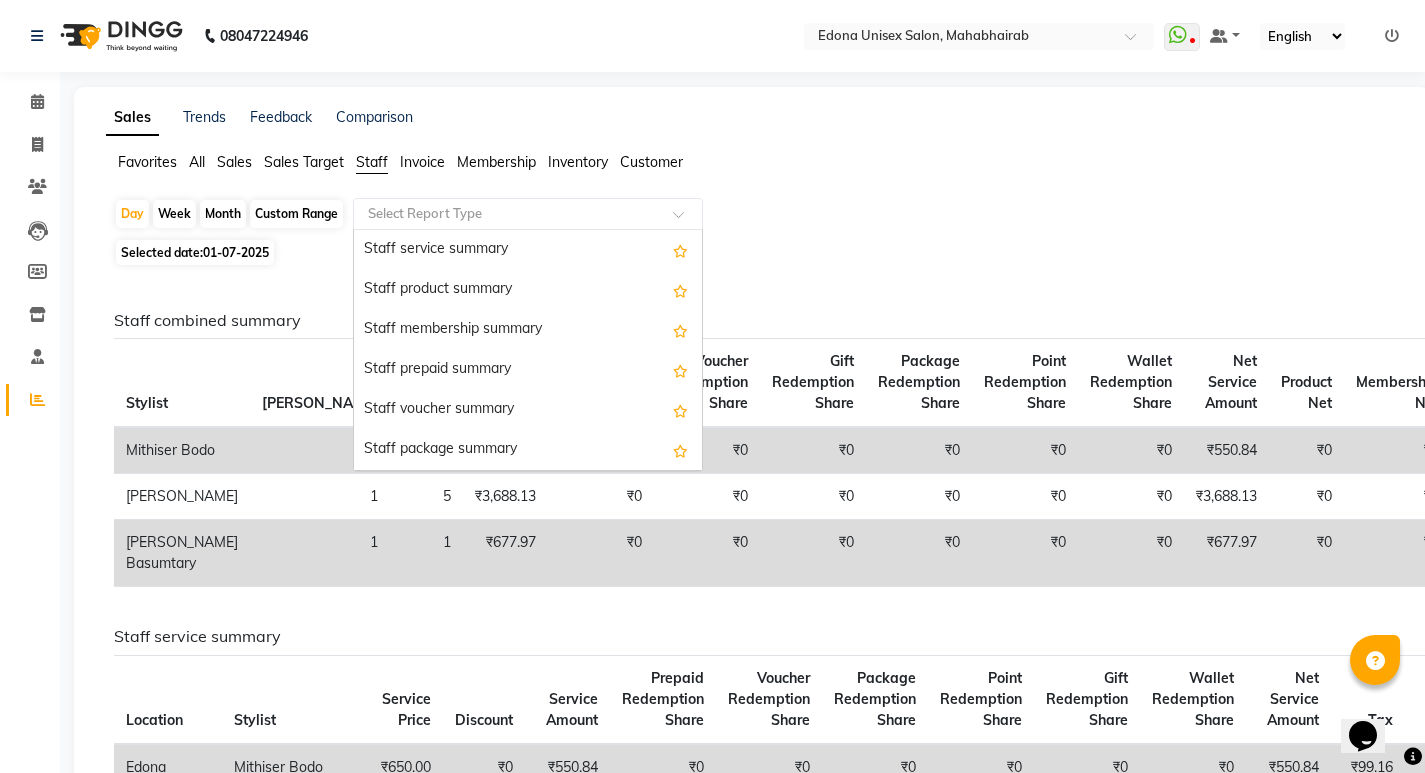 scroll, scrollTop: 445, scrollLeft: 0, axis: vertical 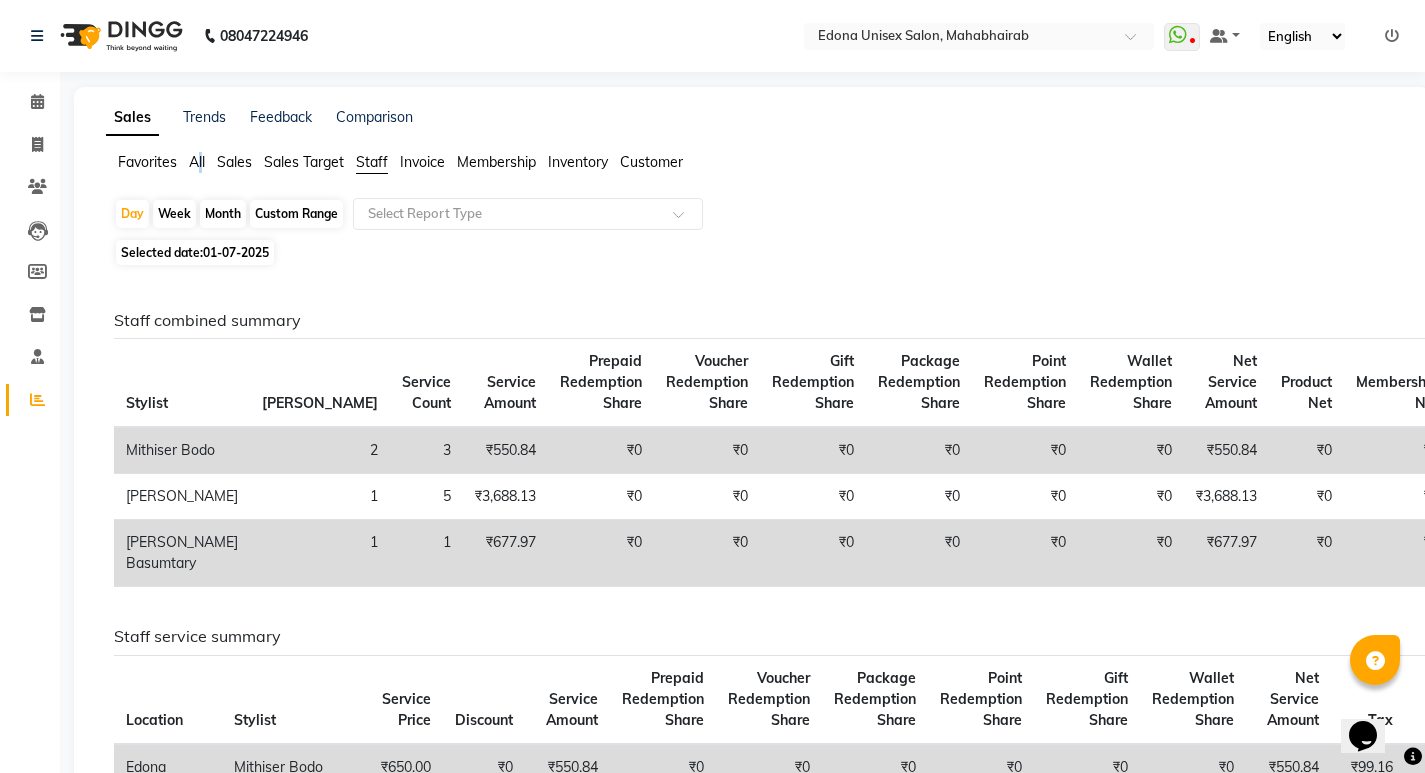 drag, startPoint x: 202, startPoint y: 153, endPoint x: 223, endPoint y: 172, distance: 28.319605 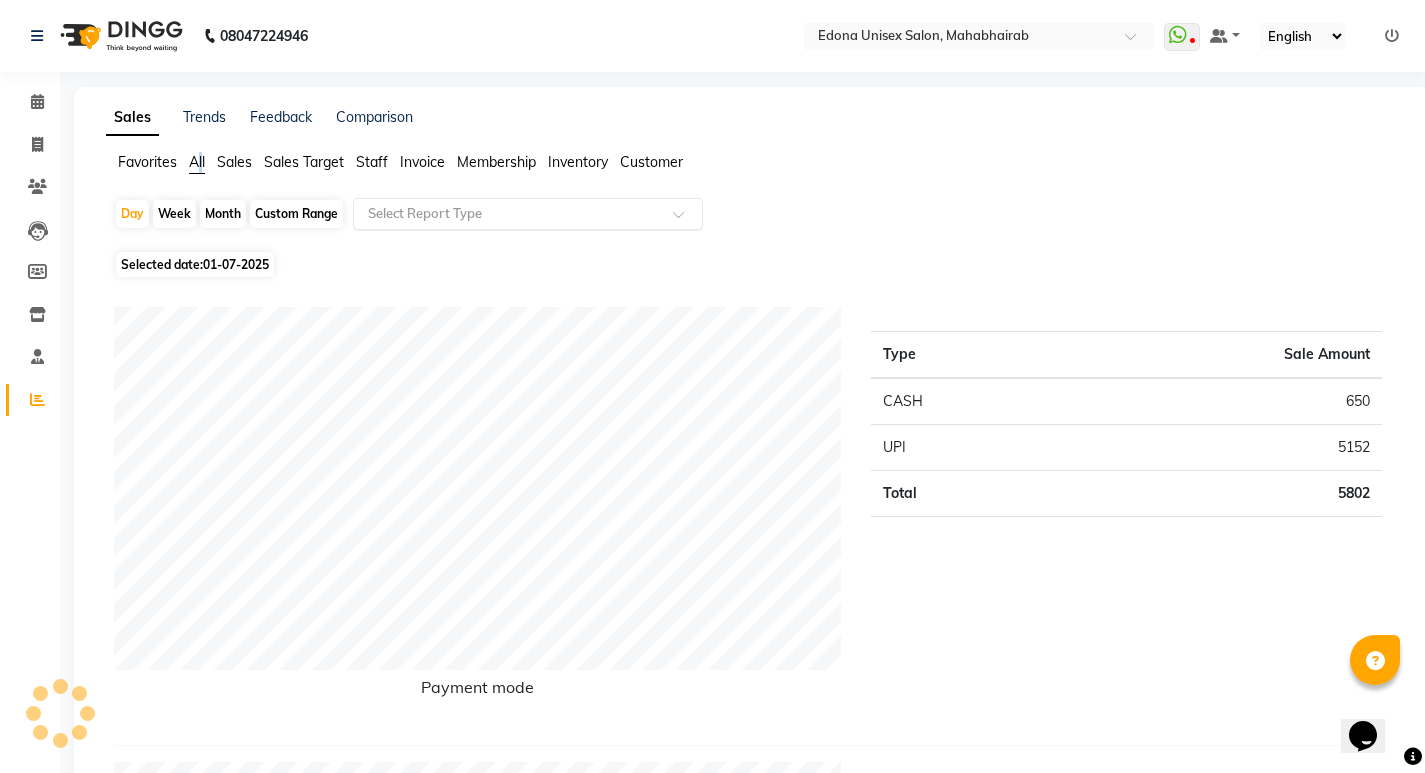 click 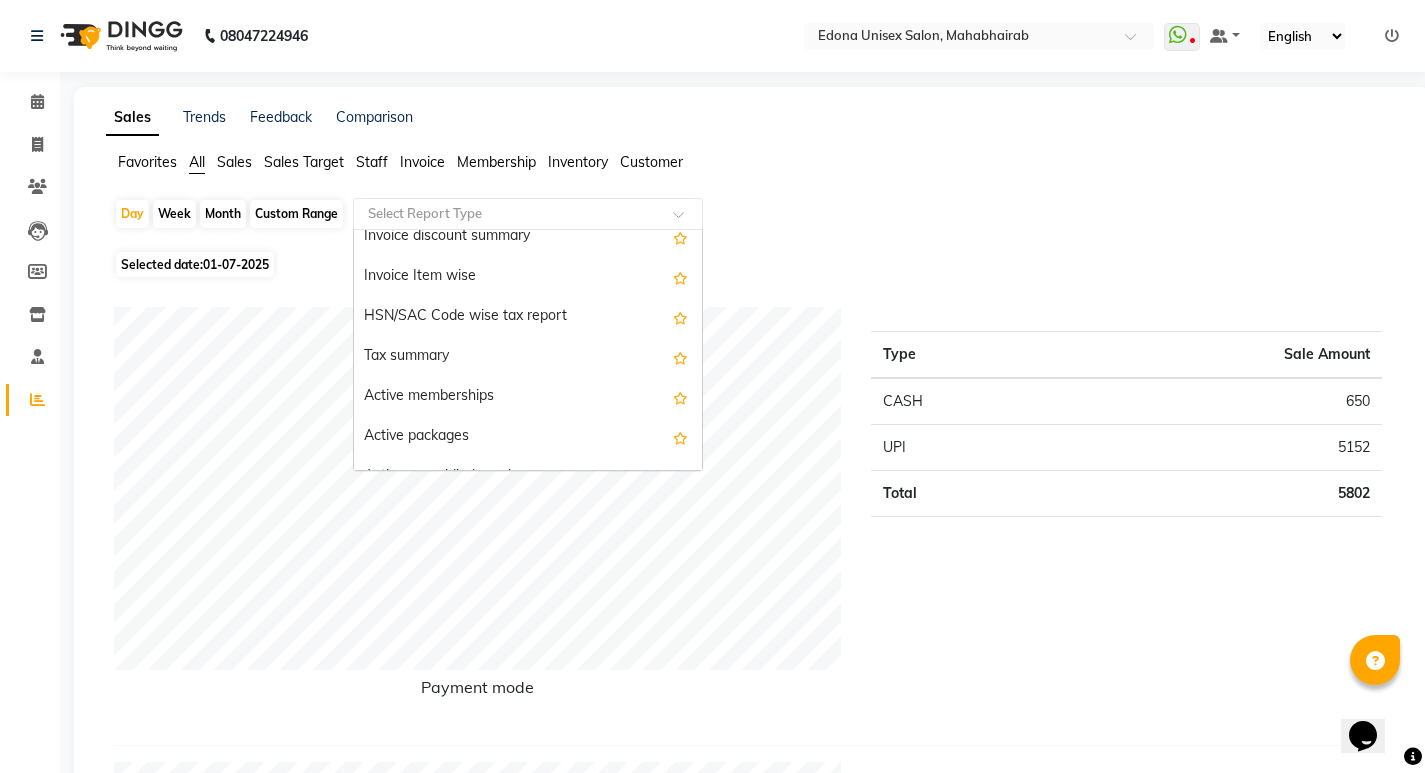 scroll, scrollTop: 1843, scrollLeft: 0, axis: vertical 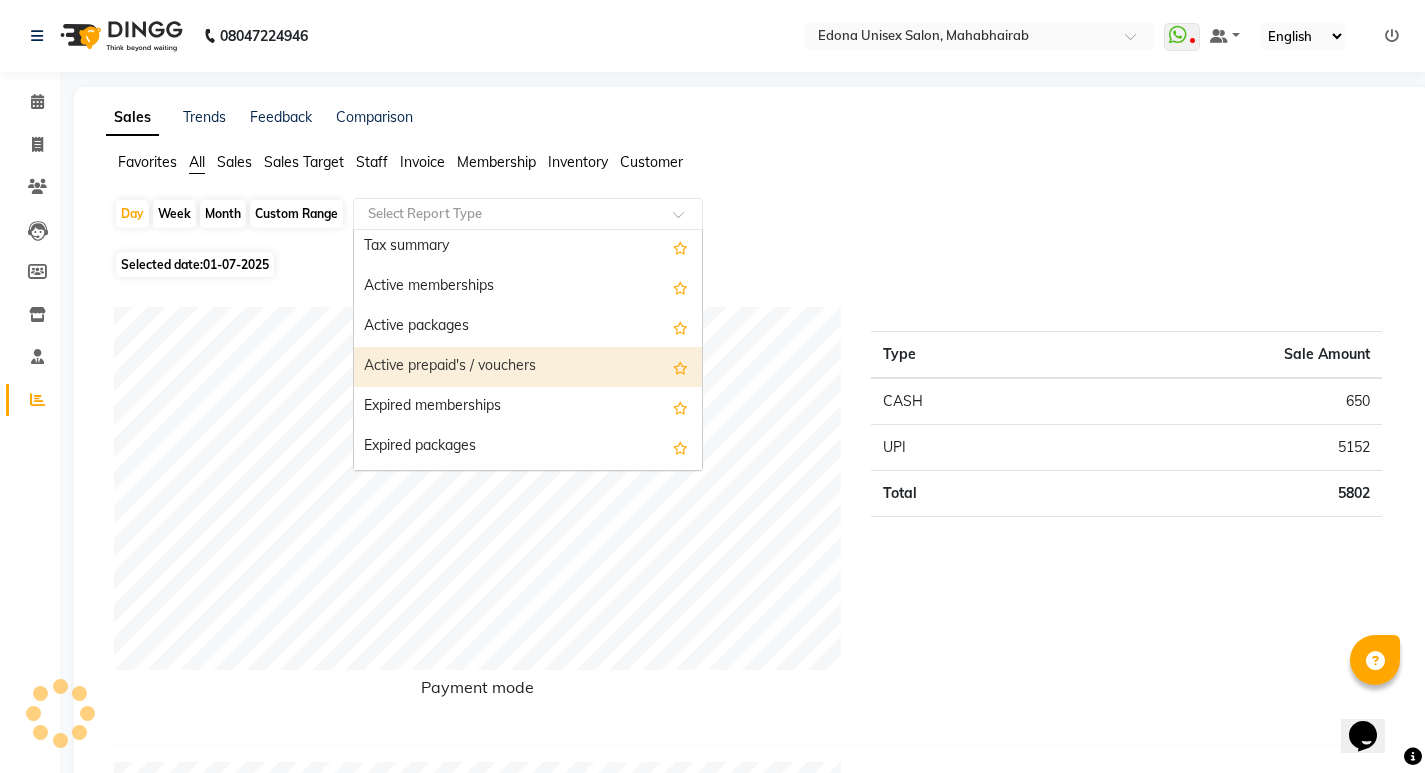 click on "Active prepaid's / vouchers" at bounding box center [528, 367] 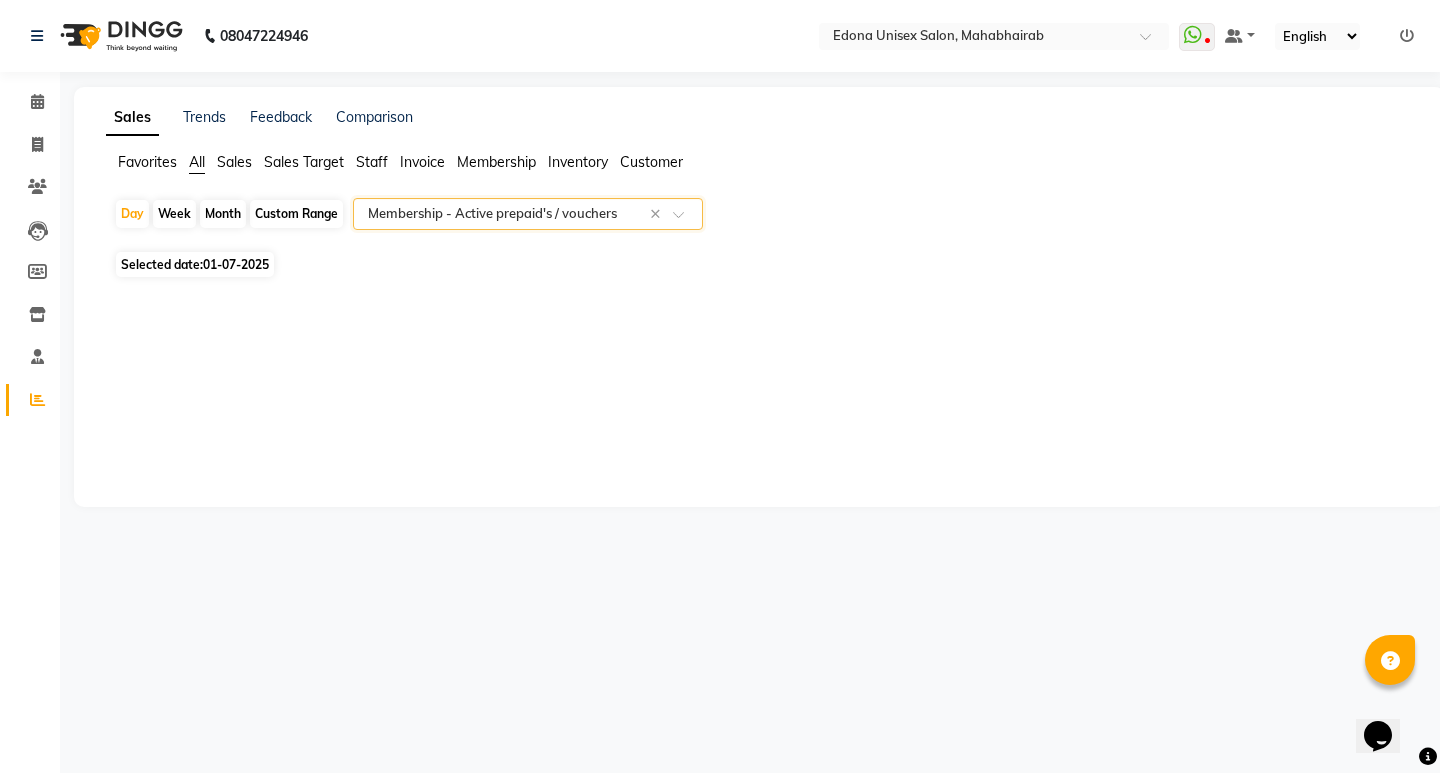 select on "csv" 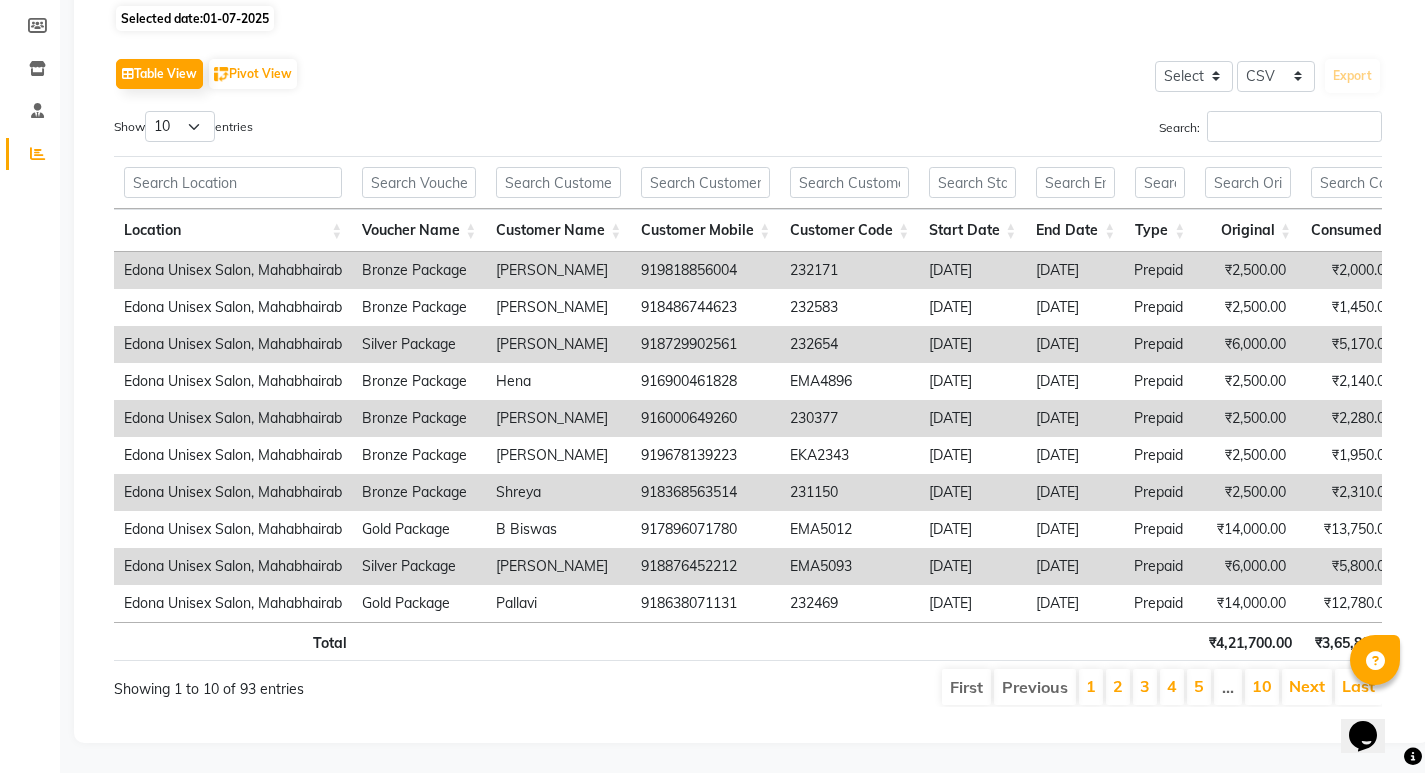 scroll, scrollTop: 276, scrollLeft: 0, axis: vertical 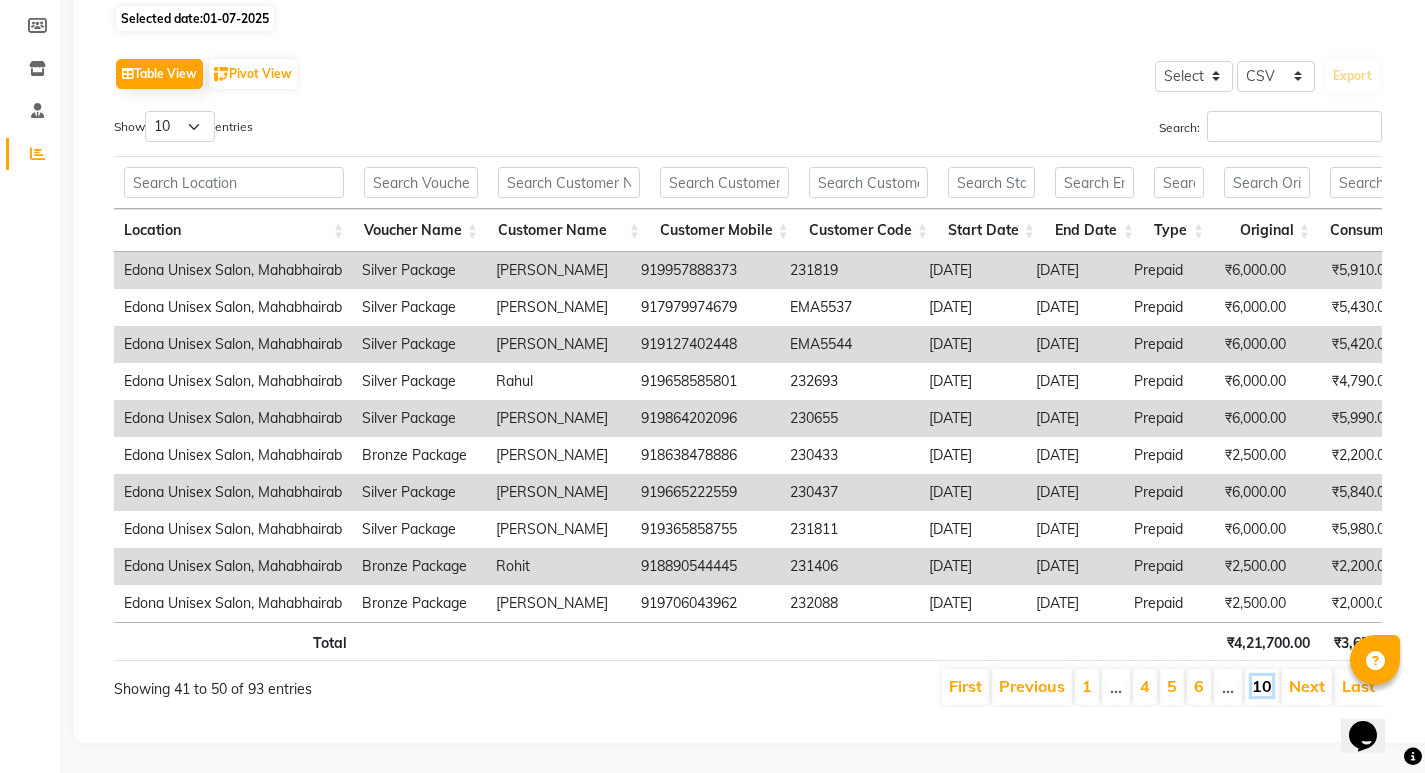 click on "10" at bounding box center [1262, 686] 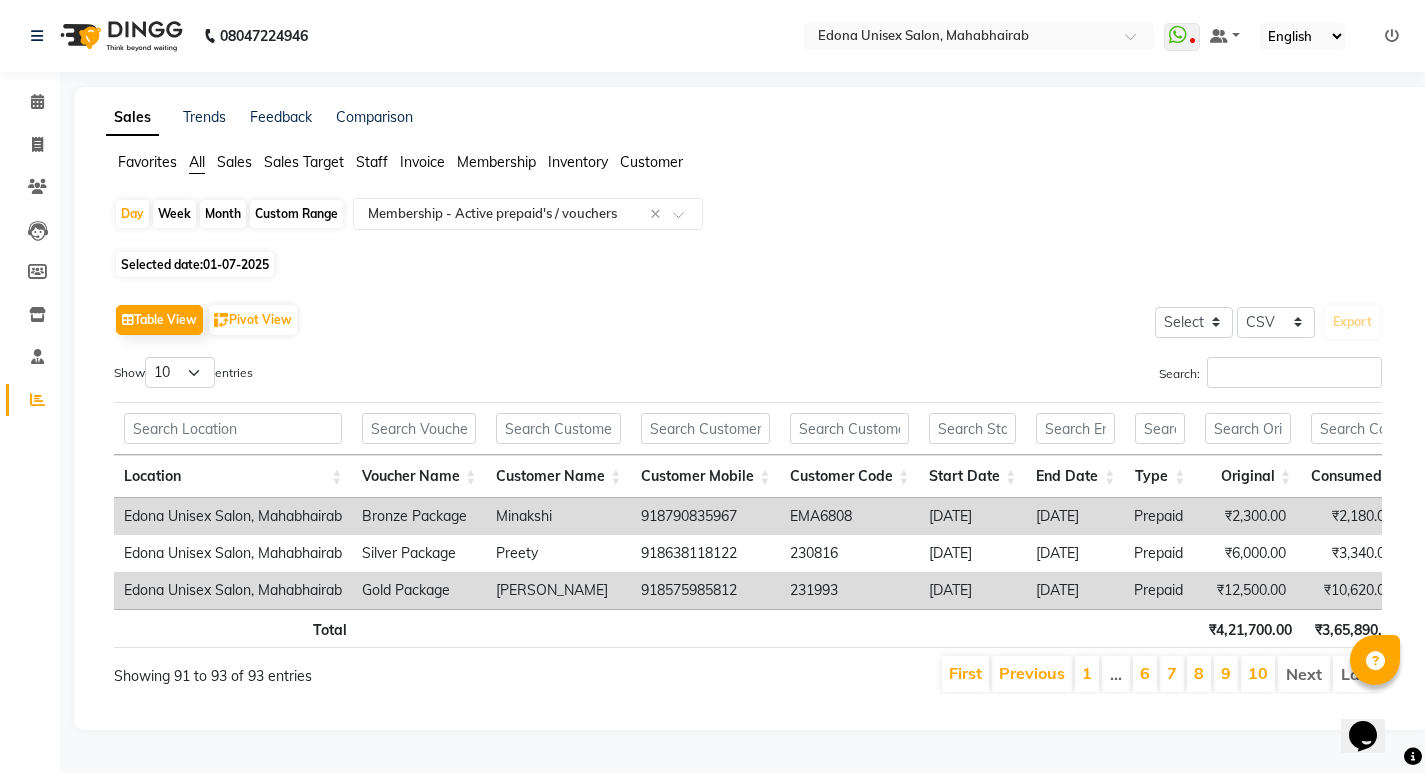 scroll, scrollTop: 17, scrollLeft: 0, axis: vertical 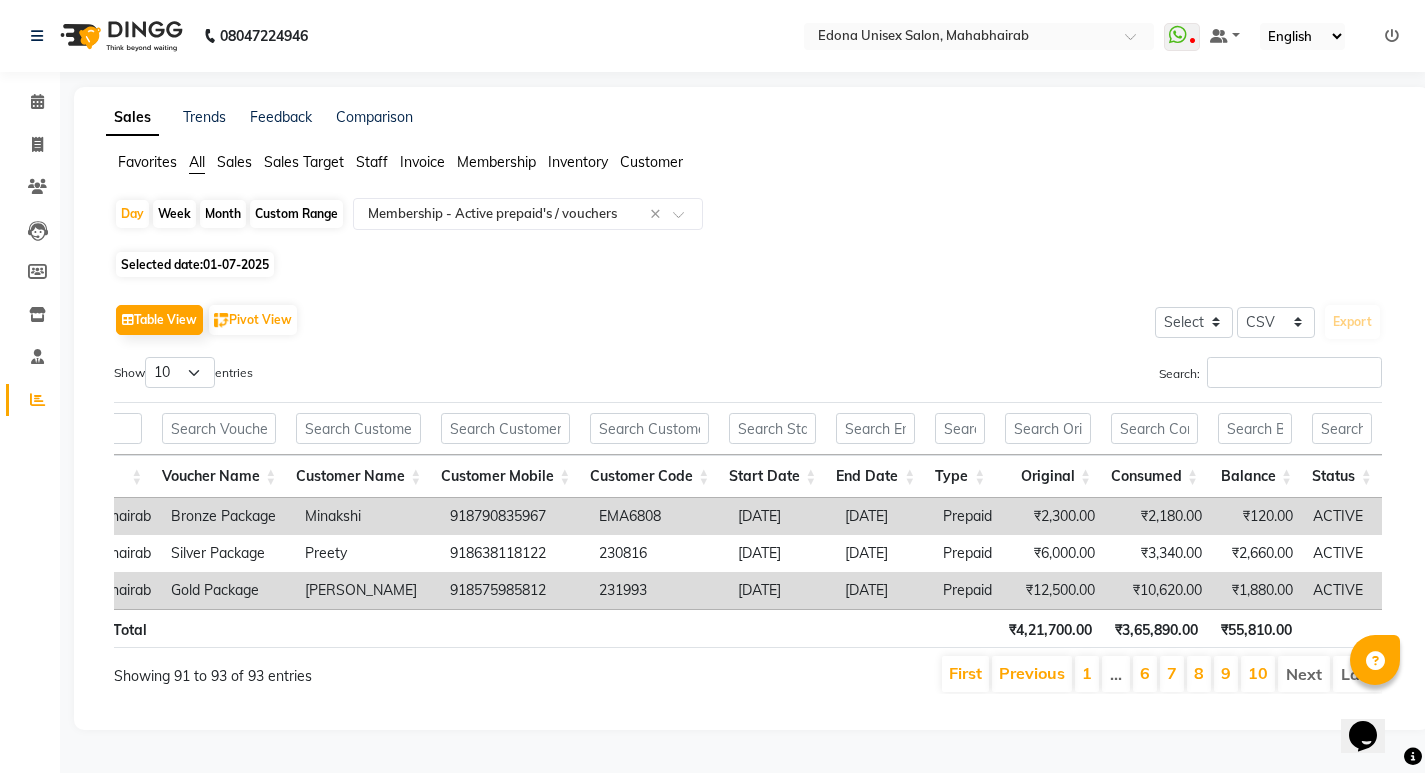 click on "918790835967" at bounding box center (514, 516) 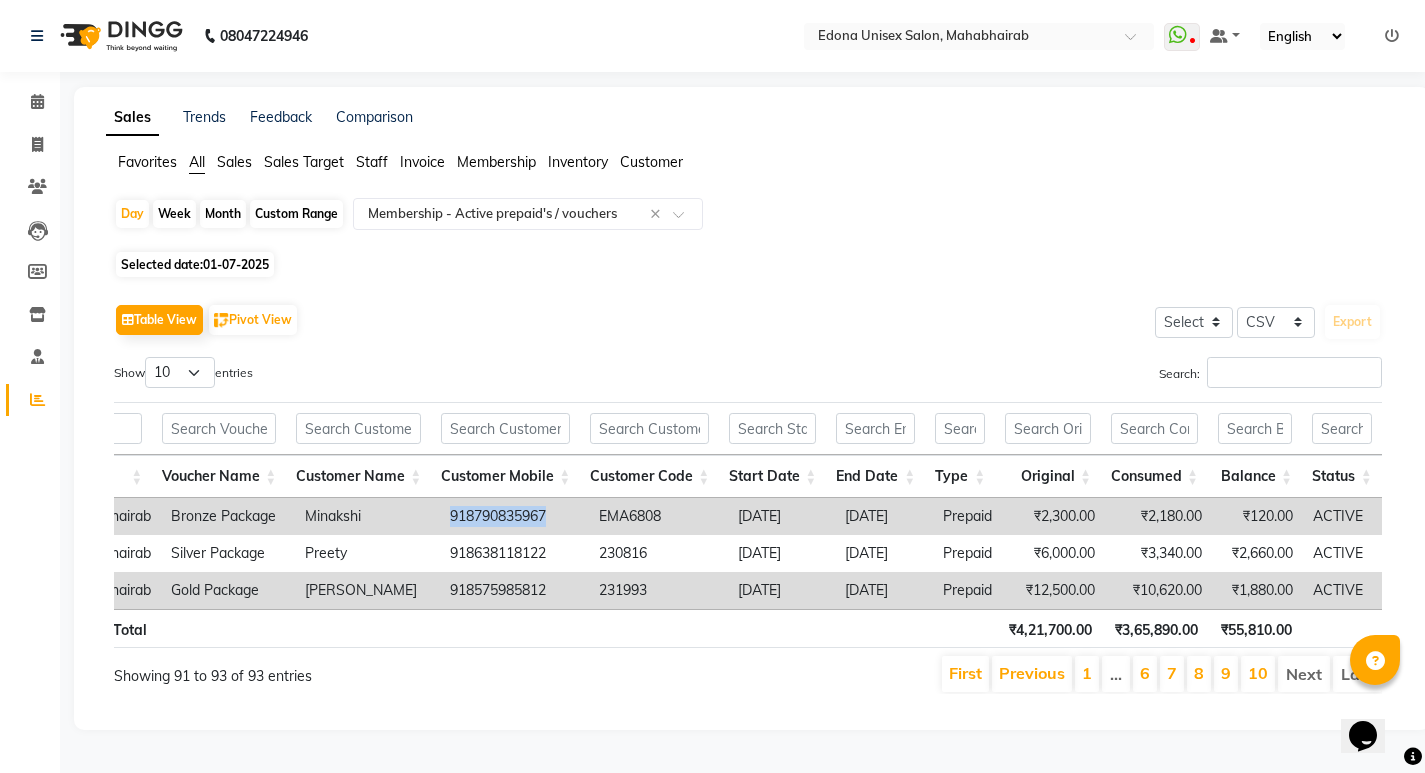 drag, startPoint x: 442, startPoint y: 496, endPoint x: 583, endPoint y: 502, distance: 141.12761 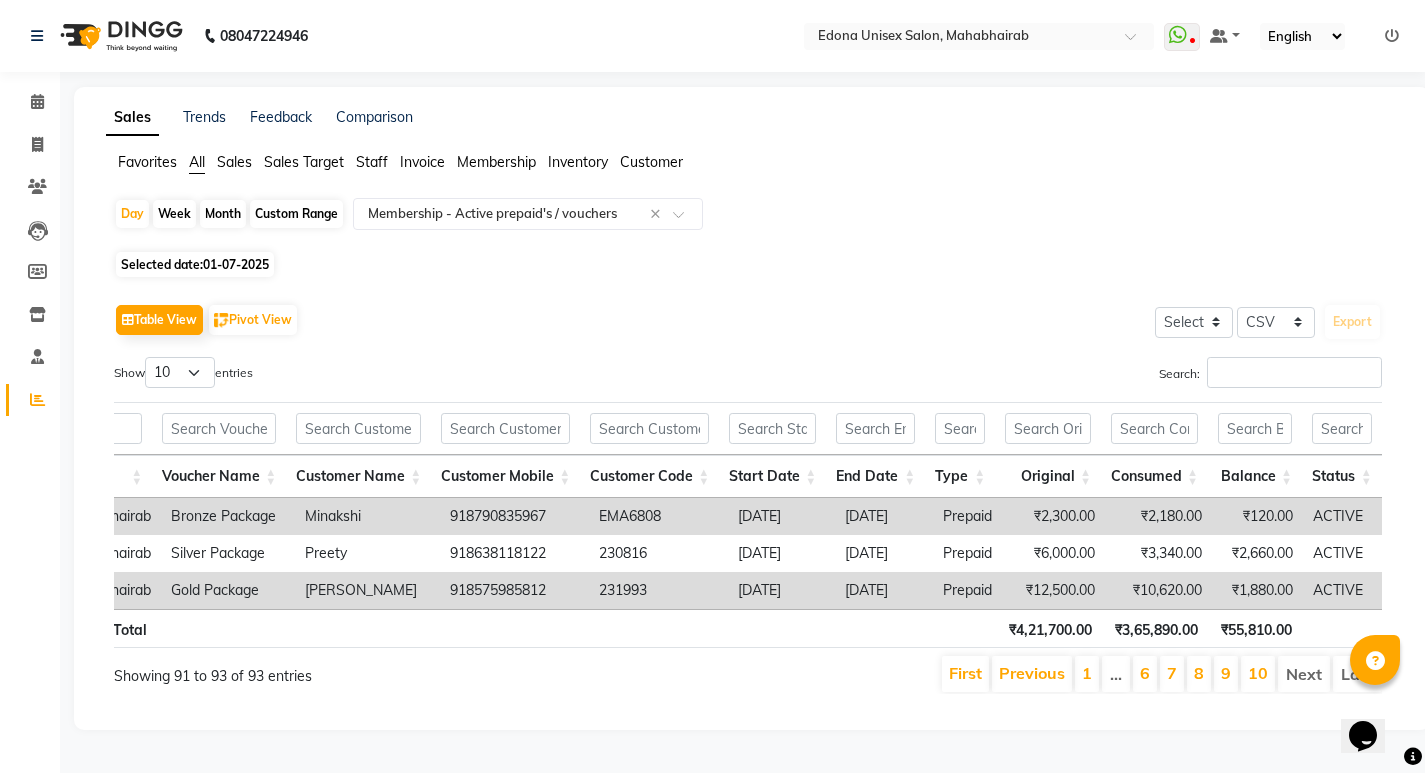click on "Sales Trends Feedback Comparison Favorites All Sales Sales Target Staff Invoice Membership Inventory Customer  Day   Week   Month   Custom Range  Select Report Type × Membership -  Active prepaid's / vouchers × Selected date:  01-07-2025   Table View   Pivot View  Select Select CSV PDF  Export  Show  10 25 50 100  entries Search: Location Voucher Name Customer Name Customer Mobile Customer Code Start Date End Date Type Original Consumed Balance Status Location Voucher Name Customer Name Customer Mobile Customer Code Start Date End Date Type Original Consumed Balance Status Total ₹4,21,700.00 ₹3,65,890.00 ₹55,810.00 Edona Unisex Salon, Mahabhairab Bronze Package Minakshi  918790835967 EMA6808 2025-05-07 2025-07-06 Prepaid ₹2,300.00 ₹2,180.00 ₹120.00 ACTIVE Edona Unisex Salon, Mahabhairab Silver Package Preety  918638118122 230816 2025-05-14 2025-08-12 Prepaid ₹6,000.00 ₹3,340.00 ₹2,660.00 ACTIVE Edona Unisex Salon, Mahabhairab Gold Package Diana  918575985812 231993 2025-06-14 2025-10-12" 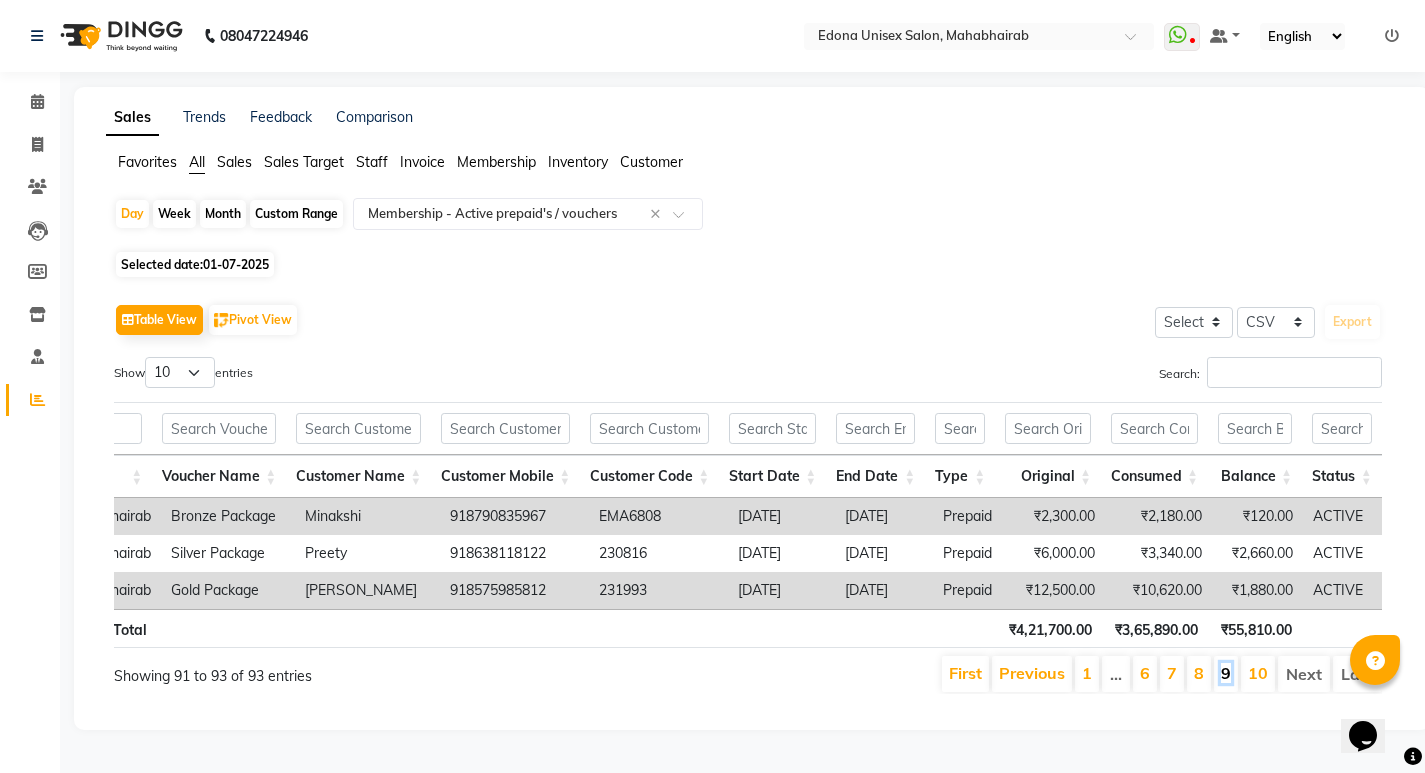 click on "9" at bounding box center [1226, 673] 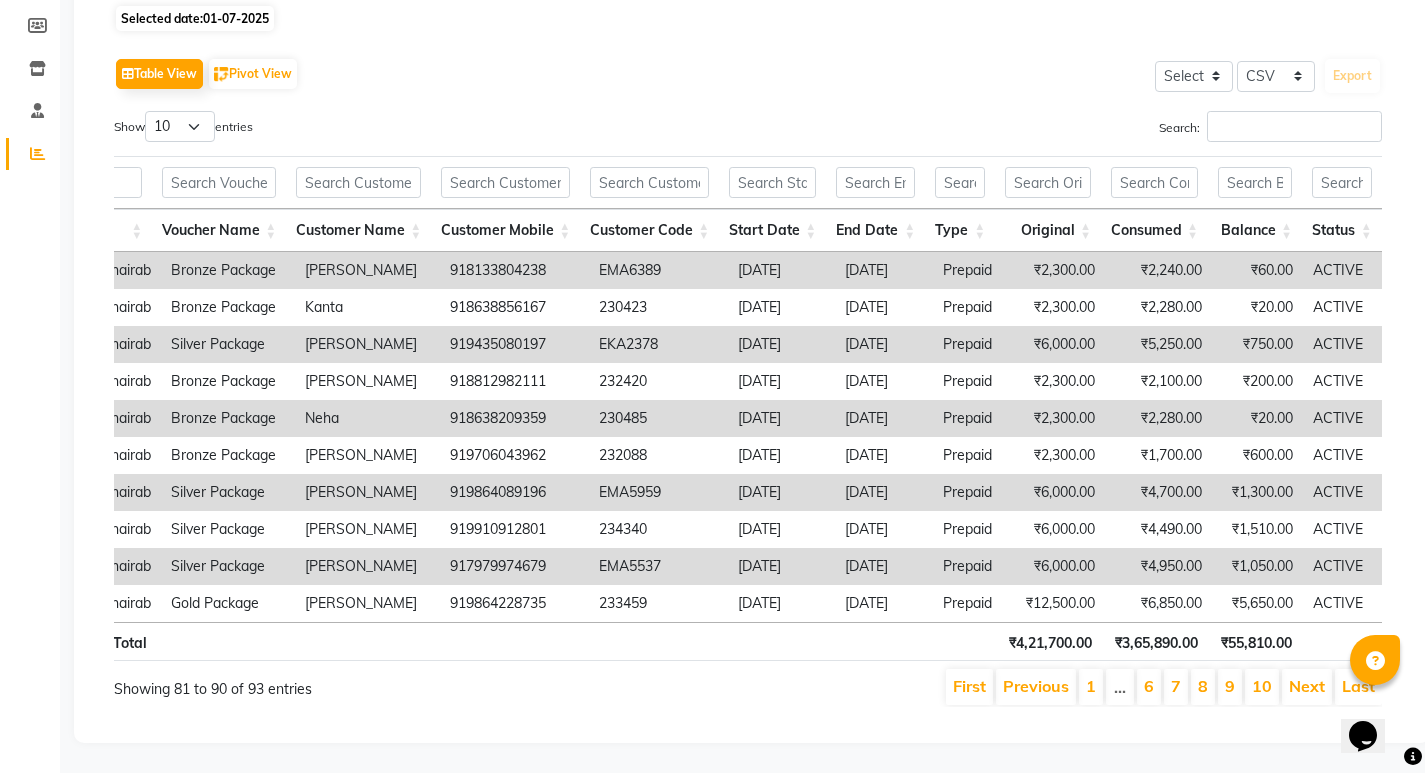 scroll, scrollTop: 276, scrollLeft: 0, axis: vertical 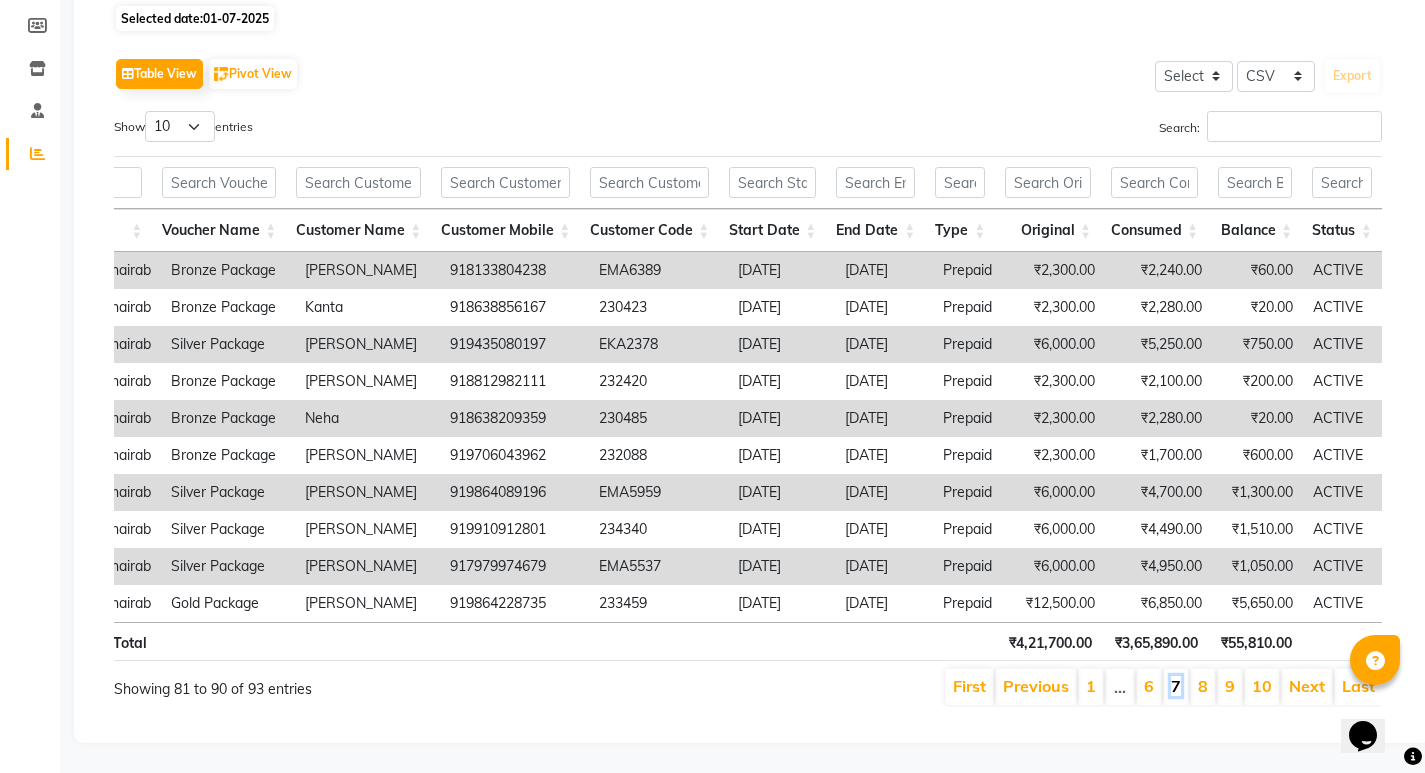 click on "7" at bounding box center (1176, 686) 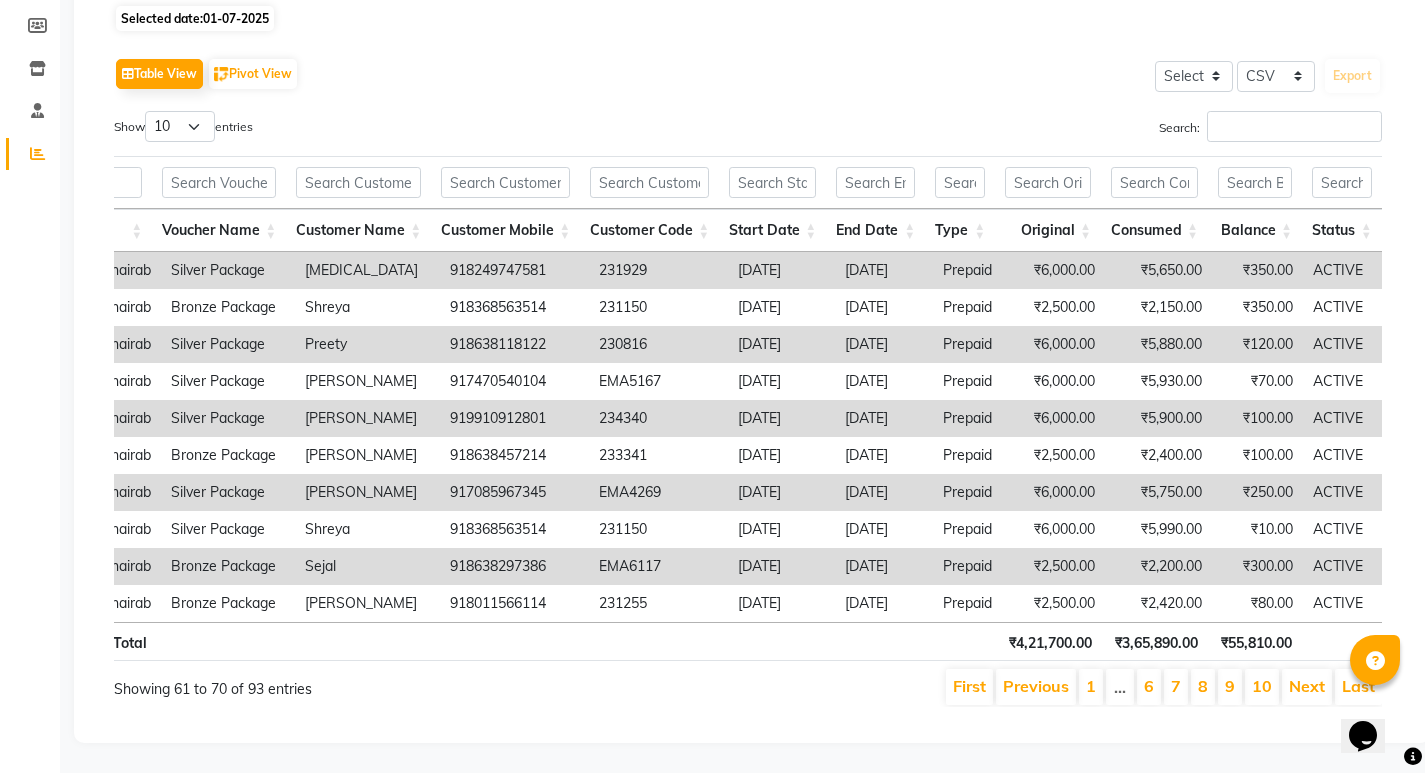 click on "8" at bounding box center [1203, 687] 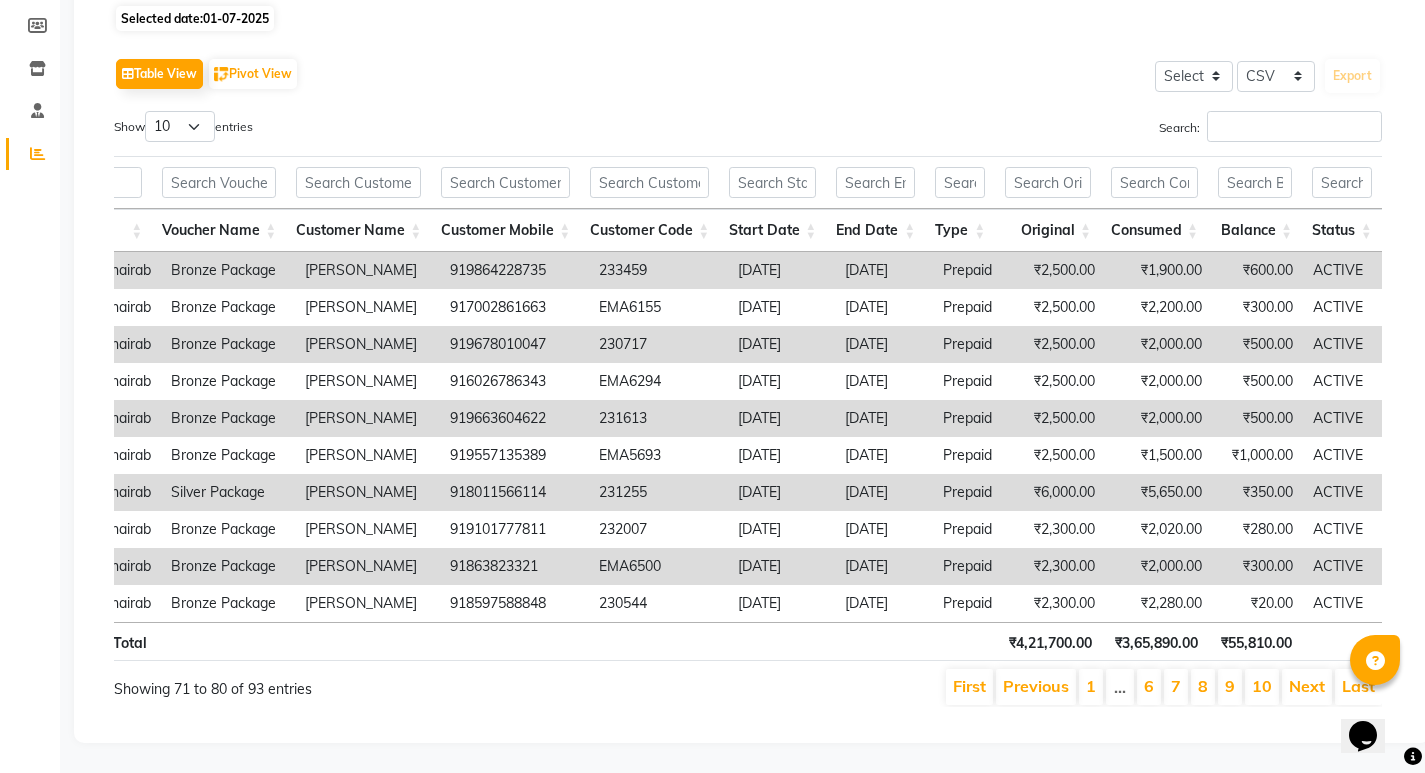 scroll, scrollTop: 0, scrollLeft: 0, axis: both 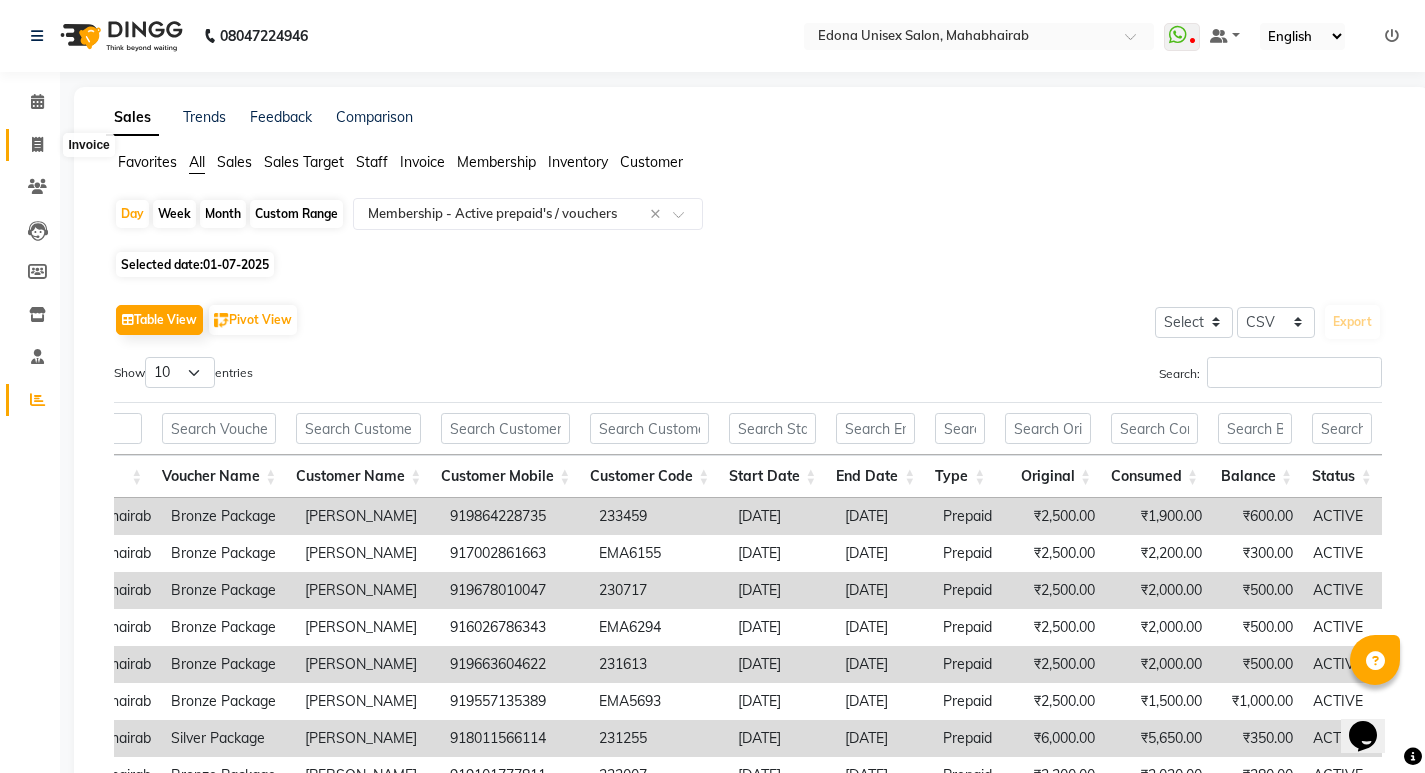 click 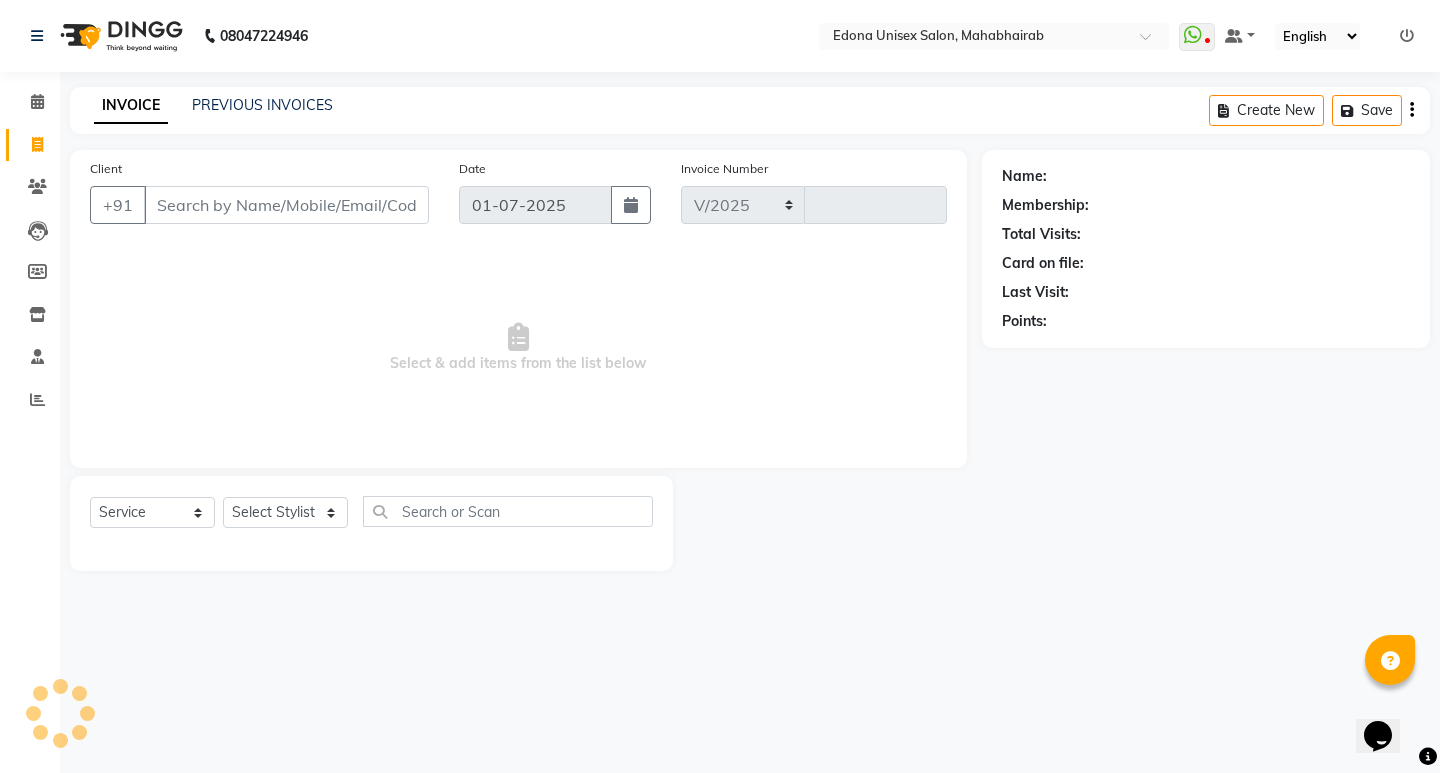 select on "5393" 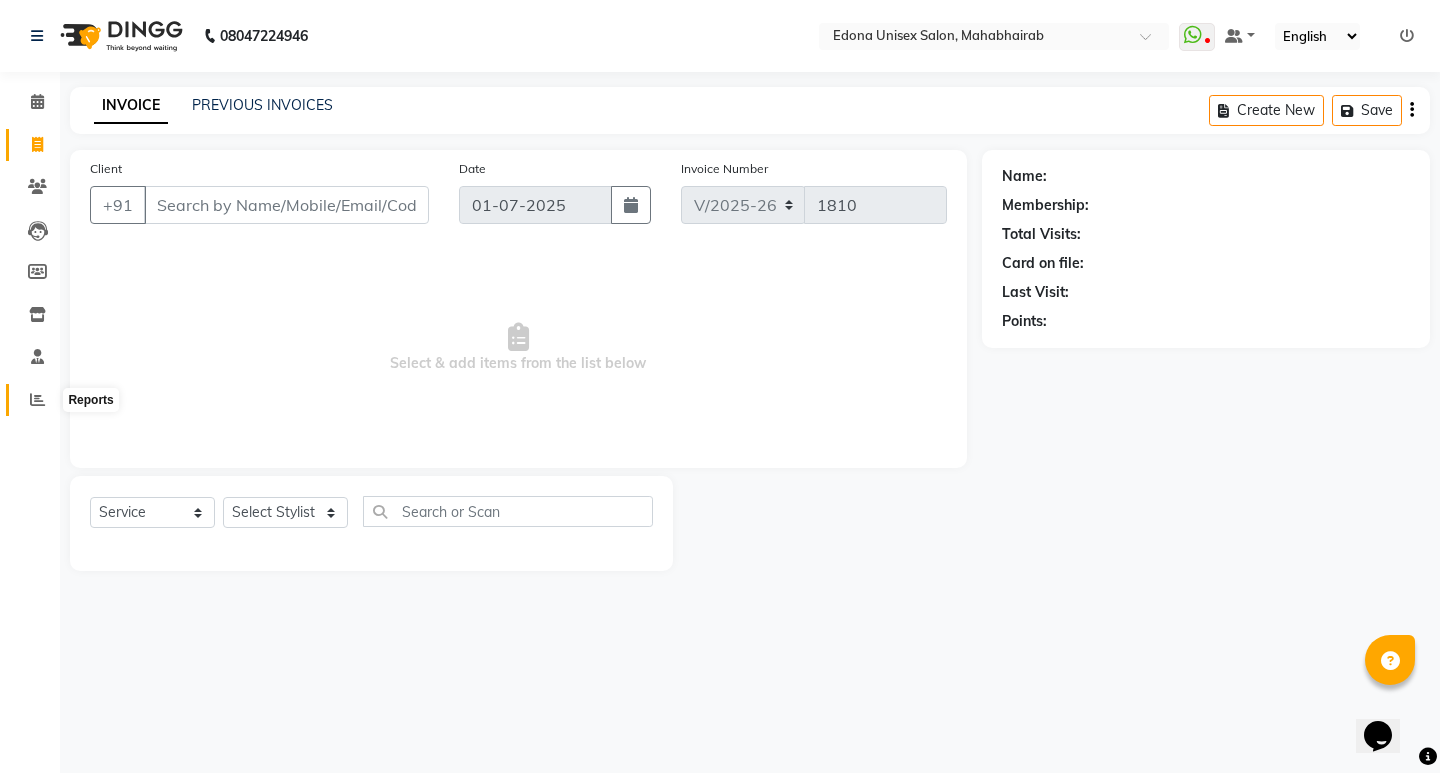 click 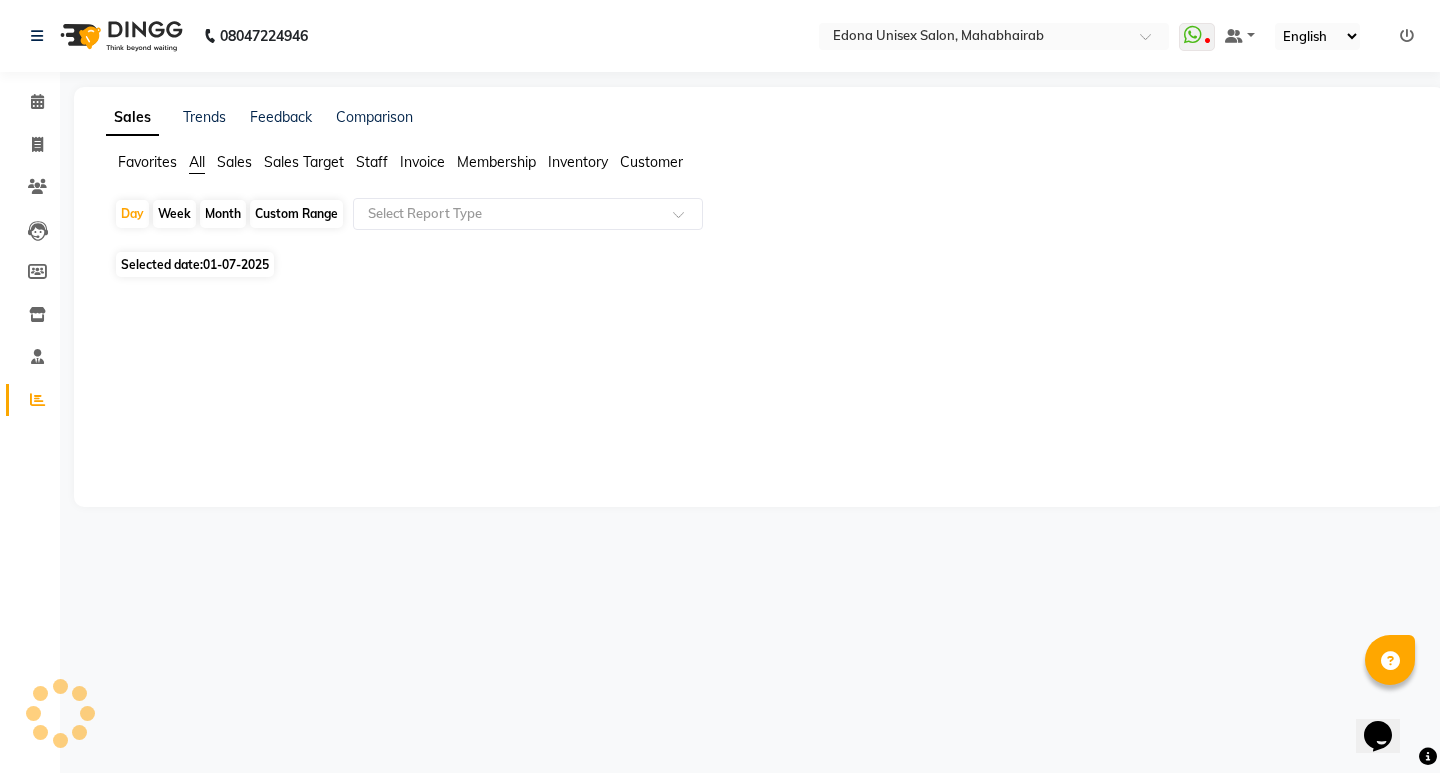 click on "All" 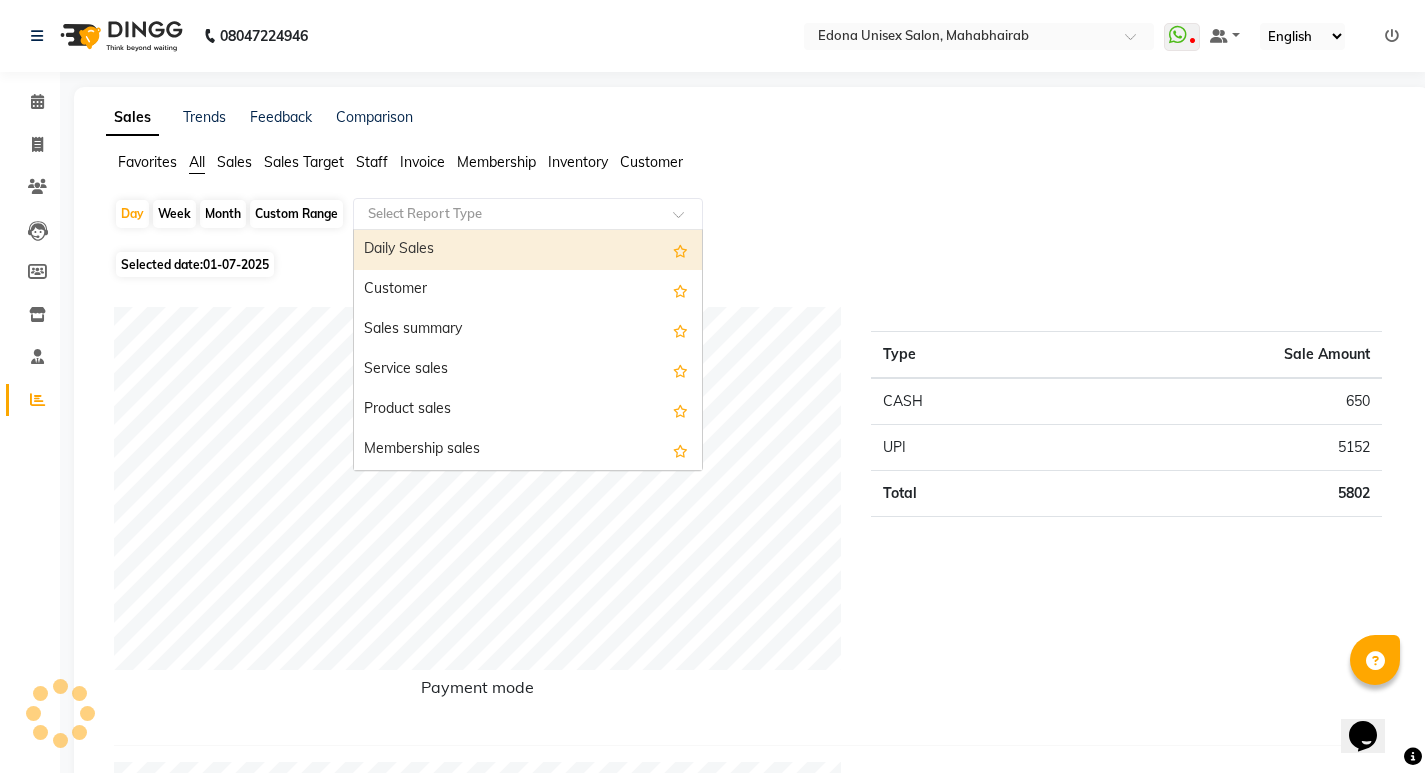 drag, startPoint x: 495, startPoint y: 209, endPoint x: 510, endPoint y: 218, distance: 17.492855 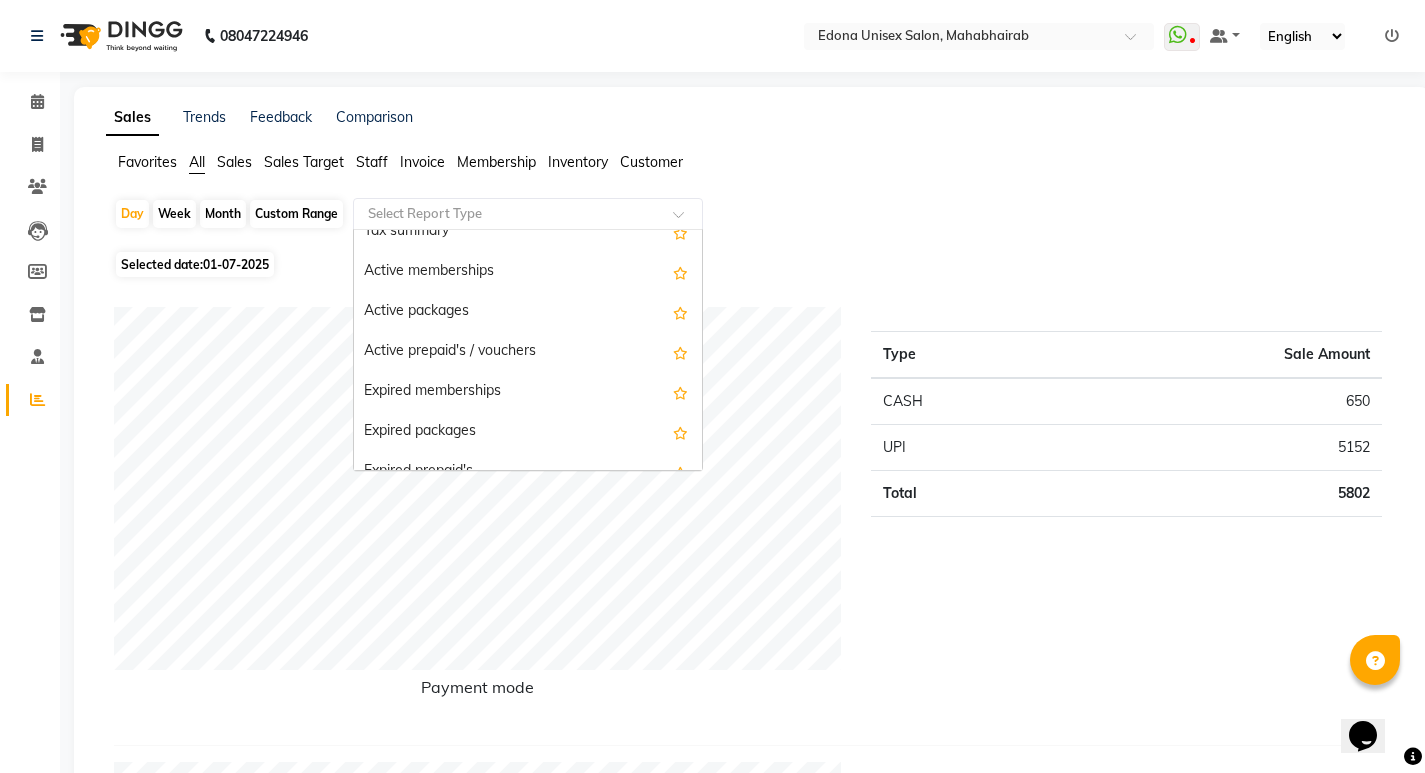 scroll, scrollTop: 1874, scrollLeft: 0, axis: vertical 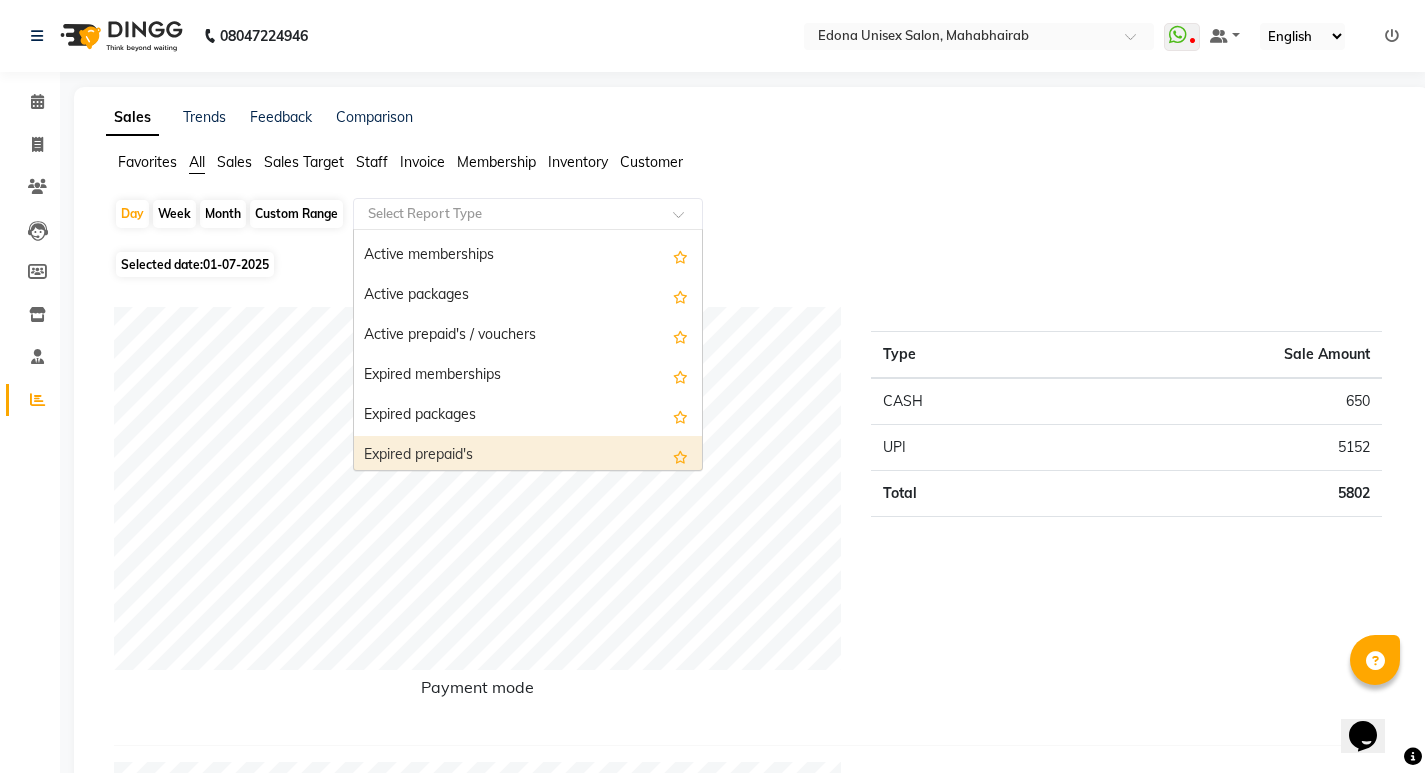 click on "Expired prepaid's" at bounding box center (528, 456) 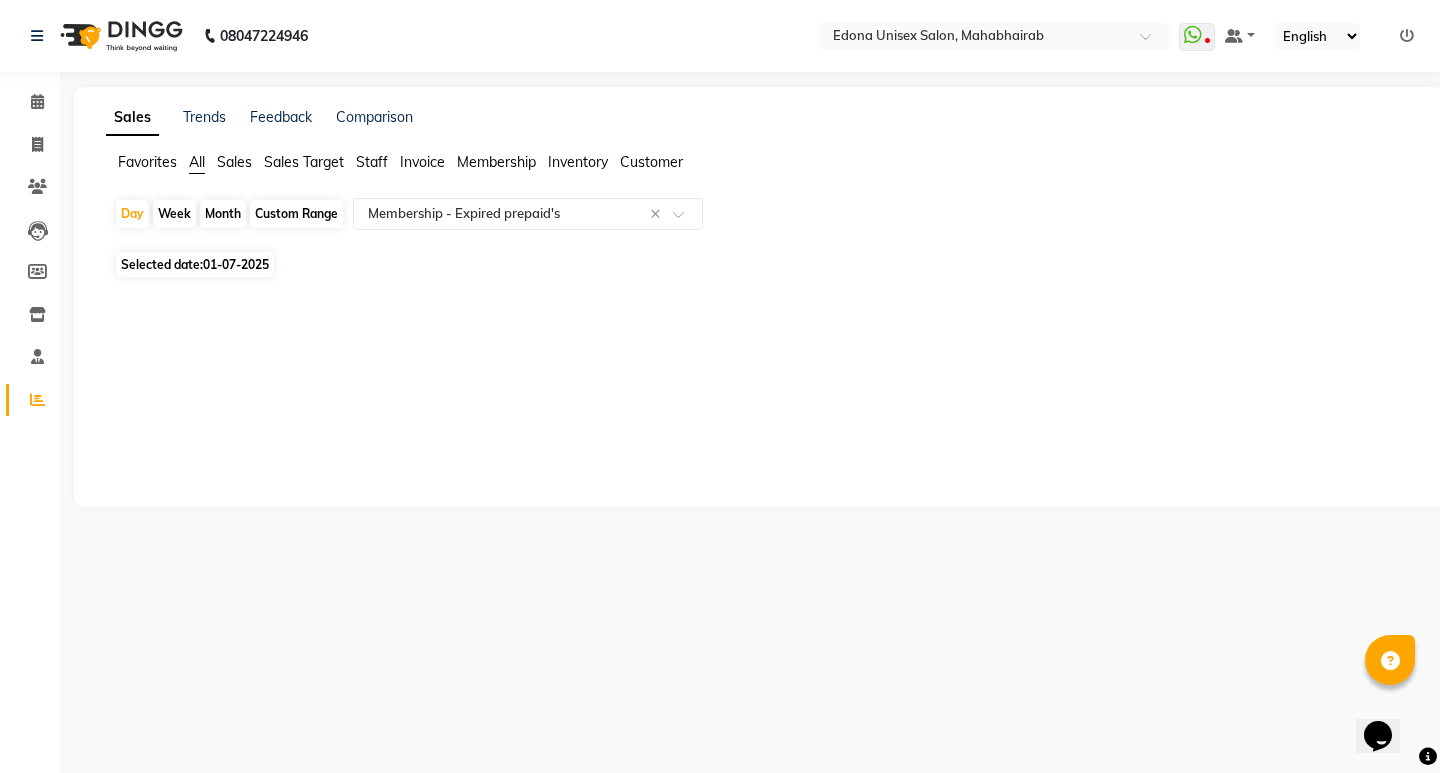 click on "Sales Trends Feedback Comparison Favorites All Sales Sales Target Staff Invoice Membership Inventory Customer  Day   Week   Month   Custom Range  Select Report Type × Membership -  Expired prepaid's × Selected date:  01-07-2025  ★ Mark as Favorite  Choose how you'd like to save "" report to favorites  Save to Personal Favorites:   Only you can see this report in your favorites tab. Share with Organization:   Everyone in your organization can see this report in their favorites tab.  Save to Favorites" 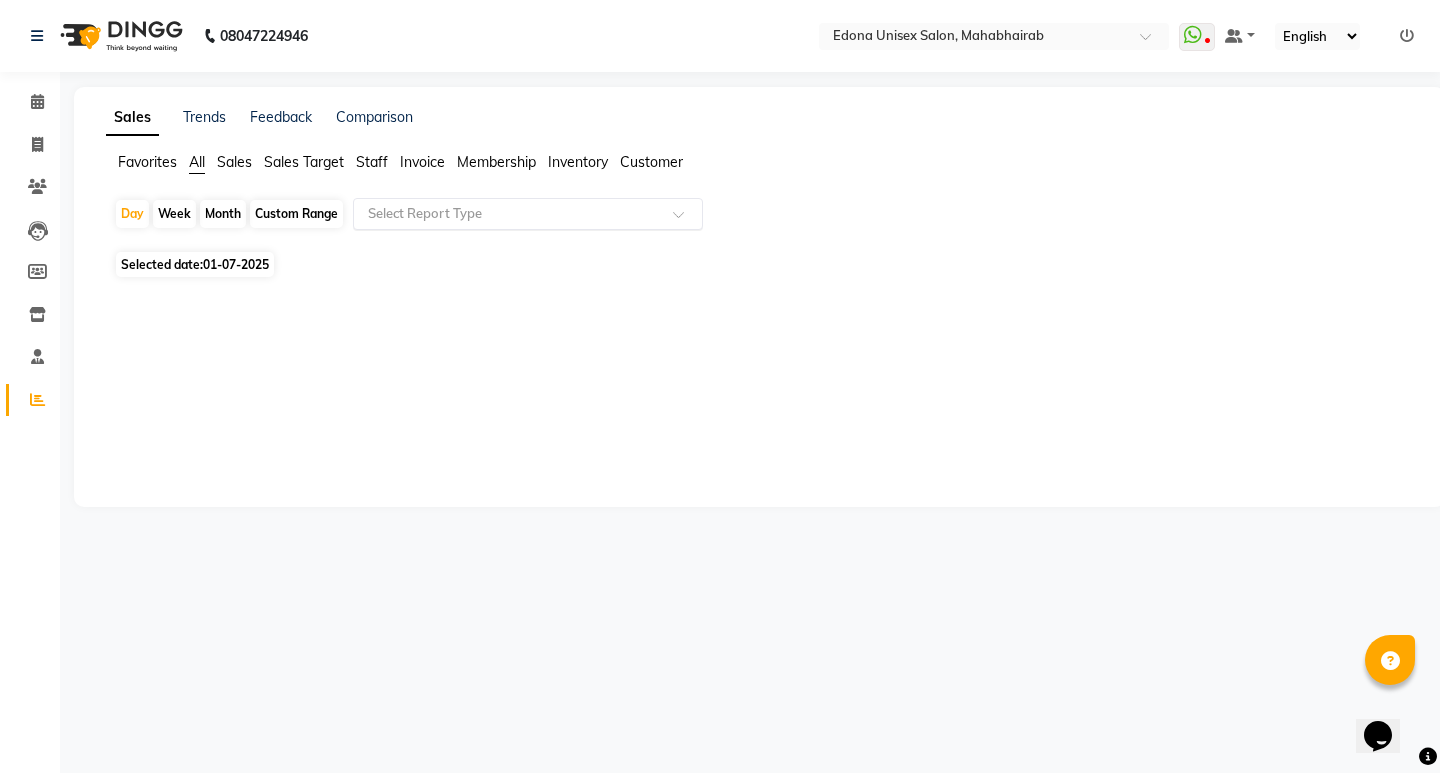 click on "Staff" 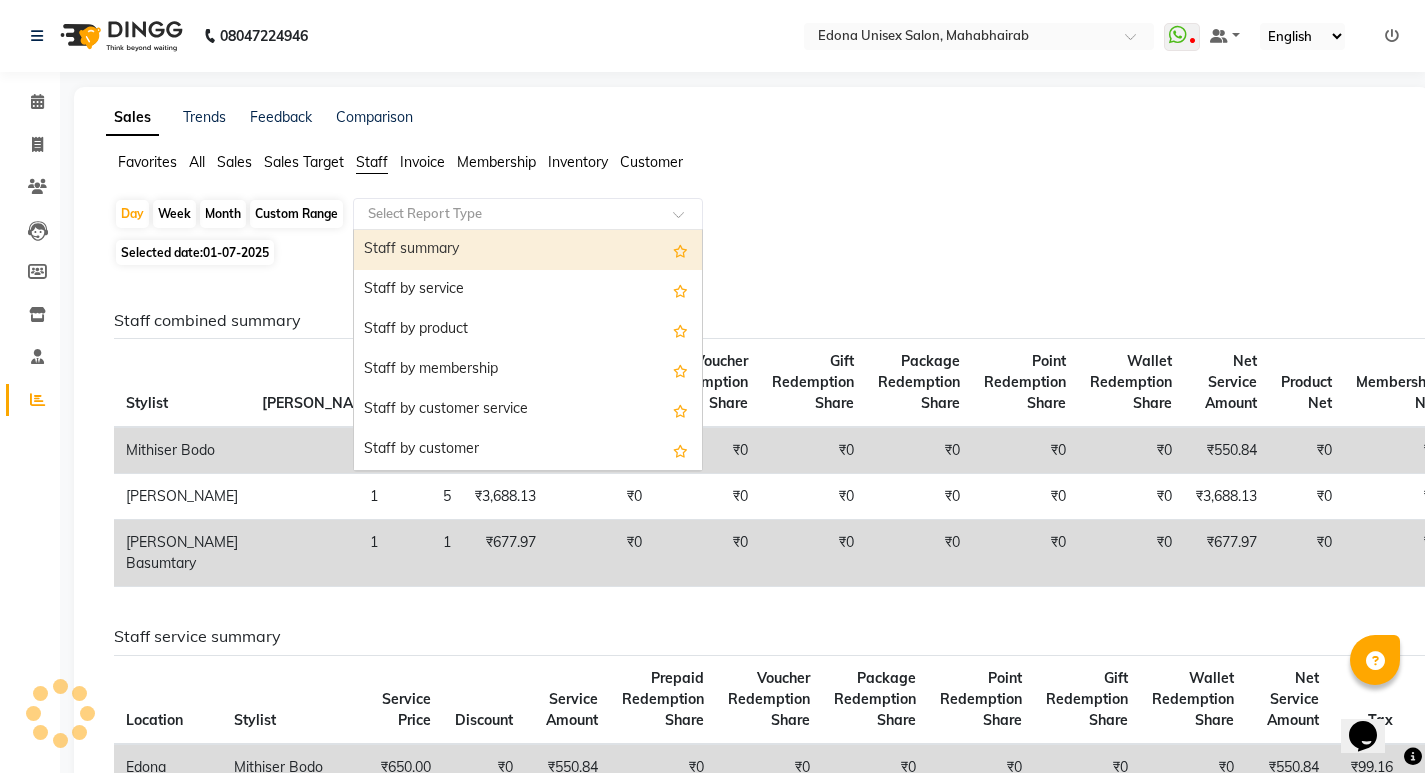 click 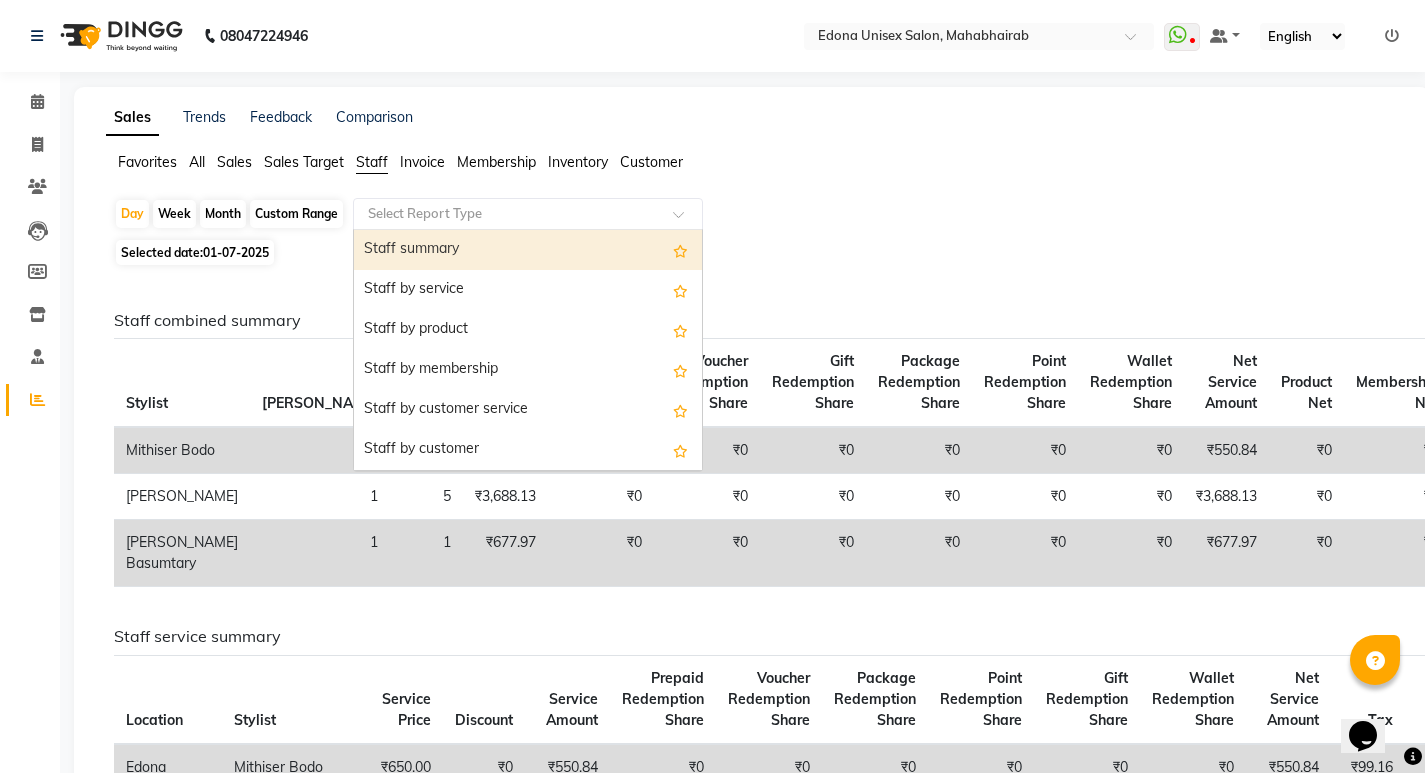 click on "Staff summary" at bounding box center [528, 250] 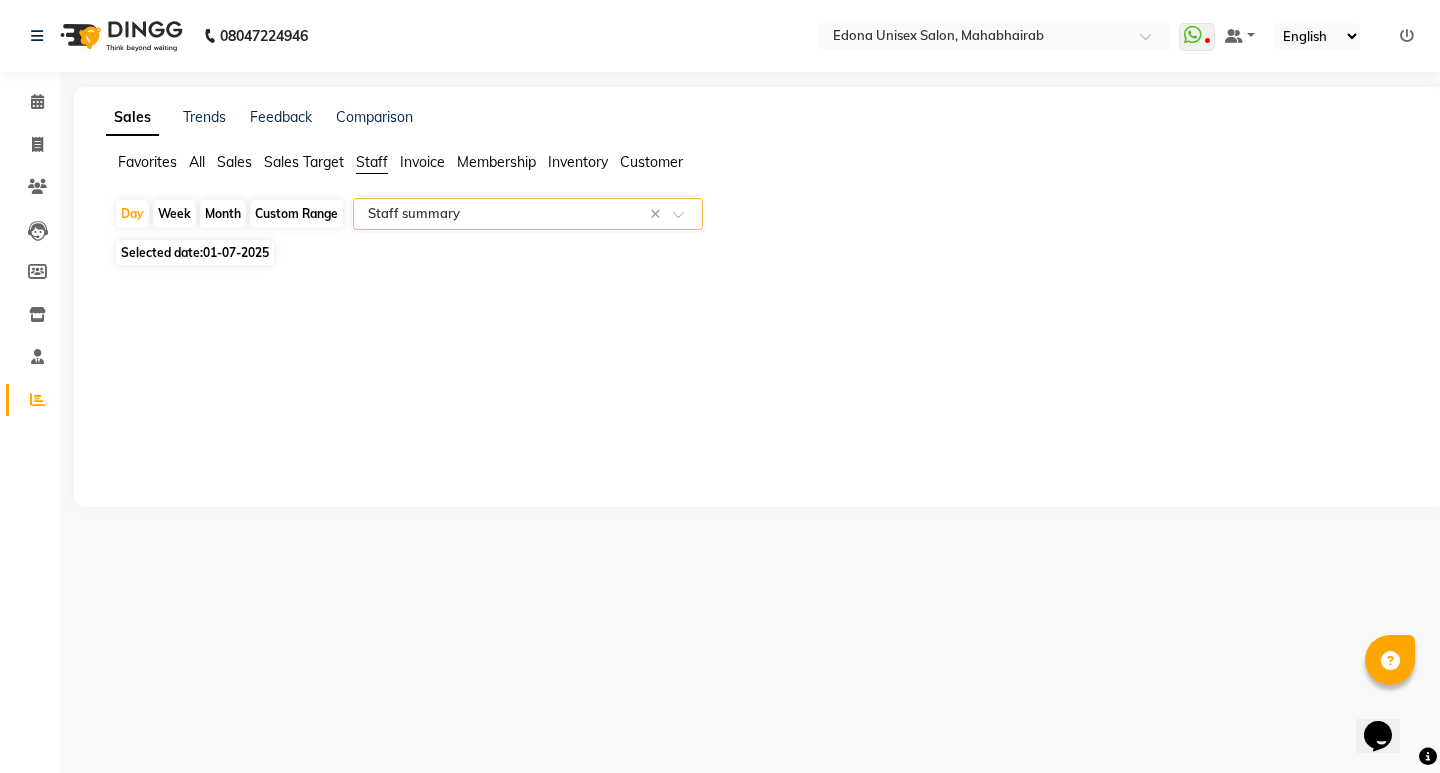 select on "csv" 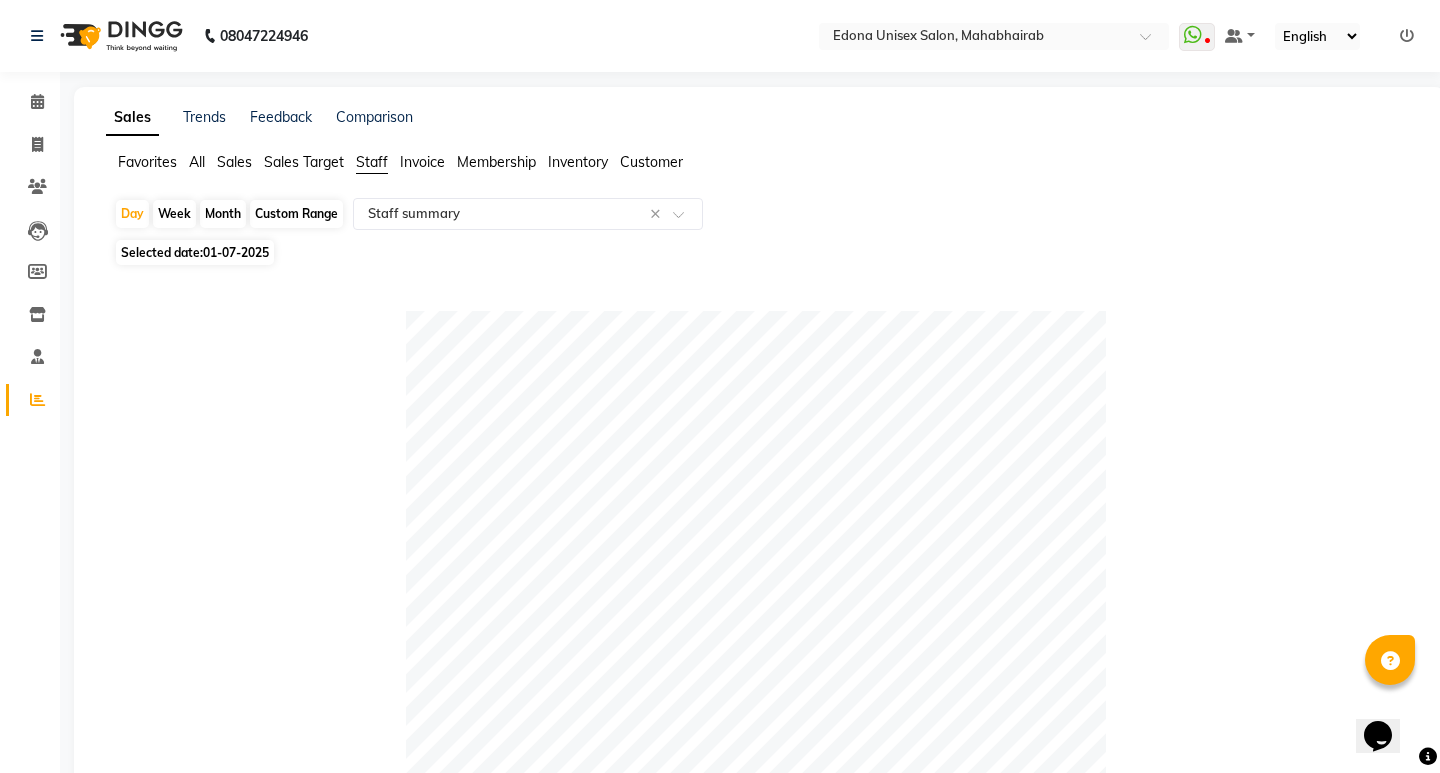 click on "01-07-2025" 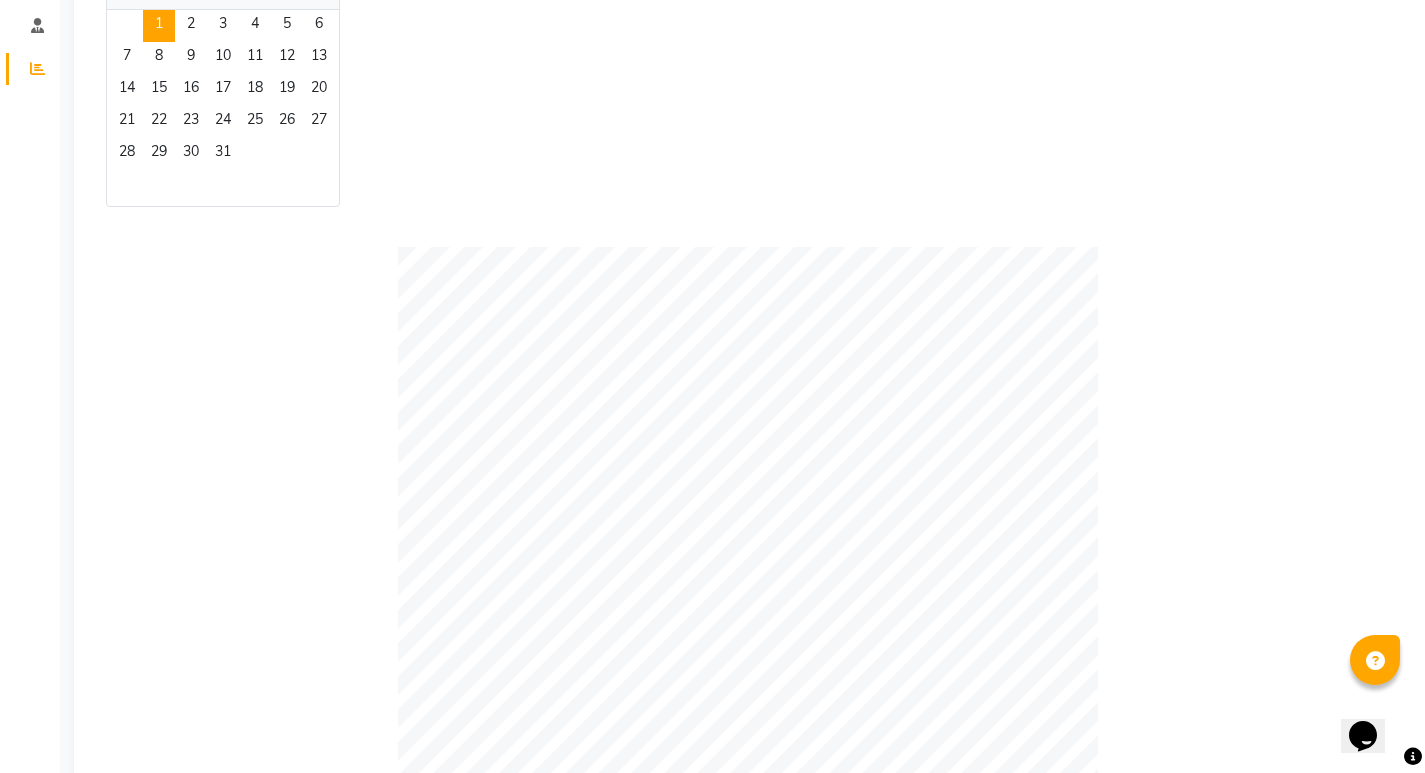 scroll, scrollTop: 338, scrollLeft: 0, axis: vertical 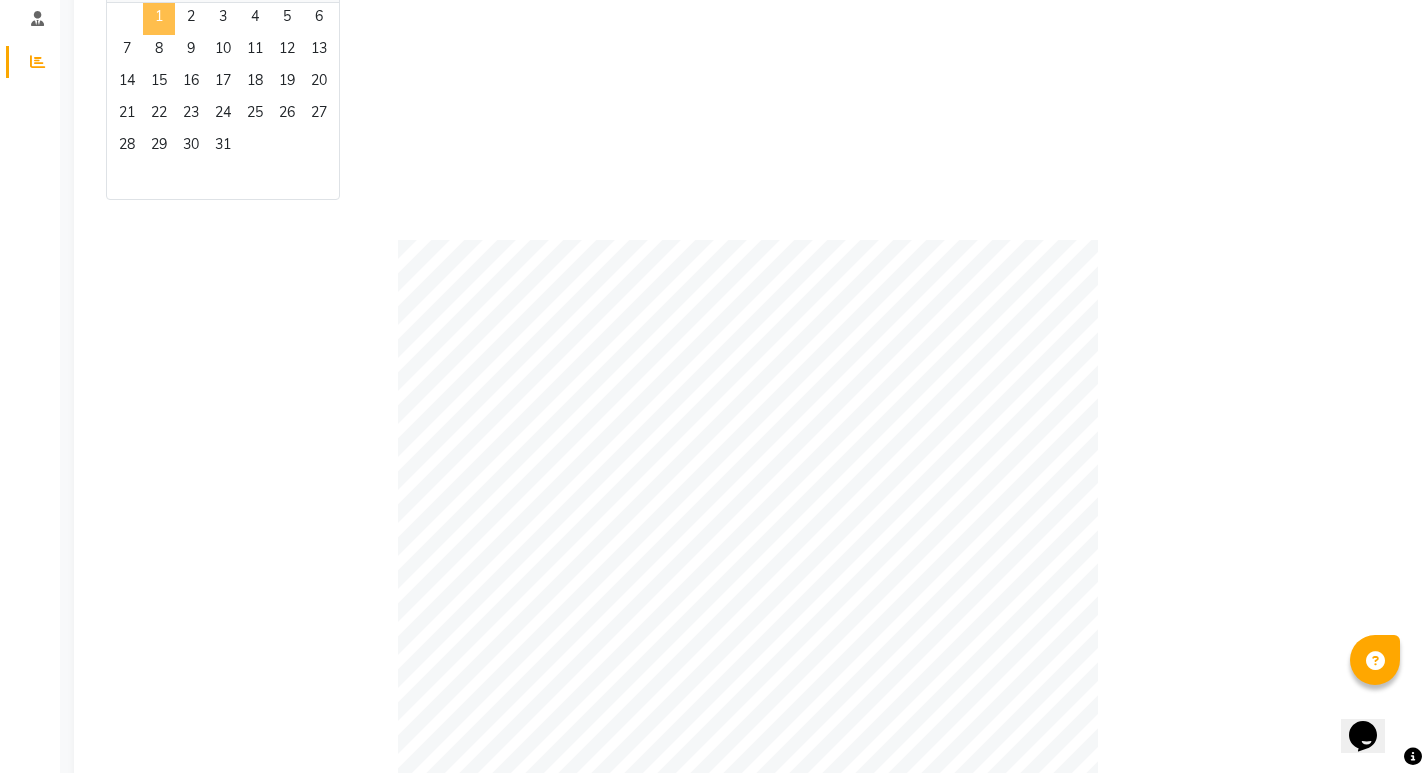 click on "1" 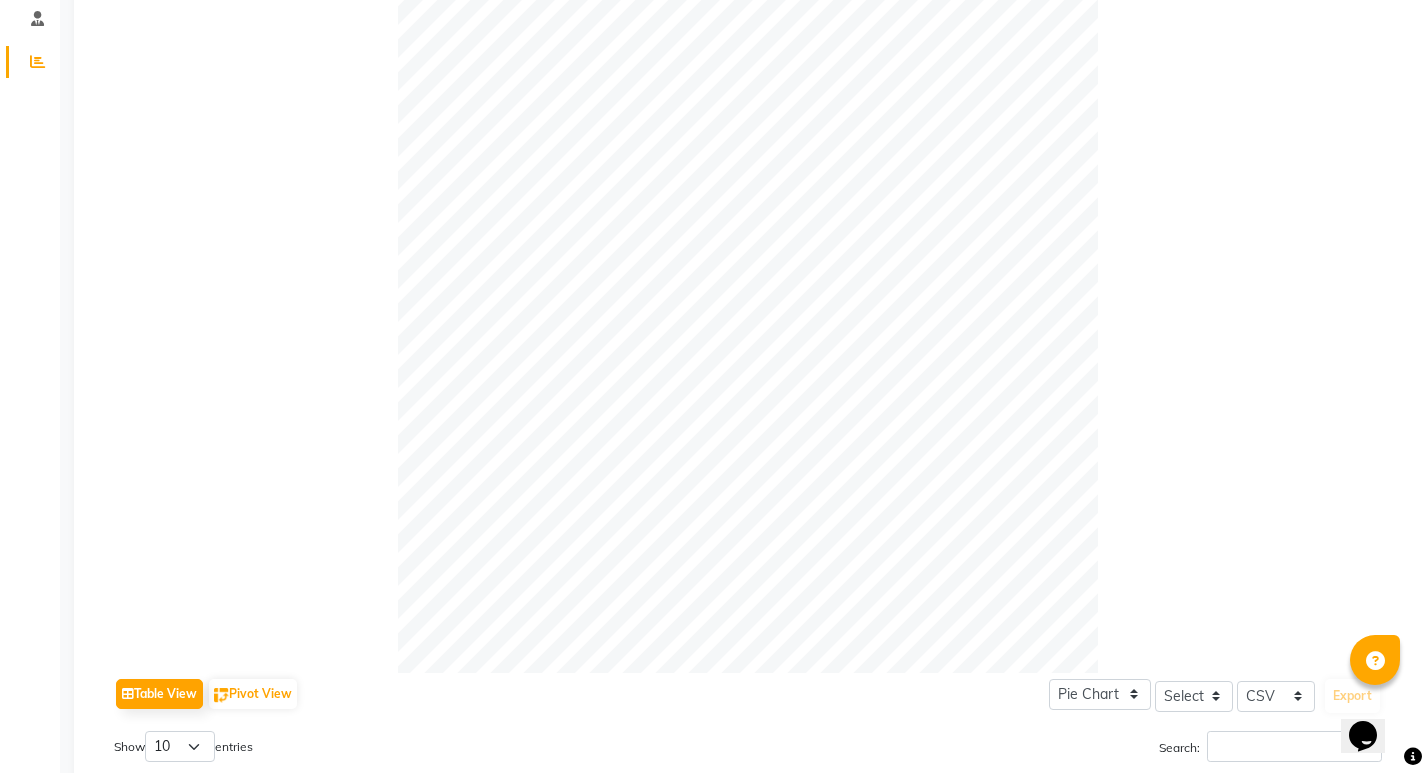 scroll, scrollTop: 0, scrollLeft: 0, axis: both 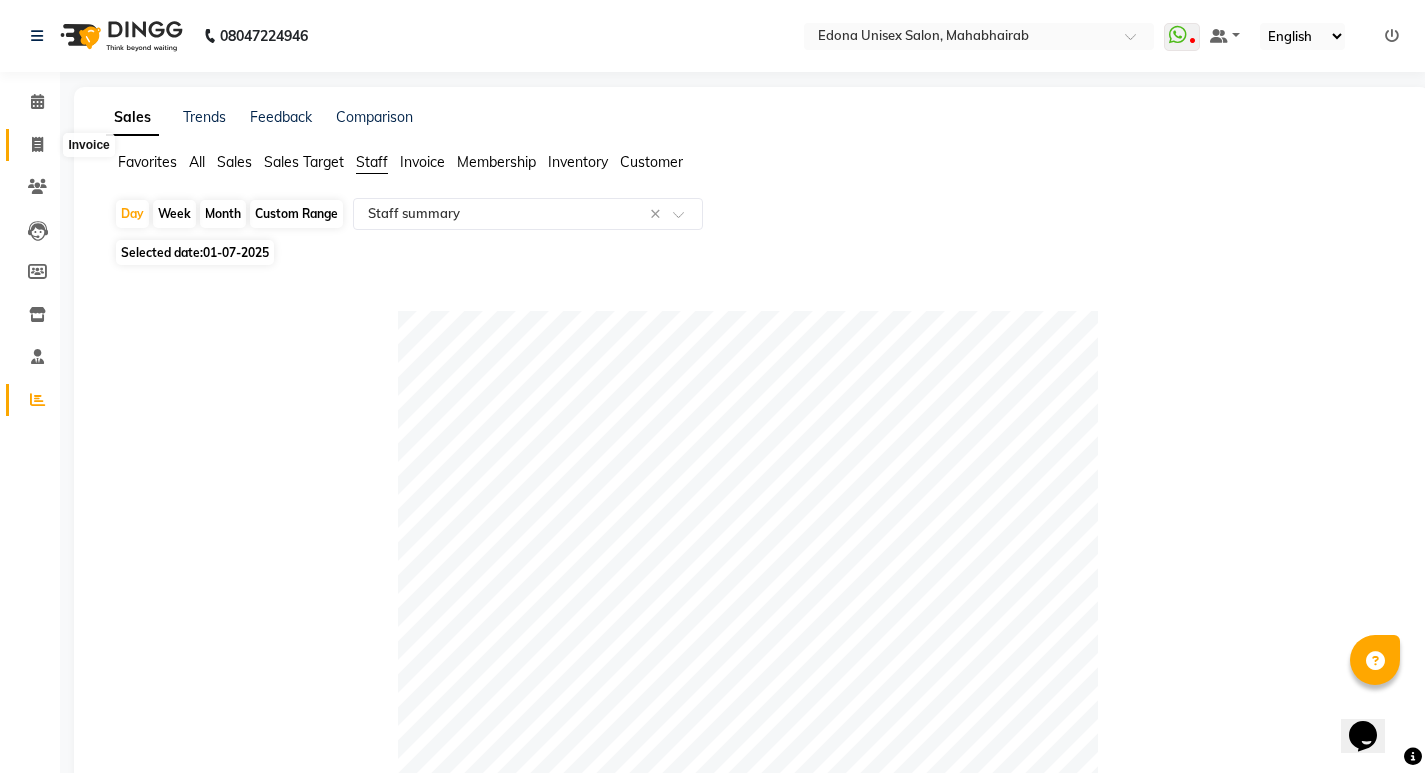 click 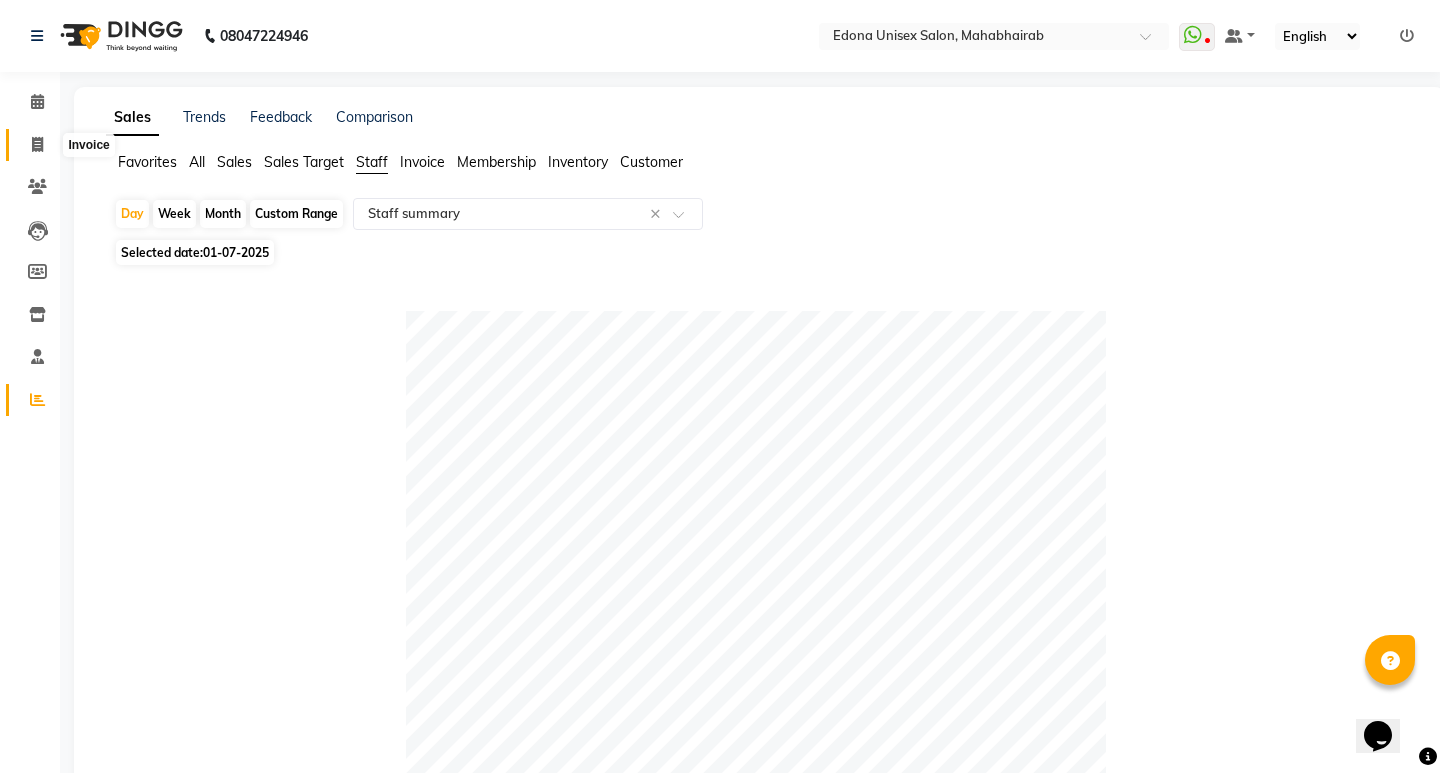 select on "service" 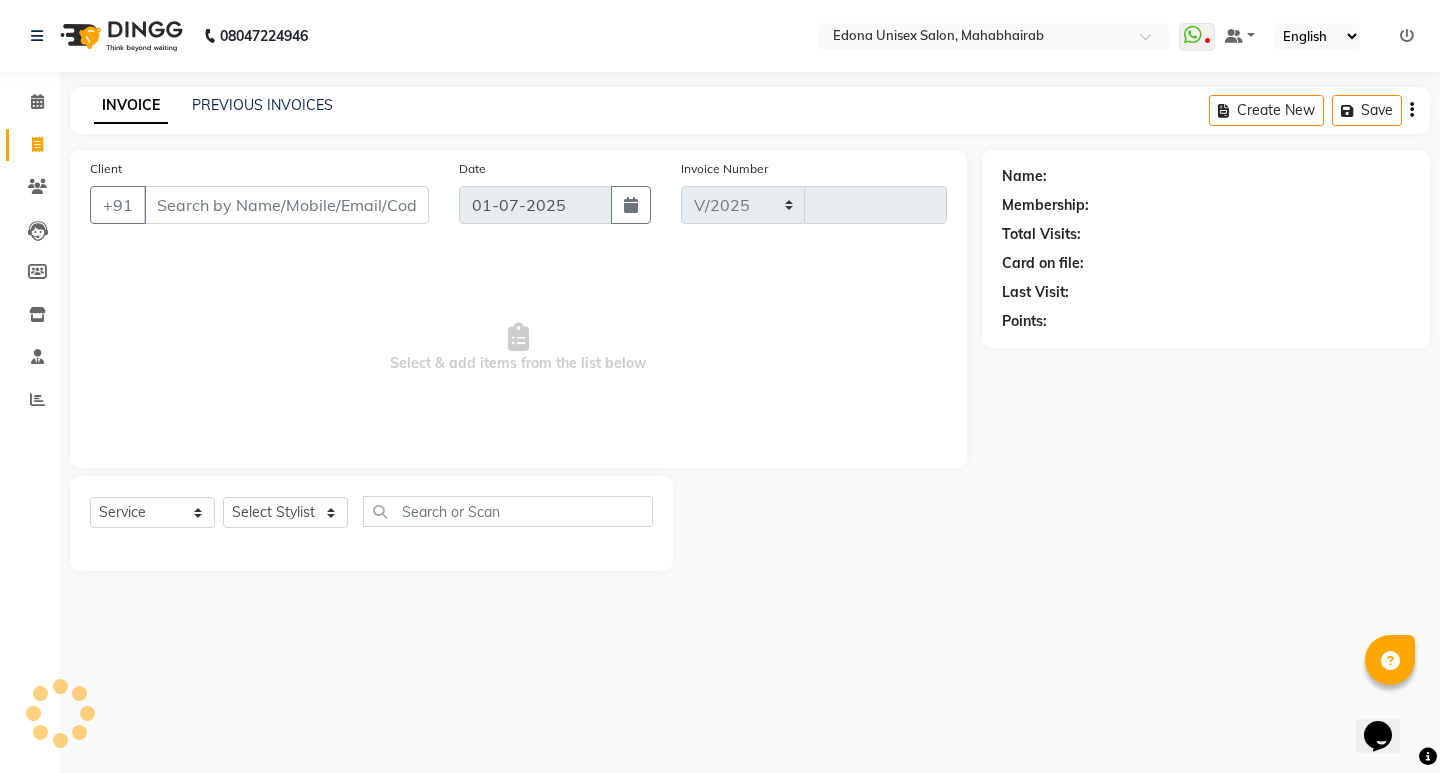 select on "5393" 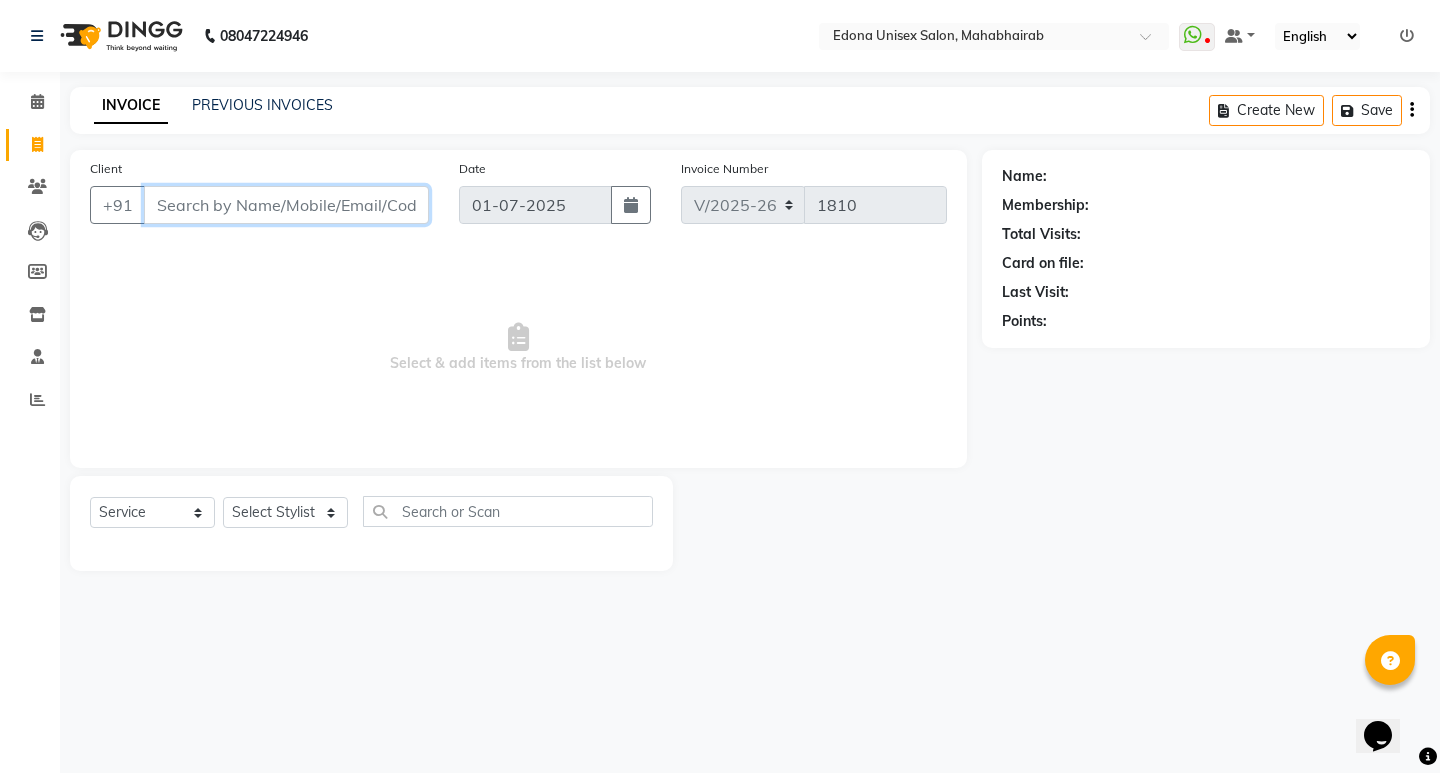 click on "Client" at bounding box center (286, 205) 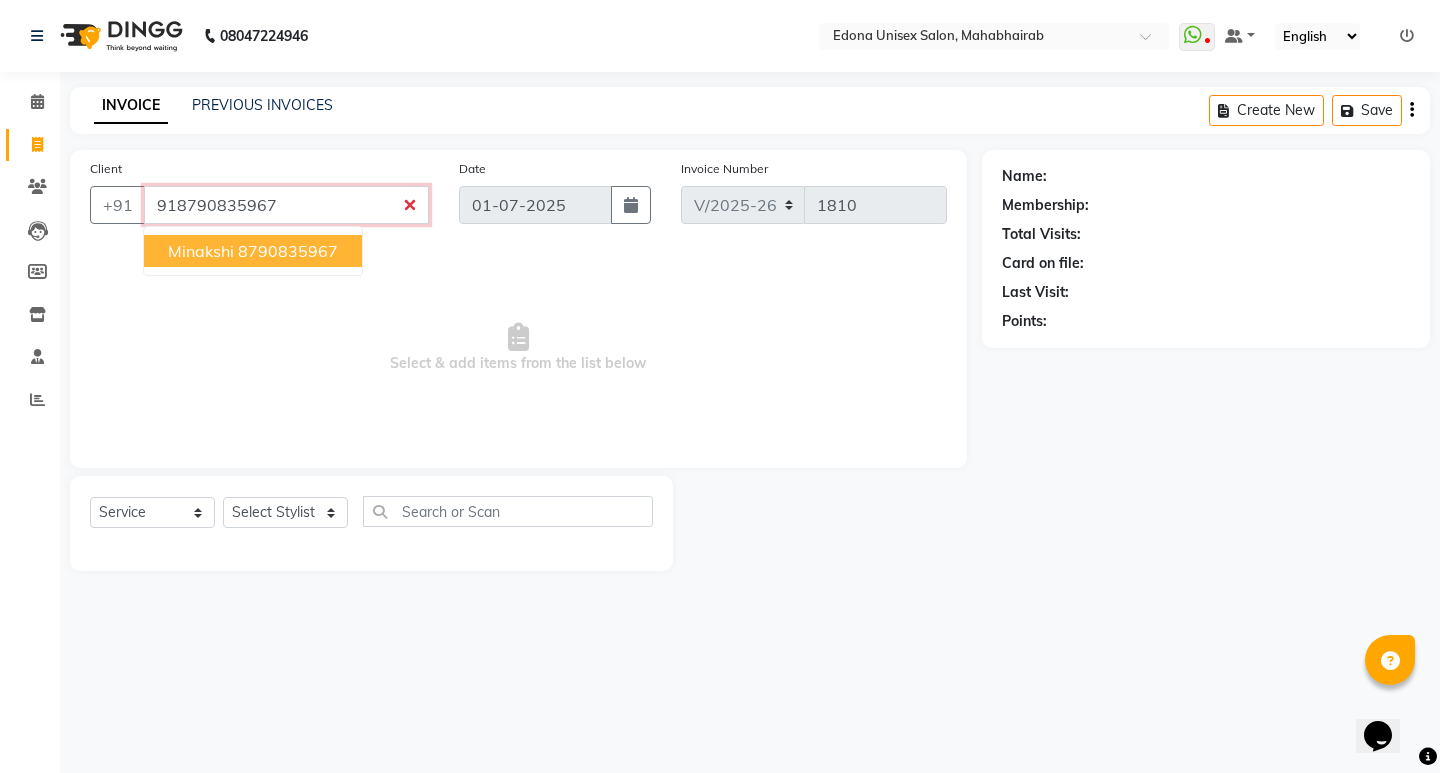 click on "8790835967" at bounding box center (288, 251) 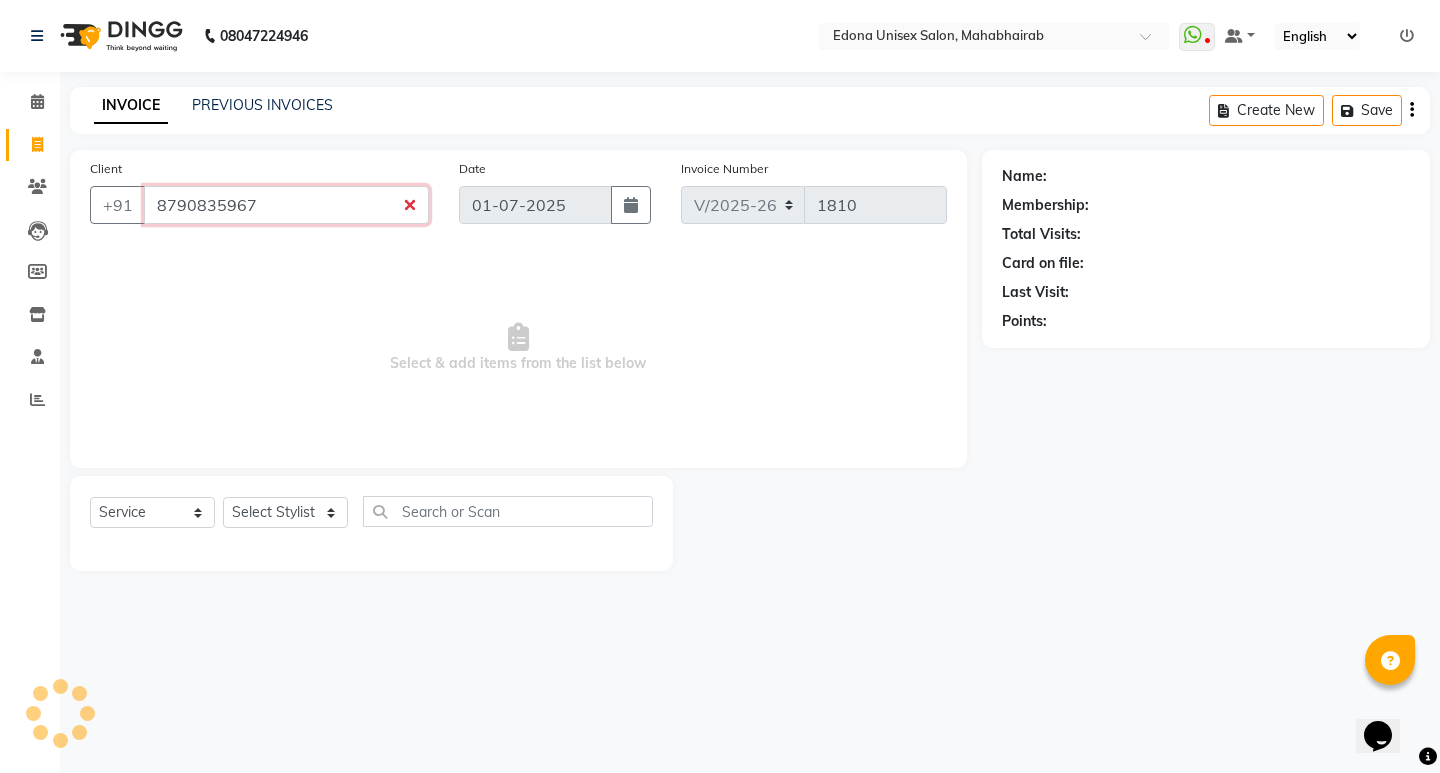 type on "8790835967" 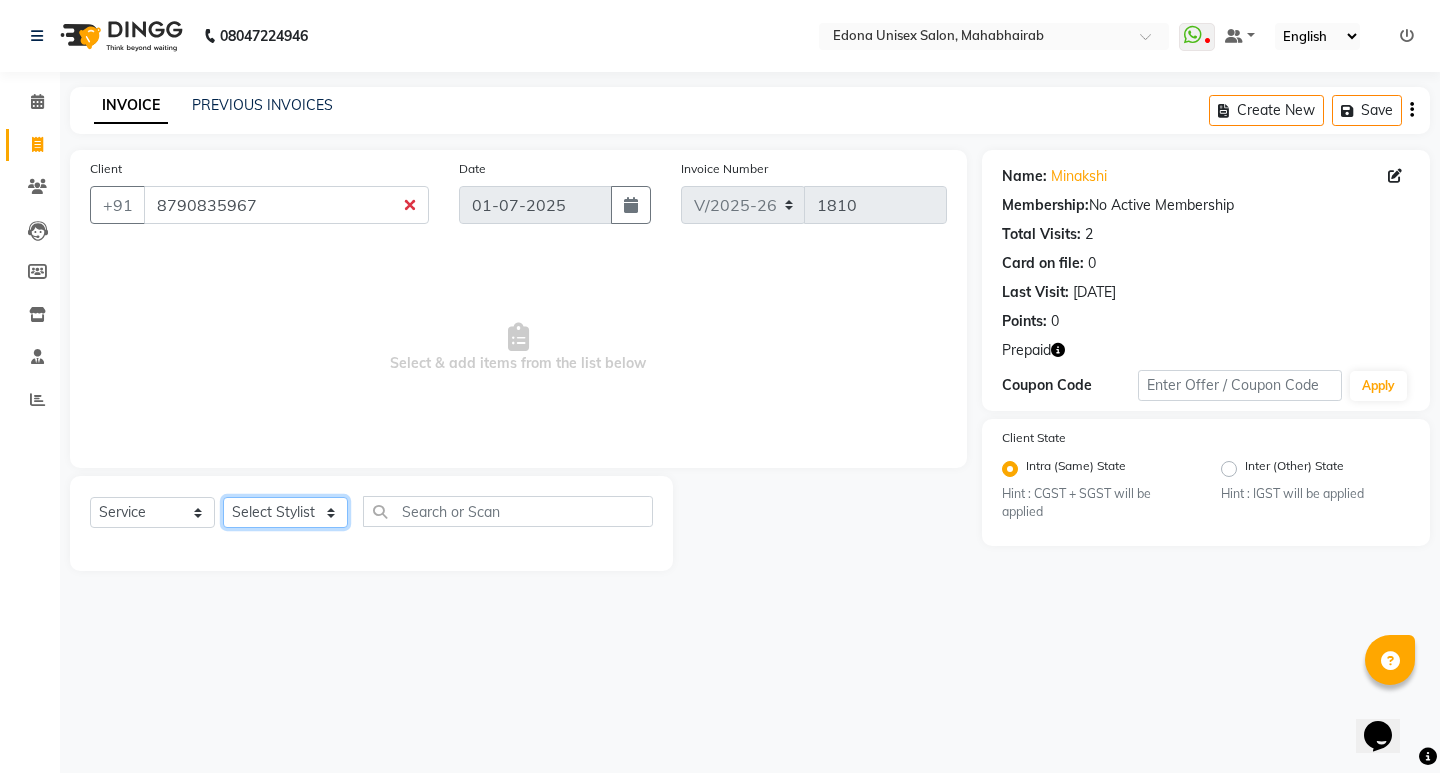 click on "Select Stylist Admin Anju Sonar Bir Basumtary Bishal Bharma Hemen Daimari Hombr Jogi Jenny kayina Kriti Lokesh Verma Mithiser Bodo Monisha Goyari Neha Pahi Prabir Das Rashmi Basumtary Reshma Sultana Roselin Basumtary Sumitra Subba" 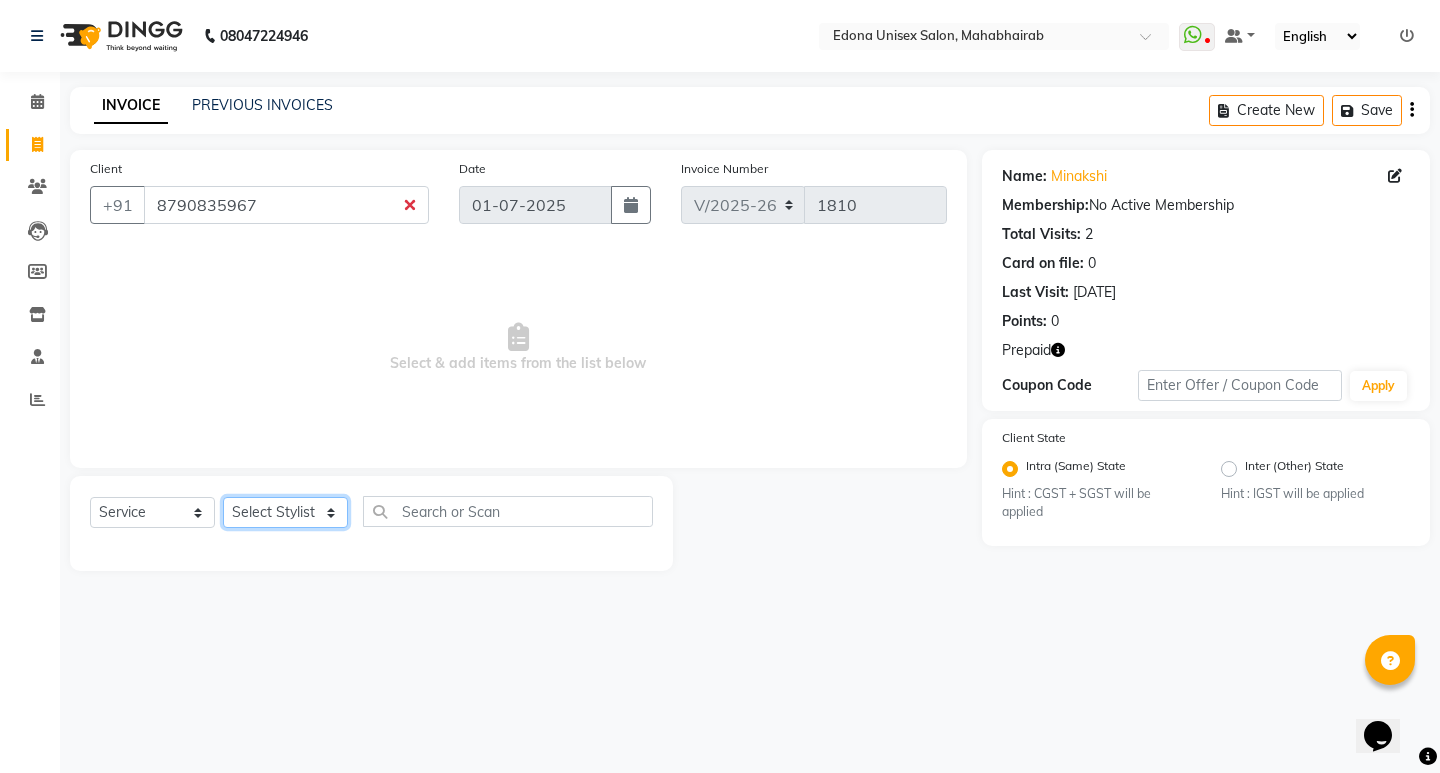 select on "35904" 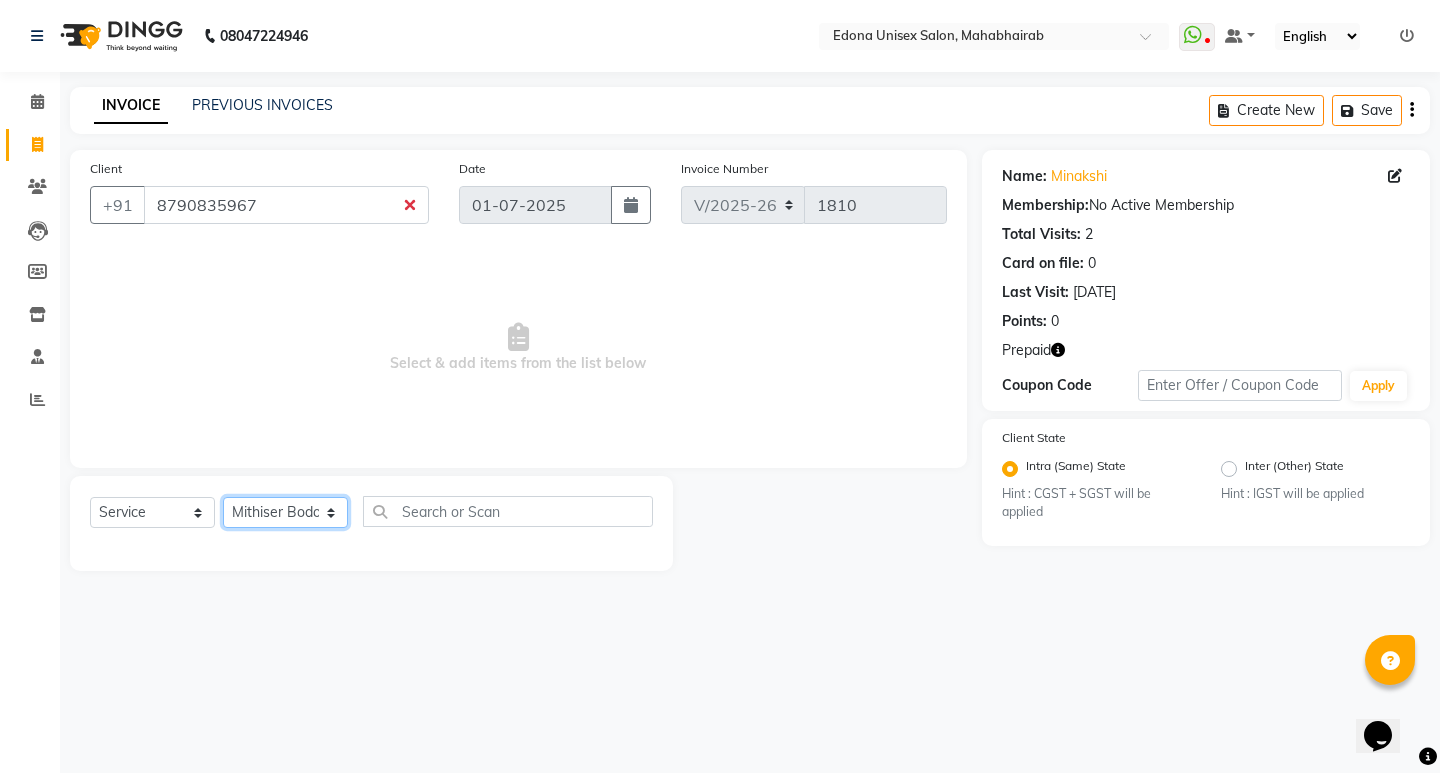 click on "Select Stylist Admin Anju Sonar Bir Basumtary Bishal Bharma Hemen Daimari Hombr Jogi Jenny kayina Kriti Lokesh Verma Mithiser Bodo Monisha Goyari Neha Pahi Prabir Das Rashmi Basumtary Reshma Sultana Roselin Basumtary Sumitra Subba" 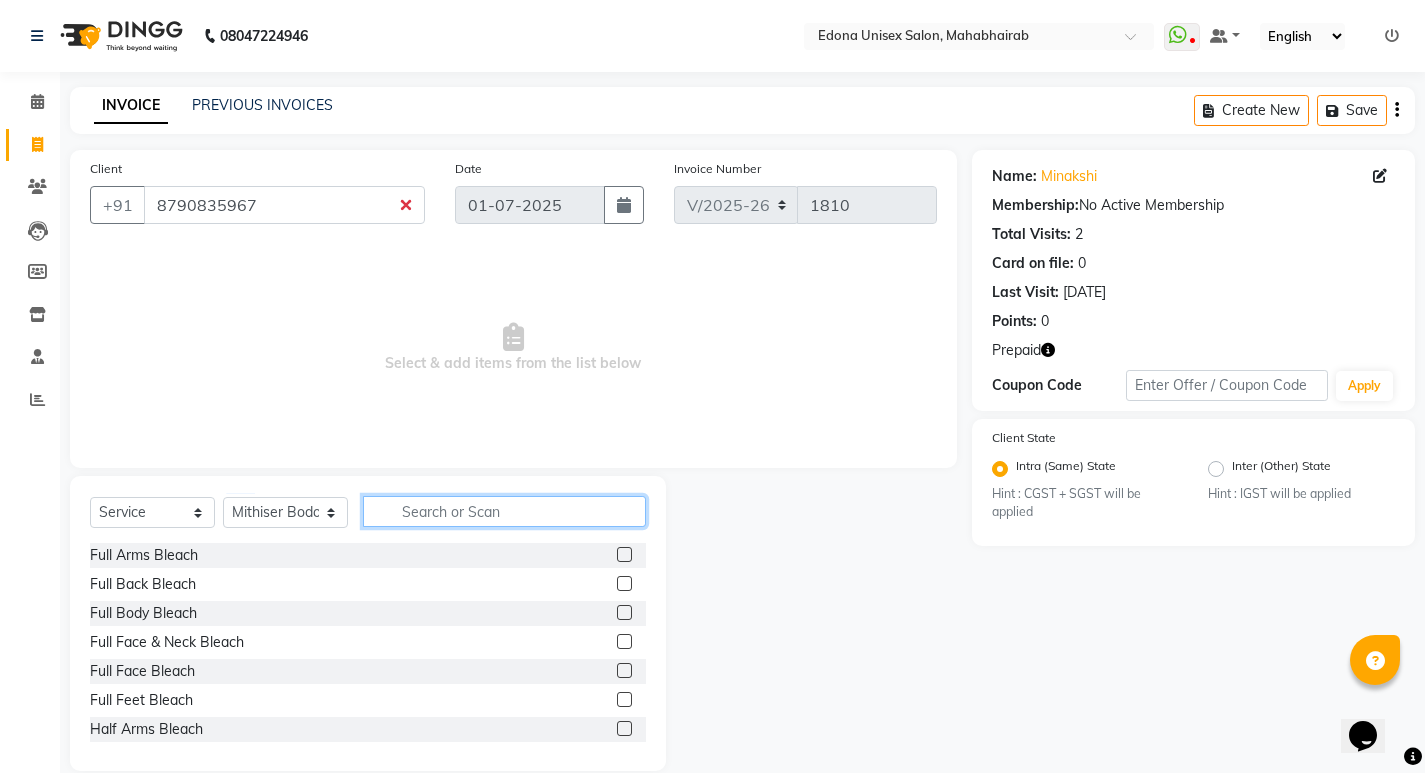 click 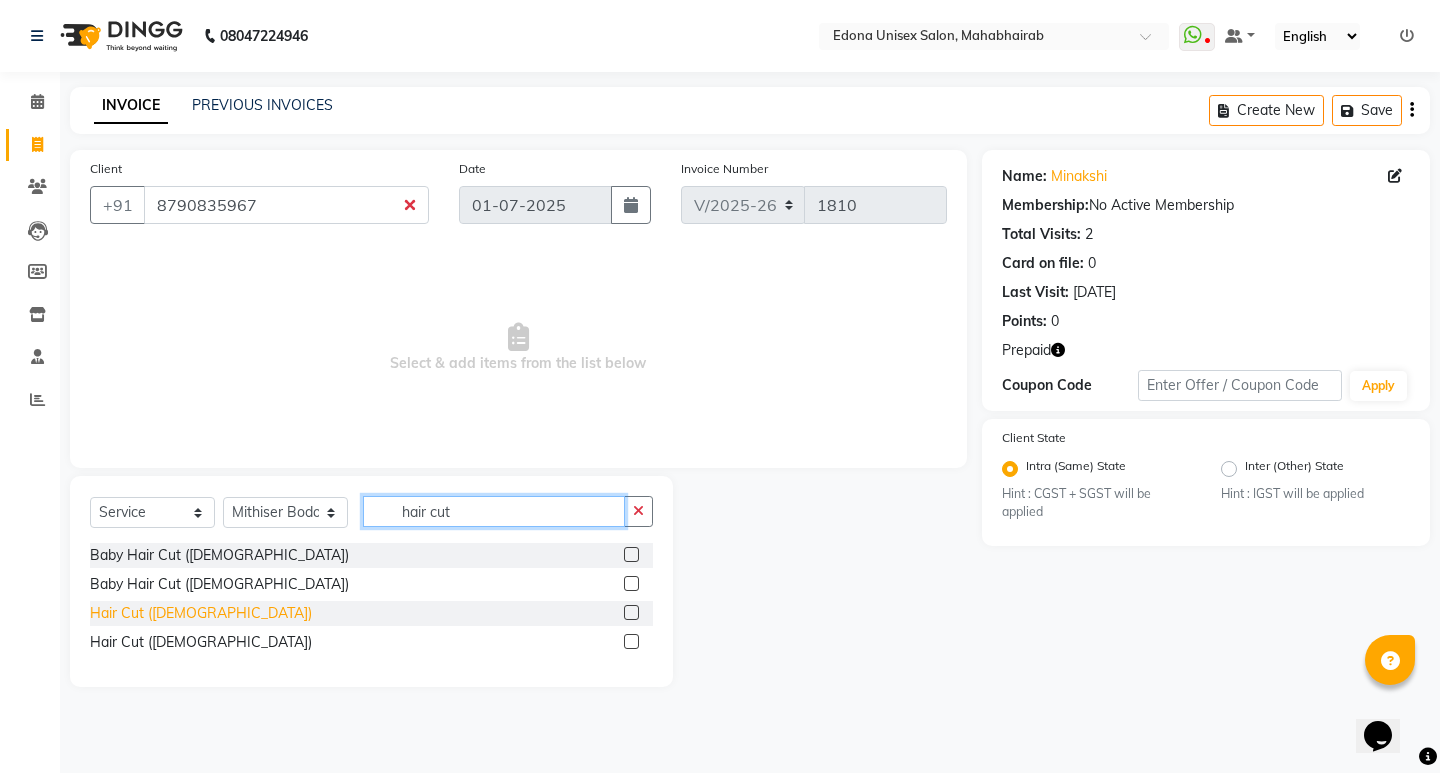 type on "hair cut" 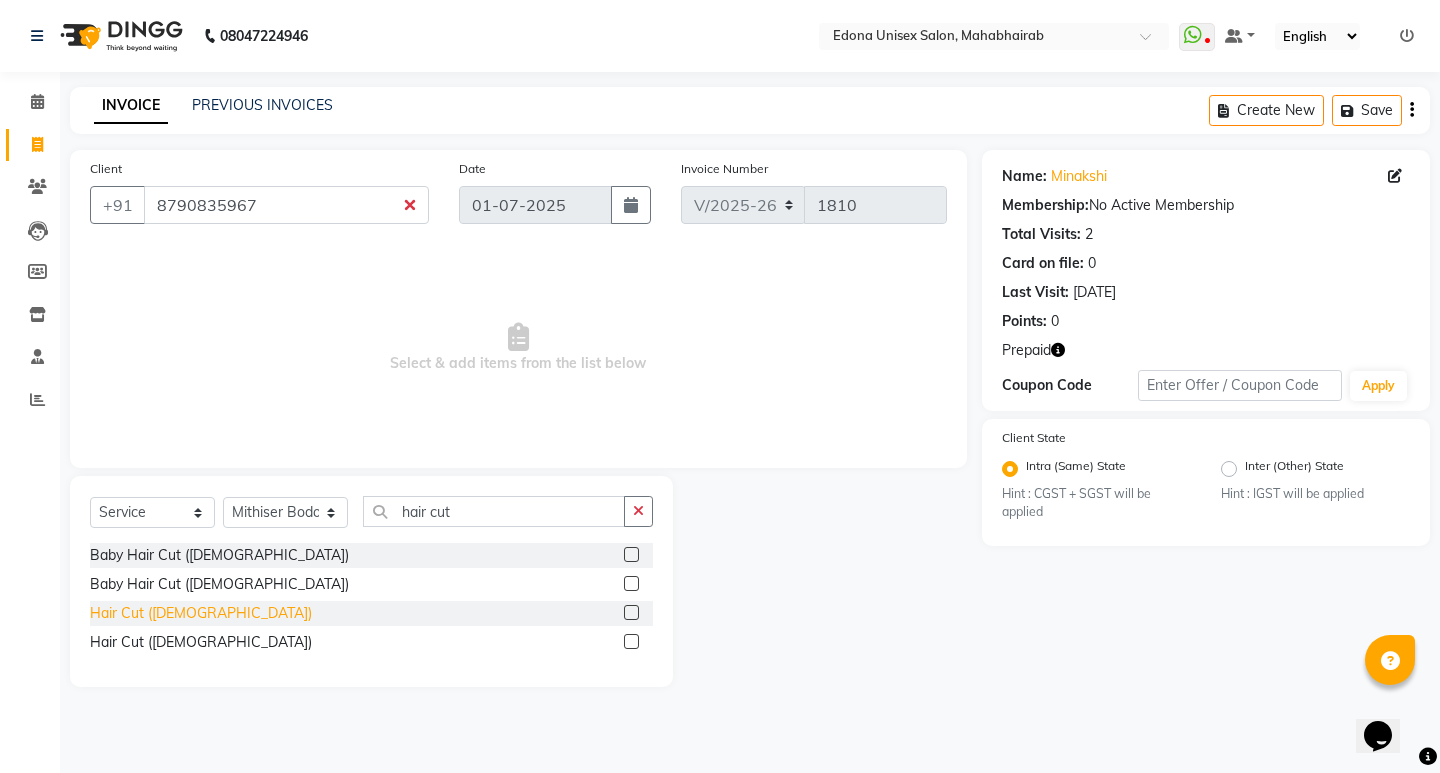 click on "Hair Cut ([DEMOGRAPHIC_DATA])" 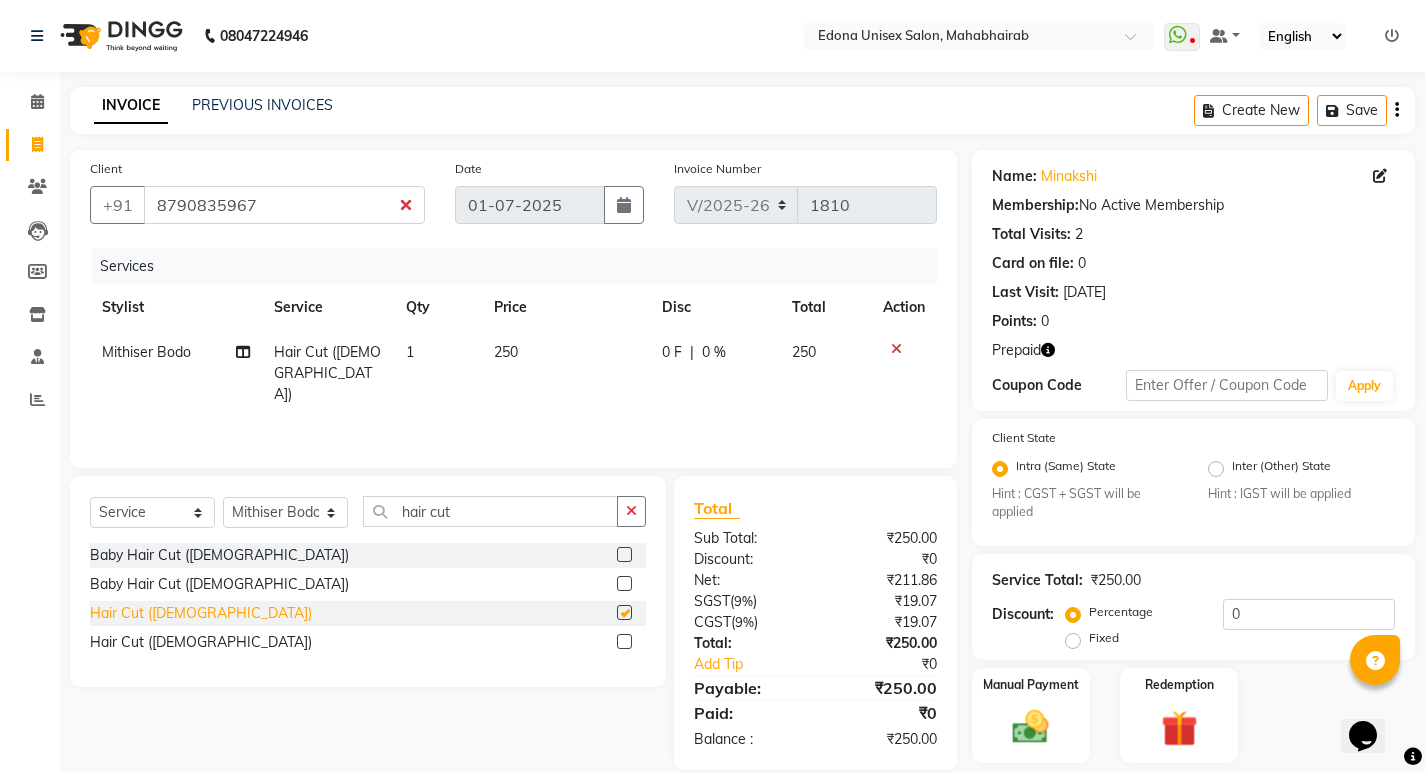 checkbox on "false" 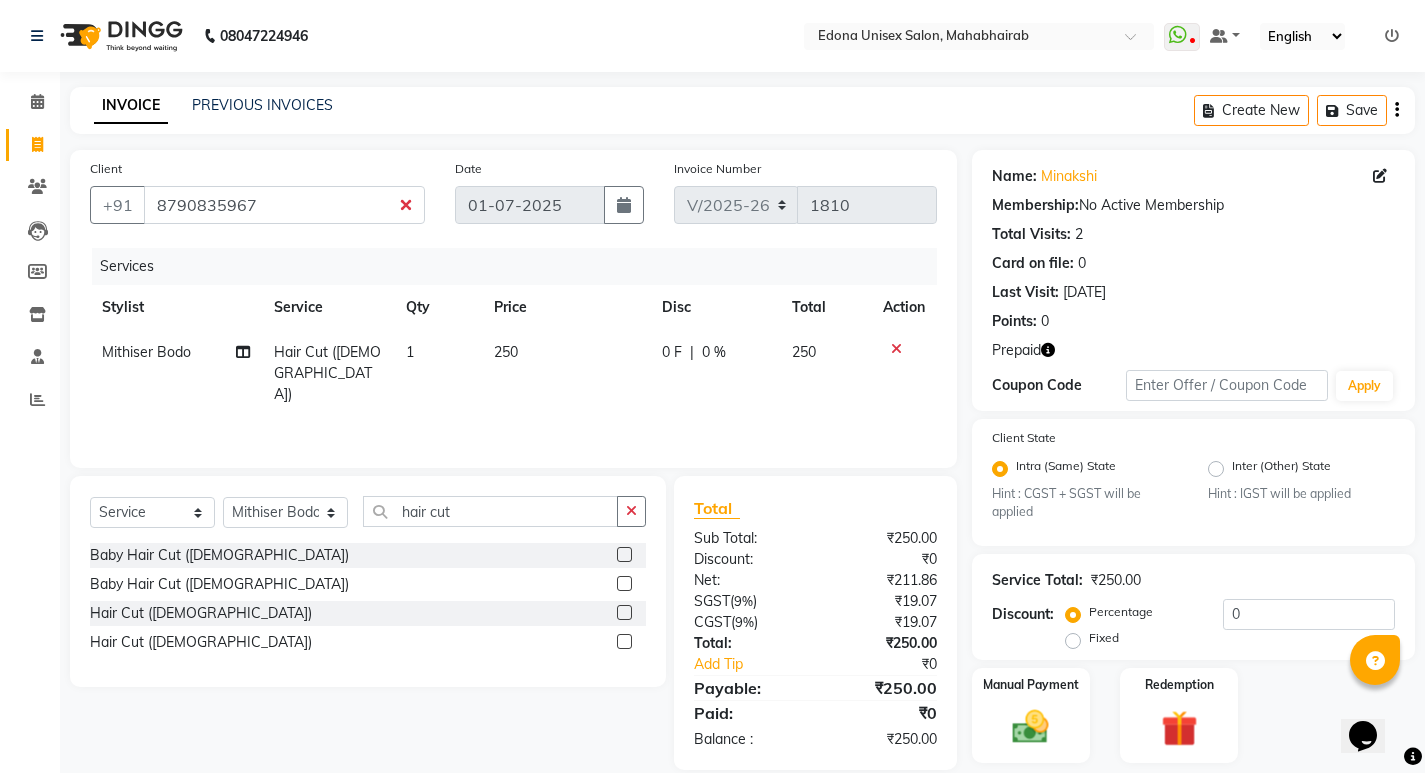 scroll, scrollTop: 61, scrollLeft: 0, axis: vertical 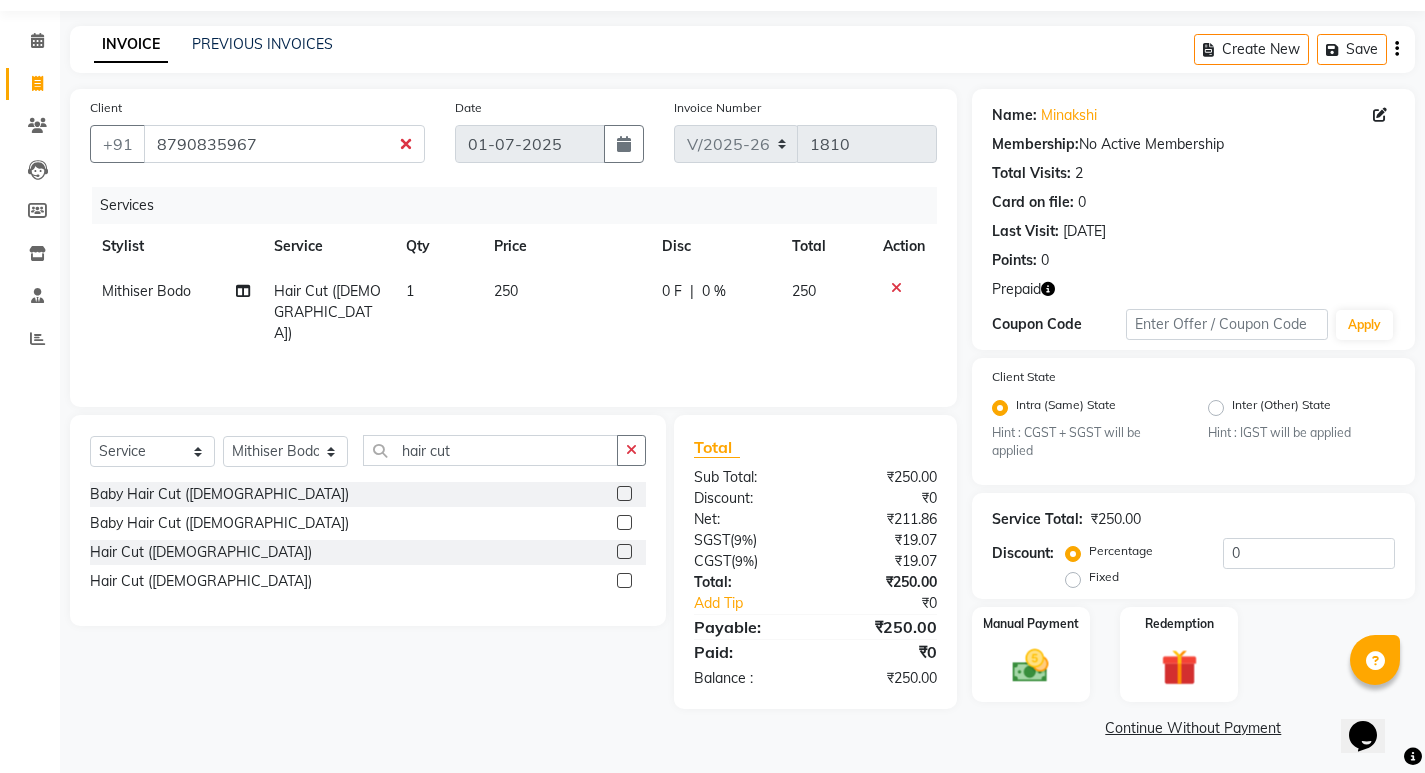 click on "Name: Minakshi  Membership:  No Active Membership  Total Visits:  2 Card on file:  0 Last Visit:   26-06-2025 Points:   0  Prepaid Coupon Code Apply" 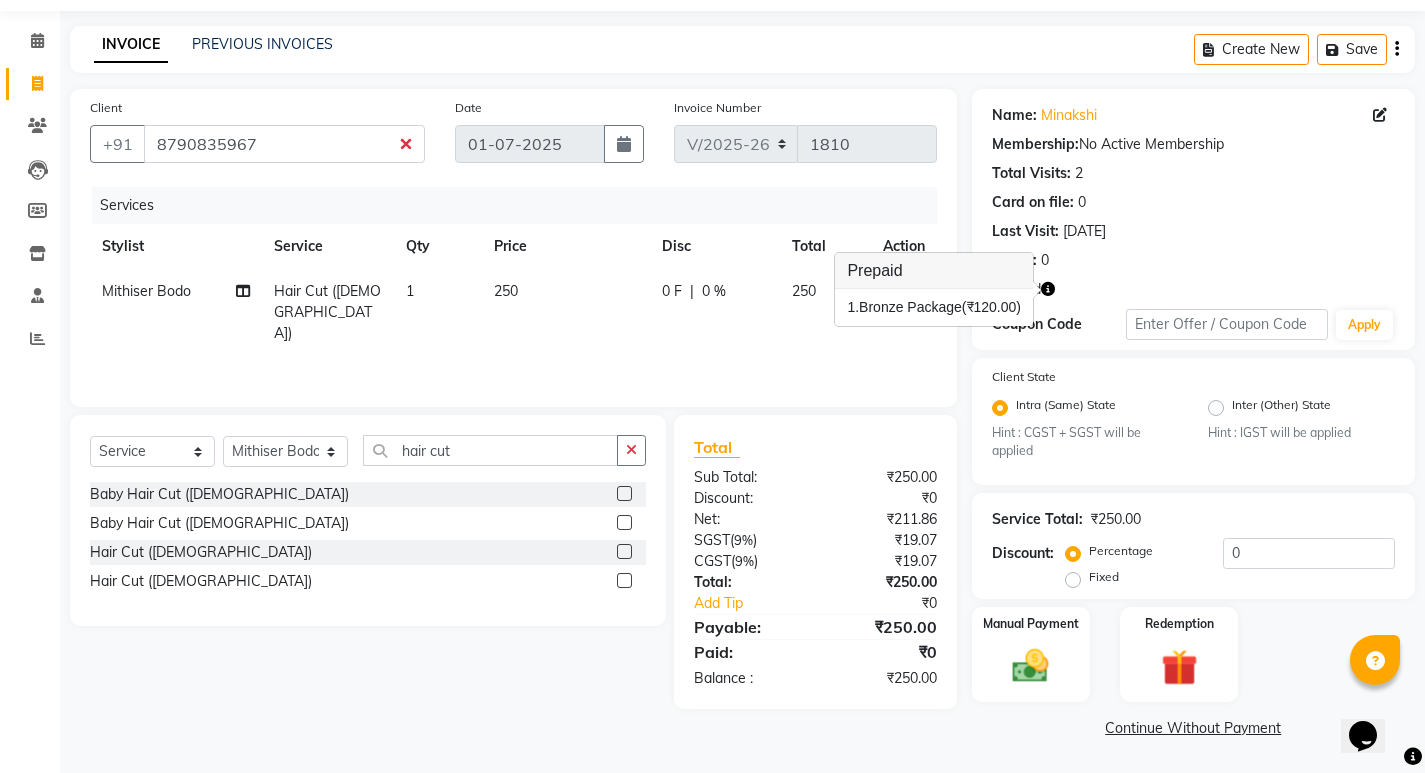 click 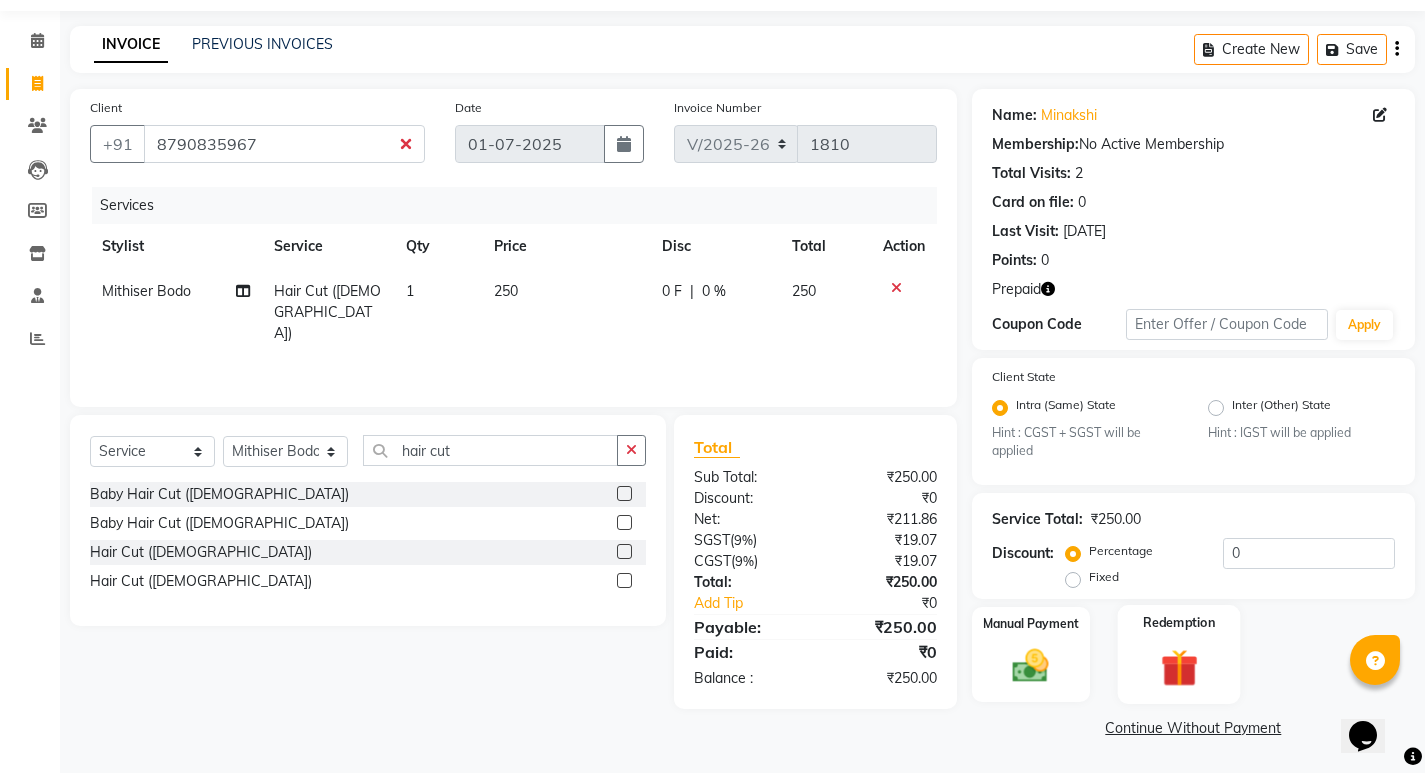 click on "Redemption" 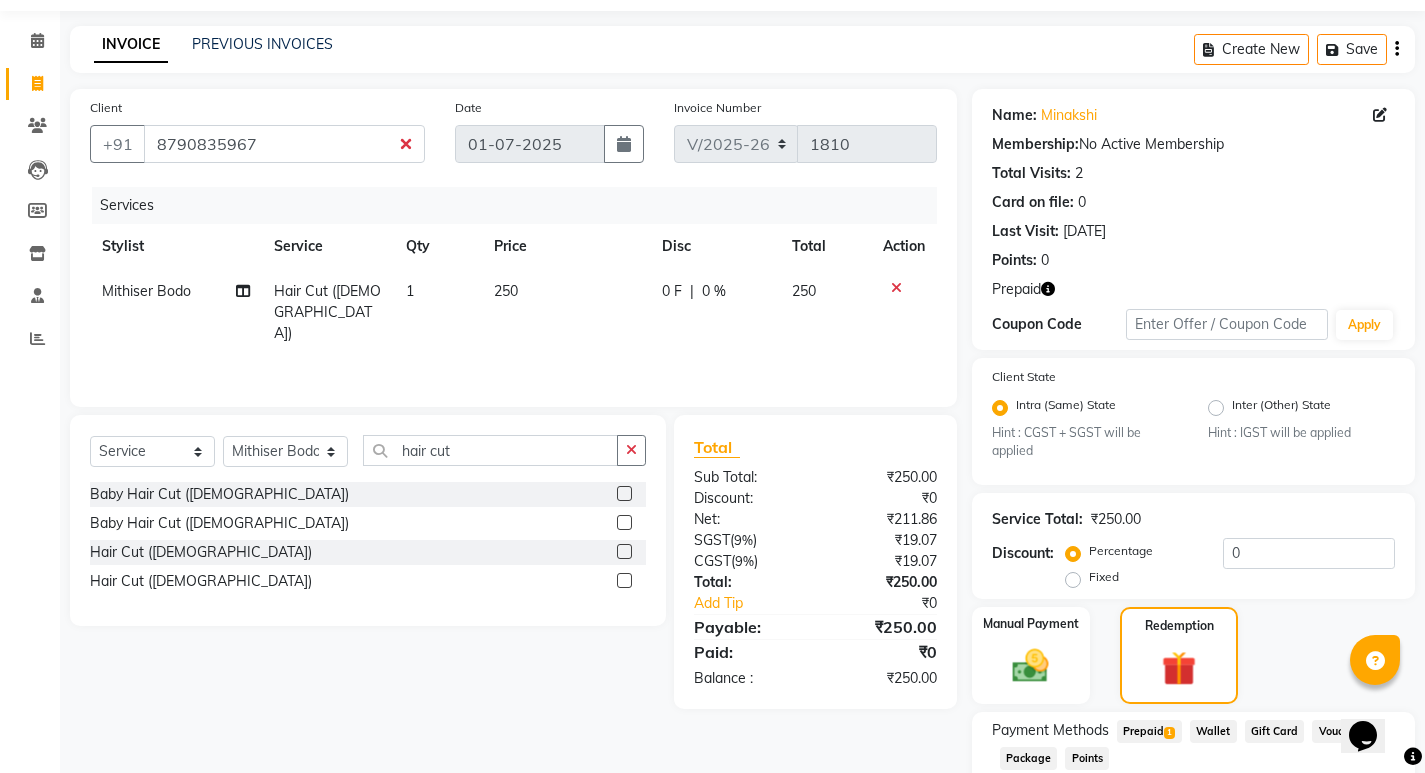 scroll, scrollTop: 191, scrollLeft: 0, axis: vertical 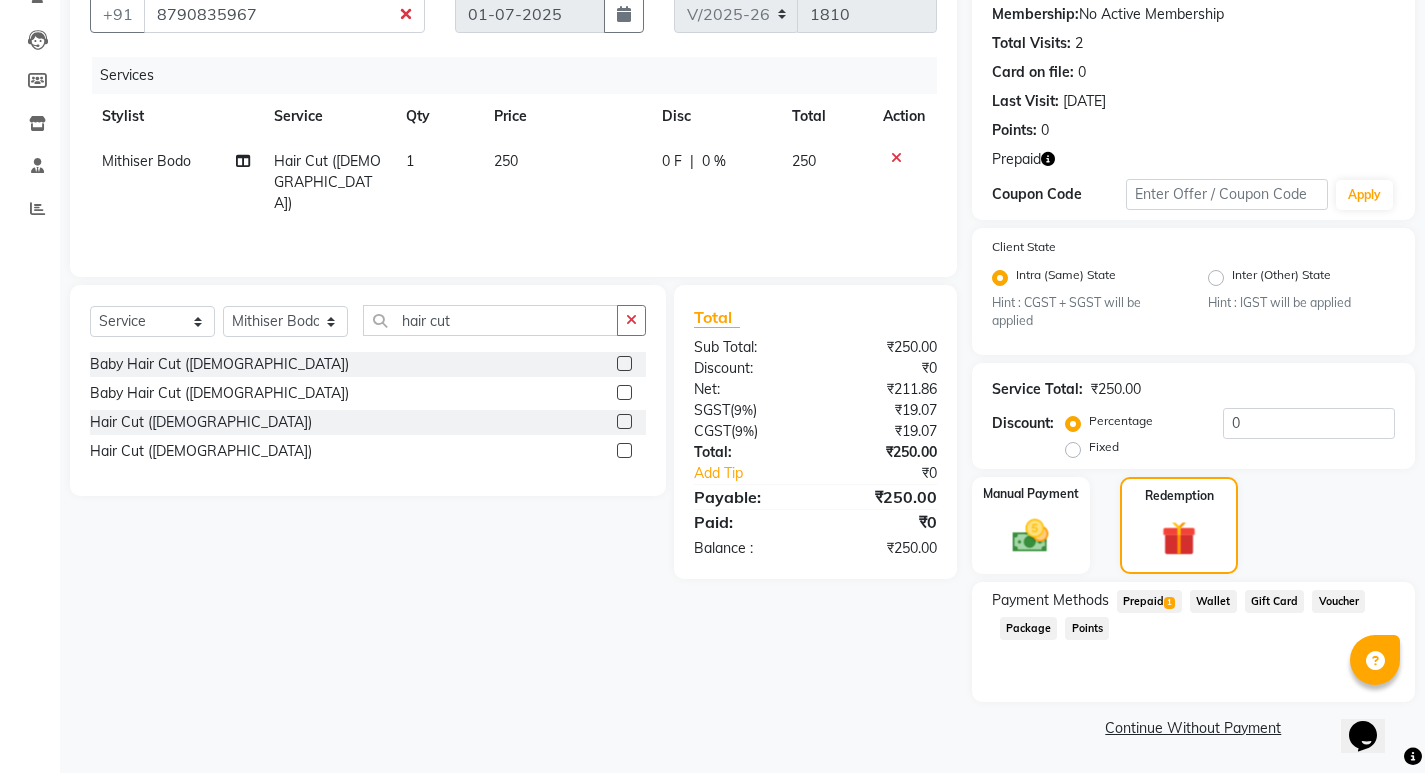 click on "Prepaid  1" 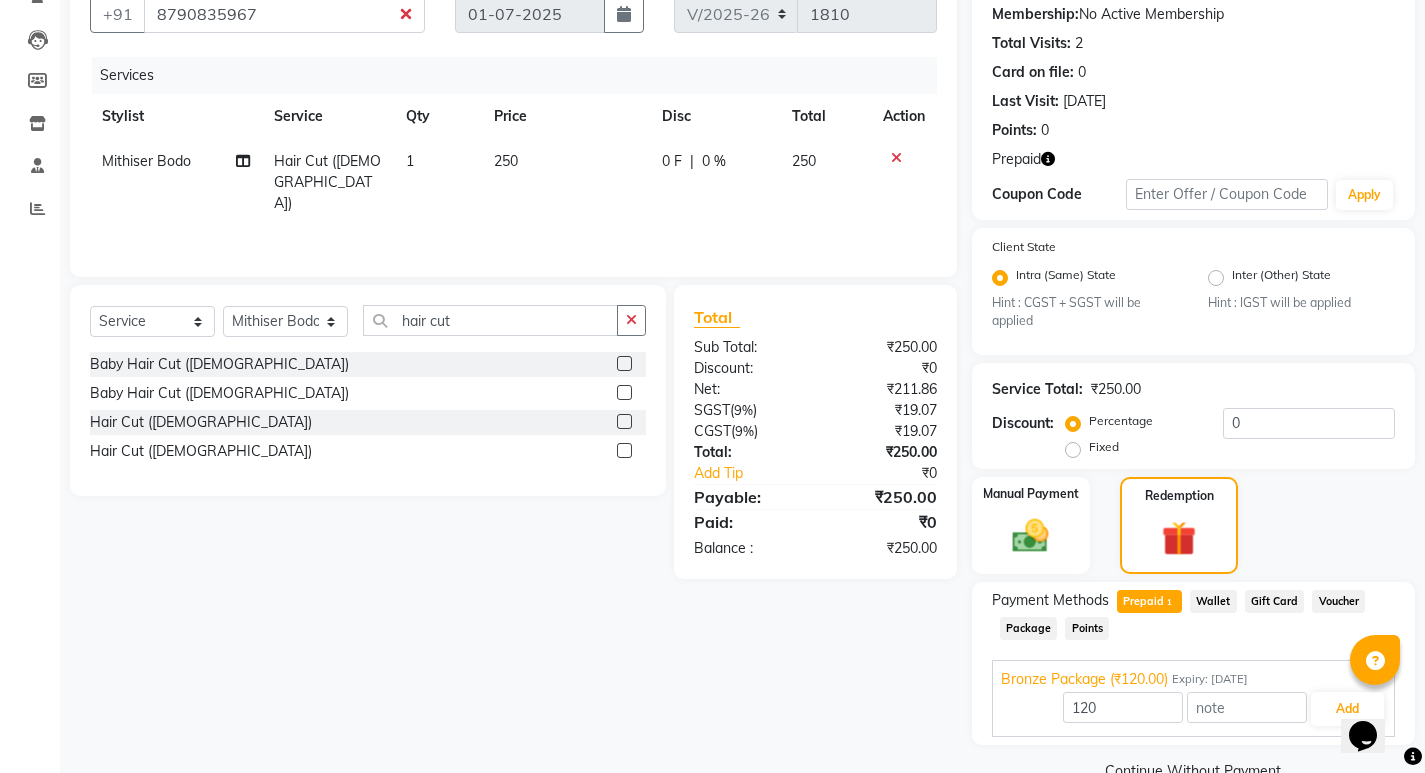 scroll, scrollTop: 234, scrollLeft: 0, axis: vertical 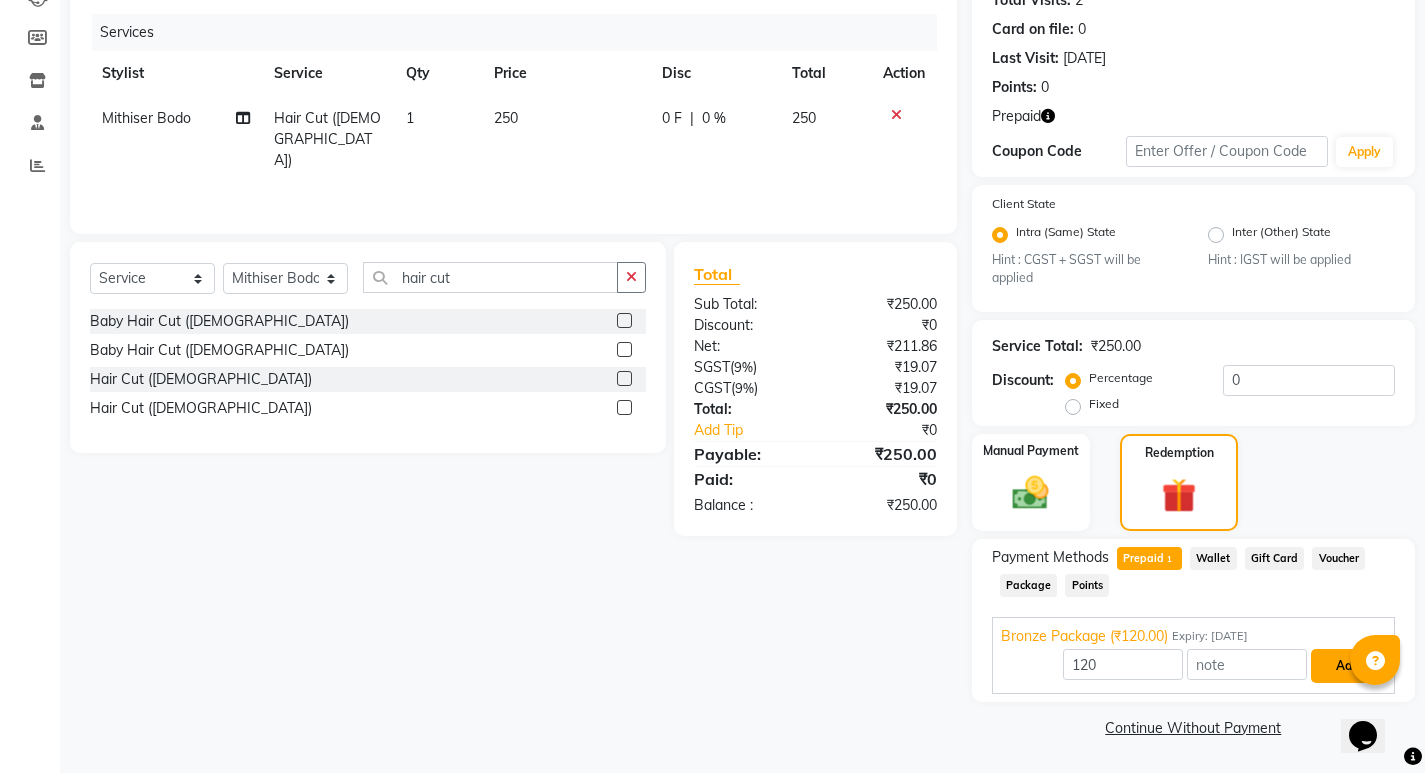 click on "Add" at bounding box center (1347, 666) 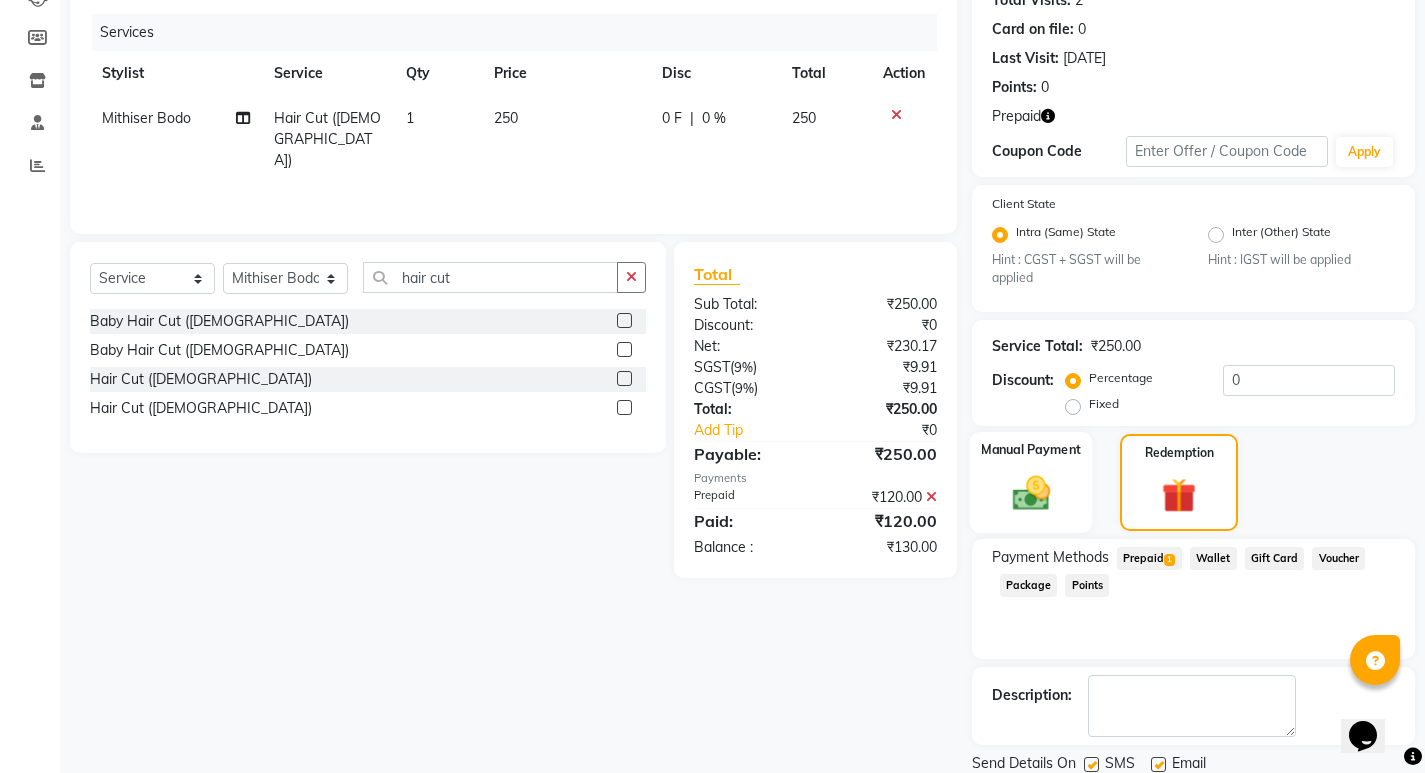 click 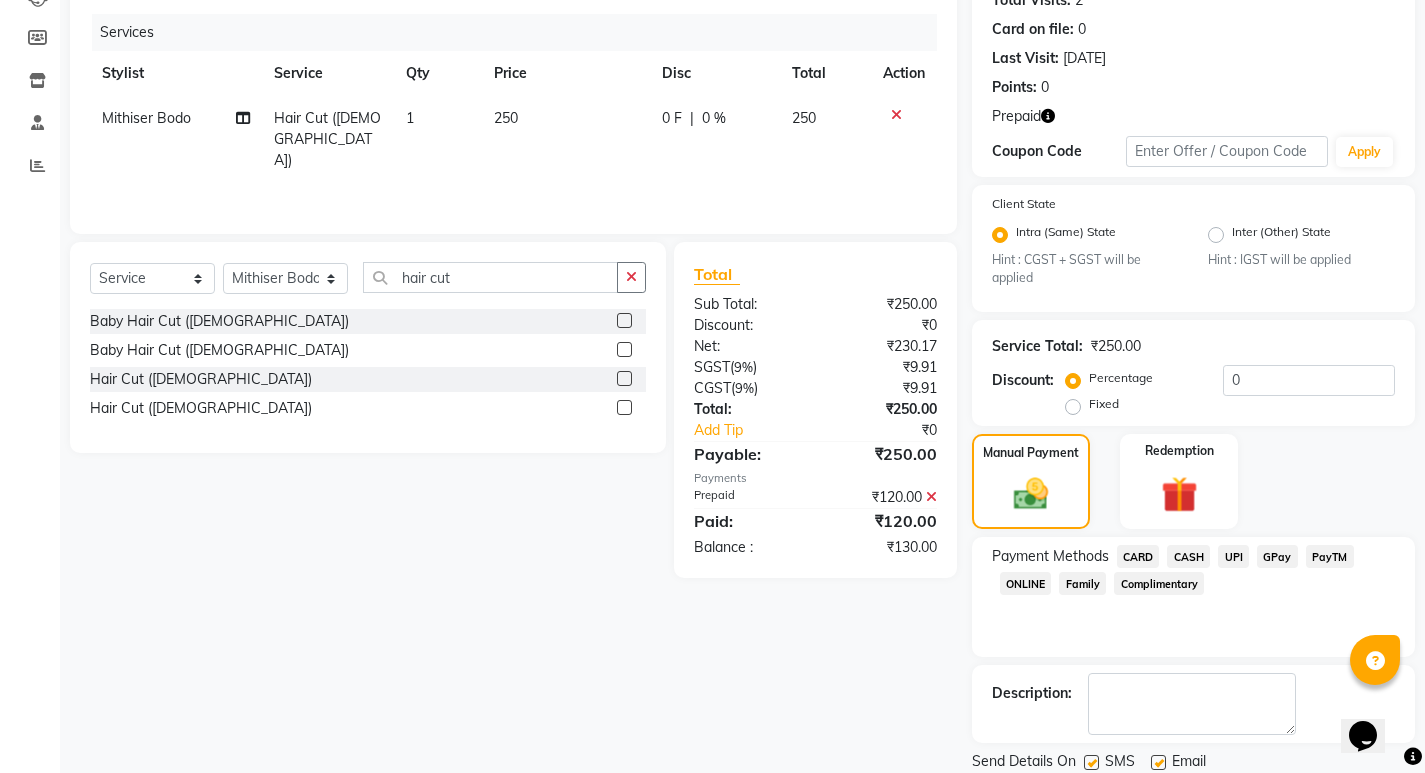 scroll, scrollTop: 302, scrollLeft: 0, axis: vertical 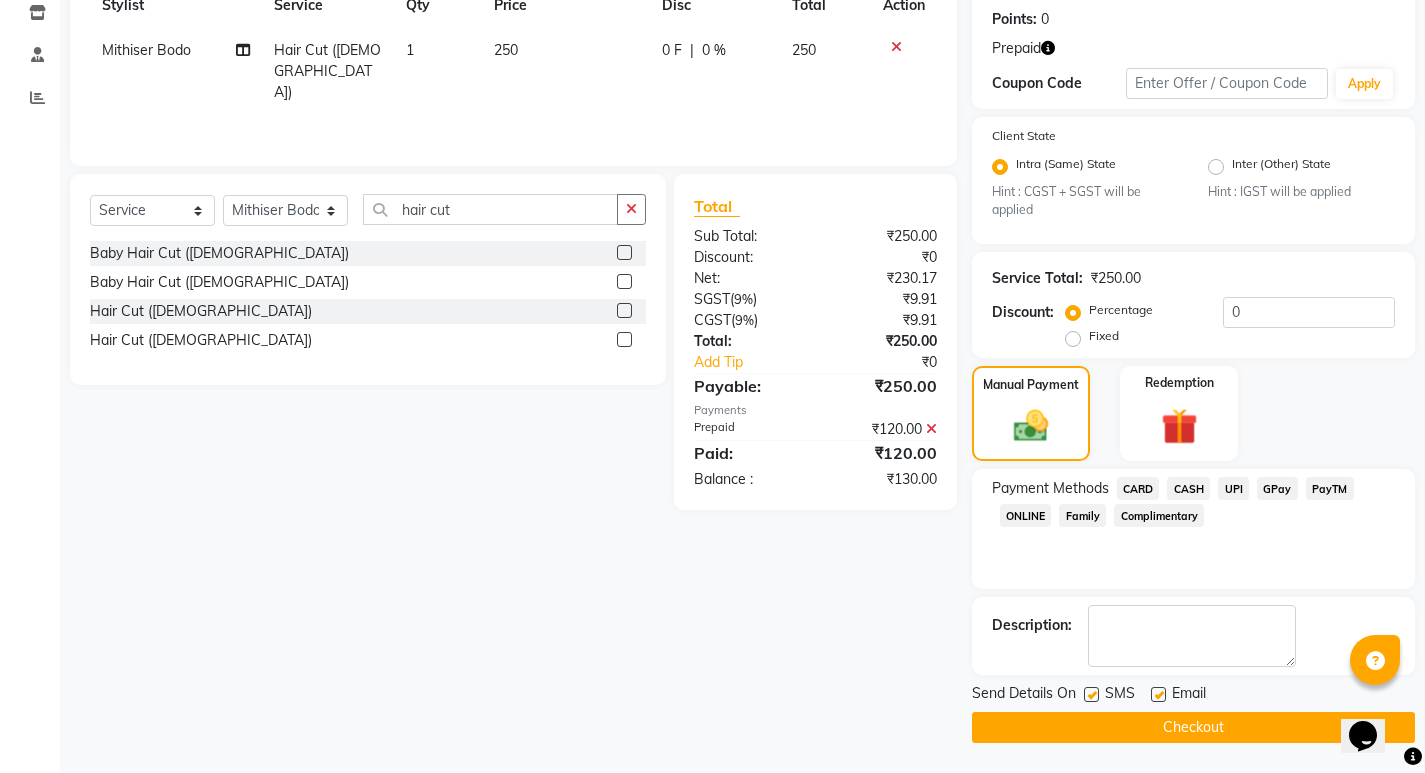 click on "CASH" 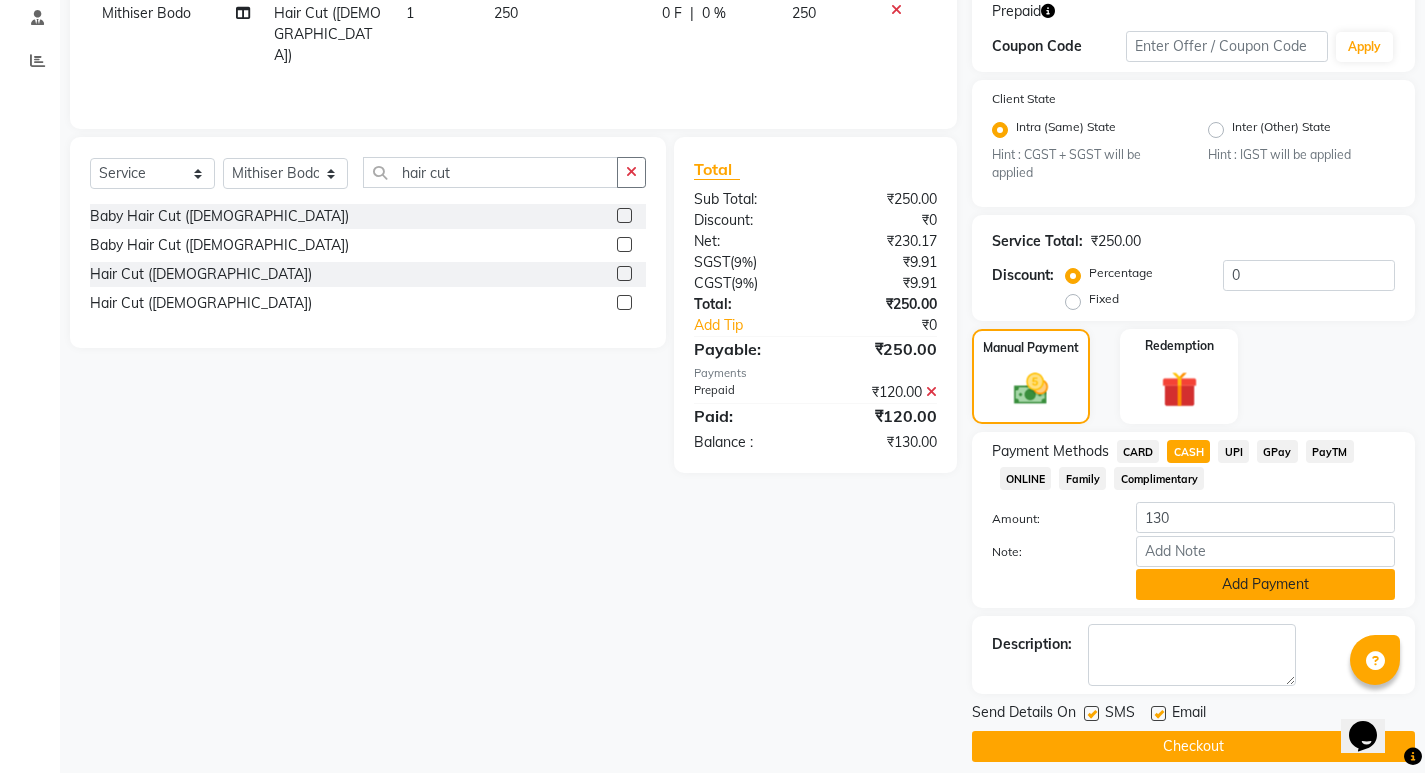 scroll, scrollTop: 358, scrollLeft: 0, axis: vertical 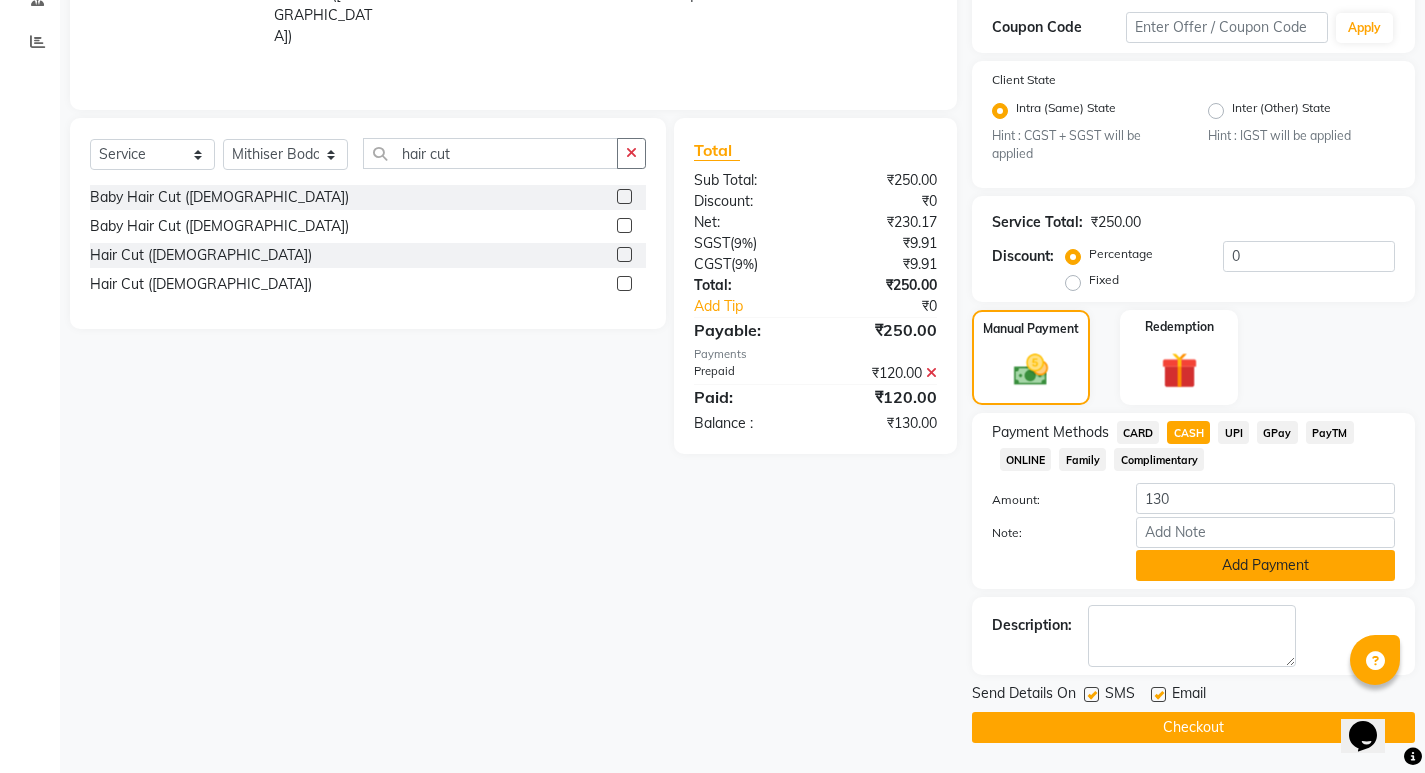 click on "Add Payment" 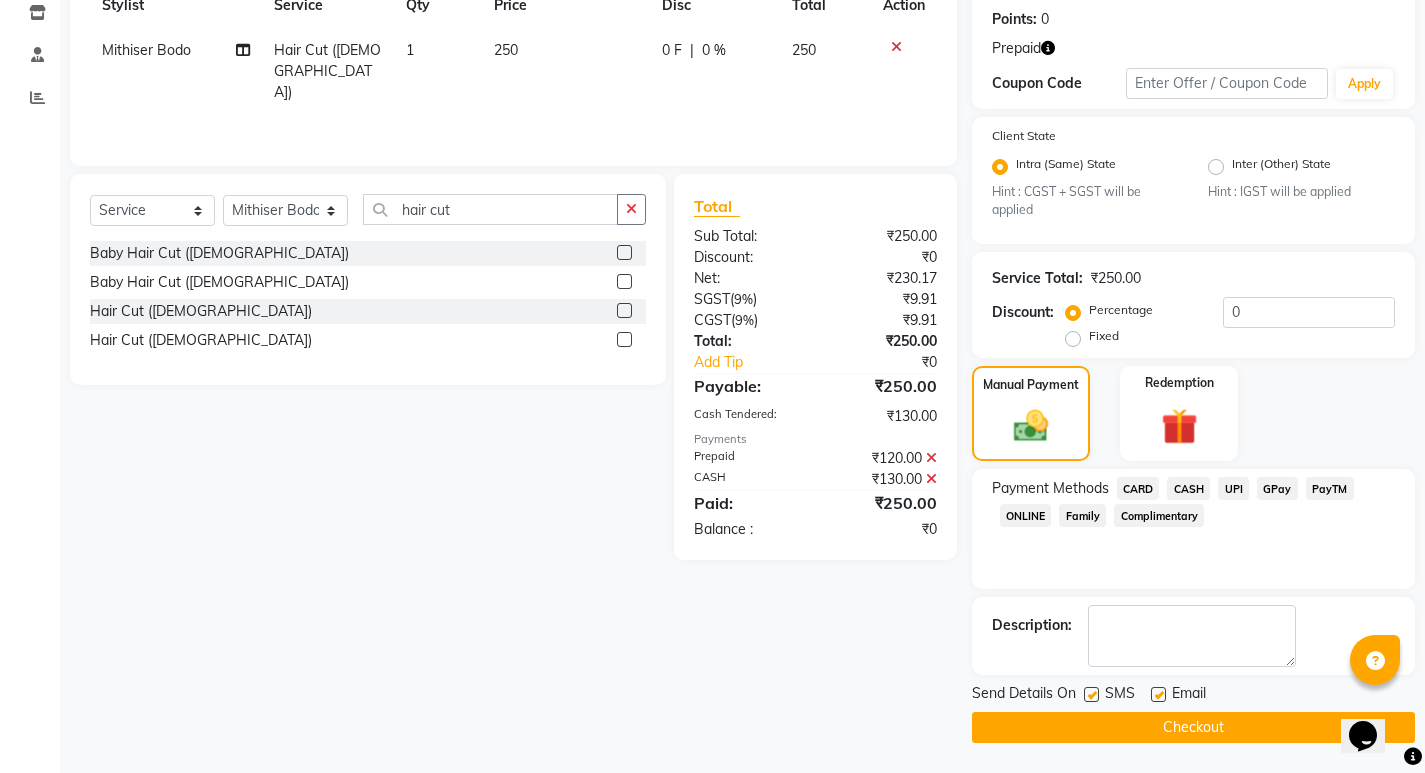 click 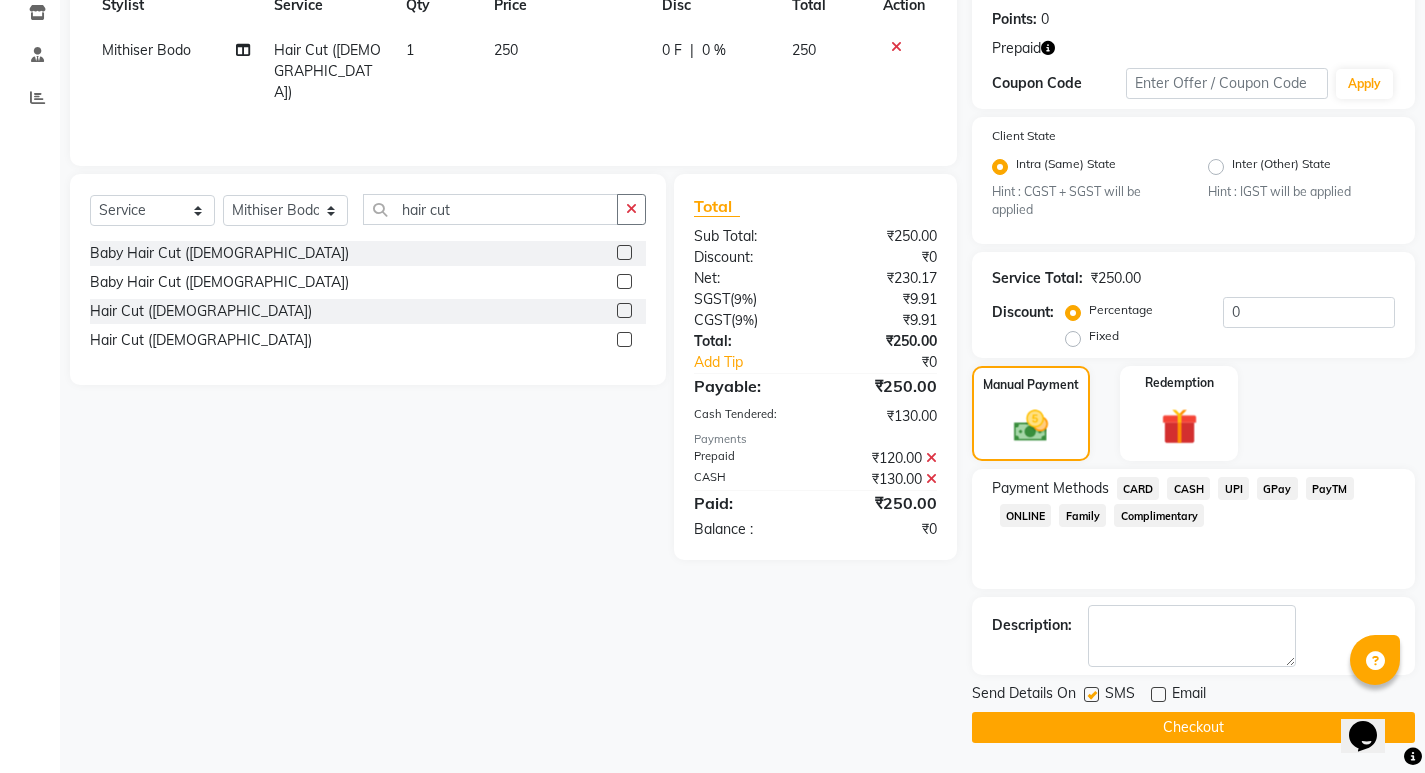 click 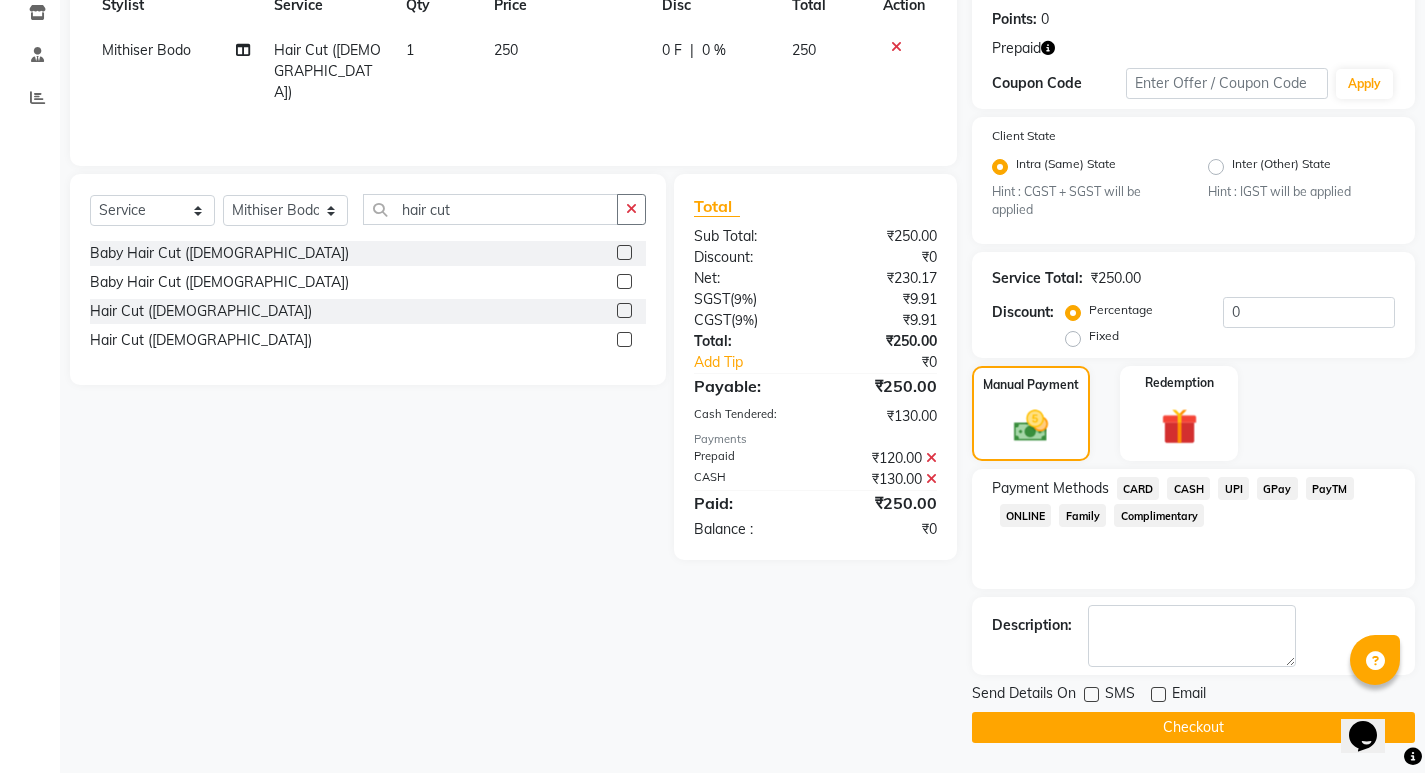 click on "Checkout" 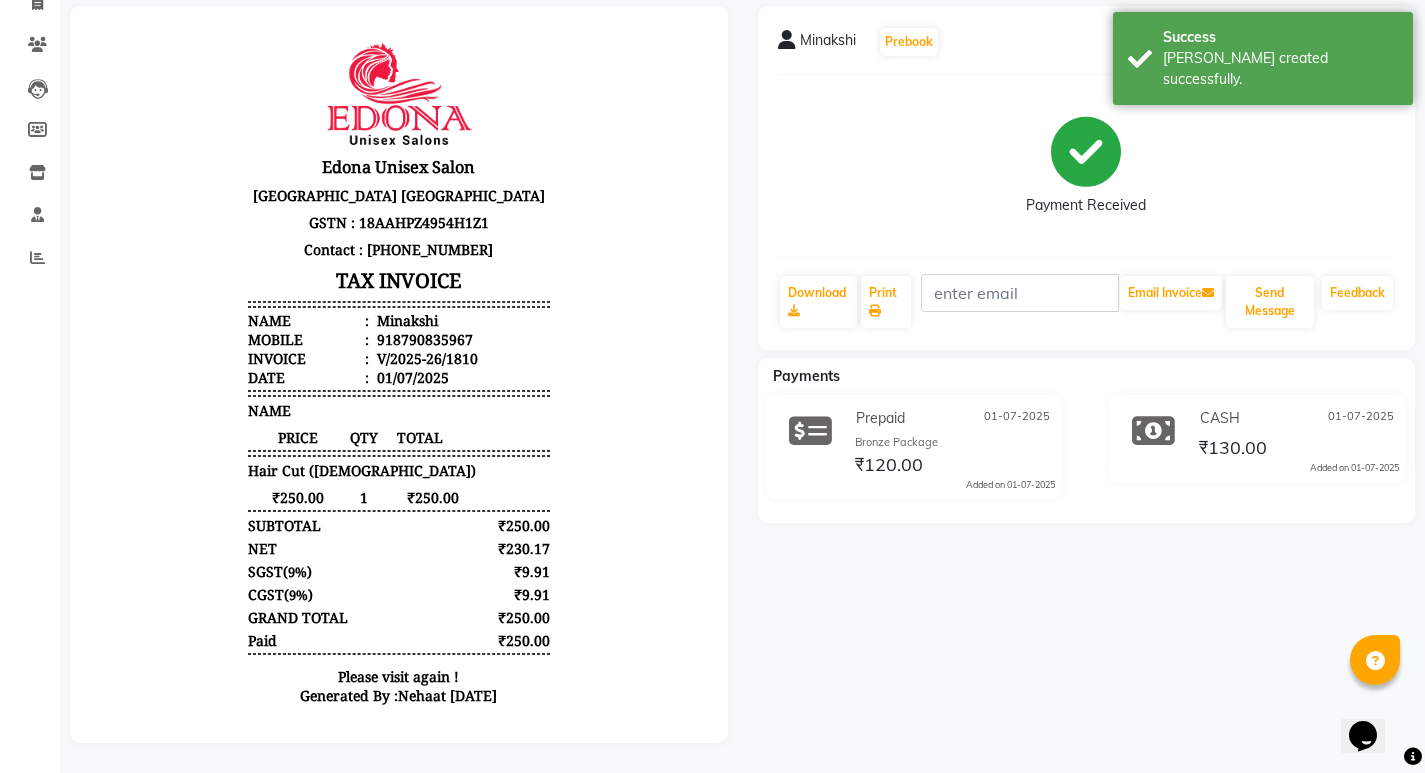 scroll, scrollTop: 0, scrollLeft: 0, axis: both 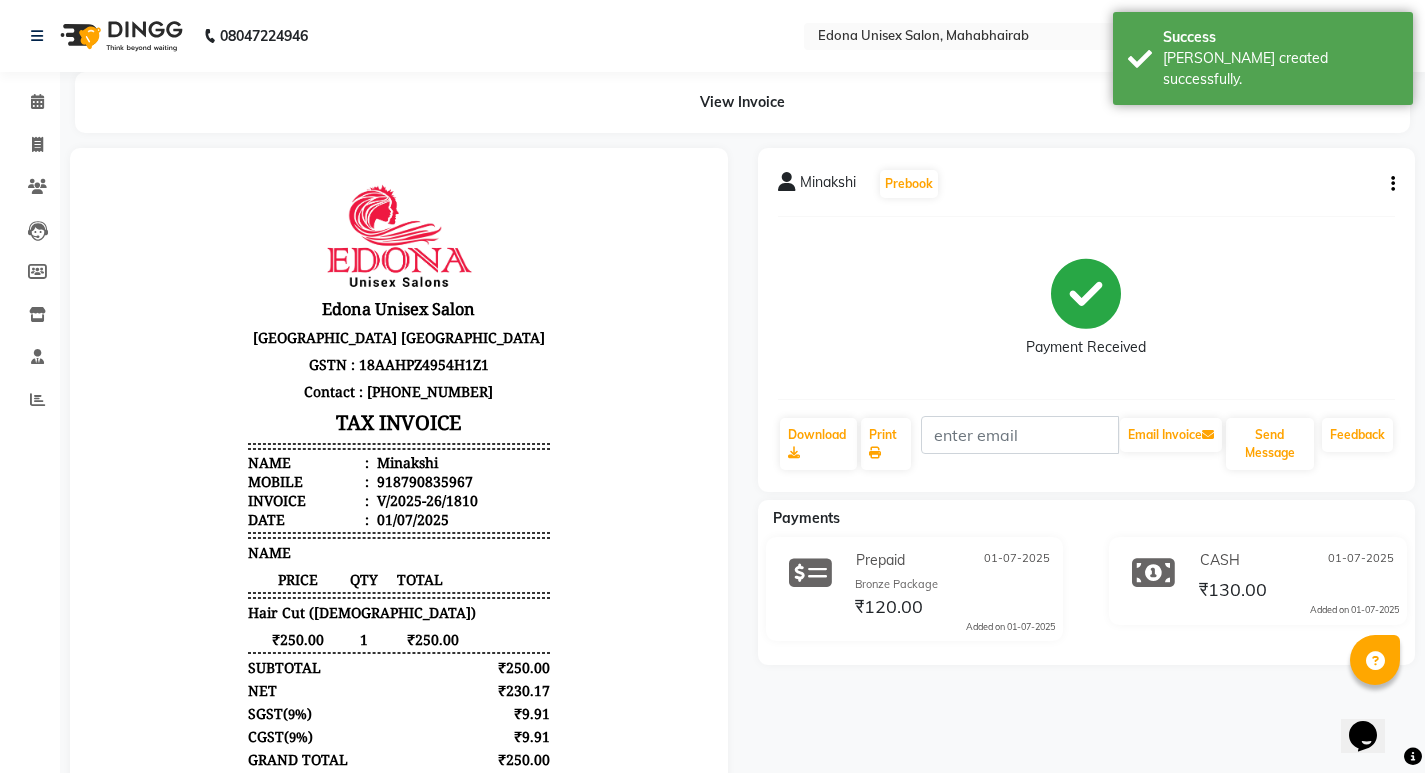 click 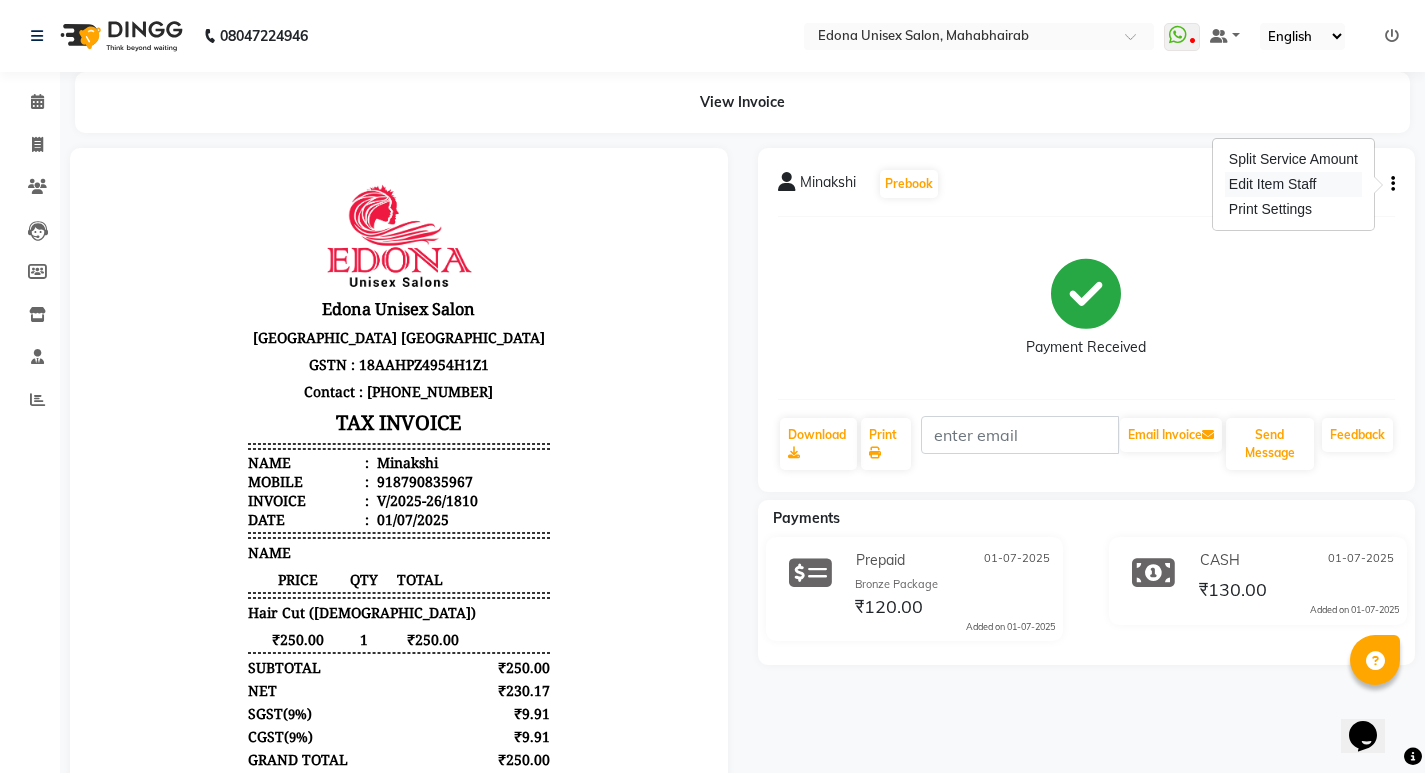 click on "Edit Item Staff" at bounding box center (1293, 184) 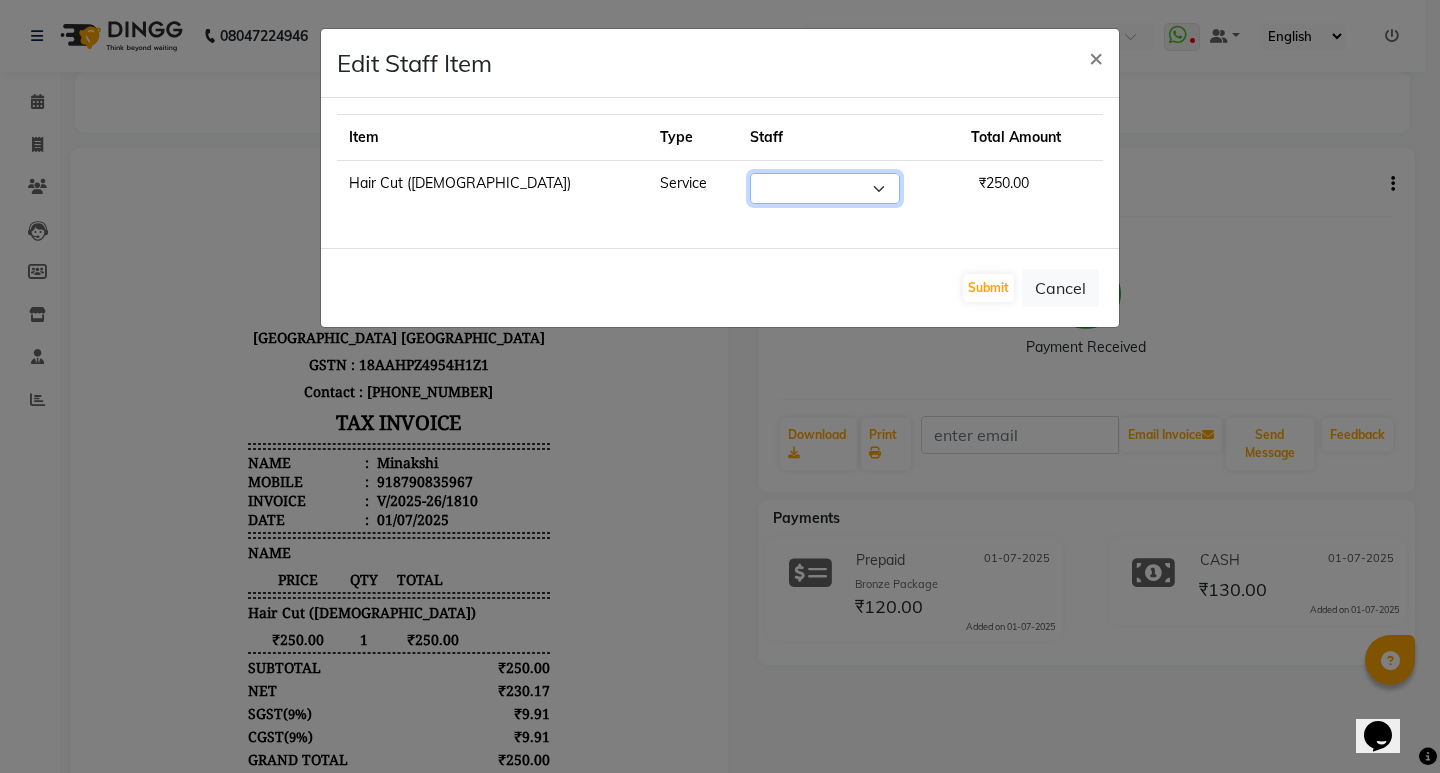 click on "Select" 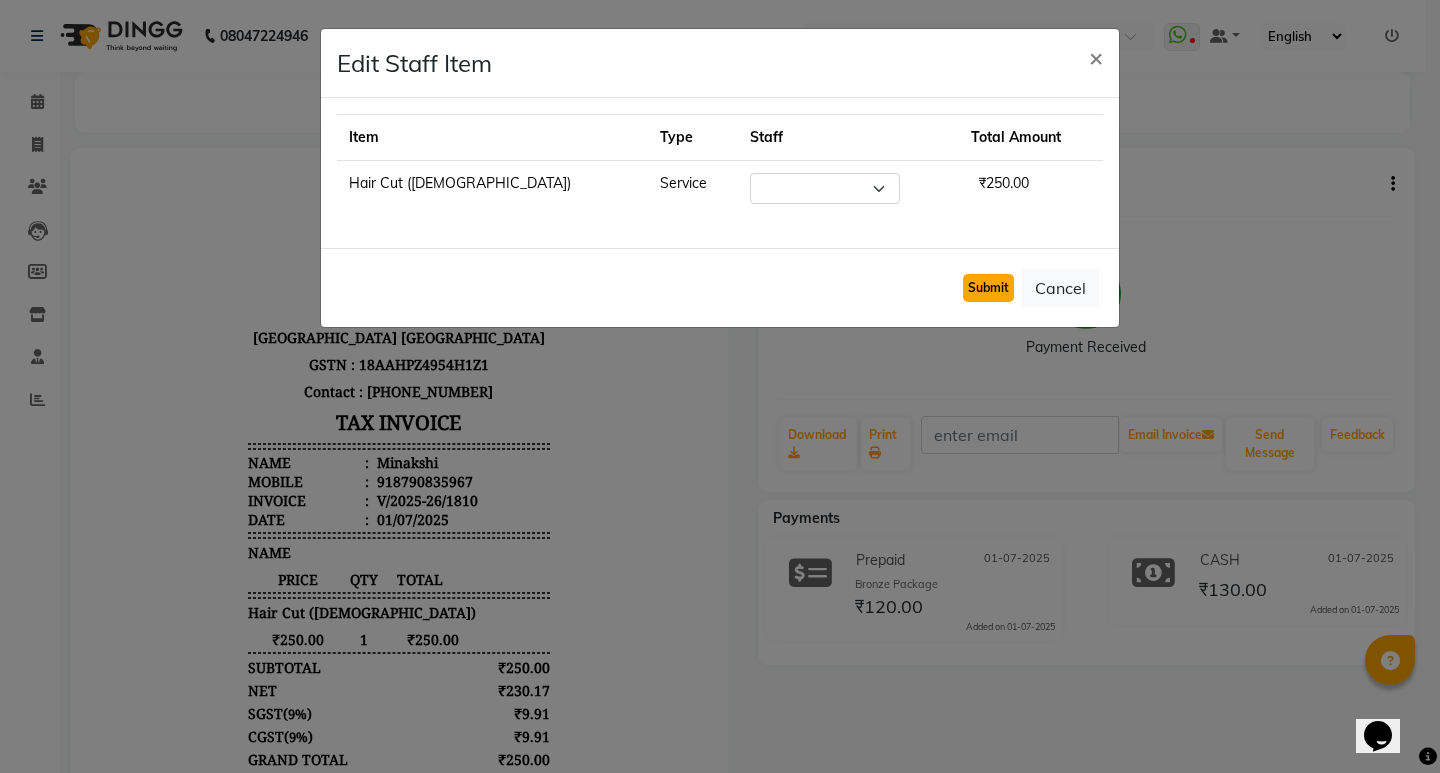 click on "Submit" 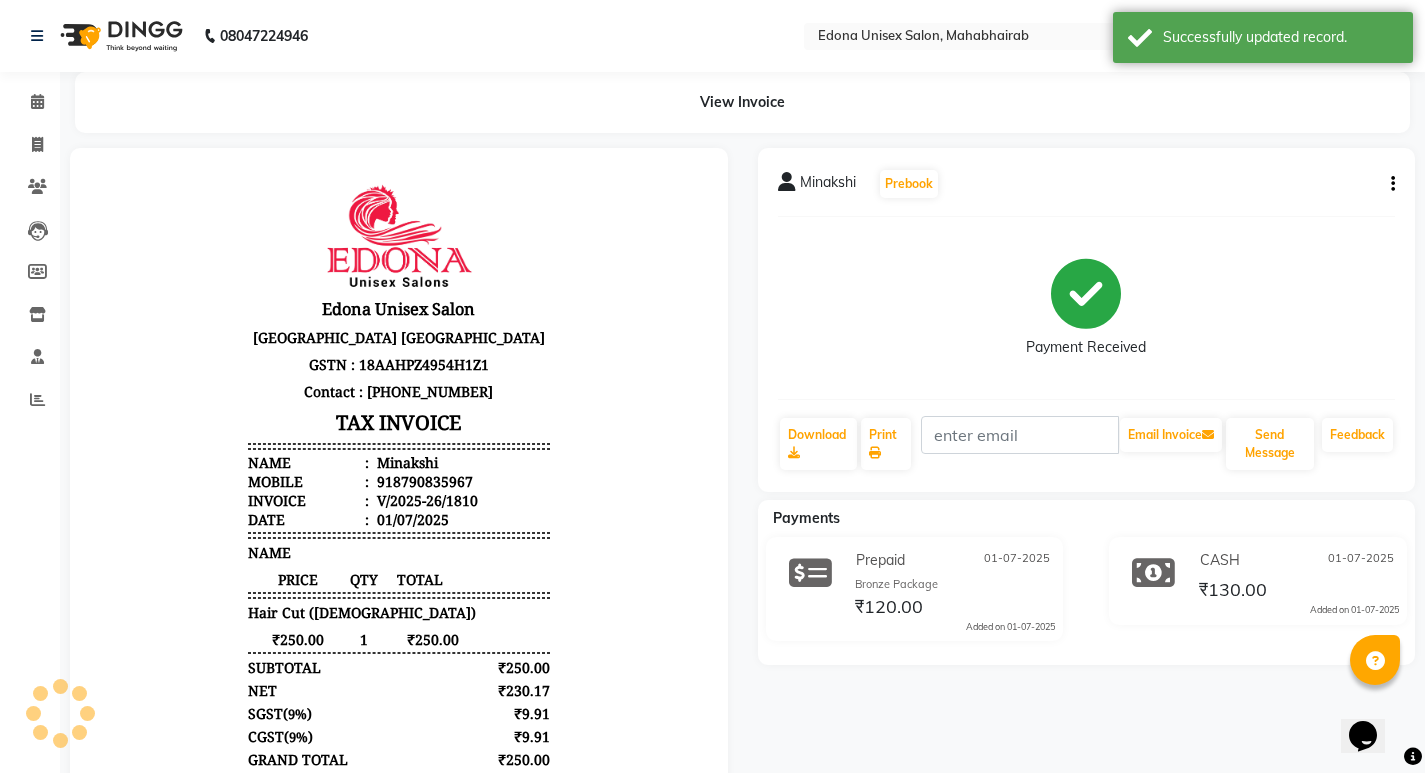 click on "Minakshi   Prebook   Payment Received  Download  Print   Email Invoice   Send Message Feedback" 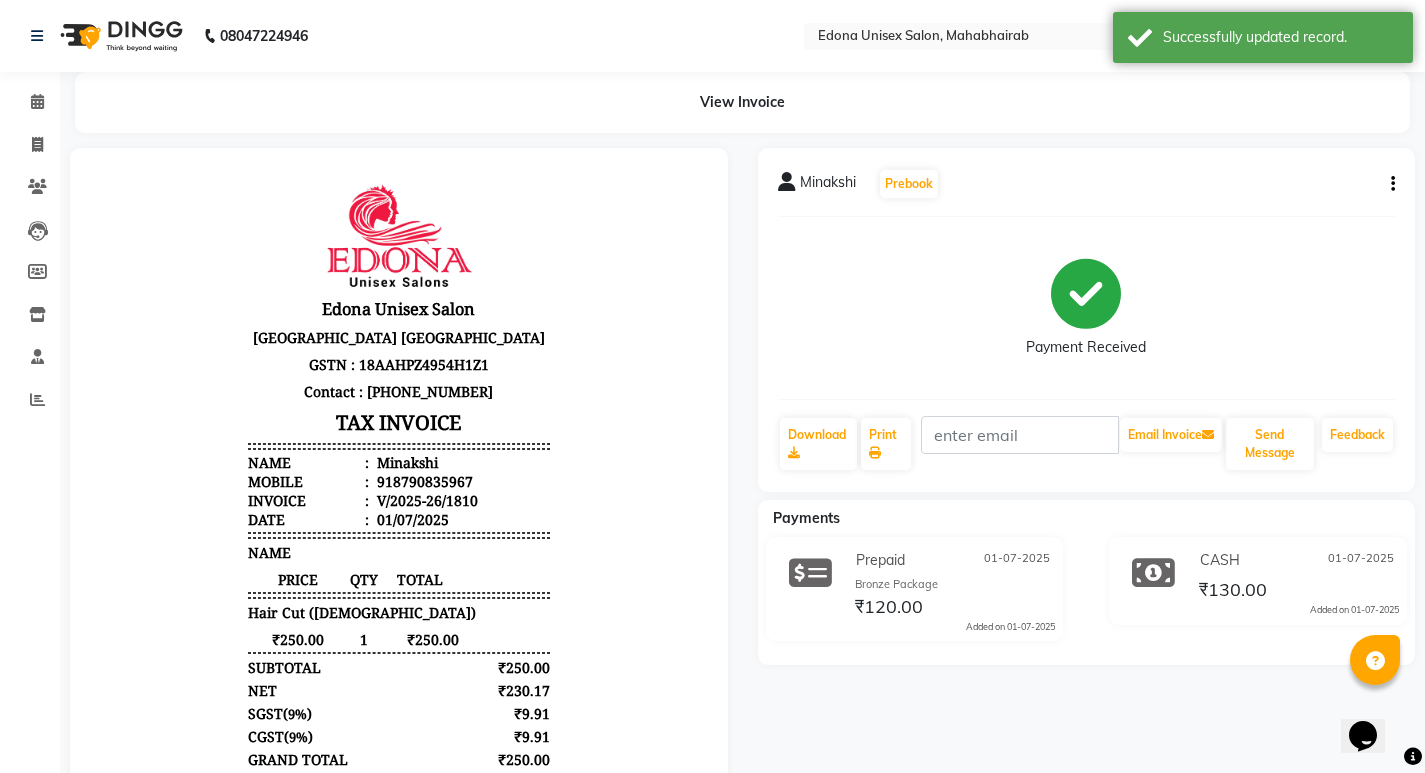 click on "Minakshi   Prebook   Payment Received  Download  Print   Email Invoice   Send Message Feedback" 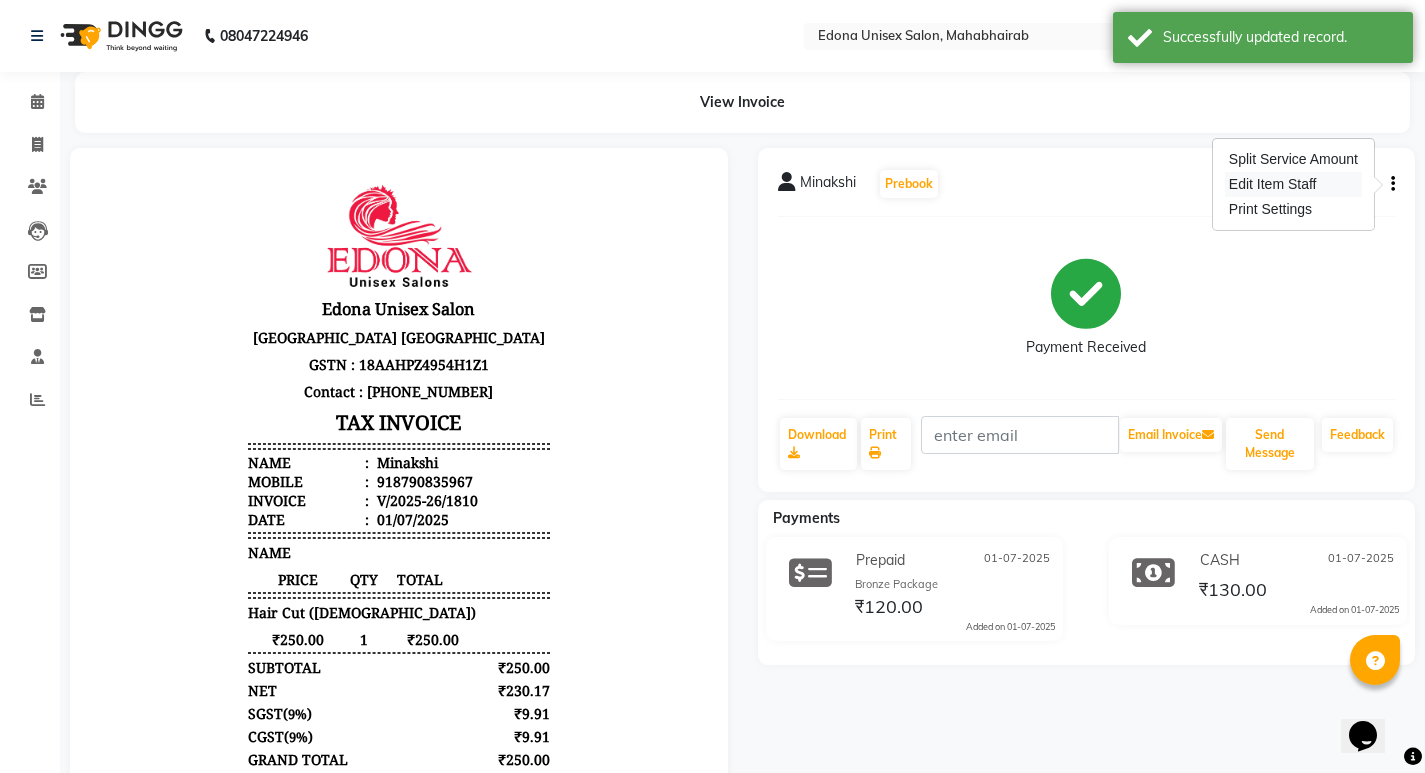 click on "Edit Item Staff" at bounding box center [1293, 184] 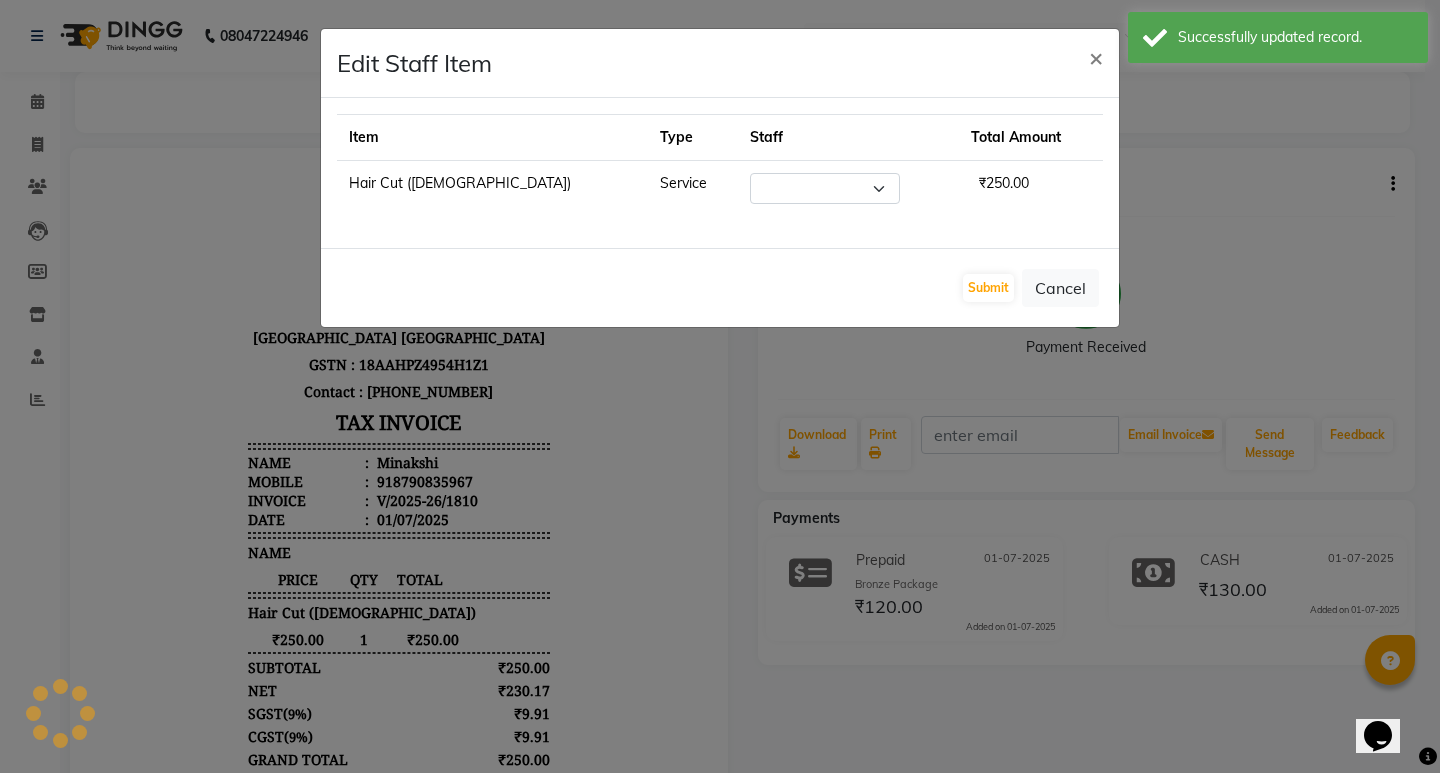 select on "35904" 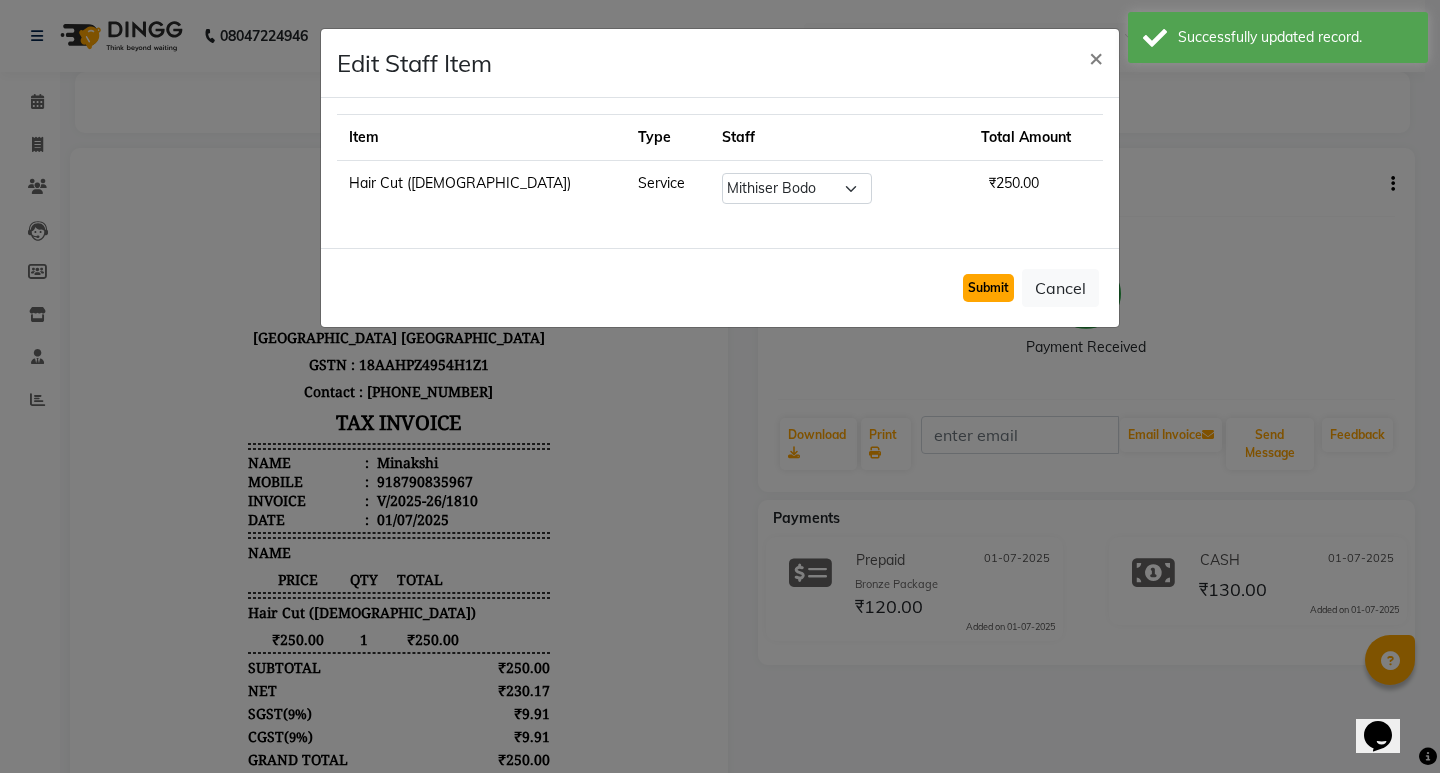 click on "Submit" 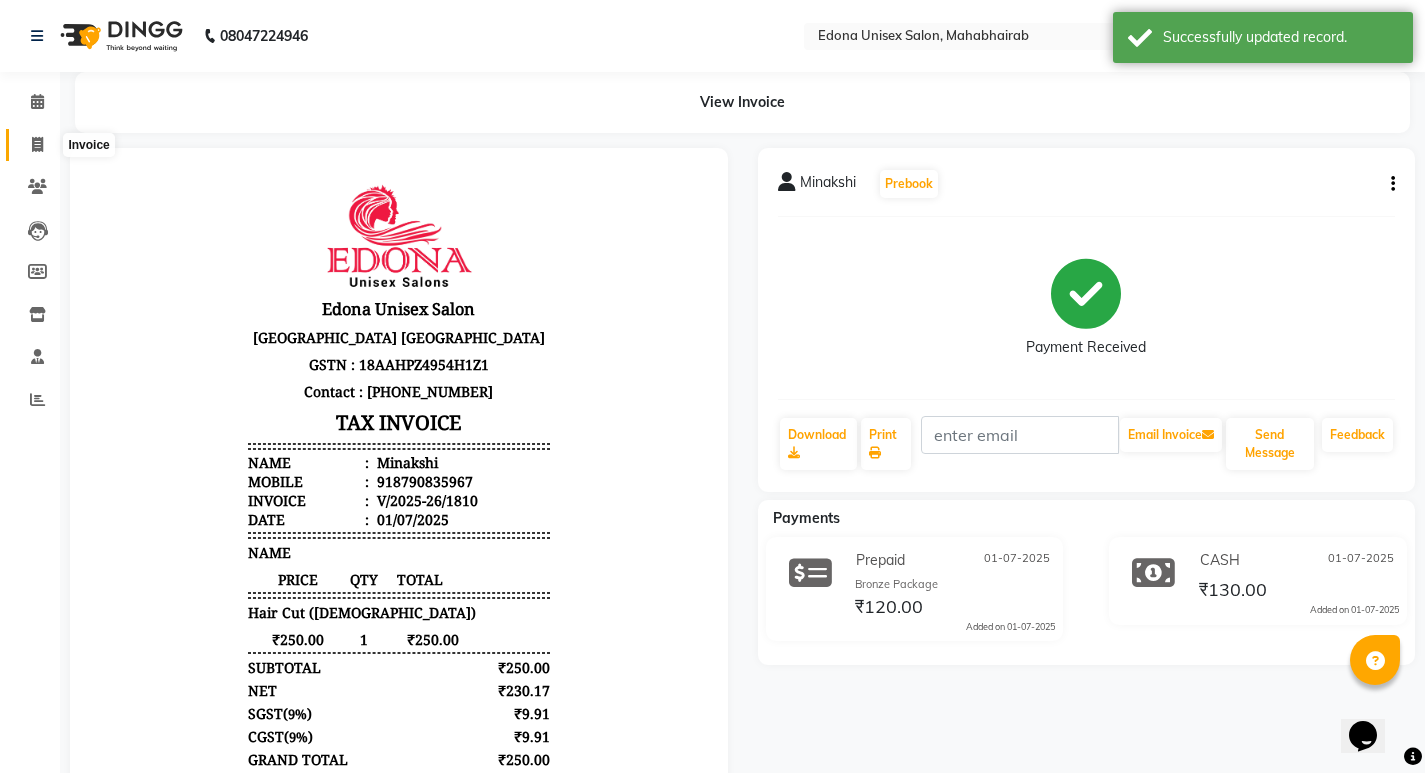 click 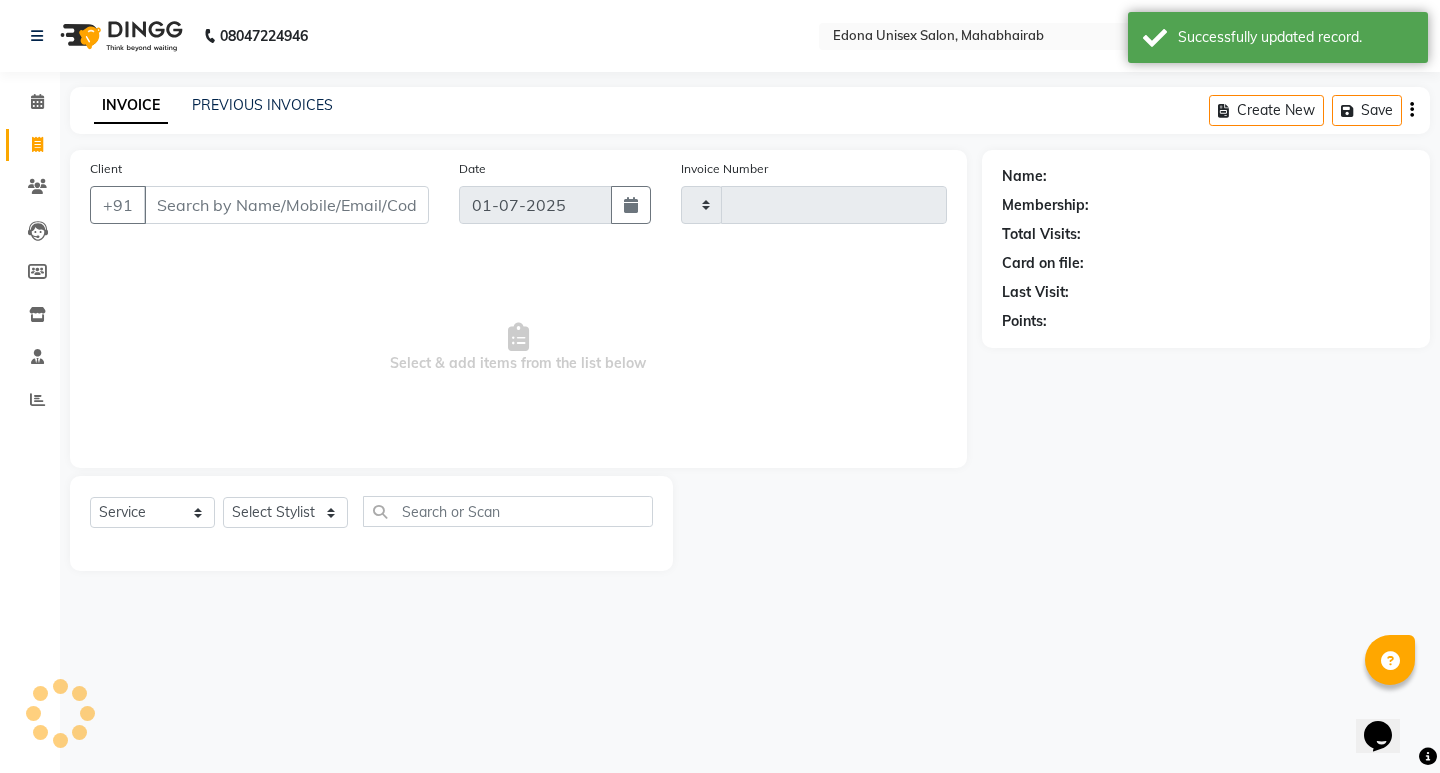 type on "1811" 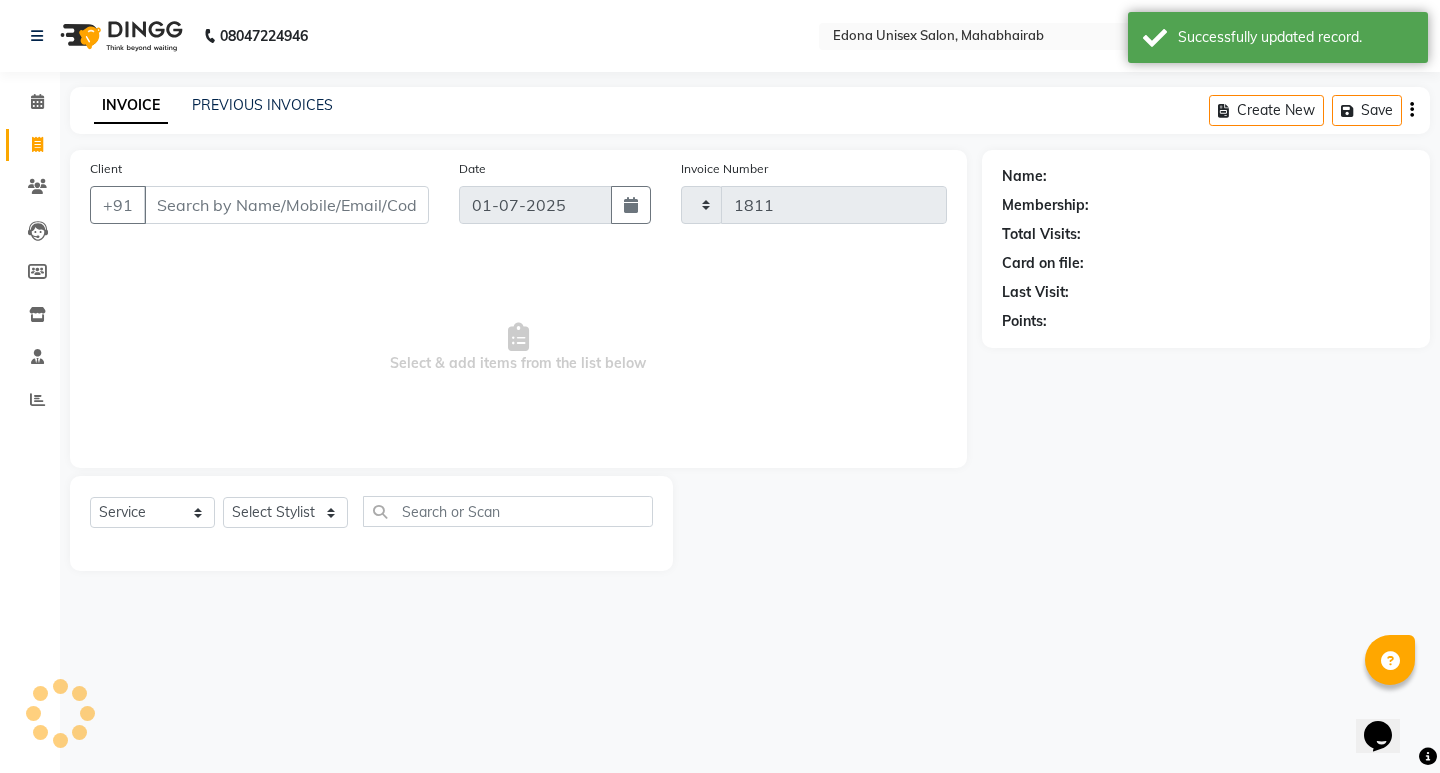 select on "5393" 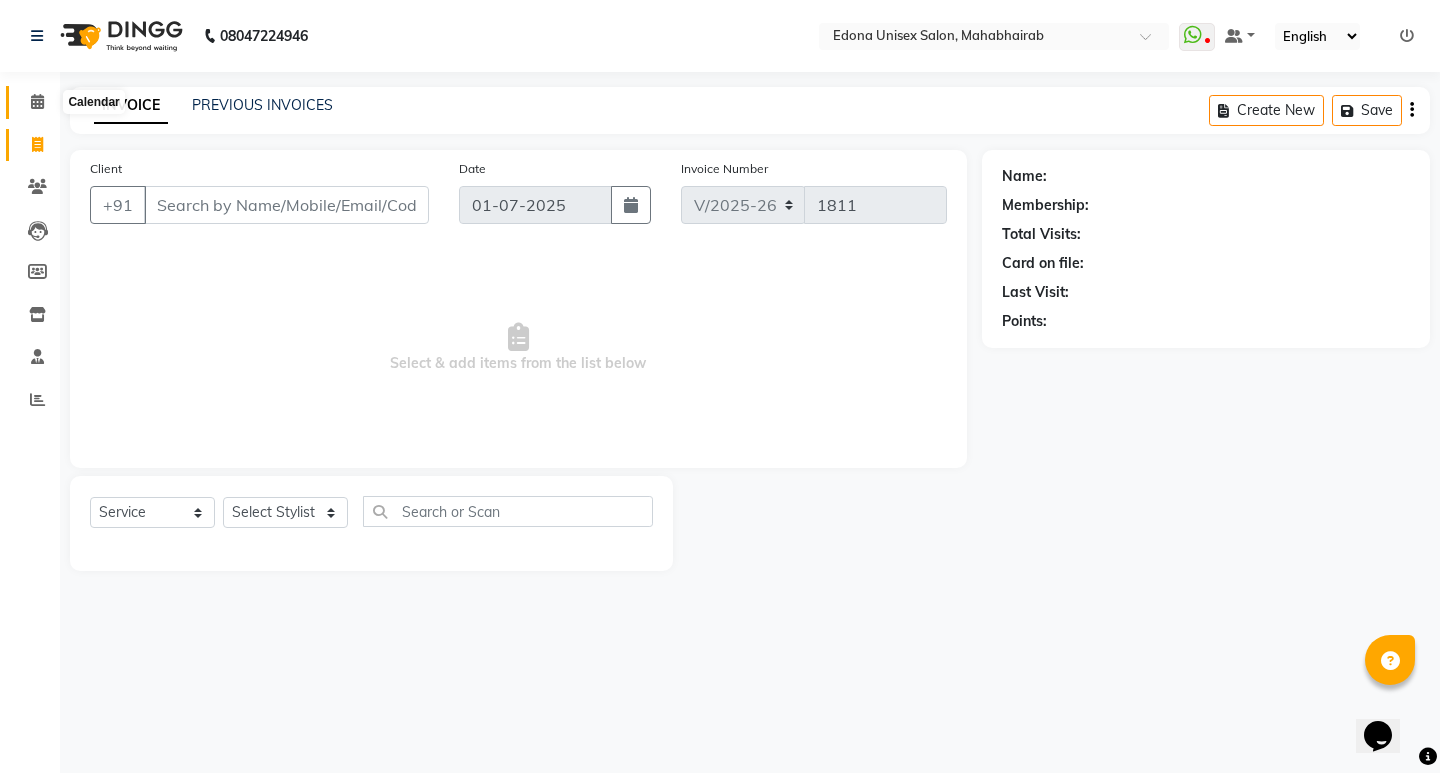 click 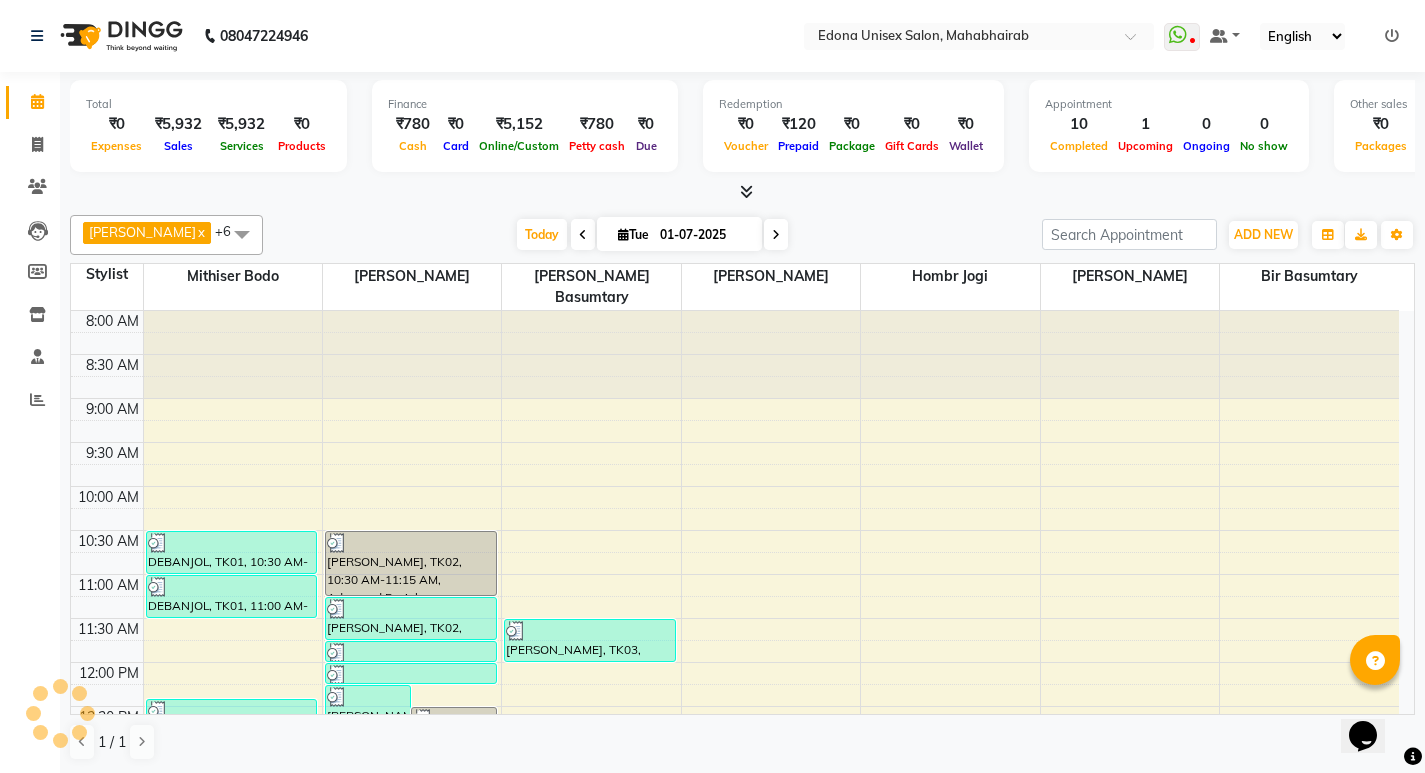 scroll, scrollTop: 0, scrollLeft: 0, axis: both 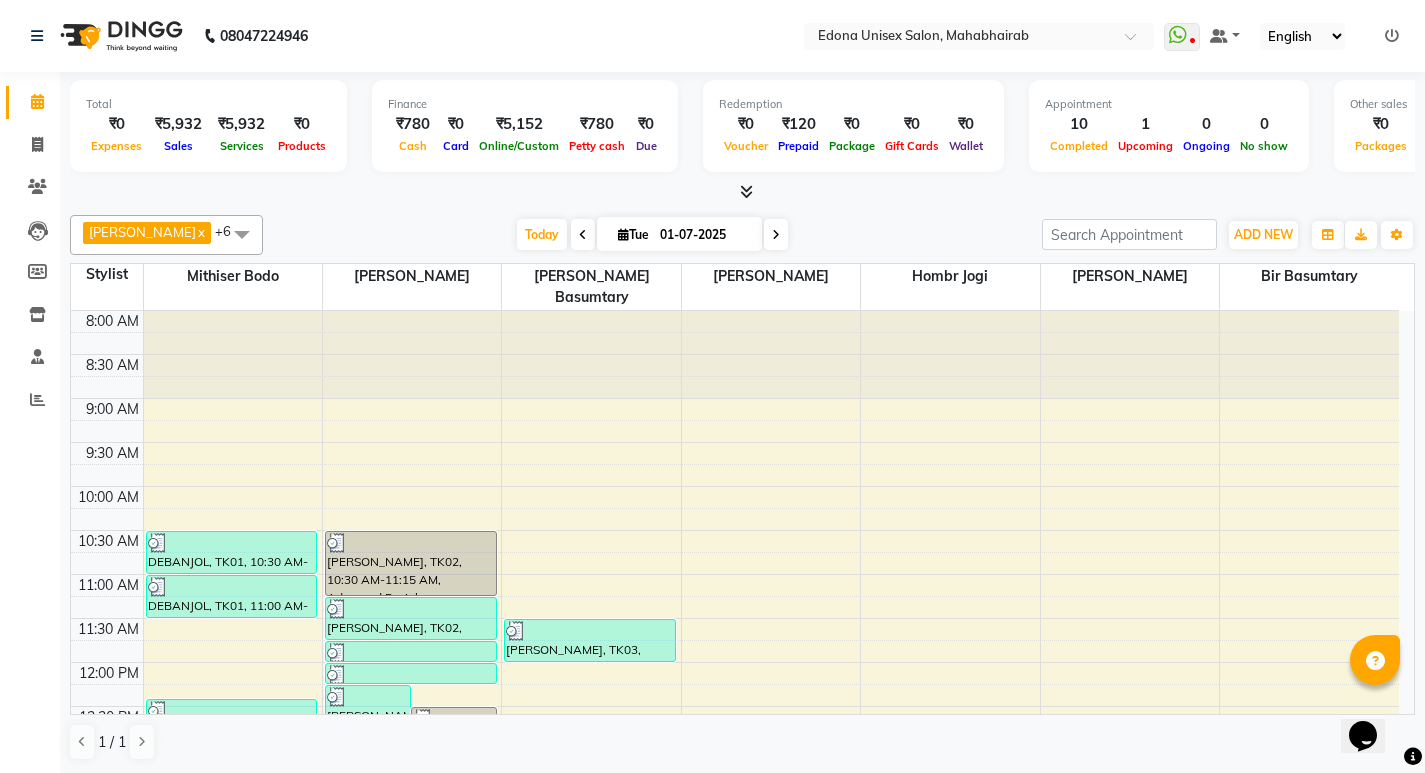 drag, startPoint x: 1401, startPoint y: 466, endPoint x: 1399, endPoint y: 489, distance: 23.086792 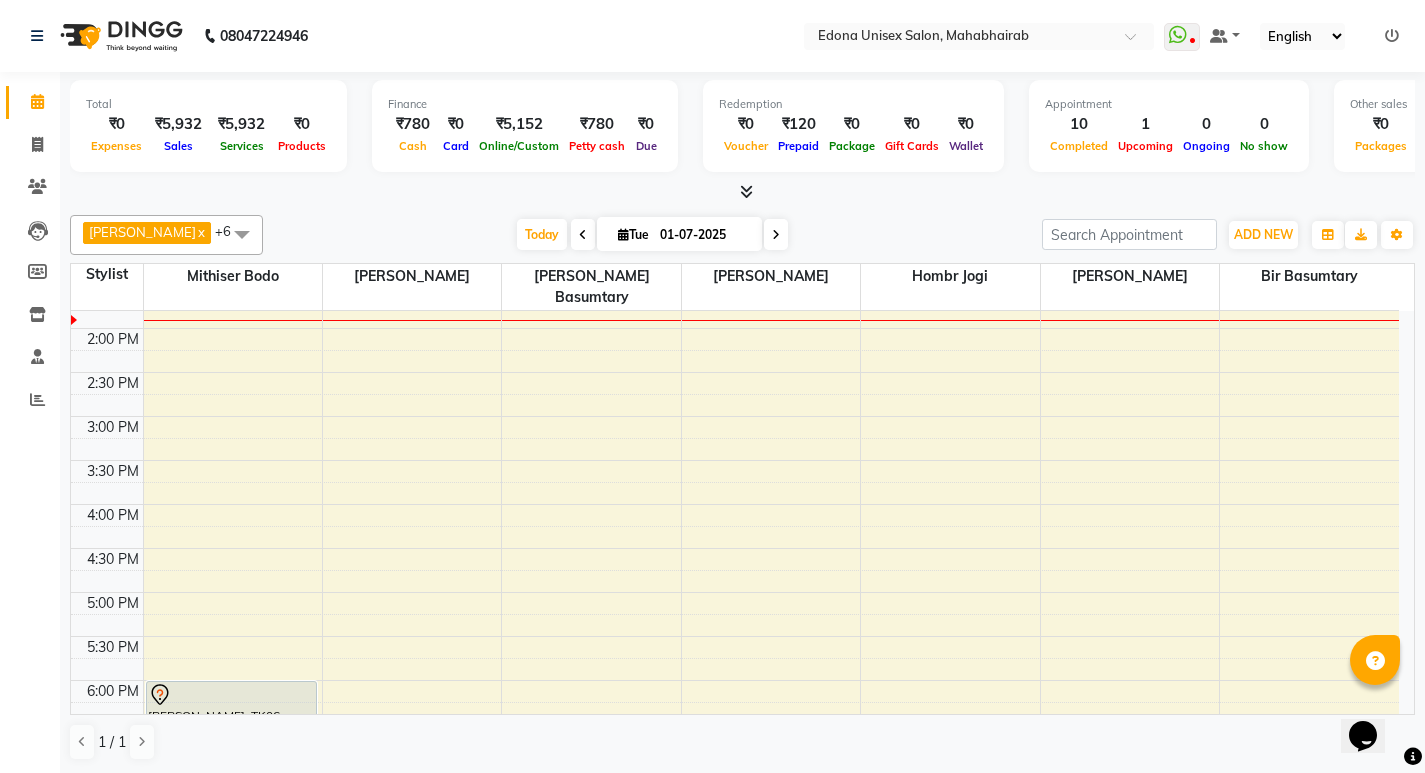 scroll, scrollTop: 516, scrollLeft: 0, axis: vertical 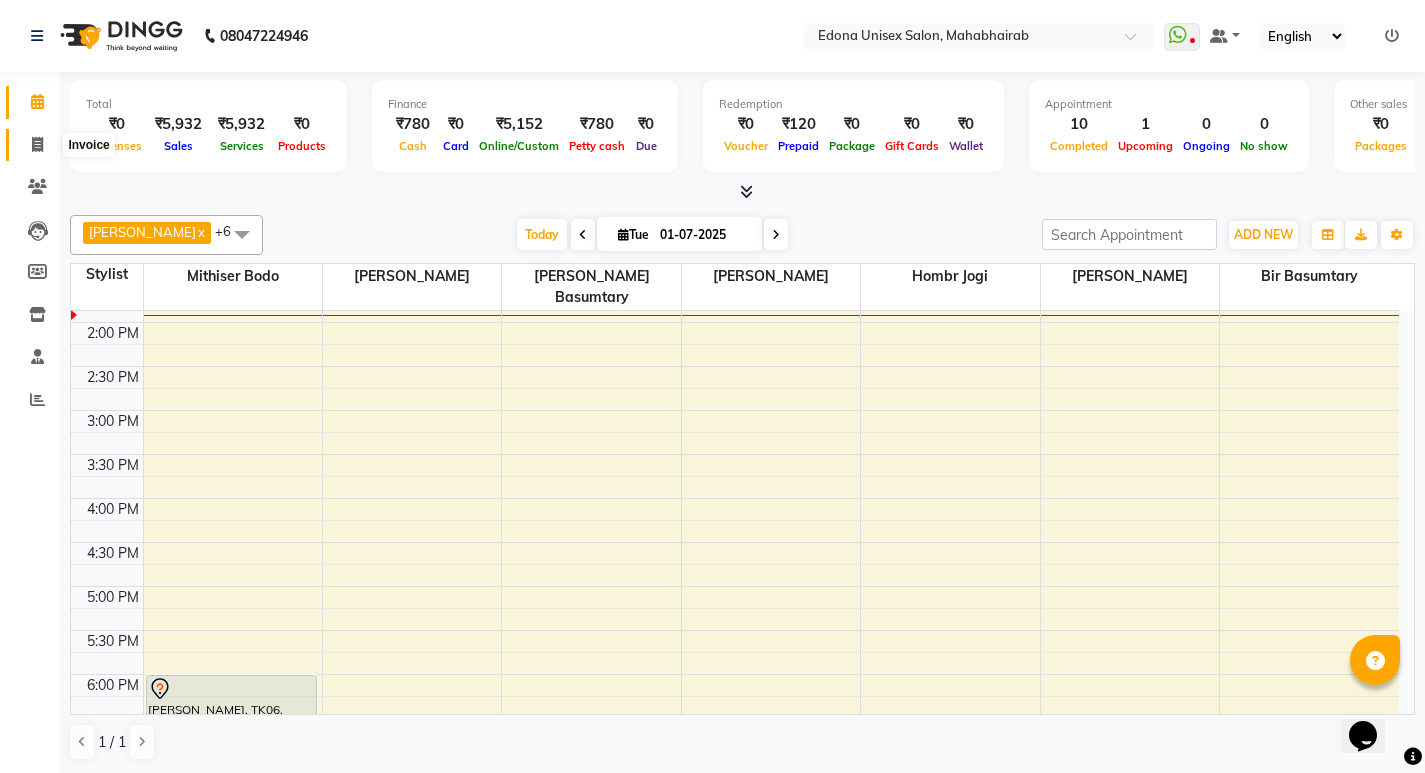 click 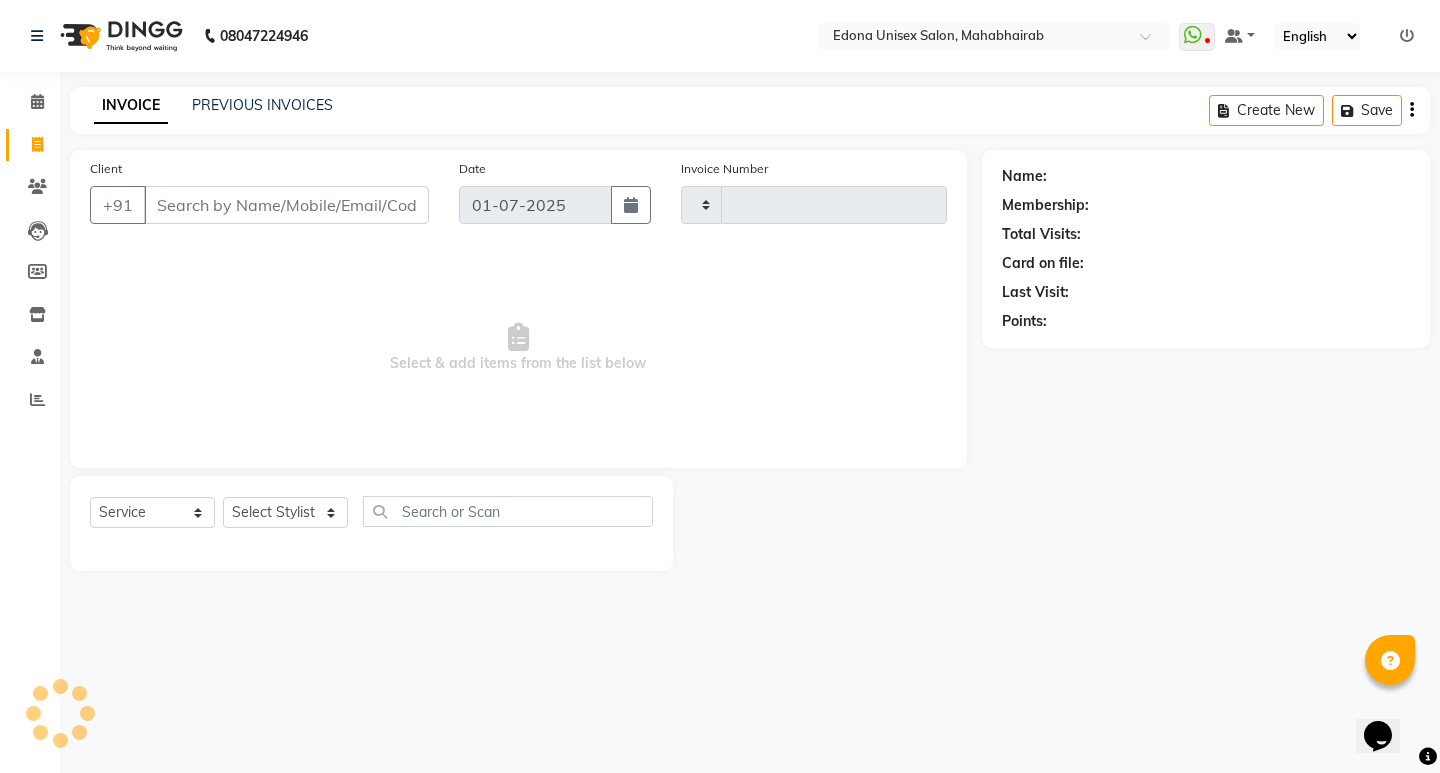 type on "1811" 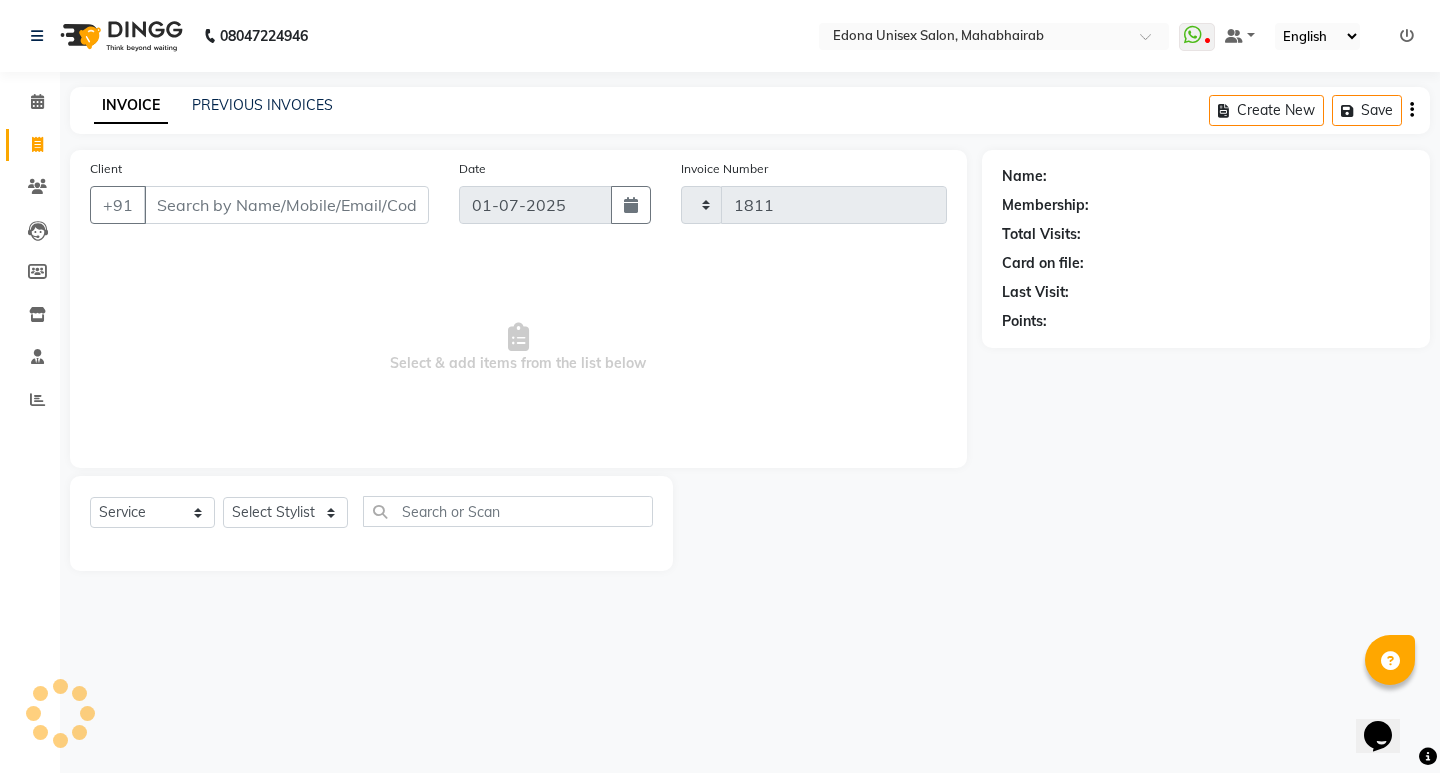 select on "5393" 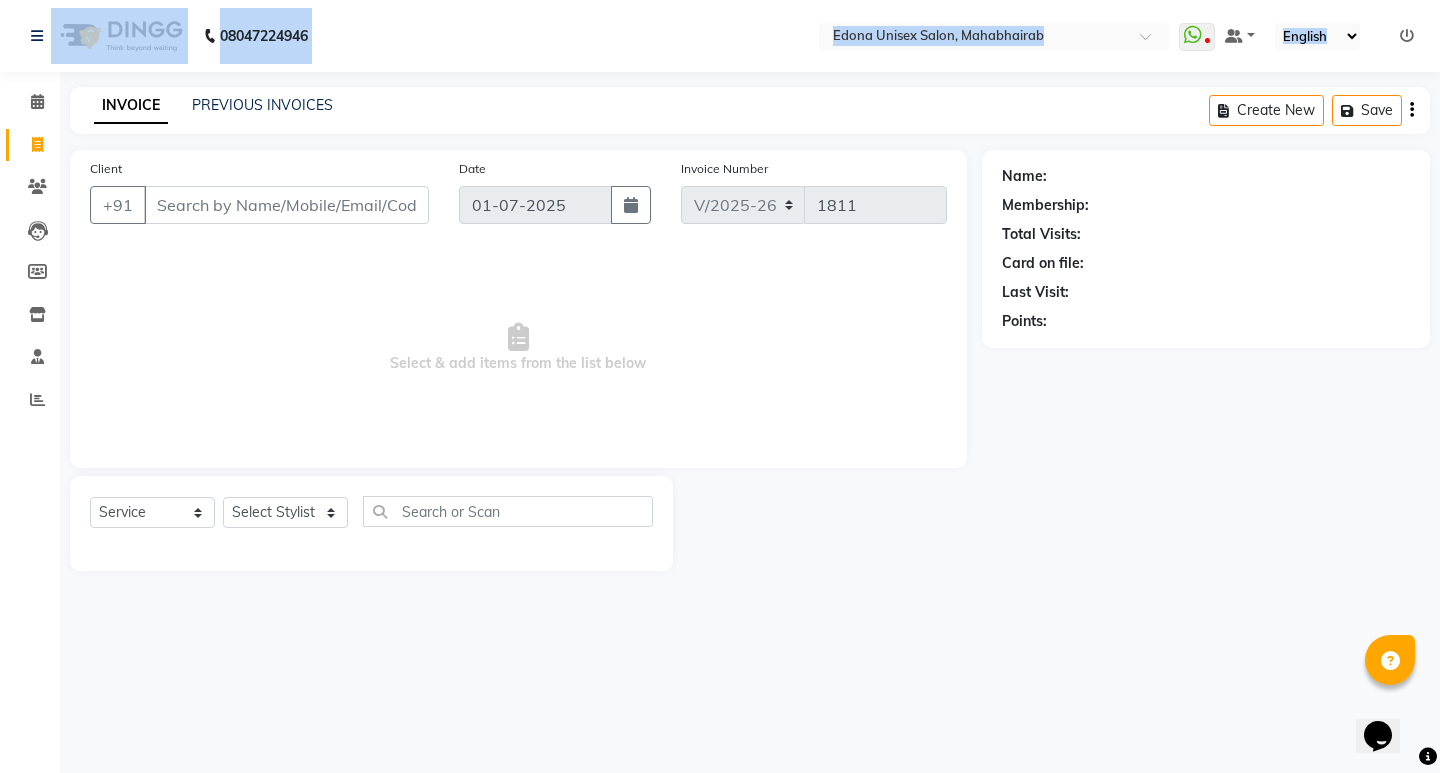 click on "08047224946 Select Location × Edona Unisex Salon, Mahabhairab  WhatsApp Status  ✕ Status:  Disconnected Most Recent Message: 28-06-2025     08:10 PM Recent Service Activity: 29-06-2025     10:08 AM  08047224946 Whatsapp Settings Default Panel My Panel English ENGLISH Español العربية मराठी हिंदी ગુજરાતી தமிழ் 中文 Notifications nothing to show ☀ Edona Unisex Salon, Mahabhairab  Calendar  Invoice  Clients  Leads   Members  Inventory  Staff  Reports Completed InProgress Upcoming Dropped Tentative Check-In Confirm Bookings Segments Page Builder INVOICE PREVIOUS INVOICES Create New   Save  Client +91 Date 01-07-2025 Invoice Number V/2025 V/2025-26 1811  Select & add items from the list below  Select  Service  Product  Membership  Package Voucher Prepaid Gift Card  Select Stylist Admin Anju Sonar Bir Basumtary Bishal Bharma Hemen Daimari Hombr Jogi Jenny kayina Kriti Lokesh Verma Mithiser Bodo Monisha Goyari Neha Pahi Prabir Das Rashmi Basumtary Name:" 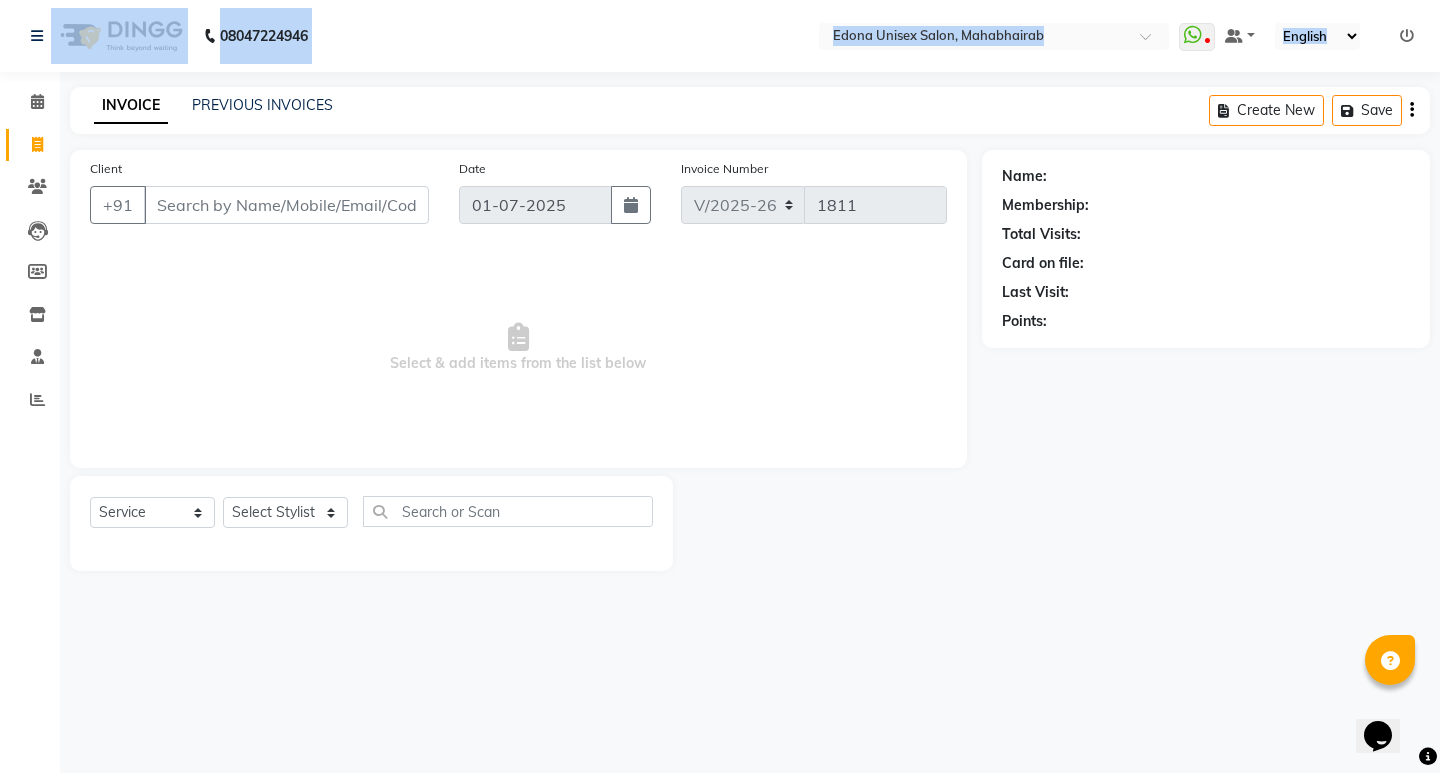 click on "08047224946 Select Location × Edona Unisex Salon, Mahabhairab  WhatsApp Status  ✕ Status:  Disconnected Most Recent Message: 28-06-2025     08:10 PM Recent Service Activity: 29-06-2025     10:08 AM  08047224946 Whatsapp Settings Default Panel My Panel English ENGLISH Español العربية मराठी हिंदी ગુજરાતી தமிழ் 中文 Notifications nothing to show" 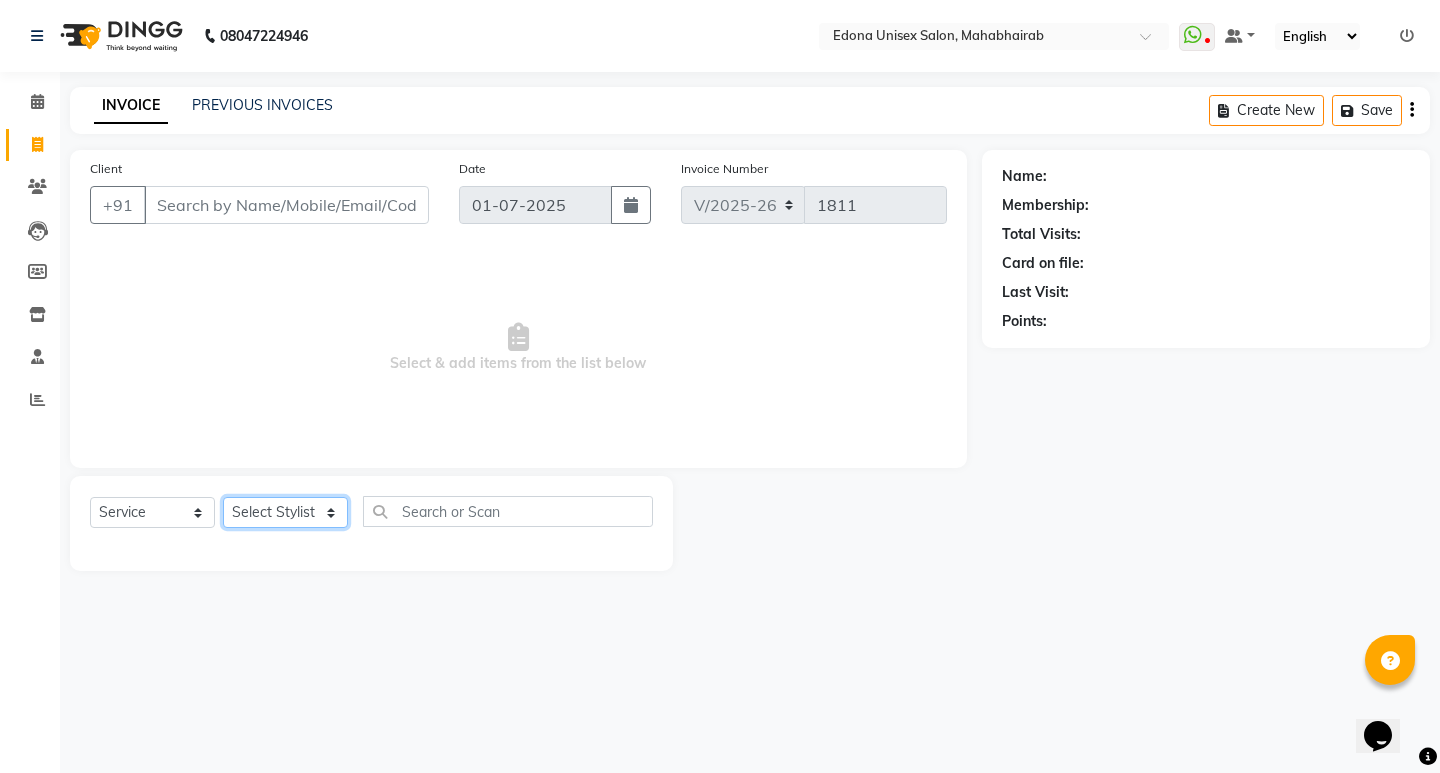 drag, startPoint x: 320, startPoint y: 505, endPoint x: 320, endPoint y: 518, distance: 13 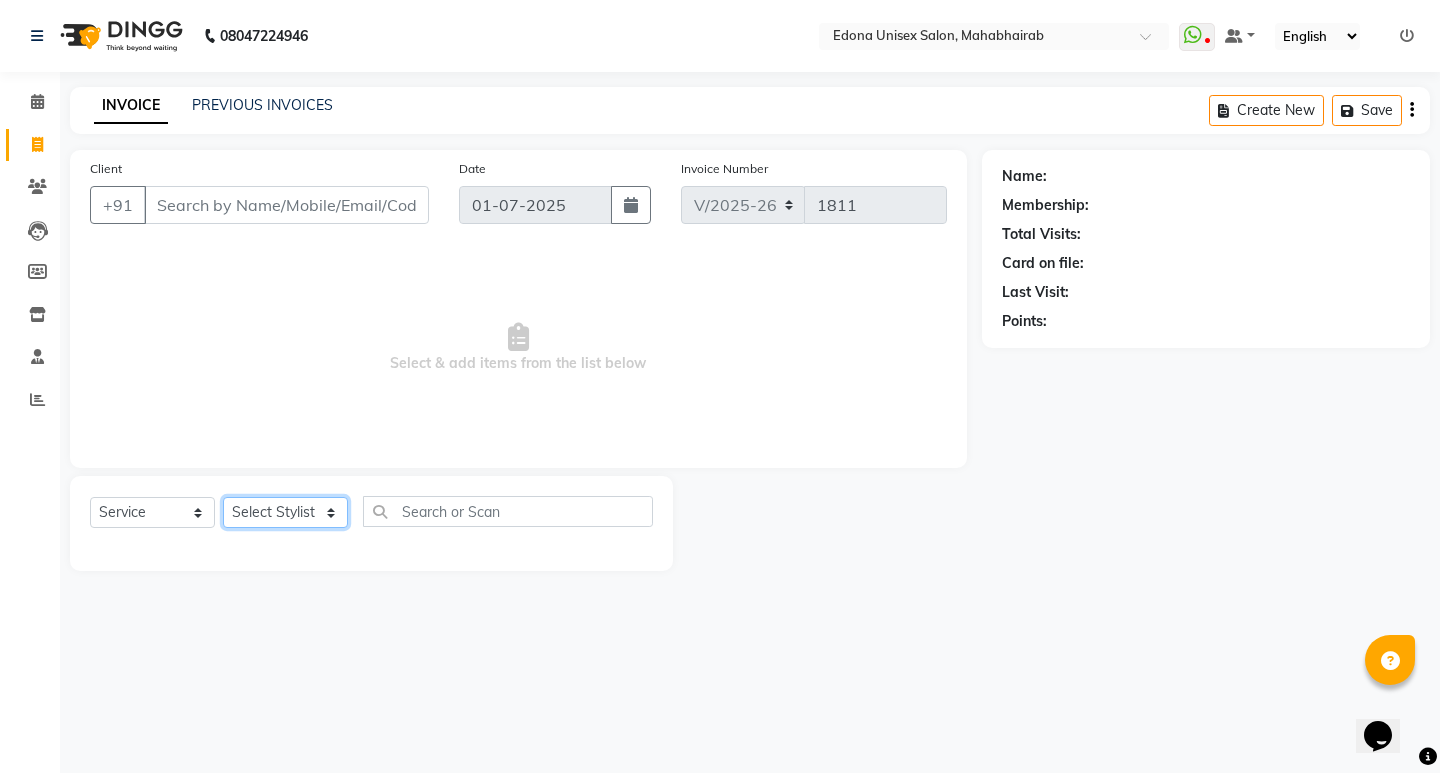 select on "47303" 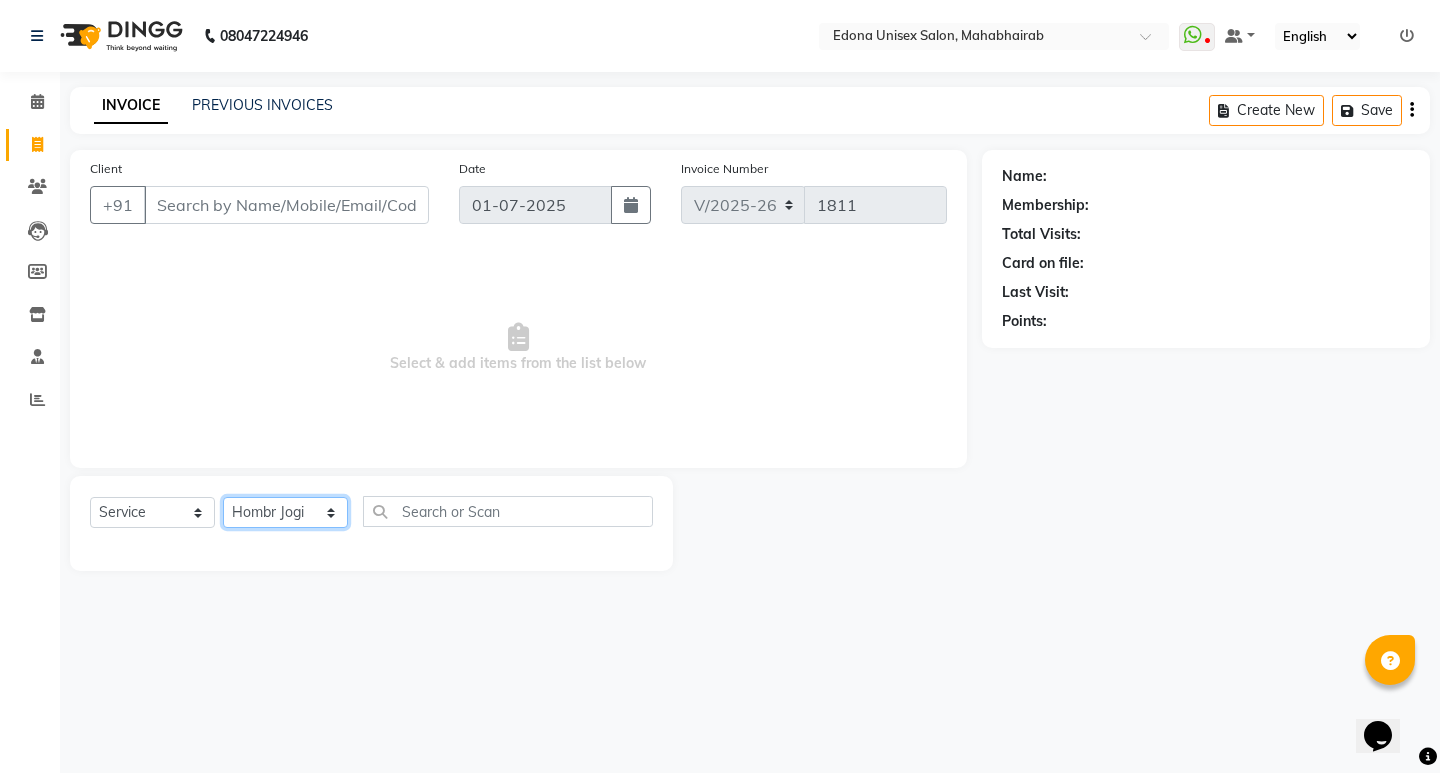 click on "Select Stylist Admin Anju Sonar Bir Basumtary [PERSON_NAME] [PERSON_NAME] Hombr [PERSON_NAME] [PERSON_NAME] Kriti [PERSON_NAME] Mithiser Bodo [PERSON_NAME] Neha [PERSON_NAME] Rashmi Basumtary Reshma [PERSON_NAME] Basumtary [PERSON_NAME]" 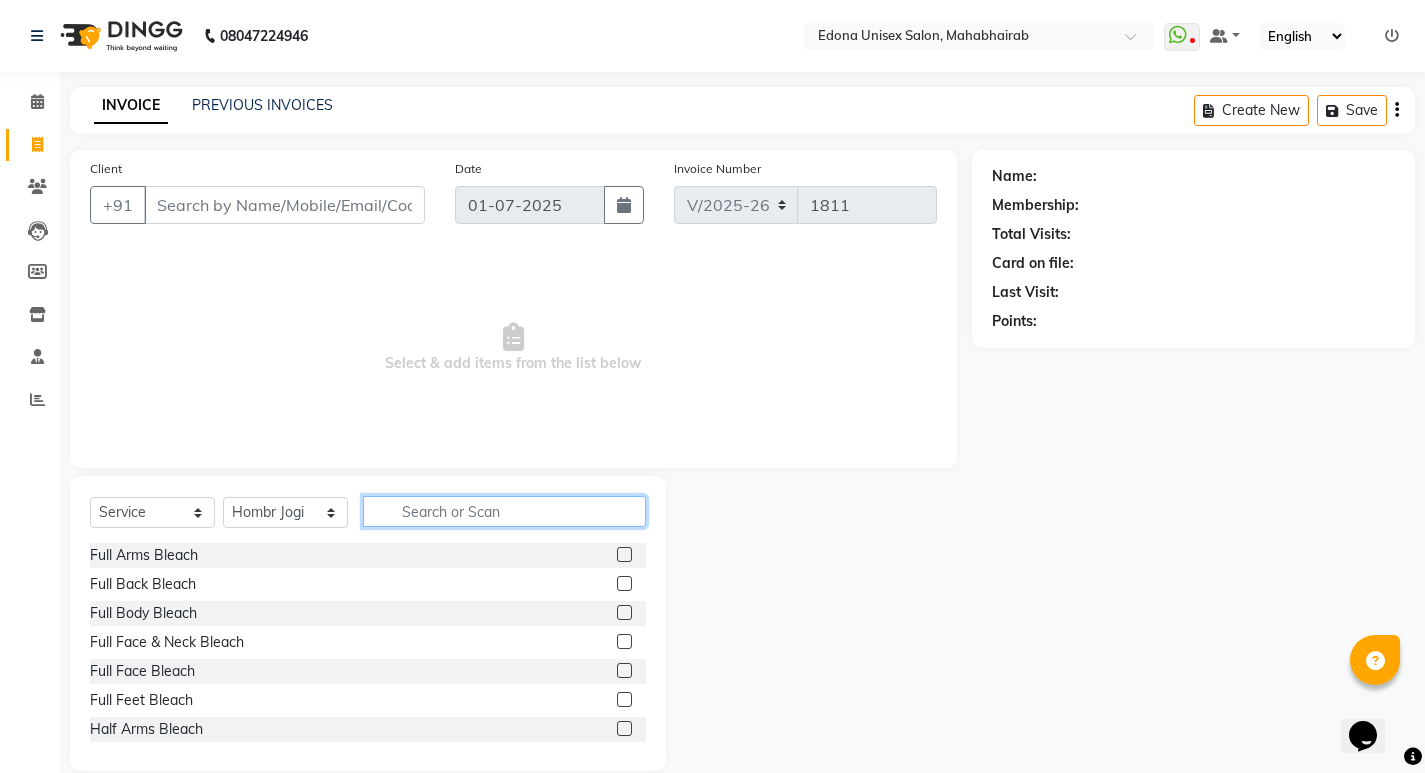 click 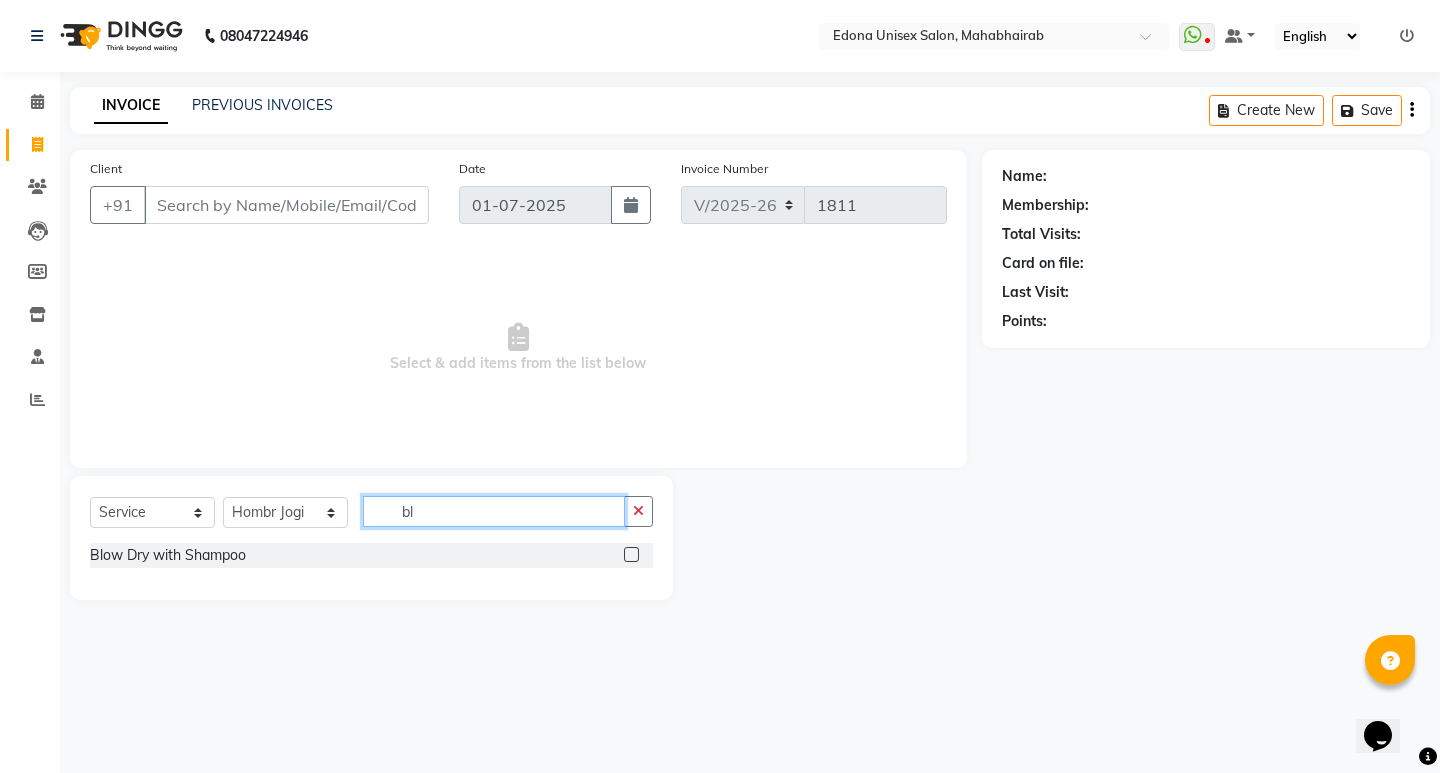 type on "b" 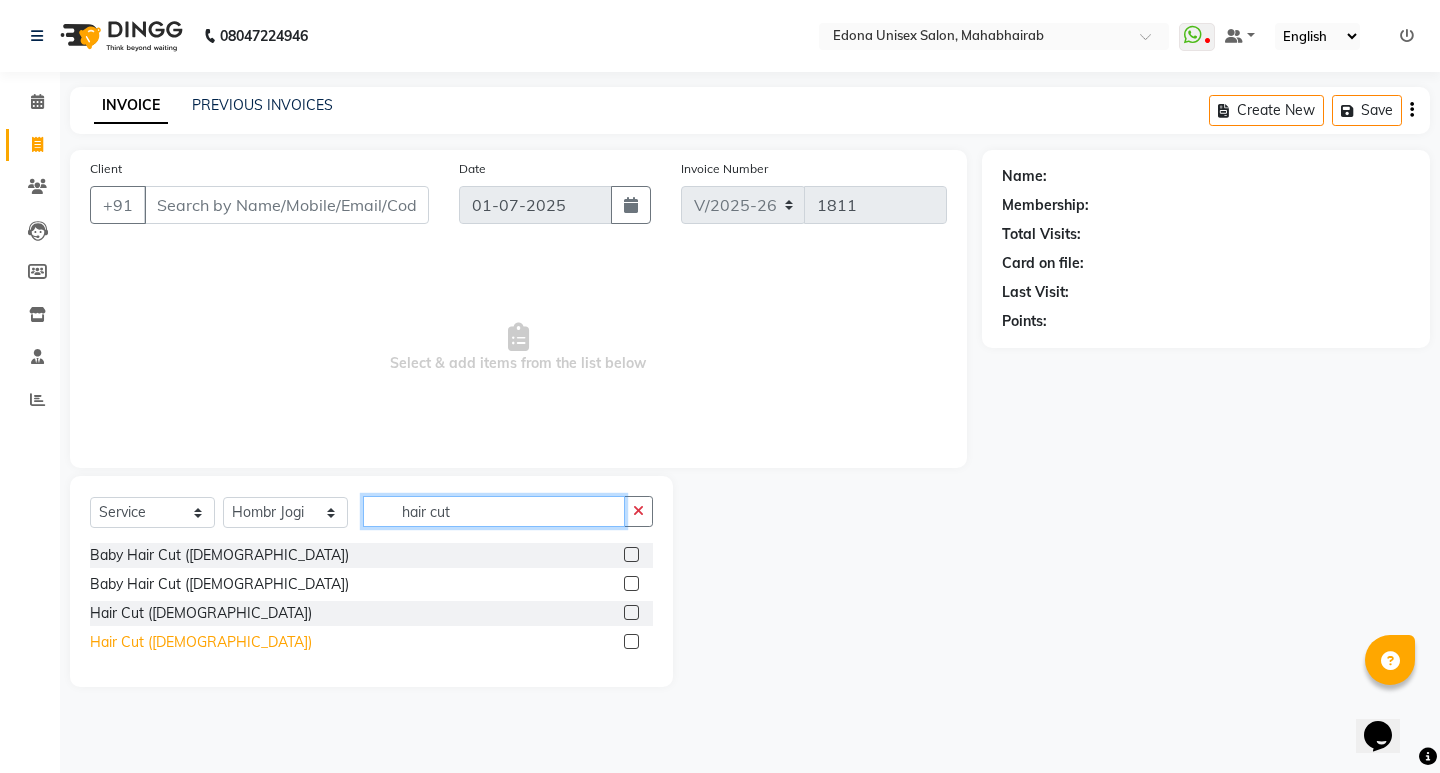 type on "hair cut" 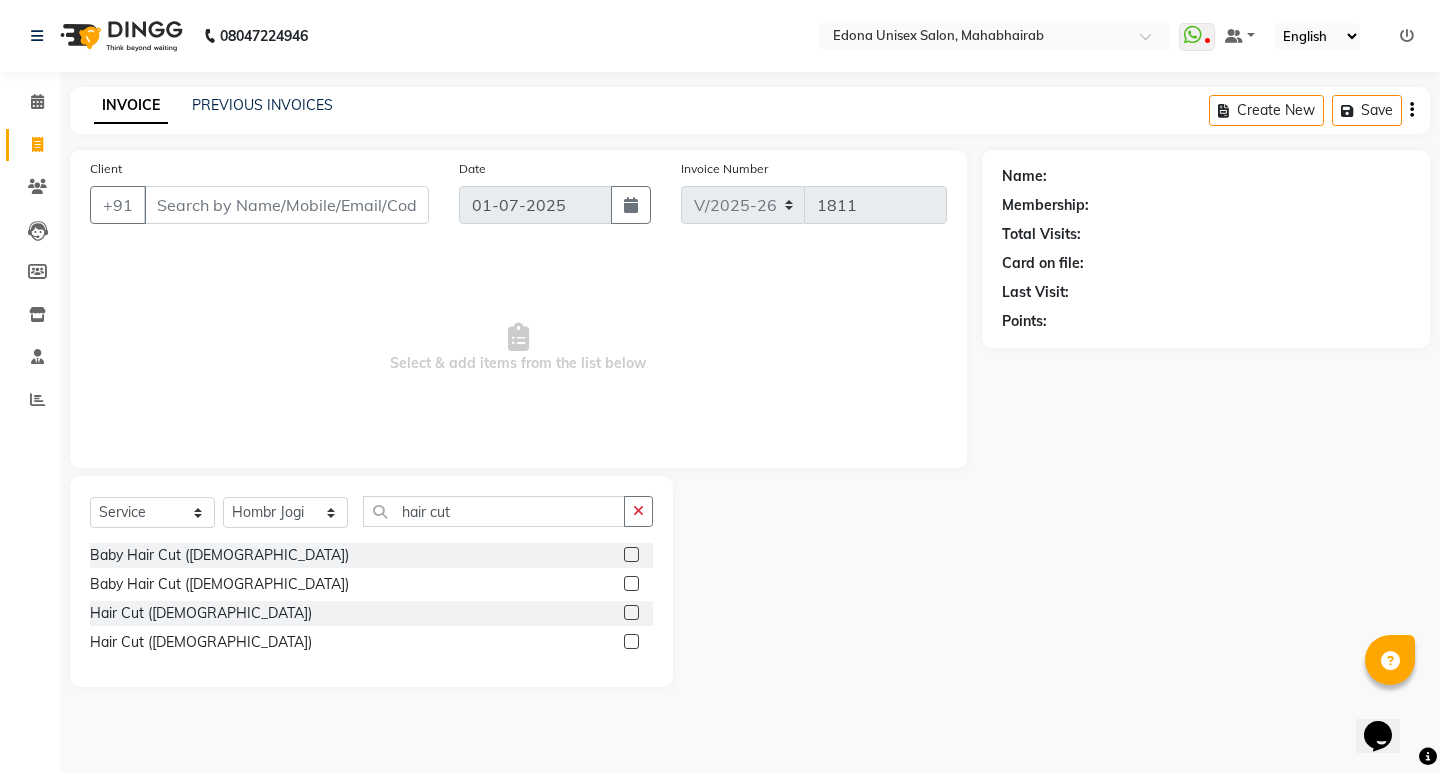drag, startPoint x: 171, startPoint y: 638, endPoint x: 236, endPoint y: 587, distance: 82.61961 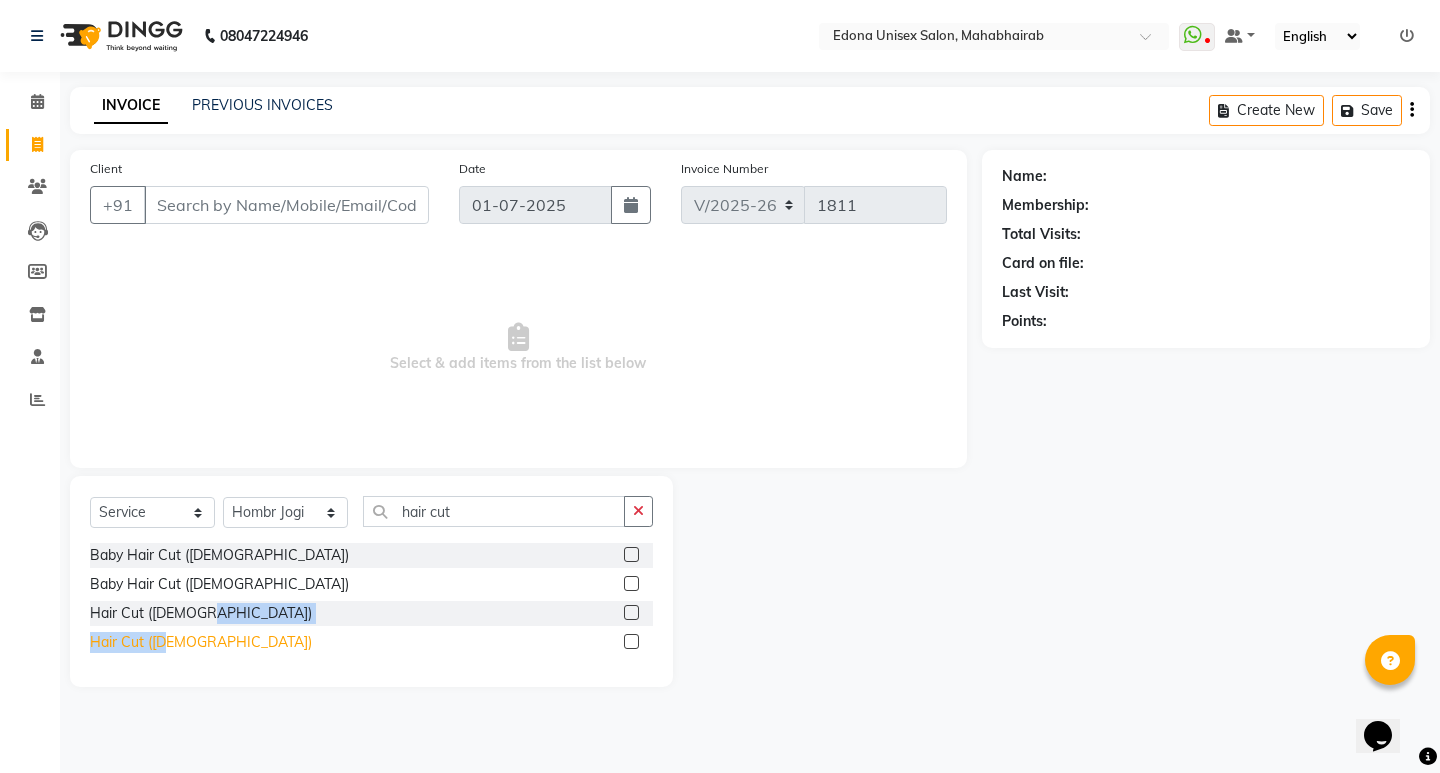 click on "Hair Cut ([DEMOGRAPHIC_DATA])" 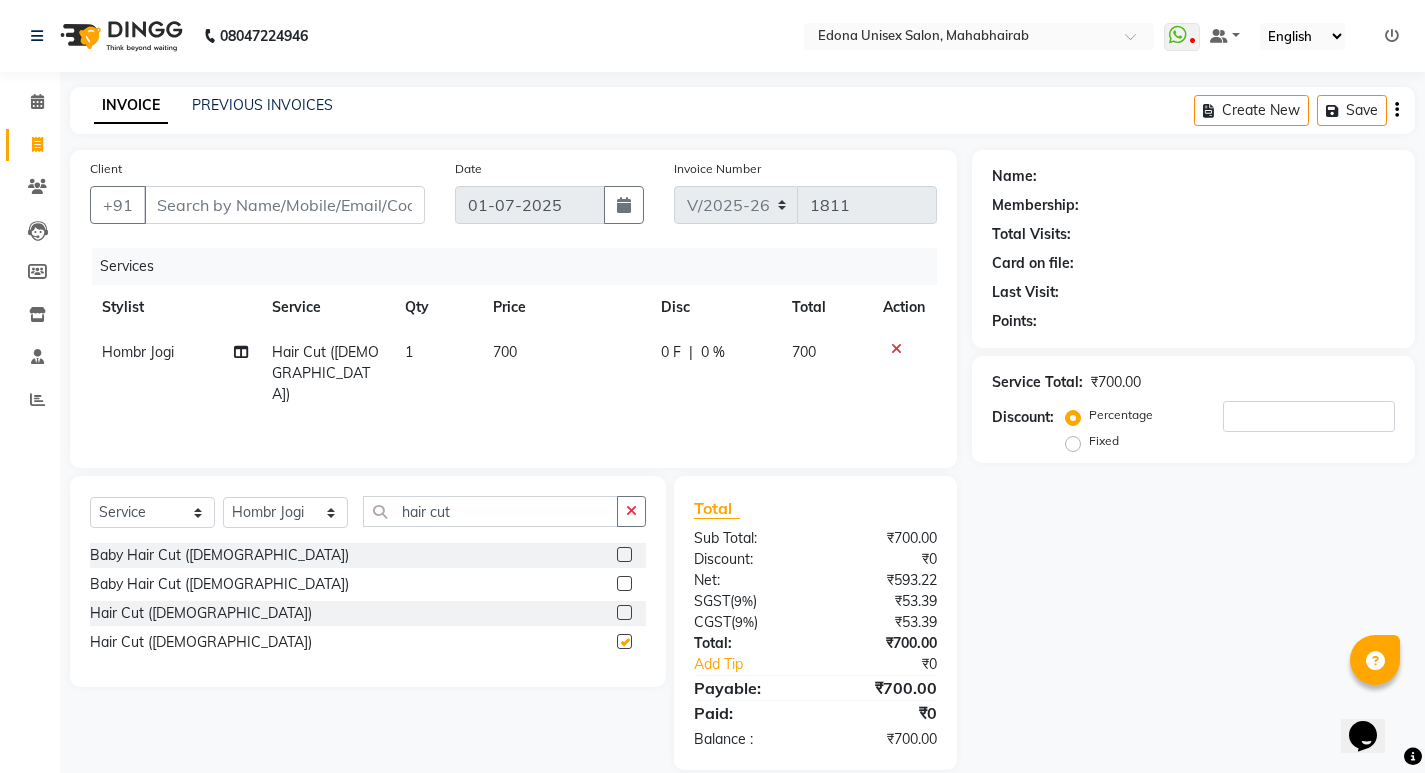 checkbox on "false" 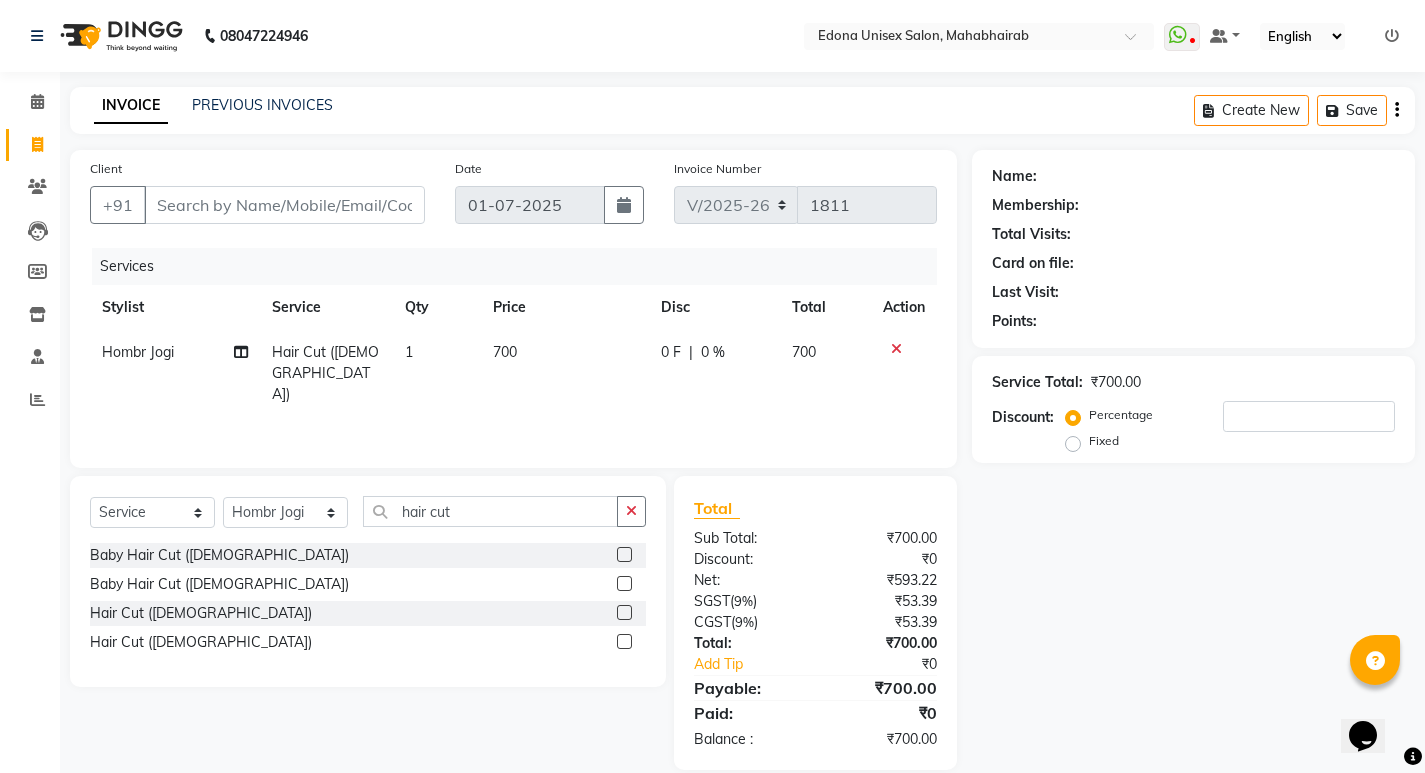 drag, startPoint x: 629, startPoint y: 504, endPoint x: 556, endPoint y: 511, distance: 73.33485 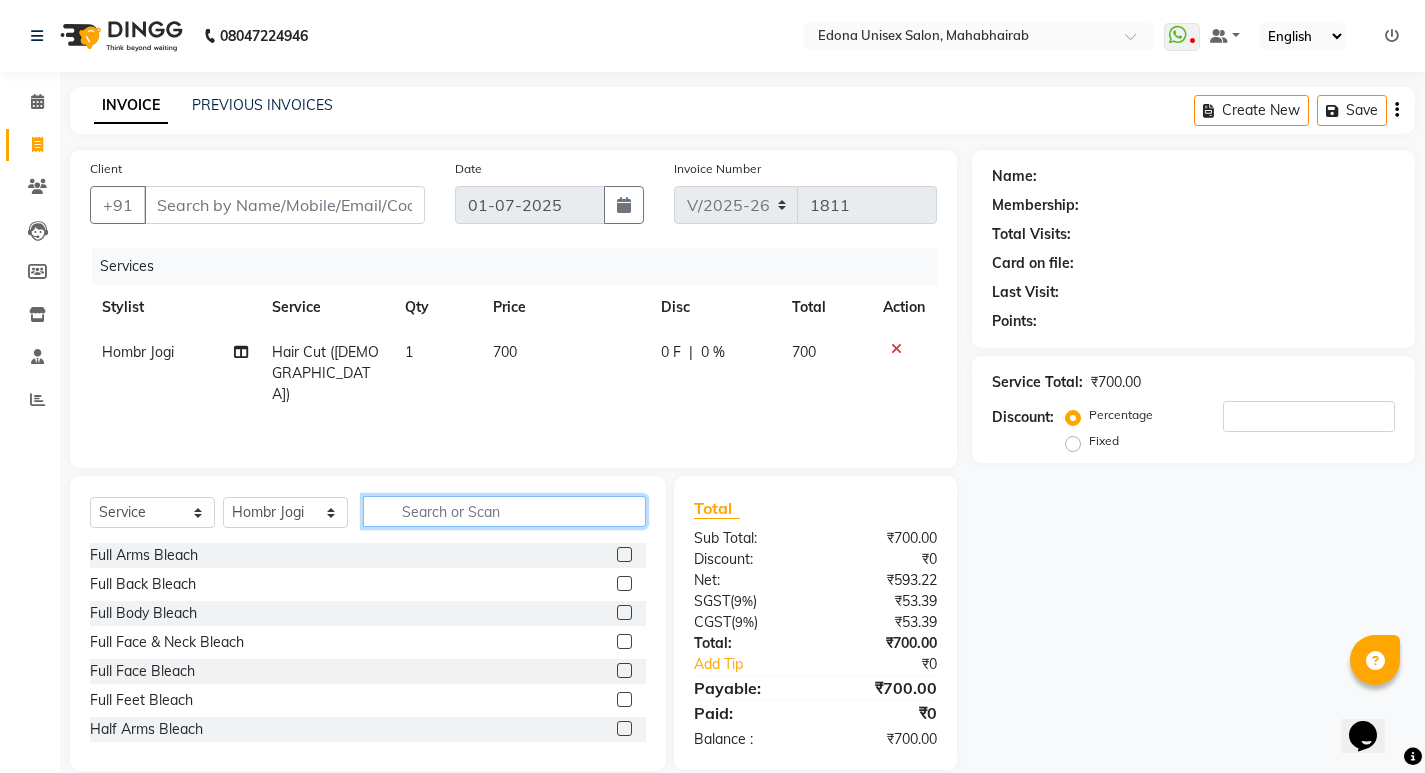 click 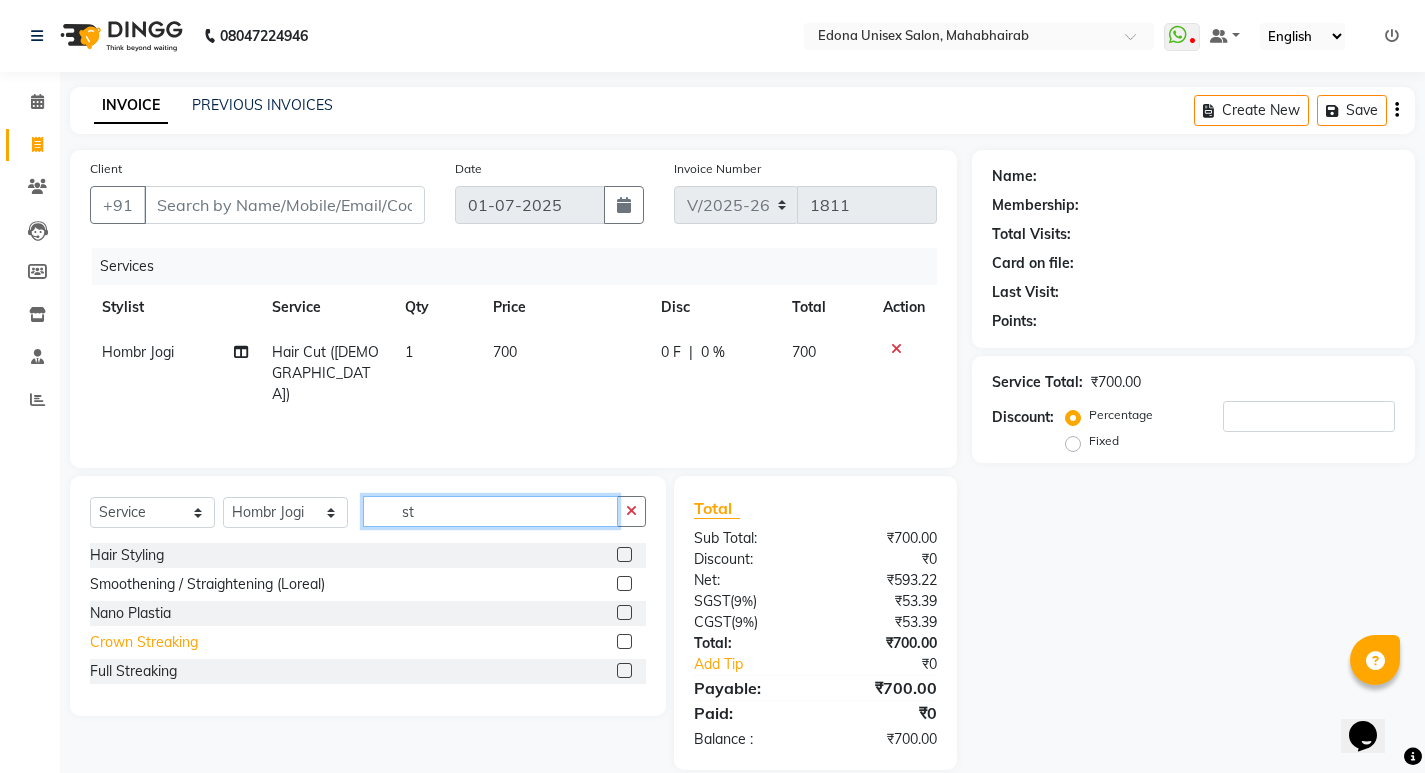 type on "st" 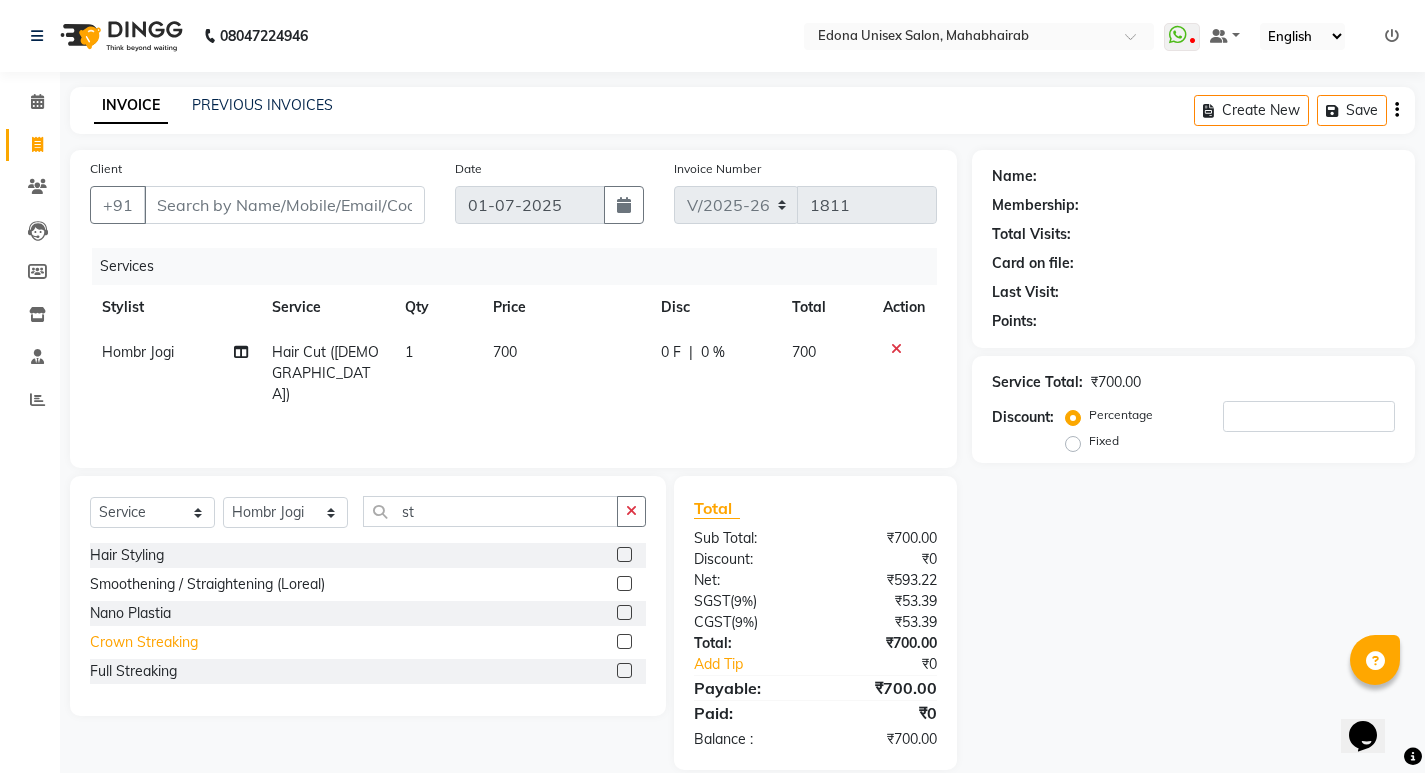 click on "Crown Streaking" 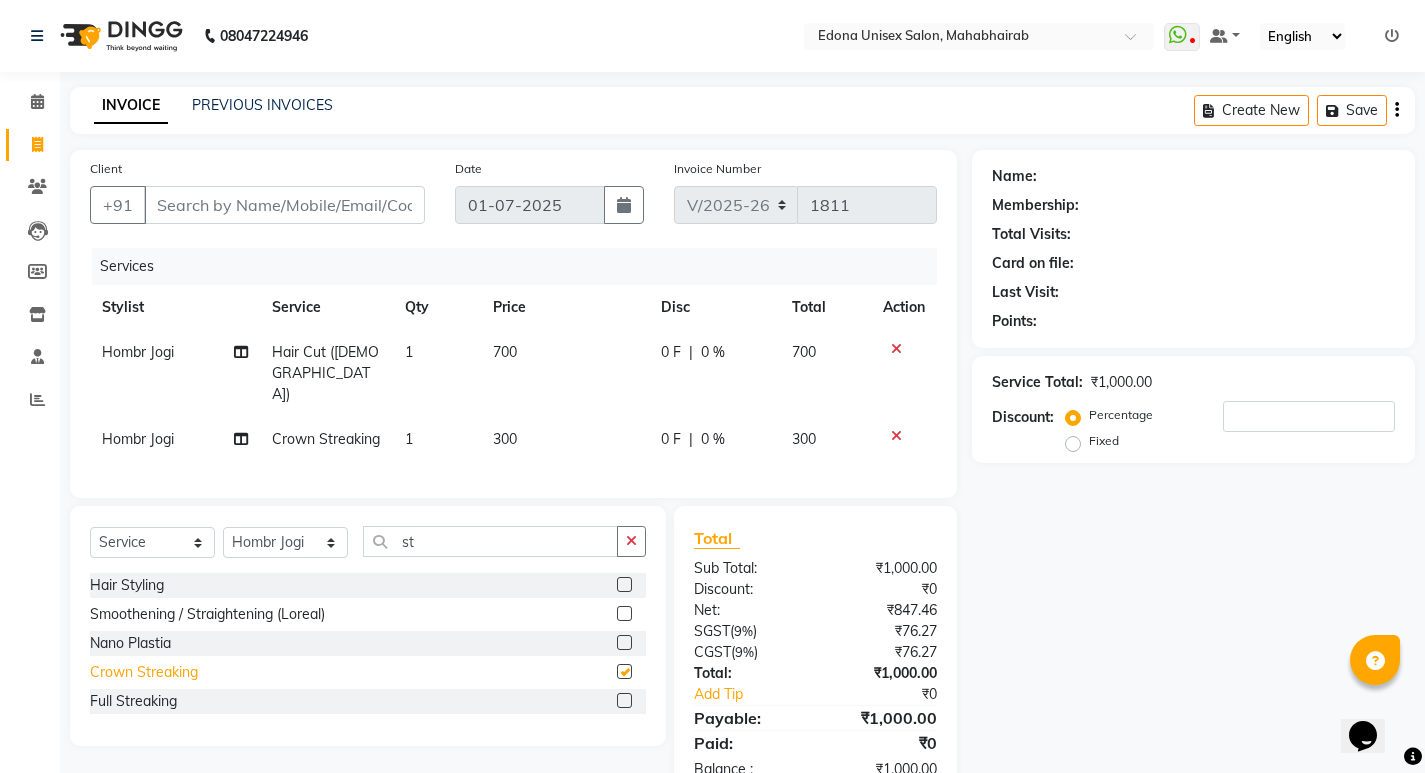 checkbox on "false" 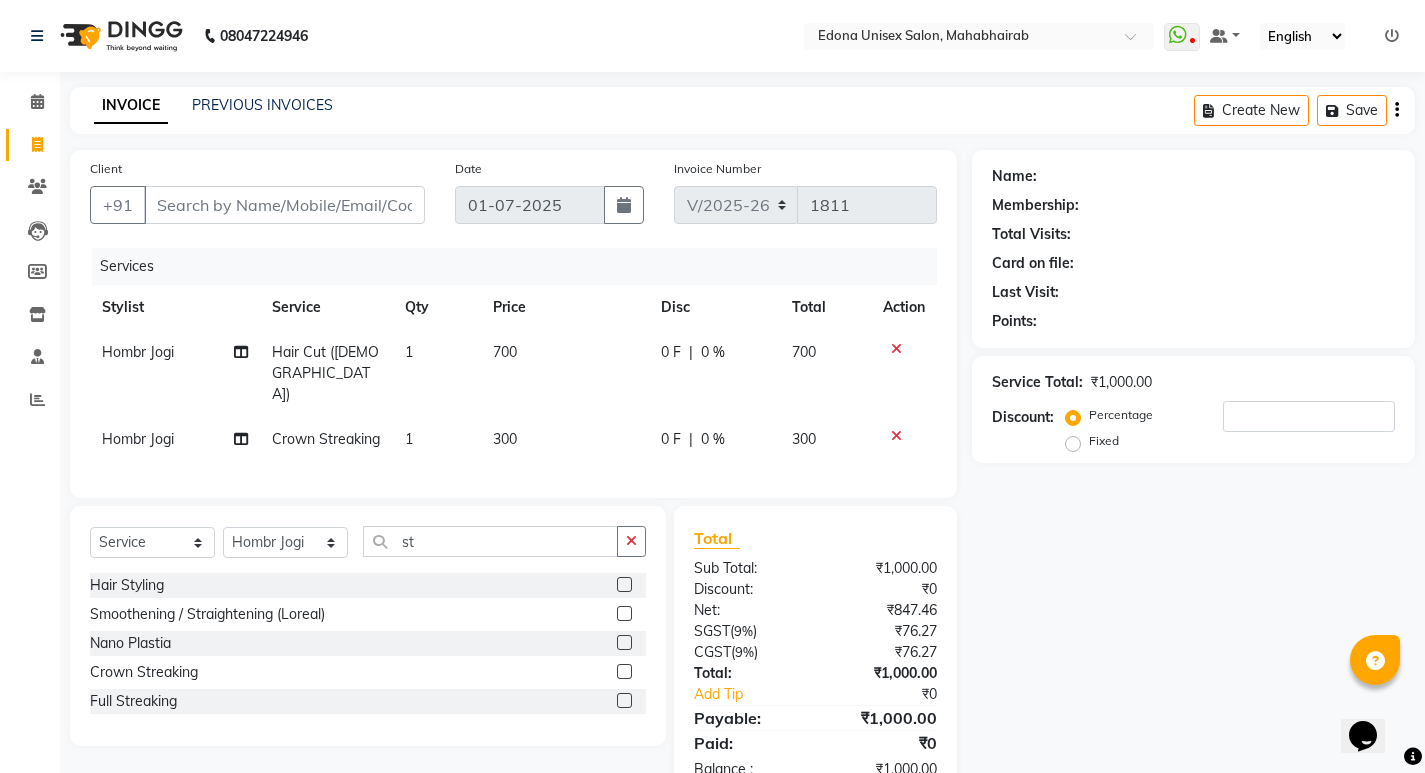 drag, startPoint x: 560, startPoint y: 389, endPoint x: 549, endPoint y: 390, distance: 11.045361 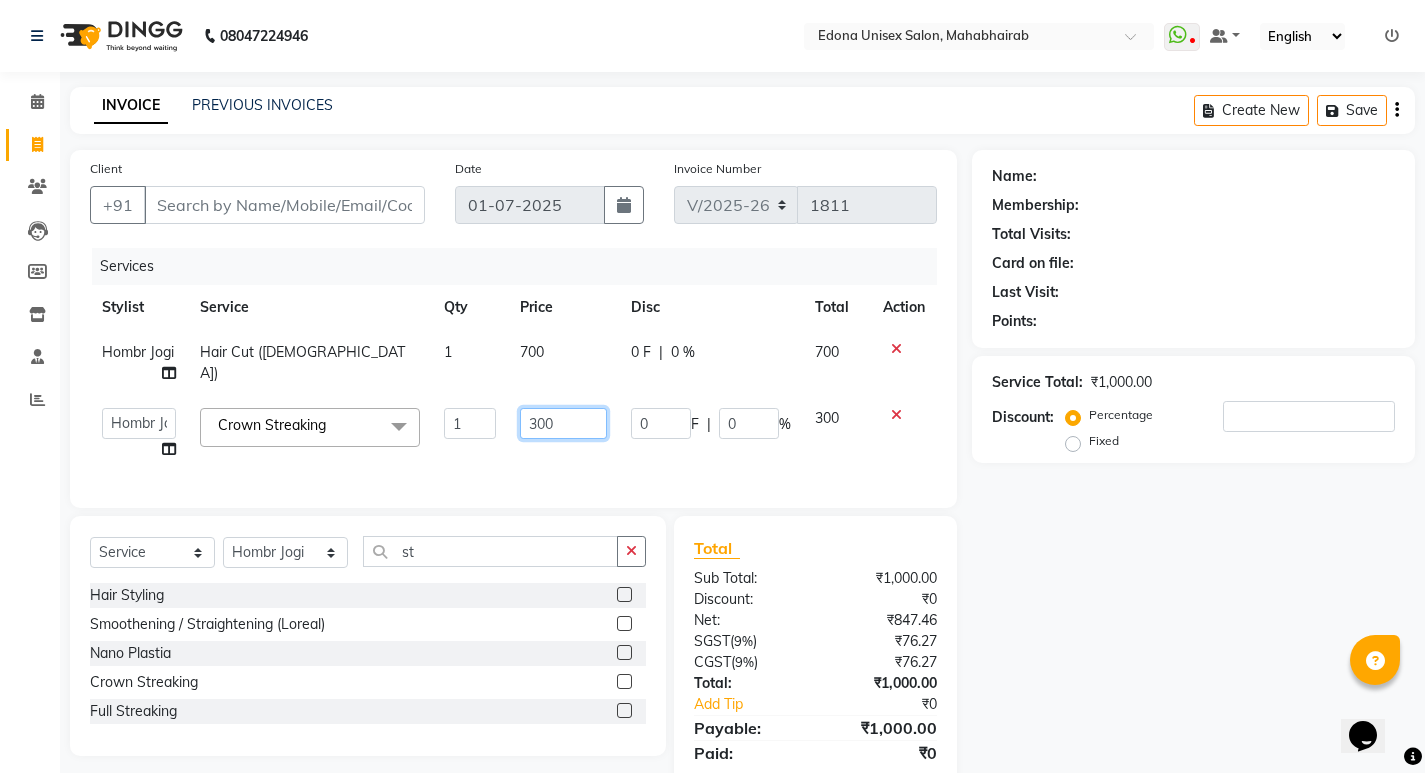 click on "300" 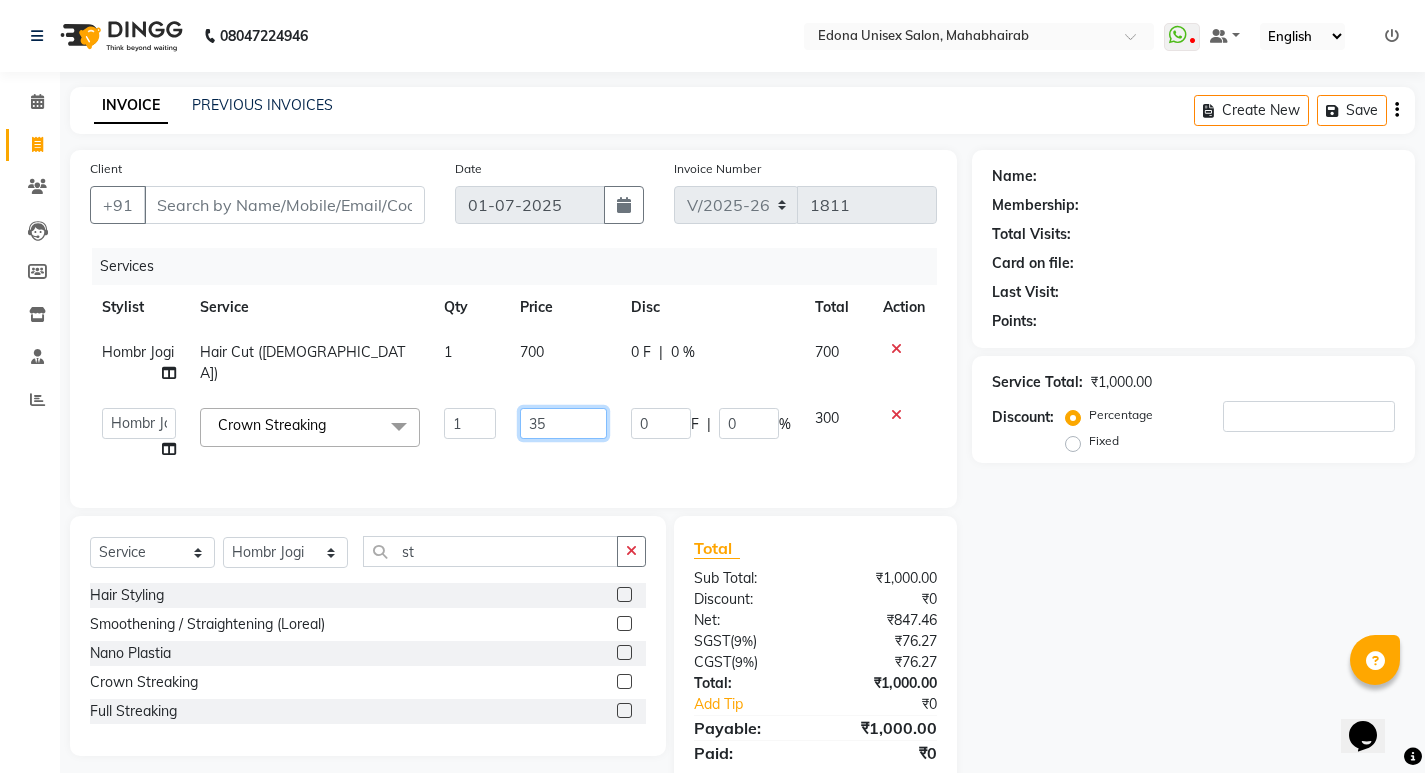 type on "350" 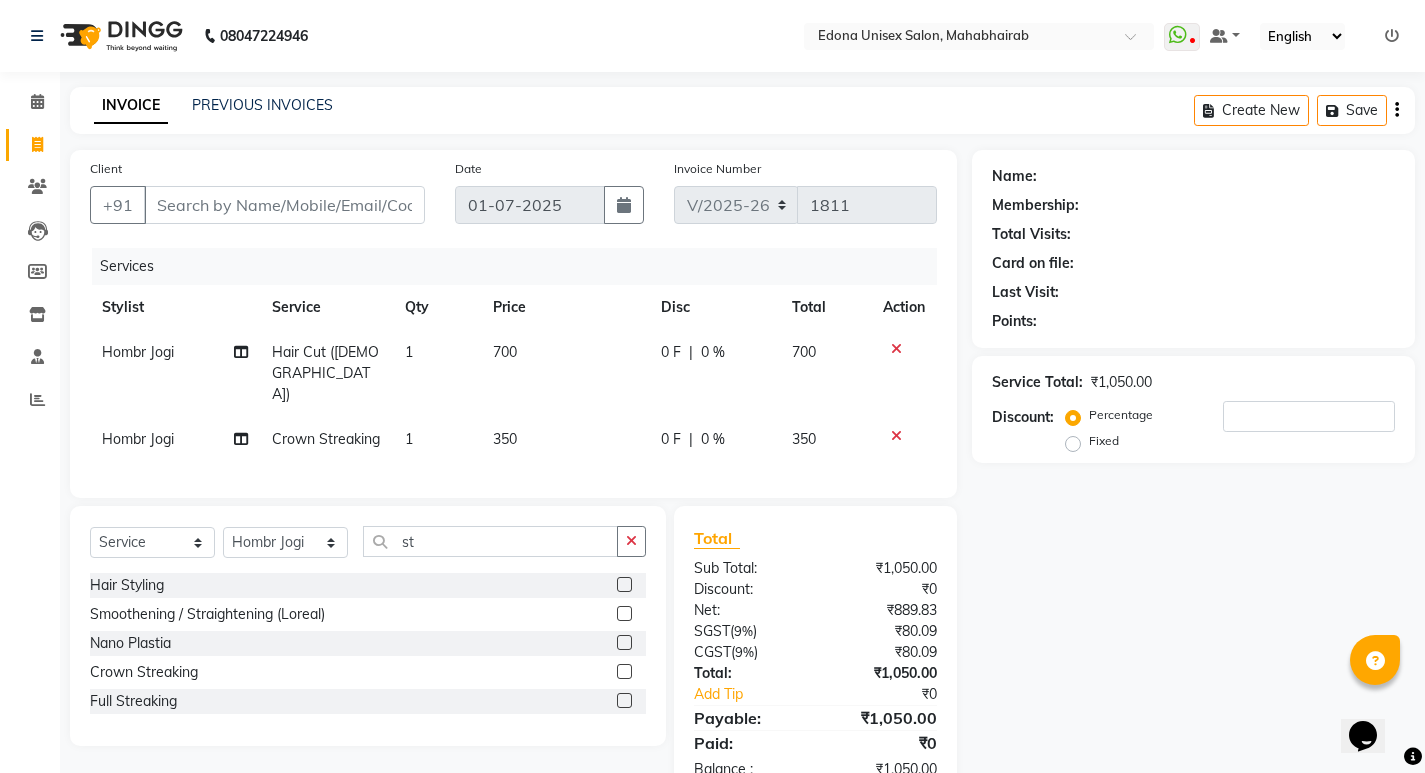 click on "Client +91 Date 01-07-2025 Invoice Number V/2025 V/2025-26 1811 Services Stylist Service Qty Price Disc Total Action Hombr Jogi Hair Cut (Ladies) 1 700 0 F | 0 % 700 Hombr Jogi Crown Streaking 1 350 0 F | 0 % 350" 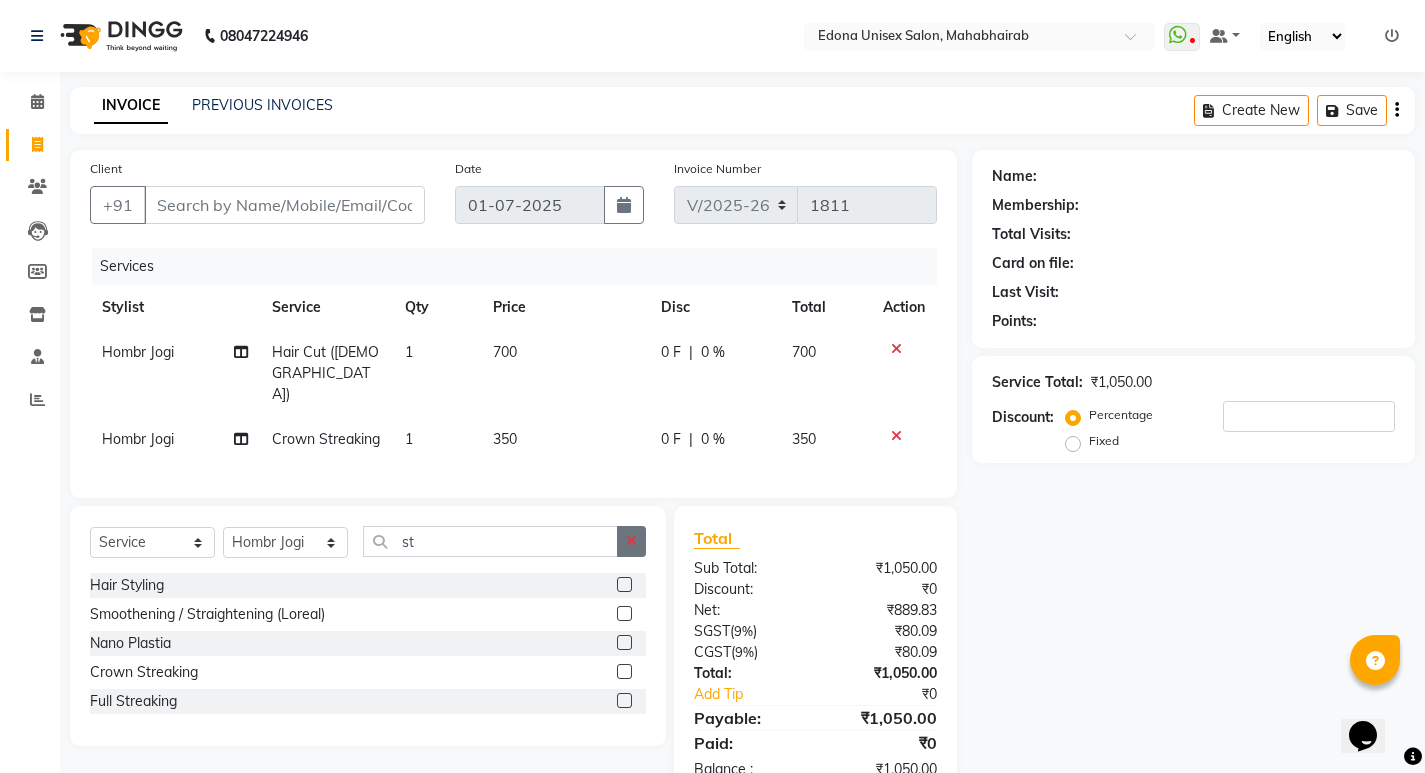 click 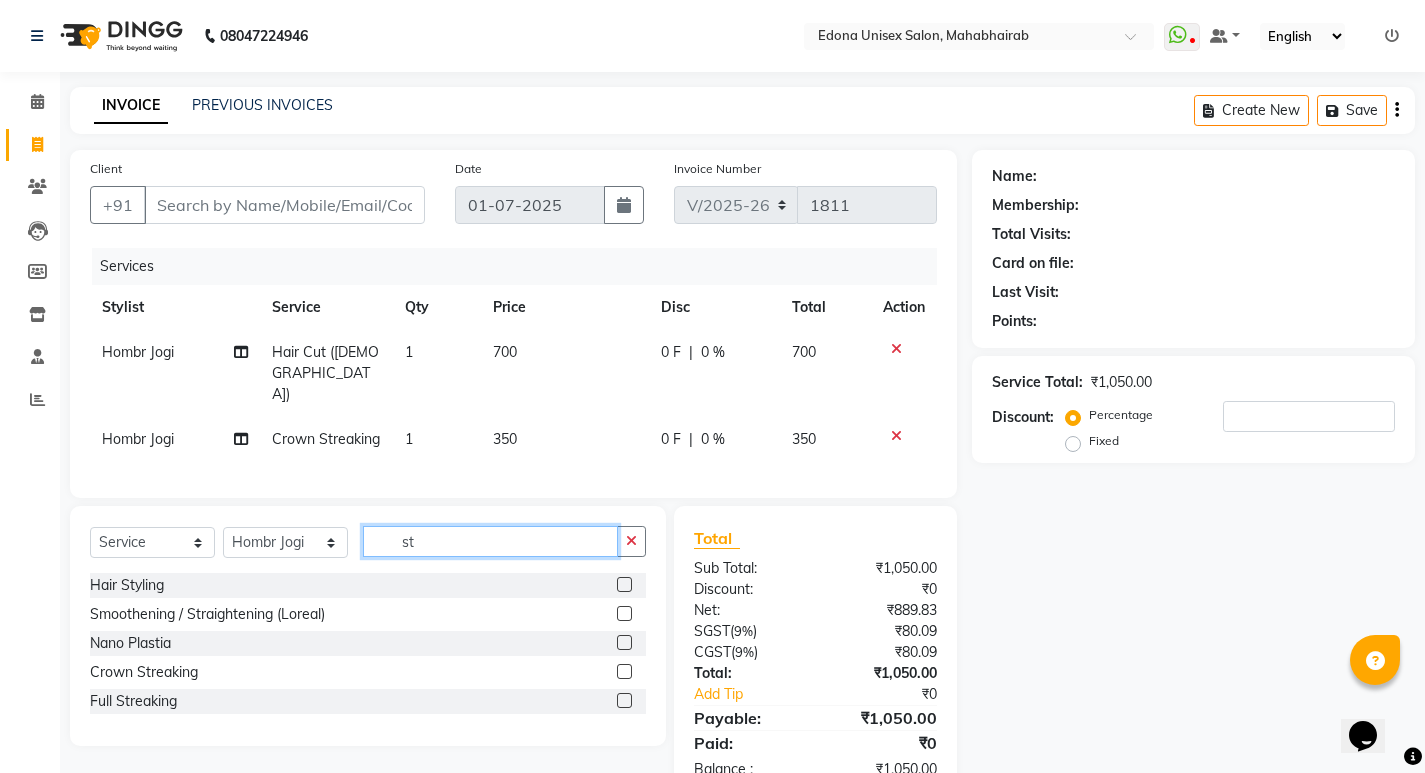 type 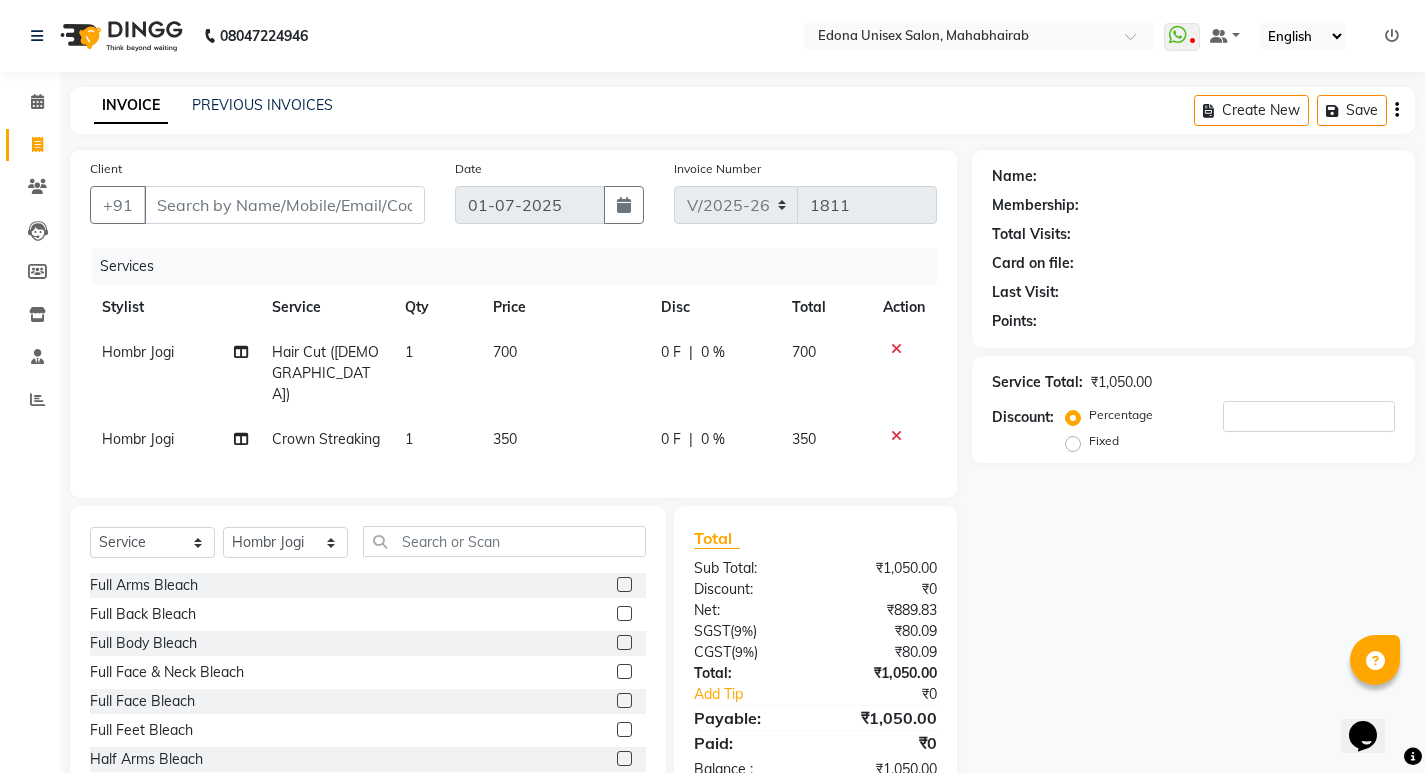 click on "1" 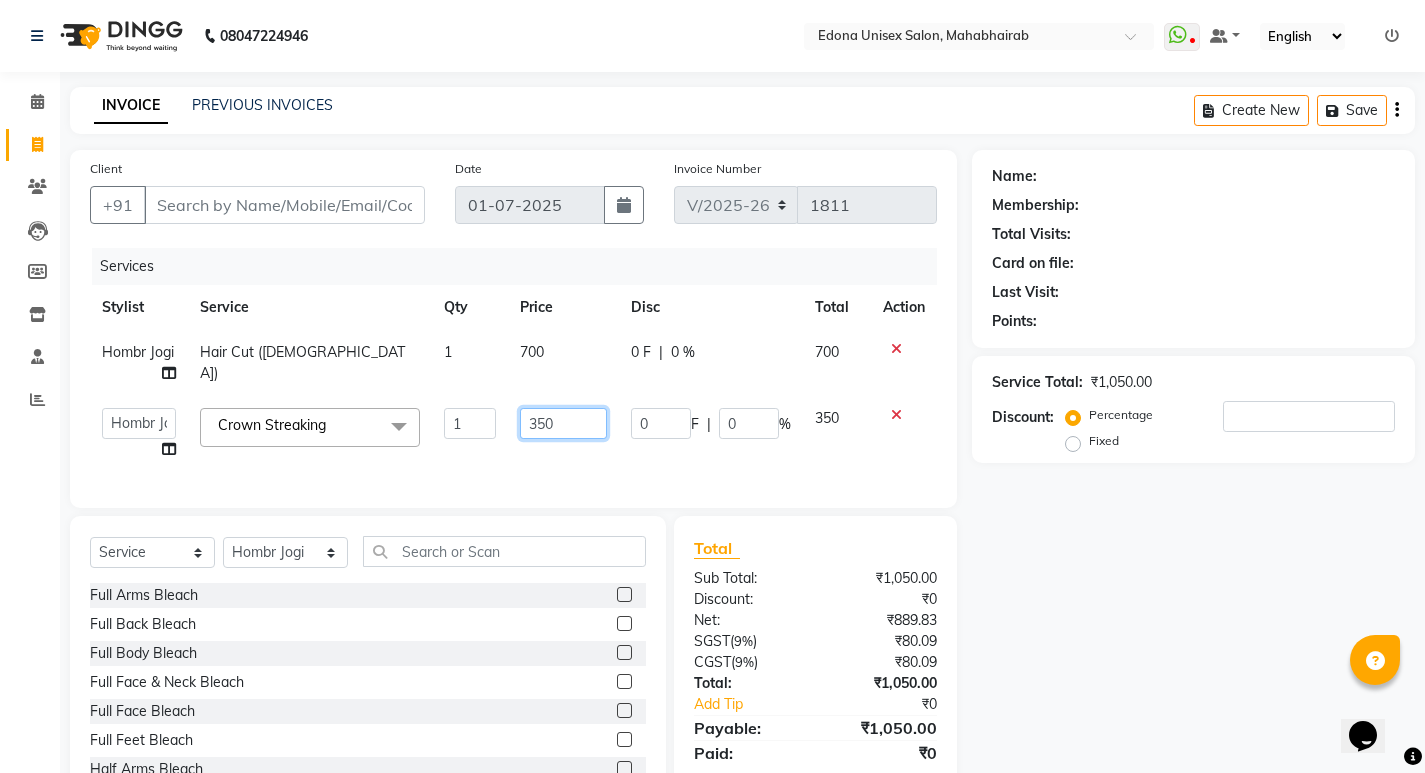 click on "350" 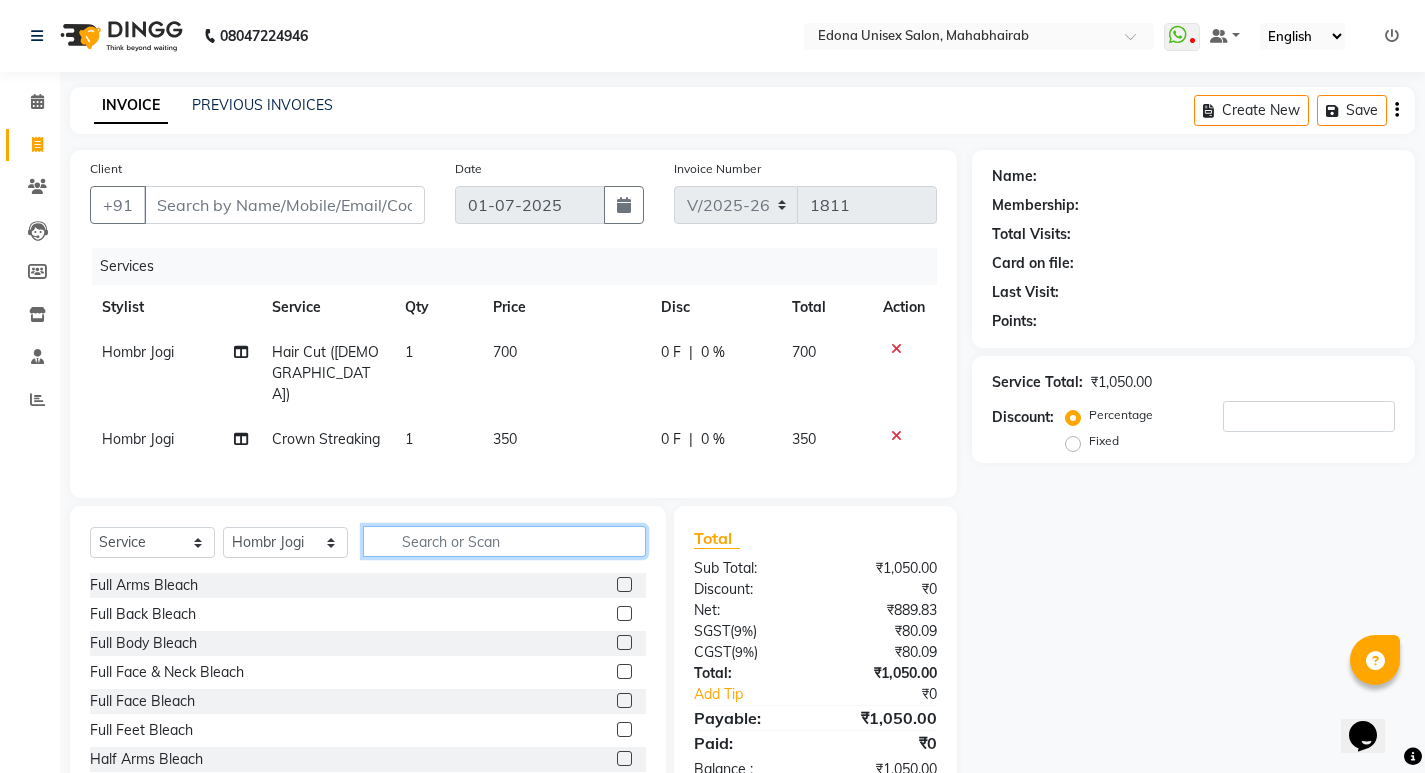 click 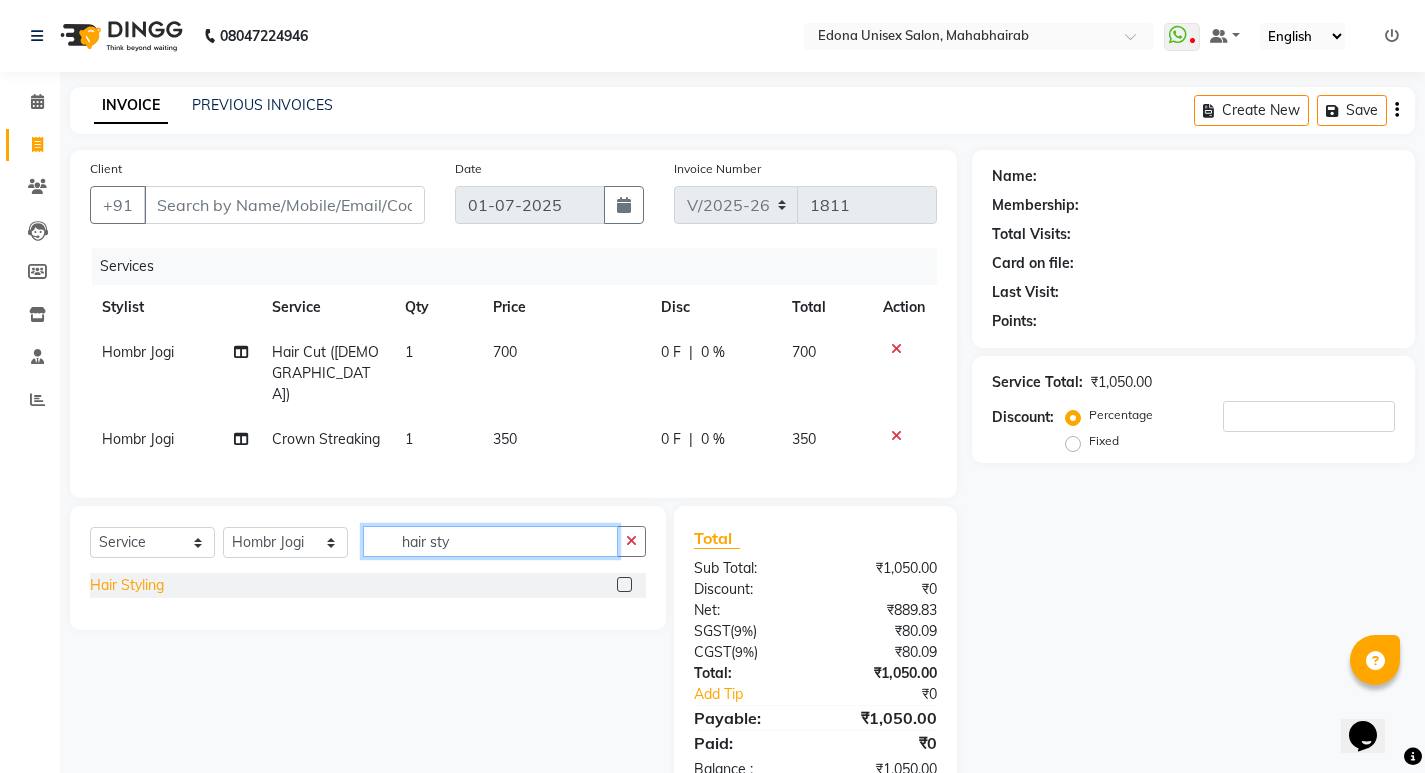 type on "hair sty" 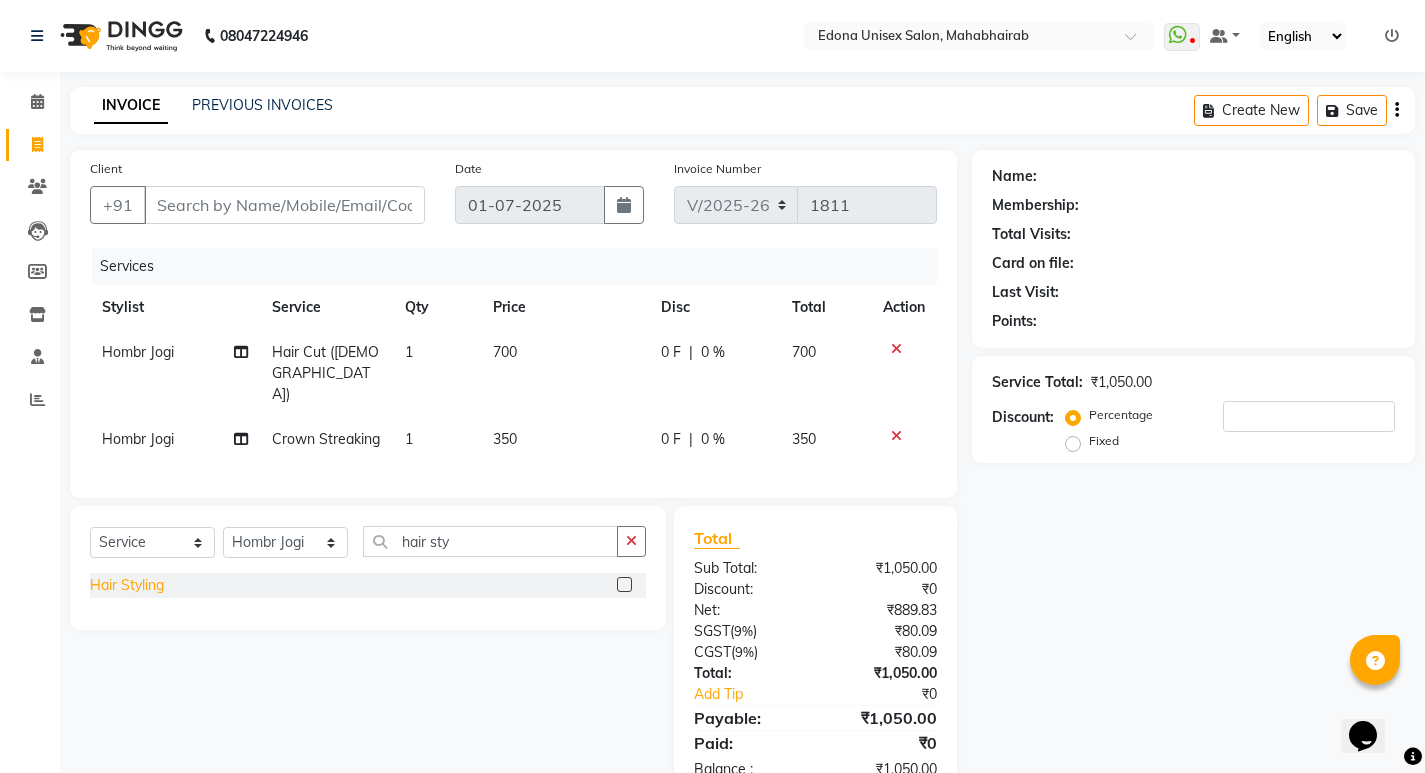 click on "Hair Styling" 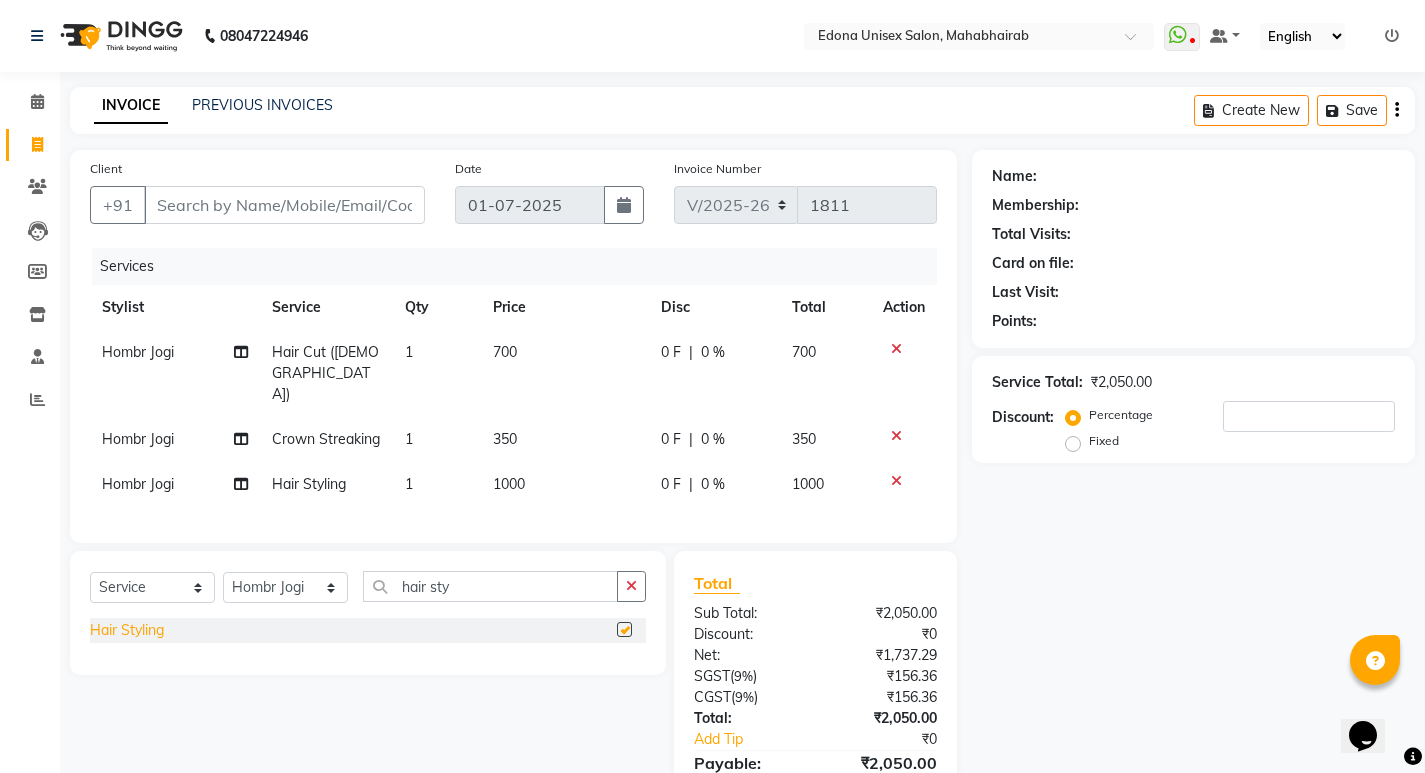 checkbox on "false" 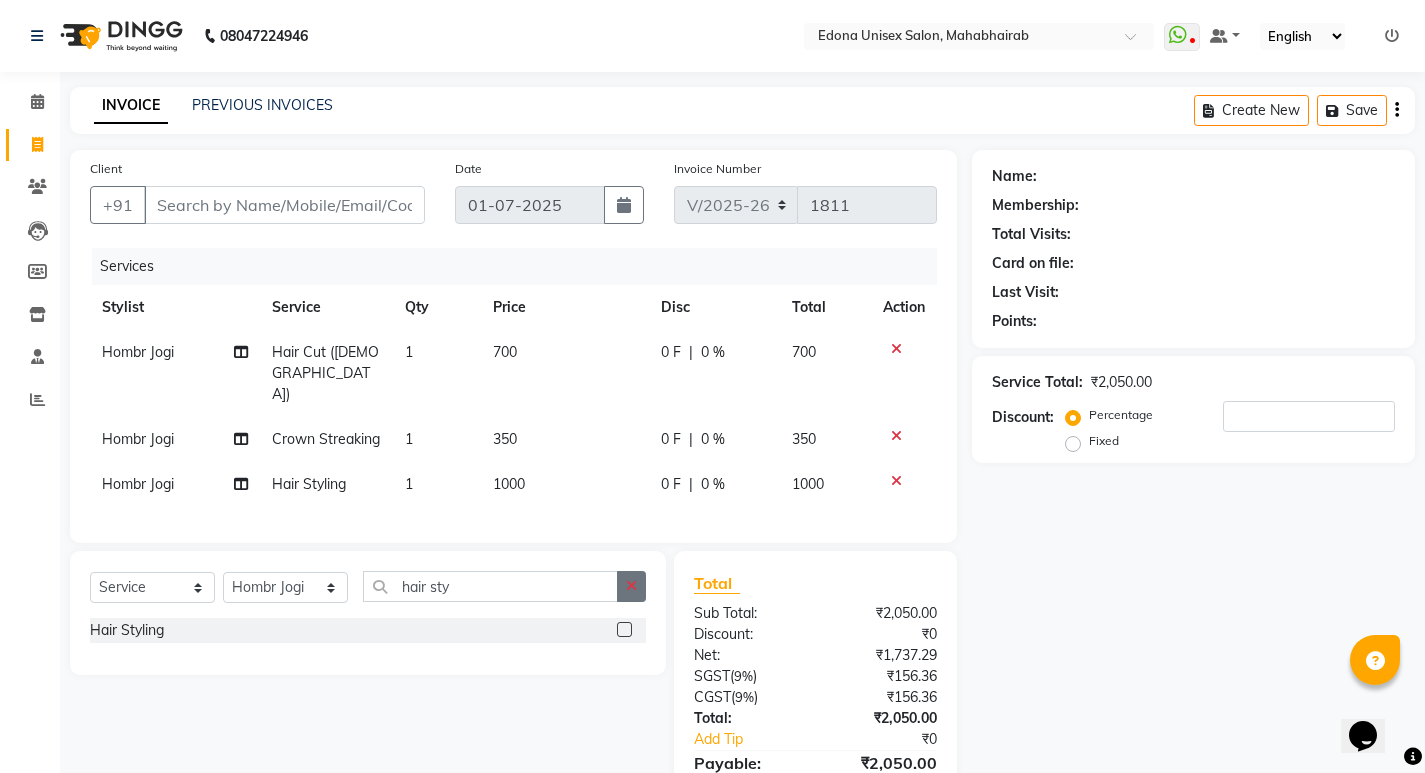 click 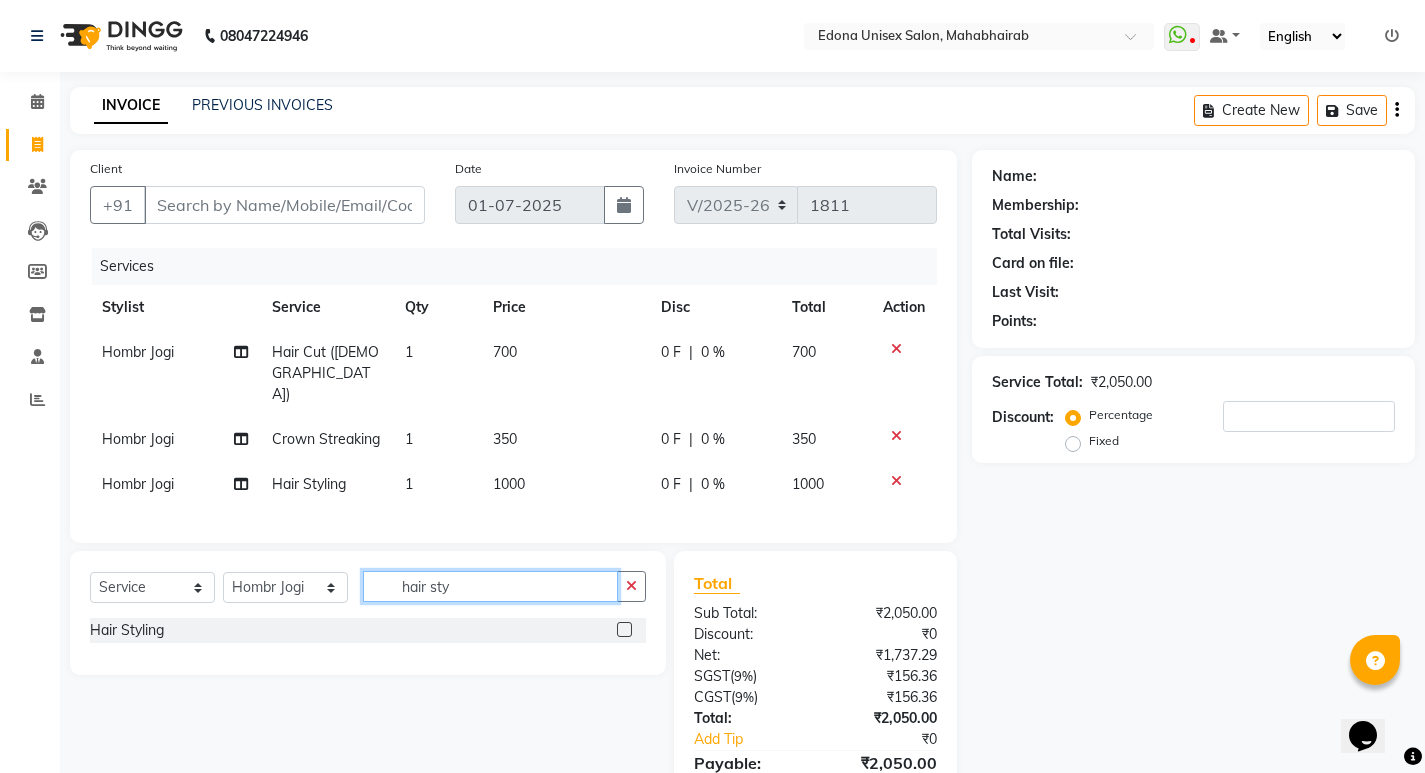 type 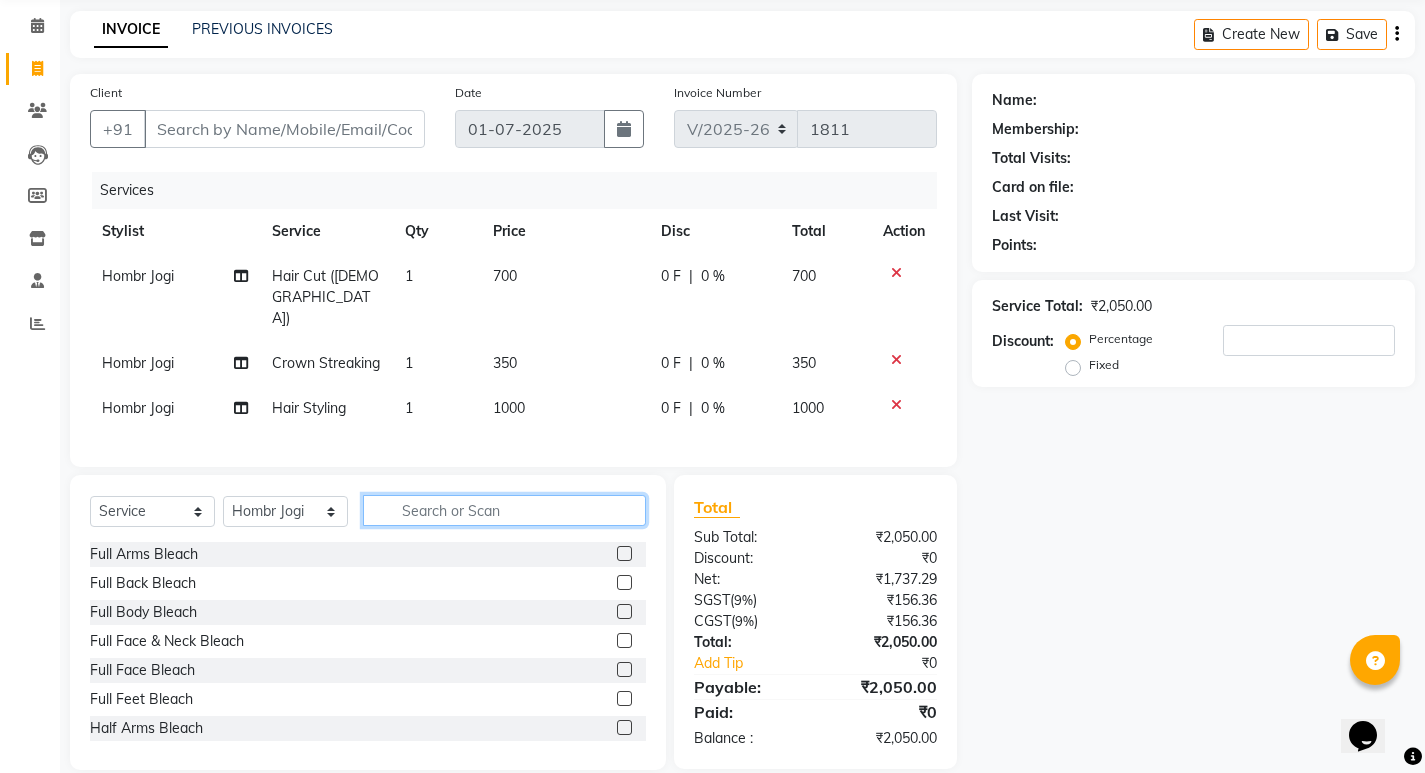 scroll, scrollTop: 0, scrollLeft: 0, axis: both 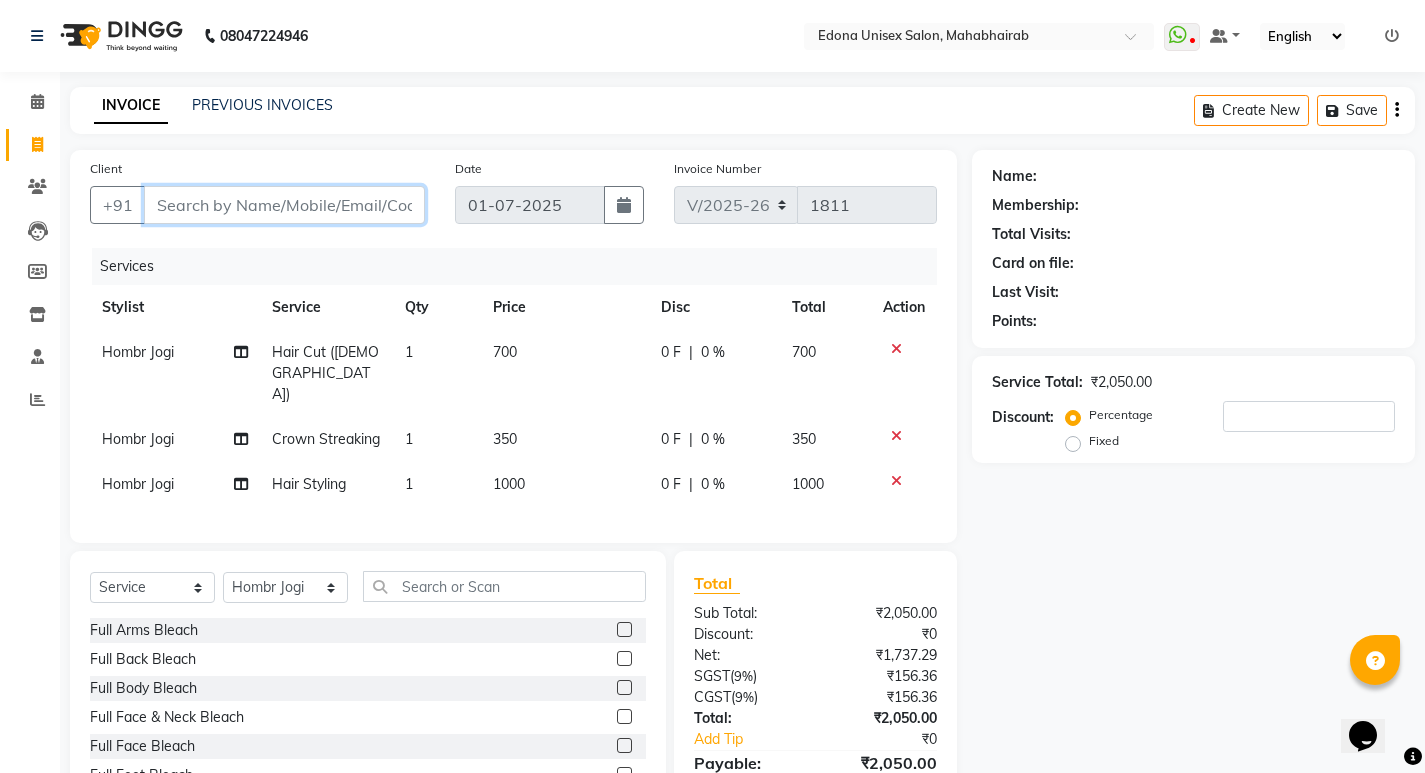 click on "Client" at bounding box center [284, 205] 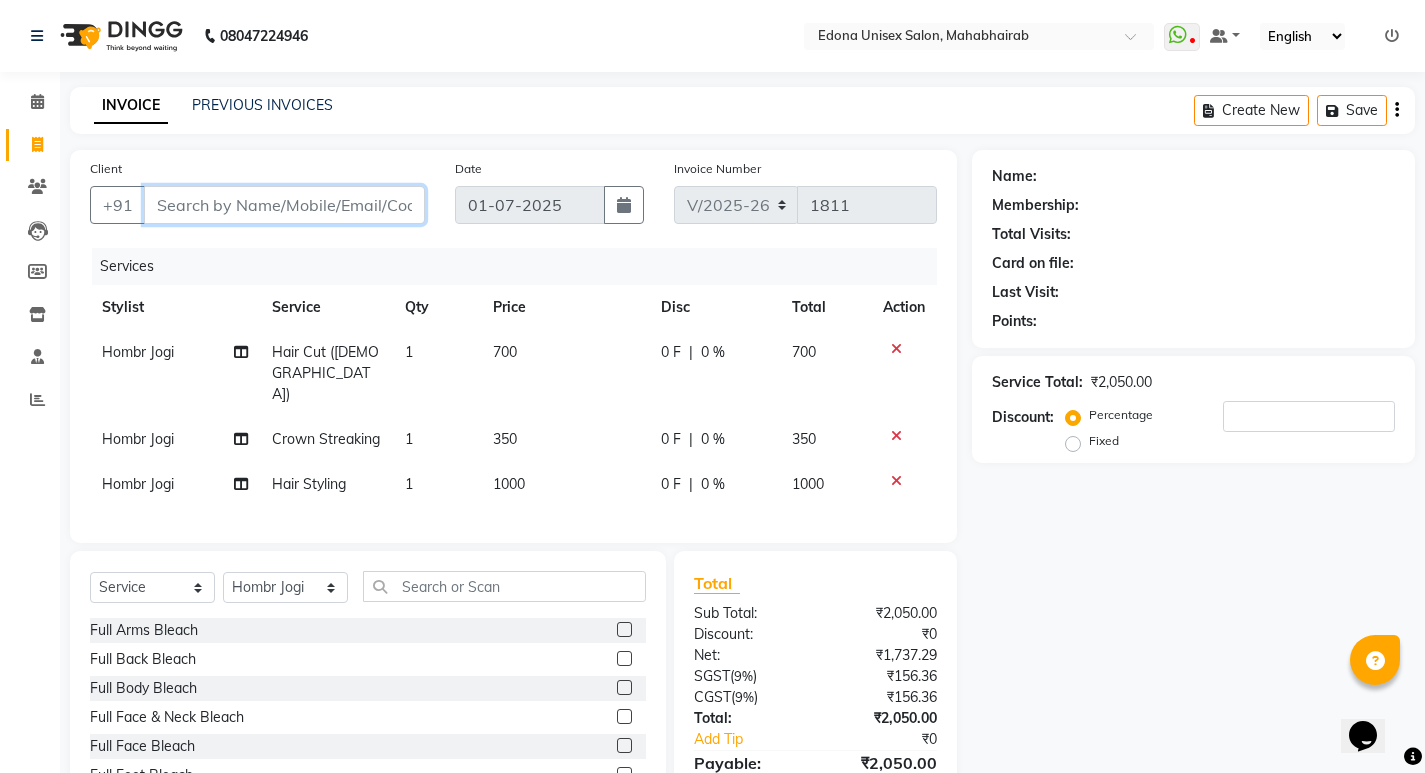 click on "Client" at bounding box center [284, 205] 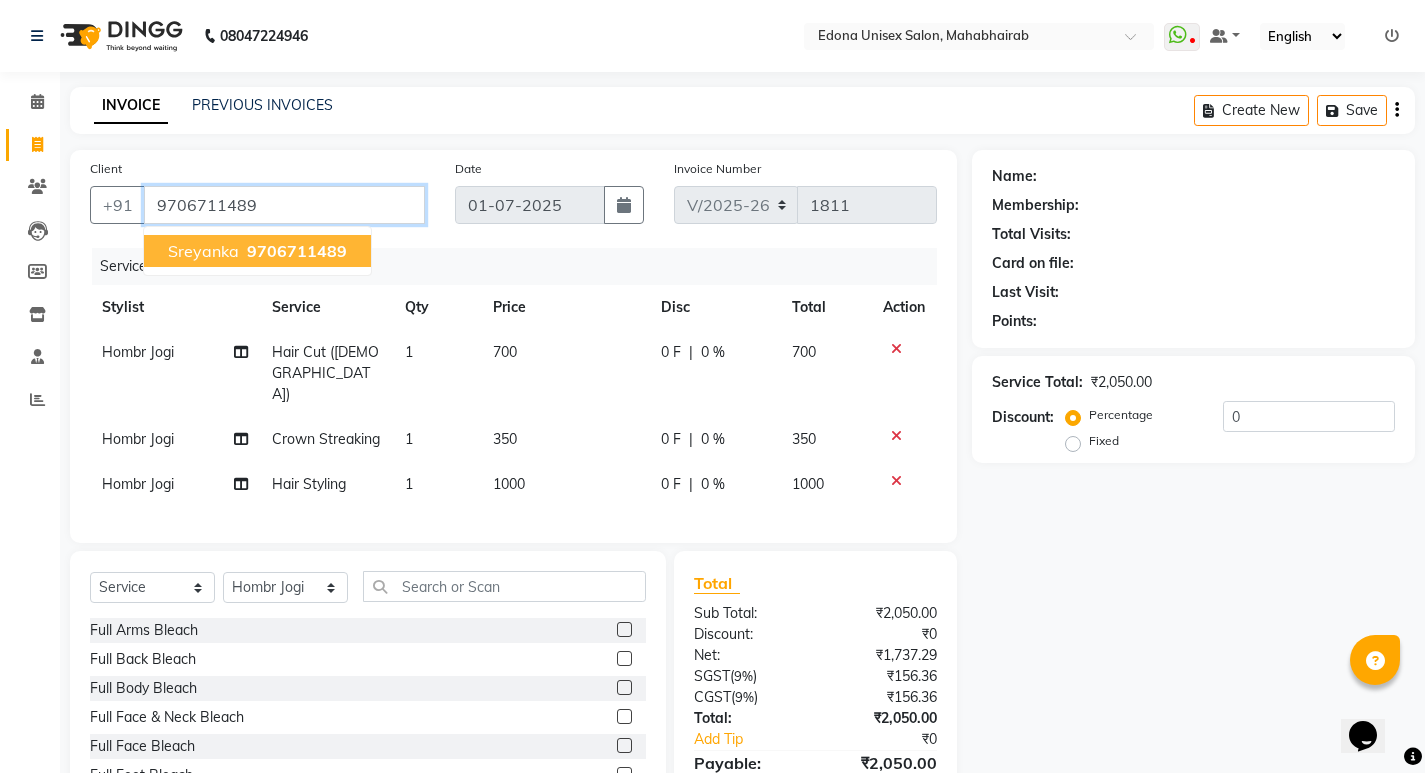 type on "9706711489" 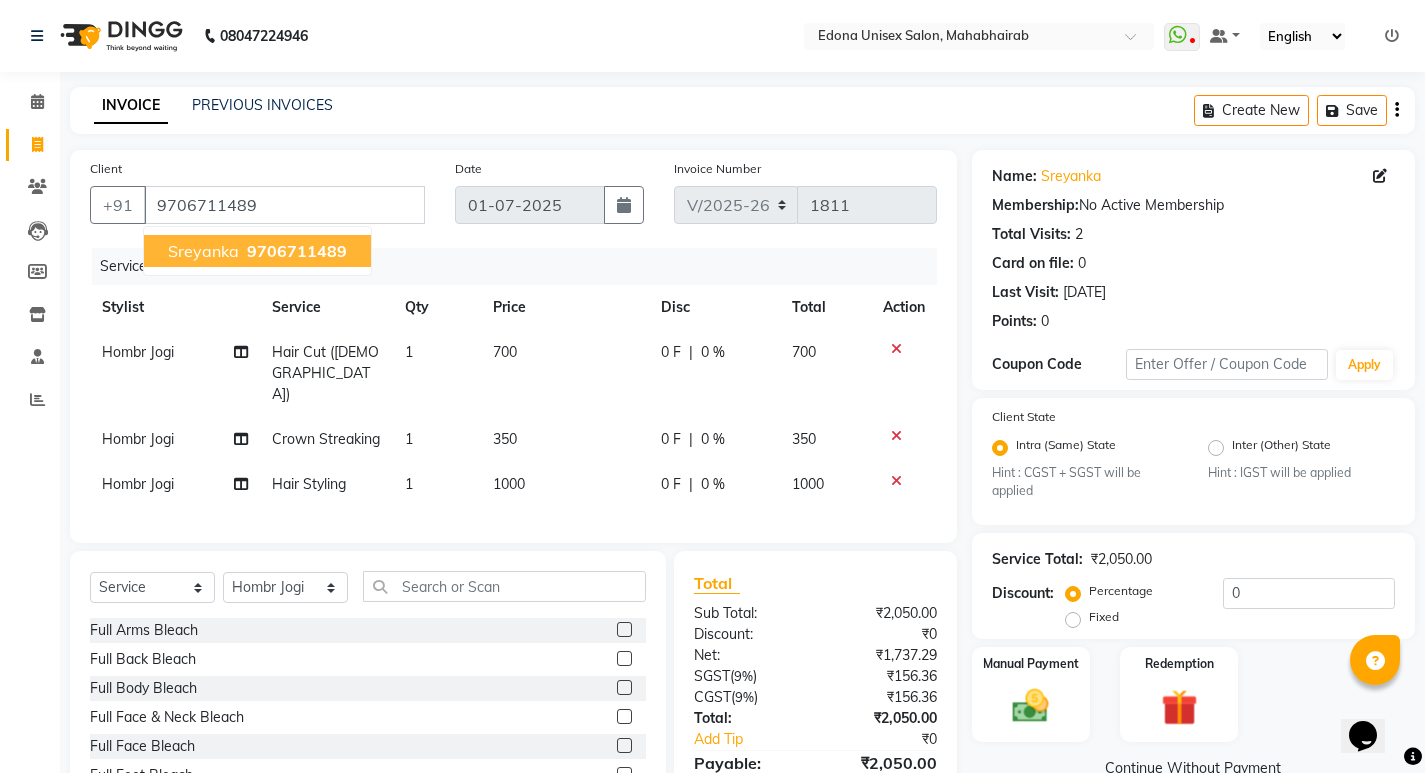 click on "sreyanka" at bounding box center [203, 251] 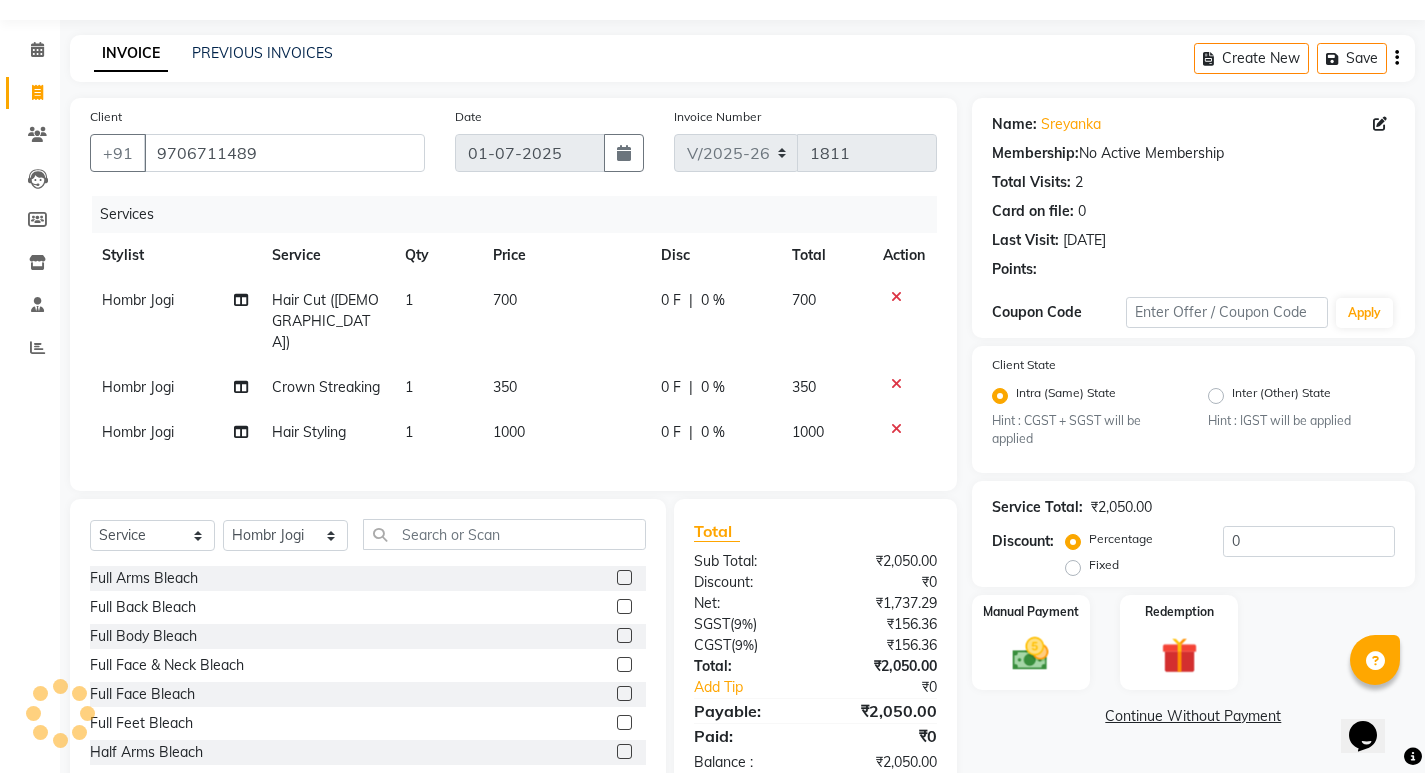scroll, scrollTop: 76, scrollLeft: 0, axis: vertical 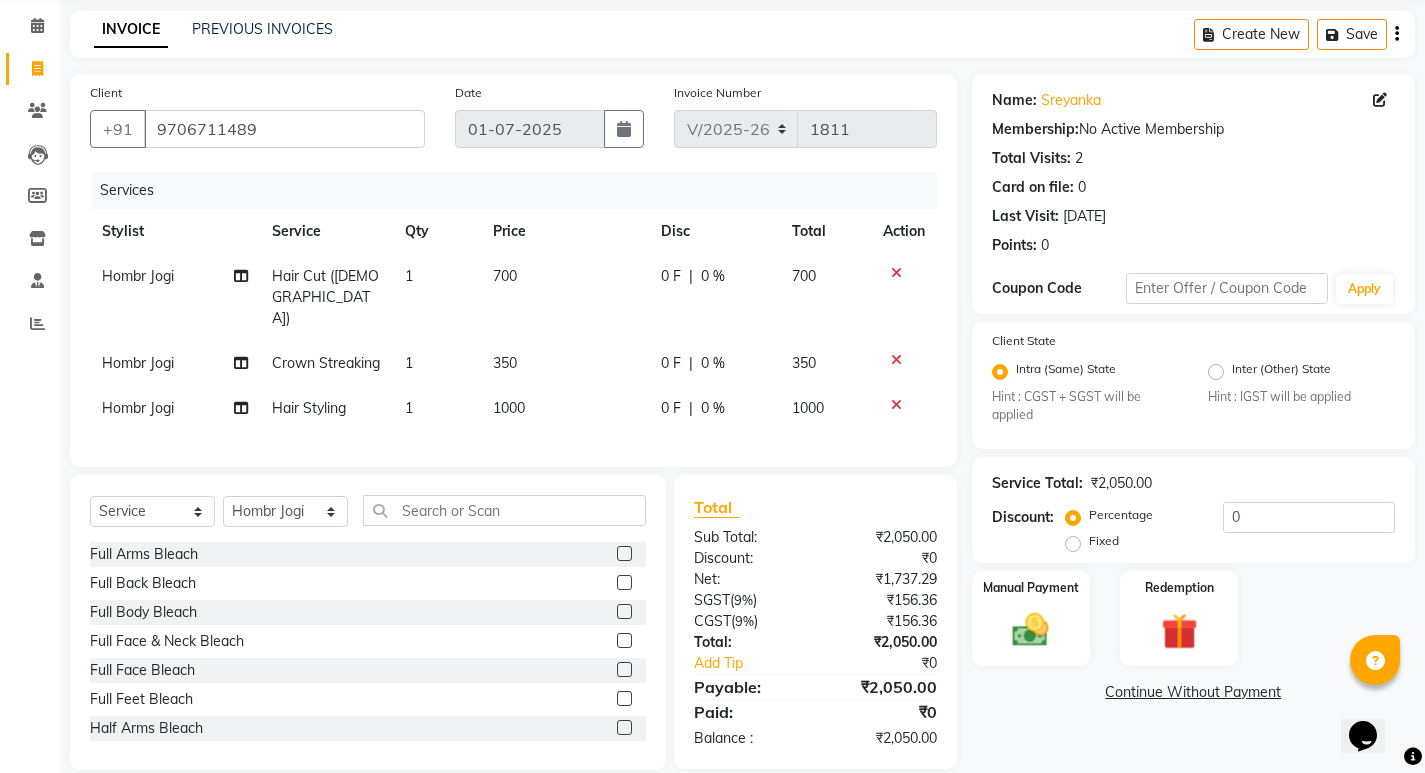 click on "1" 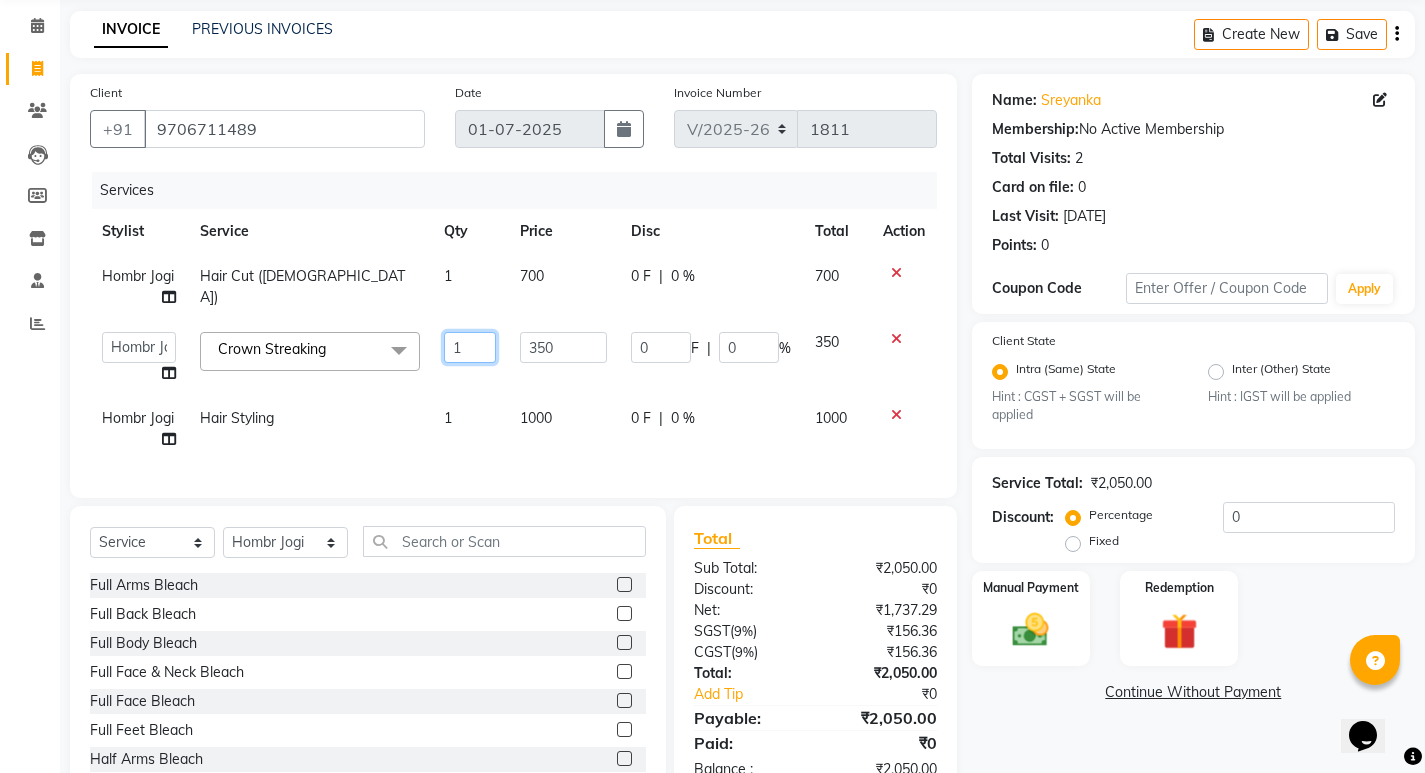 drag, startPoint x: 470, startPoint y: 342, endPoint x: 485, endPoint y: 362, distance: 25 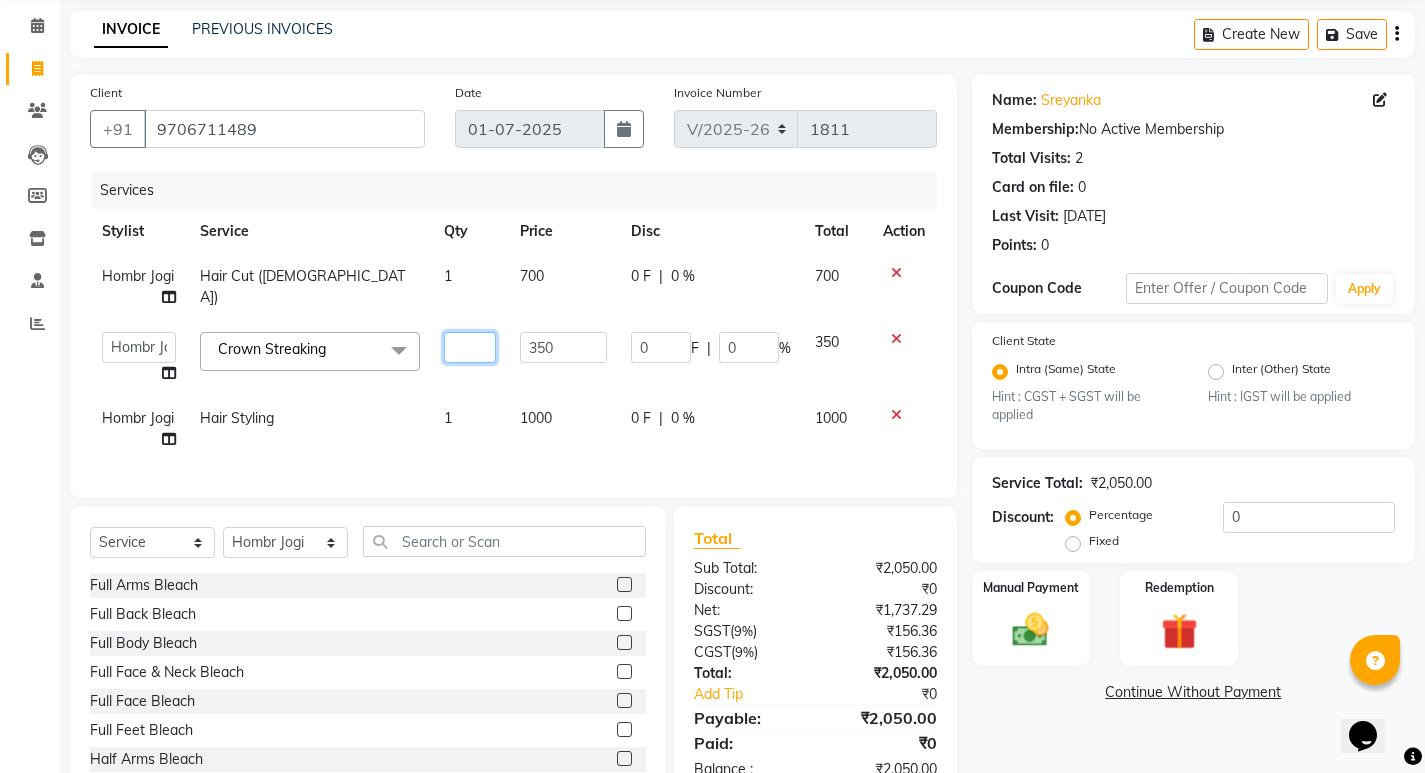 type on "4" 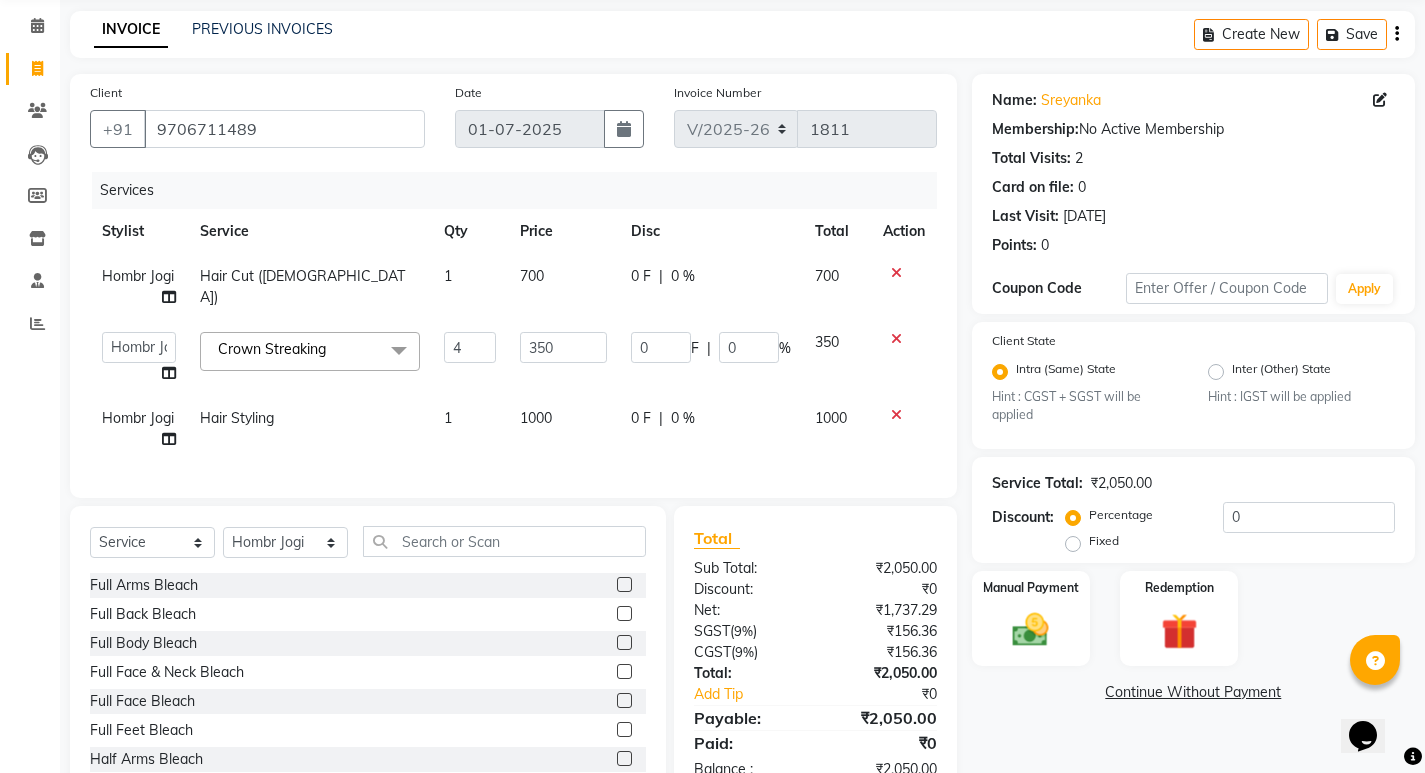 click on "Hombr Jogi Hair Cut (Ladies) 1 700 0 F | 0 % 700  Admin   Anju Sonar   Bir Basumtary   Bishal Bharma   Hemen Daimari   Hombr Jogi   Jenny kayina   Kriti   Lokesh Verma   Mithiser Bodo   Monisha Goyari   Neha   Pahi   Prabir Das   Rashmi Basumtary   Reshma Sultana   Roselin Basumtary   Sumitra Subba  Crown Streaking  x Full Arms Bleach Full Back Bleach Full Body Bleach Full Face & Neck Bleach Full Face Bleach Full Feet Bleach Half Arms Bleach Half Back Bleach Half Feet Bleach Under Arms Back Scrub Advance Manicure Back D-Tan Full Arms D-Tan Full Feet D-Tan Full/Face D-Tan Half Arms D-Tan Half Feet D-Tan Neck D-Tan Advanced Facial Basic Facial Bridal Facial Cheryl's Clean up Cheryl's Facial Clean up Jeannot Clean up Jeannot Facial Lotus (Preservita) Facial Lotus Clean up O3 Clean up O3 D-Tan Clean up O3+ Anti Agening Facial O3+ Anti Pigmention Facial O3+ Diamond Facial O3+ Shine & Glow Facial O3+ Whitning & Brighting Facial Other Pack Treatment Facial Hydra Facial Beard Color GLOBAL Hair Colour (Inoa) Shaving" 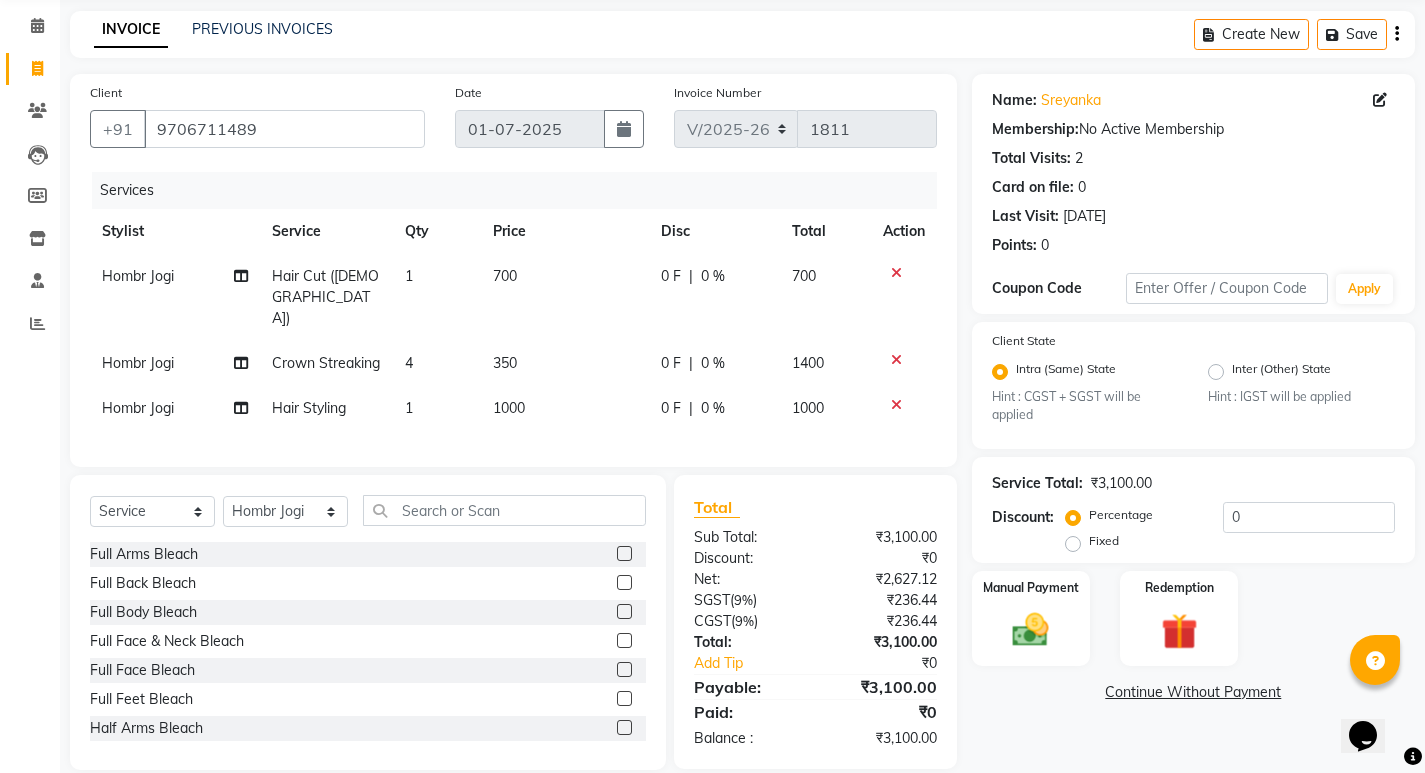 click 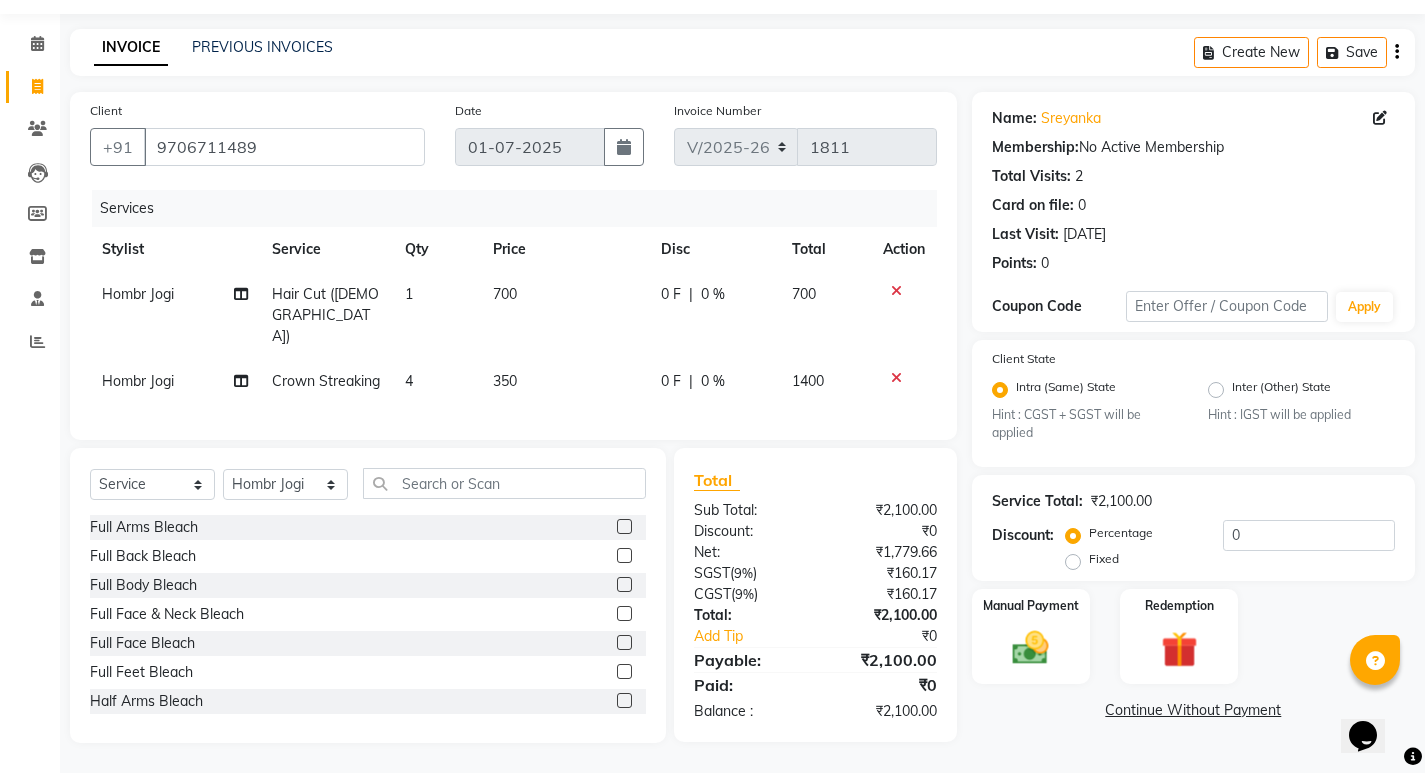 scroll, scrollTop: 40, scrollLeft: 0, axis: vertical 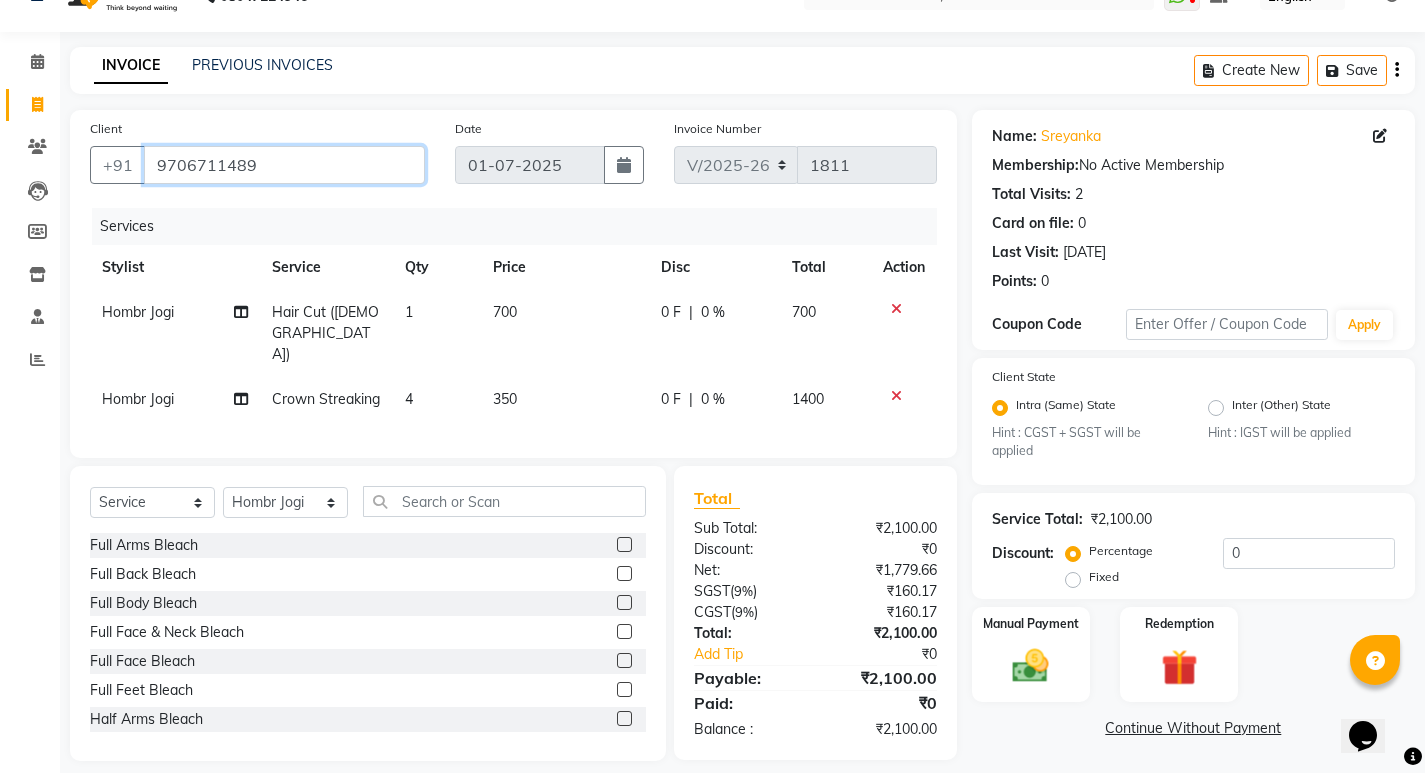click on "9706711489" at bounding box center (284, 165) 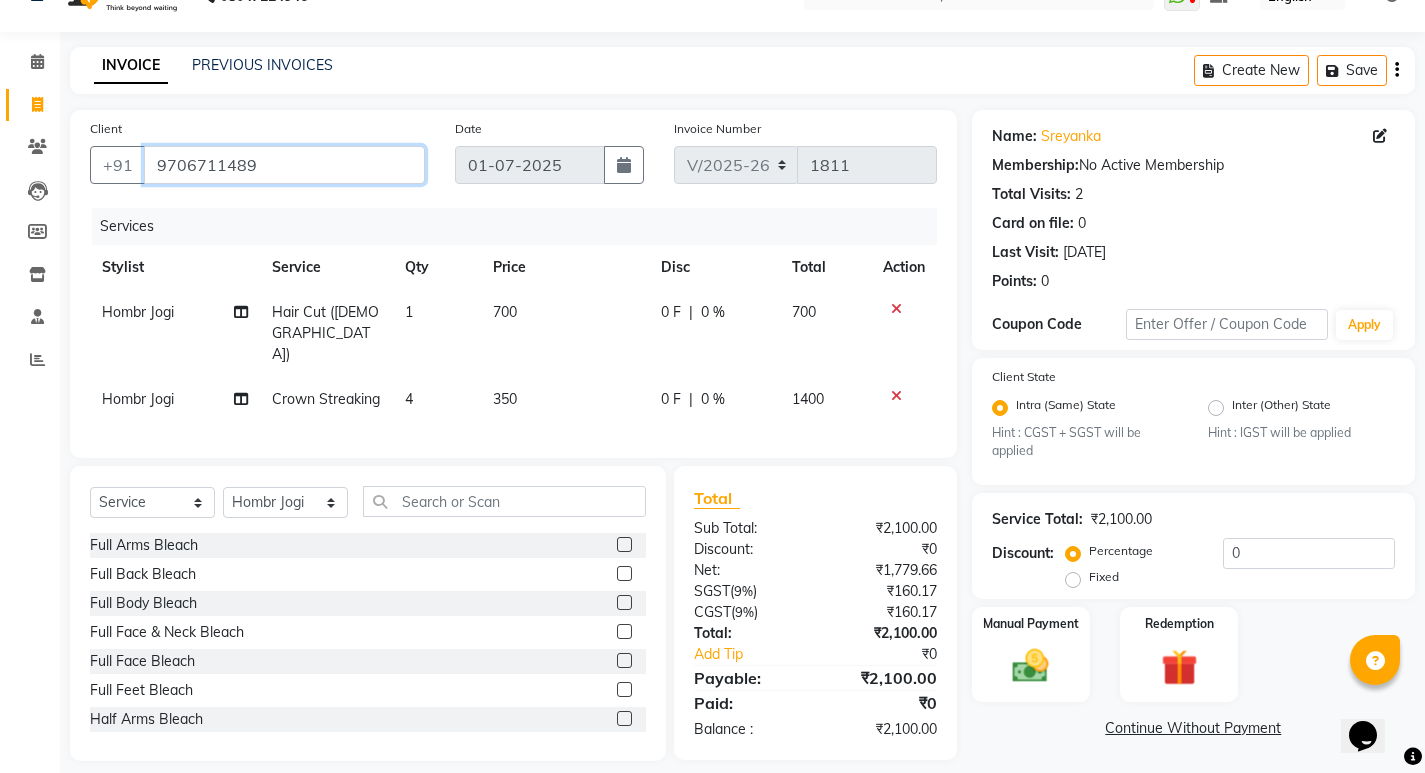 click on "9706711489" at bounding box center (284, 165) 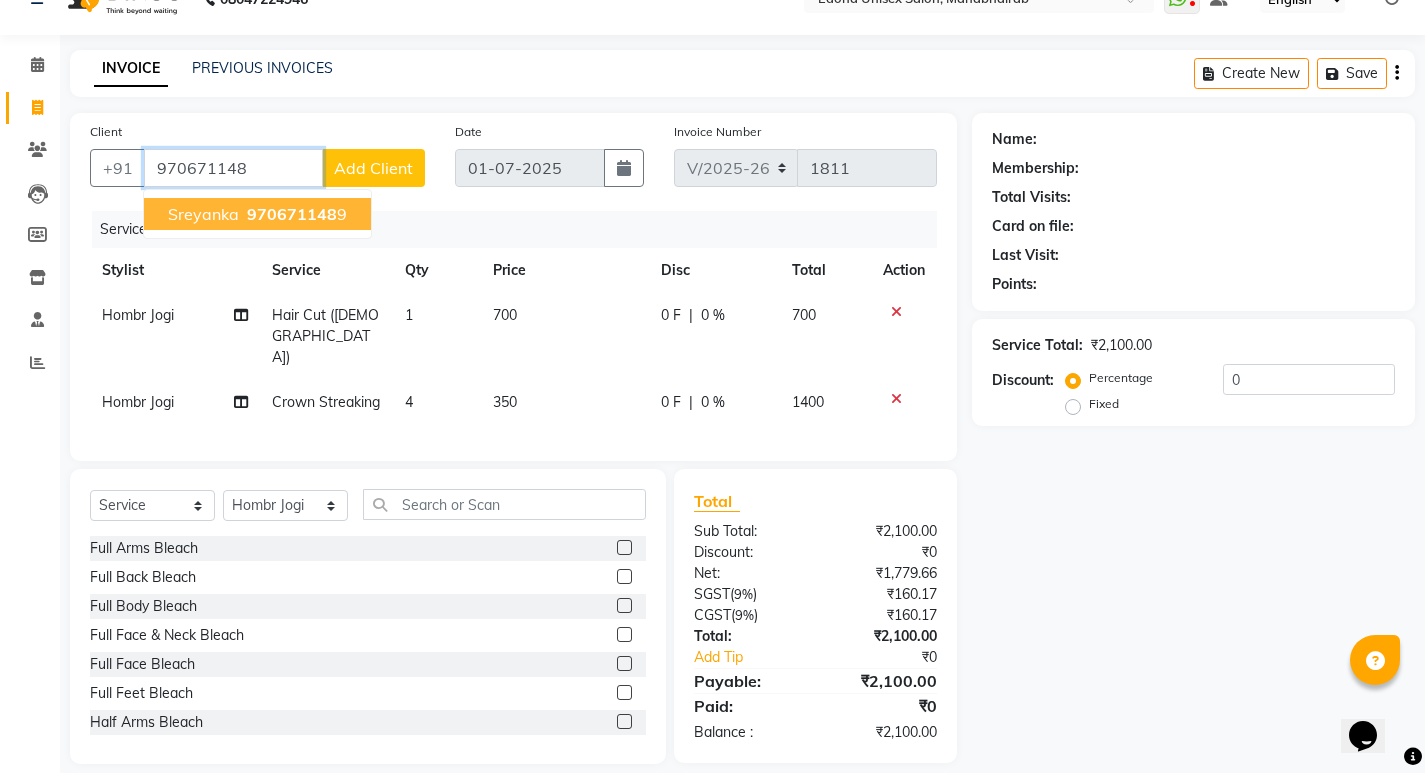 scroll, scrollTop: 31, scrollLeft: 0, axis: vertical 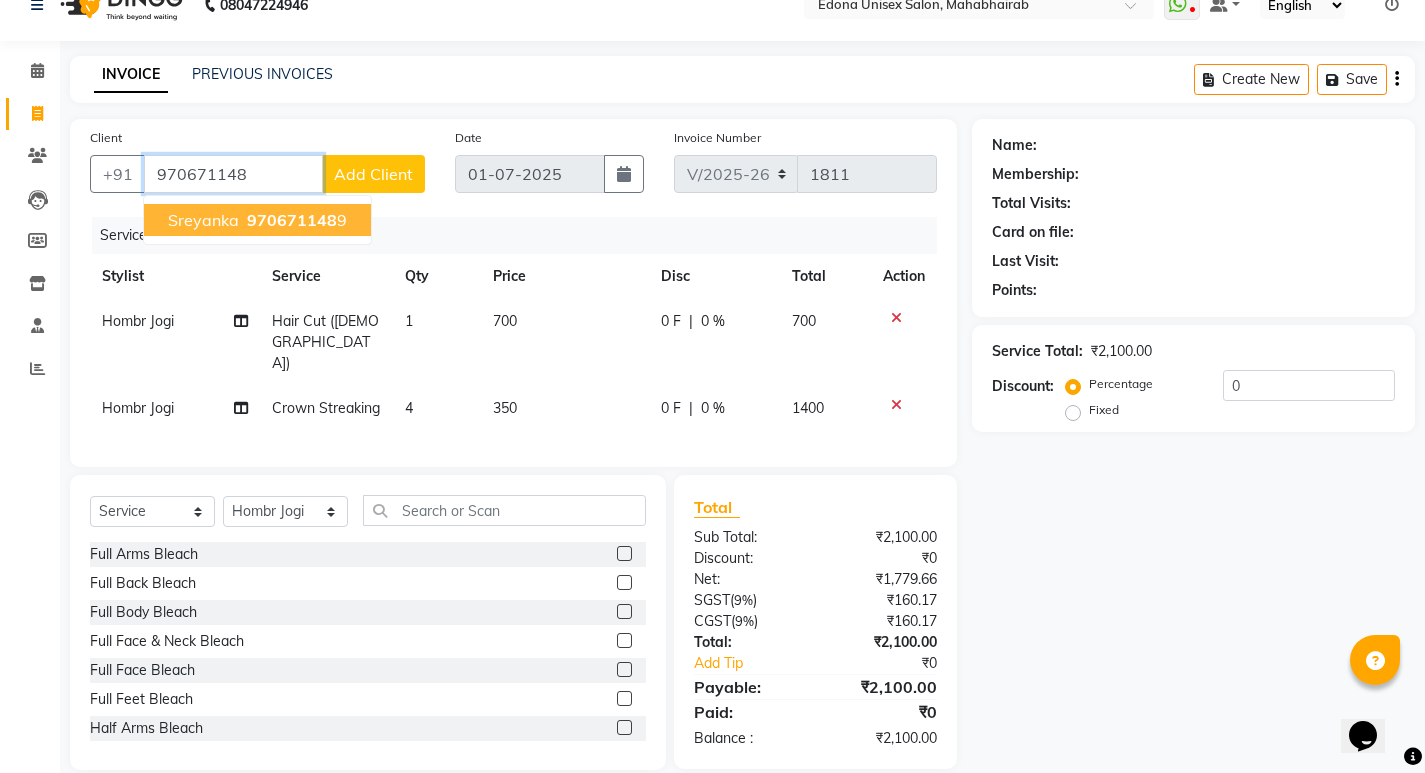 click on "970671148" at bounding box center [292, 220] 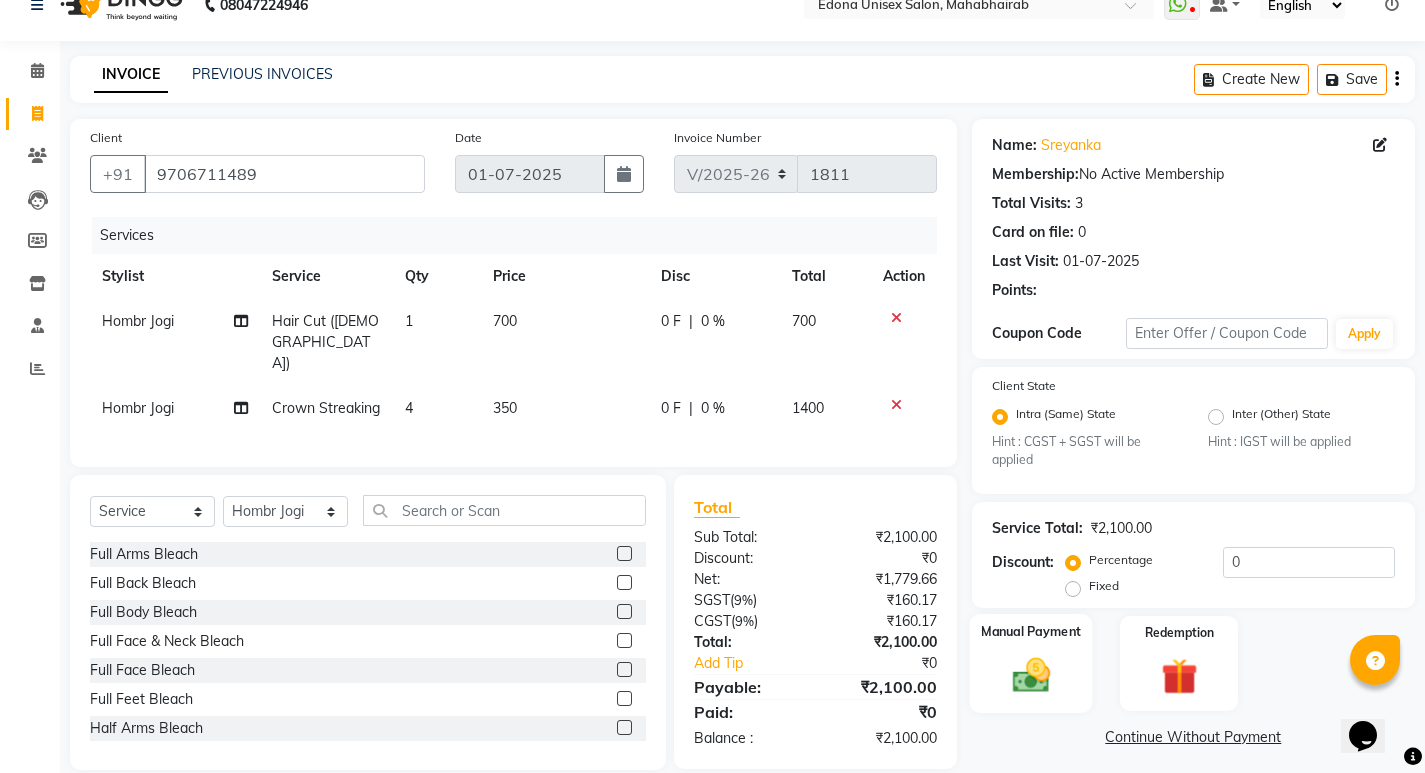 scroll, scrollTop: 40, scrollLeft: 0, axis: vertical 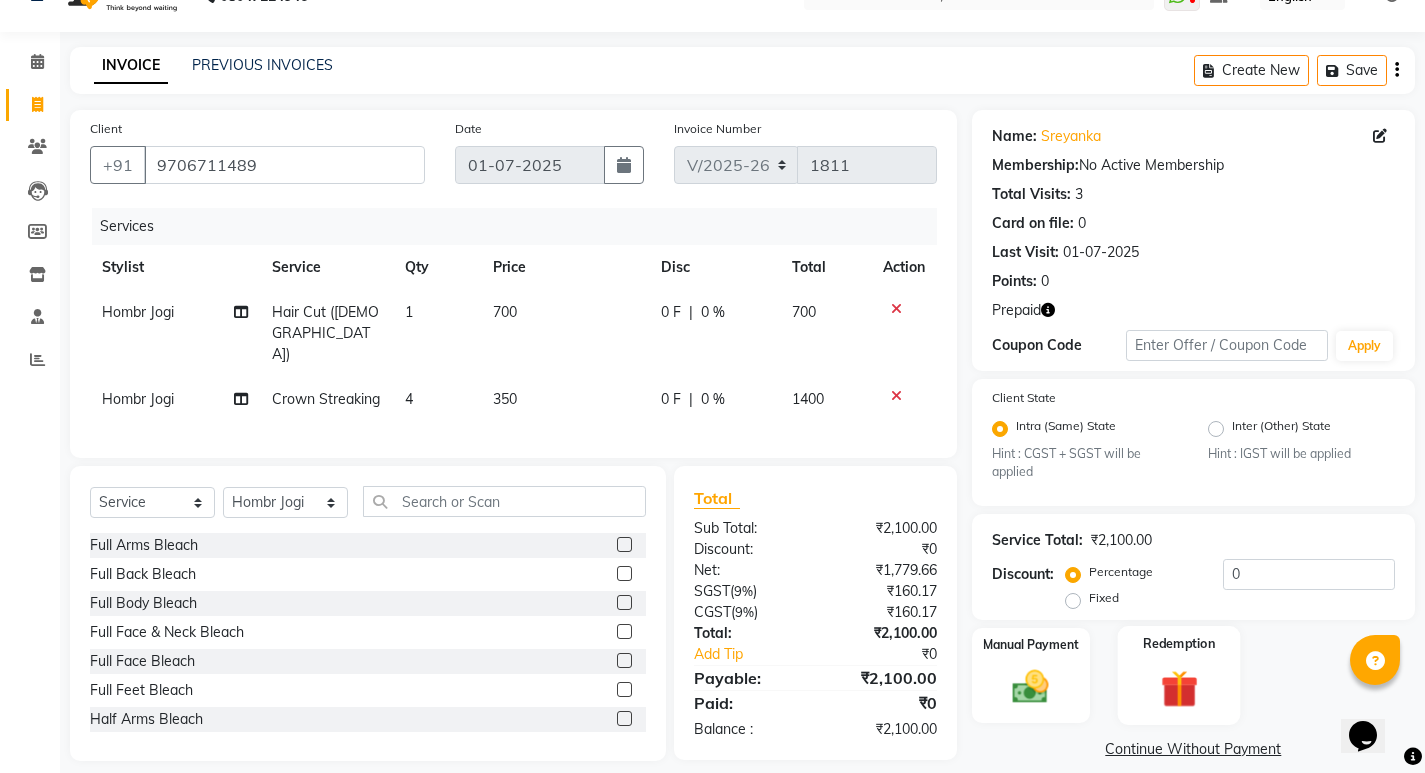 click 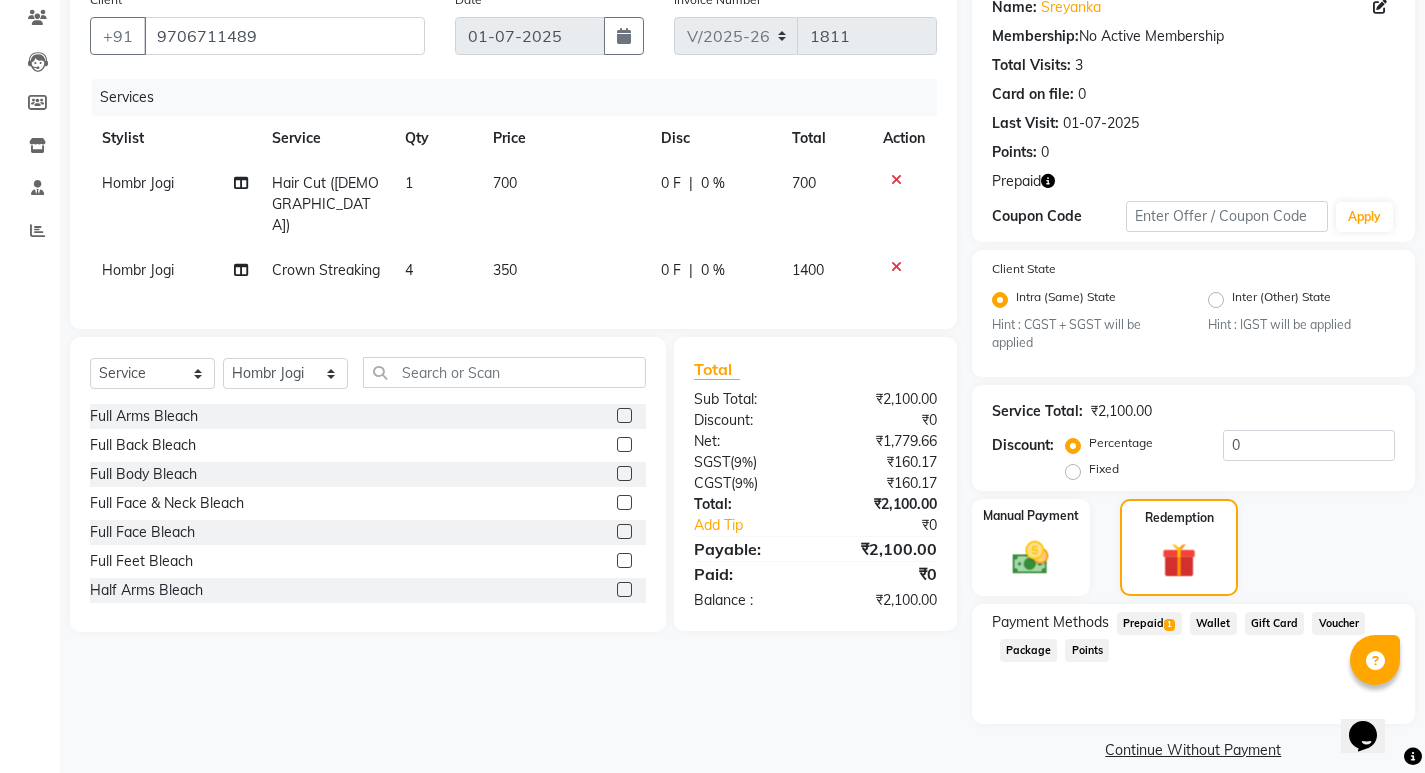 scroll, scrollTop: 191, scrollLeft: 0, axis: vertical 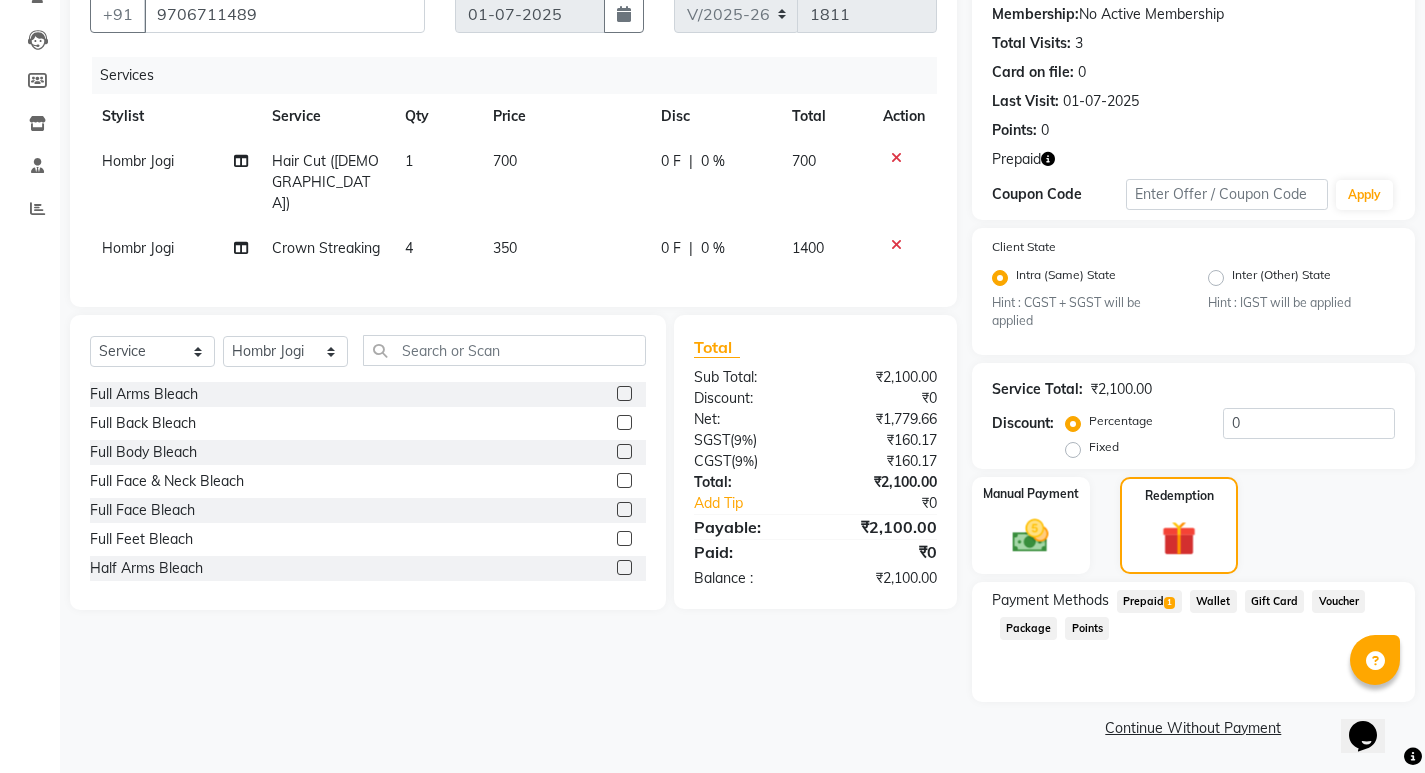 click on "1" 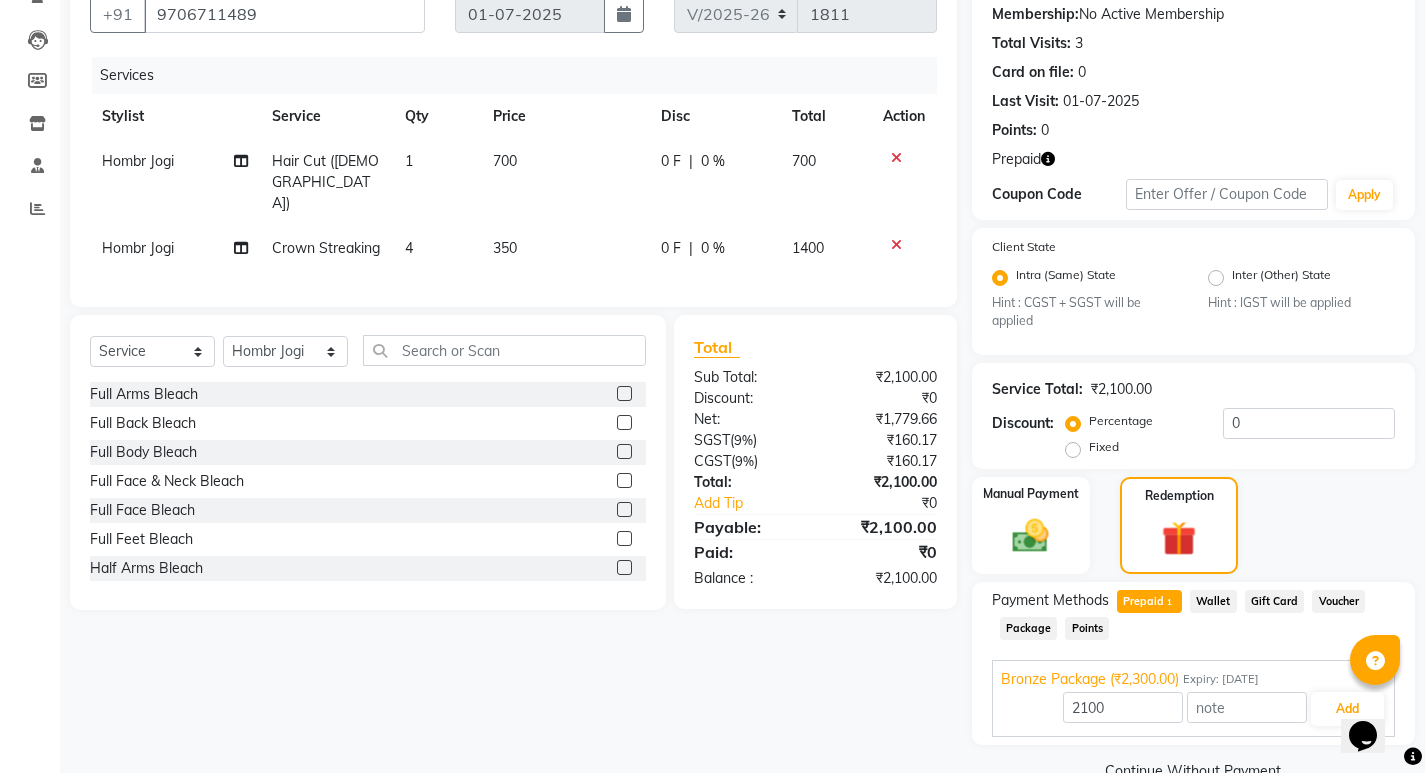 scroll, scrollTop: 234, scrollLeft: 0, axis: vertical 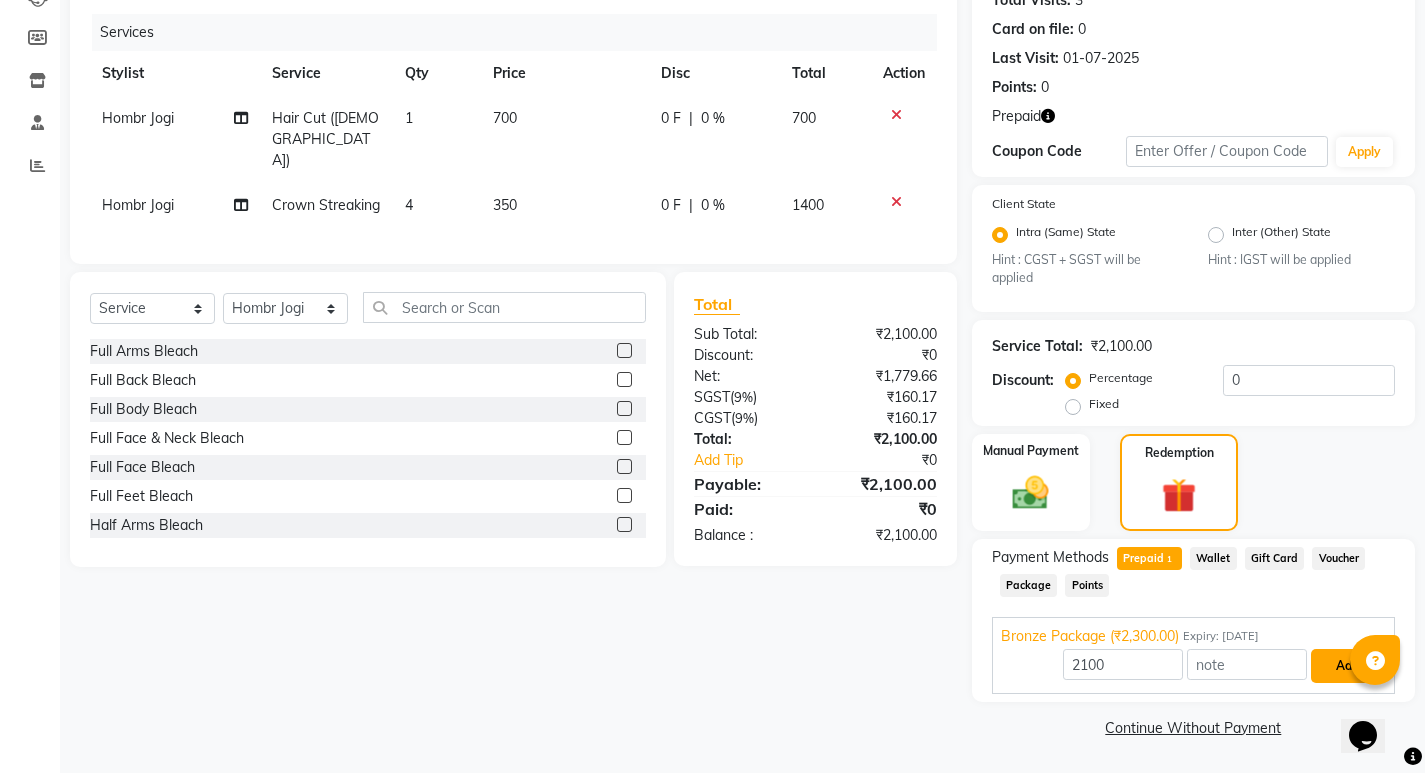 click on "Add" at bounding box center [1347, 666] 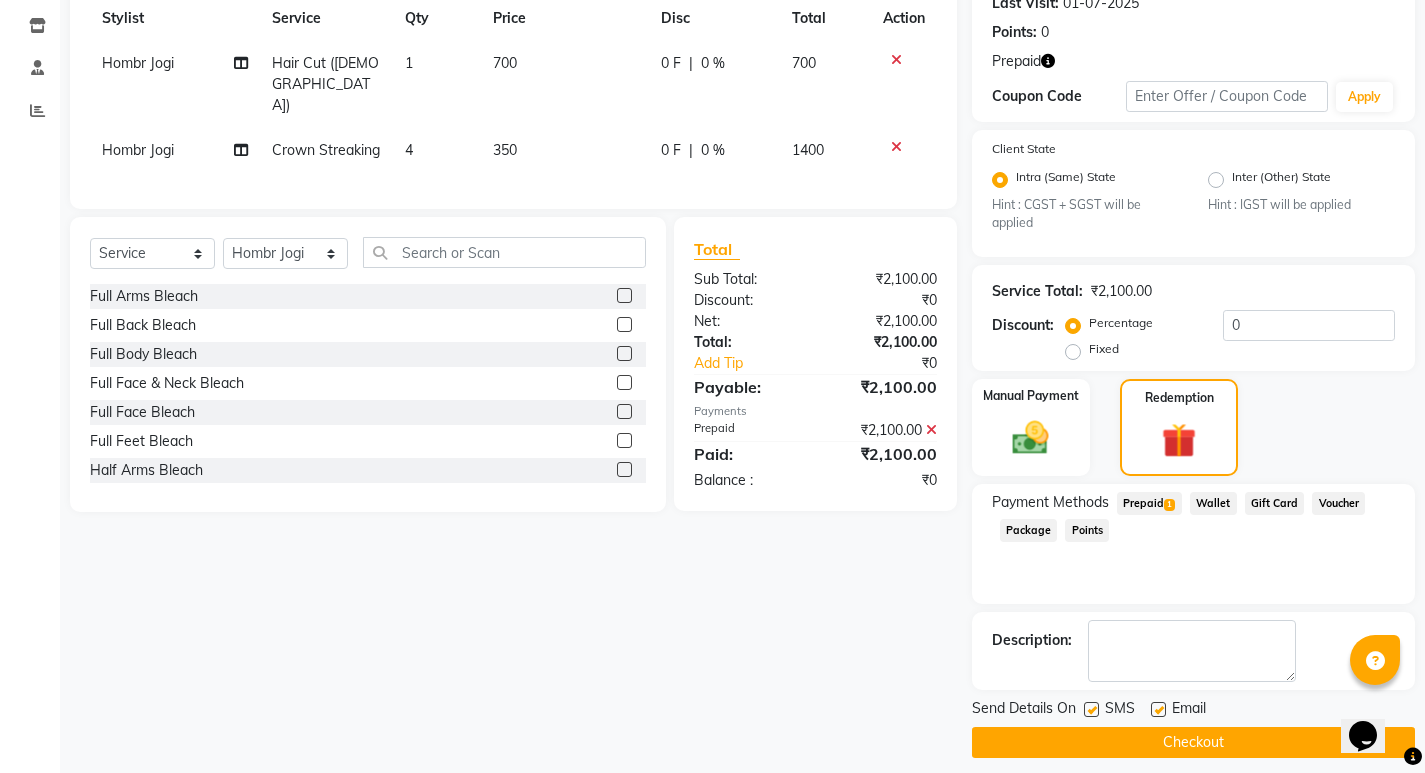 scroll, scrollTop: 304, scrollLeft: 0, axis: vertical 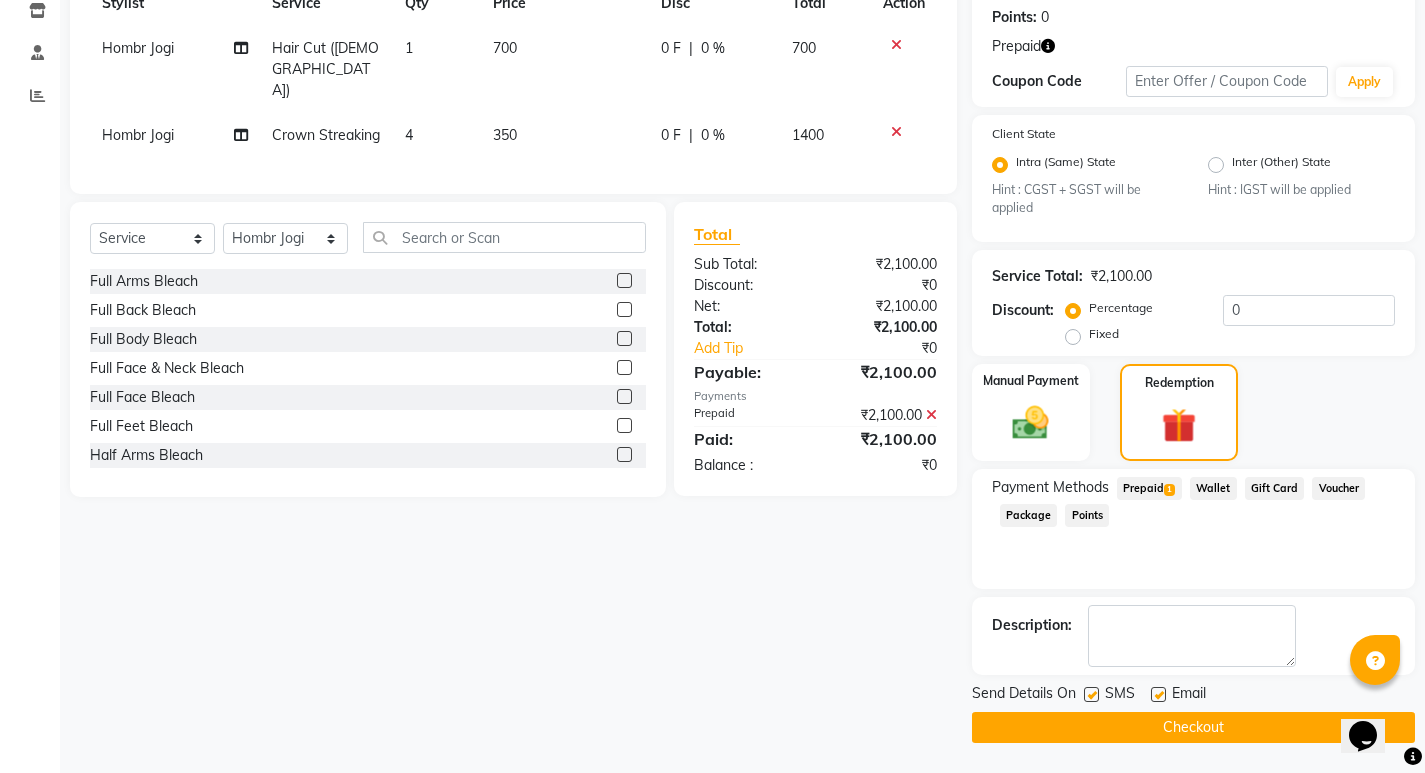 click on "Checkout" 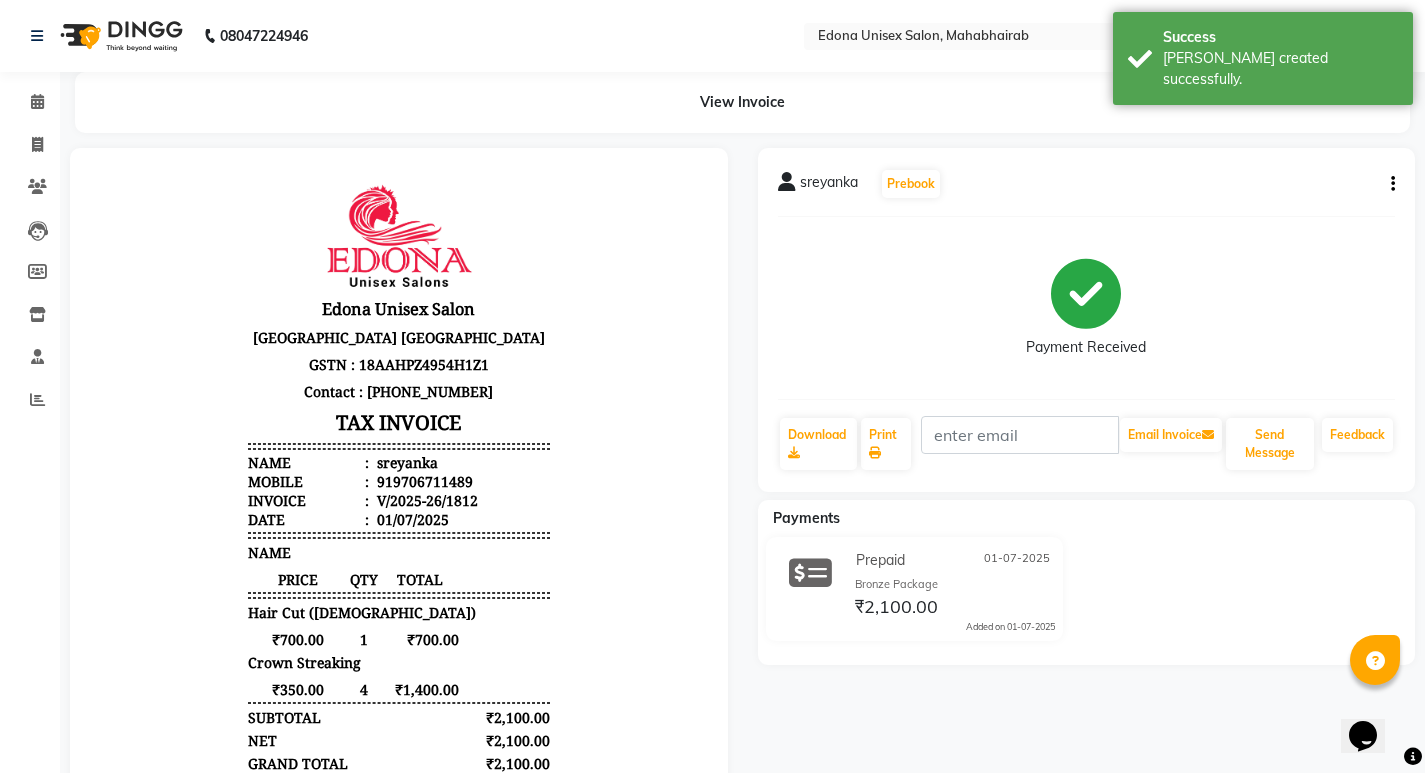 scroll, scrollTop: 0, scrollLeft: 0, axis: both 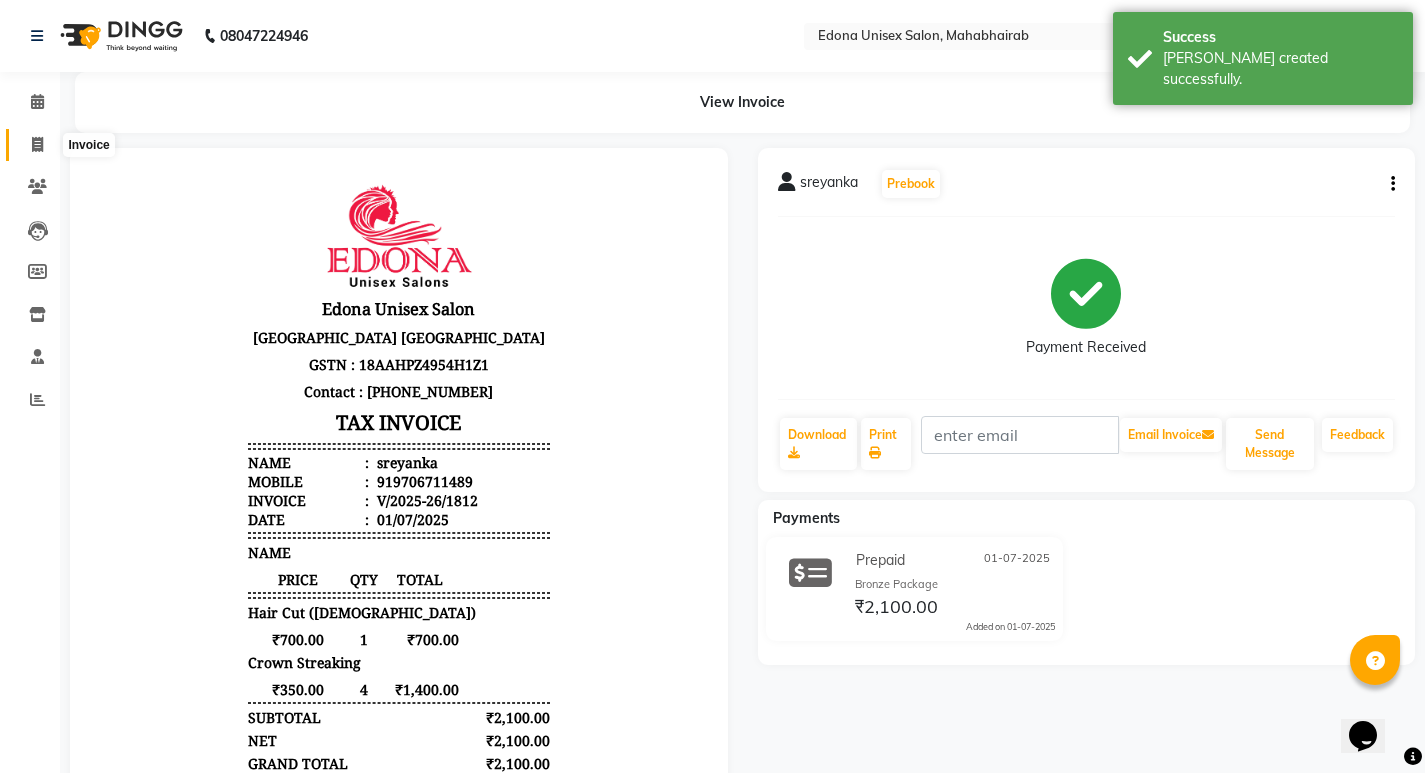 click 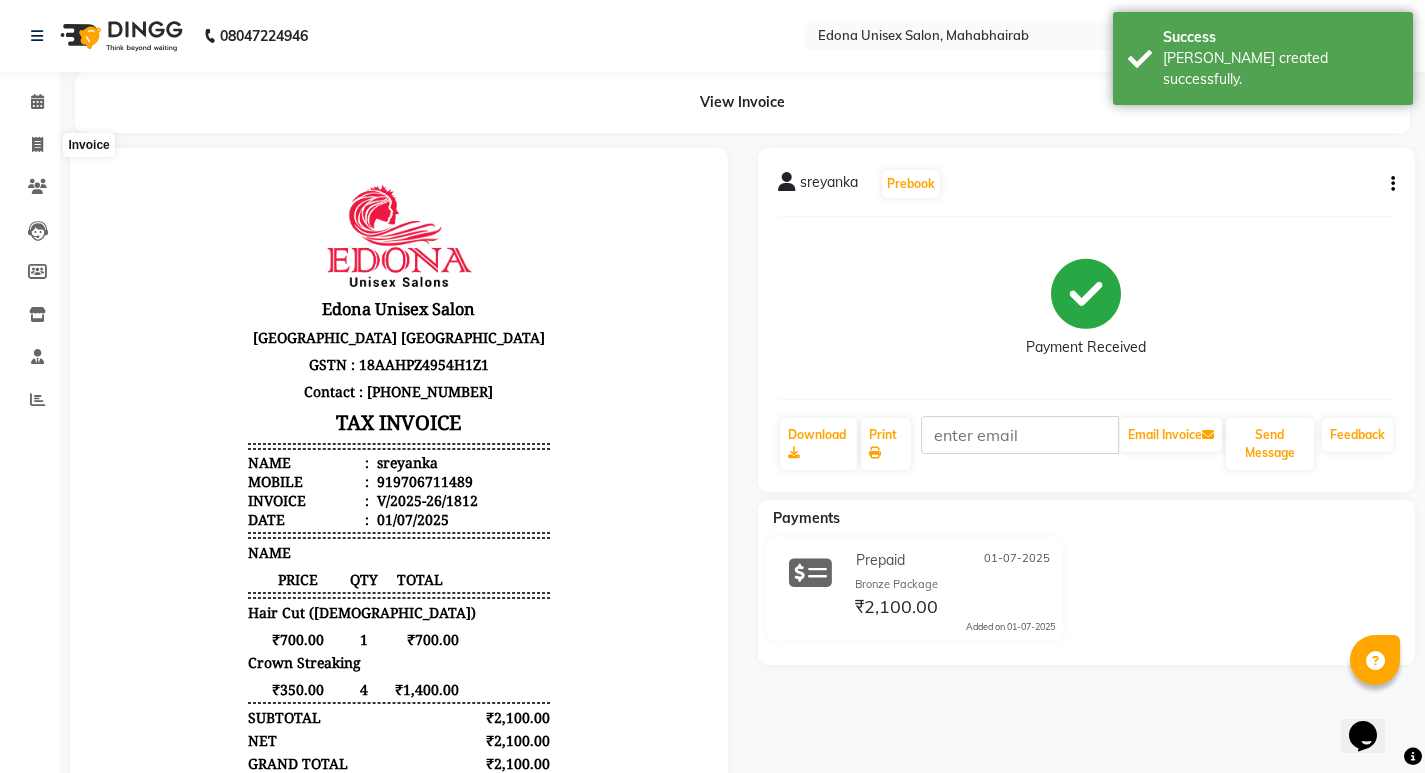 select on "service" 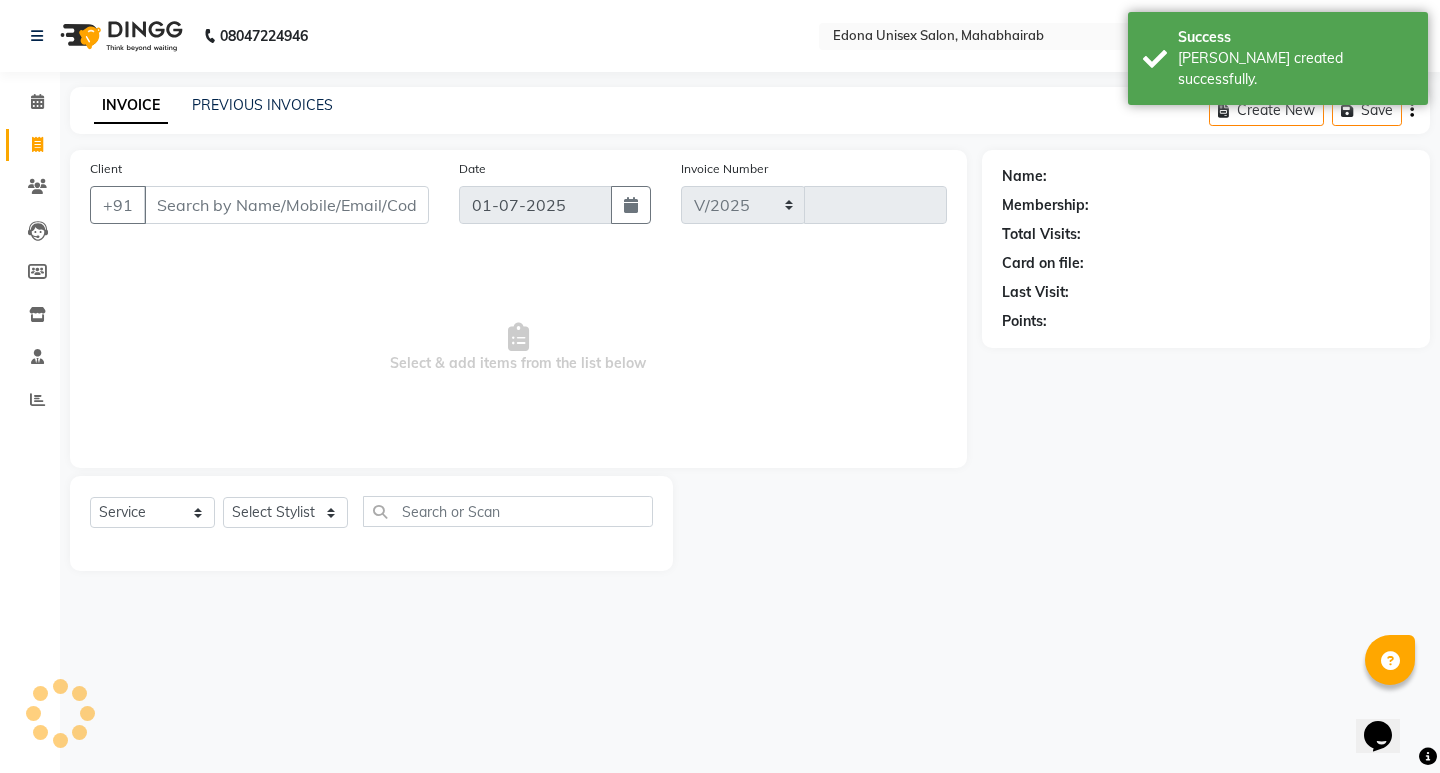 select on "5393" 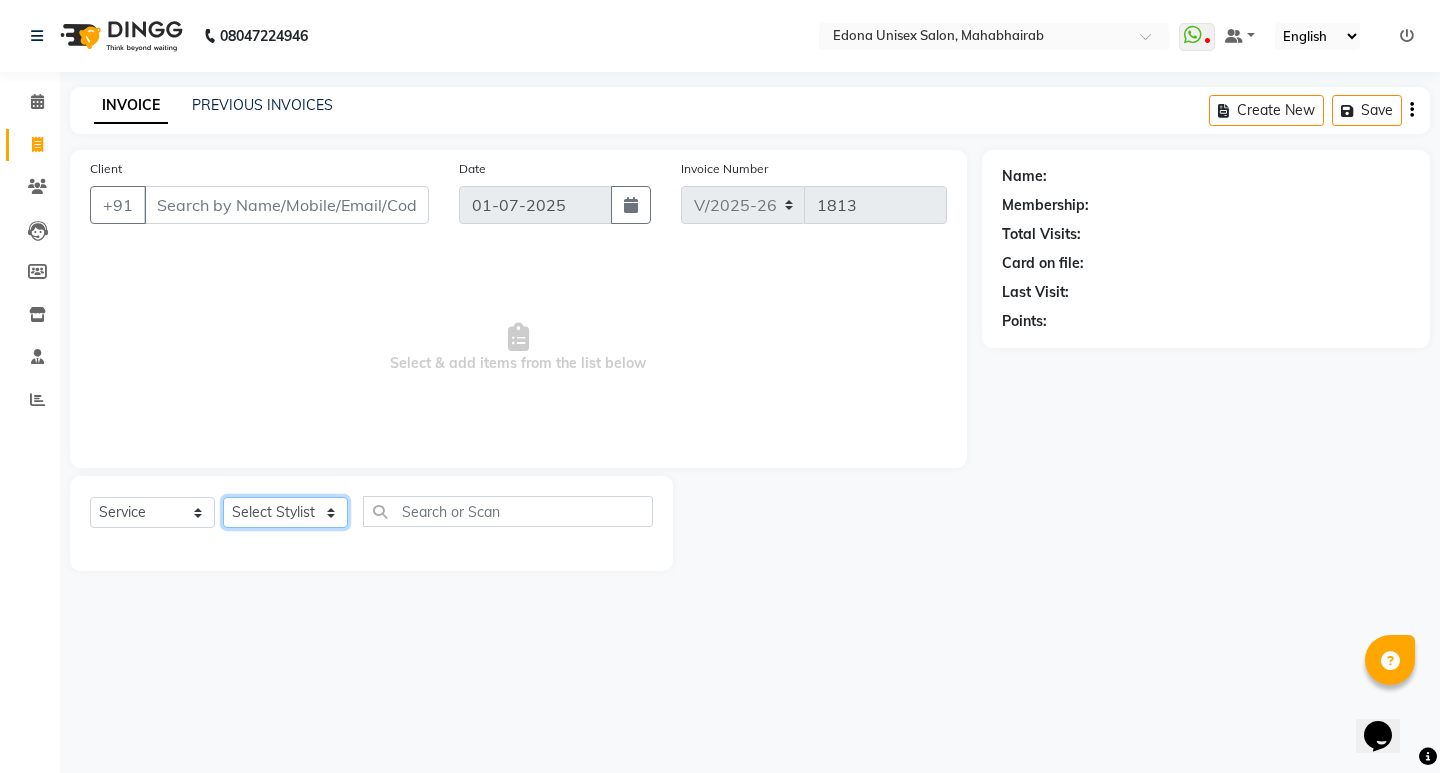 click on "Select Stylist Admin Anju Sonar Bir Basumtary Bishal Bharma Hemen Daimari Hombr Jogi Jenny kayina Kriti Lokesh Verma Mithiser Bodo Monisha Goyari Neha Pahi Prabir Das Rashmi Basumtary Reshma Sultana Roselin Basumtary Sumitra Subba" 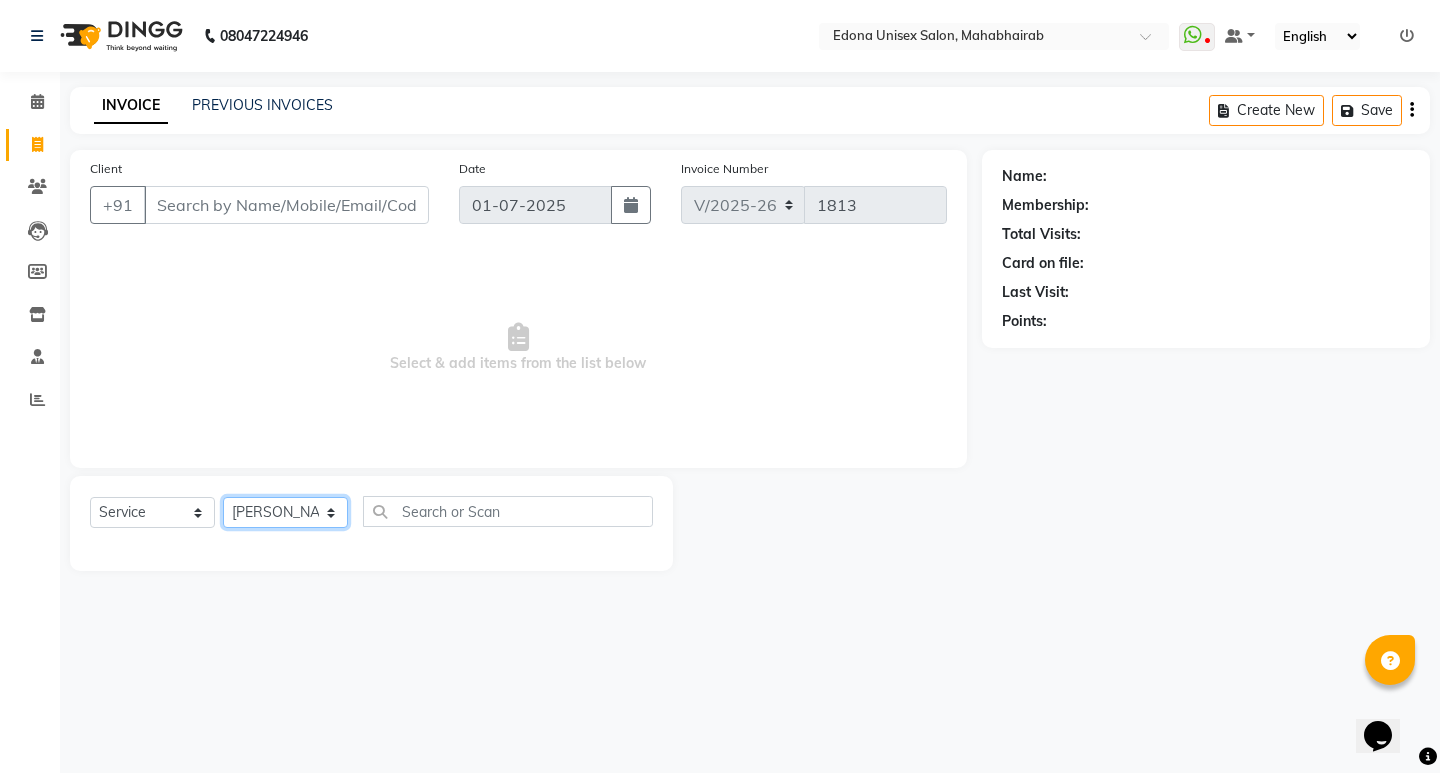 click on "Select Stylist Admin Anju Sonar Bir Basumtary Bishal Bharma Hemen Daimari Hombr Jogi Jenny kayina Kriti Lokesh Verma Mithiser Bodo Monisha Goyari Neha Pahi Prabir Das Rashmi Basumtary Reshma Sultana Roselin Basumtary Sumitra Subba" 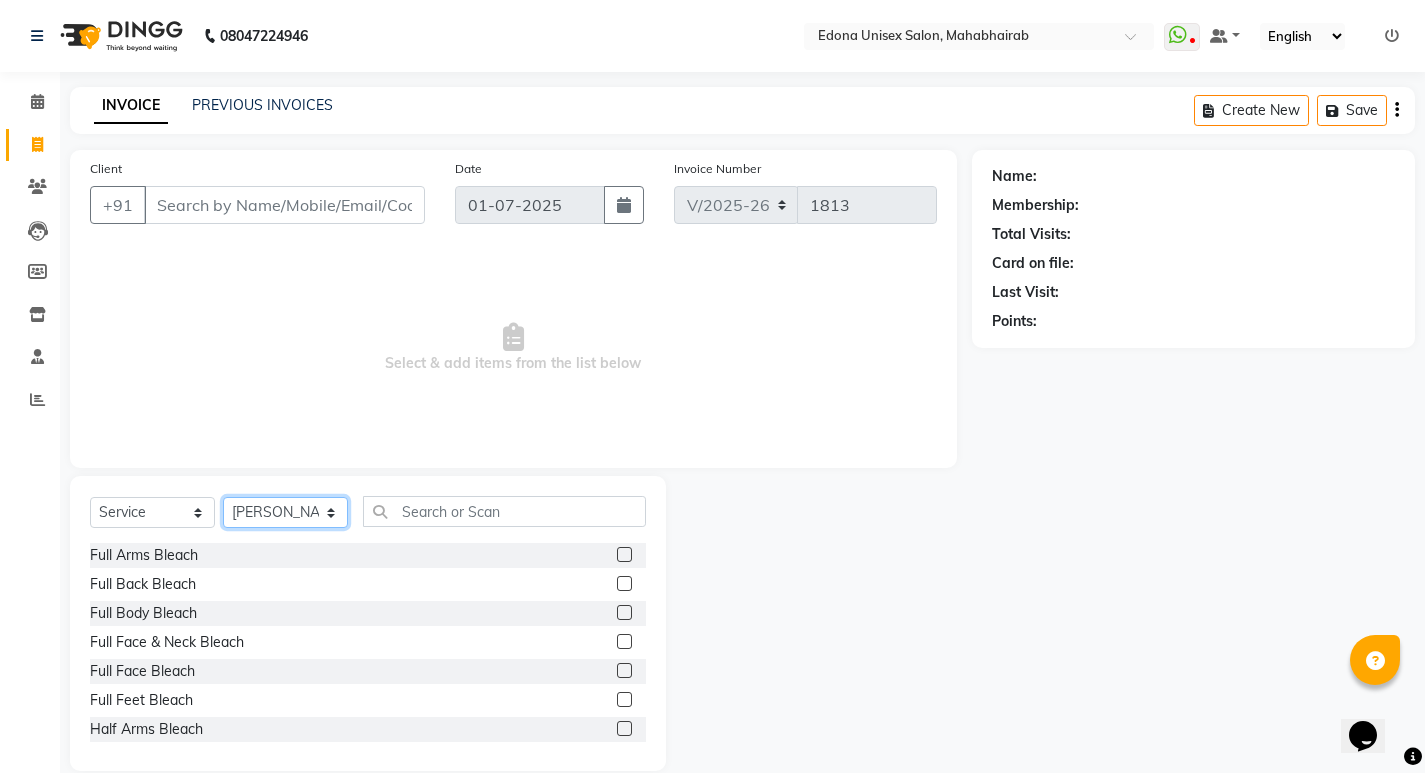 click on "Select Stylist Admin Anju Sonar Bir Basumtary Bishal Bharma Hemen Daimari Hombr Jogi Jenny kayina Kriti Lokesh Verma Mithiser Bodo Monisha Goyari Neha Pahi Prabir Das Rashmi Basumtary Reshma Sultana Roselin Basumtary Sumitra Subba" 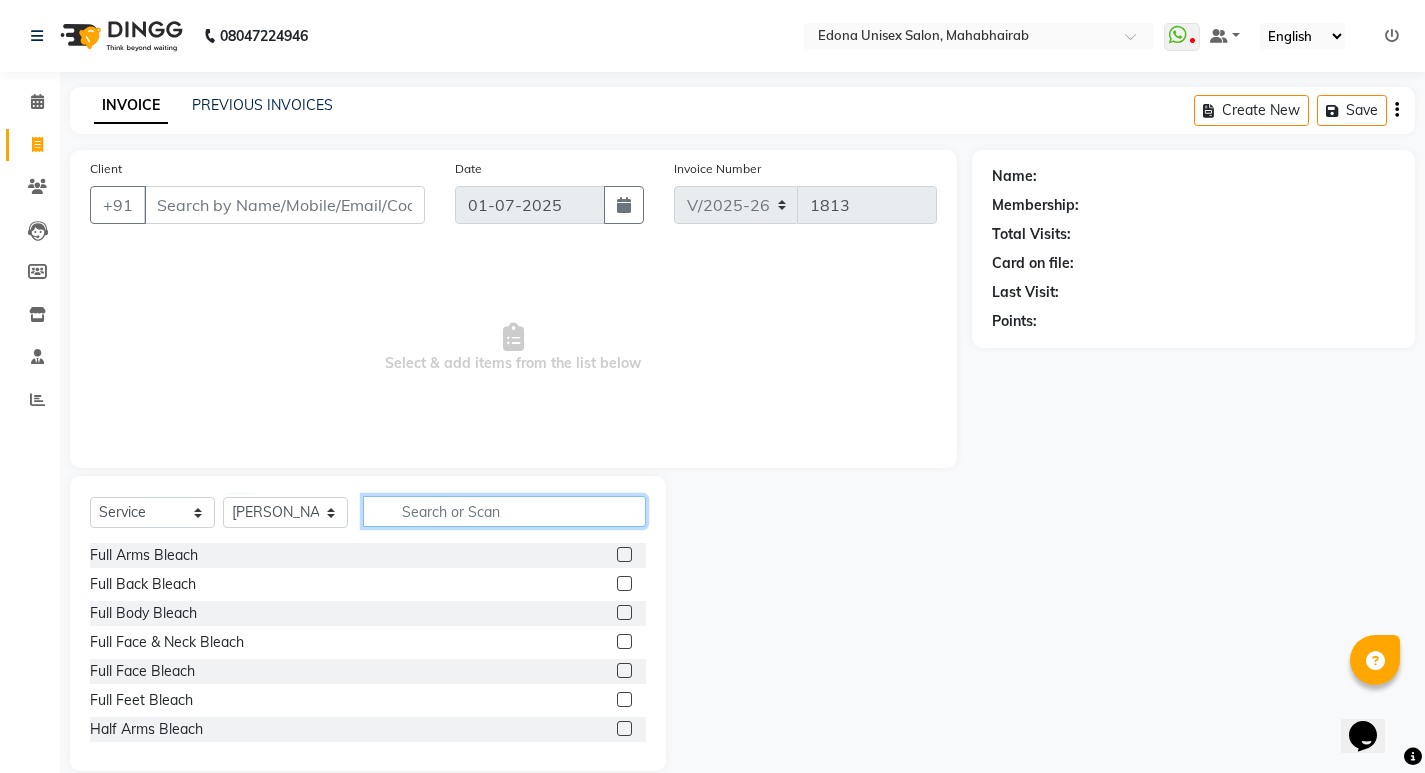 drag, startPoint x: 497, startPoint y: 519, endPoint x: 497, endPoint y: 506, distance: 13 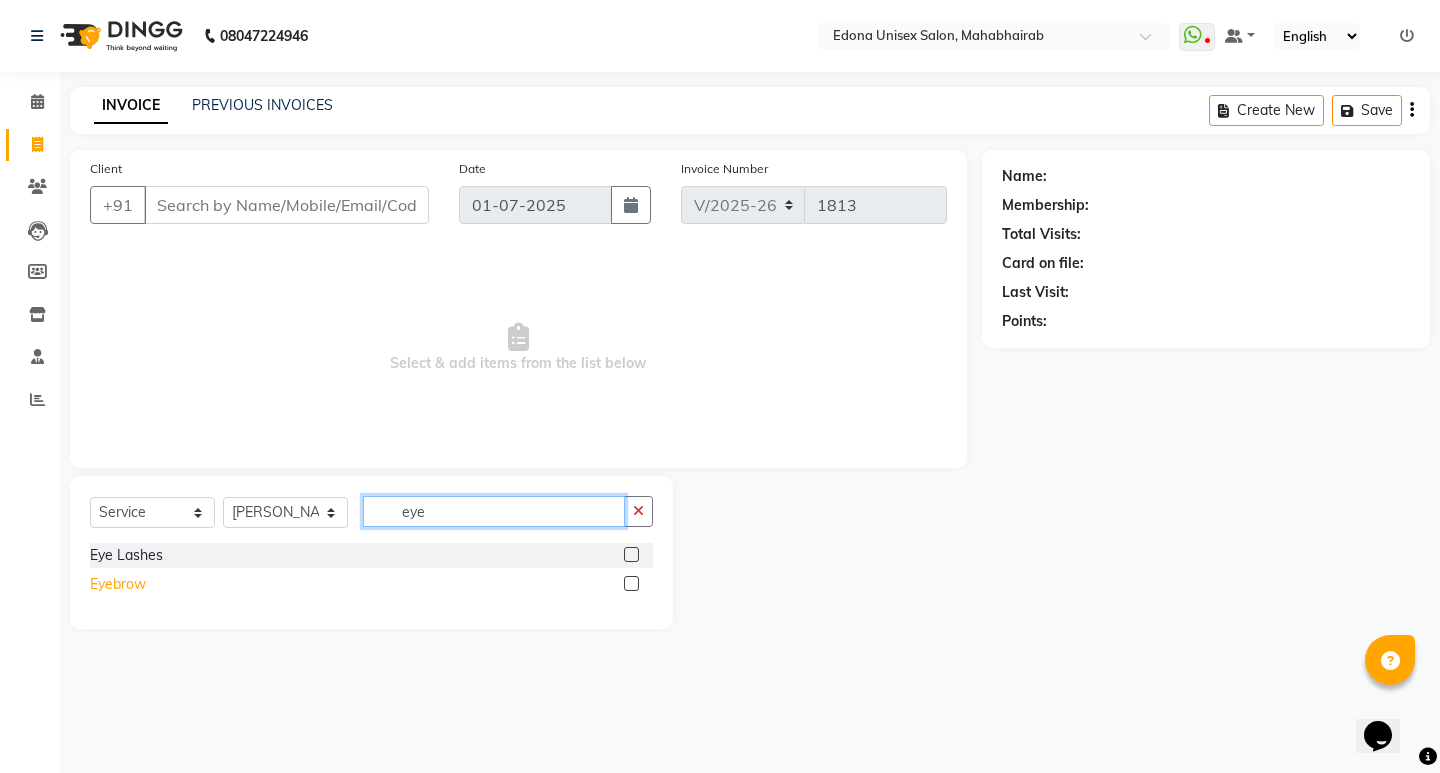 type on "eye" 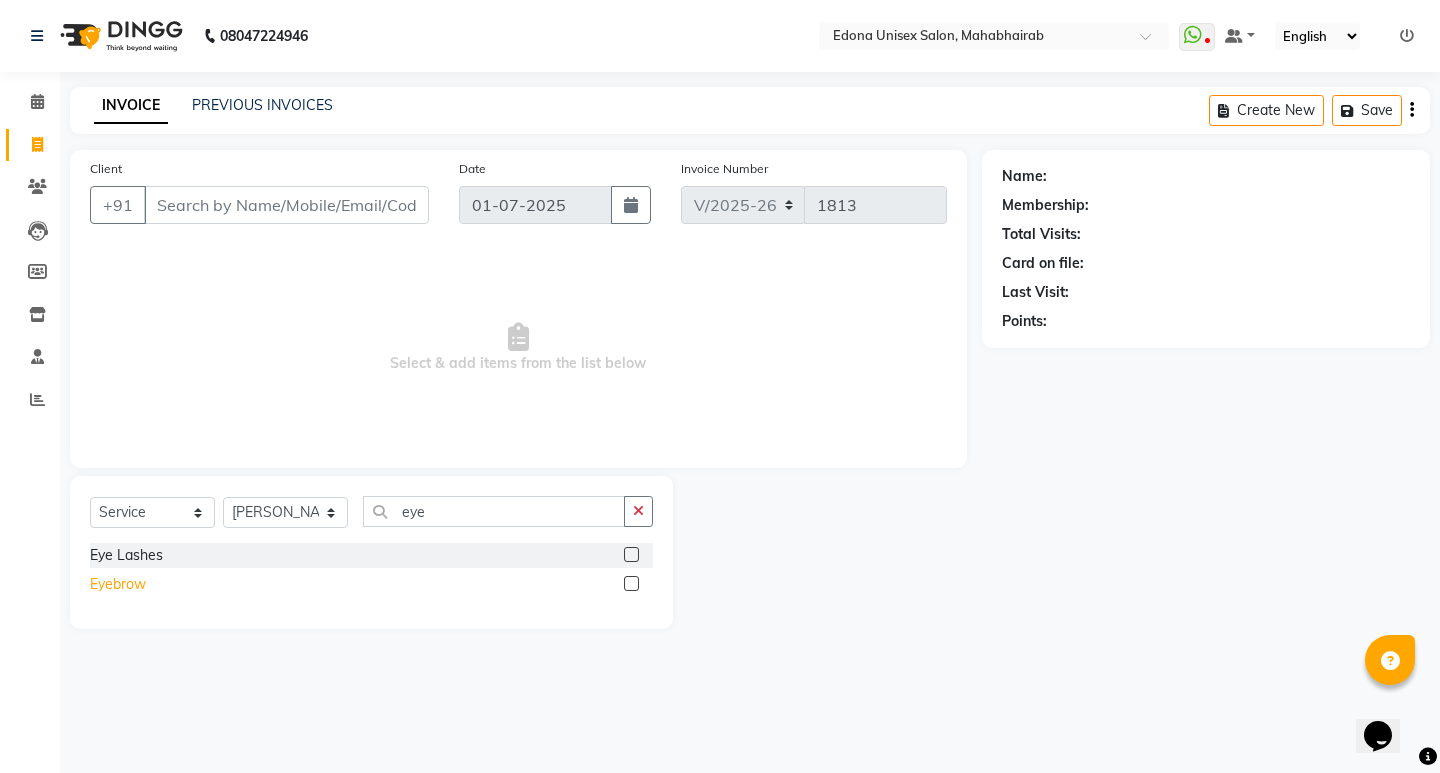 click on "Eyebrow" 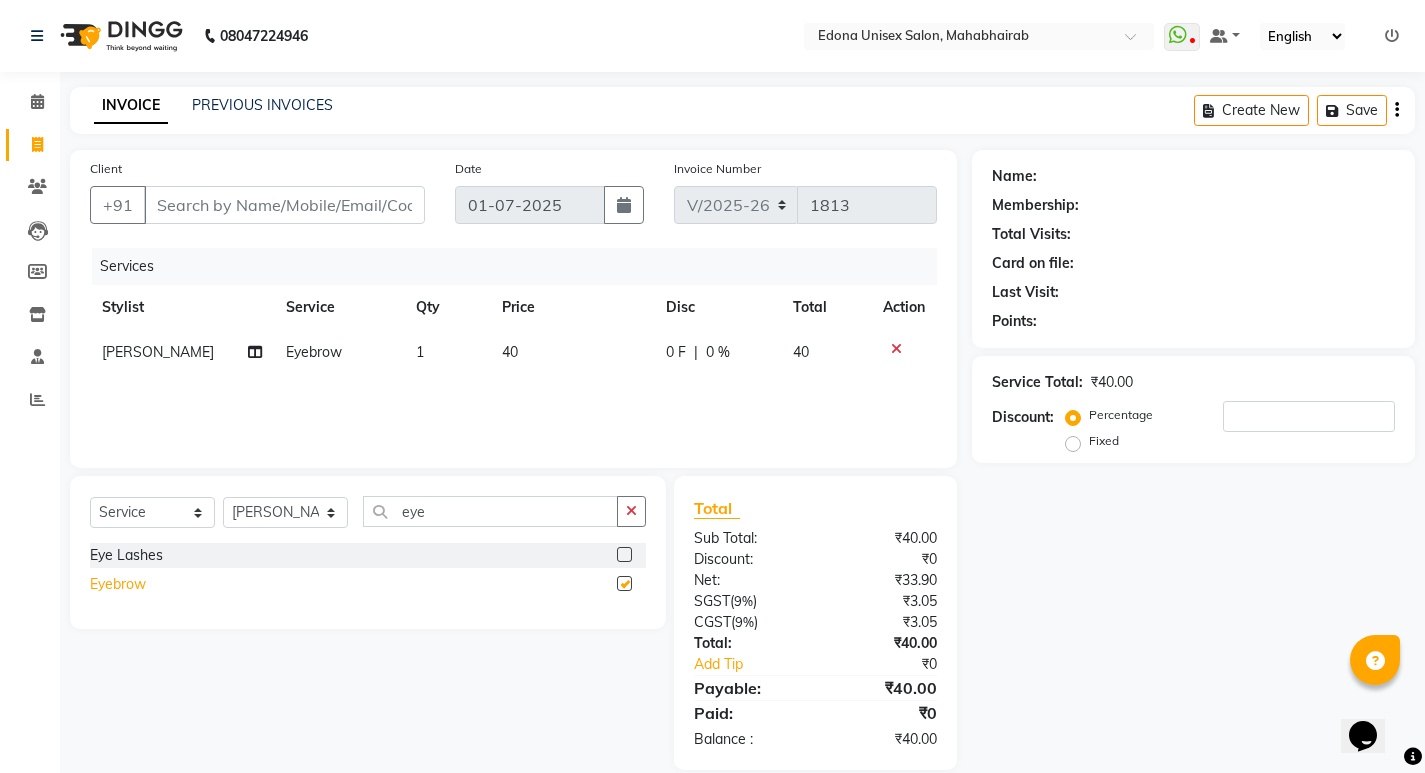 checkbox on "false" 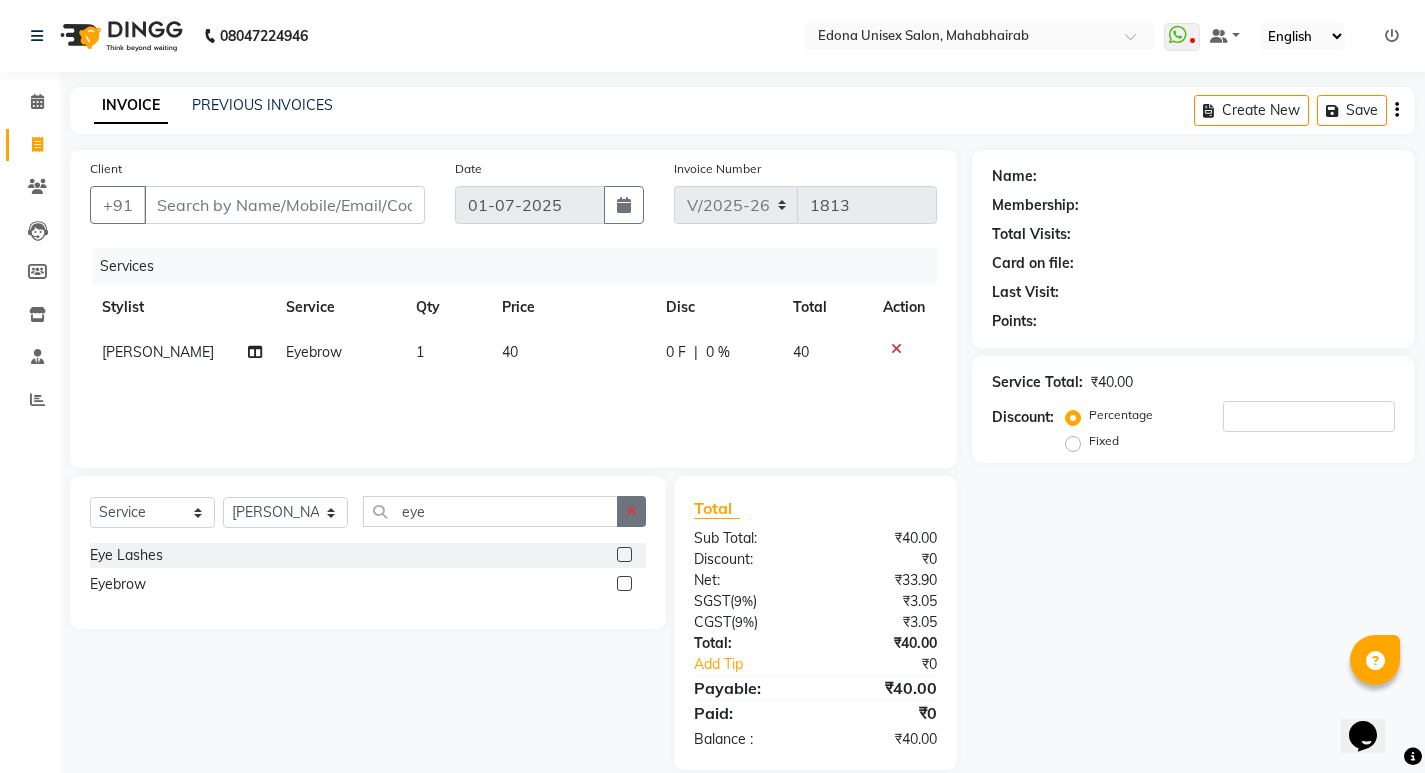 click 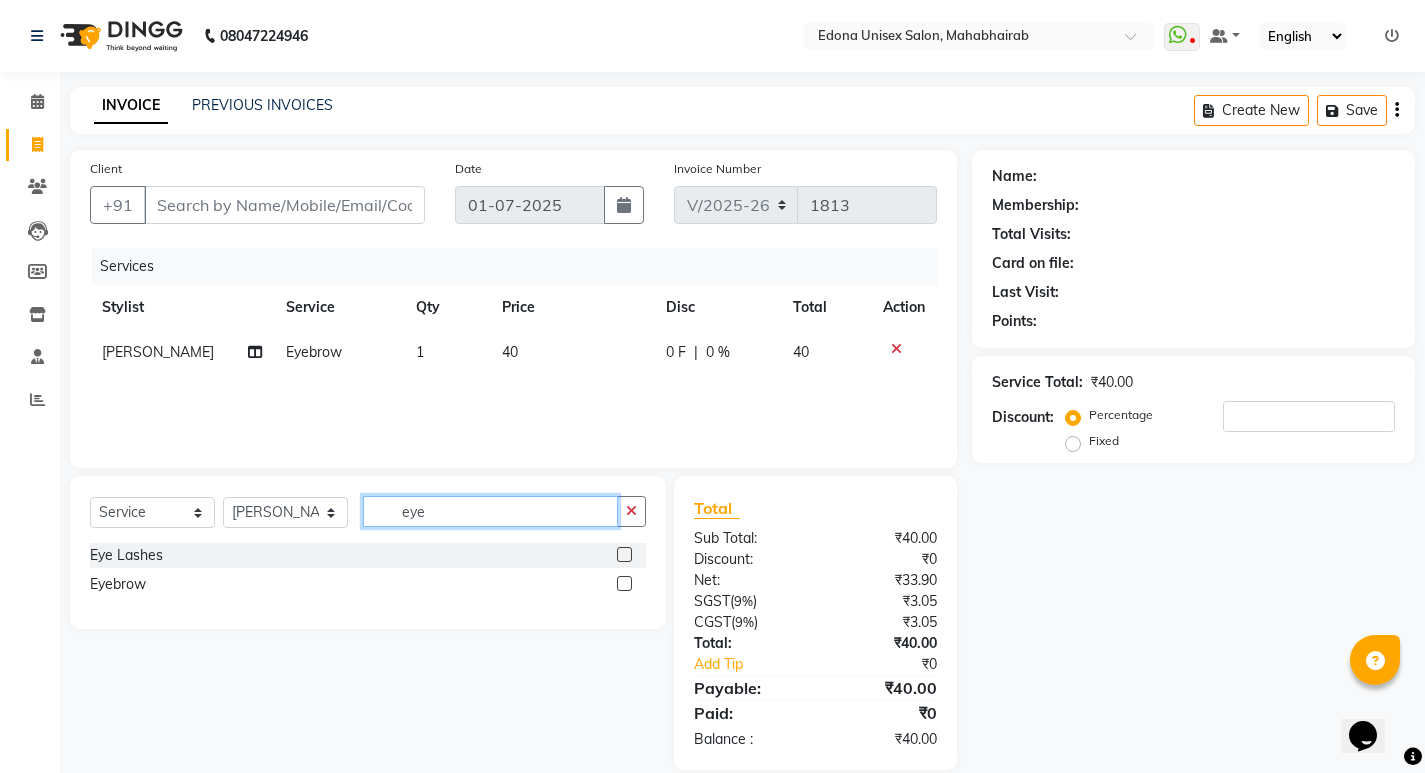 type 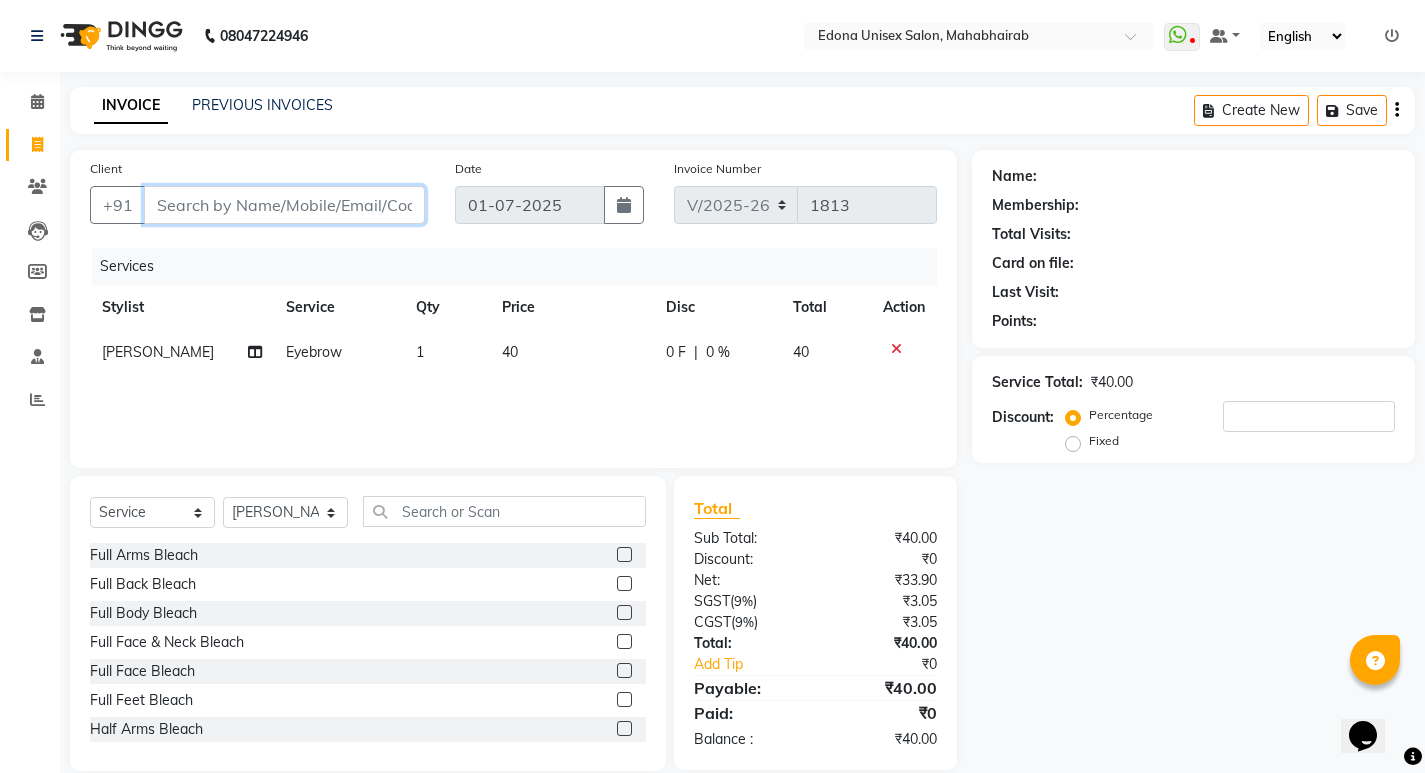 click on "Client" at bounding box center [284, 205] 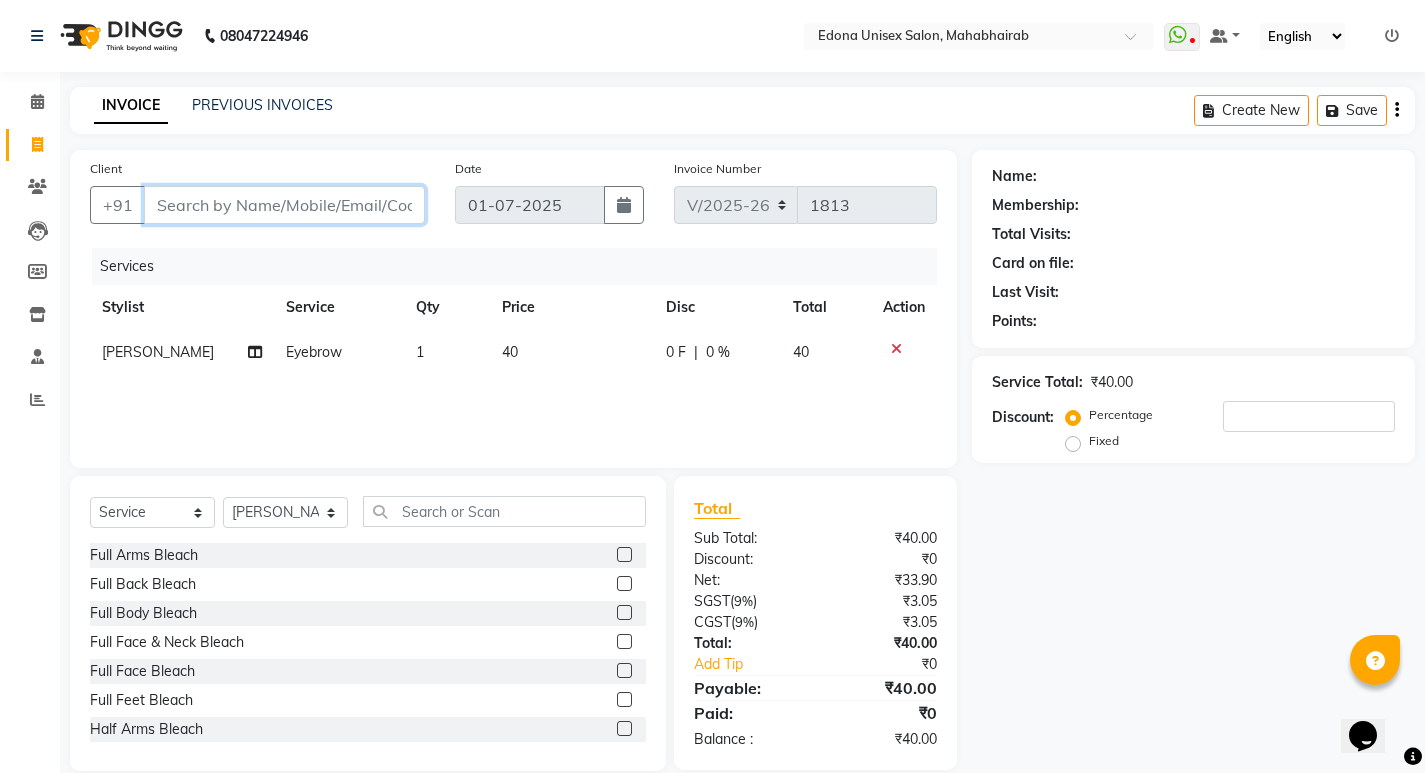 type on "7" 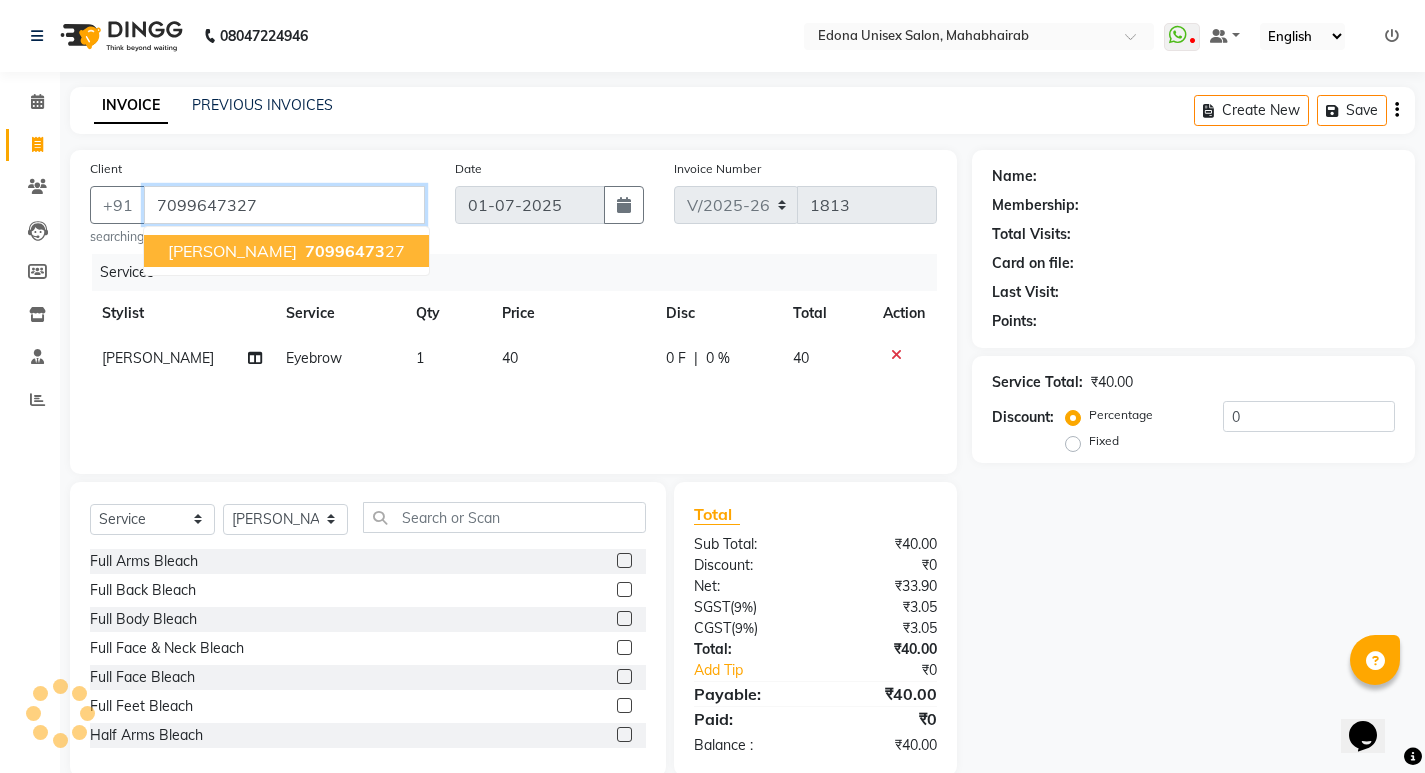 click on "70996473" at bounding box center [345, 251] 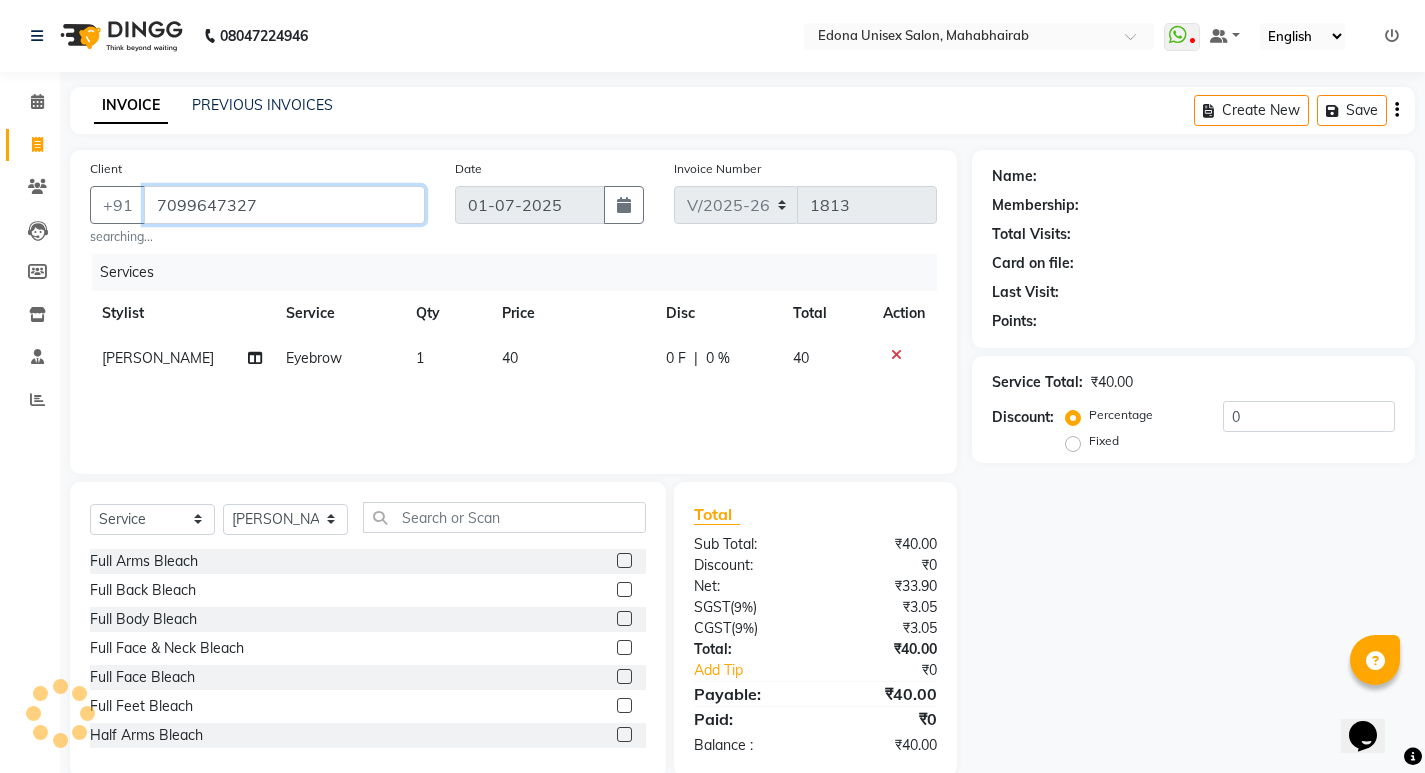 scroll, scrollTop: 34, scrollLeft: 0, axis: vertical 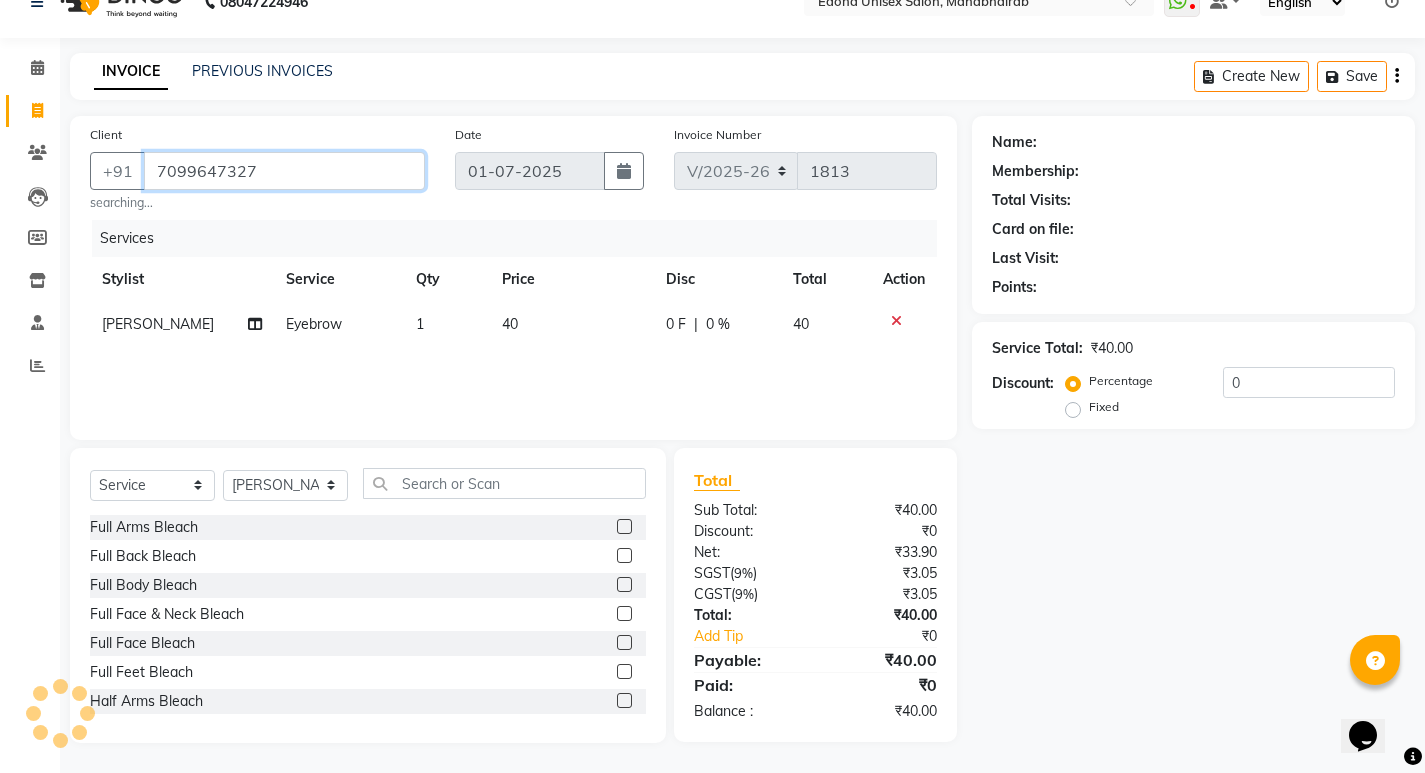 click on "7099647327" at bounding box center (284, 171) 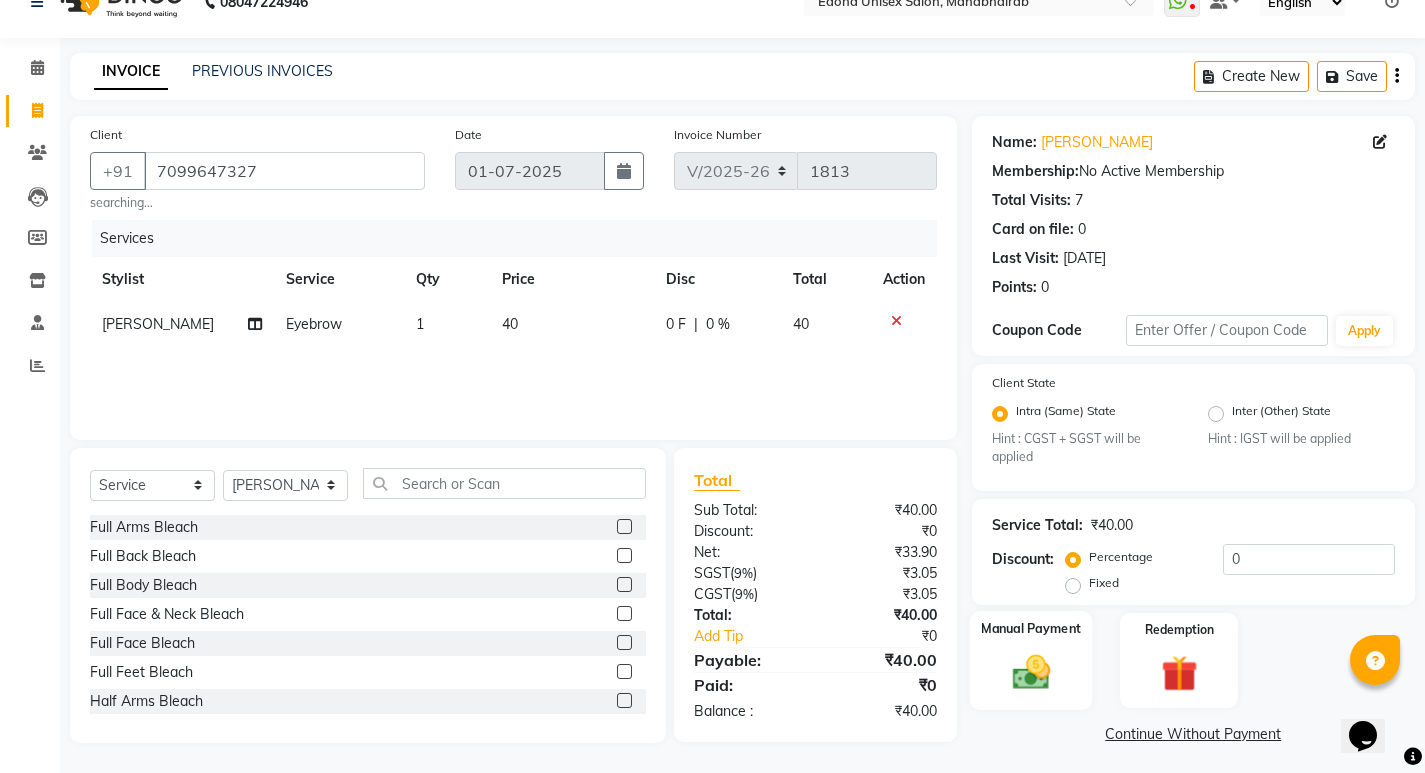 click on "Manual Payment" 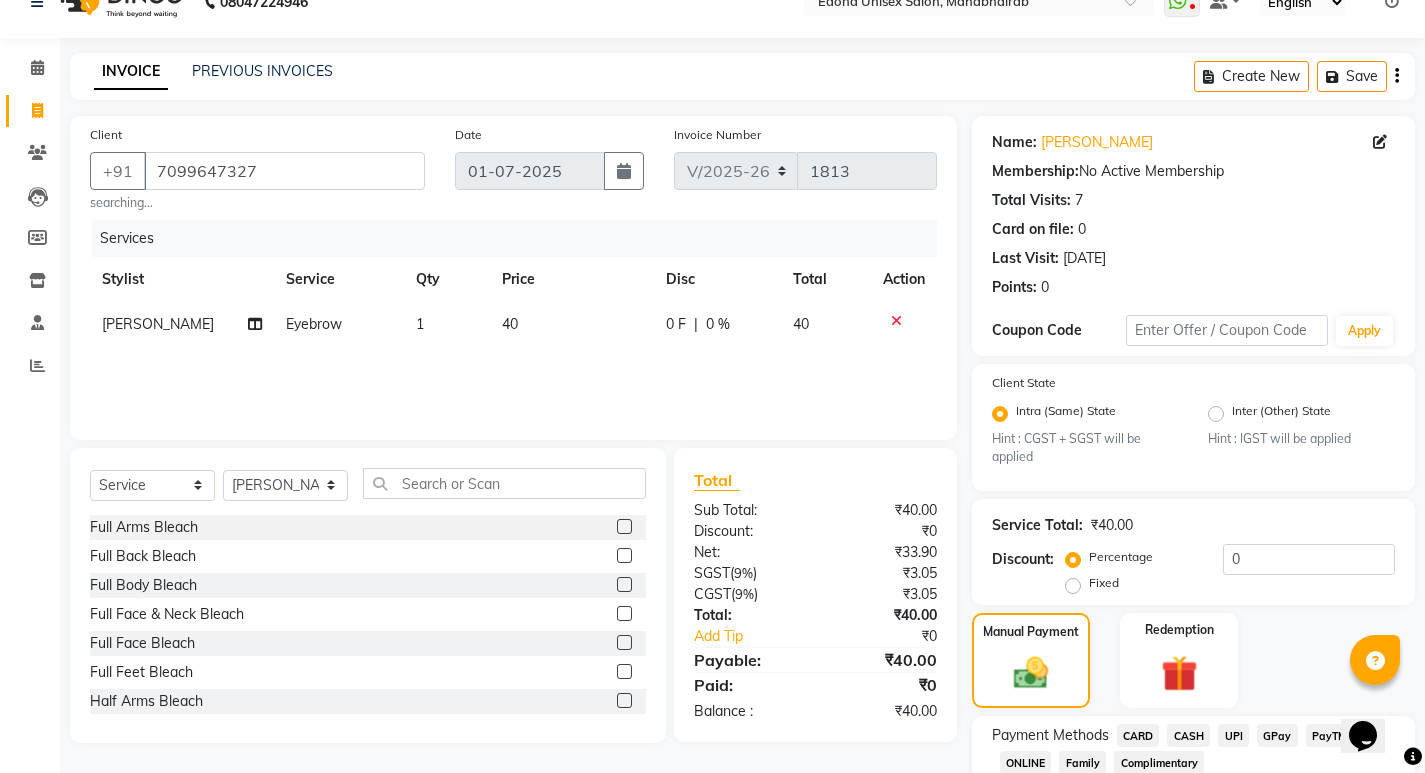 scroll, scrollTop: 168, scrollLeft: 0, axis: vertical 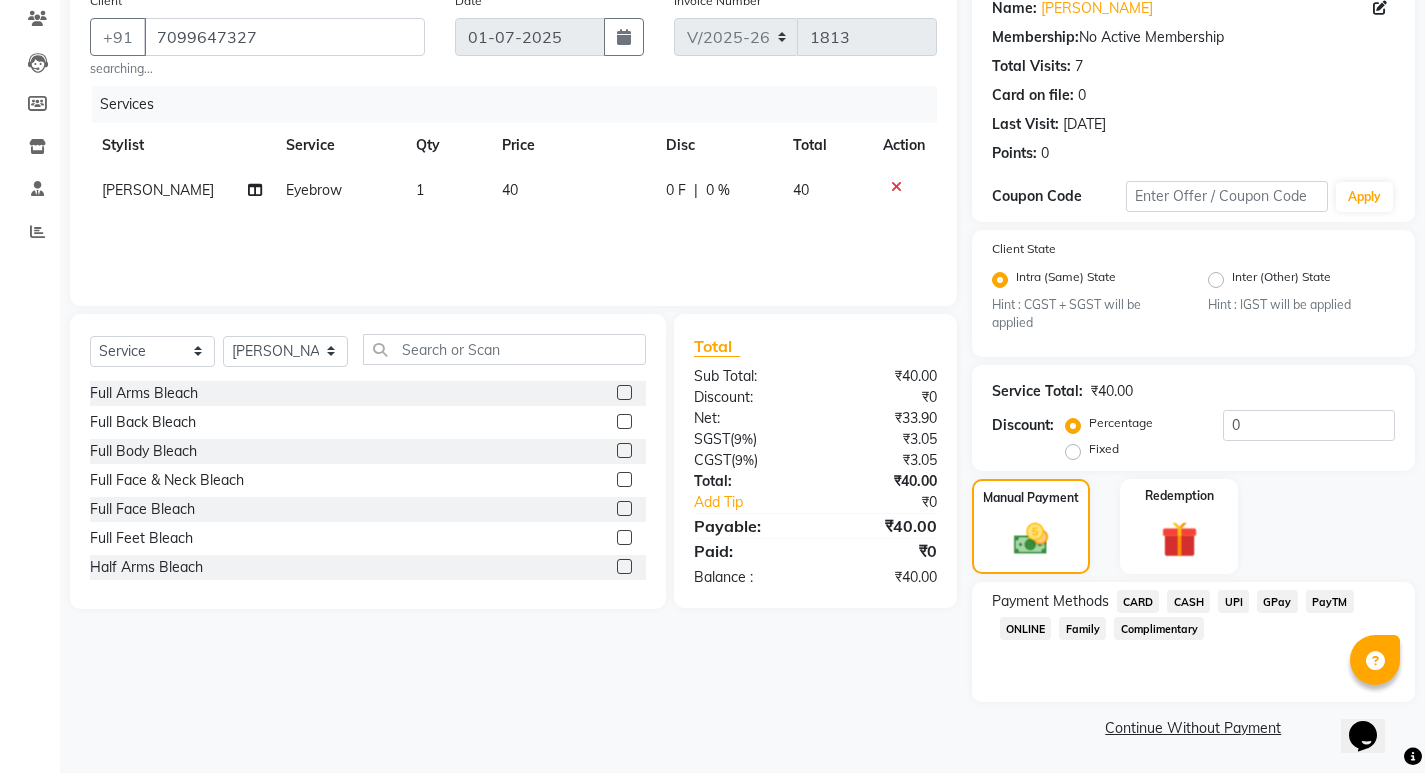 click on "CASH" 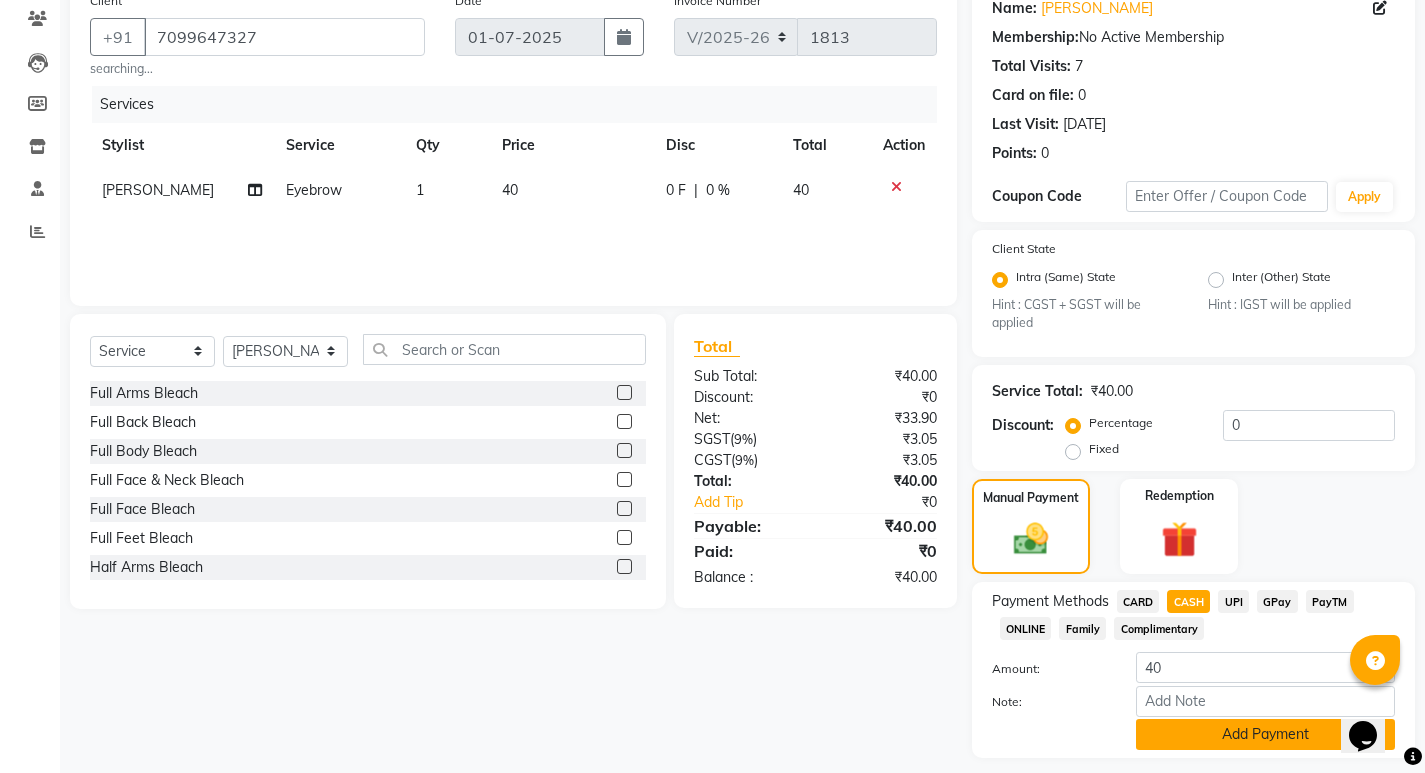 click on "Add Payment" 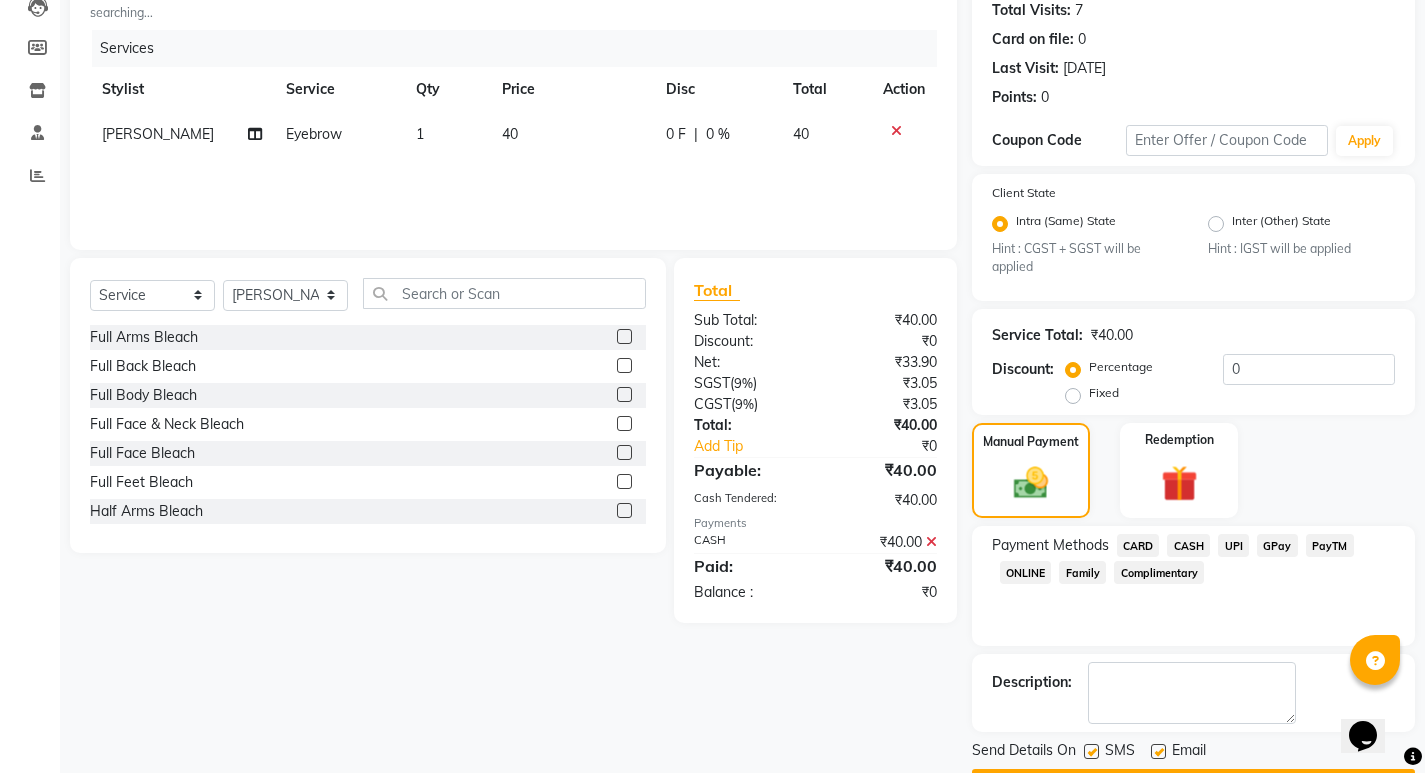 scroll, scrollTop: 281, scrollLeft: 0, axis: vertical 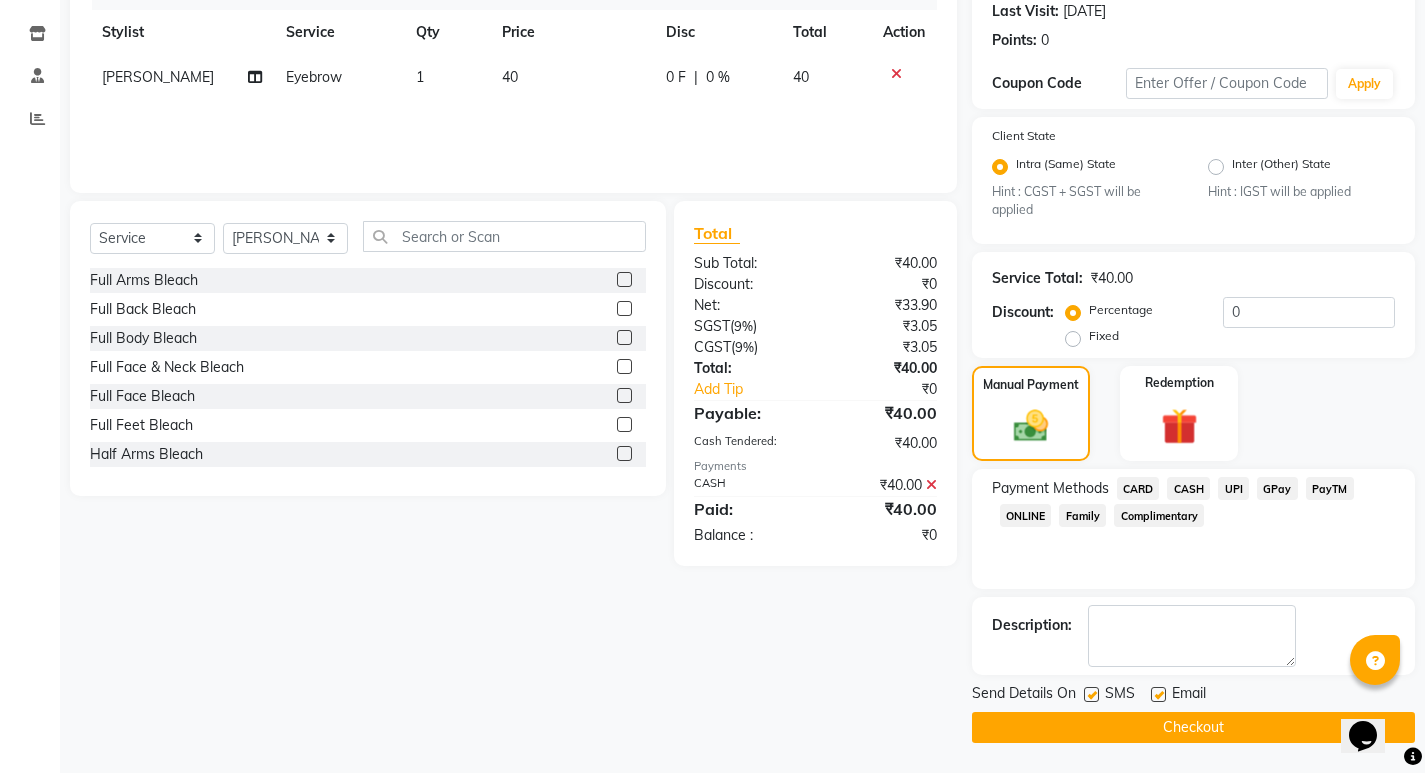 click on "Checkout" 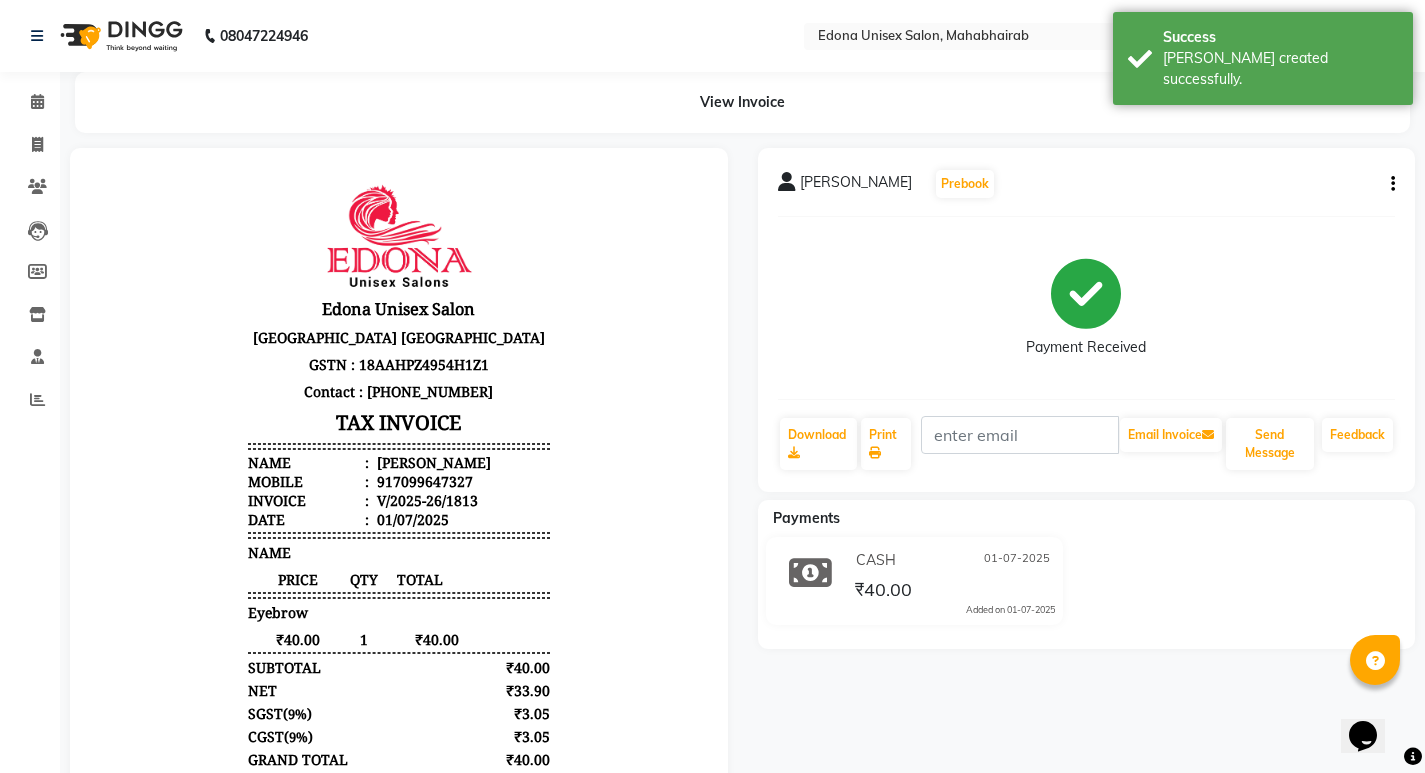 scroll, scrollTop: 0, scrollLeft: 0, axis: both 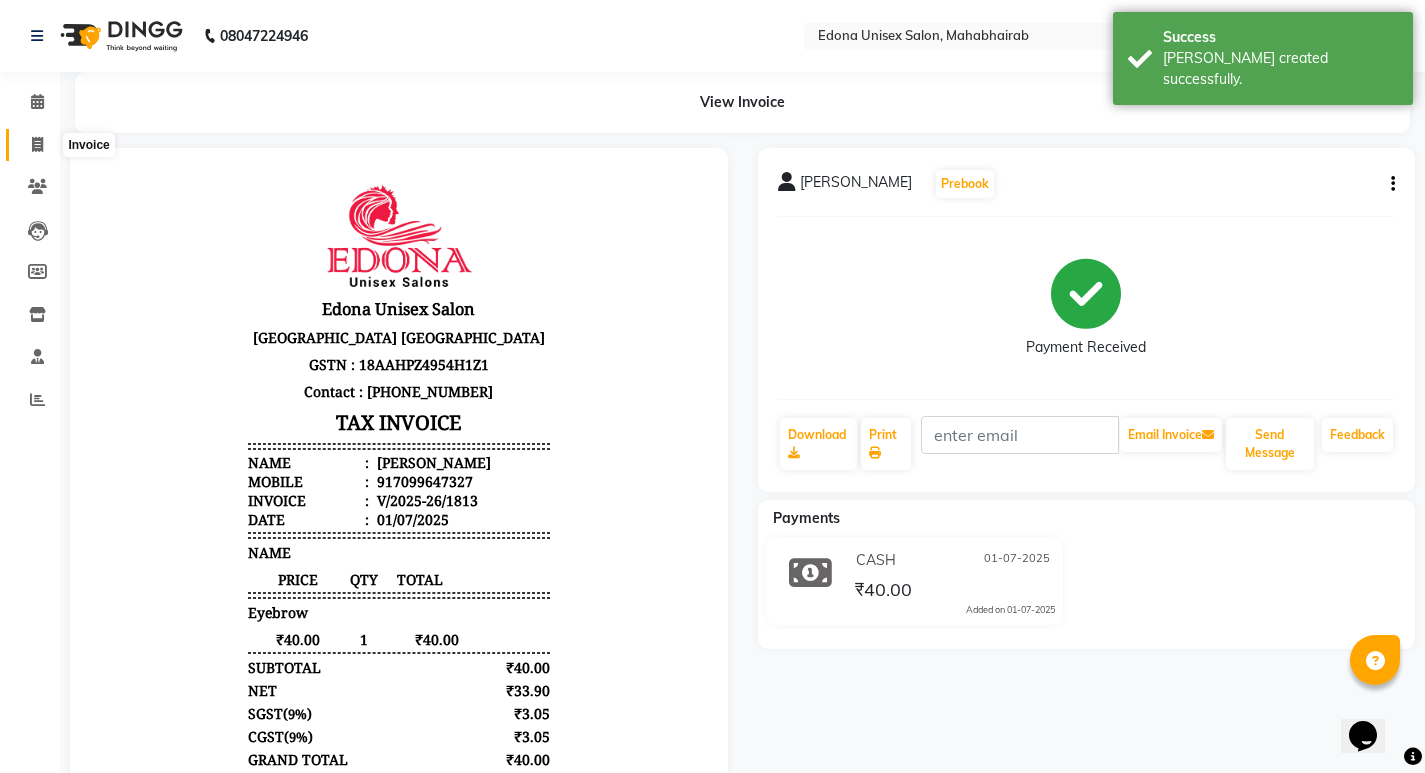 click 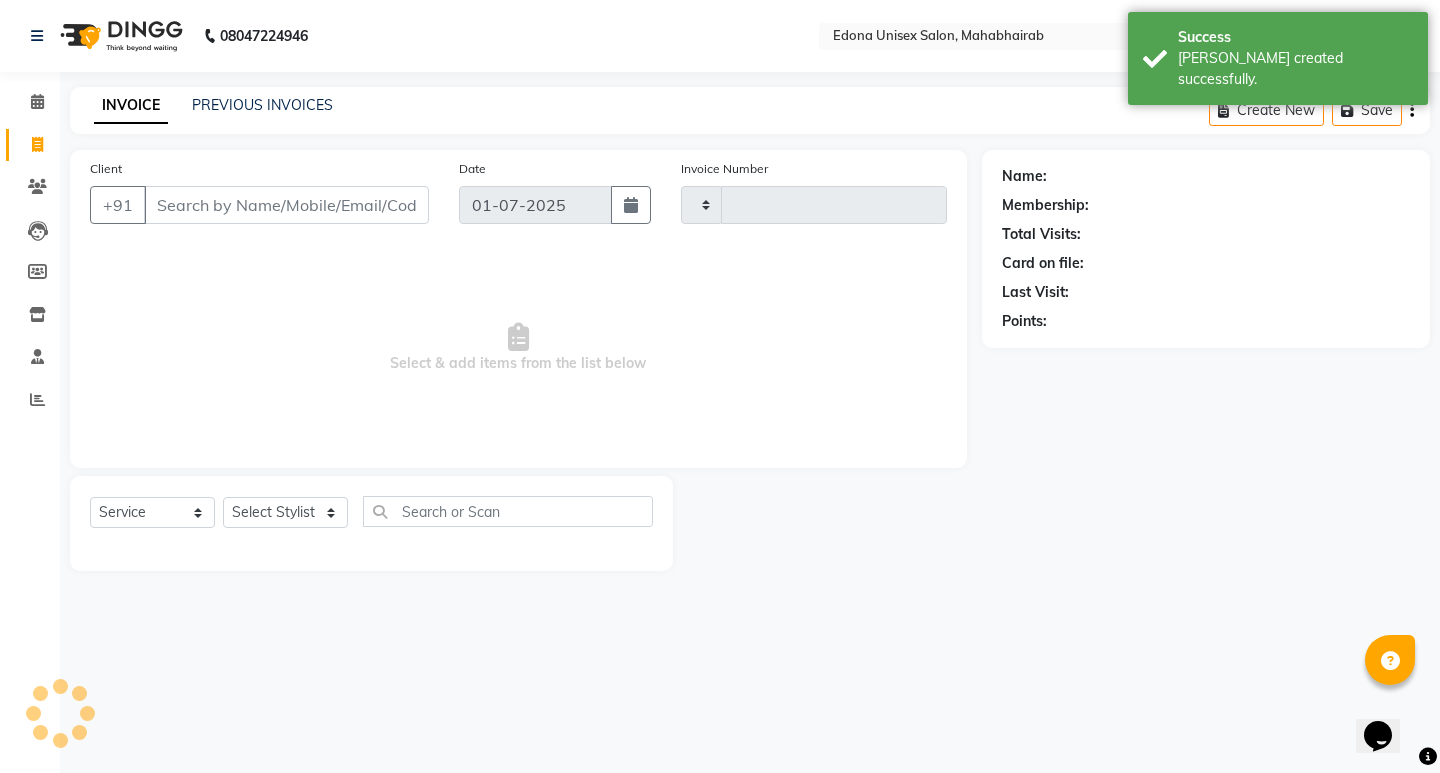 type on "1814" 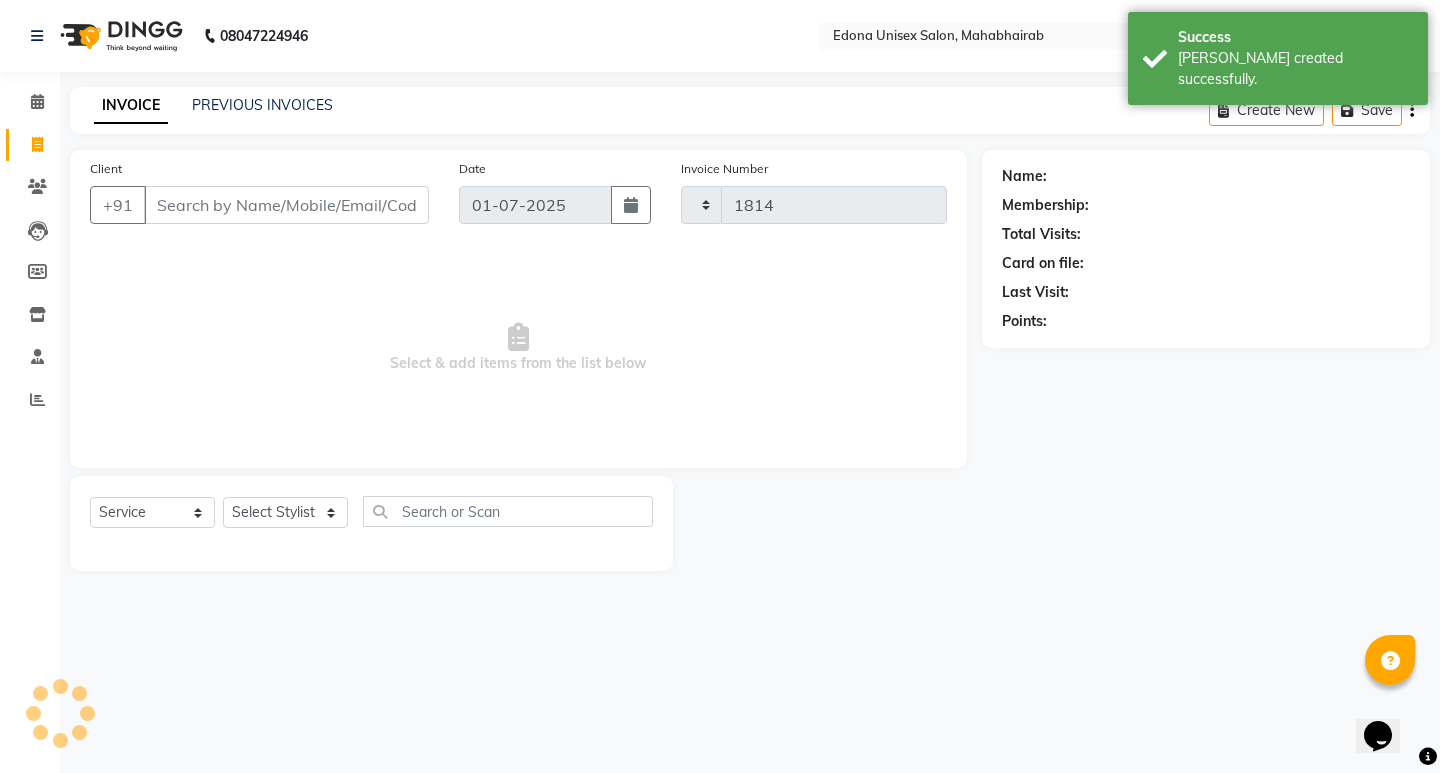 select on "5393" 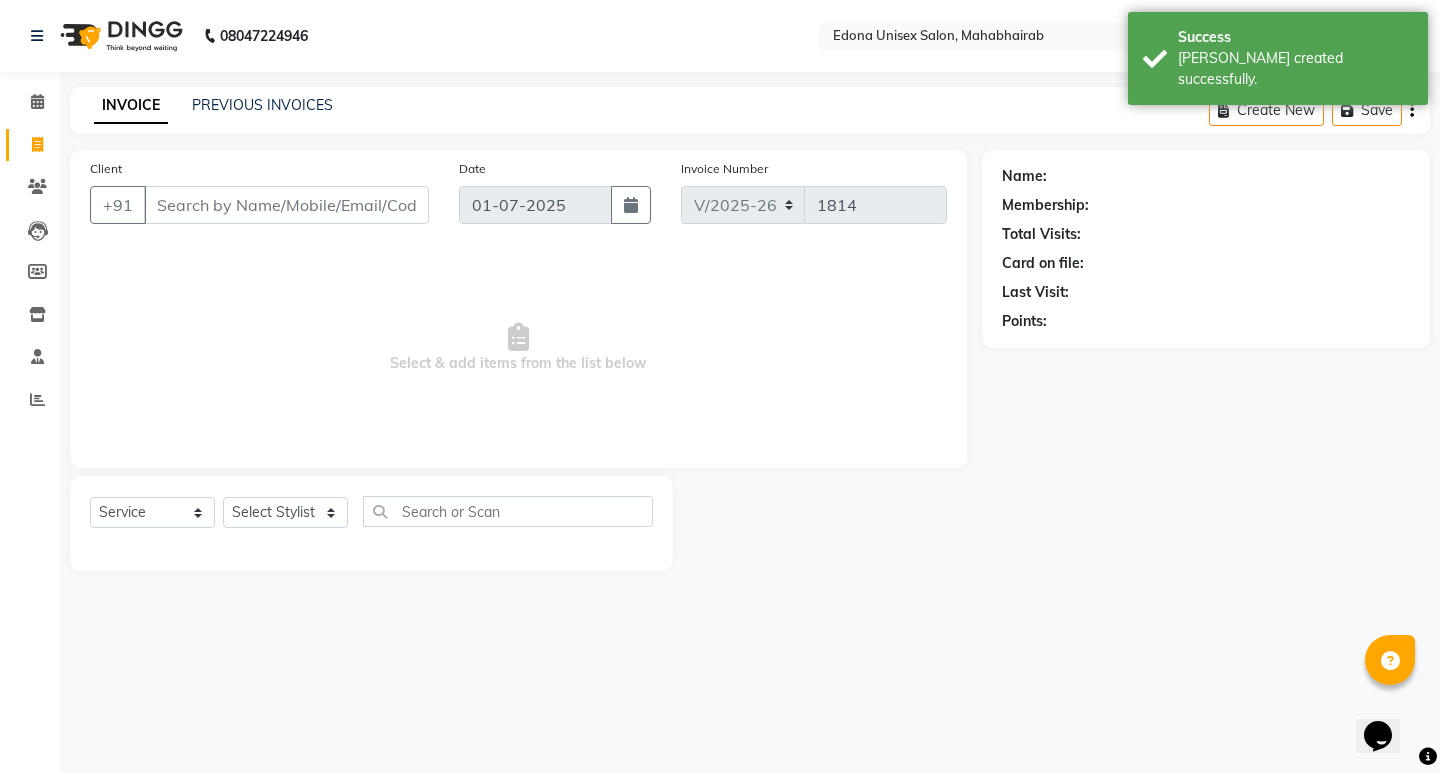 click on "PREVIOUS INVOICES" 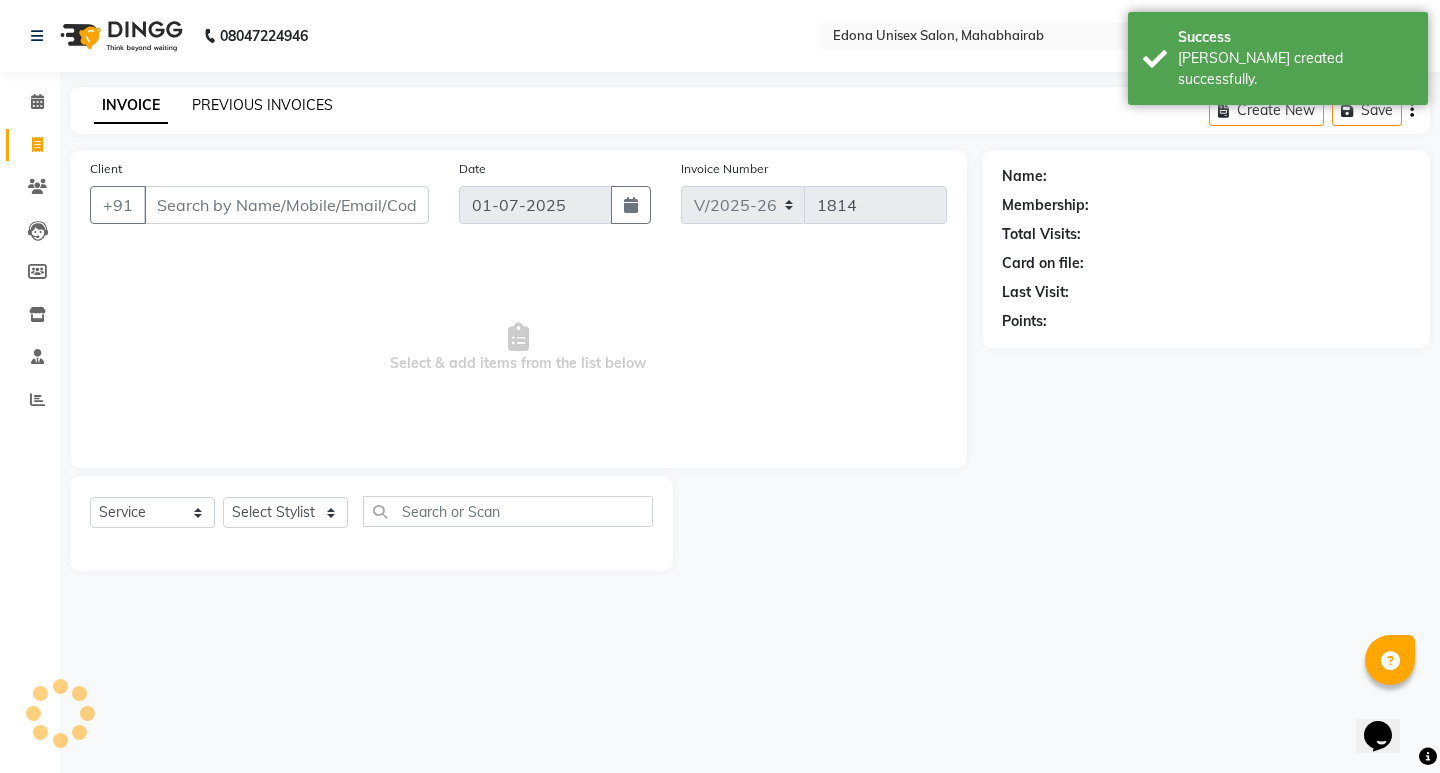 click on "PREVIOUS INVOICES" 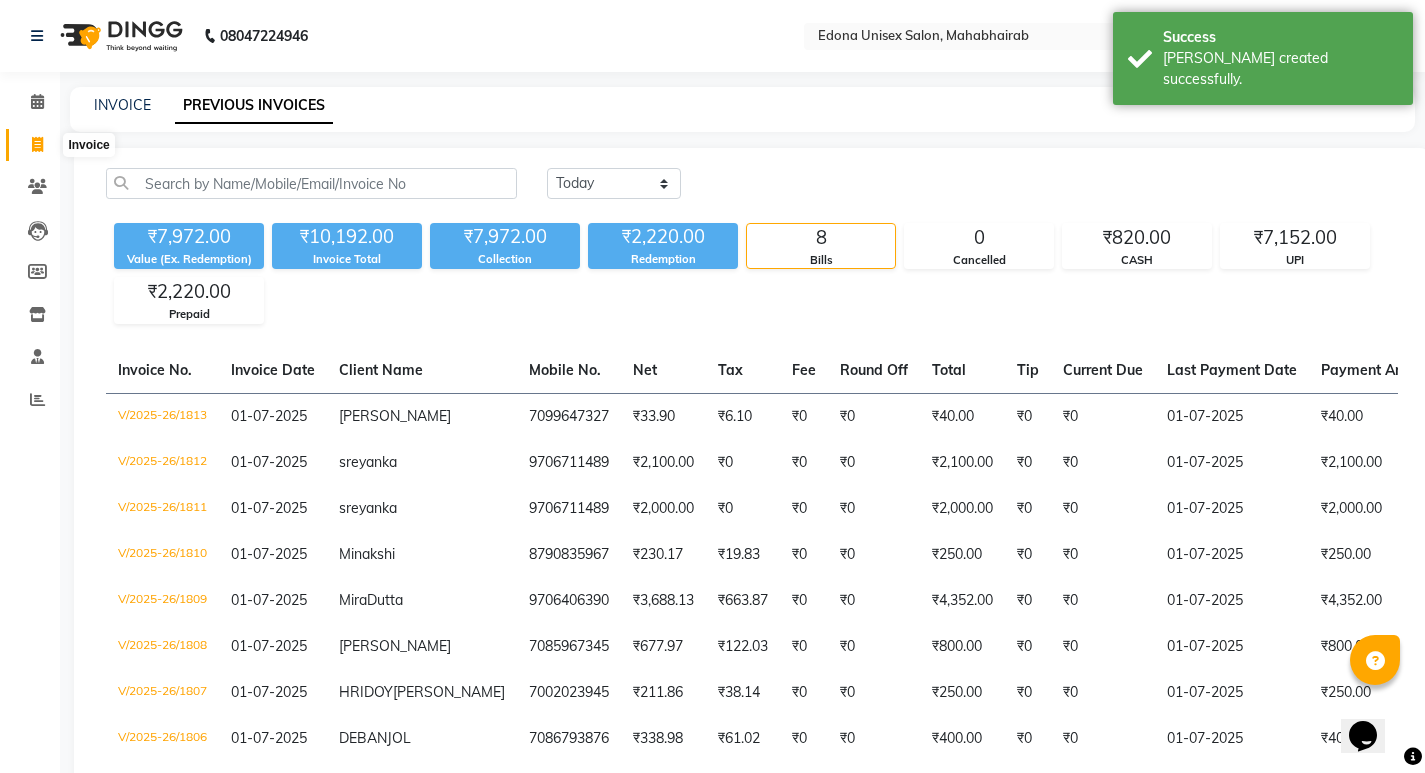 click 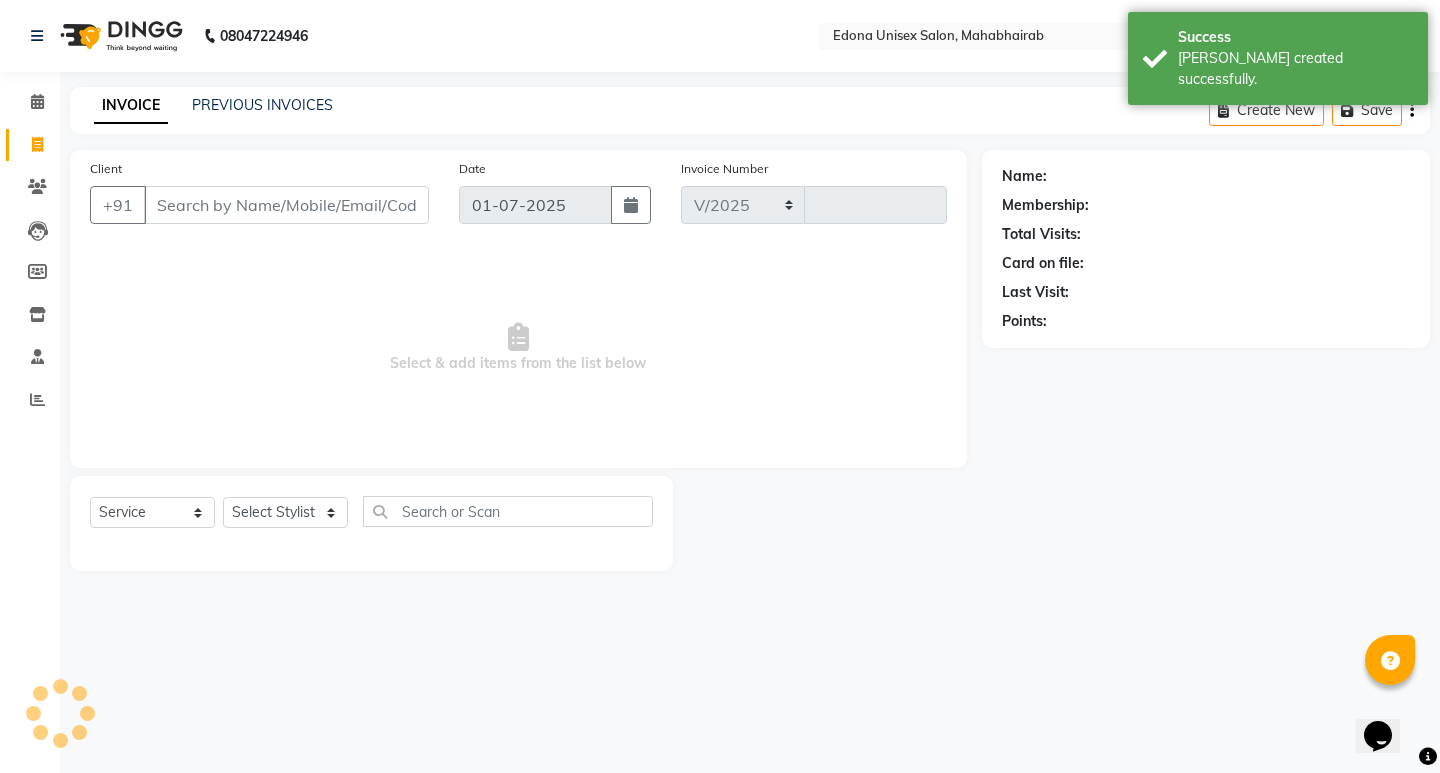 select on "5393" 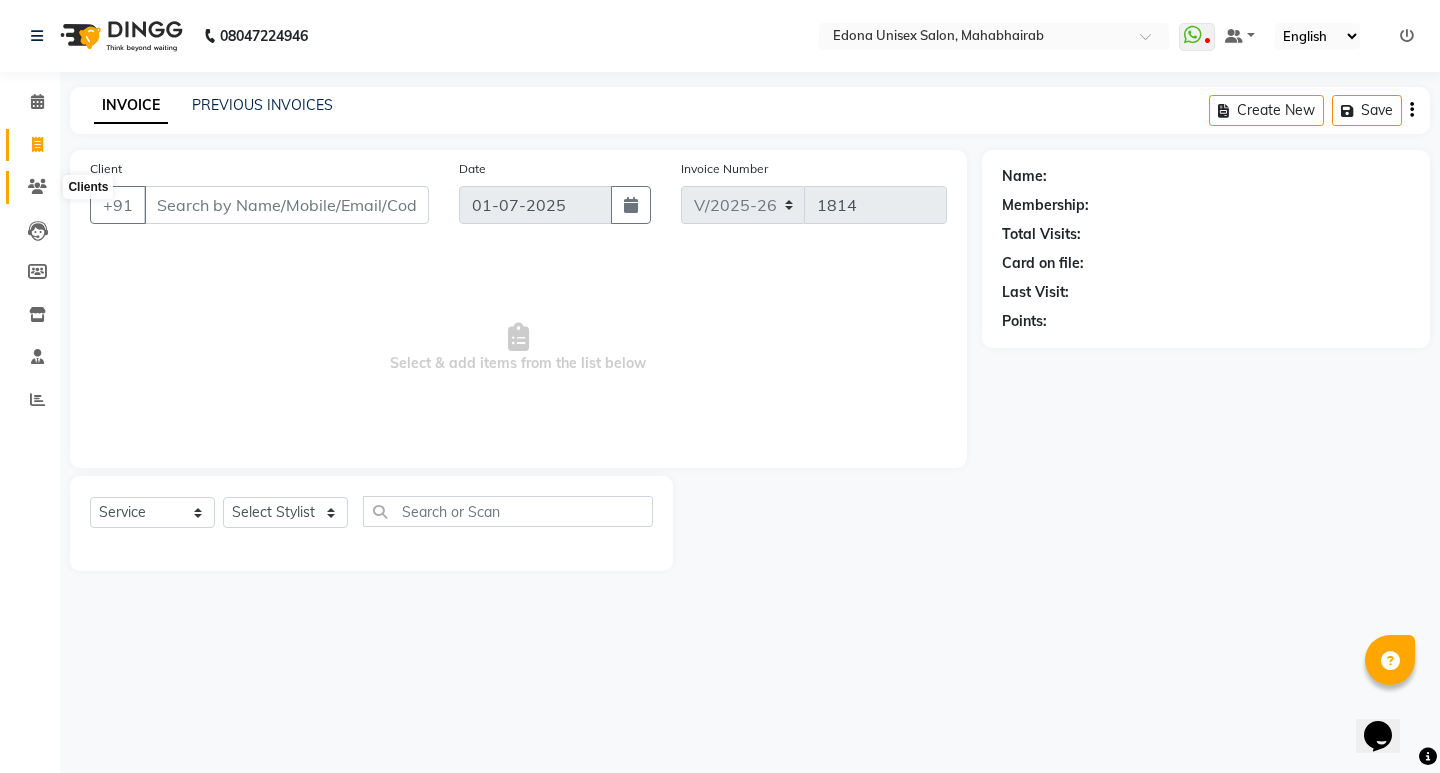 click 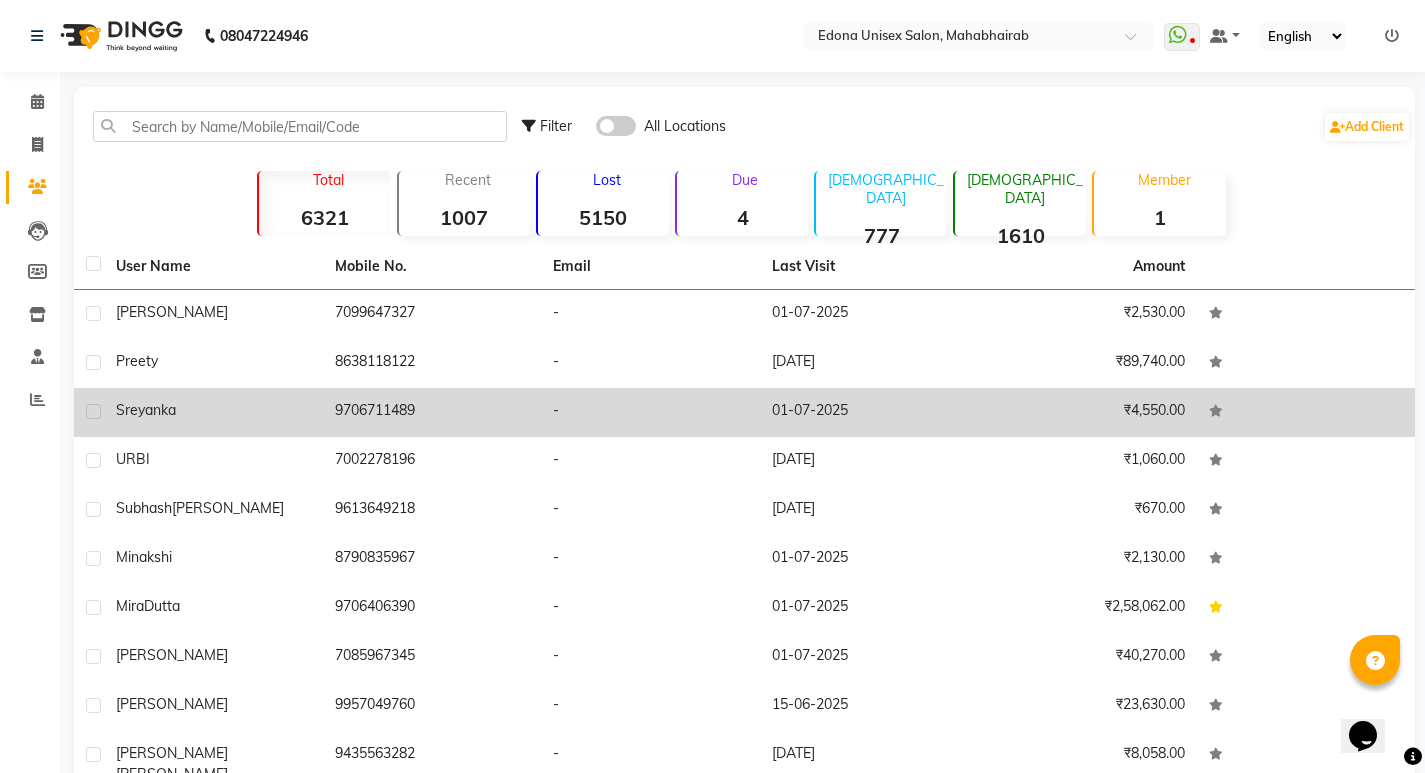 click on "sreyanka" 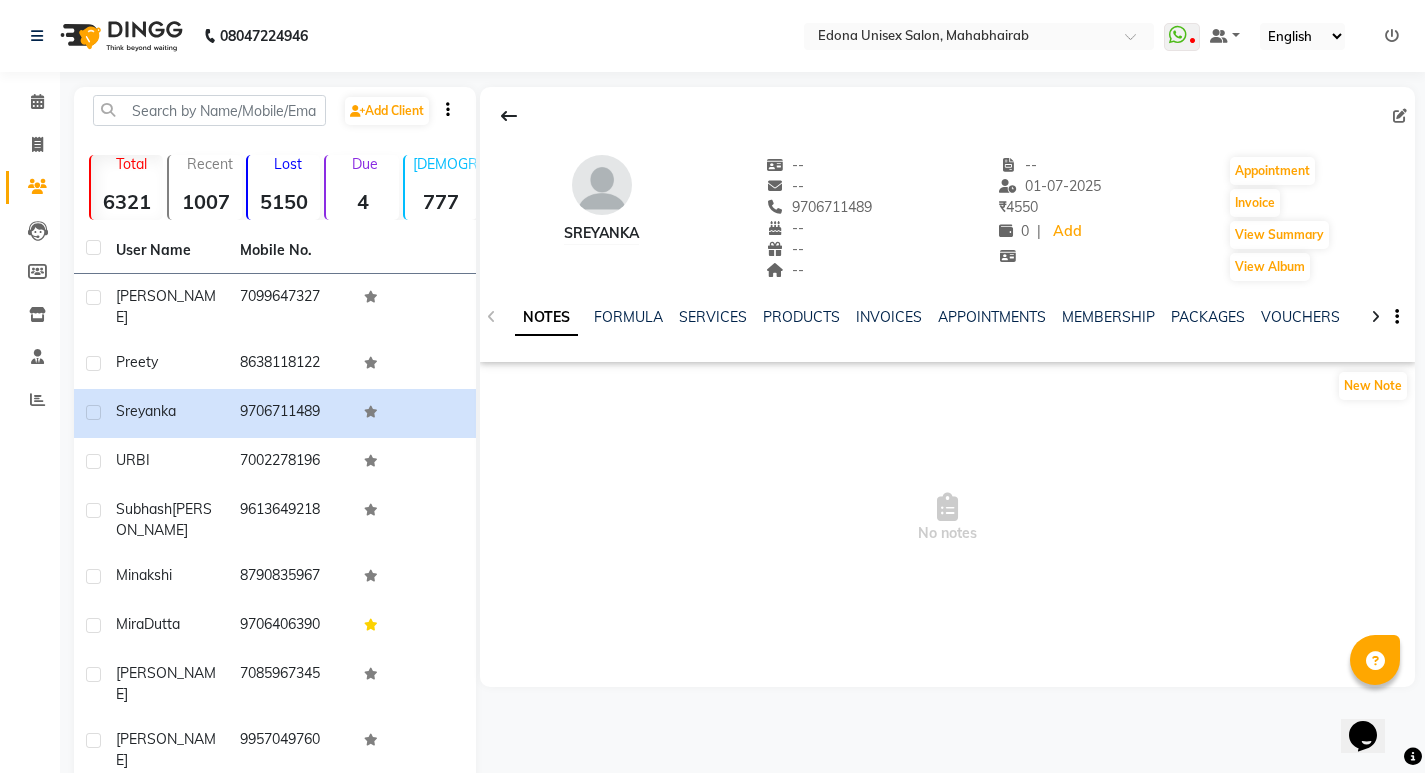 click on "NOTES FORMULA SERVICES PRODUCTS INVOICES APPOINTMENTS MEMBERSHIP PACKAGES VOUCHERS GIFTCARDS POINTS FORMS FAMILY CARDS WALLET" 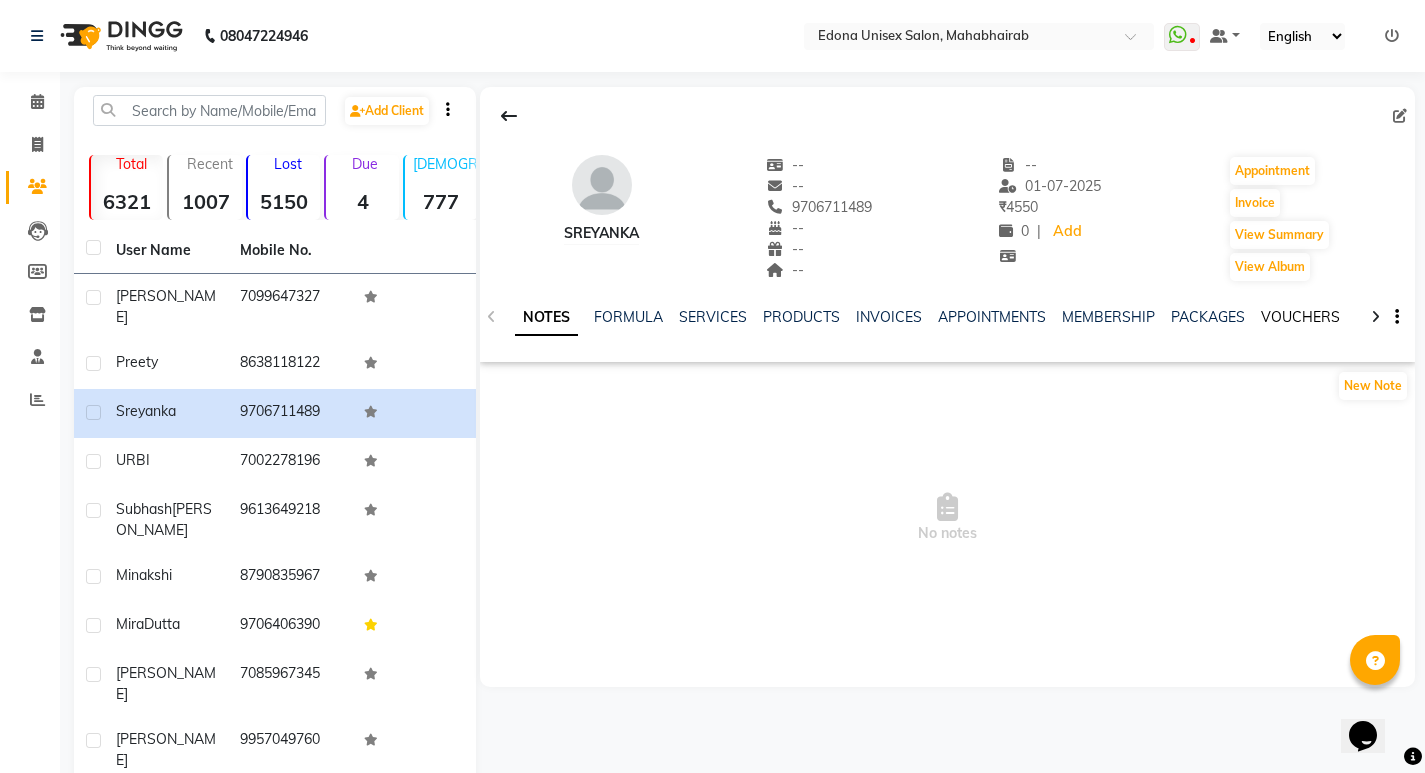 click on "VOUCHERS" 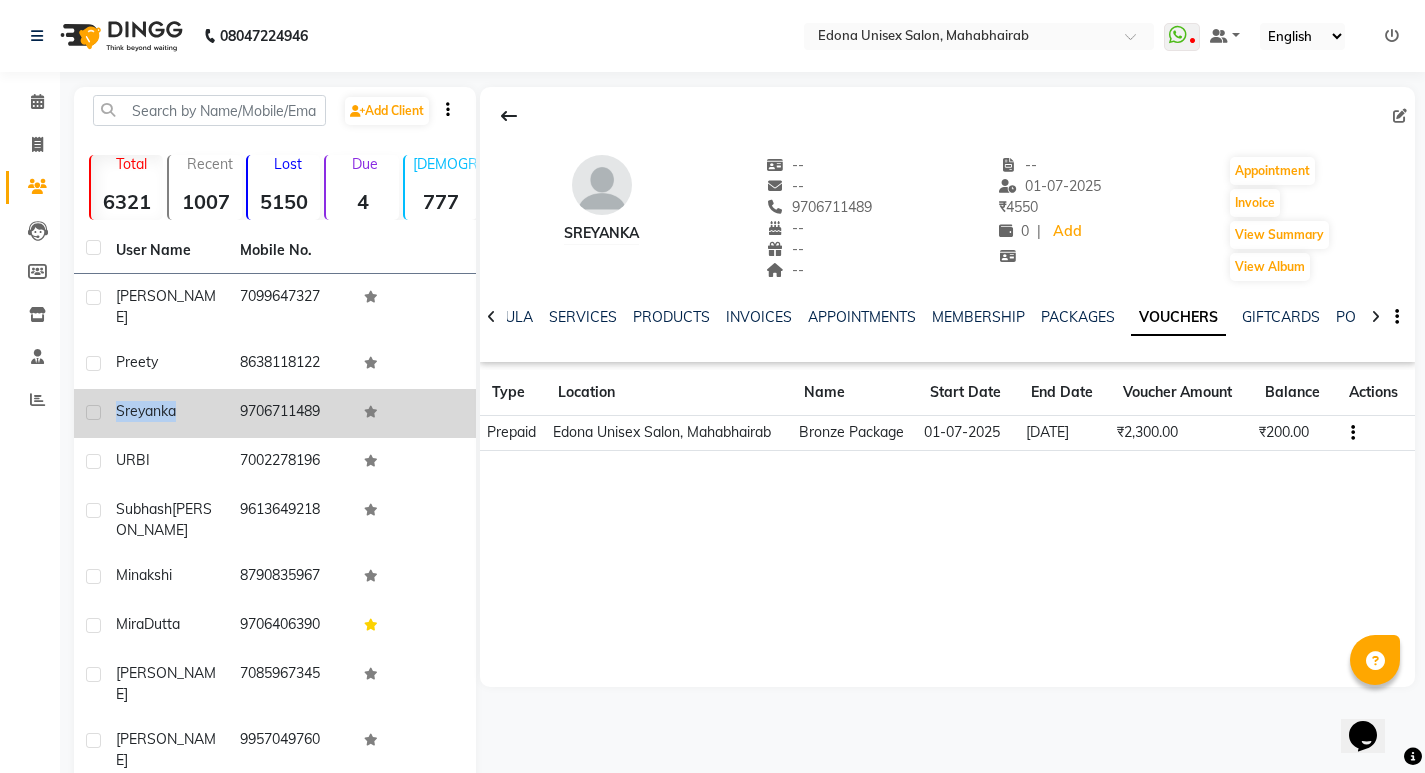 drag, startPoint x: 118, startPoint y: 388, endPoint x: 195, endPoint y: 392, distance: 77.10383 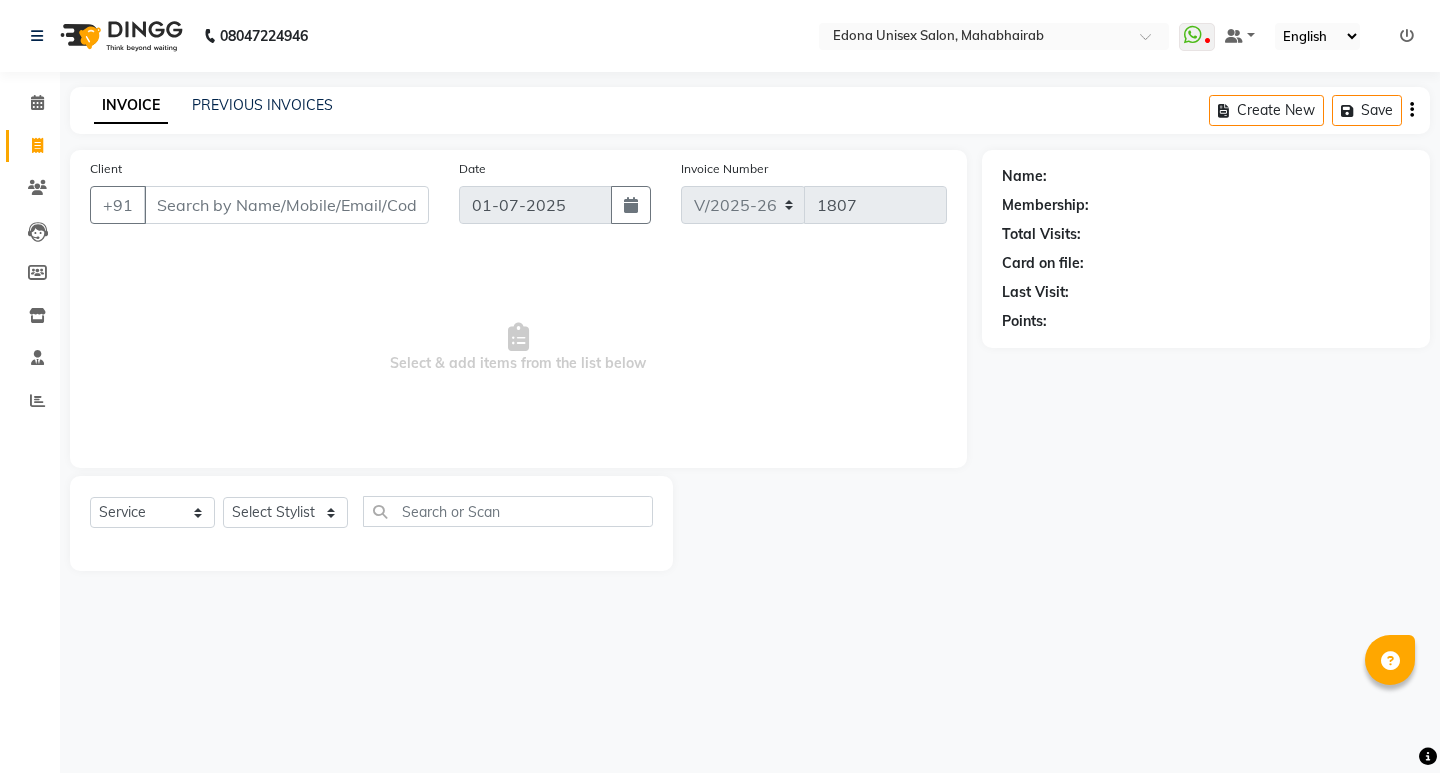 select on "5393" 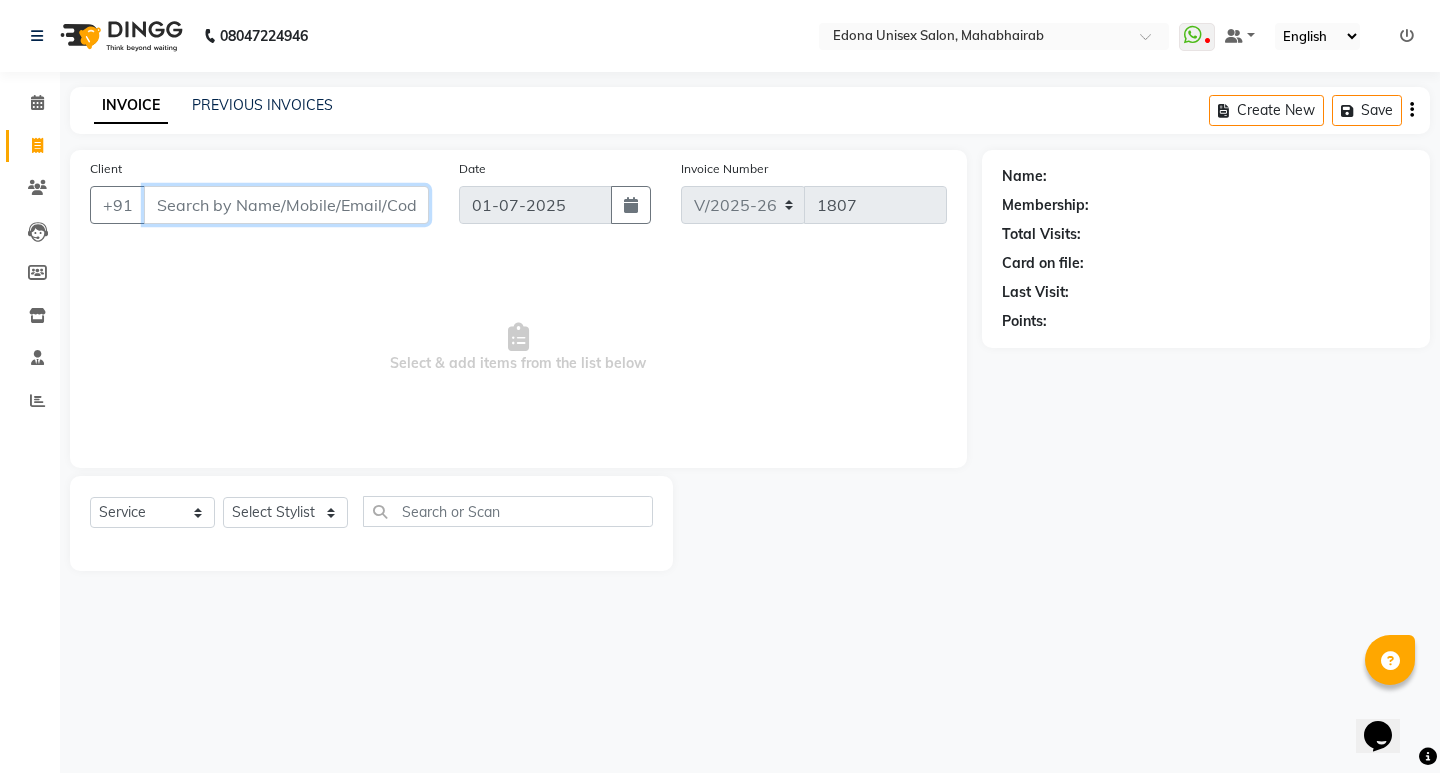 scroll, scrollTop: 0, scrollLeft: 0, axis: both 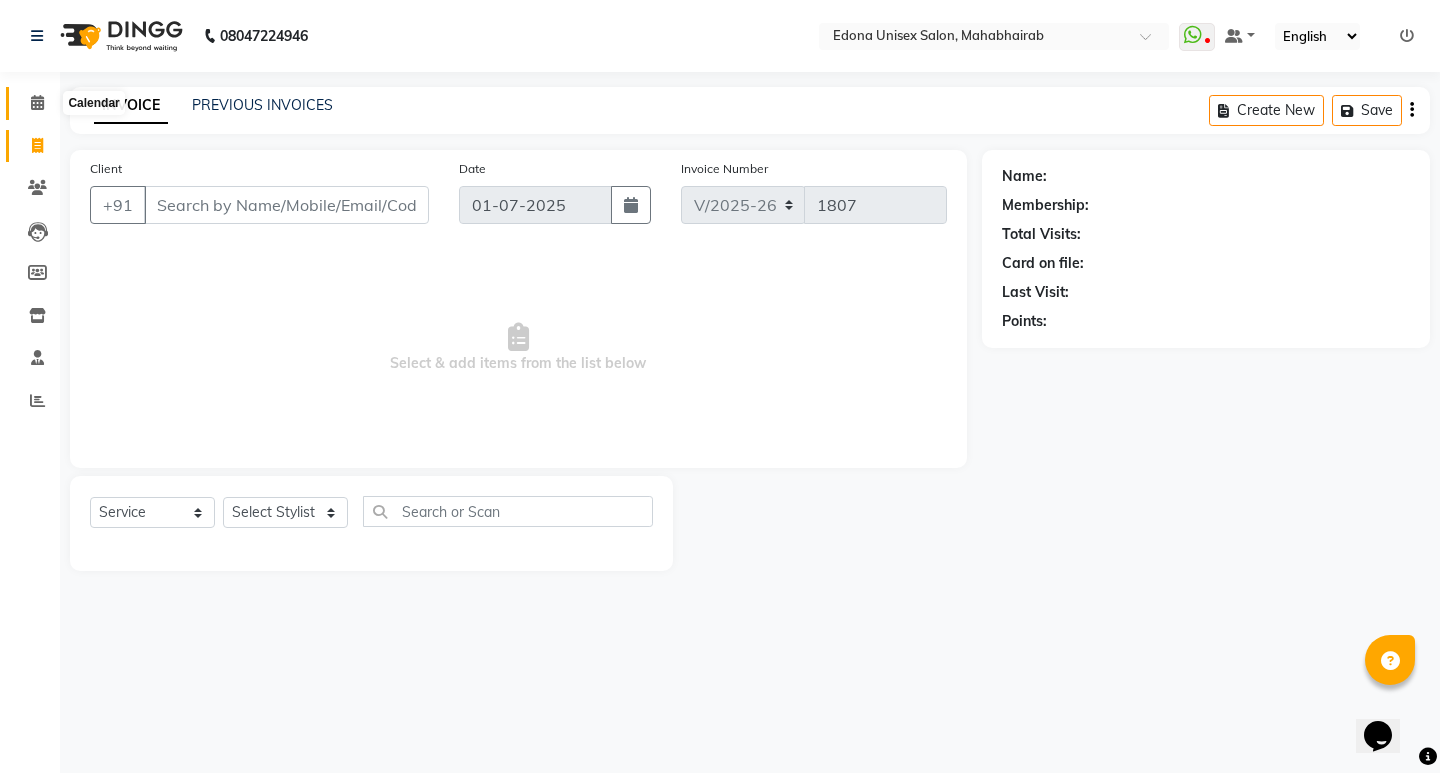click 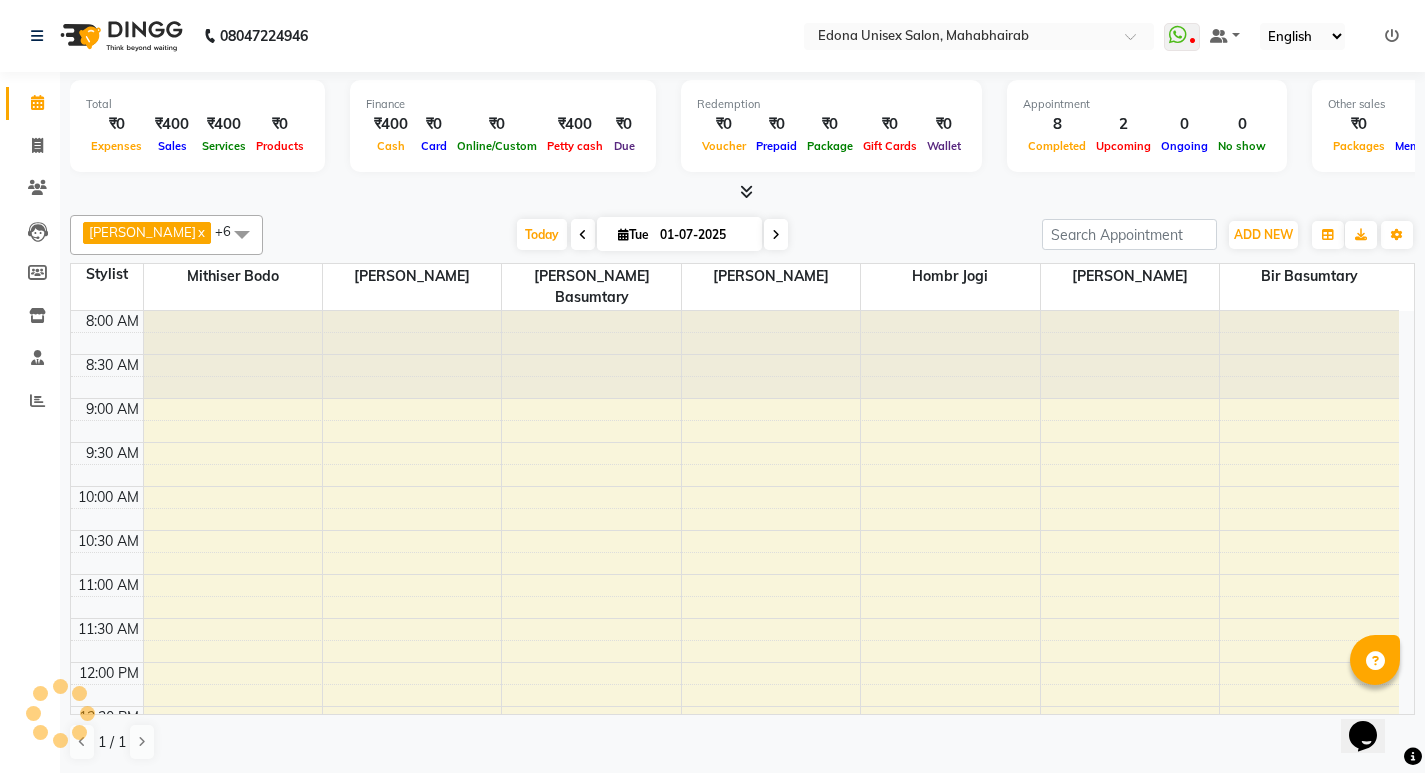 scroll, scrollTop: 0, scrollLeft: 0, axis: both 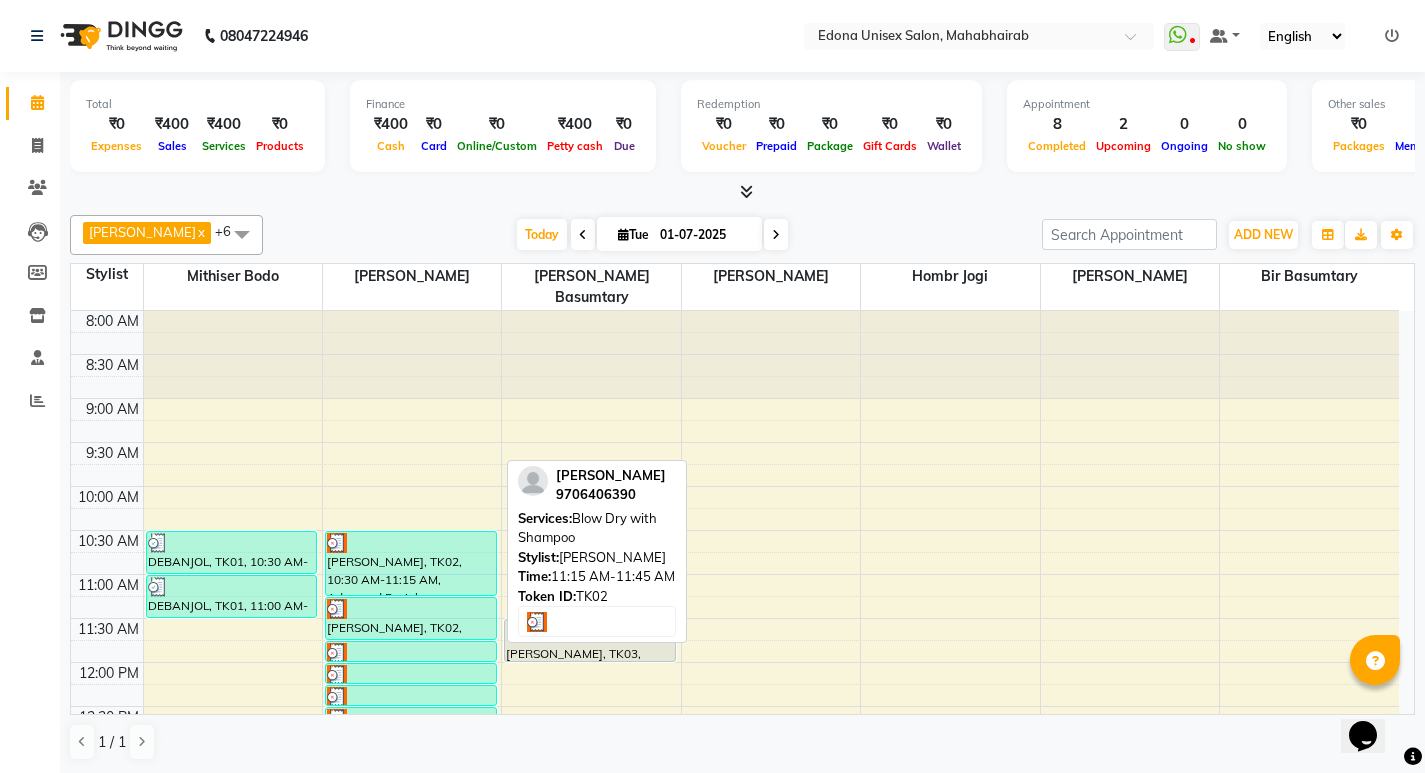 click at bounding box center (411, 609) 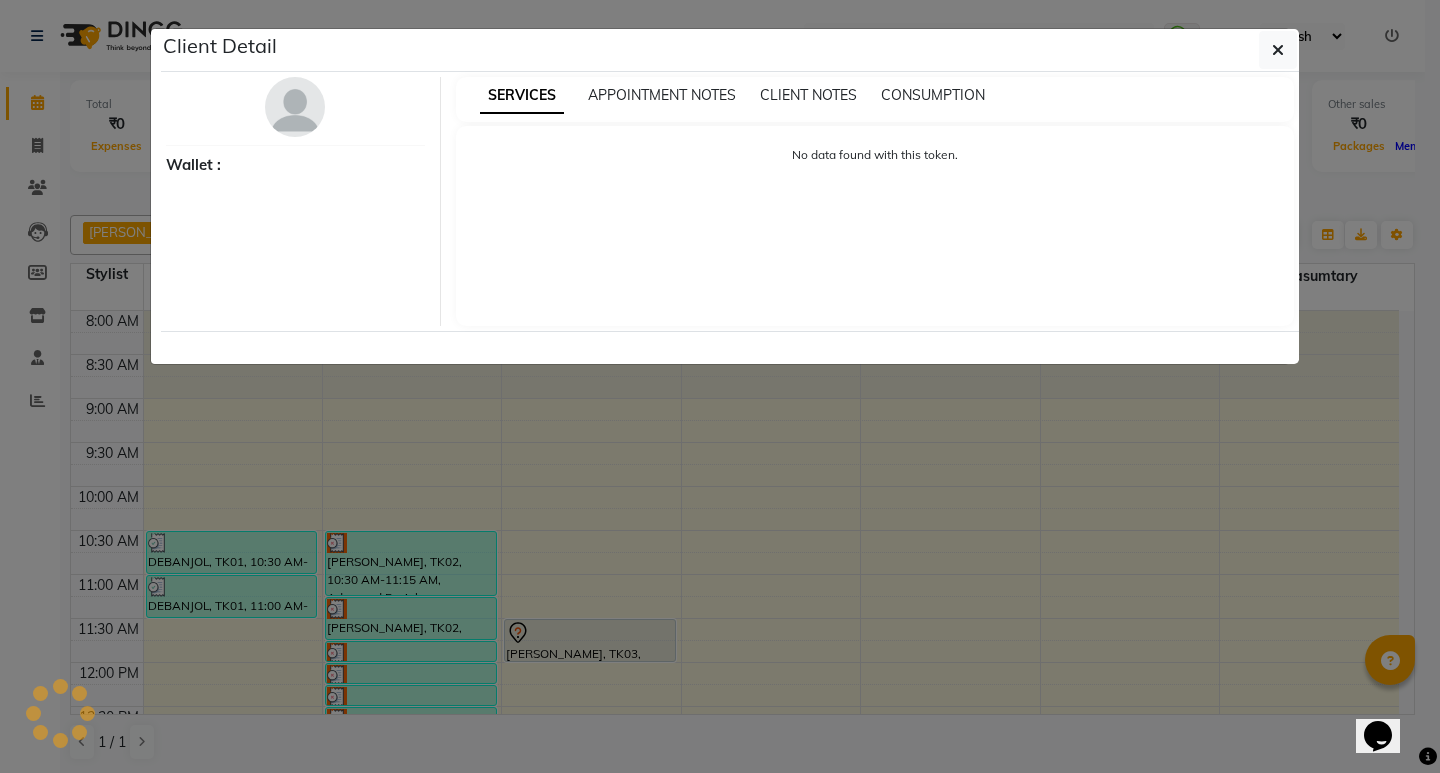 select on "3" 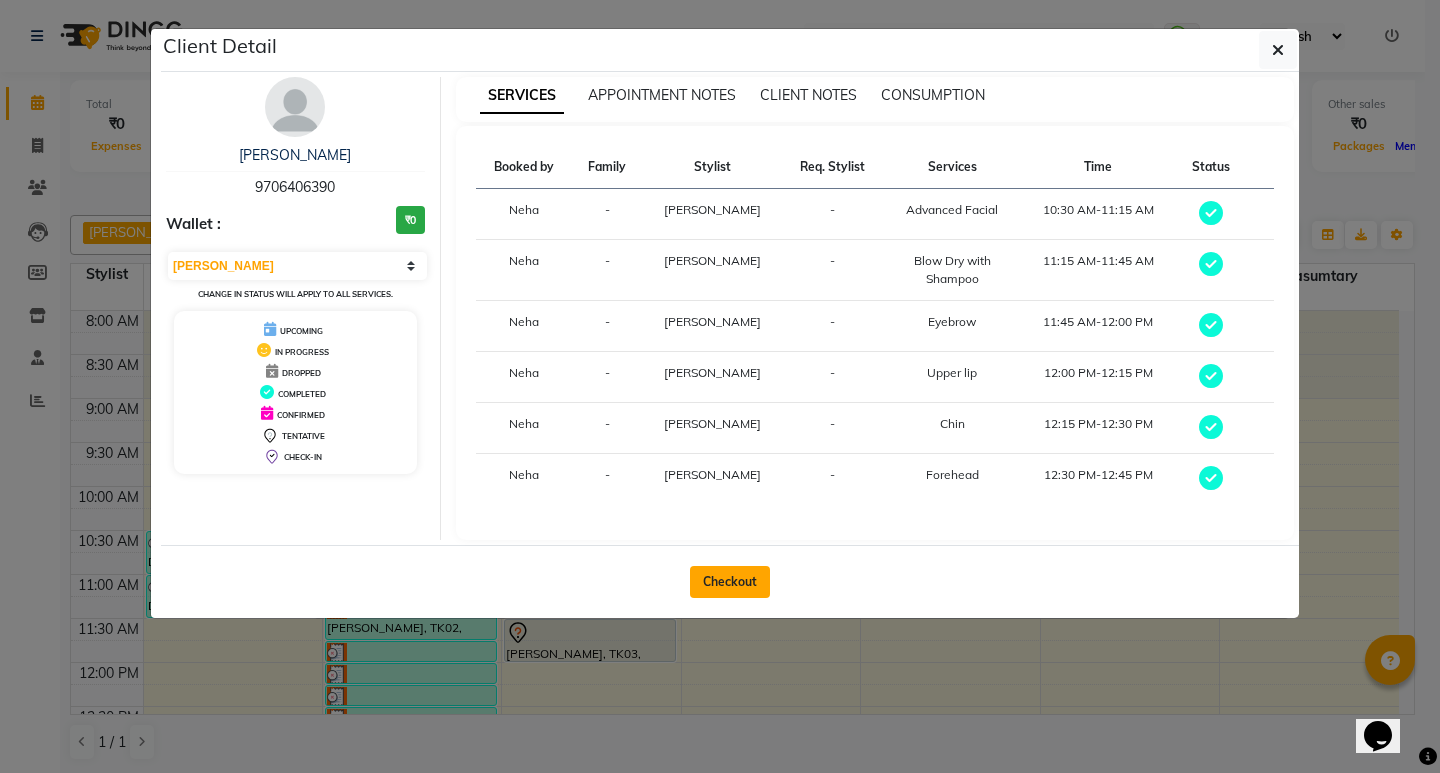 click on "Checkout" 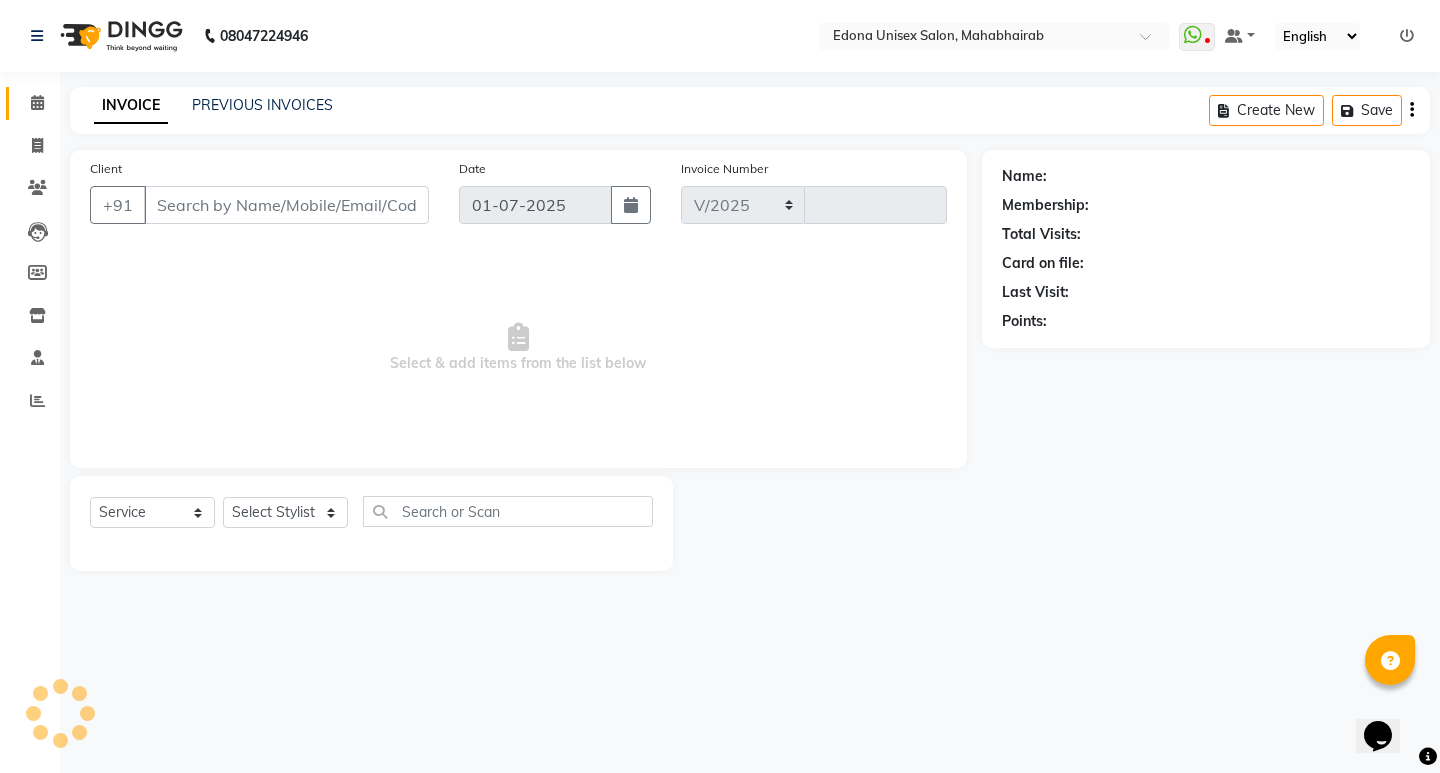 select on "5393" 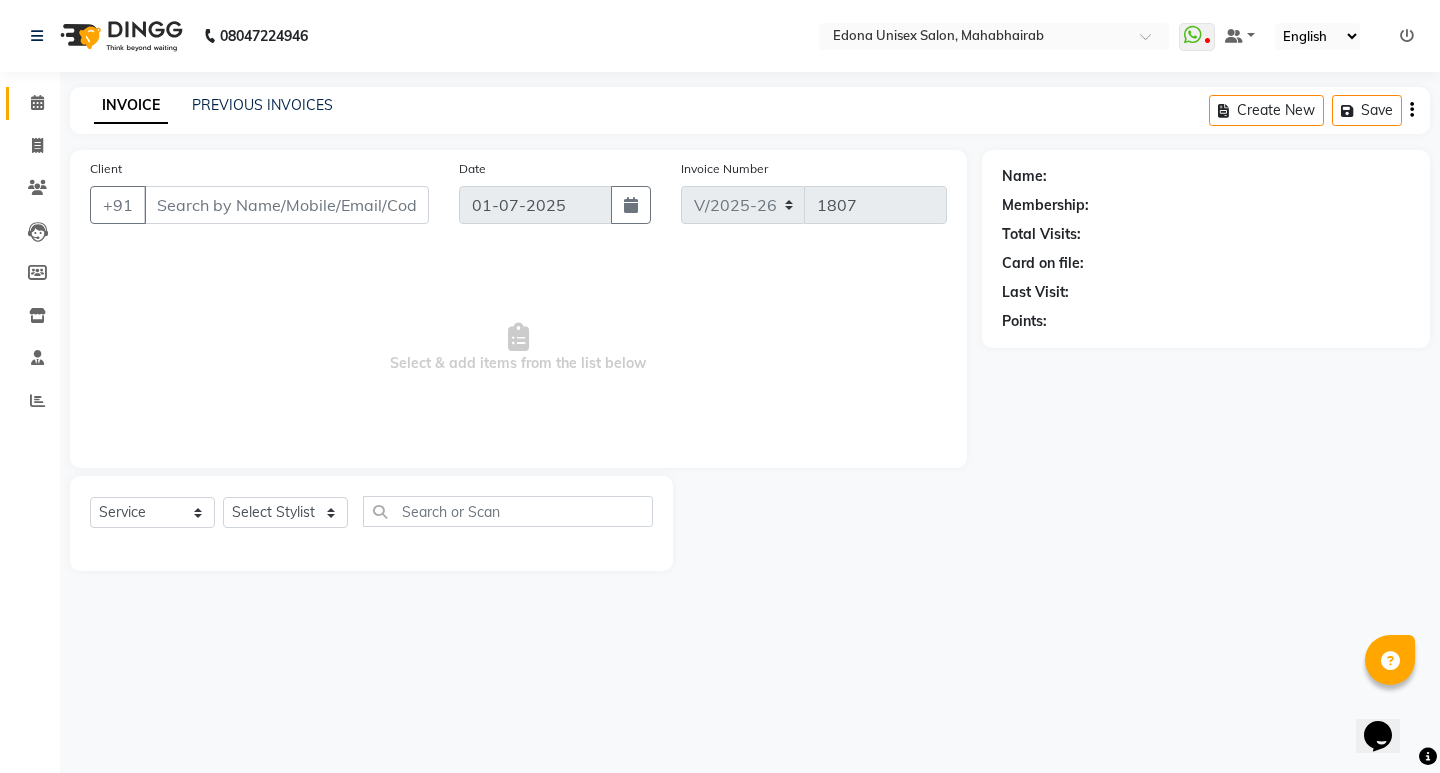 type on "9706406390" 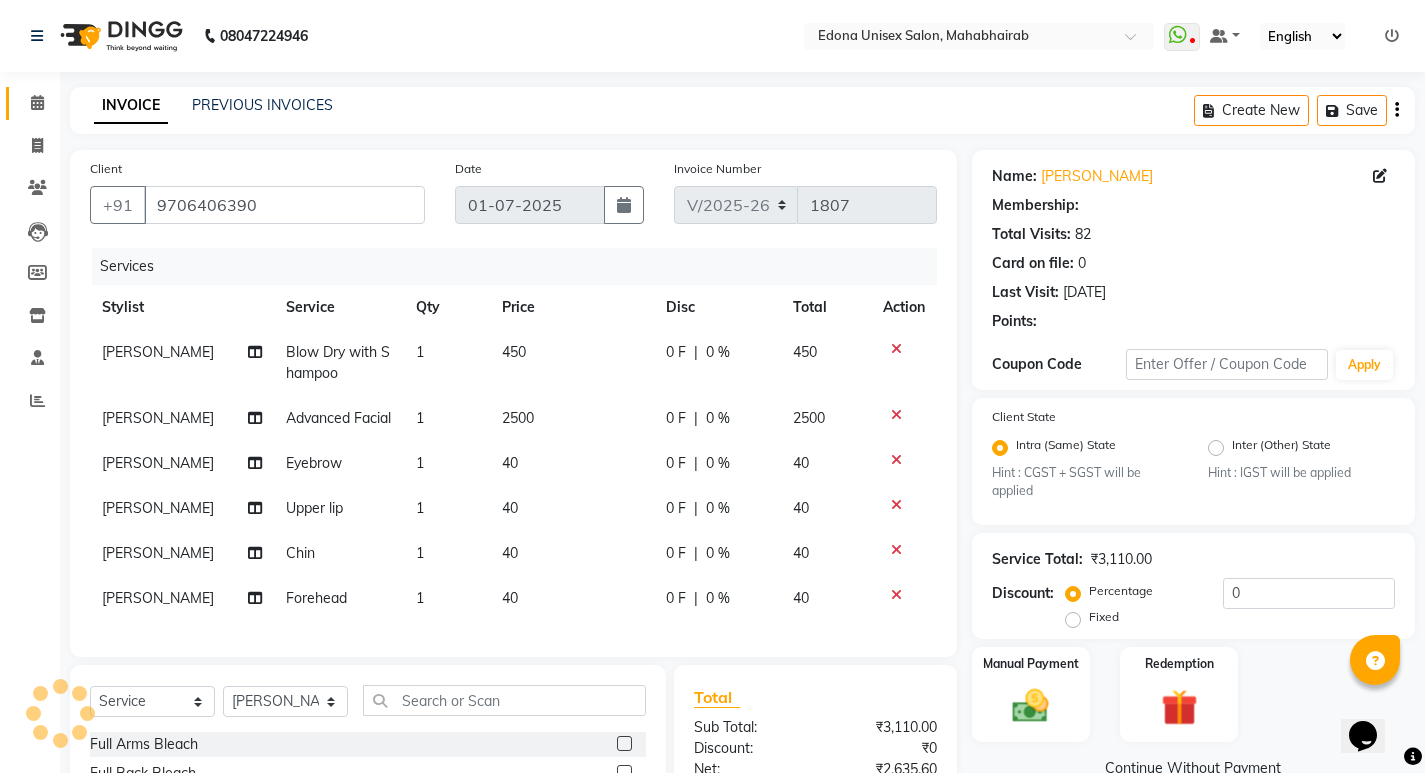 select on "1: Object" 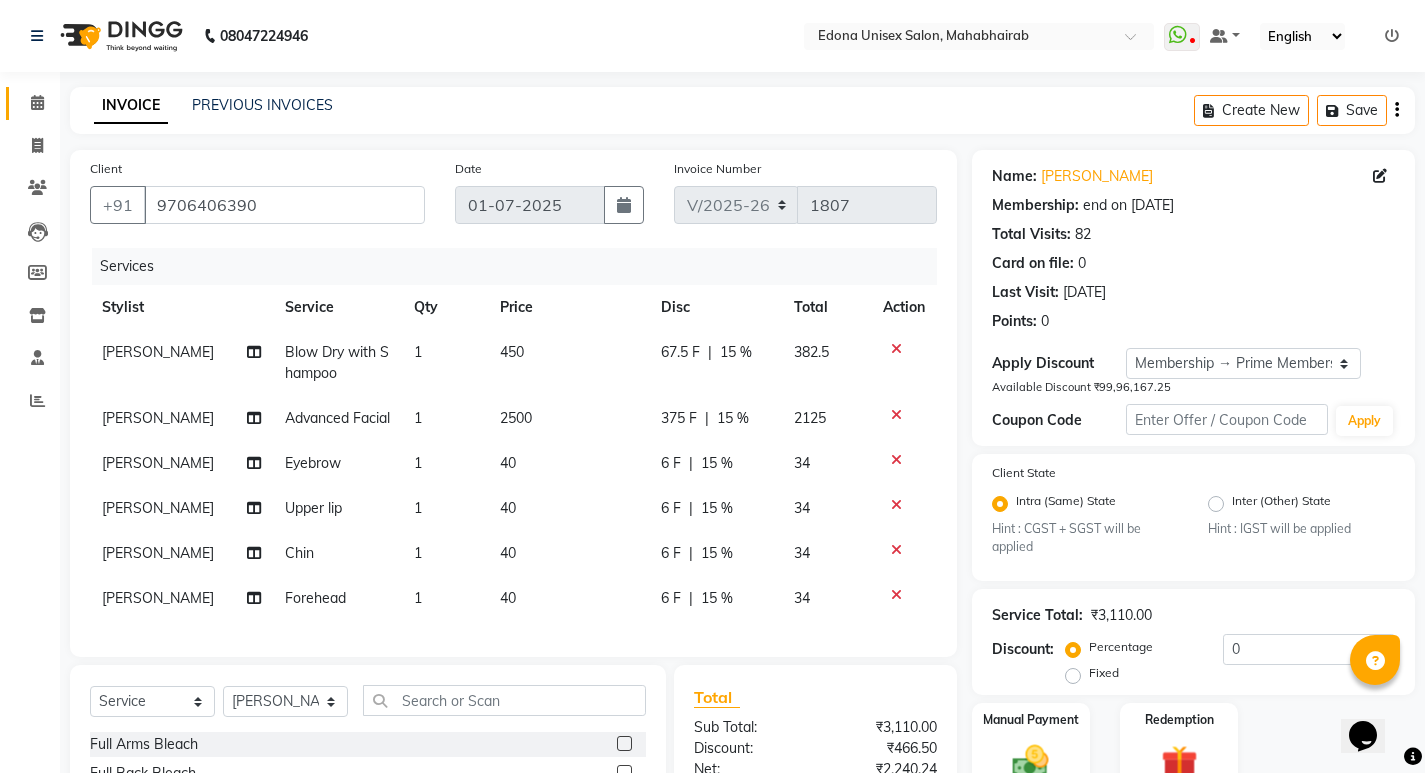 type on "15" 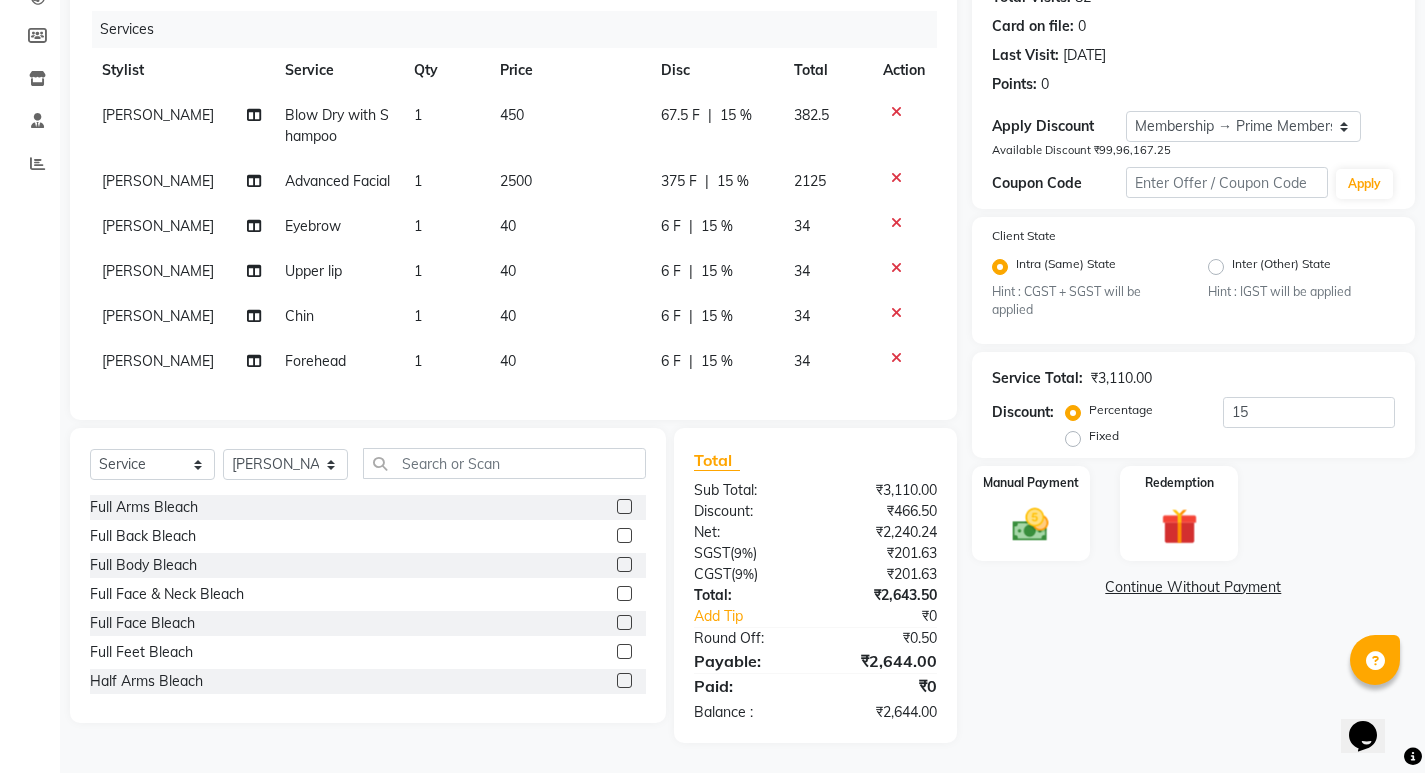 scroll, scrollTop: 0, scrollLeft: 0, axis: both 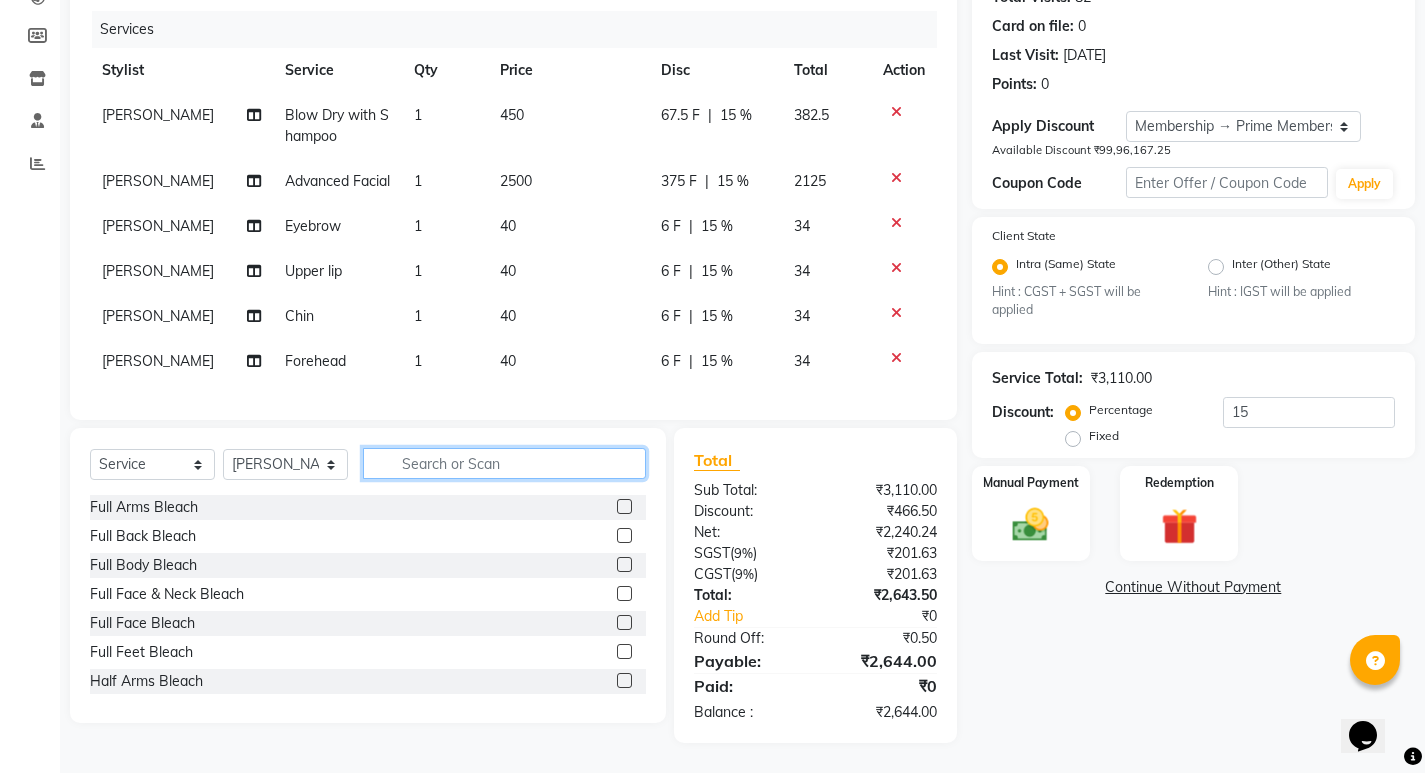 drag, startPoint x: 628, startPoint y: 457, endPoint x: 625, endPoint y: 468, distance: 11.401754 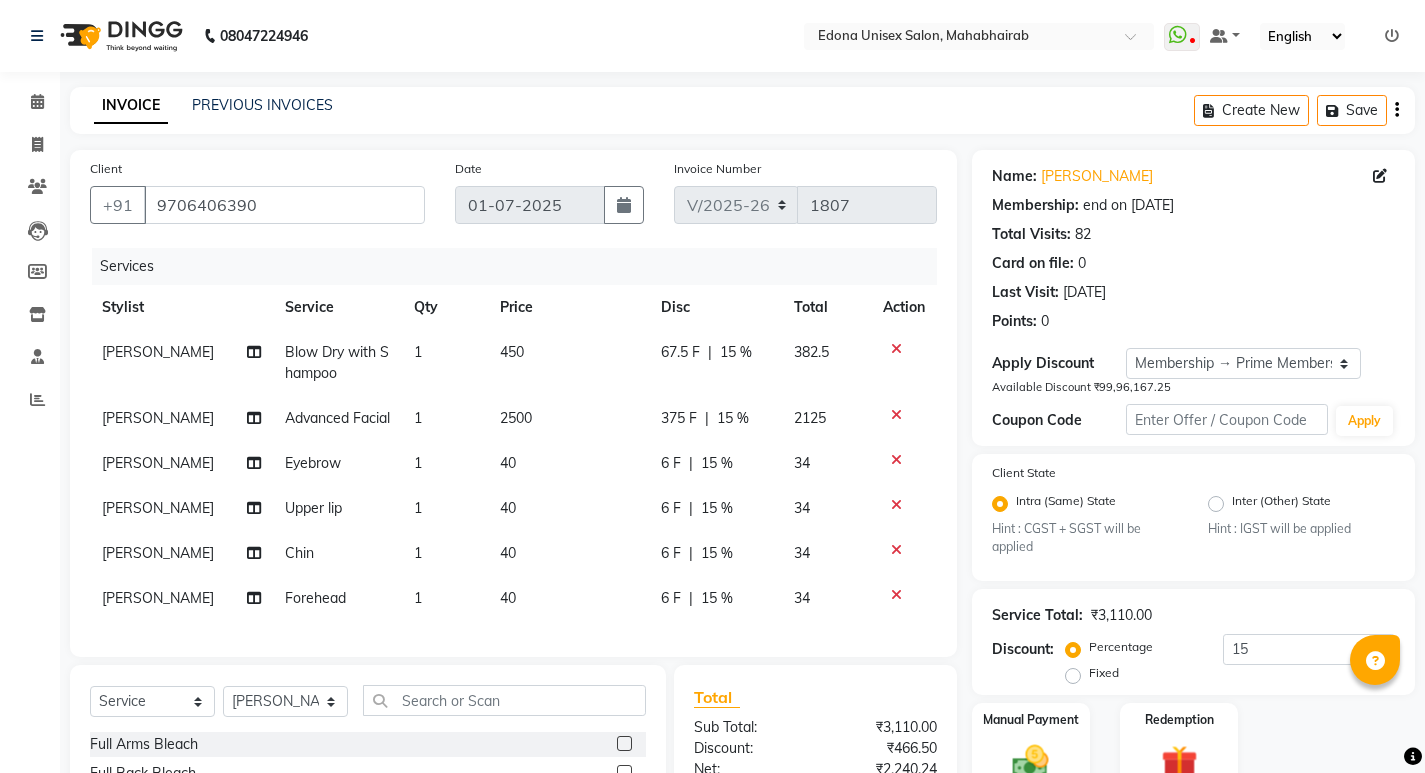 click 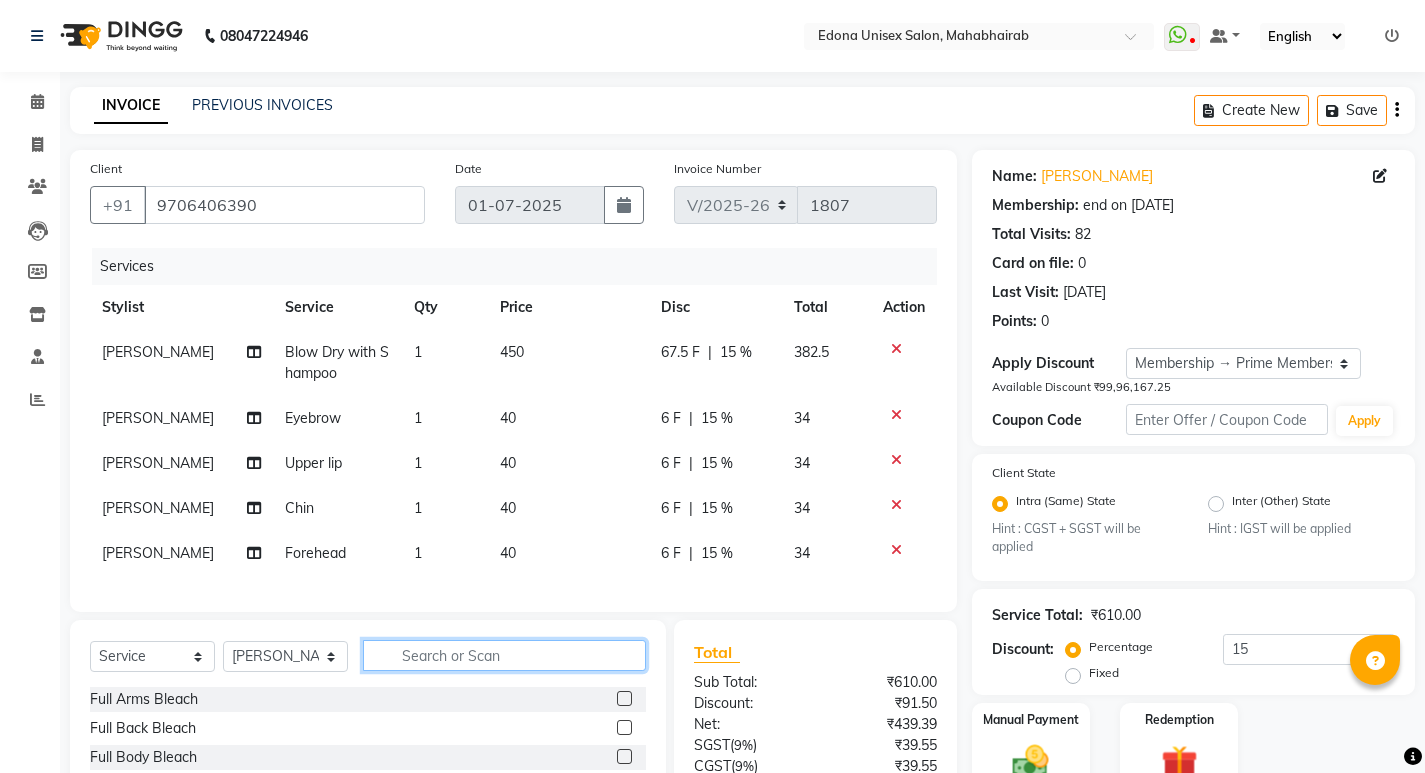 click 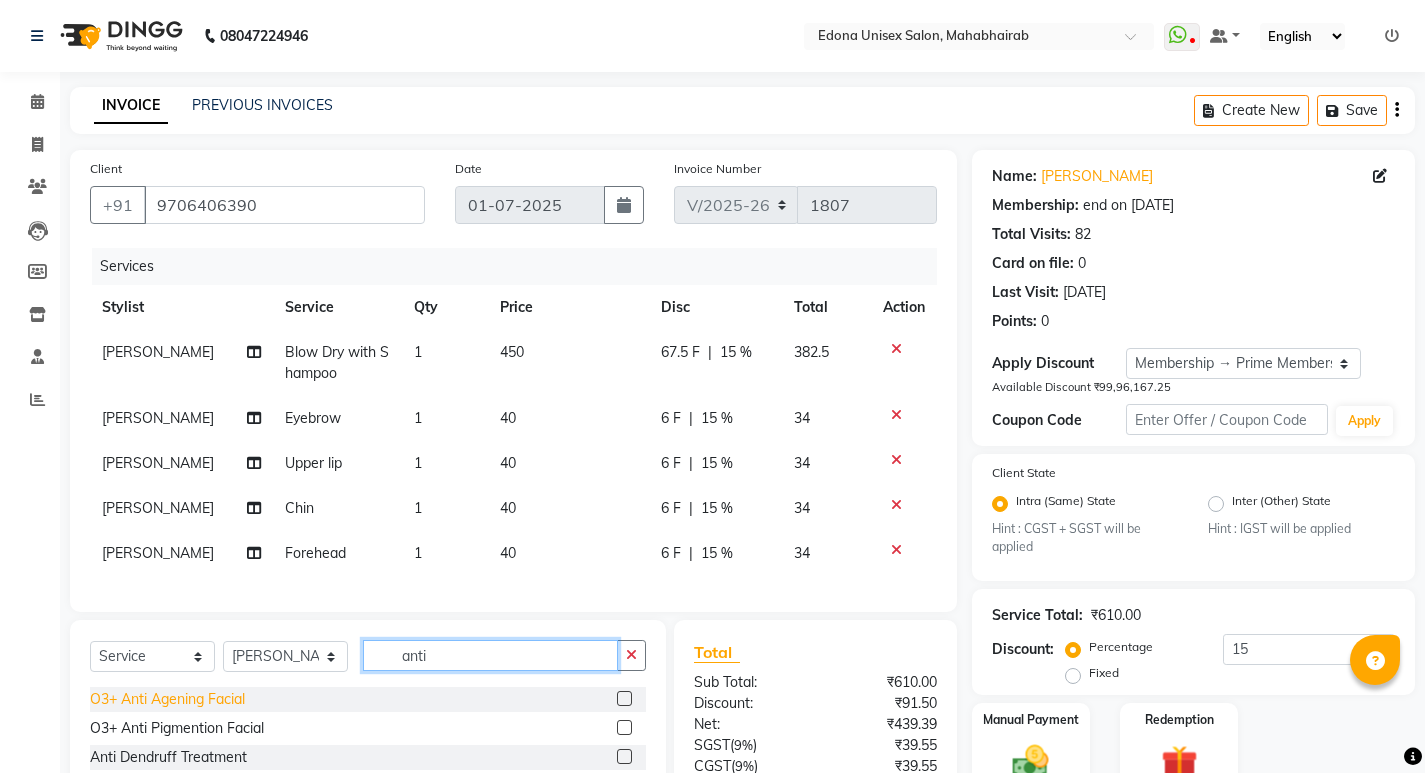 type on "anti" 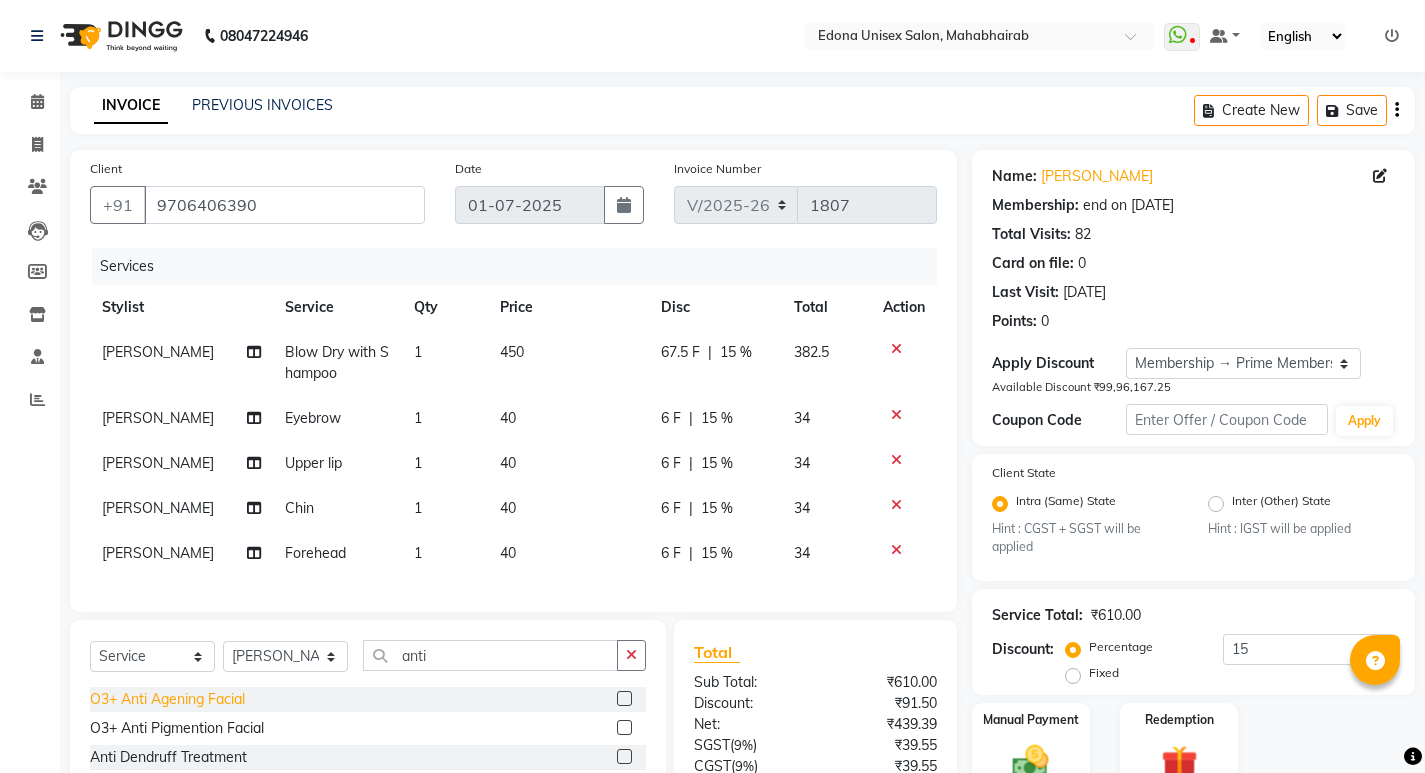 click on "O3+ Anti Agening Facial" 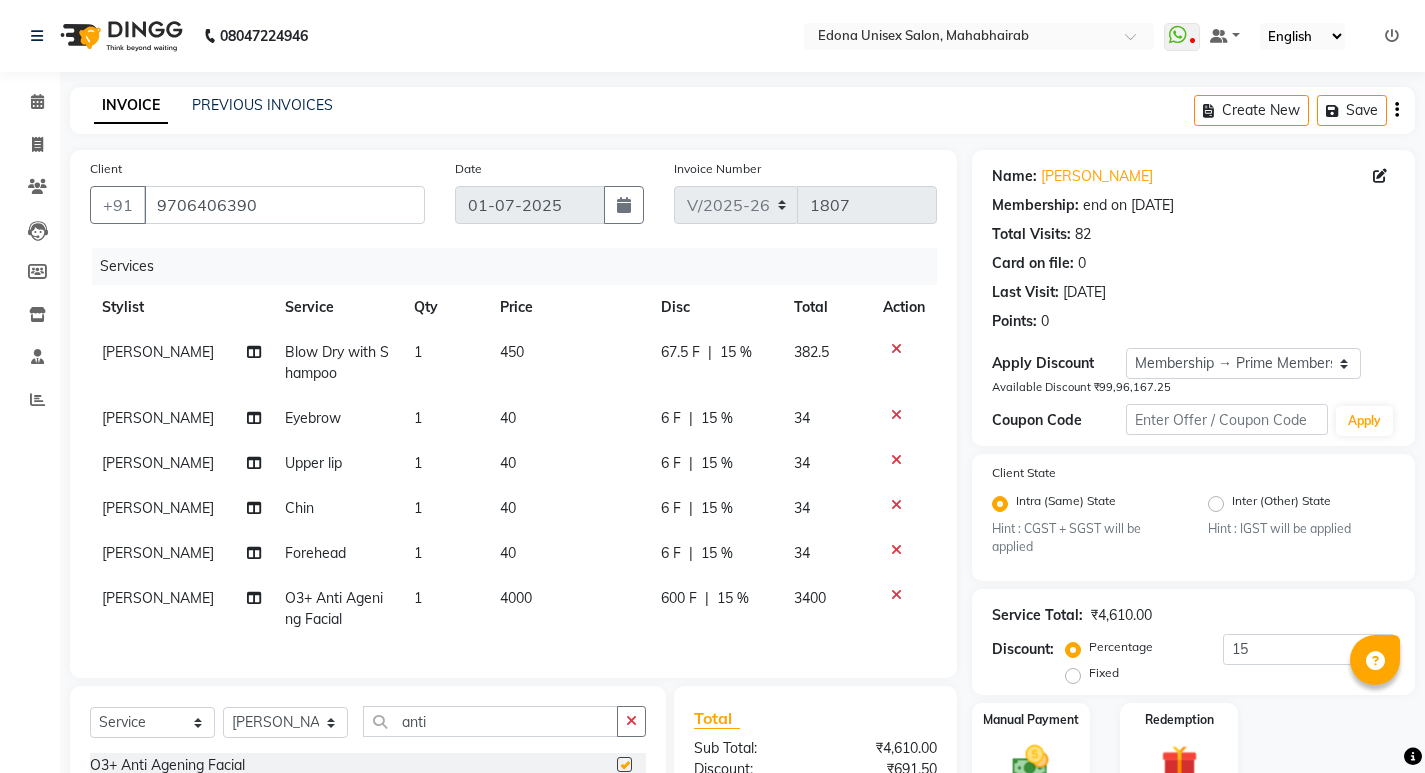 checkbox on "false" 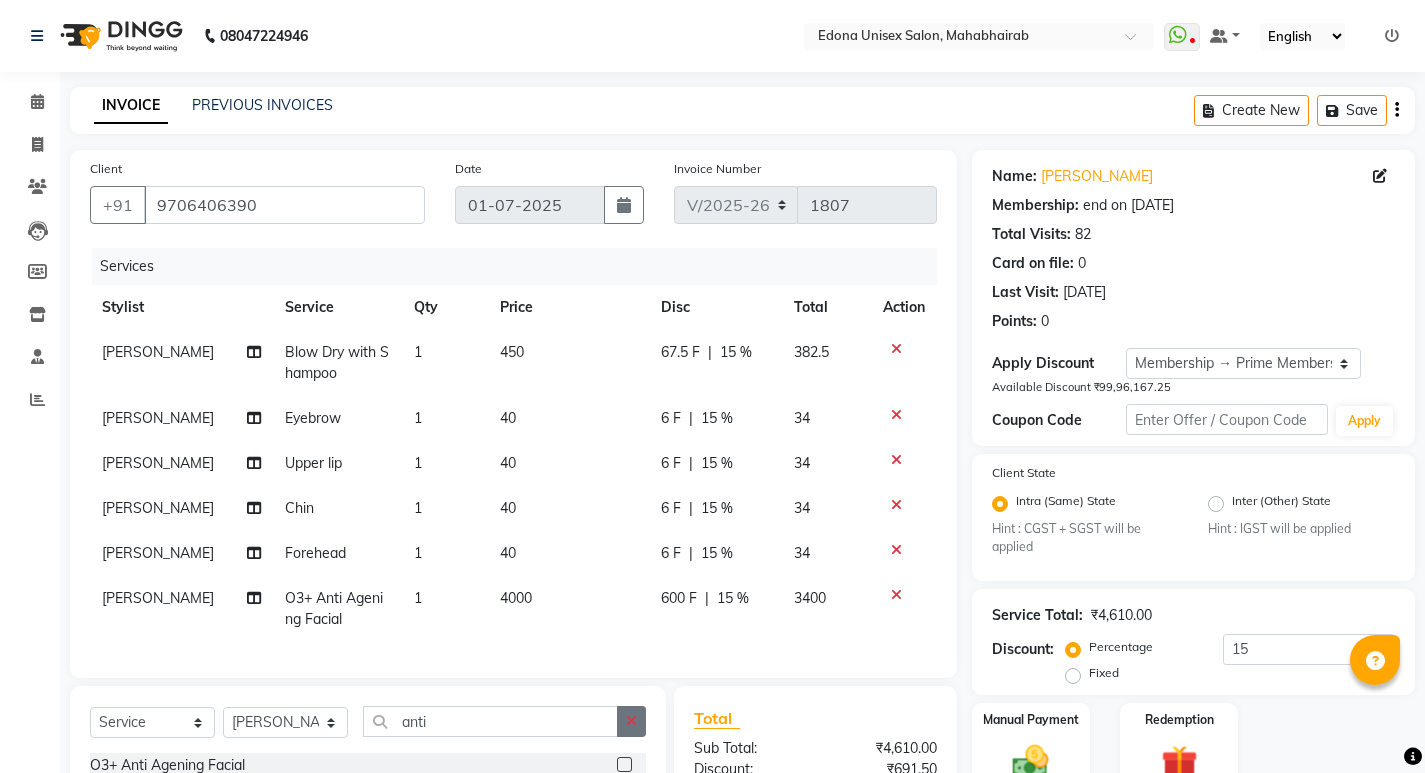 click 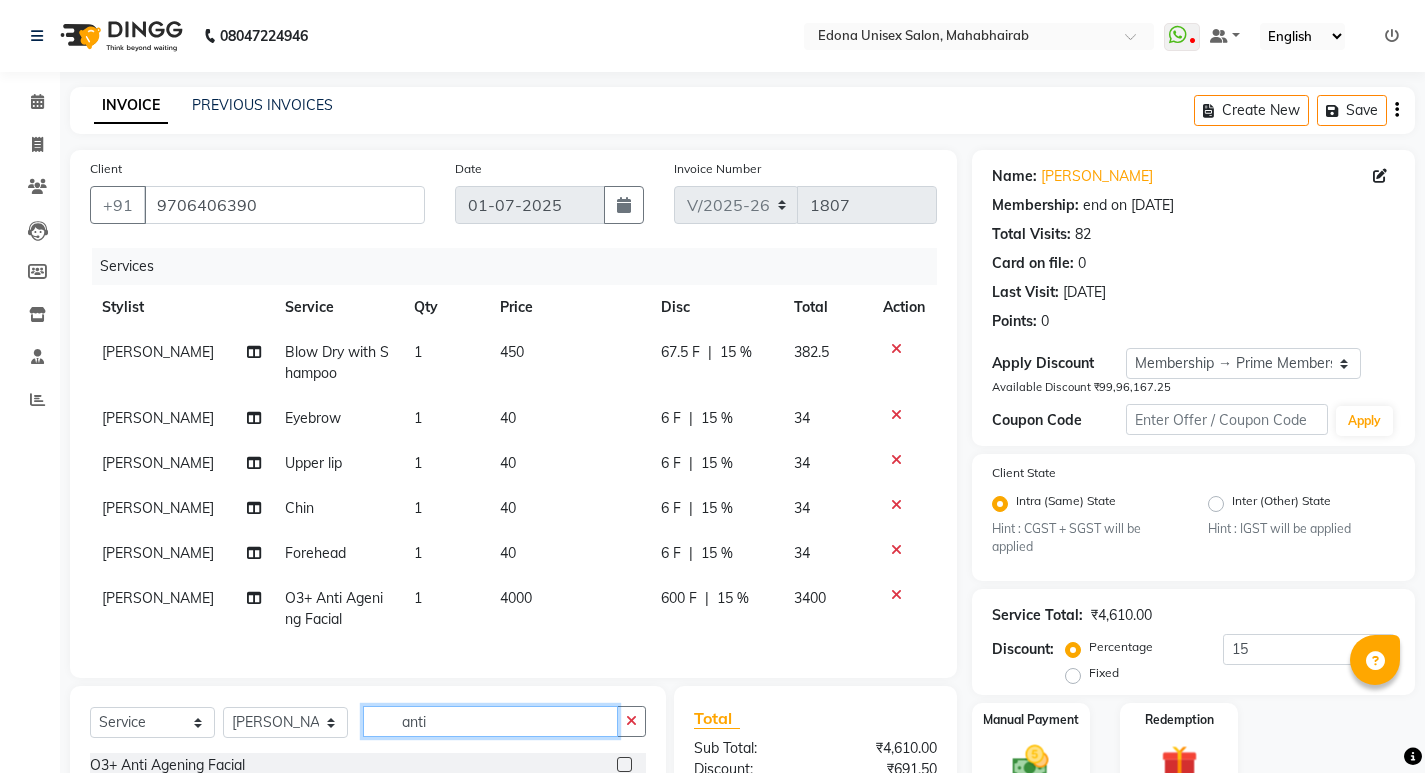 type 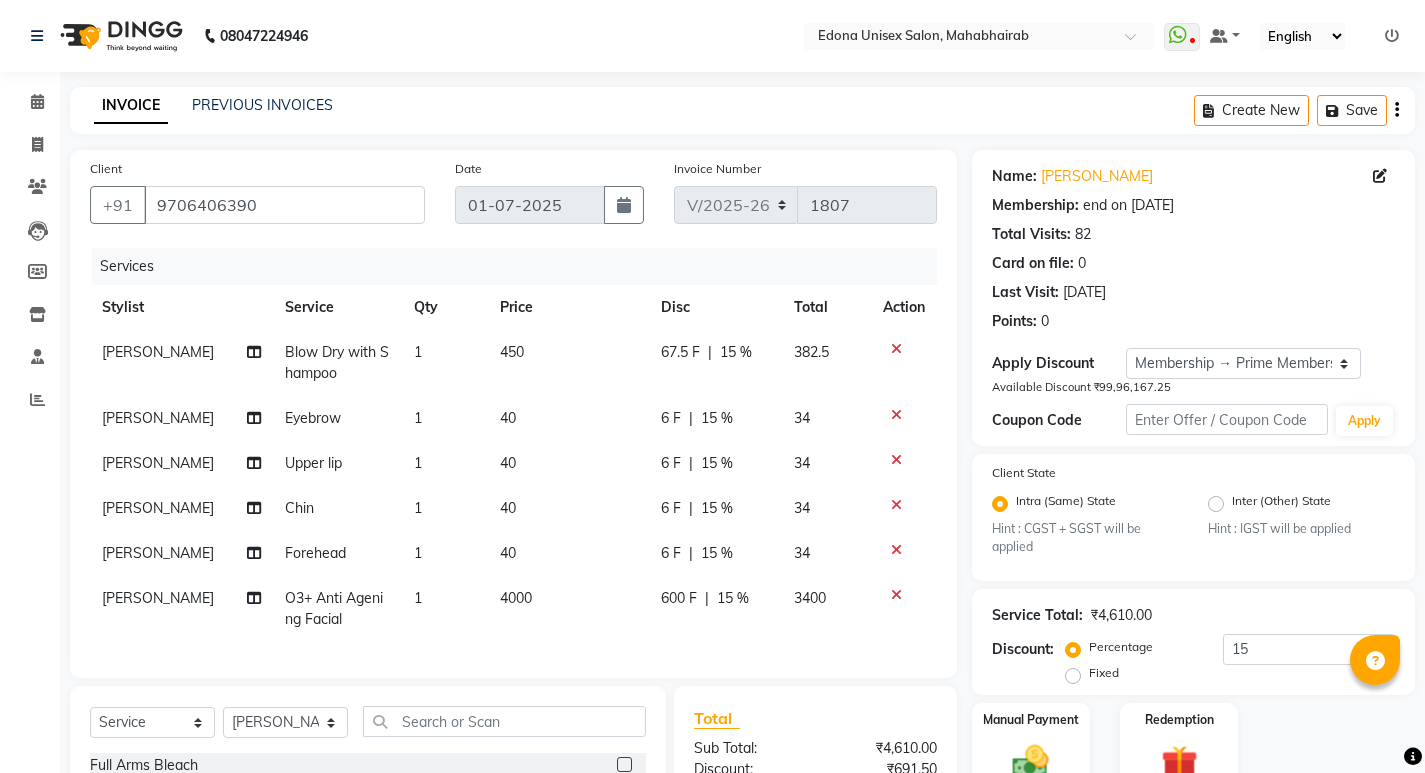 click on "4000" 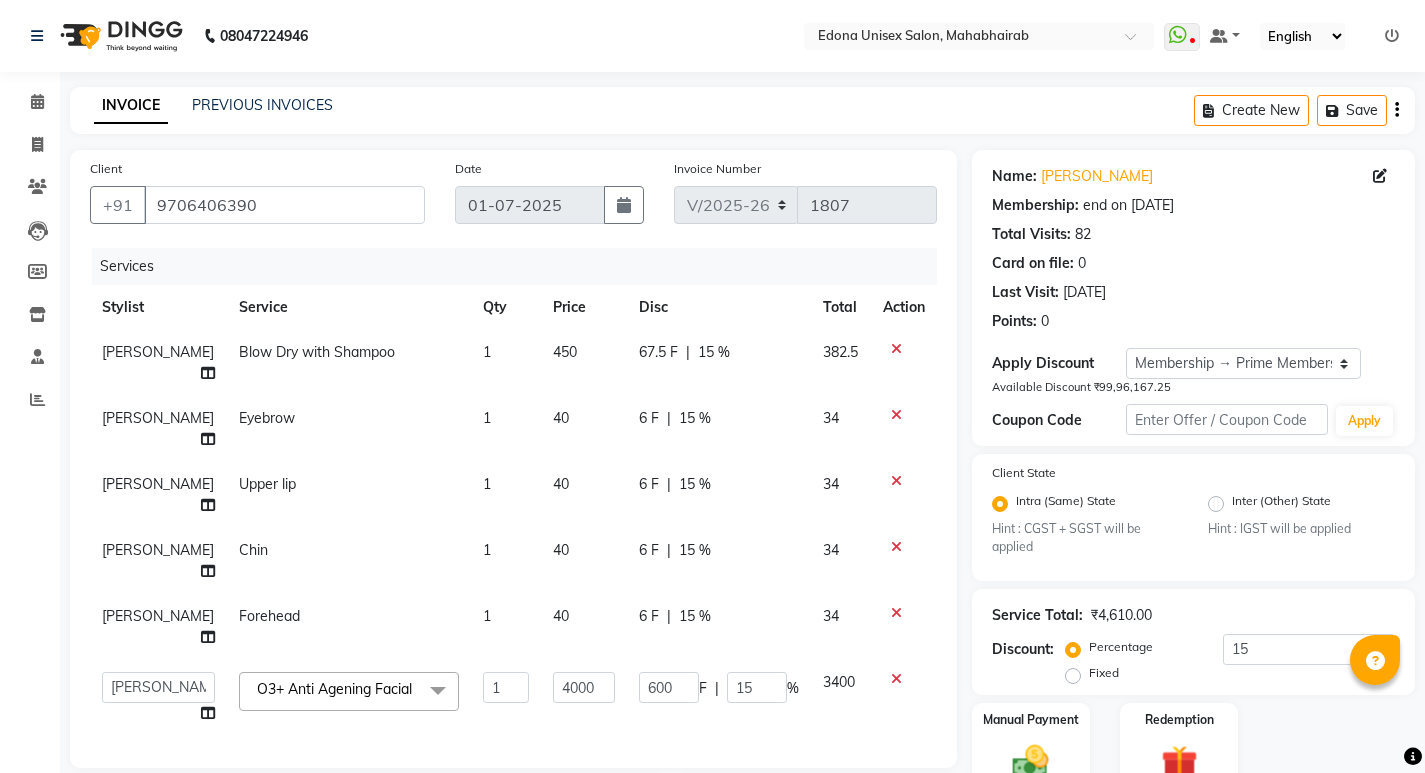 scroll, scrollTop: 115, scrollLeft: 0, axis: vertical 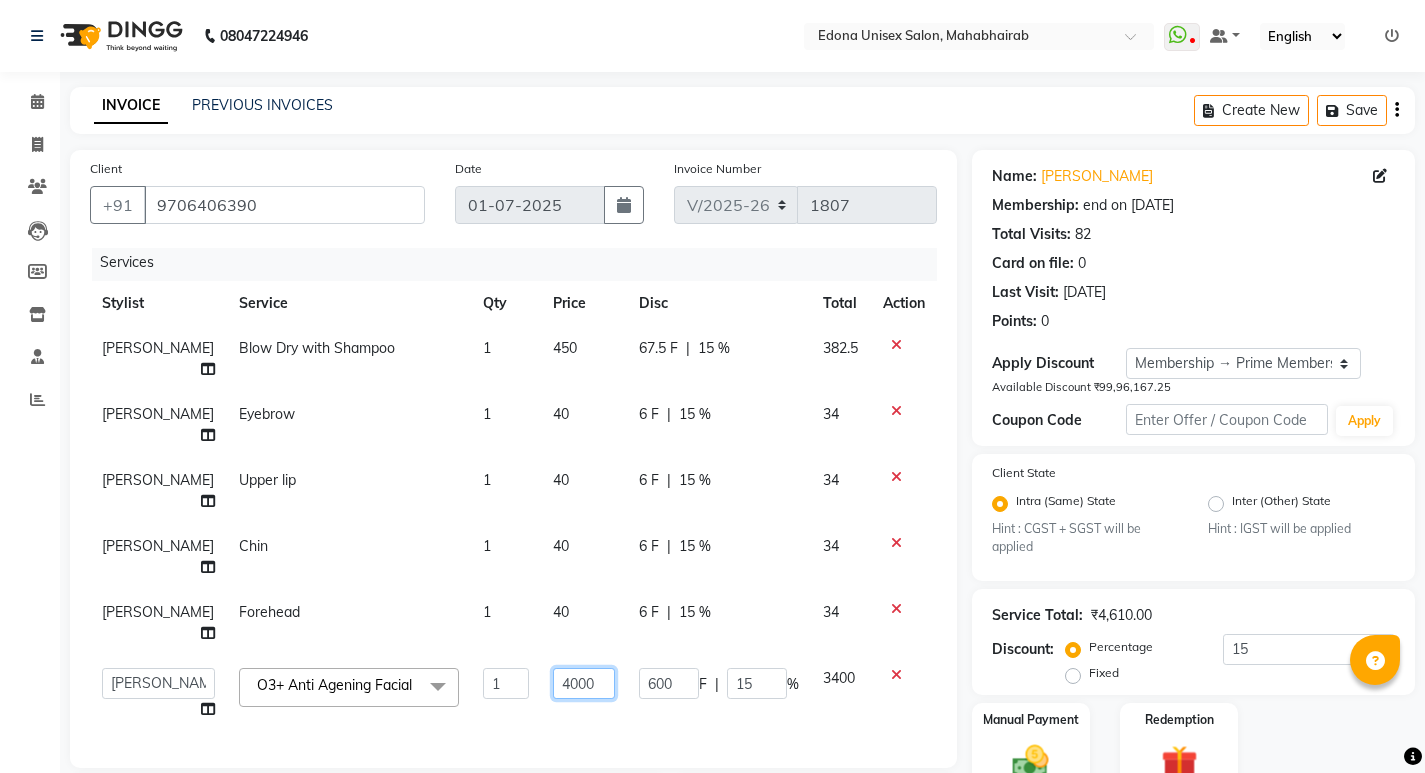 click on "4000" 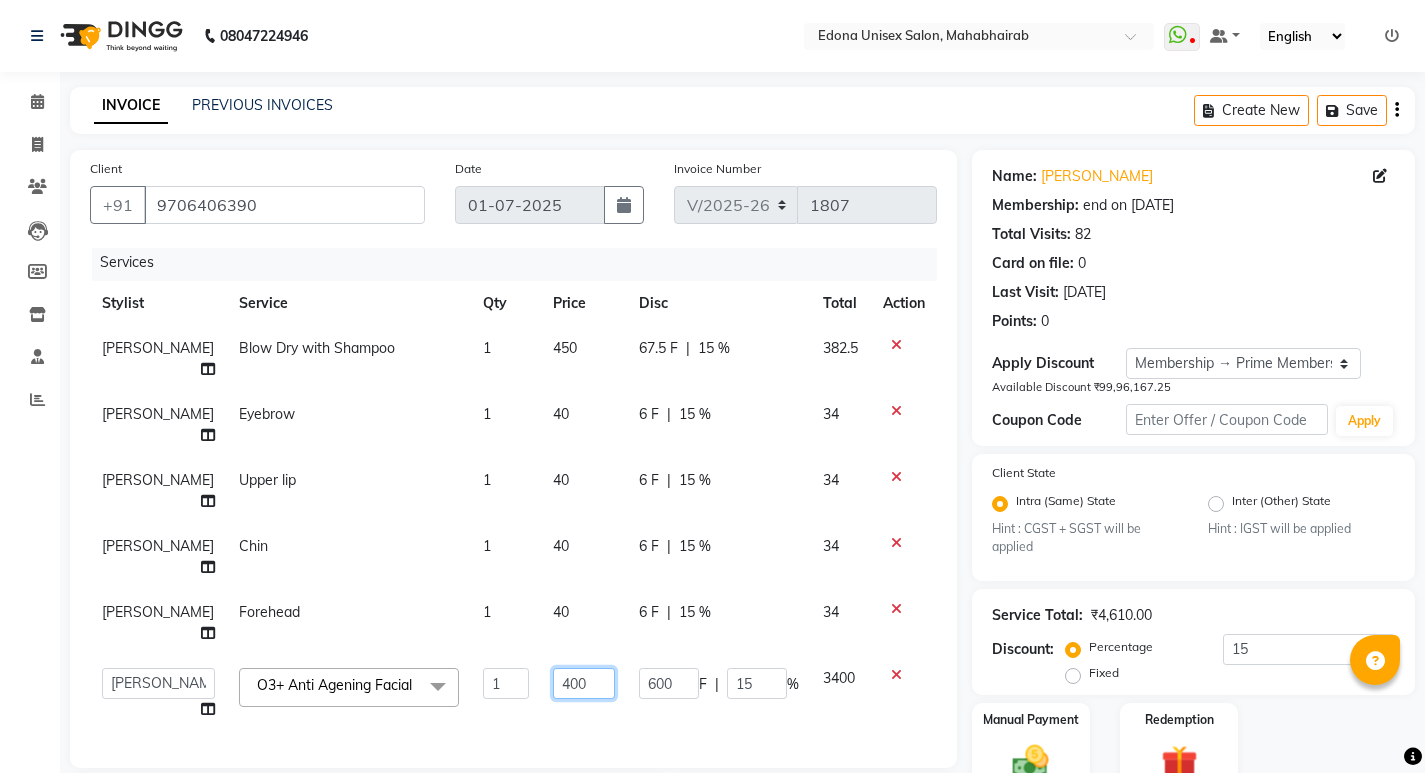 type on "4500" 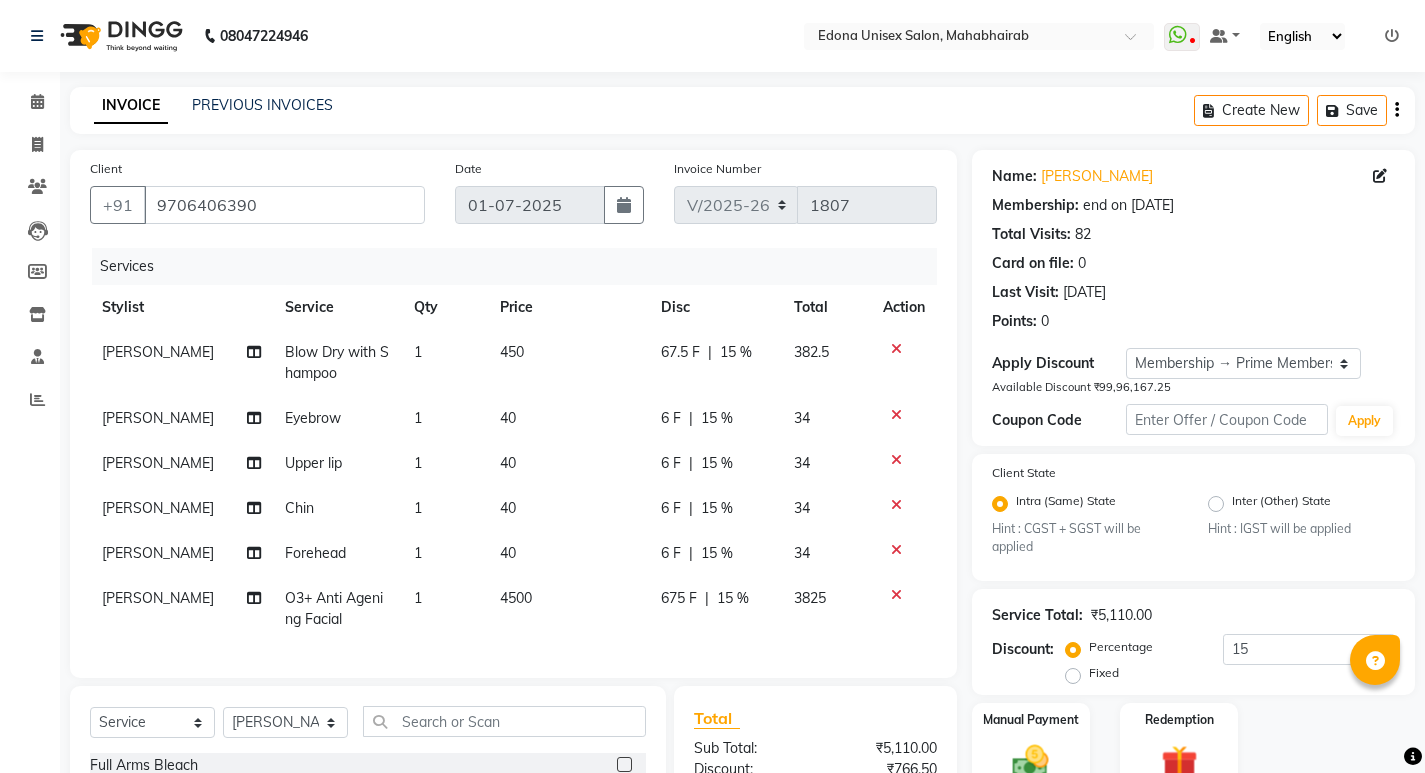 click on "Rashmi Basumtary Blow Dry with Shampoo 1 450 67.5 F | 15 % 382.5 Rashmi Basumtary Eyebrow 1 40 6 F | 15 % 34 Rashmi Basumtary Upper lip 1 40 6 F | 15 % 34 Rashmi Basumtary Chin 1 40 6 F | 15 % 34 Rashmi Basumtary Forehead 1 40 6 F | 15 % 34 Rashmi Basumtary O3+ Anti Agening Facial 1 4500 675 F | 15 % 3825" 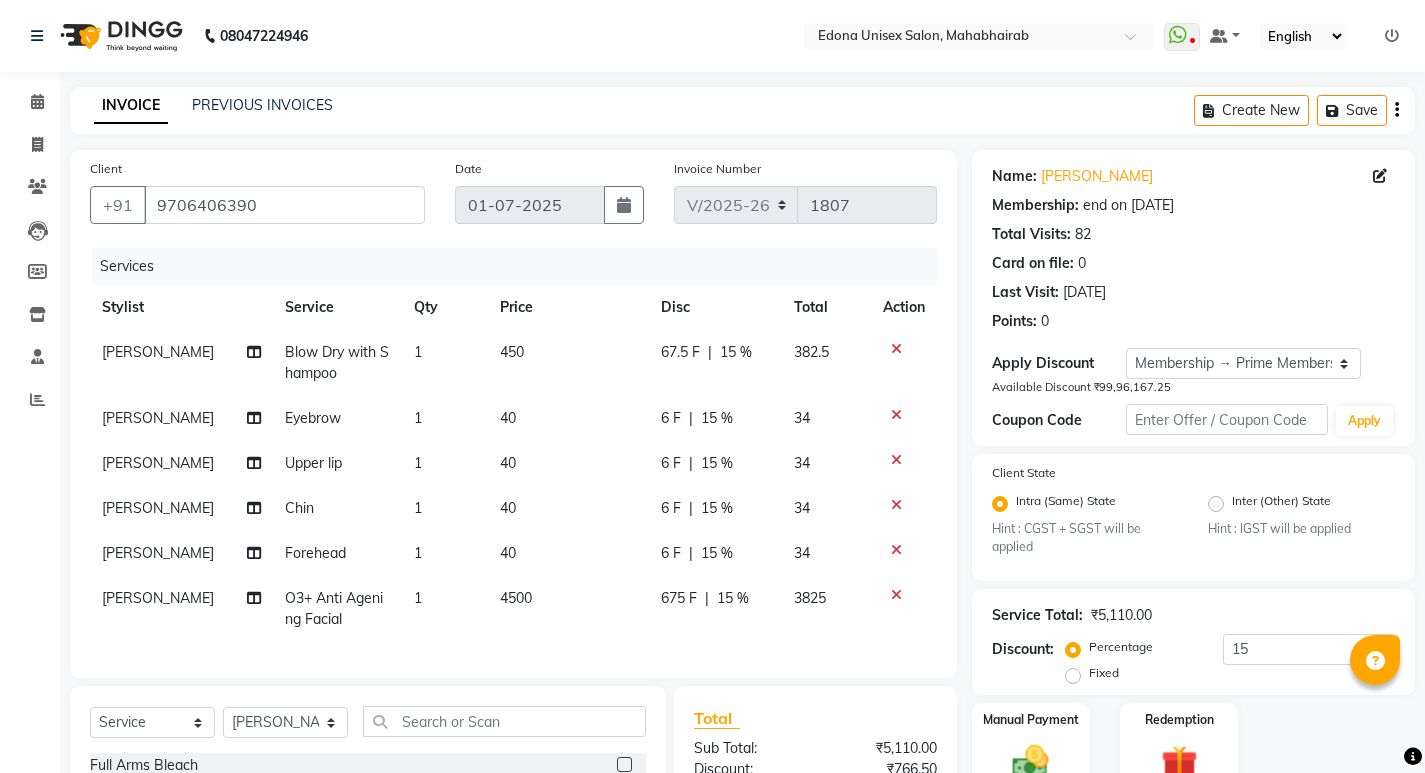 click 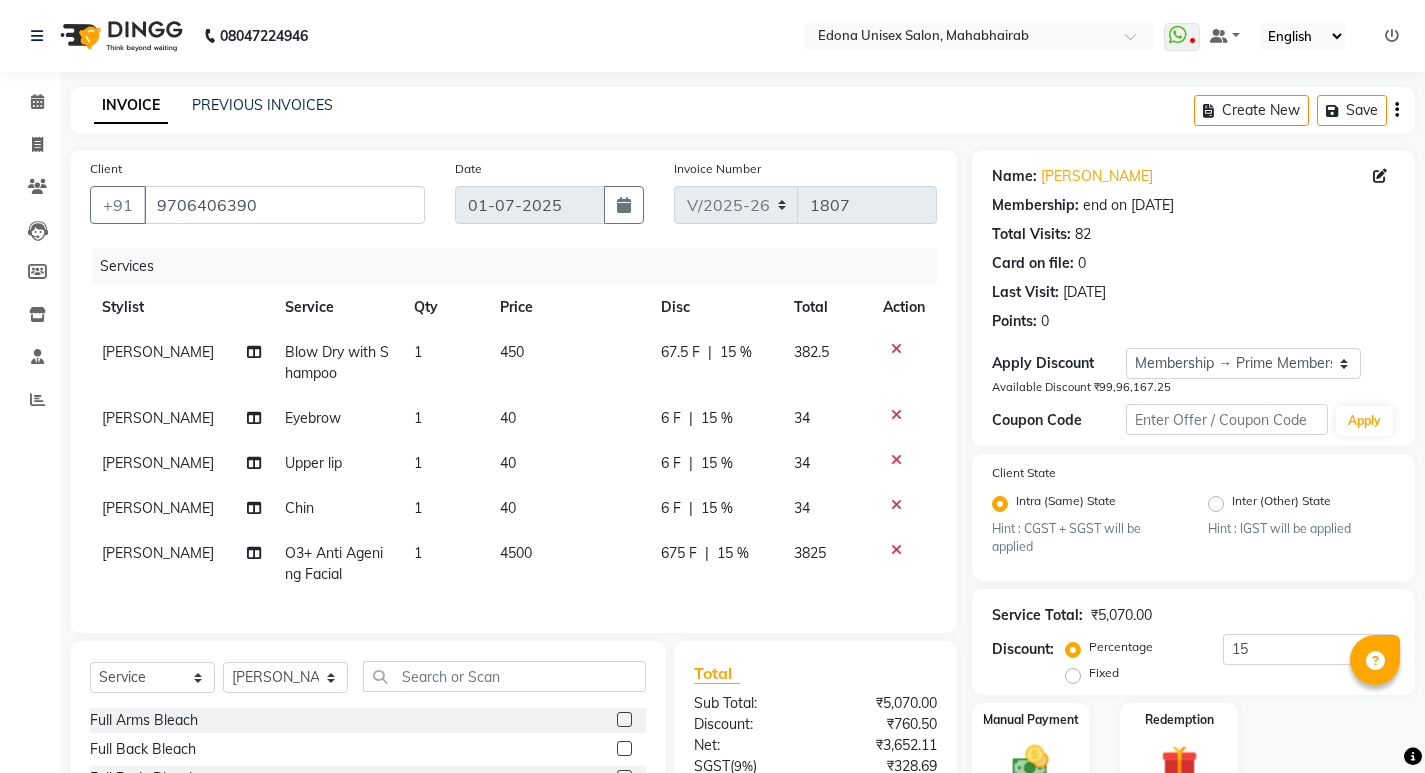 click on "450" 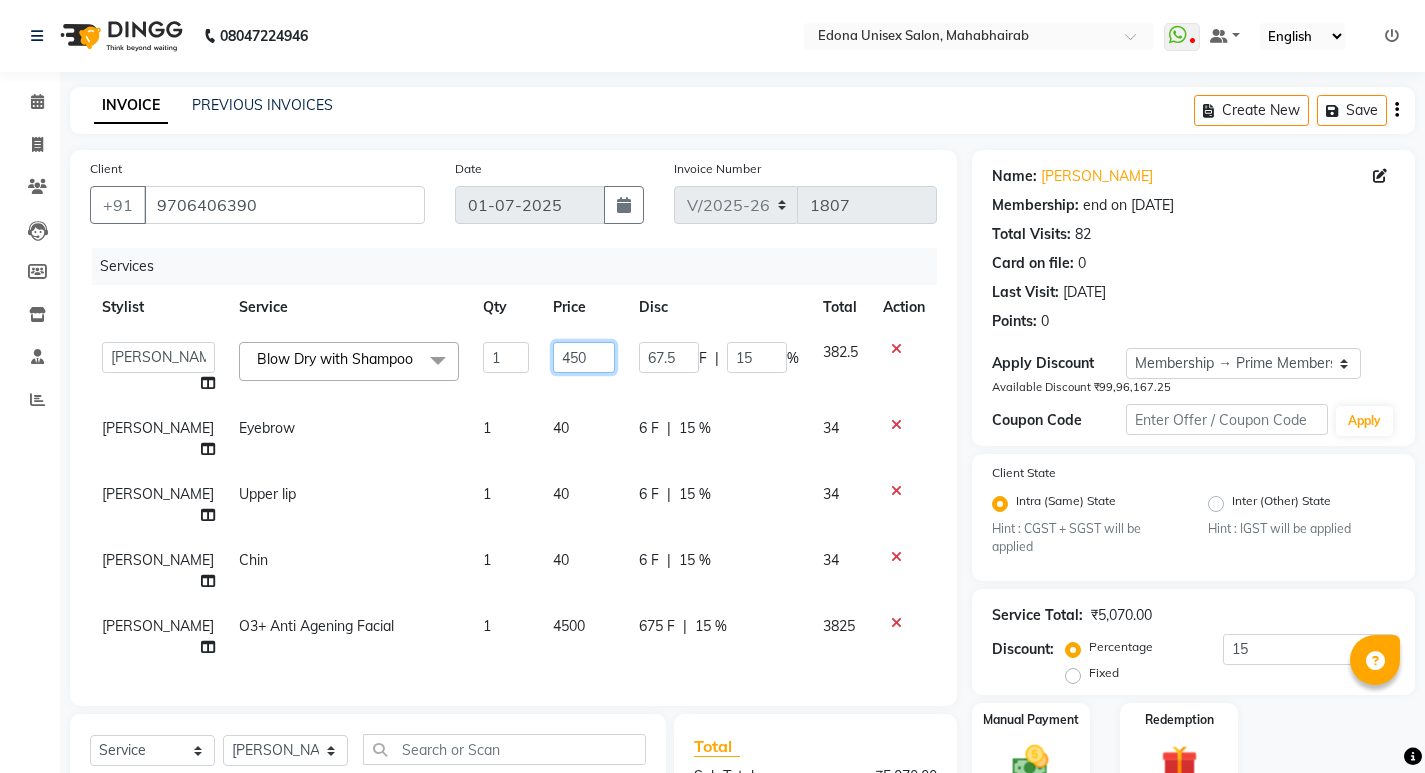 click on "450" 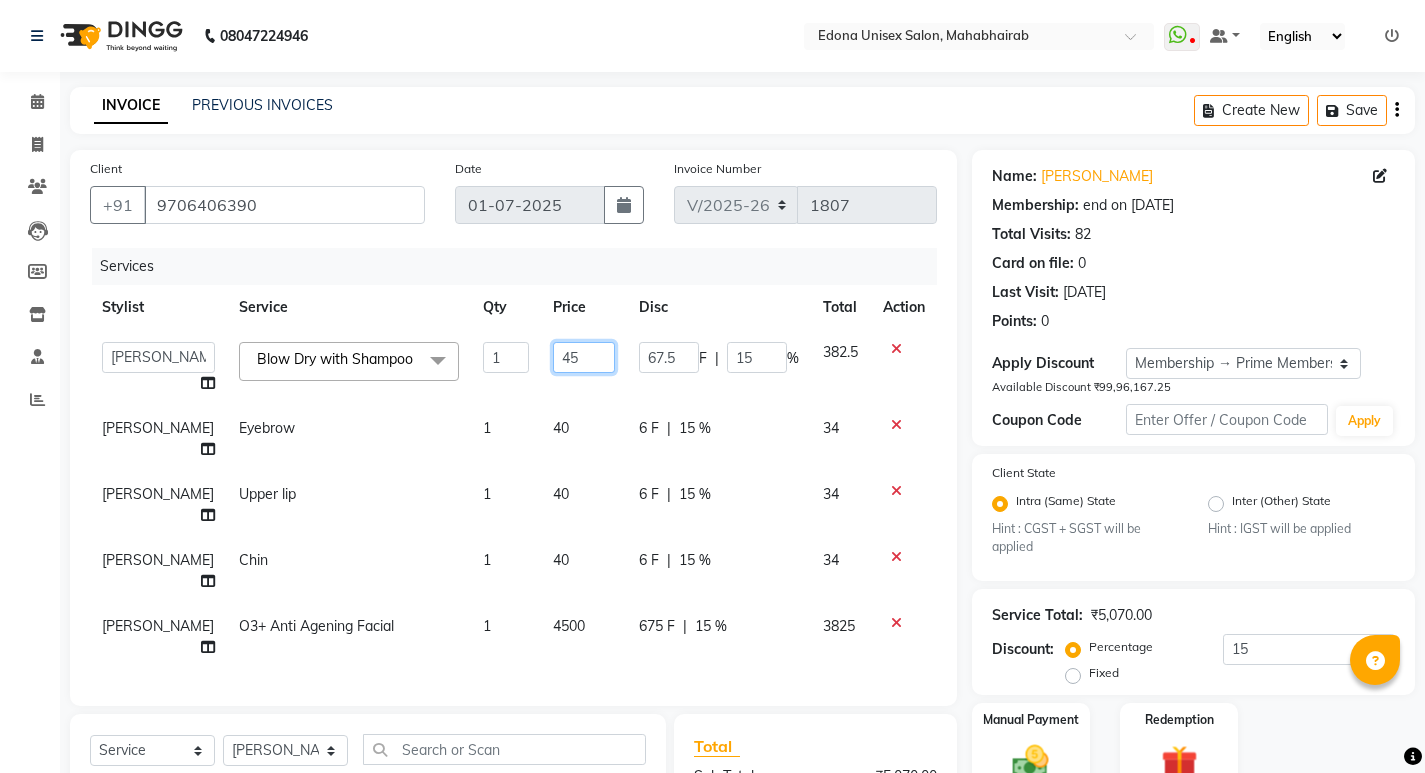 type on "4" 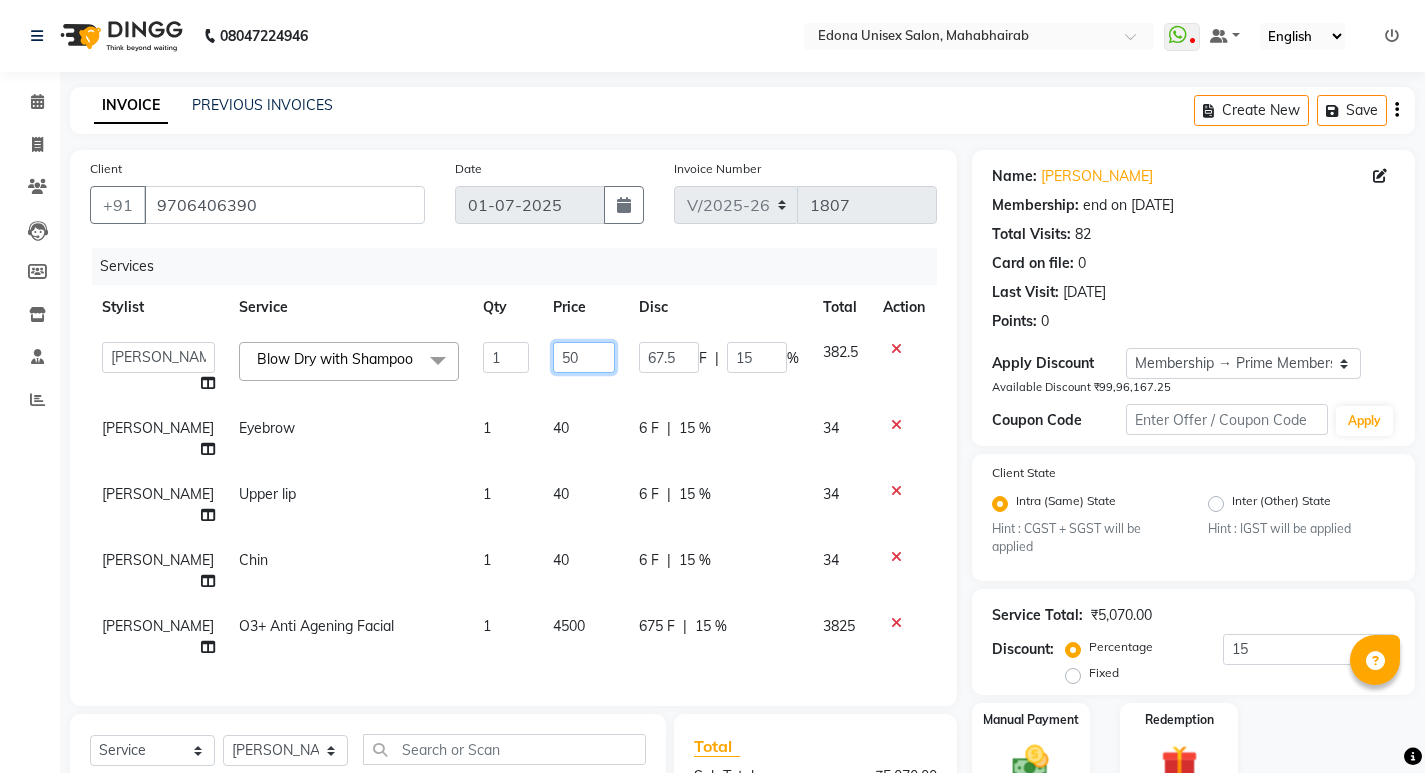 type on "500" 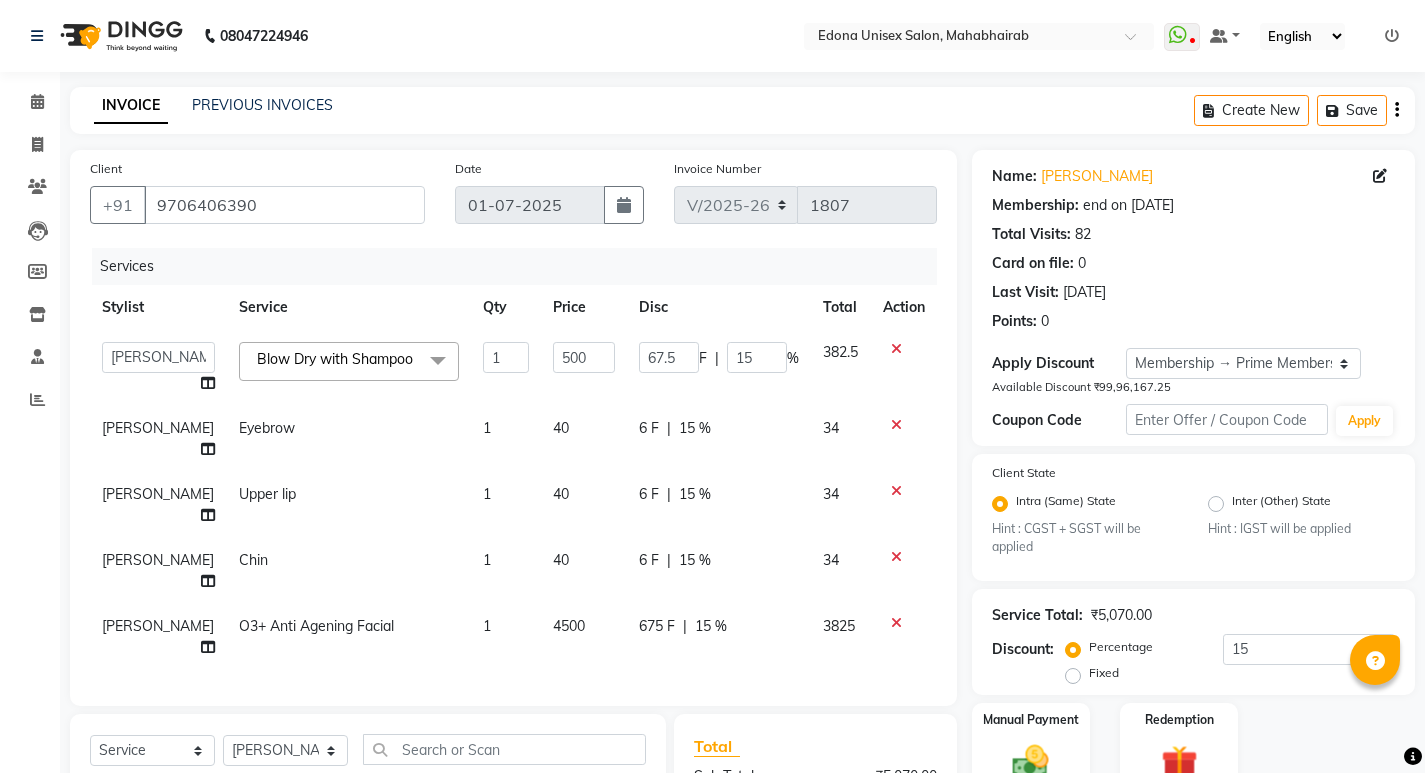 click on "Admin   Anju Sonar   Bir Basumtary   Bishal Bharma   Hemen Daimari   Hombr Jogi   Jenny kayina   Kriti   Lokesh Verma   Mithiser Bodo   Monisha Goyari   Neha   Pahi   Prabir Das   Rashmi Basumtary   Reshma Sultana   Roselin Basumtary   Sumitra Subba  Blow Dry with Shampoo  x Full Arms Bleach Full Back Bleach Full Body Bleach Full Face & Neck Bleach Full Face Bleach Full Feet Bleach Half Arms Bleach Half Back Bleach Half Feet Bleach Under Arms Back Scrub Advance Manicure Back D-Tan Full Arms D-Tan Full Feet D-Tan Full/Face D-Tan Half Arms D-Tan Half Feet D-Tan Neck D-Tan Advanced Facial Basic Facial Bridal Facial Cheryl's Clean up Cheryl's Facial Clean up Jeannot Clean up Jeannot Facial Lotus (Preservita) Facial Lotus Clean up O3 Clean up O3 D-Tan Clean up O3+ Anti Agening Facial O3+ Anti Pigmention Facial O3+ Diamond Facial O3+ Shine & Glow Facial O3+ Whitning & Brighting Facial Other Pack Treatment Facial Hydra Facial Beard Color GLOBAL Hair Colour (Inoa) GLOBAL Hair Colour (Inoa) Gents Advanced Pressing 1" 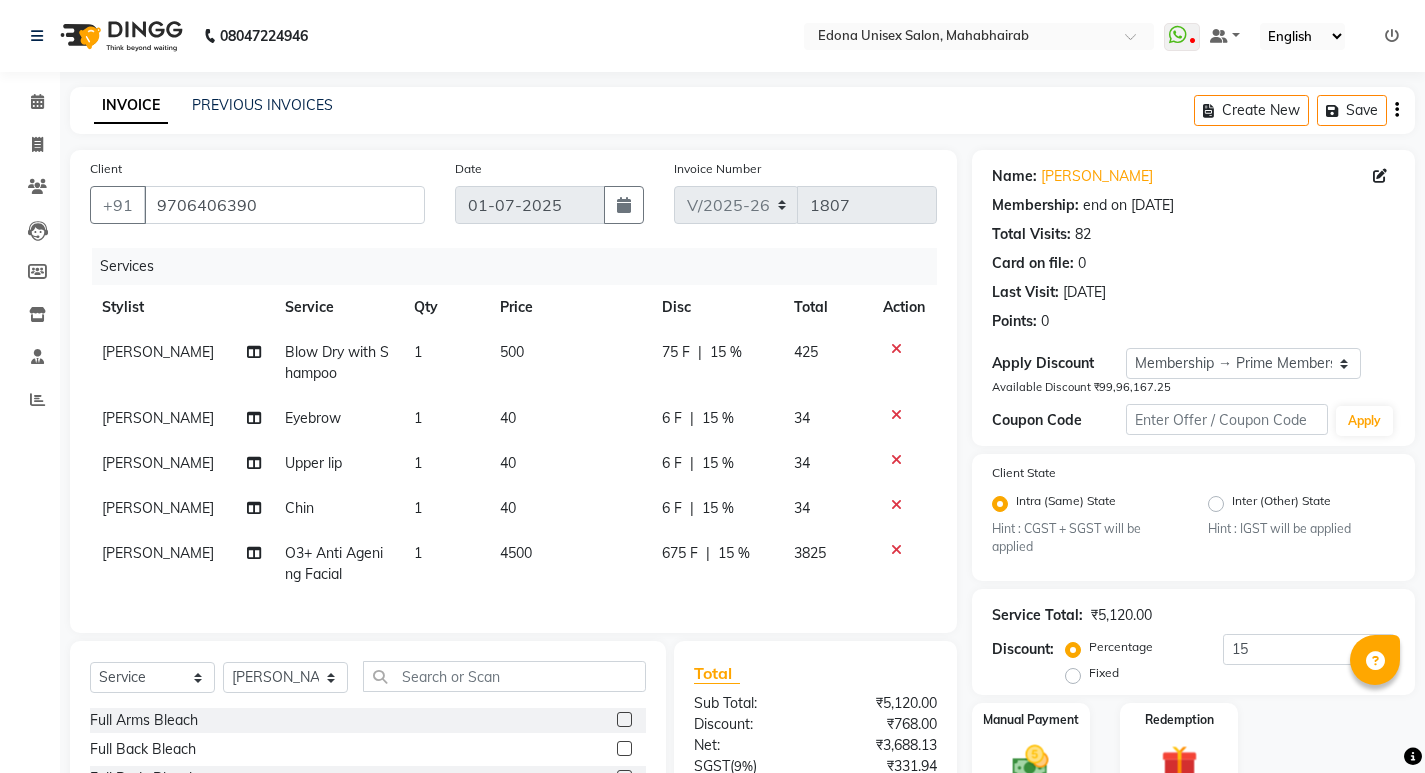scroll, scrollTop: 208, scrollLeft: 0, axis: vertical 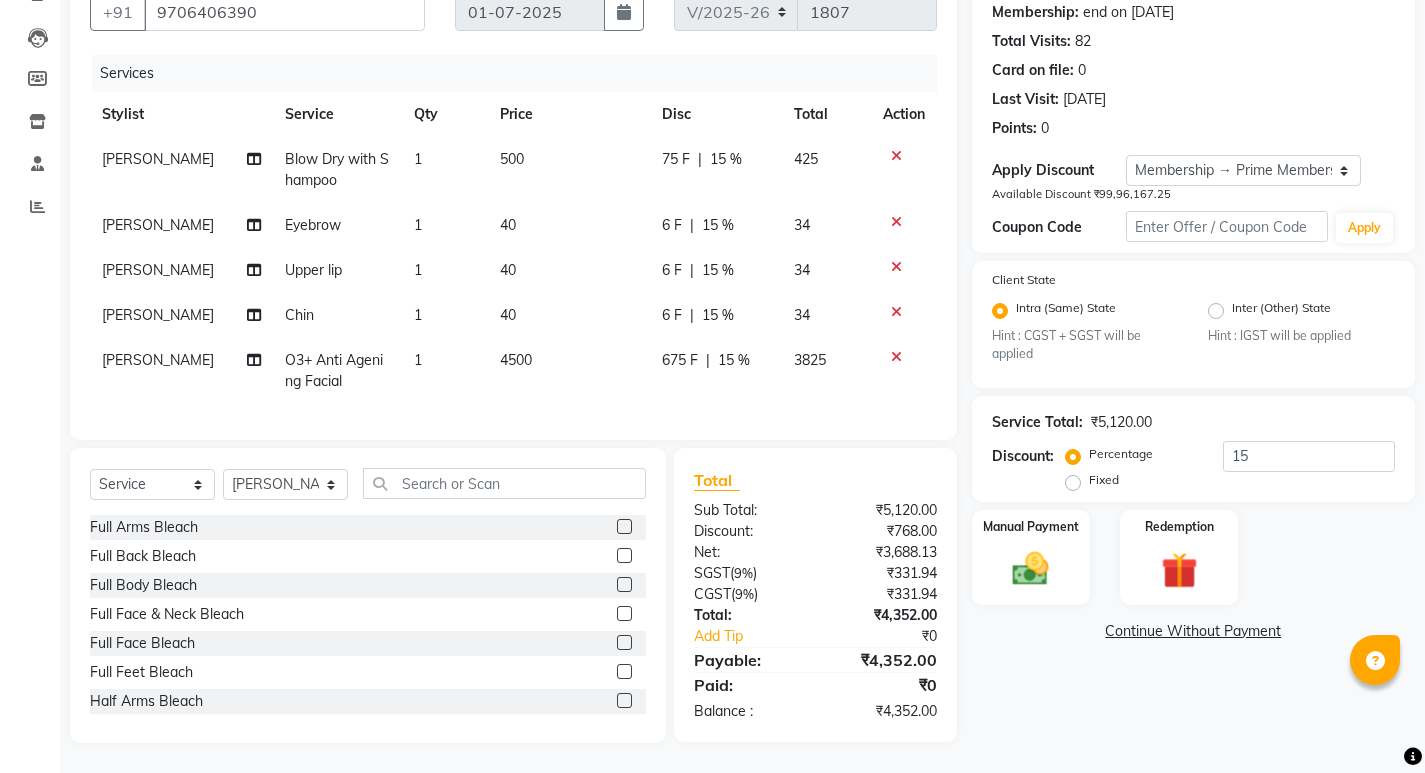click on "500" 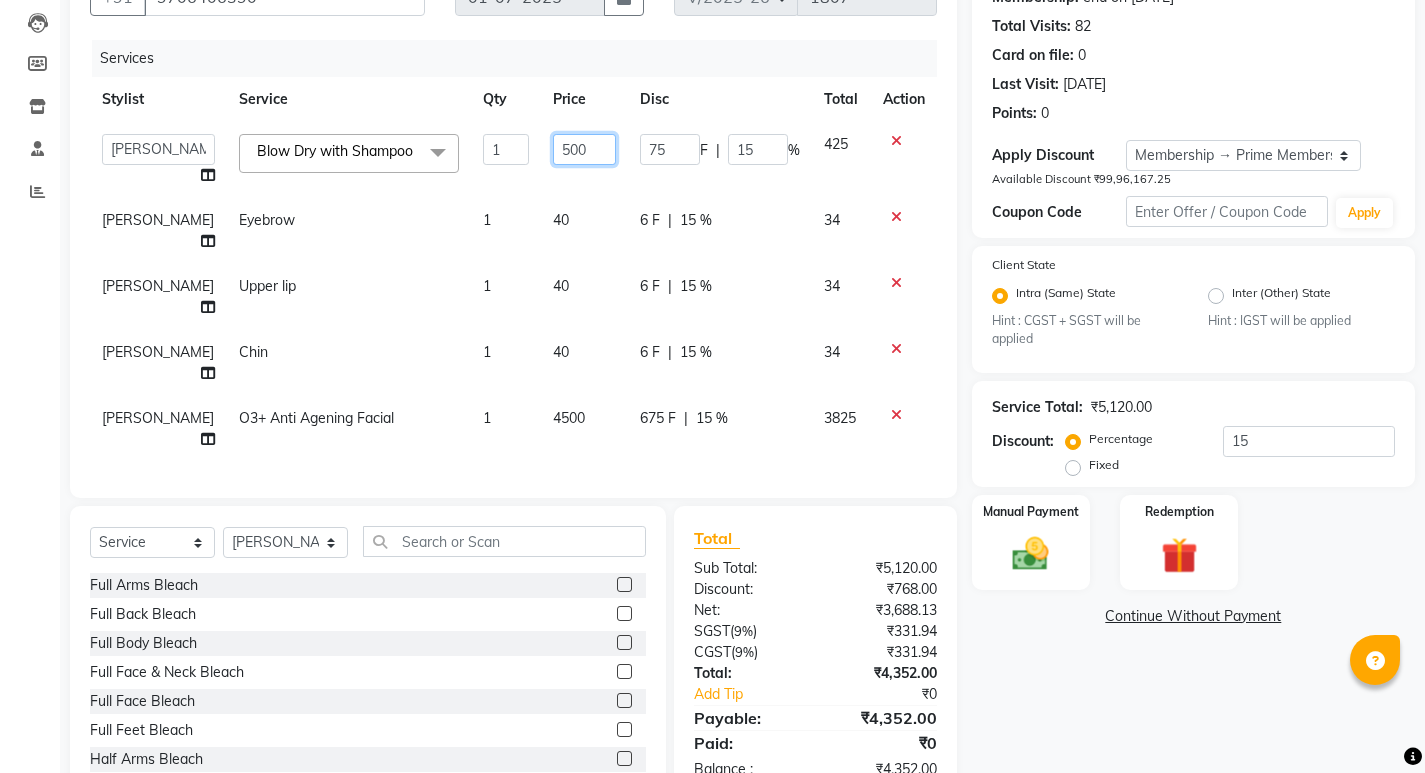 click on "500" 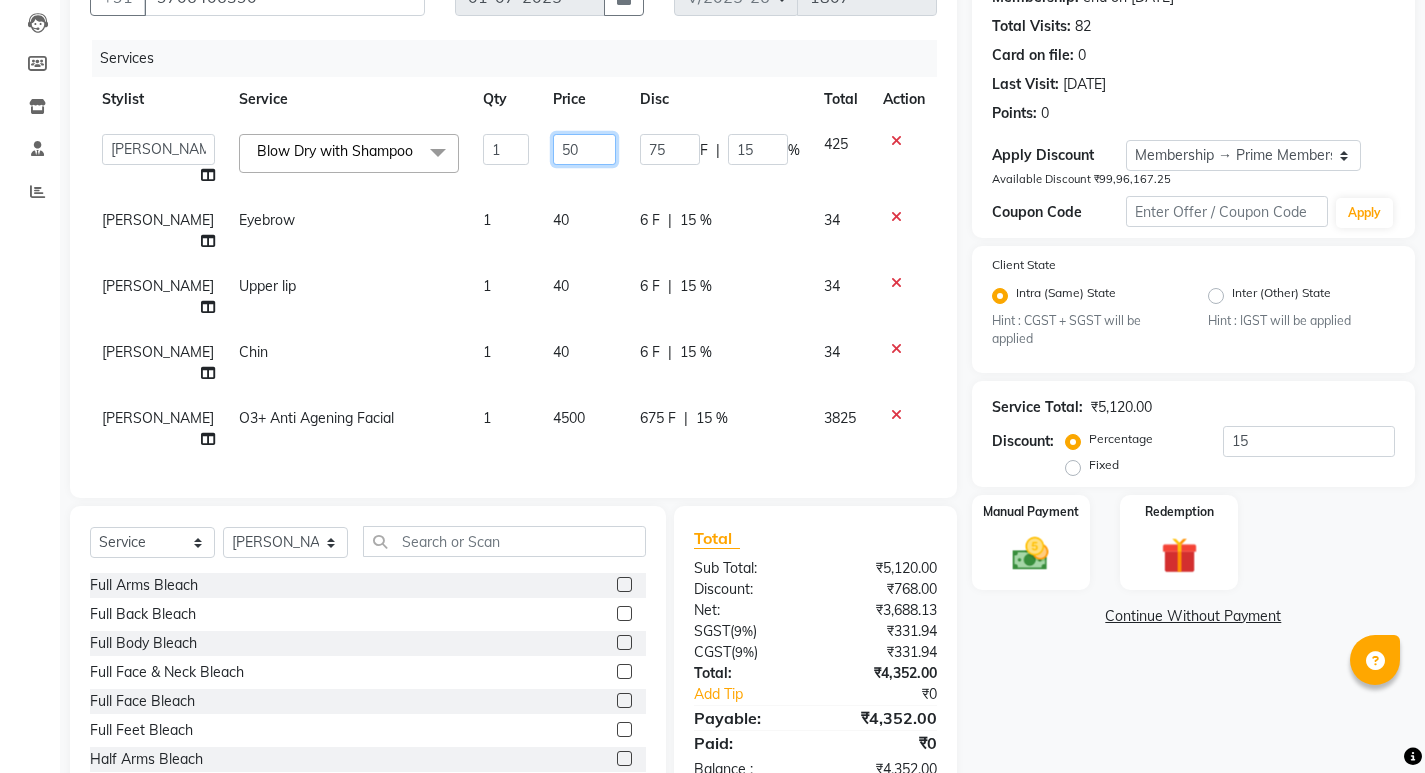 type on "5" 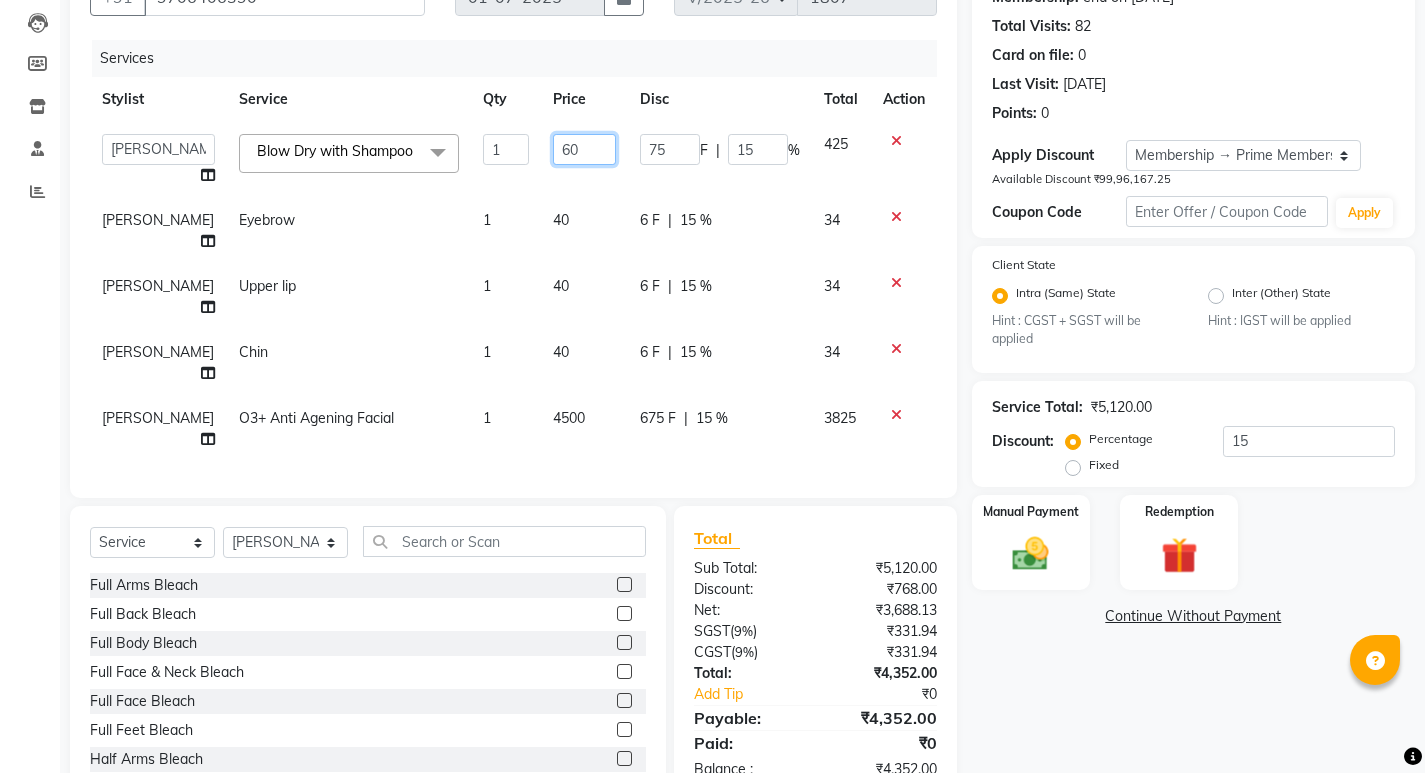 type on "600" 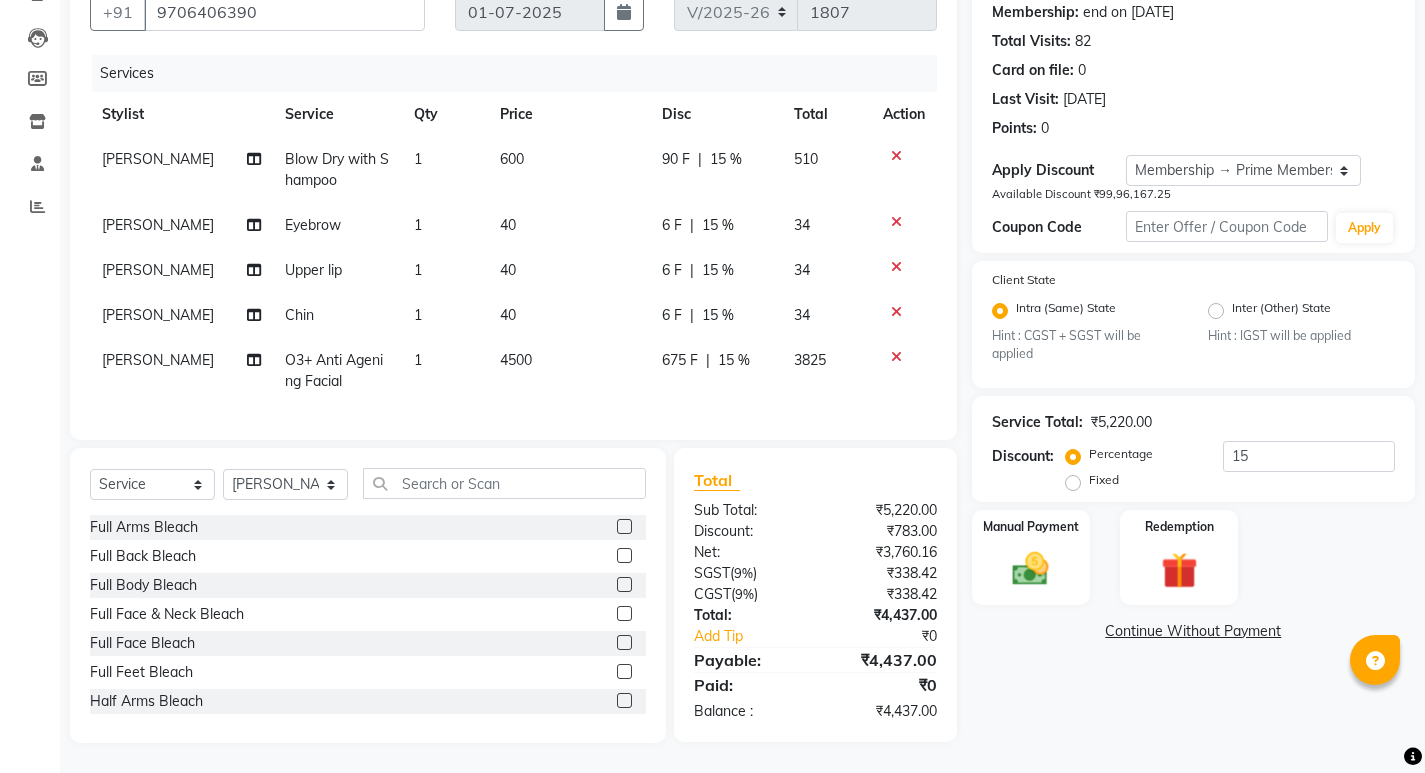 click on "40" 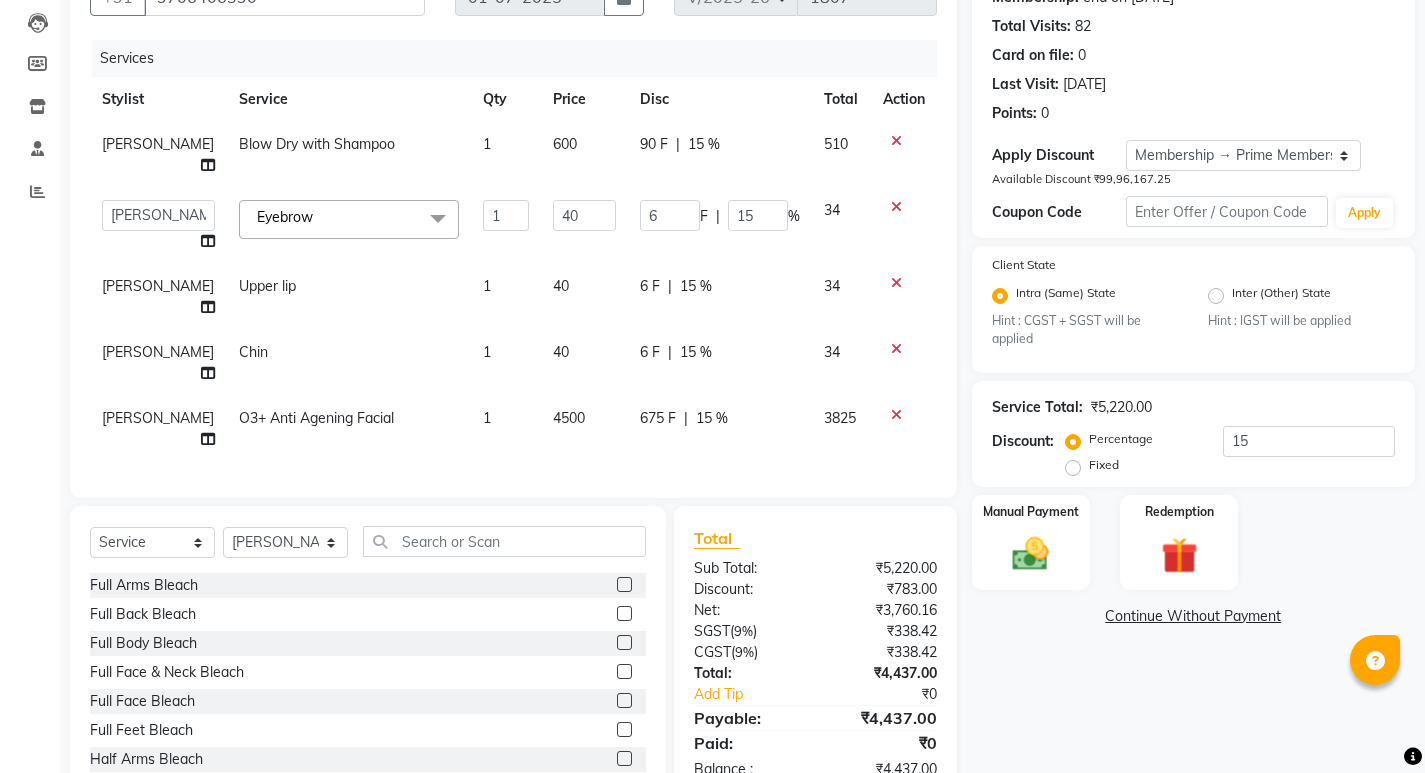 click on "600" 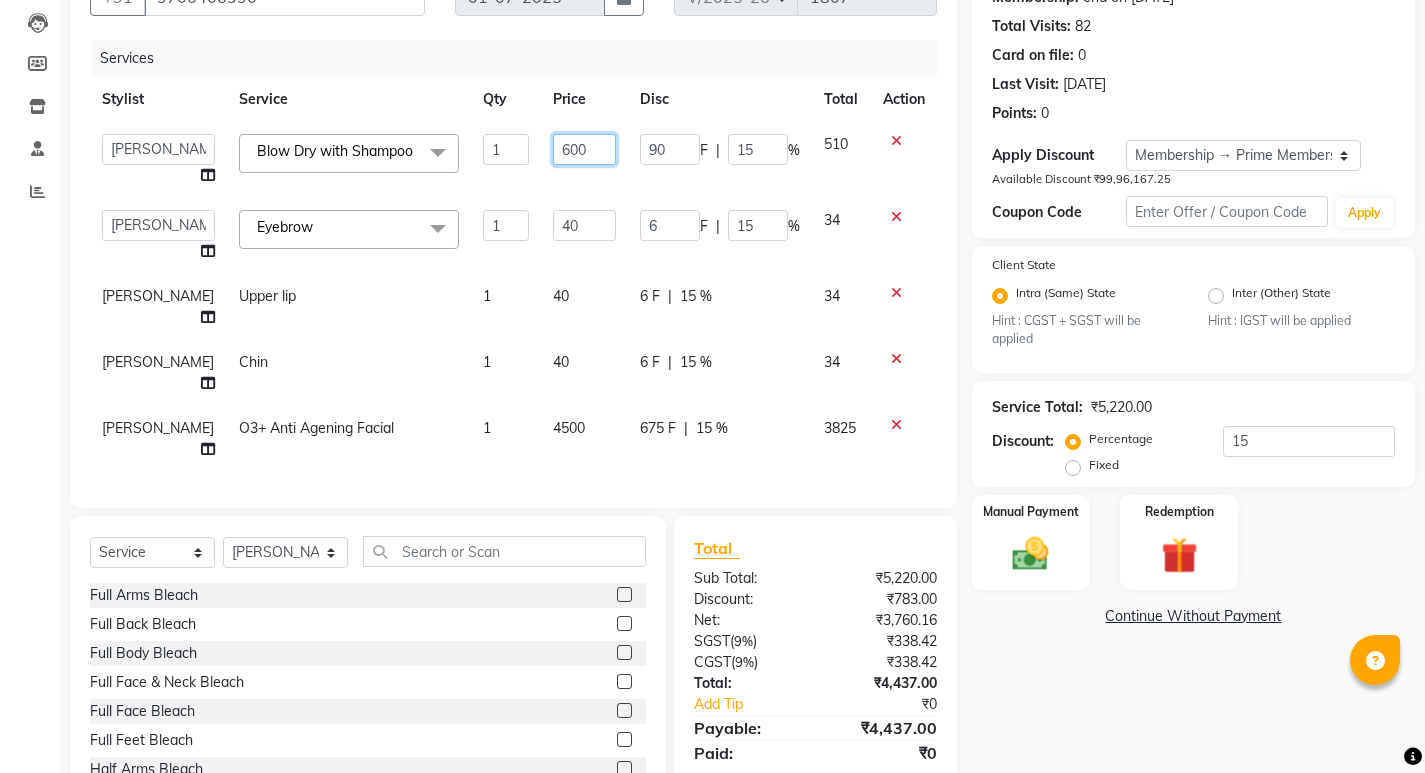 click on "600" 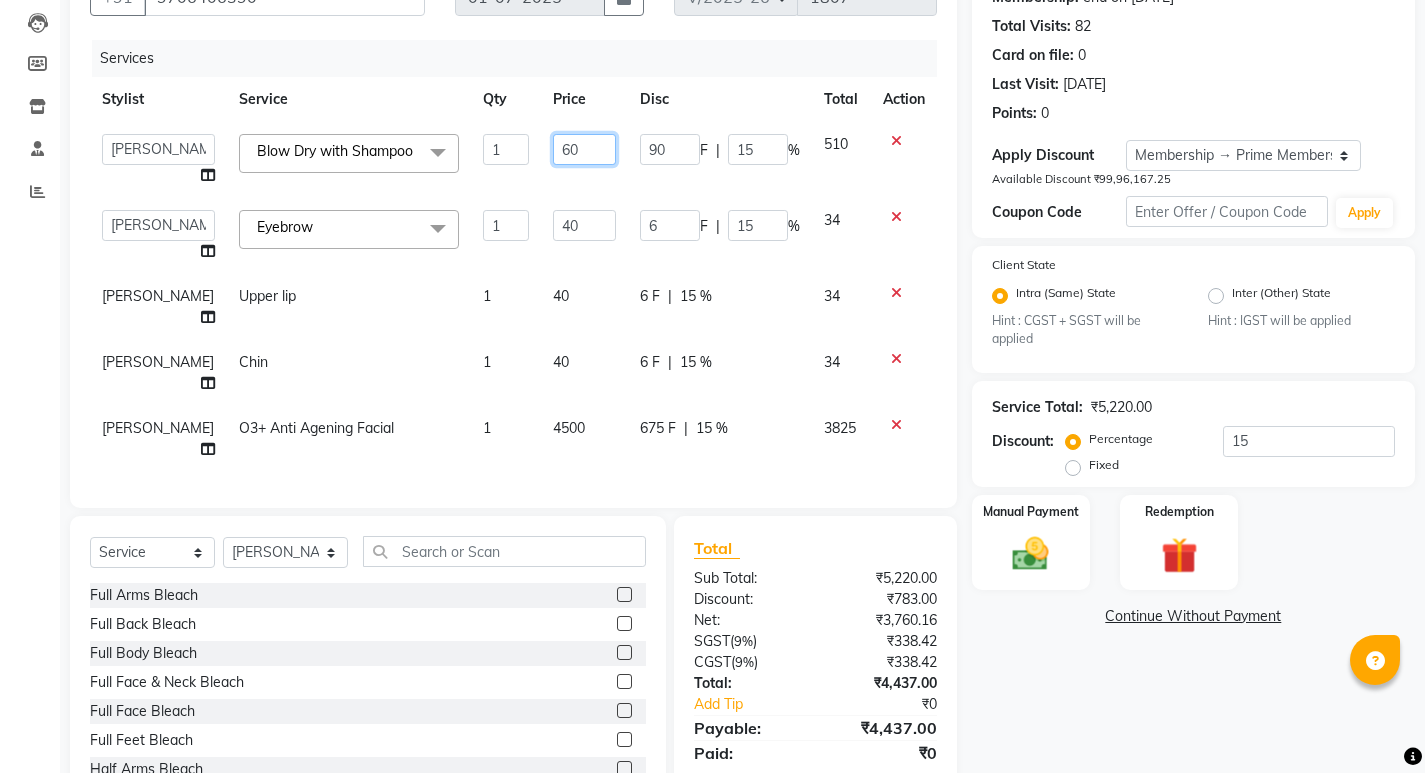 type on "6" 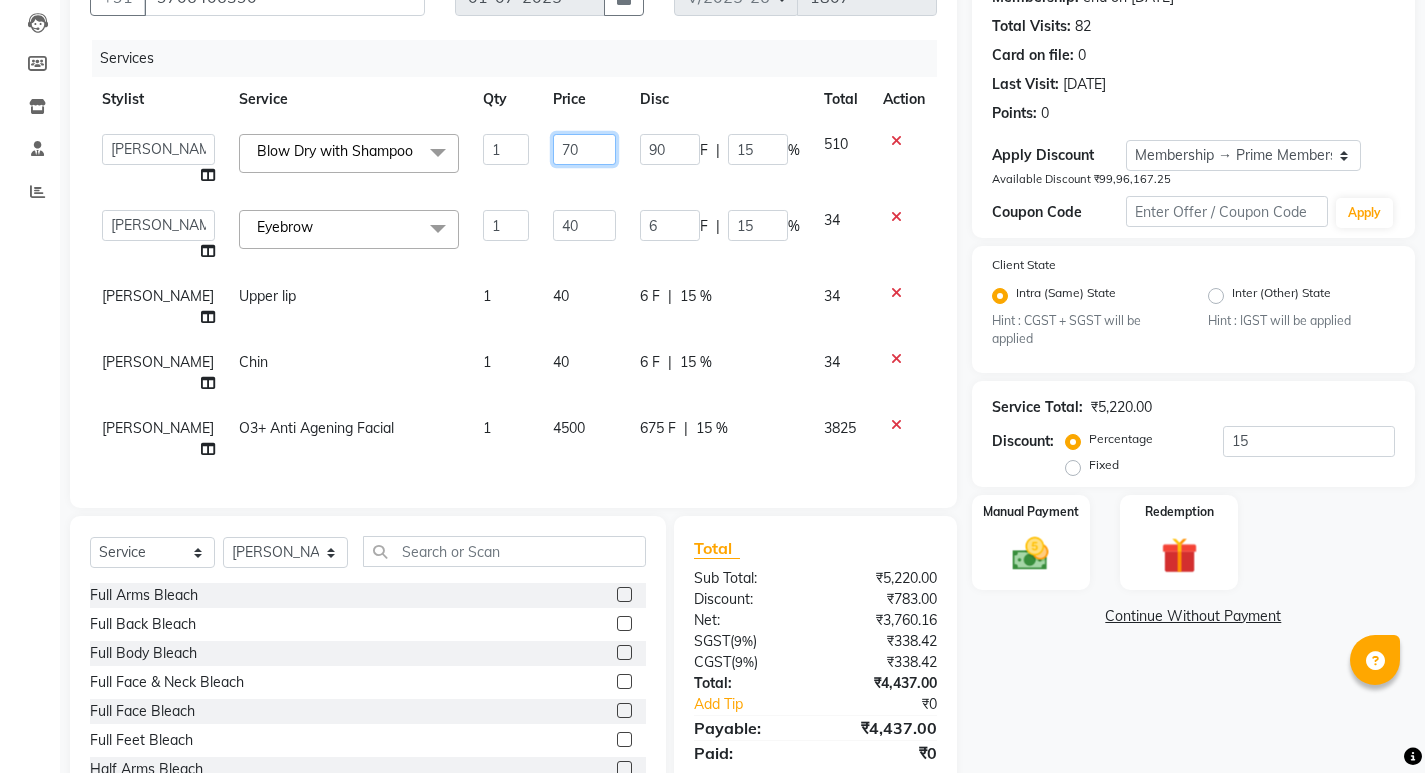 type on "700" 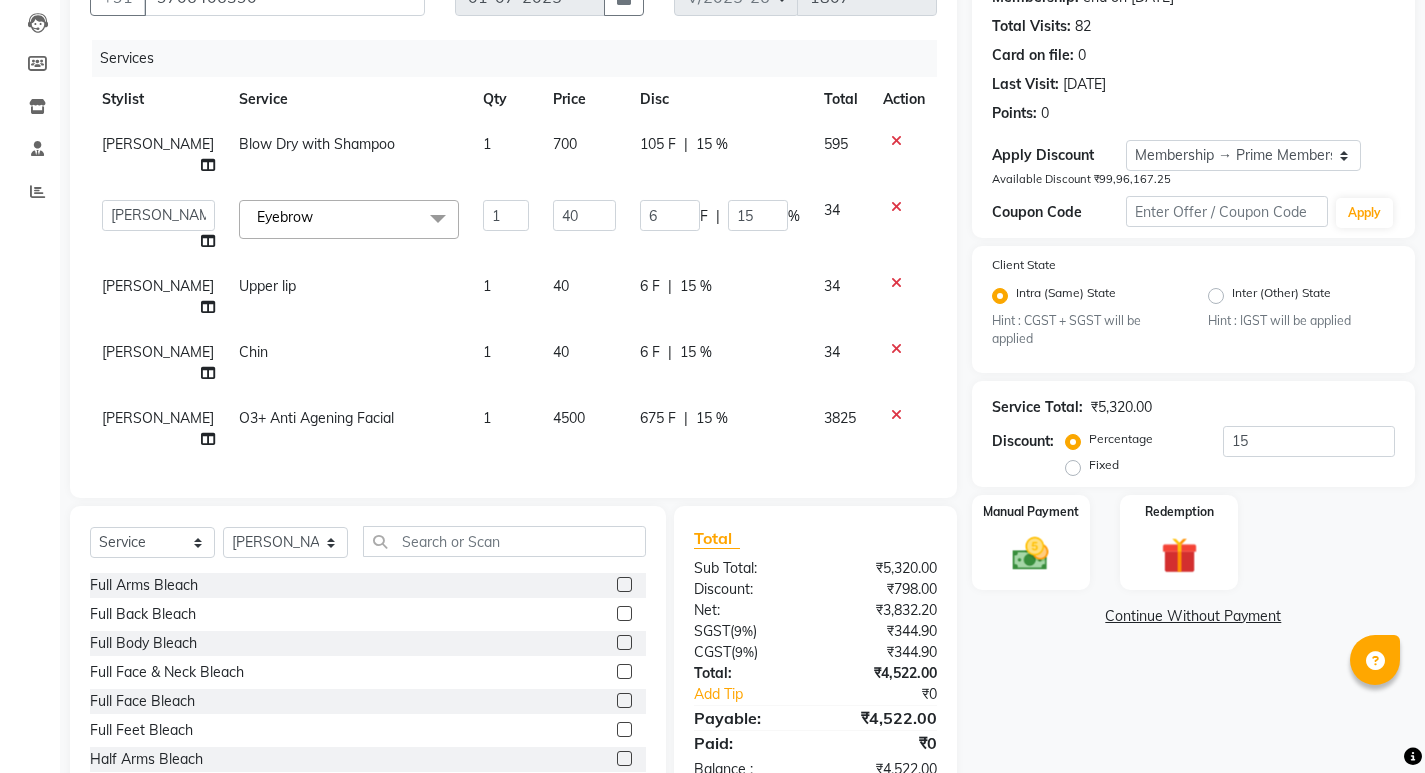 click on "Rashmi Basumtary Blow Dry with Shampoo 1 700 105 F | 15 % 595  Admin   Anju Sonar   Bir Basumtary   Bishal Bharma   Hemen Daimari   Hombr Jogi   Jenny kayina   Kriti   Lokesh Verma   Mithiser Bodo   Monisha Goyari   Neha   Pahi   Prabir Das   Rashmi Basumtary   Reshma Sultana   Roselin Basumtary   Sumitra Subba  Eyebrow  x Full Arms Bleach Full Back Bleach Full Body Bleach Full Face & Neck Bleach Full Face Bleach Full Feet Bleach Half Arms Bleach Half Back Bleach Half Feet Bleach Under Arms Back Scrub Advance Manicure Back D-Tan Full Arms D-Tan Full Feet D-Tan Full/Face D-Tan Half Arms D-Tan Half Feet D-Tan Neck D-Tan Advanced Facial Basic Facial Bridal Facial Cheryl's Clean up Cheryl's Facial Clean up Jeannot Clean up Jeannot Facial Lotus (Preservita) Facial Lotus Clean up O3 Clean up O3 D-Tan Clean up O3+ Anti Agening Facial O3+ Anti Pigmention Facial O3+ Diamond Facial O3+ Shine & Glow Facial O3+ Whitning & Brighting Facial Other Pack Treatment Facial Hydra Facial Beard Color GLOBAL Hair Colour (Inoa) 1 6" 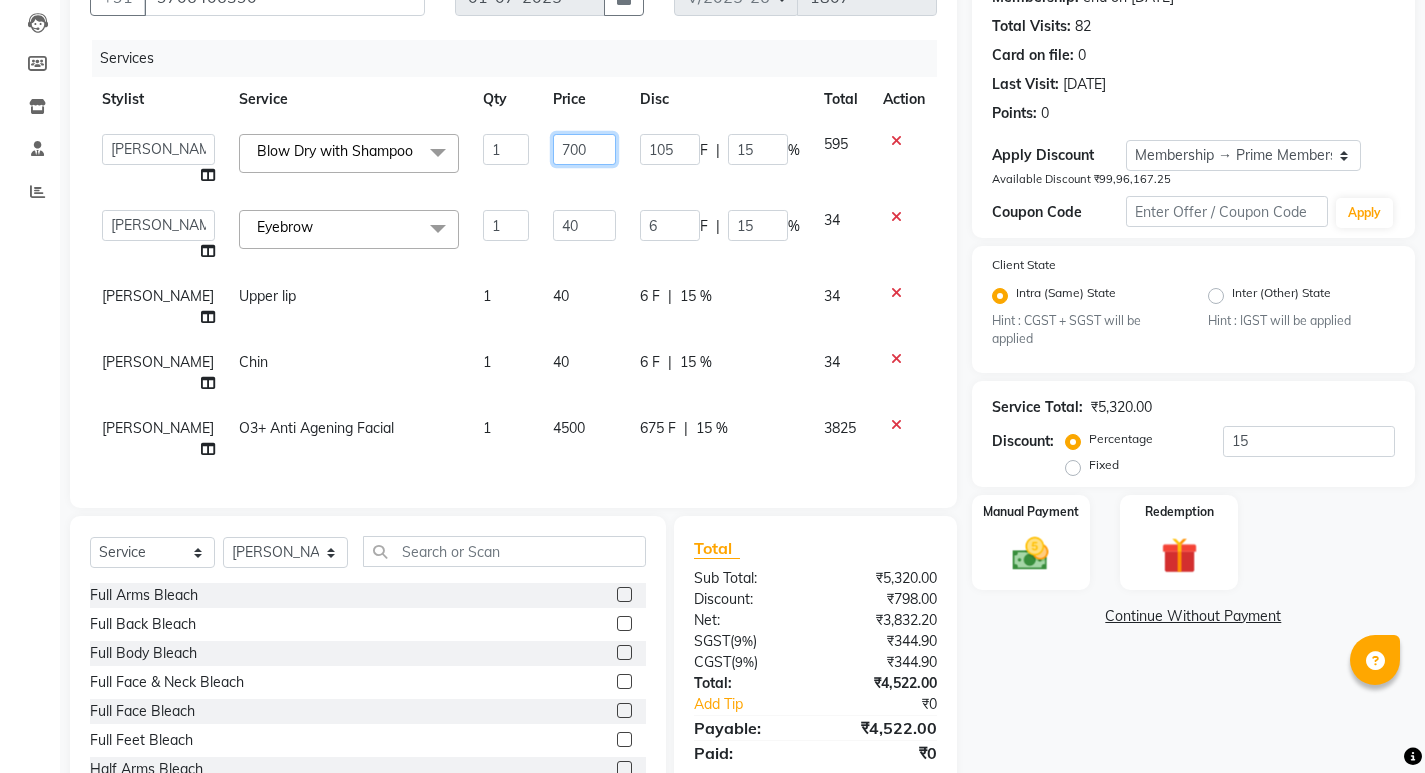 click on "700" 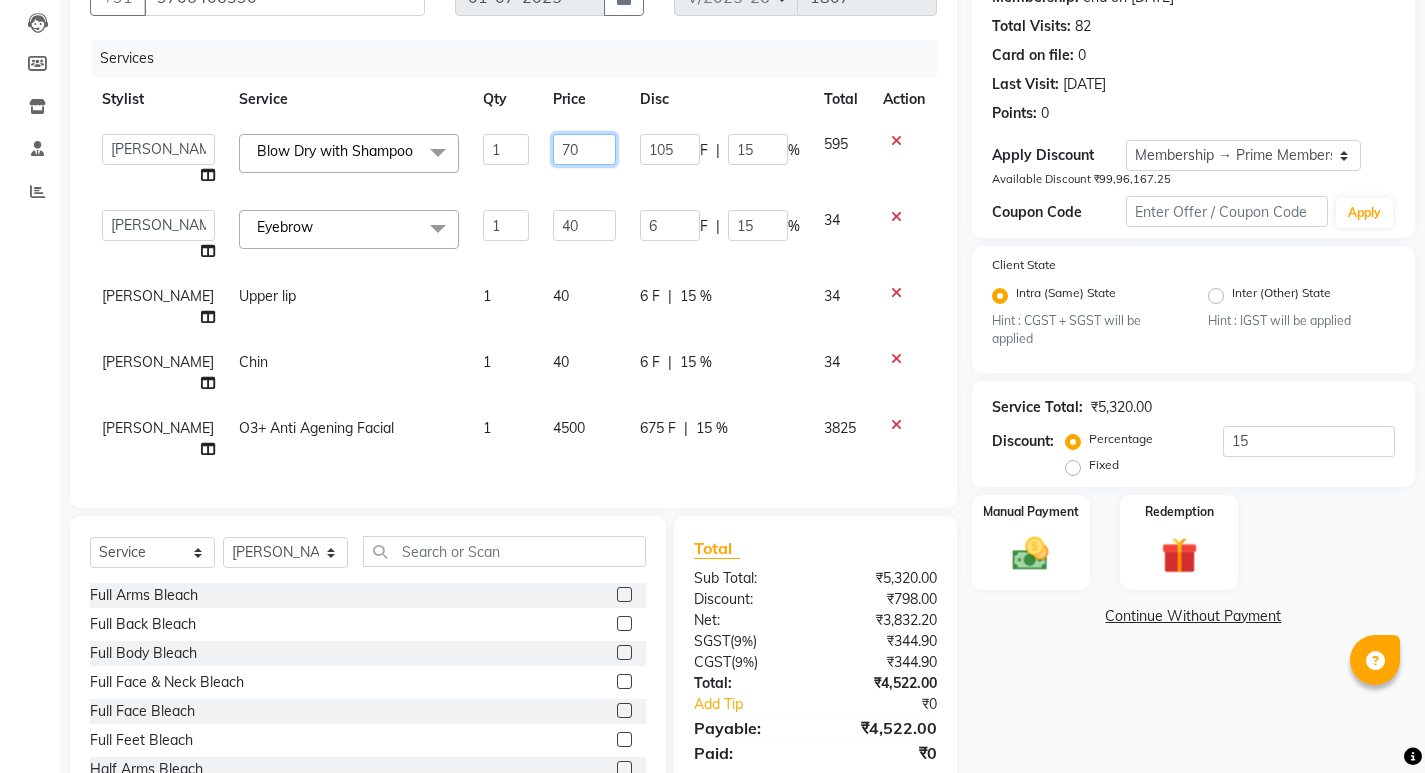 type on "7" 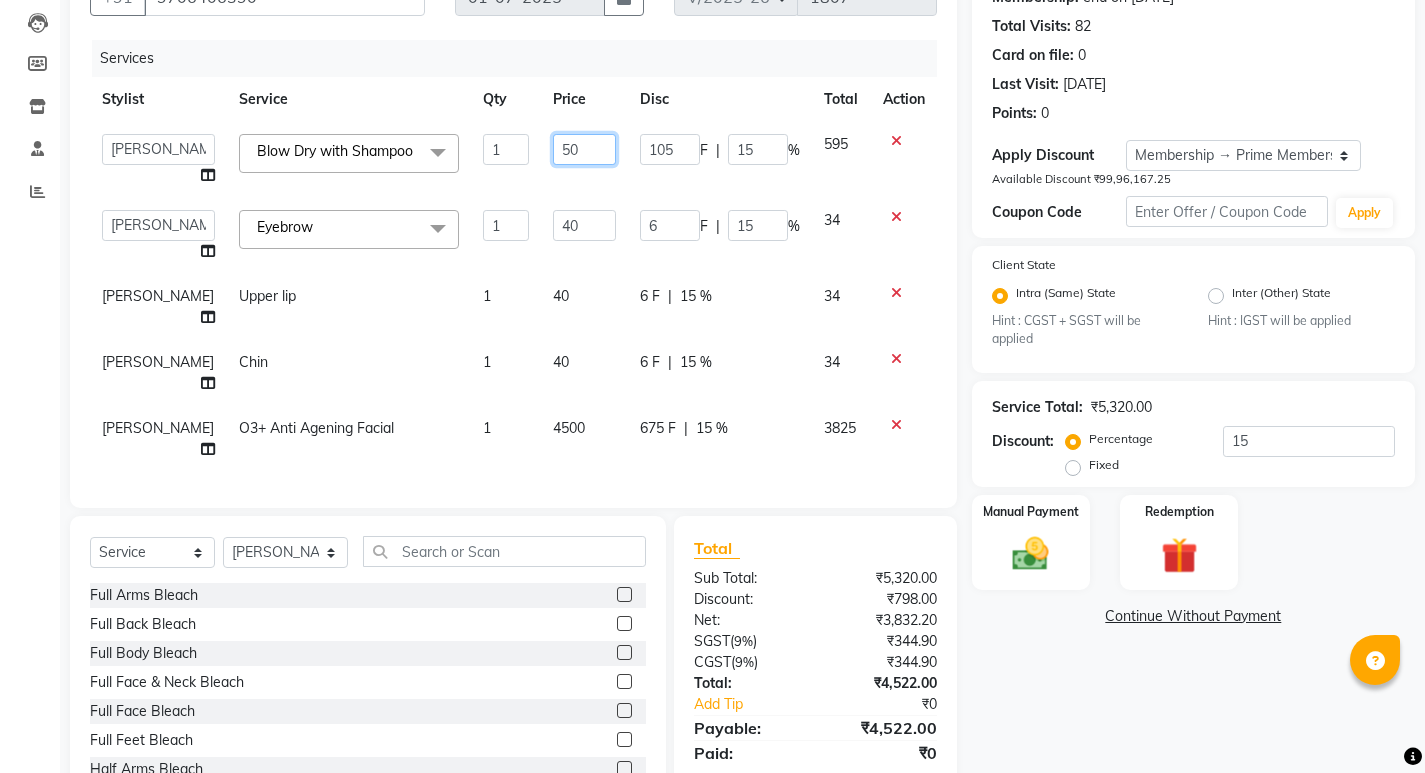 type on "500" 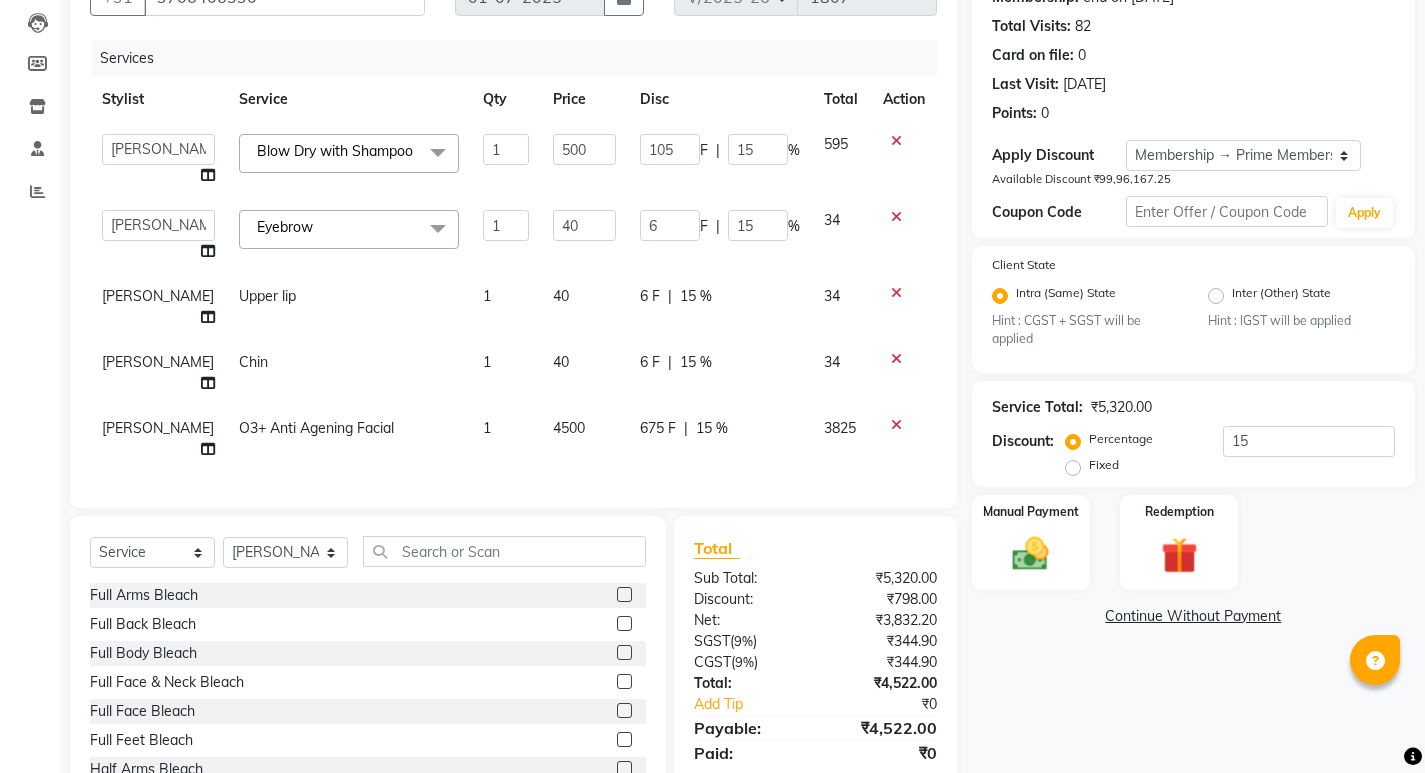 click on "500" 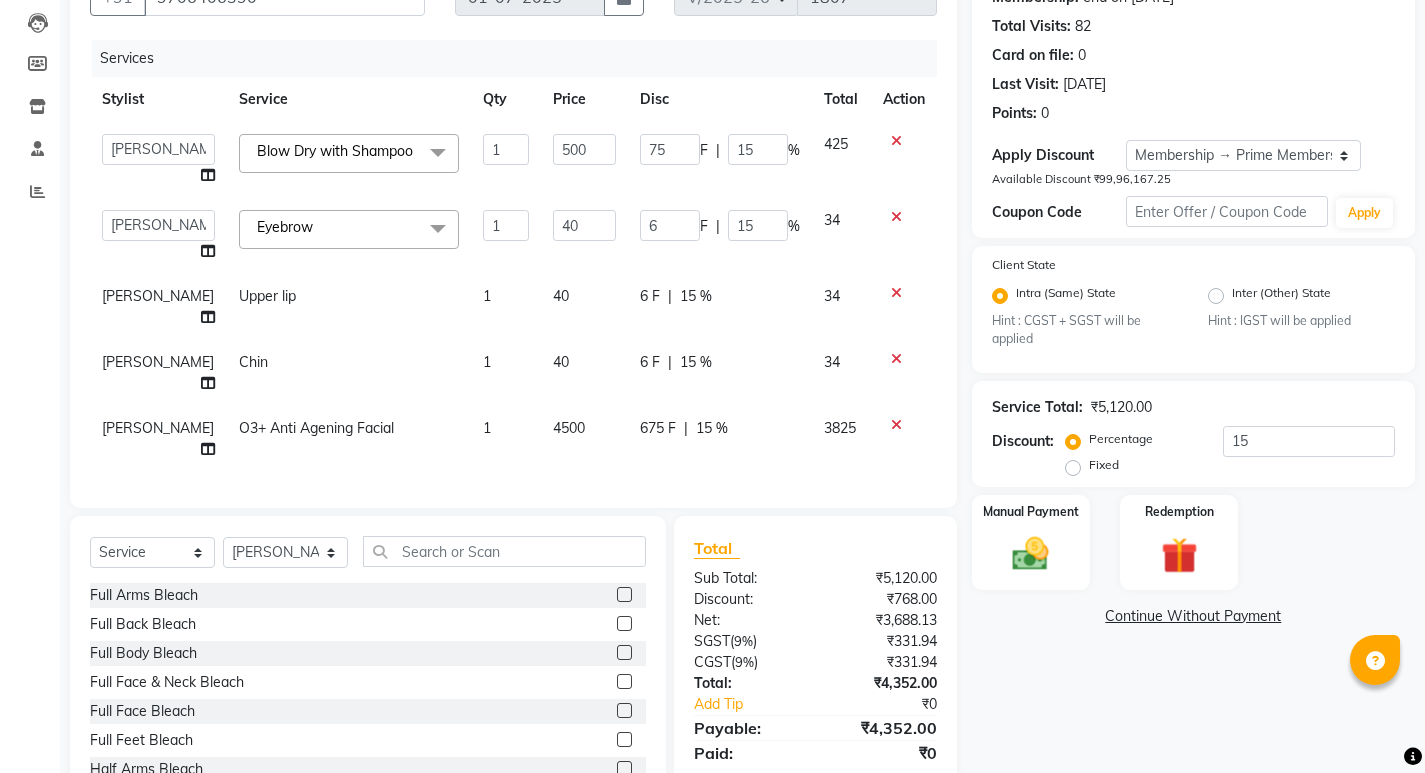 click on "75 F | 15 %" 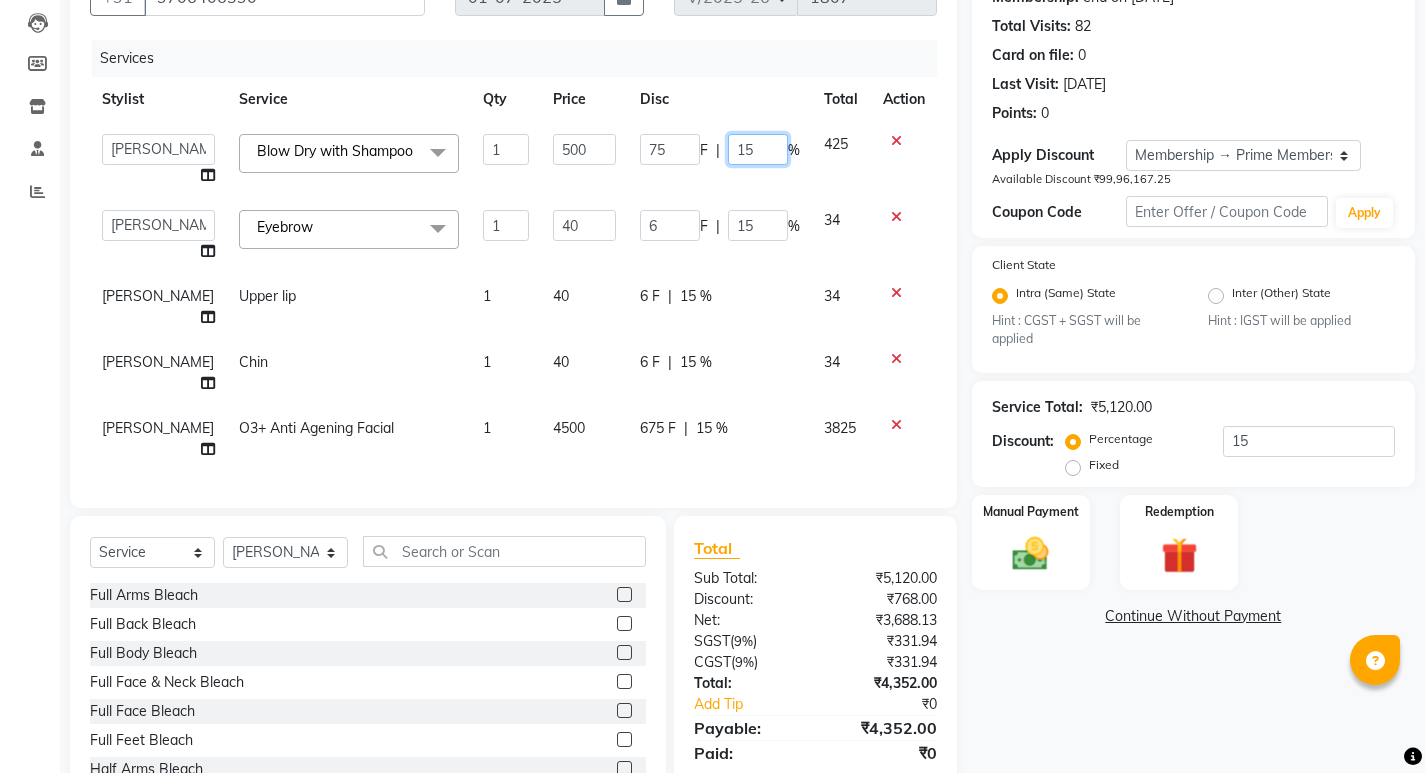 drag, startPoint x: 776, startPoint y: 152, endPoint x: 750, endPoint y: 157, distance: 26.476404 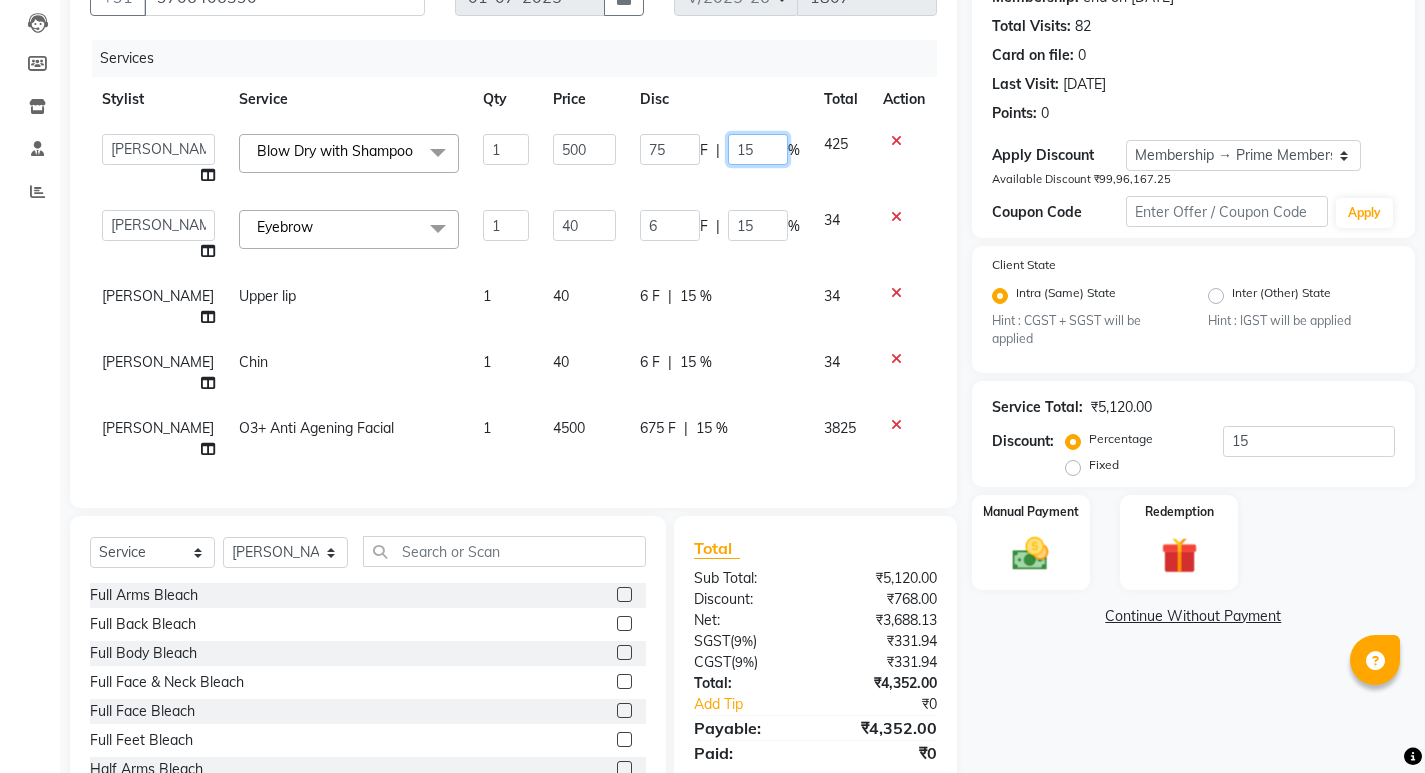 click on "15" 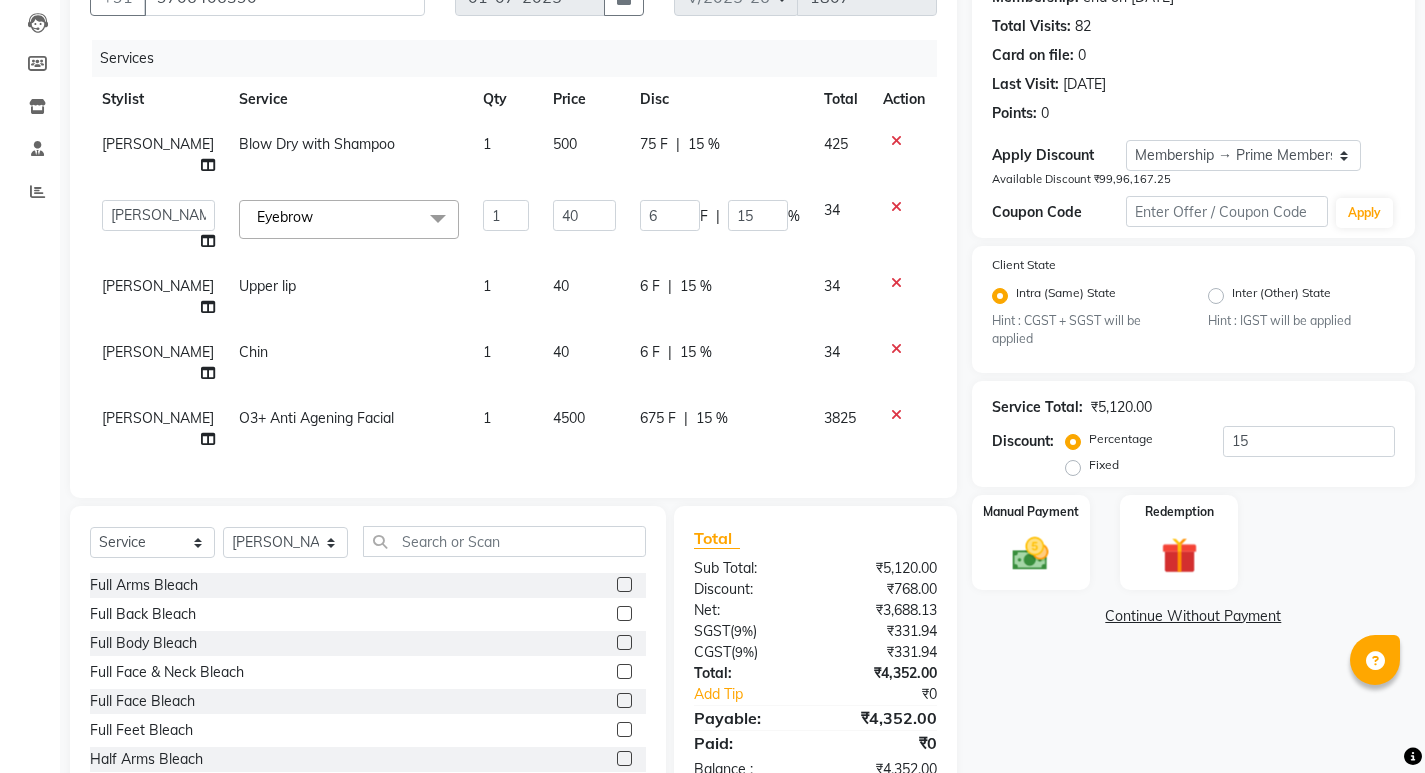 click on "75 F" 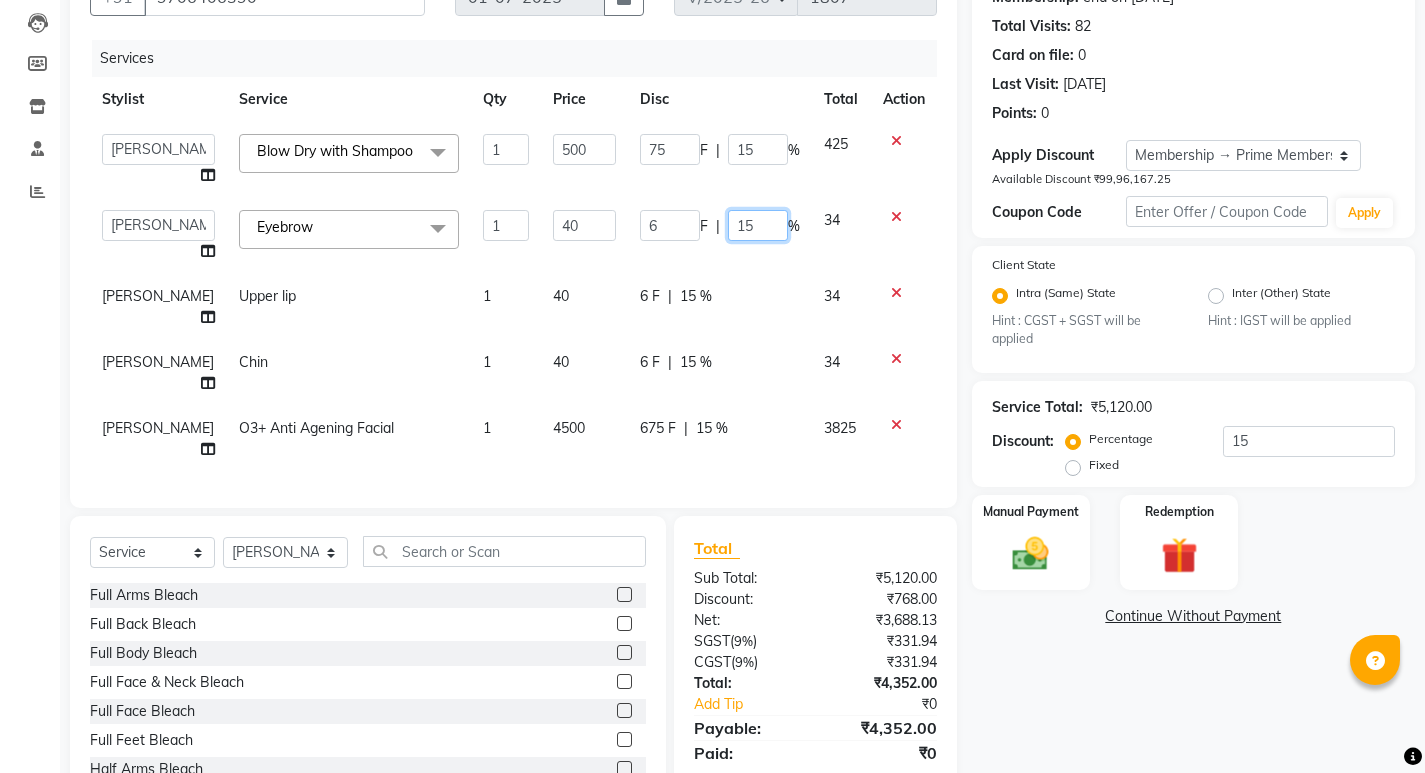 click on "15" 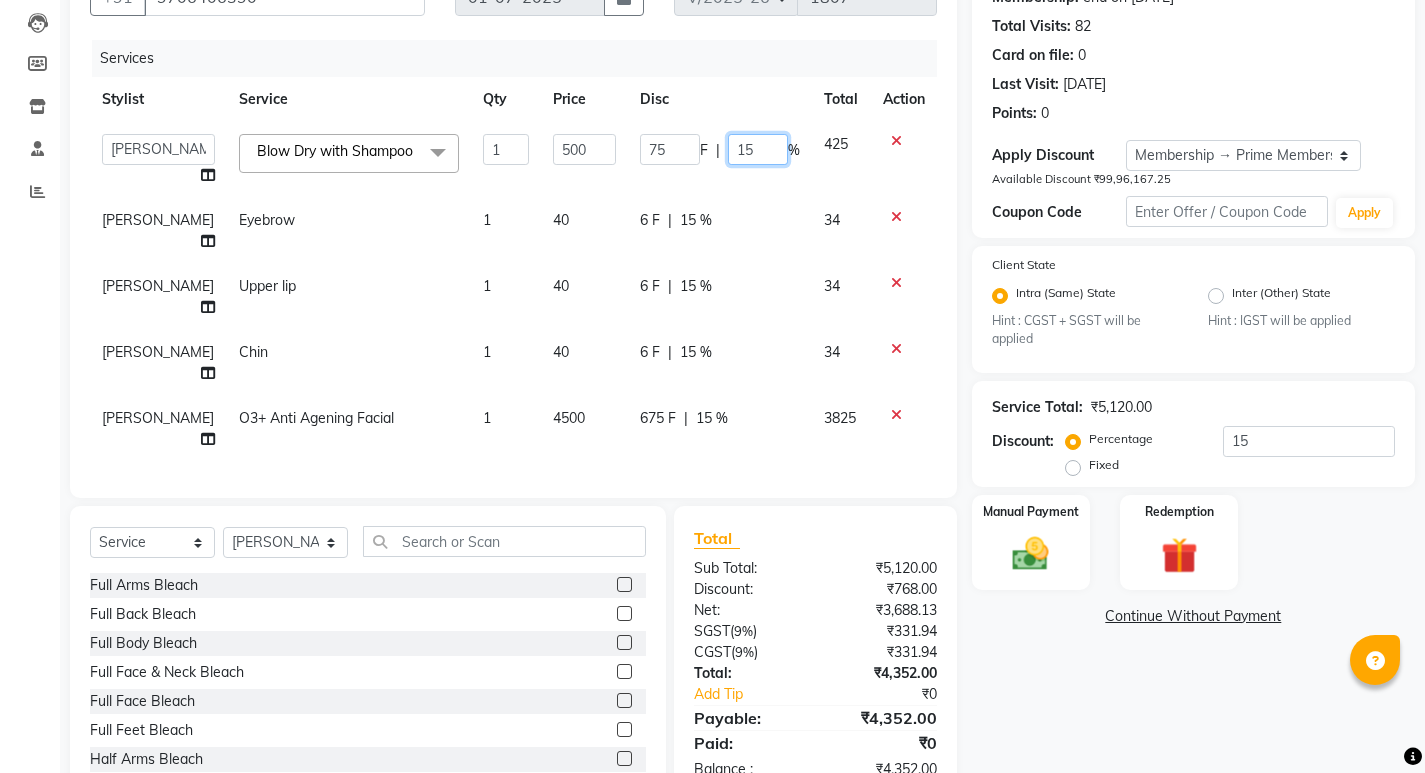 click on "15" 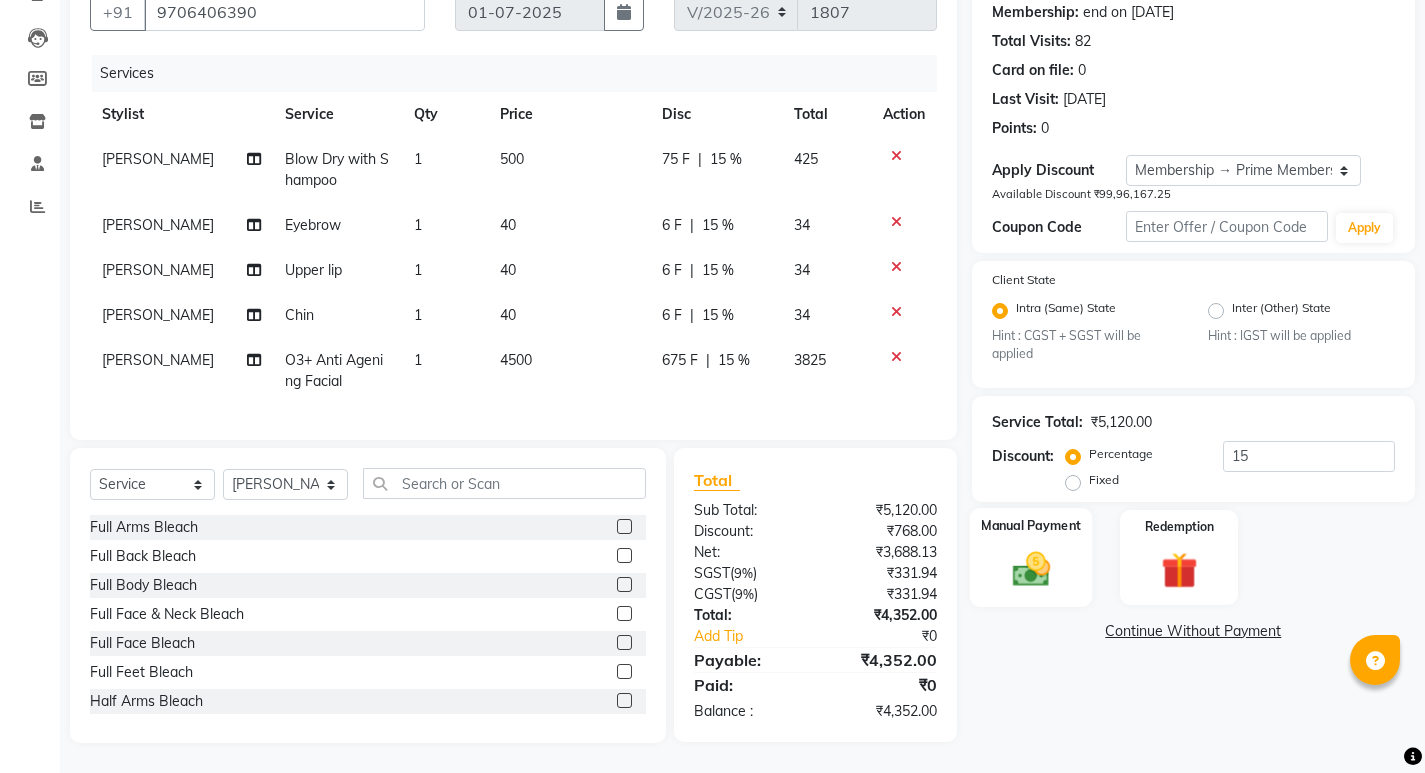 click 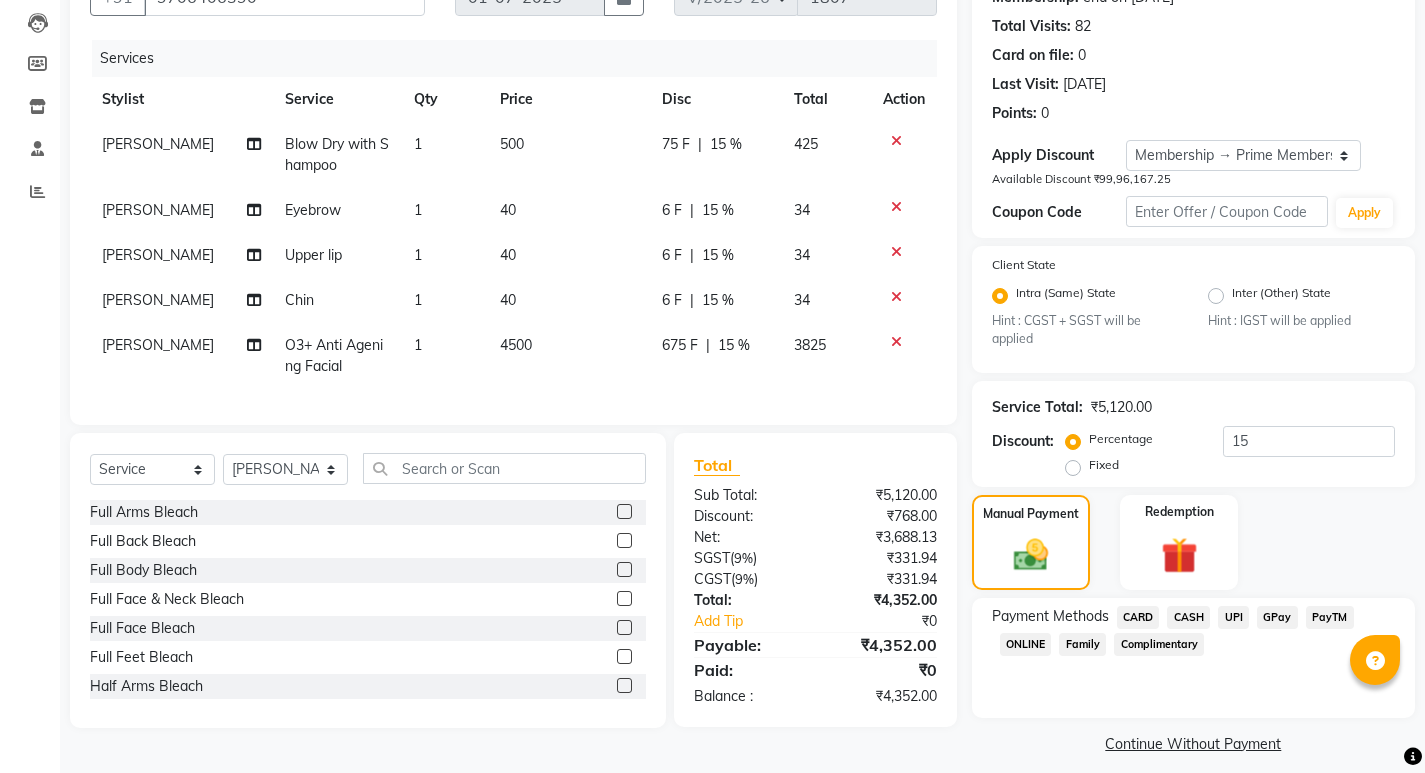 scroll, scrollTop: 224, scrollLeft: 0, axis: vertical 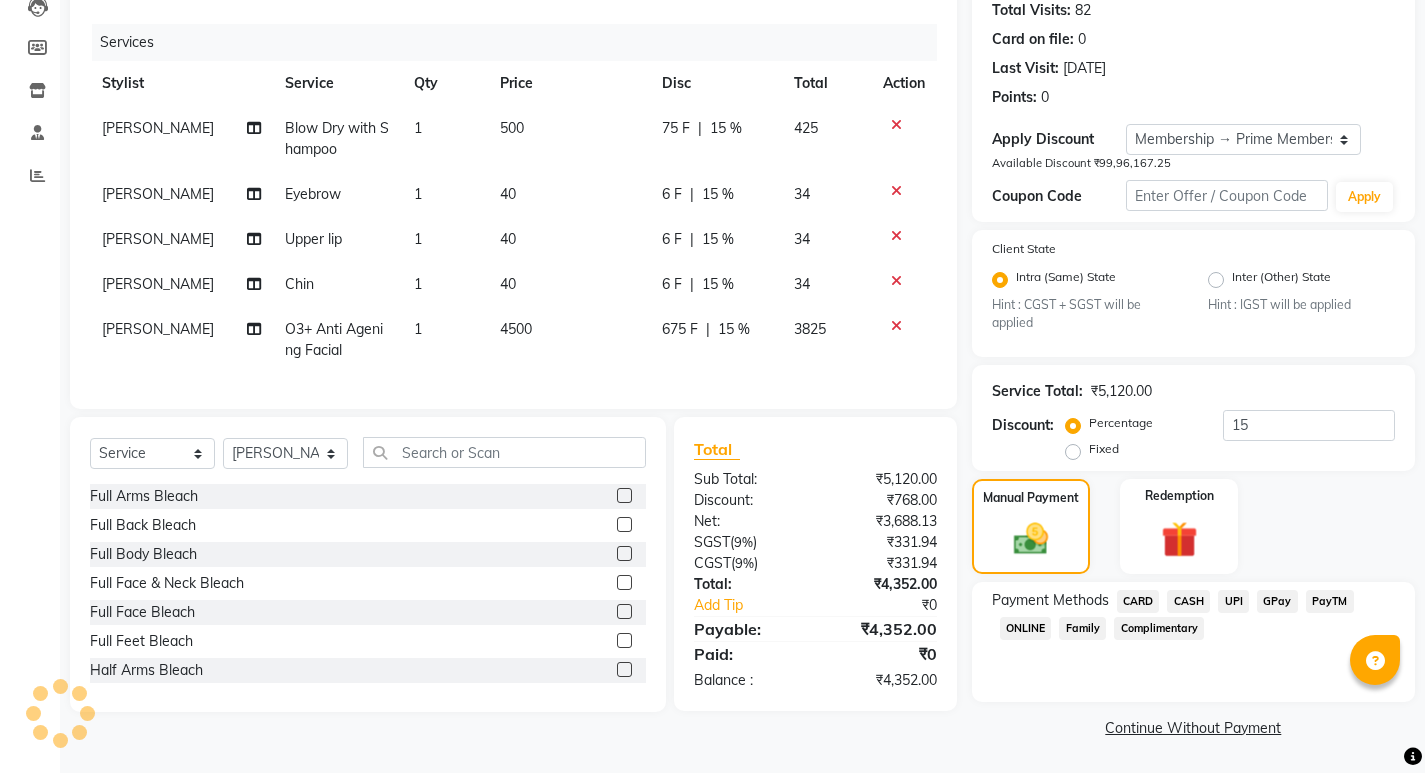 click on "UPI" 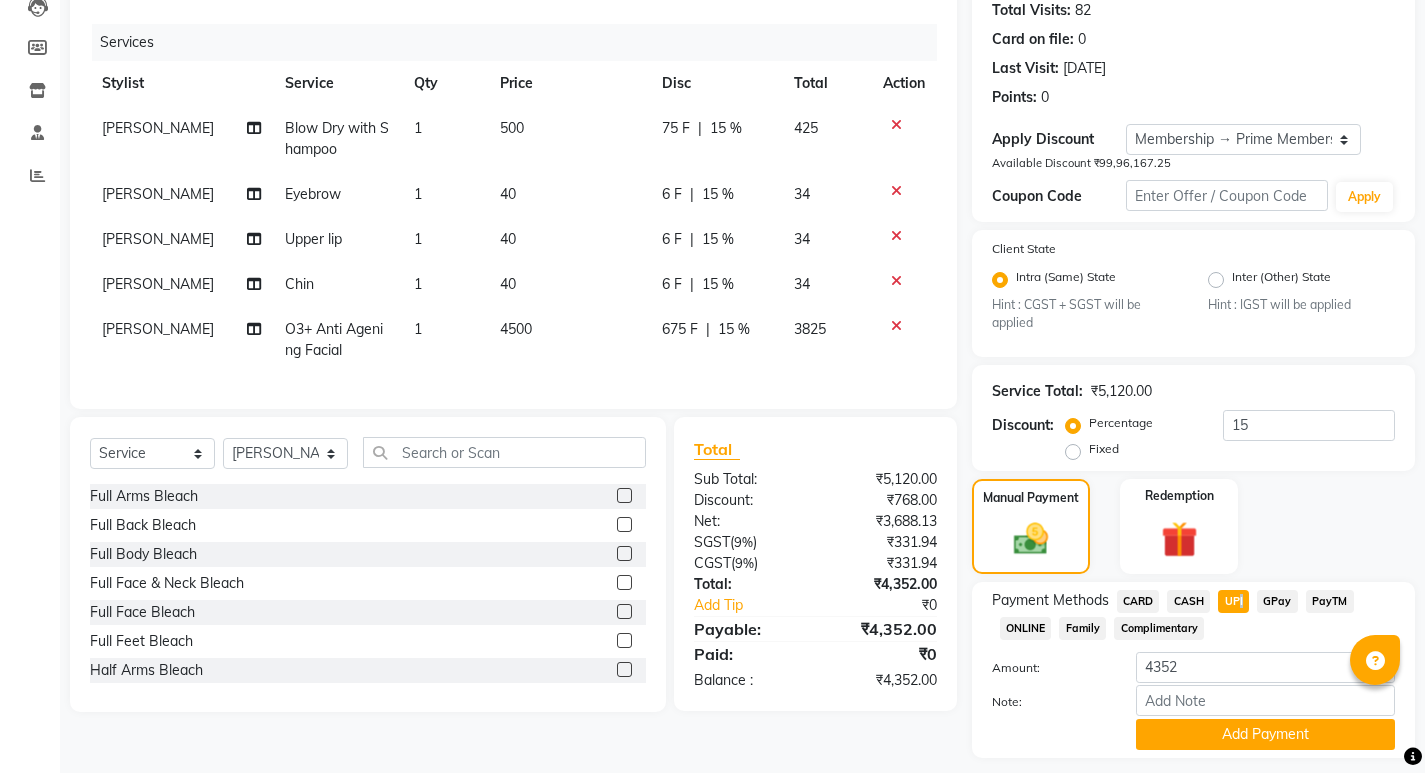 scroll, scrollTop: 280, scrollLeft: 0, axis: vertical 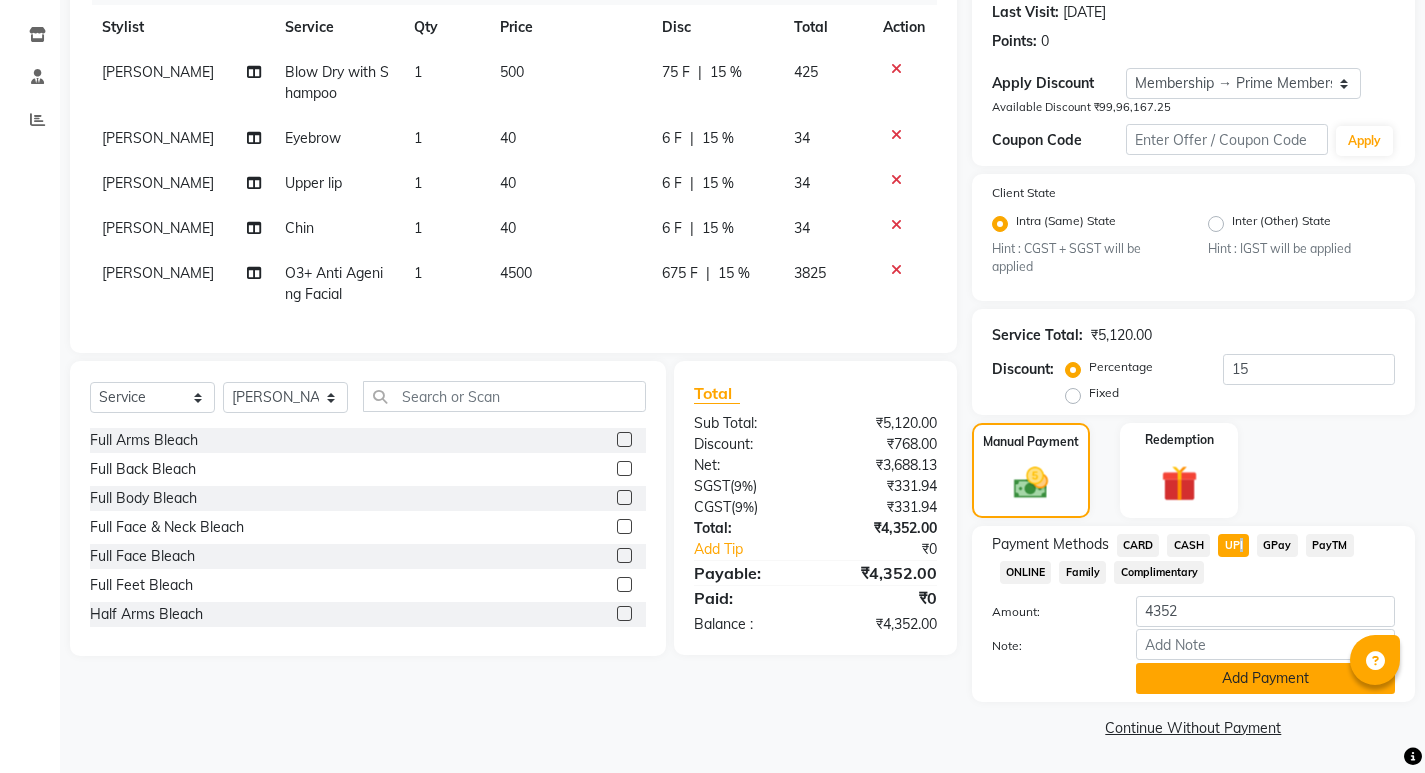 click on "Add Payment" 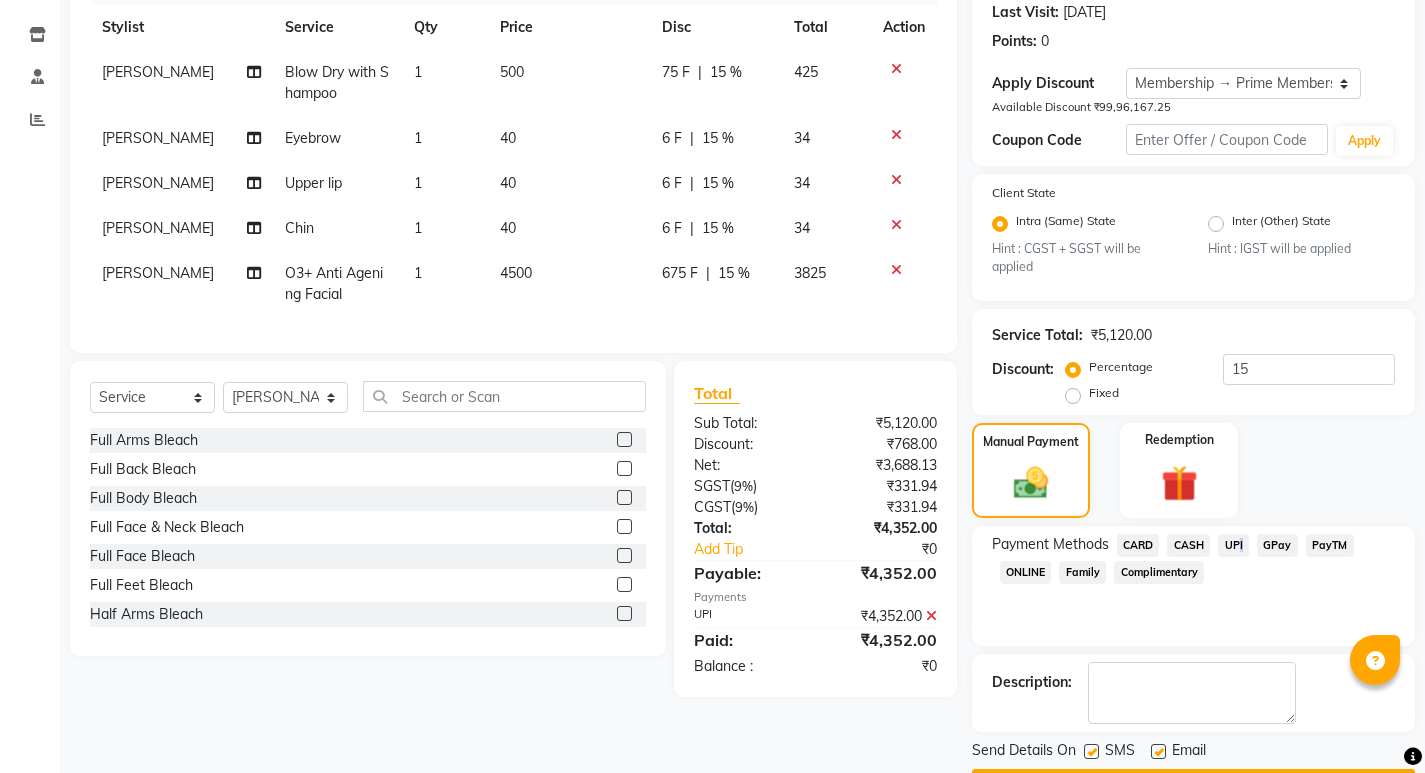 scroll, scrollTop: 337, scrollLeft: 0, axis: vertical 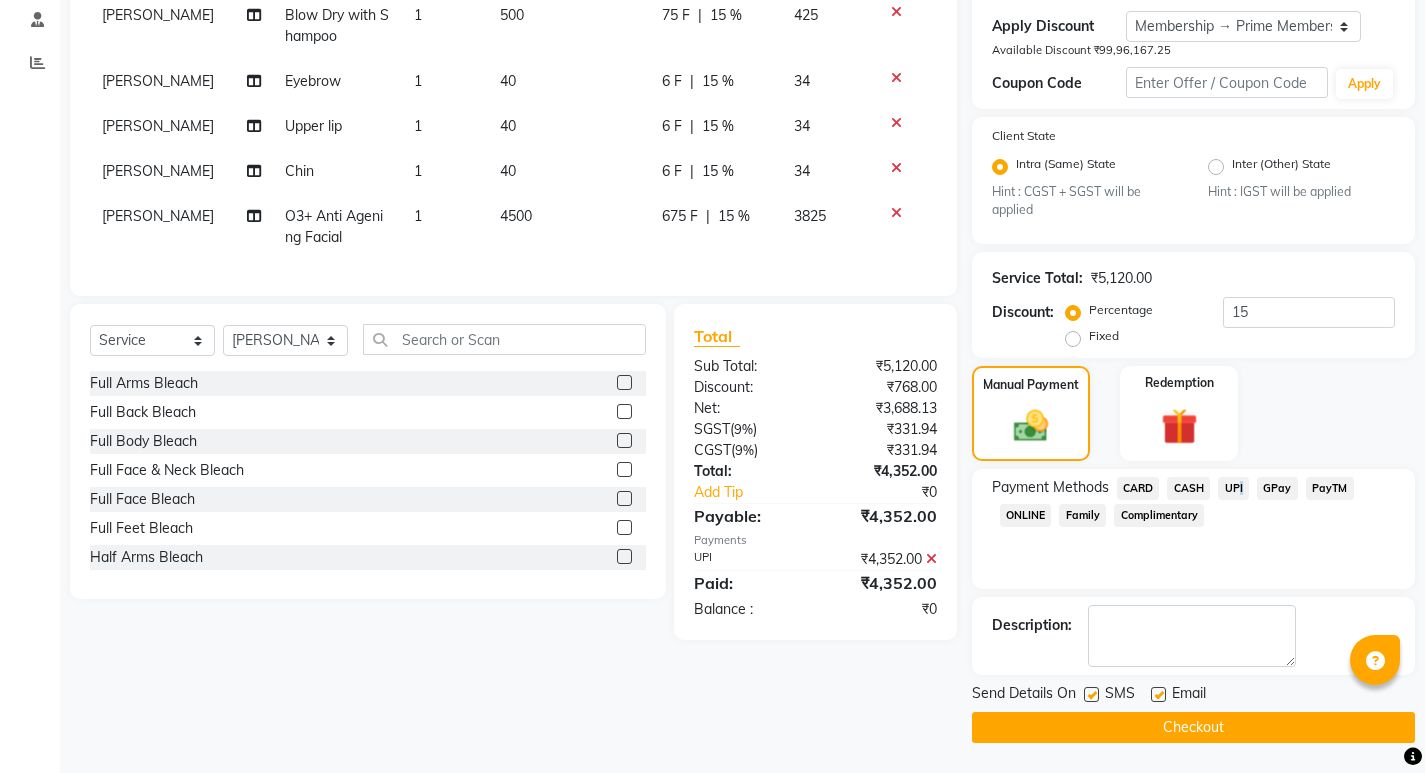 click on "Checkout" 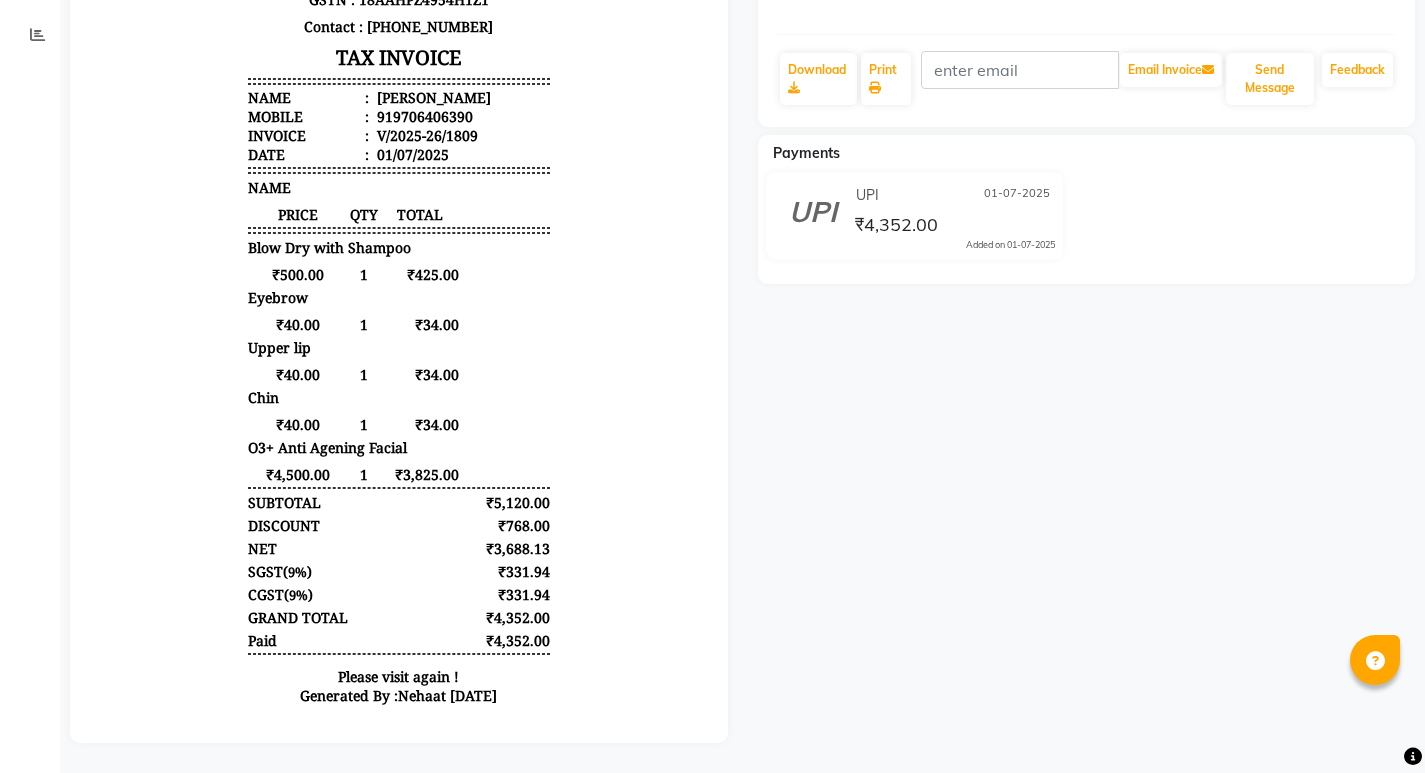 scroll, scrollTop: 0, scrollLeft: 0, axis: both 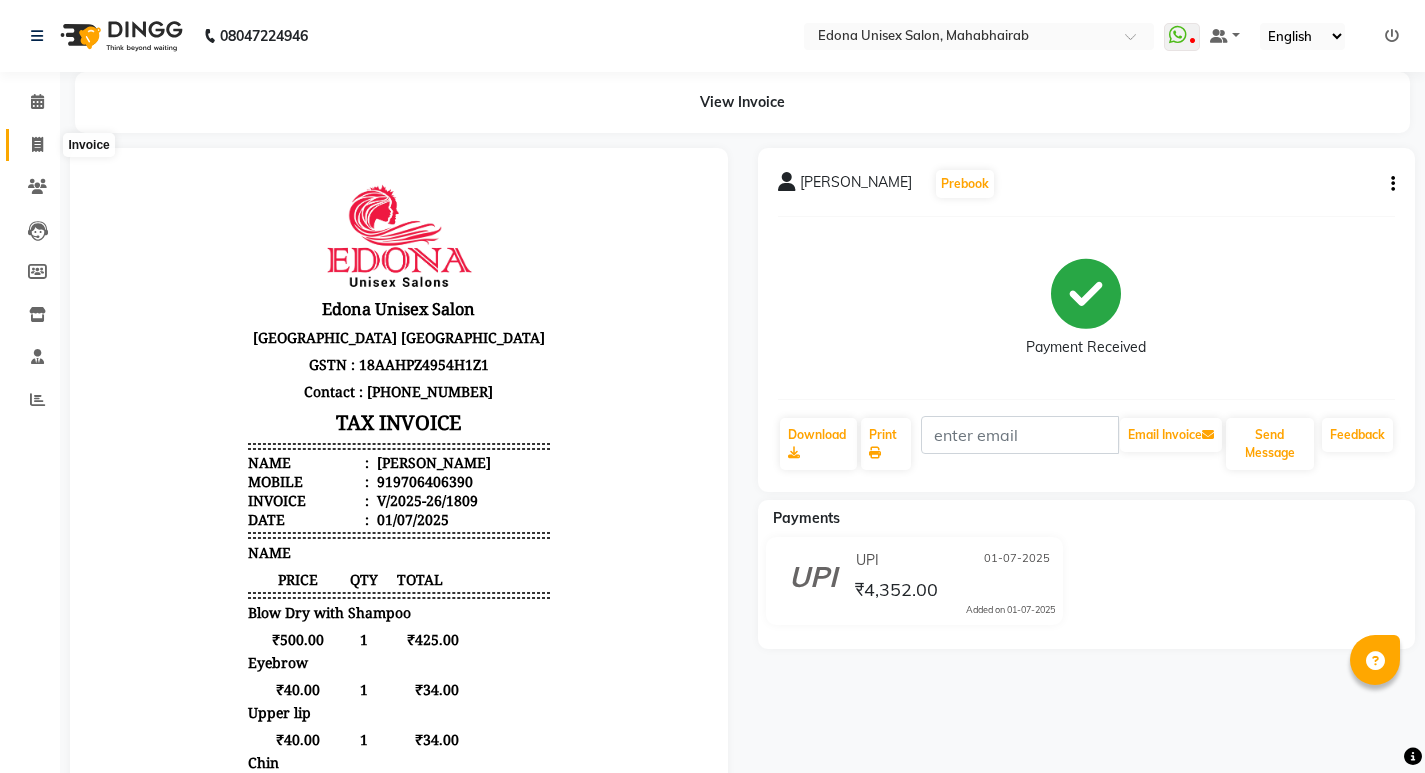 click 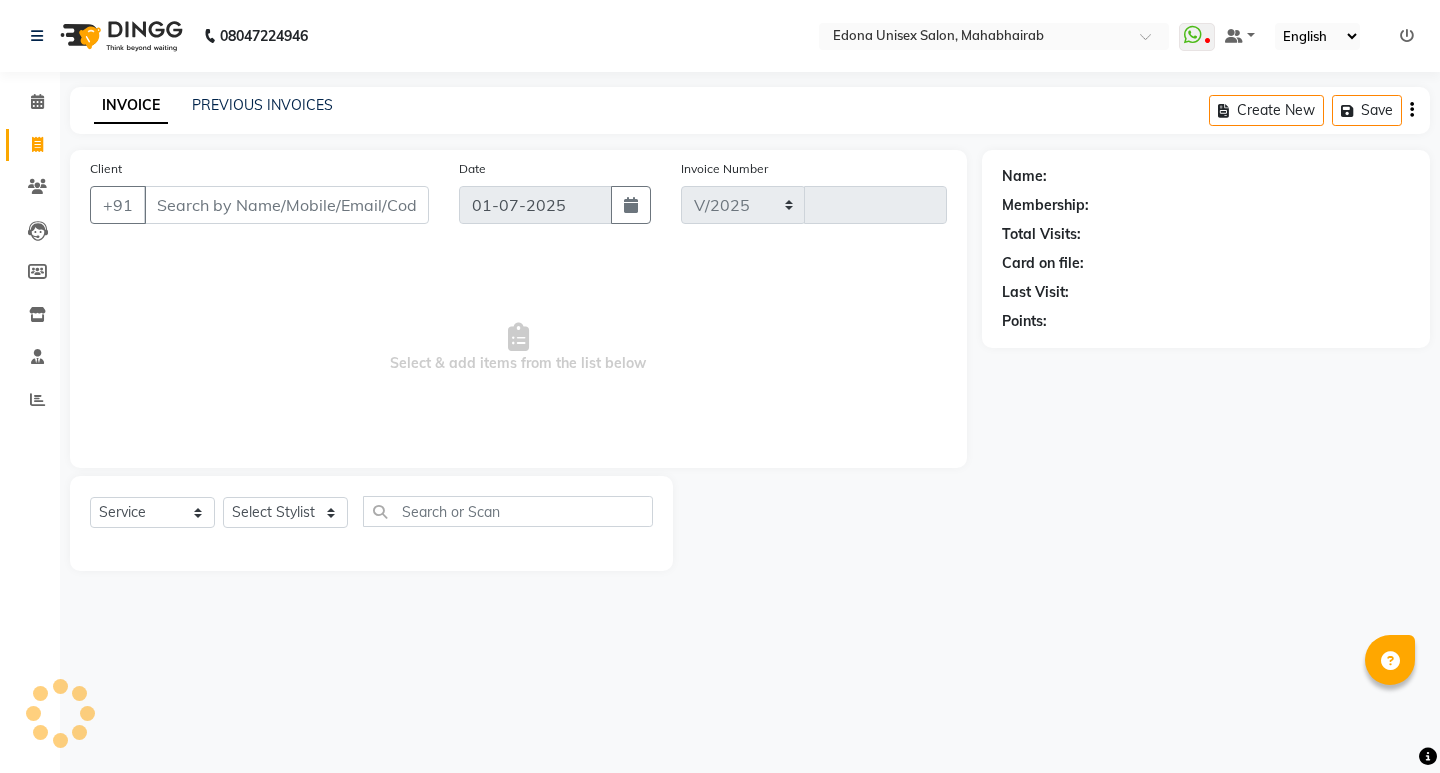 select on "5393" 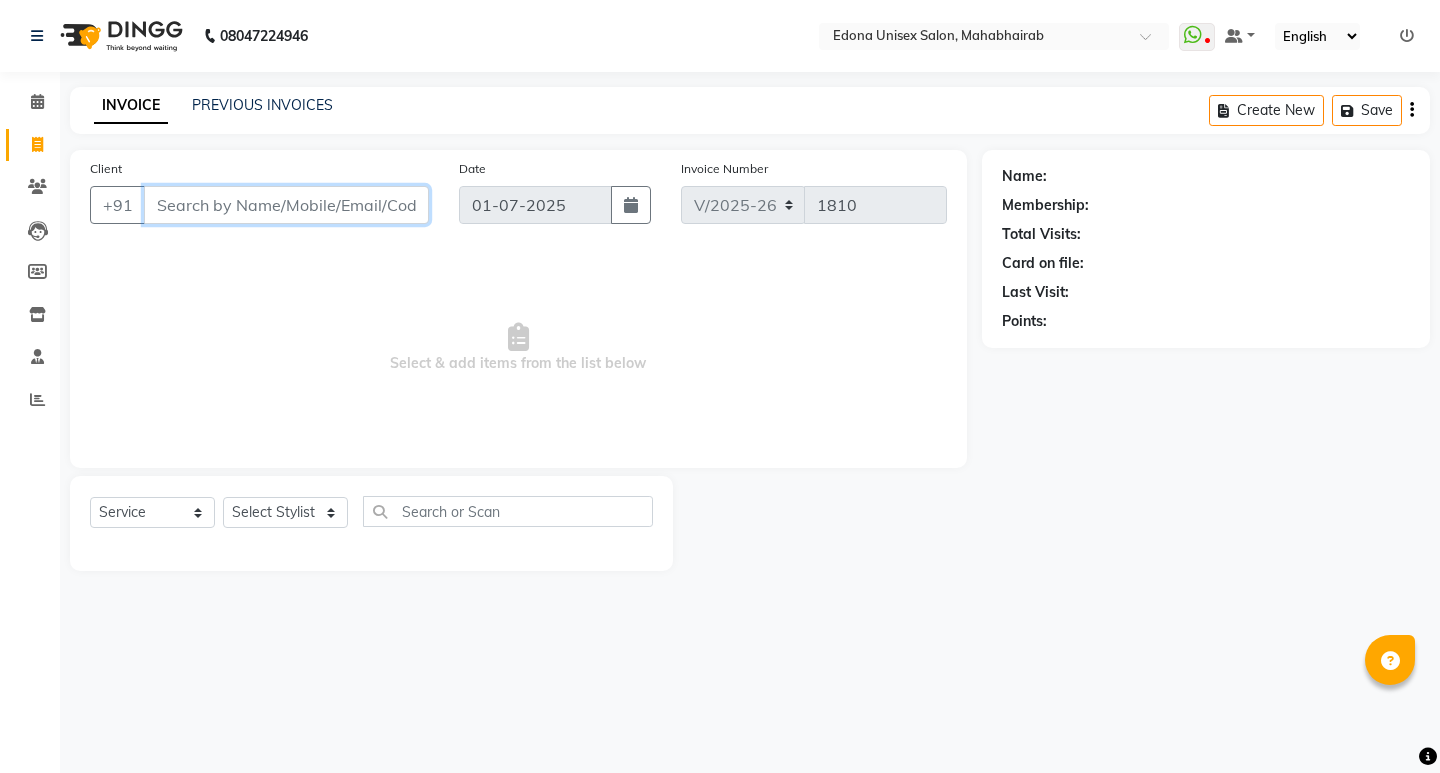 click on "Client" at bounding box center [286, 205] 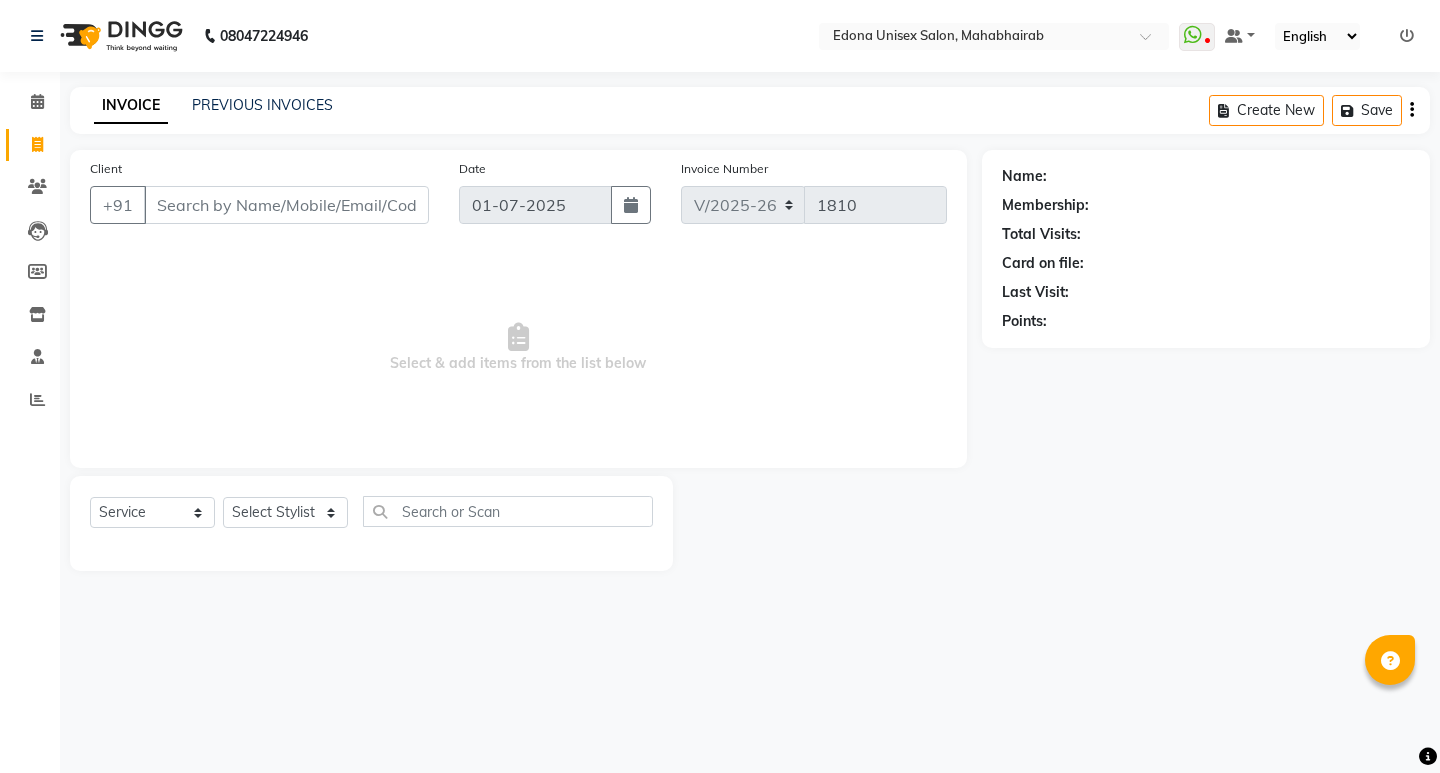click on "Client +91" 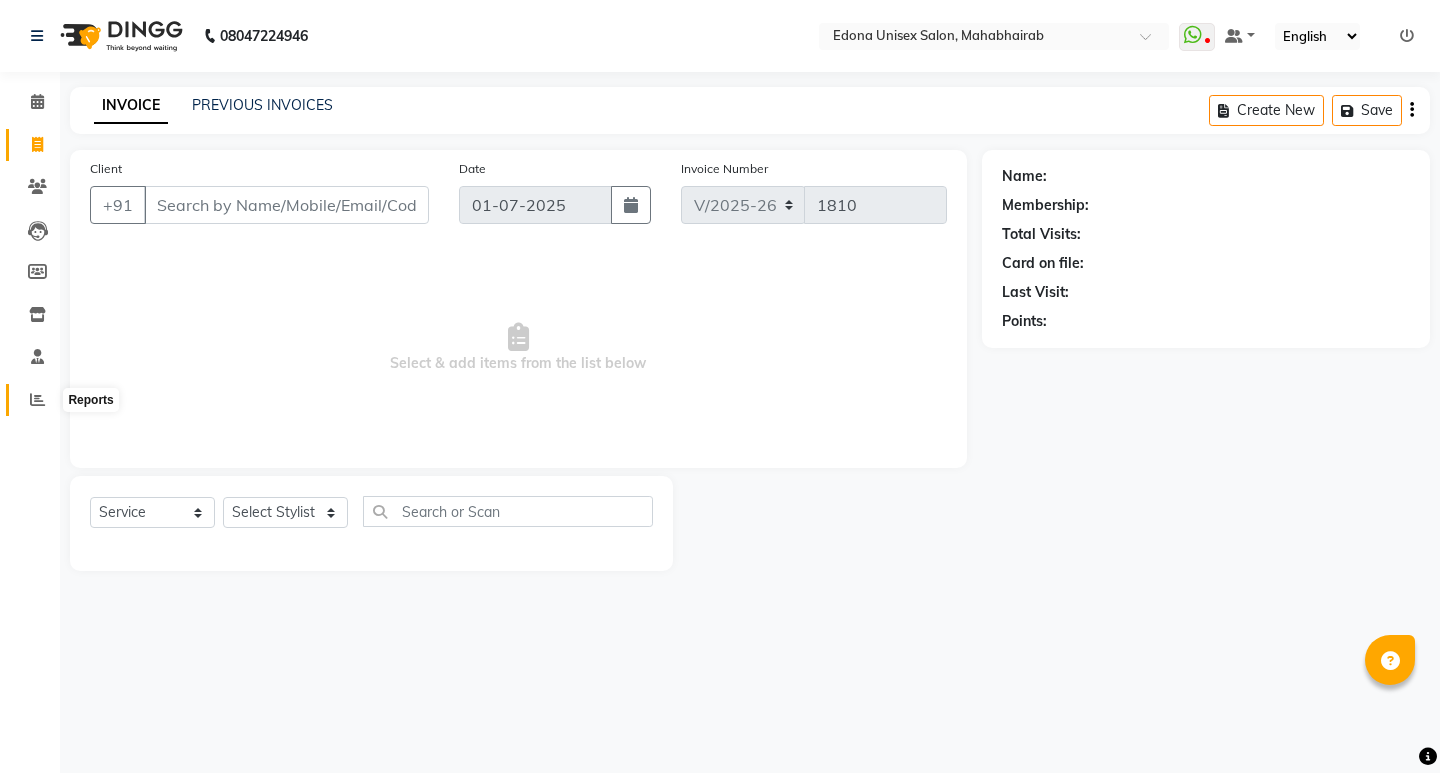 click 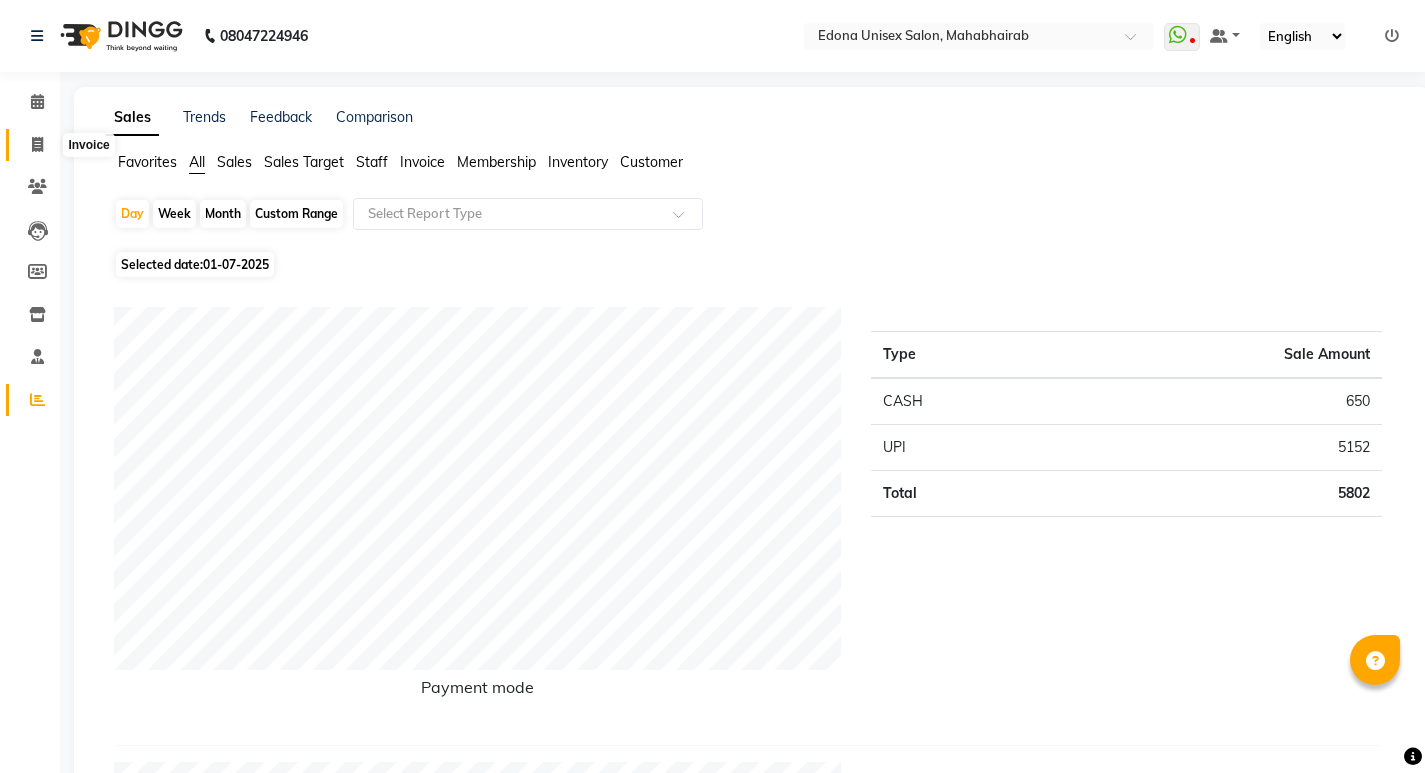 click 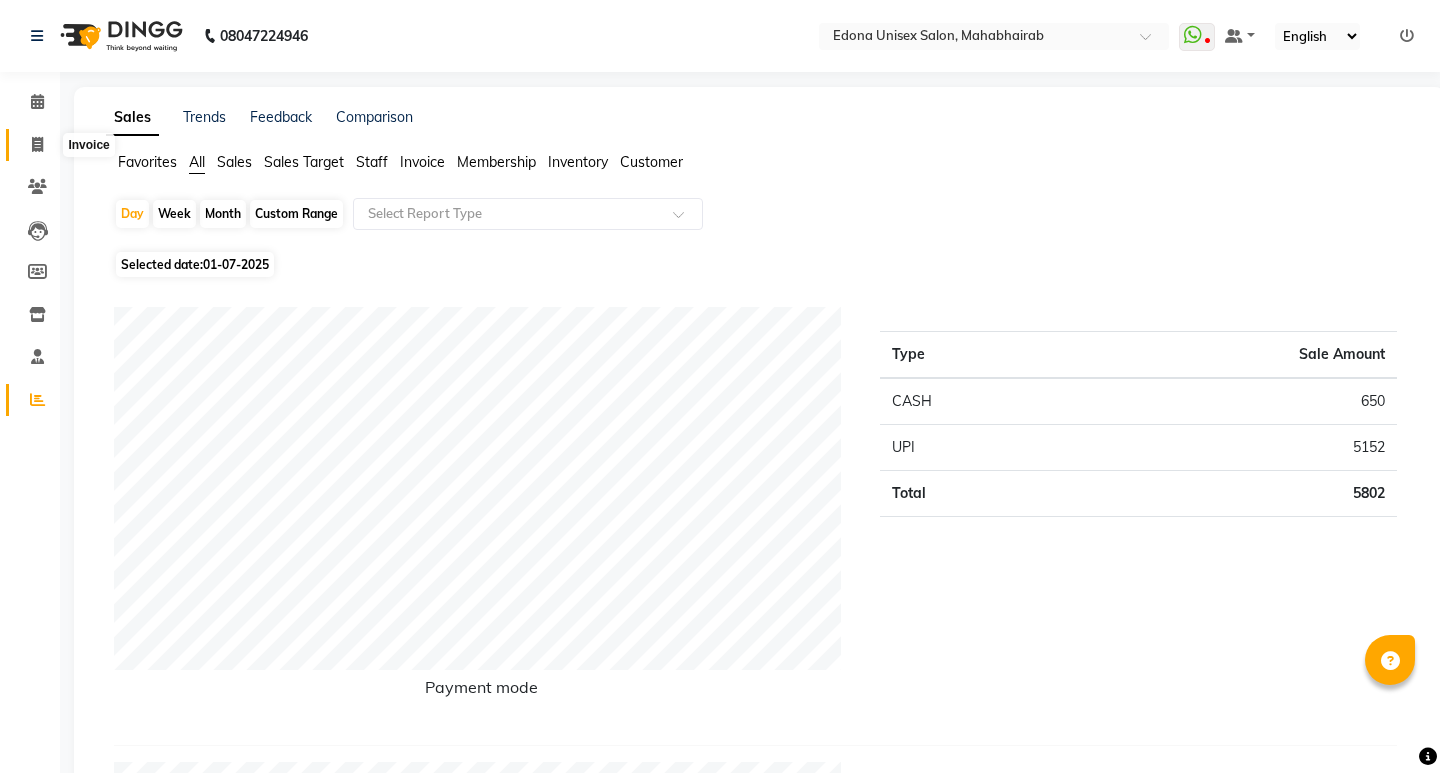 select on "service" 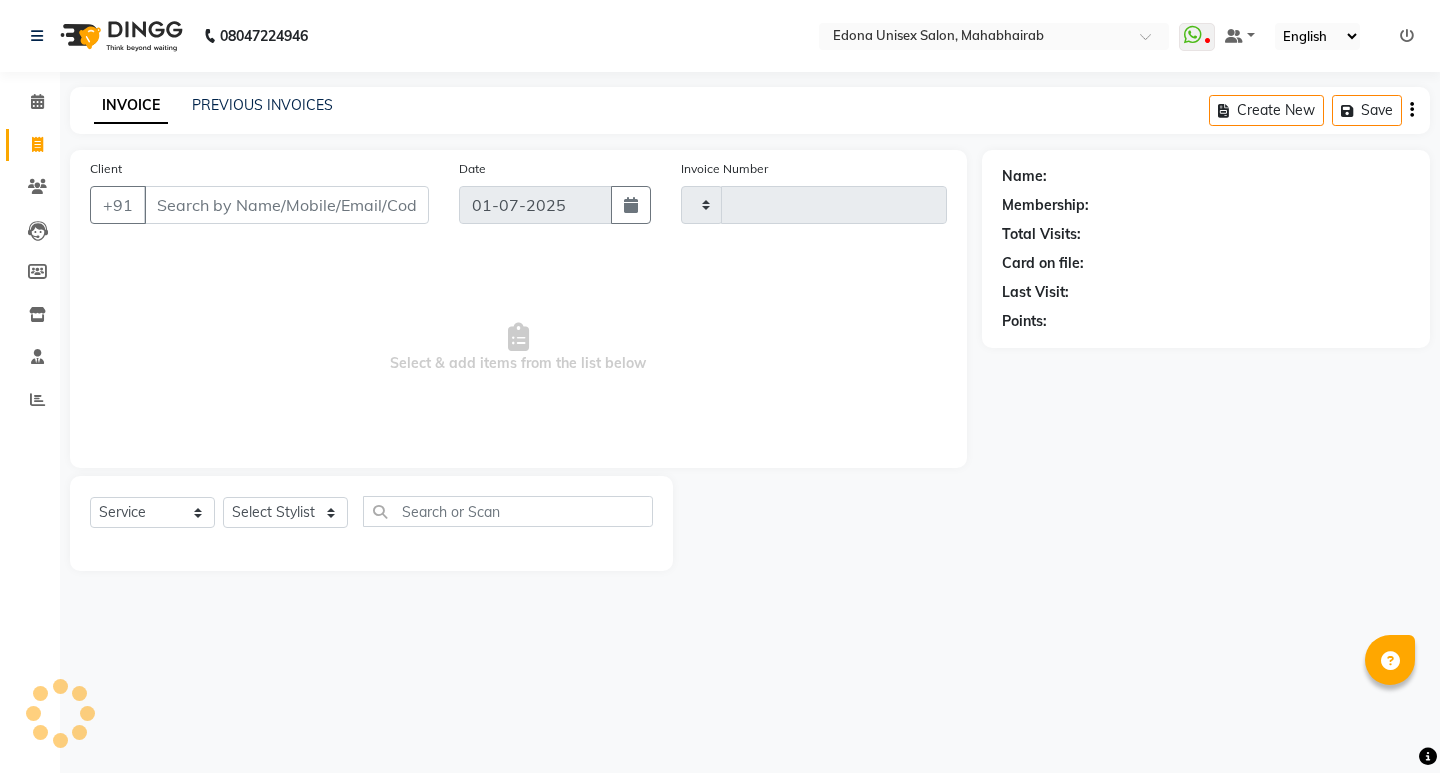 type on "1810" 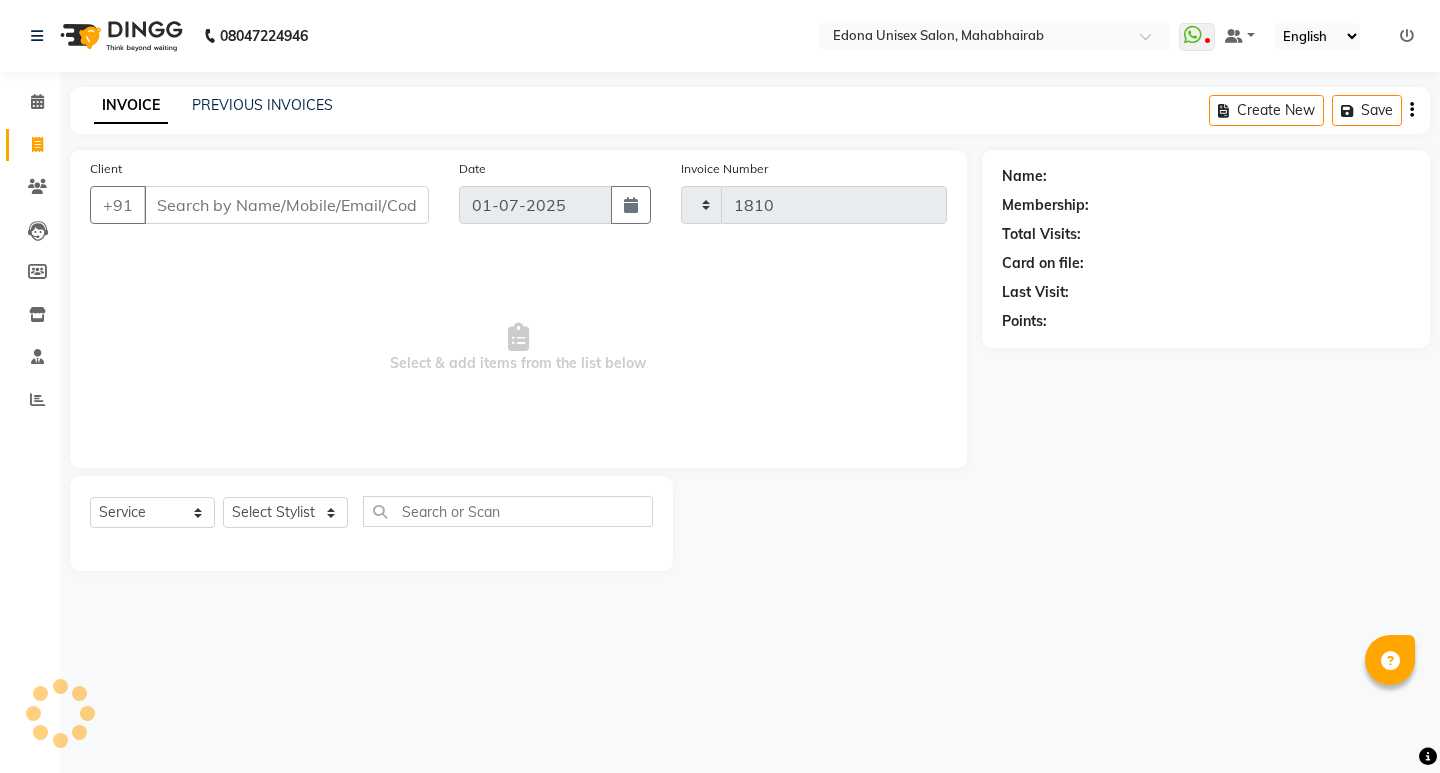 select on "5393" 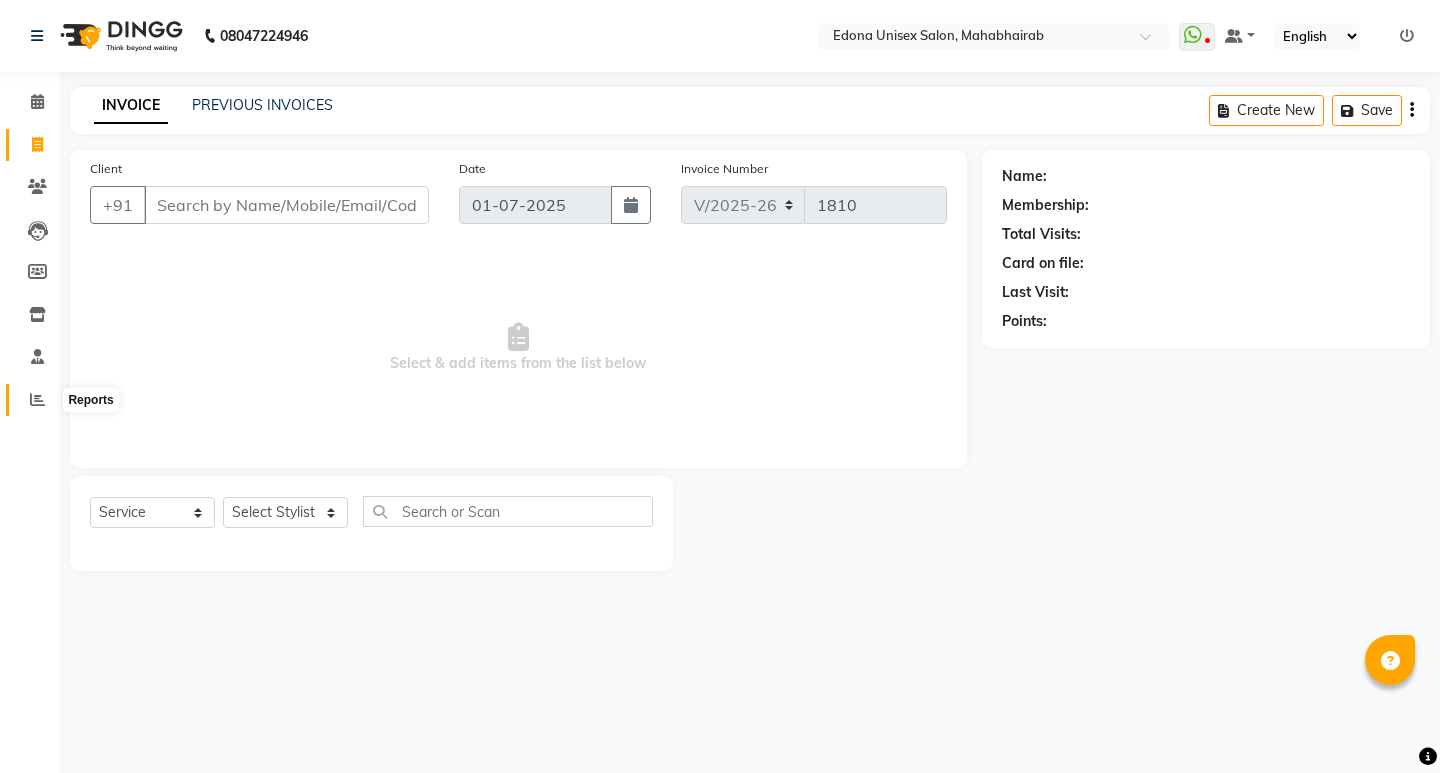 click 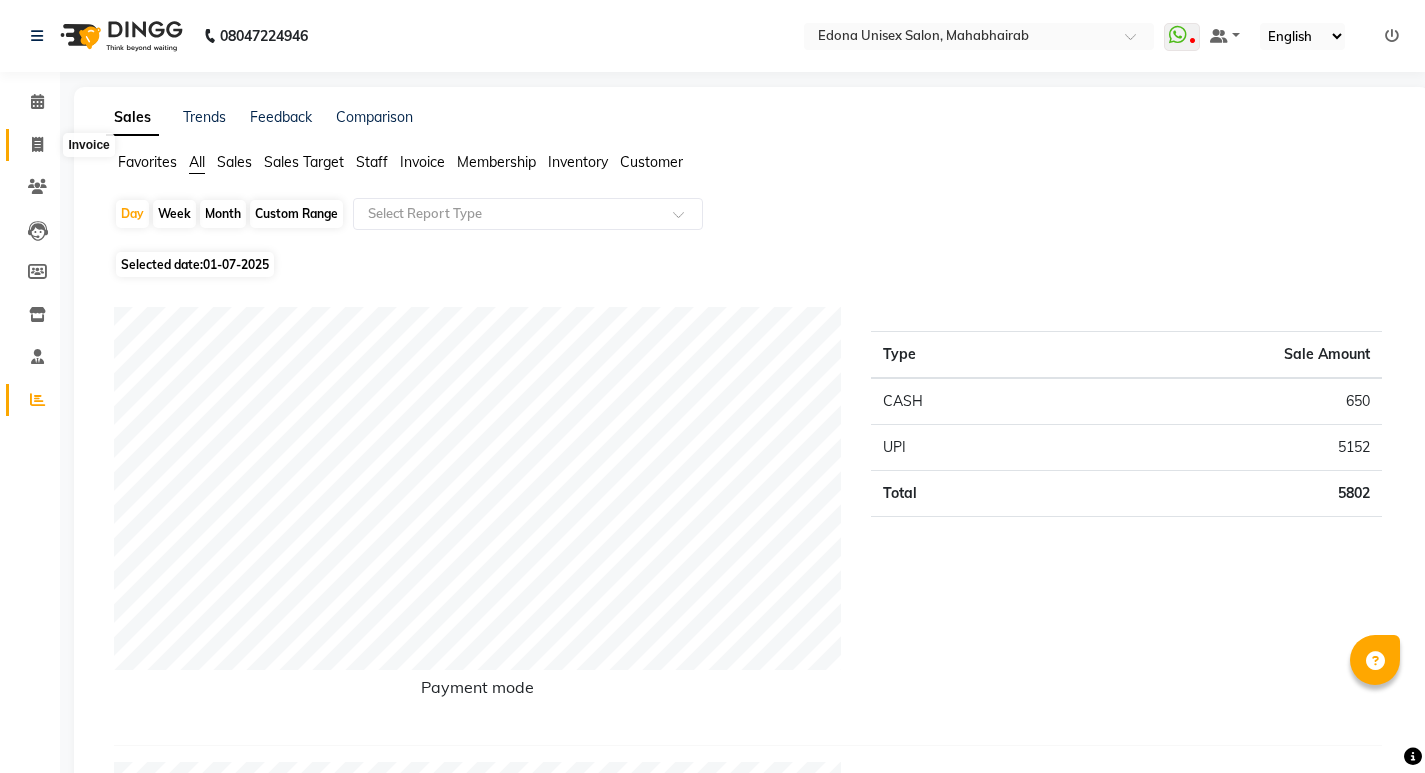 click 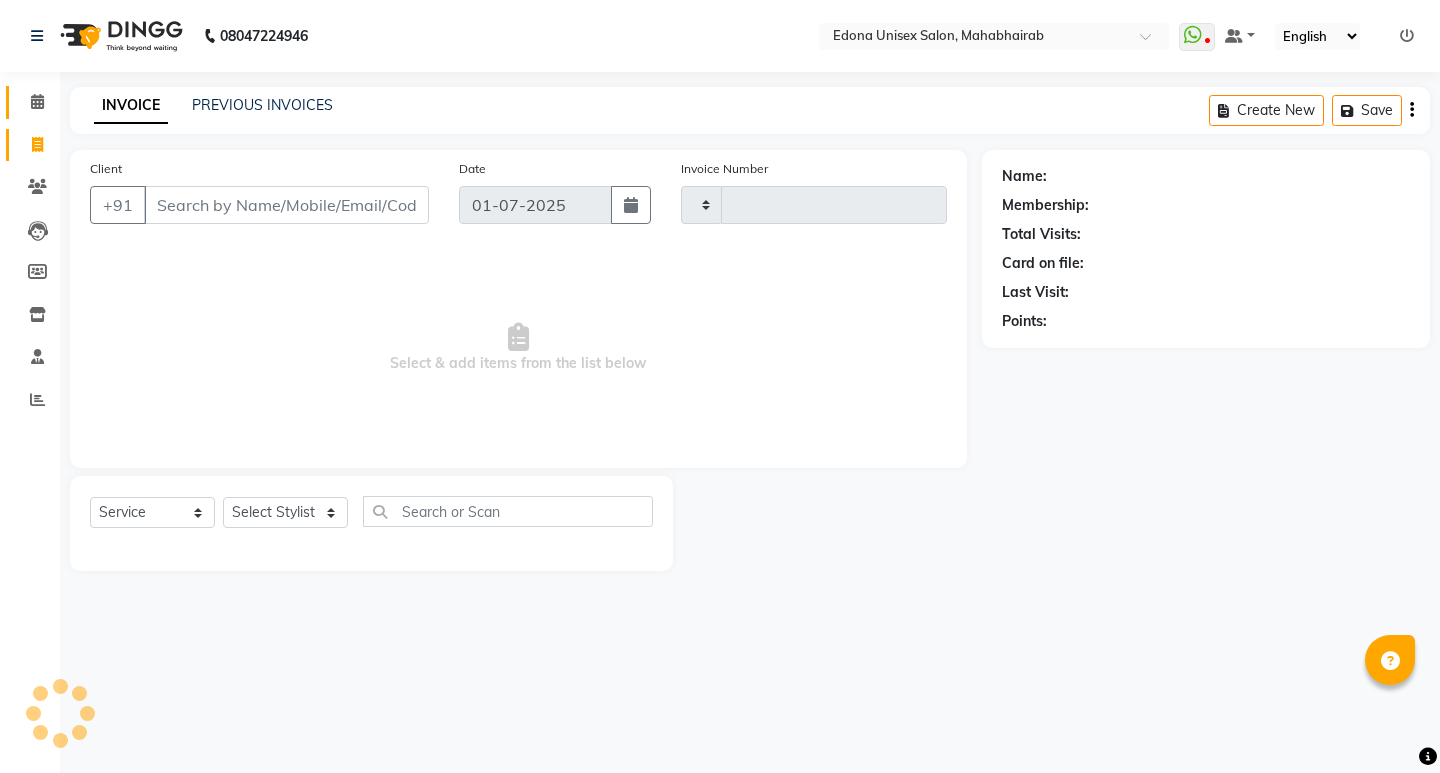 click 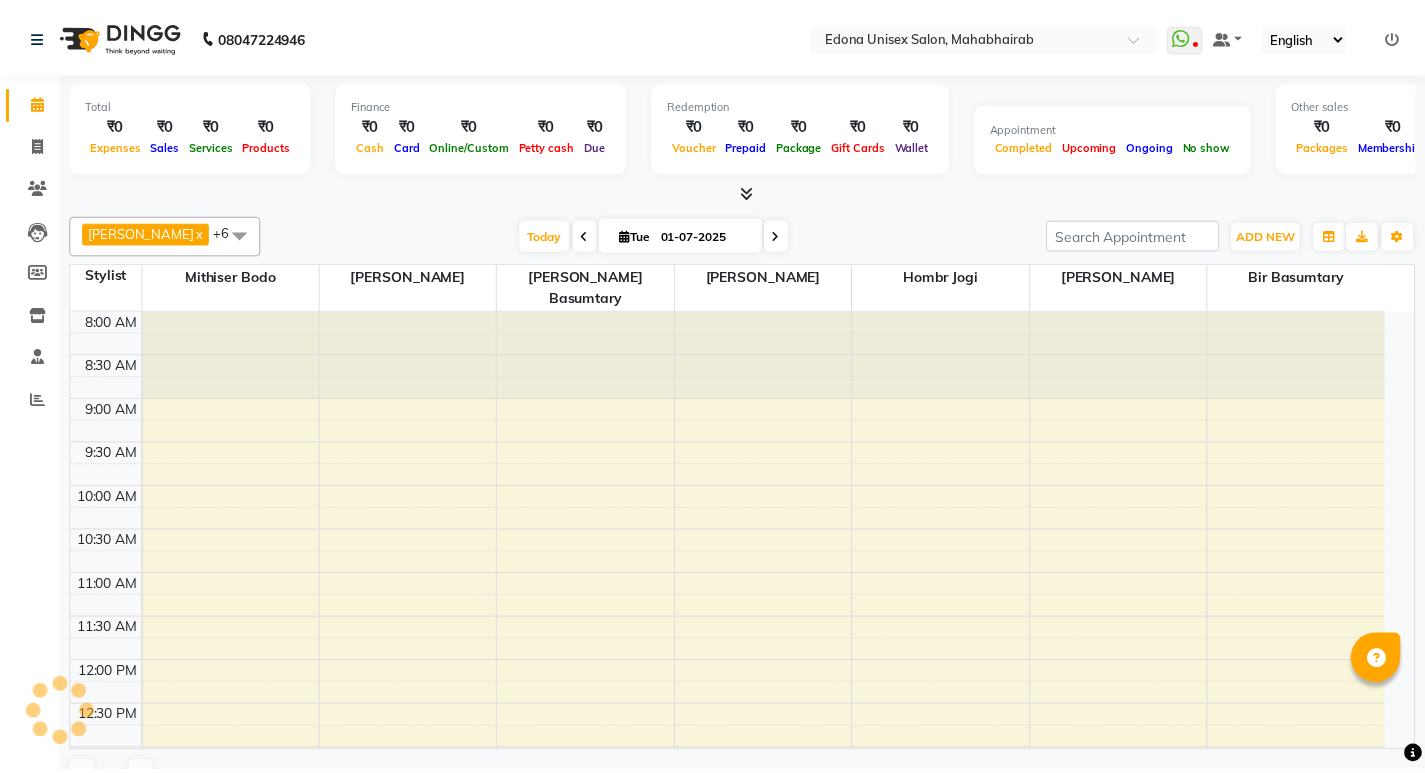 scroll, scrollTop: 166, scrollLeft: 0, axis: vertical 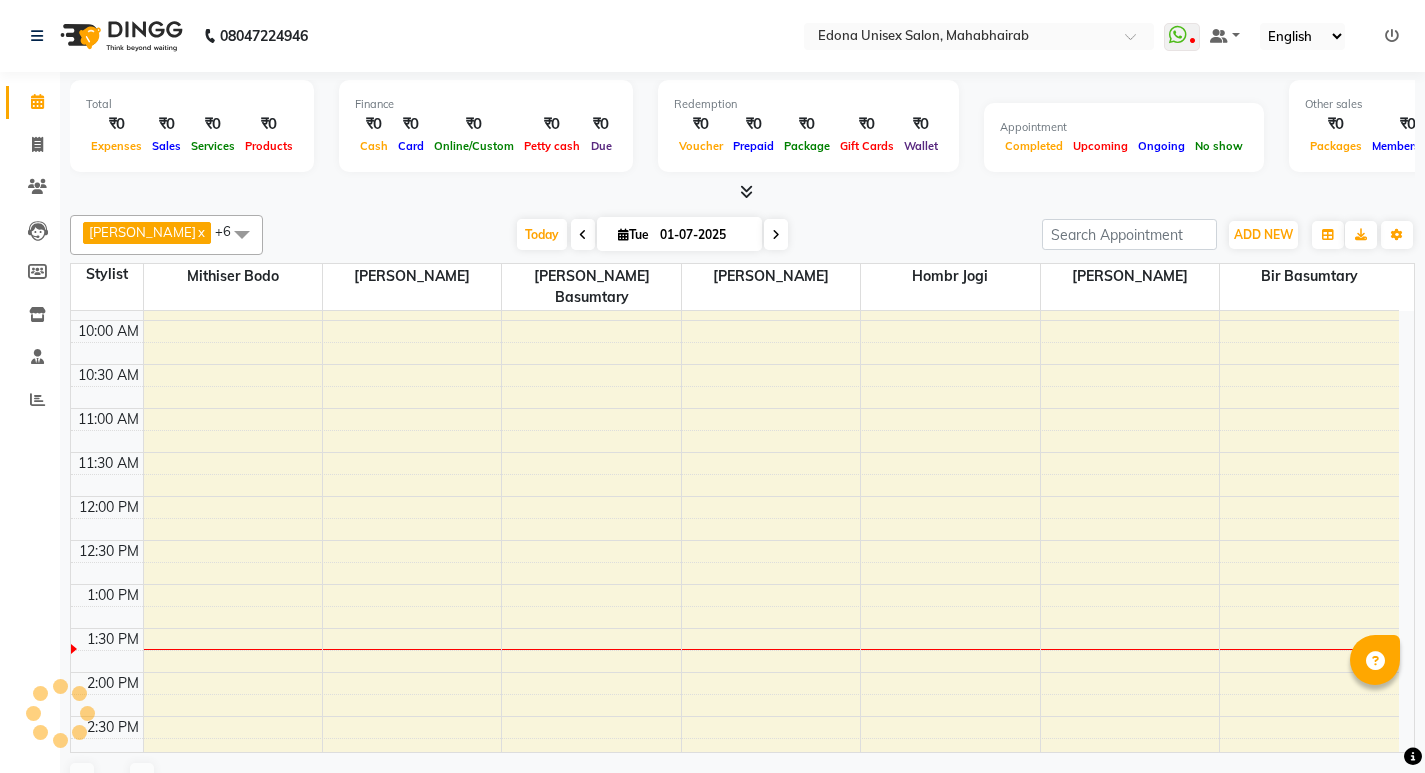drag, startPoint x: 1421, startPoint y: 401, endPoint x: 1433, endPoint y: 469, distance: 69.050705 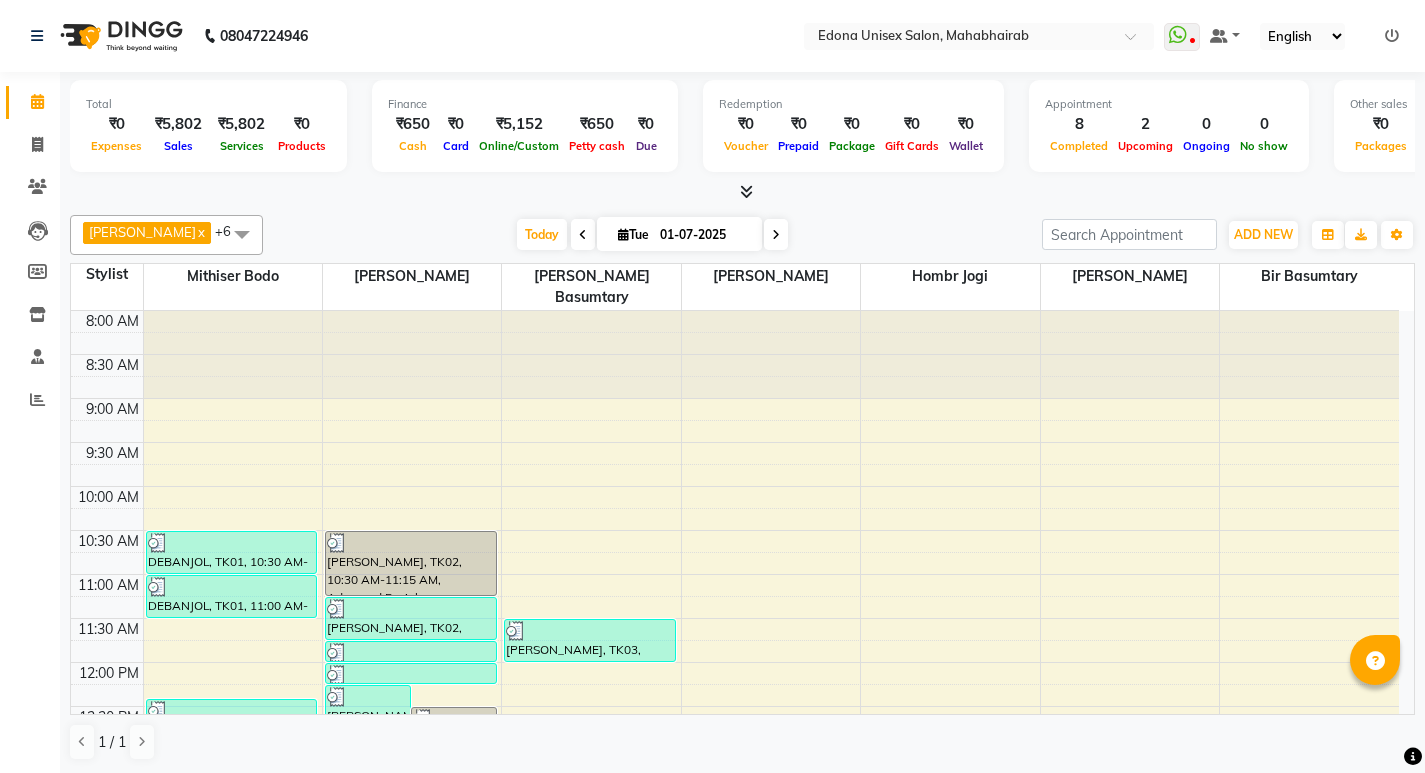 scroll, scrollTop: 719, scrollLeft: 0, axis: vertical 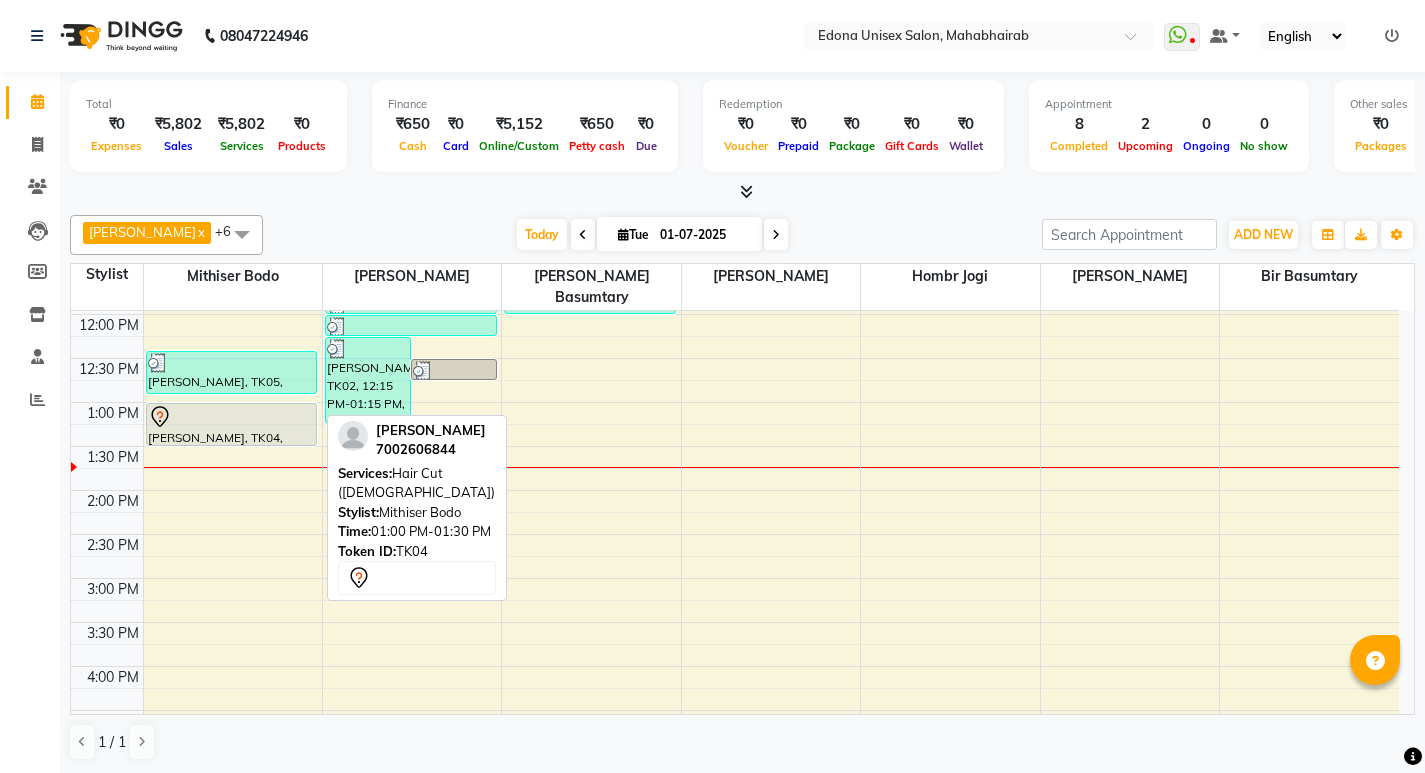 click at bounding box center (232, 417) 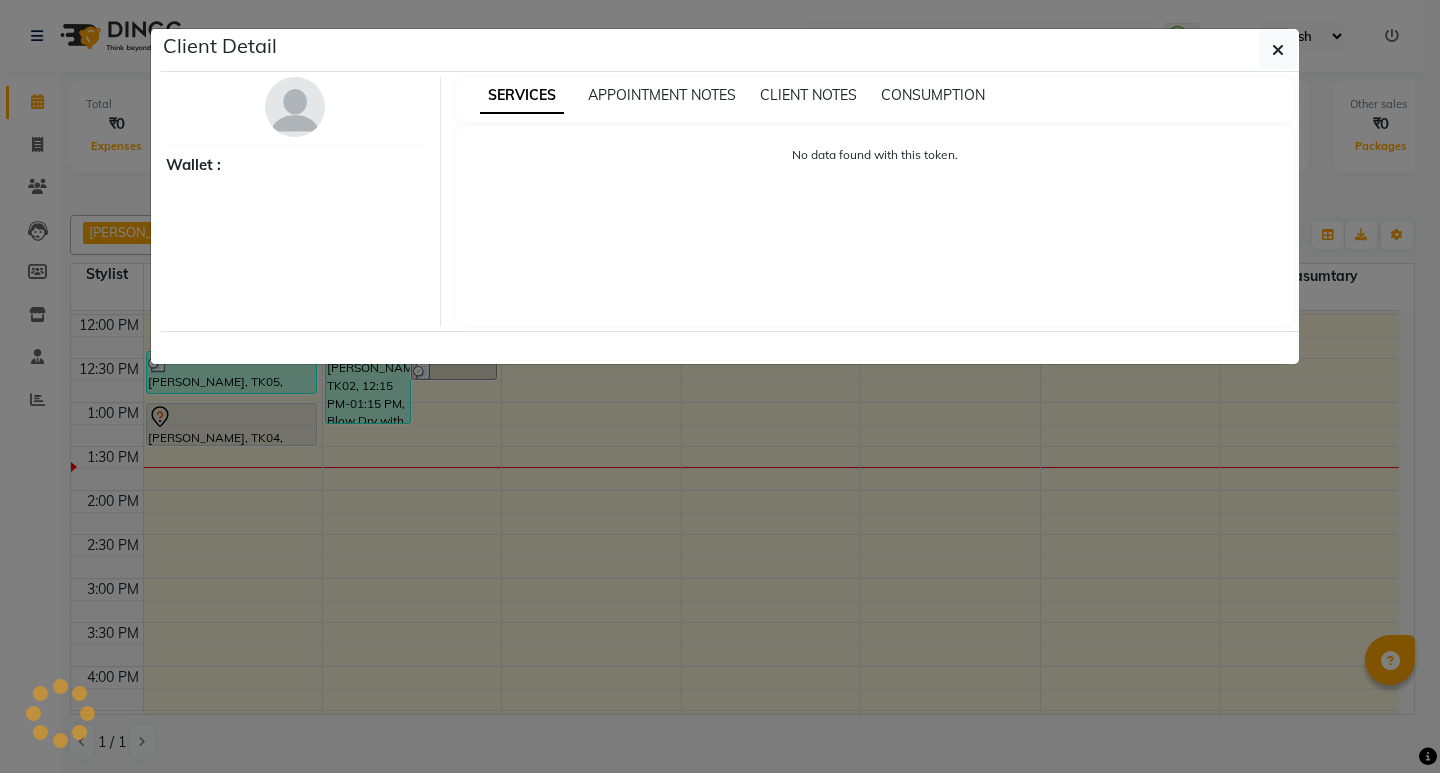 select on "7" 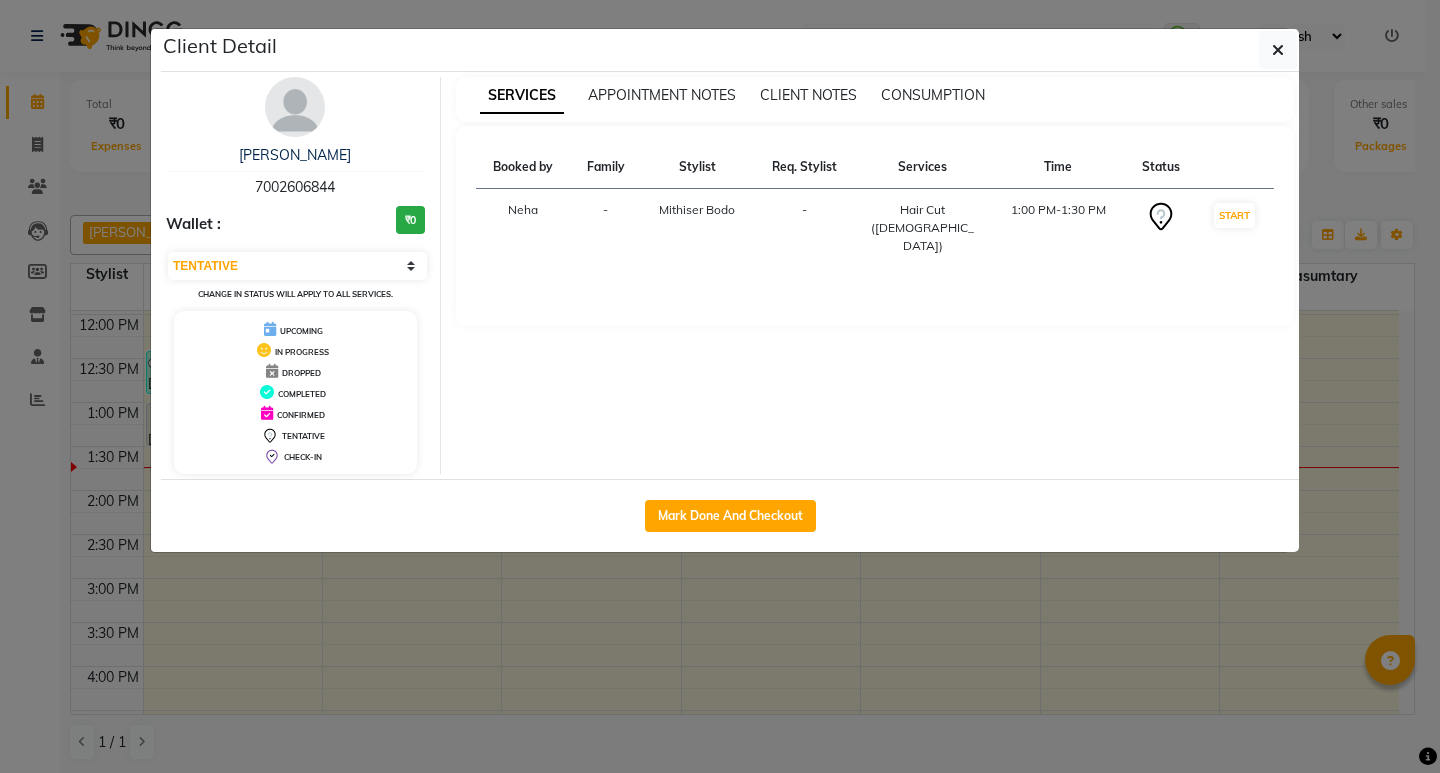 drag, startPoint x: 719, startPoint y: 491, endPoint x: 720, endPoint y: 505, distance: 14.035668 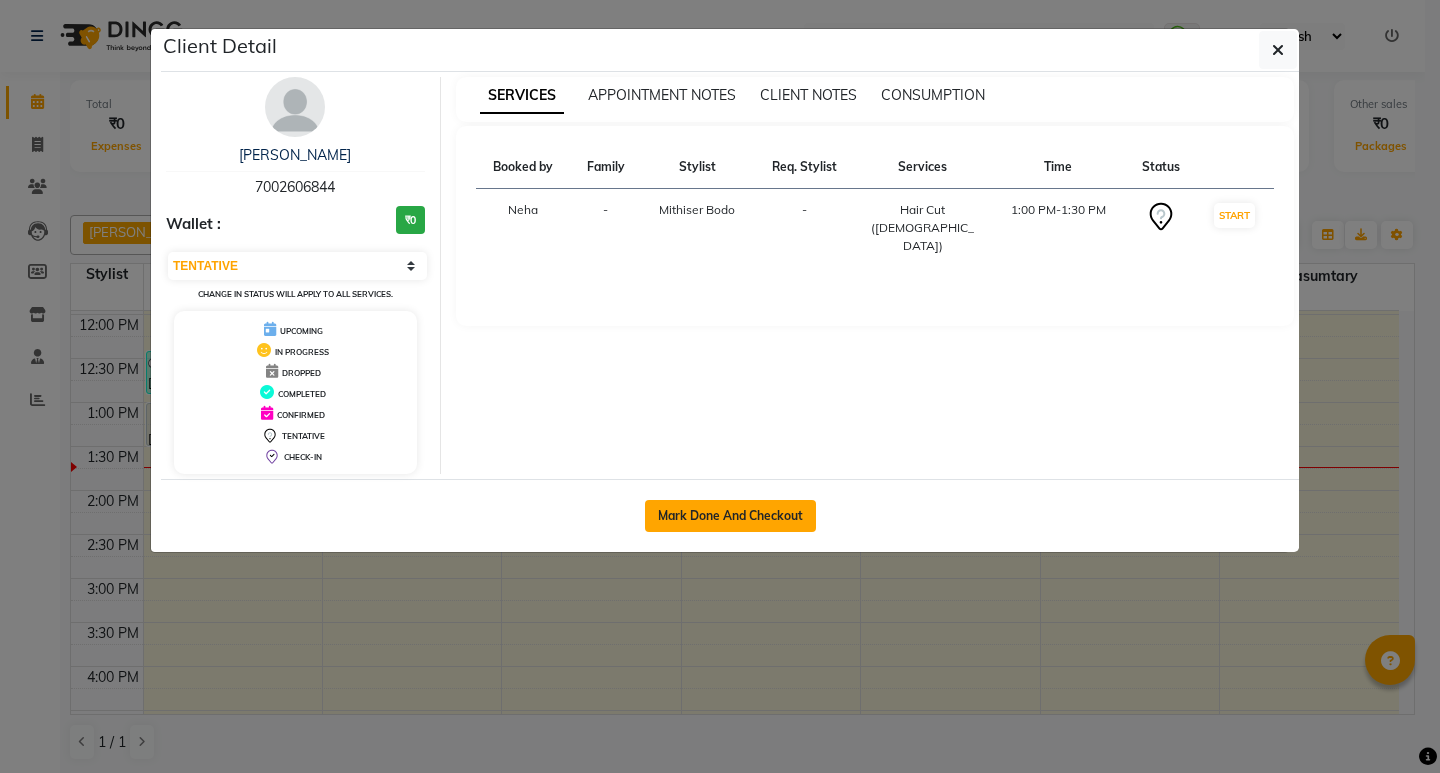 click on "Mark Done And Checkout" 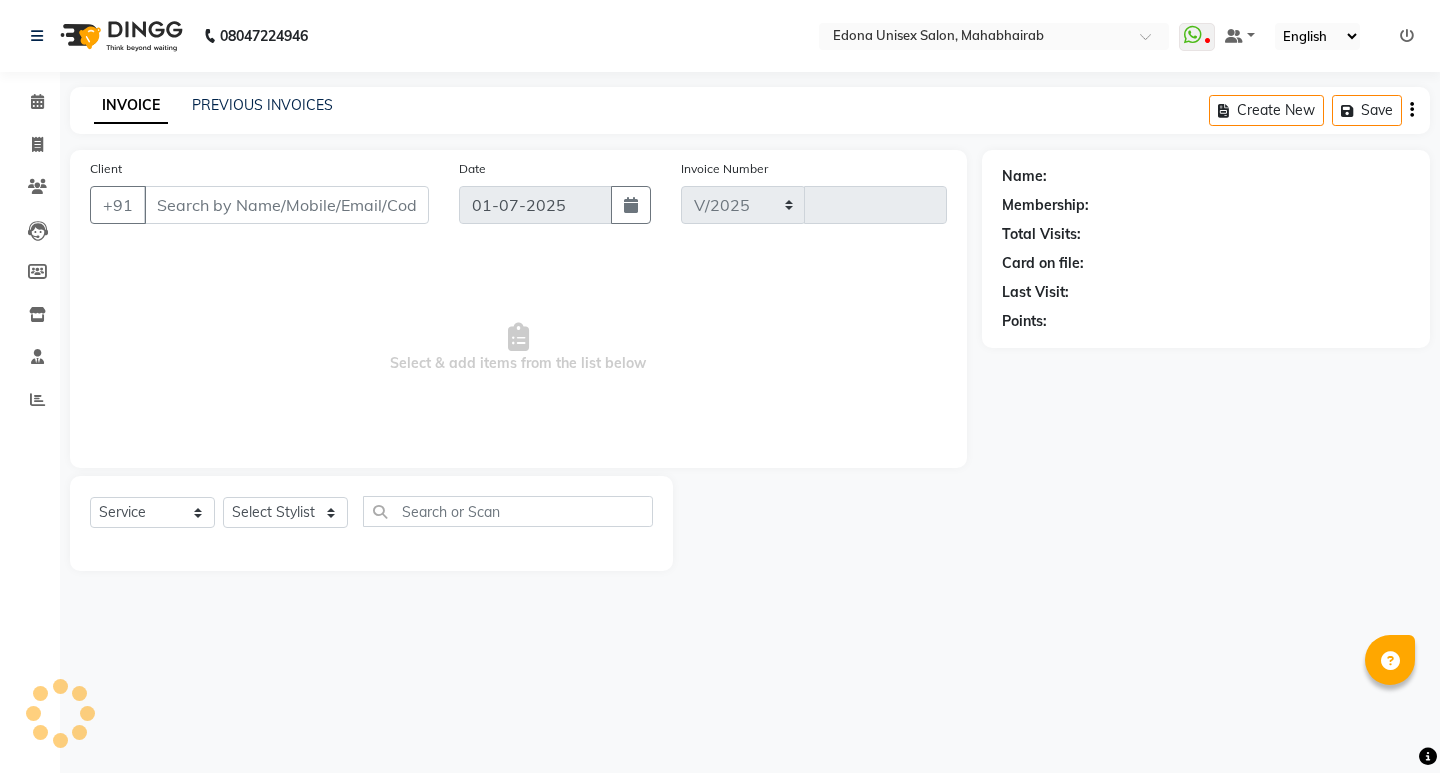 select on "5393" 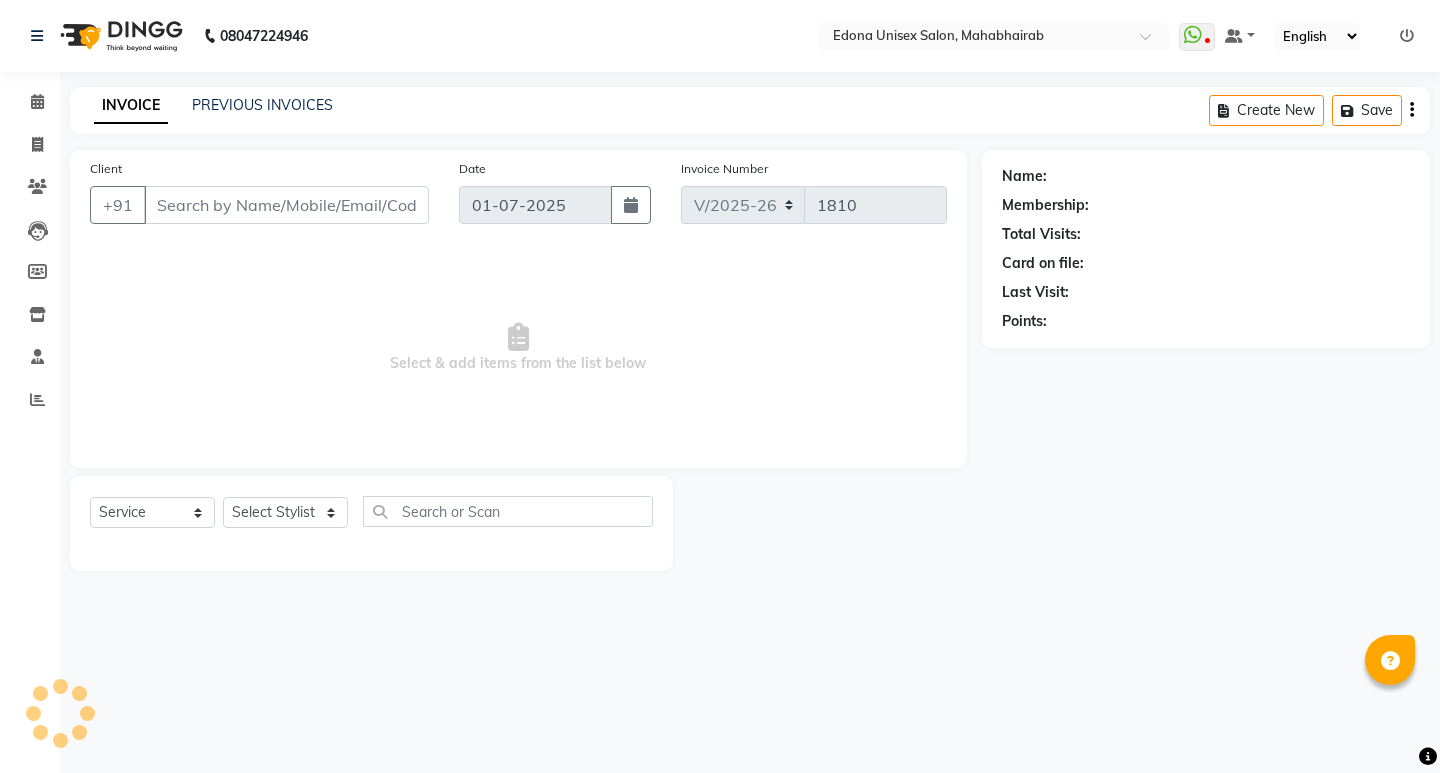 type on "7002606844" 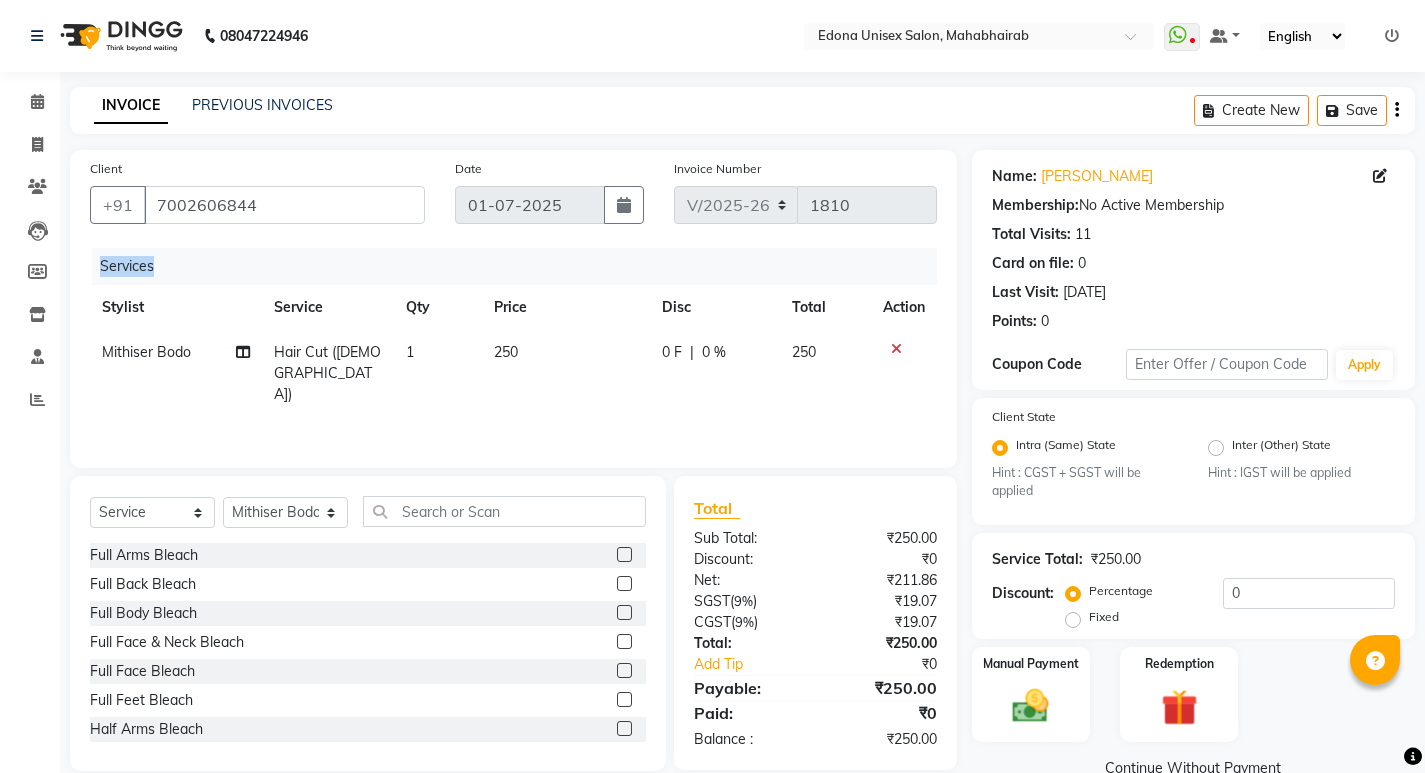 drag, startPoint x: 386, startPoint y: 256, endPoint x: 345, endPoint y: 415, distance: 164.2011 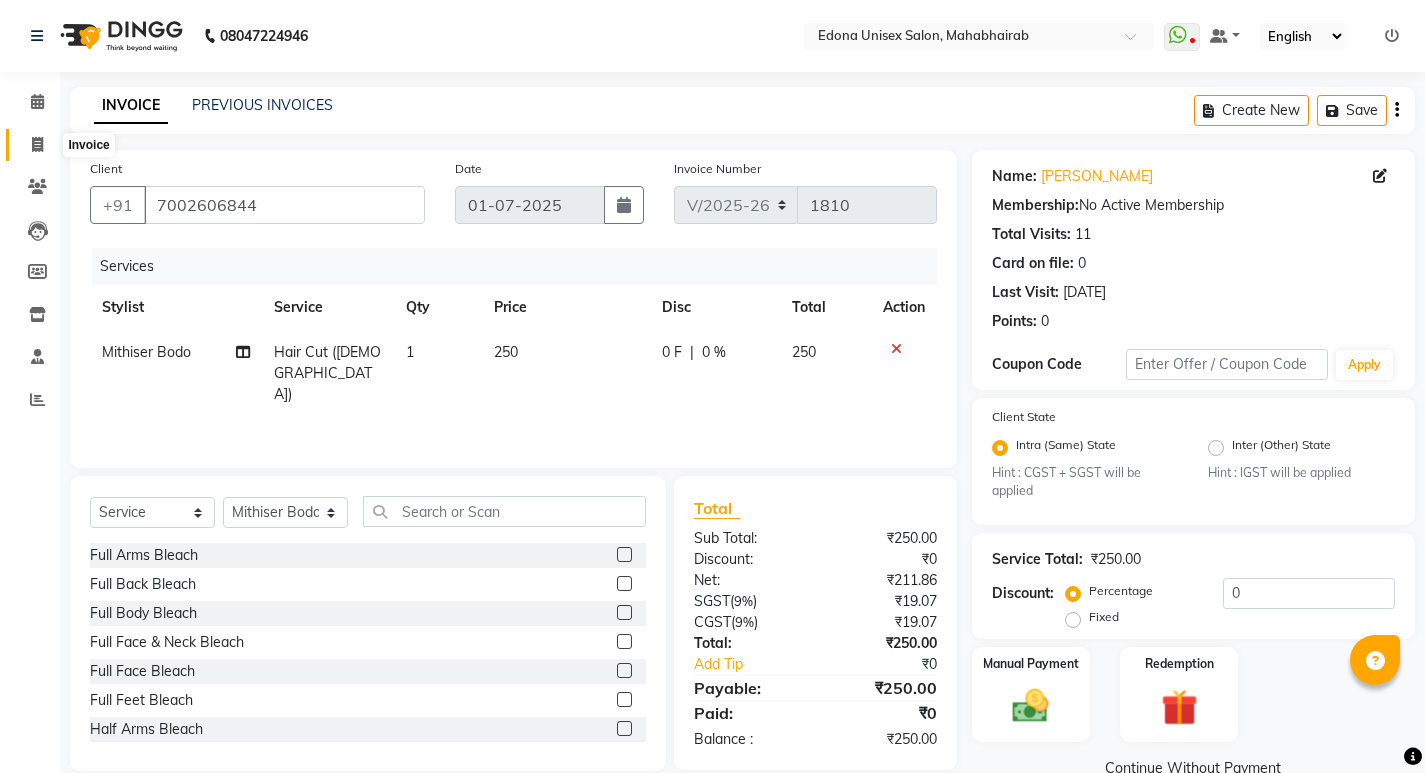 click 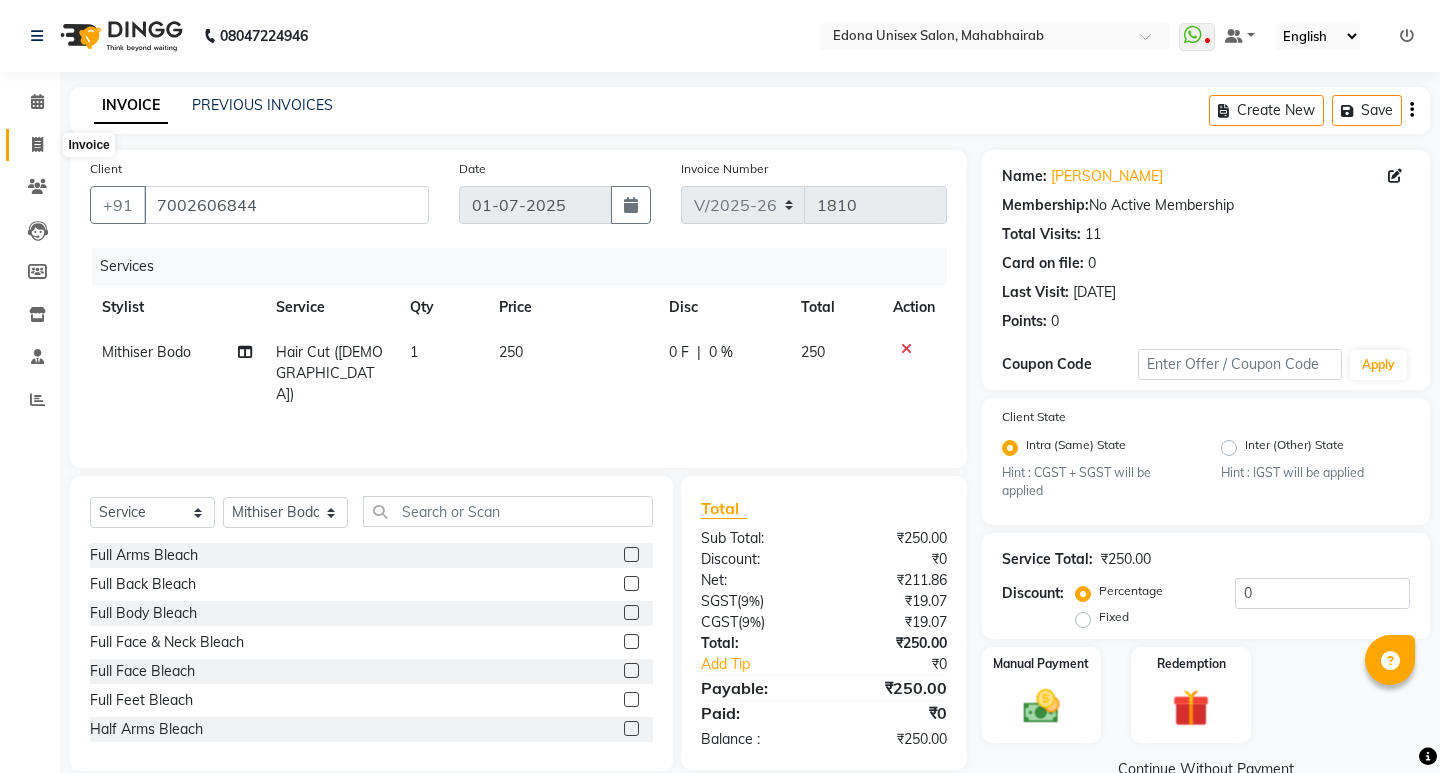 select on "service" 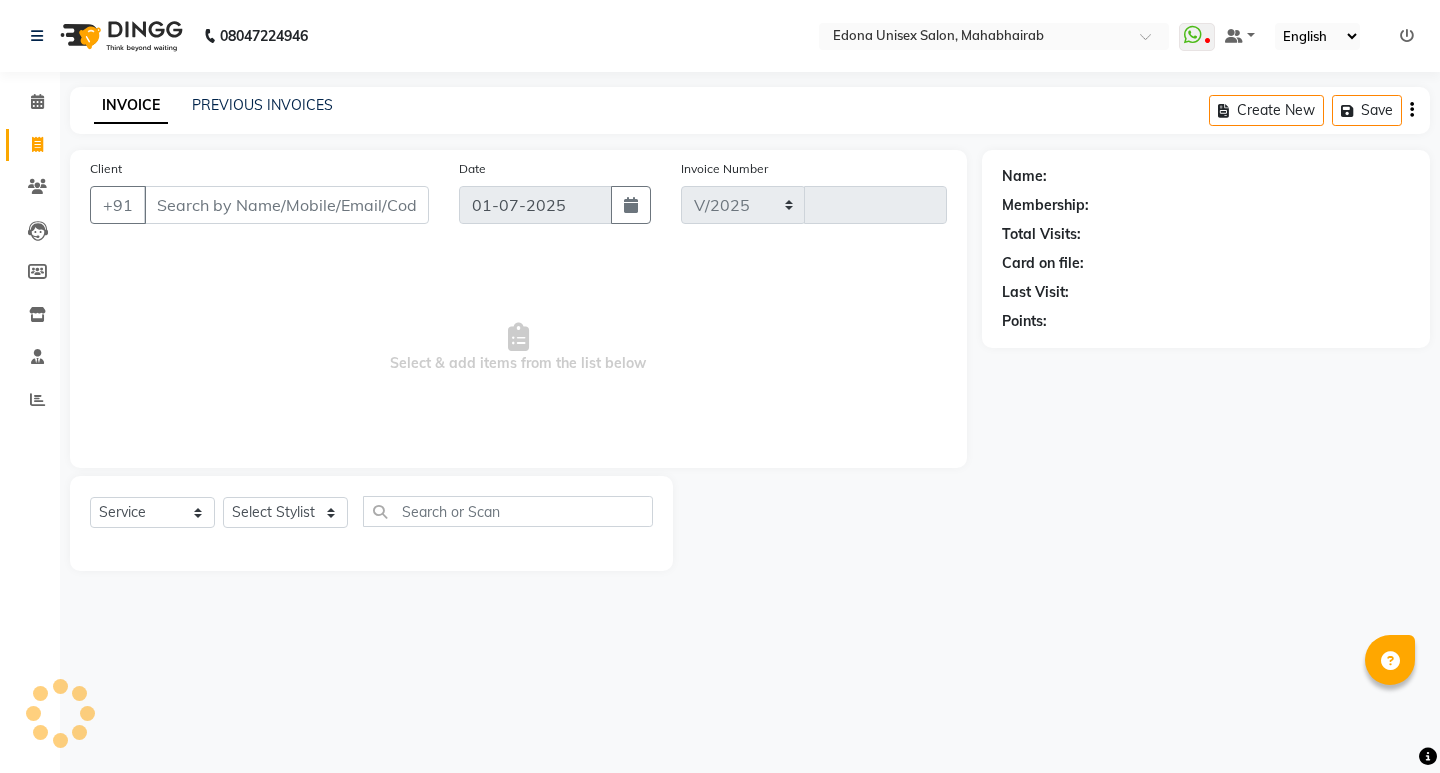select on "5393" 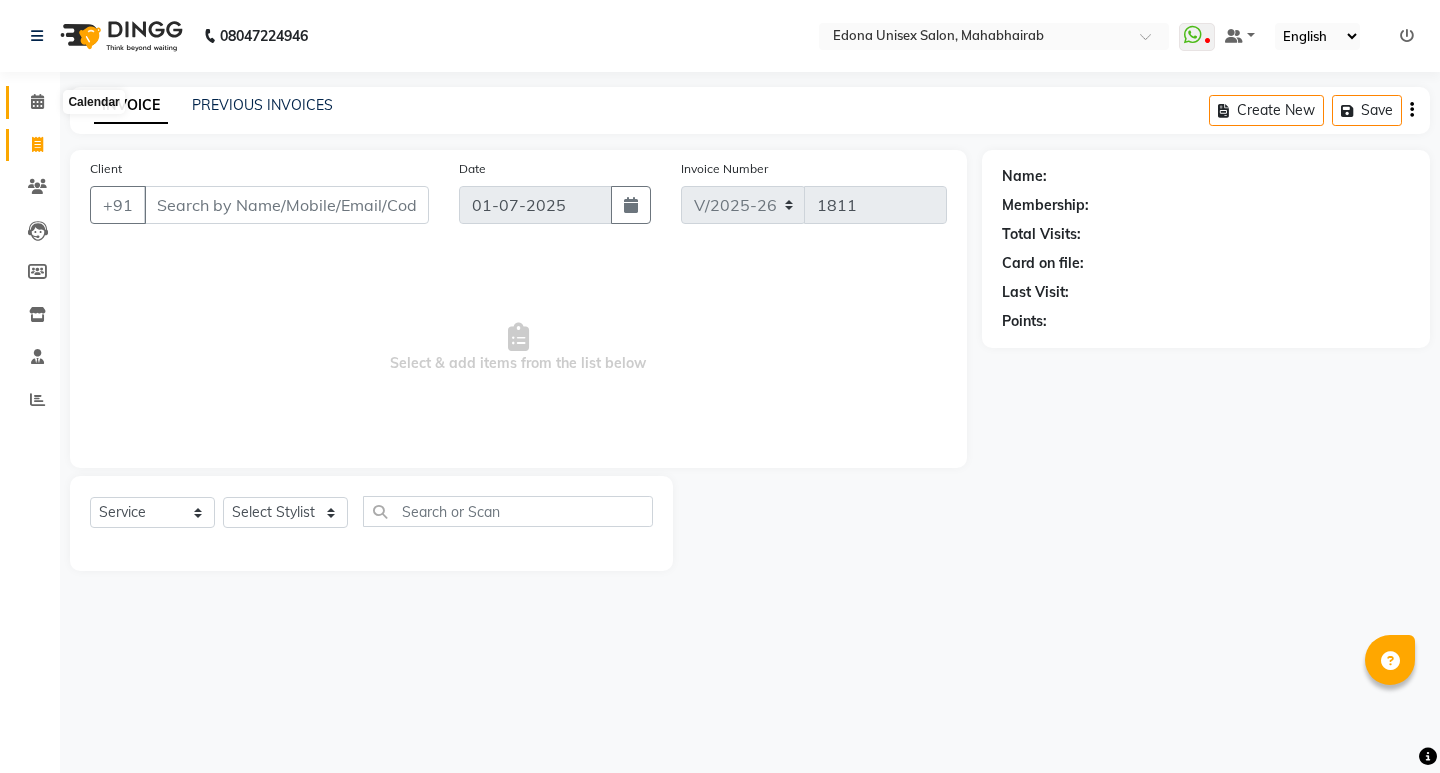 click 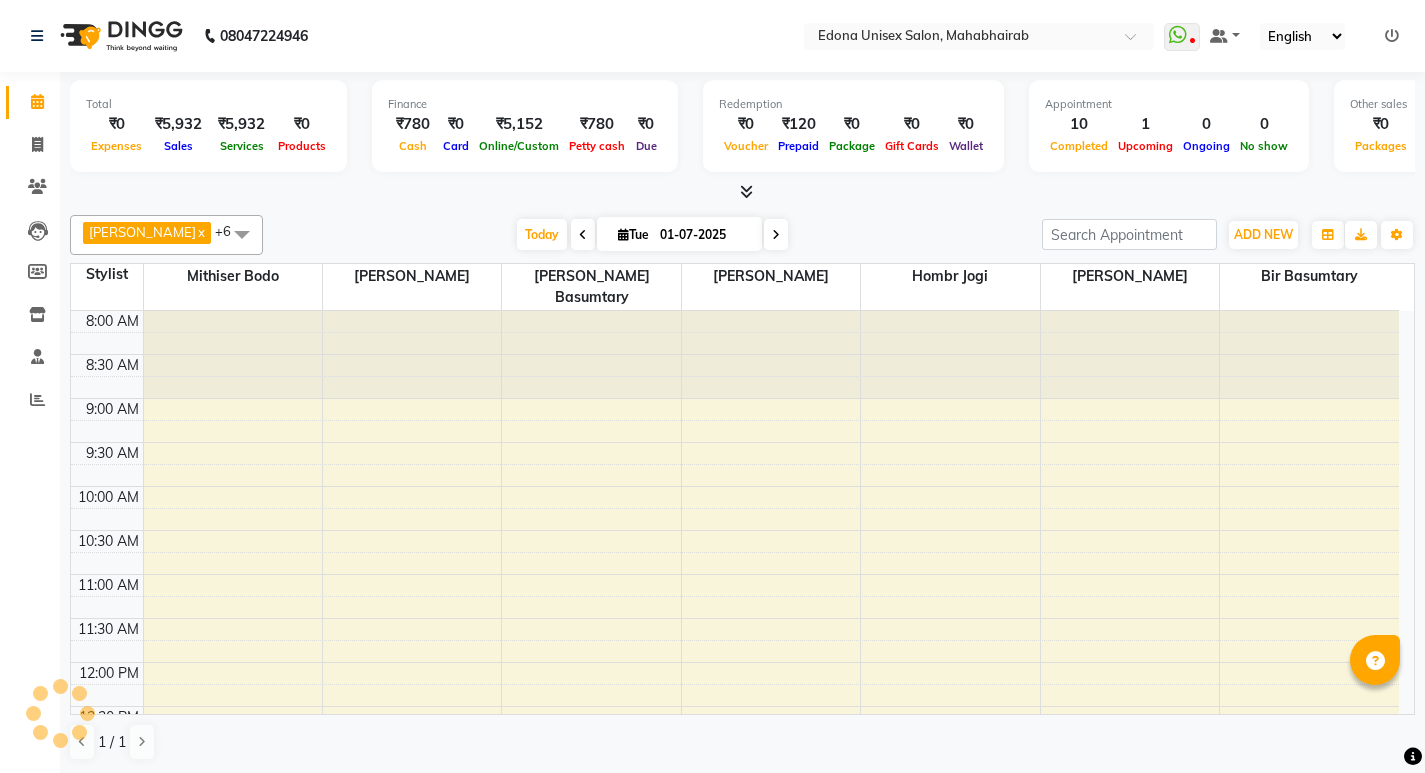 scroll, scrollTop: 0, scrollLeft: 0, axis: both 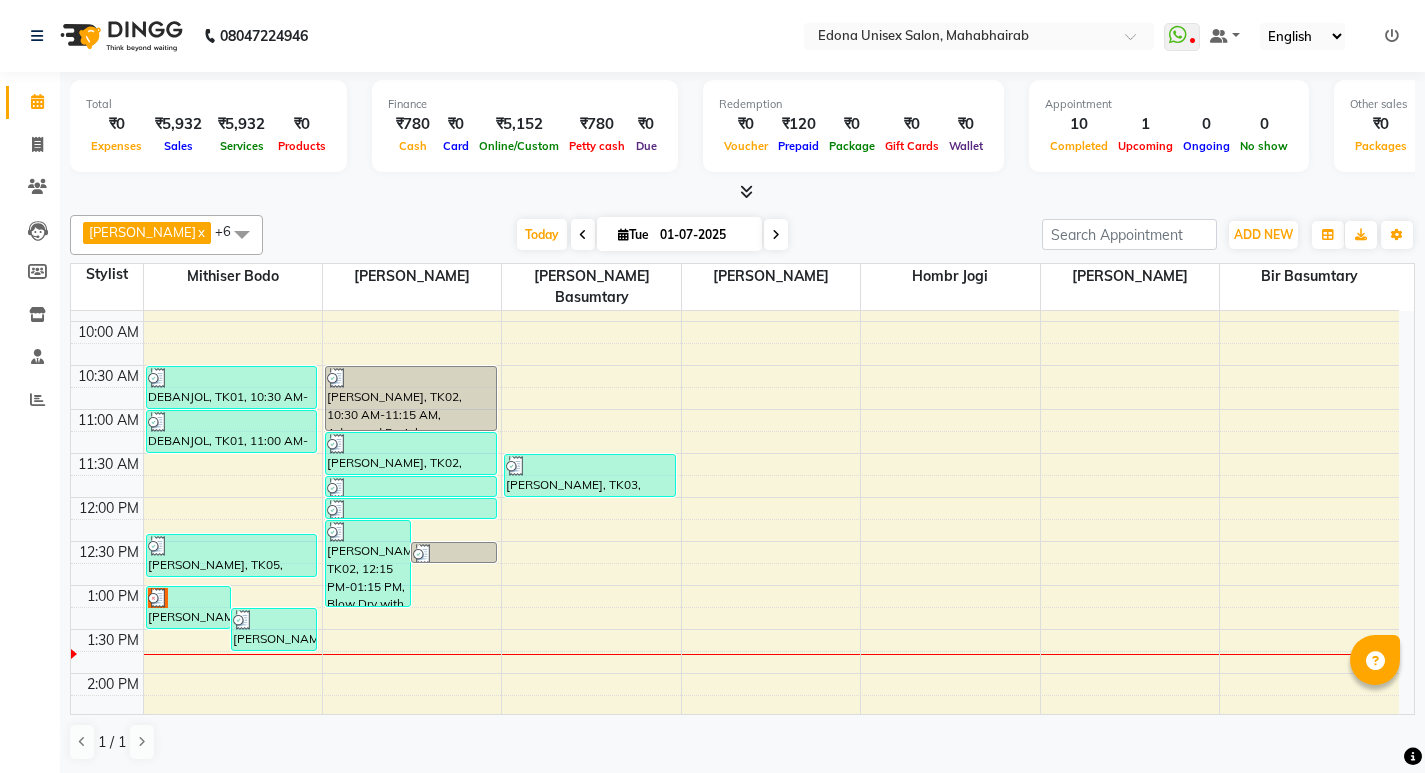 drag, startPoint x: 179, startPoint y: 576, endPoint x: 667, endPoint y: 587, distance: 488.12396 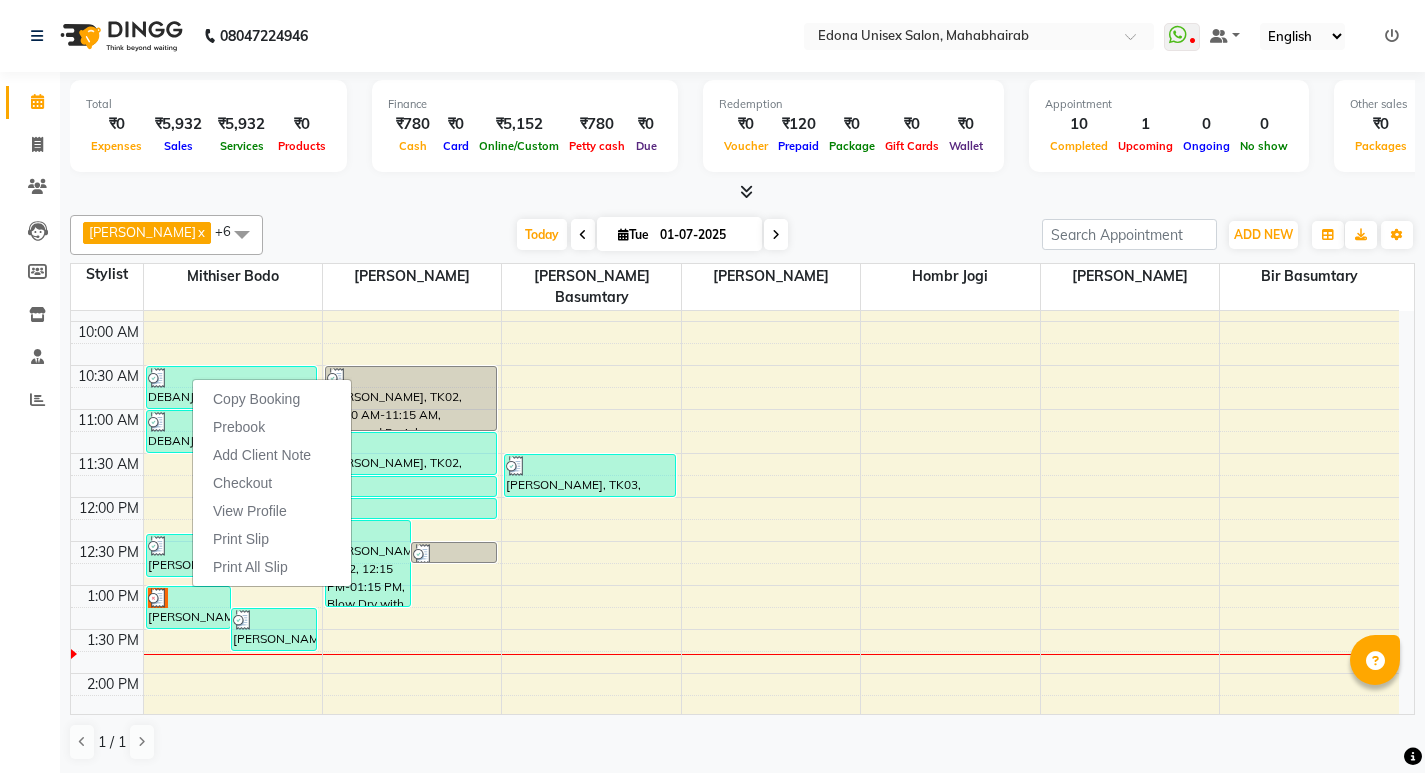 click on "Calendar  Invoice  Clients  Leads   Members  Inventory  Staff  Reports Completed InProgress Upcoming Dropped Tentative Check-In Confirm Bookings Segments Page Builder" 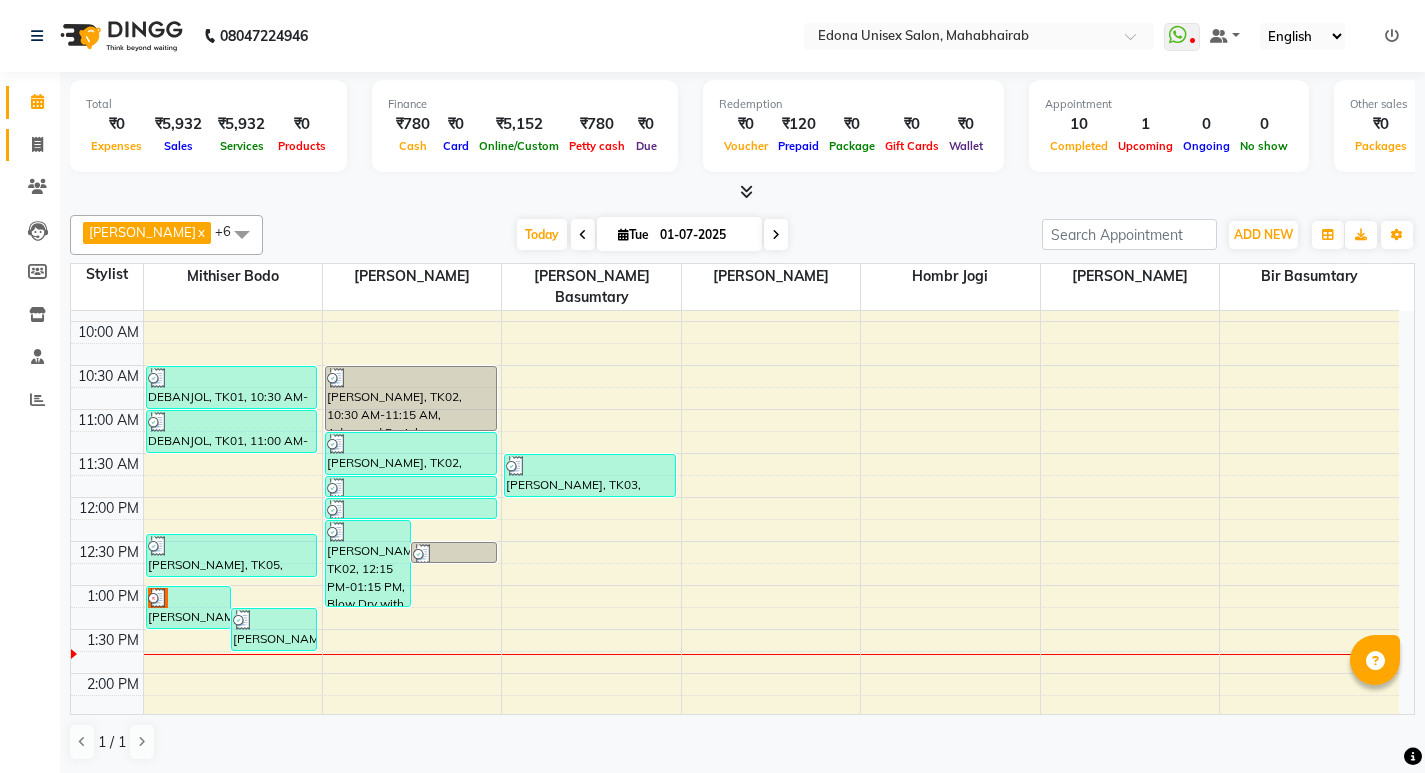 click on "Invoice" 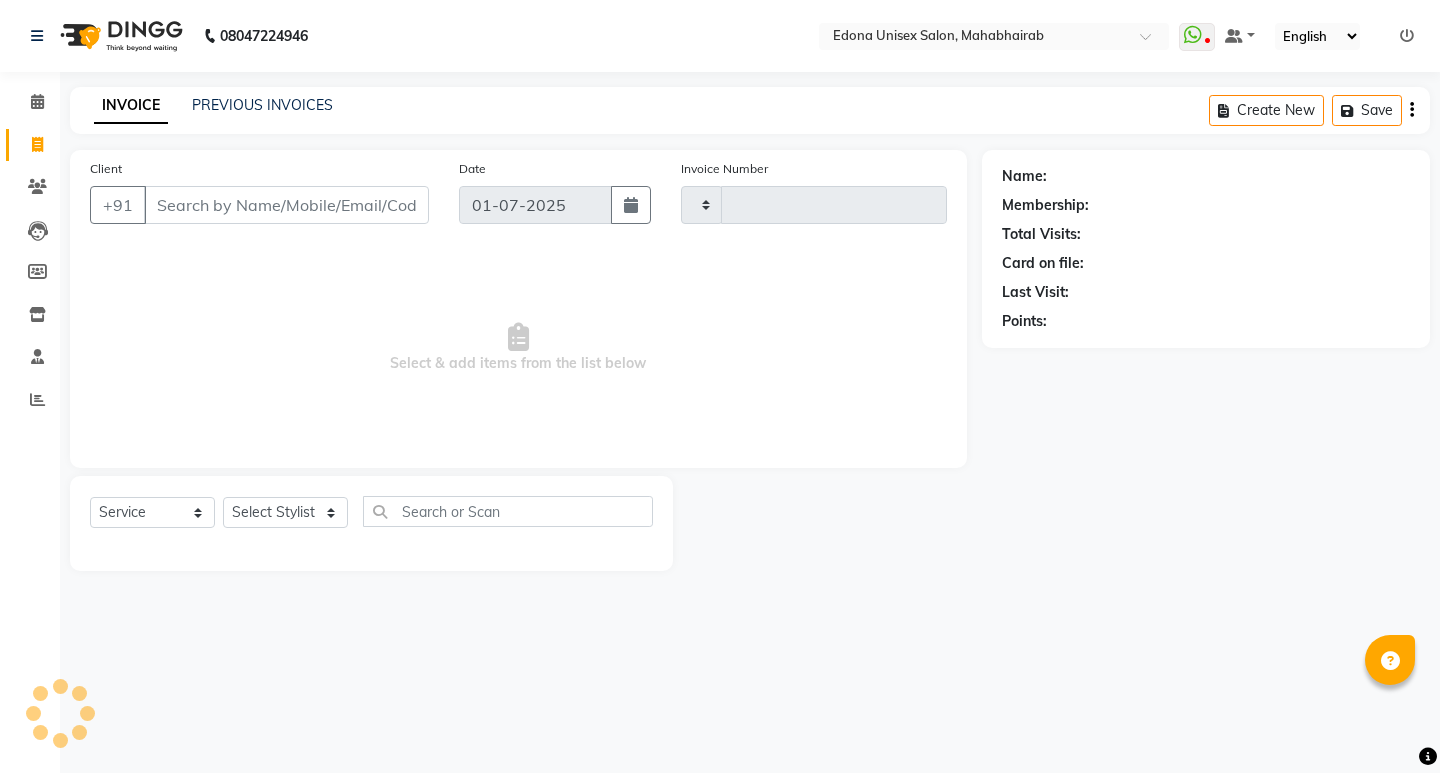 type on "1811" 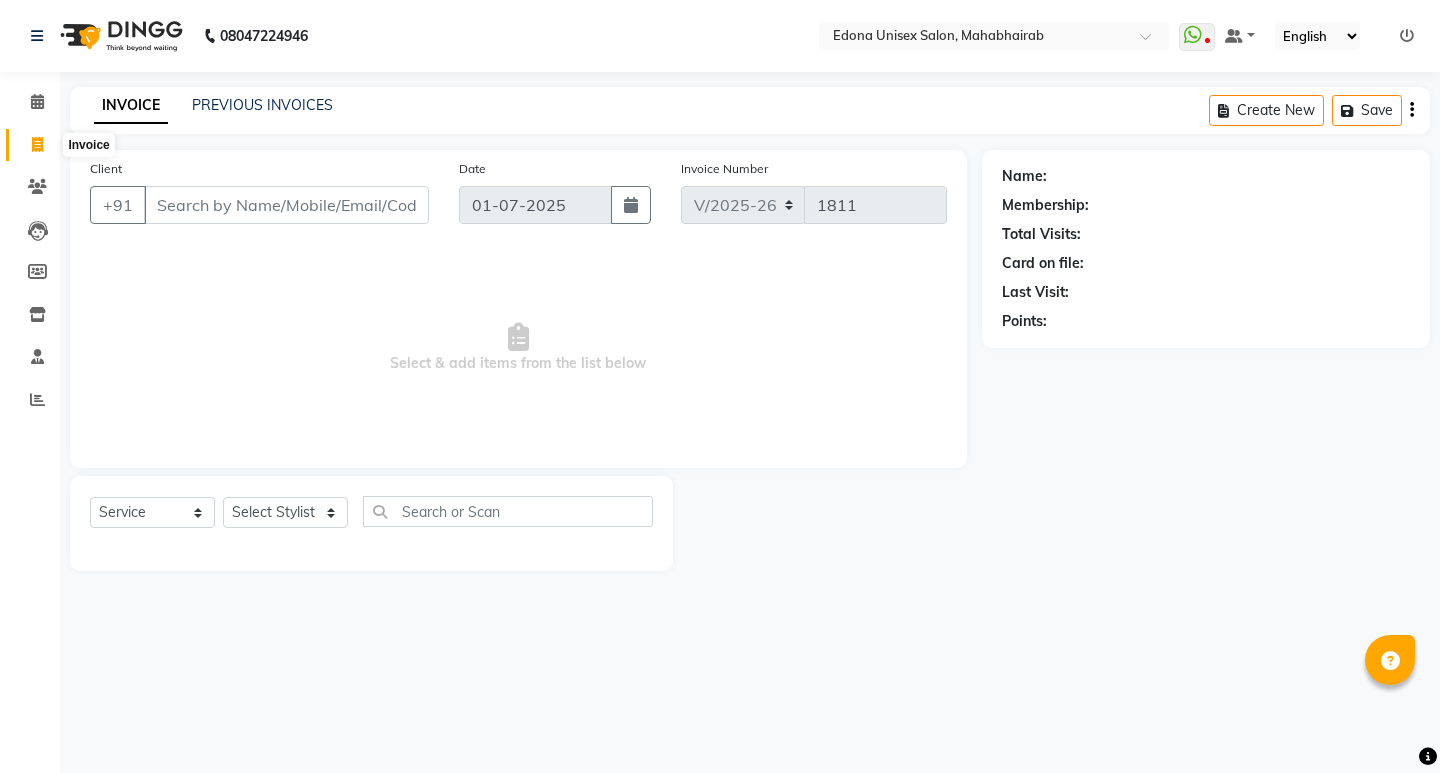 click 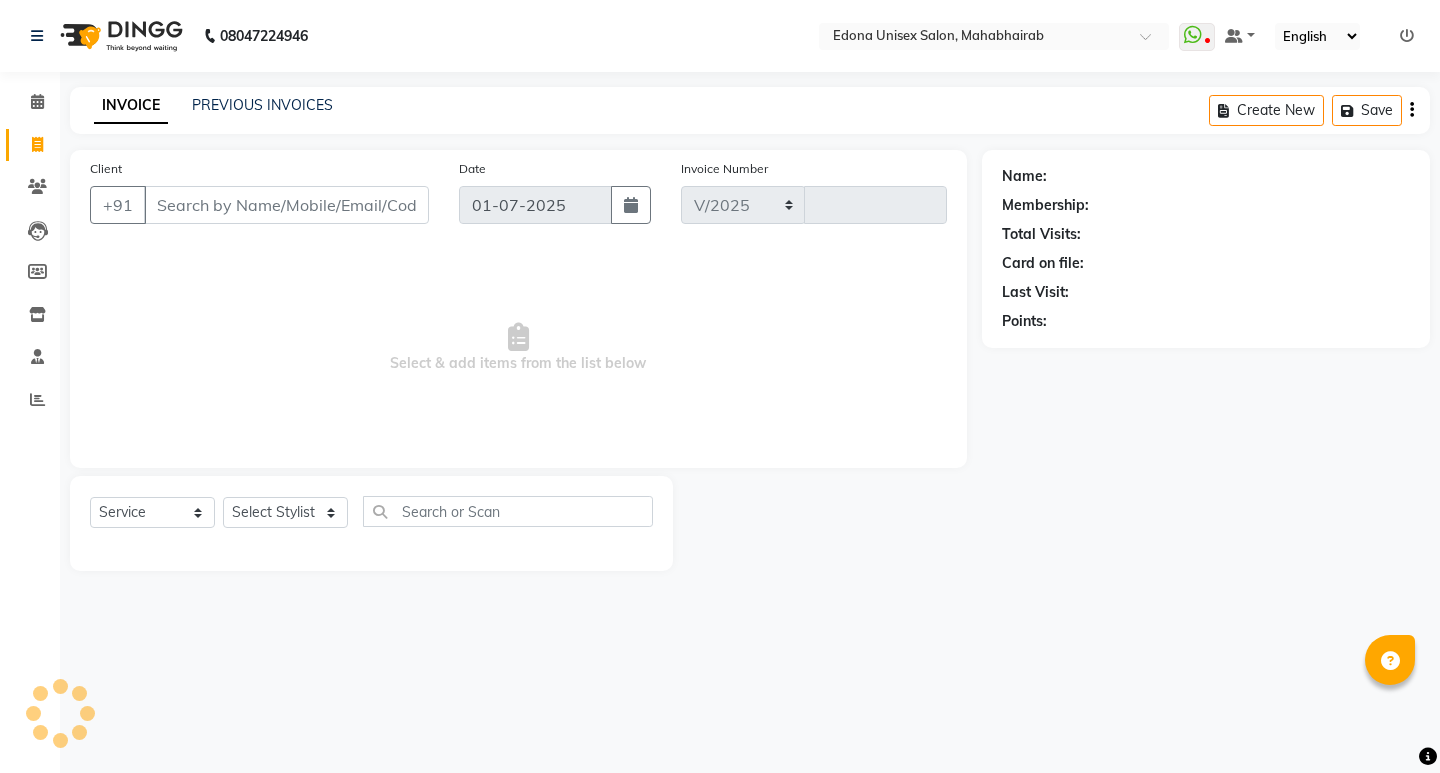 select on "5393" 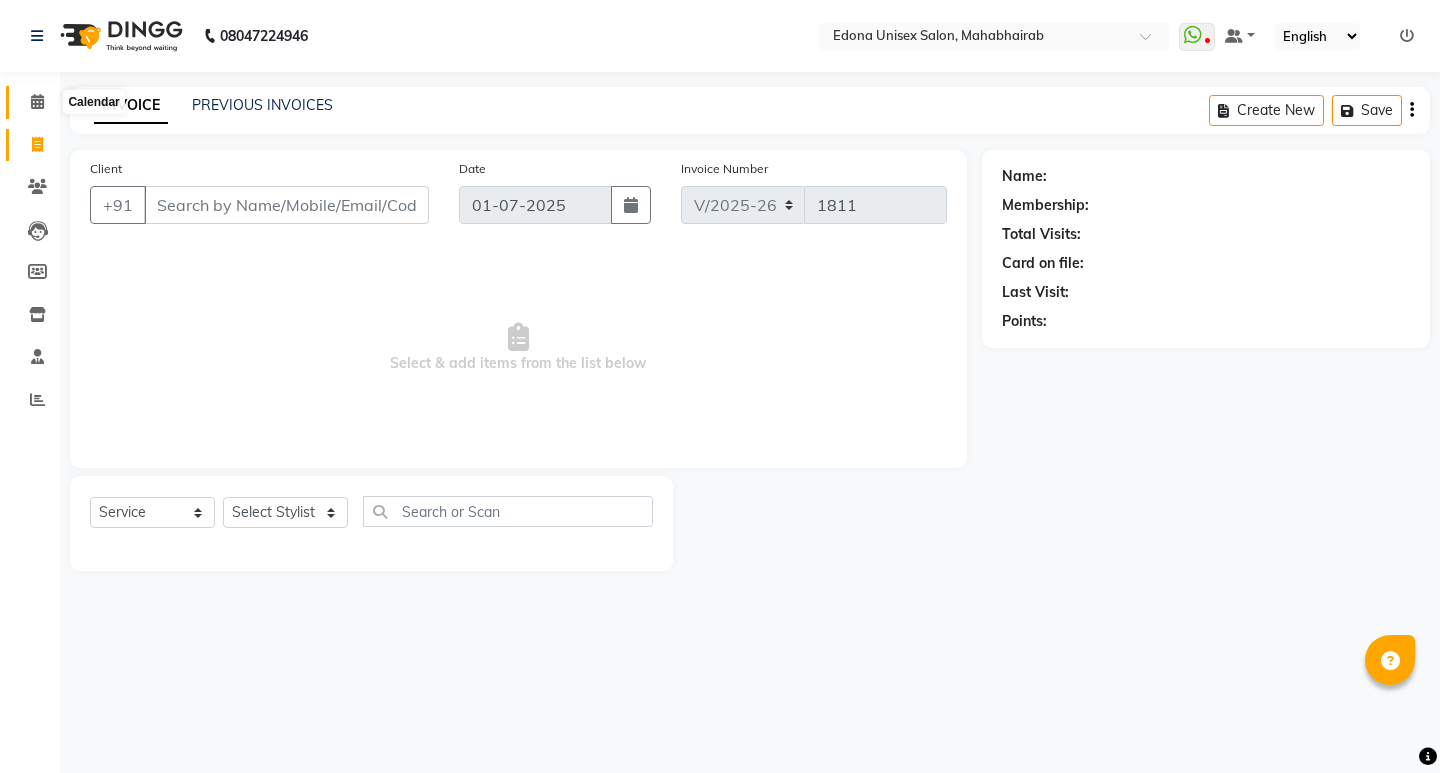 click 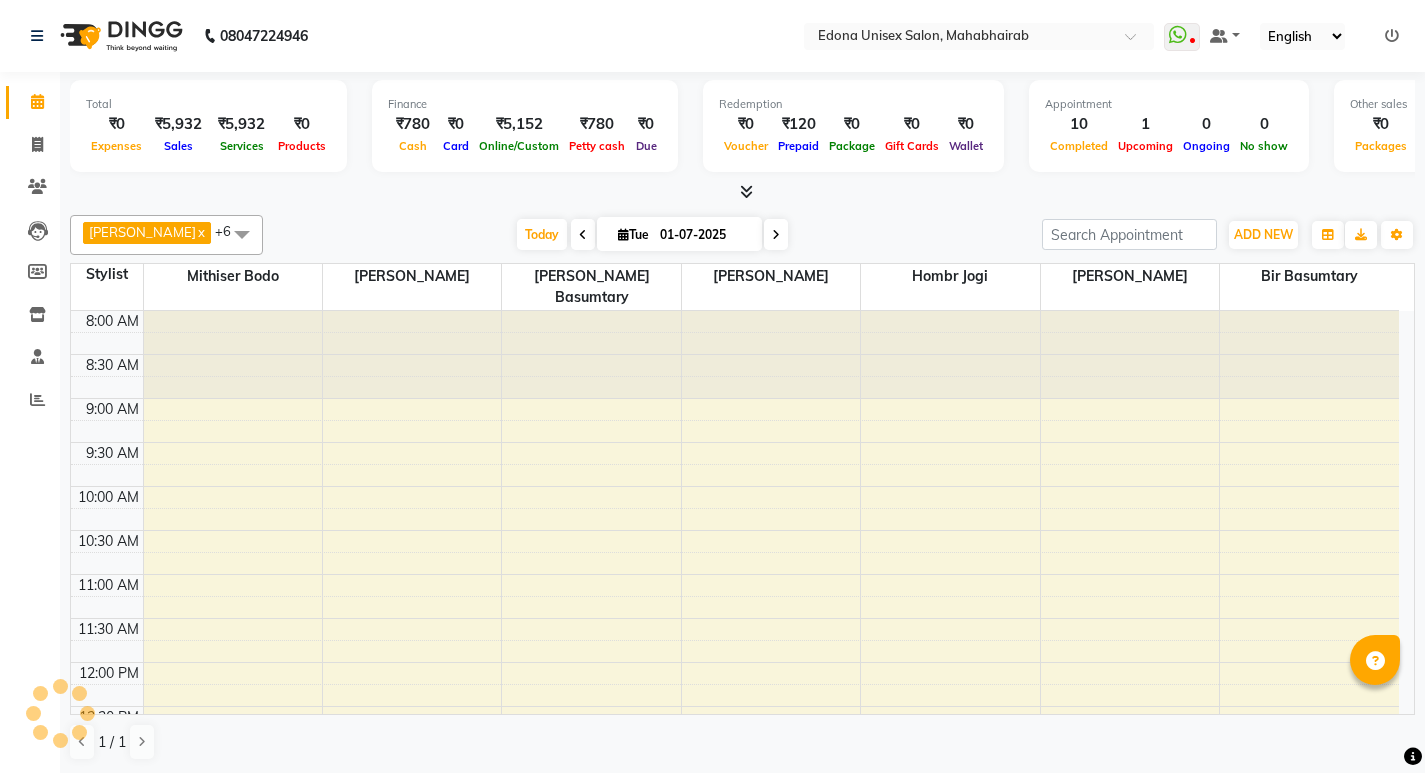 scroll, scrollTop: 441, scrollLeft: 0, axis: vertical 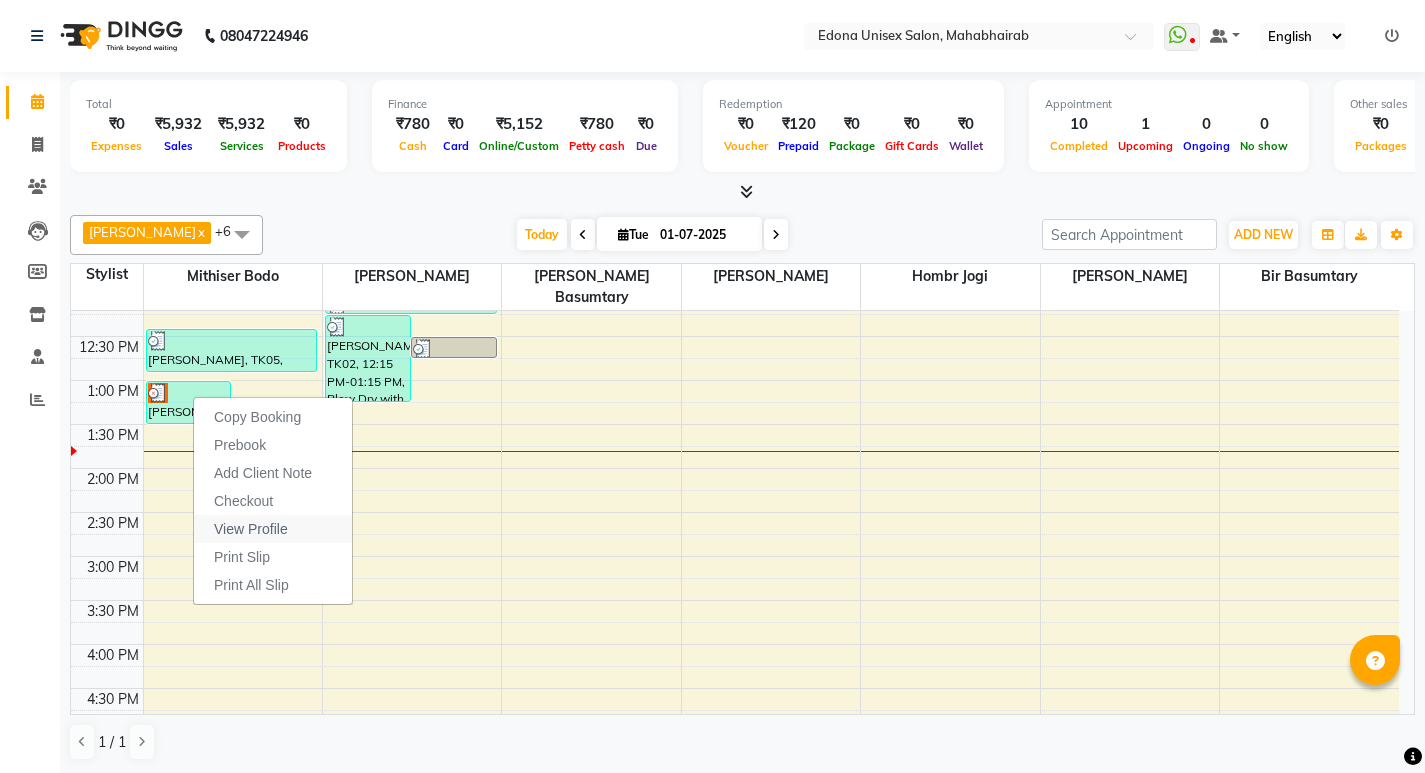 click on "View Profile" at bounding box center (251, 529) 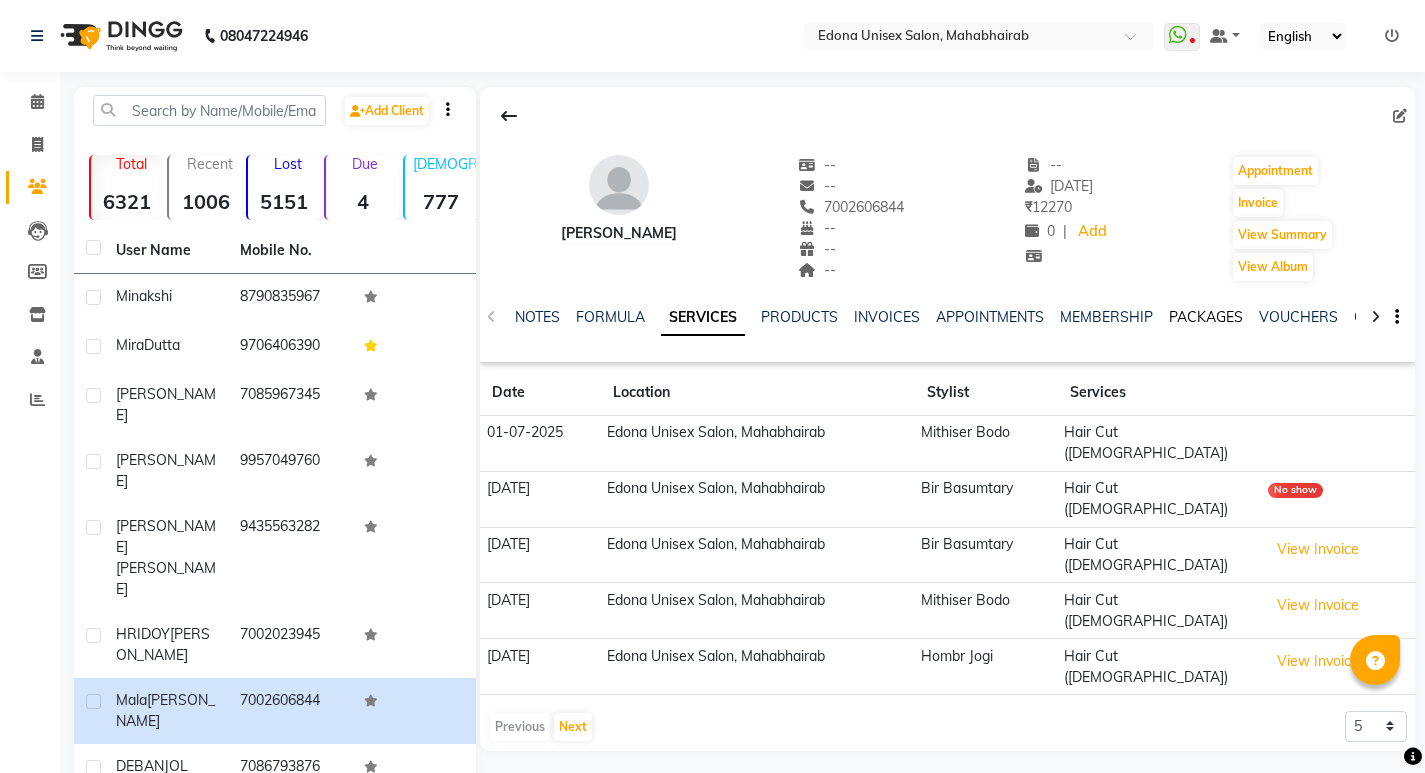 click on "PACKAGES" 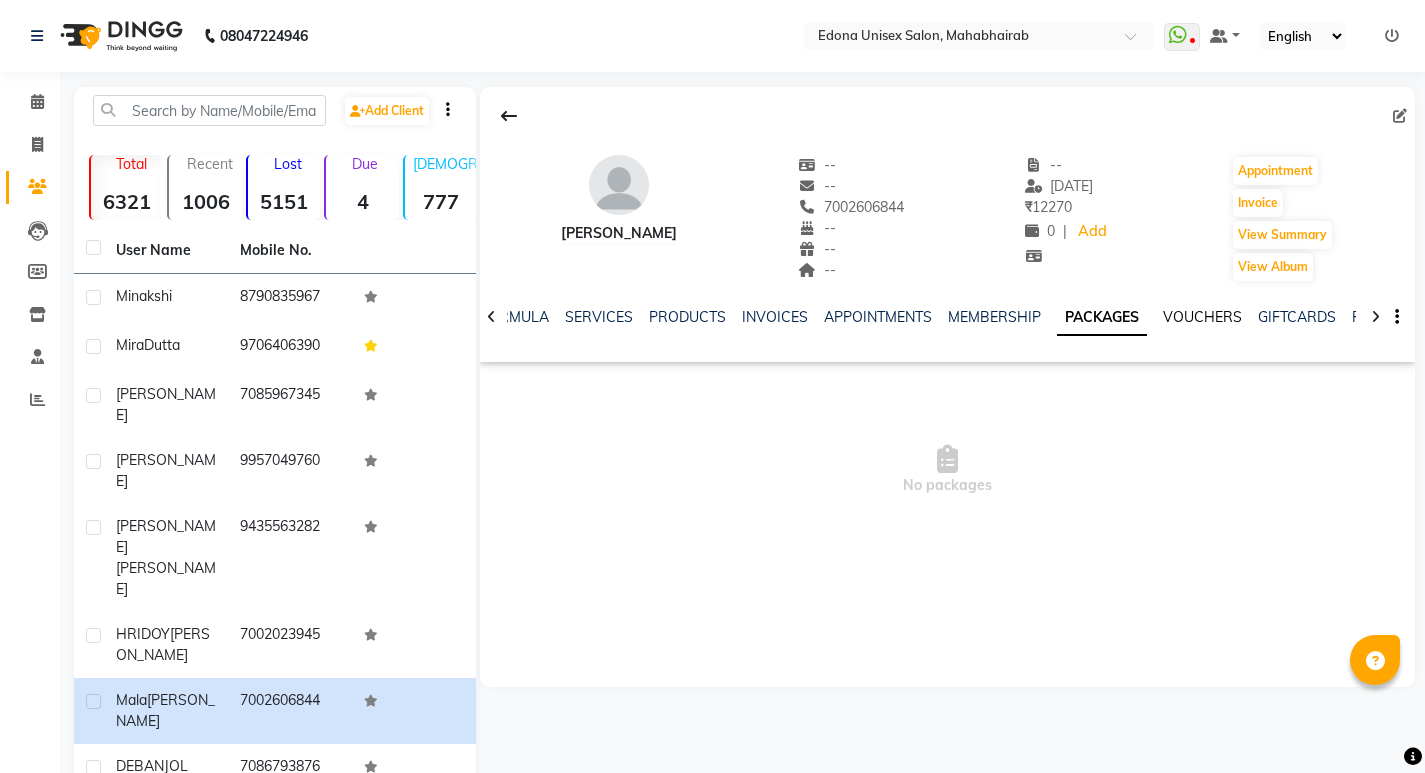 drag, startPoint x: 1174, startPoint y: 303, endPoint x: 1171, endPoint y: 313, distance: 10.440307 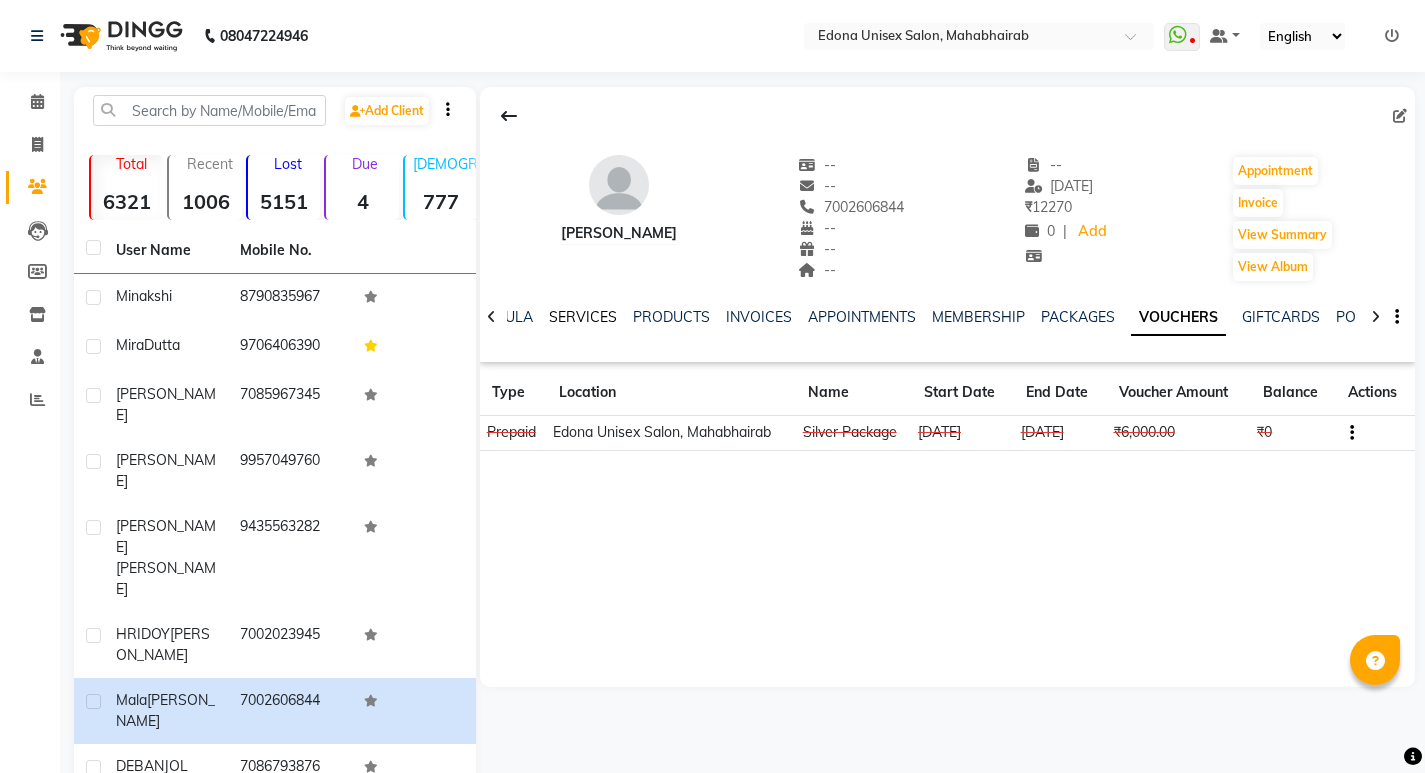 click on "SERVICES" 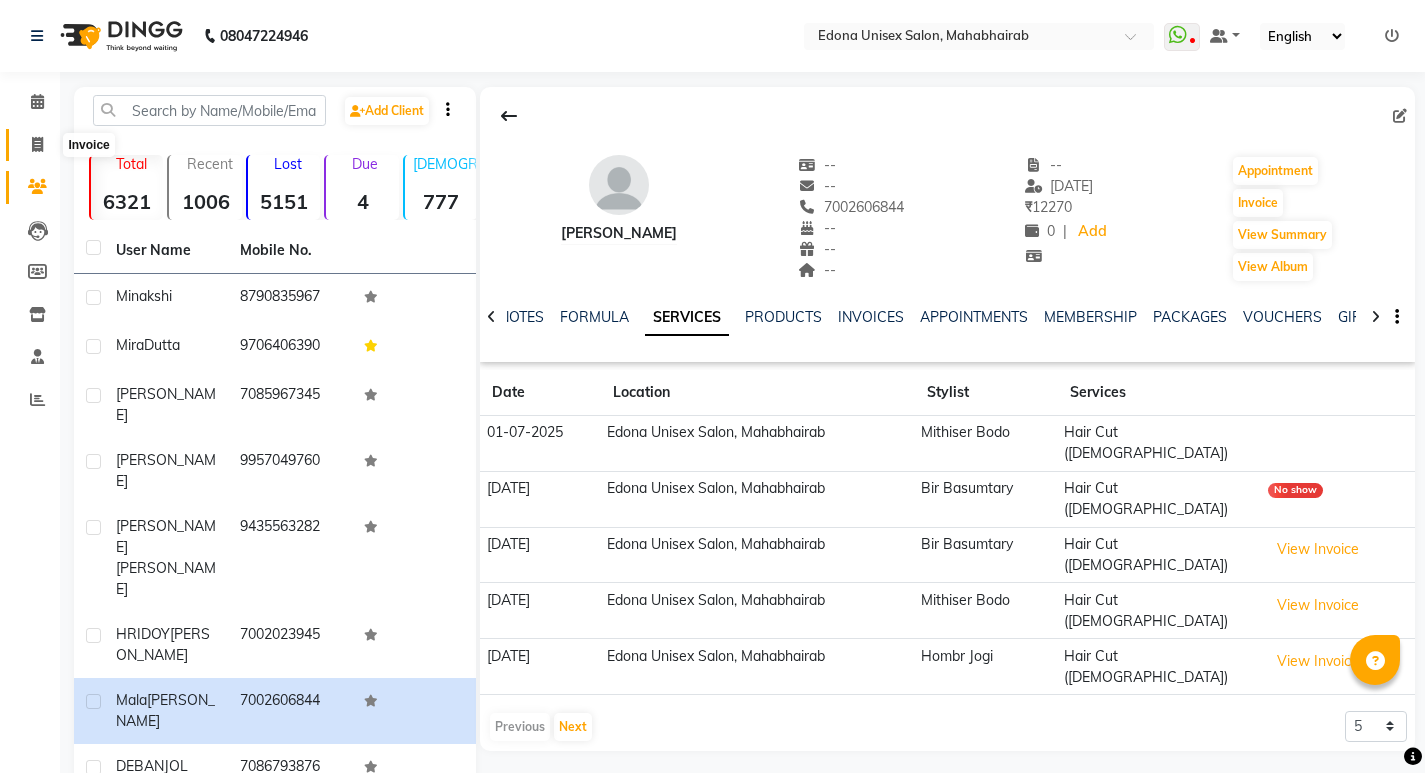 click 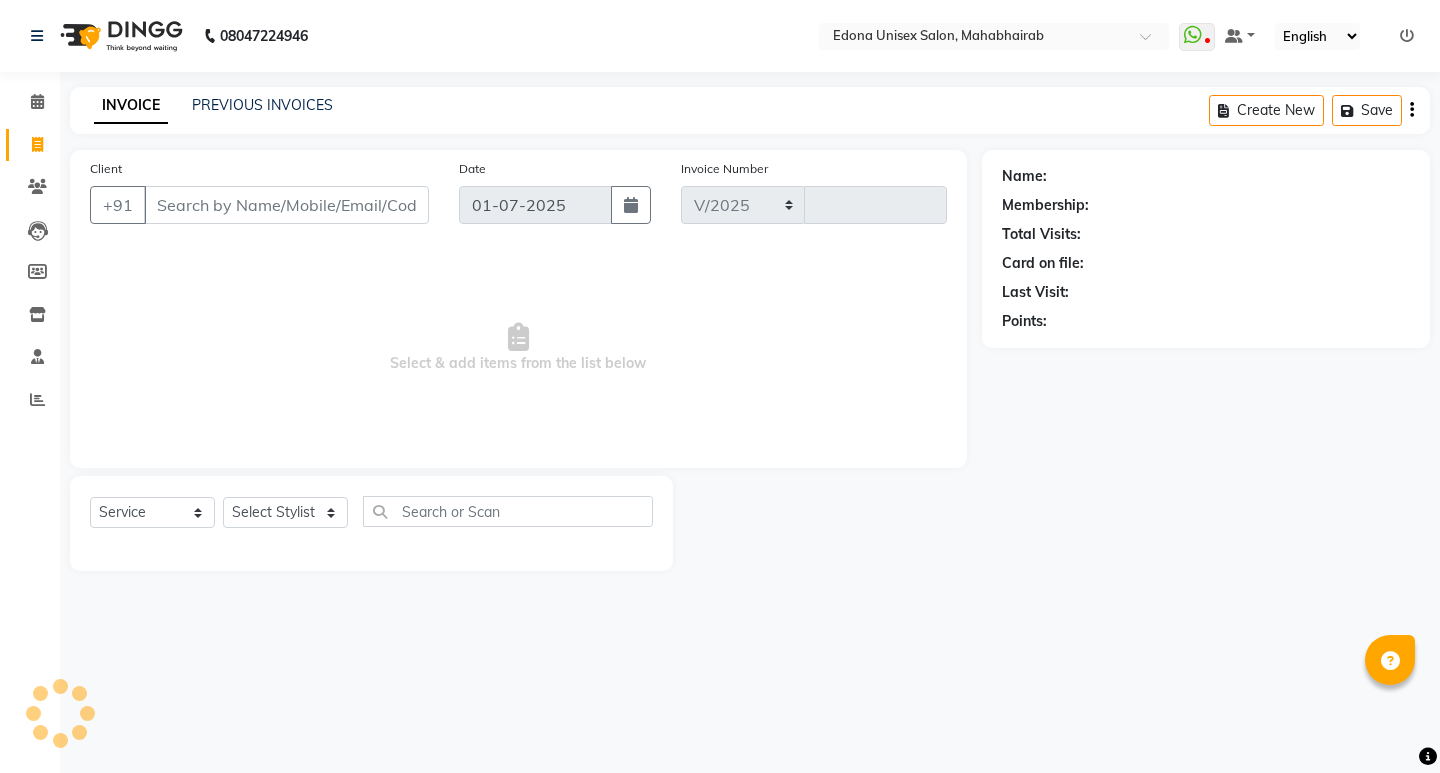 select on "5393" 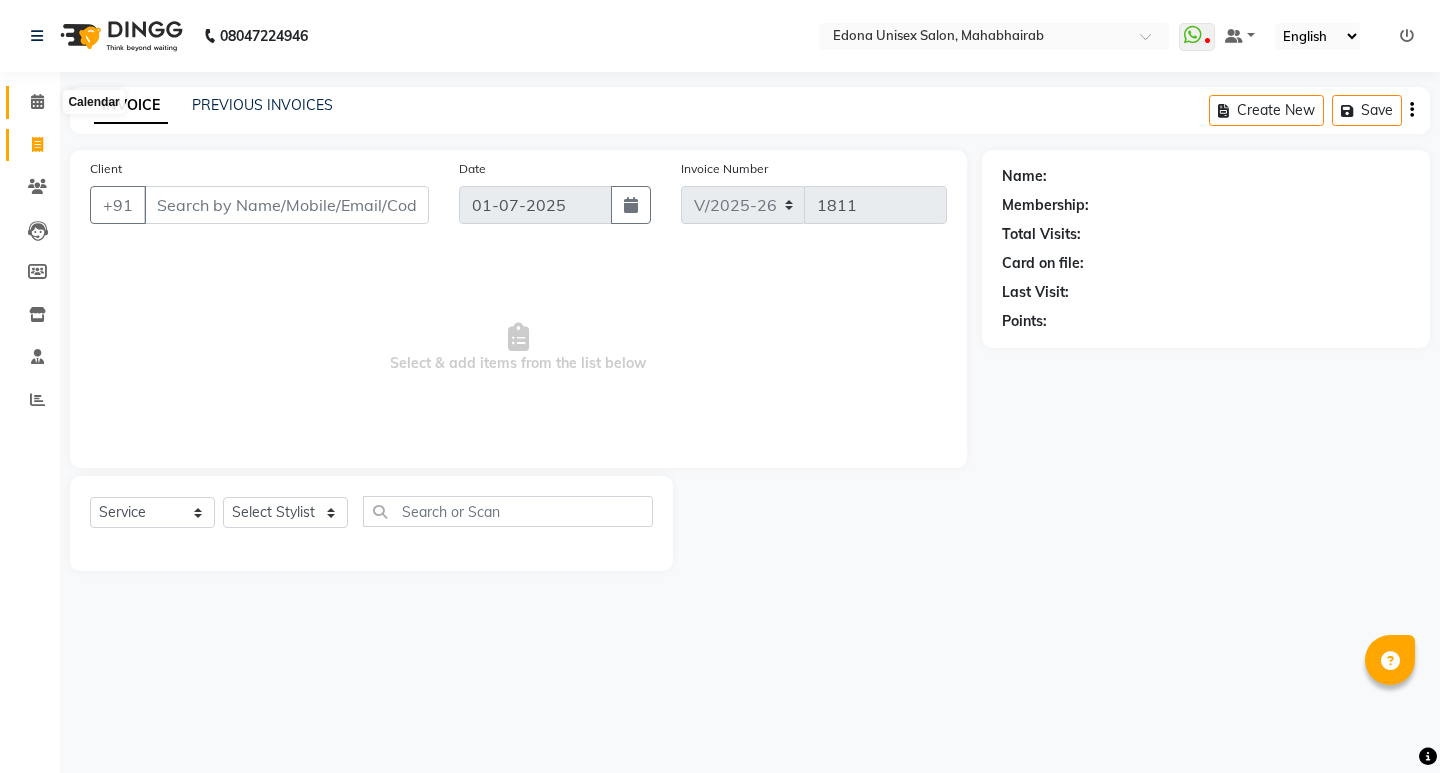 click 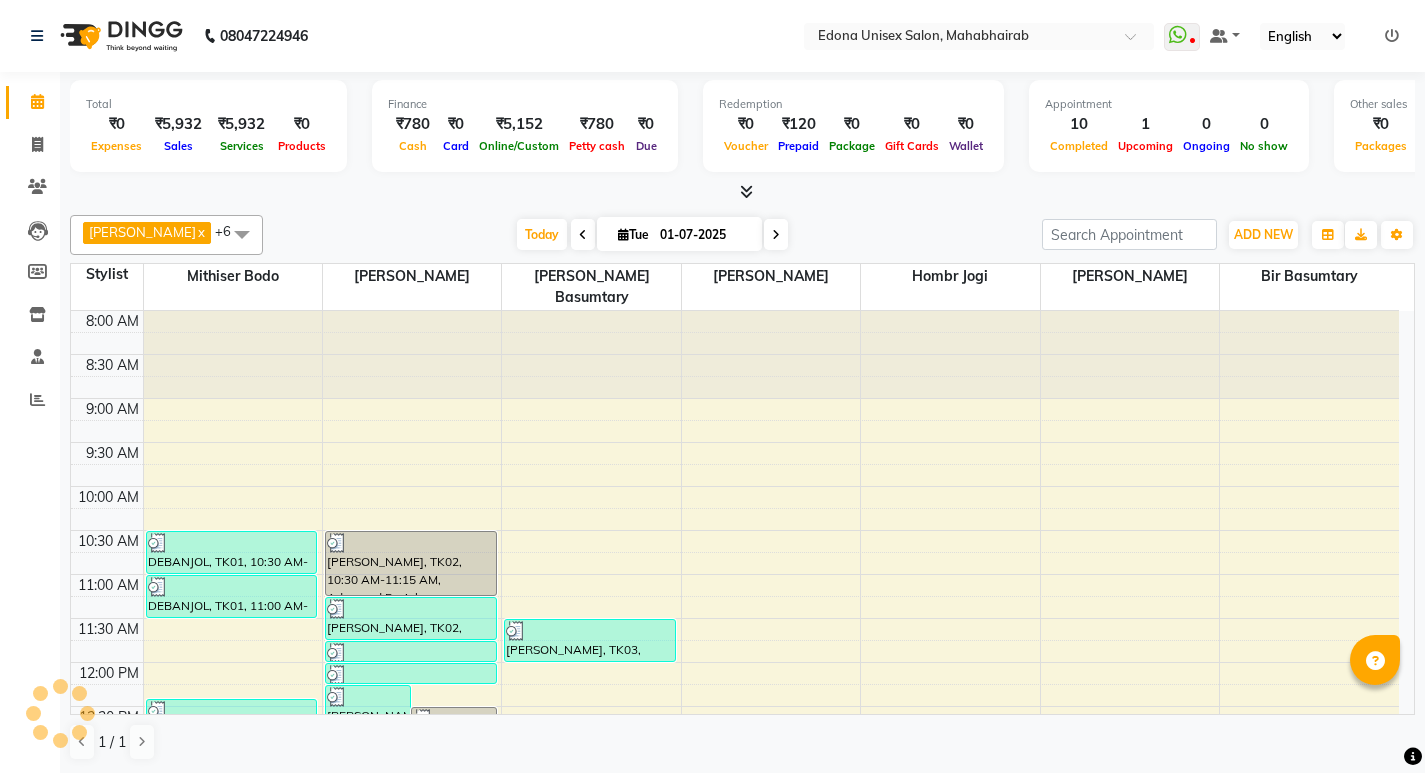 scroll, scrollTop: 0, scrollLeft: 0, axis: both 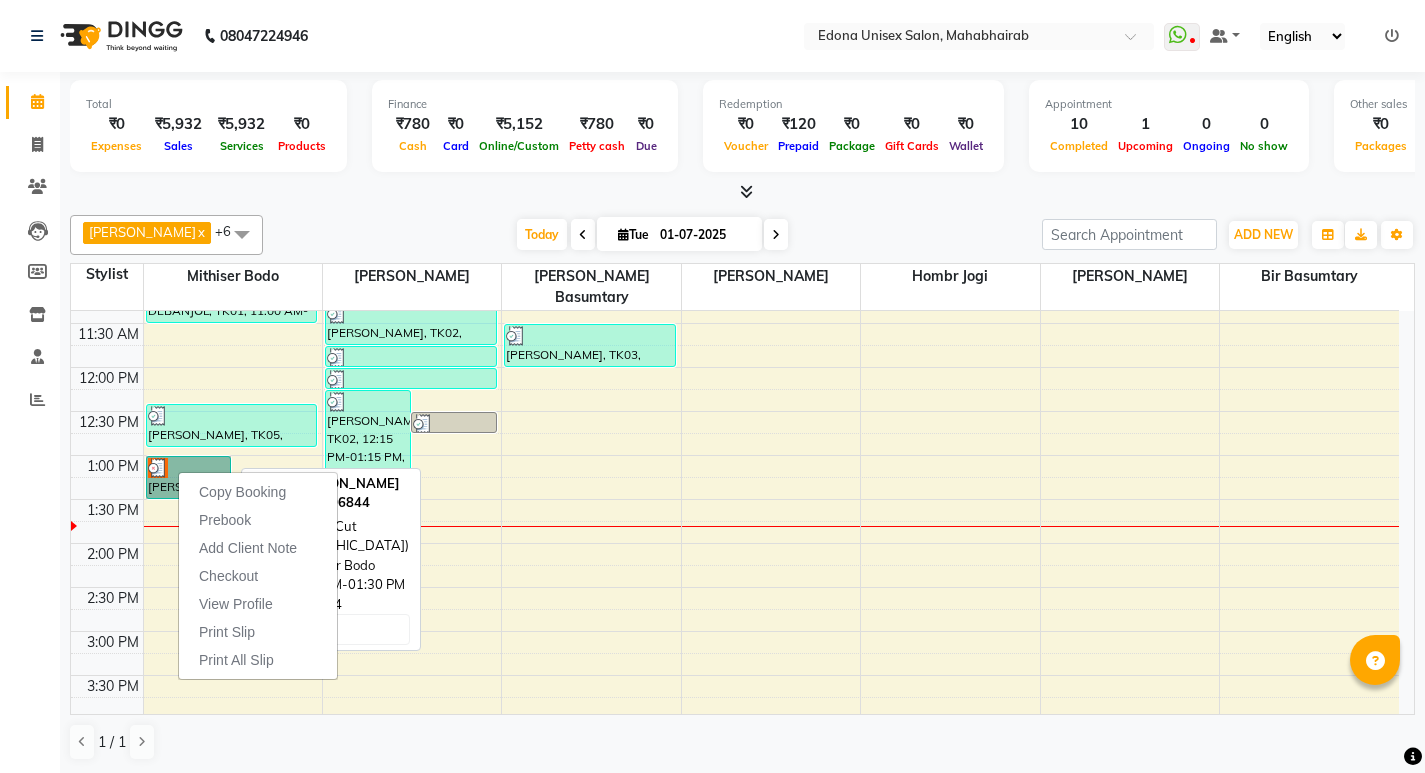 click on "Mala Borah, TK04, 01:00 PM-01:30 PM, Hair Cut (Gents)" at bounding box center (189, 477) 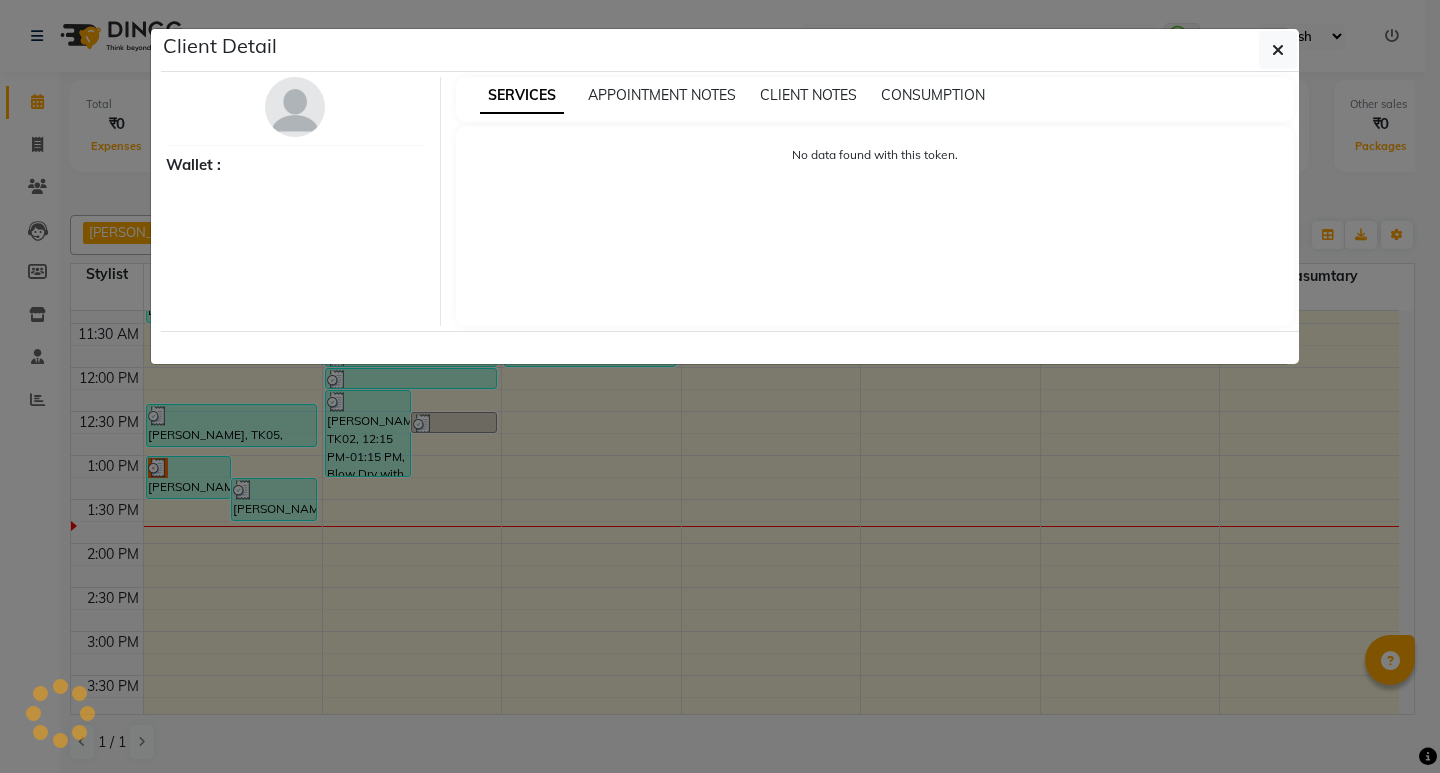 select on "3" 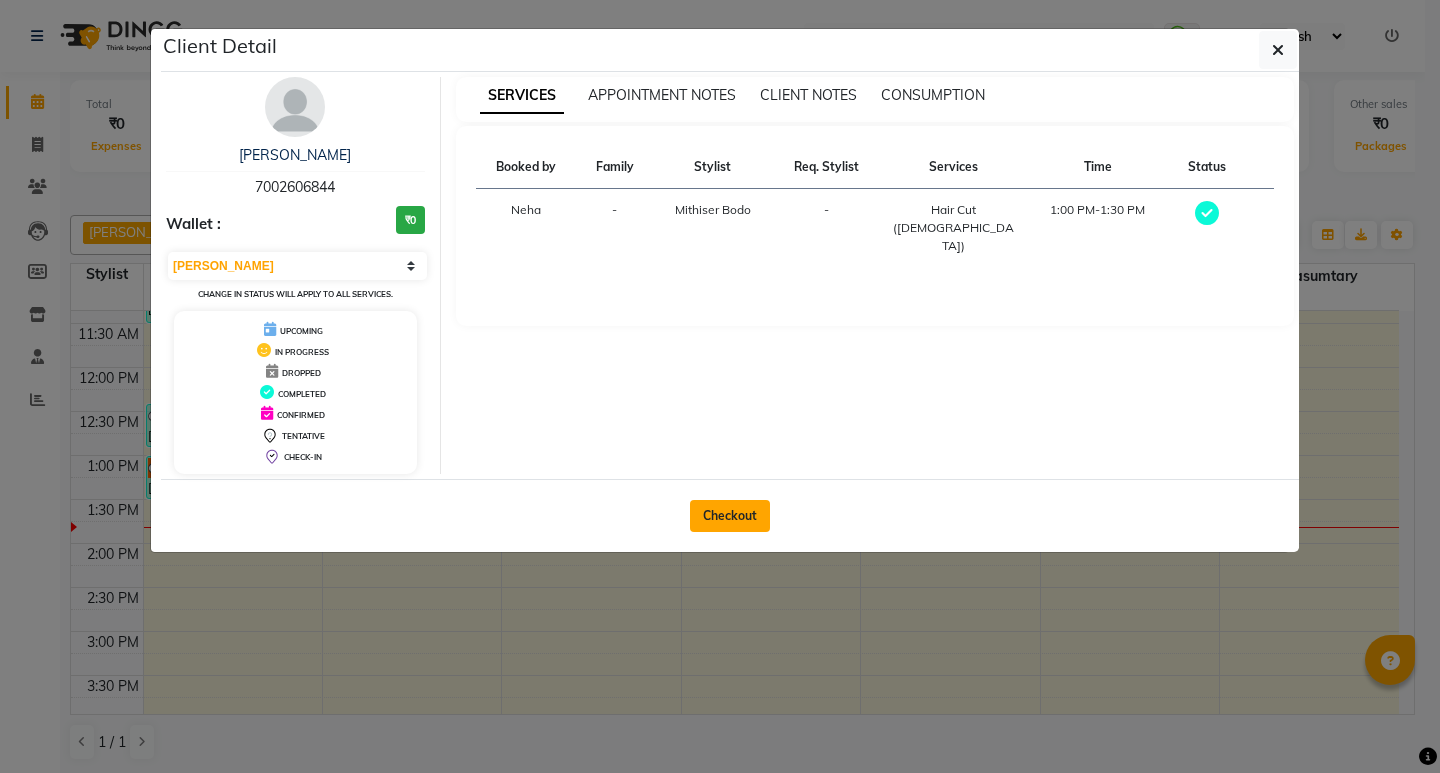click on "Checkout" 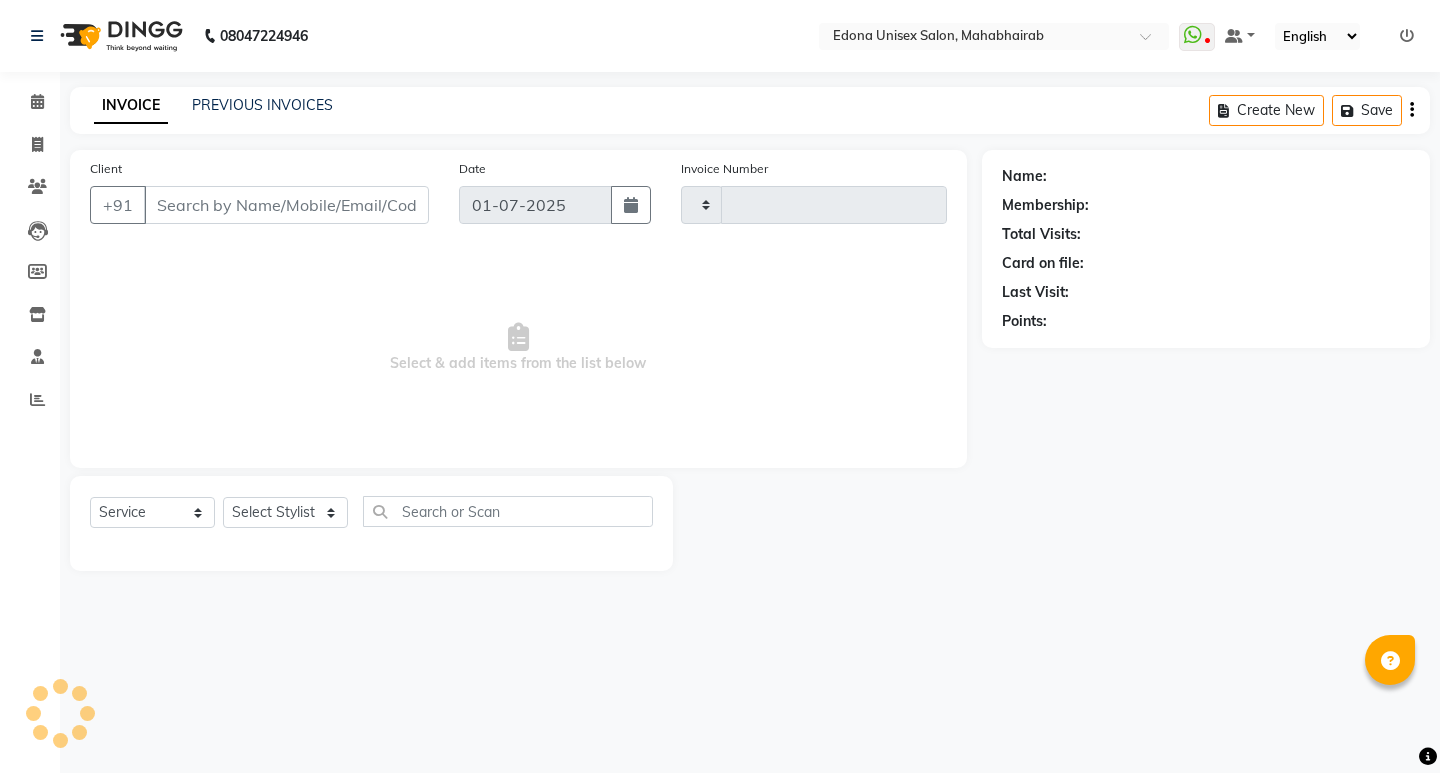 type on "1811" 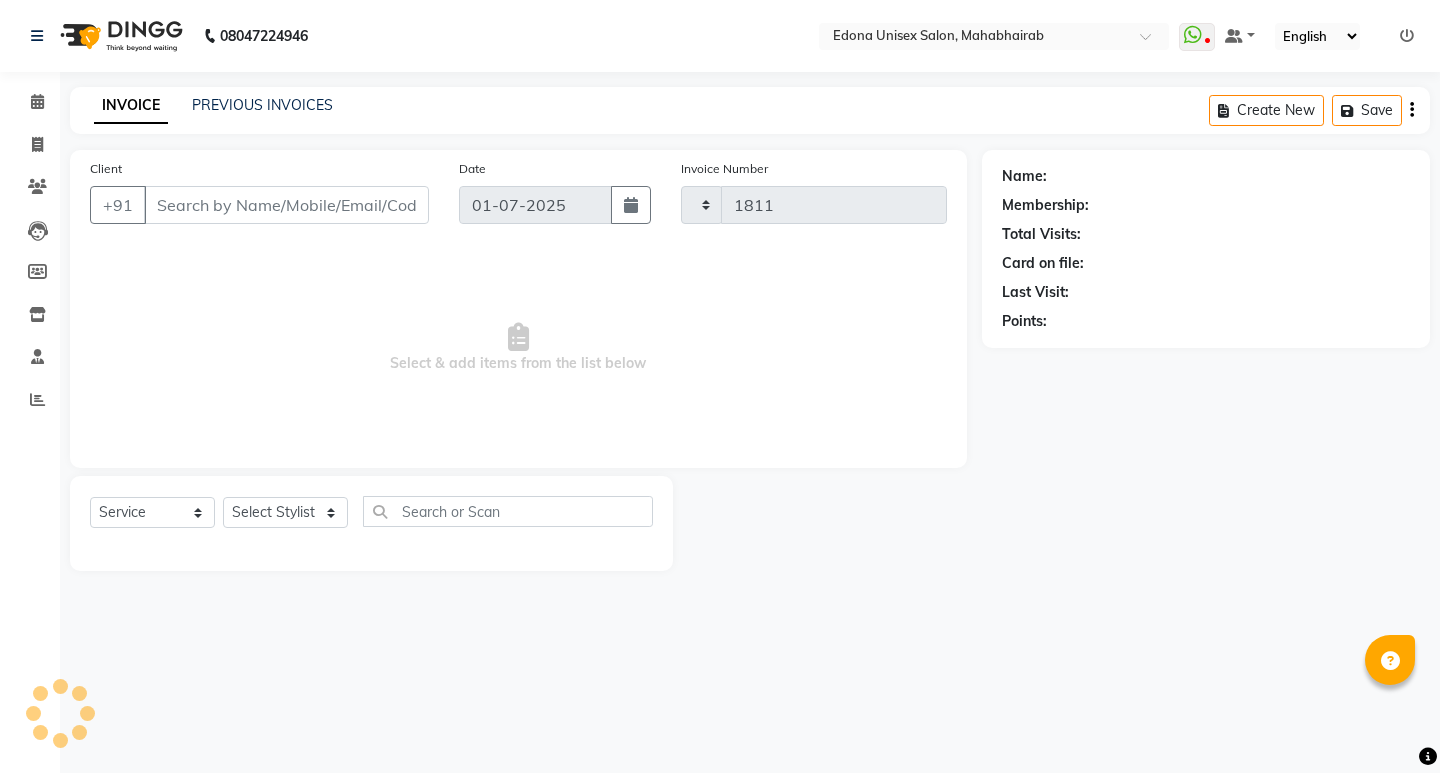 select on "5393" 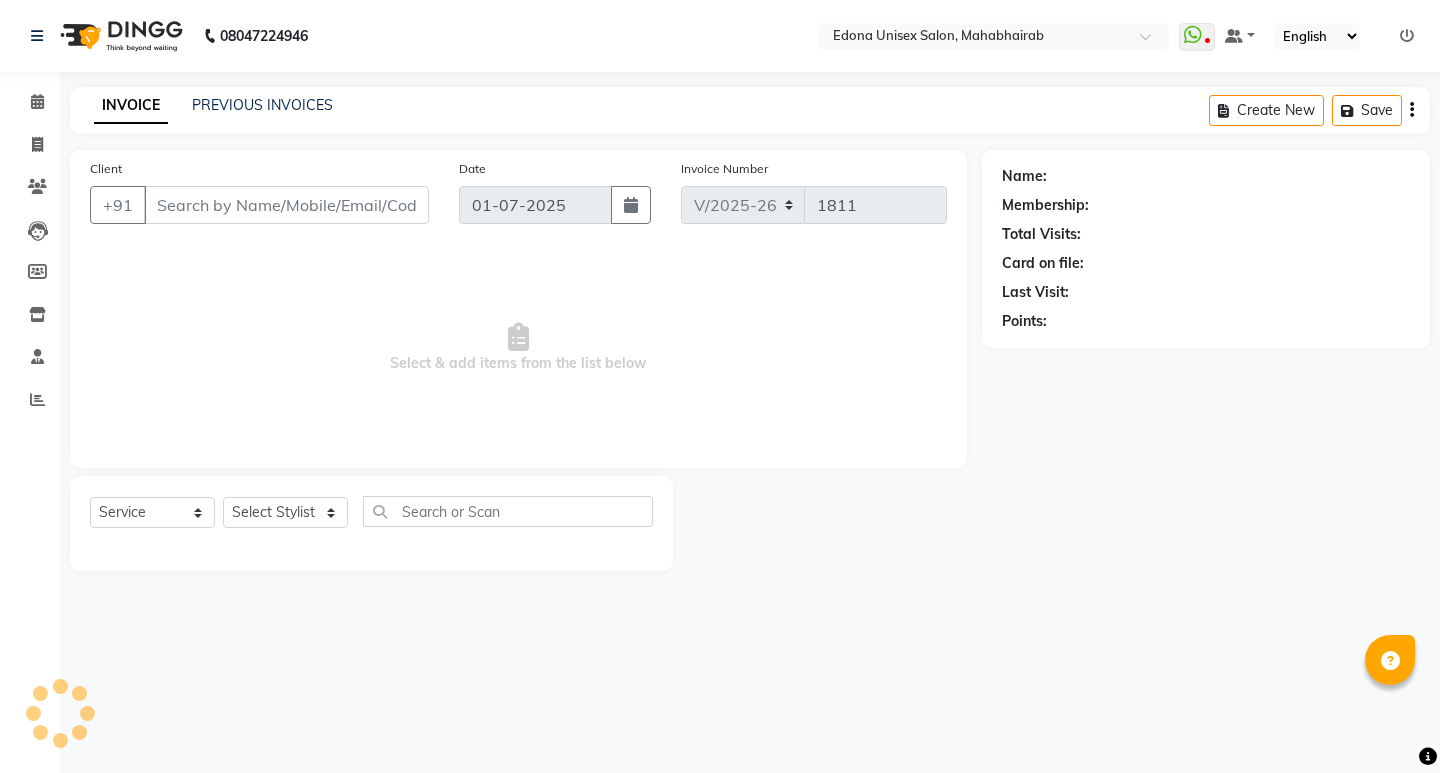 type on "7002606844" 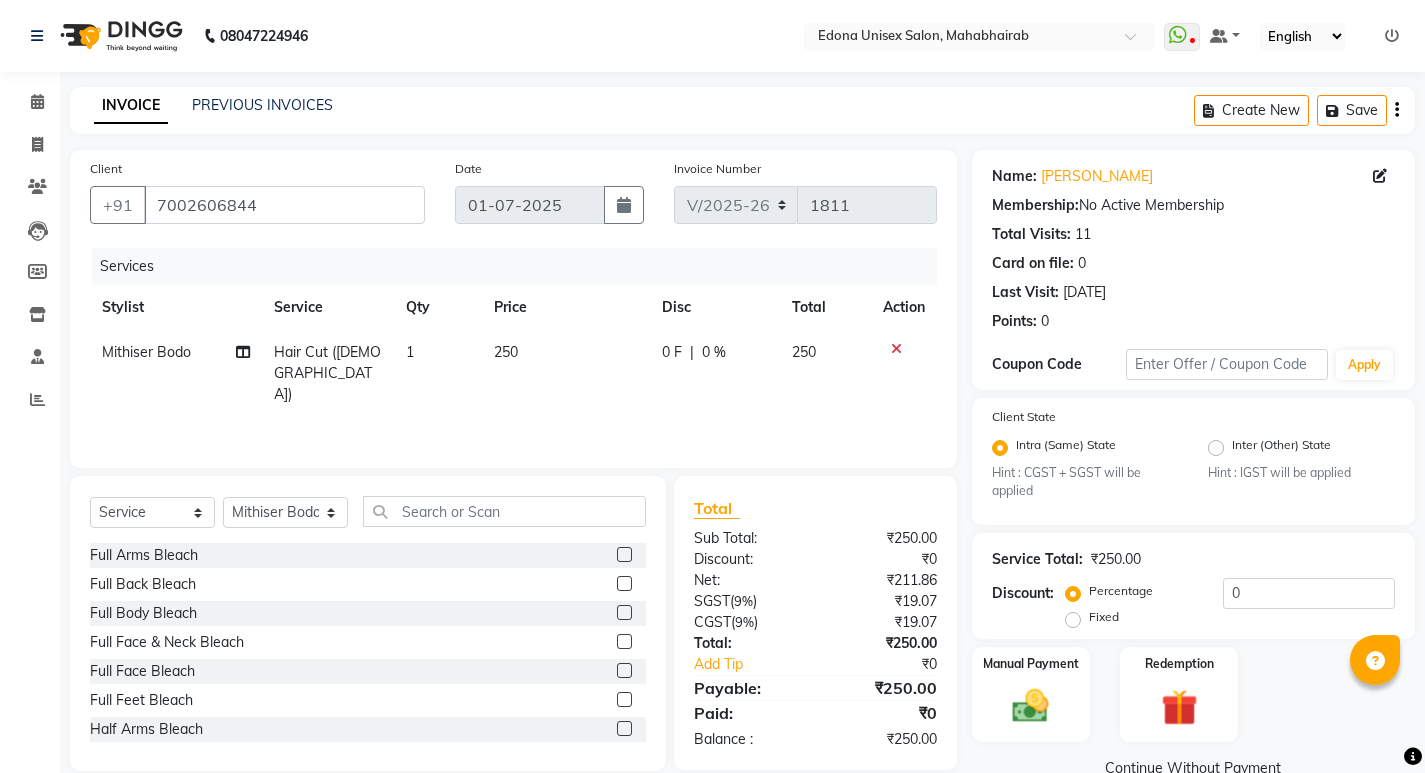 click 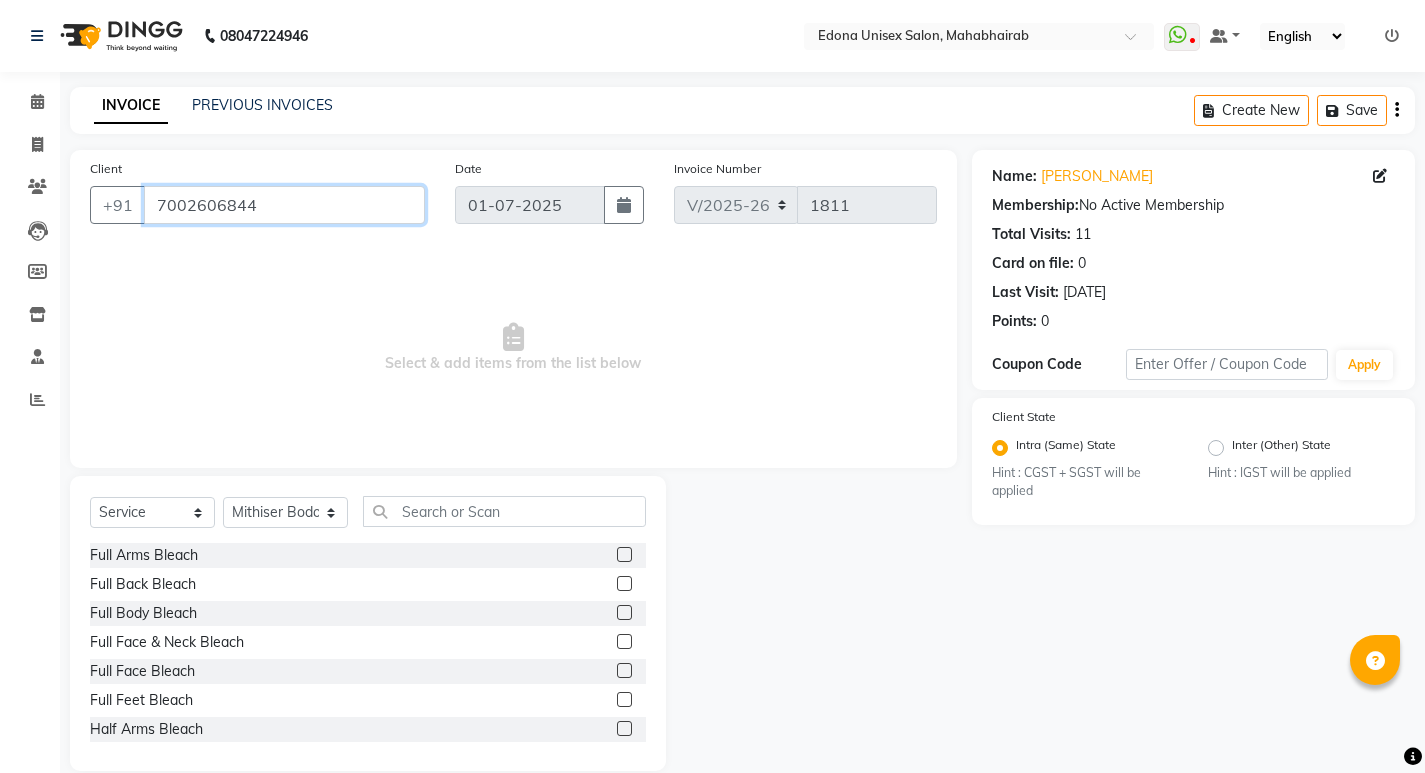click on "7002606844" at bounding box center (284, 205) 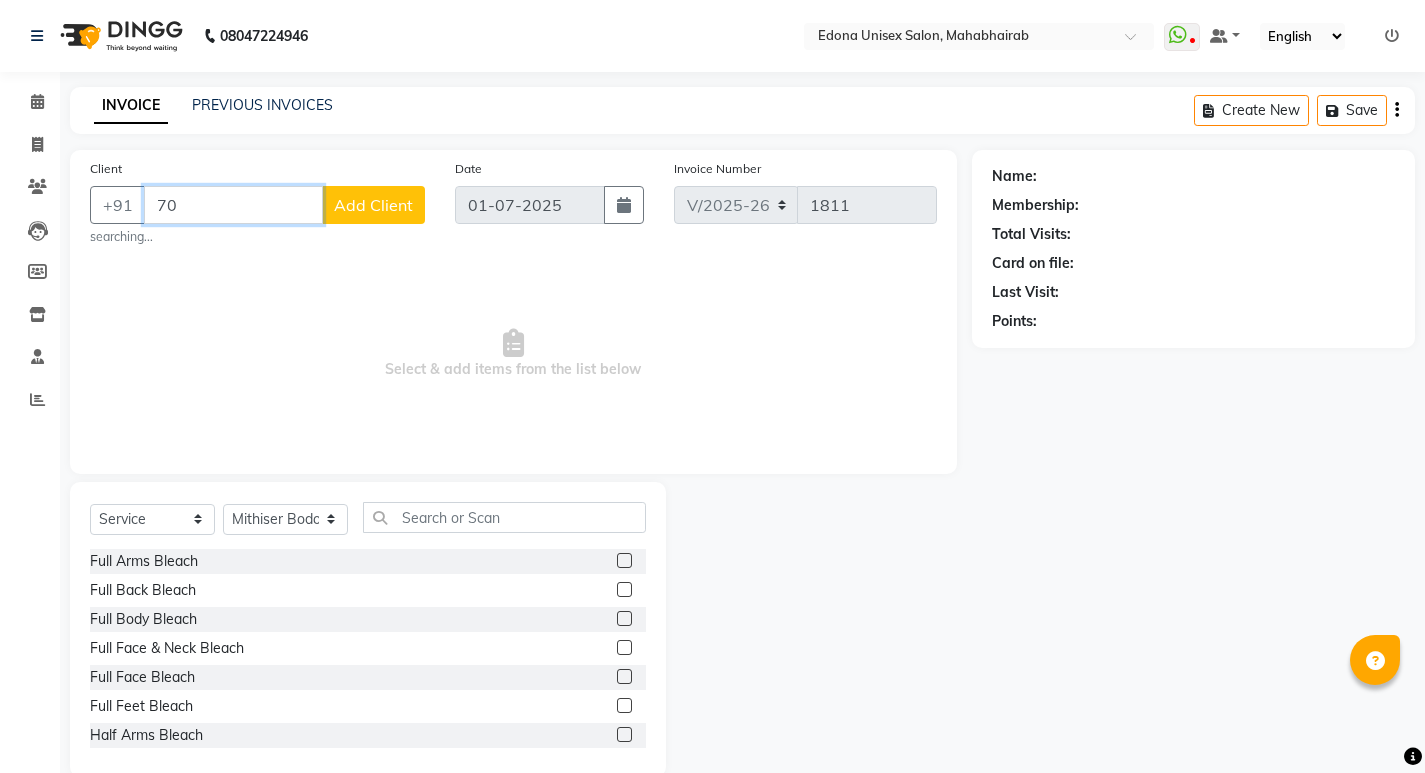 type on "7" 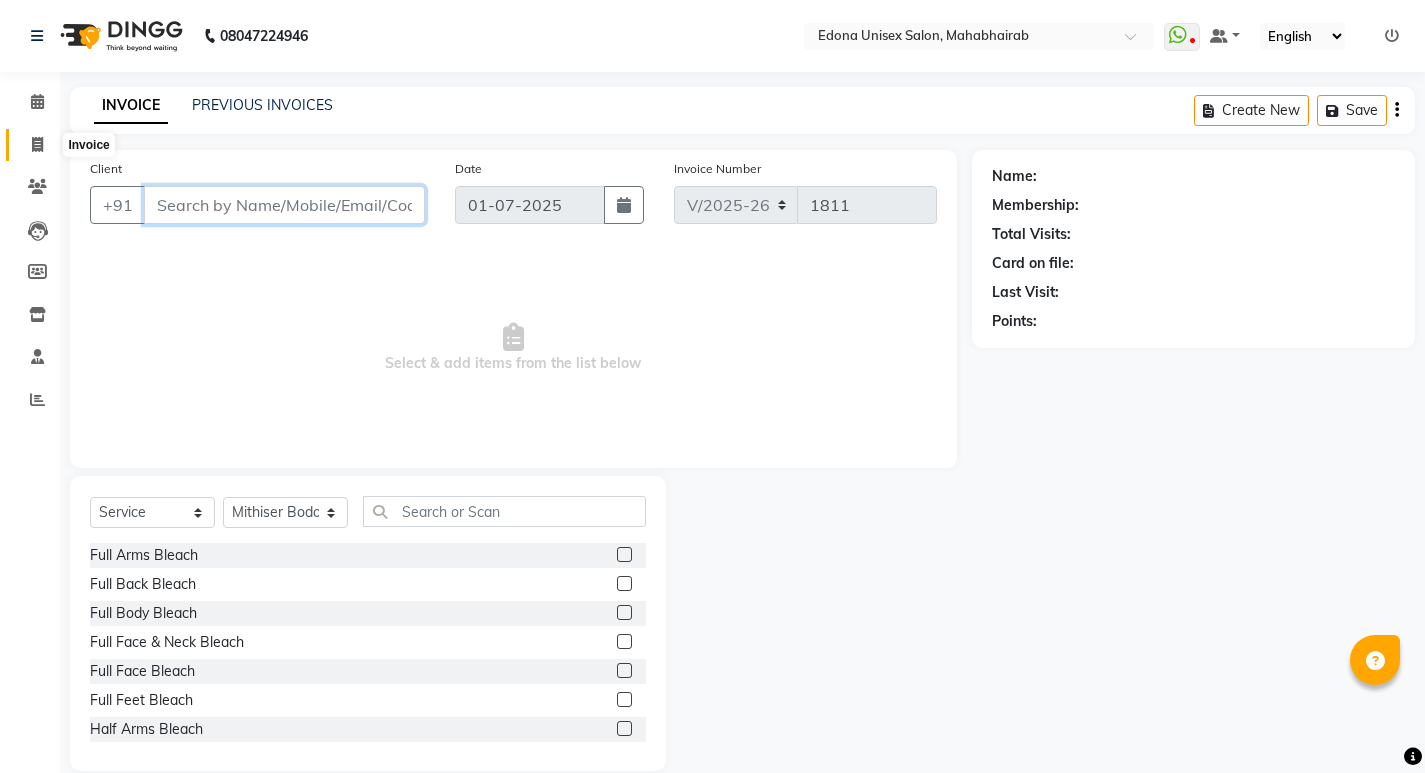 type 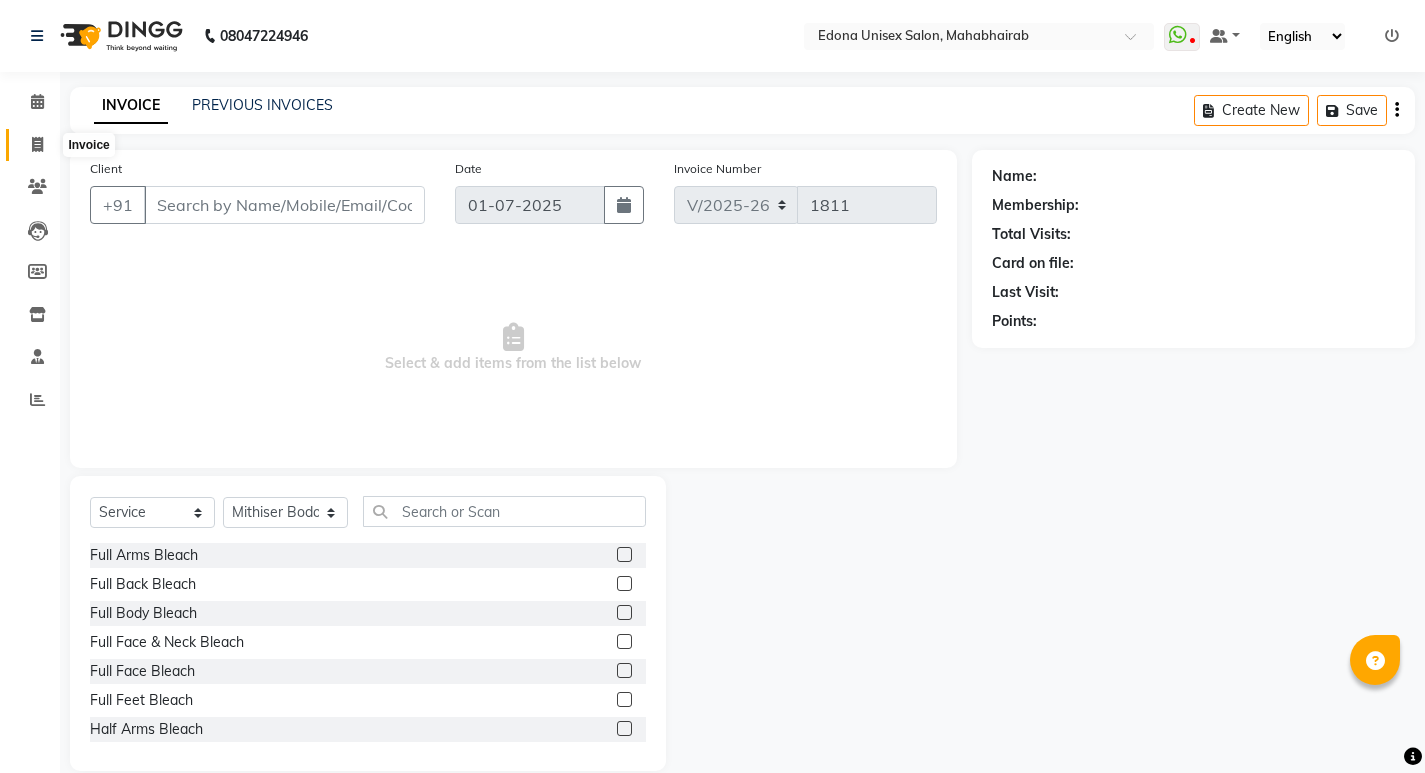 click 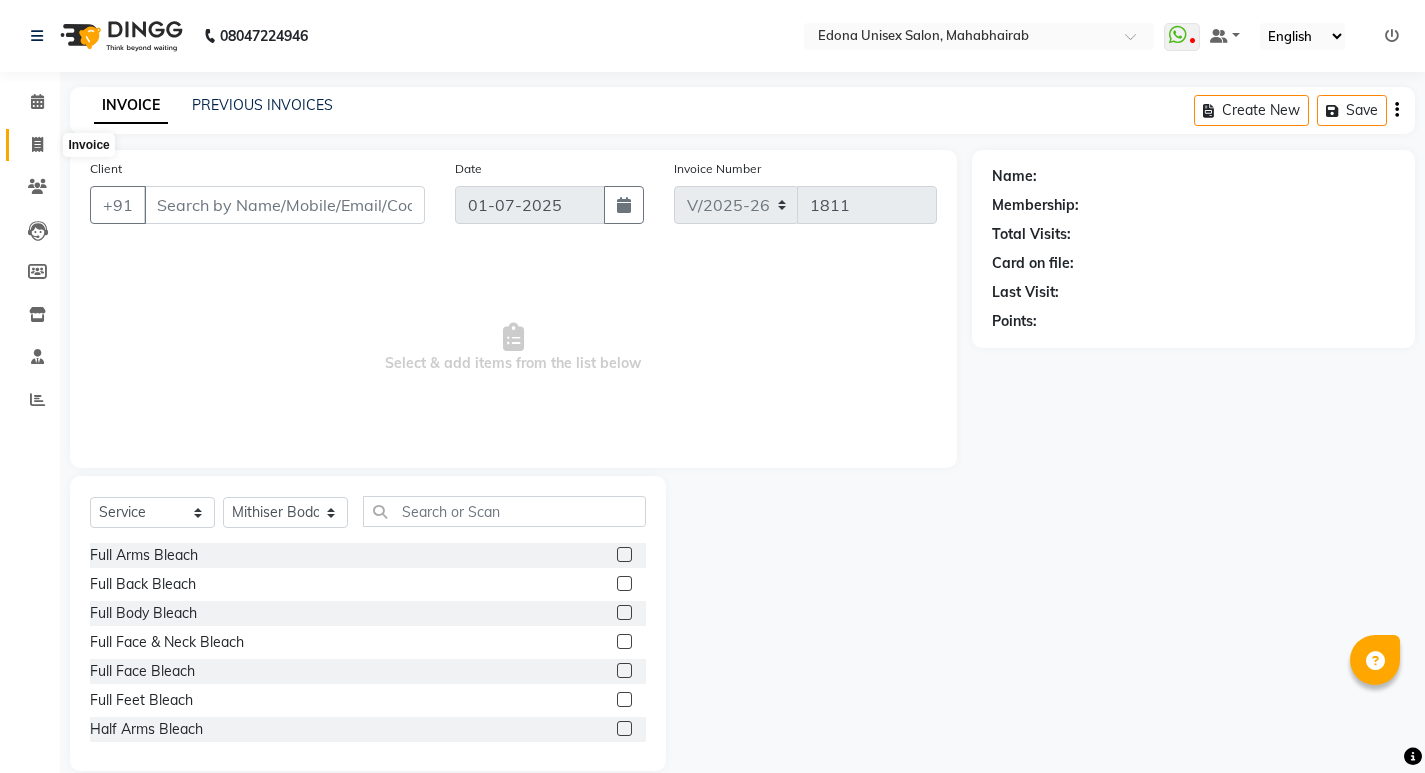 select on "service" 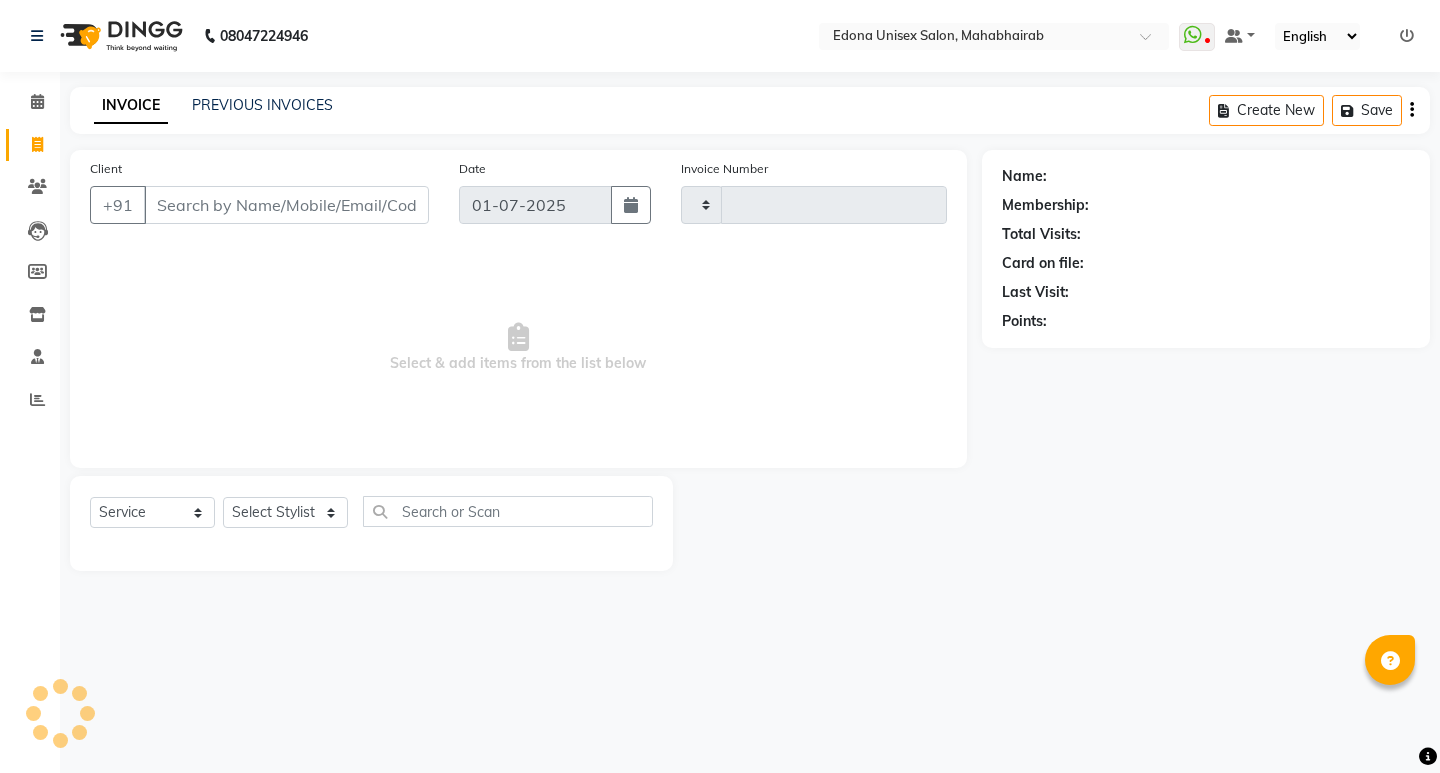 type on "1811" 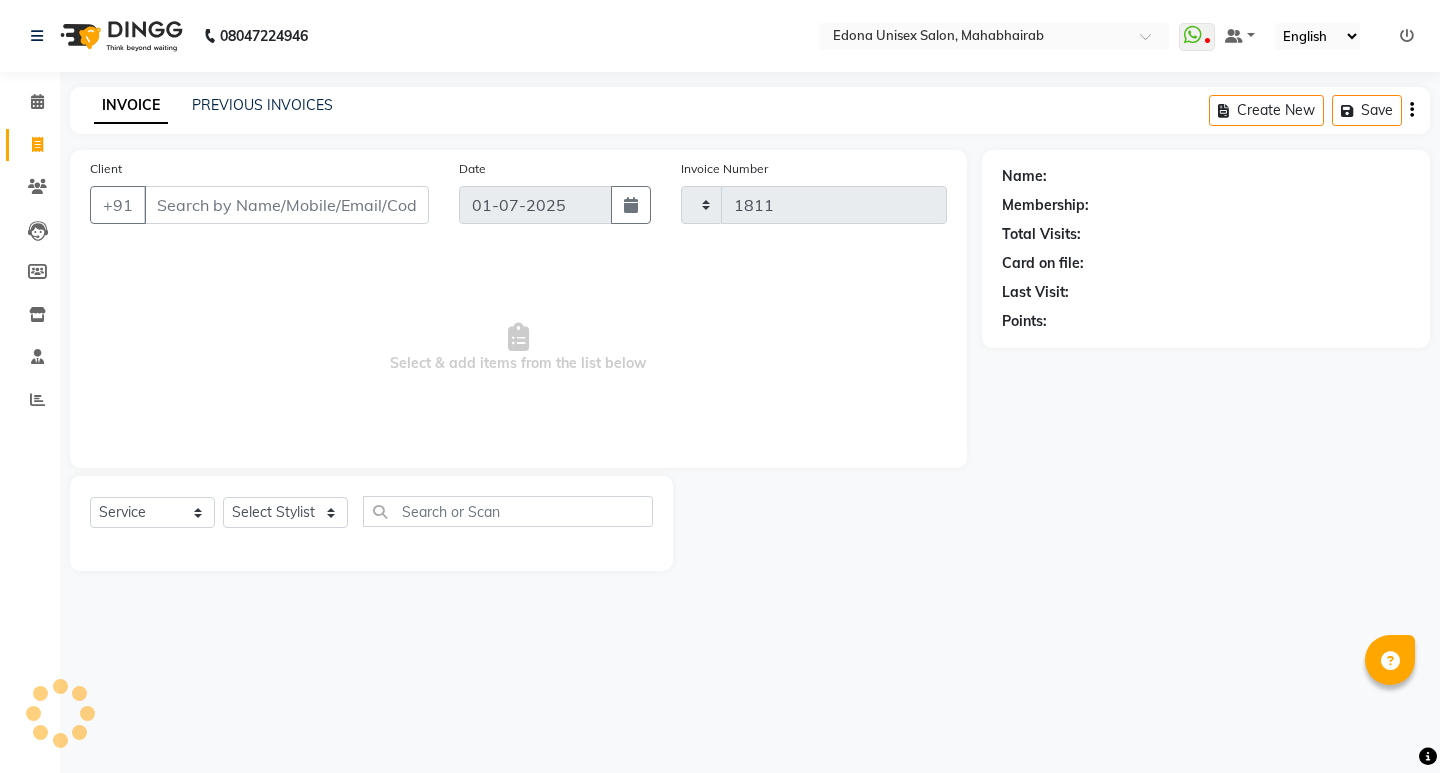 select on "5393" 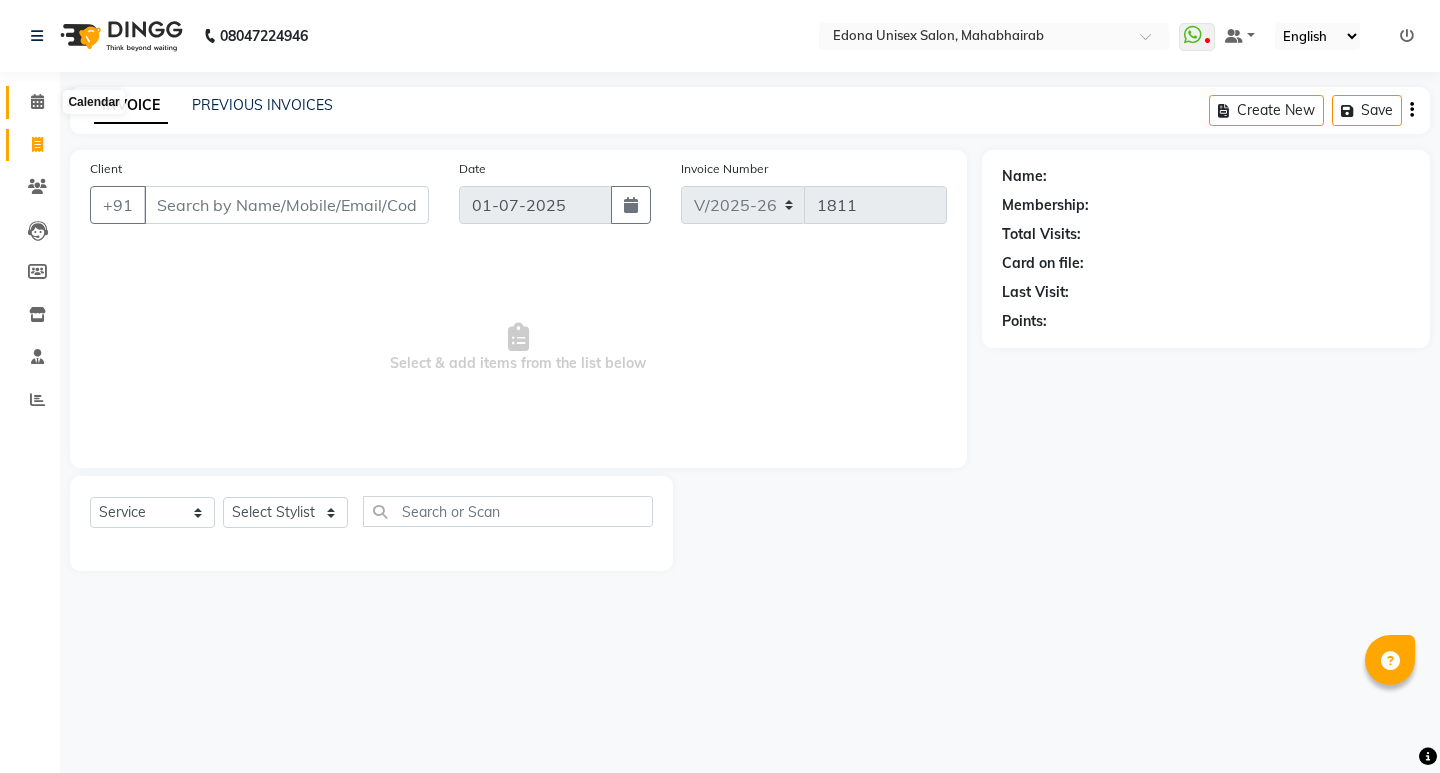 click 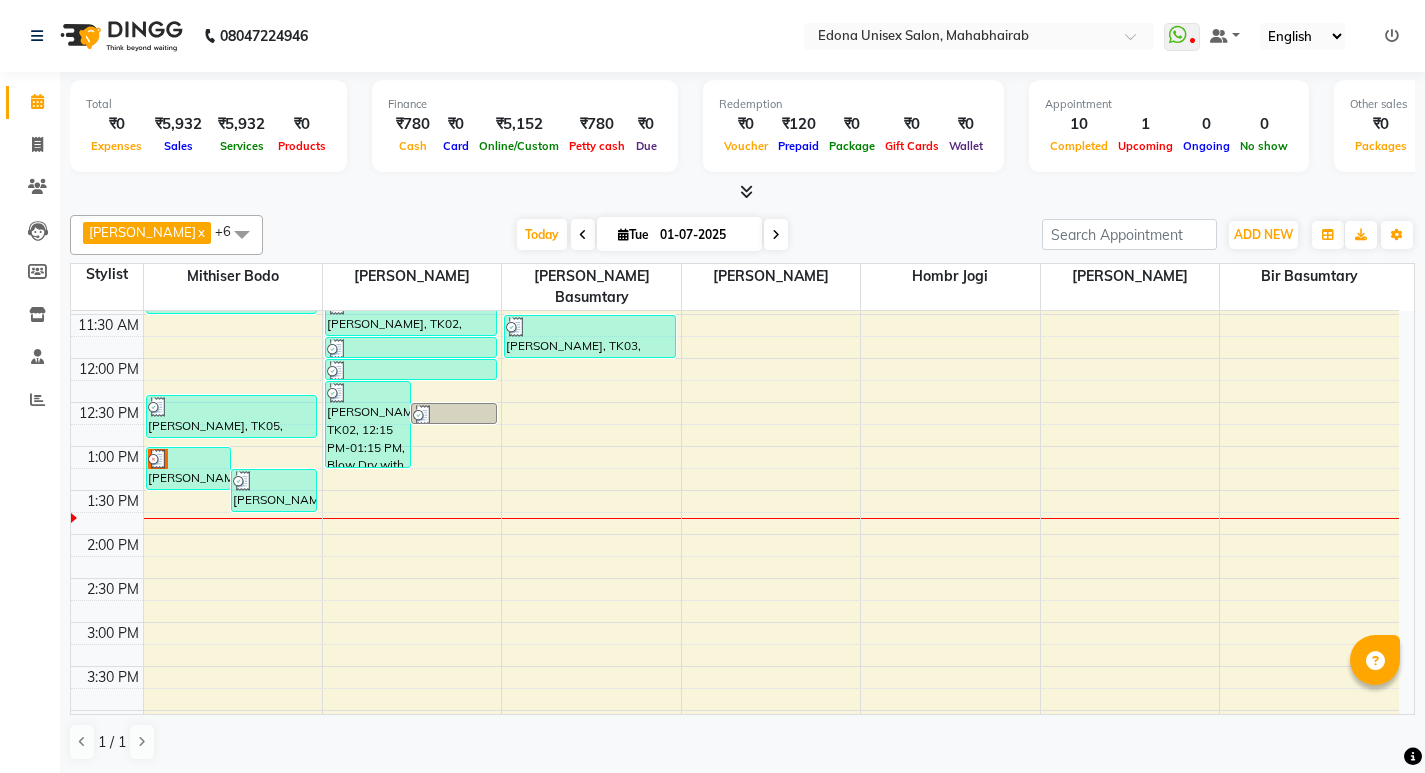 scroll, scrollTop: 318, scrollLeft: 0, axis: vertical 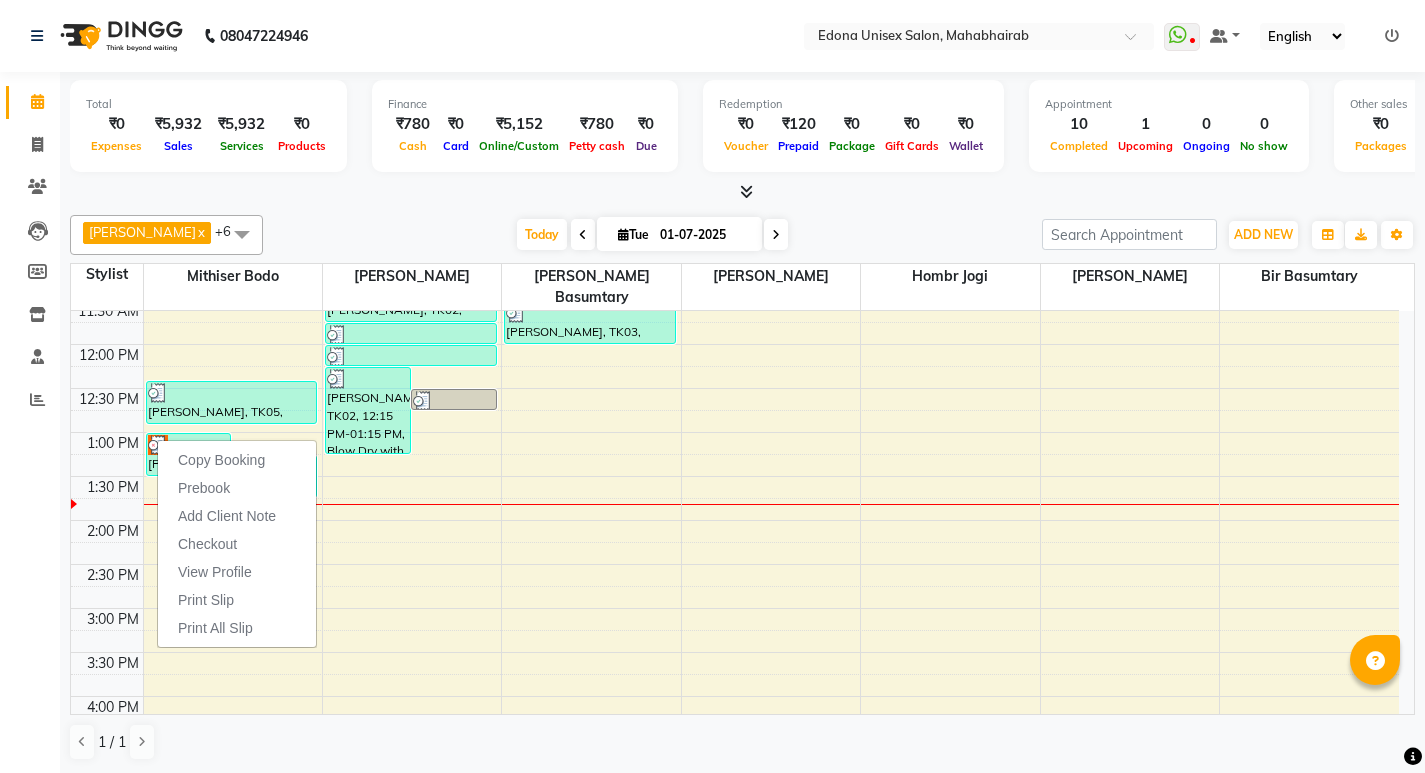 click on "Copy Booking Prebook Add Client Note Checkout View Profile Print Slip Print All Slip" at bounding box center [237, 543] 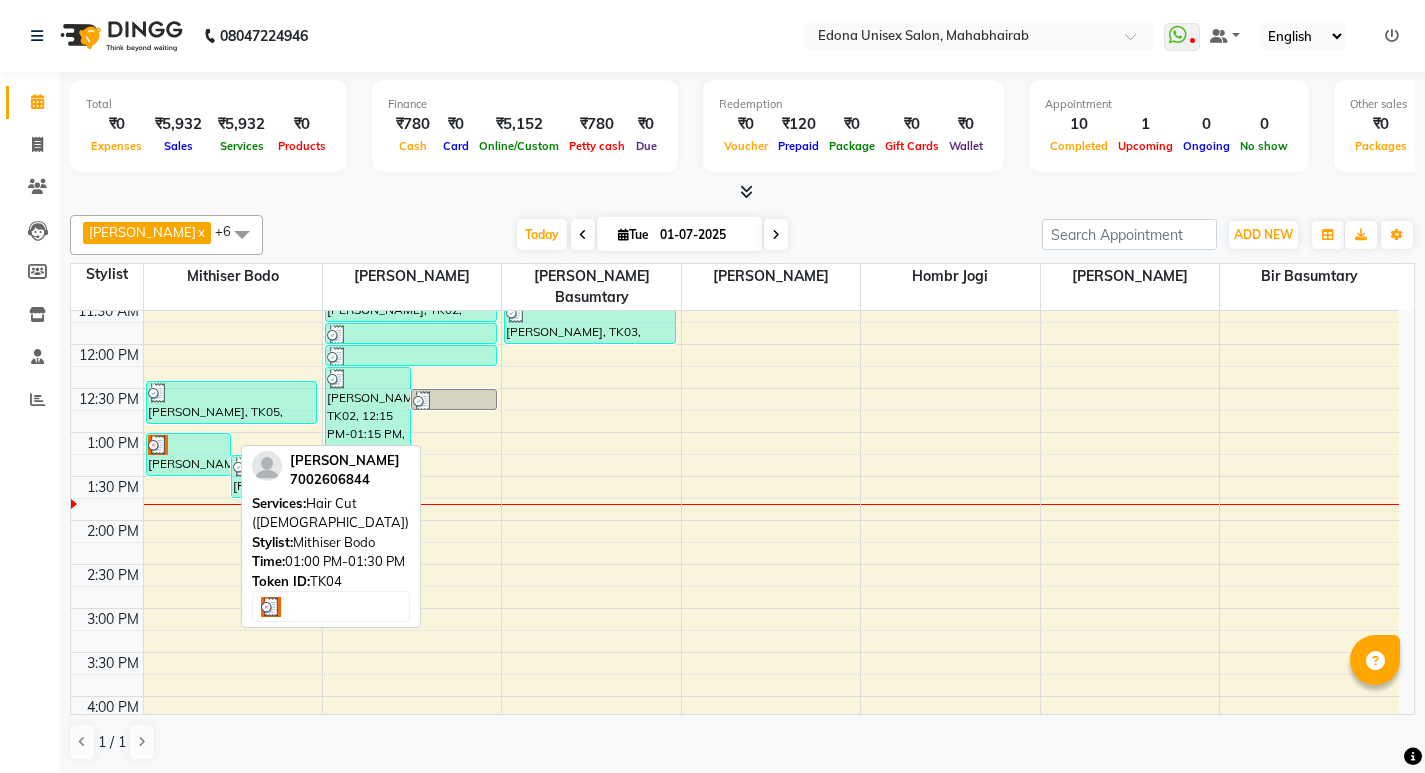 click at bounding box center [158, 445] 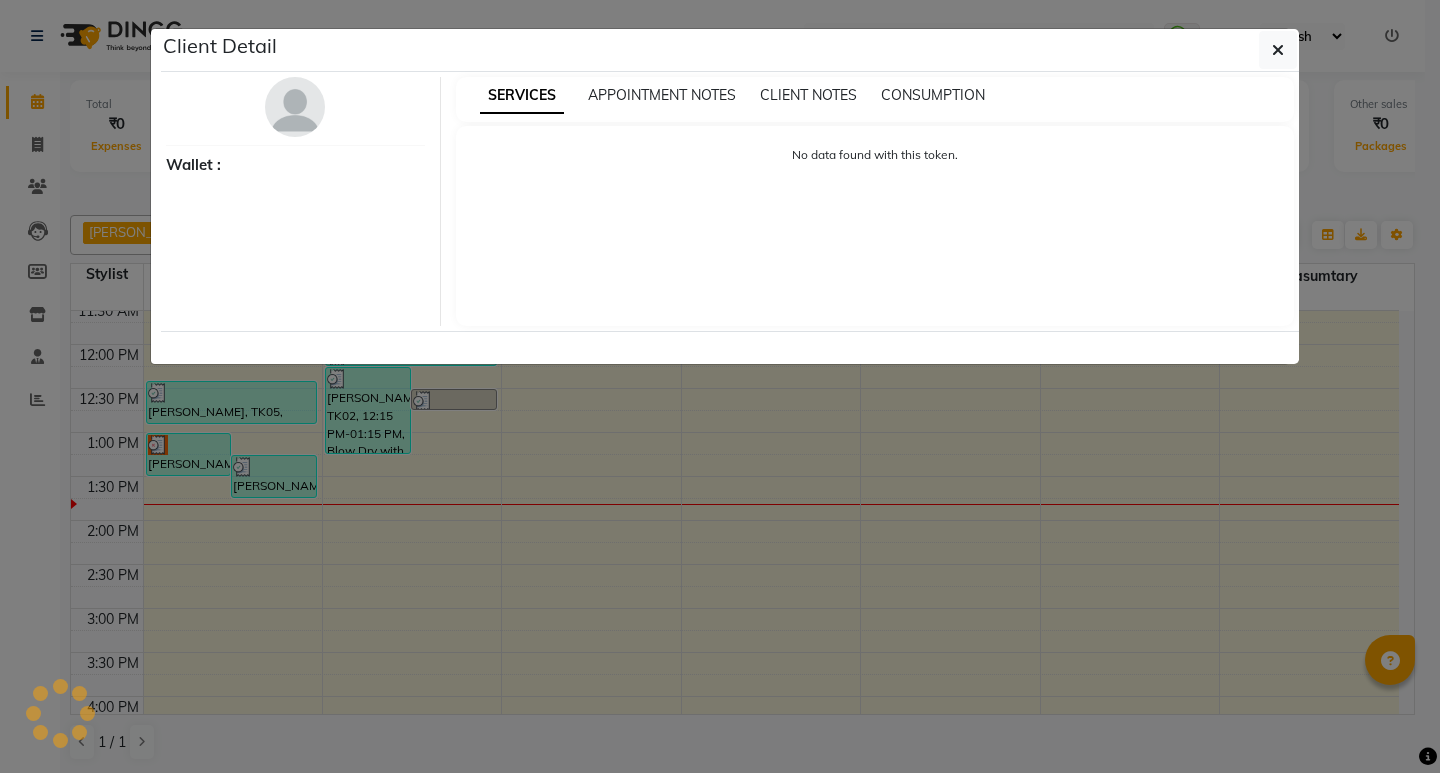 select on "3" 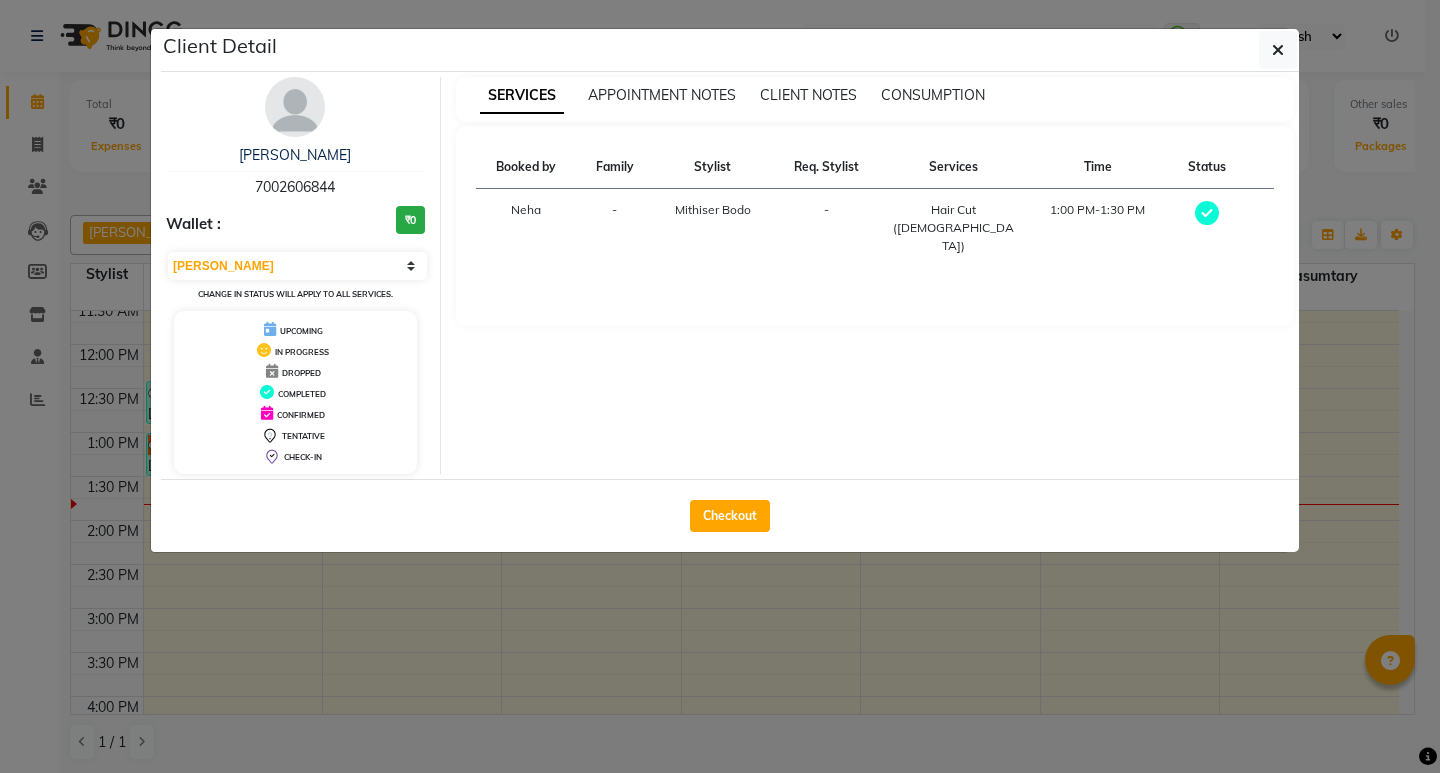 click on "₹0" at bounding box center (410, 220) 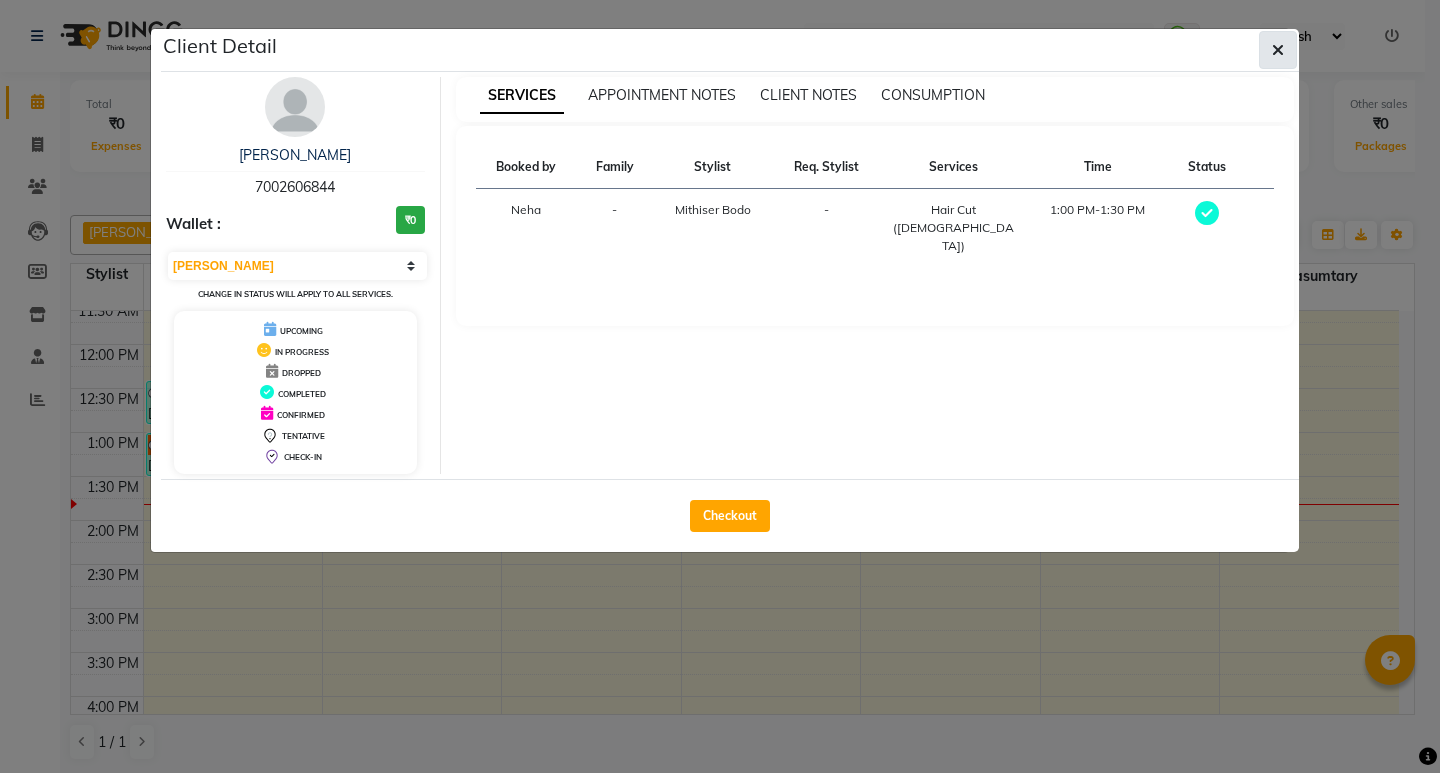 click 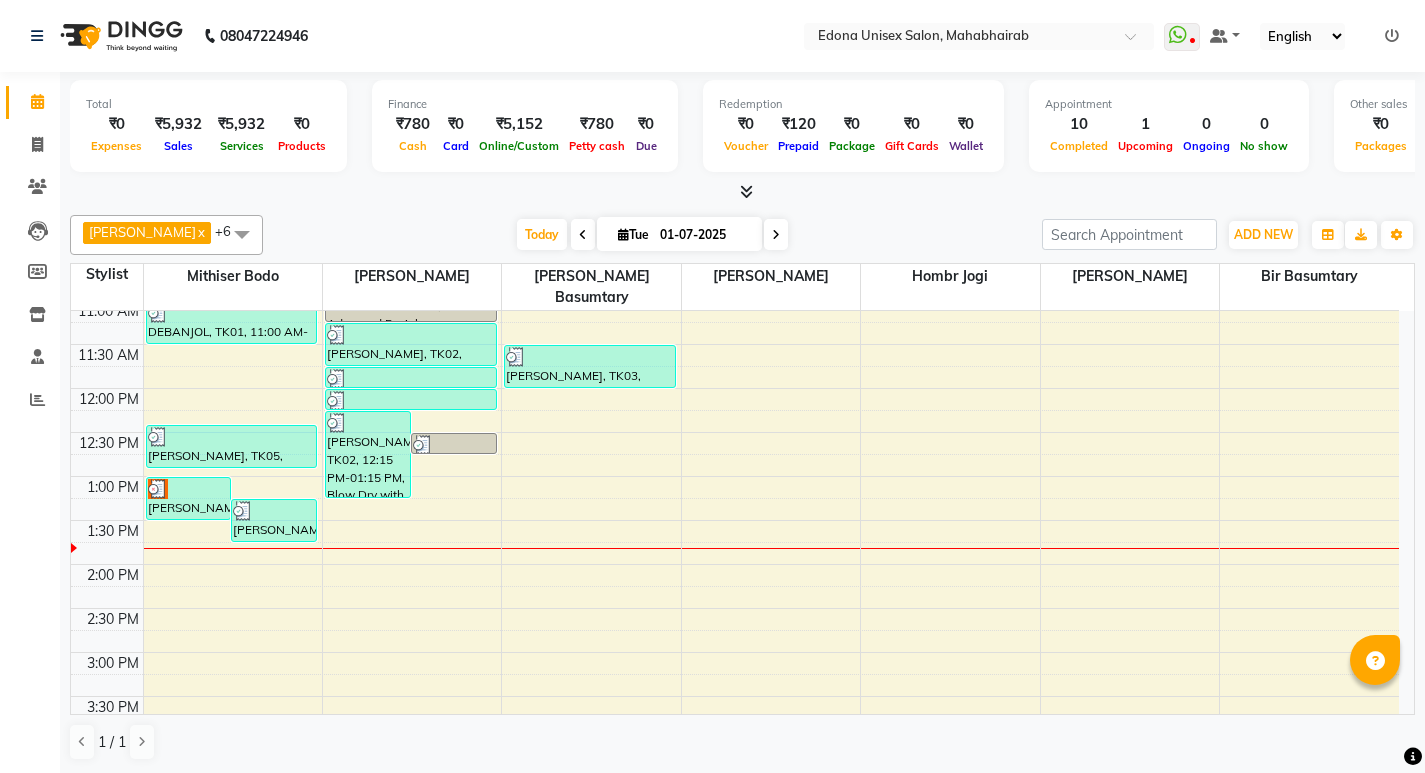 scroll, scrollTop: 289, scrollLeft: 0, axis: vertical 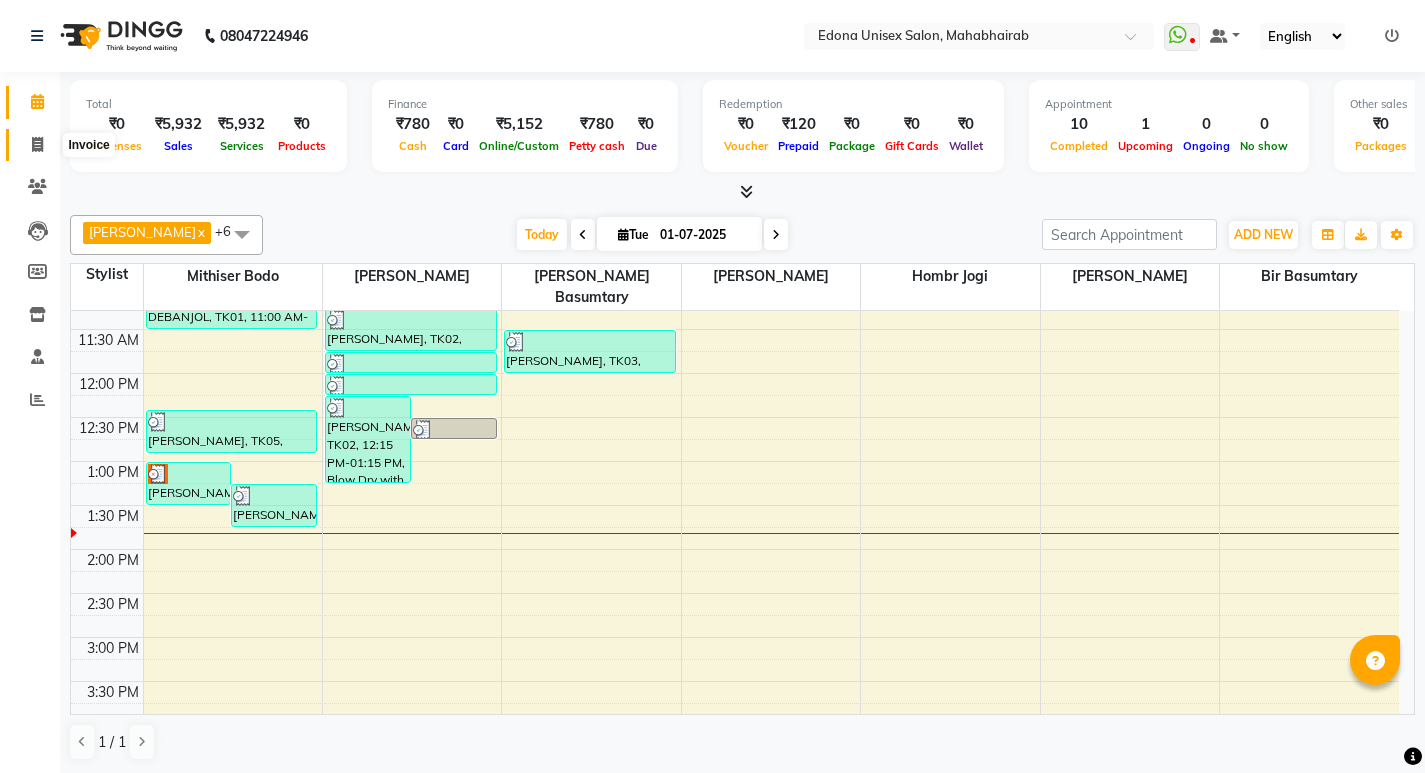 click 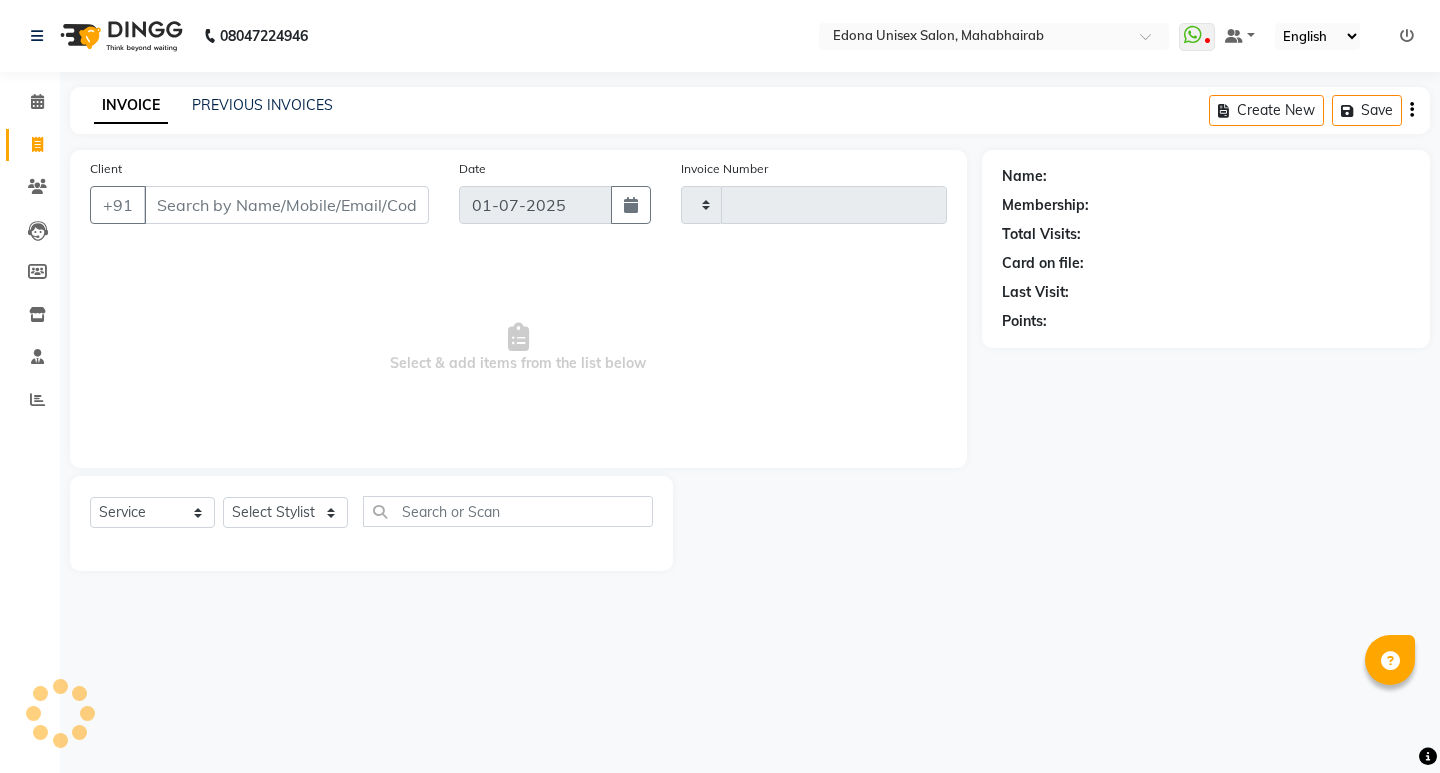 type on "1811" 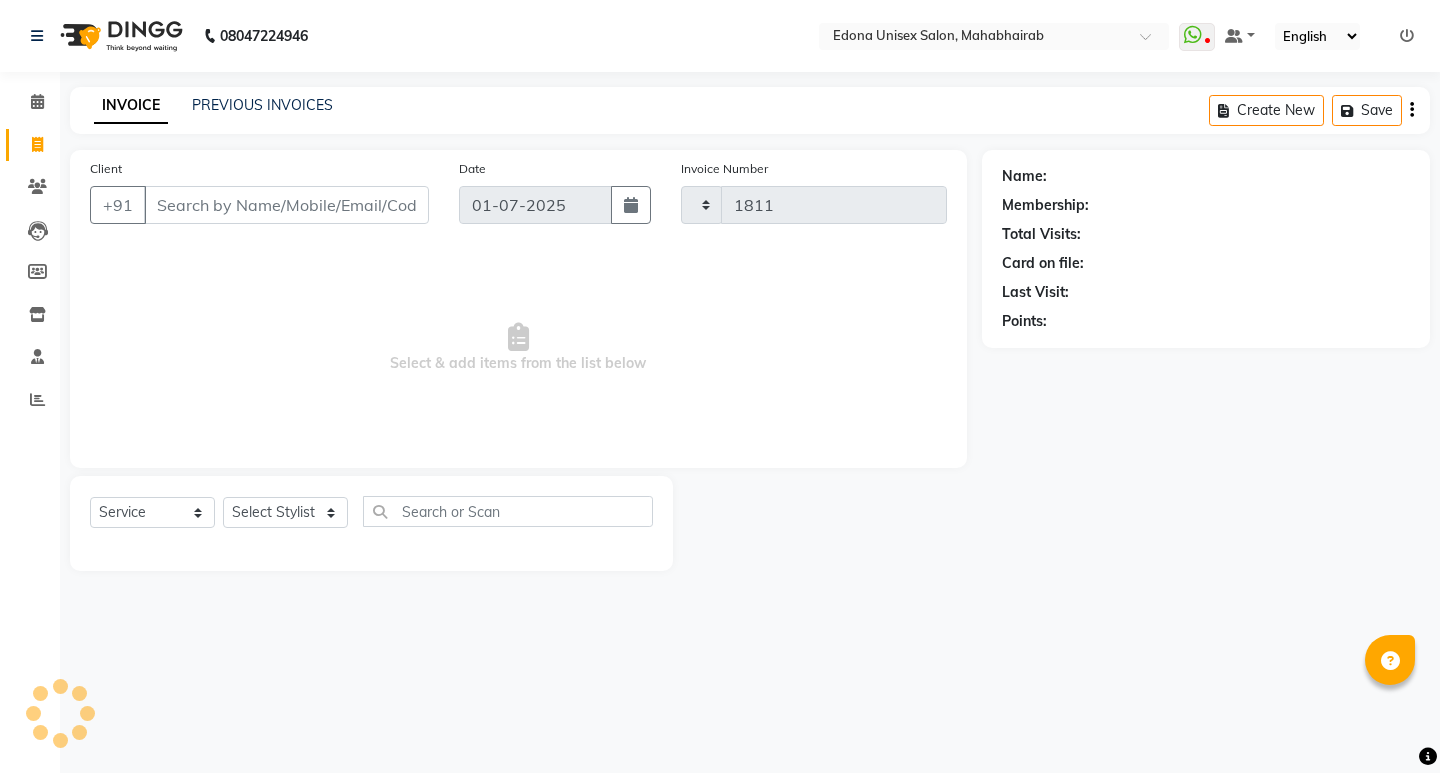 select on "5393" 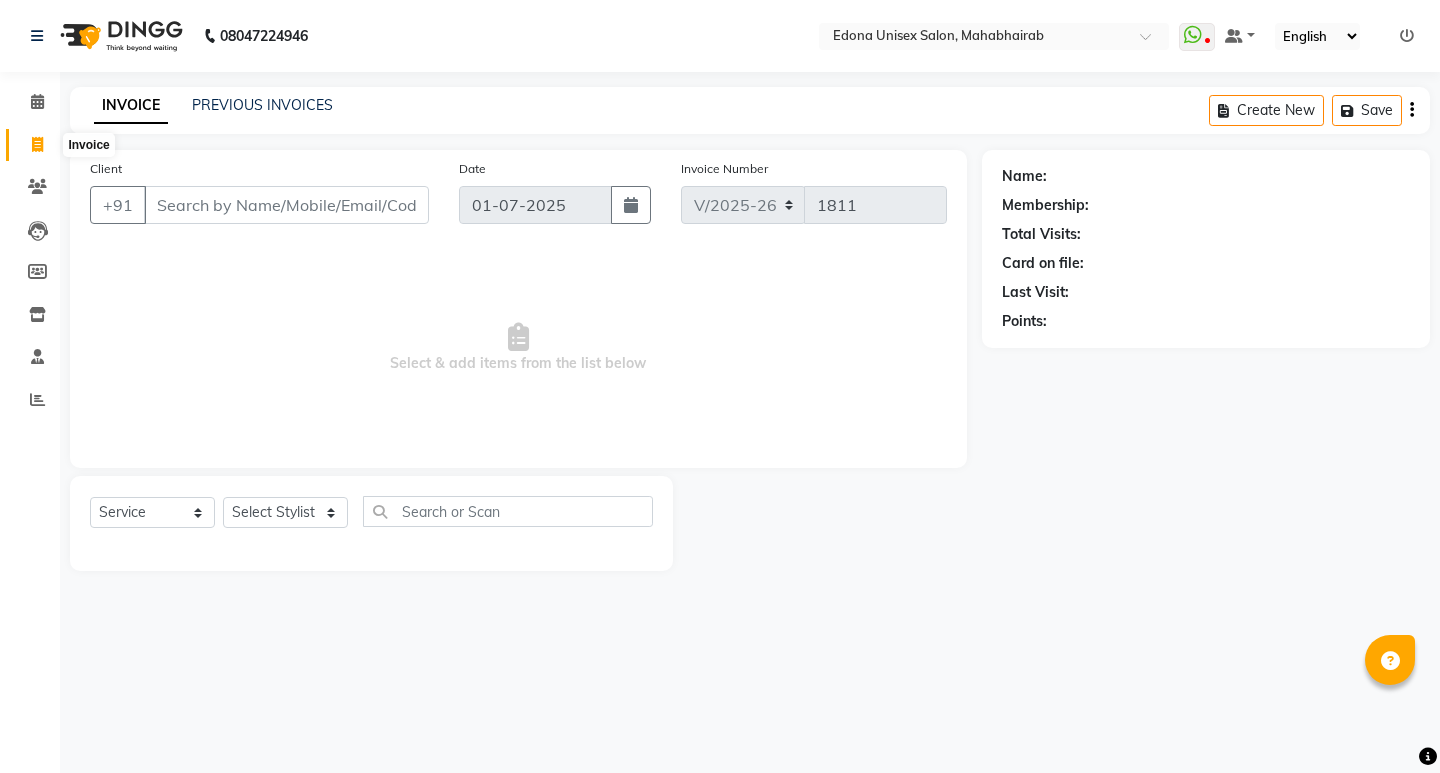 click 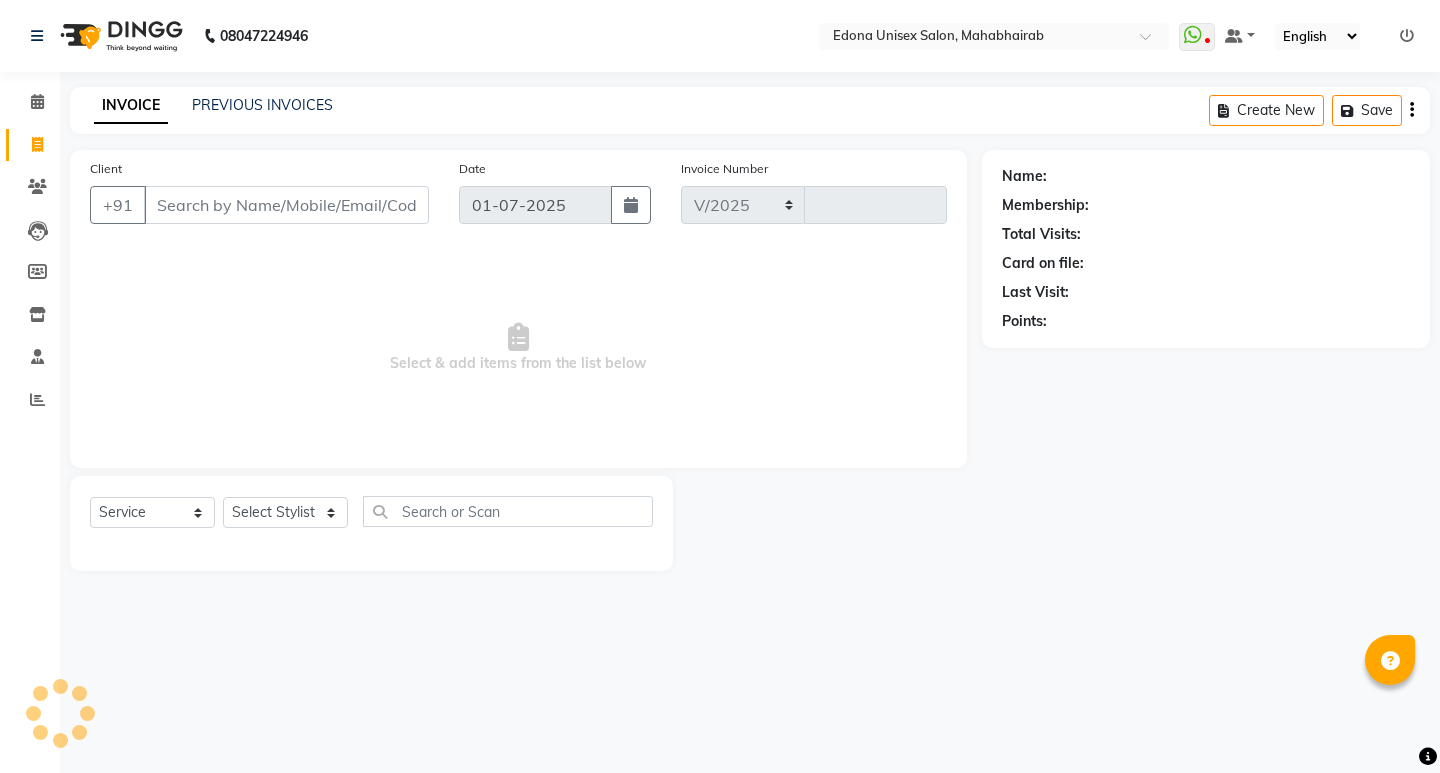 select on "5393" 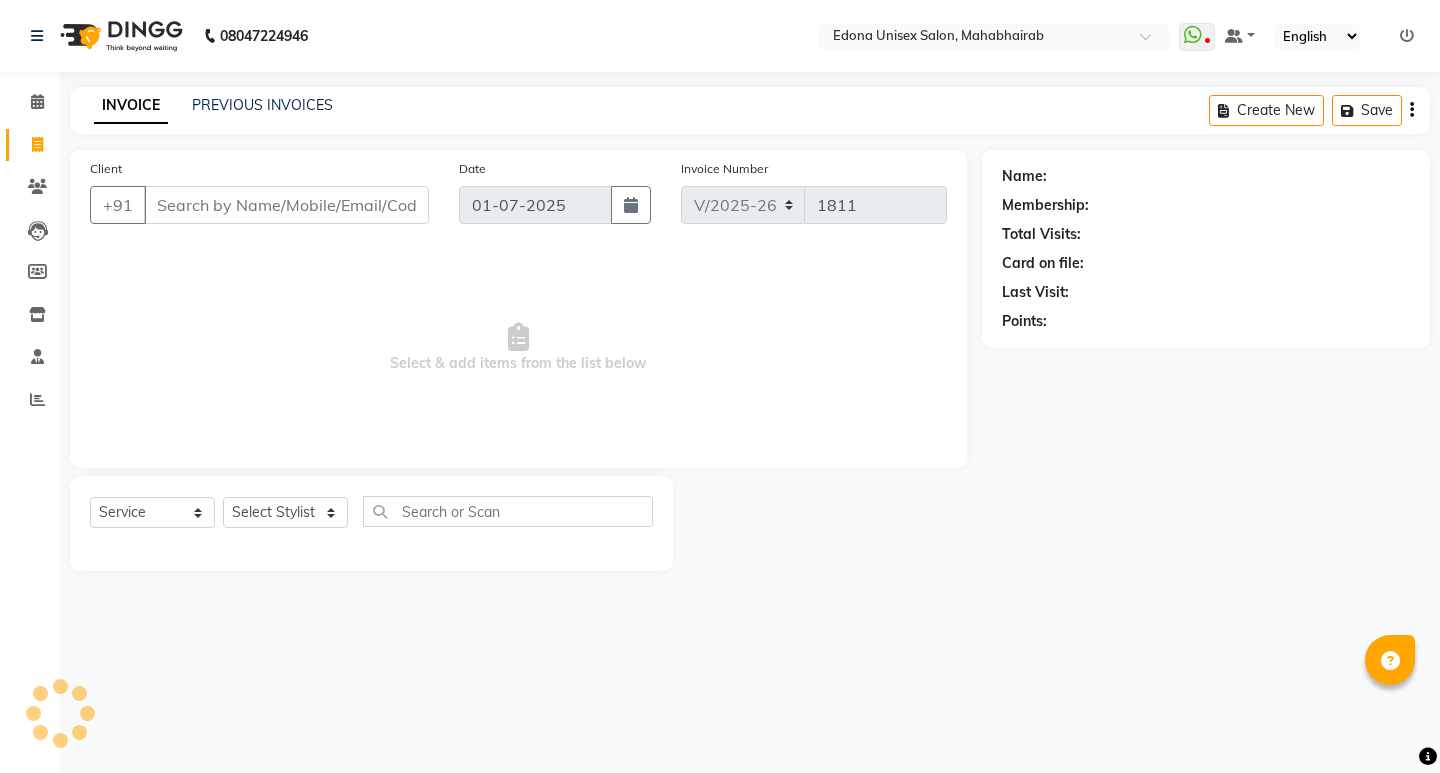 drag, startPoint x: 196, startPoint y: 292, endPoint x: 172, endPoint y: 282, distance: 26 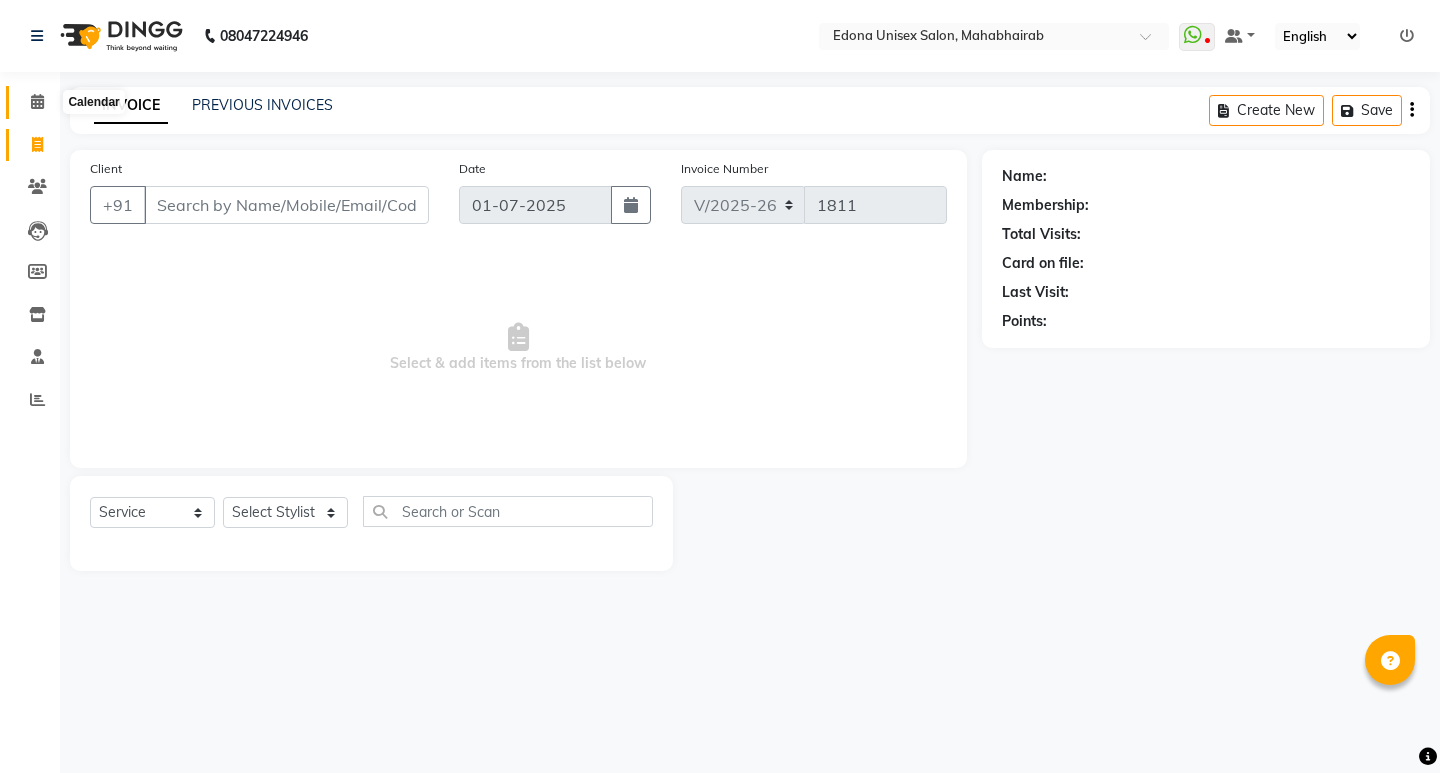 click 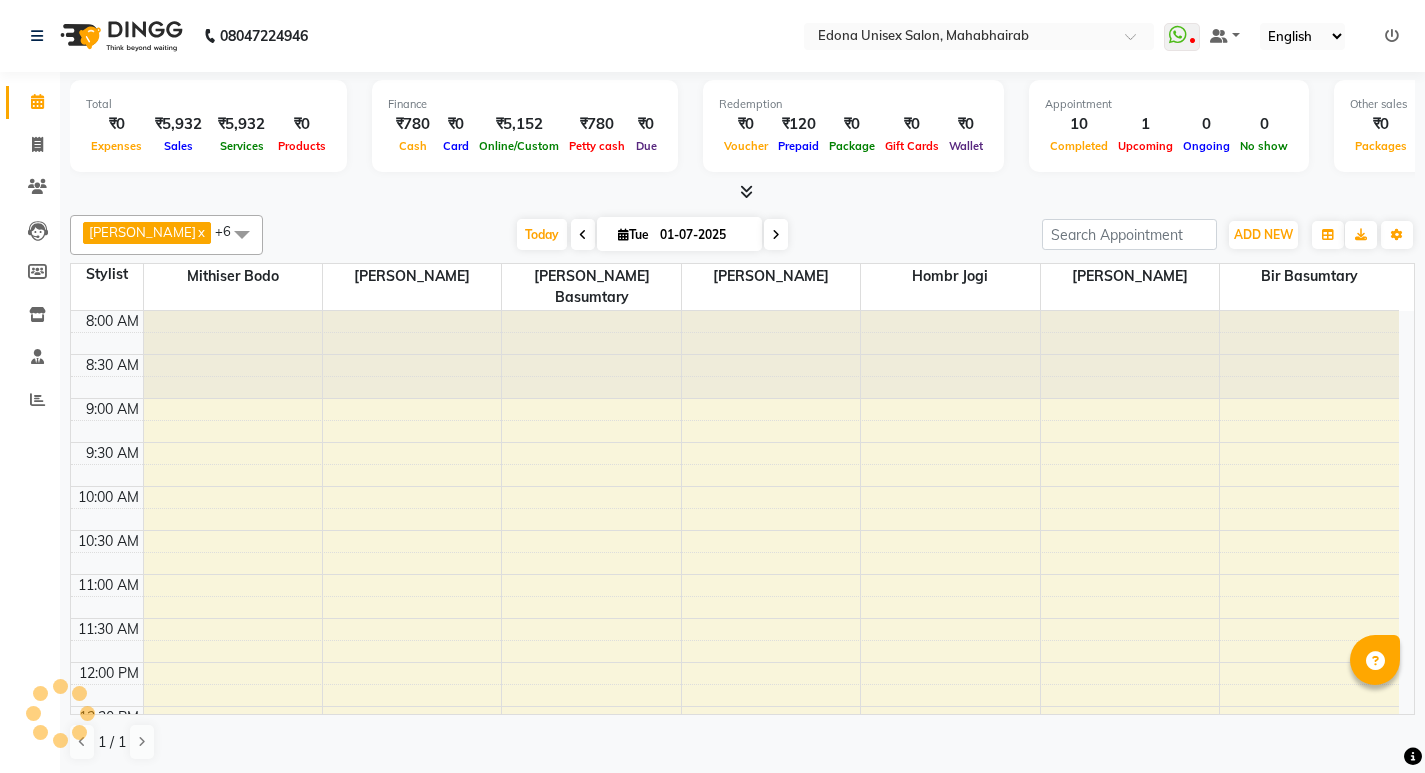 scroll, scrollTop: 0, scrollLeft: 0, axis: both 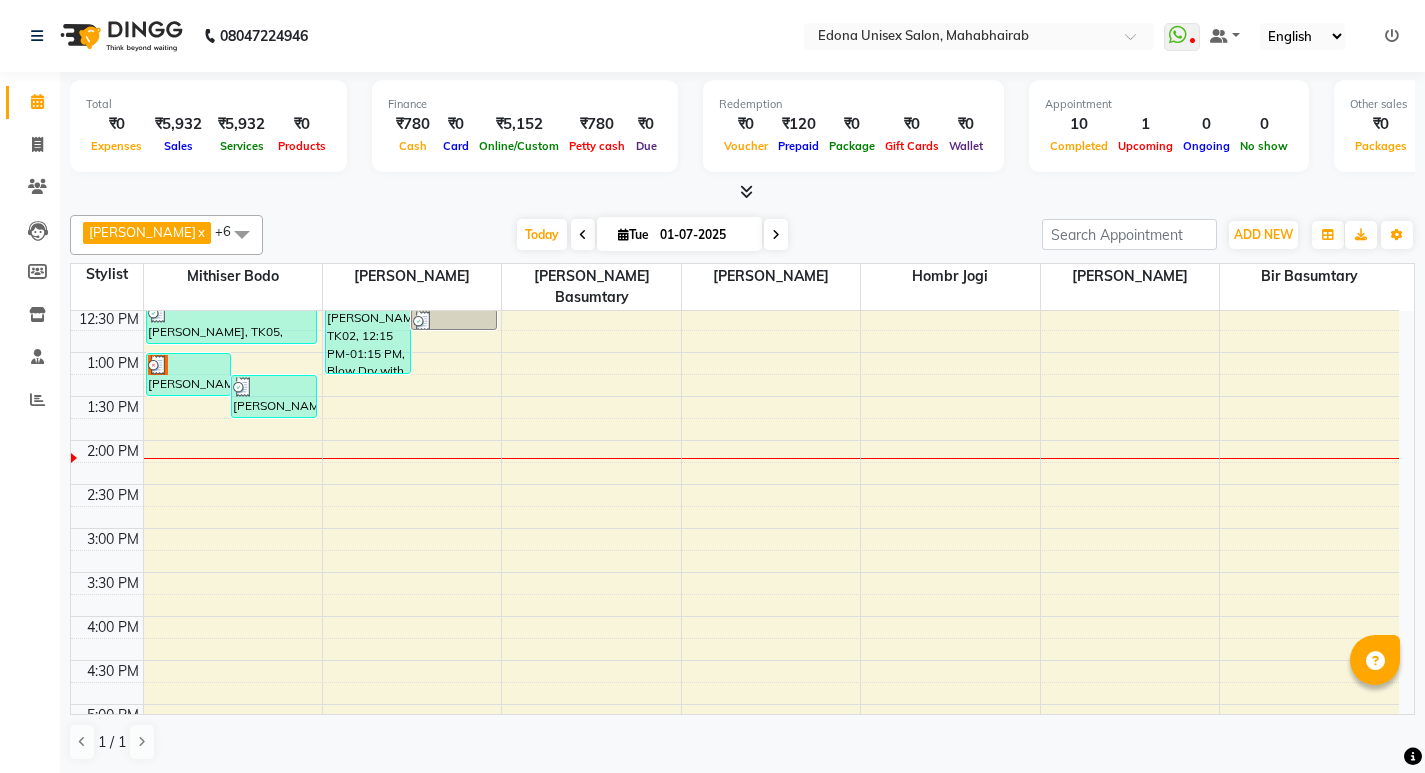 click on "8:00 AM 8:30 AM 9:00 AM 9:30 AM 10:00 AM 10:30 AM 11:00 AM 11:30 AM 12:00 PM 12:30 PM 1:00 PM 1:30 PM 2:00 PM 2:30 PM 3:00 PM 3:30 PM 4:00 PM 4:30 PM 5:00 PM 5:30 PM 6:00 PM 6:30 PM 7:00 PM 7:30 PM 8:00 PM 8:30 PM     Mala Borah, TK04, 01:00 PM-01:30 PM, Hair Cut (Gents)     Minakshi, TK07, 01:15 PM-01:45 PM, Hair Cut (Gents)     DEBANJOL, TK01, 10:30 AM-11:00 AM, Hair Cut (Gents)     DEBANJOL, TK01, 11:00 AM-11:30 AM, Beard Trimming (Clipper)     HRIDOY BARIK, TK05, 12:25 PM-12:55 PM, Hair Cut (Gents)             Dhiraj, TK06, 06:00 PM-06:30 PM, Hair Cut (Gents)     Mira Dutta, TK02, 12:15 PM-01:15 PM, Blow Dry with Shampoo,Eyebrow,Upper lip,Chin,O3+ Anti Agening Facial     Mira Dutta, TK02, 12:30 PM-12:45 PM, Forehead     Mira Dutta, TK02, 10:30 AM-11:15 AM, Advanced Facial     Mira Dutta, TK02, 11:15 AM-11:45 AM, Blow Dry with Shampoo     Mira Dutta, TK02, 11:45 AM-12:00 PM, Eyebrow     Mira Dutta, TK02, 12:00 PM-12:15 PM, Upper lip     GABRIELL, TK03, 11:30 AM-12:00 PM, Head Massage (20 min)" at bounding box center (735, 484) 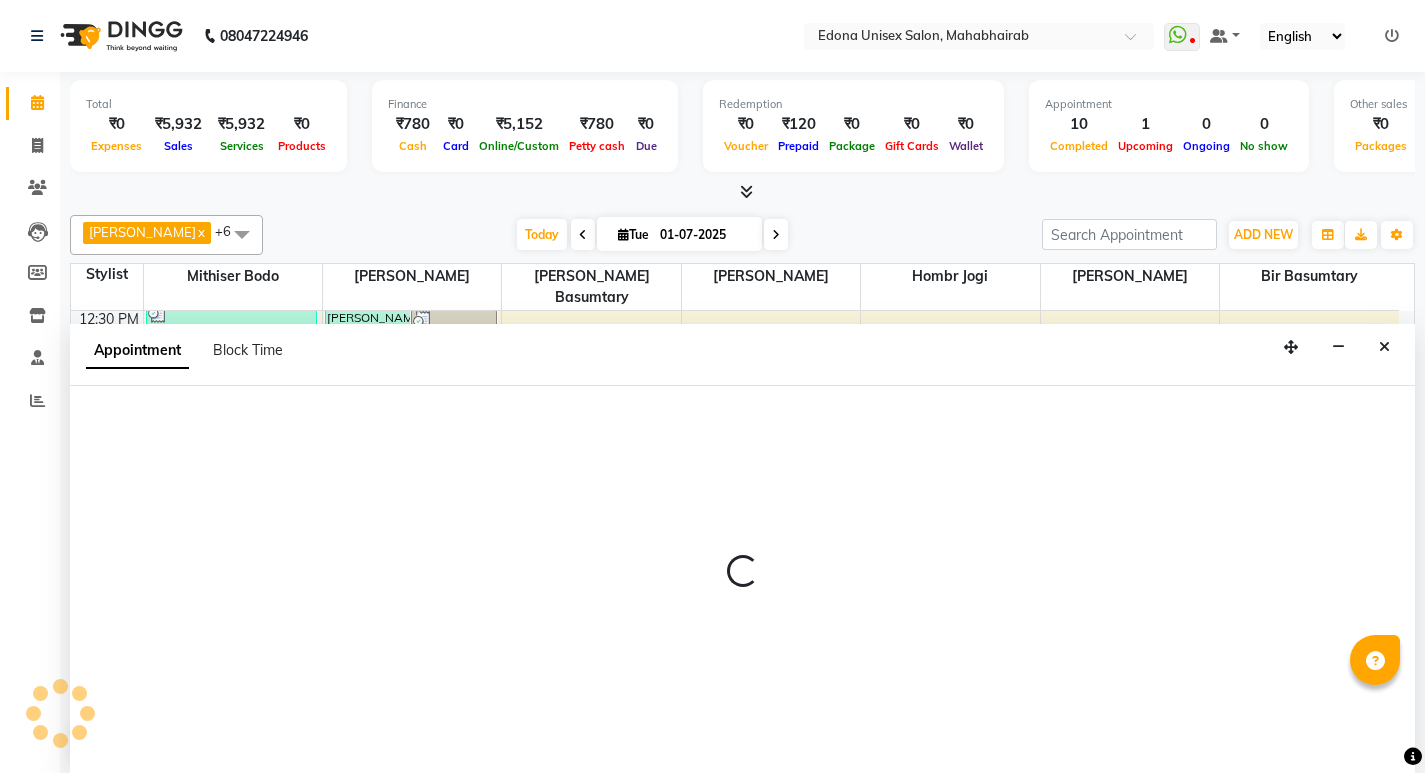 scroll, scrollTop: 1, scrollLeft: 0, axis: vertical 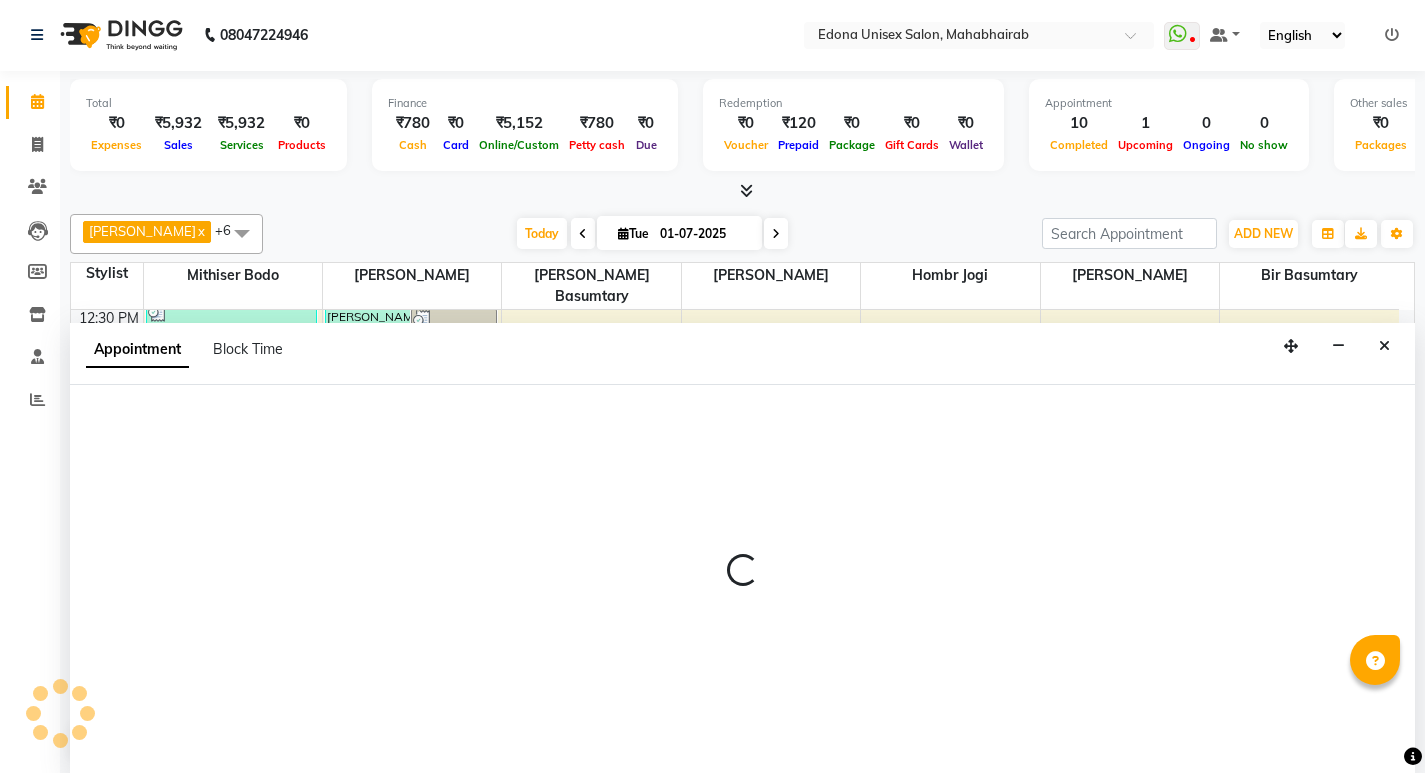 select on "47303" 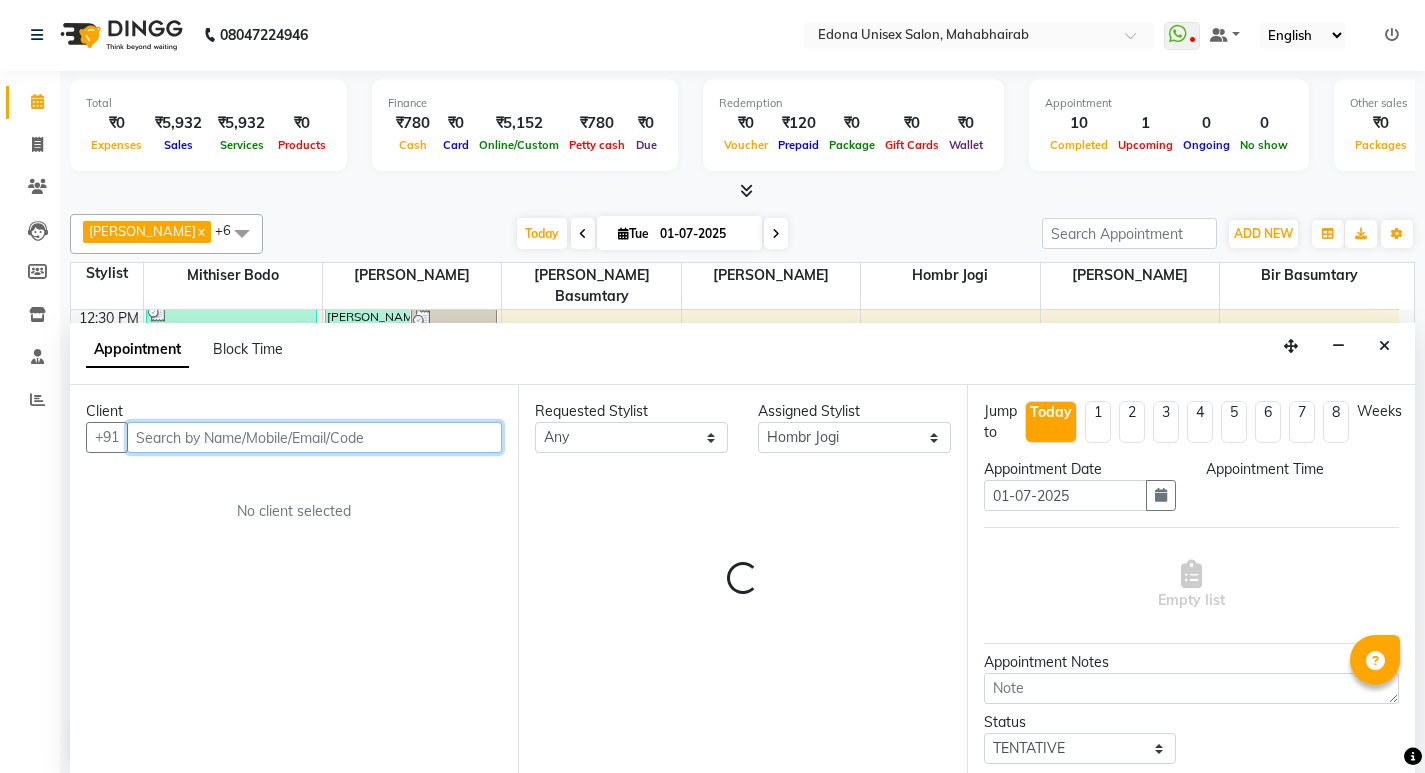 select on "870" 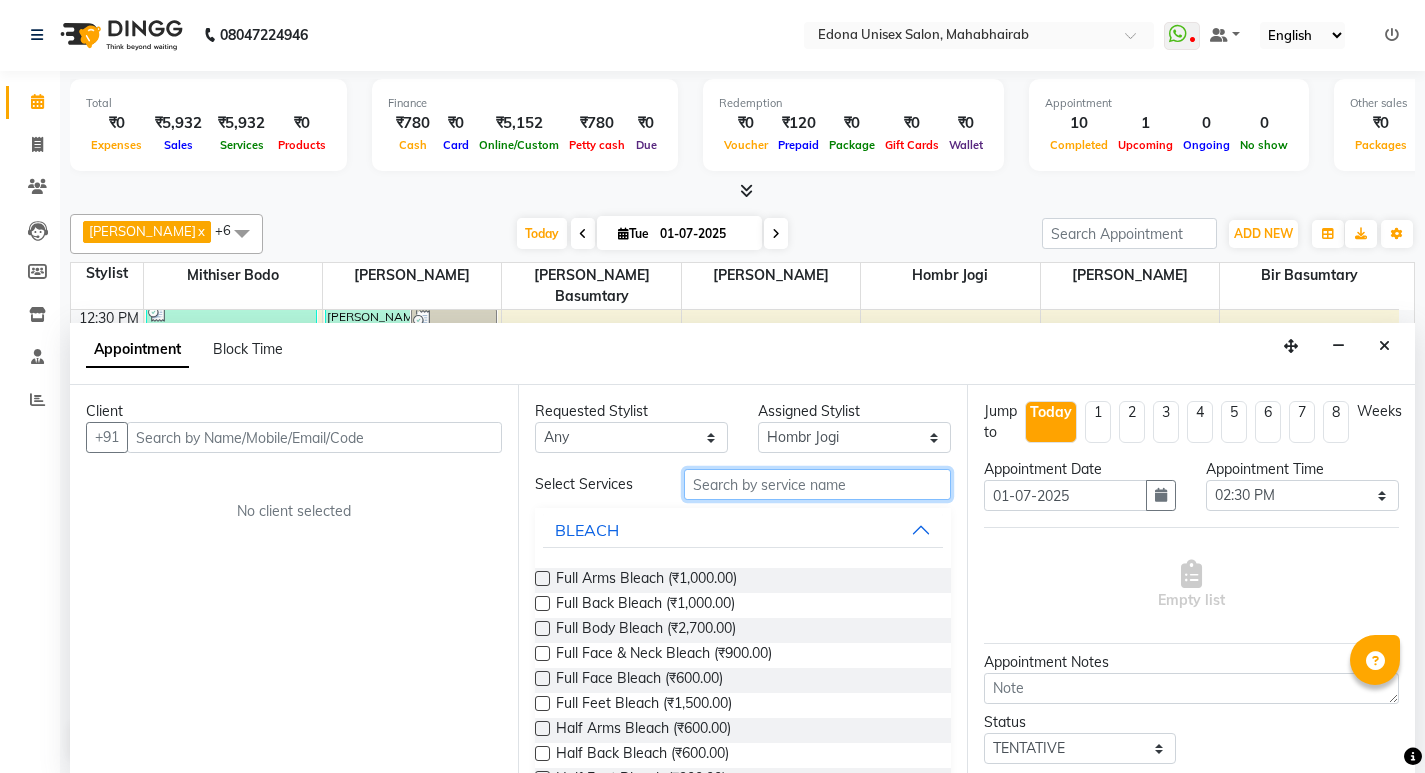 click at bounding box center (817, 484) 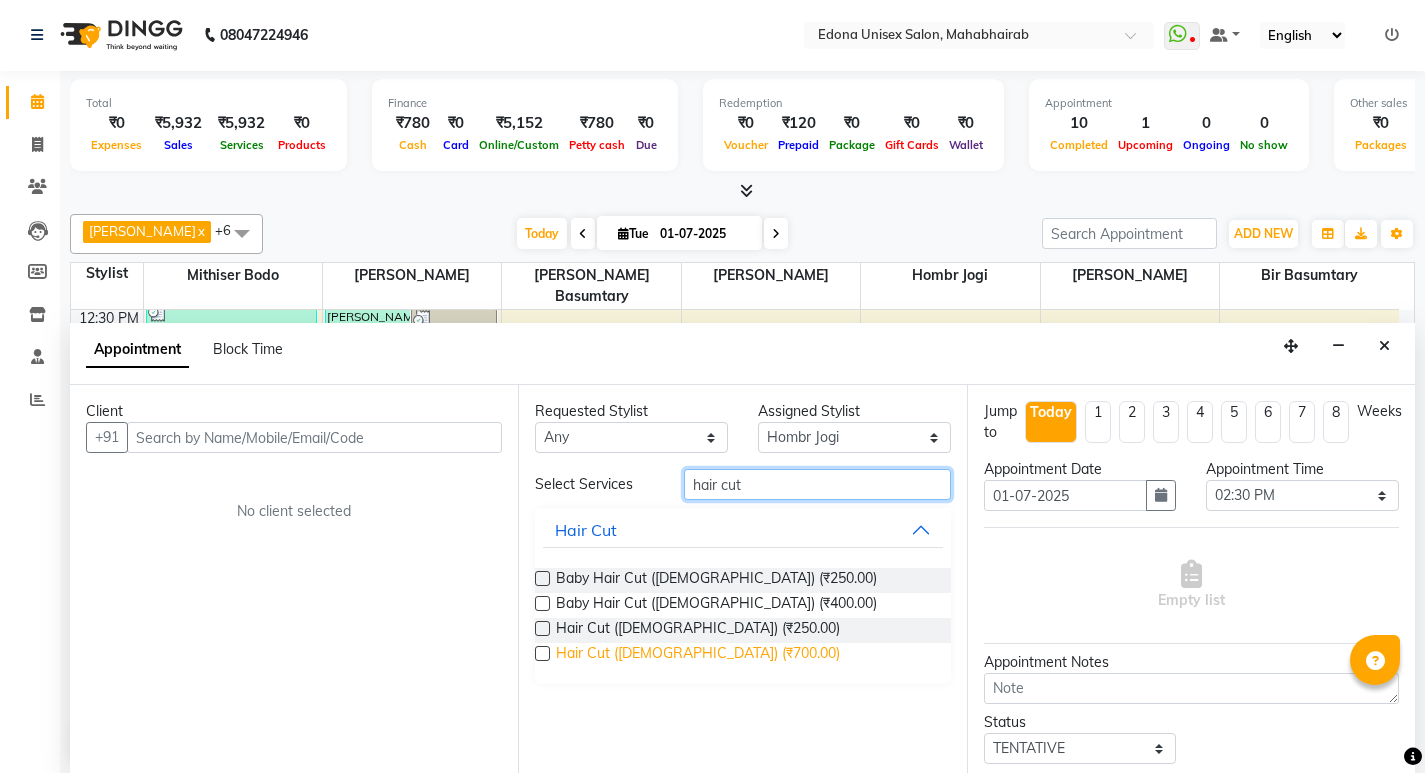type on "hair cut" 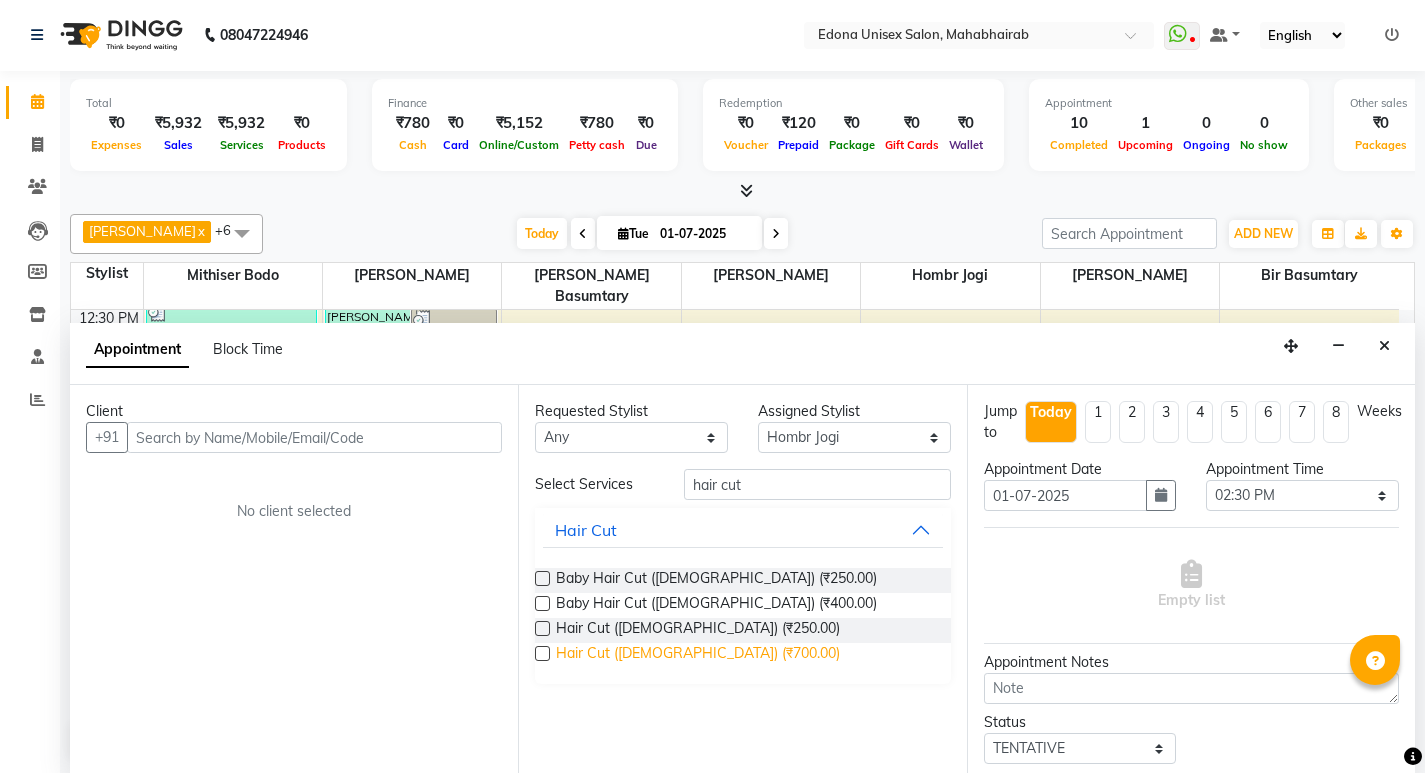 click on "Hair Cut (Ladies) (₹700.00)" at bounding box center [698, 655] 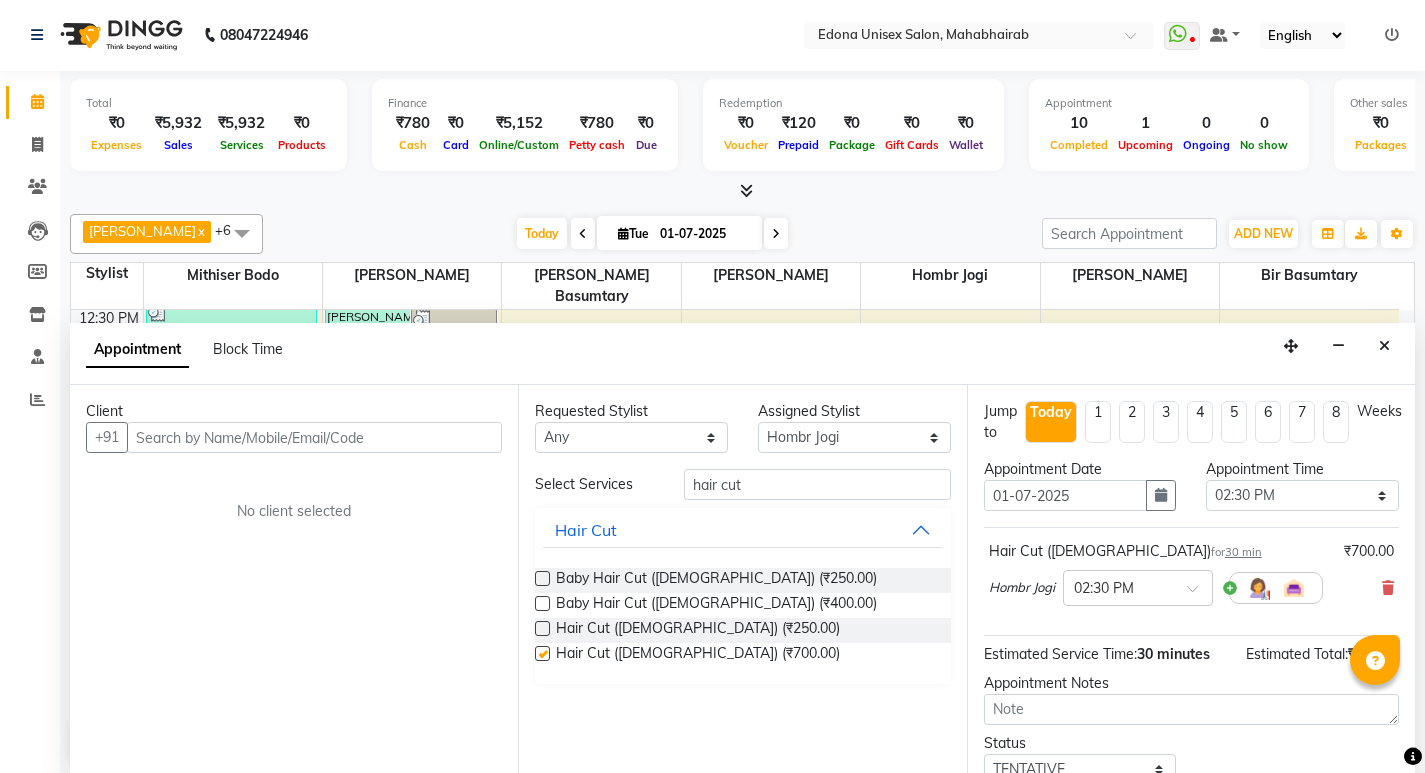 checkbox on "false" 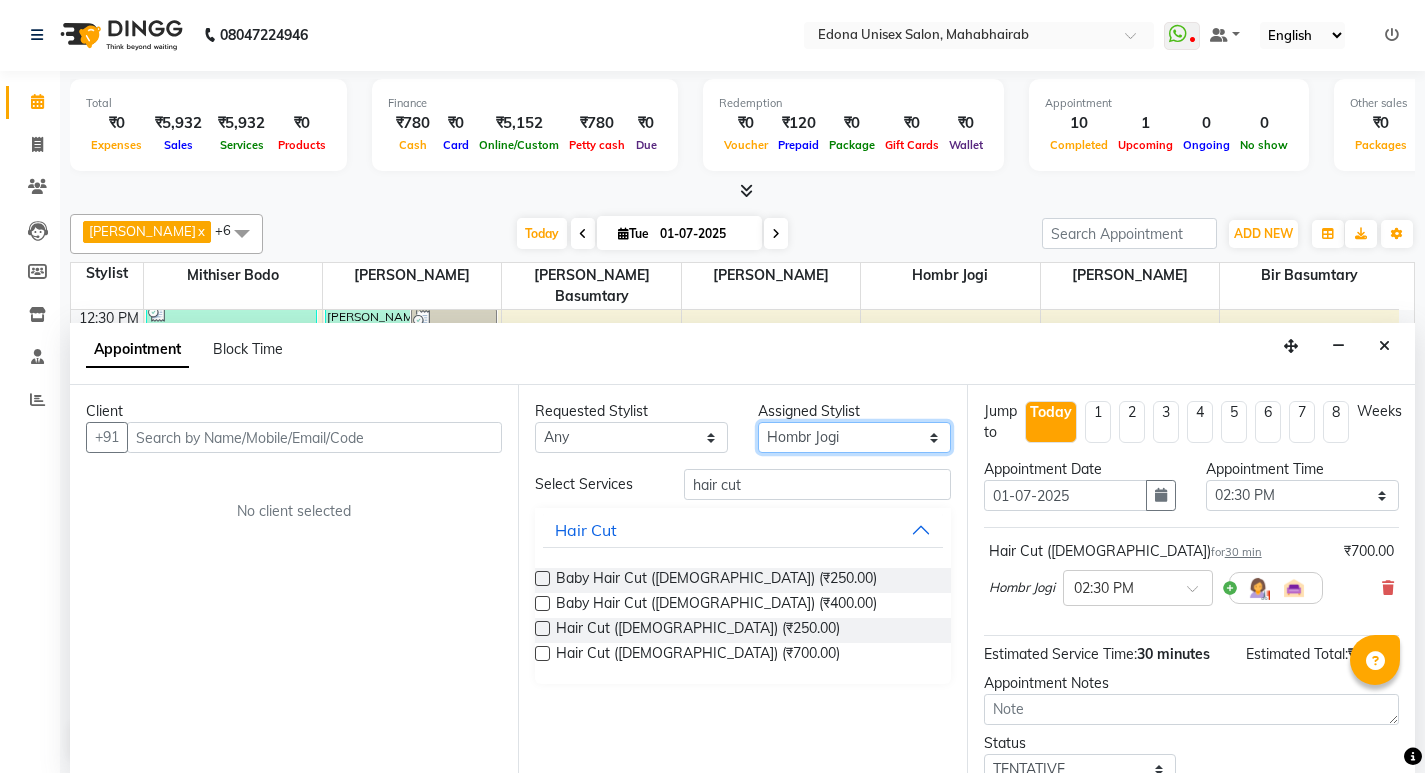 click on "Select Admin Anju Sonar Bir Basumtary Hemen Daimari Hombr Jogi Jenny kayina Kriti Lokesh Verma Mithiser Bodo Monisha Goyari Neha Pahi Prabir Das Rashmi Basumtary Reshma Sultana Roselin Basumtary Sumitra Subba" at bounding box center (854, 437) 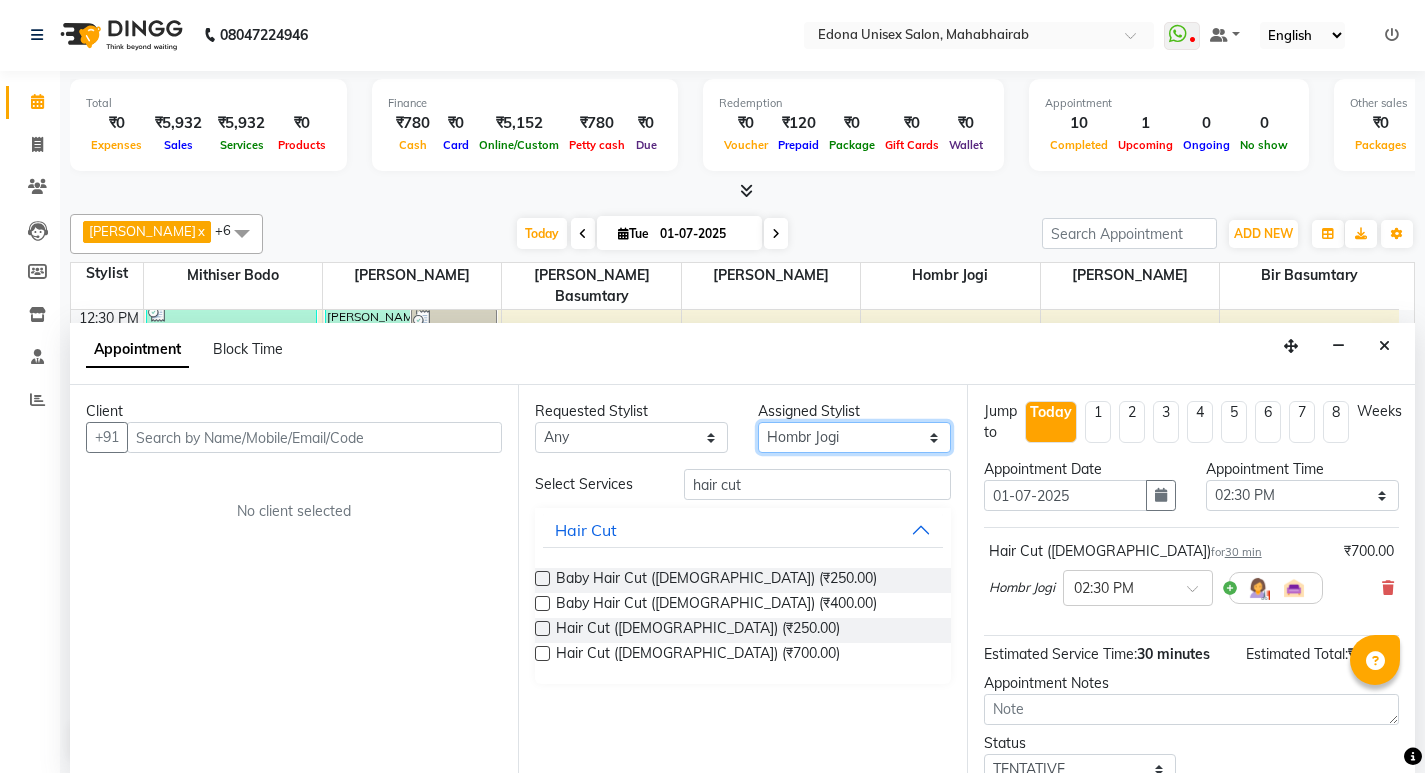 select on "35909" 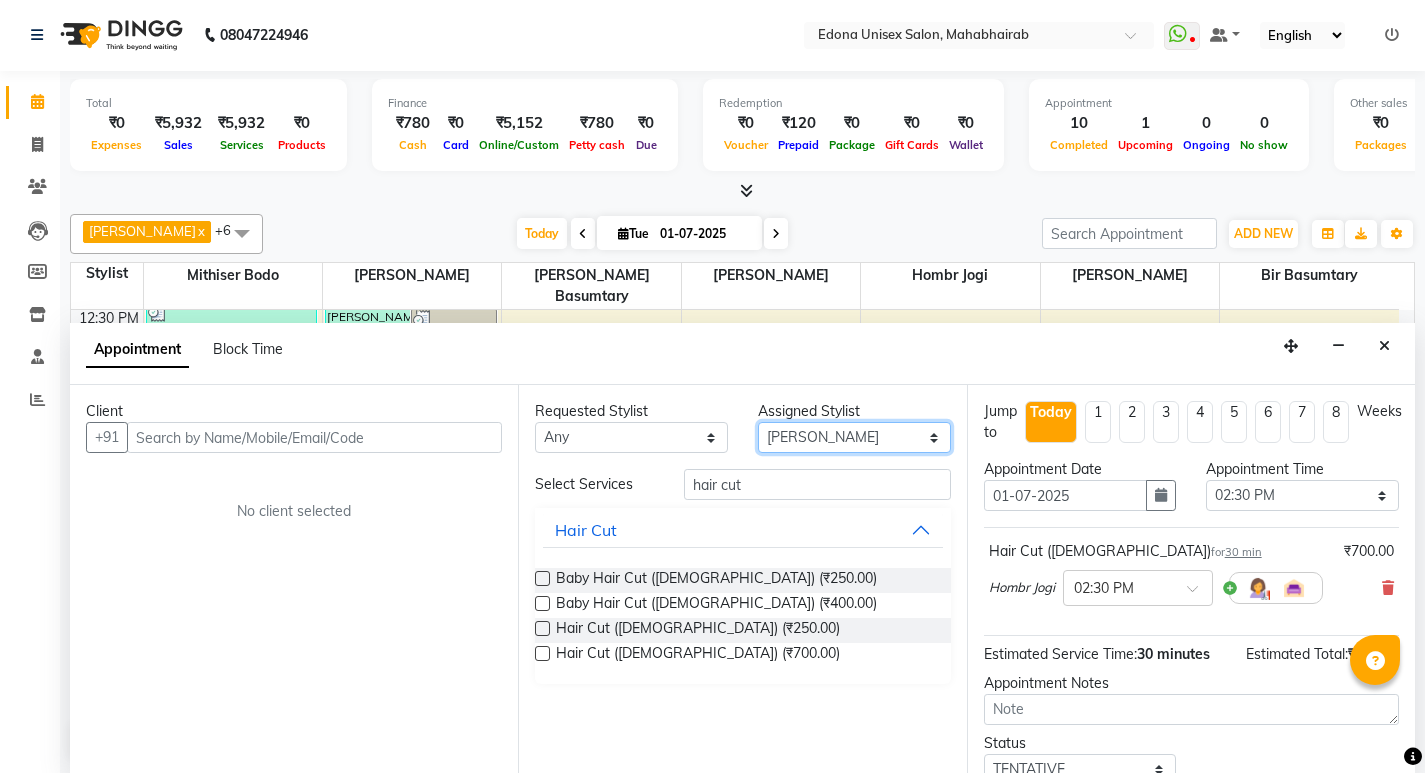 click on "Select Admin Anju Sonar Bir Basumtary Hemen Daimari Hombr Jogi Jenny kayina Kriti Lokesh Verma Mithiser Bodo Monisha Goyari Neha Pahi Prabir Das Rashmi Basumtary Reshma Sultana Roselin Basumtary Sumitra Subba" at bounding box center (854, 437) 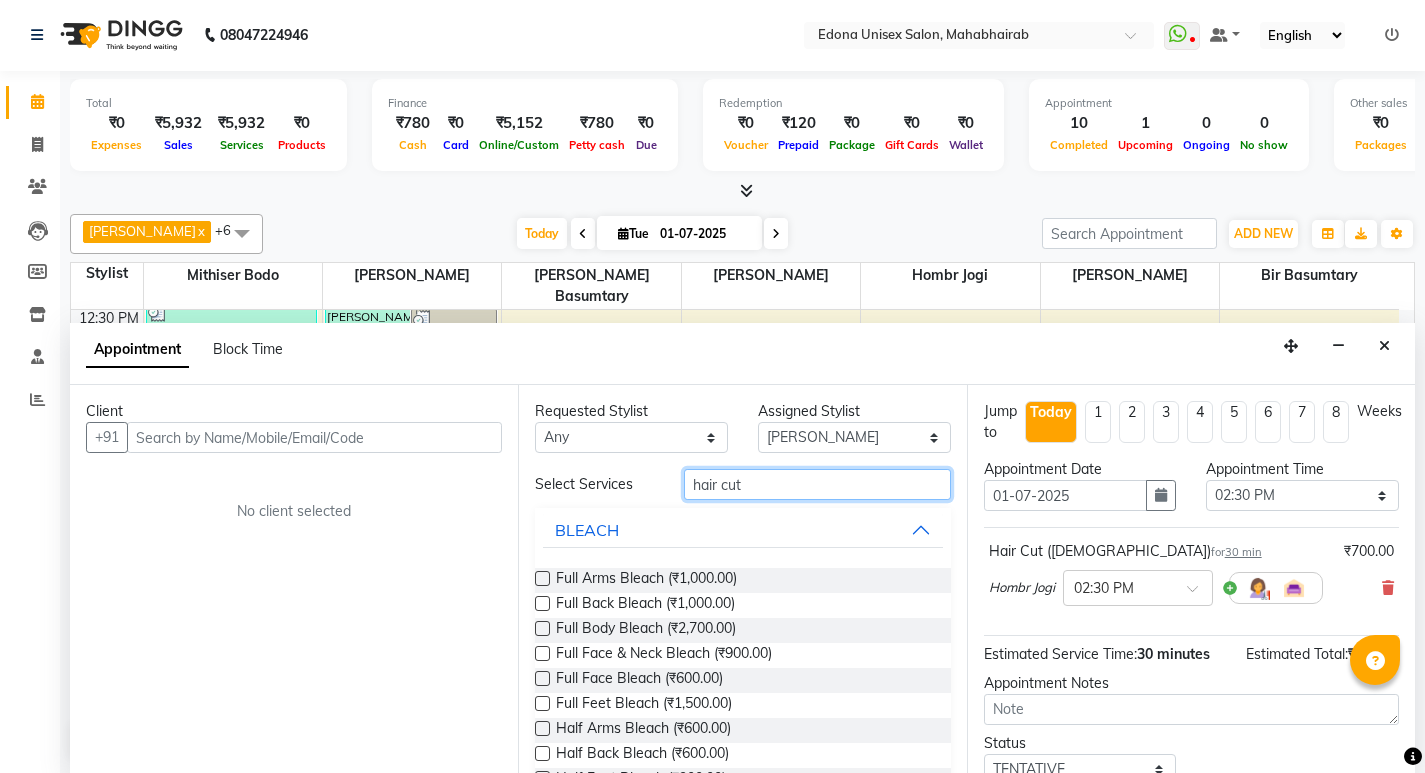 click on "hair cut" at bounding box center [817, 484] 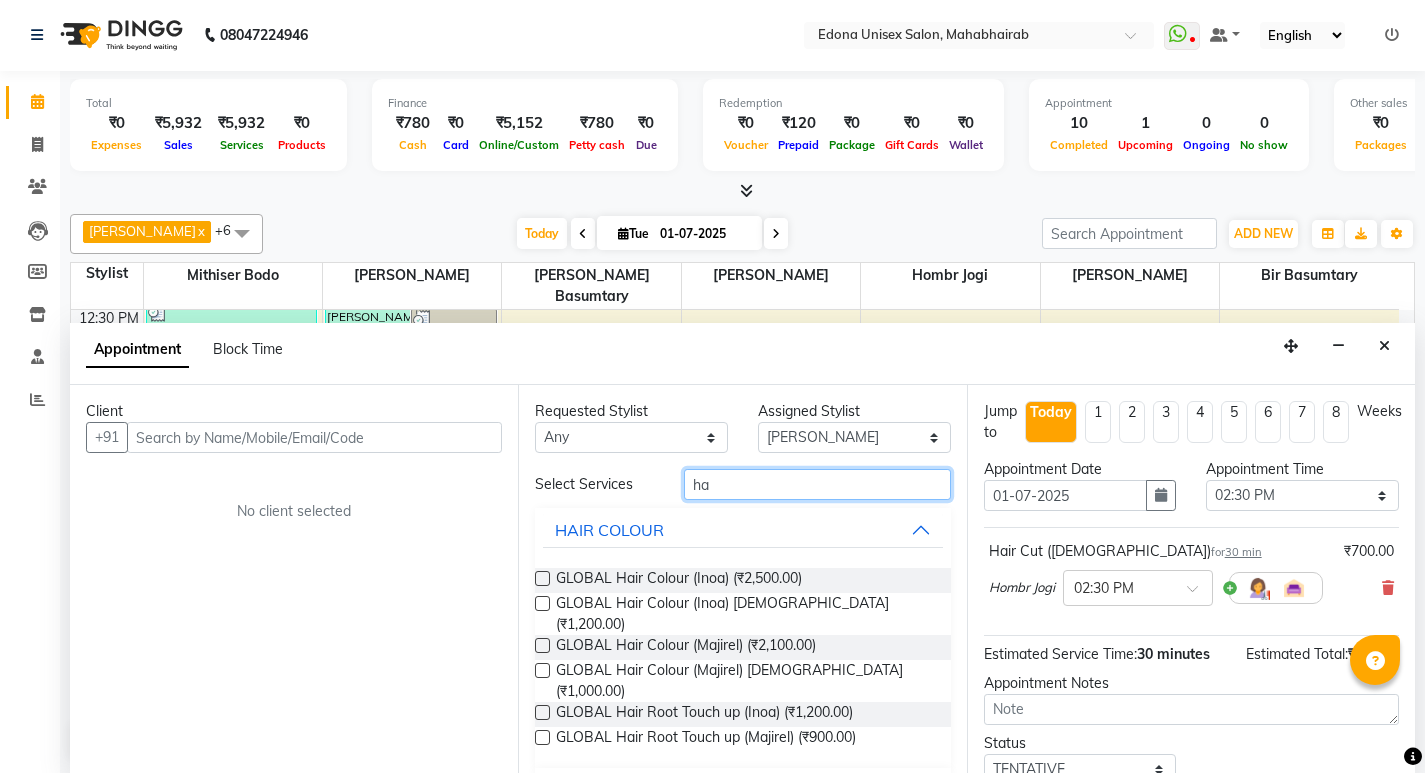 type on "h" 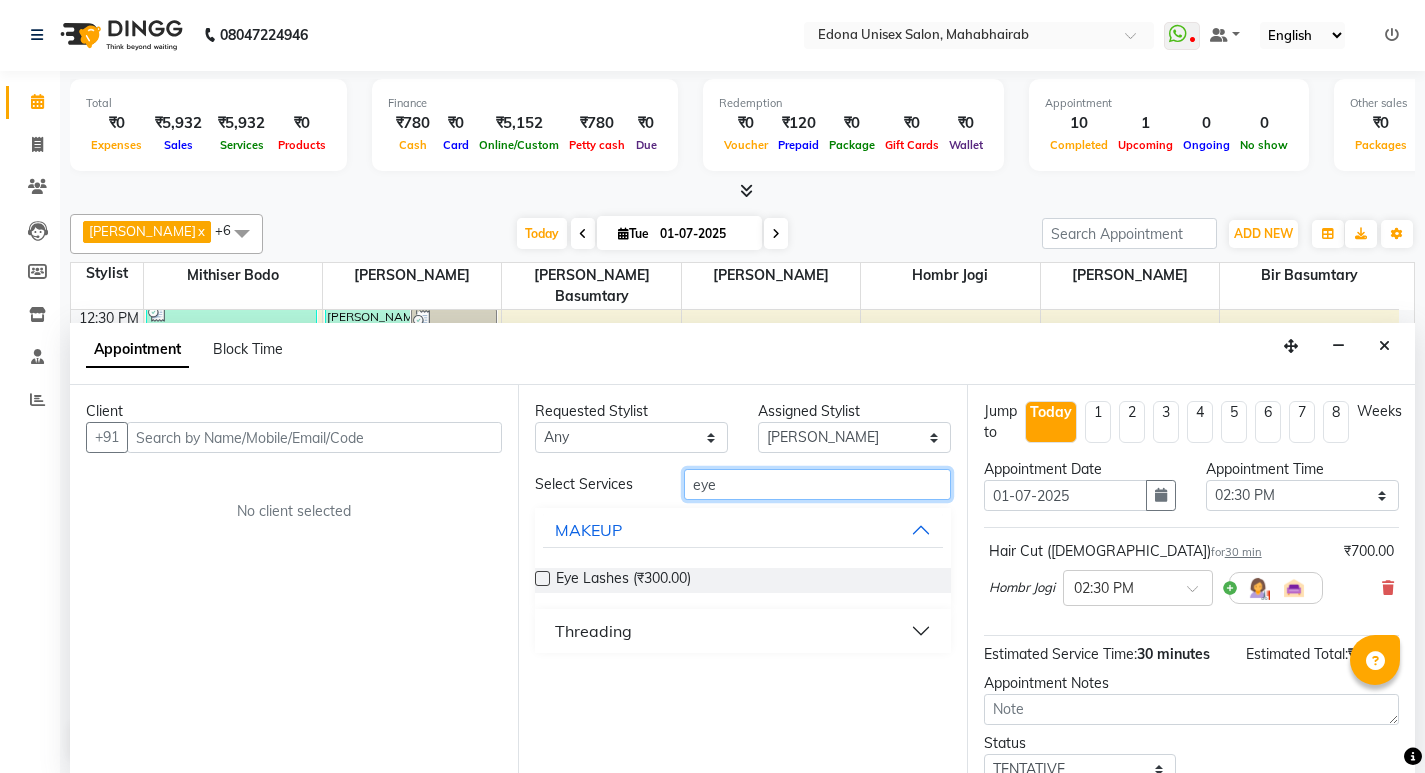 type on "eye" 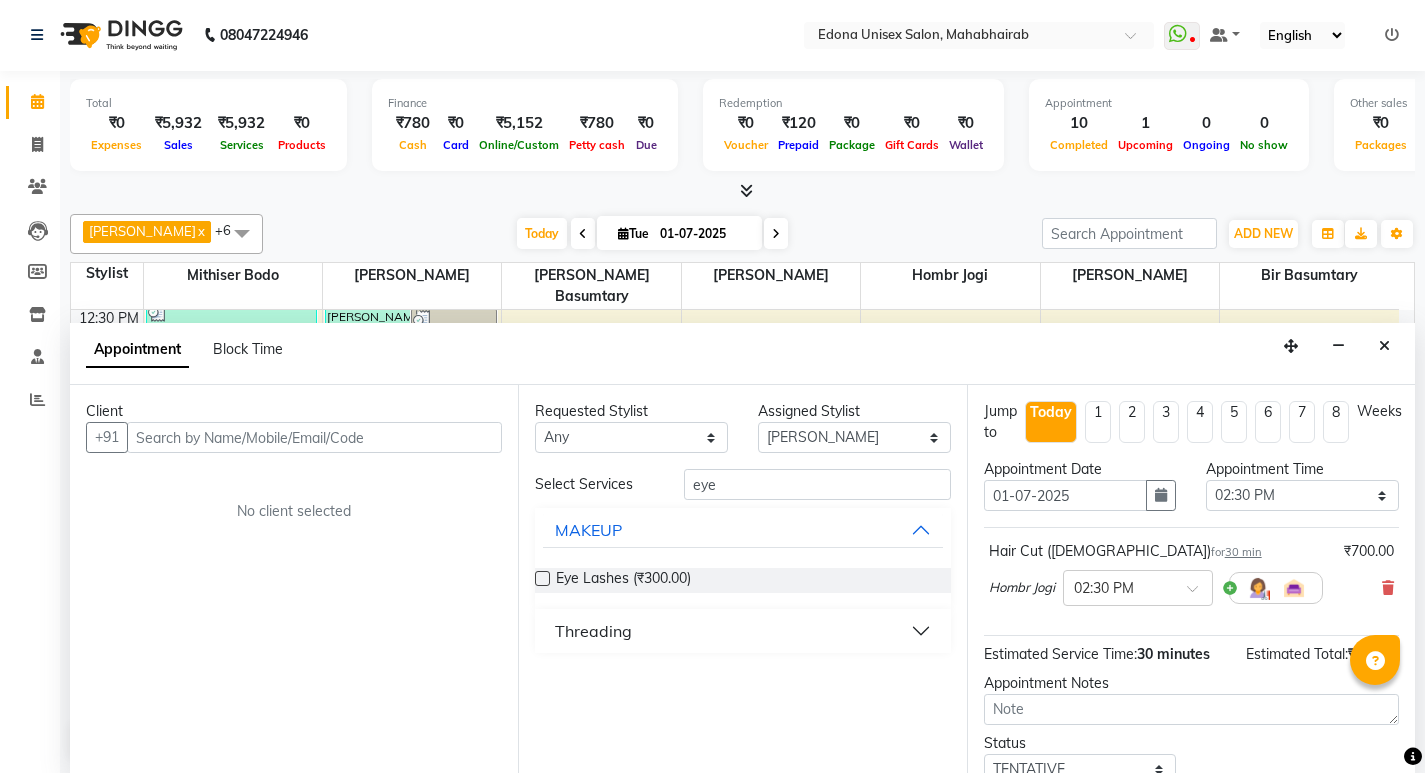 click on "Threading" at bounding box center [593, 631] 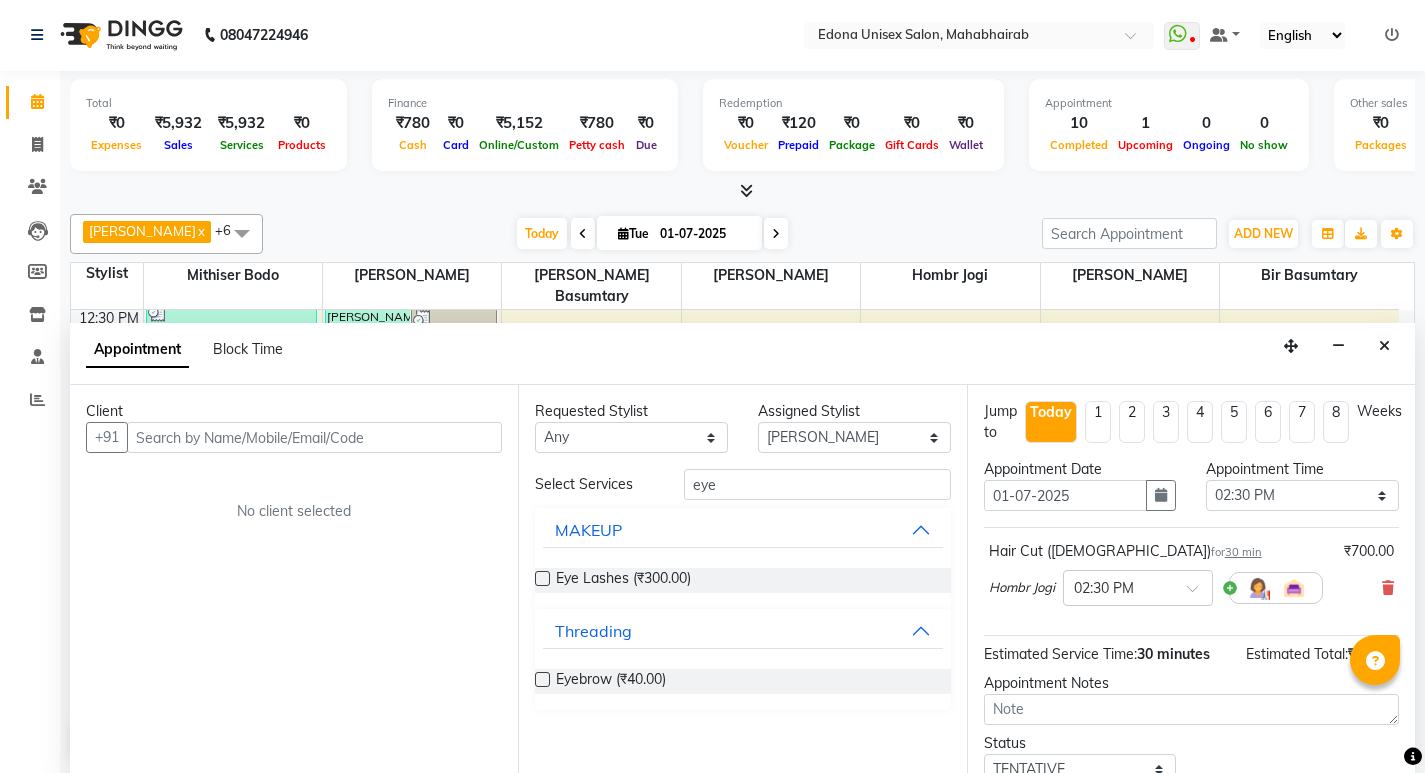 drag, startPoint x: 629, startPoint y: 678, endPoint x: 609, endPoint y: 662, distance: 25.612497 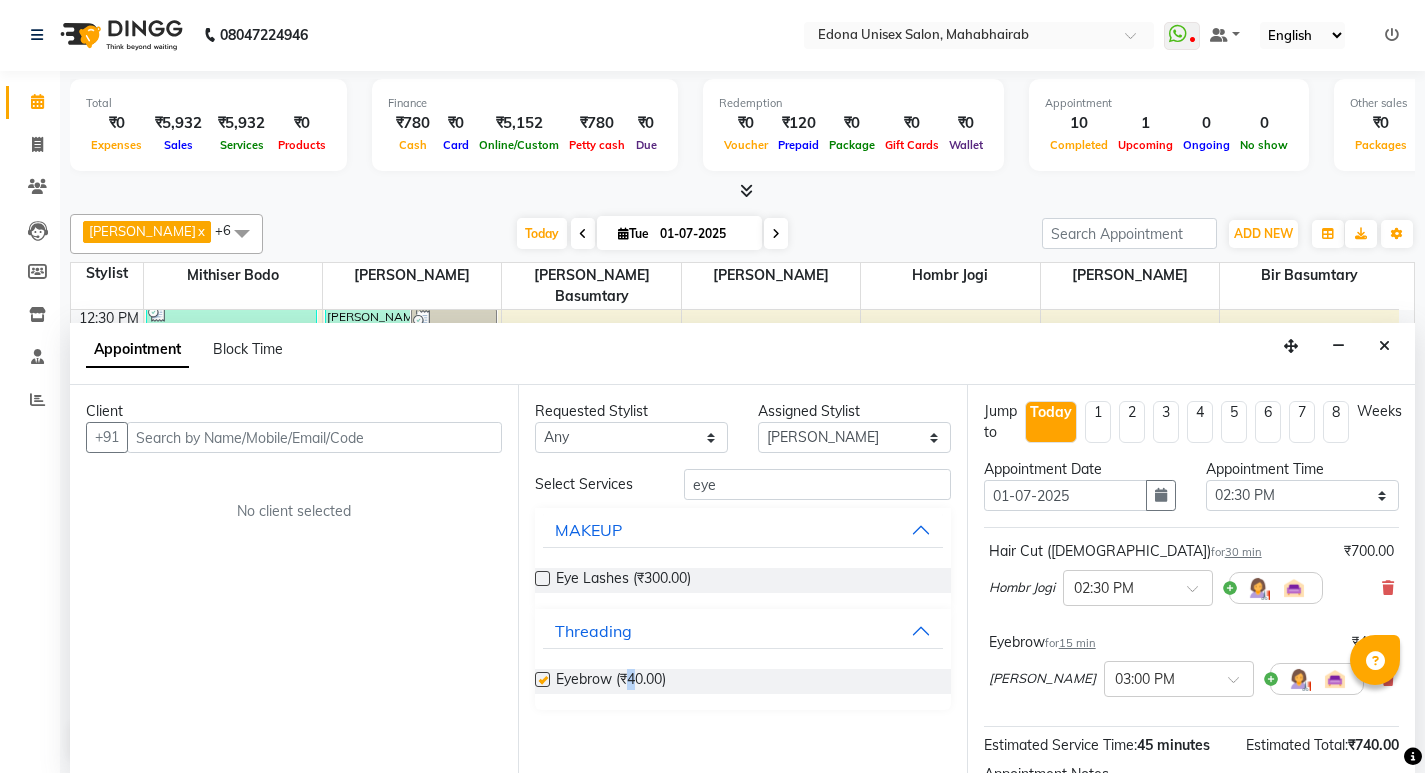 checkbox on "false" 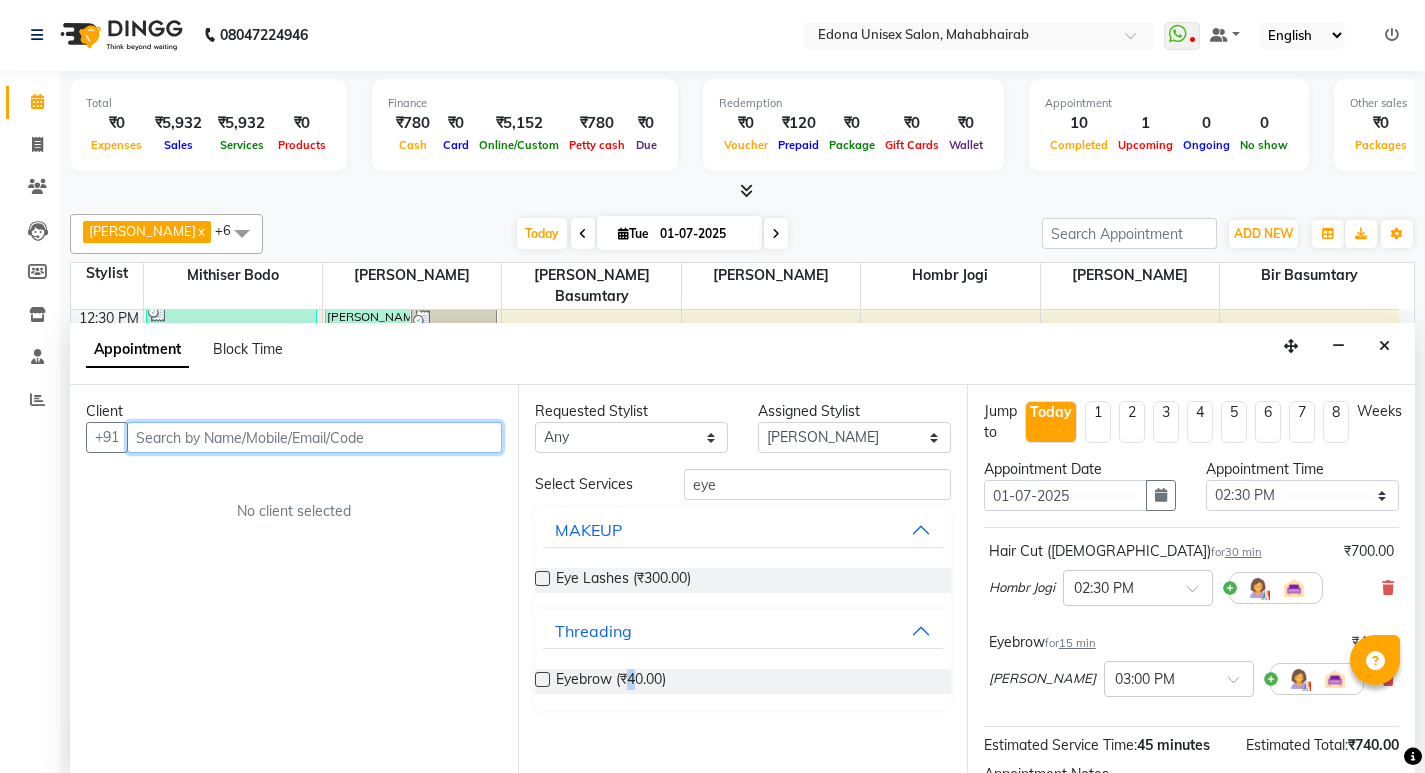 click at bounding box center [314, 437] 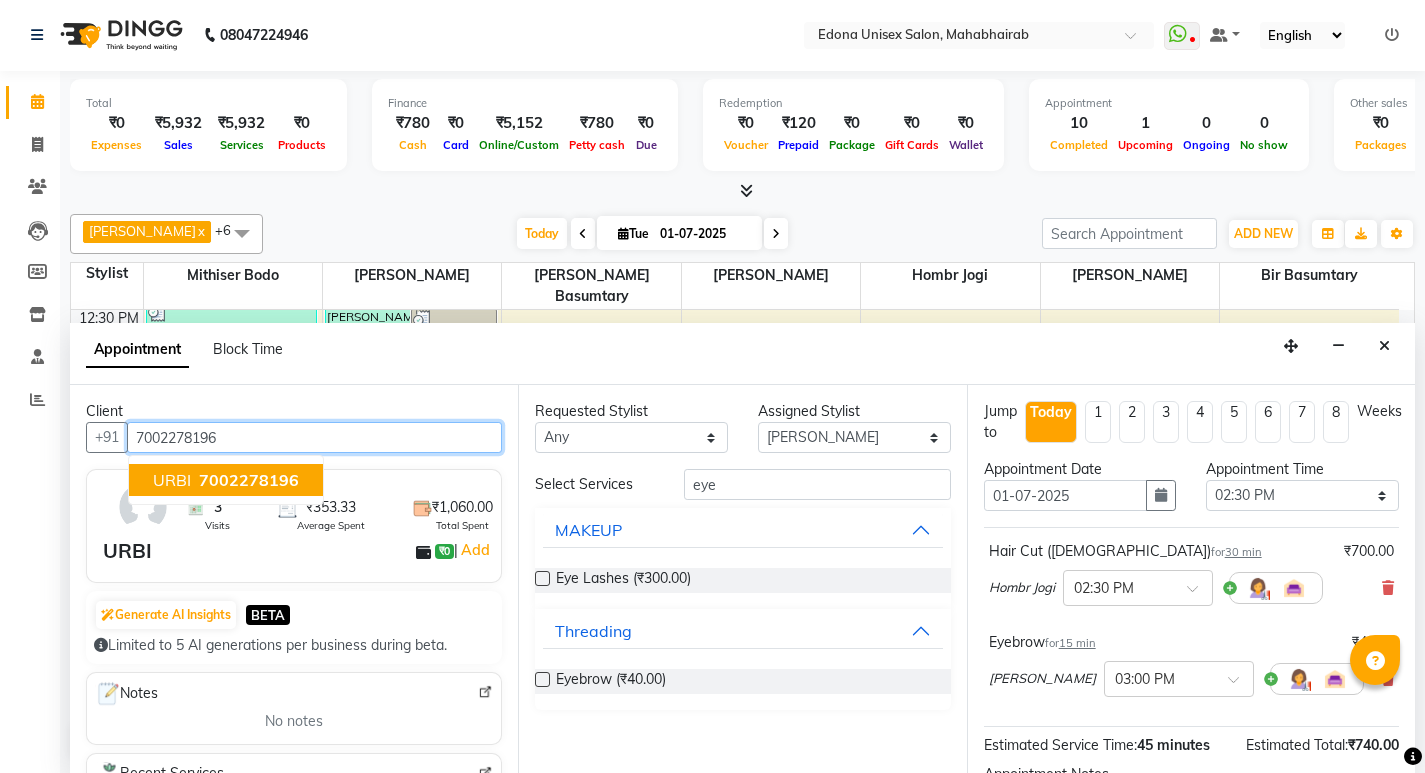 click on "URBI   7002278196" at bounding box center [226, 480] 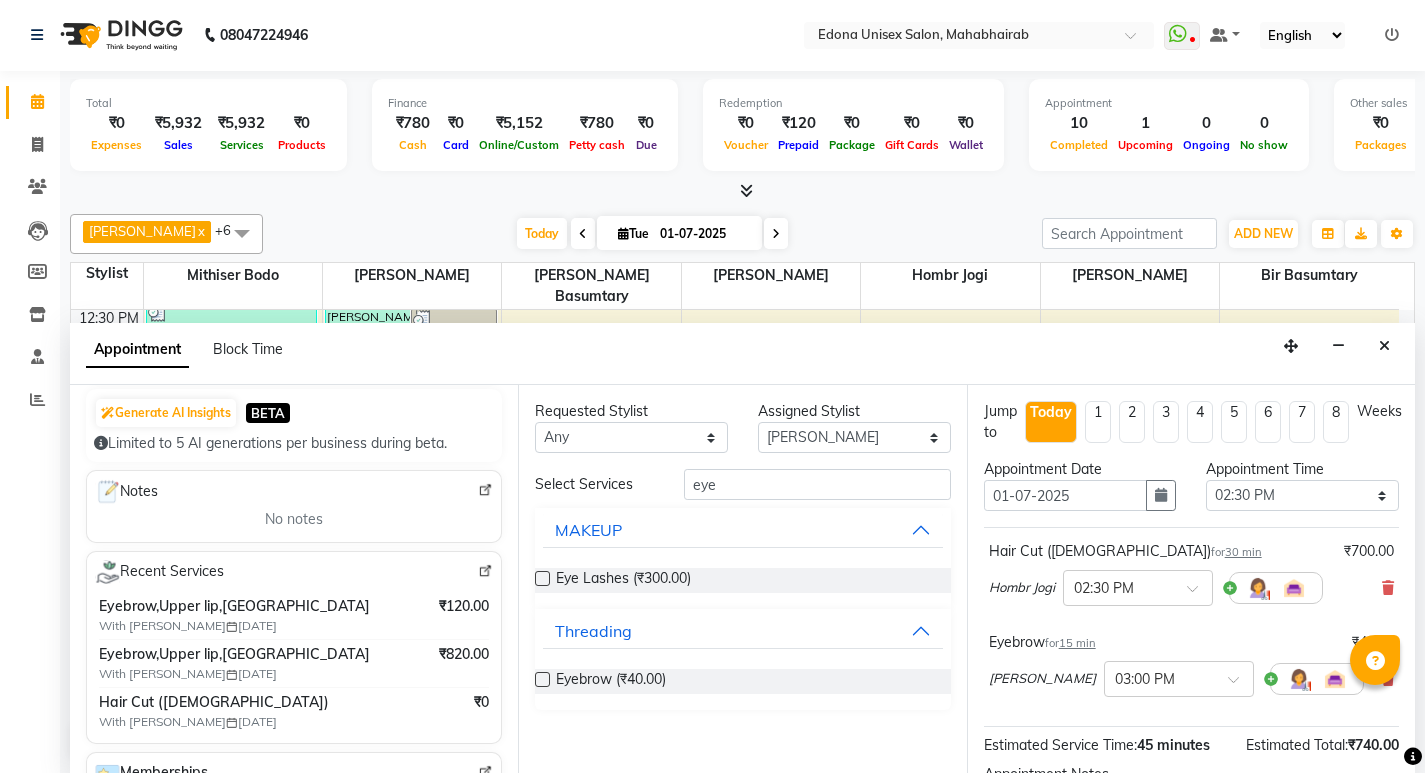 scroll, scrollTop: 205, scrollLeft: 0, axis: vertical 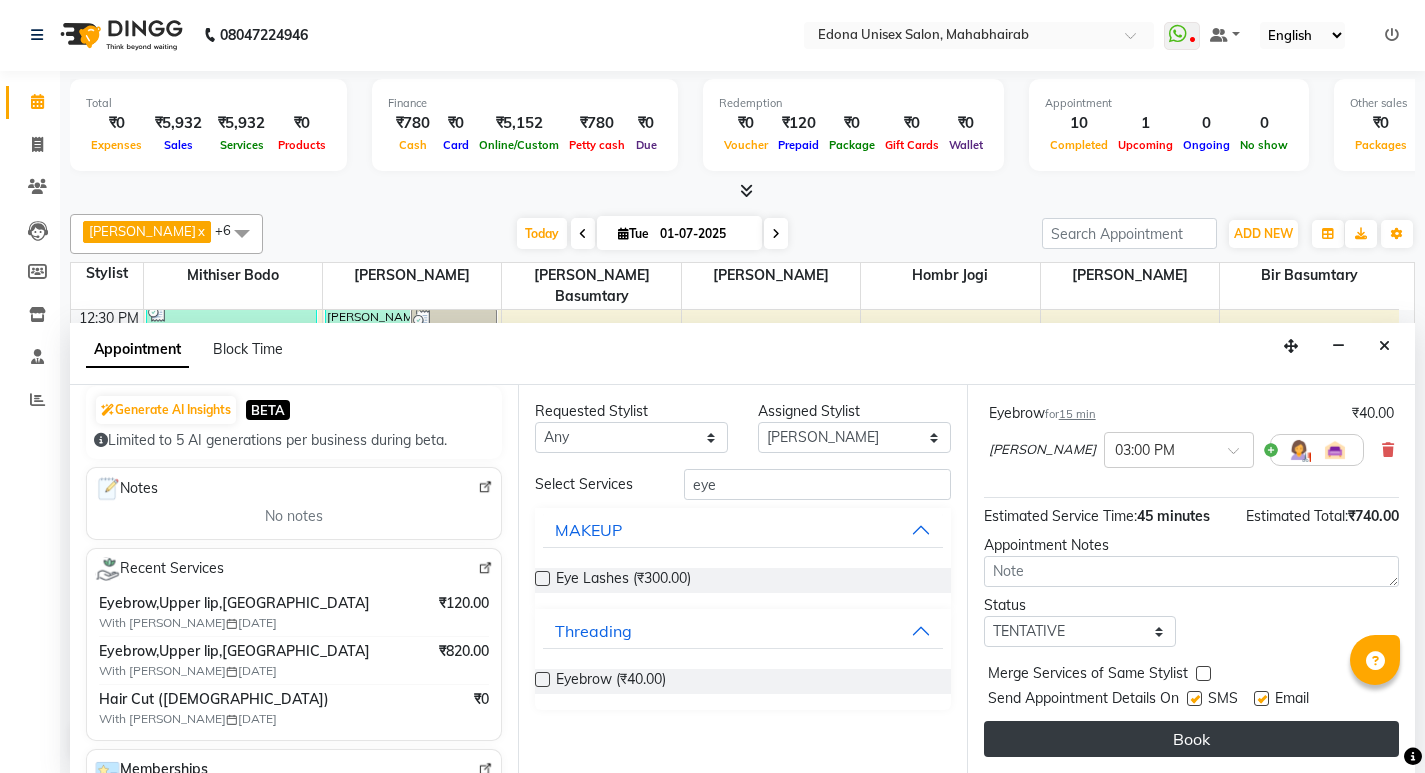type on "7002278196" 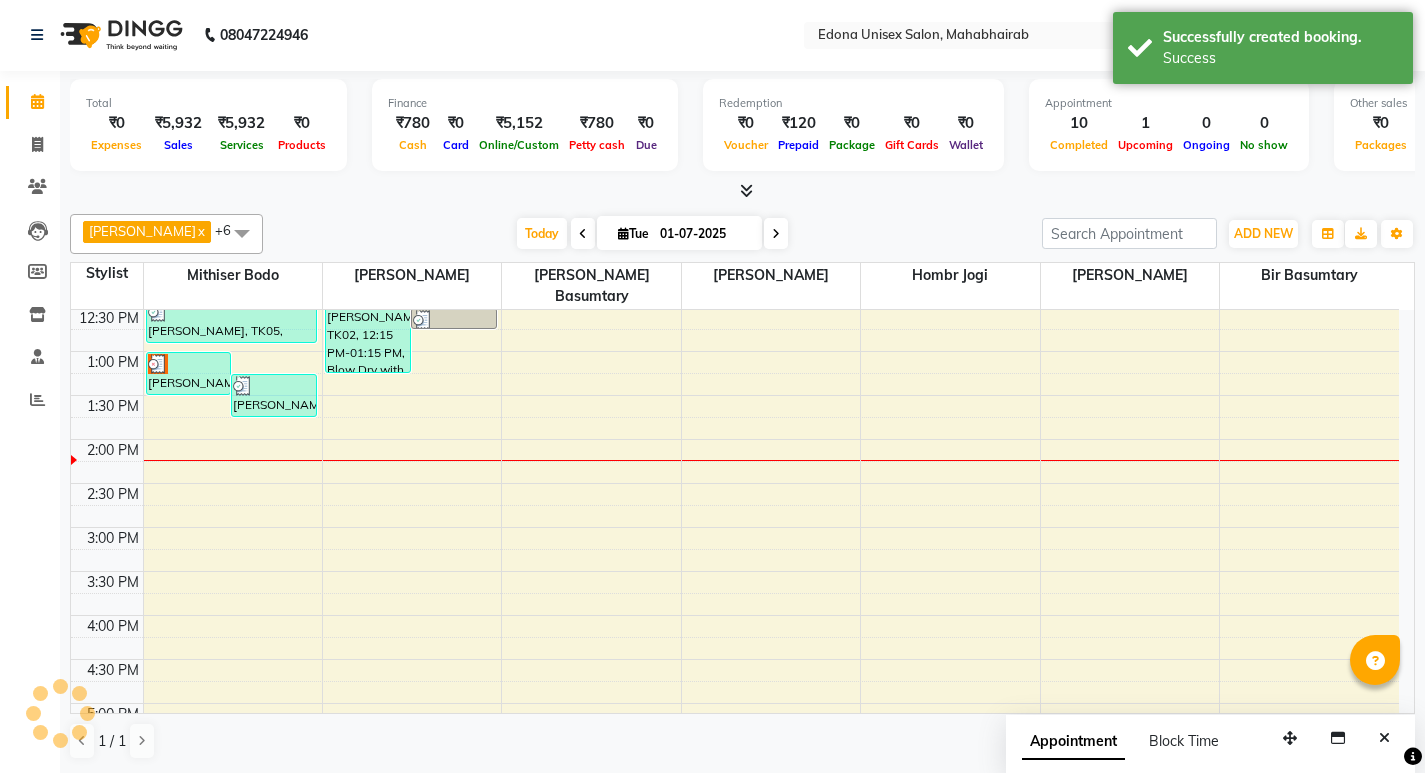 scroll, scrollTop: 0, scrollLeft: 0, axis: both 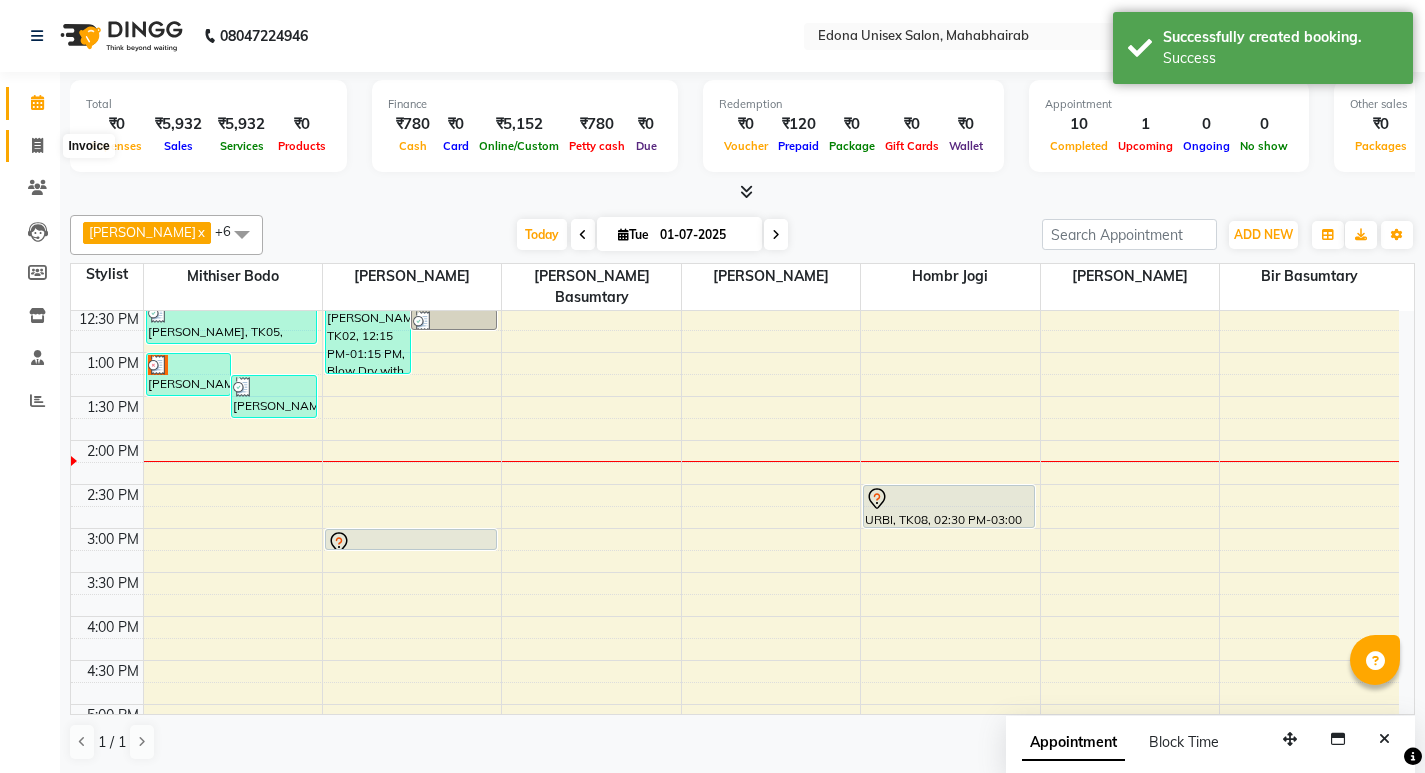click 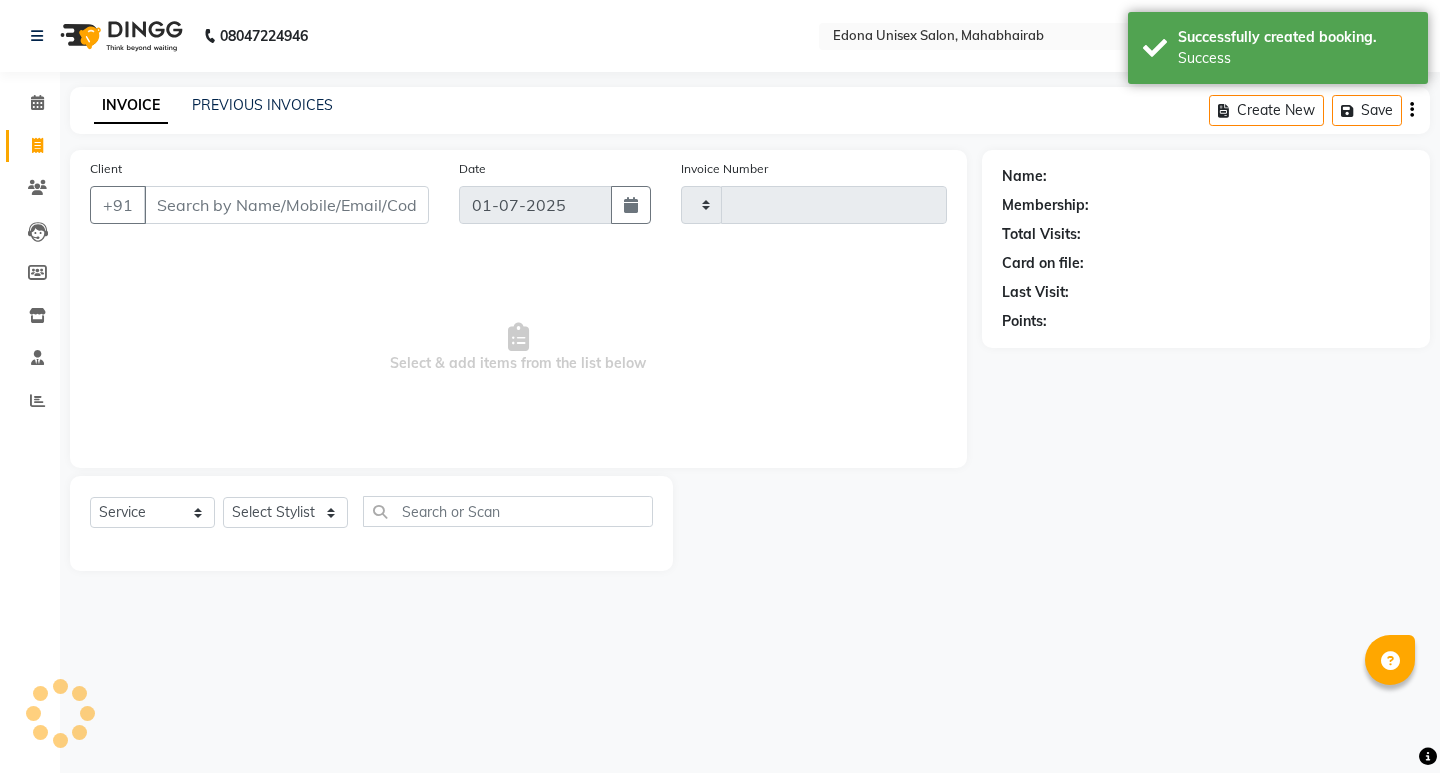 type on "1811" 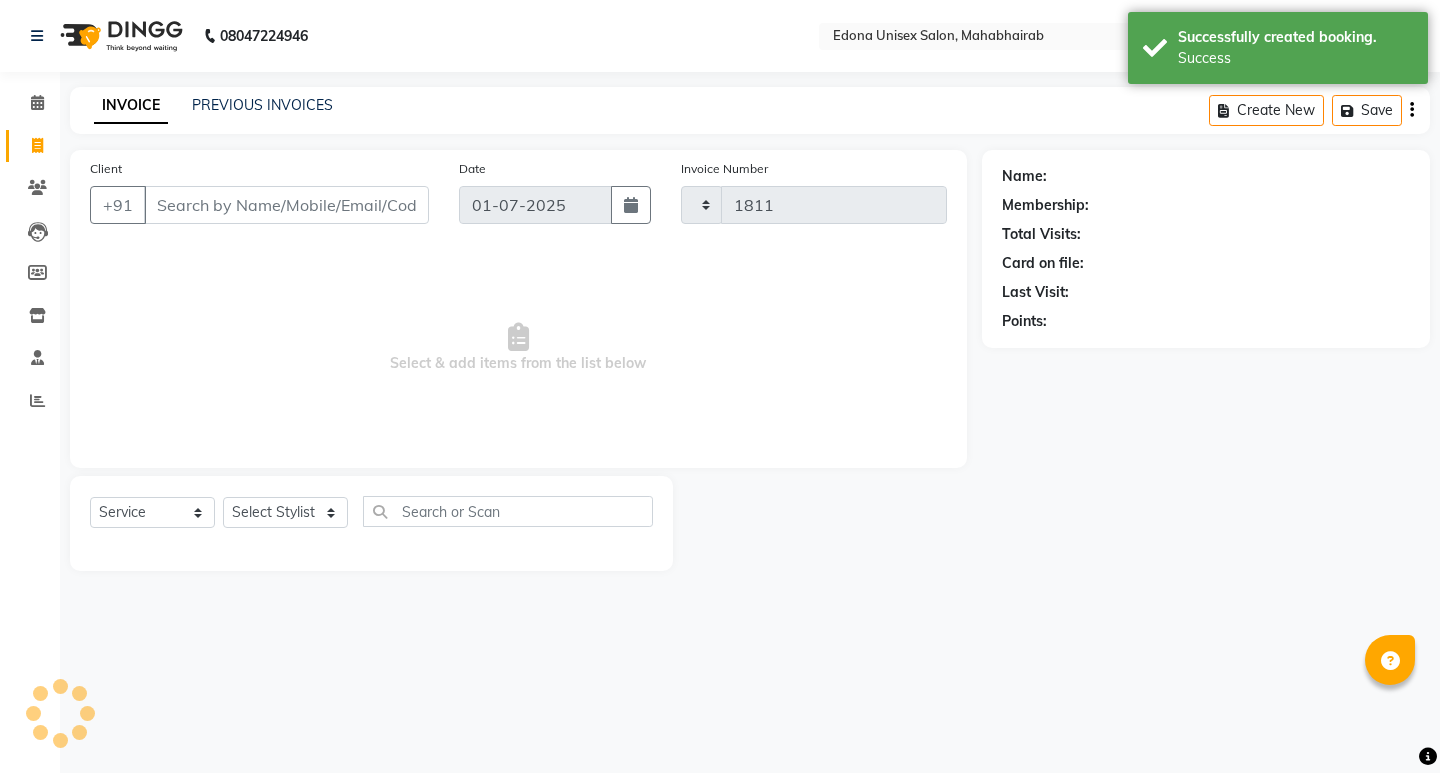 select on "5393" 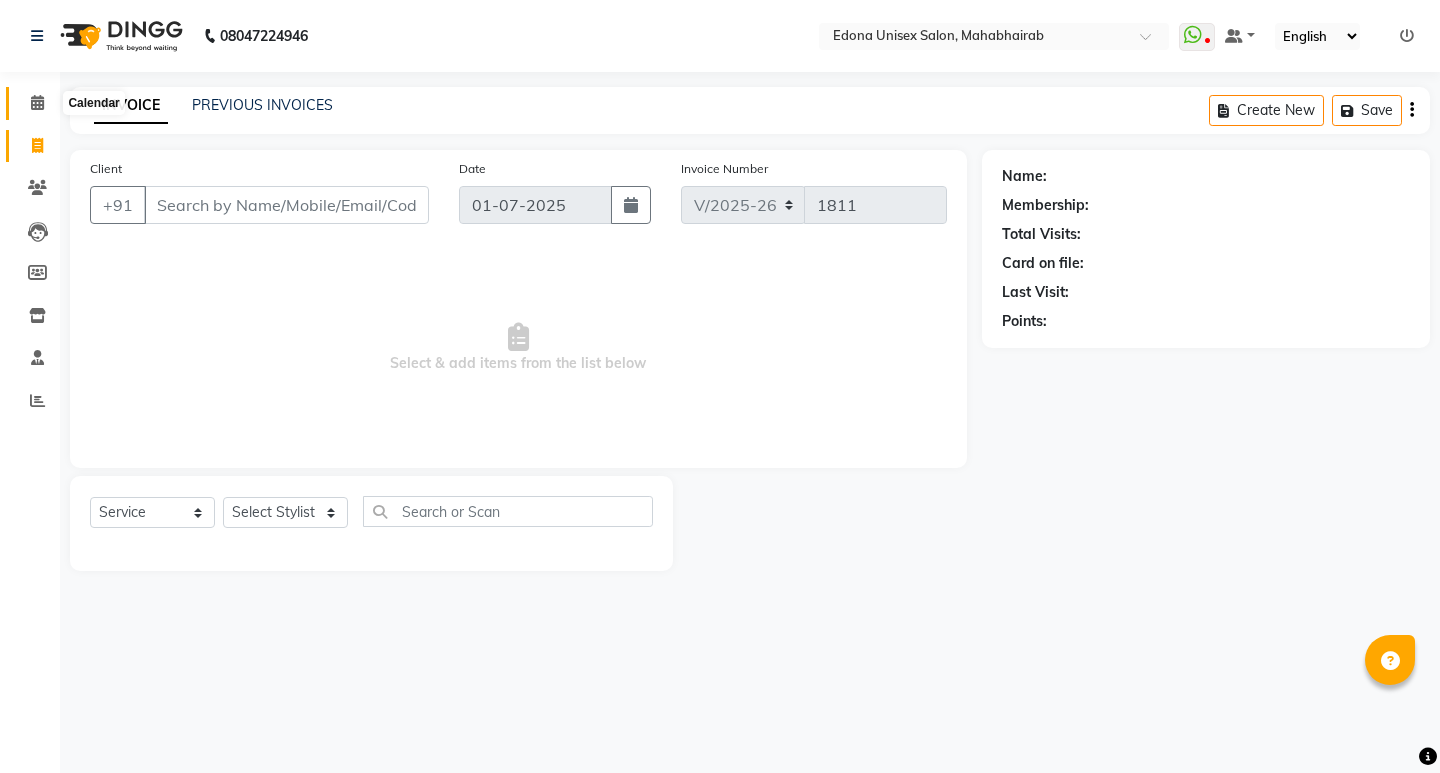 click 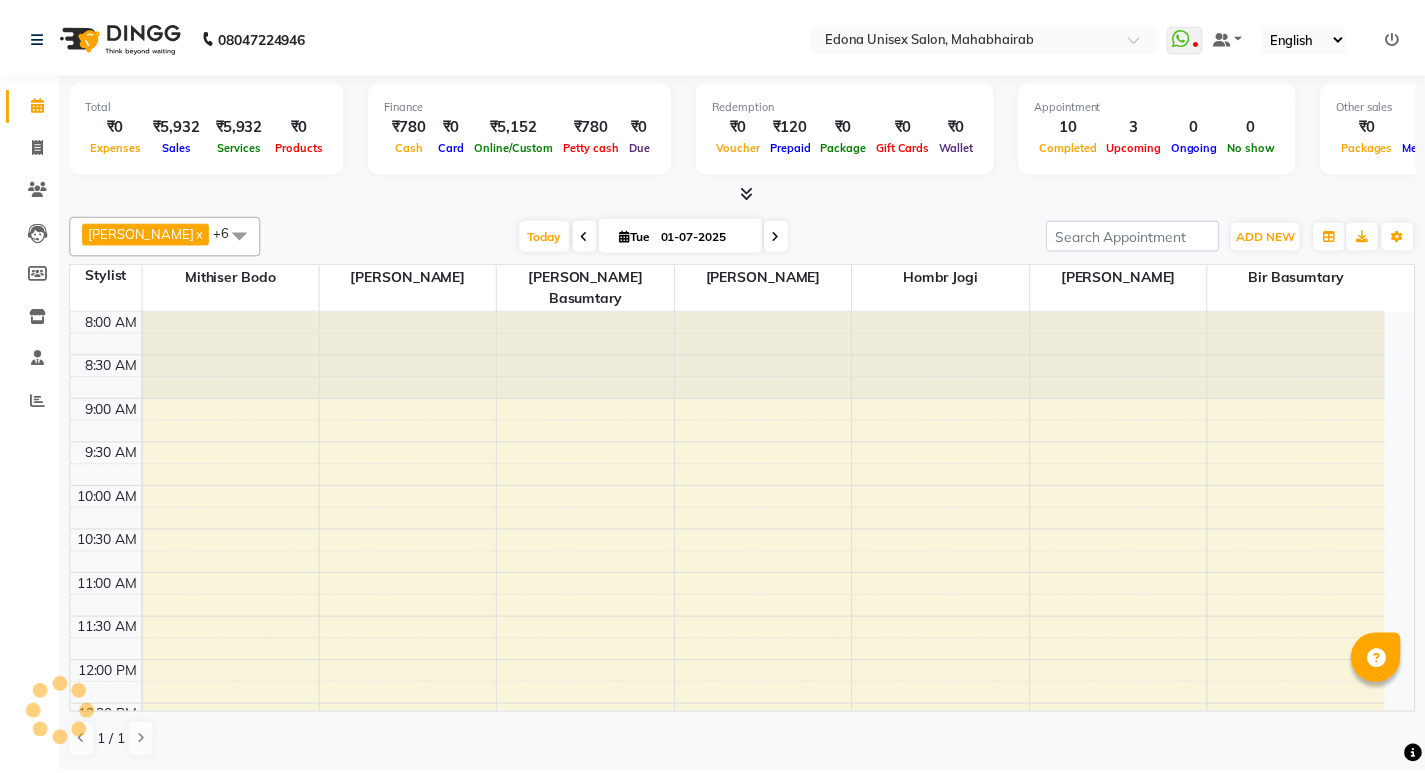scroll, scrollTop: 0, scrollLeft: 0, axis: both 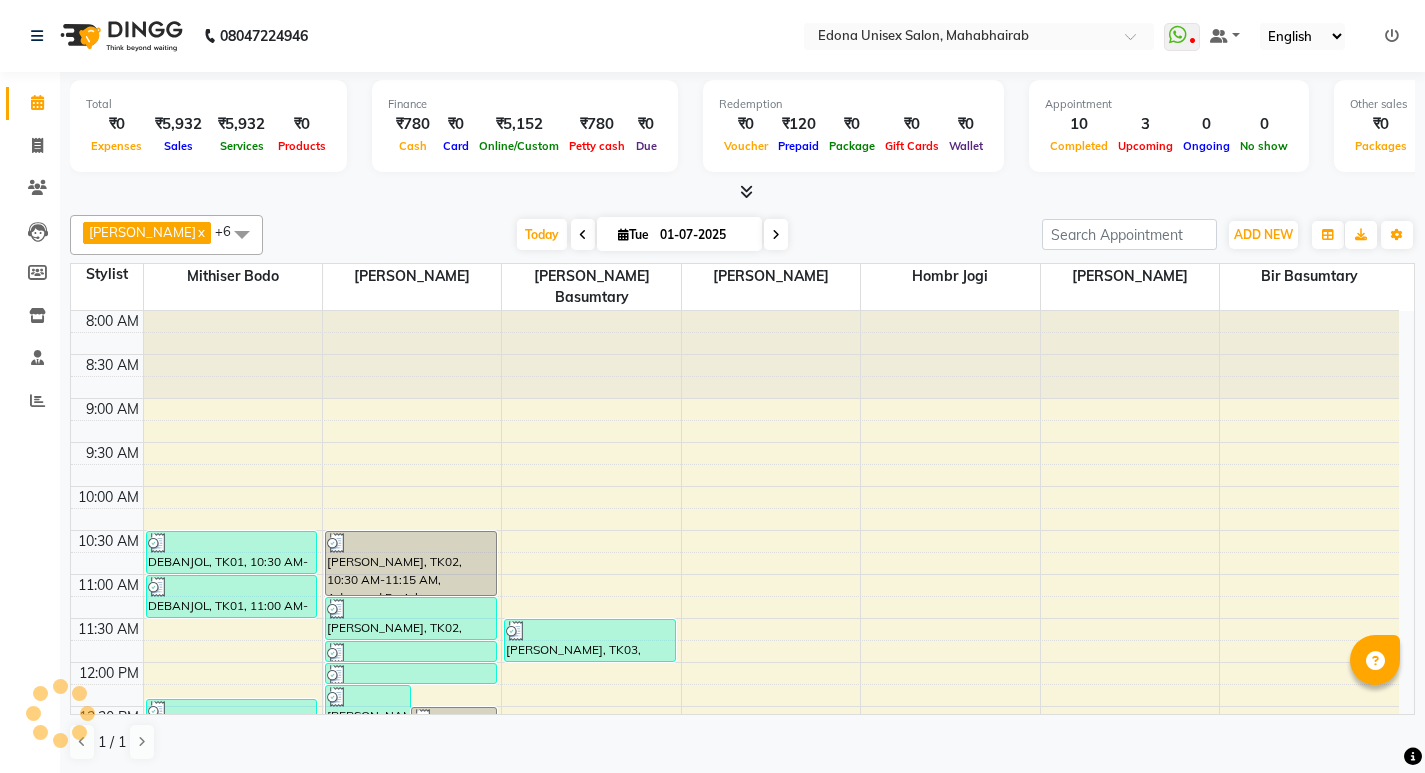 click at bounding box center (776, 235) 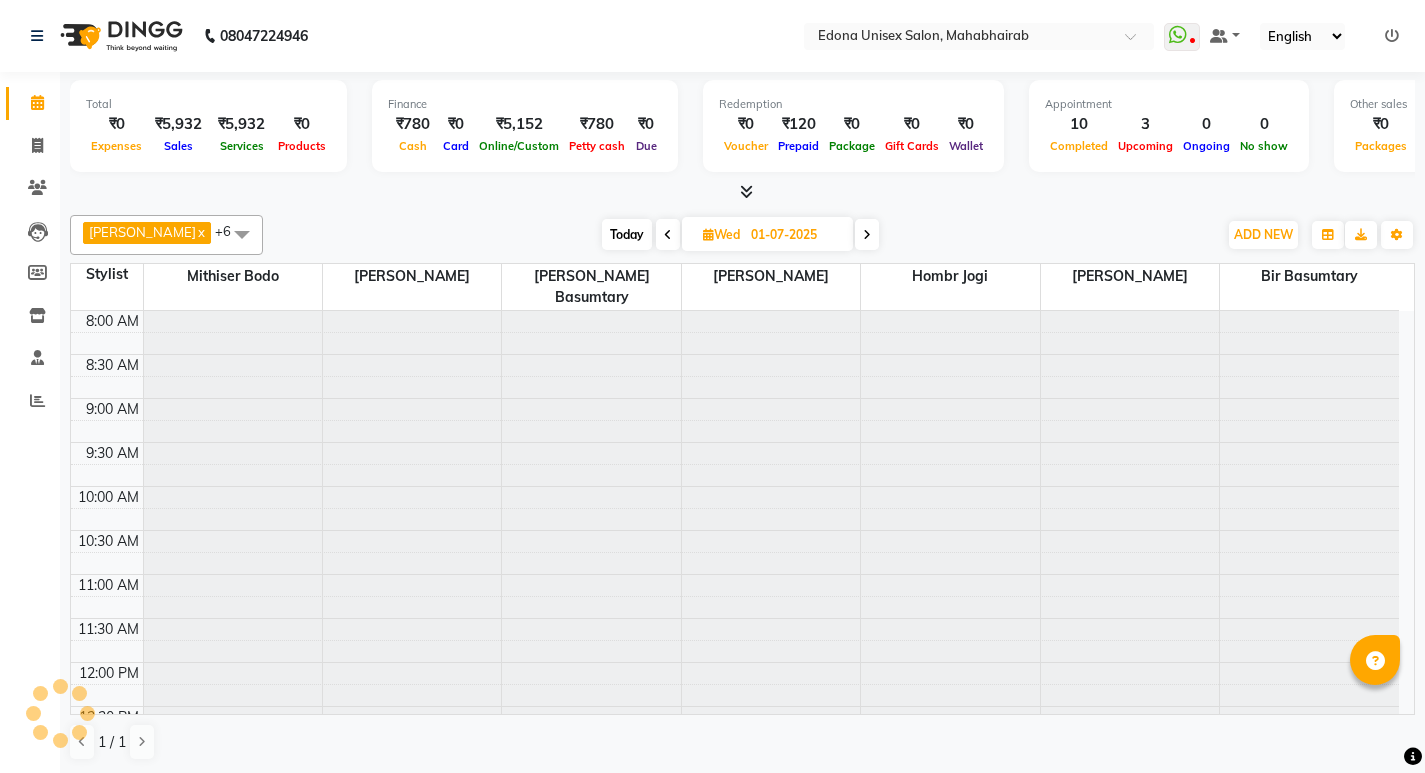 type on "02-07-2025" 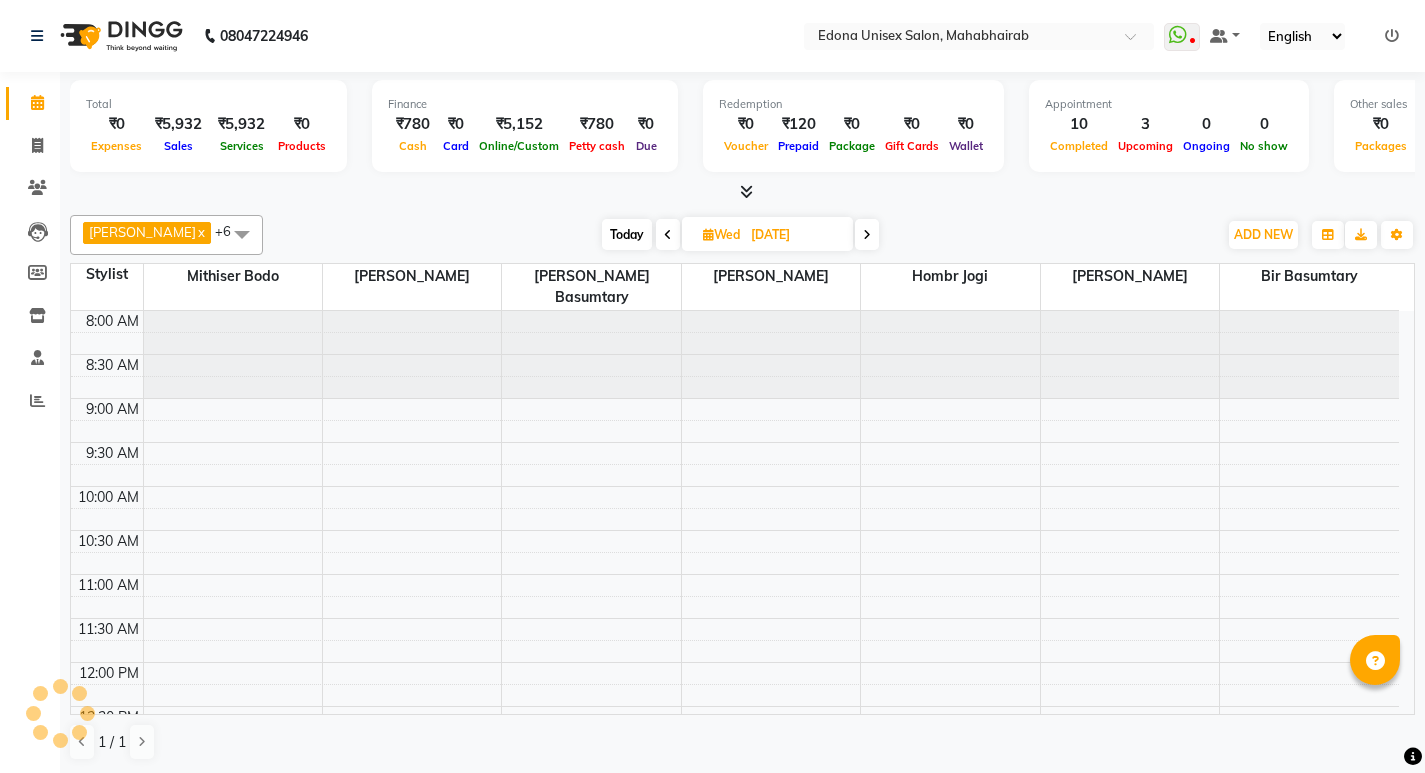 scroll, scrollTop: 529, scrollLeft: 0, axis: vertical 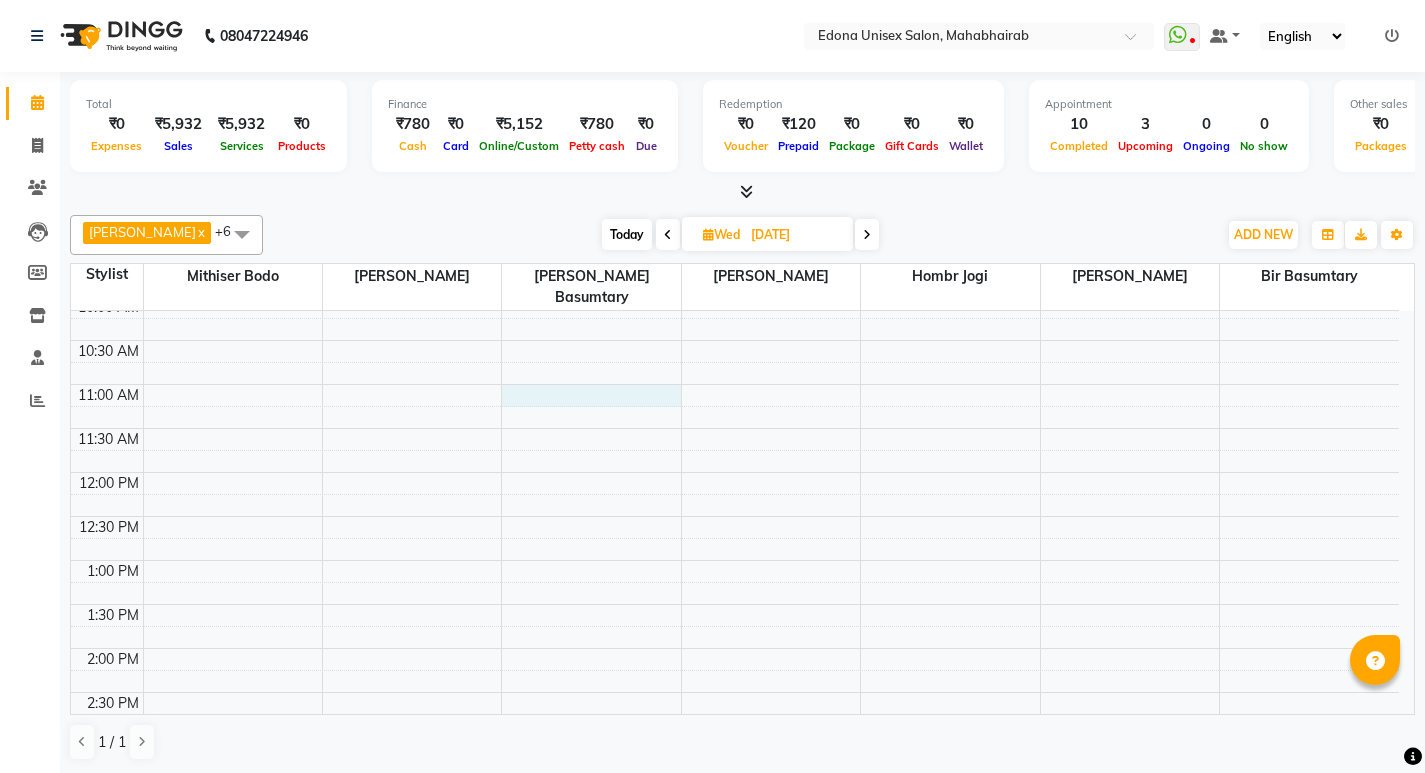 click on "8:00 AM 8:30 AM 9:00 AM 9:30 AM 10:00 AM 10:30 AM 11:00 AM 11:30 AM 12:00 PM 12:30 PM 1:00 PM 1:30 PM 2:00 PM 2:30 PM 3:00 PM 3:30 PM 4:00 PM 4:30 PM 5:00 PM 5:30 PM 6:00 PM 6:30 PM 7:00 PM 7:30 PM 8:00 PM 8:30 PM" at bounding box center (735, 692) 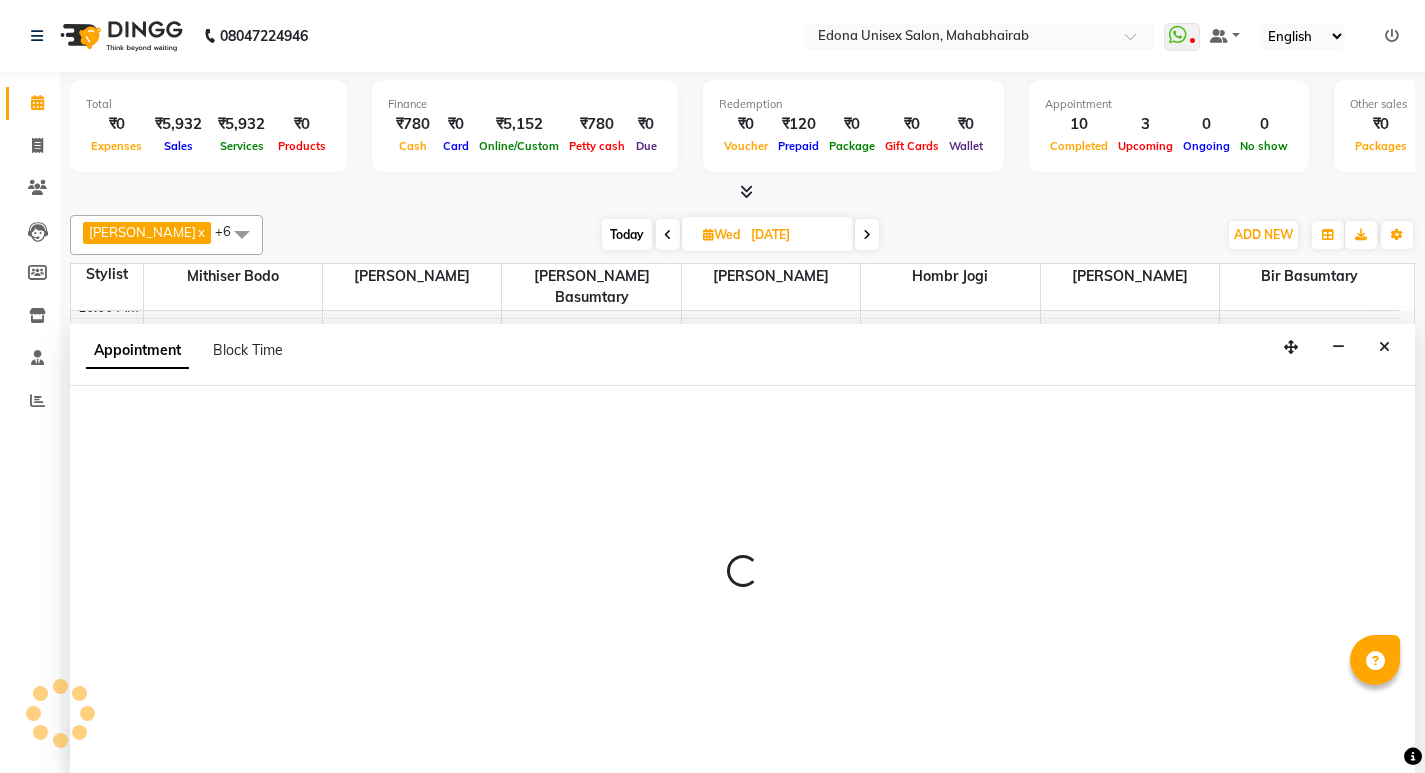 scroll, scrollTop: 1, scrollLeft: 0, axis: vertical 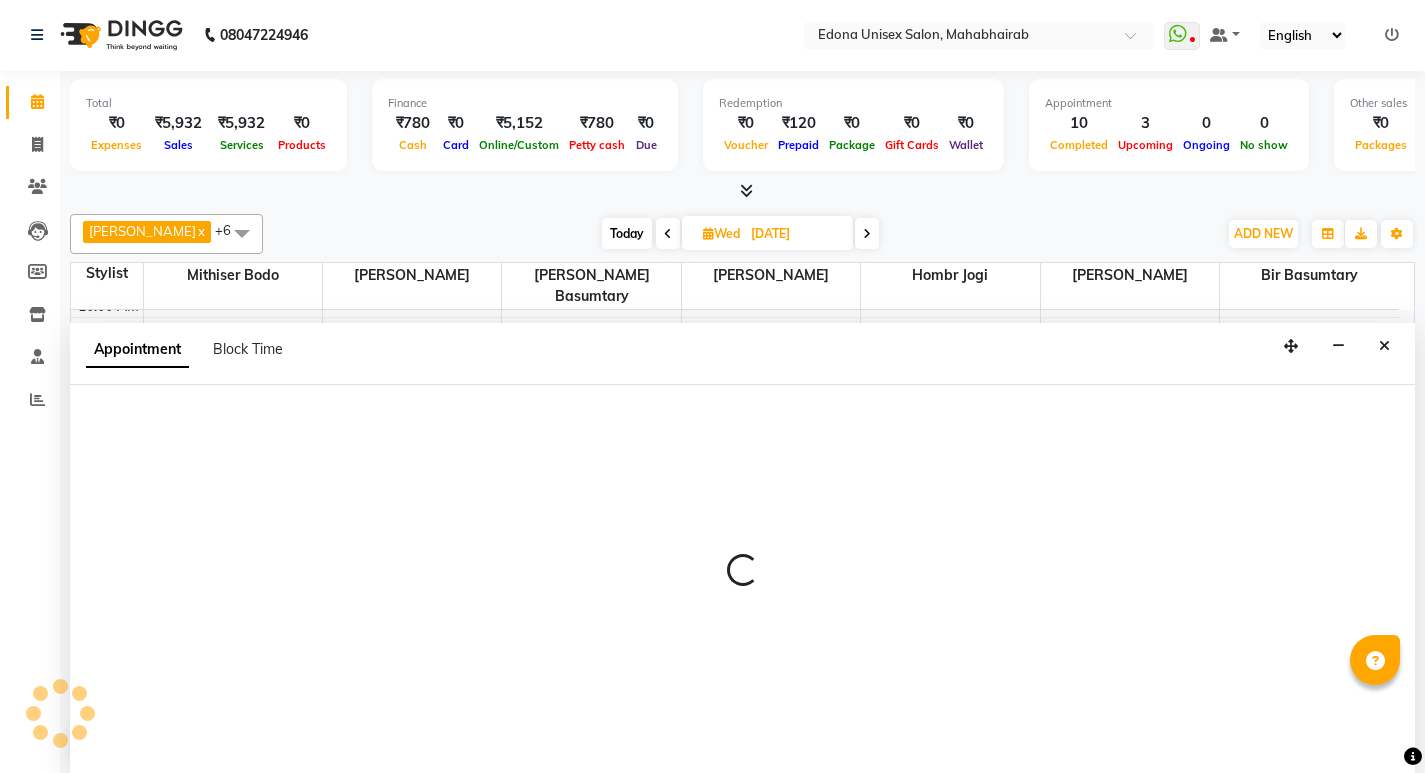 select on "35911" 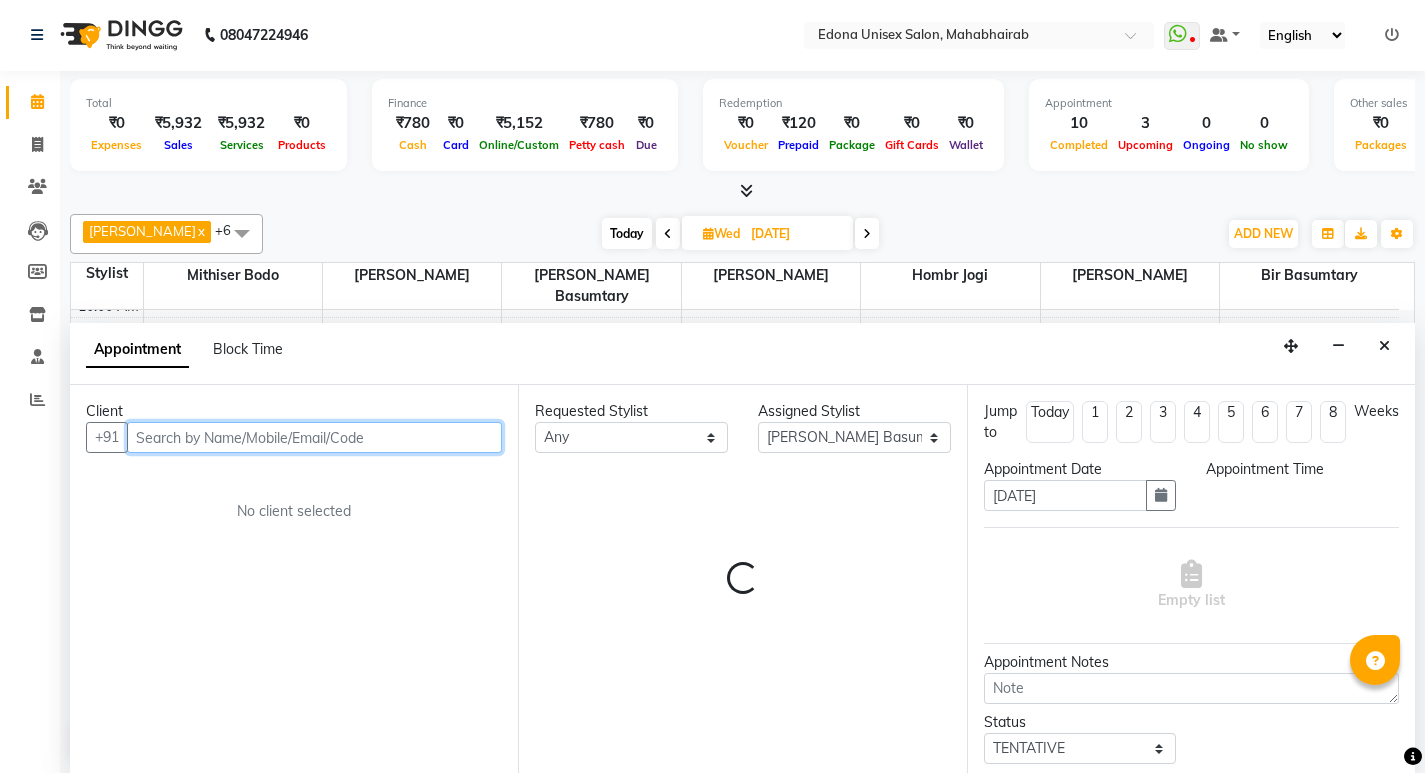select on "660" 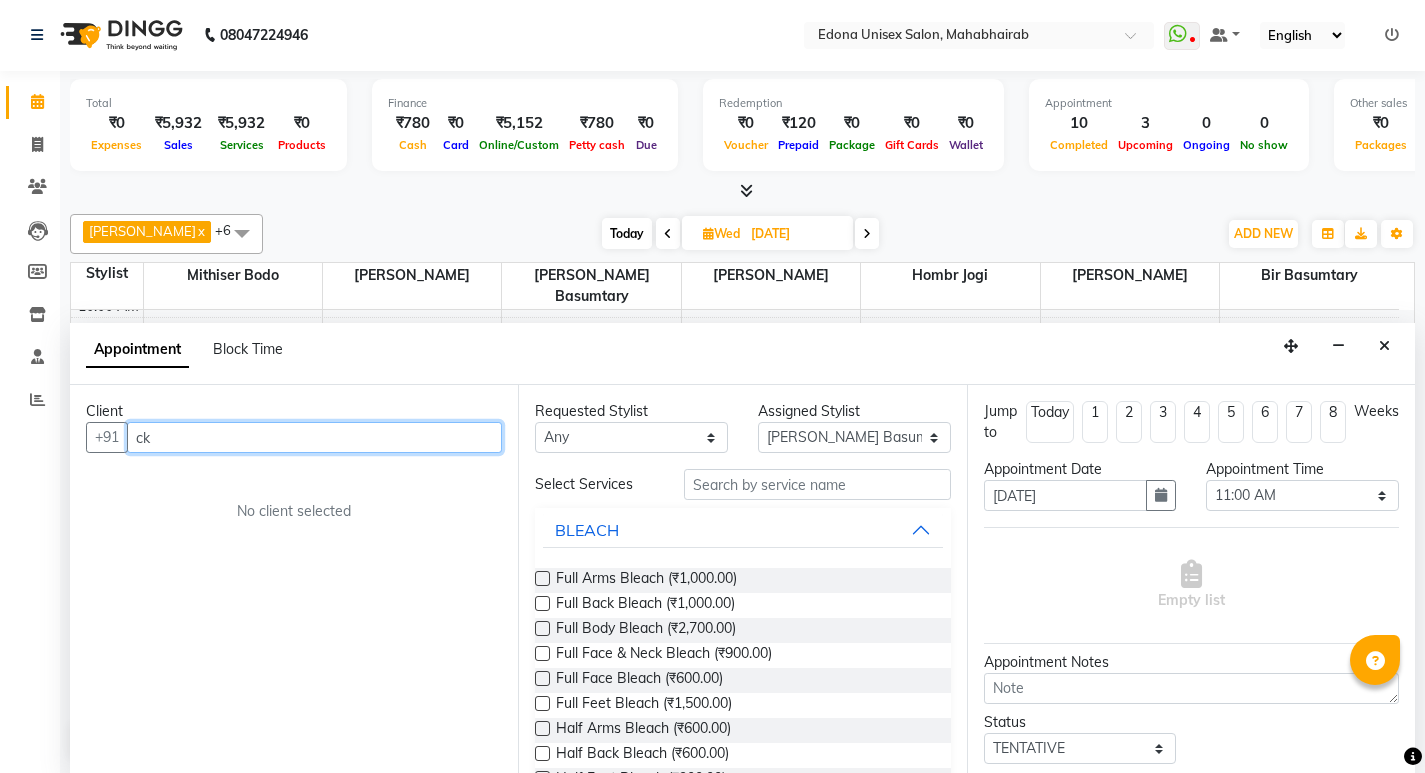 type on "c" 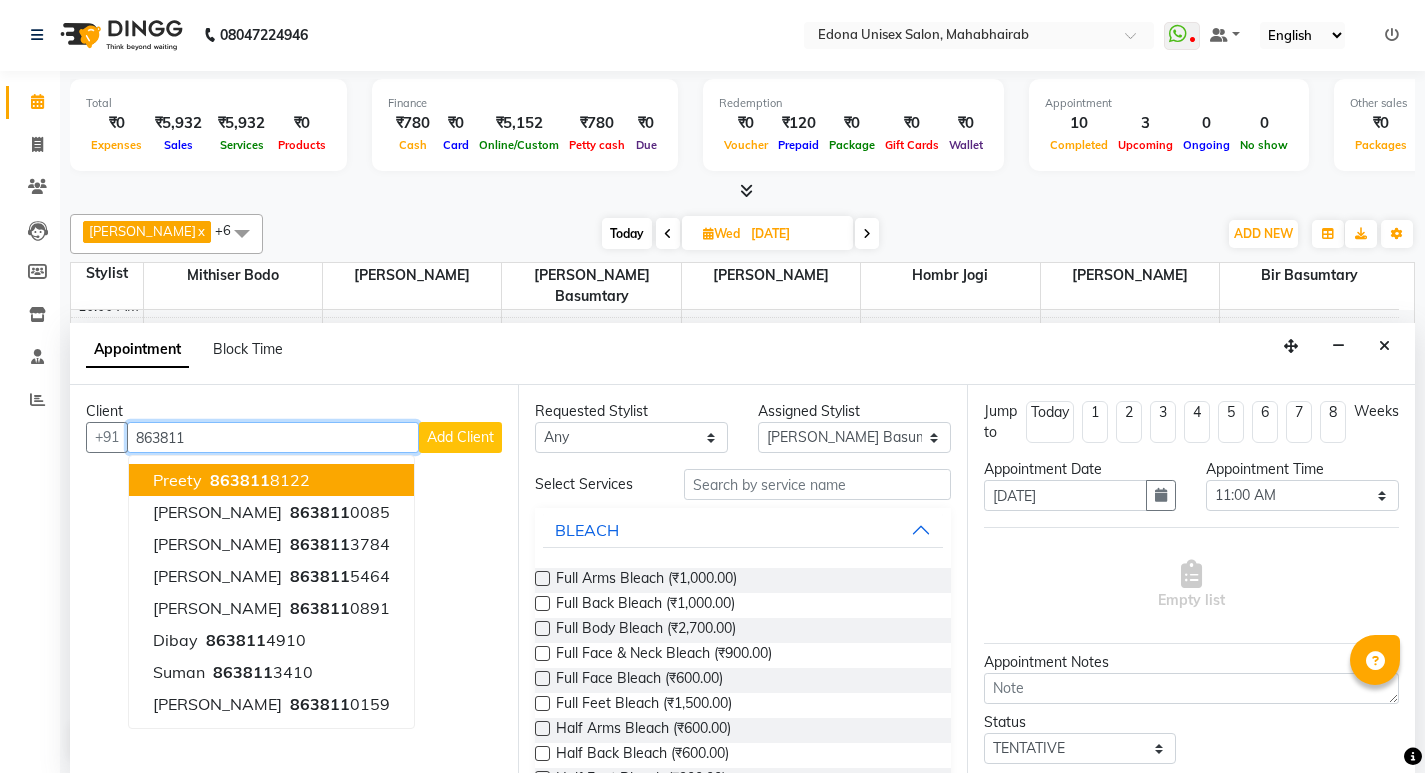 click on "863811 8122" at bounding box center [258, 480] 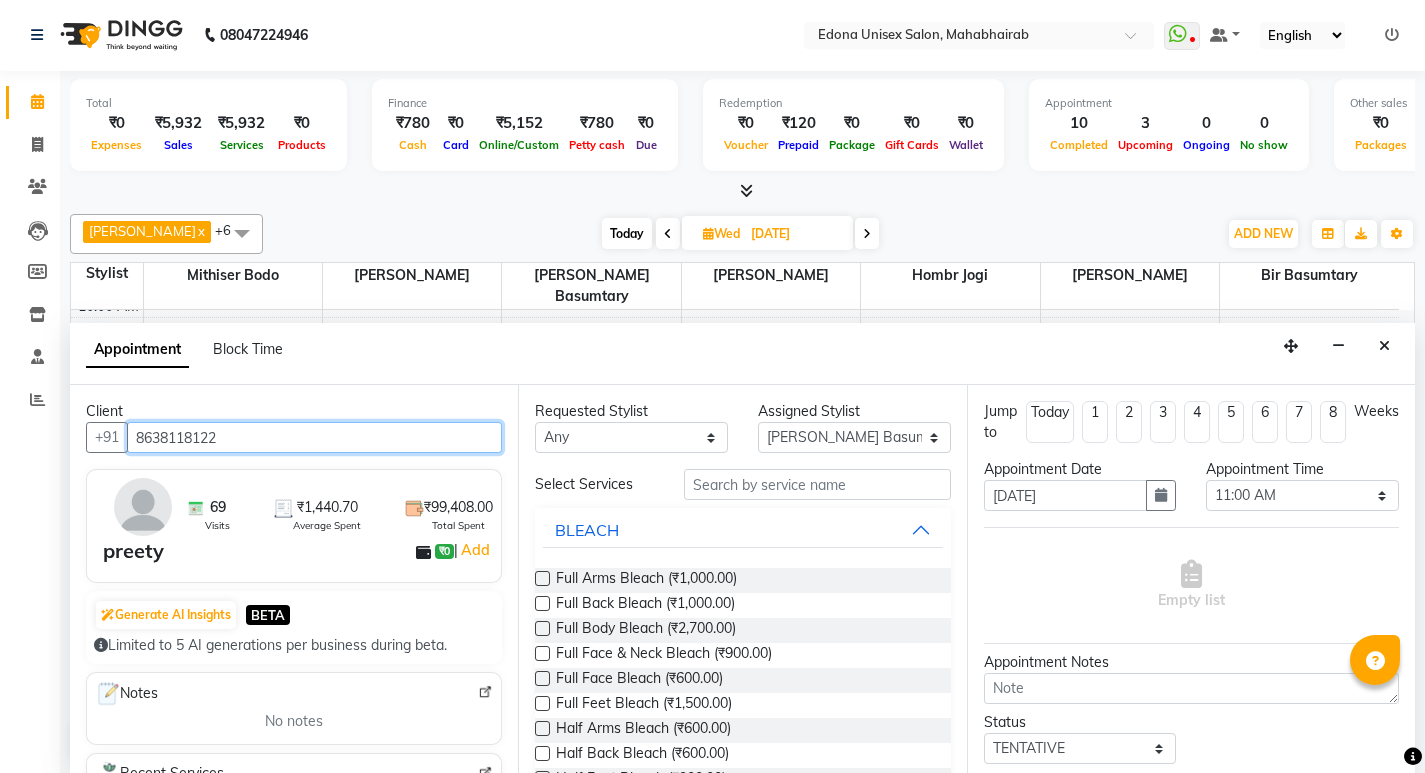 type on "8638118122" 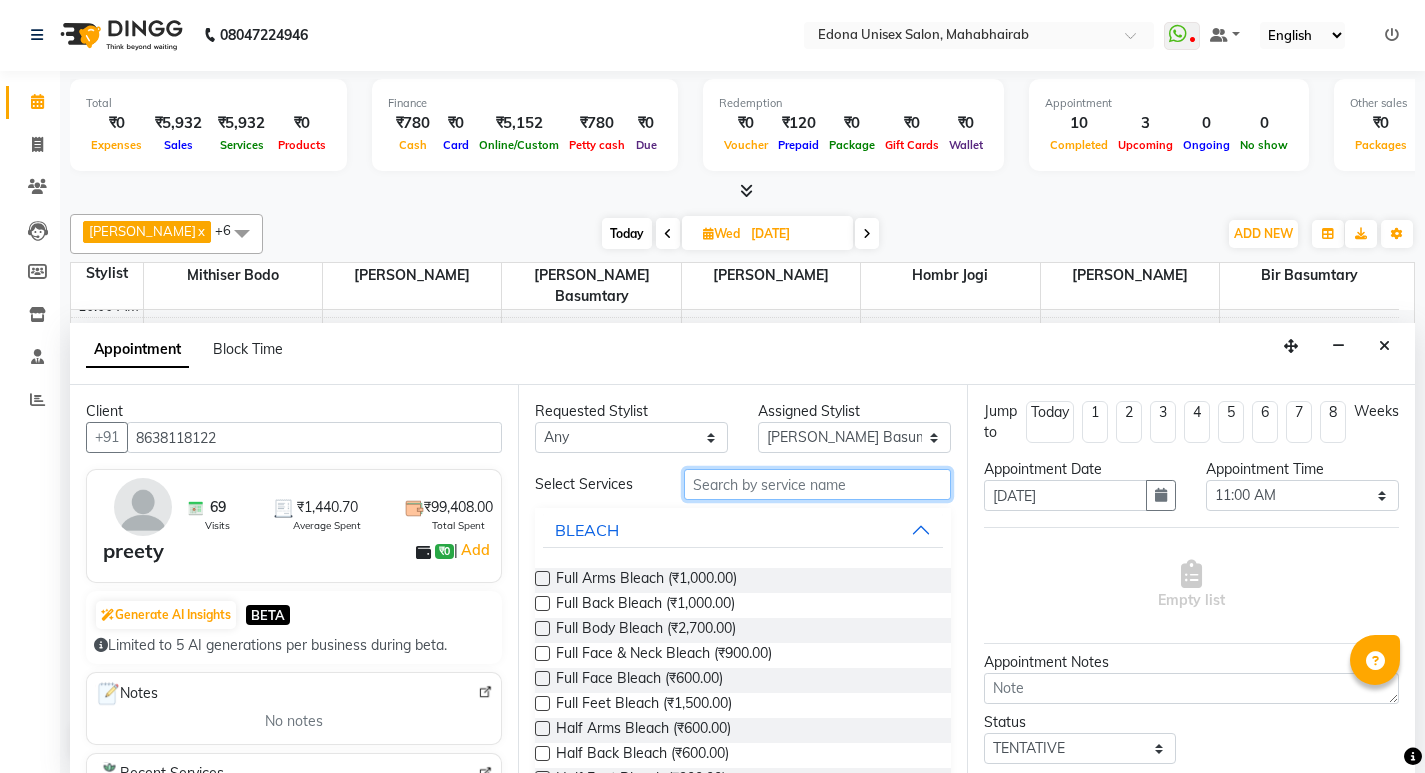 click at bounding box center (817, 484) 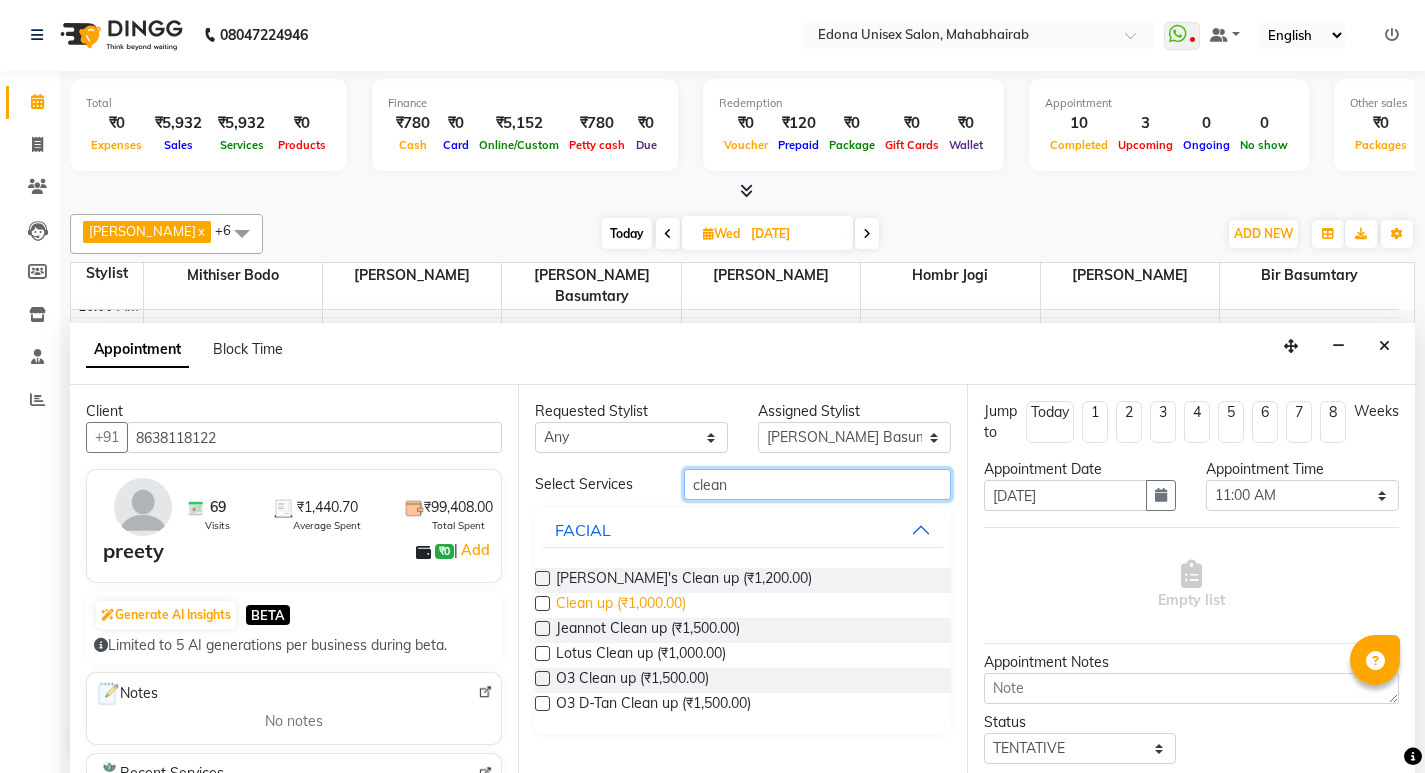 type on "clean" 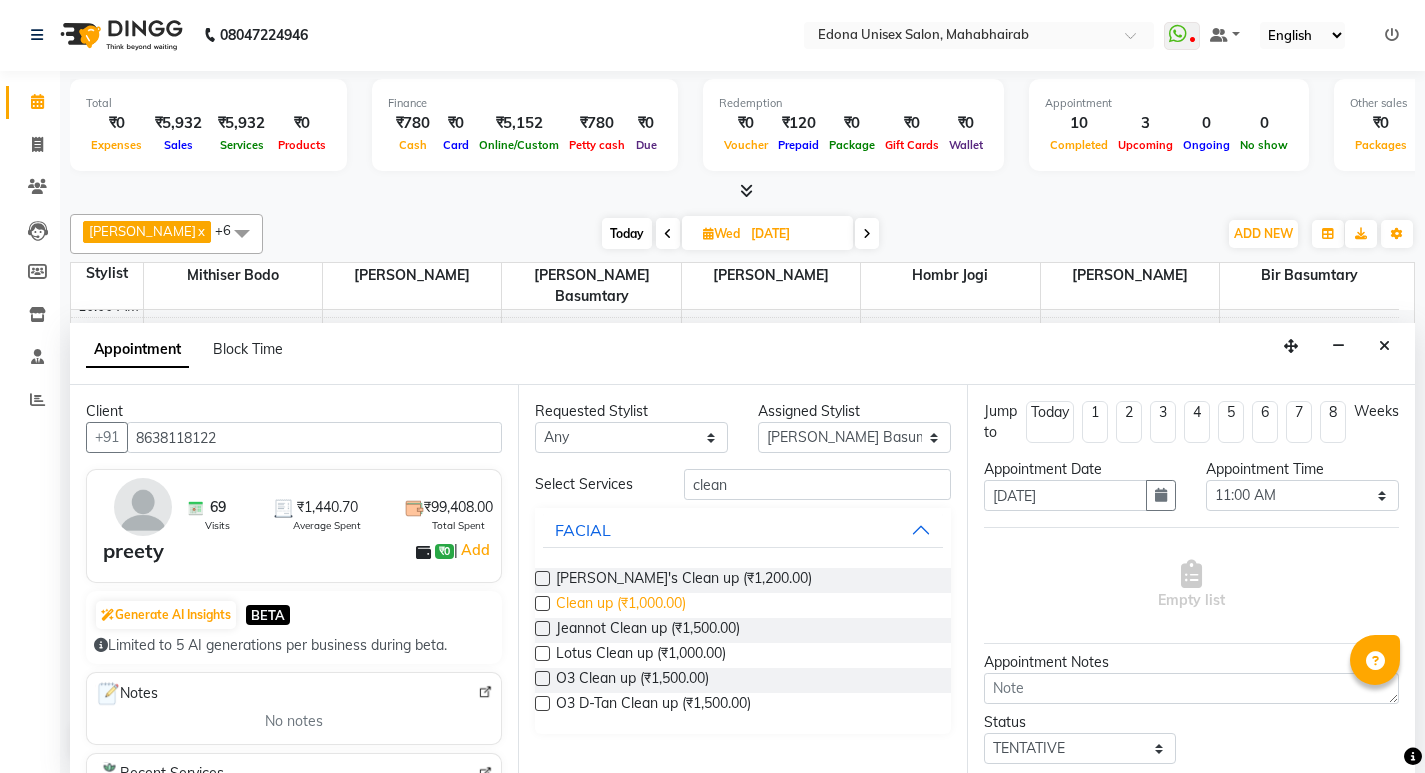 click on "Clean up (₹1,000.00)" at bounding box center (621, 605) 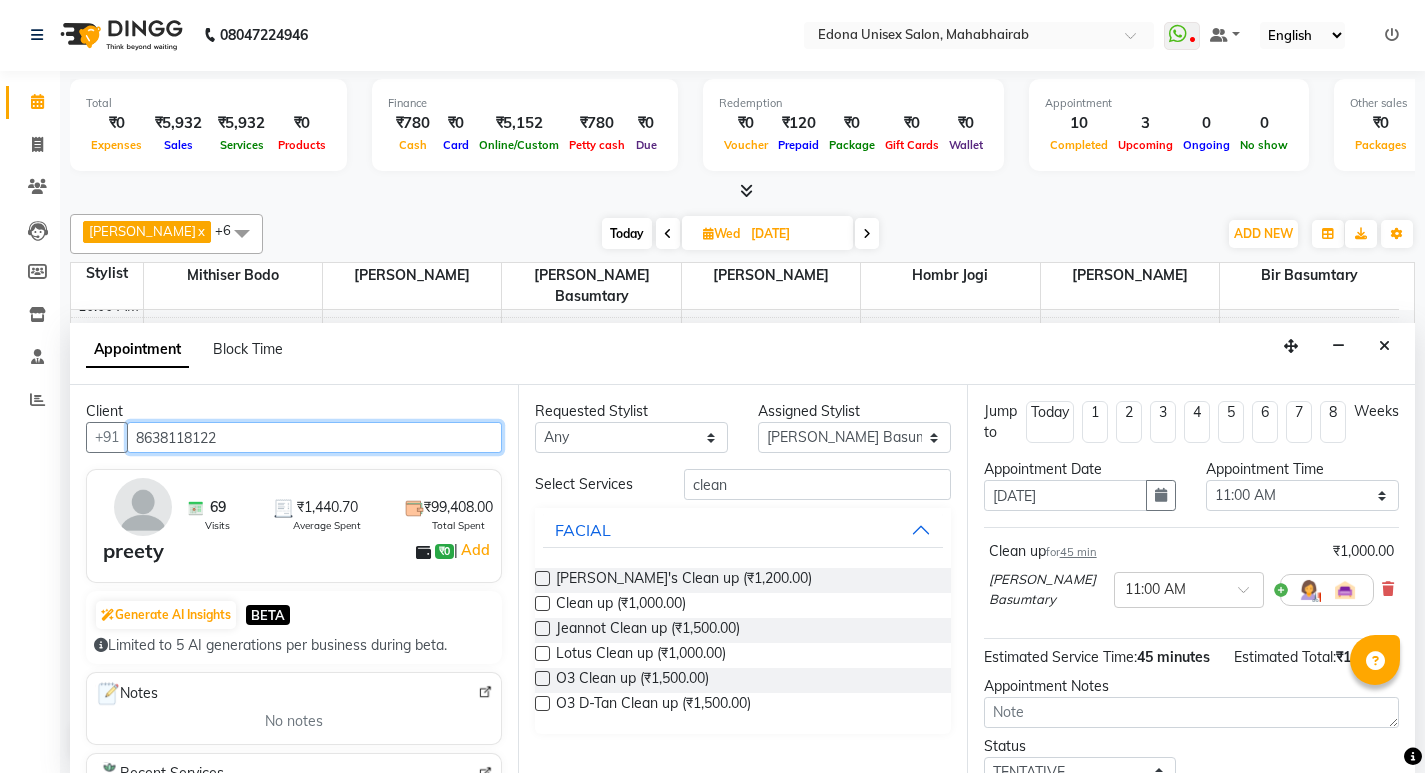 drag, startPoint x: 134, startPoint y: 436, endPoint x: 301, endPoint y: 435, distance: 167.00299 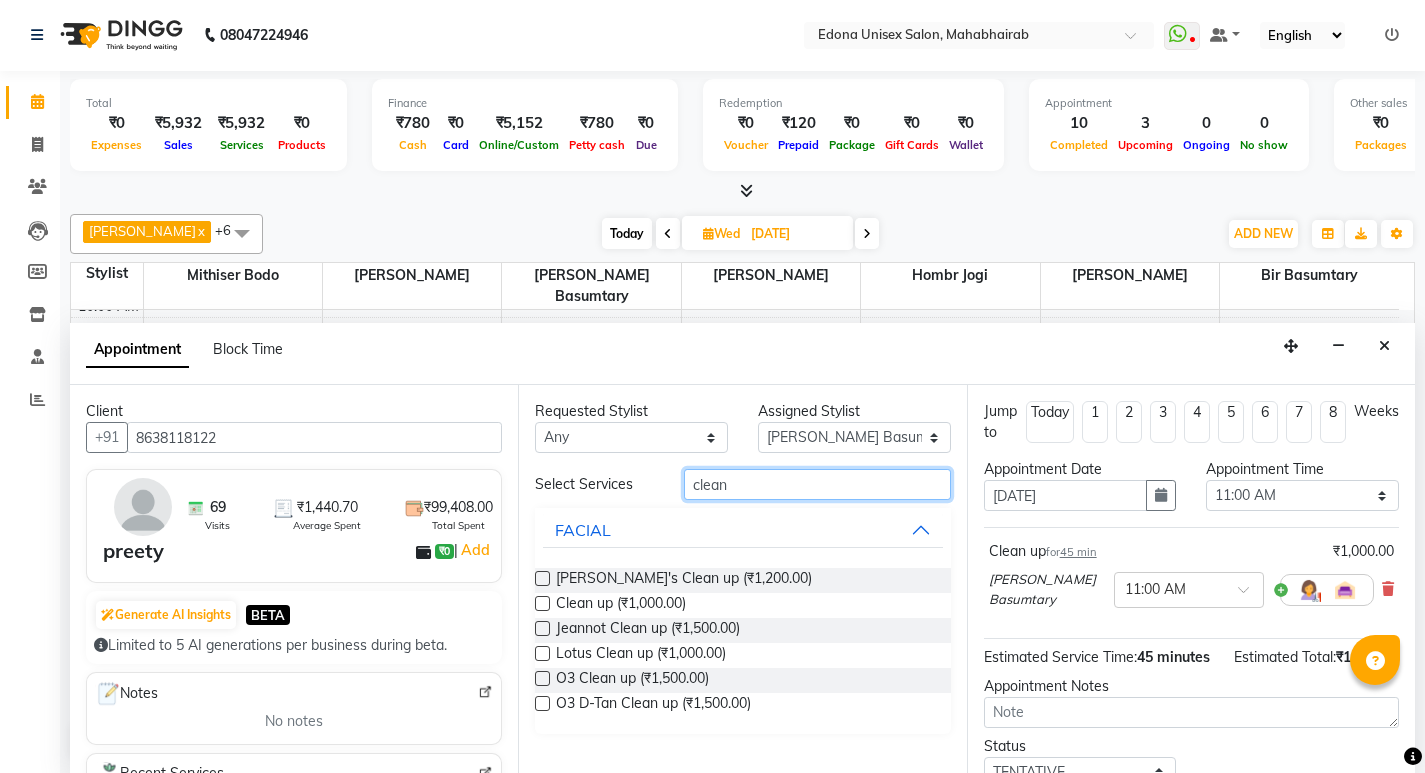 click on "clean" at bounding box center (817, 484) 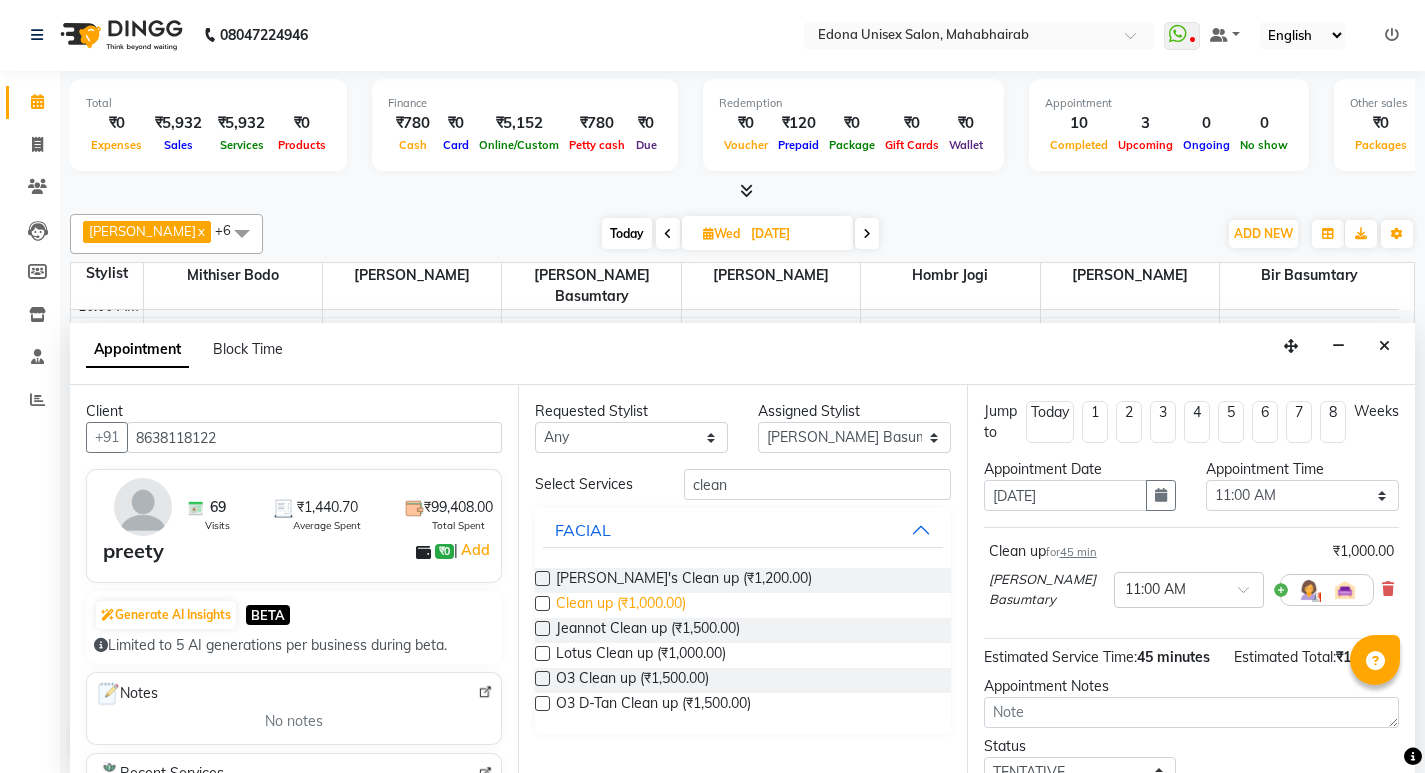 click on "Clean up (₹1,000.00)" at bounding box center [621, 605] 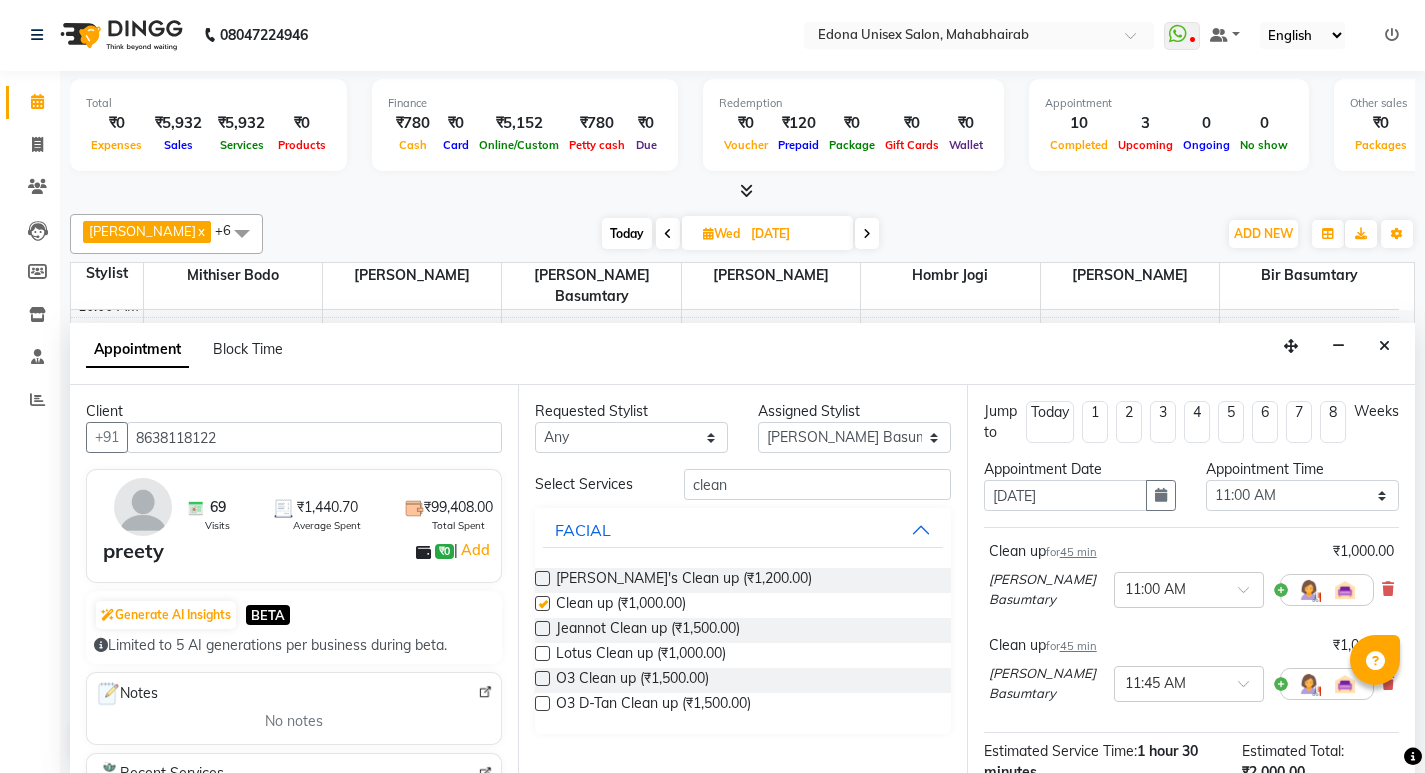 checkbox on "false" 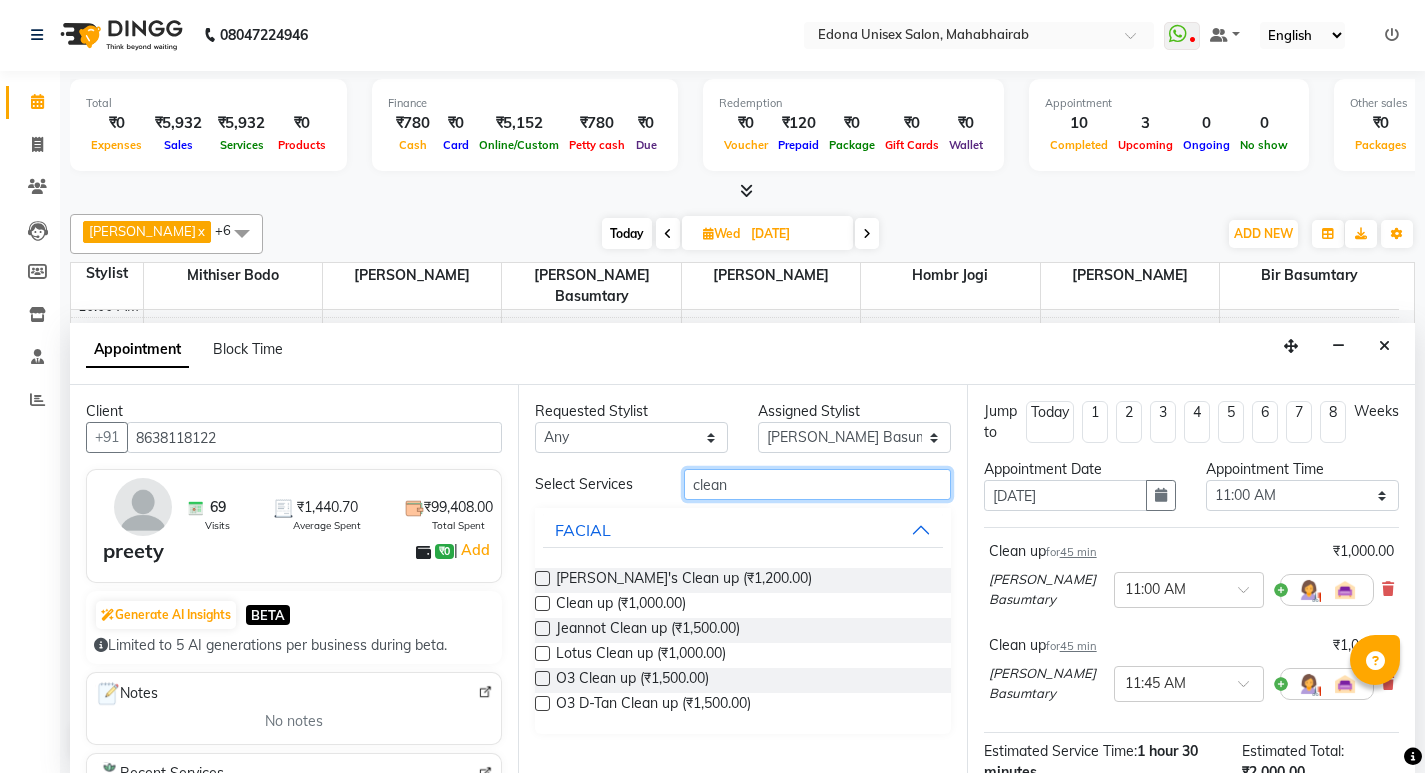 click on "clean" at bounding box center [817, 484] 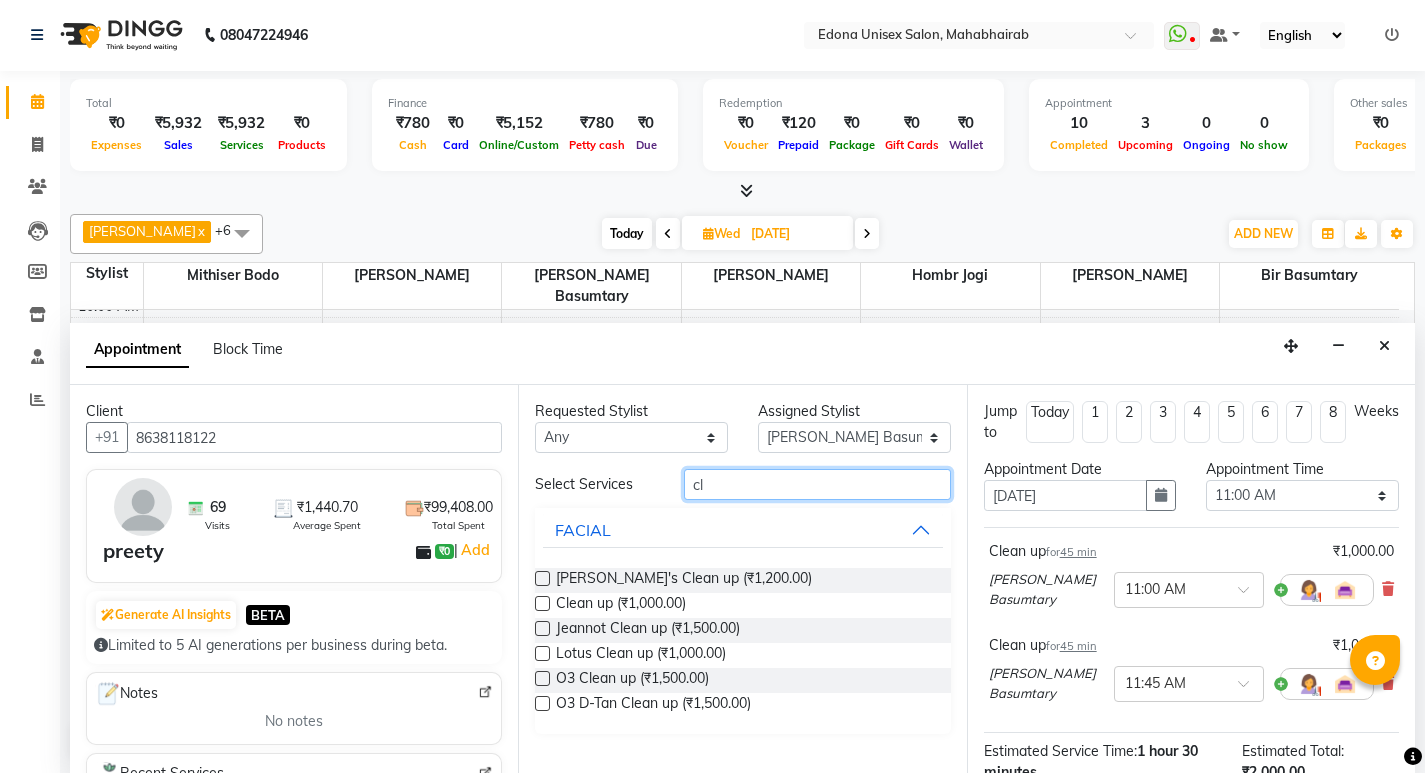 type on "c" 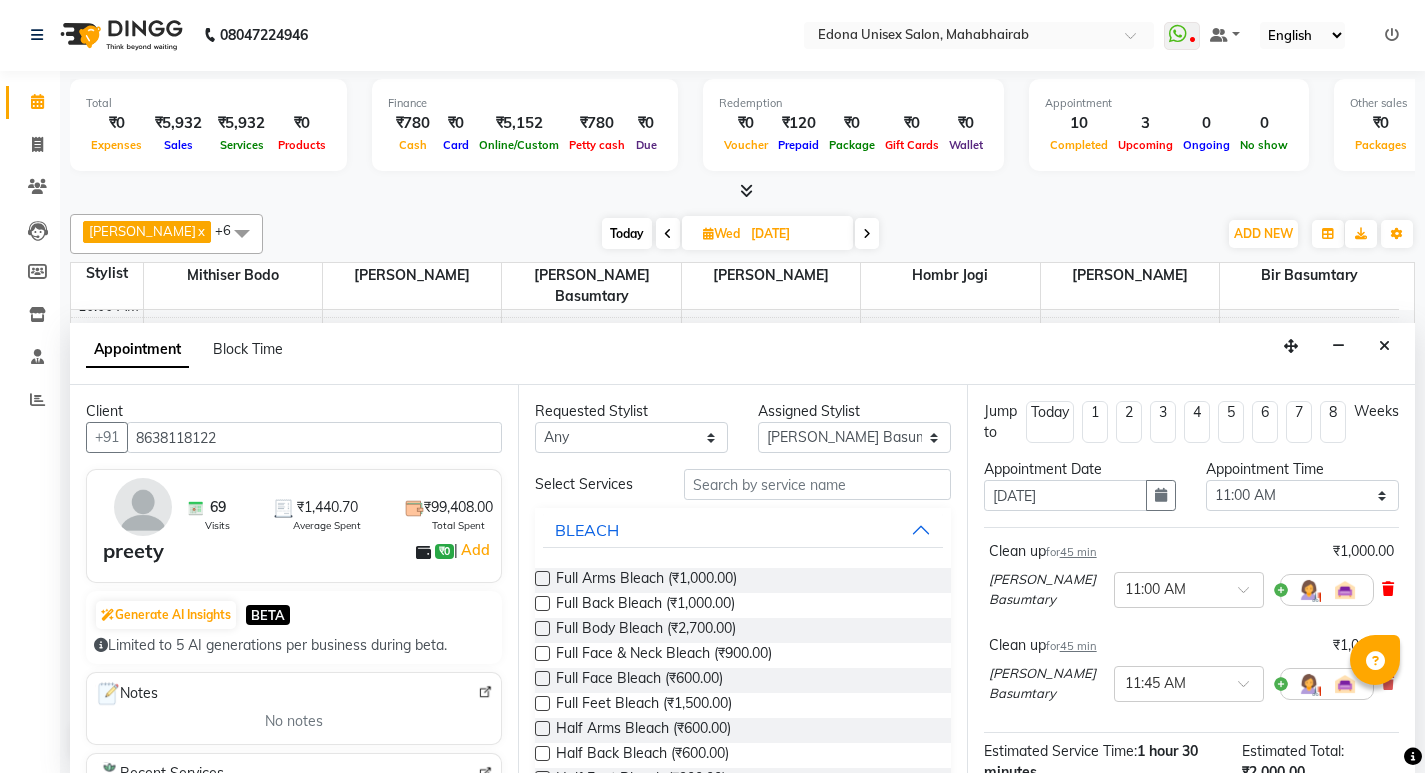 click at bounding box center [1388, 589] 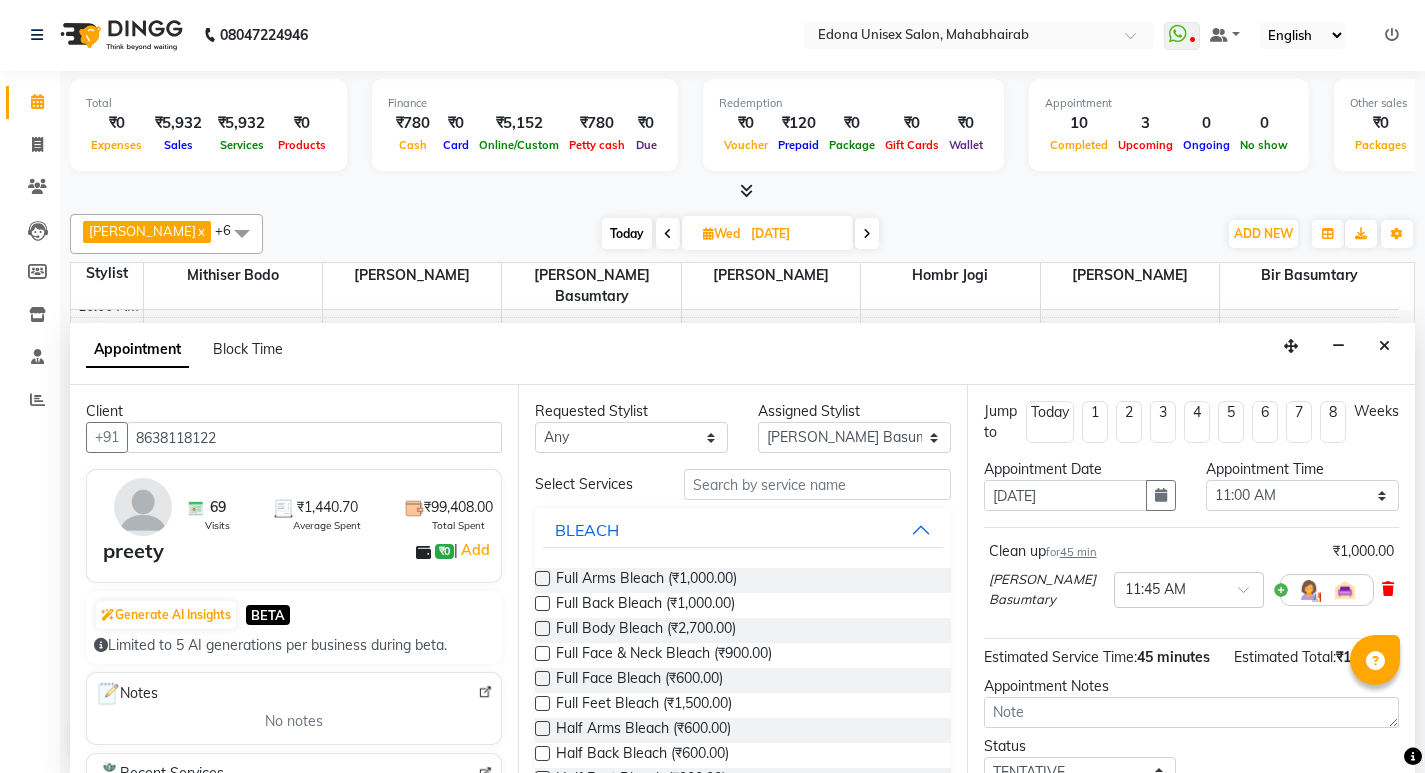 click at bounding box center (1388, 589) 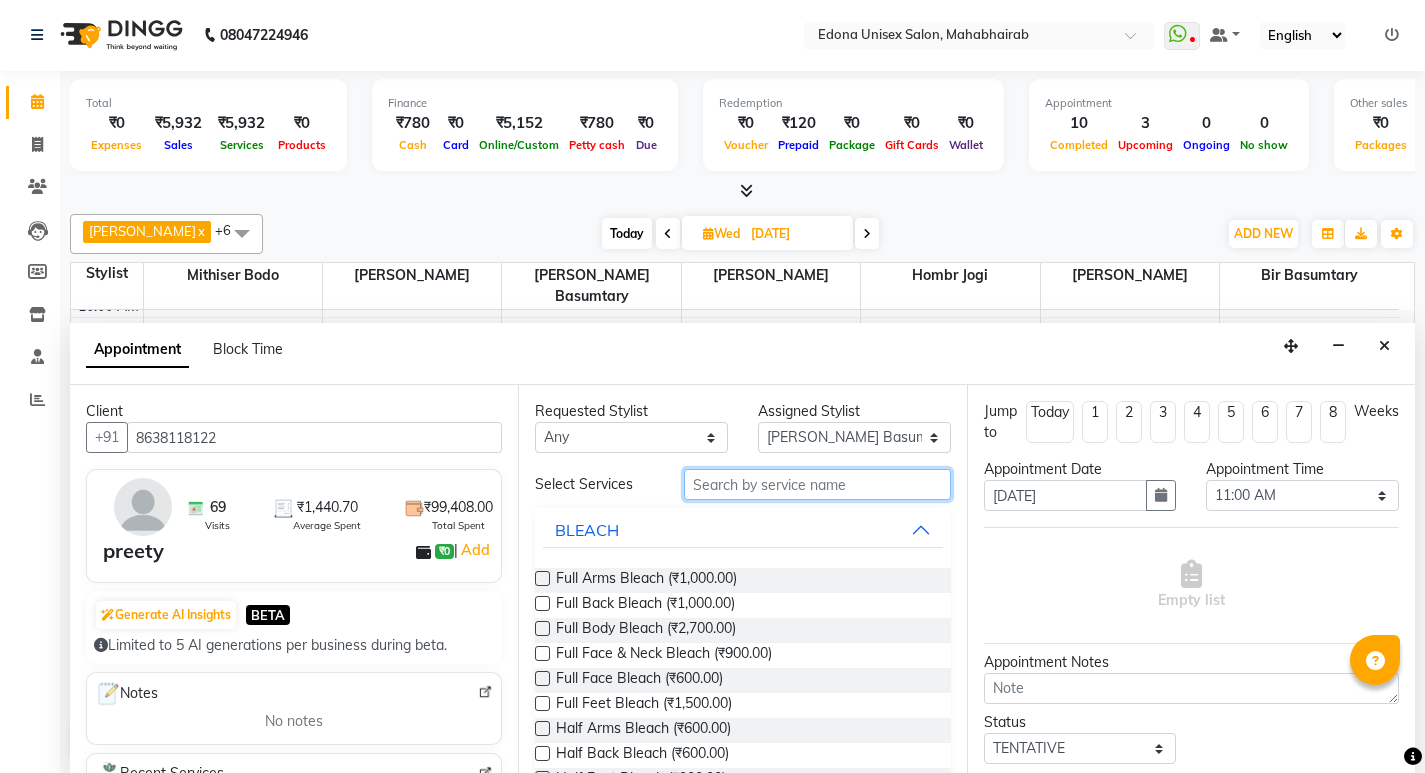 click at bounding box center [817, 484] 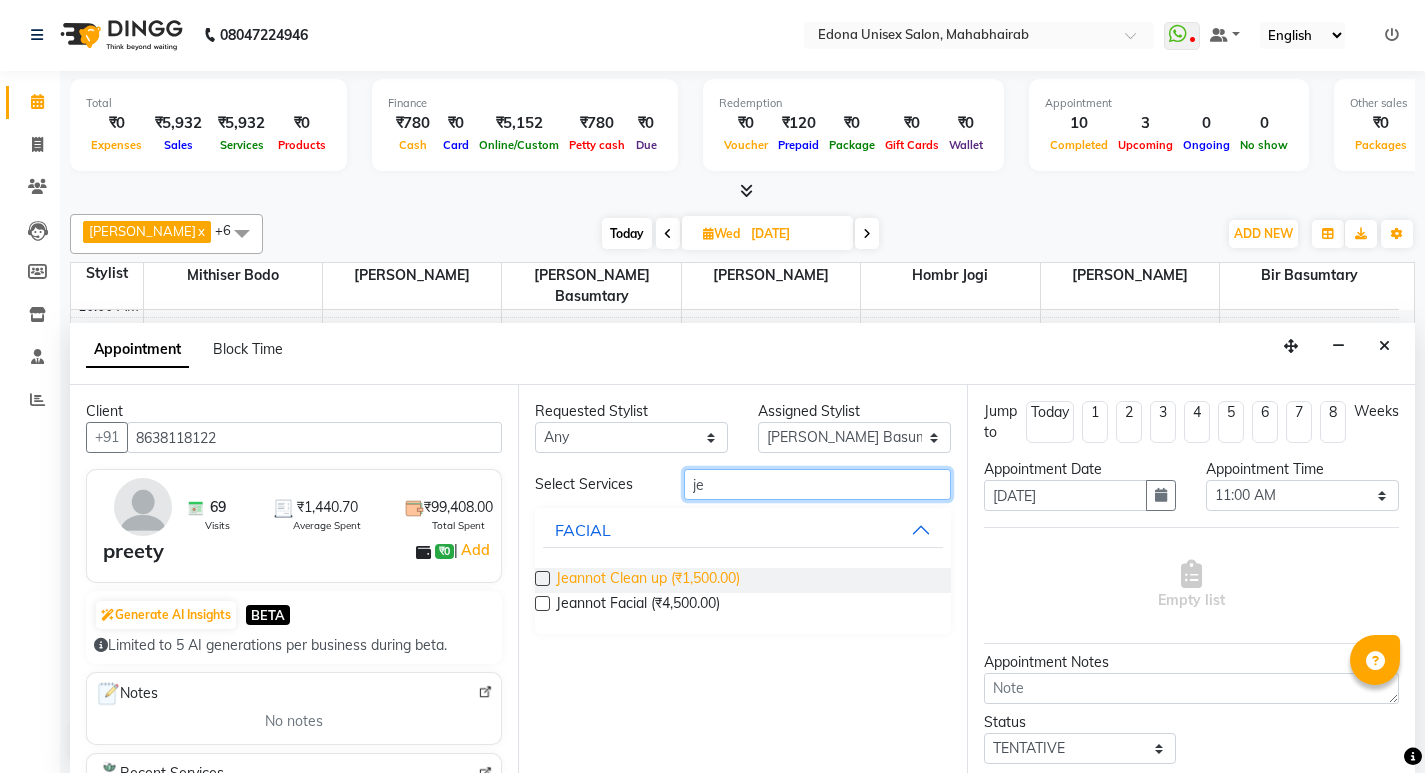type on "je" 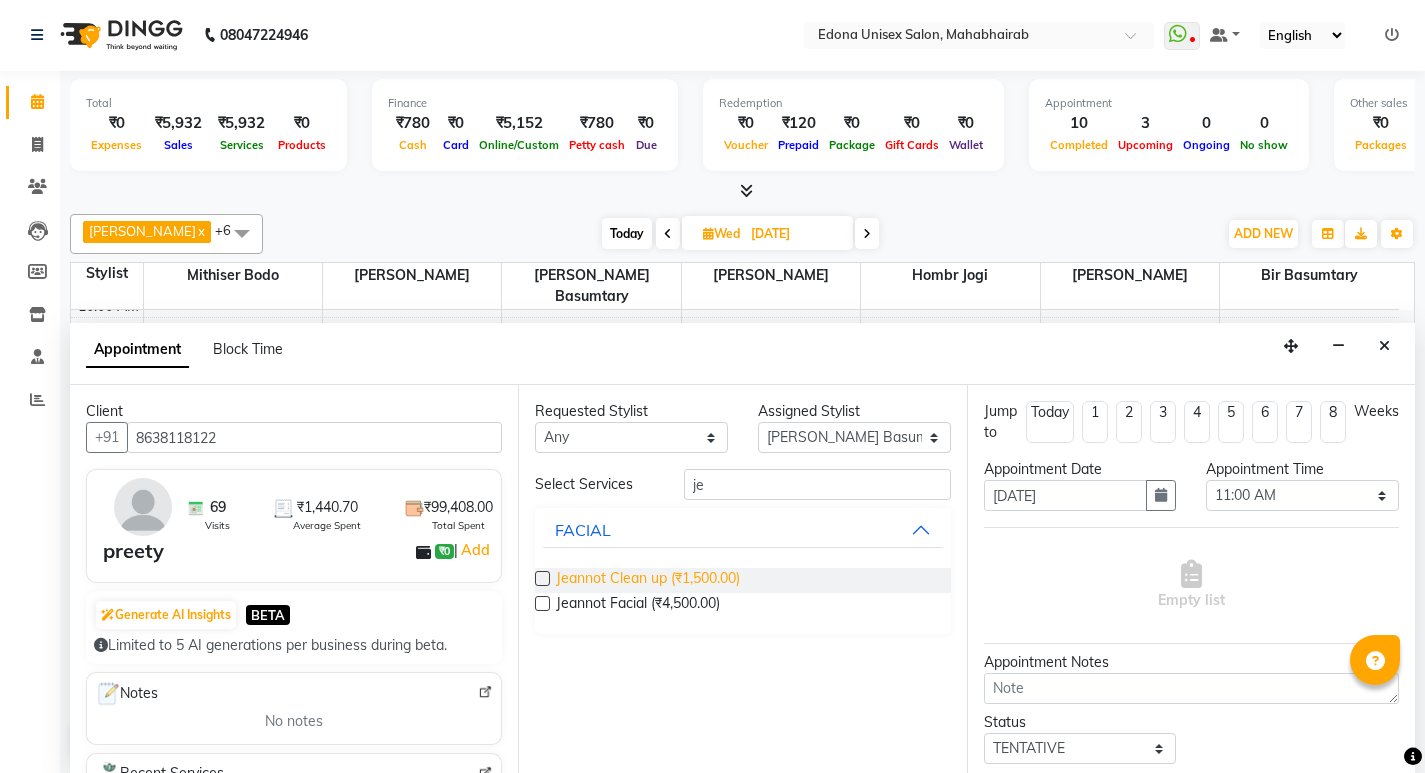 click on "Jeannot Clean up (₹1,500.00)" at bounding box center (648, 580) 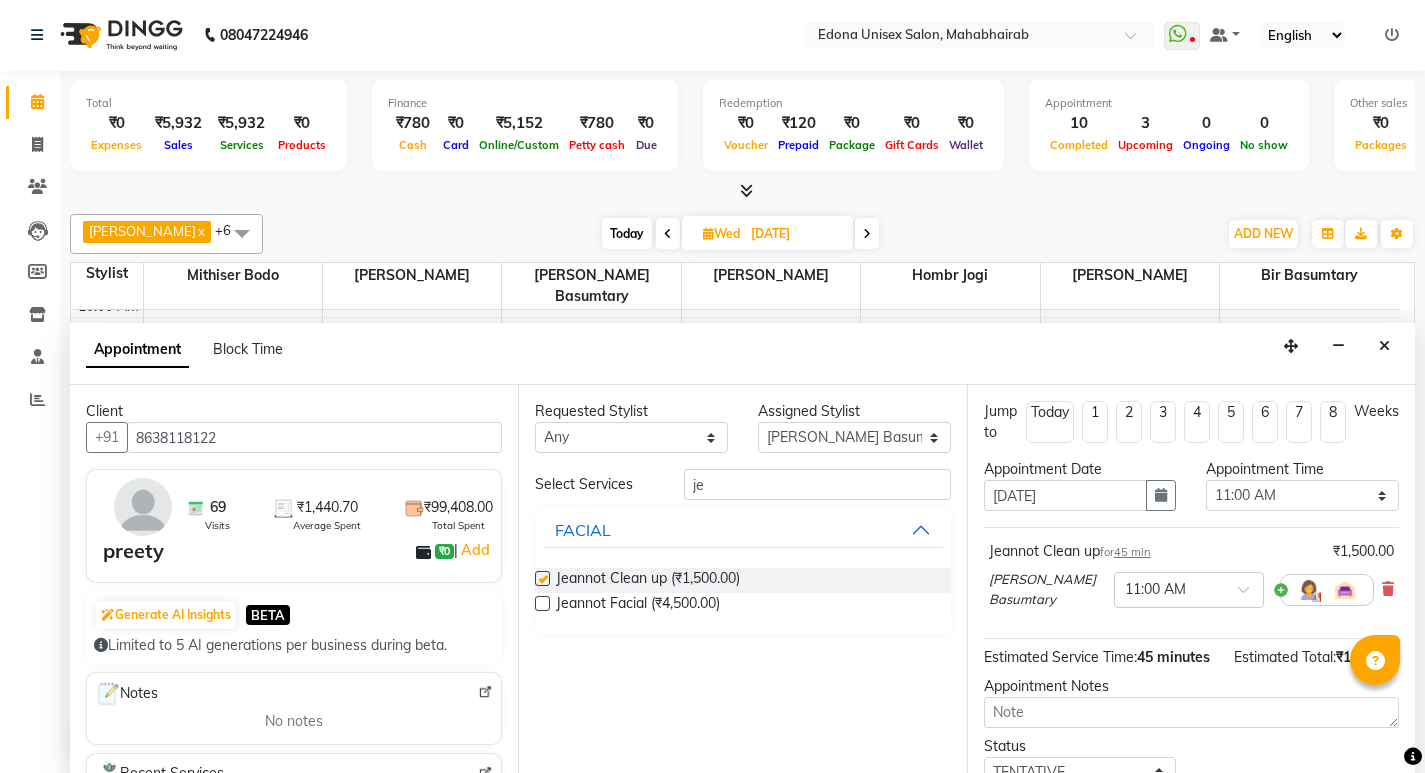 checkbox on "false" 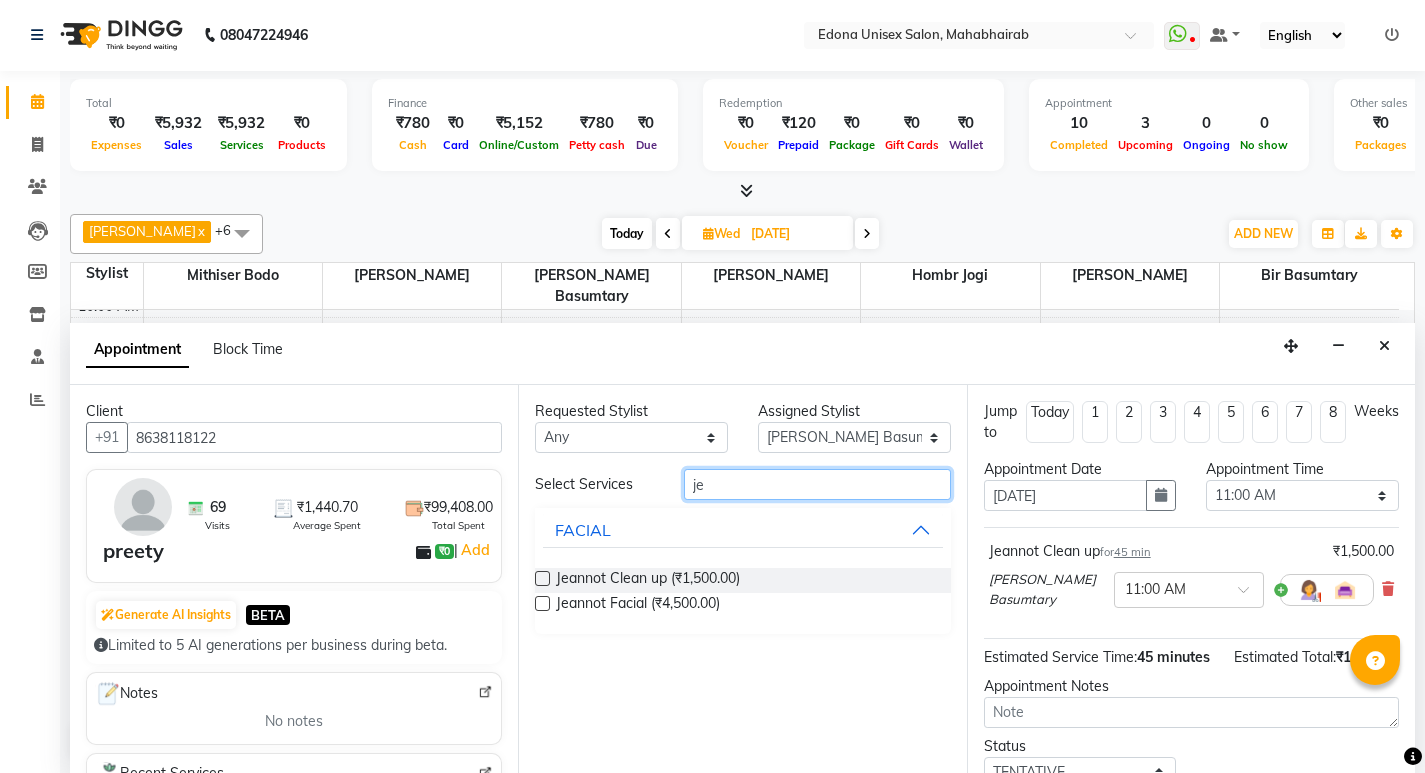 click on "je" at bounding box center (817, 484) 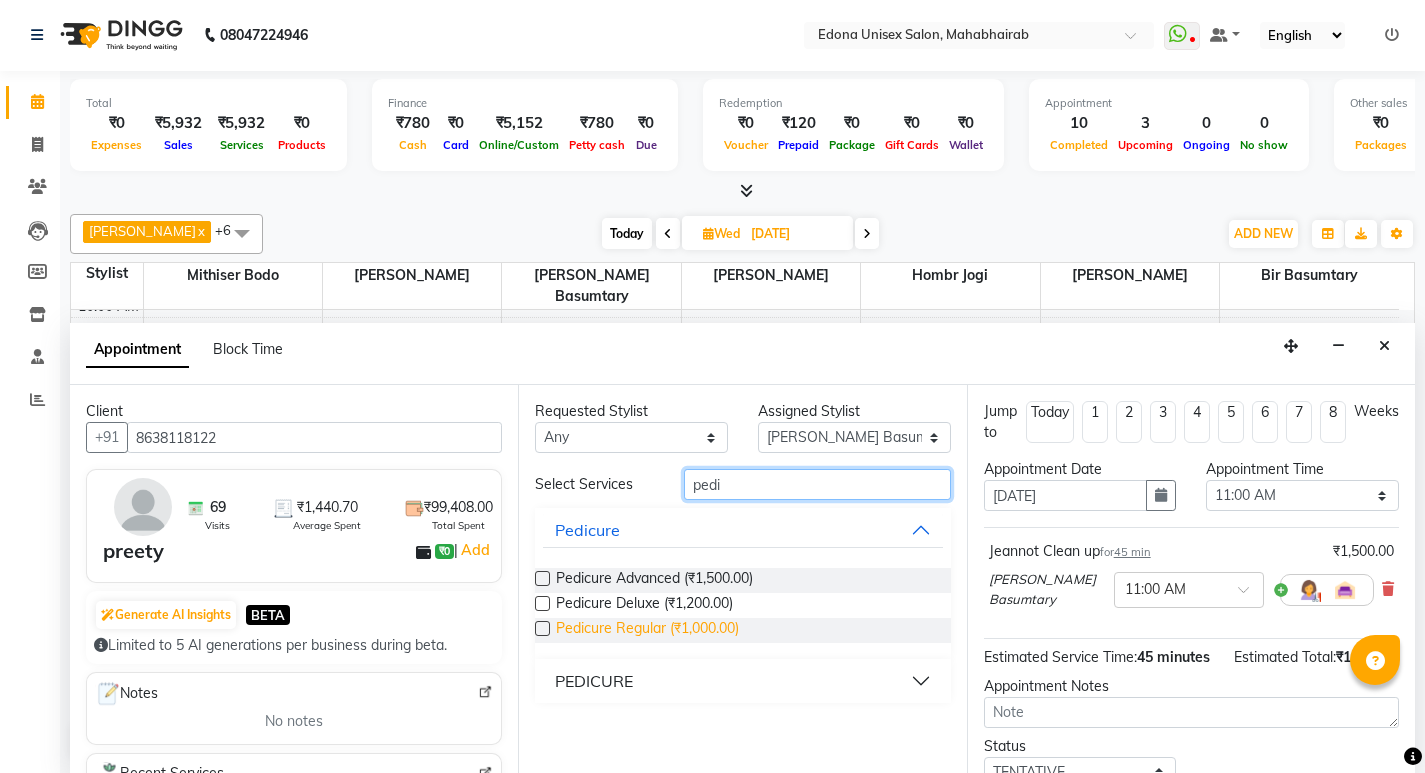 type on "pedi" 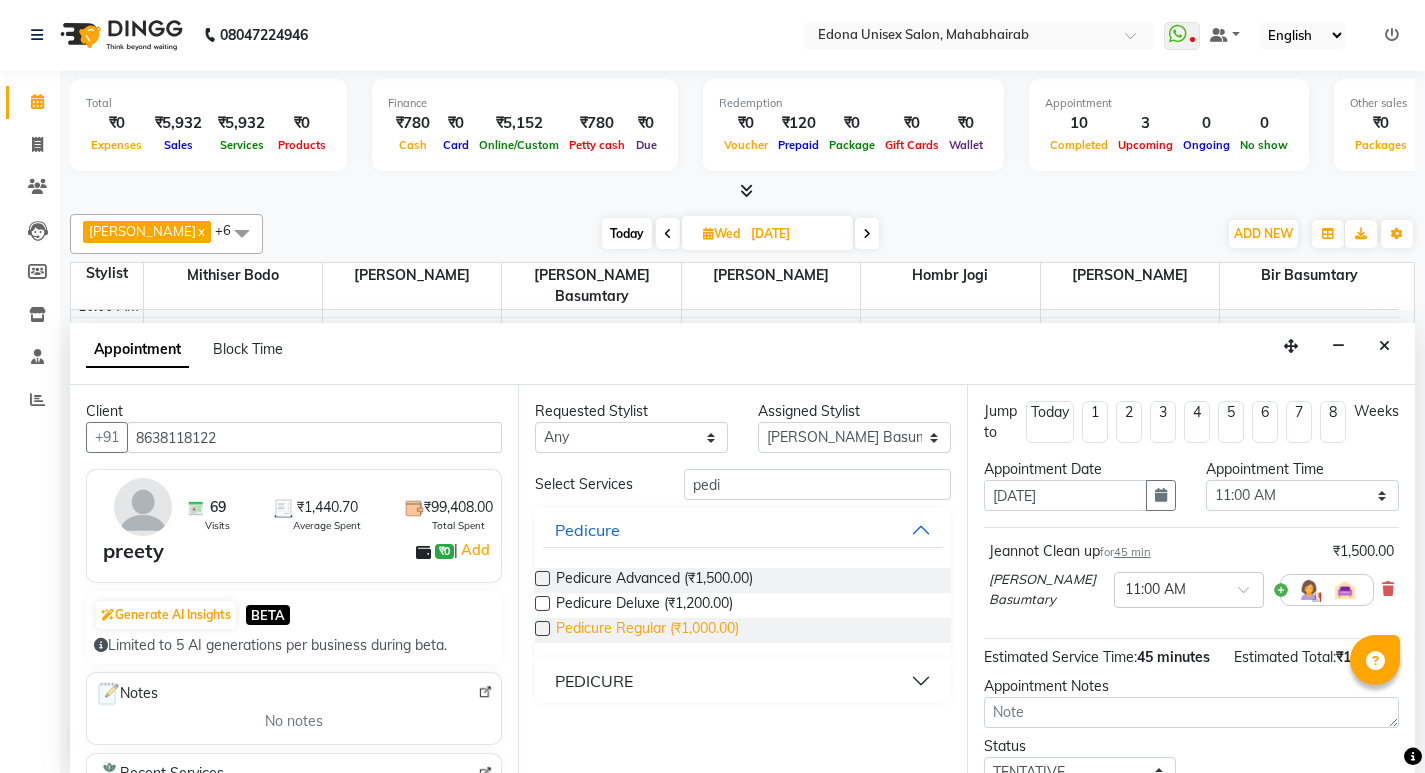 click on "Pedicure Regular (₹1,000.00)" at bounding box center [647, 630] 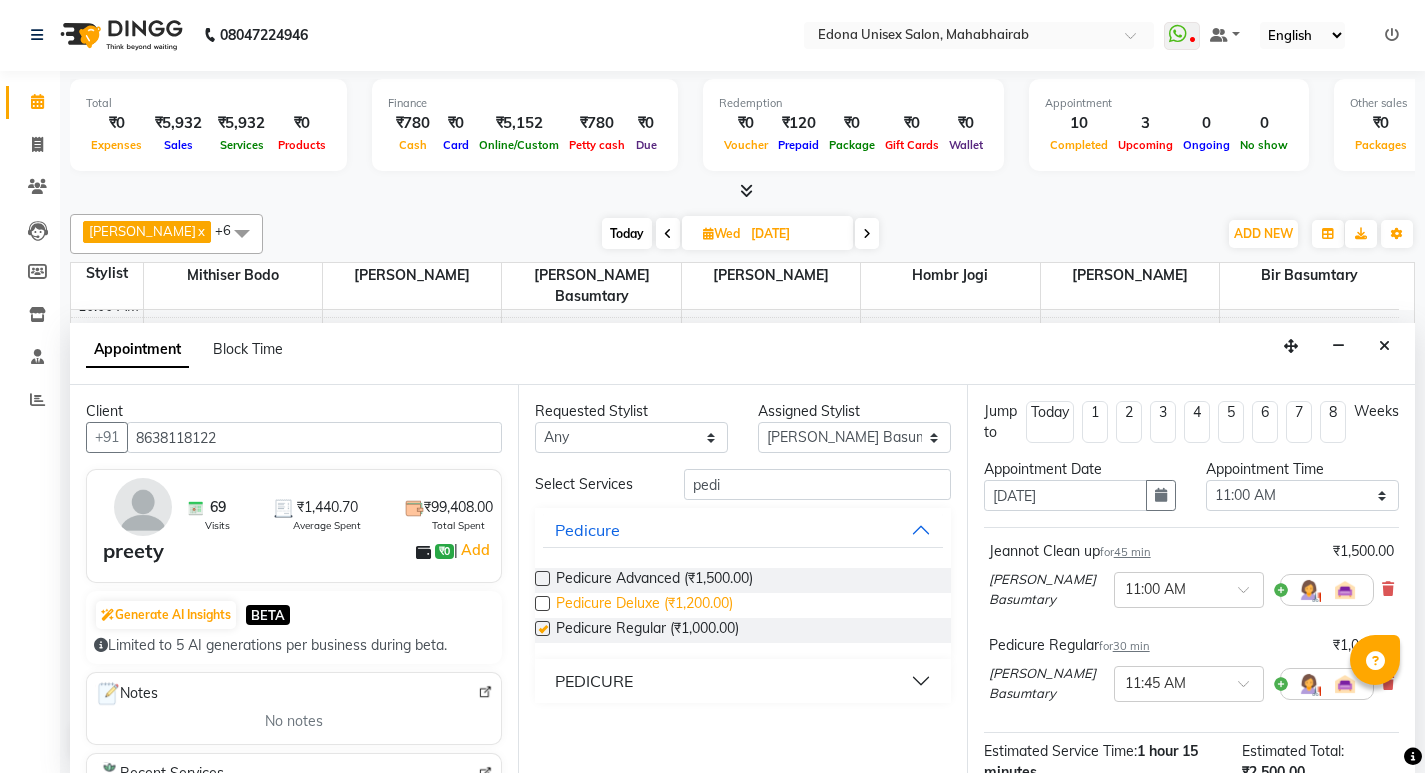 checkbox on "false" 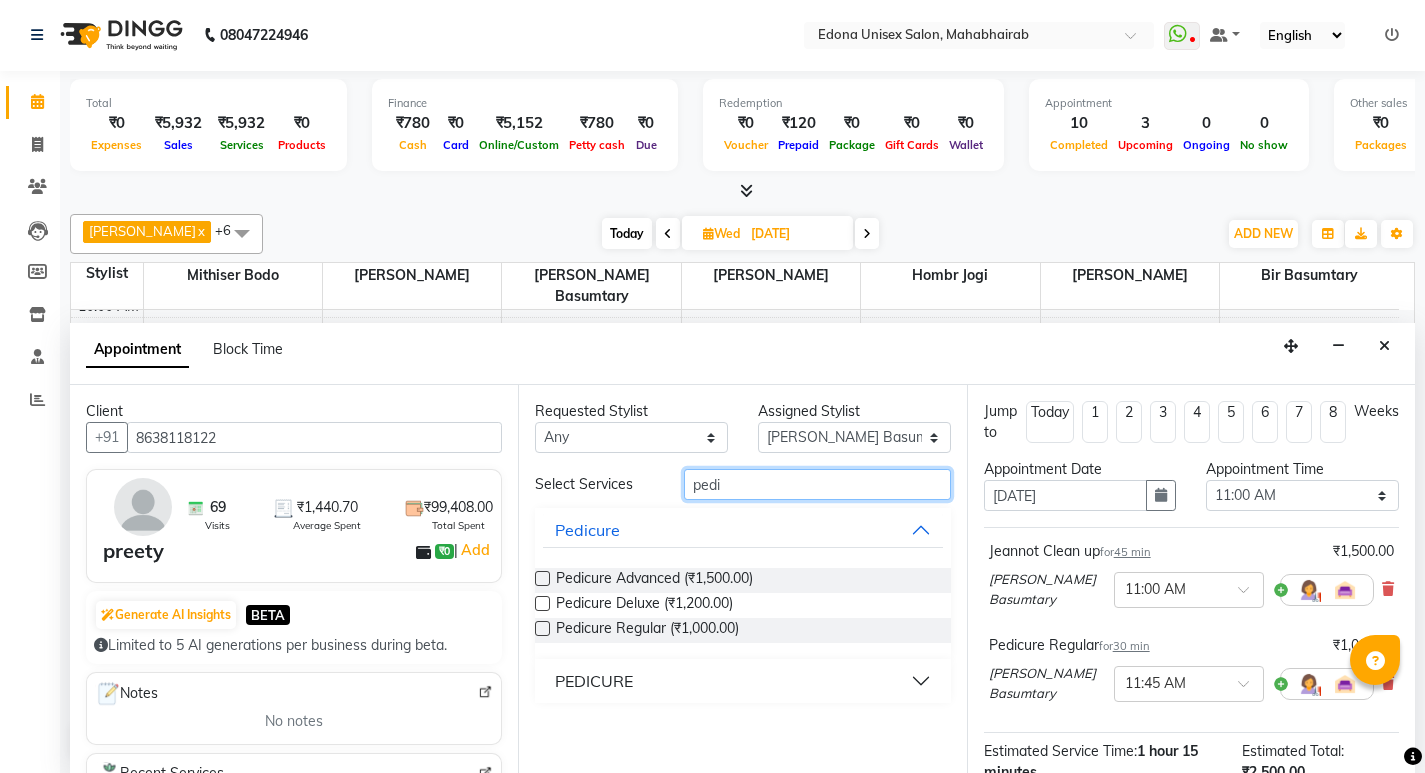 click on "pedi" at bounding box center (817, 484) 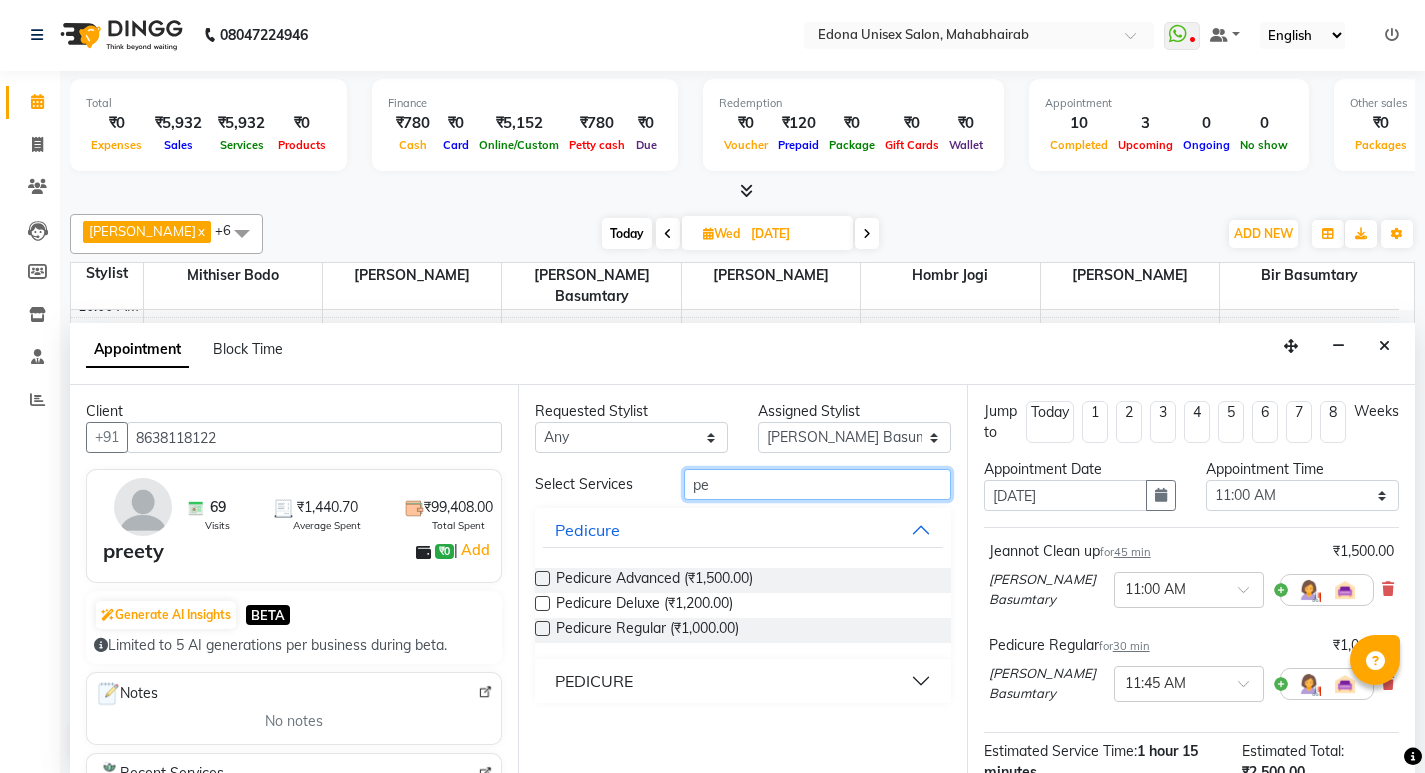 type on "p" 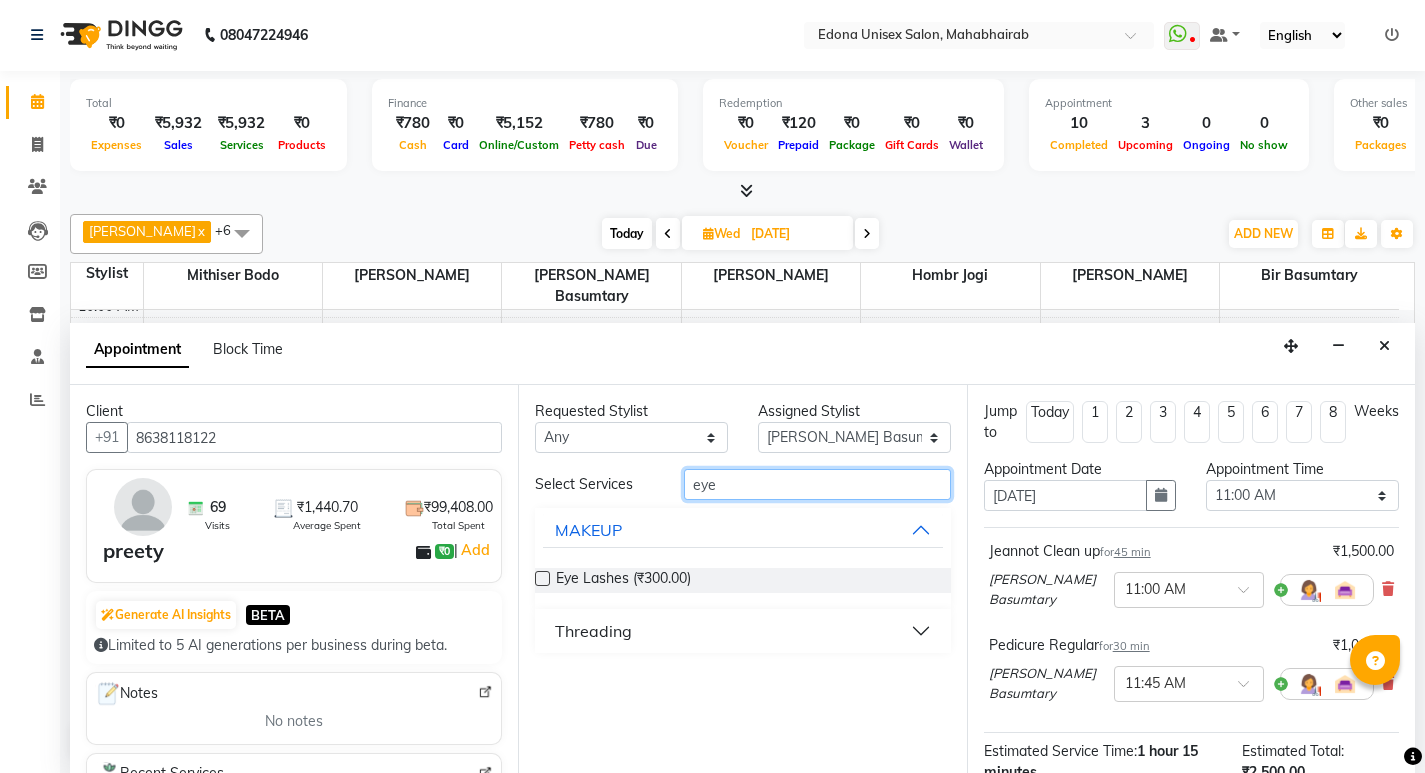 type on "eye" 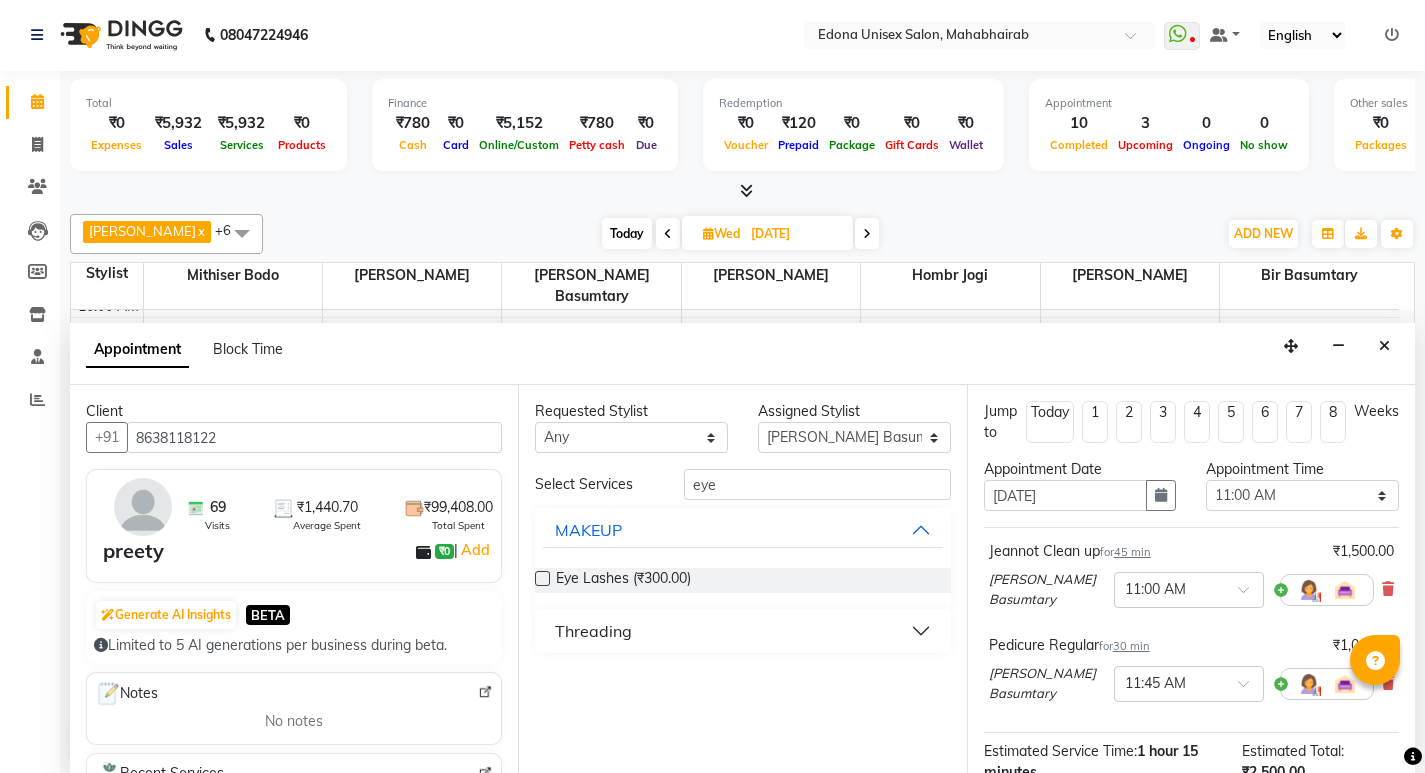 click on "Threading" at bounding box center (593, 631) 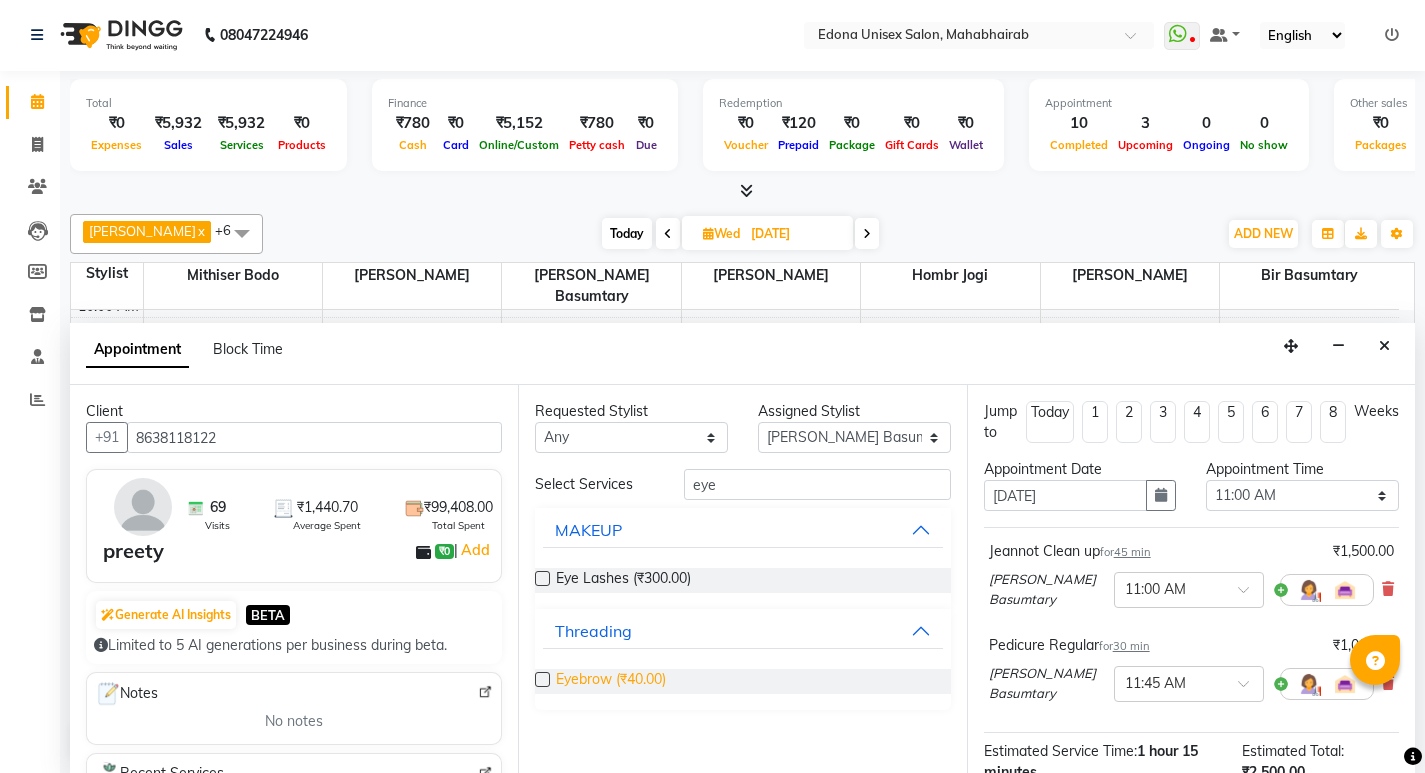click on "Eyebrow (₹40.00)" at bounding box center (611, 681) 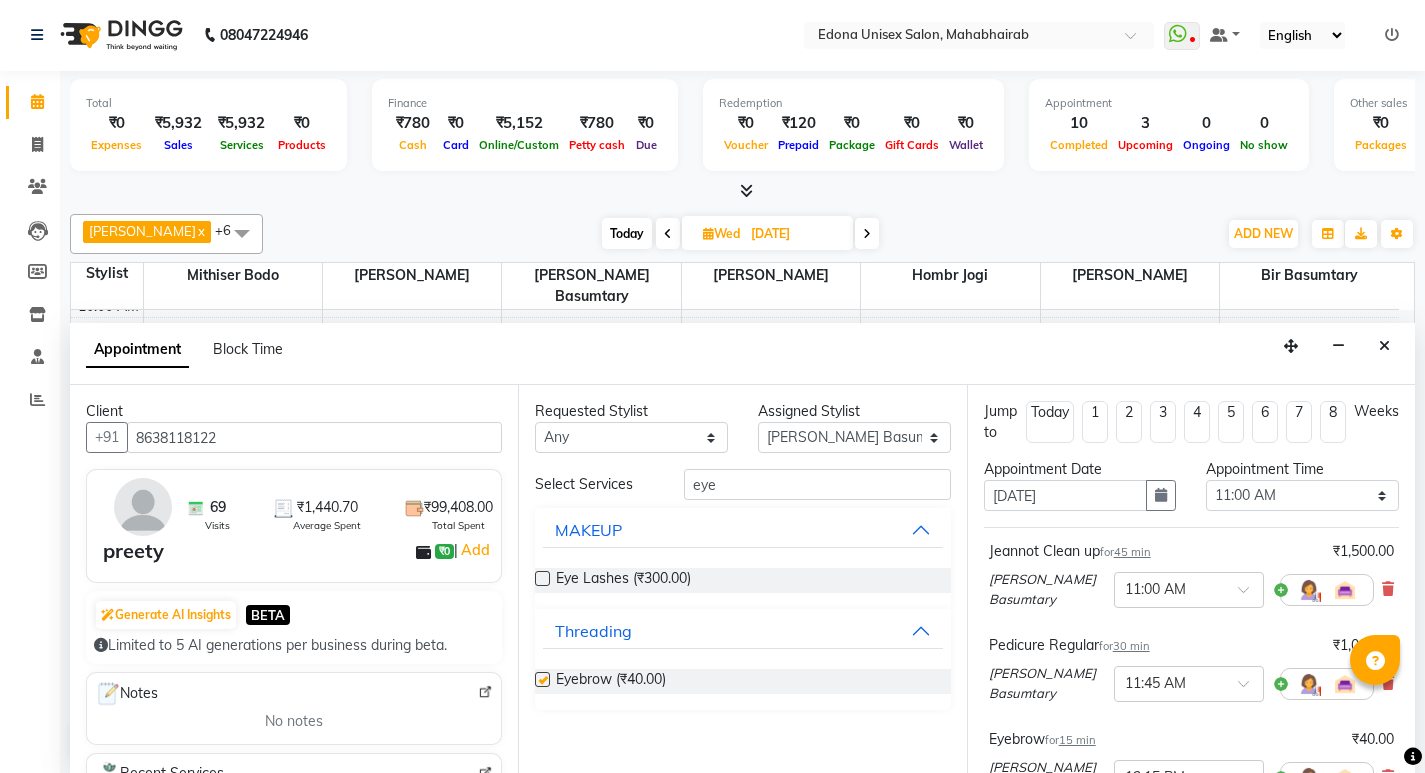 checkbox on "false" 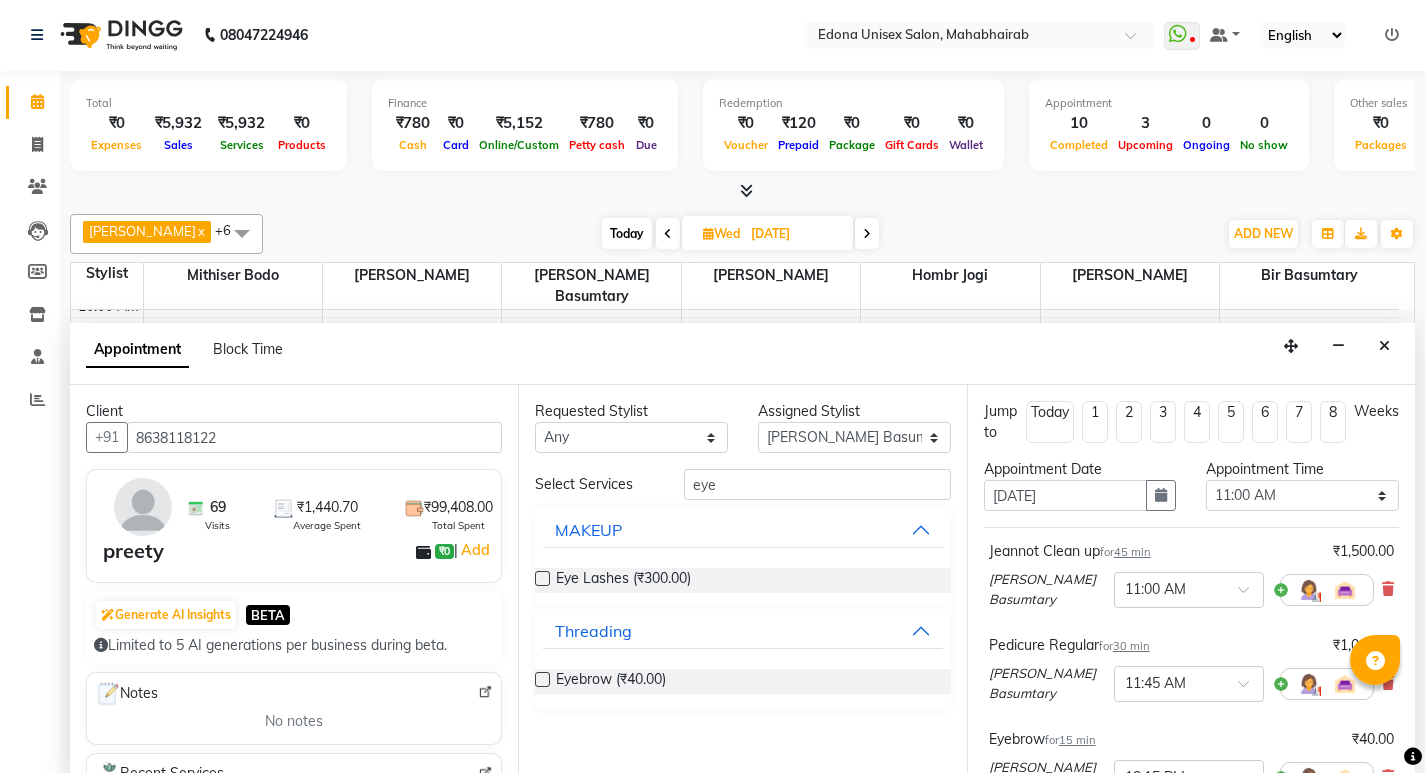 scroll, scrollTop: 365, scrollLeft: 0, axis: vertical 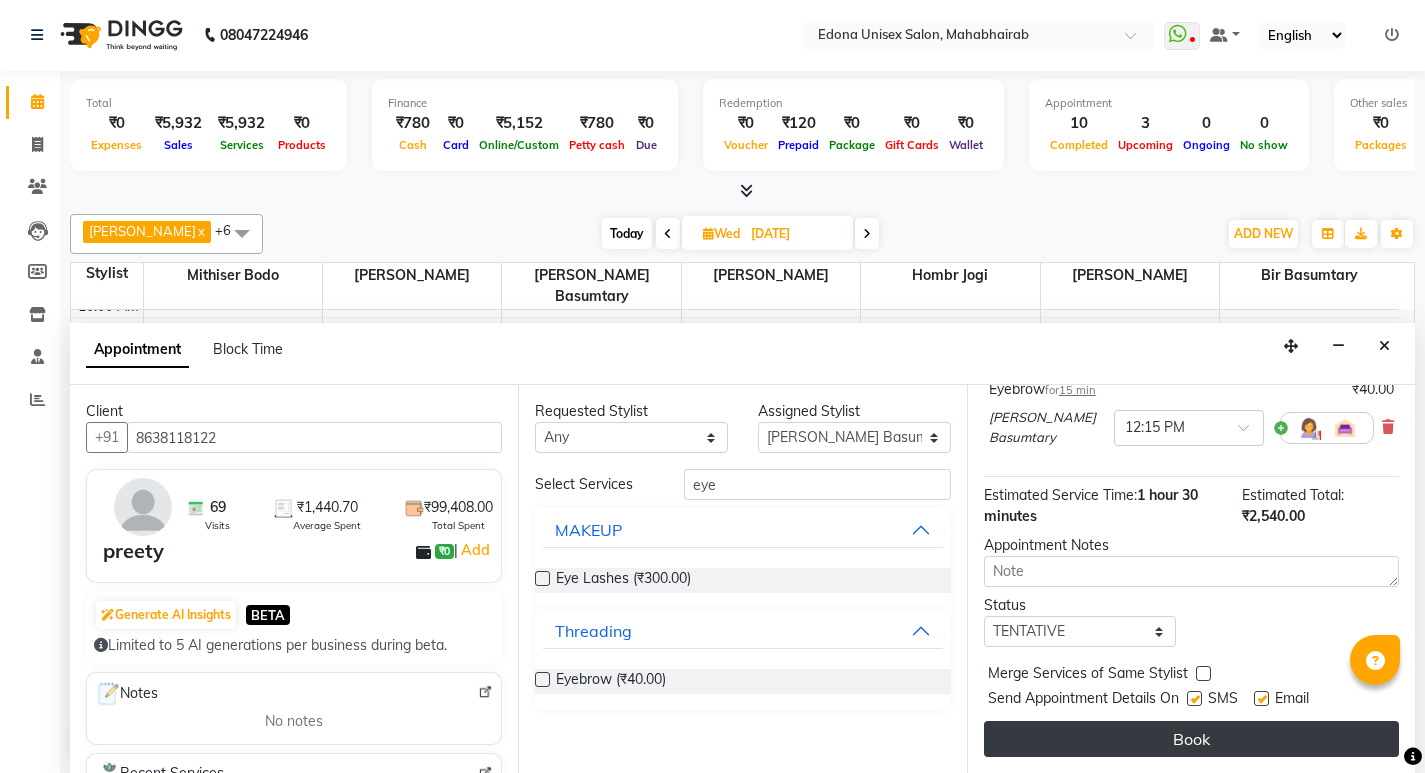 click on "Book" at bounding box center (1191, 739) 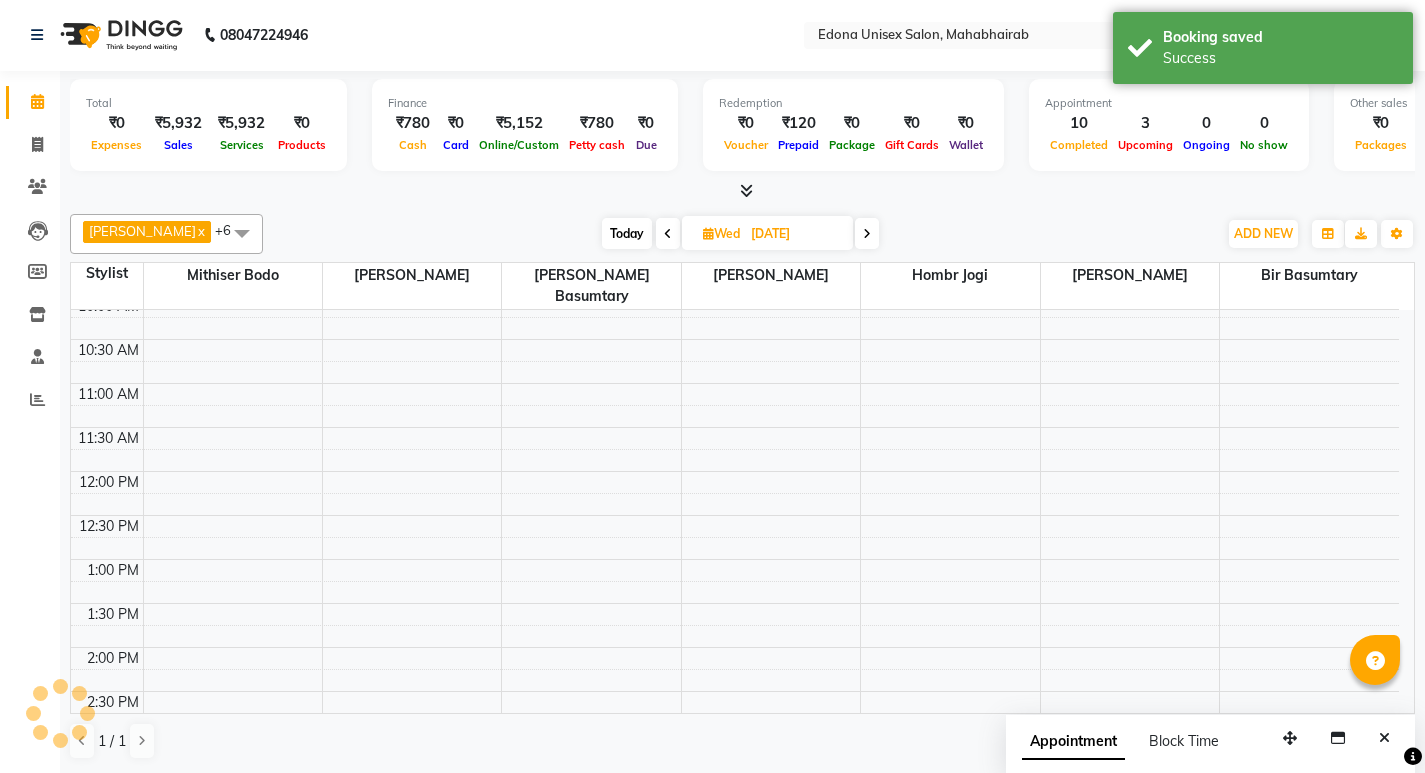 scroll, scrollTop: 0, scrollLeft: 0, axis: both 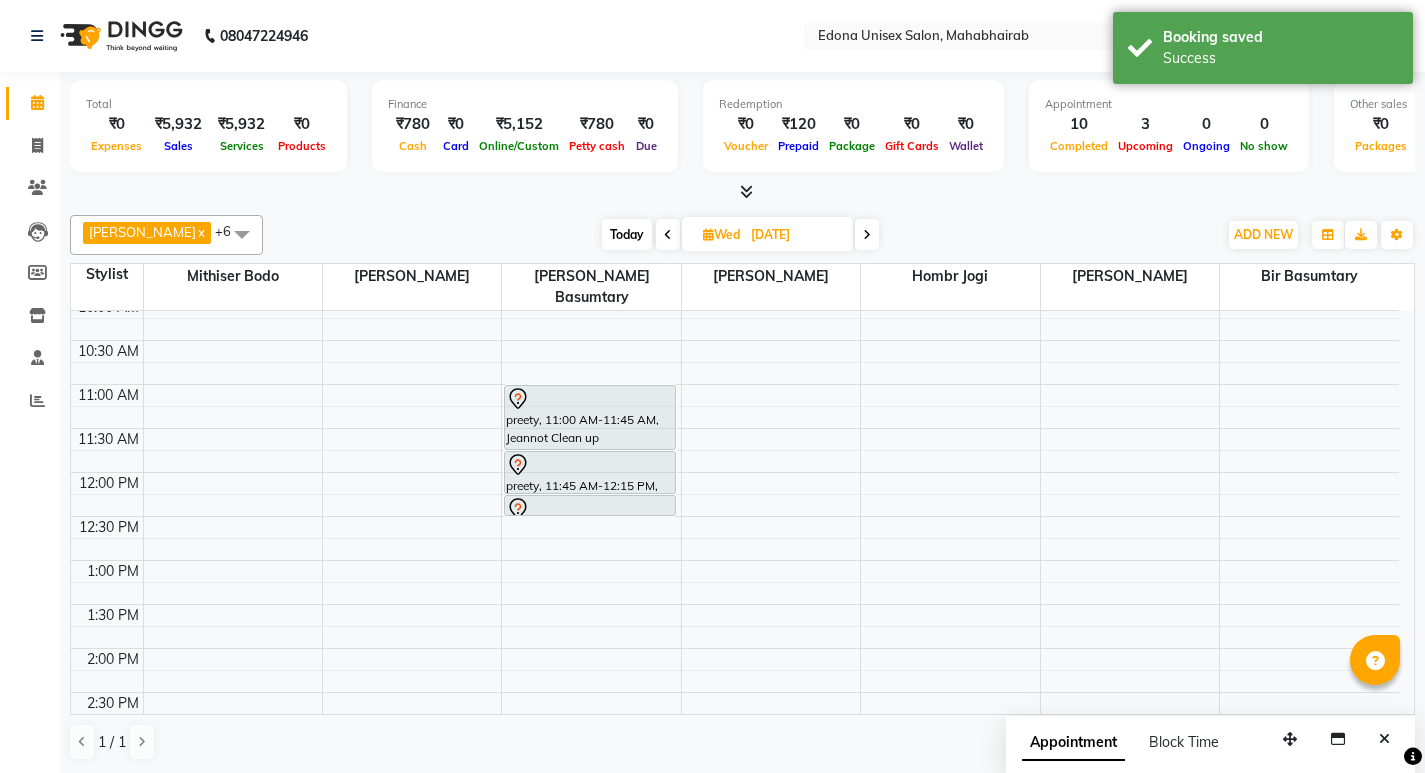 click at bounding box center (668, 235) 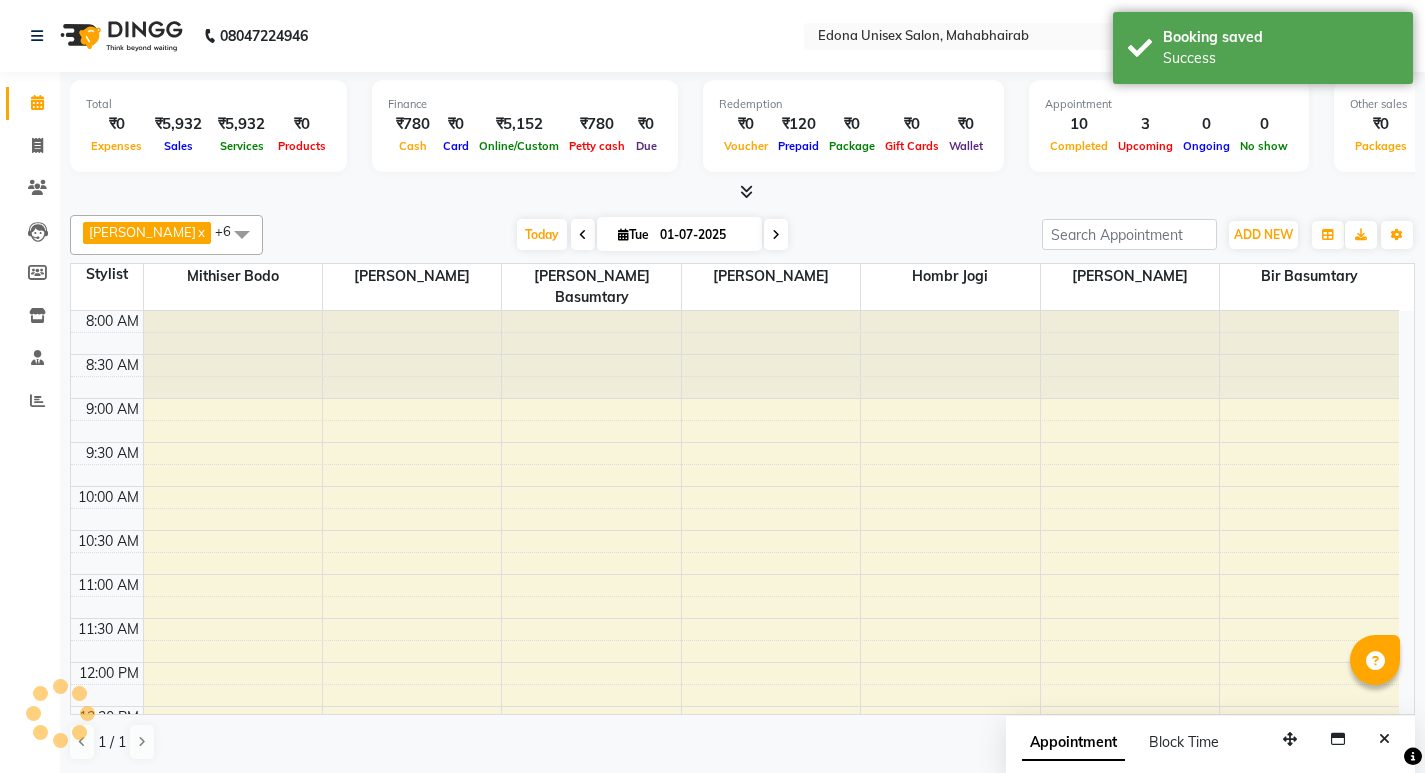 scroll, scrollTop: 529, scrollLeft: 0, axis: vertical 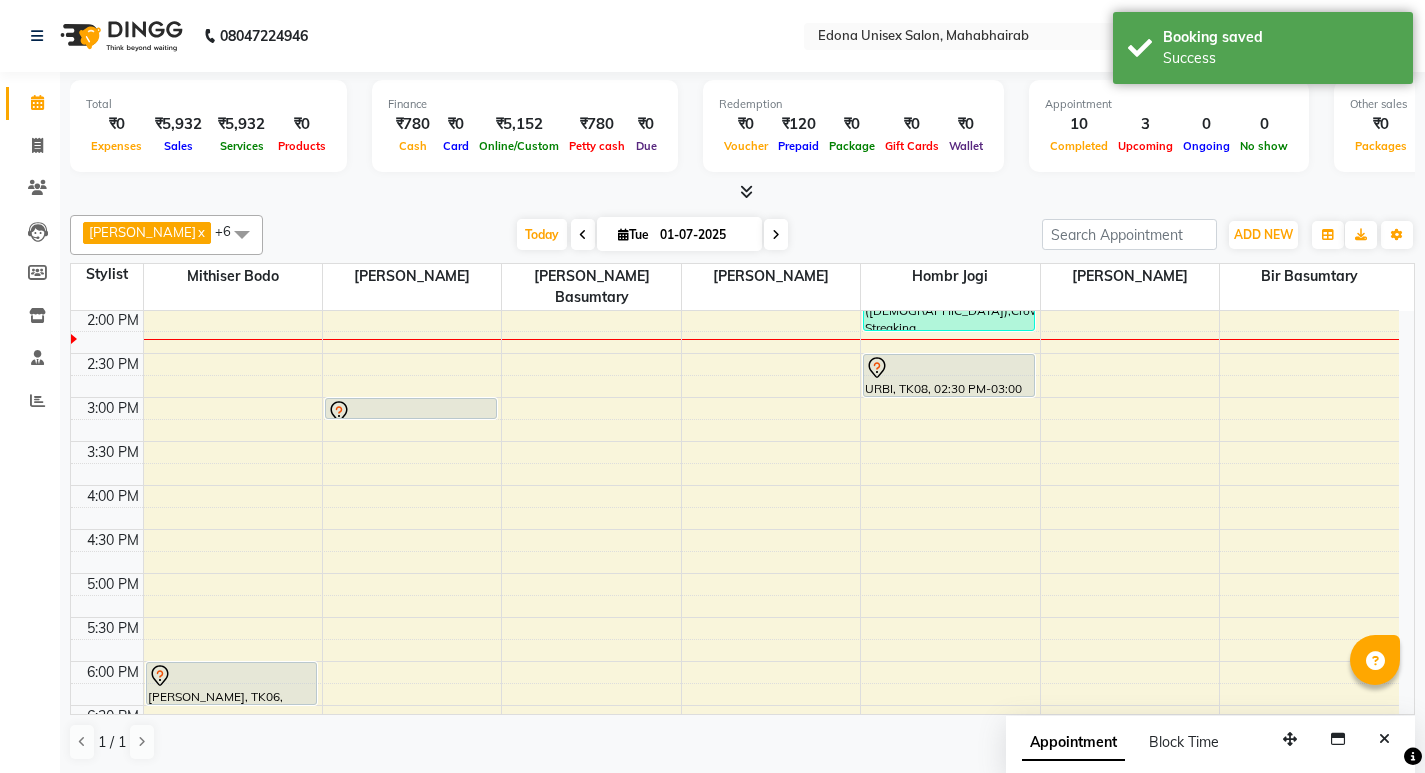 click at bounding box center (746, 191) 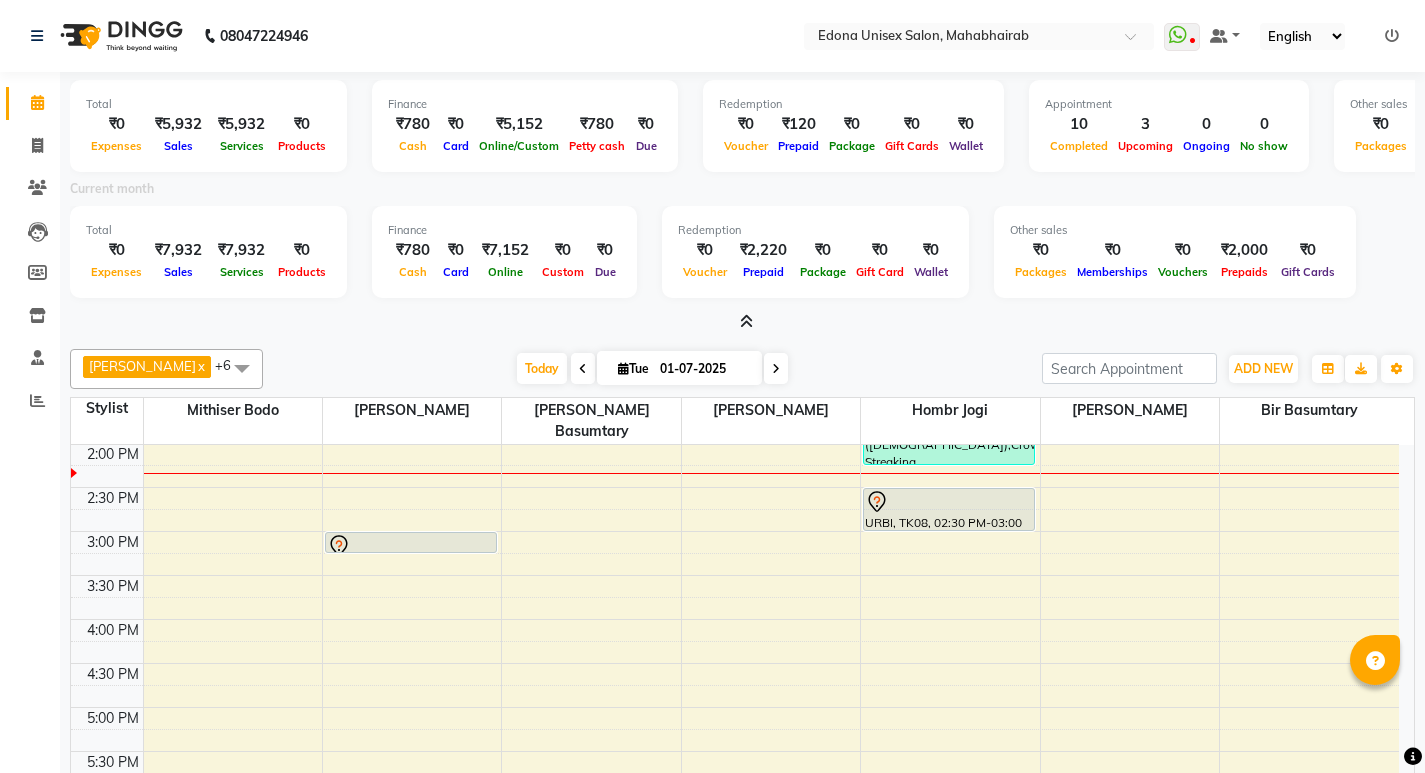 click at bounding box center [746, 321] 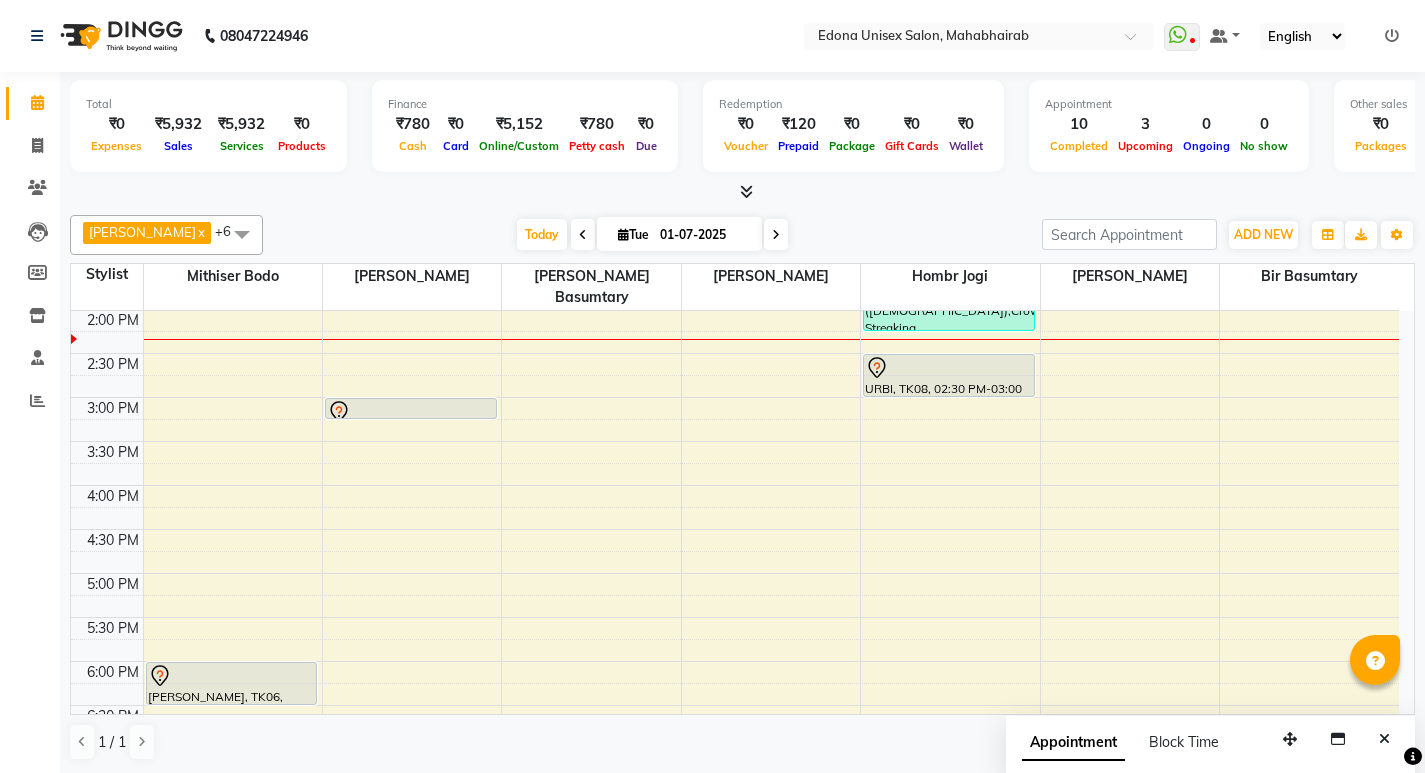 click on "8:00 AM 8:30 AM 9:00 AM 9:30 AM 10:00 AM 10:30 AM 11:00 AM 11:30 AM 12:00 PM 12:30 PM 1:00 PM 1:30 PM 2:00 PM 2:30 PM 3:00 PM 3:30 PM 4:00 PM 4:30 PM 5:00 PM 5:30 PM 6:00 PM 6:30 PM 7:00 PM 7:30 PM 8:00 PM 8:30 PM     Mala Borah, TK04, 01:00 PM-01:30 PM, Hair Cut (Gents)     Minakshi, TK07, 01:15 PM-01:45 PM, Hair Cut (Gents)     DEBANJOL, TK01, 10:30 AM-11:00 AM, Hair Cut (Gents)     DEBANJOL, TK01, 11:00 AM-11:30 AM, Beard Trimming (Clipper)     HRIDOY BARIK, TK05, 12:25 PM-12:55 PM, Hair Cut (Gents)             Dhiraj, TK06, 06:00 PM-06:30 PM, Hair Cut (Gents)     Mira Dutta, TK02, 12:15 PM-01:15 PM, Blow Dry with Shampoo,Eyebrow,Upper lip,Chin,O3+ Anti Agening Facial     Mira Dutta, TK02, 12:30 PM-12:45 PM, Forehead     Mira Dutta, TK02, 10:30 AM-11:15 AM, Advanced Facial     Mira Dutta, TK02, 11:15 AM-11:45 AM, Blow Dry with Shampoo     Mira Dutta, TK02, 11:45 AM-12:00 PM, Eyebrow     Mira Dutta, TK02, 12:00 PM-12:15 PM, Upper lip             URBI, TK08, 03:00 PM-03:15 PM, Eyebrow" at bounding box center [735, 353] 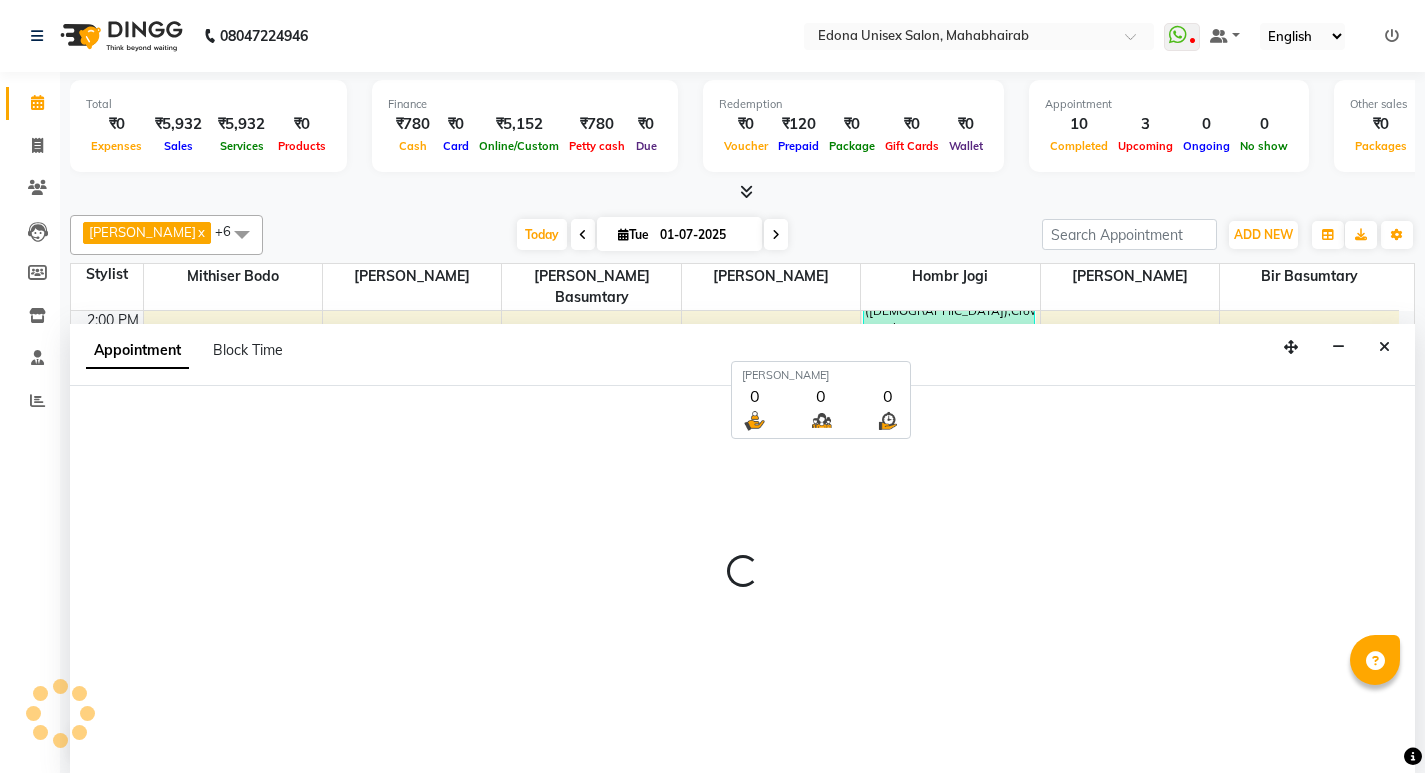 scroll, scrollTop: 1, scrollLeft: 0, axis: vertical 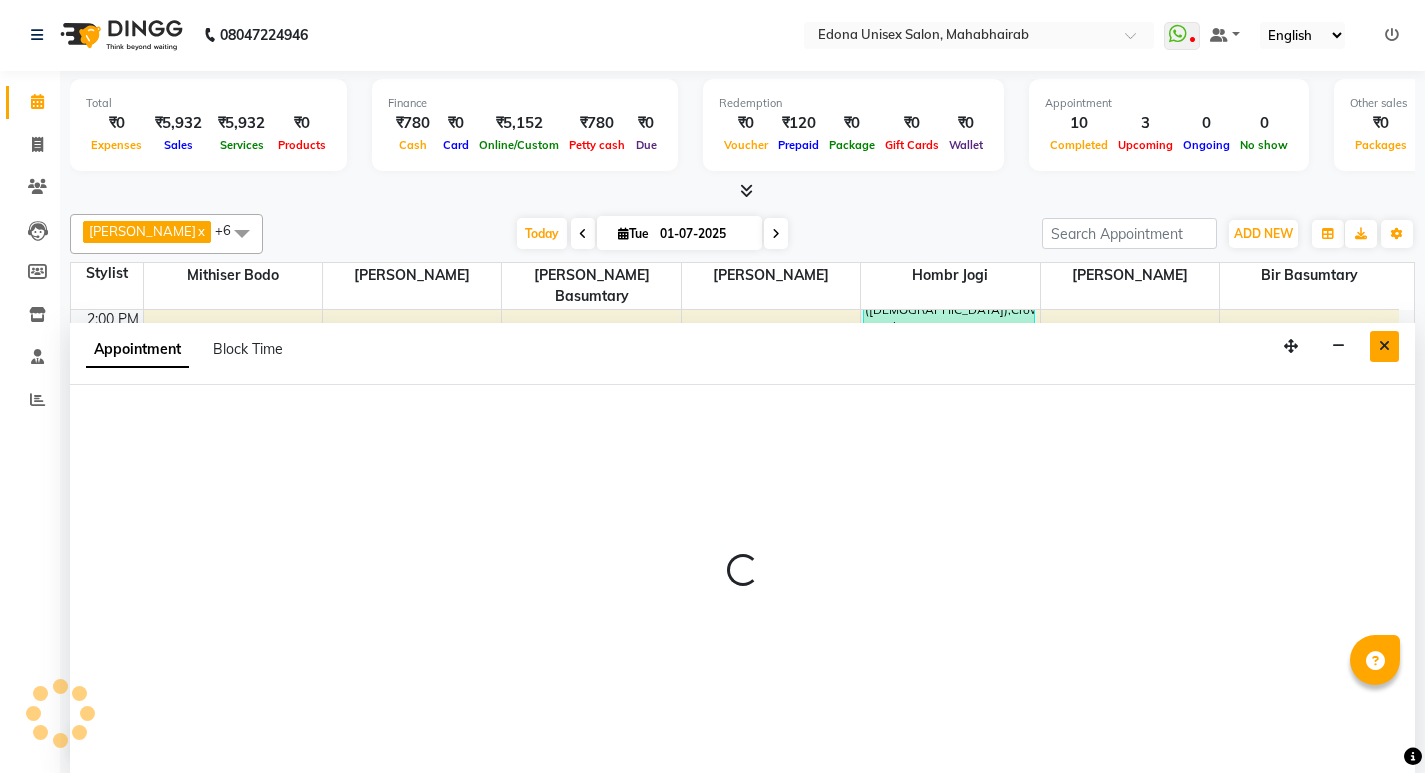 click at bounding box center (1384, 346) 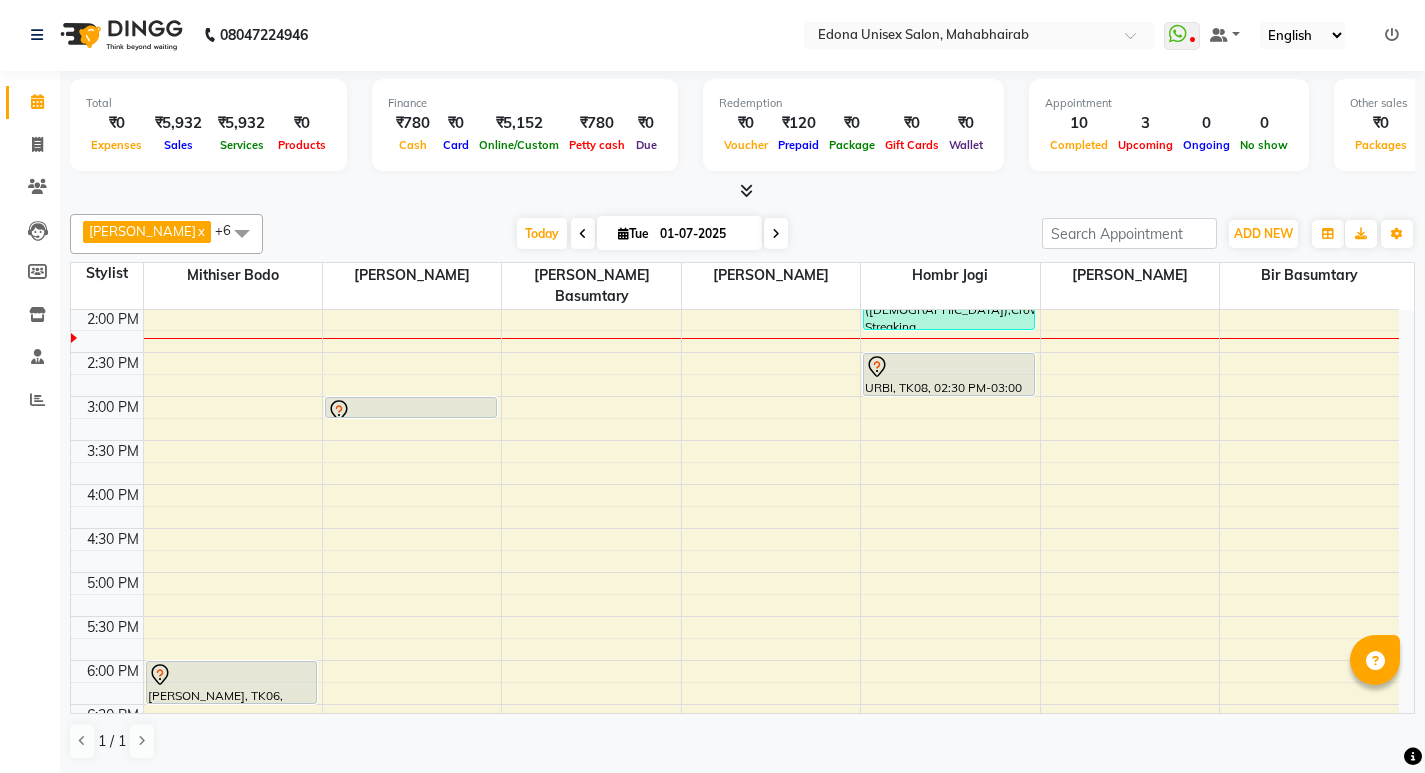 click at bounding box center (742, 191) 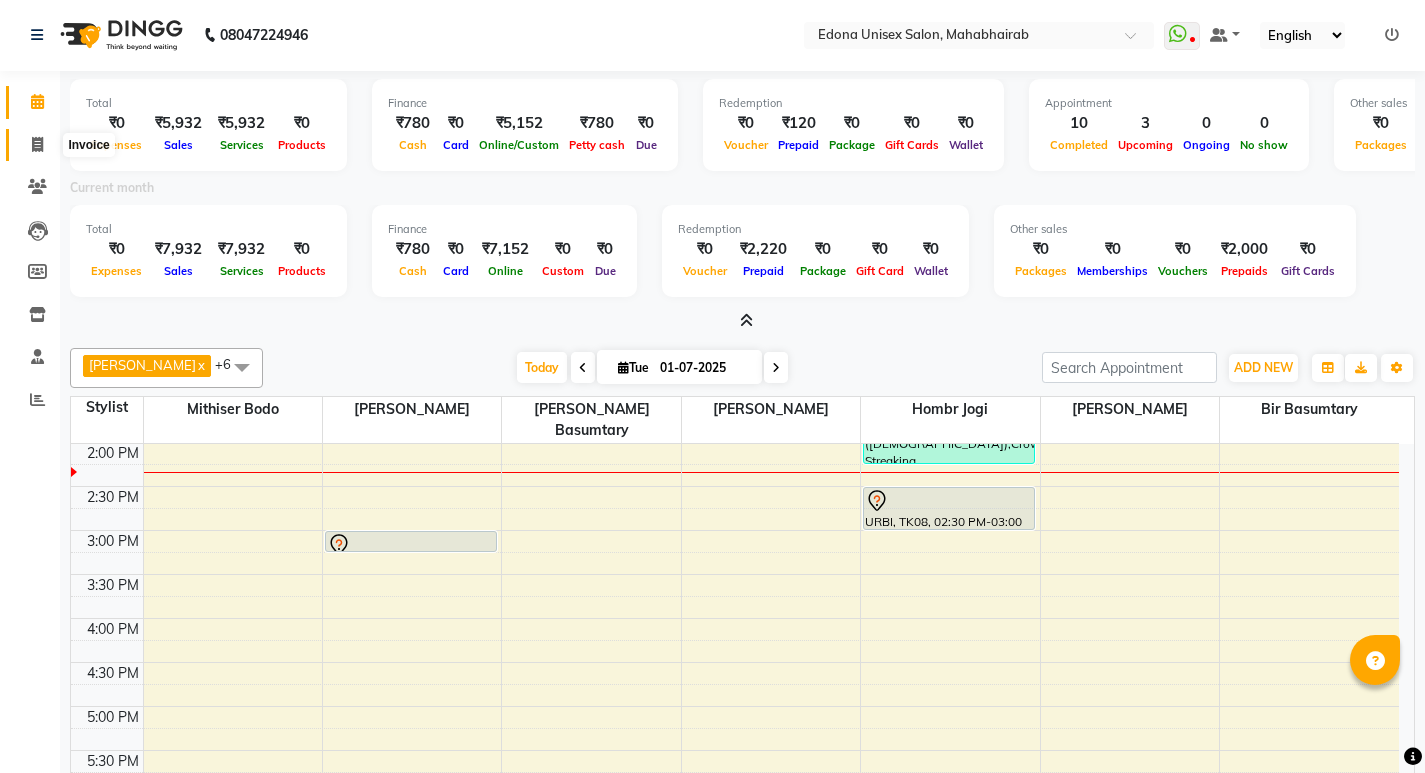 click 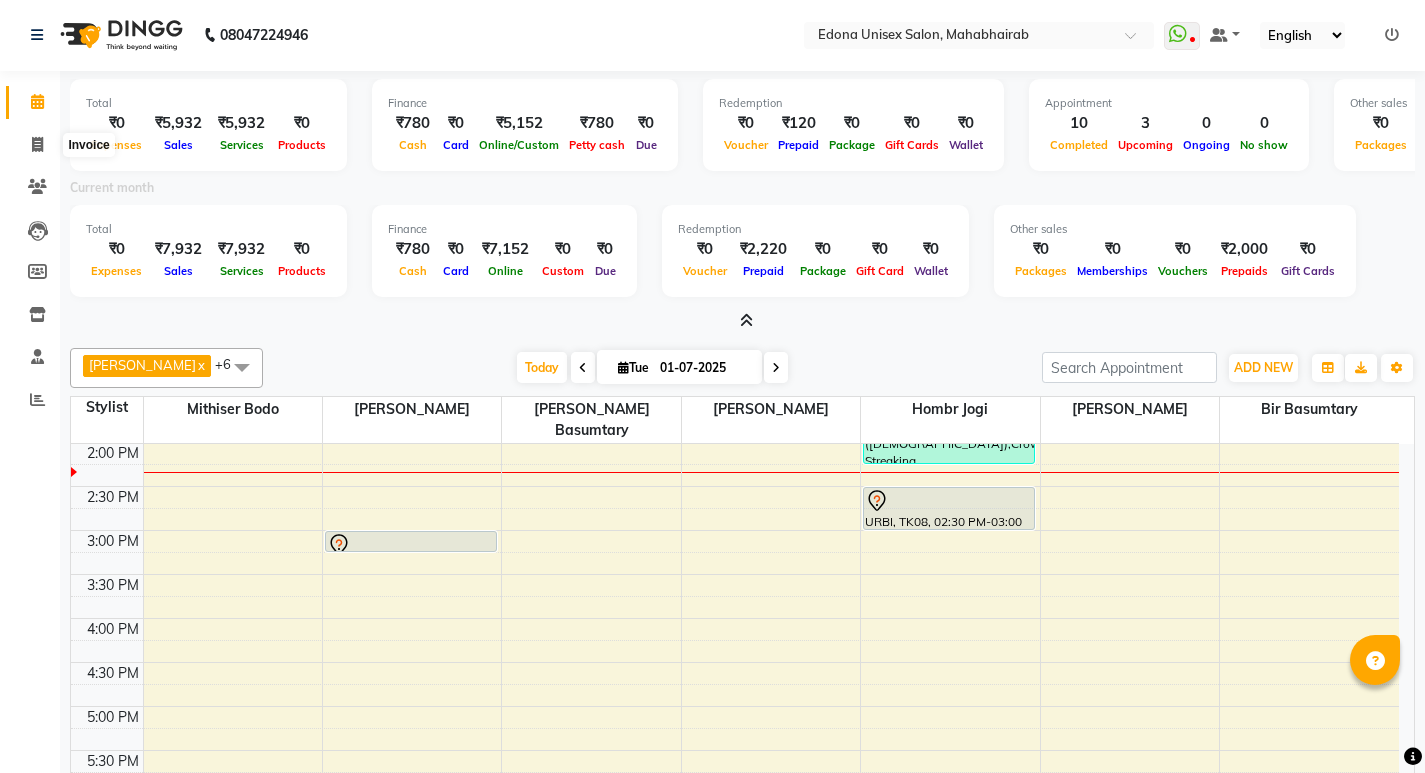 select on "service" 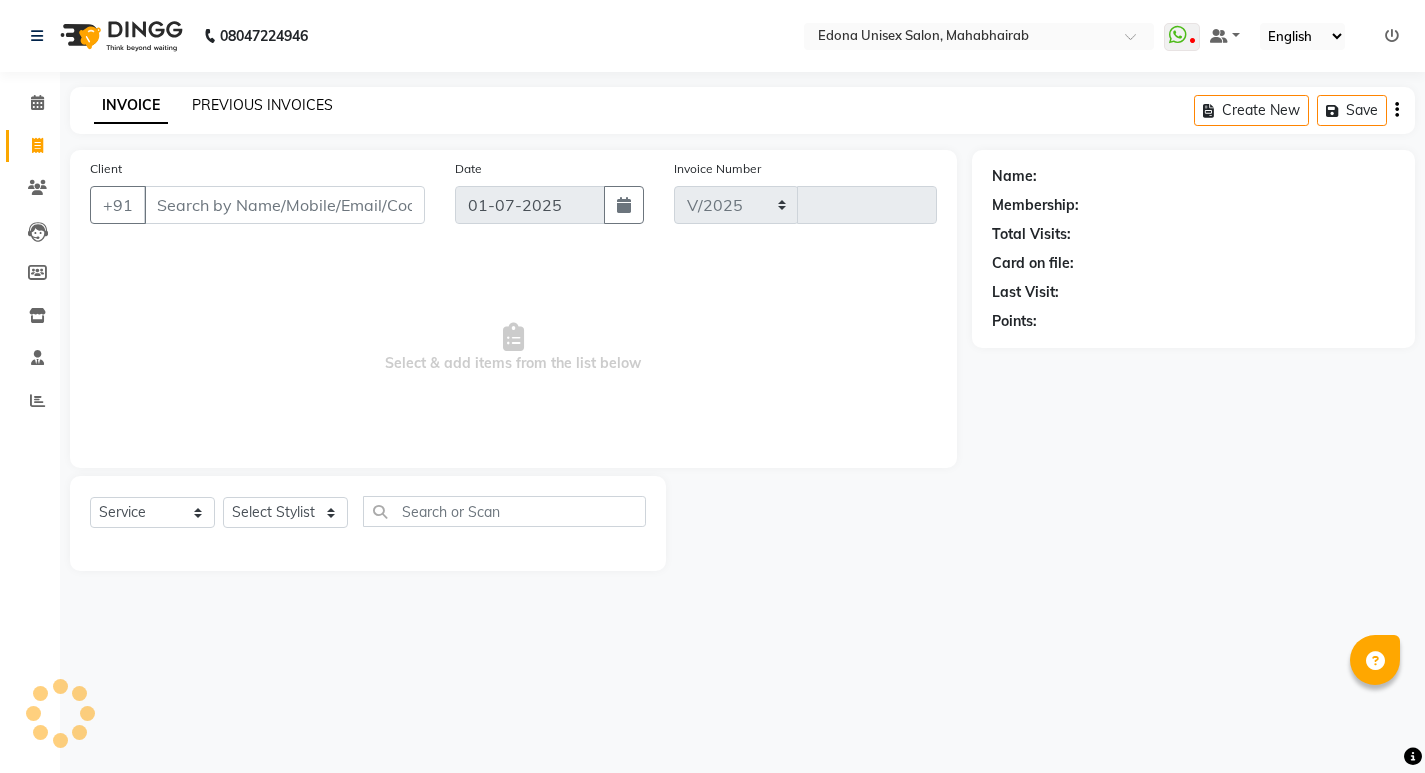 select on "5393" 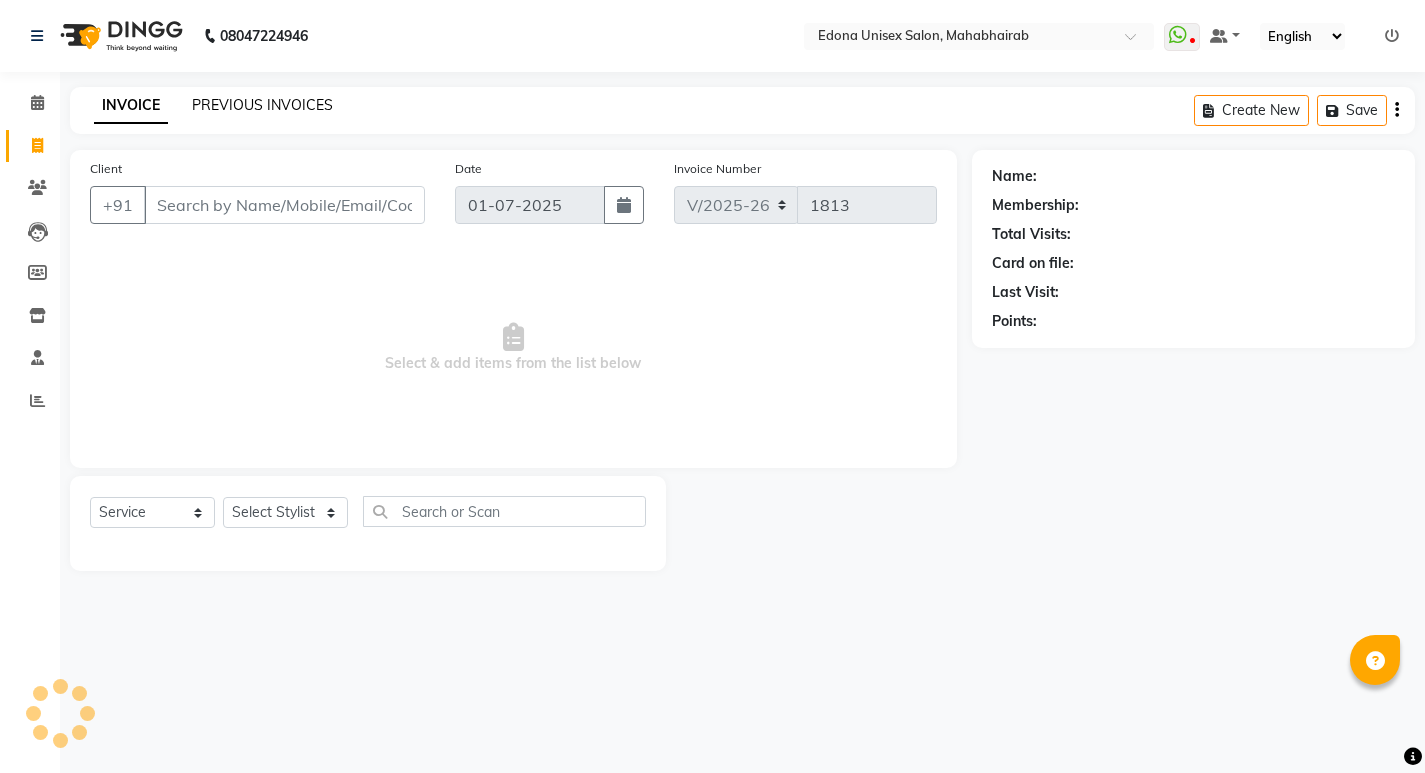 scroll, scrollTop: 0, scrollLeft: 0, axis: both 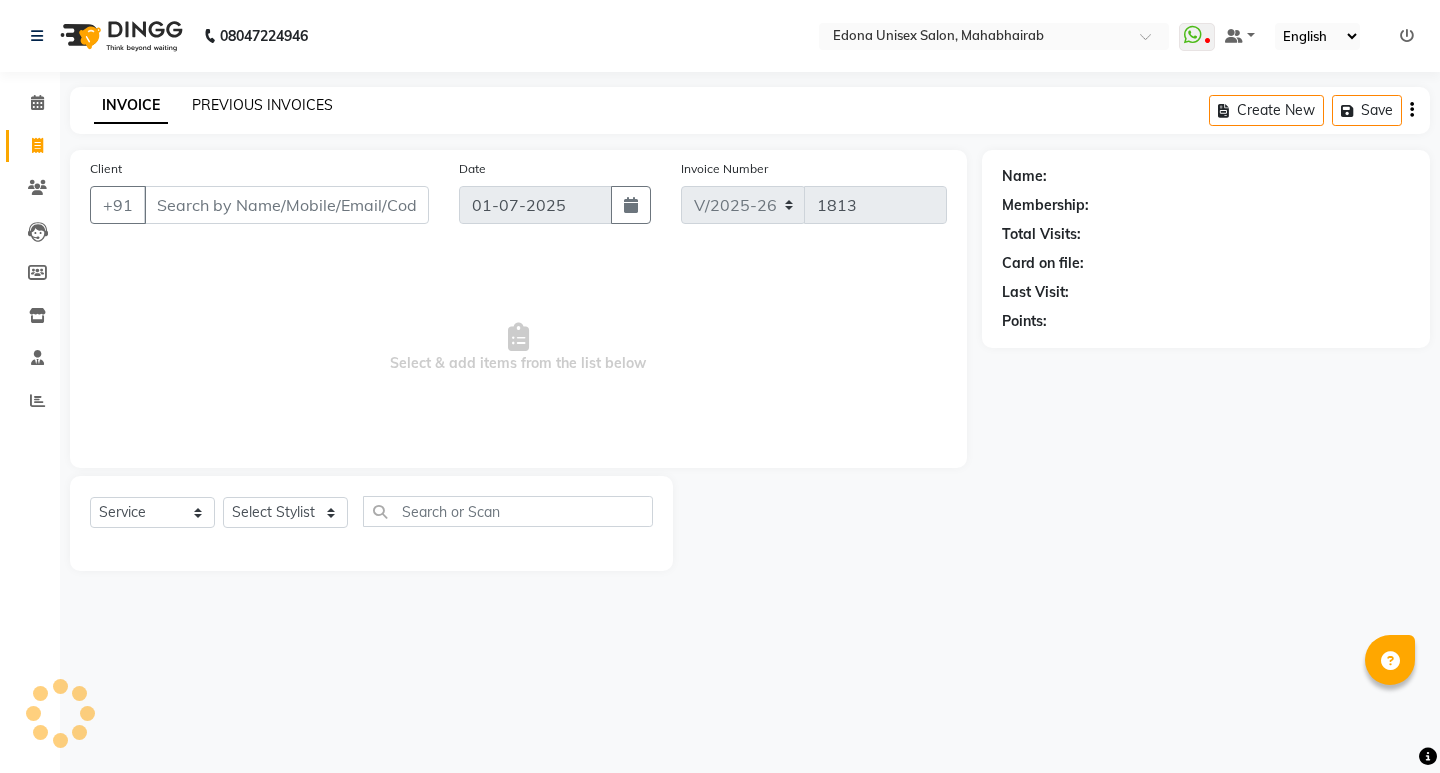 click on "PREVIOUS INVOICES" 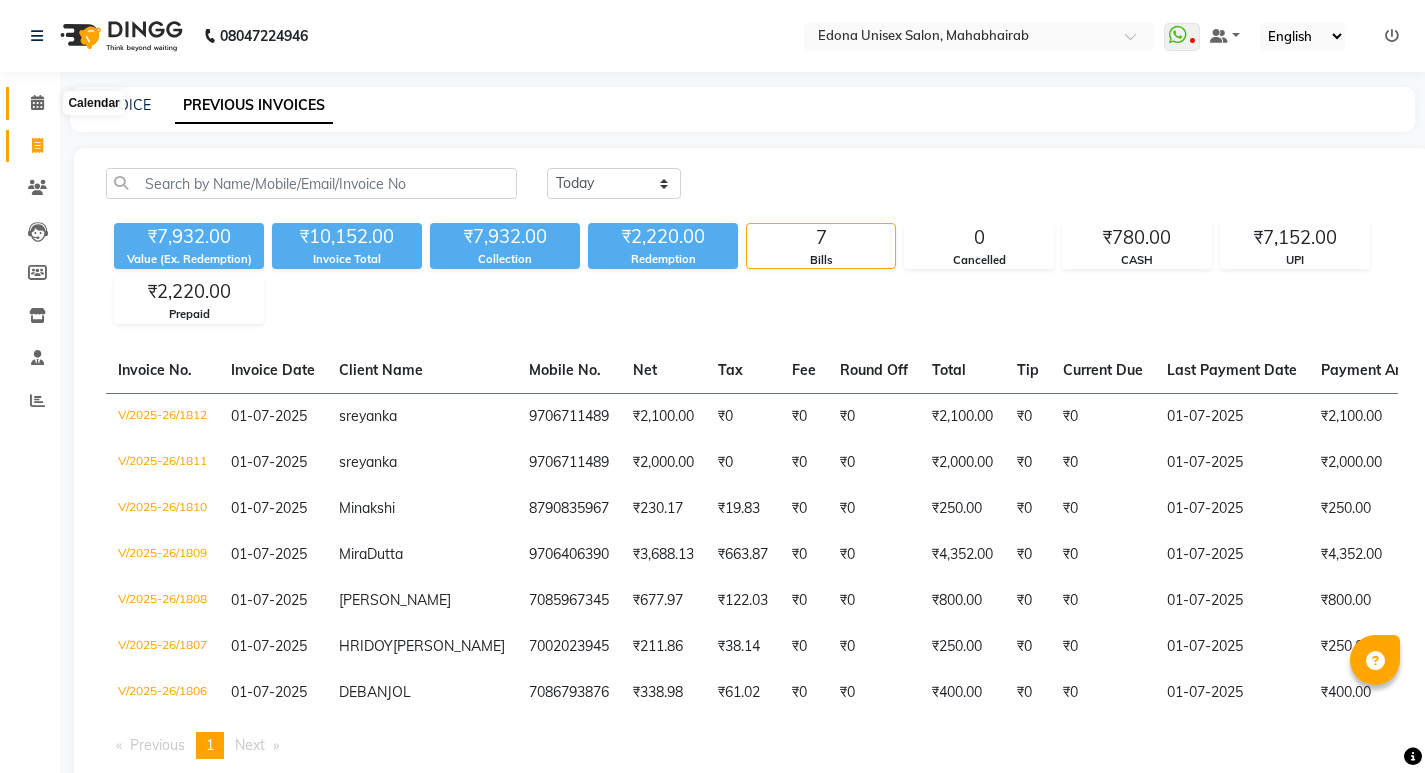 click 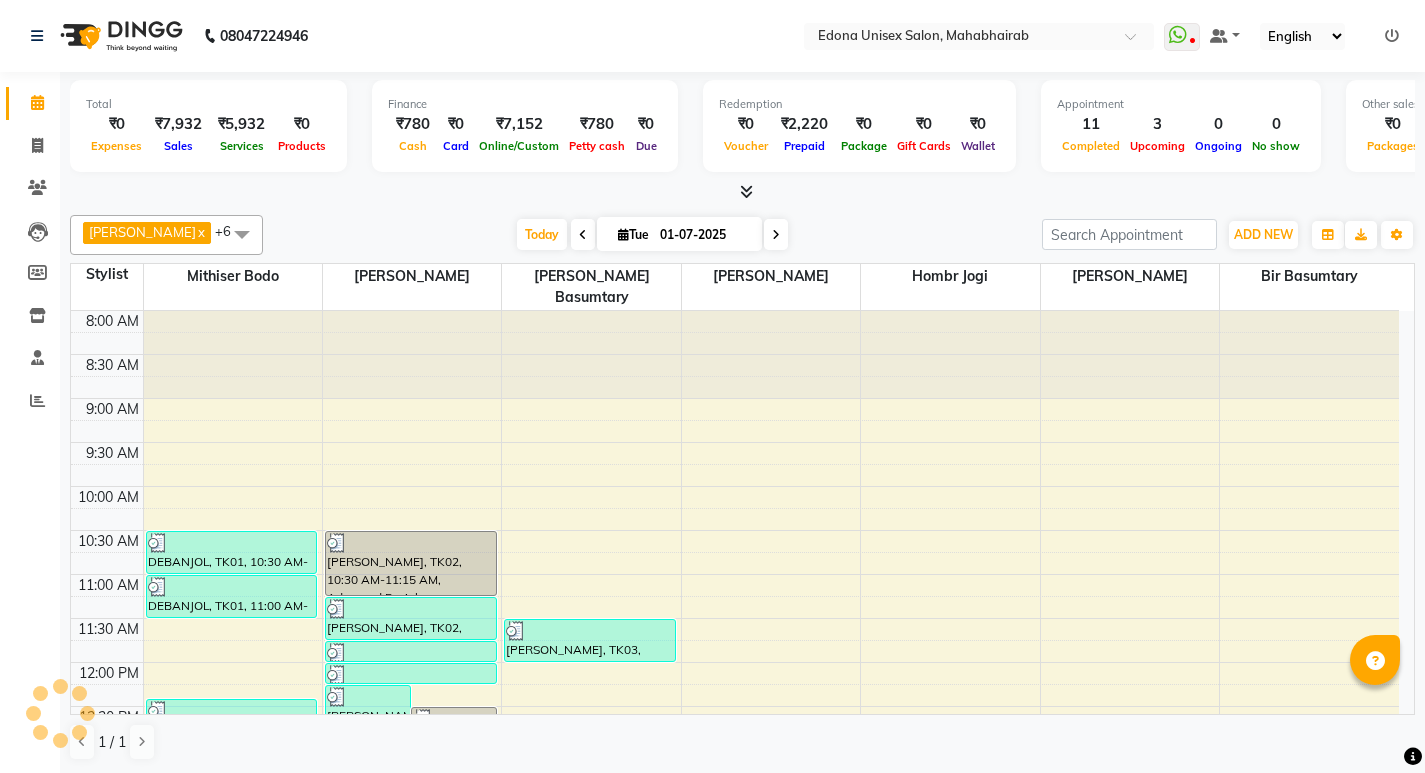 scroll, scrollTop: 0, scrollLeft: 0, axis: both 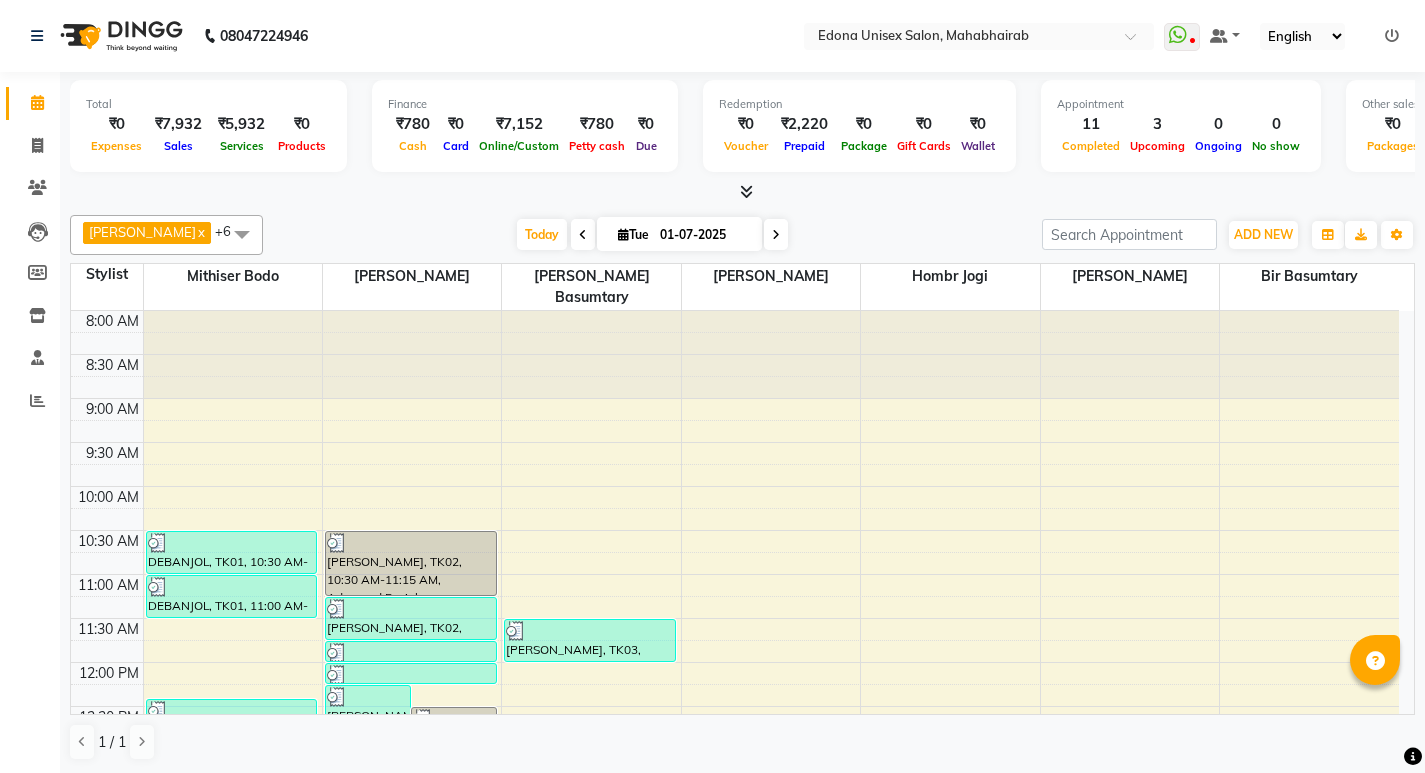 click at bounding box center (746, 191) 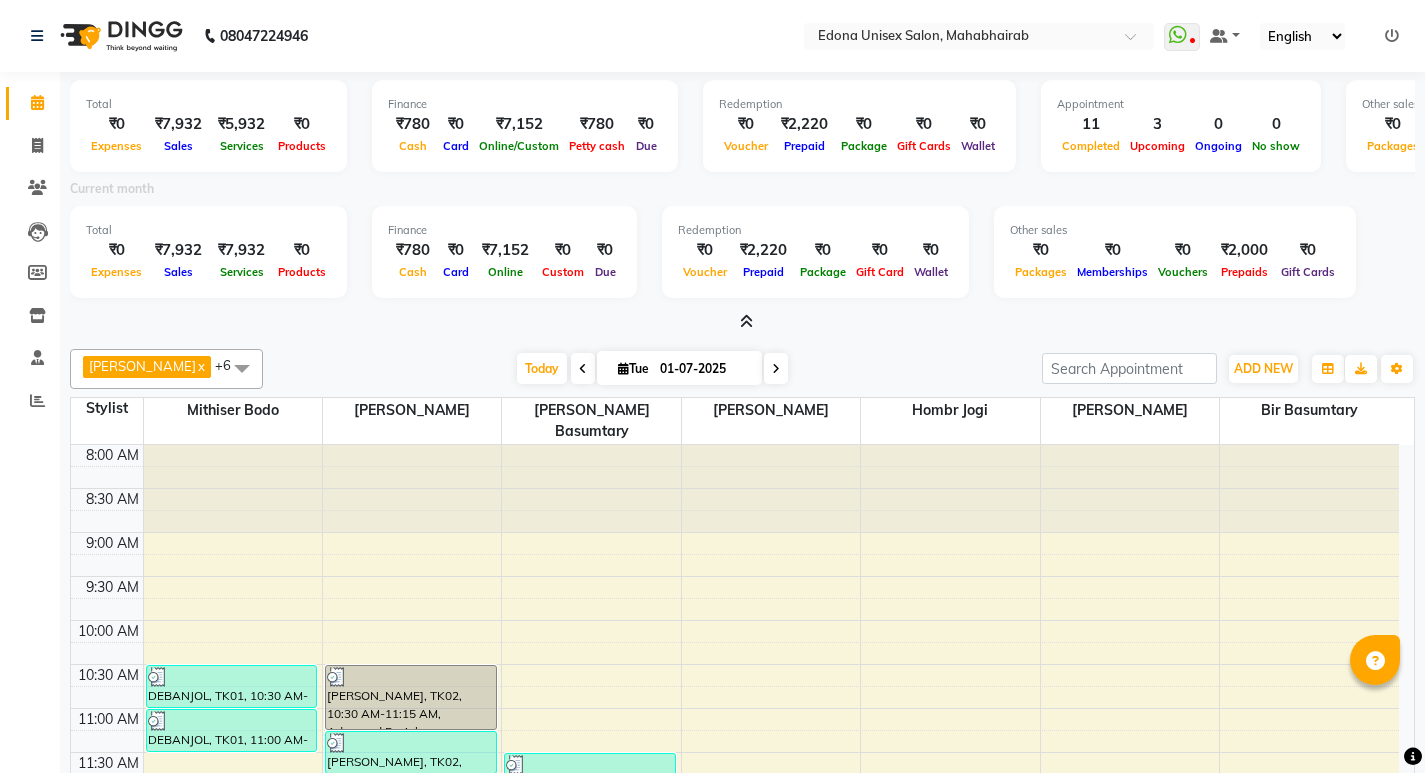 click at bounding box center [746, 321] 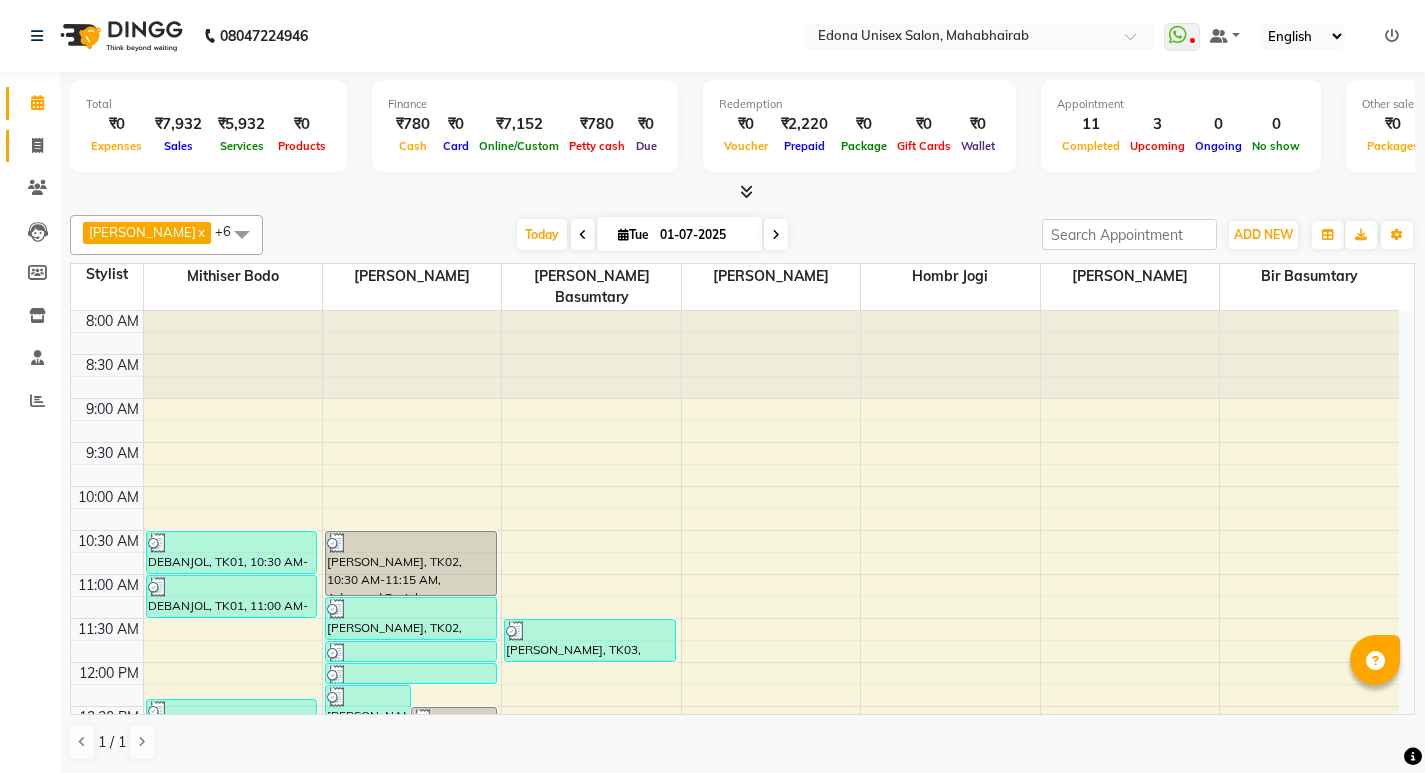 click on "Invoice" 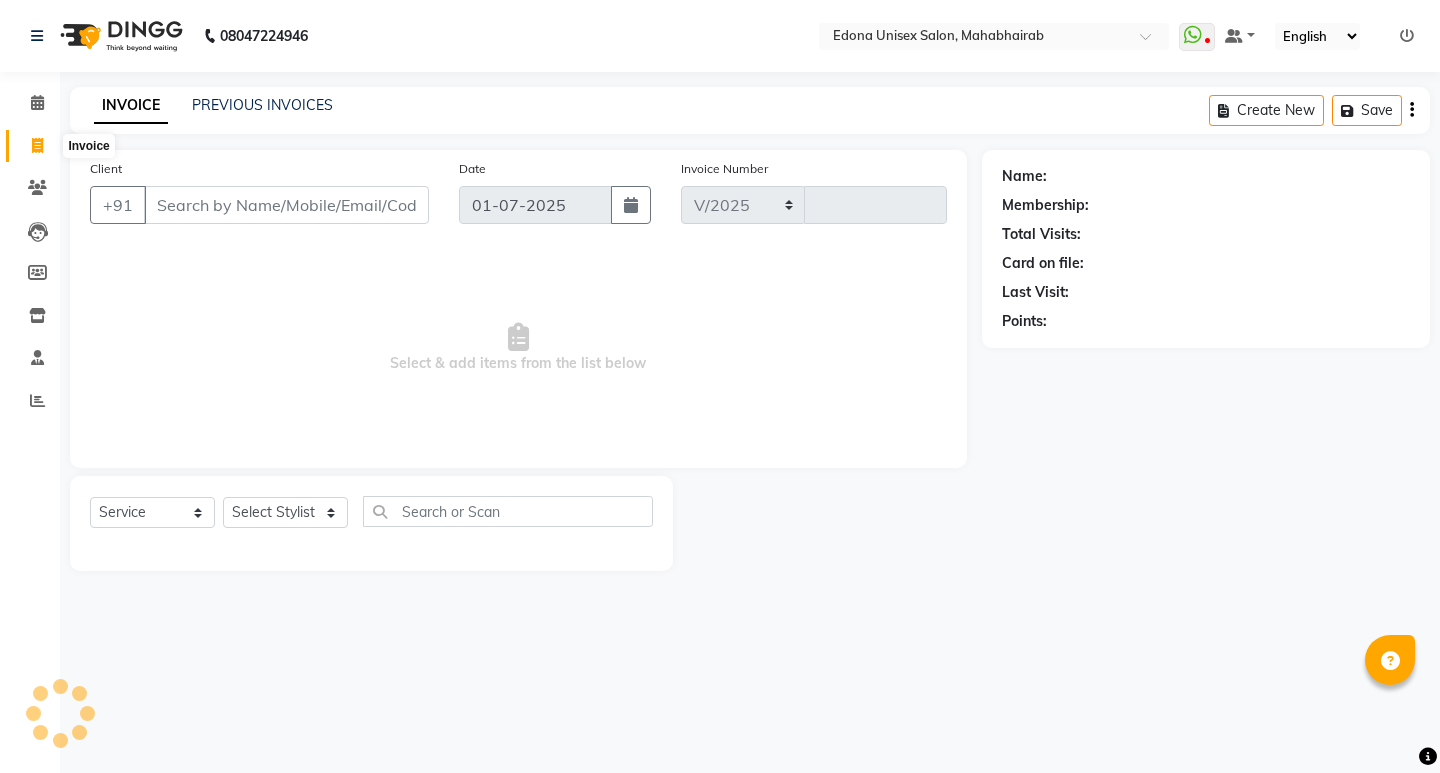 select on "5393" 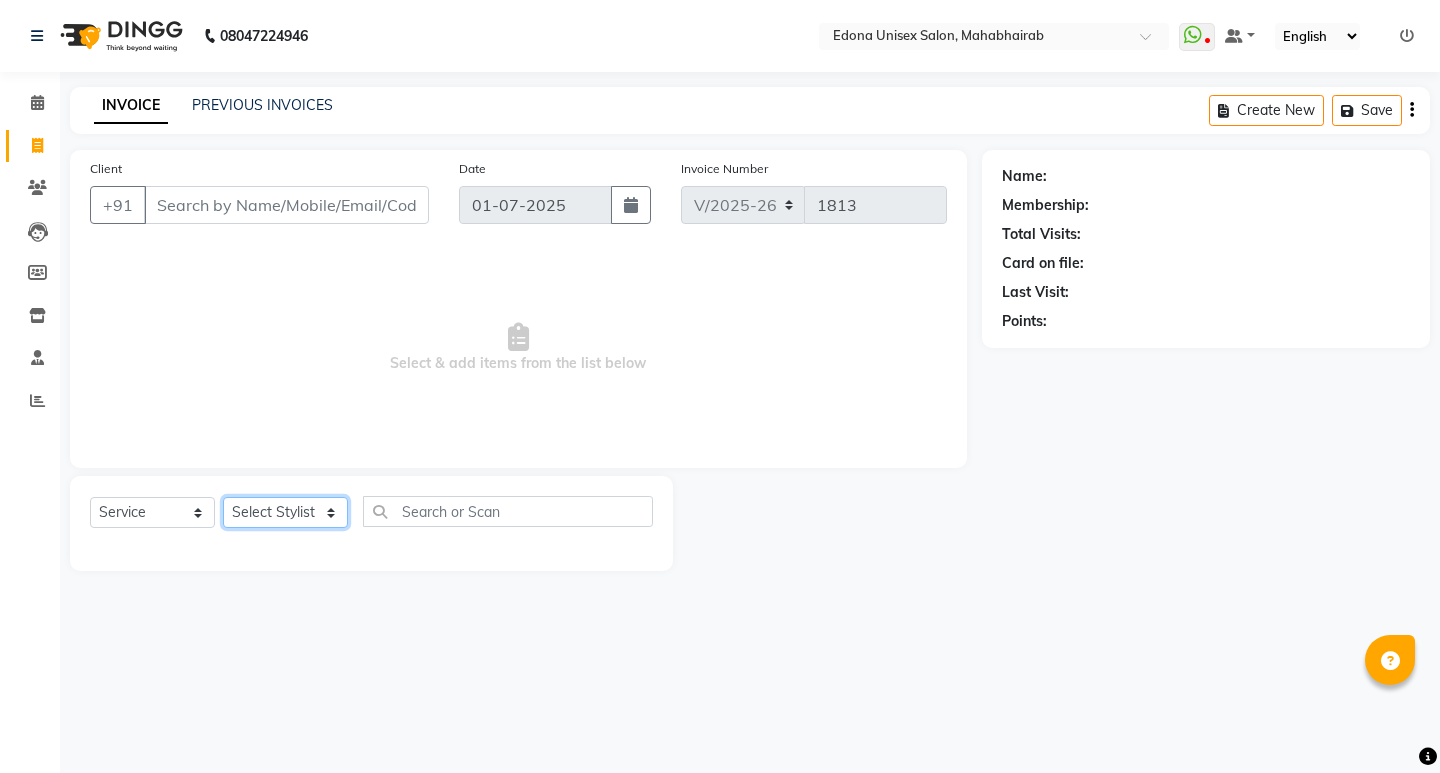 click on "Select Stylist Admin Anju Sonar Bir Basumtary Bishal Bharma Hemen Daimari Hombr Jogi Jenny kayina Kriti Lokesh Verma Mithiser Bodo Monisha Goyari Neha Pahi Prabir Das Rashmi Basumtary Reshma Sultana Roselin Basumtary Sumitra Subba" 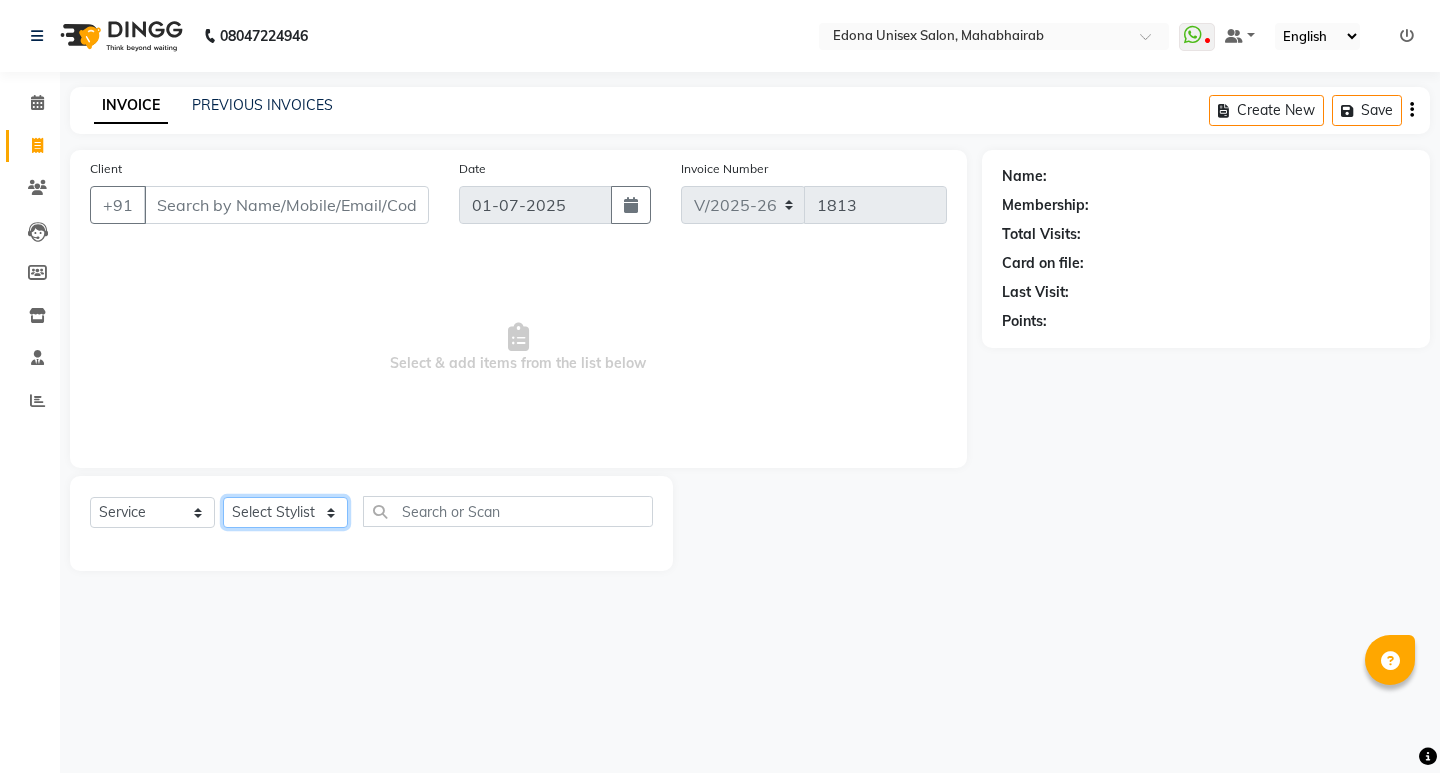 select on "40507" 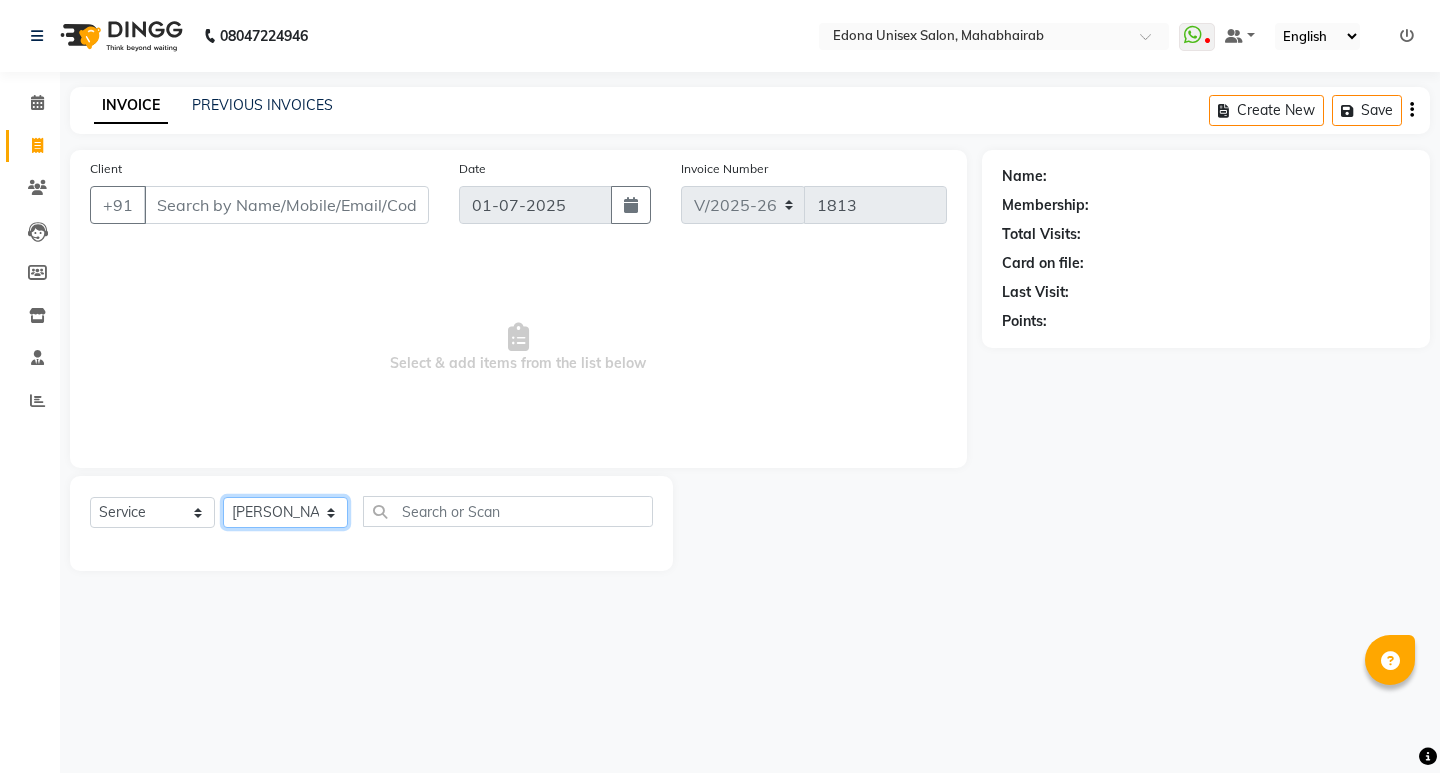 click on "Select Stylist Admin Anju Sonar Bir Basumtary Bishal Bharma Hemen Daimari Hombr Jogi Jenny kayina Kriti Lokesh Verma Mithiser Bodo Monisha Goyari Neha Pahi Prabir Das Rashmi Basumtary Reshma Sultana Roselin Basumtary Sumitra Subba" 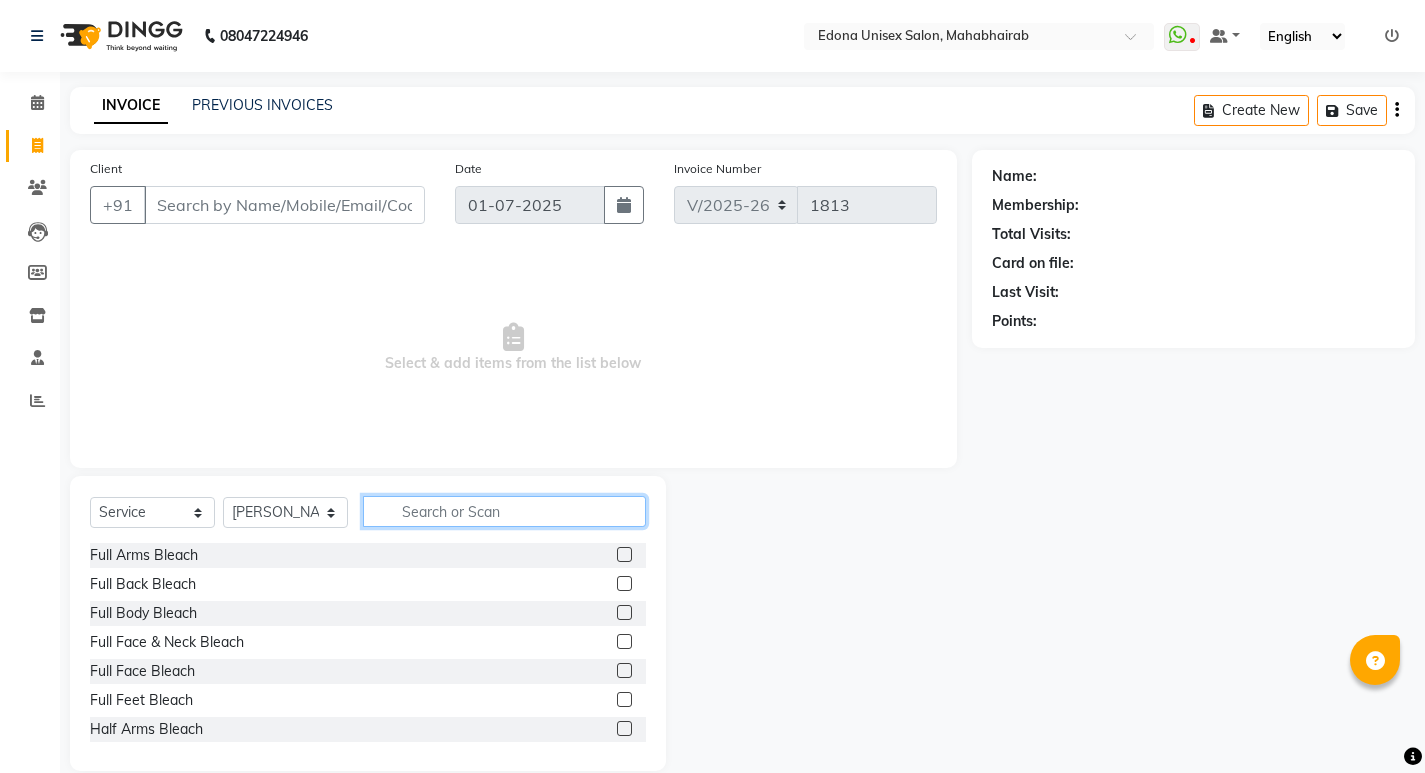 click 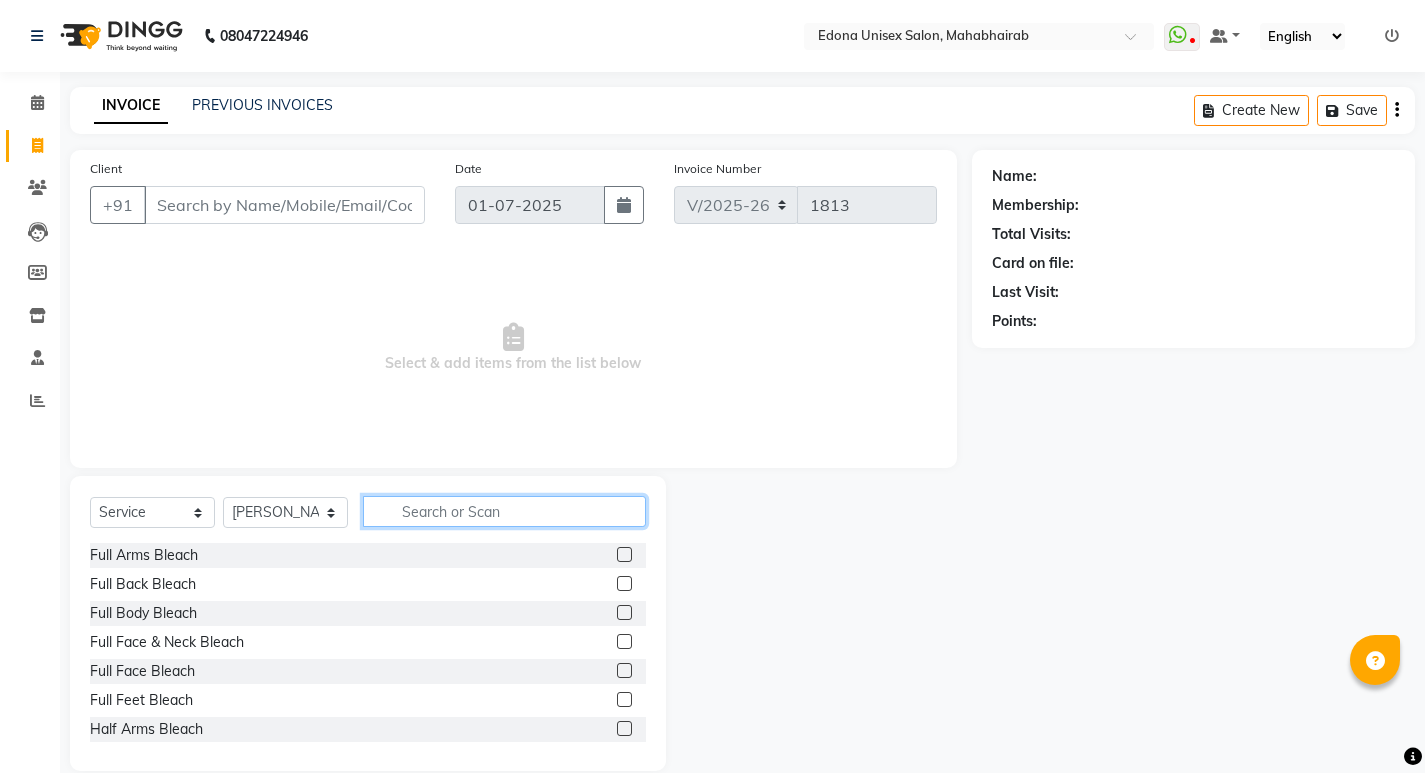 type on "h" 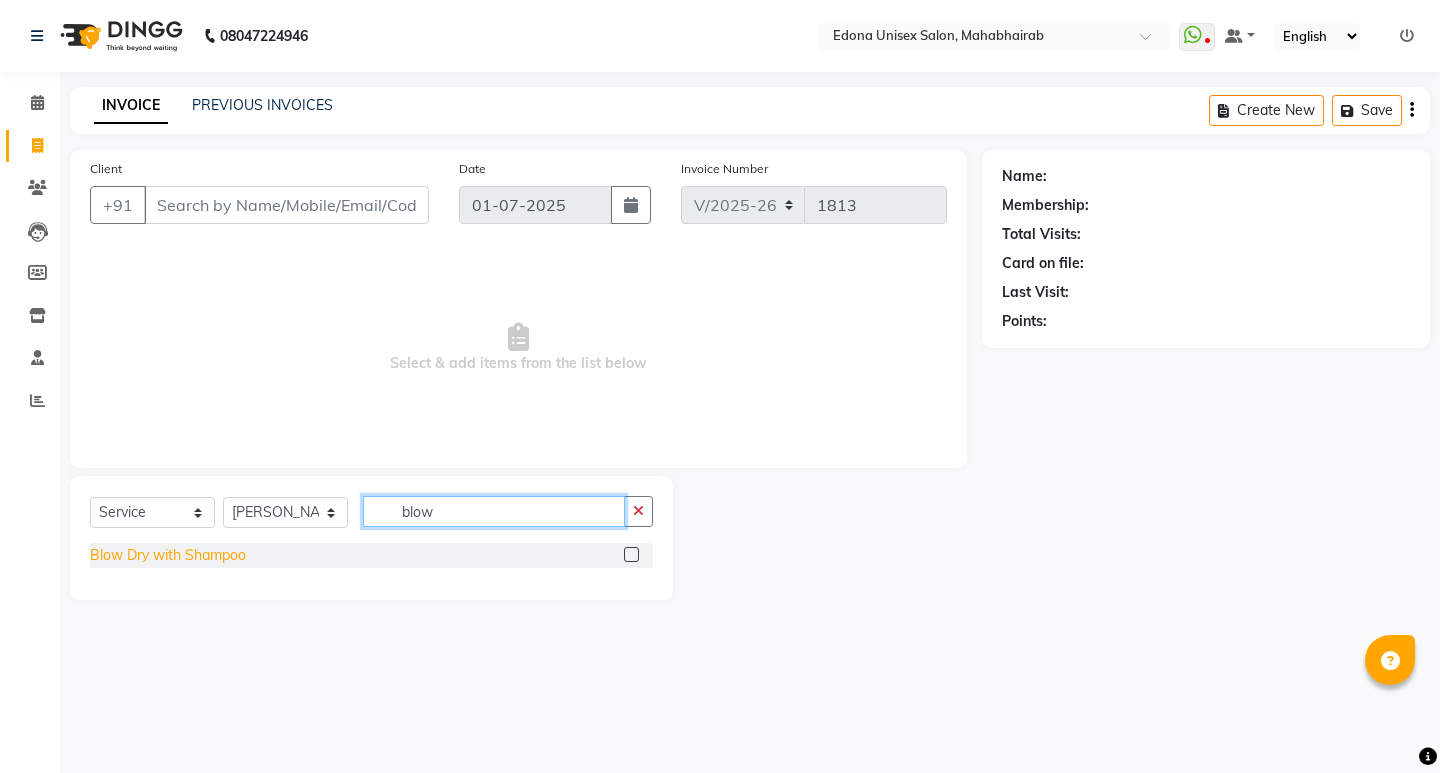 type on "blow" 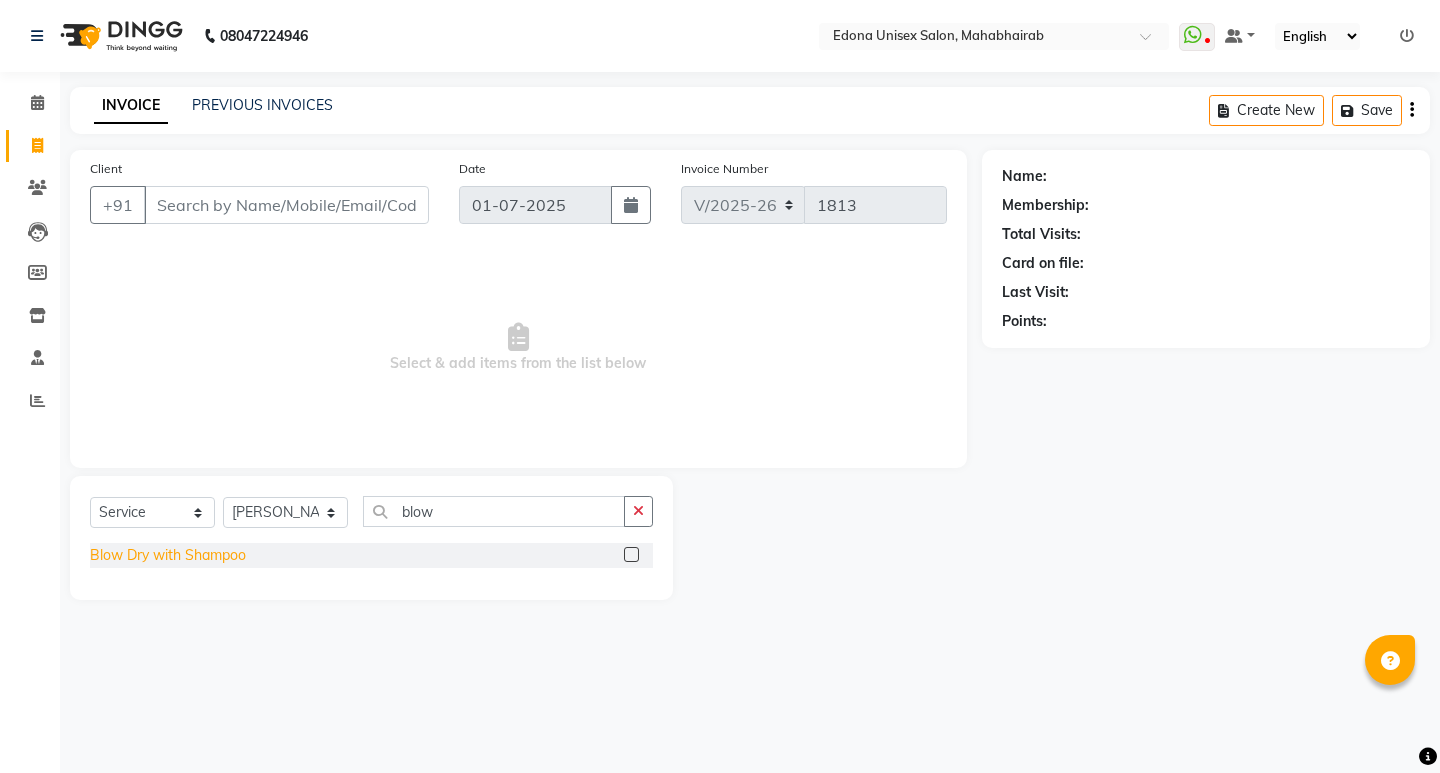 click on "Blow Dry with Shampoo" 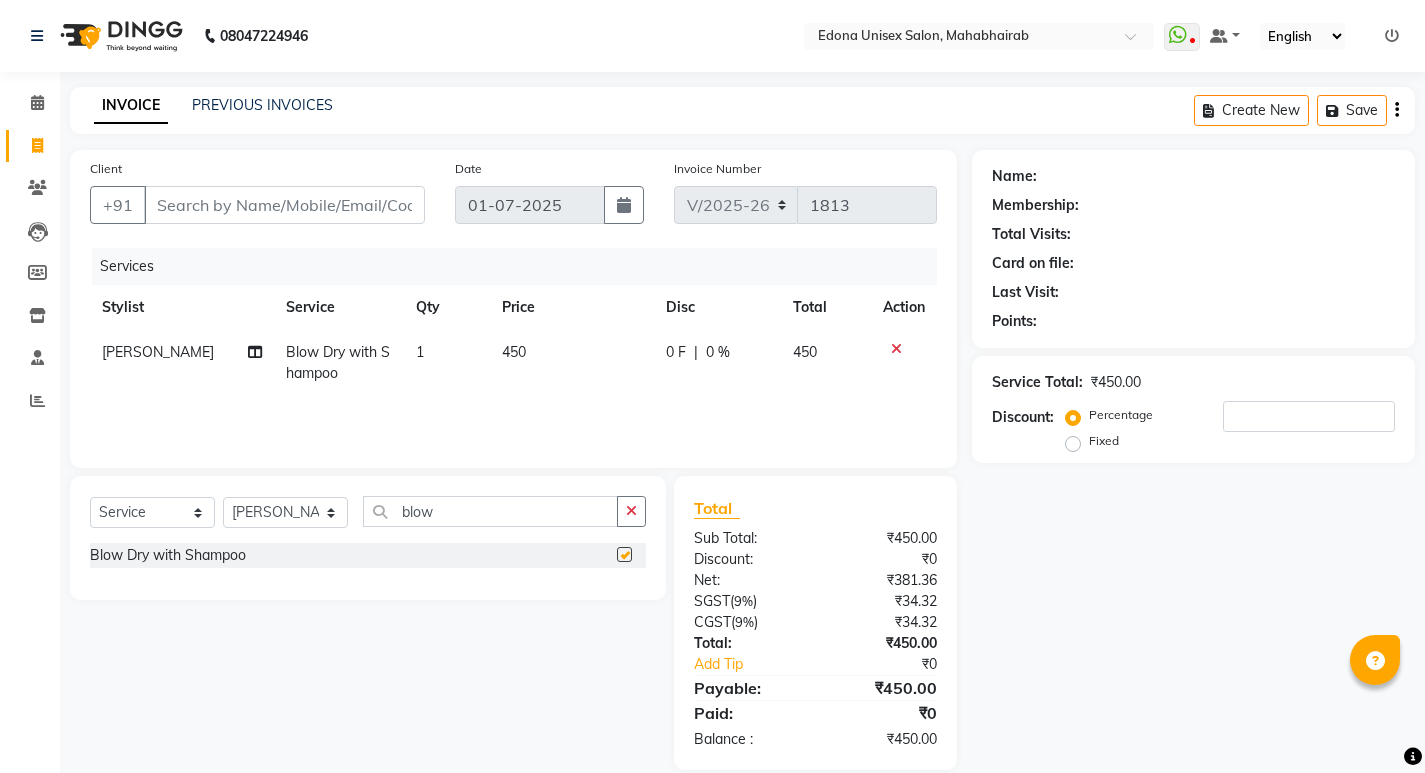 checkbox on "false" 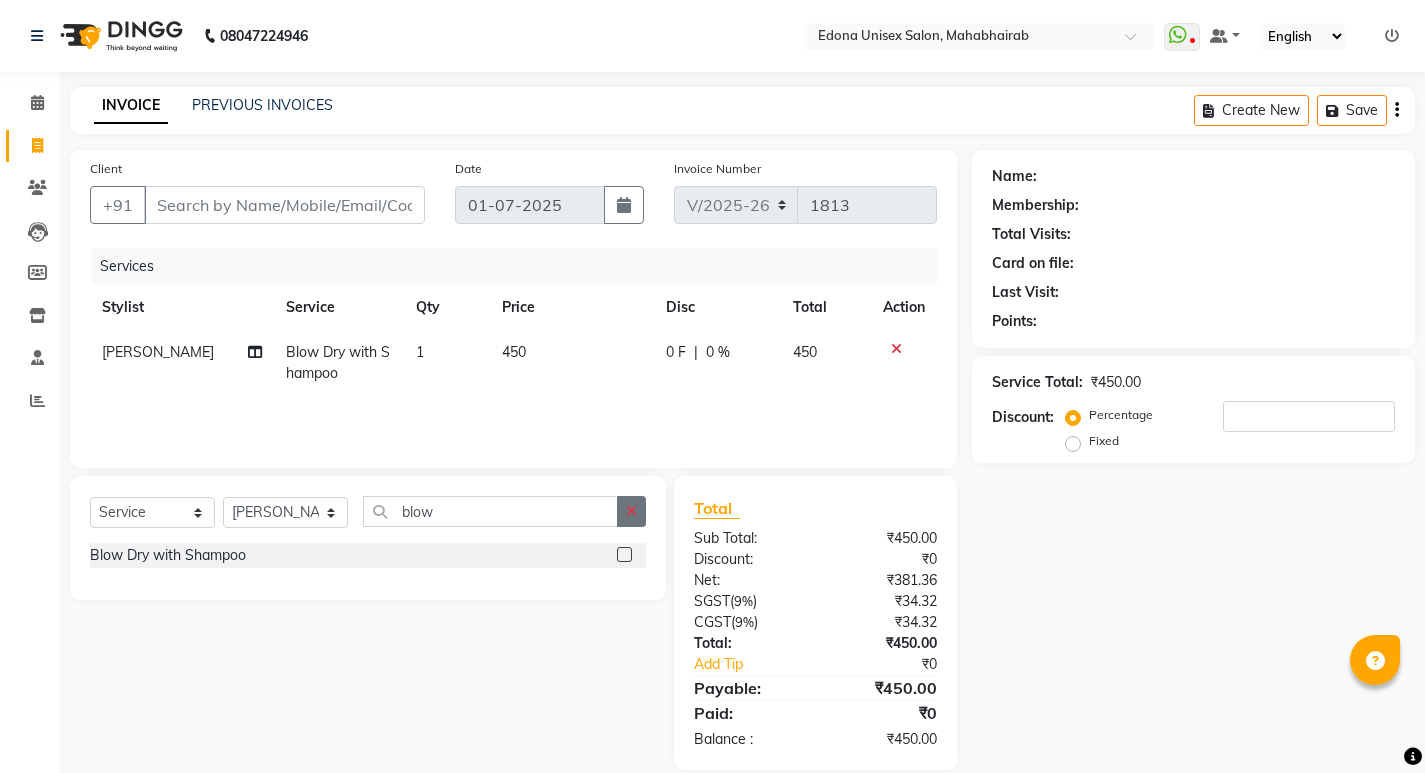 click 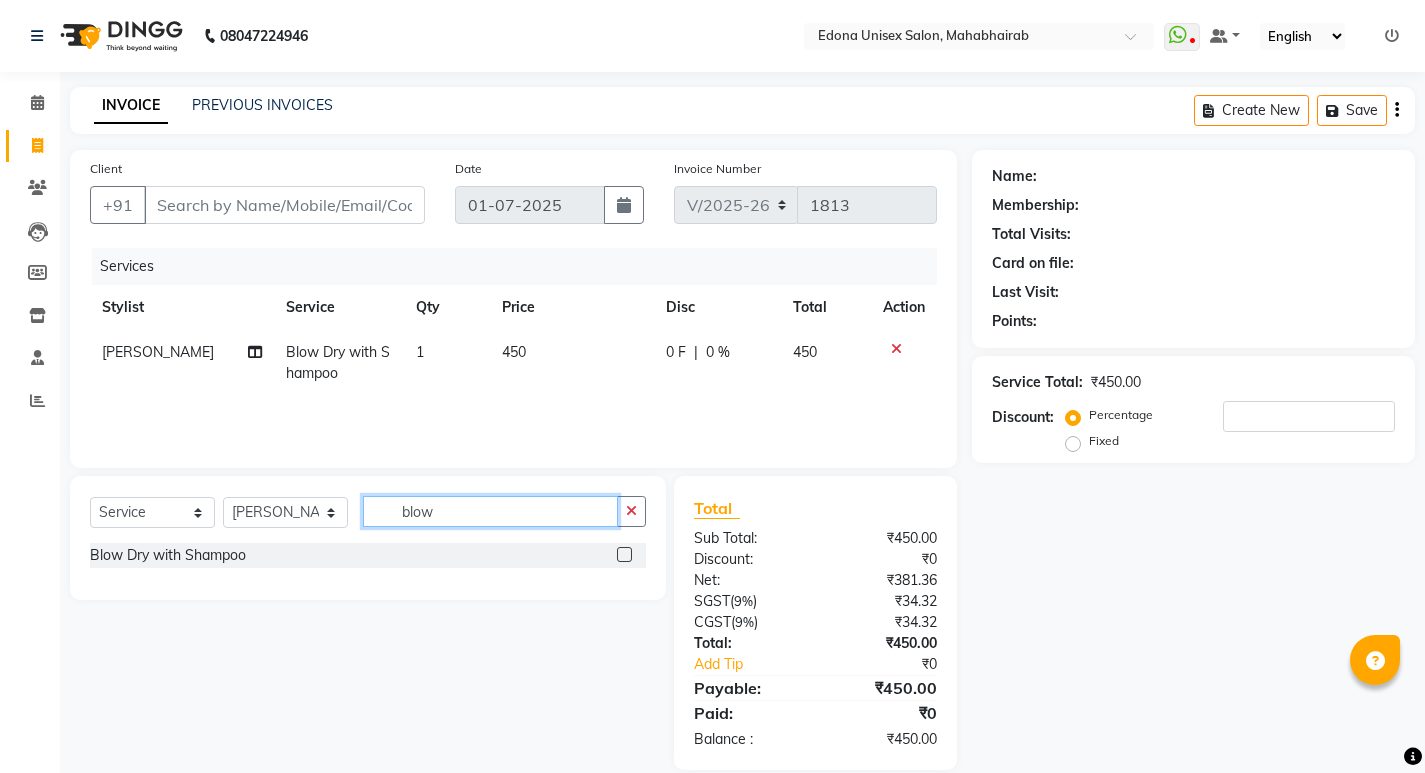 type 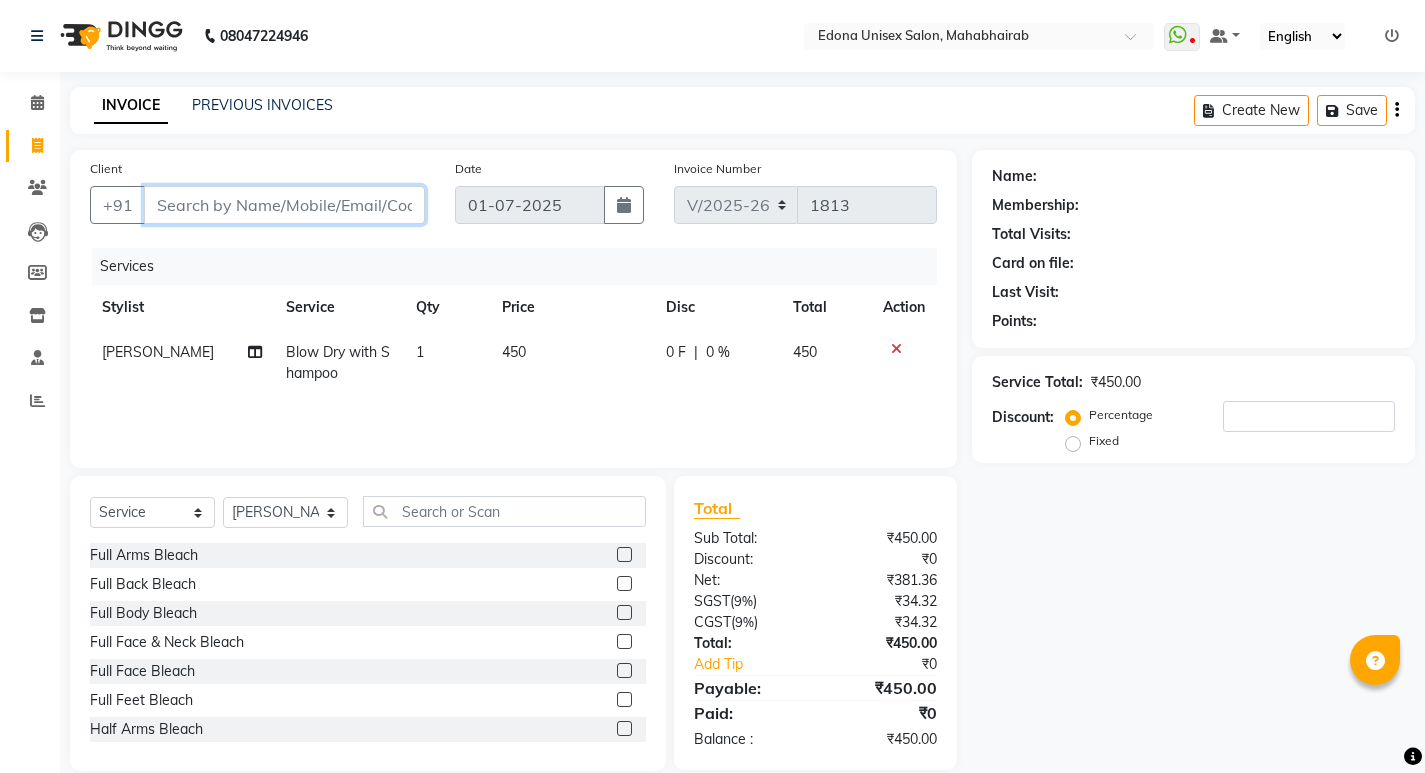 click on "Client" at bounding box center [284, 205] 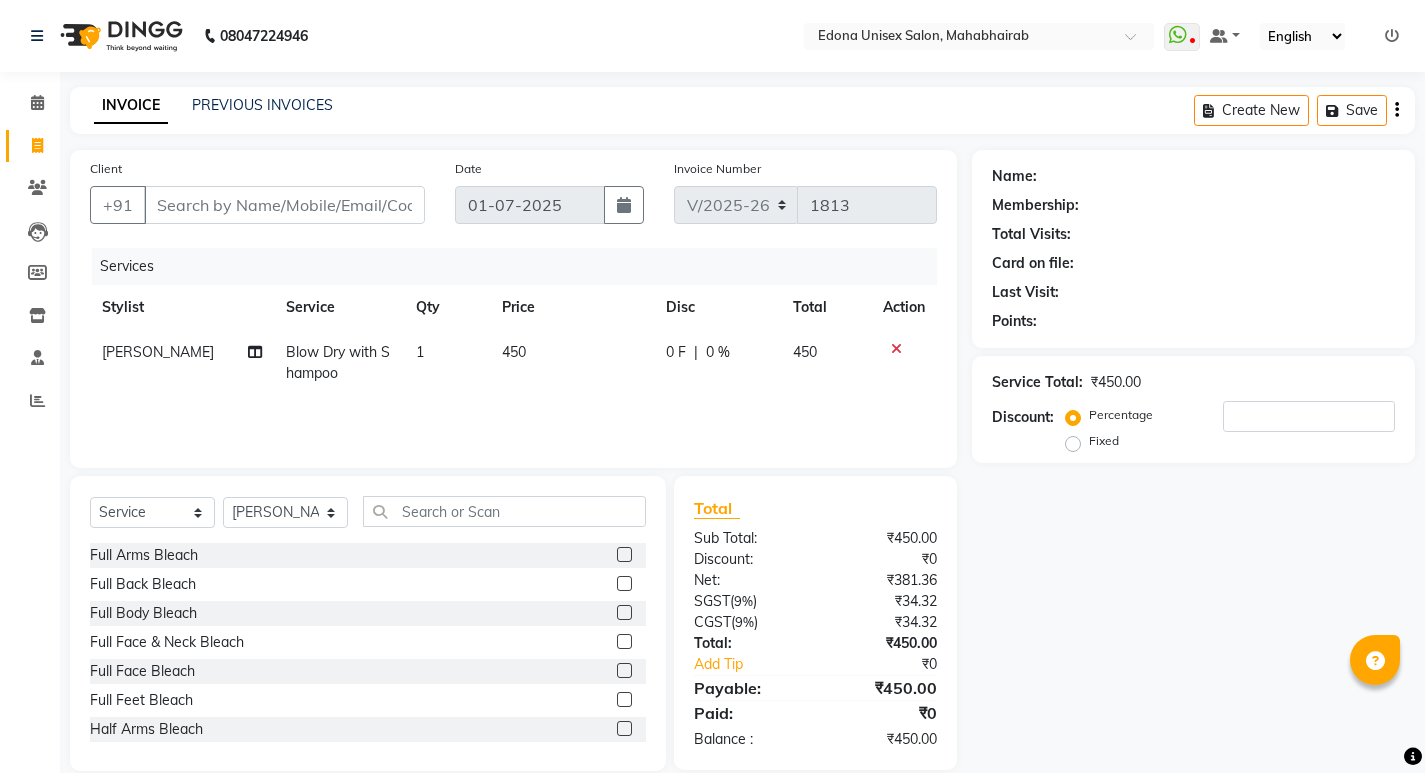 click on "08047224946 Select Location × Edona Unisex Salon, Mahabhairab  WhatsApp Status  ✕ Status:  Disconnected Most Recent Message: 28-06-2025     08:10 PM Recent Service Activity: 29-06-2025     10:08 AM  08047224946 Whatsapp Settings Default Panel My Panel English ENGLISH Español العربية मराठी हिंदी ગુજરાતી தமிழ் 中文 Notifications nothing to show ☀ Edona Unisex Salon, Mahabhairab  Calendar  Invoice  Clients  Leads   Members  Inventory  Staff  Reports Completed InProgress Upcoming Dropped Tentative Check-In Confirm Bookings Segments Page Builder INVOICE PREVIOUS INVOICES Create New   Save  Client +91 Date 01-07-2025 Invoice Number V/2025 V/2025-26 1813 Services Stylist Service Qty Price Disc Total Action Prabir Das Blow Dry with Shampoo 1 450 0 F | 0 % 450 Select  Service  Product  Membership  Package Voucher Prepaid Gift Card  Select Stylist Admin Anju Sonar Bir Basumtary Bishal Bharma Hemen Daimari Hombr Jogi Jenny kayina Kriti Neha Pahi )" at bounding box center (712, 386) 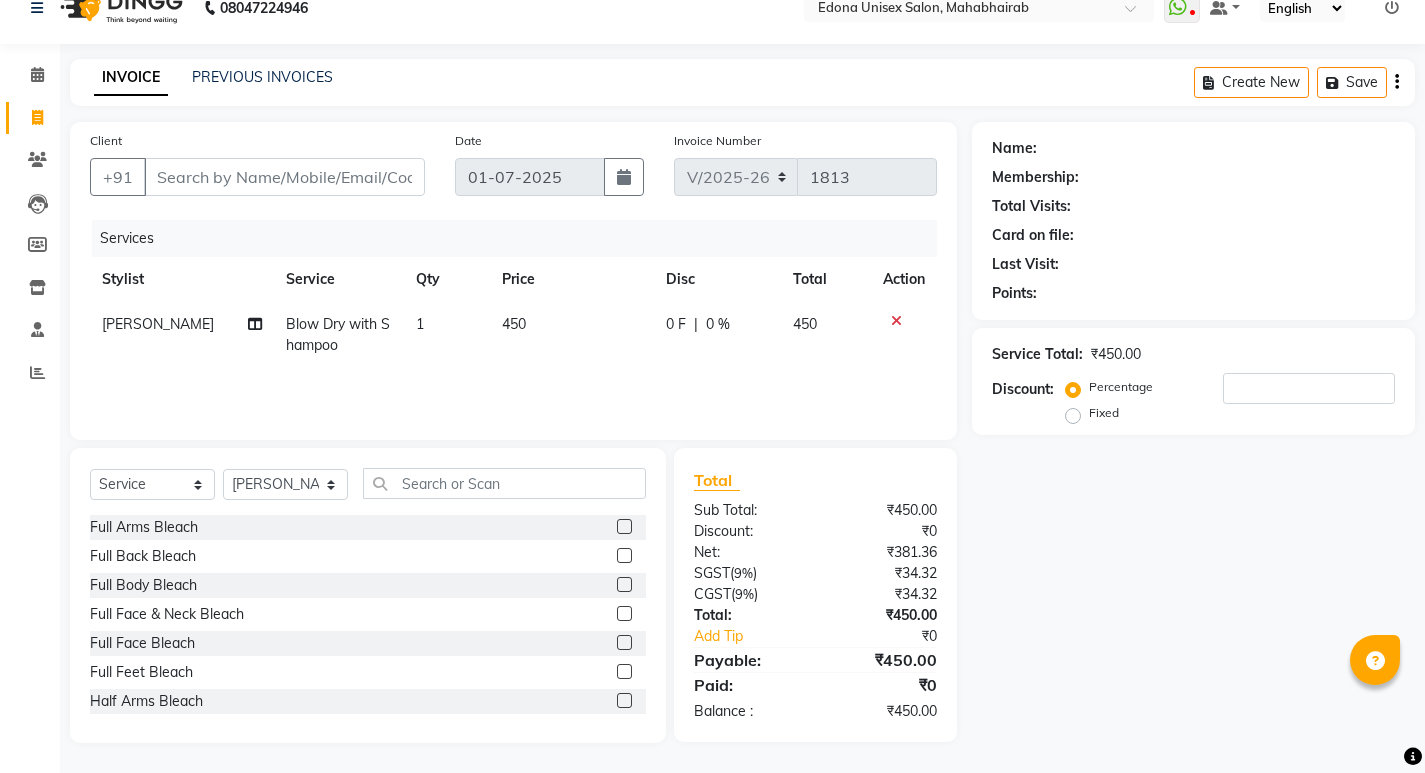 click on "Name: Membership: Total Visits: Card on file: Last Visit:  Points:  Service Total:  ₹450.00  Discount:  Percentage   Fixed" 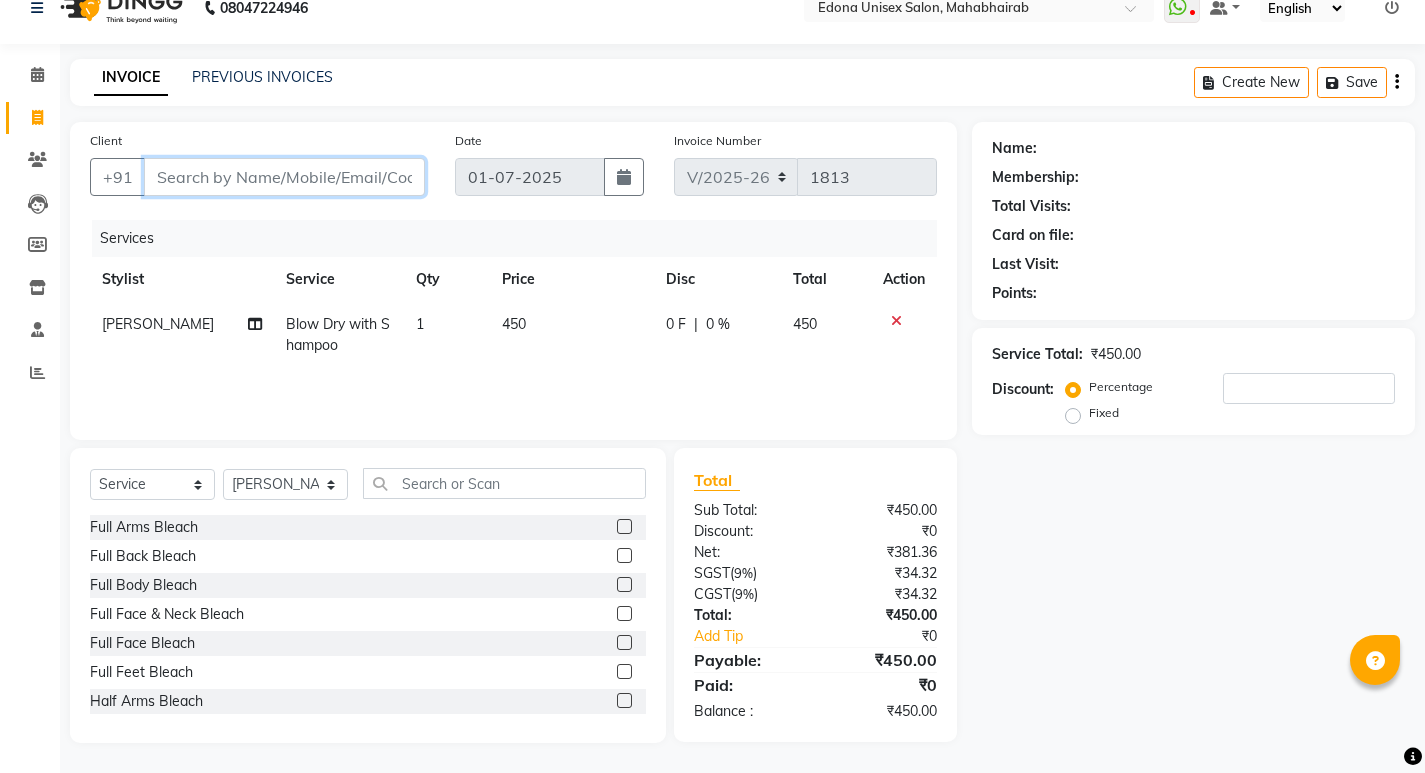 click on "Client" at bounding box center (284, 177) 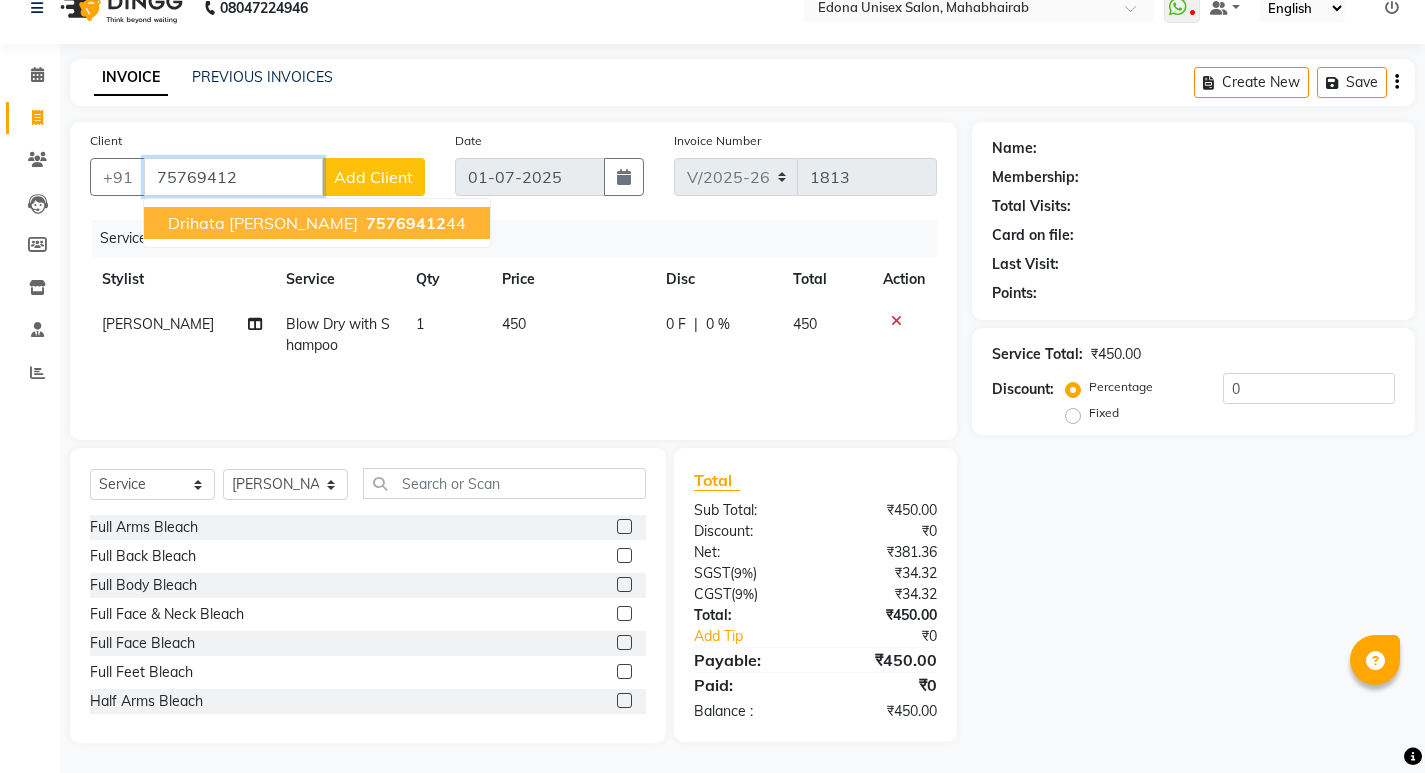 click on "Drihata Kakati" at bounding box center [263, 223] 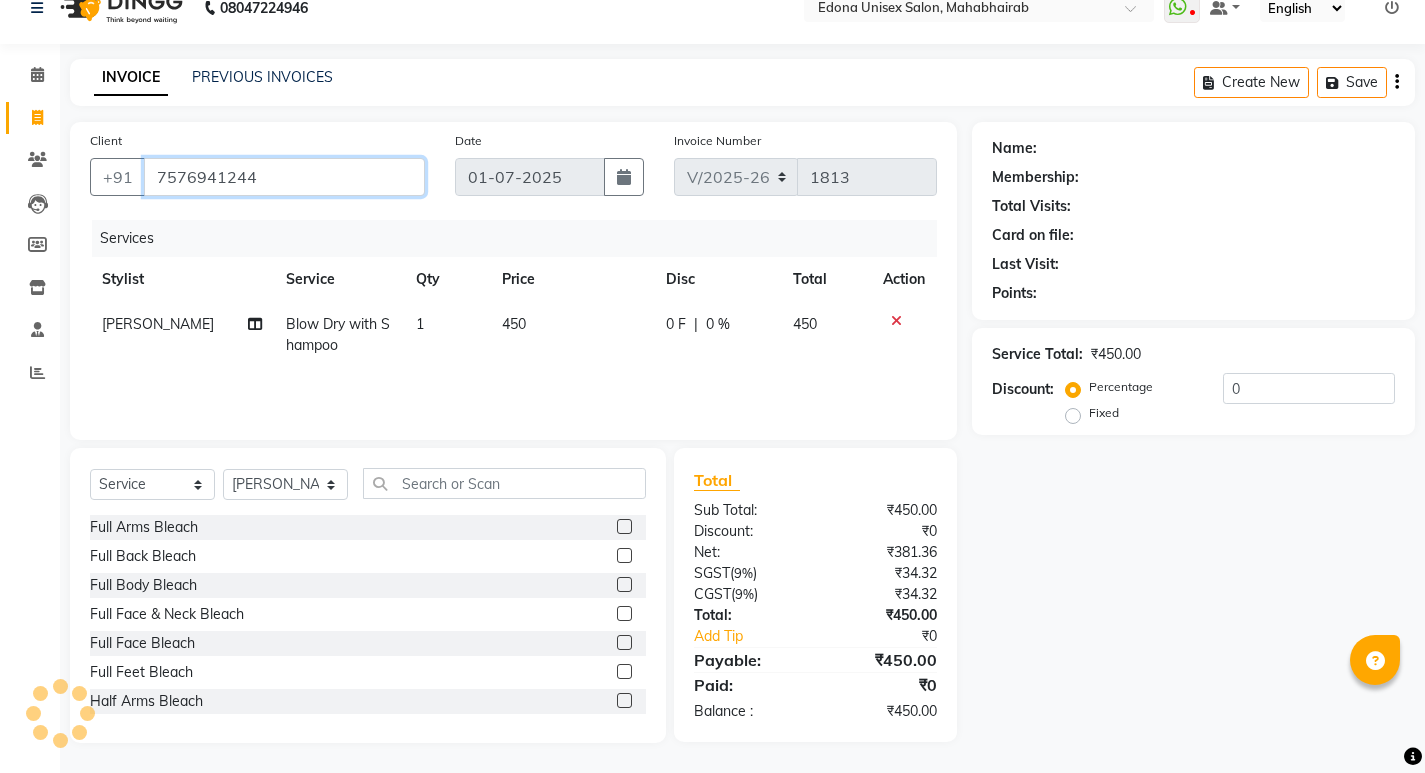 type on "7576941244" 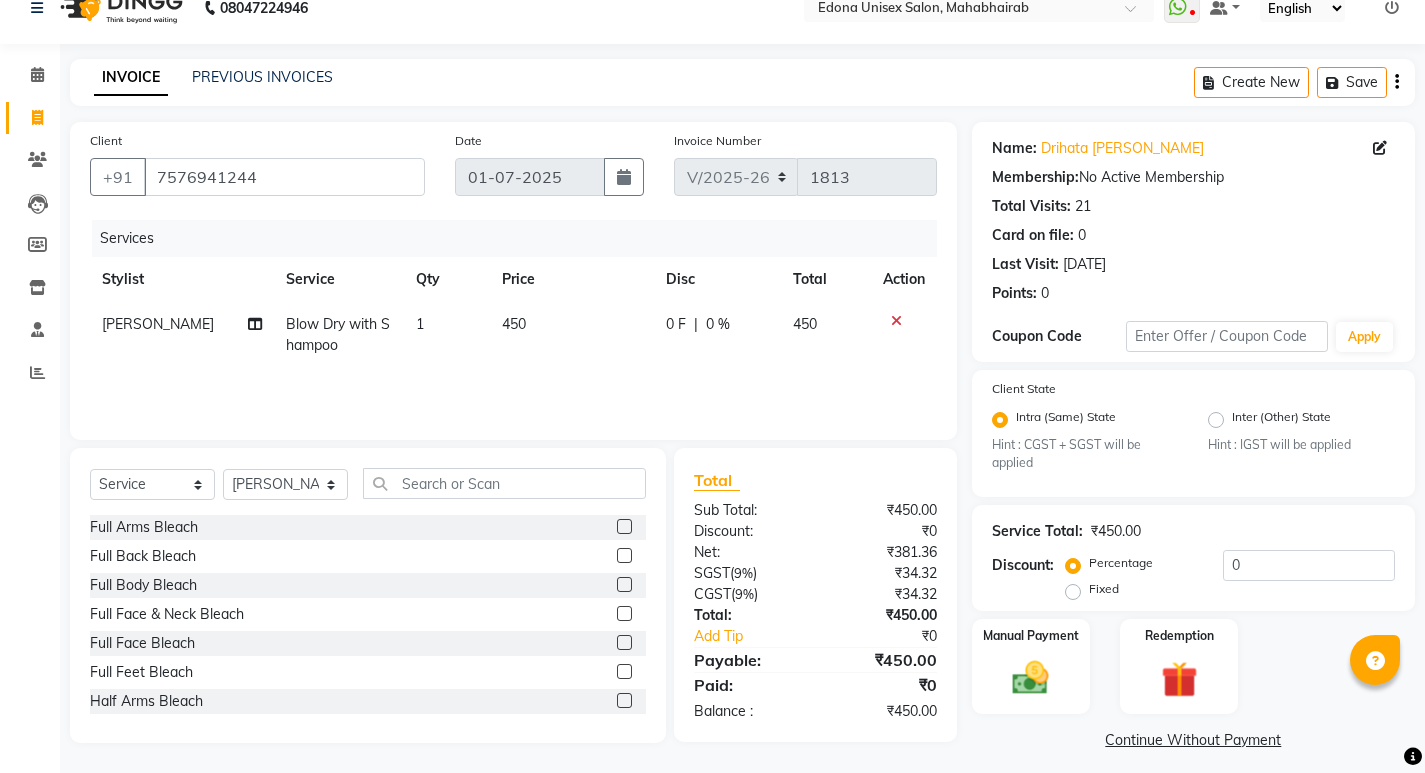 scroll, scrollTop: 40, scrollLeft: 0, axis: vertical 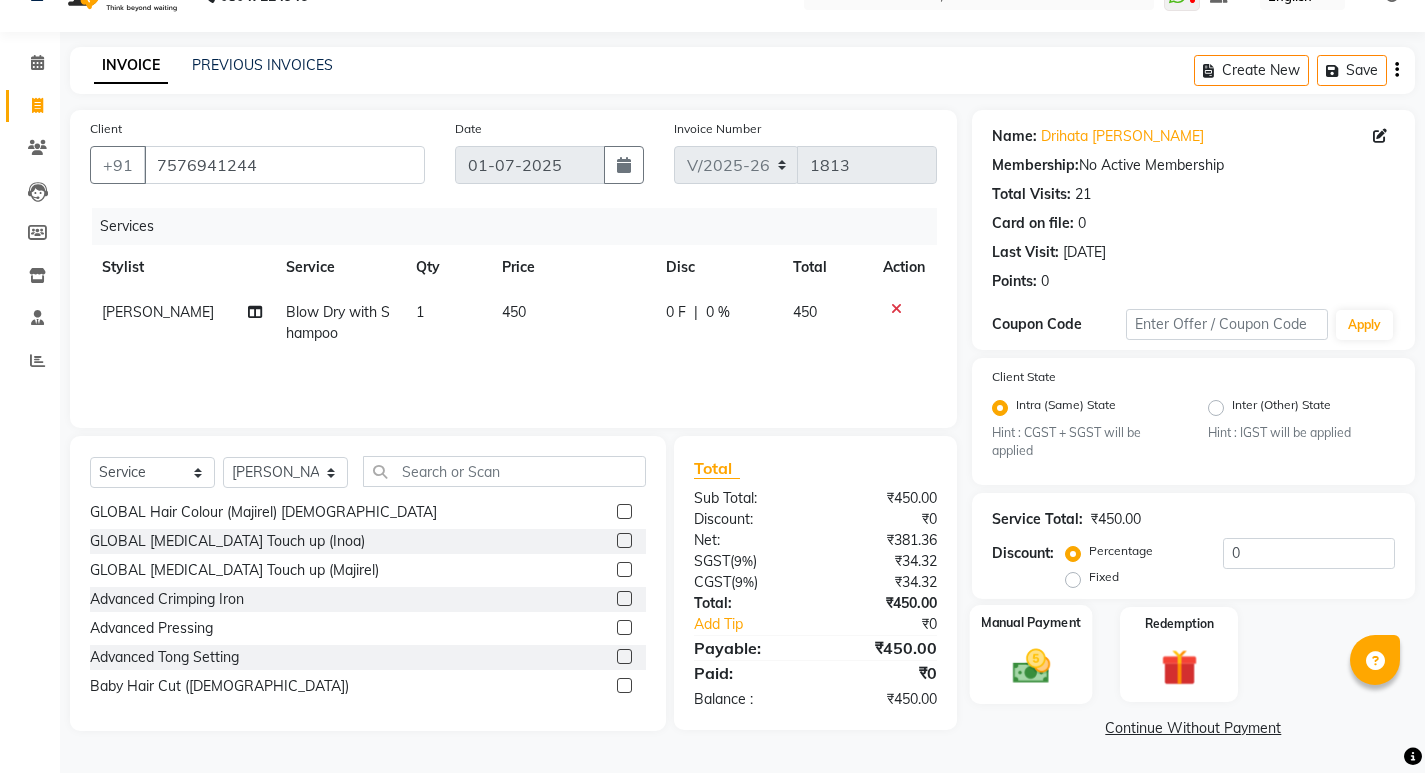 click 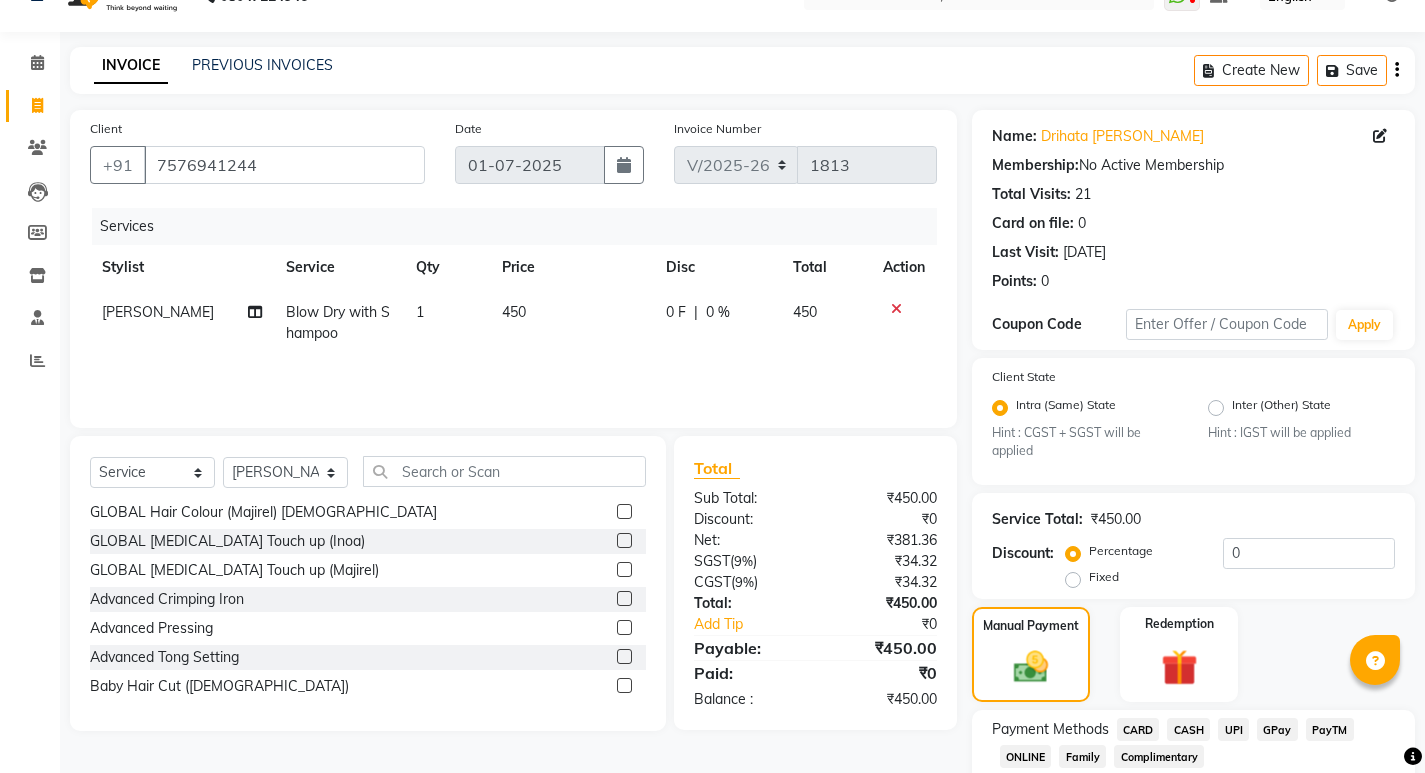 scroll, scrollTop: 168, scrollLeft: 0, axis: vertical 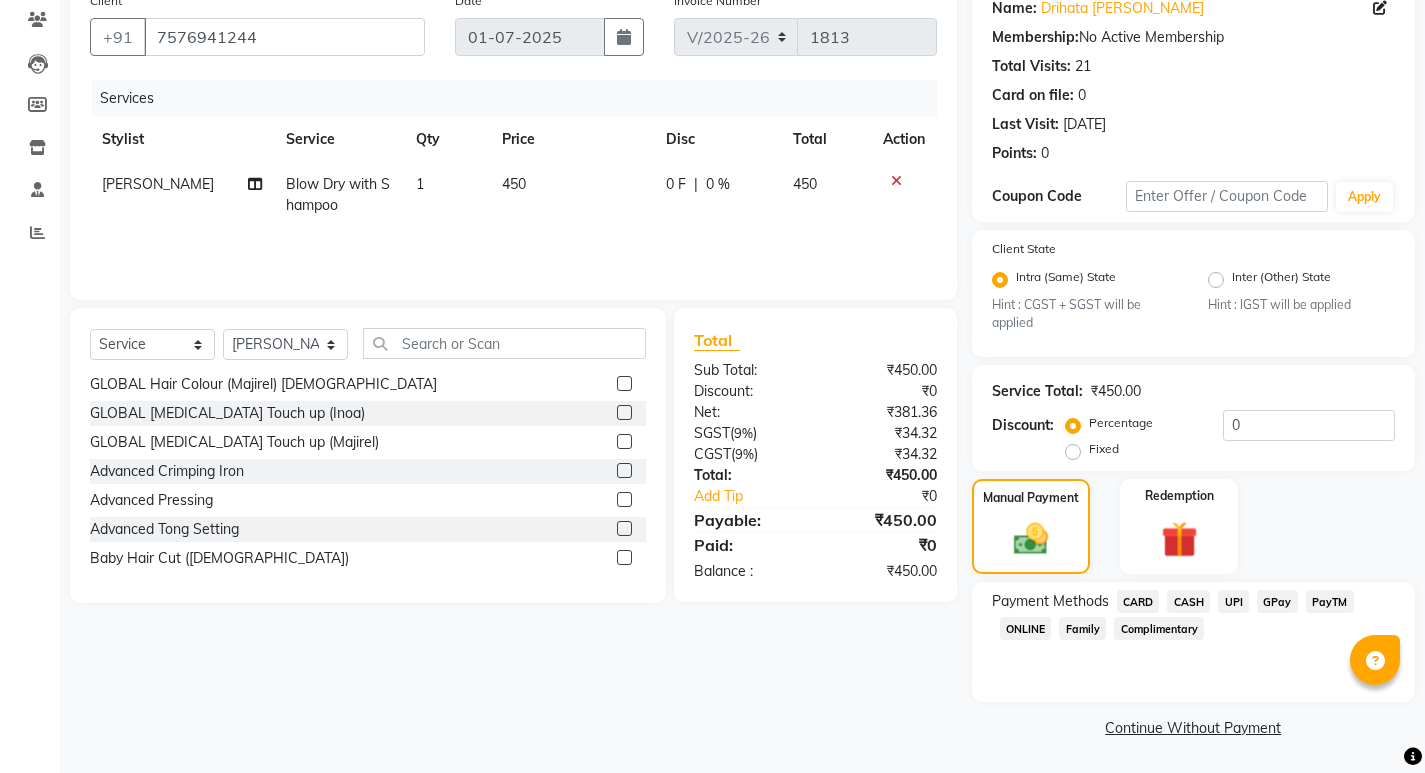 click on "UPI" 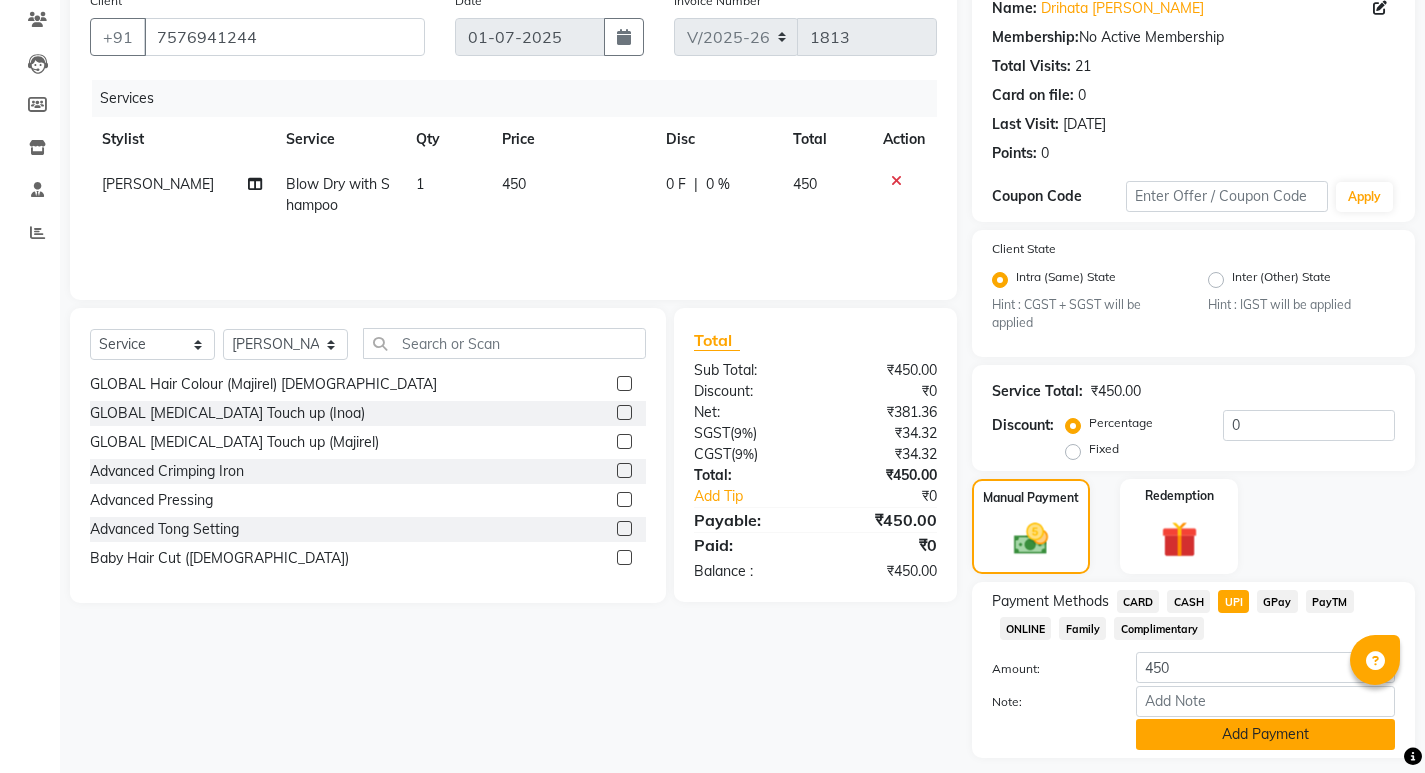 scroll, scrollTop: 224, scrollLeft: 0, axis: vertical 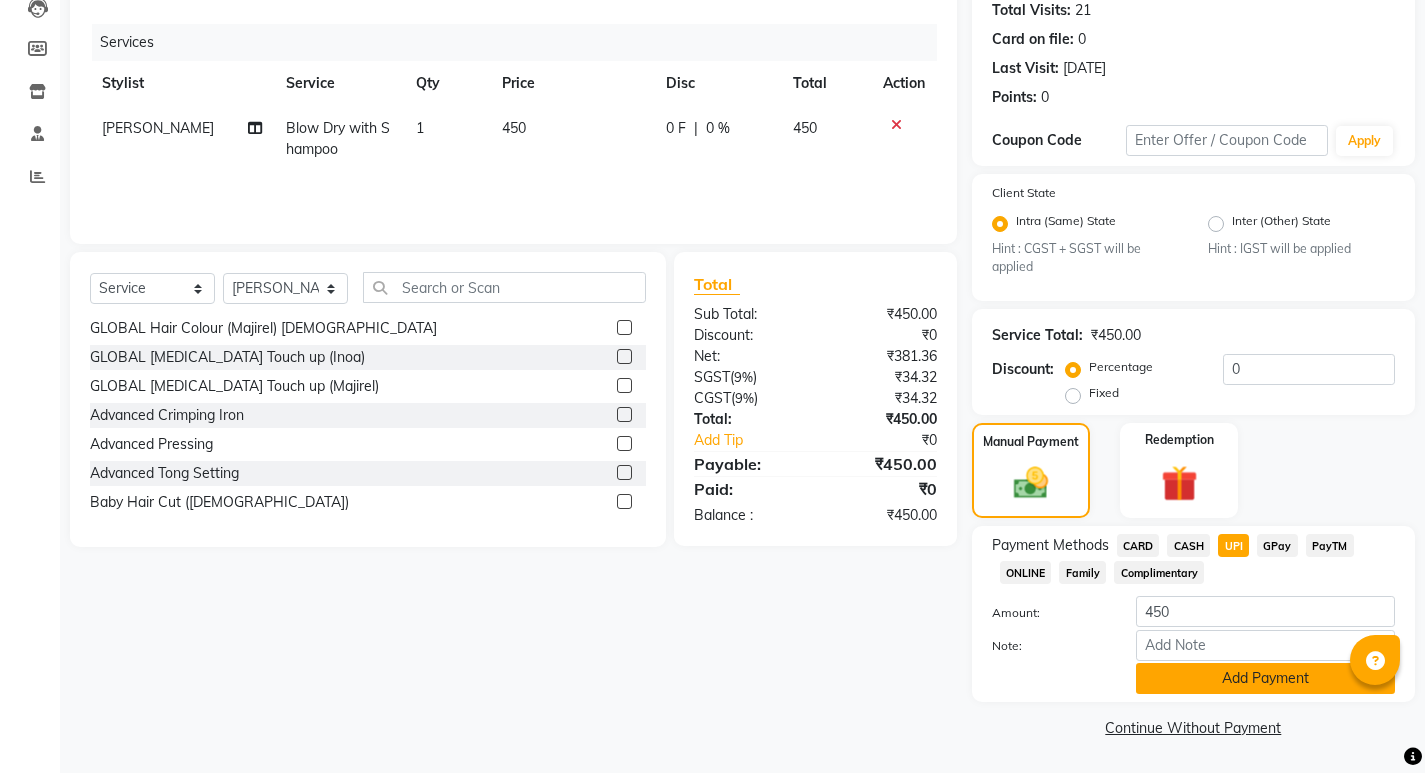 click on "Add Payment" 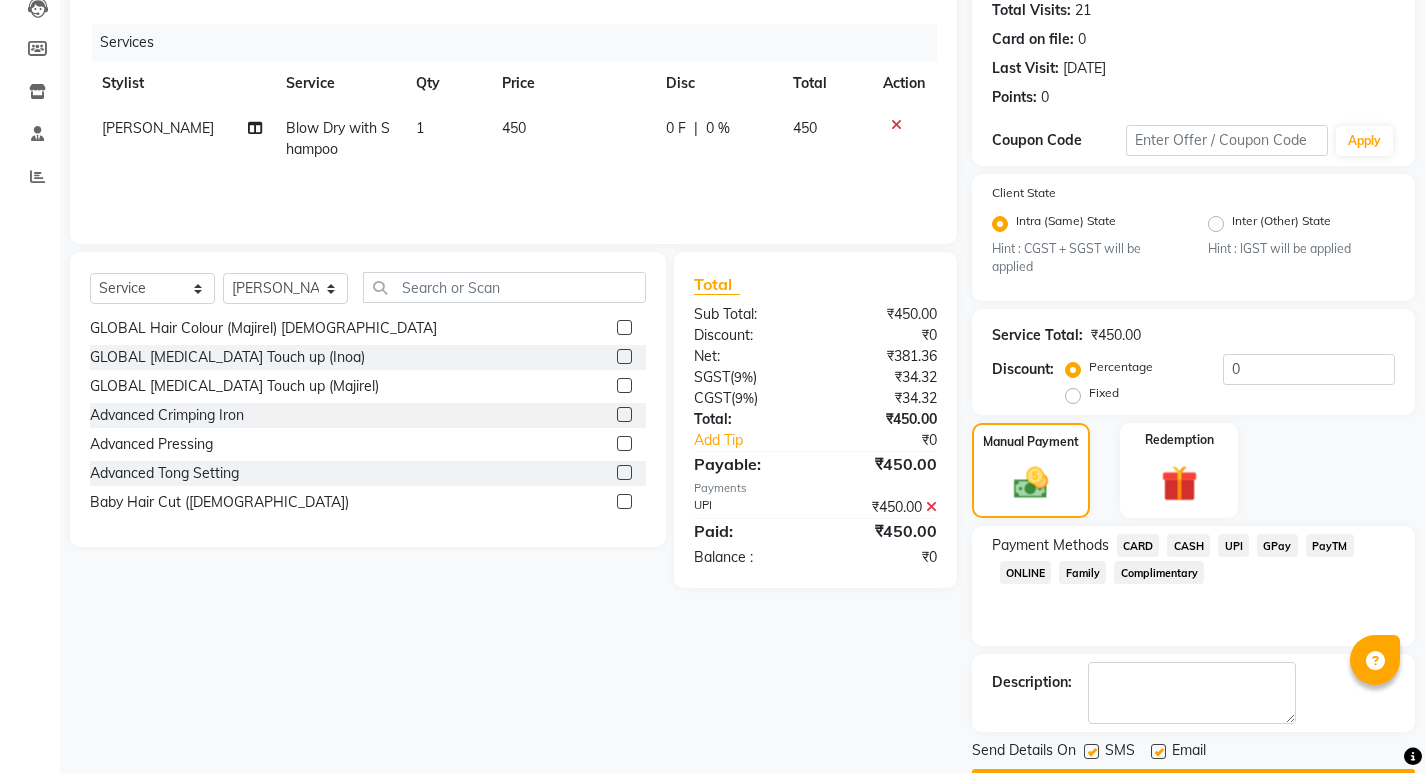 scroll, scrollTop: 281, scrollLeft: 0, axis: vertical 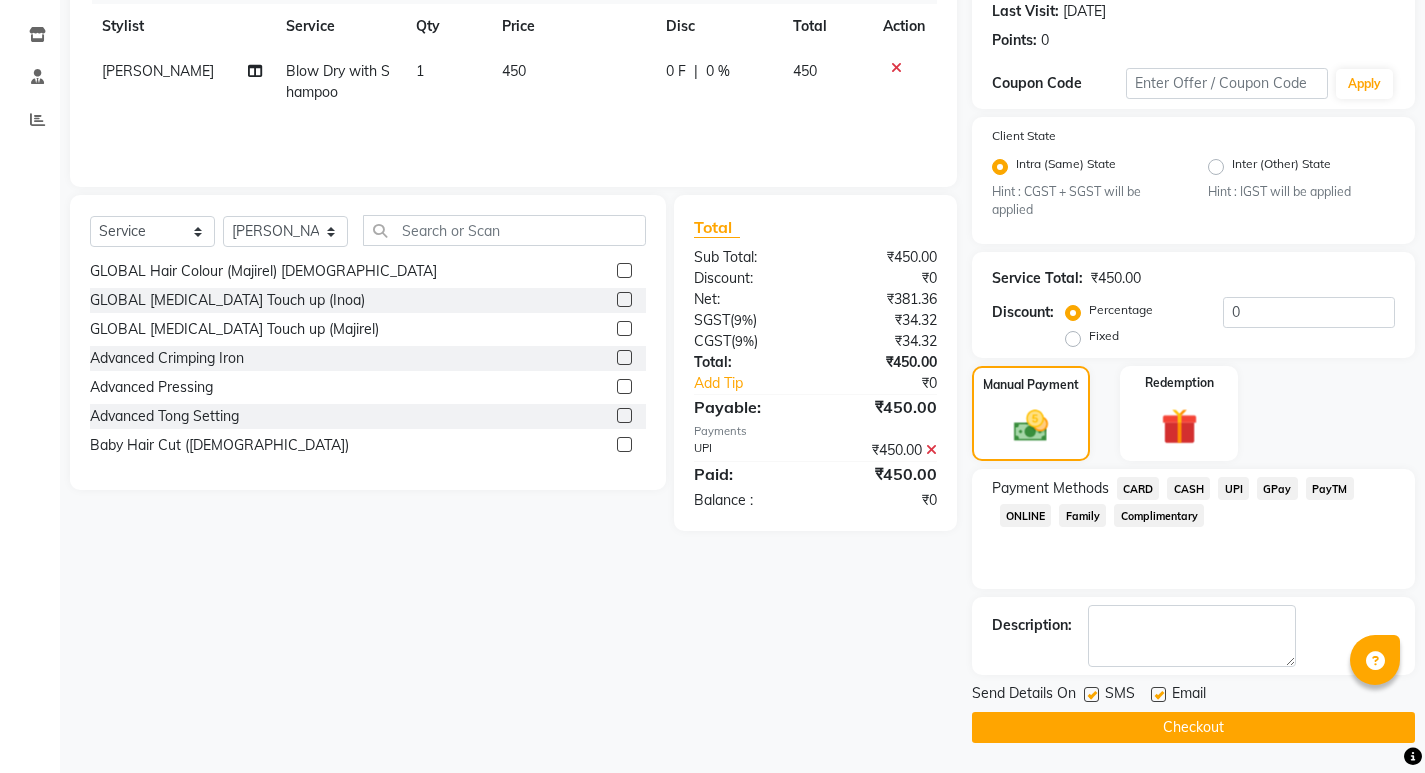 click on "Checkout" 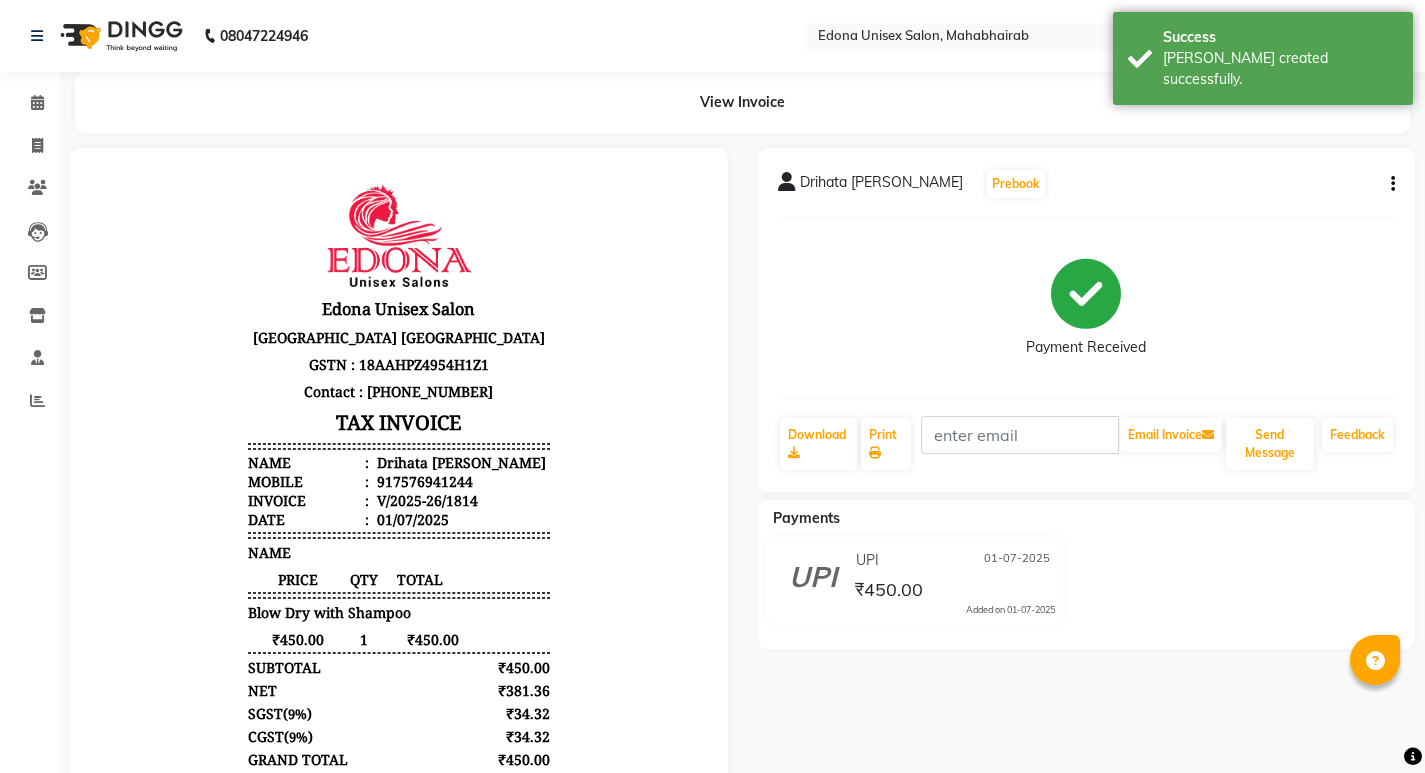 scroll, scrollTop: 0, scrollLeft: 0, axis: both 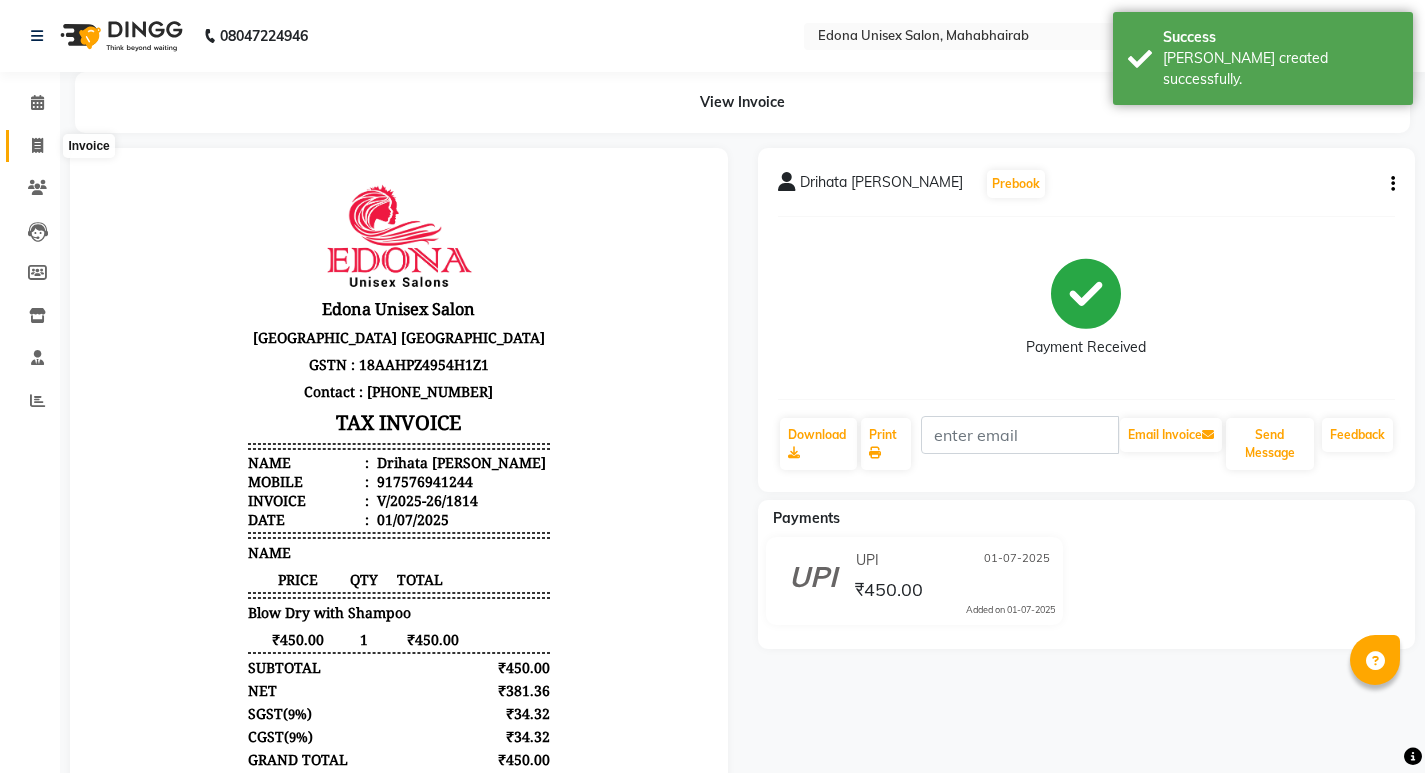 click 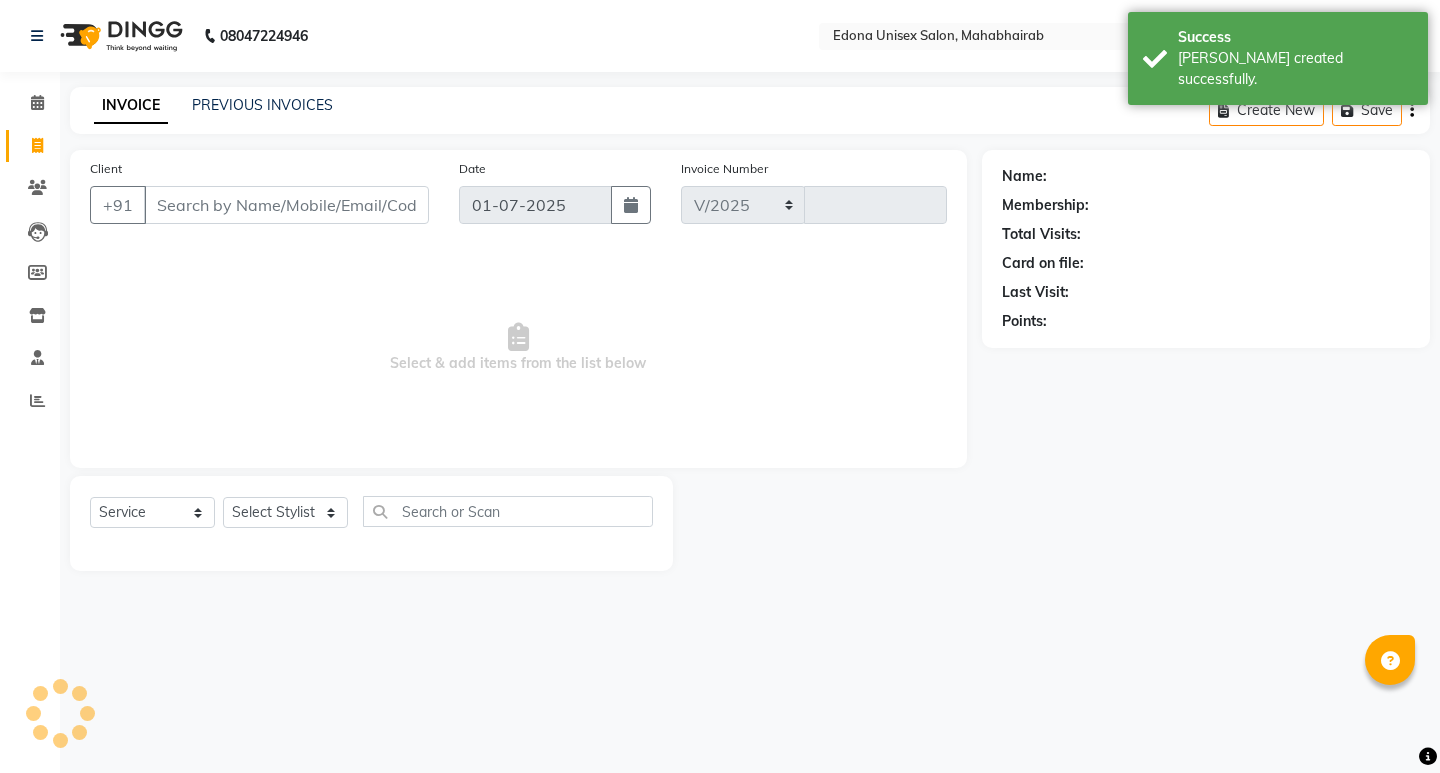 select on "5393" 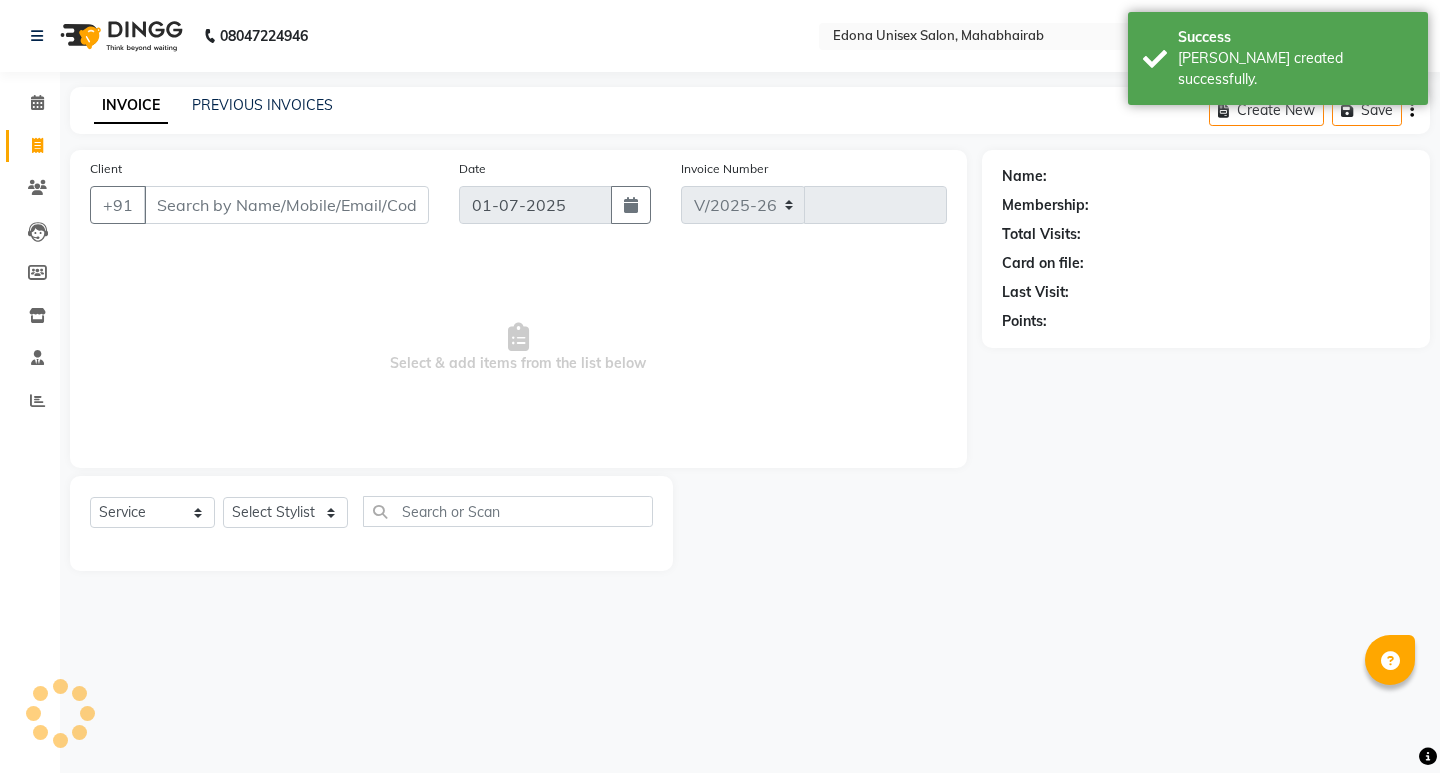 type on "1815" 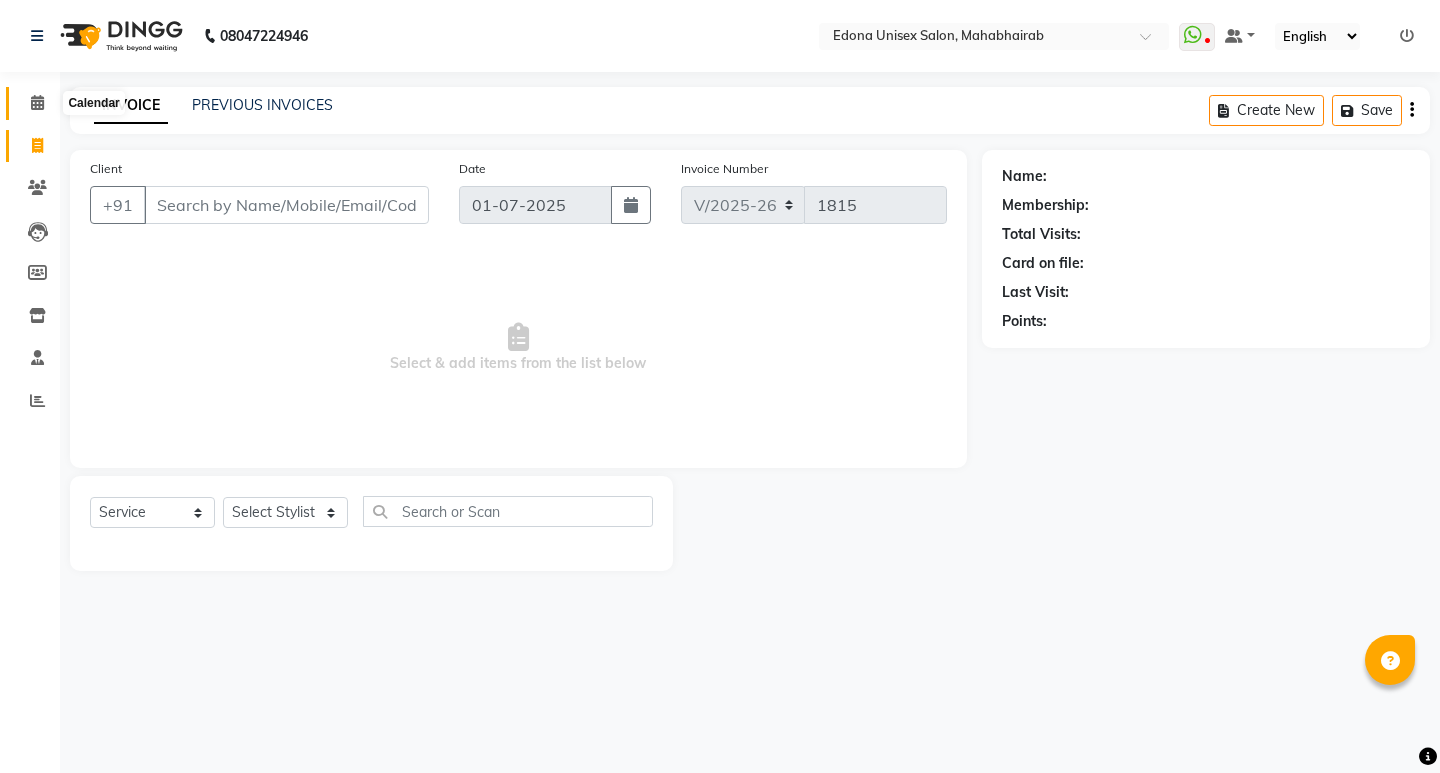 click 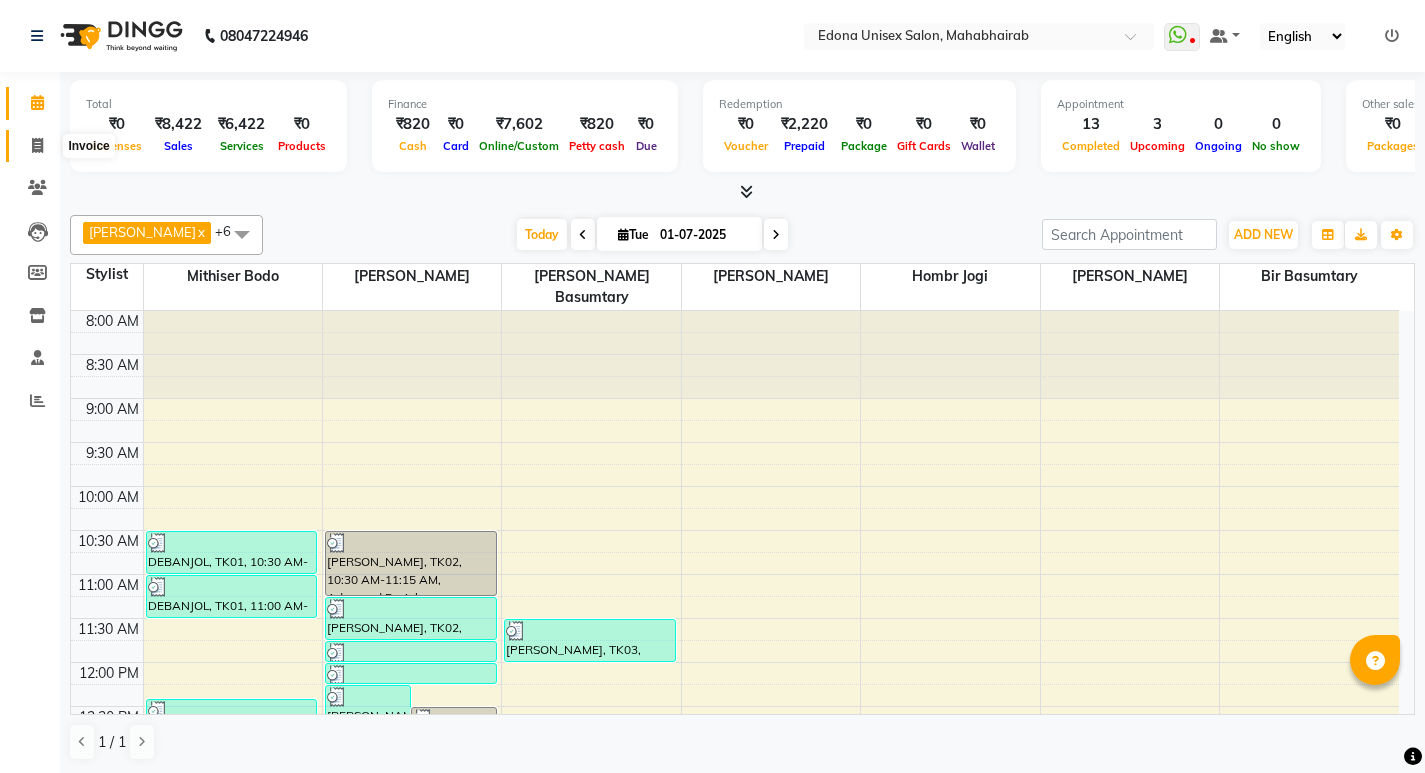 click 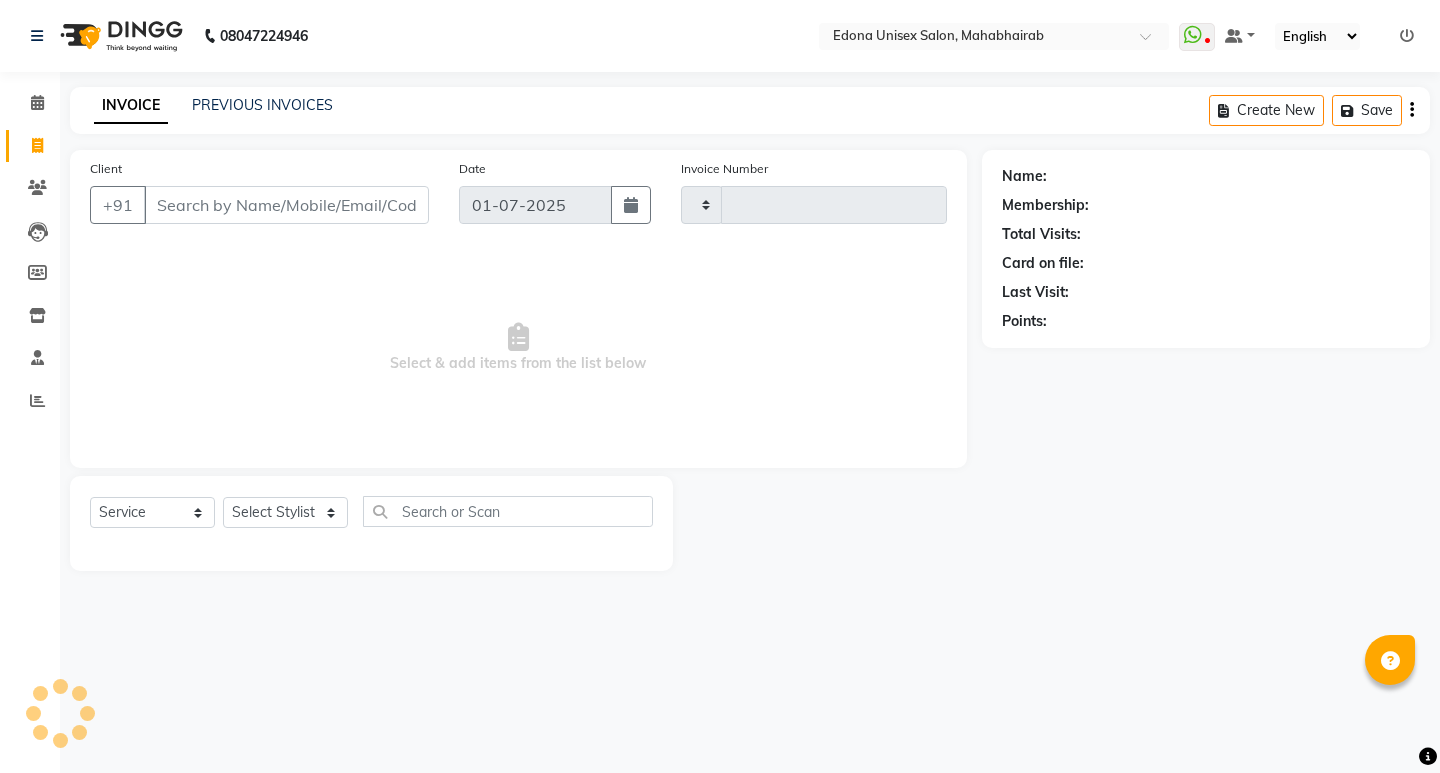 type on "1815" 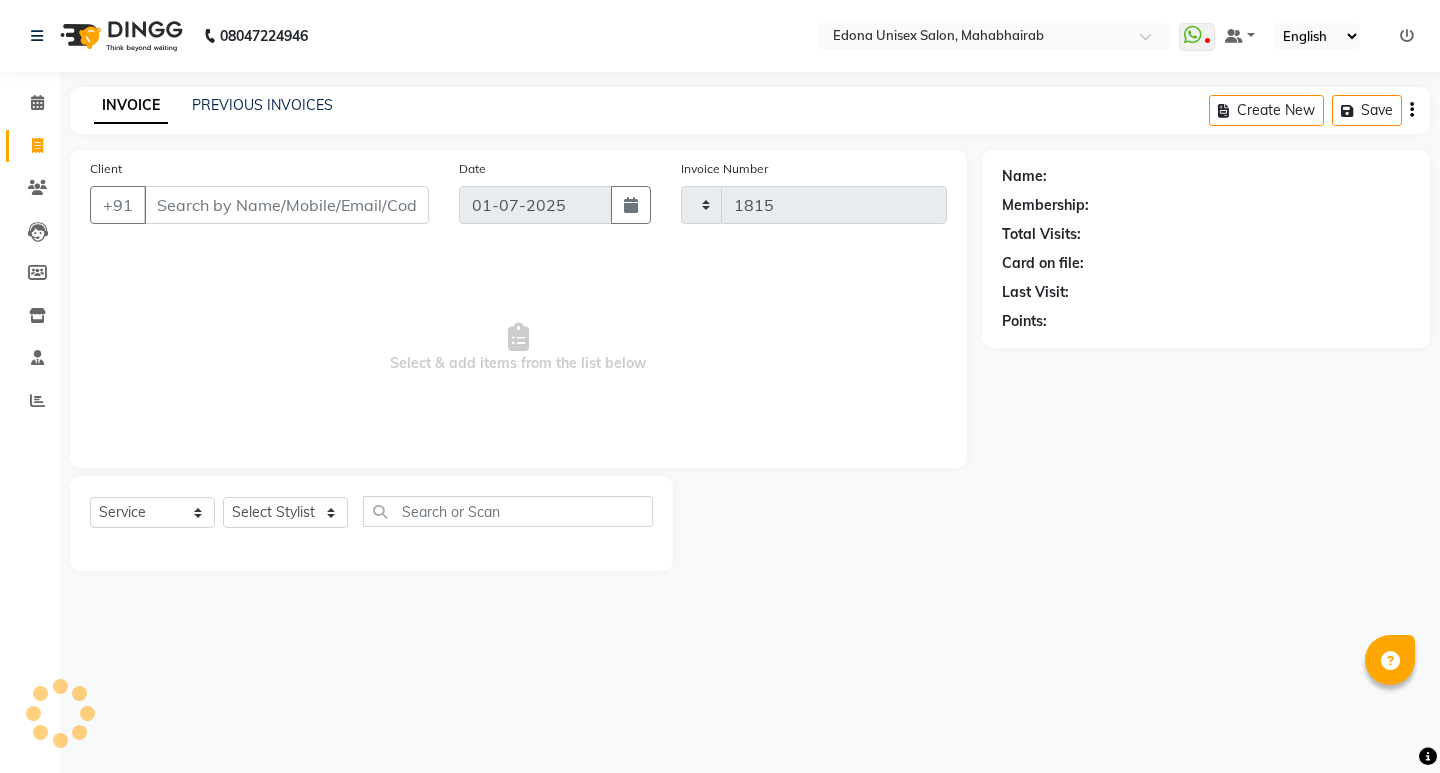 select on "5393" 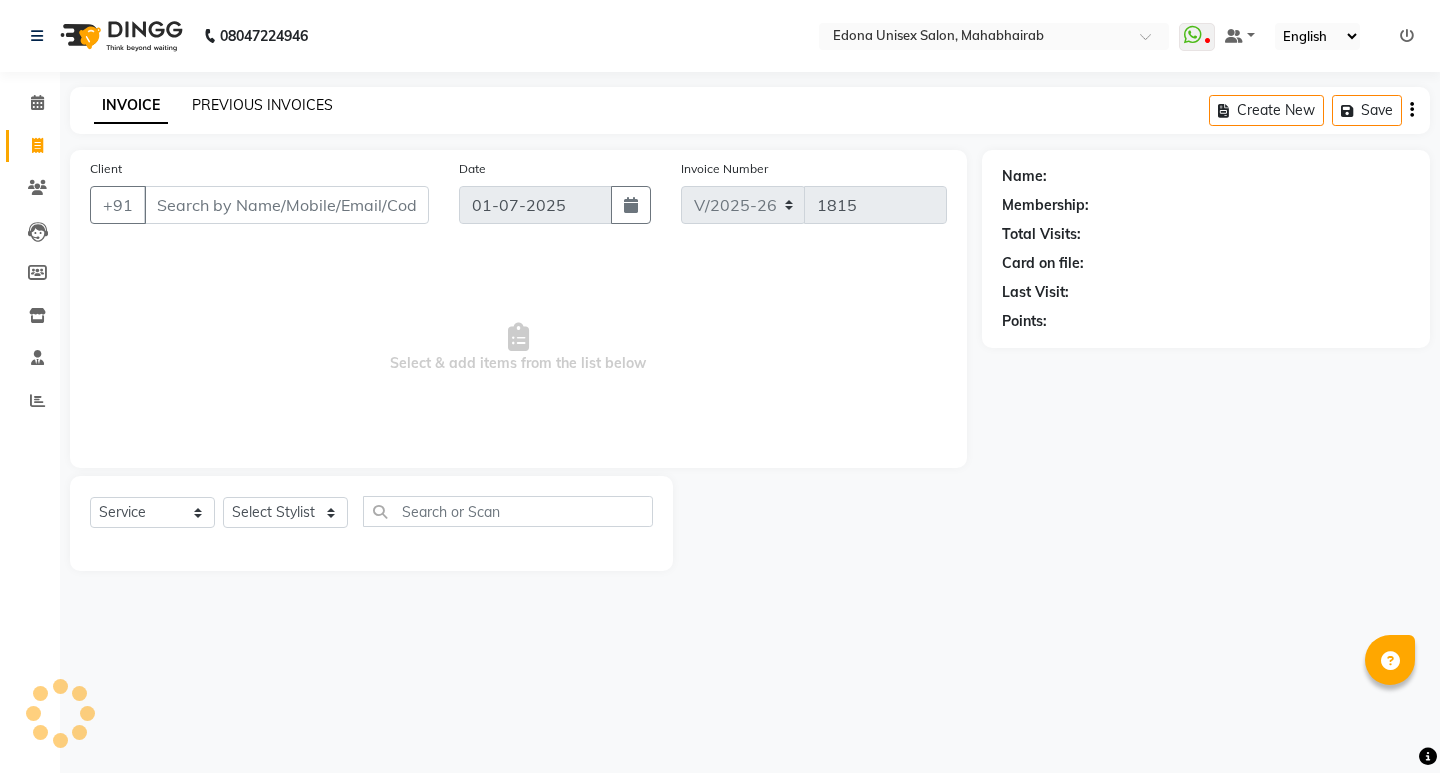 click on "PREVIOUS INVOICES" 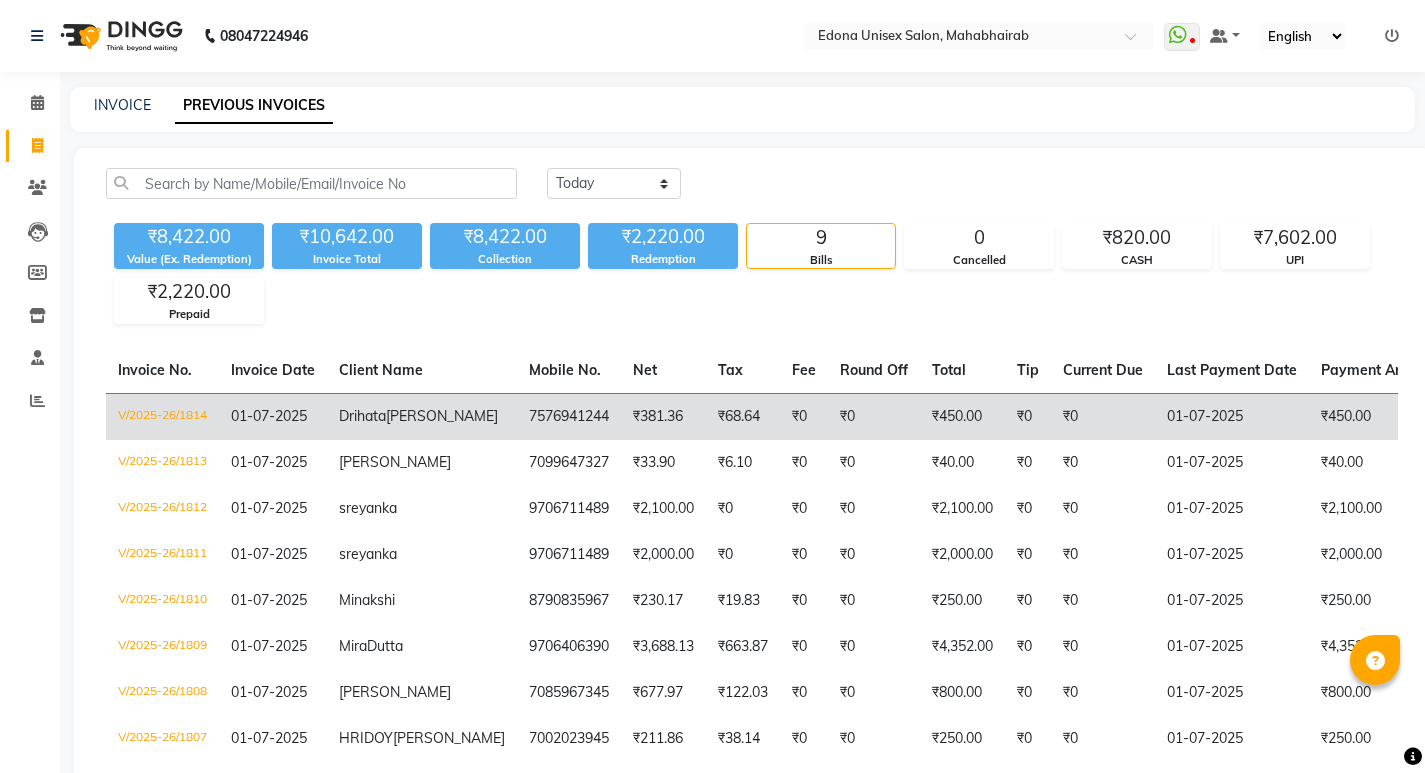 click on "₹0" 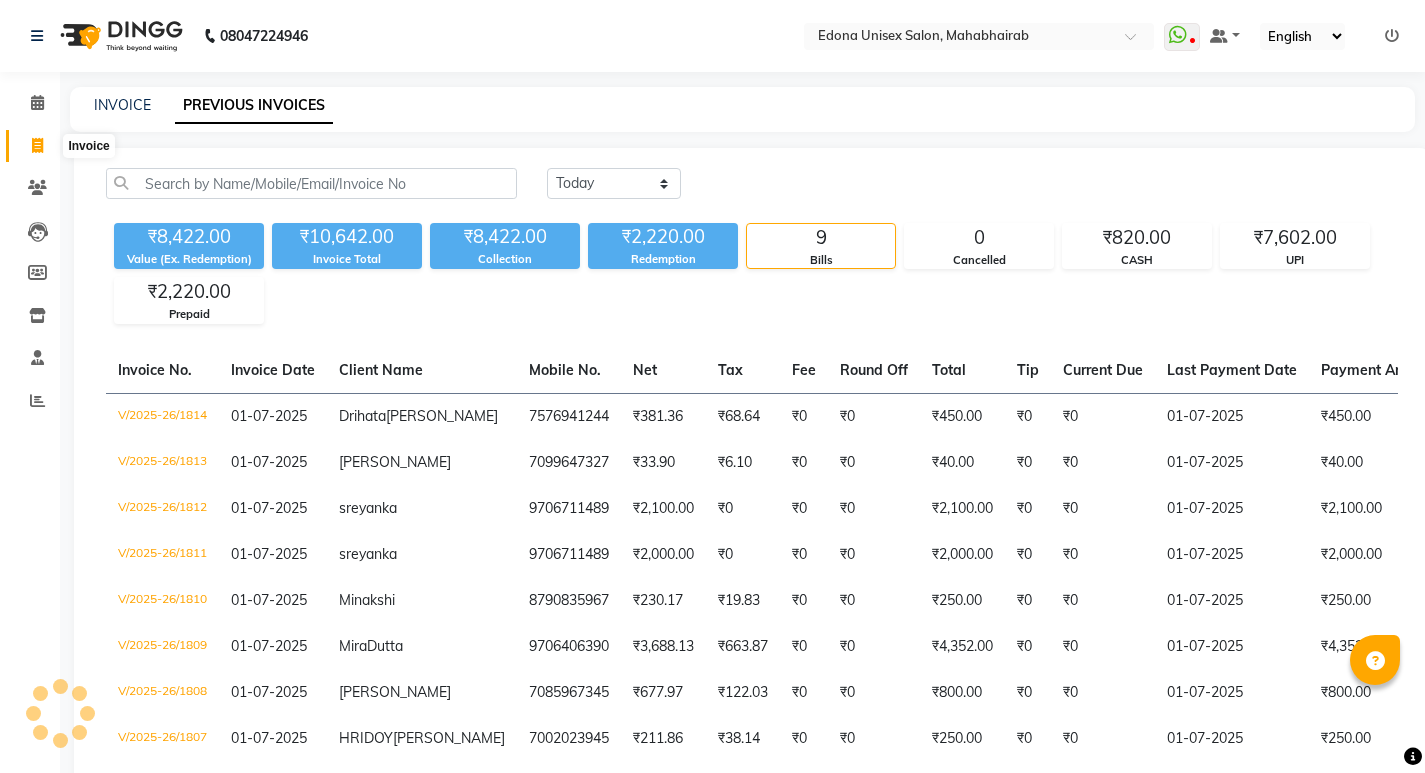 click 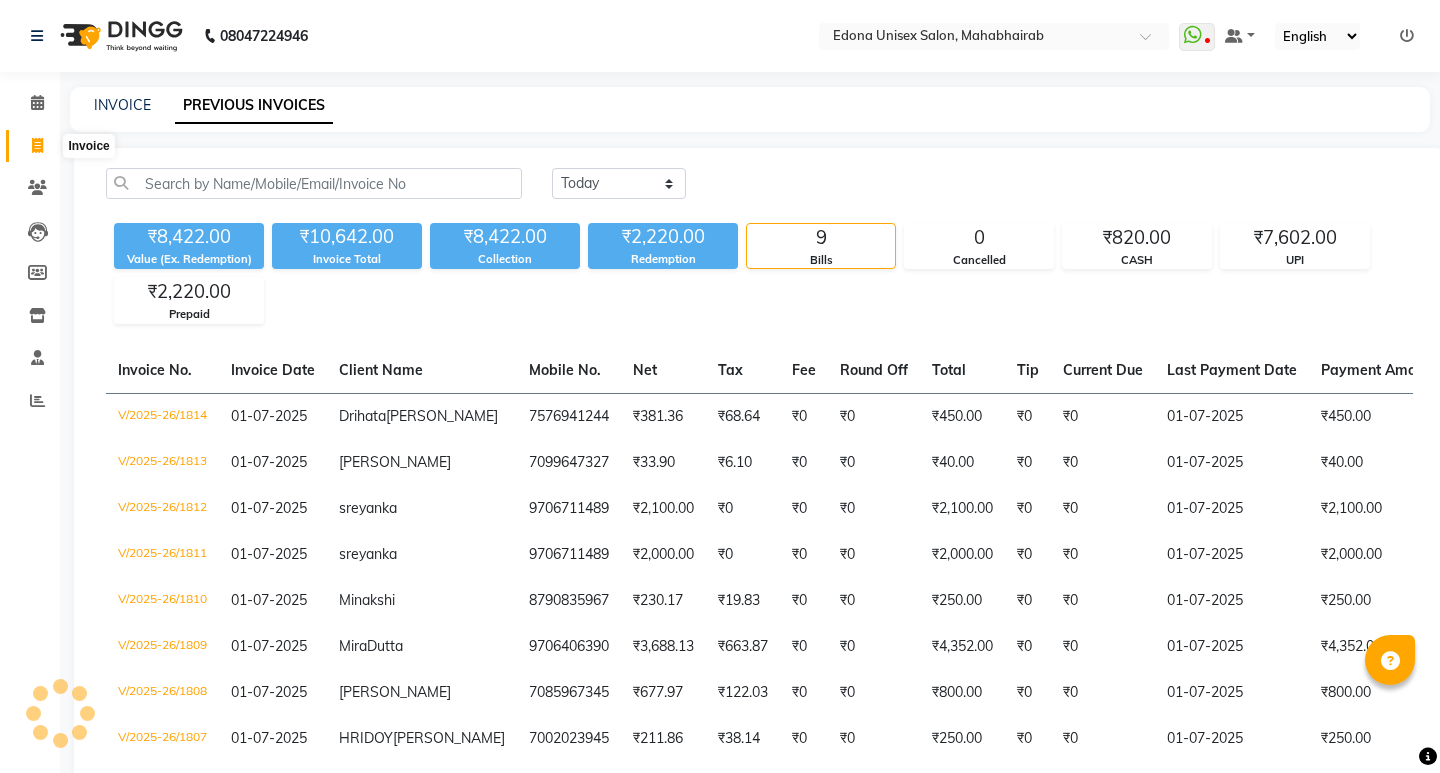 select on "service" 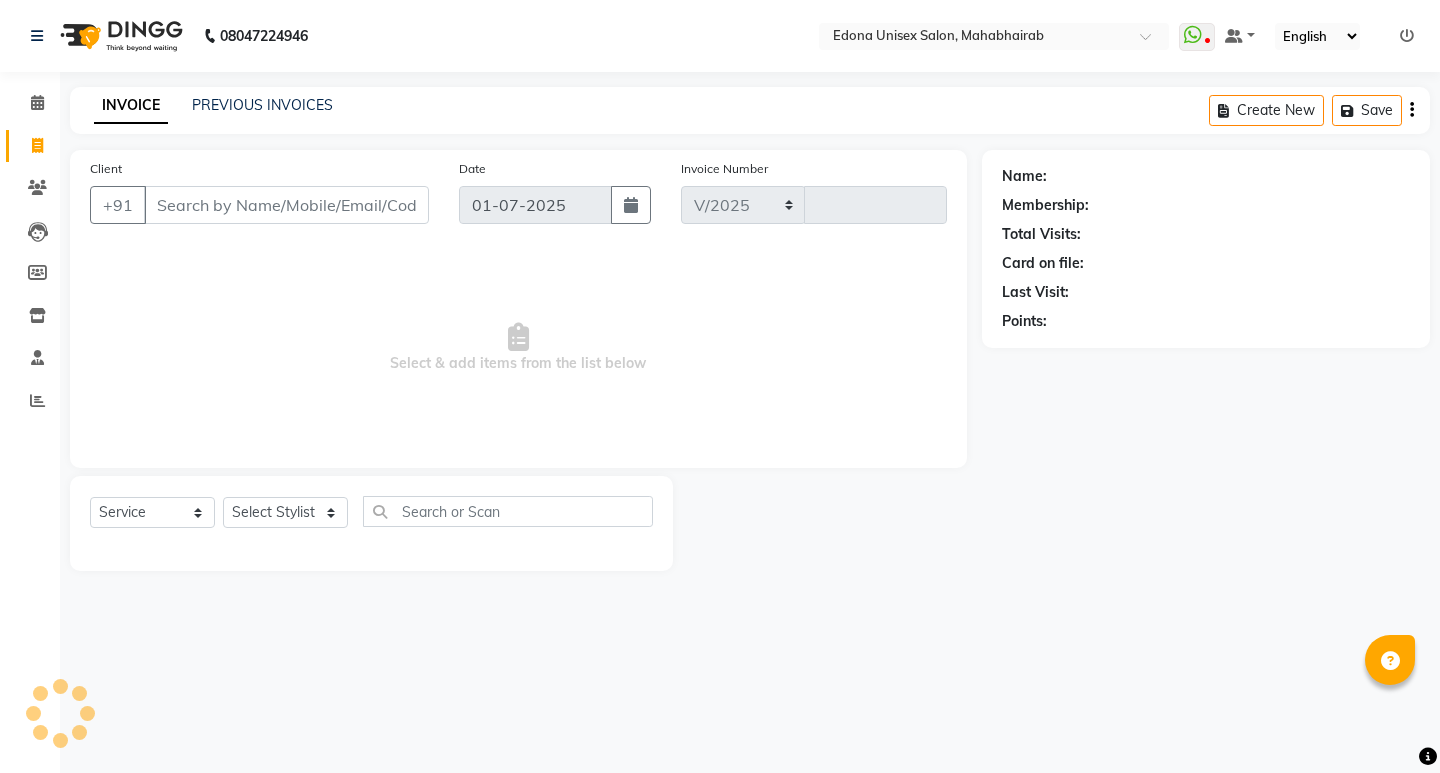 select on "5393" 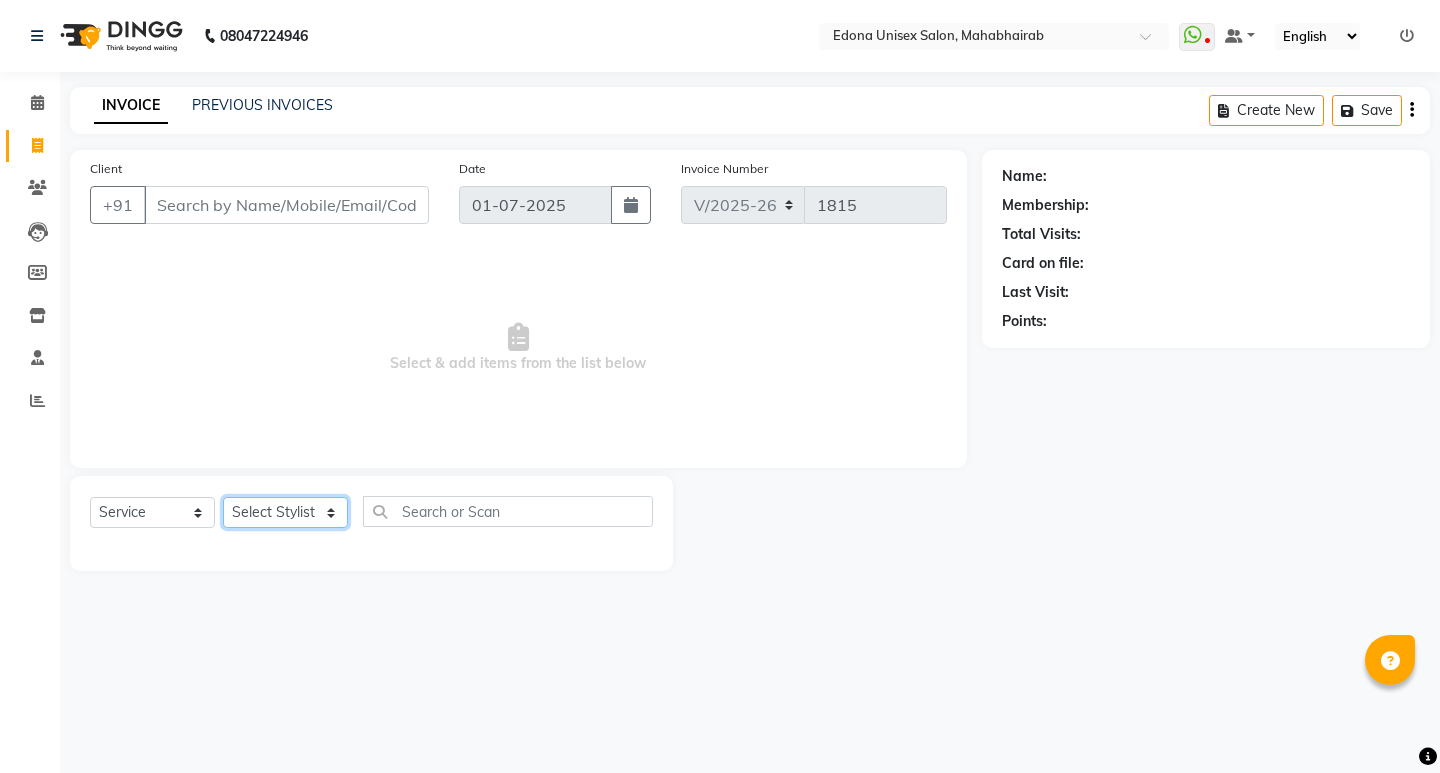 click on "Select Stylist Admin Anju Sonar Bir Basumtary Bishal Bharma Hemen Daimari Hombr Jogi Jenny kayina Kriti Lokesh Verma Mithiser Bodo Monisha Goyari Neha Pahi Prabir Das Rashmi Basumtary Reshma Sultana Roselin Basumtary Sumitra Subba" 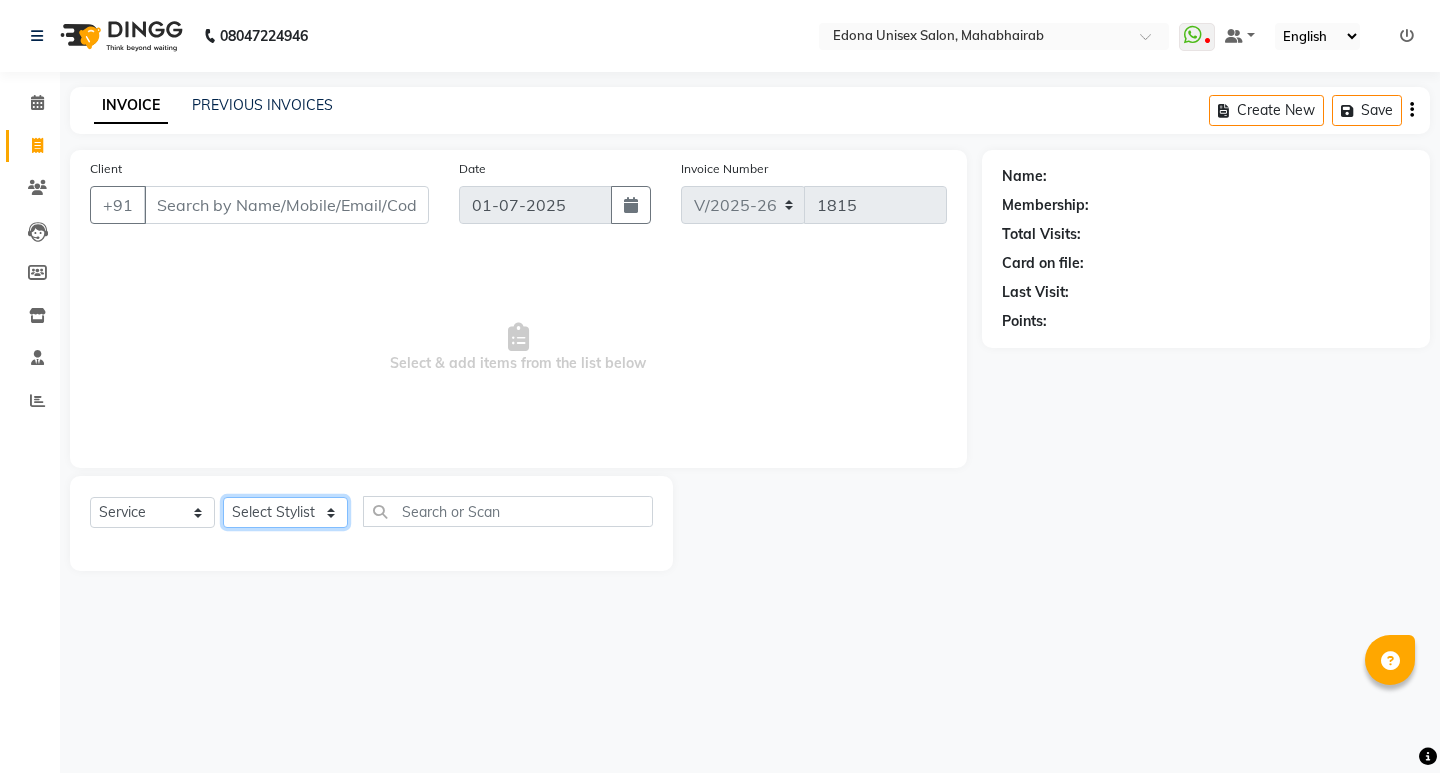 select on "35904" 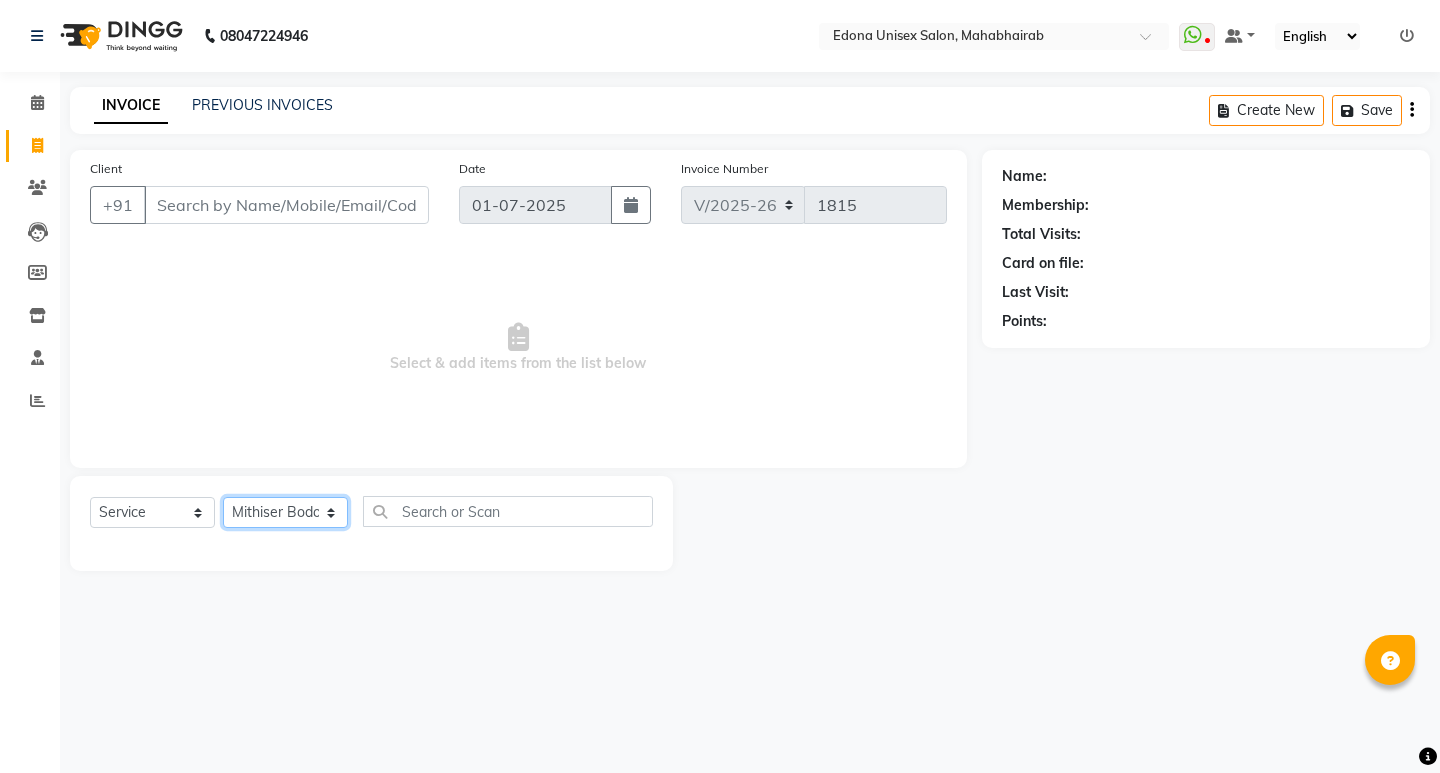 click on "Select Stylist Admin Anju Sonar Bir Basumtary Bishal Bharma Hemen Daimari Hombr Jogi Jenny kayina Kriti Lokesh Verma Mithiser Bodo Monisha Goyari Neha Pahi Prabir Das Rashmi Basumtary Reshma Sultana Roselin Basumtary Sumitra Subba" 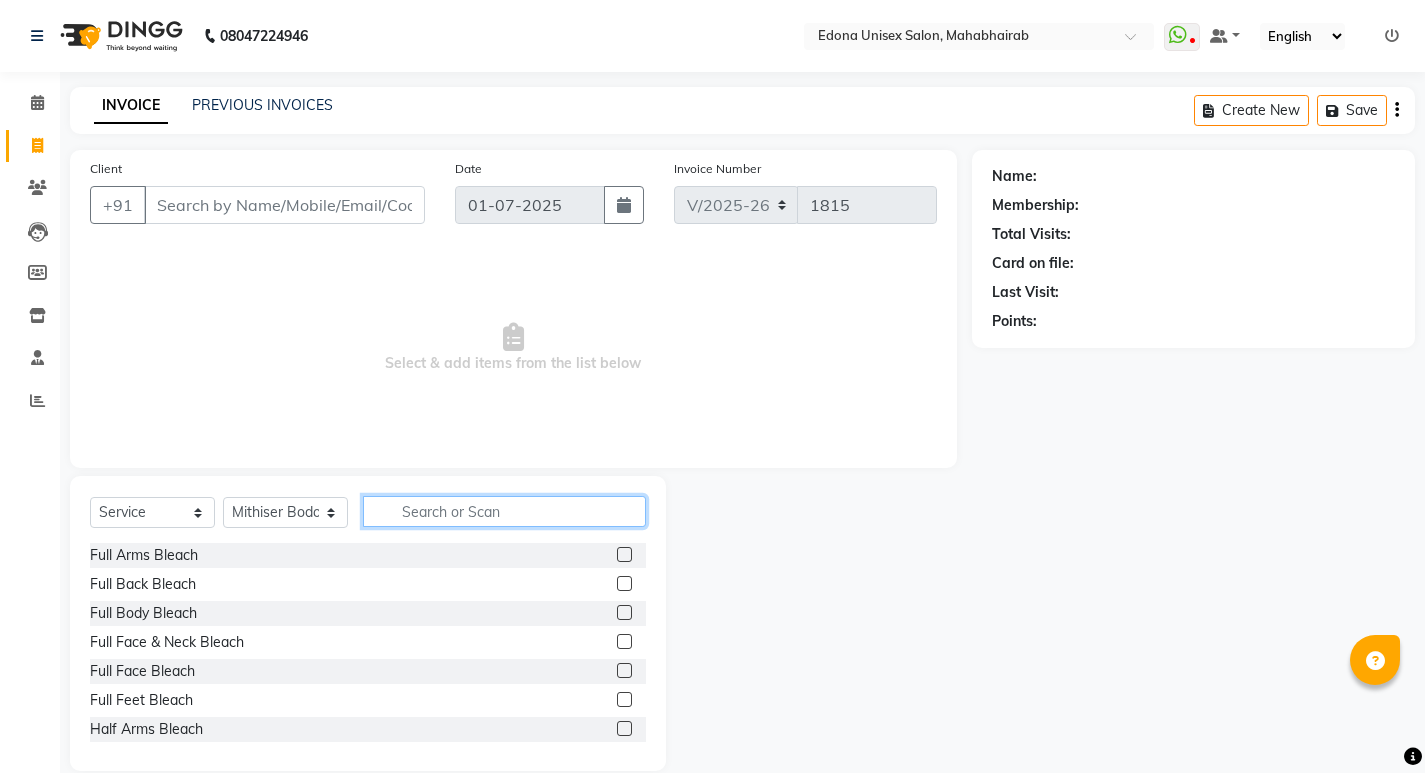 click 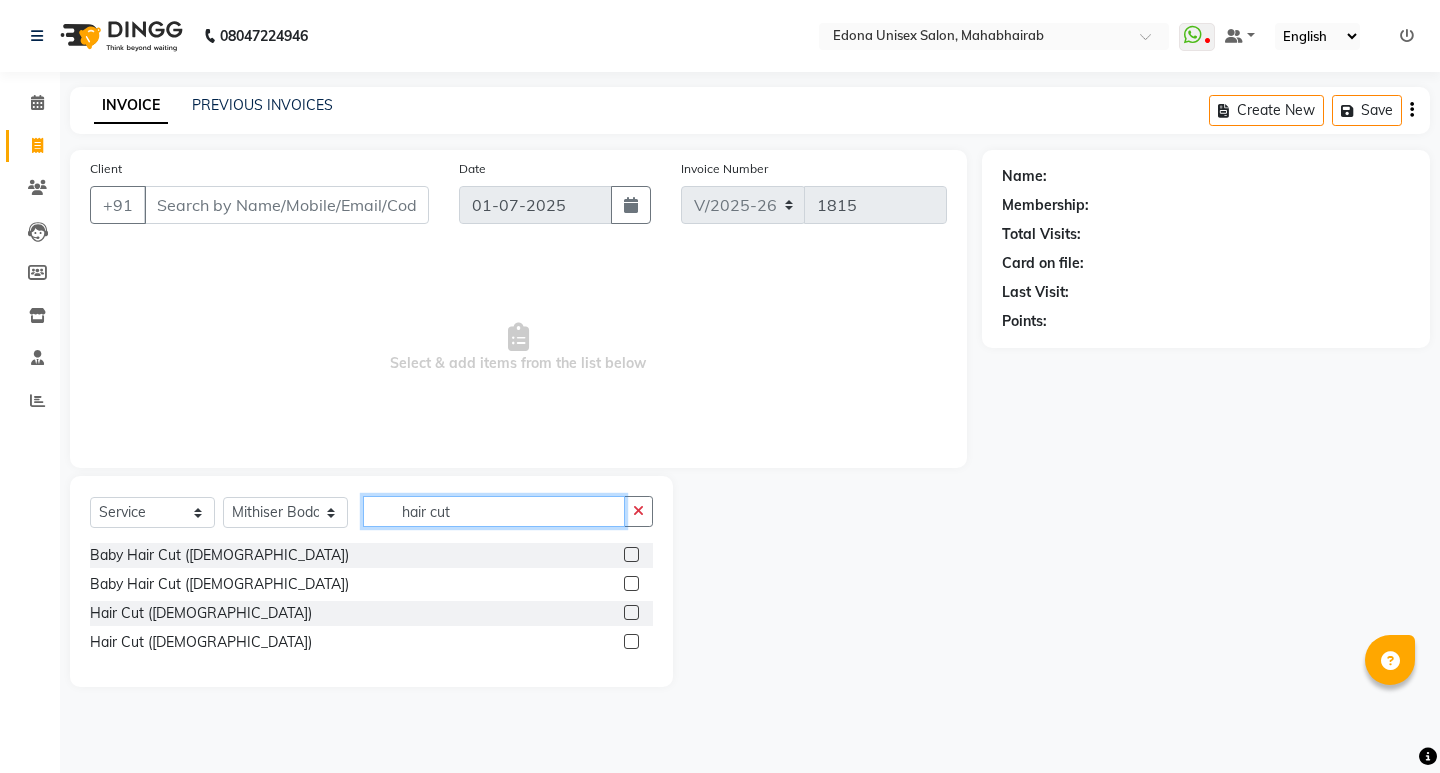 type on "hair cut" 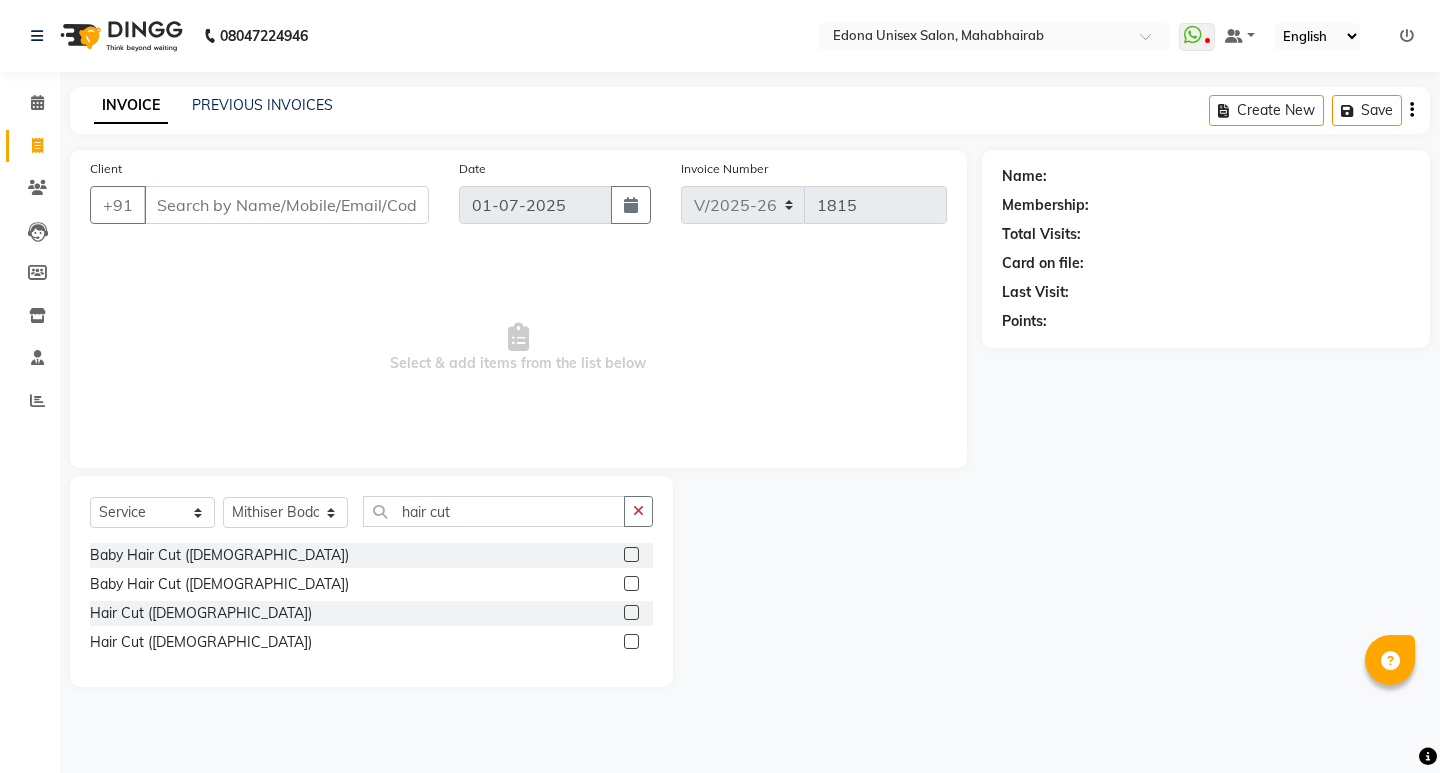 click on "Hair Cut ([DEMOGRAPHIC_DATA])" 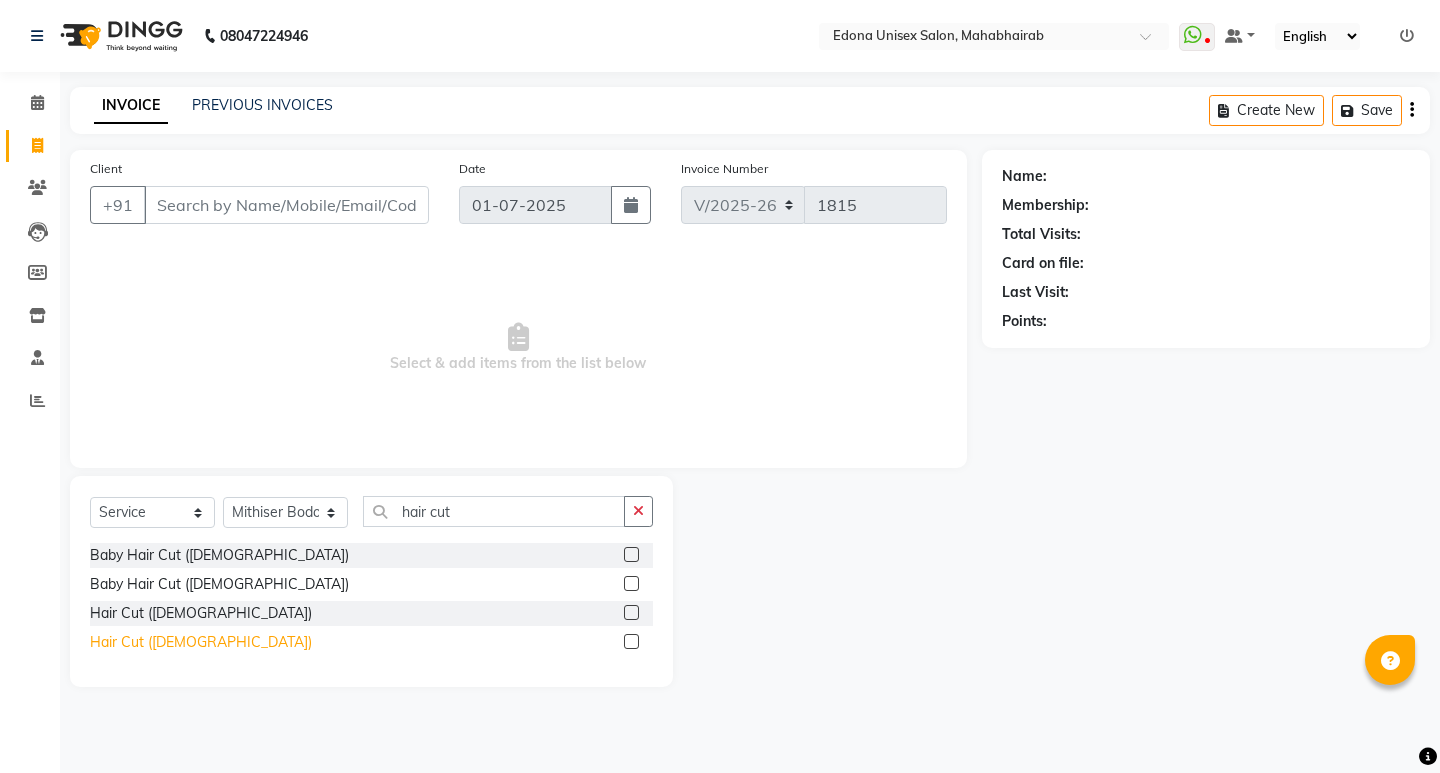 click on "Hair Cut ([DEMOGRAPHIC_DATA])" 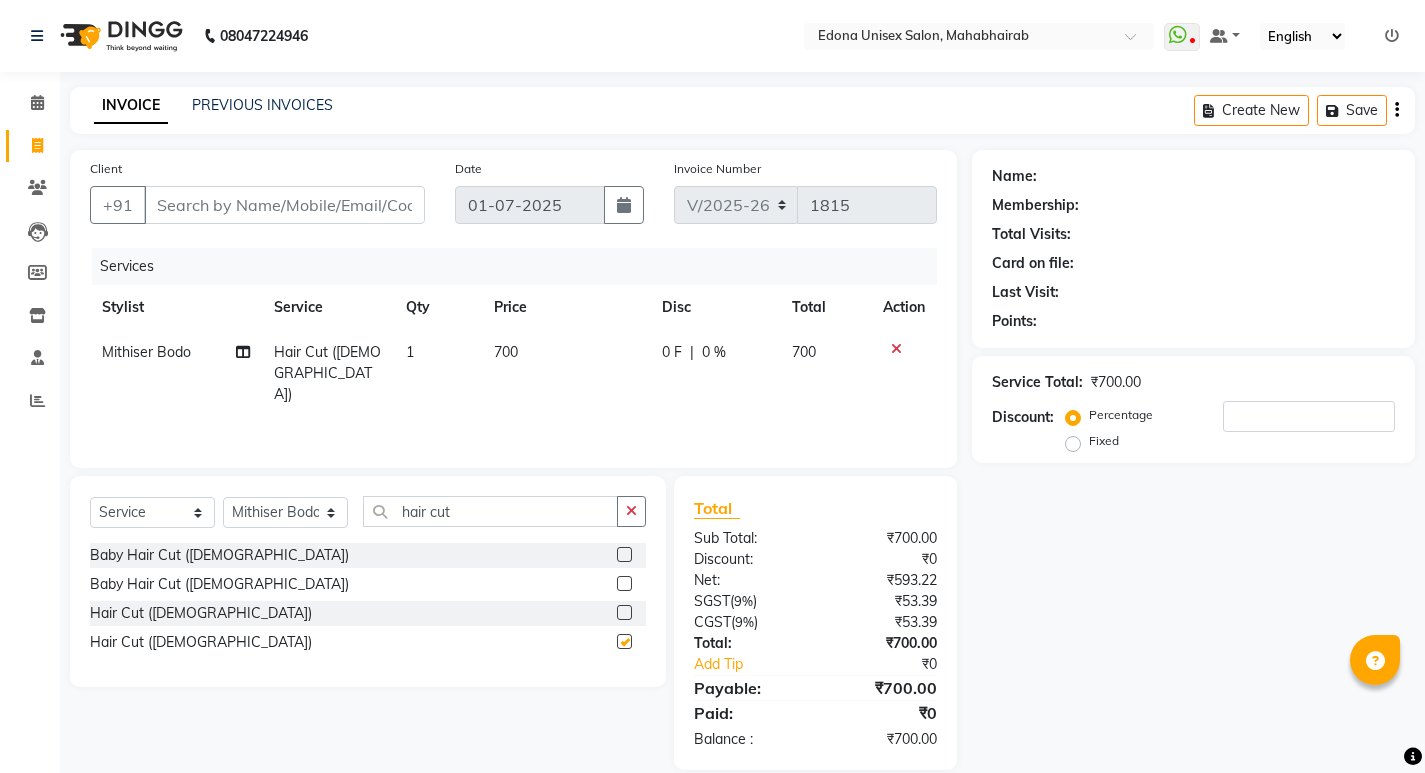 checkbox on "false" 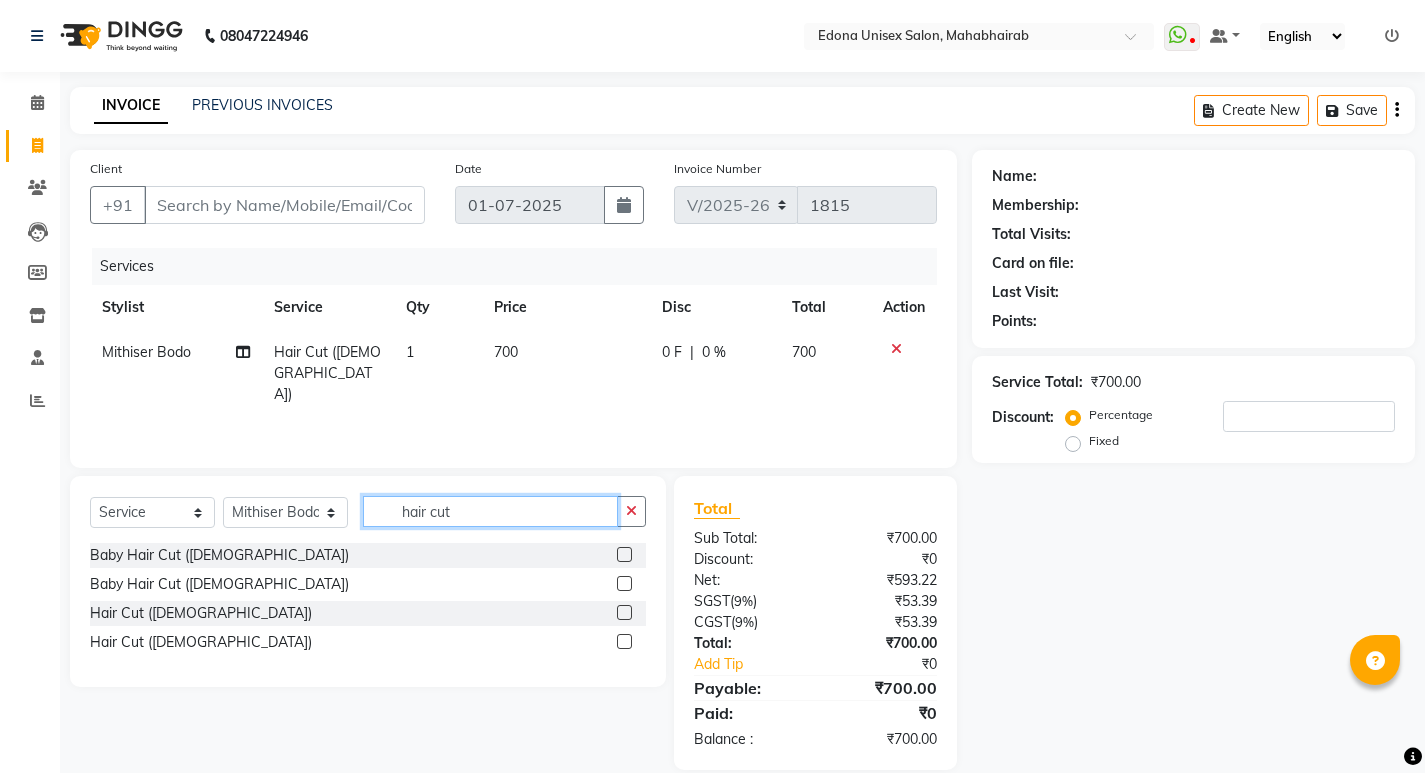 click on "hair cut" 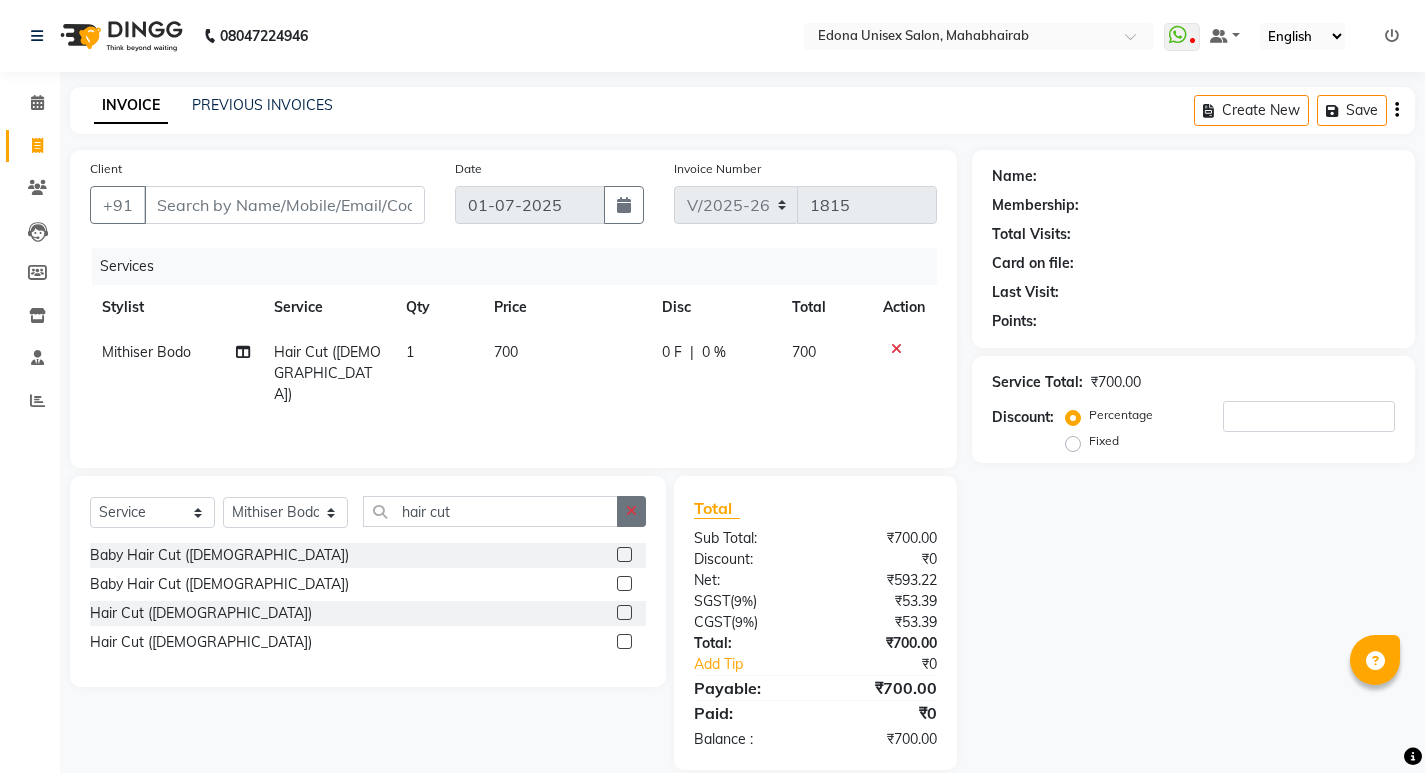click 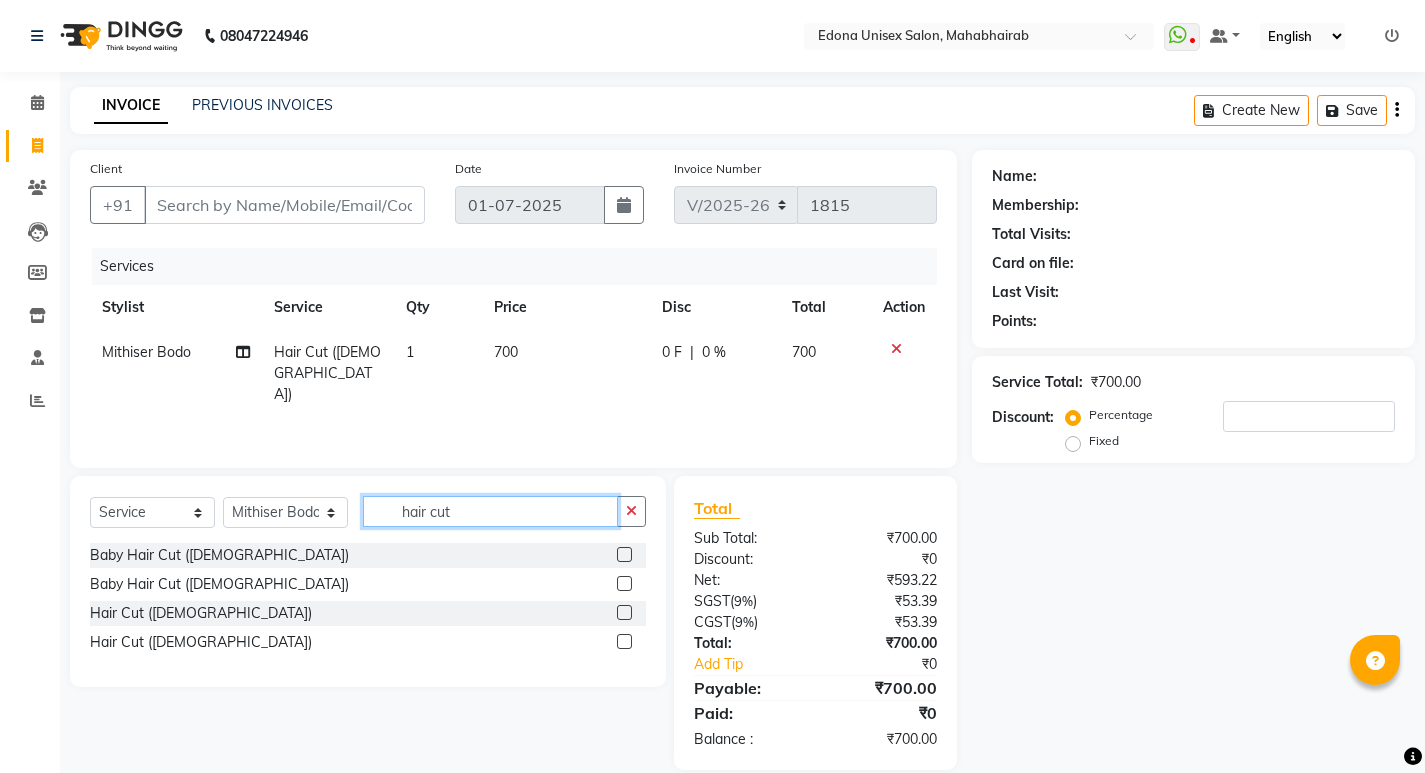 type 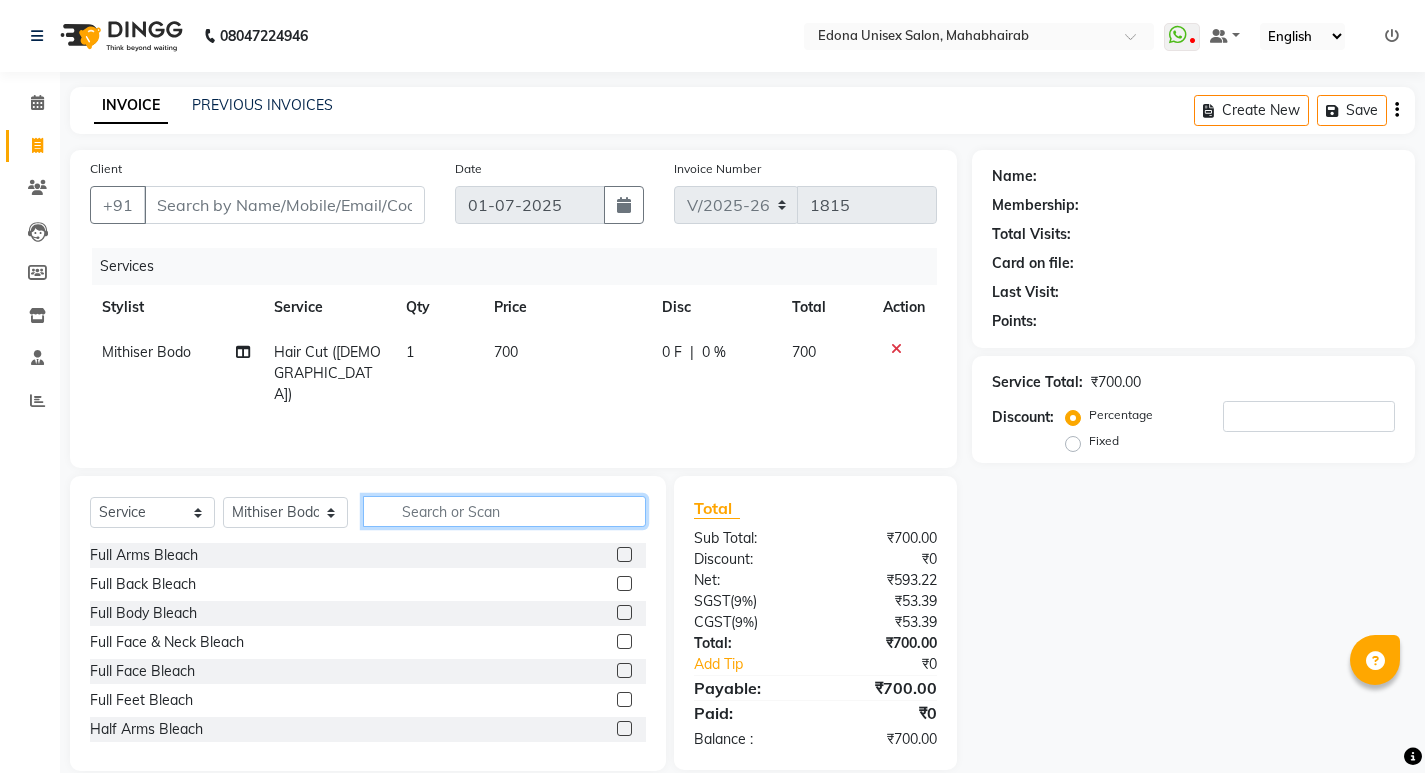 click 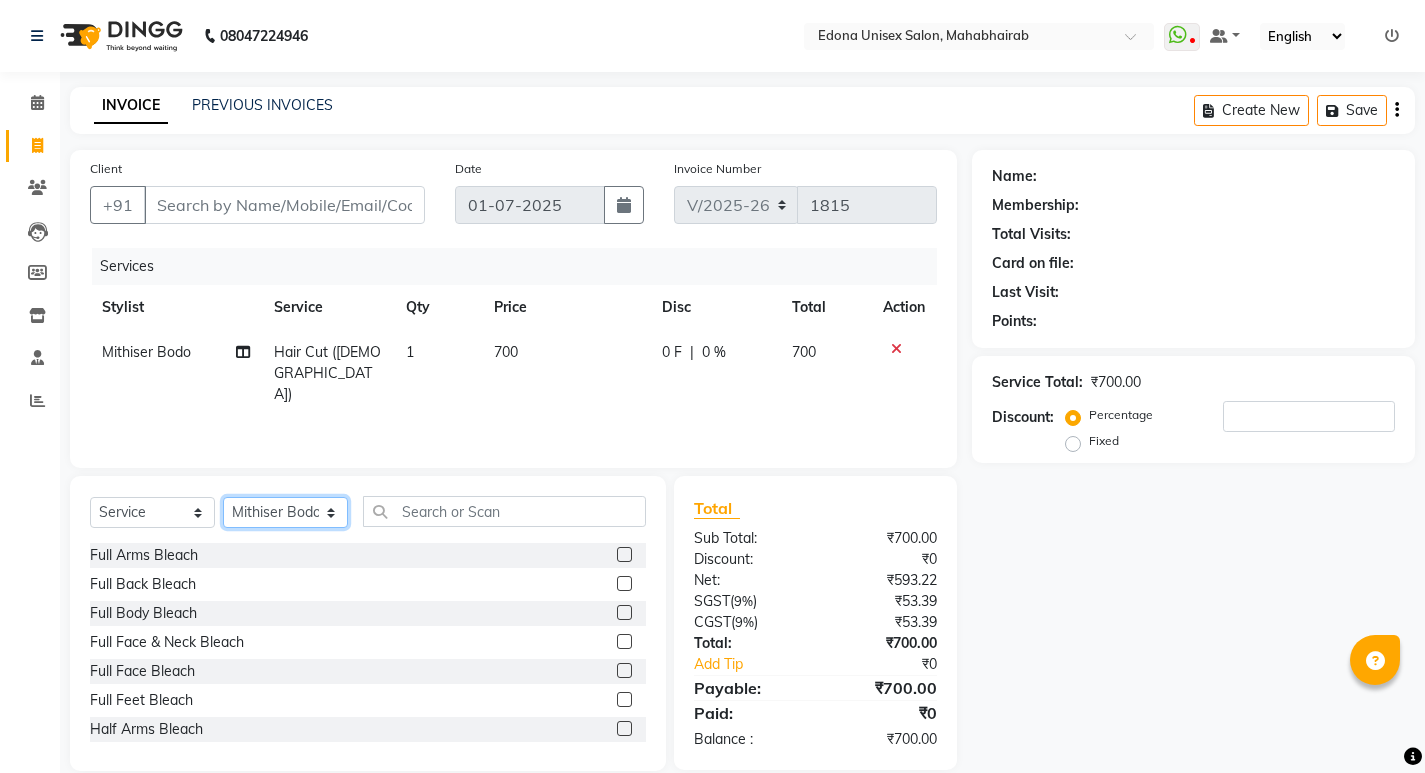 click on "Select Stylist Admin Anju Sonar Bir Basumtary Bishal Bharma Hemen Daimari Hombr Jogi Jenny kayina Kriti Lokesh Verma Mithiser Bodo Monisha Goyari Neha Pahi Prabir Das Rashmi Basumtary Reshma Sultana Roselin Basumtary Sumitra Subba" 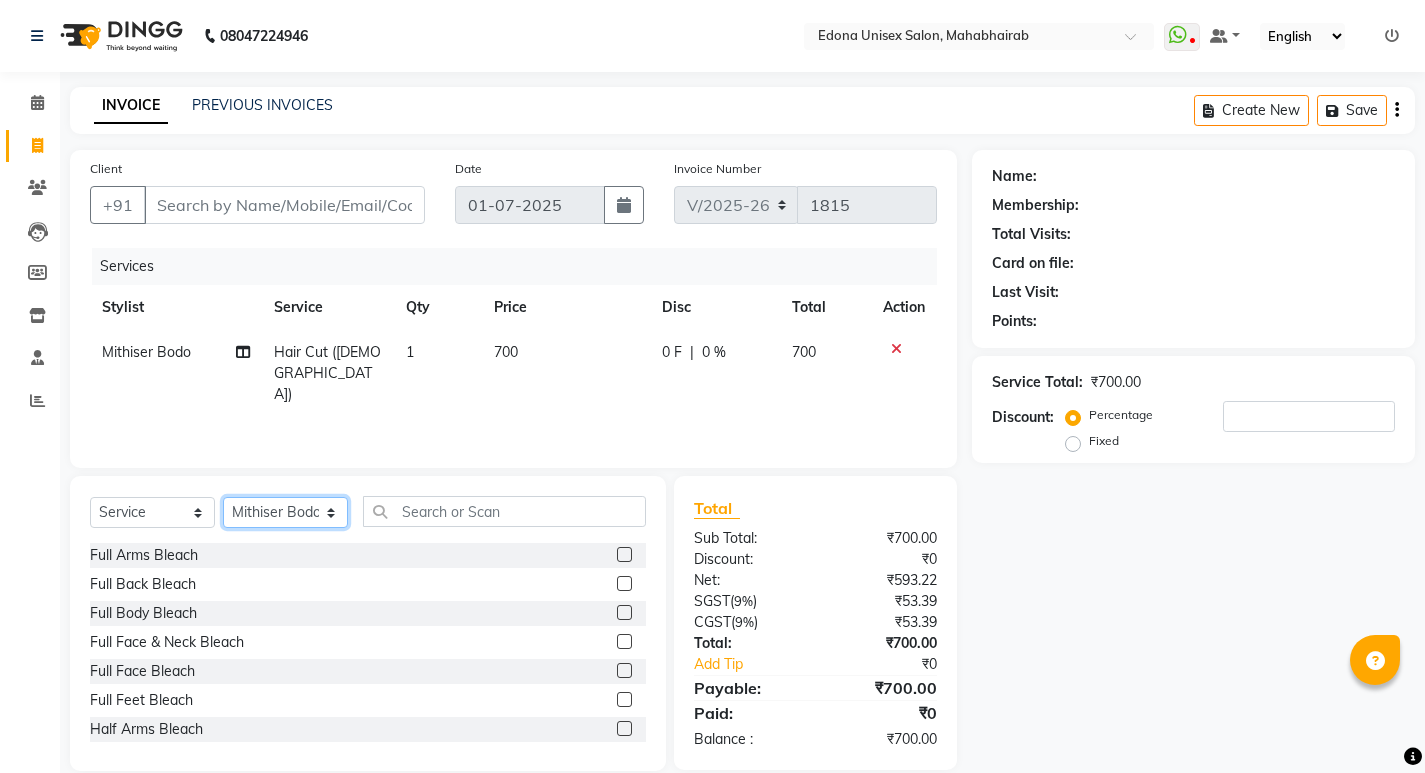 select on "35911" 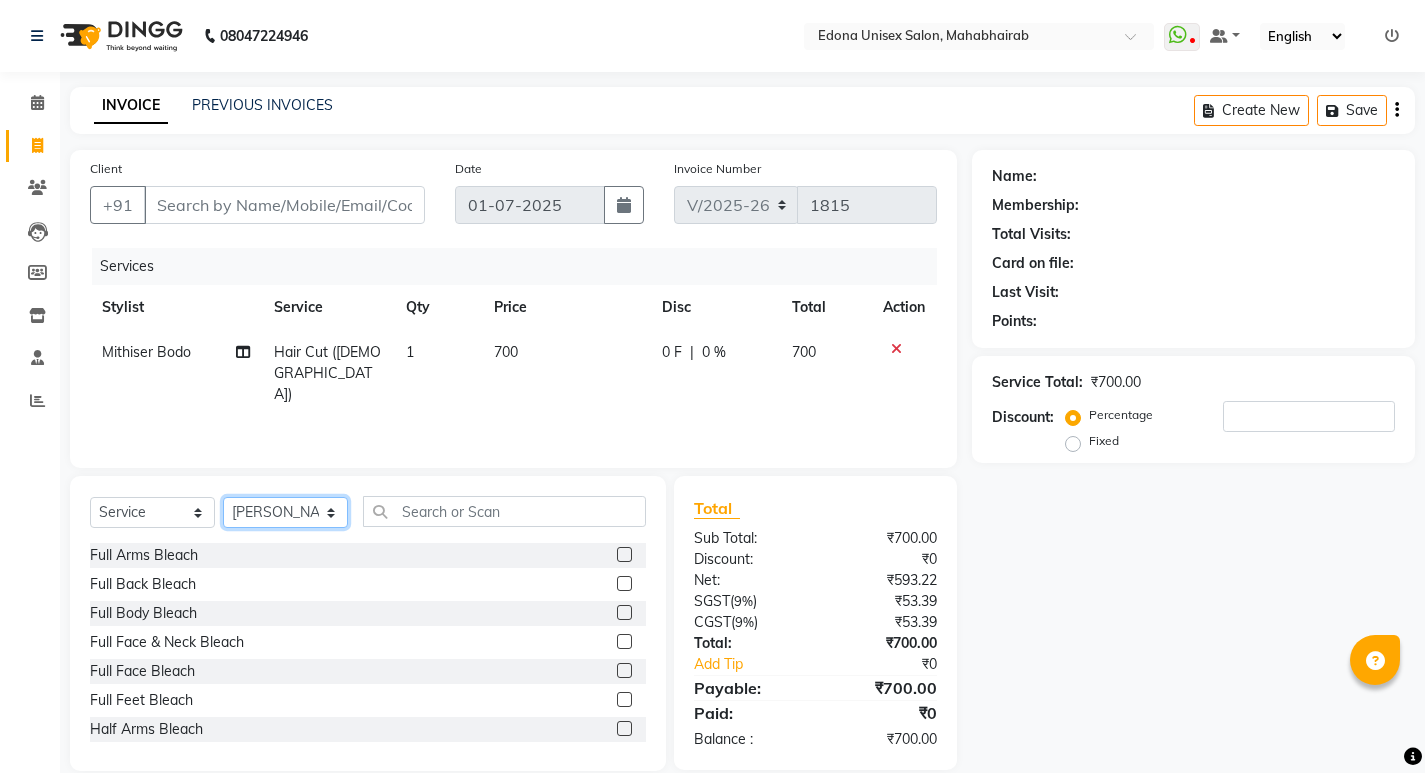 click on "Select Stylist Admin Anju Sonar Bir Basumtary Bishal Bharma Hemen Daimari Hombr Jogi Jenny kayina Kriti Lokesh Verma Mithiser Bodo Monisha Goyari Neha Pahi Prabir Das Rashmi Basumtary Reshma Sultana Roselin Basumtary Sumitra Subba" 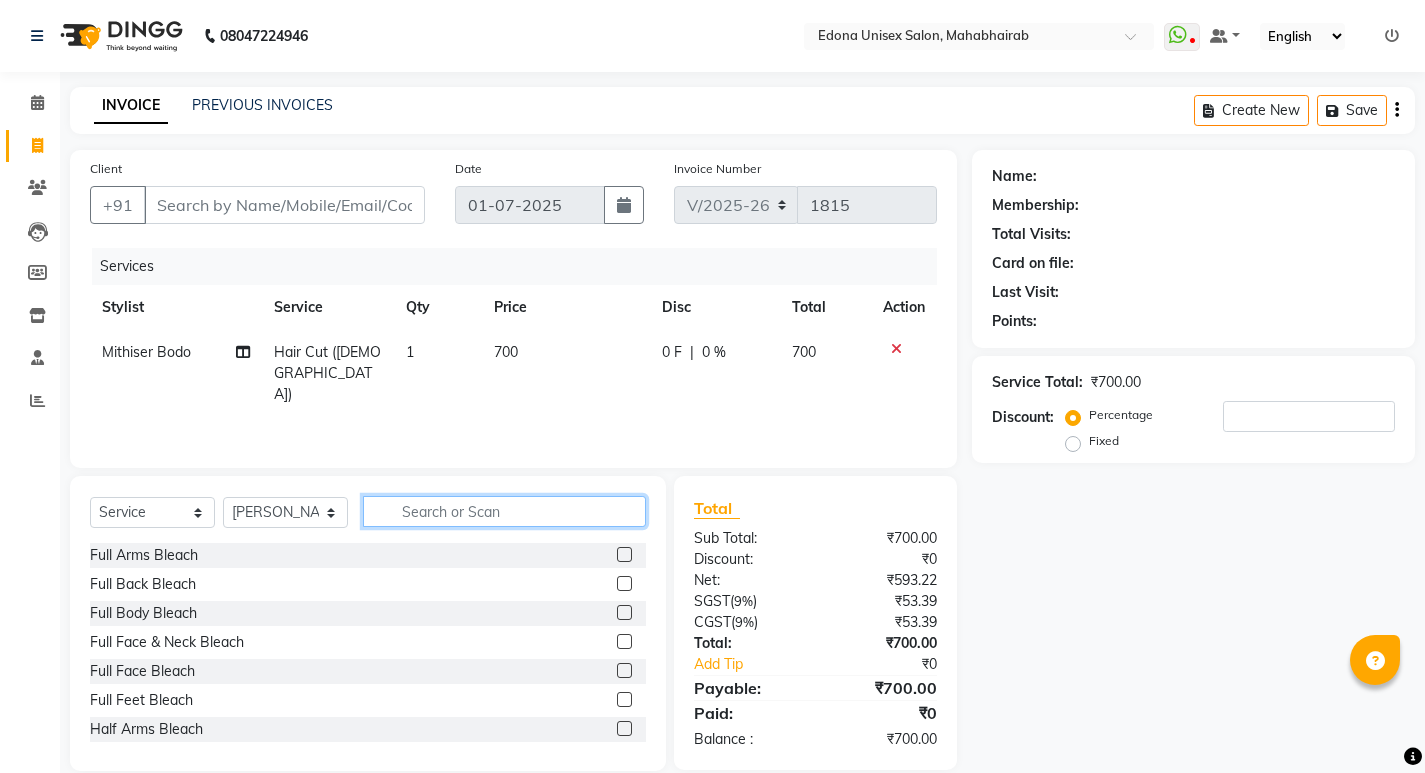 click 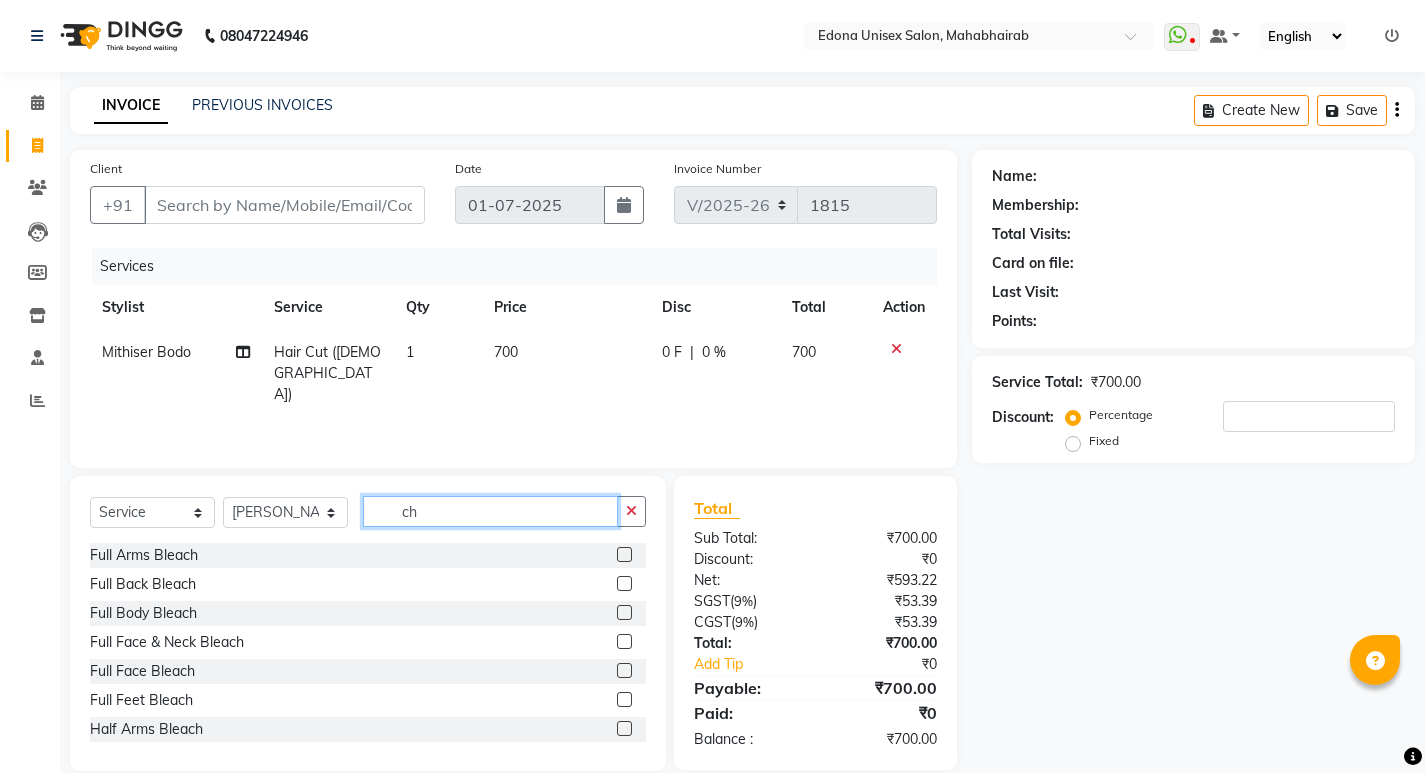 type on "c" 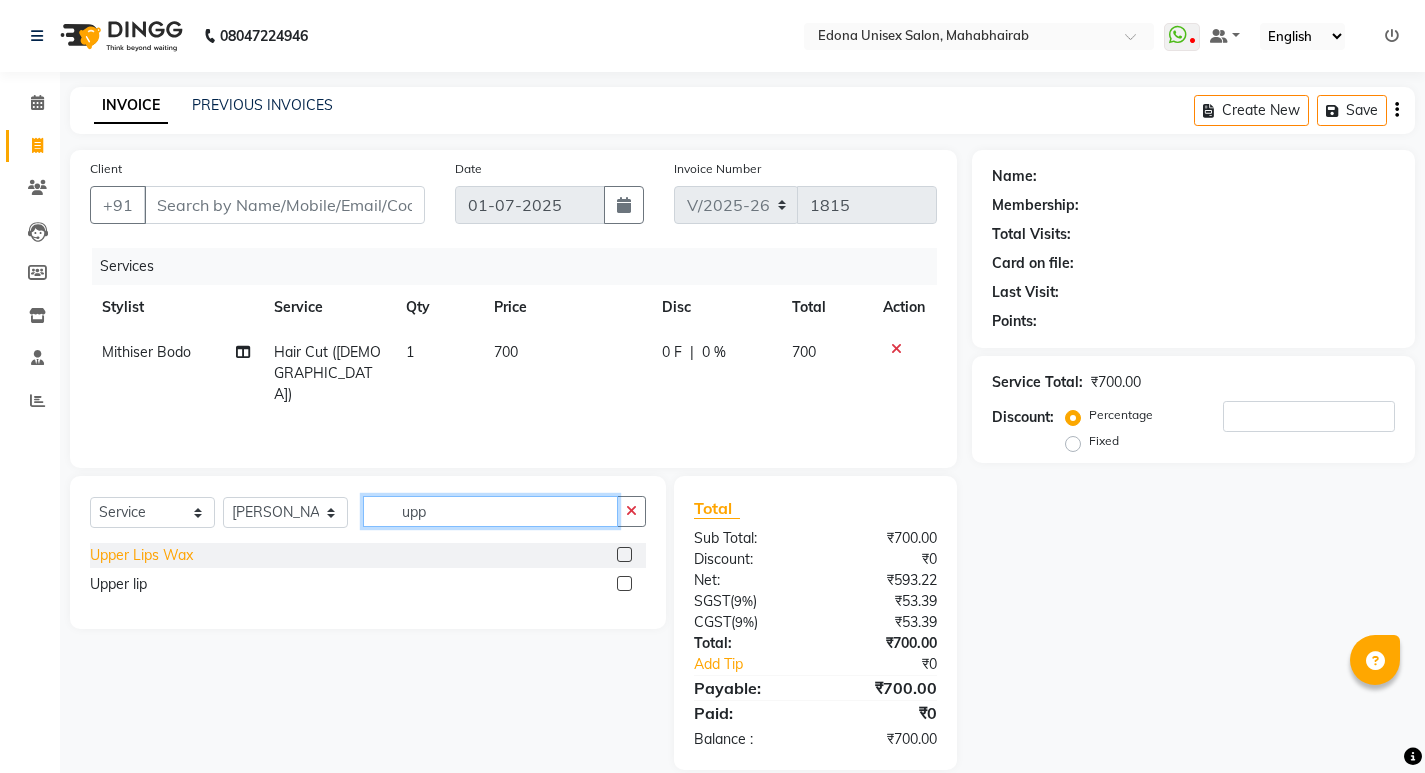 type on "upp" 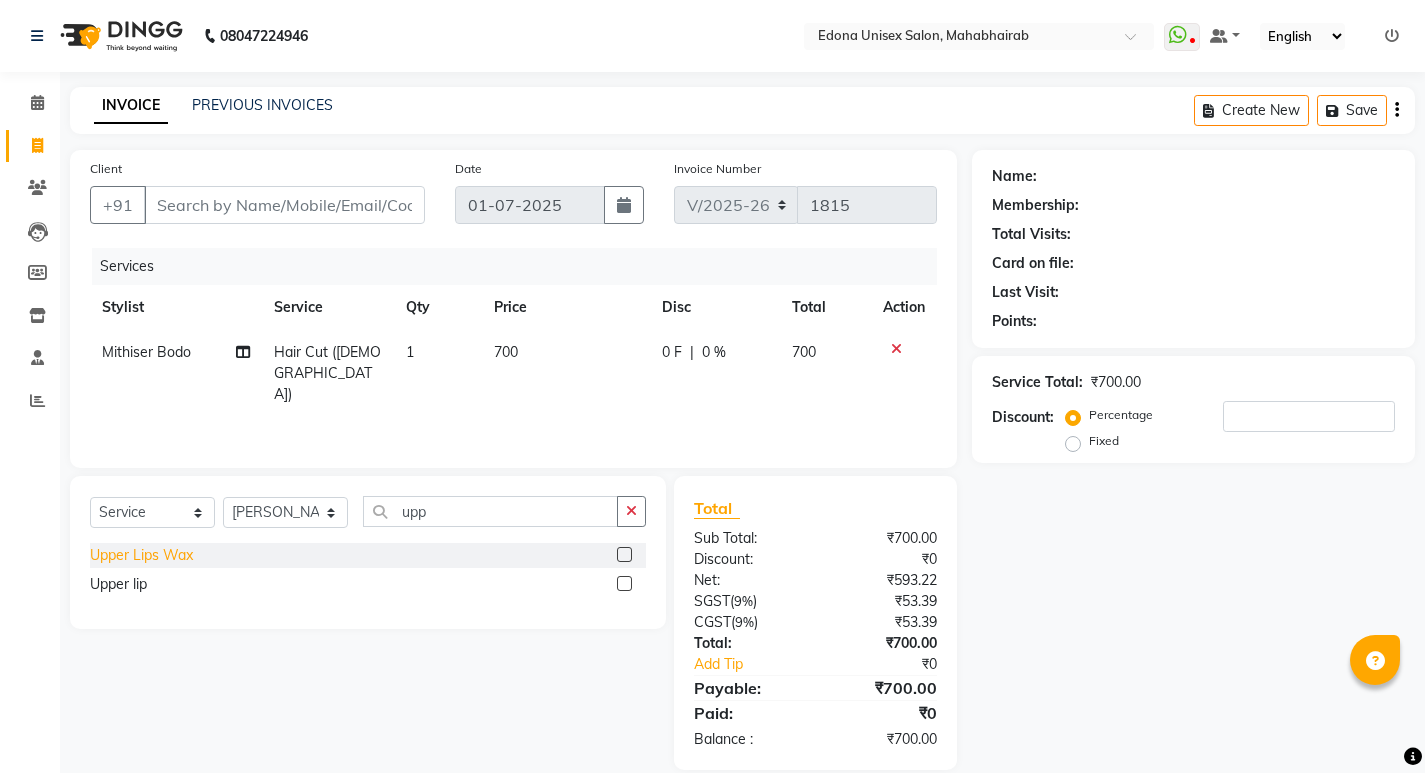 click on "Upper Lips Wax" 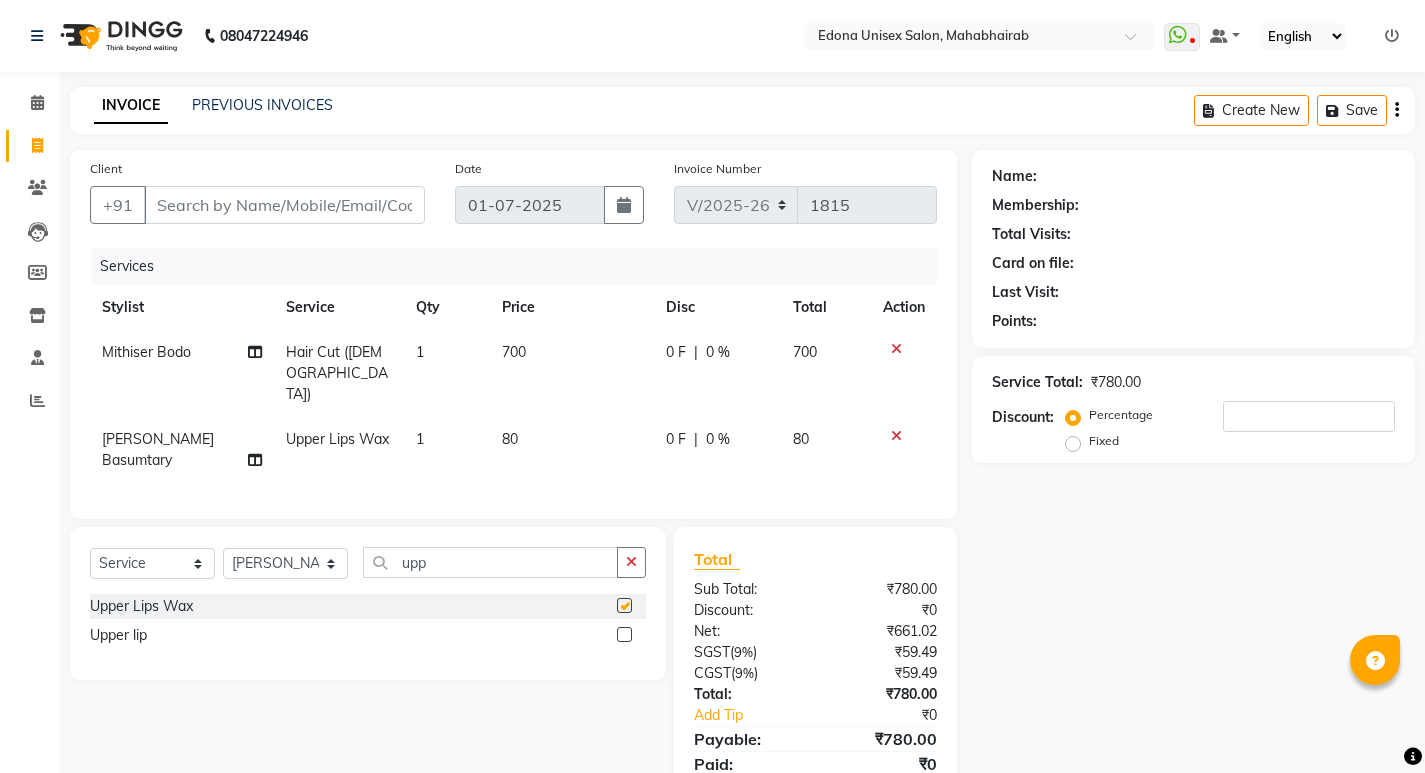 checkbox on "false" 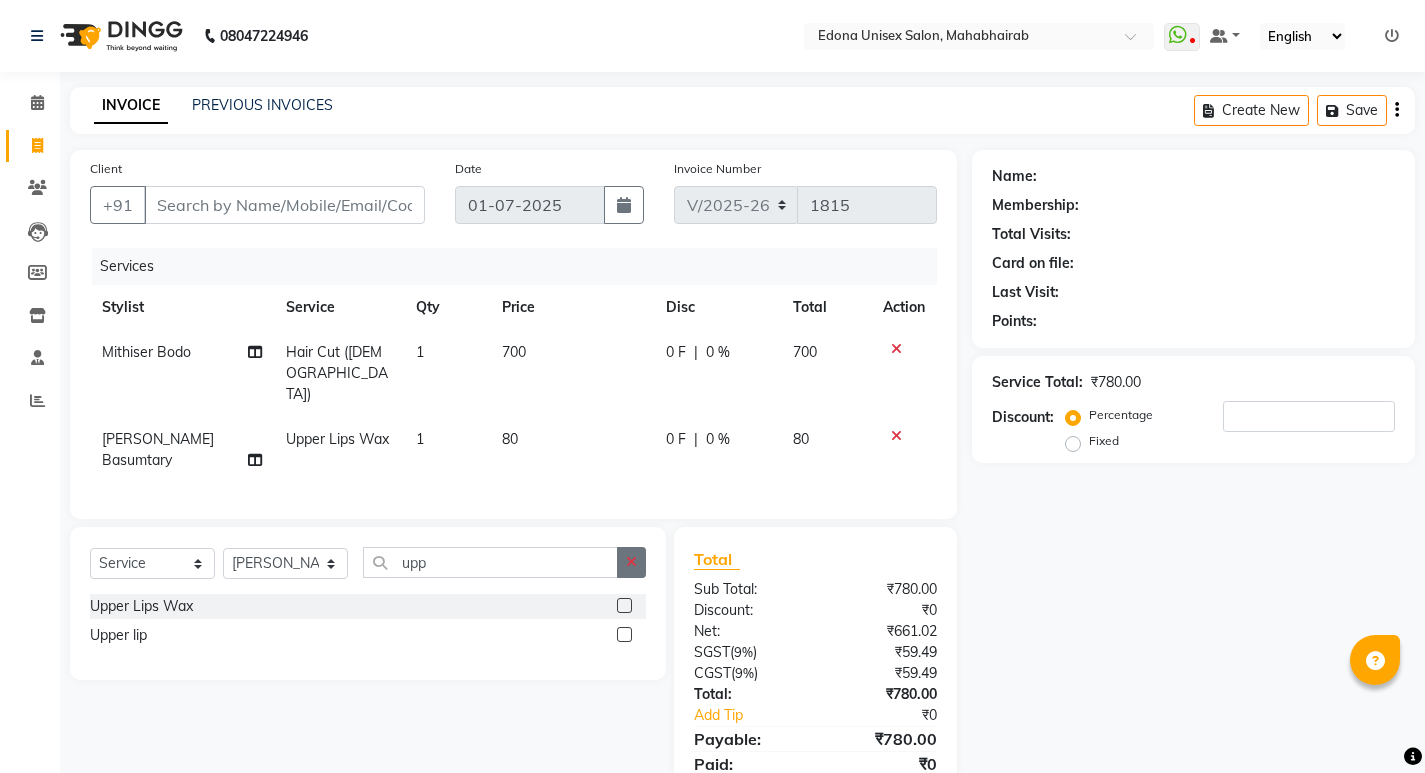 click 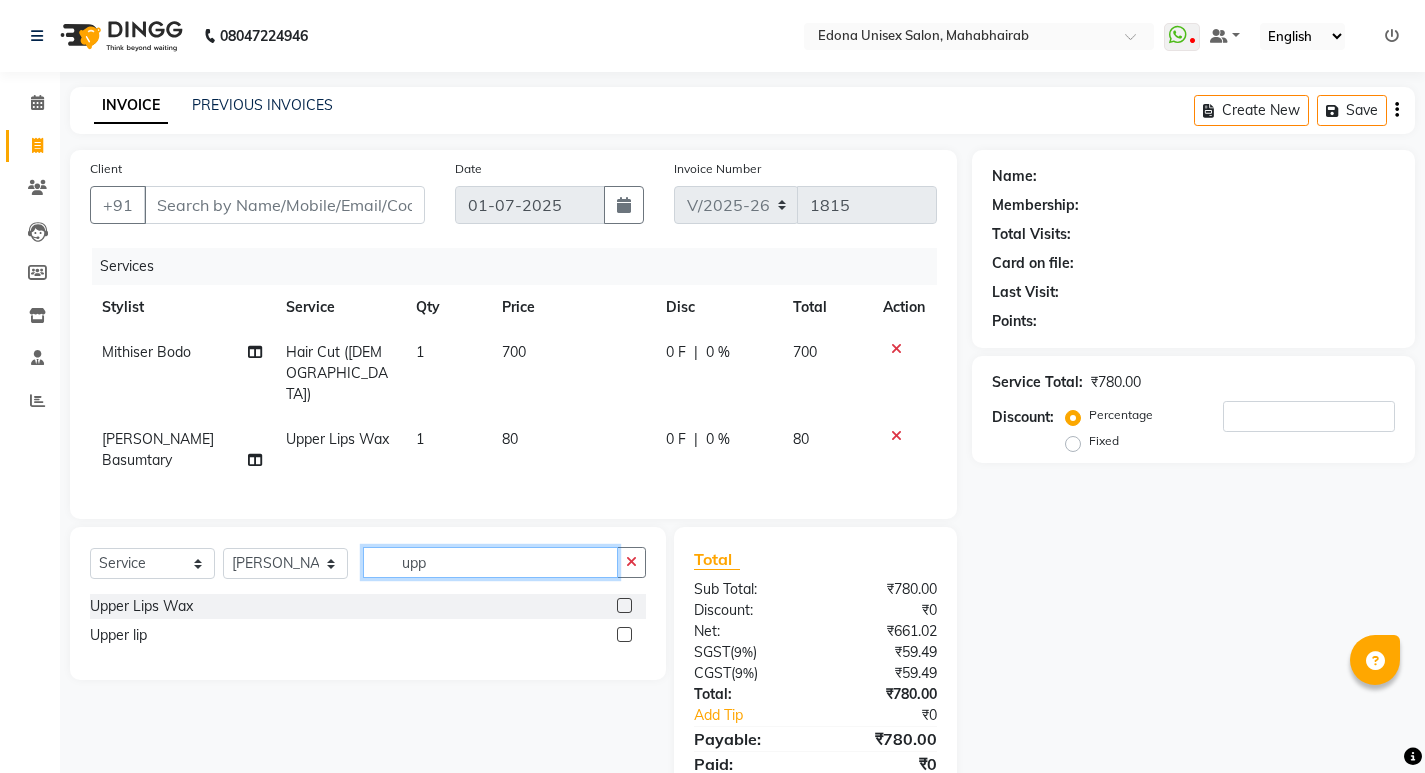 type 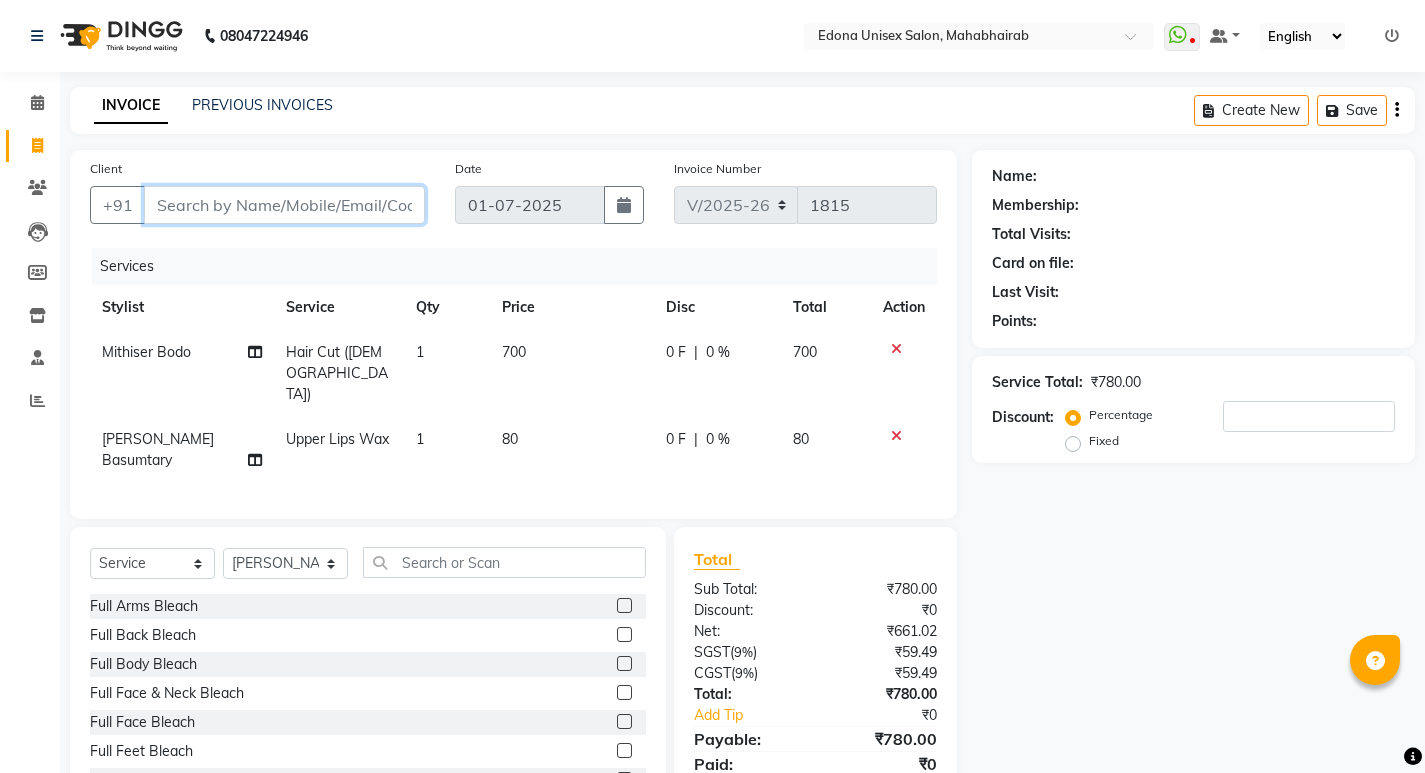 click on "Client" at bounding box center [284, 205] 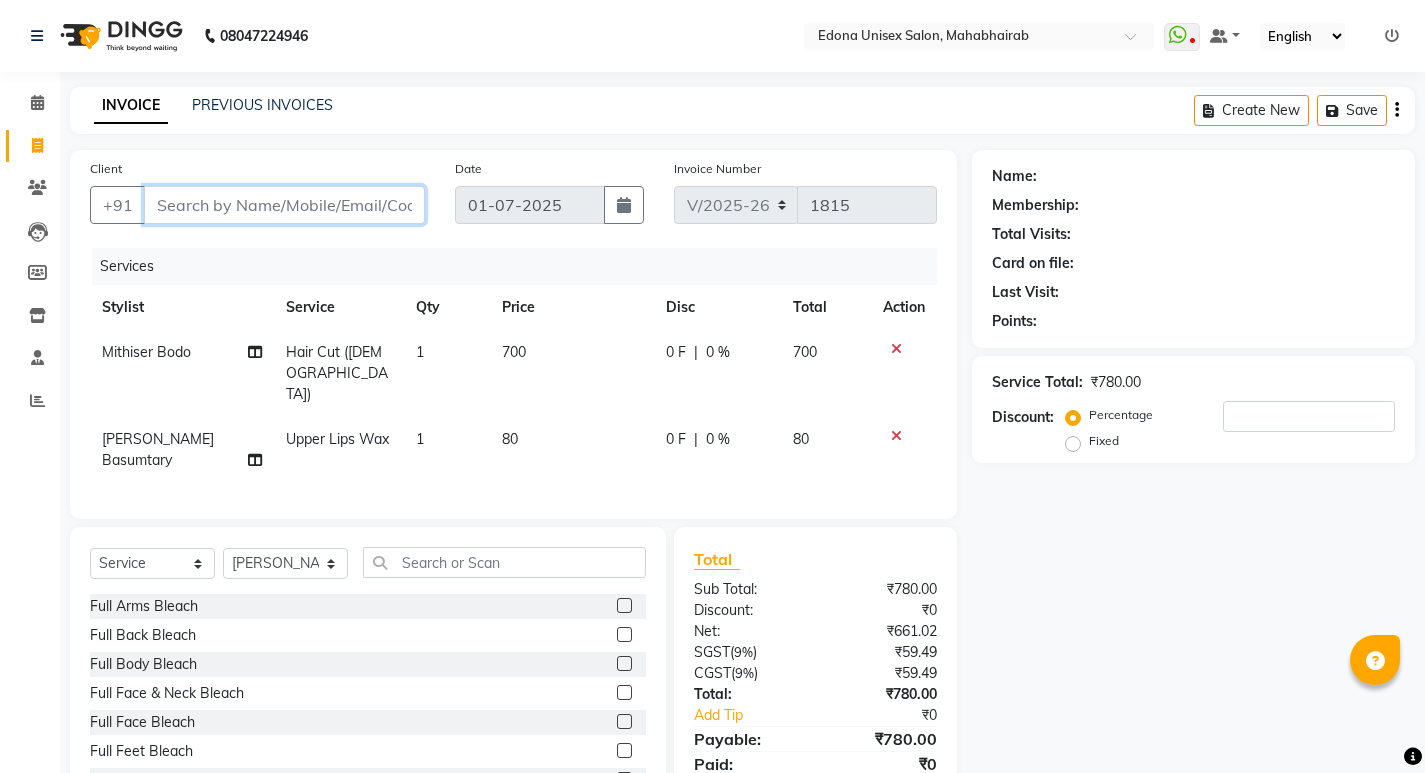 scroll, scrollTop: 52, scrollLeft: 0, axis: vertical 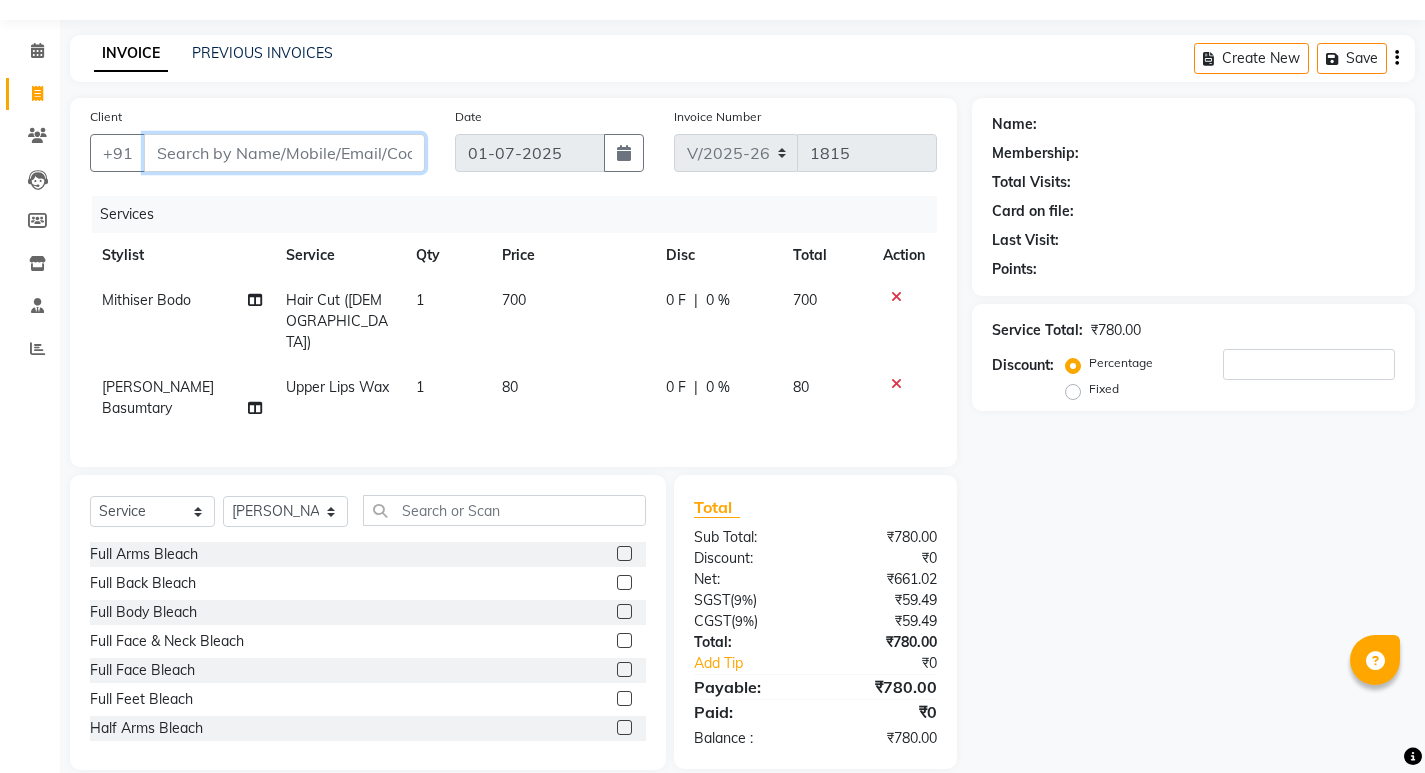 paste on "sreyanka" 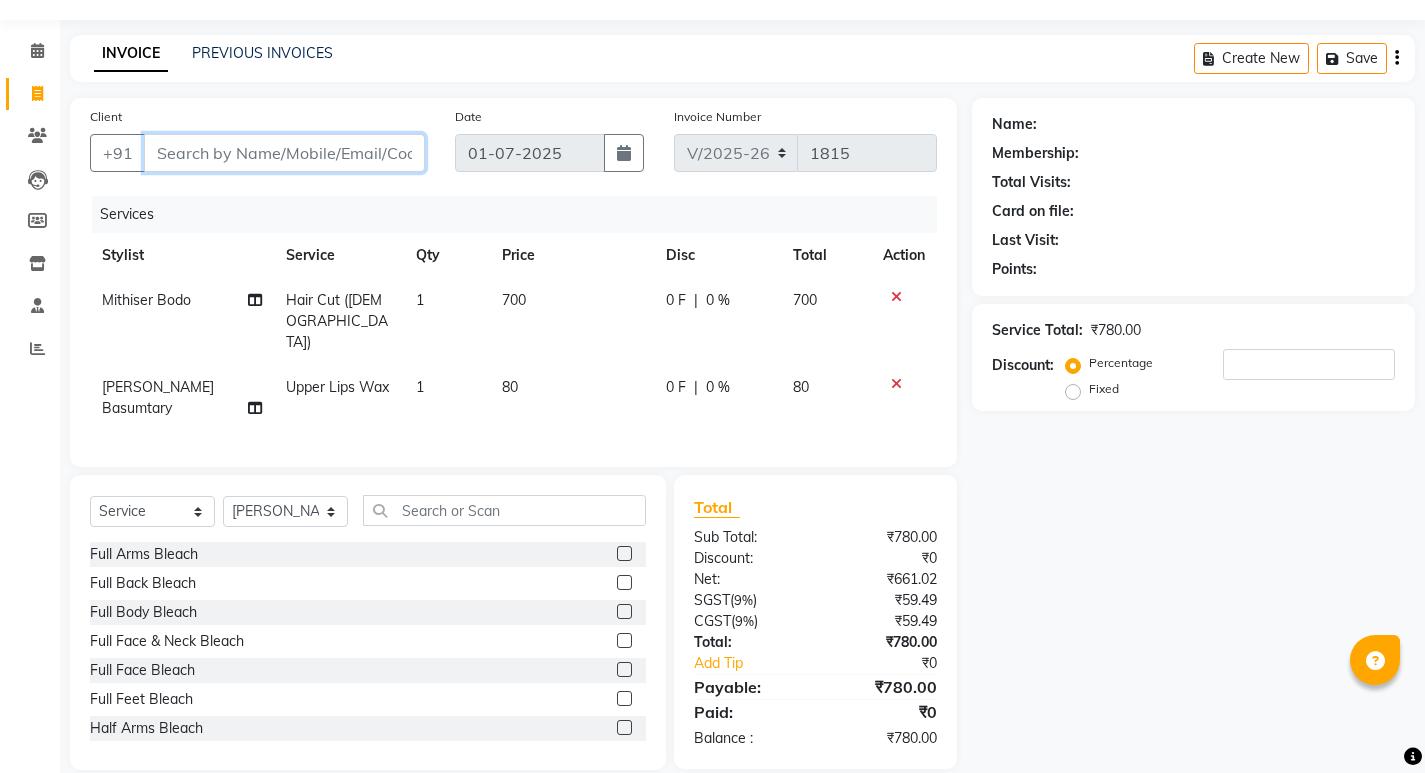 type on "sreyanka" 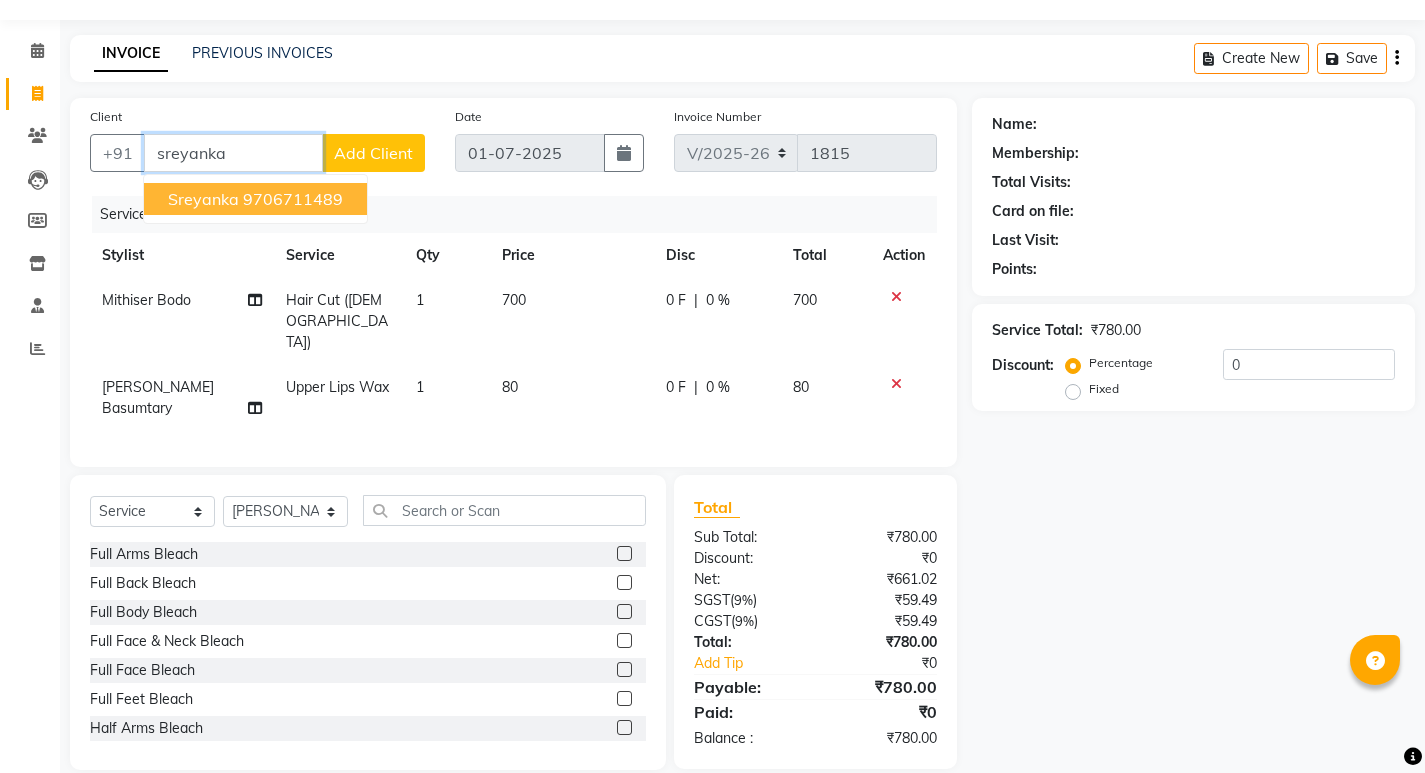 click on "9706711489" at bounding box center (293, 199) 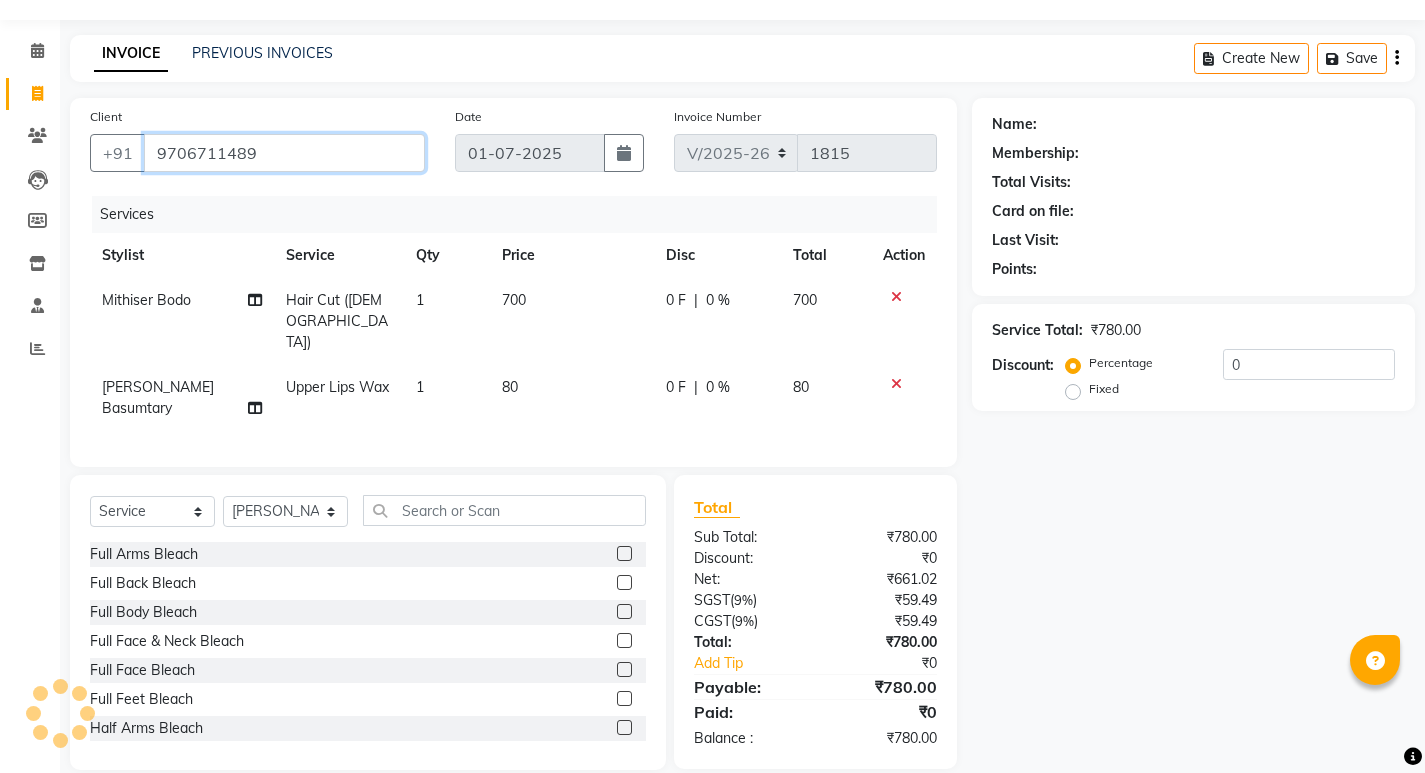 type on "9706711489" 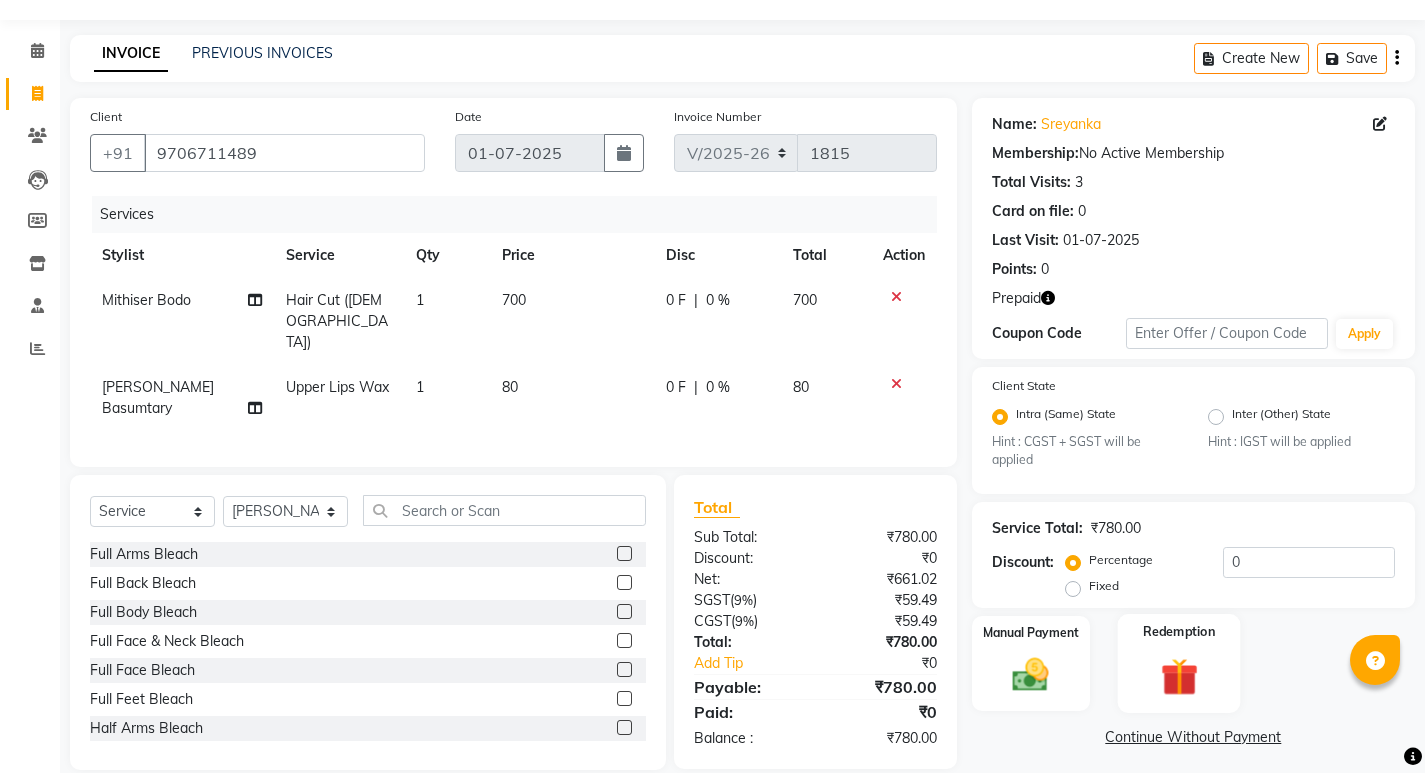 click 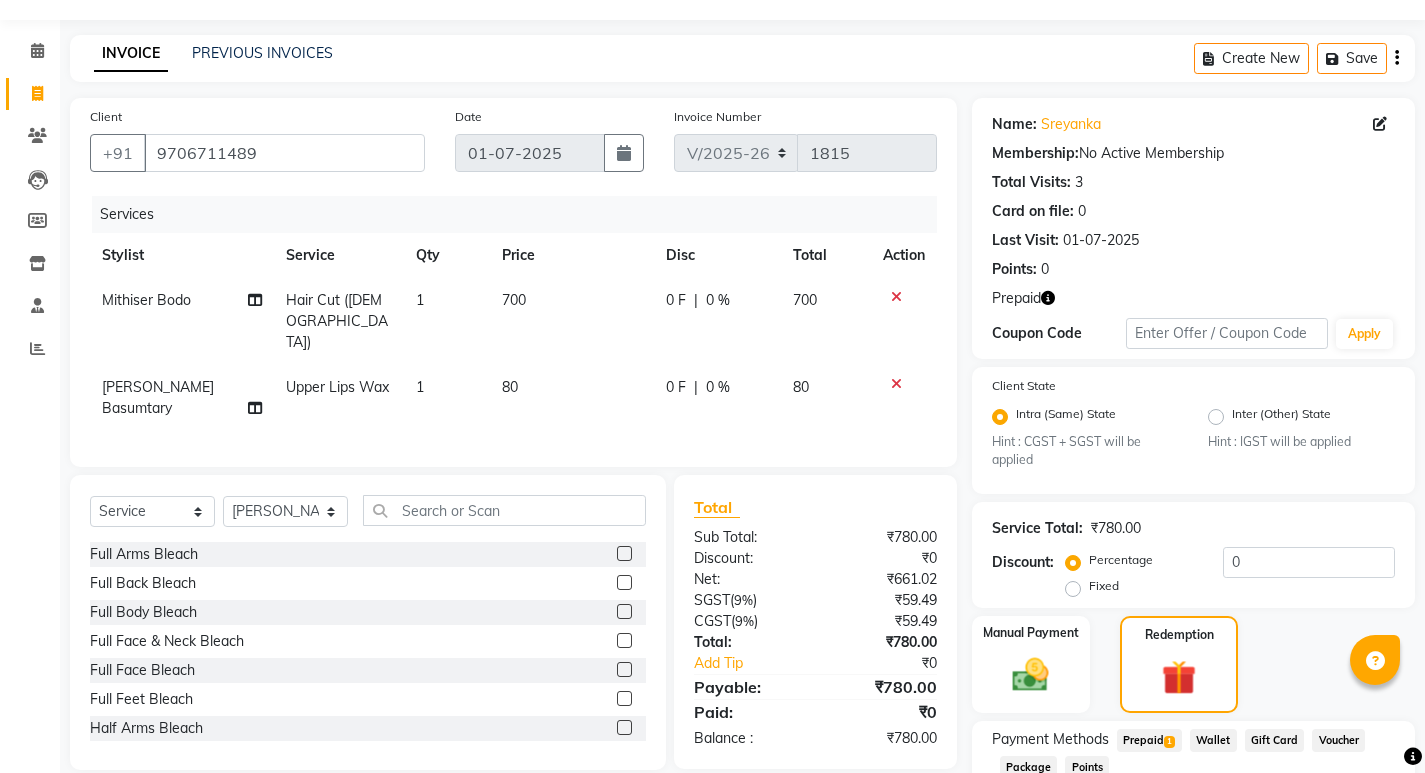 scroll, scrollTop: 191, scrollLeft: 0, axis: vertical 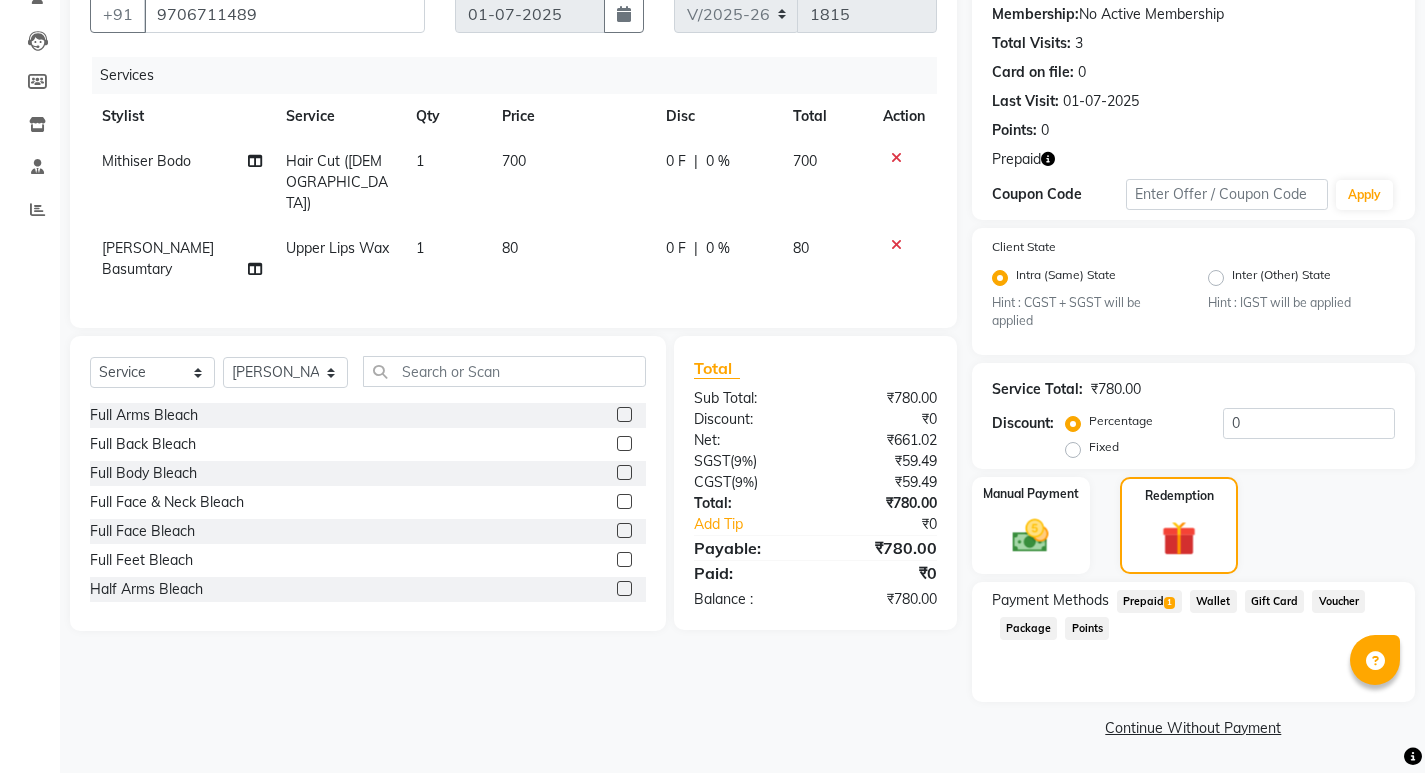 click on "Prepaid  1" 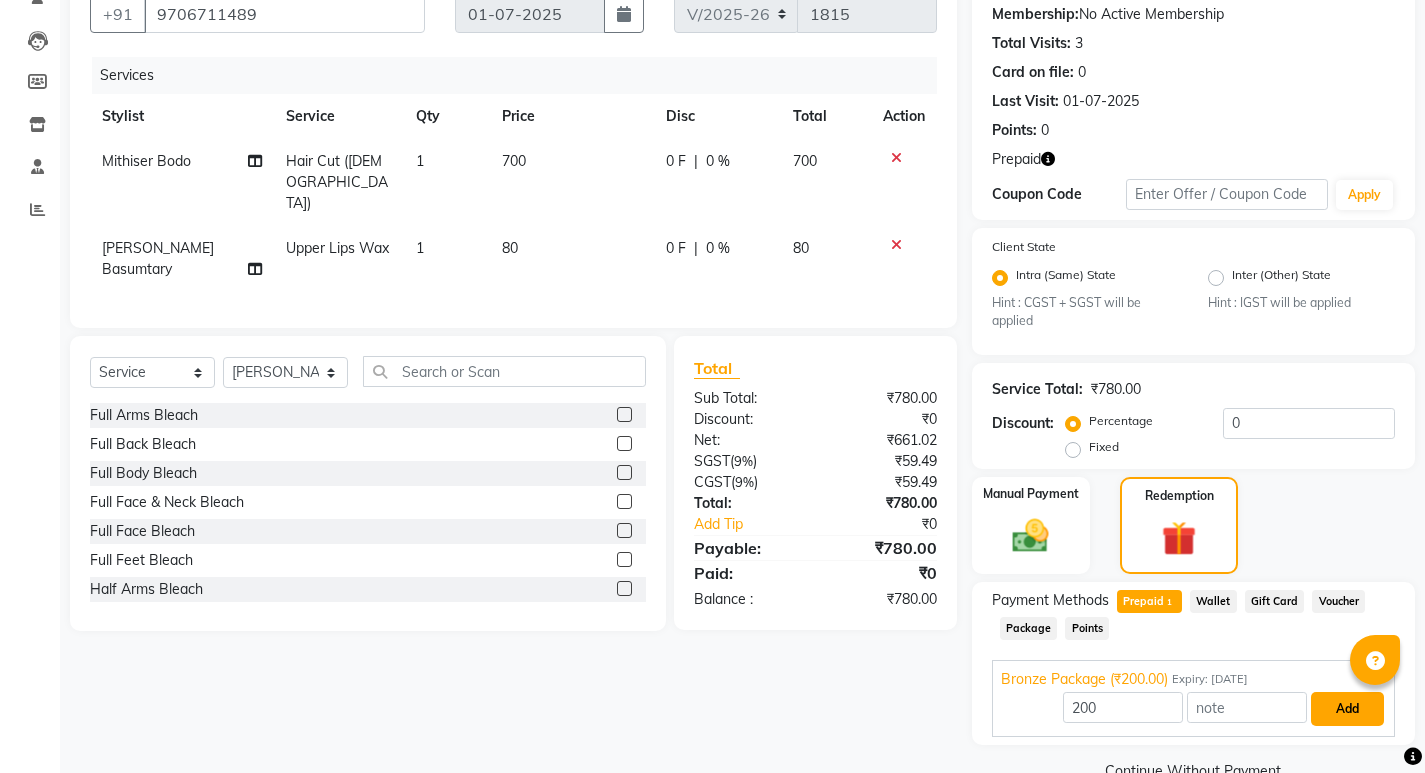 click on "Add" at bounding box center [1347, 709] 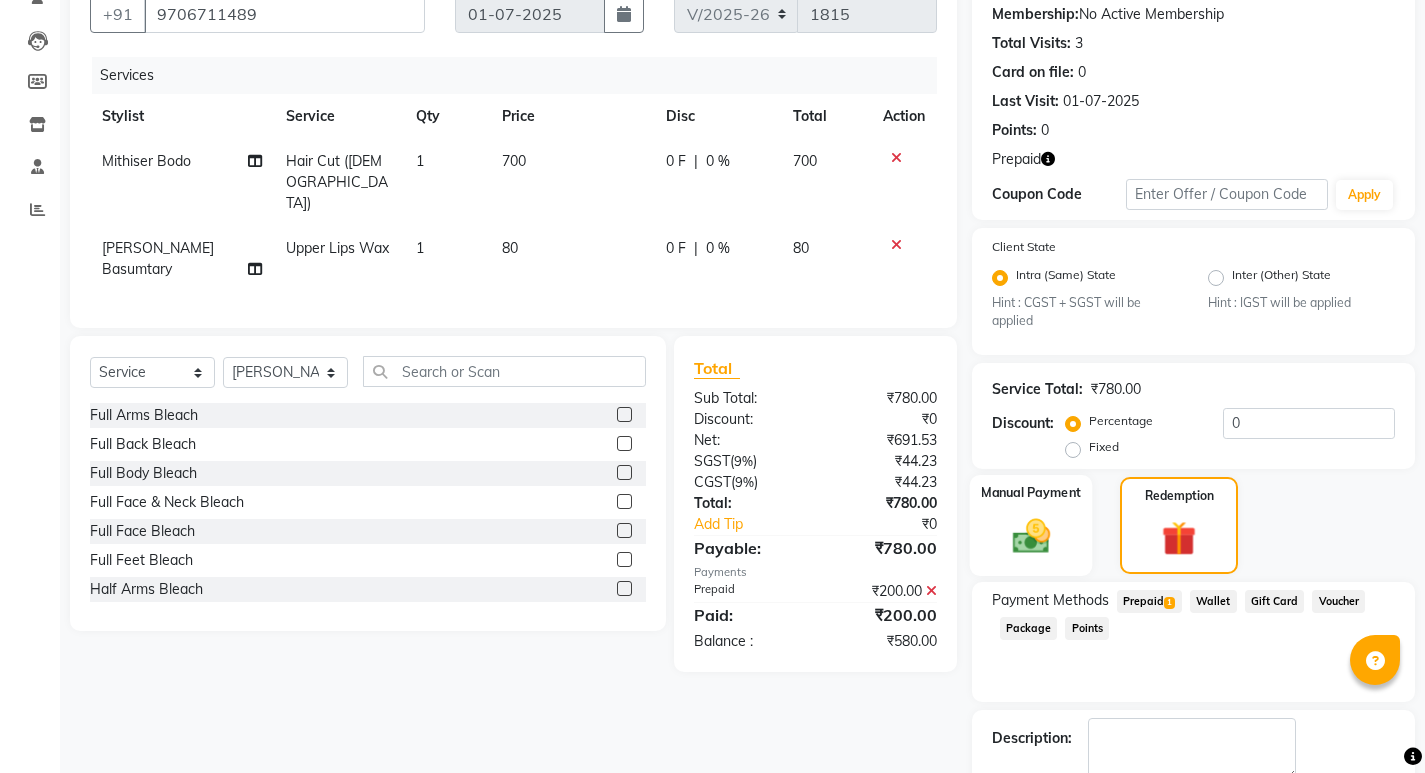 click 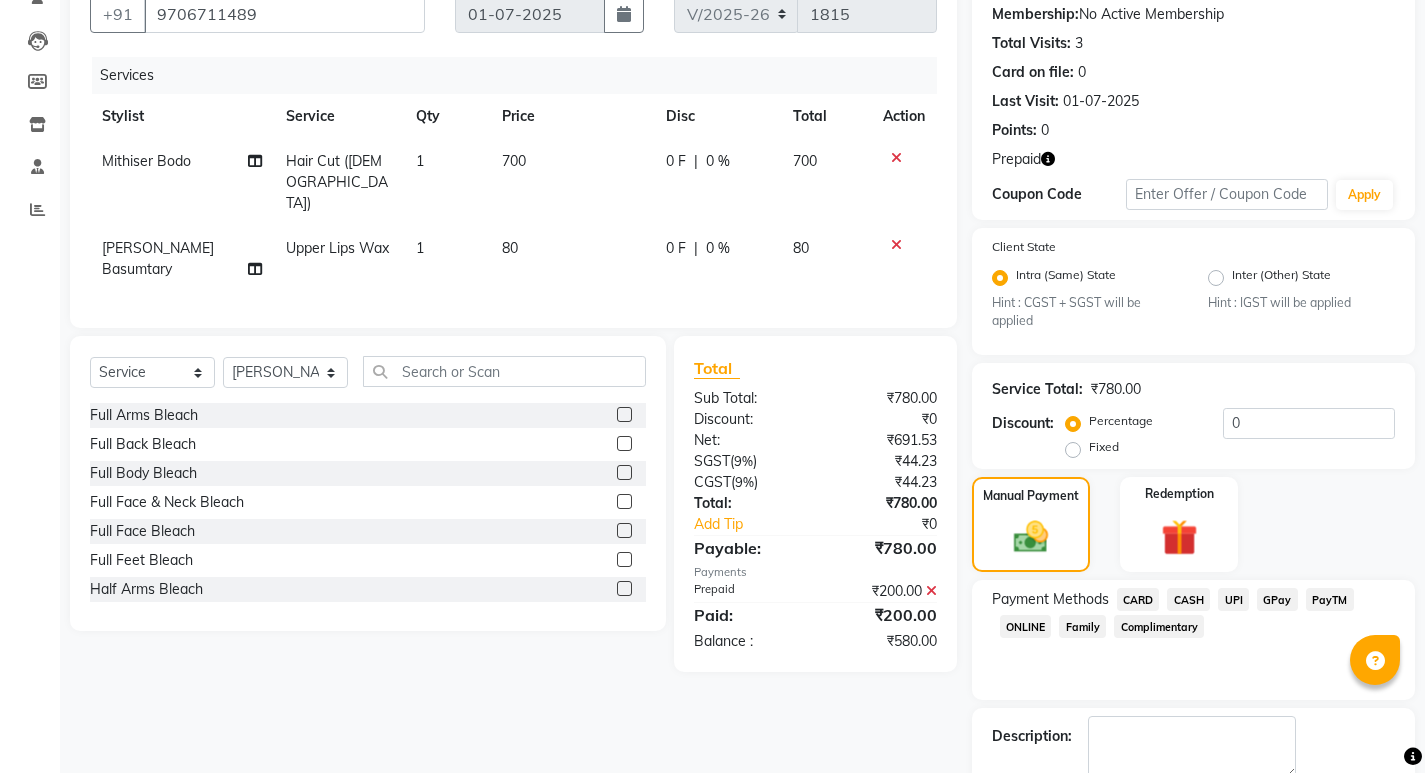 click on "CASH" 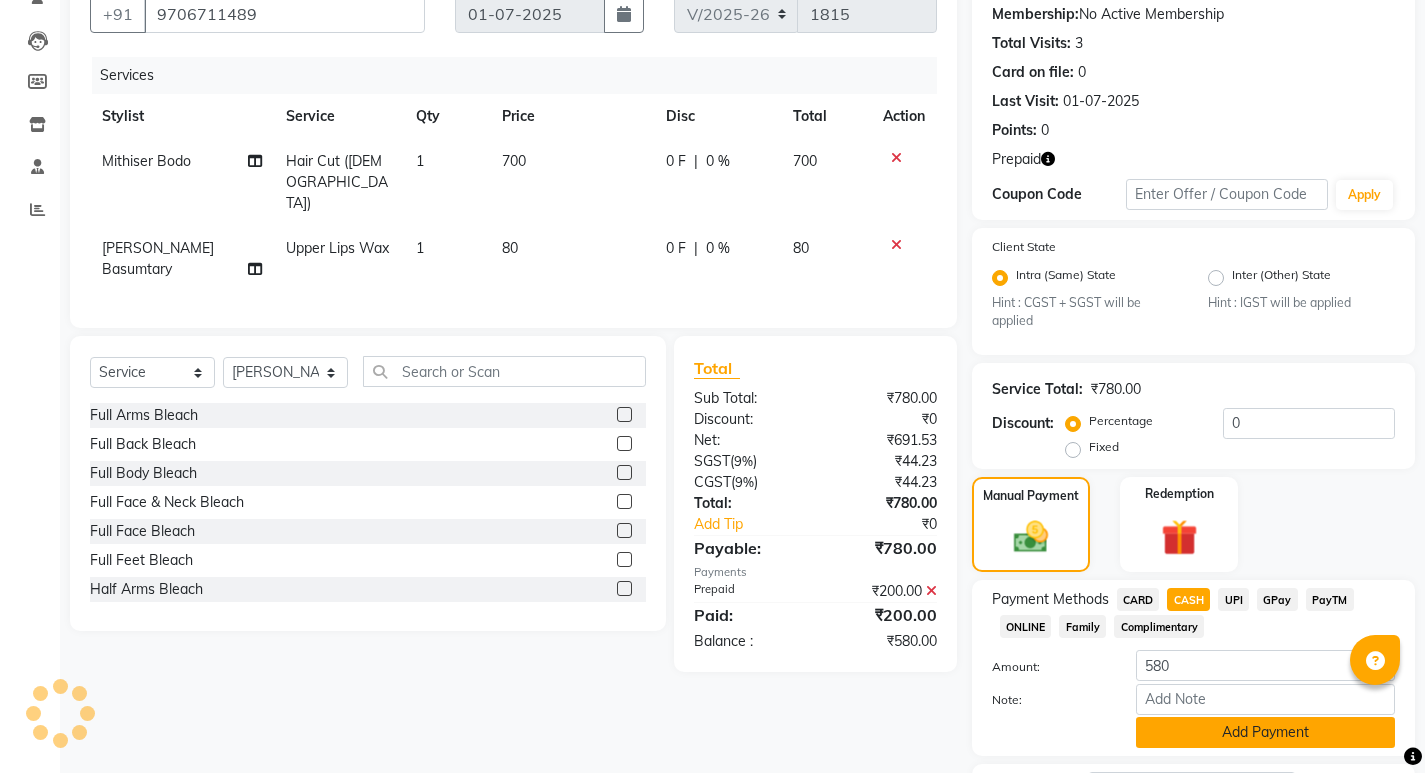 click on "Add Payment" 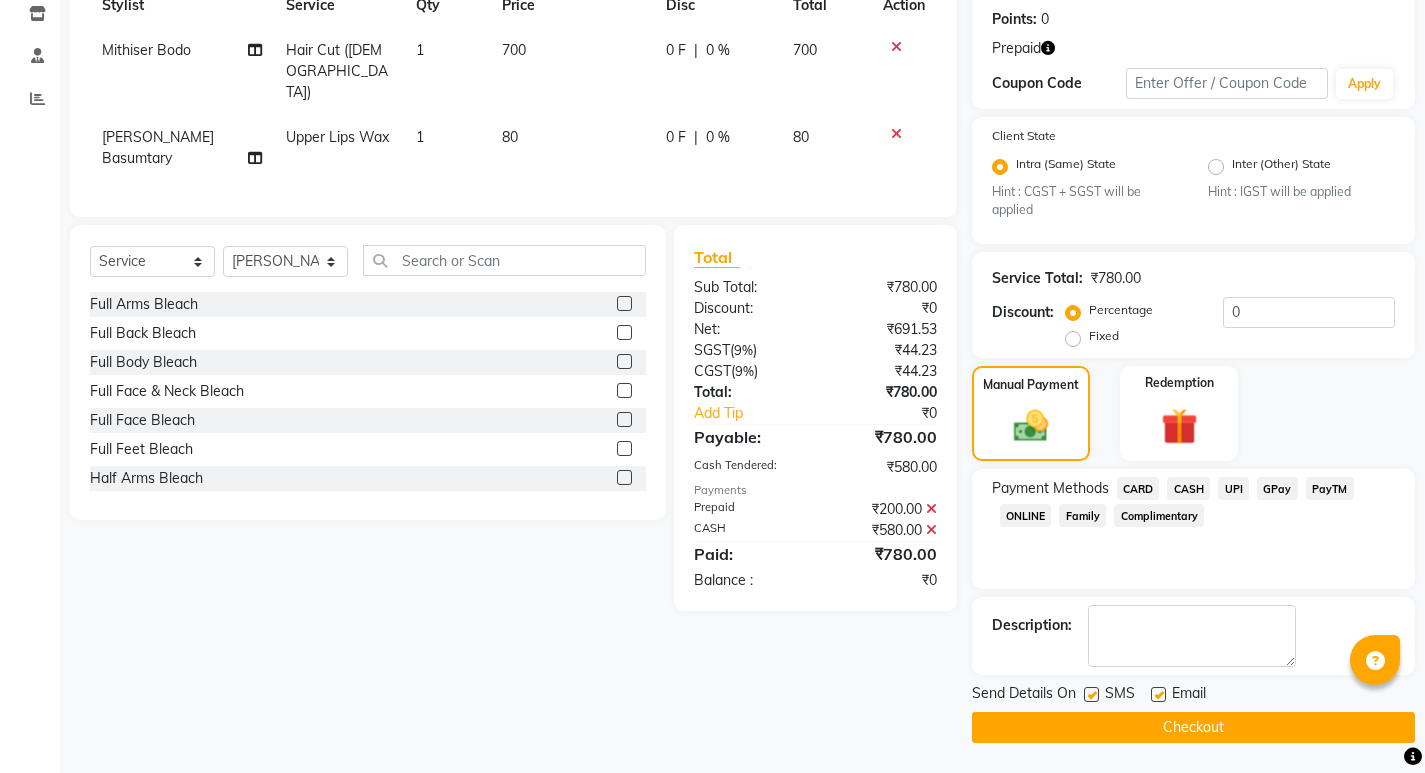 click 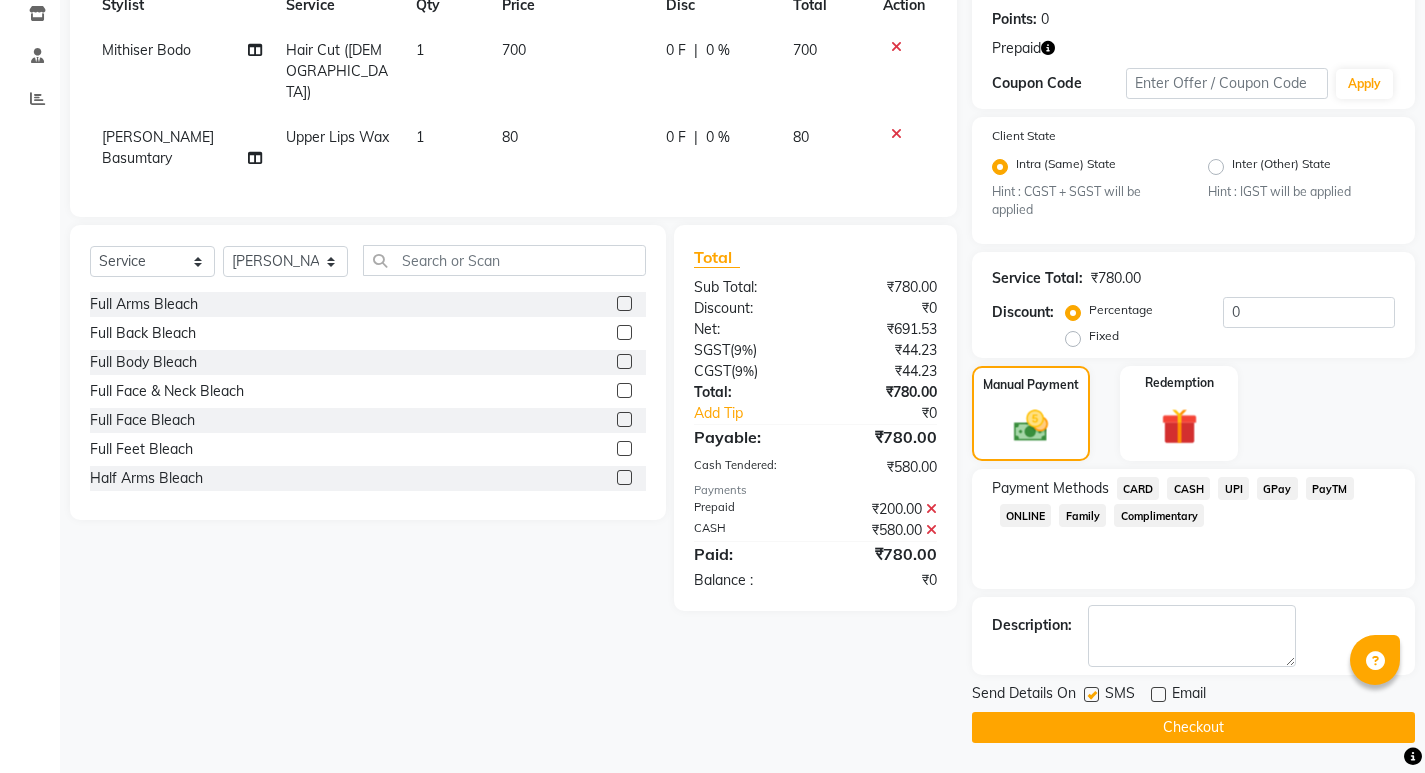 click on "SMS" 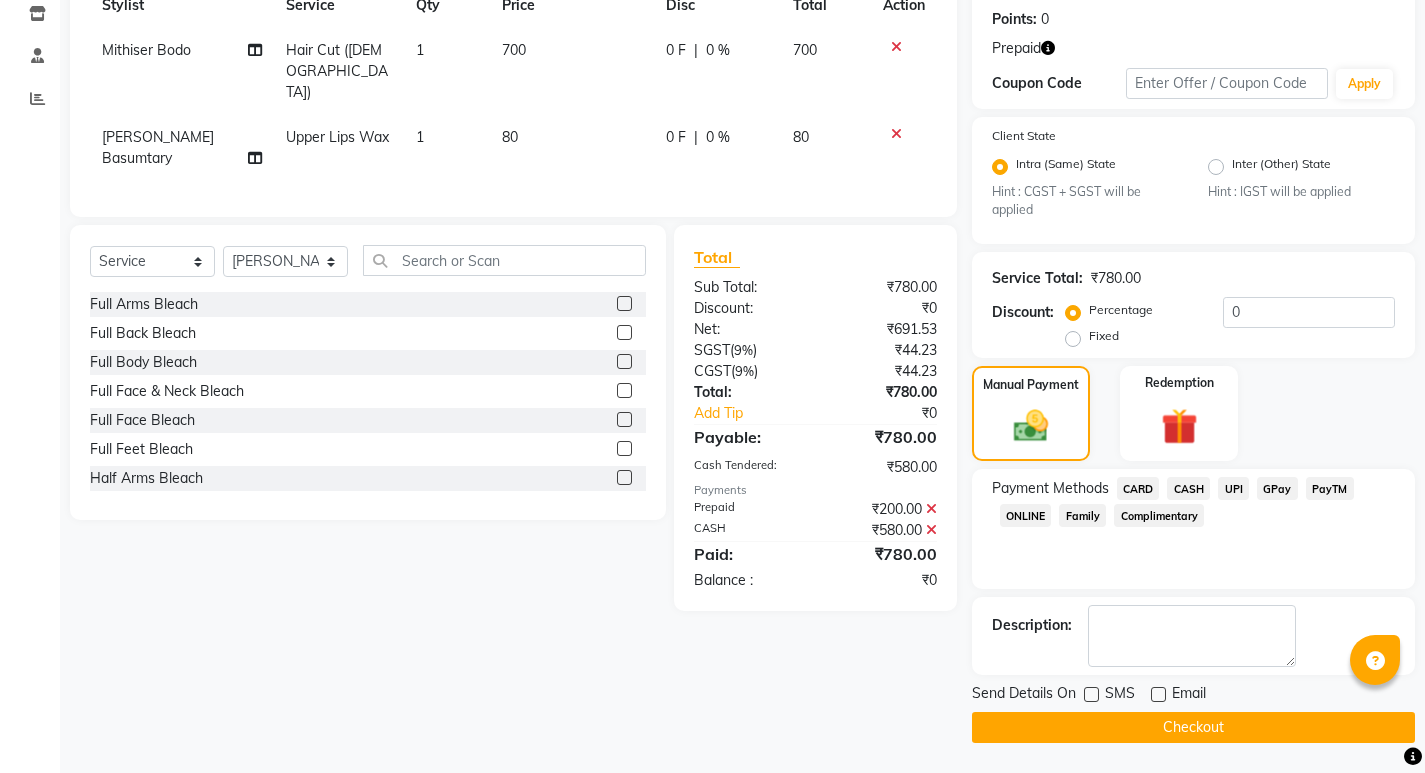 click on "Checkout" 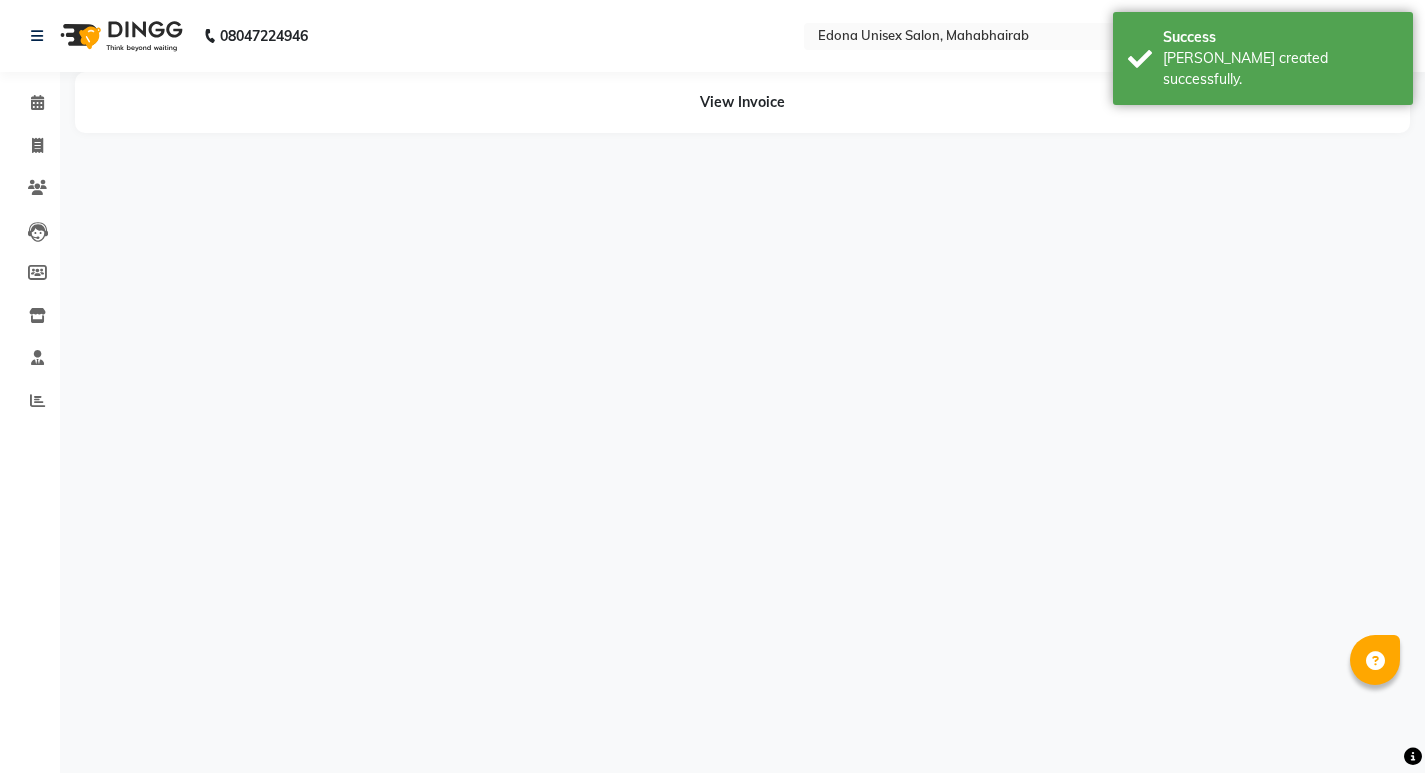 scroll, scrollTop: 0, scrollLeft: 0, axis: both 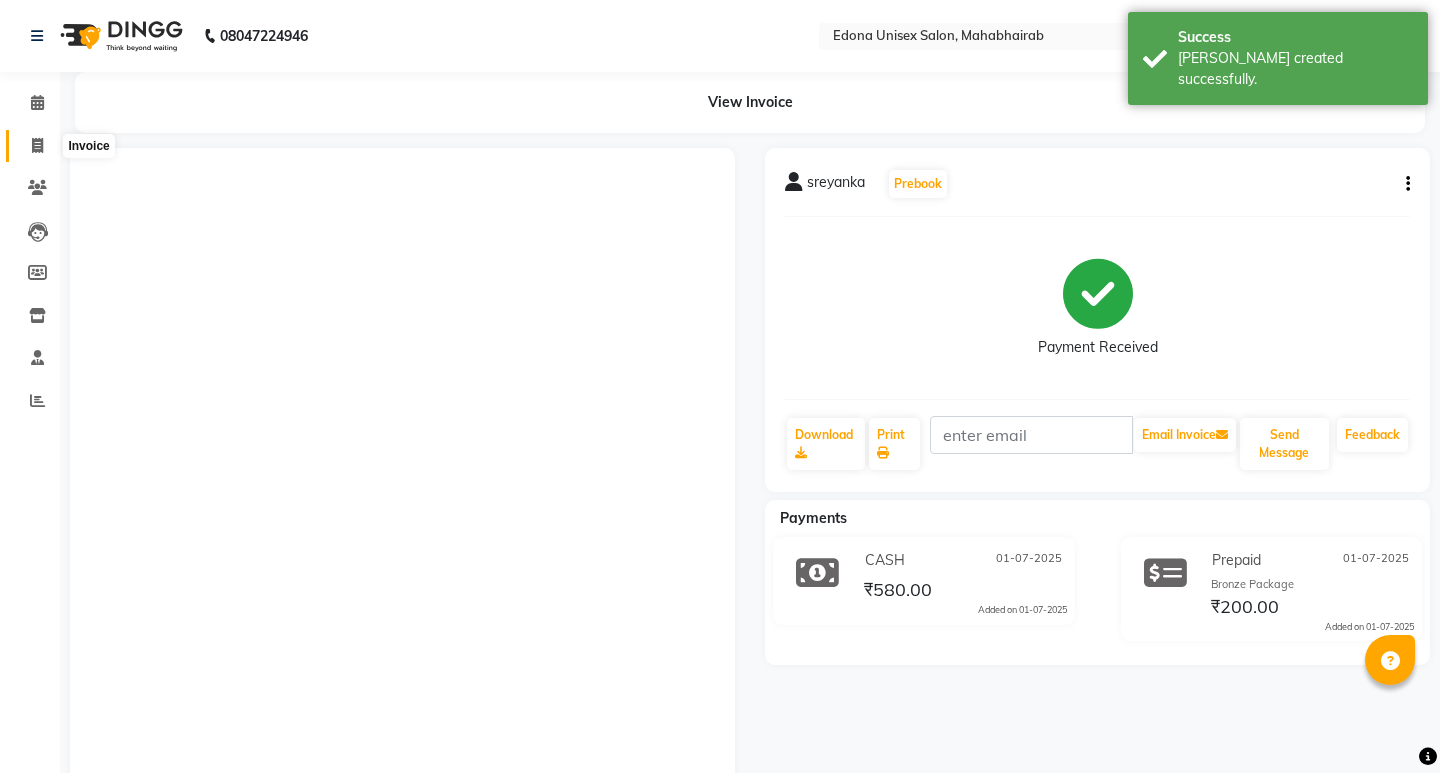 click 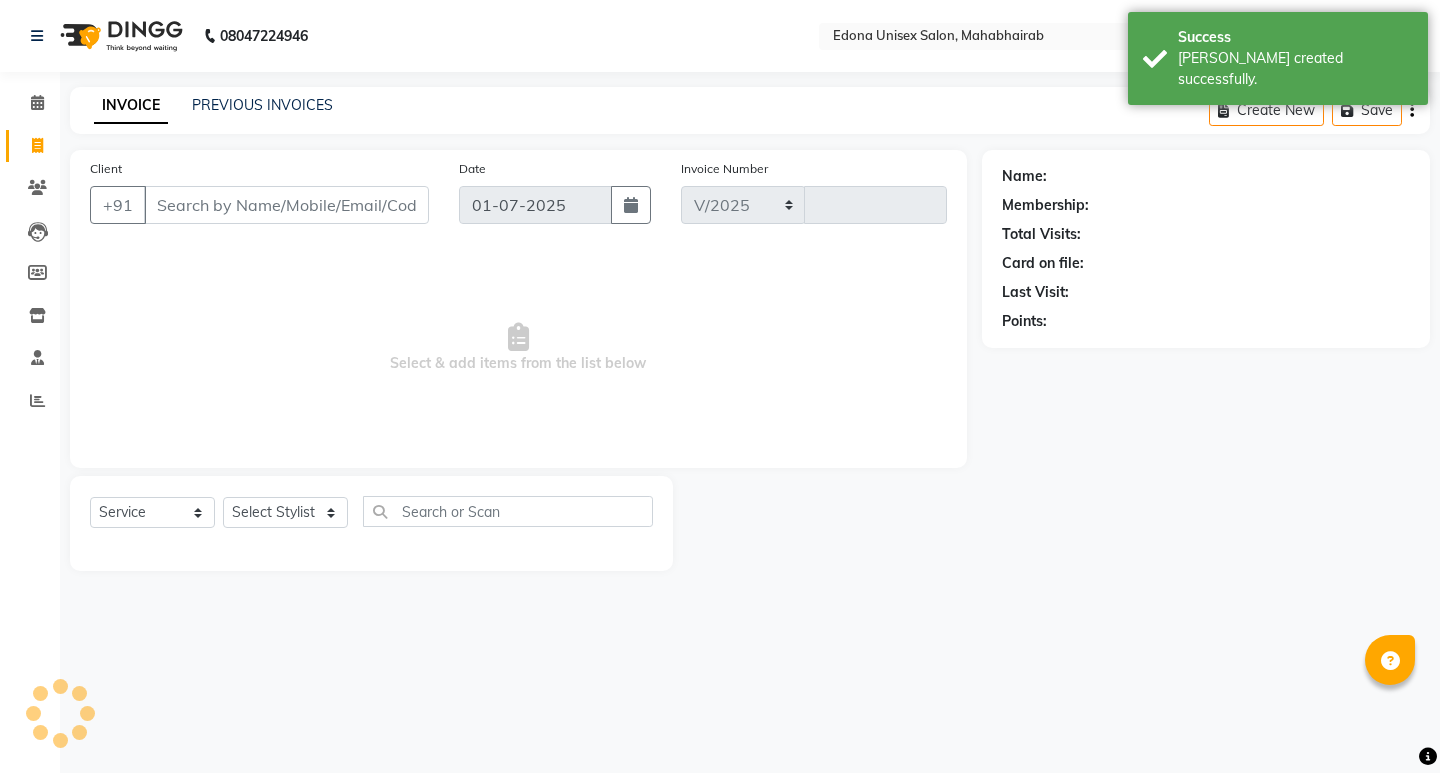 select on "5393" 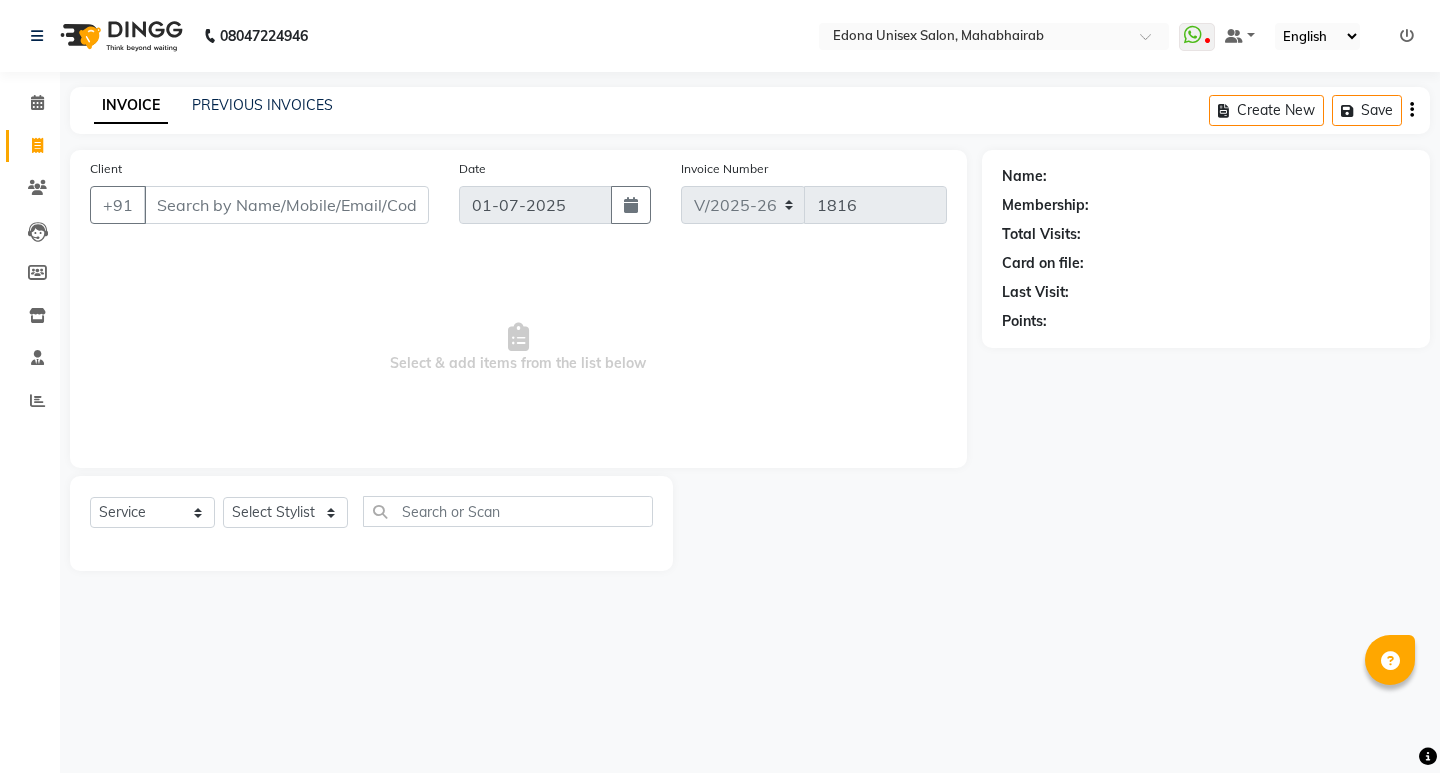 click on "Select & add items from the list below" at bounding box center [518, 348] 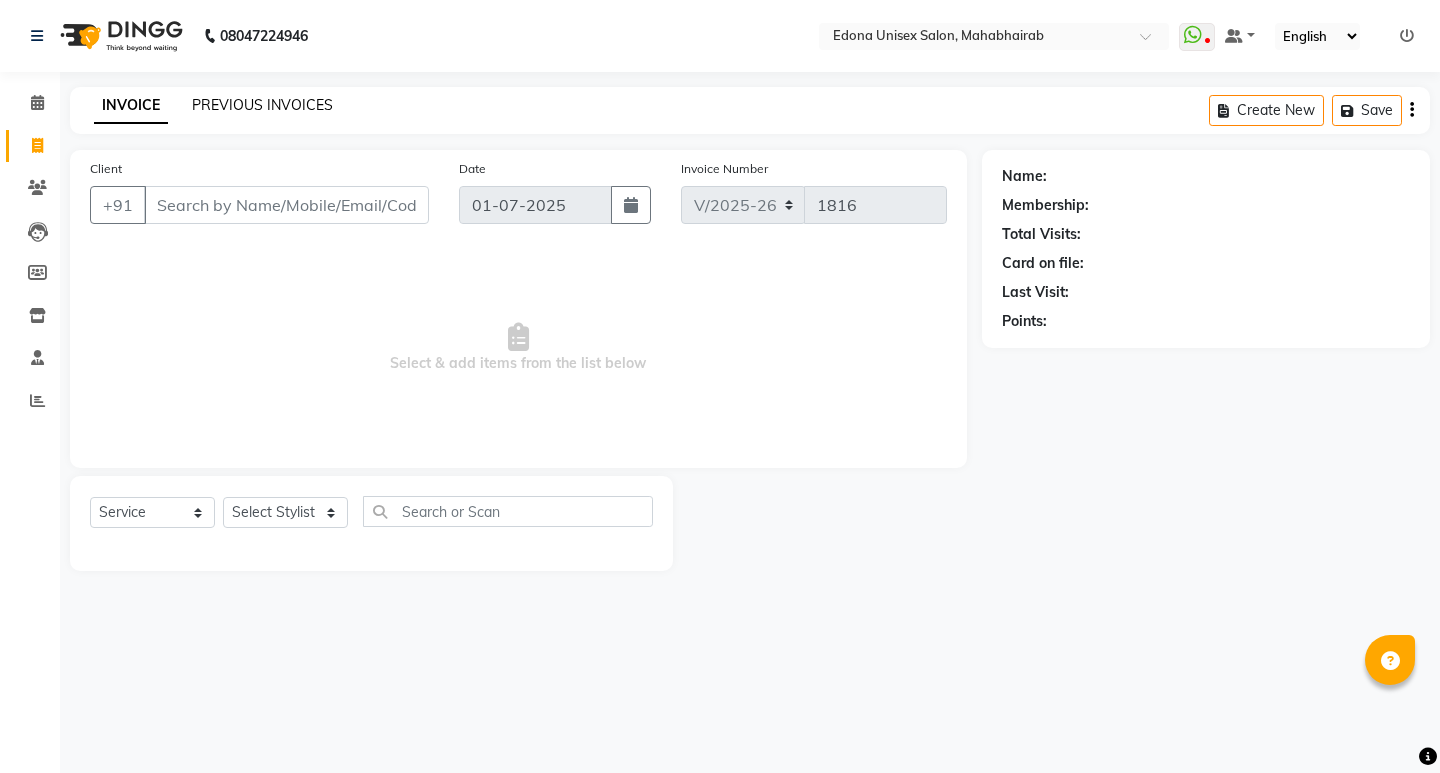 click on "PREVIOUS INVOICES" 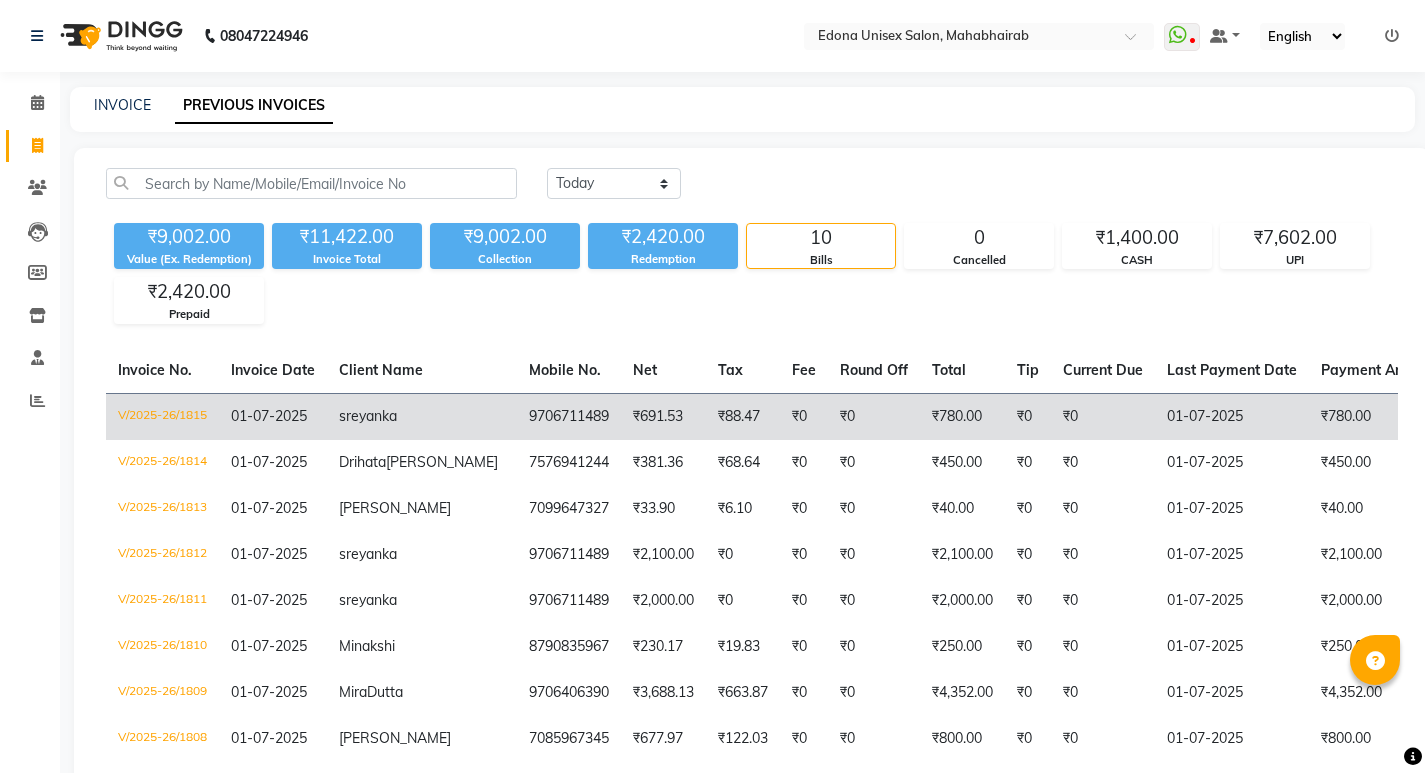 click on "₹691.53" 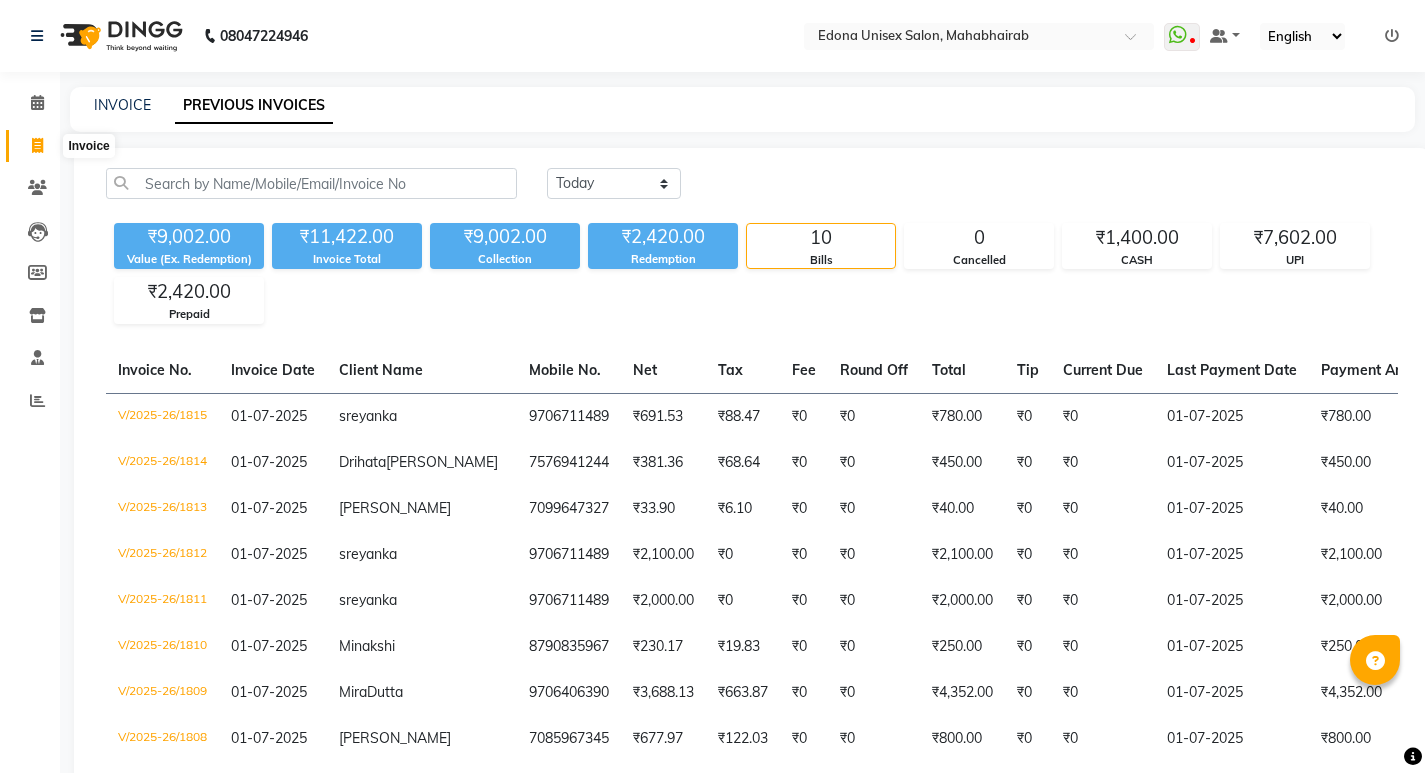 click 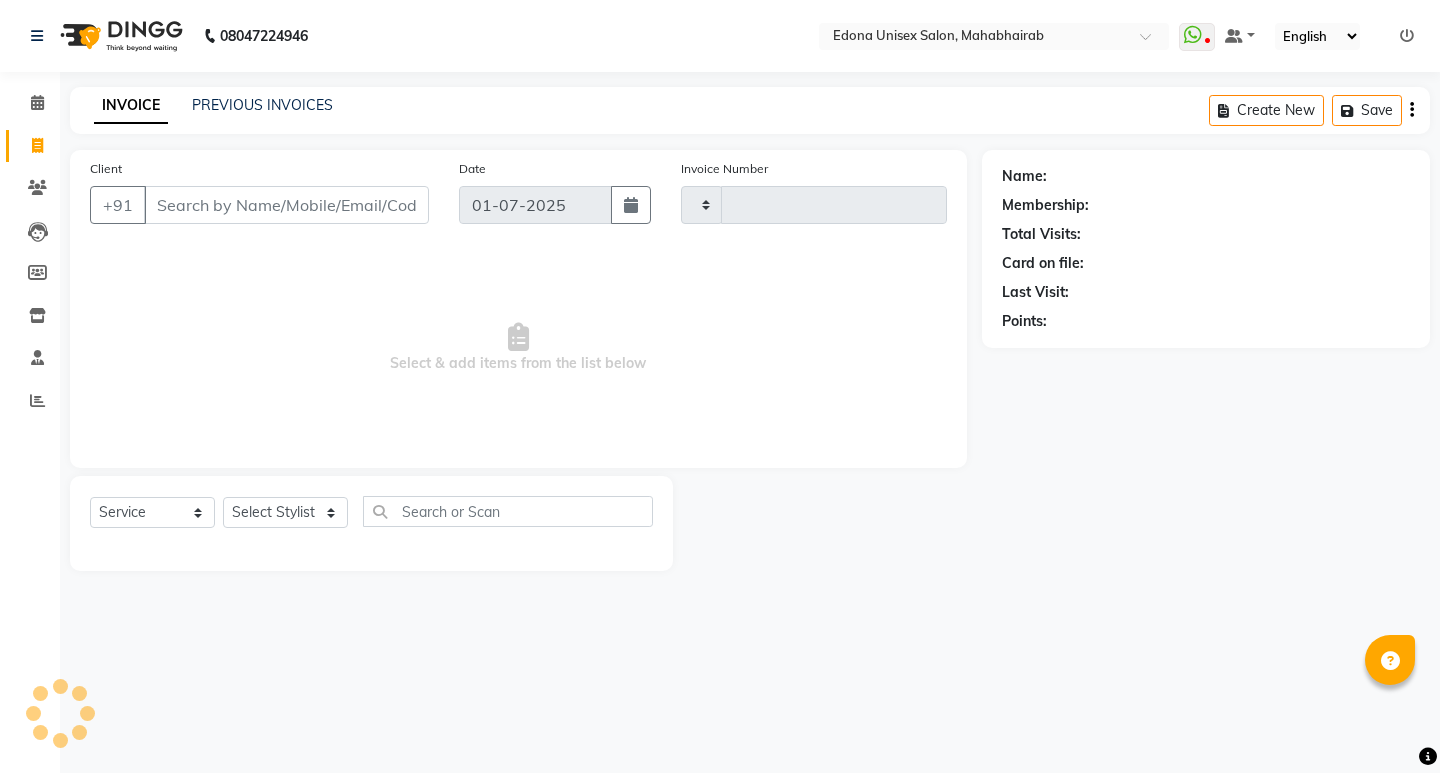 type on "1816" 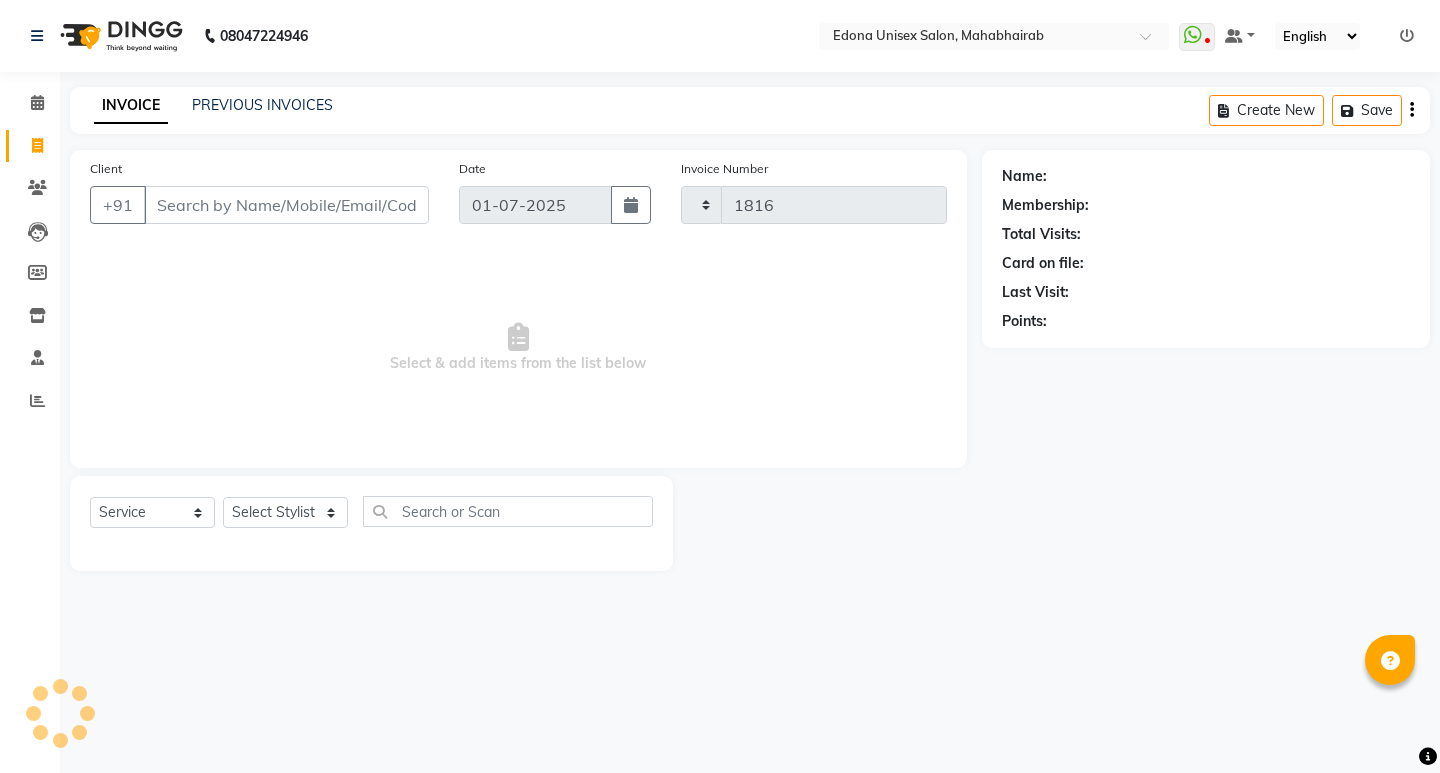 select on "5393" 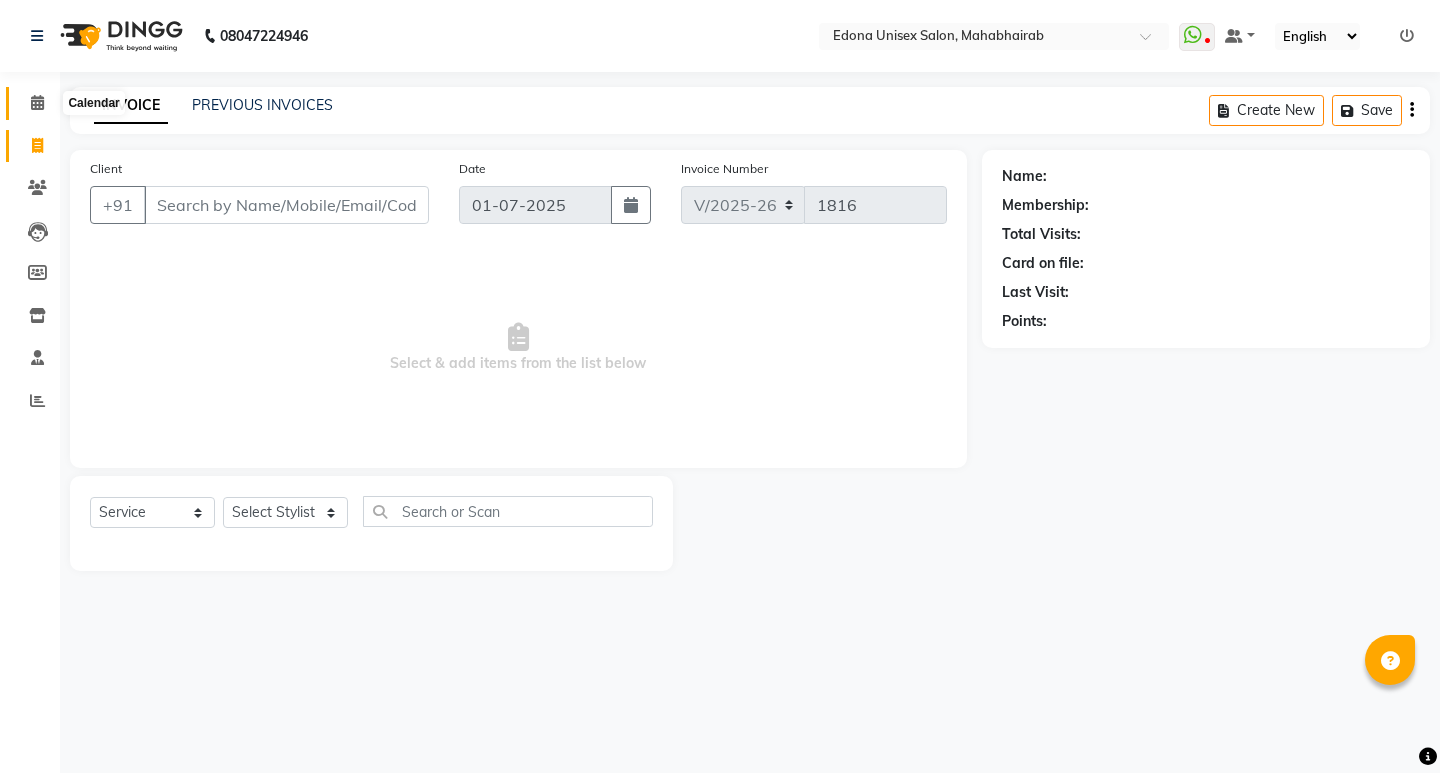 click 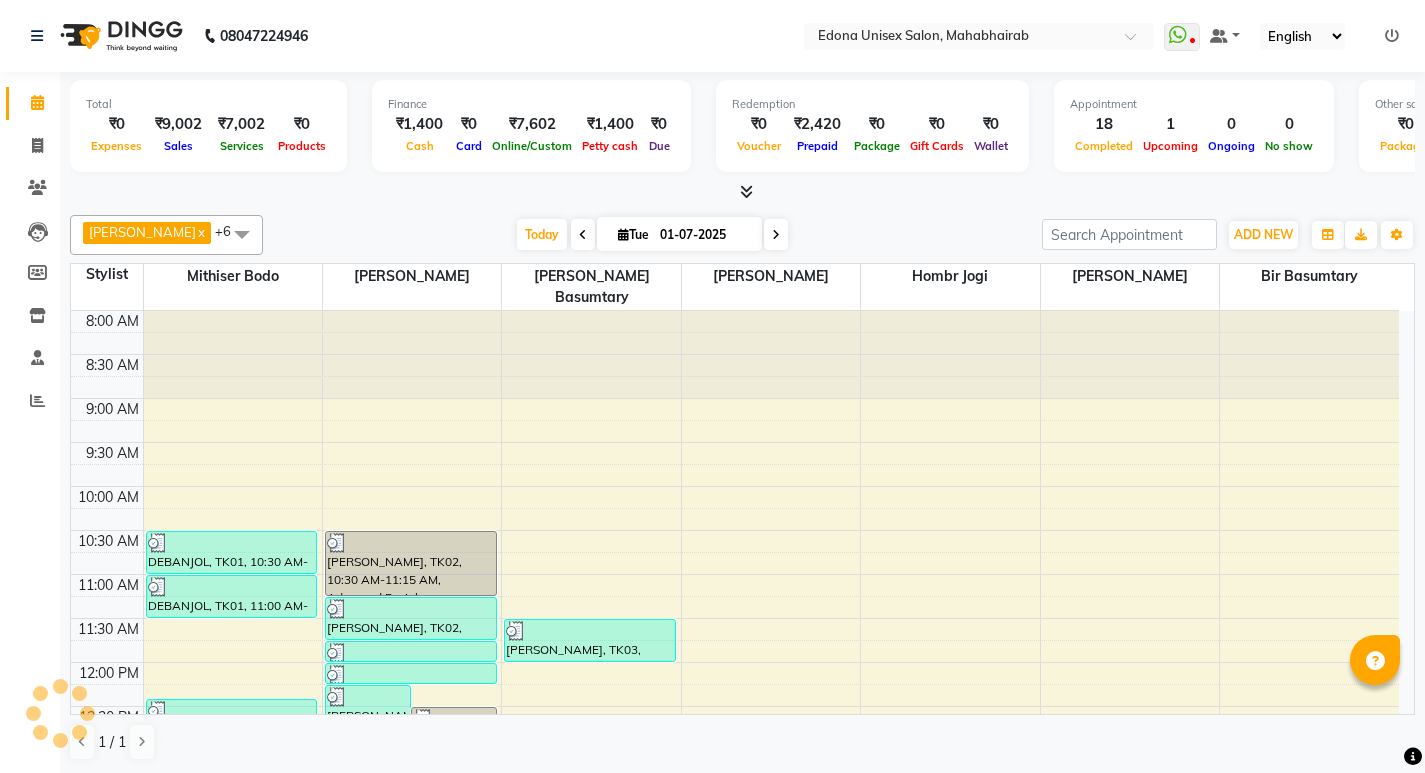scroll, scrollTop: 617, scrollLeft: 0, axis: vertical 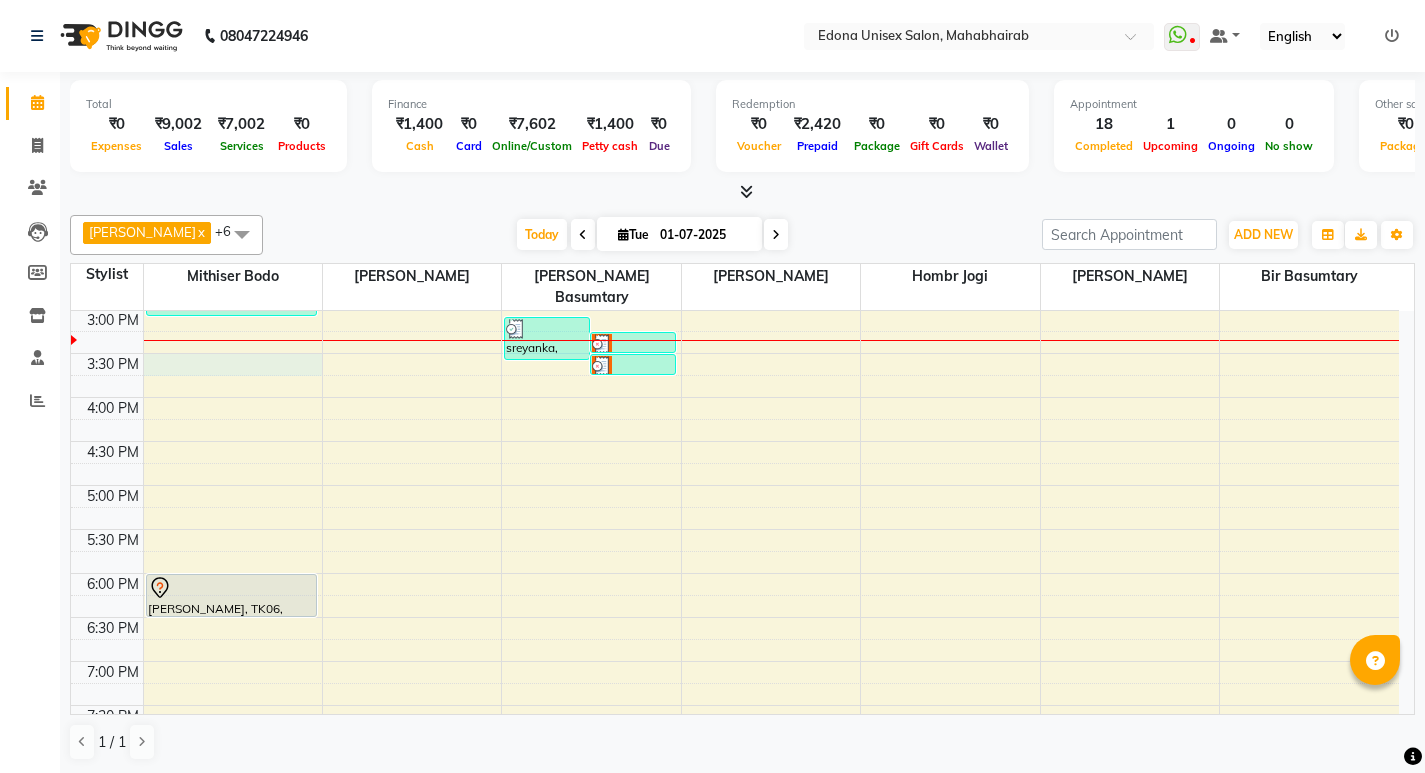 click on "8:00 AM 8:30 AM 9:00 AM 9:30 AM 10:00 AM 10:30 AM 11:00 AM 11:30 AM 12:00 PM 12:30 PM 1:00 PM 1:30 PM 2:00 PM 2:30 PM 3:00 PM 3:30 PM 4:00 PM 4:30 PM 5:00 PM 5:30 PM 6:00 PM 6:30 PM 7:00 PM 7:30 PM 8:00 PM 8:30 PM     Mala Borah, TK04, 01:00 PM-01:30 PM, Hair Cut (Gents)     Minakshi, TK07, 01:15 PM-01:45 PM, Hair Cut (Gents)     DEBANJOL, TK01, 10:30 AM-11:00 AM, Hair Cut (Gents)     DEBANJOL, TK01, 11:00 AM-11:30 AM, Beard Trimming (Clipper)     HRIDOY BARIK, TK05, 12:25 PM-12:55 PM, Hair Cut (Gents)     sreyanka, TK12, 02:35 PM-03:05 PM, Hair Cut (Ladies)             Dhiraj, TK06, 06:00 PM-06:30 PM, Hair Cut (Gents)     Mira Dutta, TK02, 12:15 PM-01:15 PM, Blow Dry with Shampoo,Eyebrow,Upper lip,Chin,O3+ Anti Agening Facial     Mira Dutta, TK02, 12:30 PM-12:45 PM, Forehead     Mira Dutta, TK02, 10:30 AM-11:15 AM, Advanced Facial     Mira Dutta, TK02, 11:15 AM-11:45 AM, Blow Dry with Shampoo     Mira Dutta, TK02, 11:45 AM-12:00 PM, Eyebrow     Mira Dutta, TK02, 12:00 PM-12:15 PM, Upper lip" at bounding box center (735, 265) 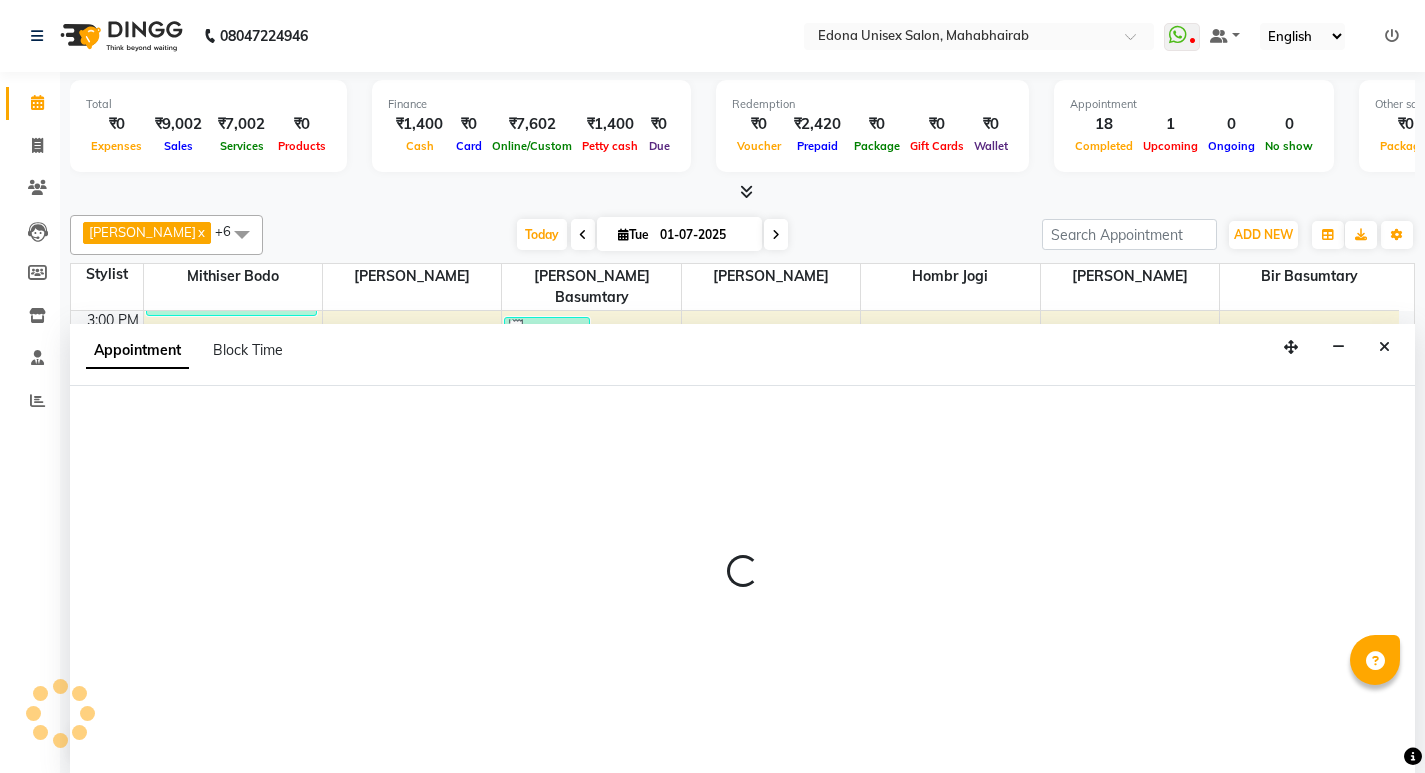 scroll, scrollTop: 1, scrollLeft: 0, axis: vertical 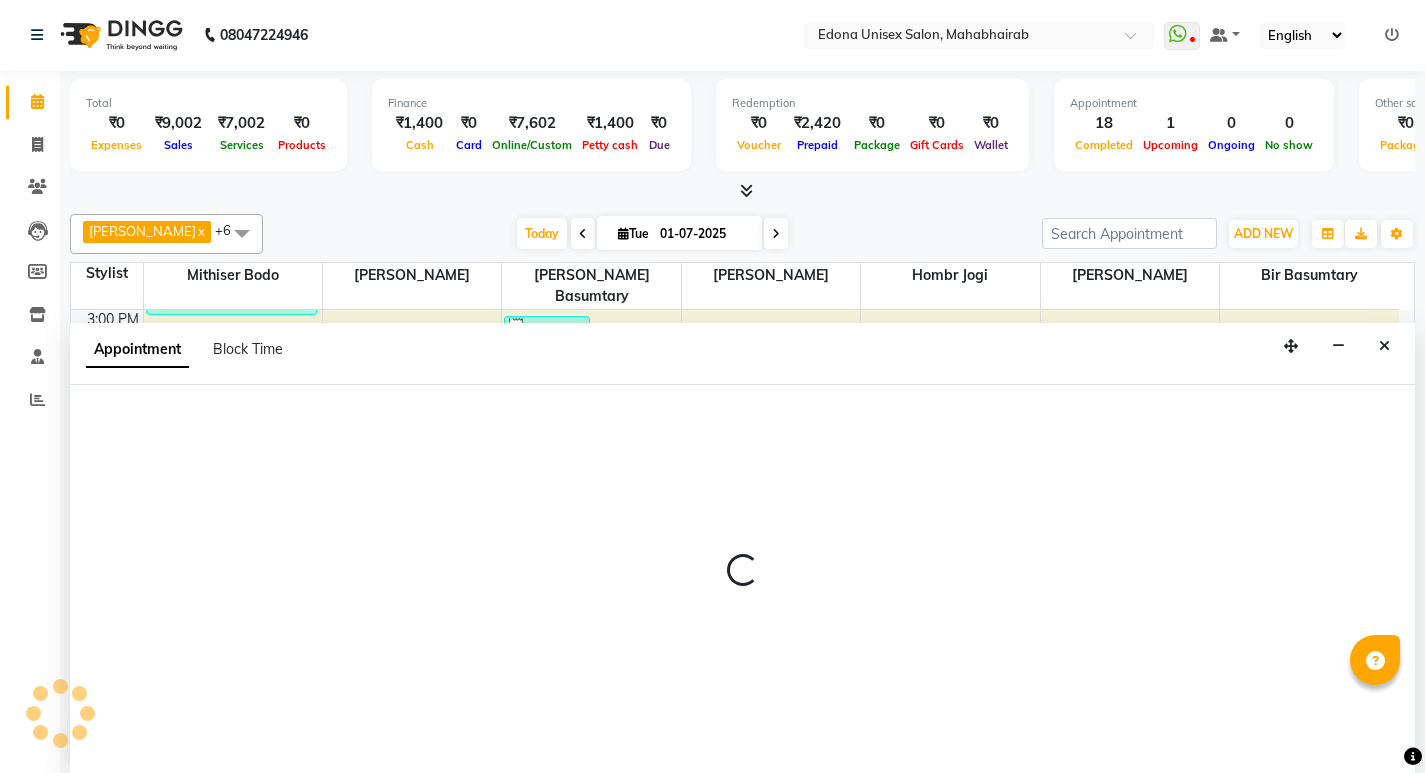 select on "35904" 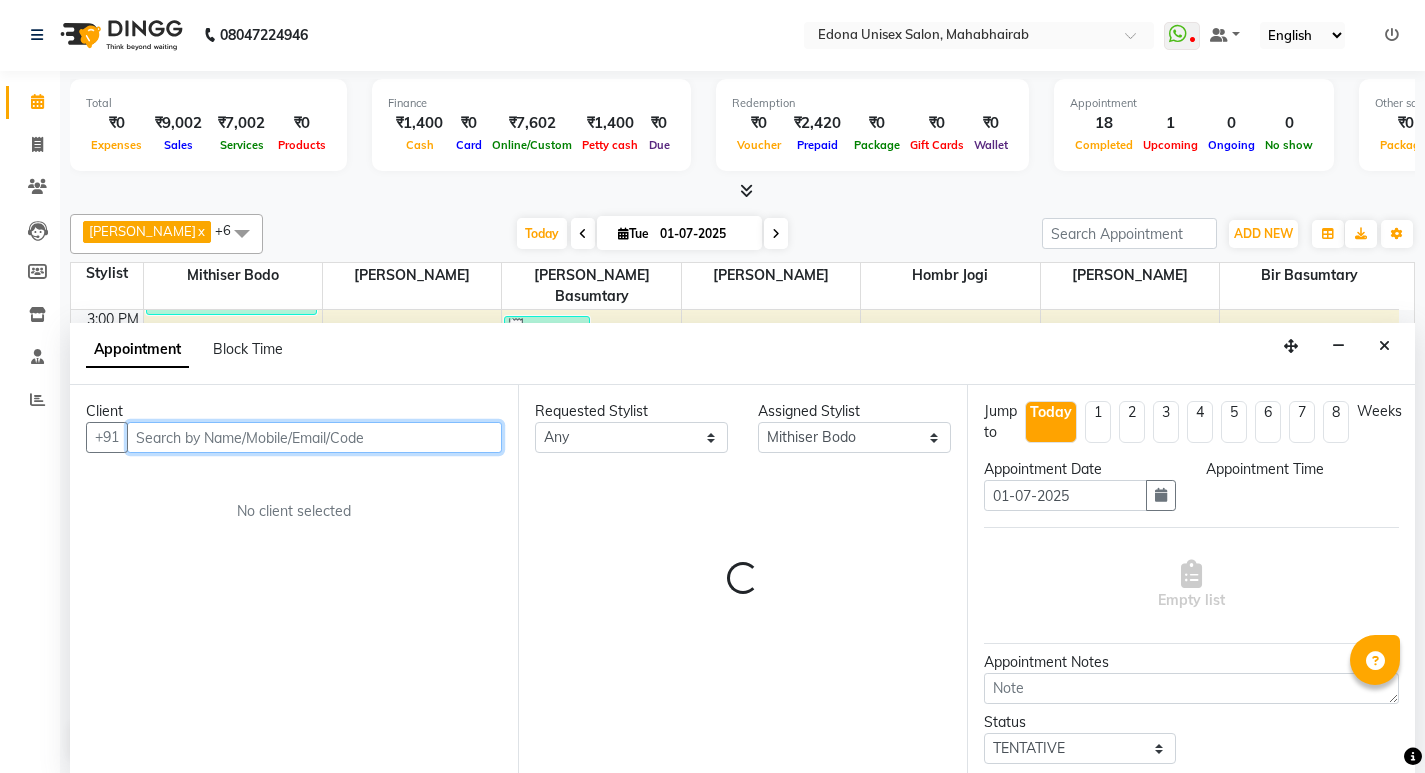 select on "930" 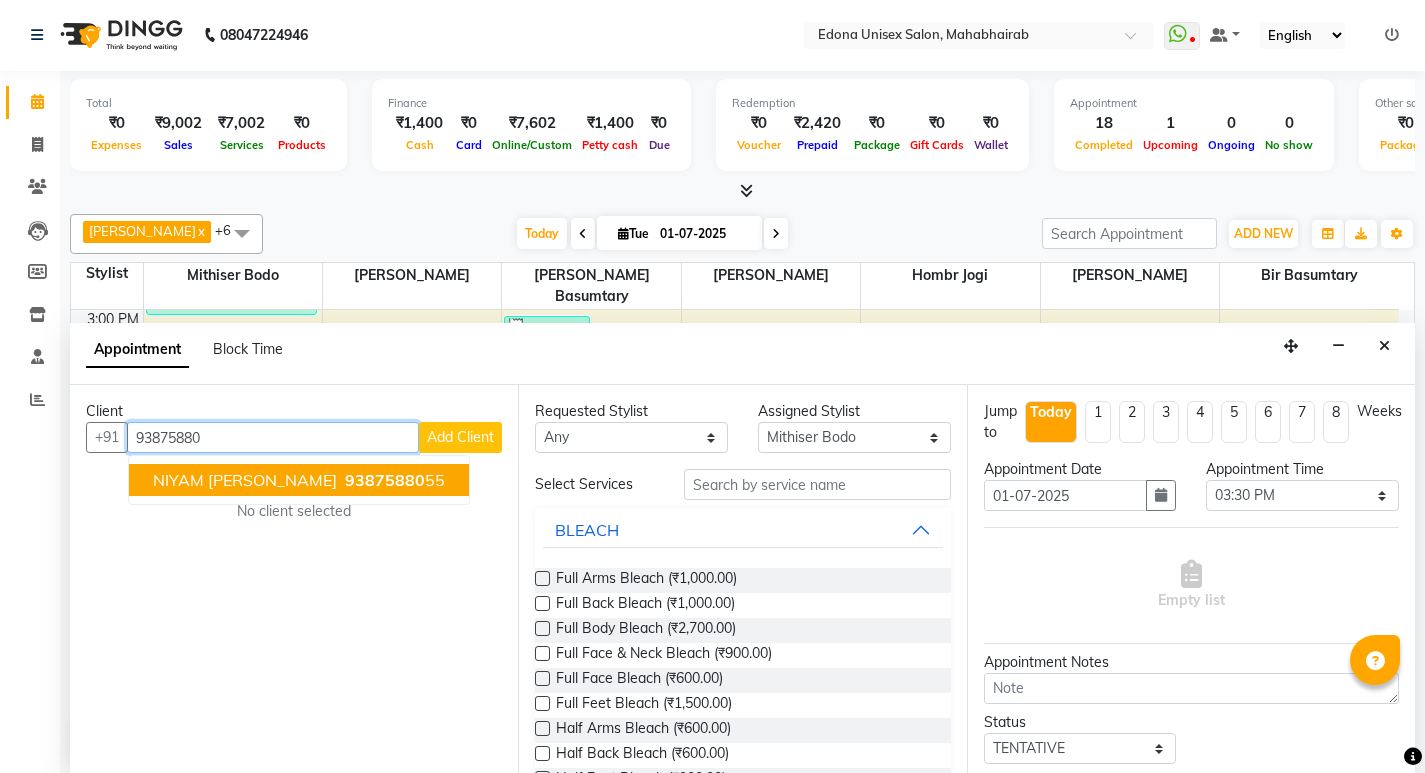 click on "NIYAM BORUAH   93875880 55" at bounding box center (299, 480) 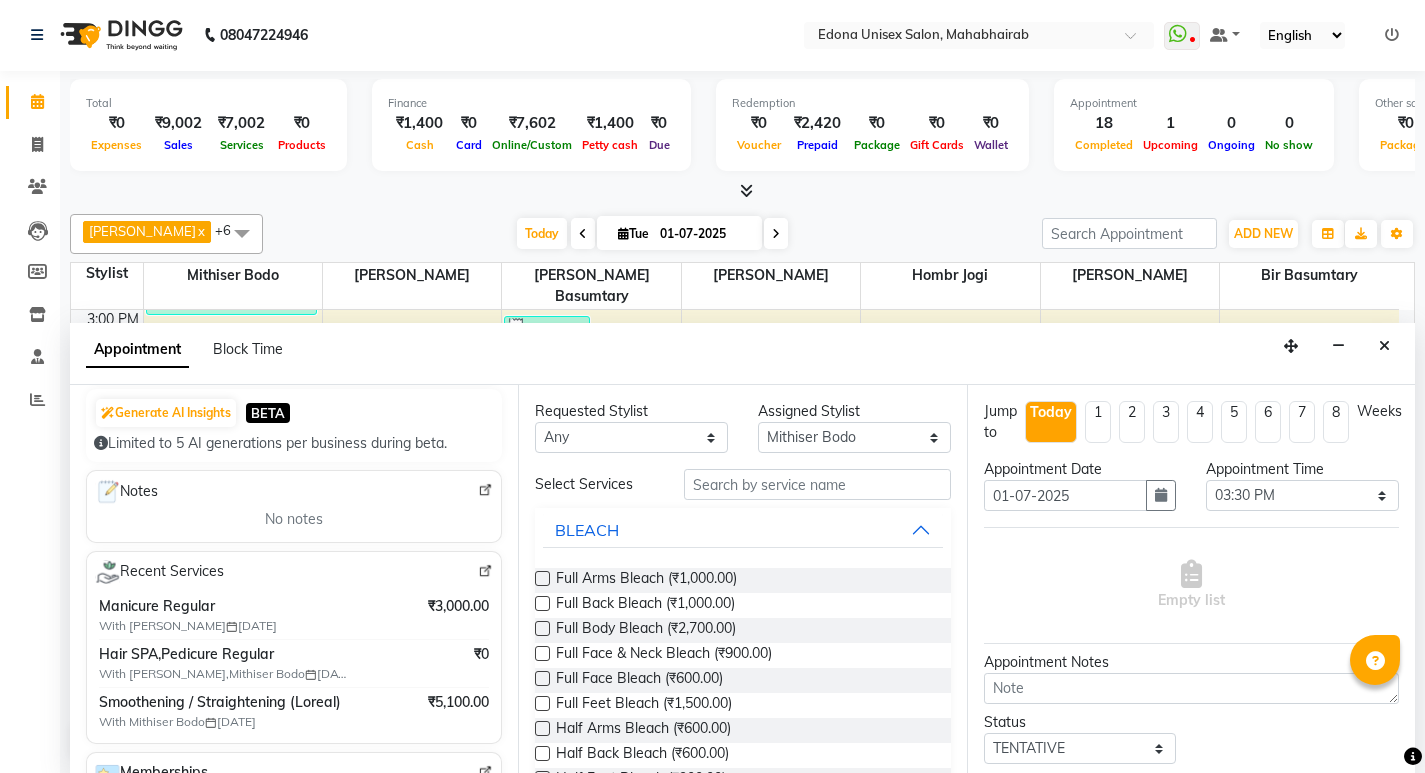 scroll, scrollTop: 210, scrollLeft: 0, axis: vertical 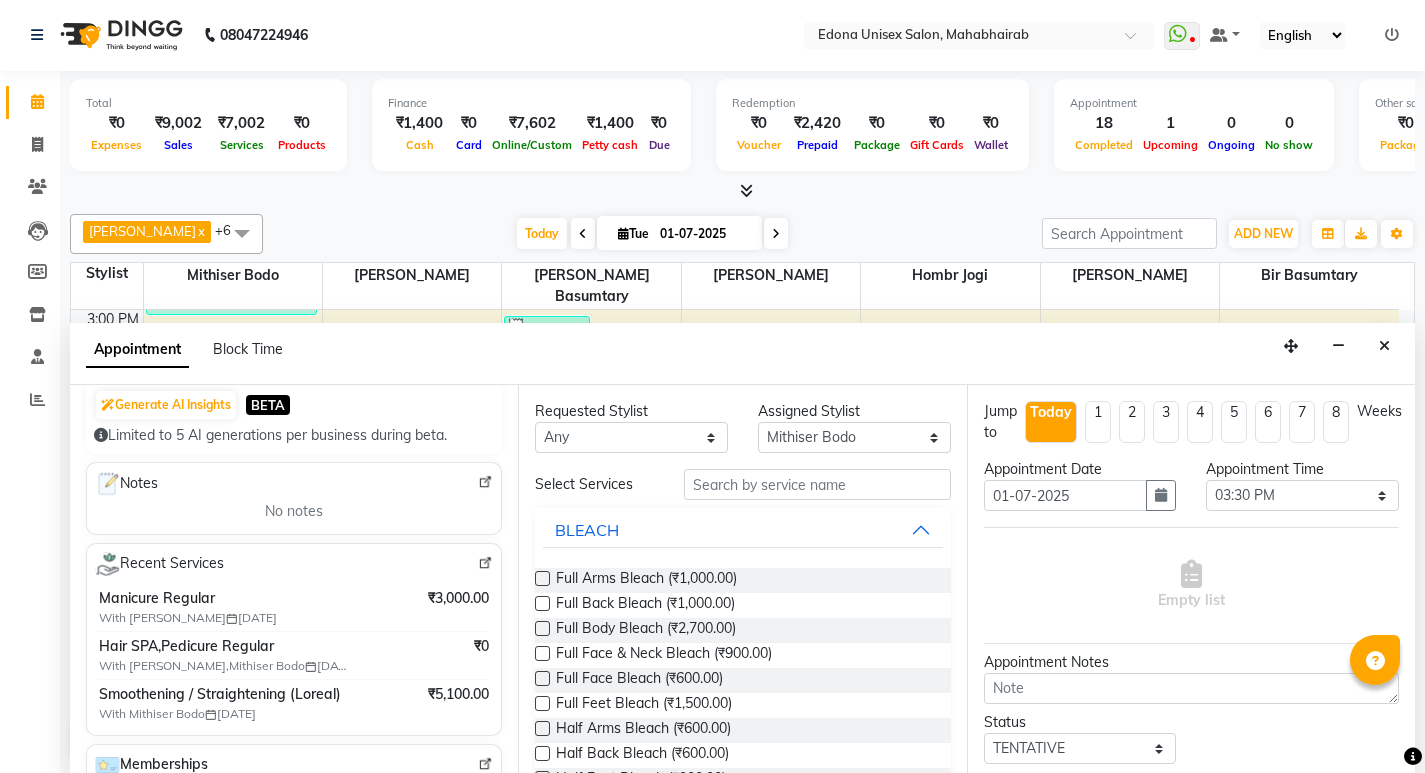 type on "9387588055" 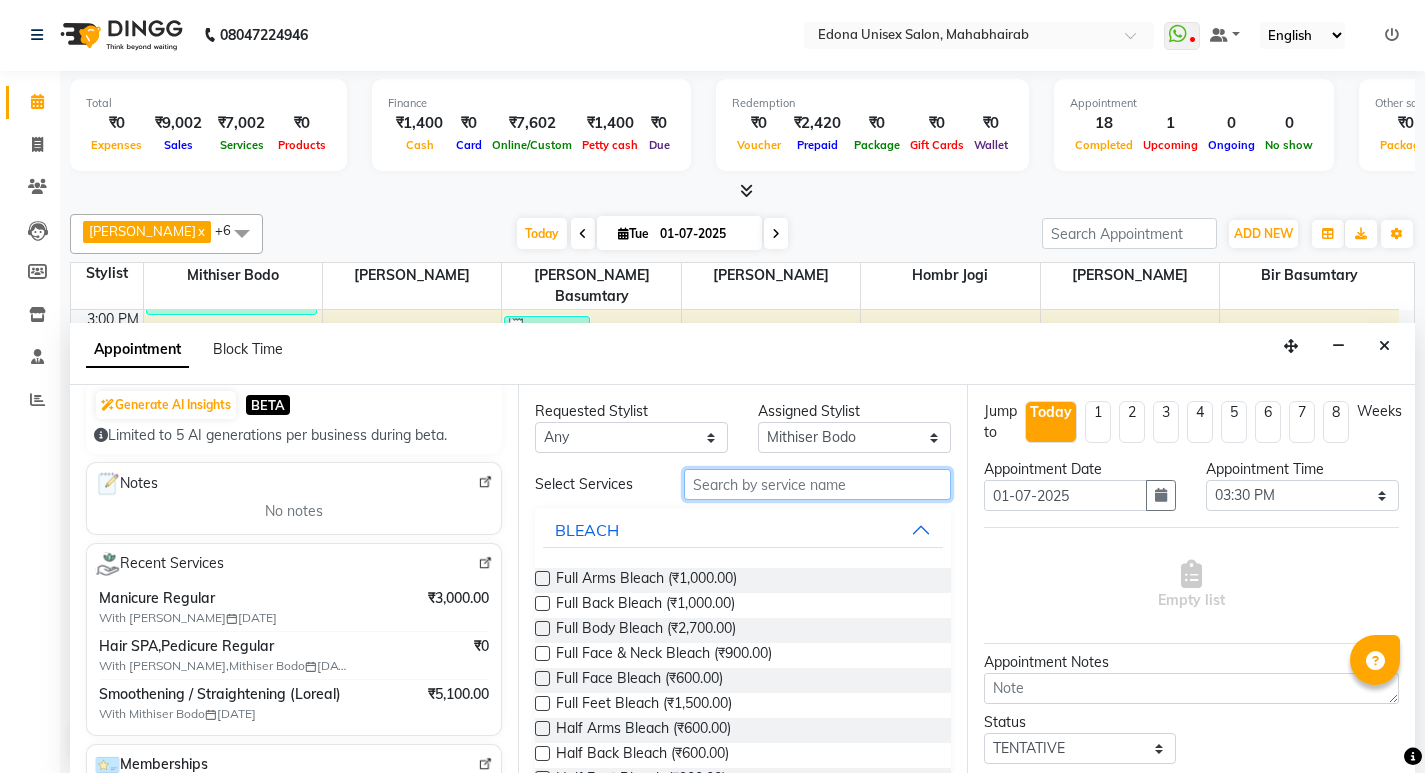 click at bounding box center (817, 484) 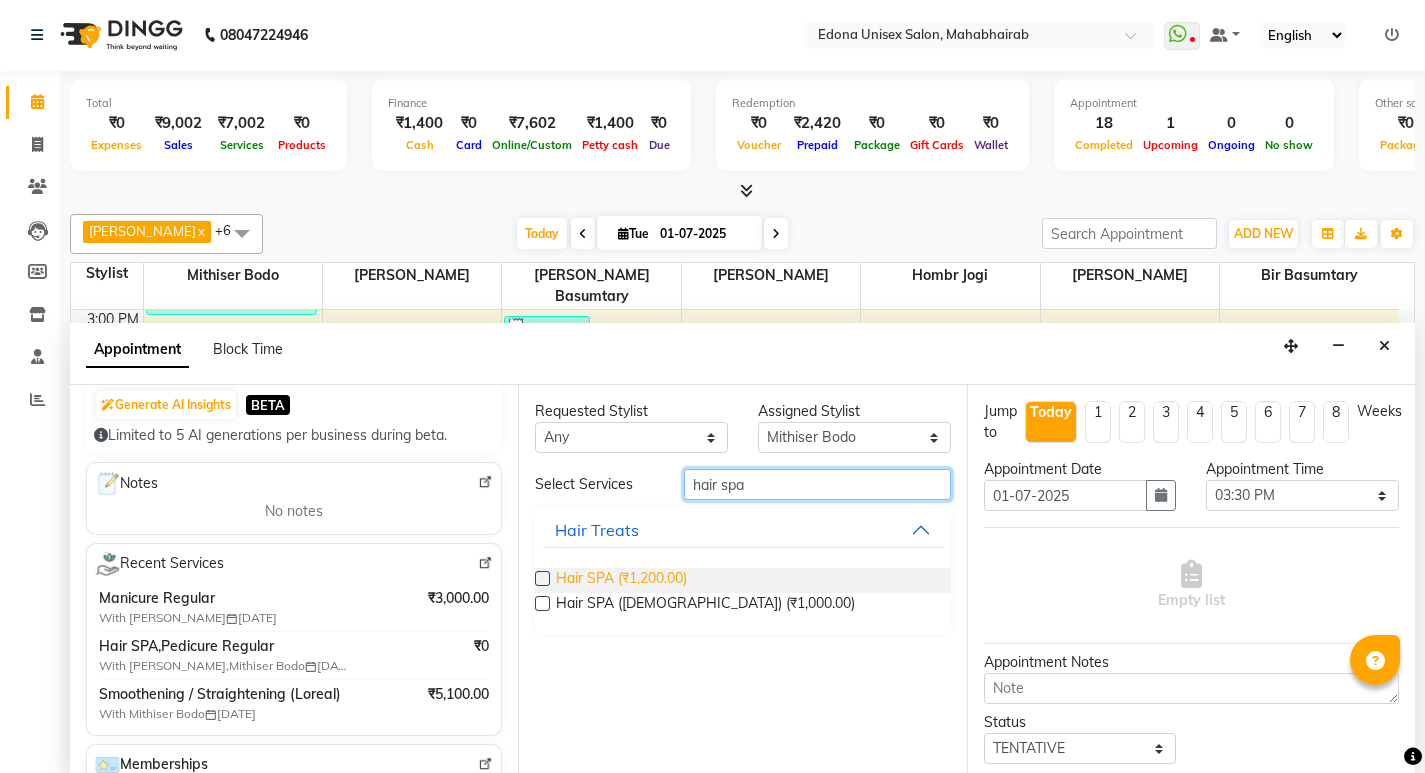 type on "hair spa" 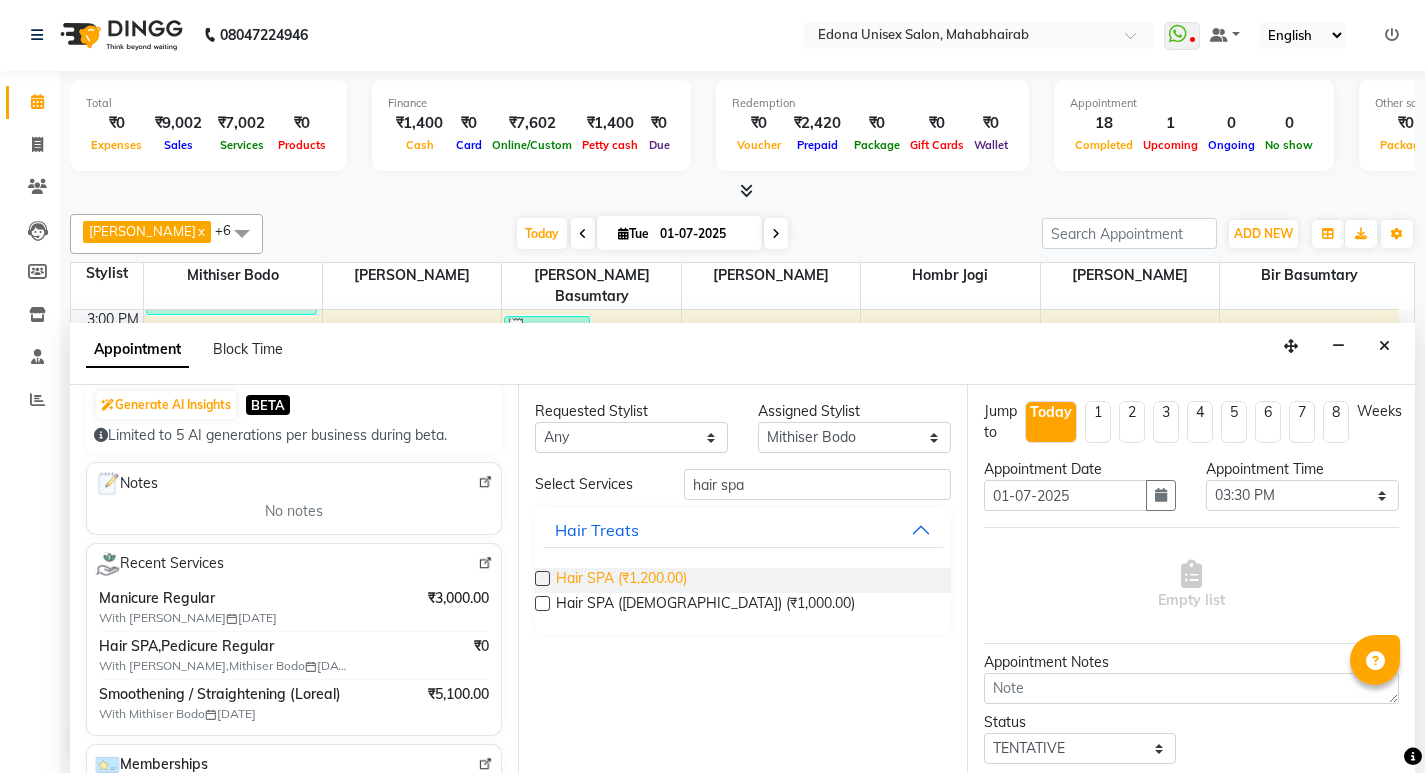 click on "Hair SPA (₹1,200.00)" at bounding box center [621, 580] 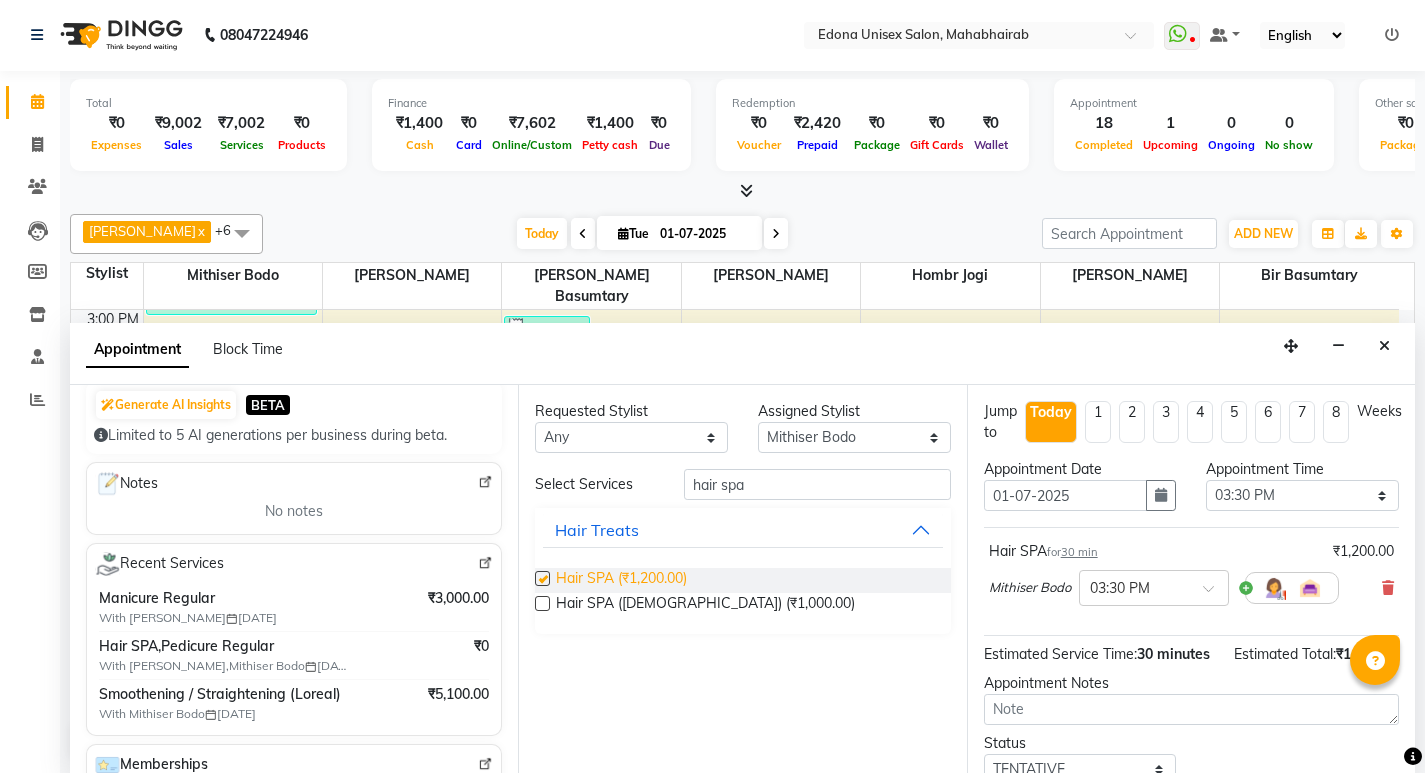 checkbox on "false" 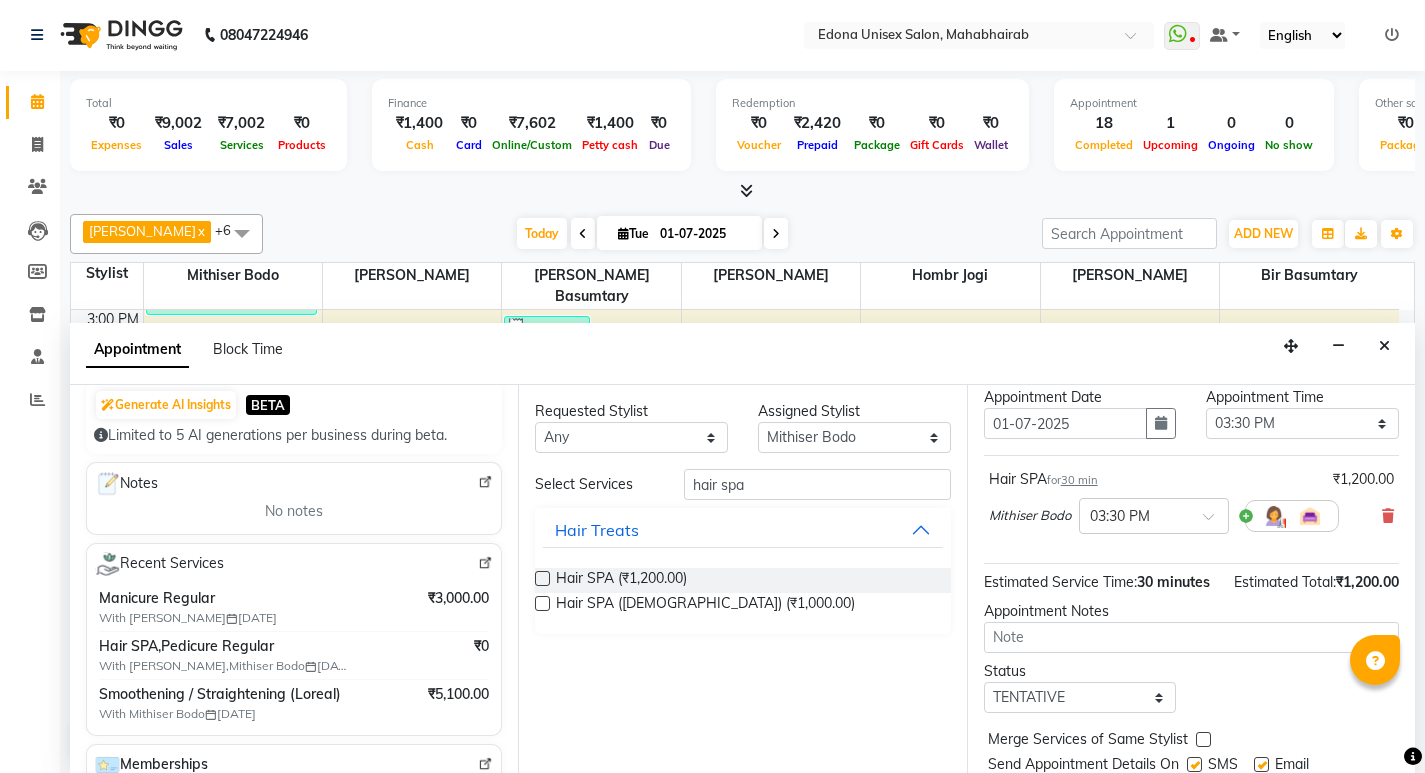 scroll, scrollTop: 174, scrollLeft: 0, axis: vertical 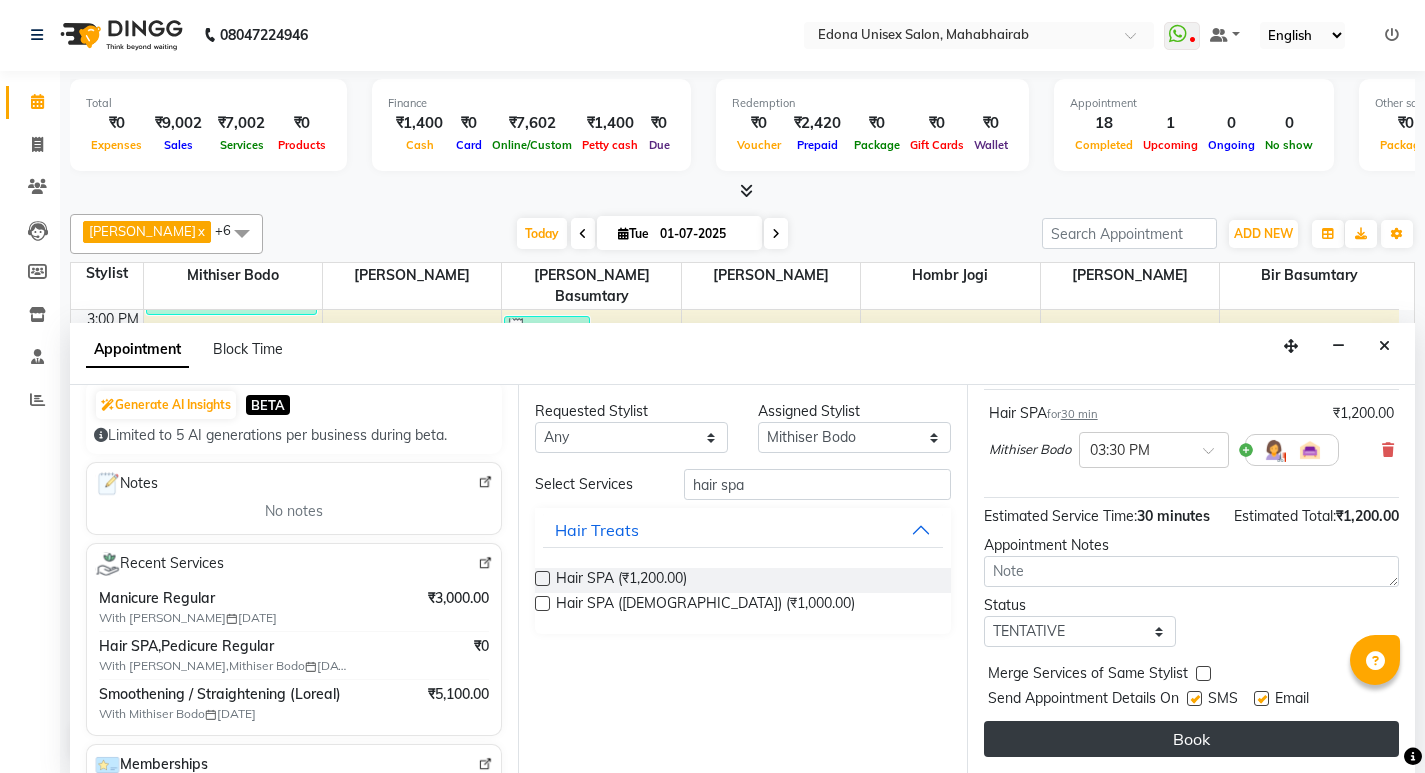 click on "Book" at bounding box center (1191, 739) 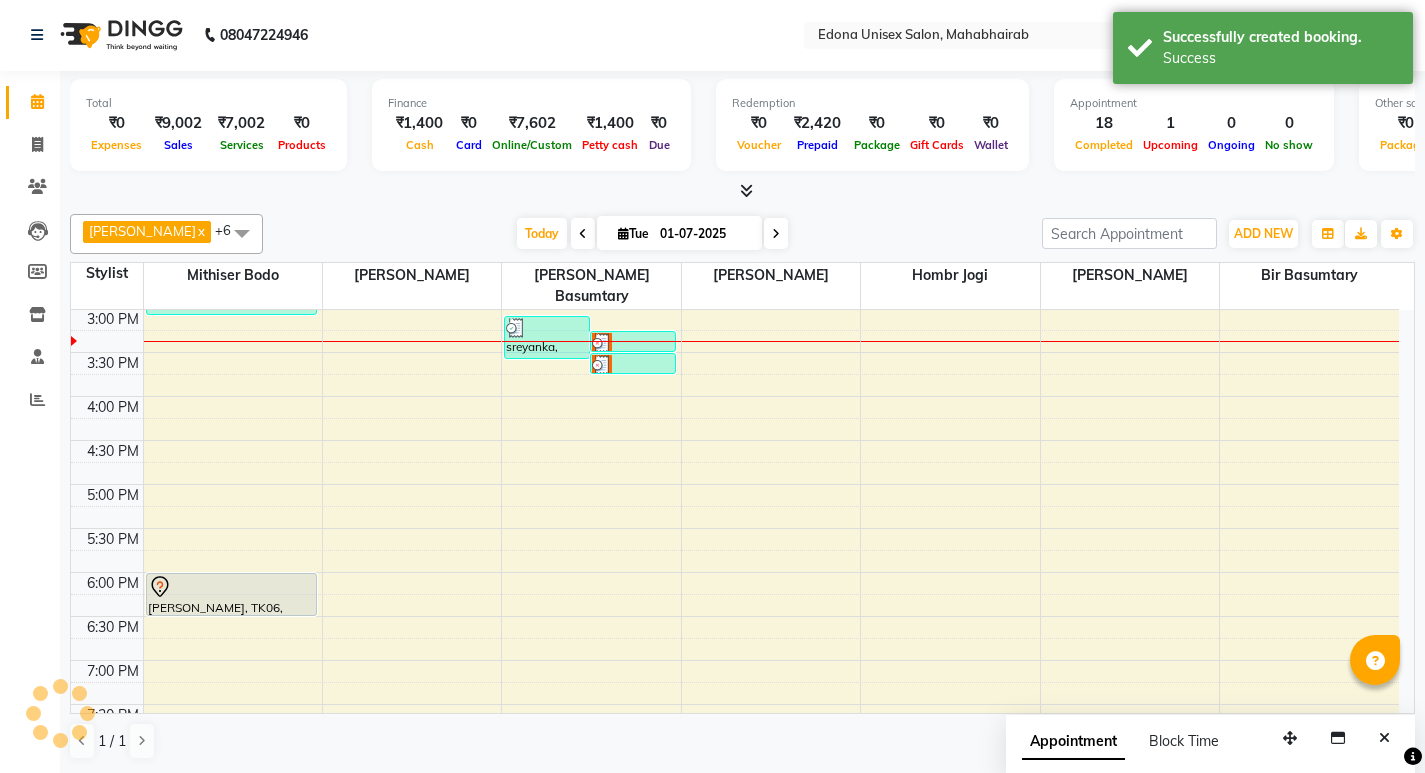 scroll, scrollTop: 0, scrollLeft: 0, axis: both 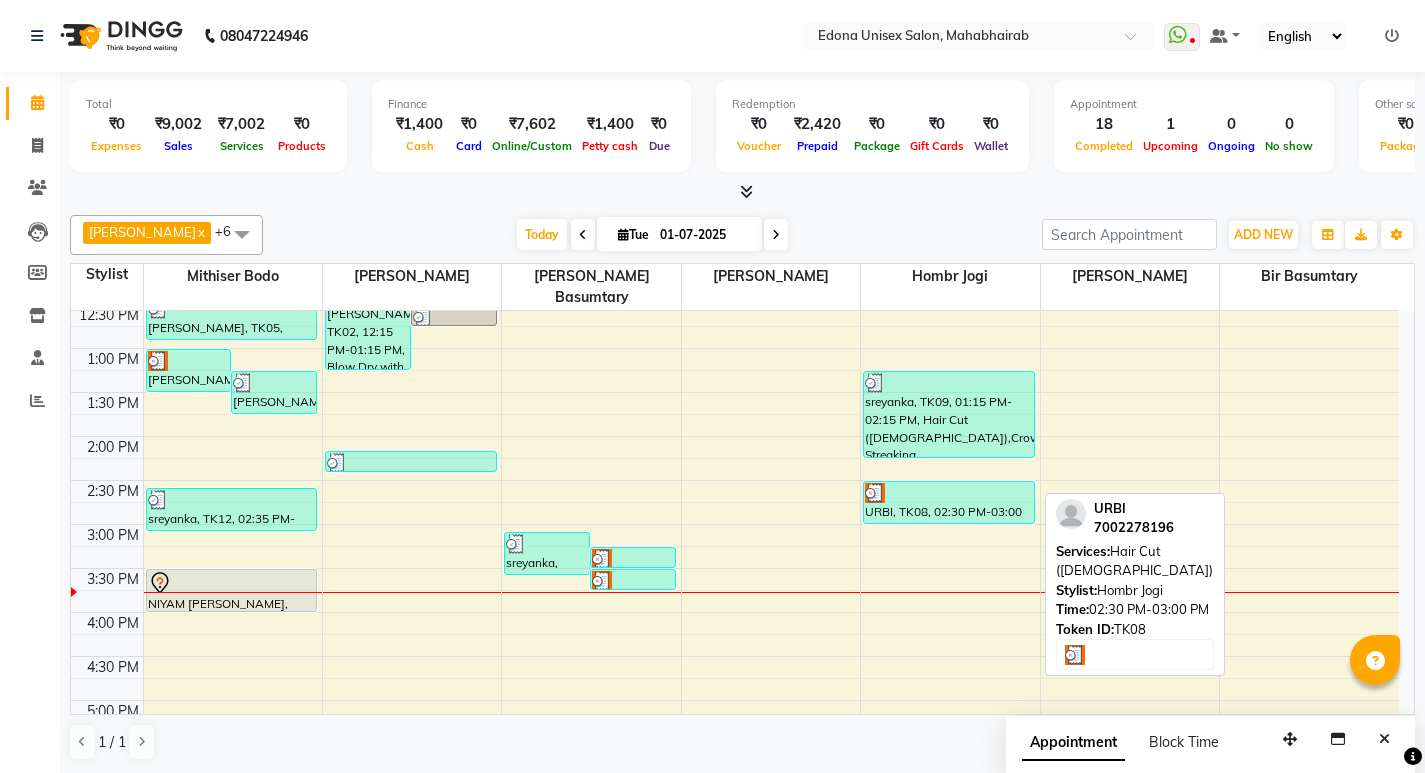 click at bounding box center (949, 493) 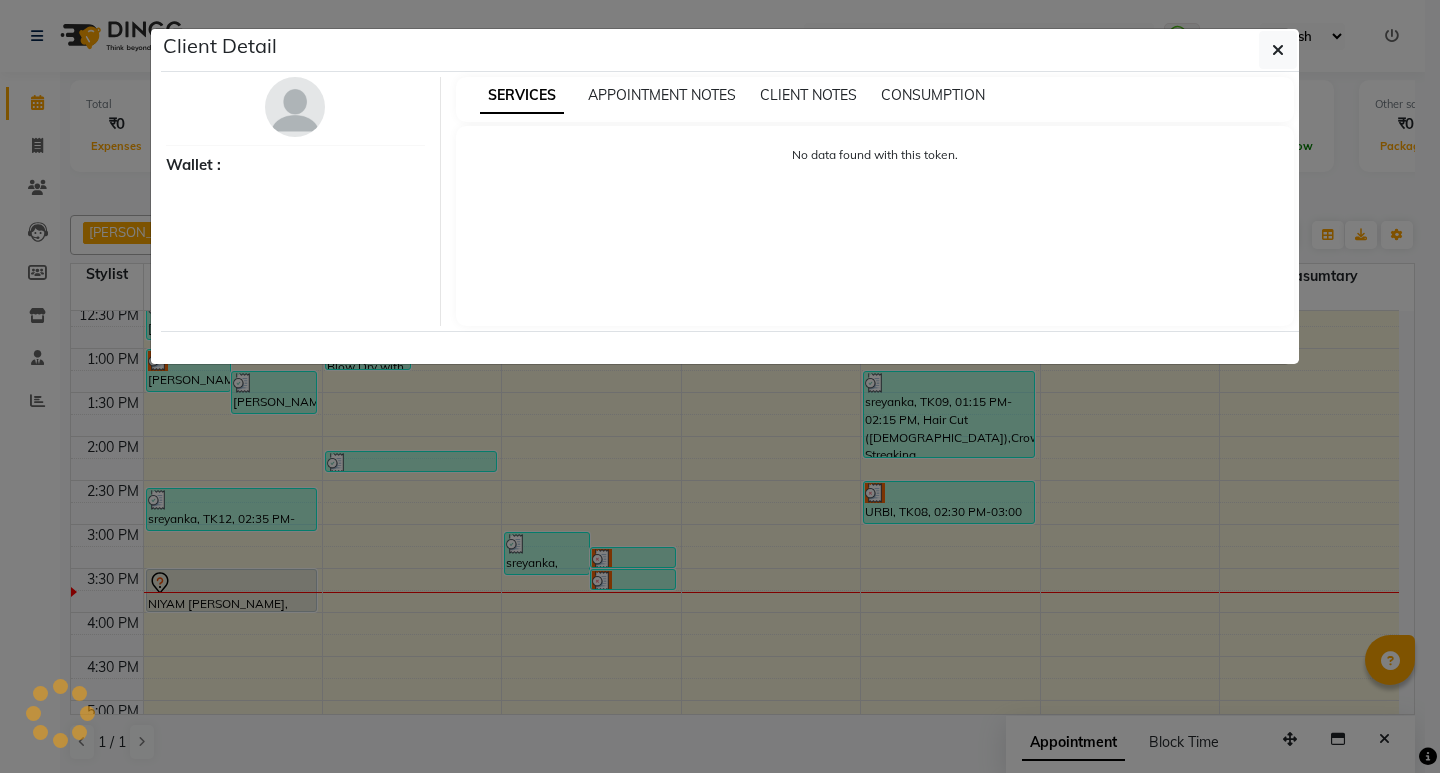 select on "3" 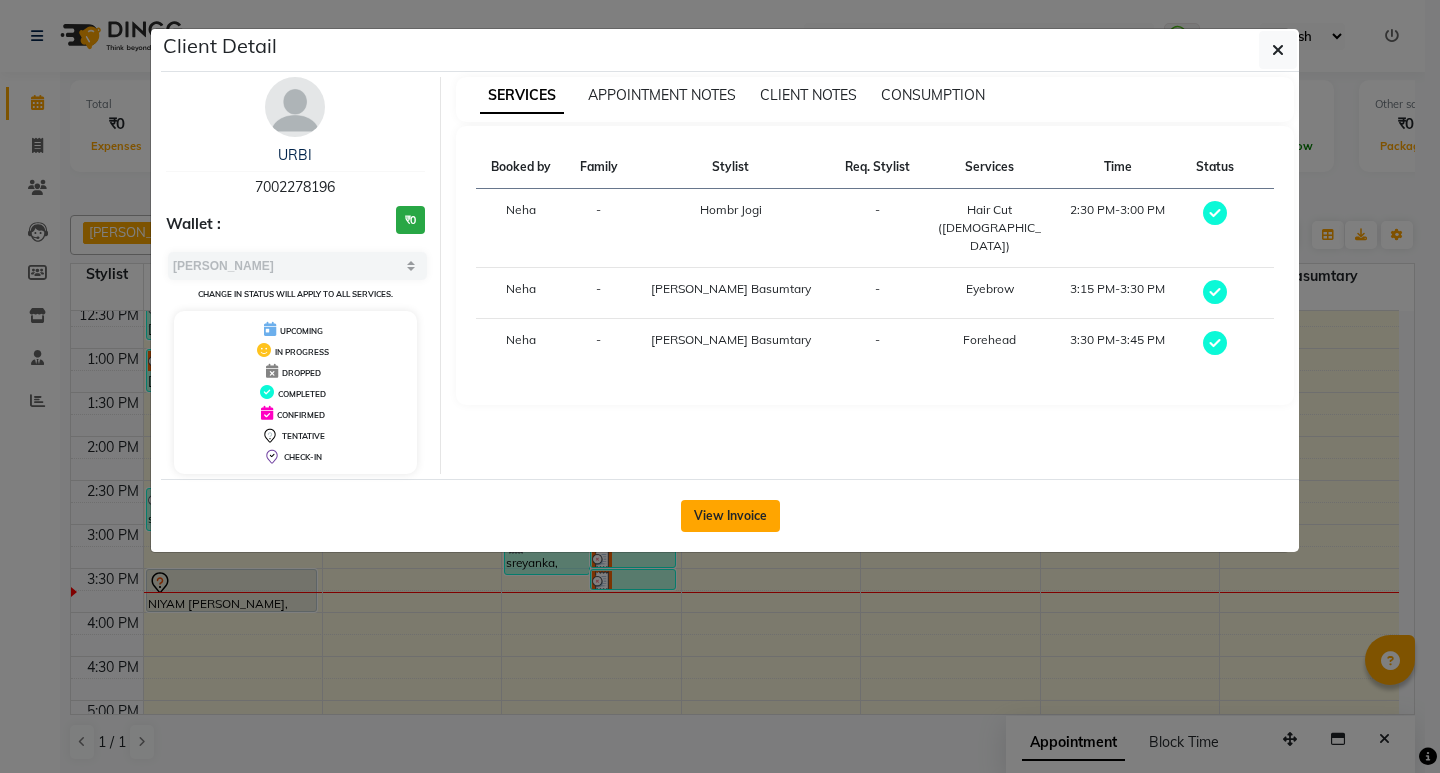 click on "View Invoice" 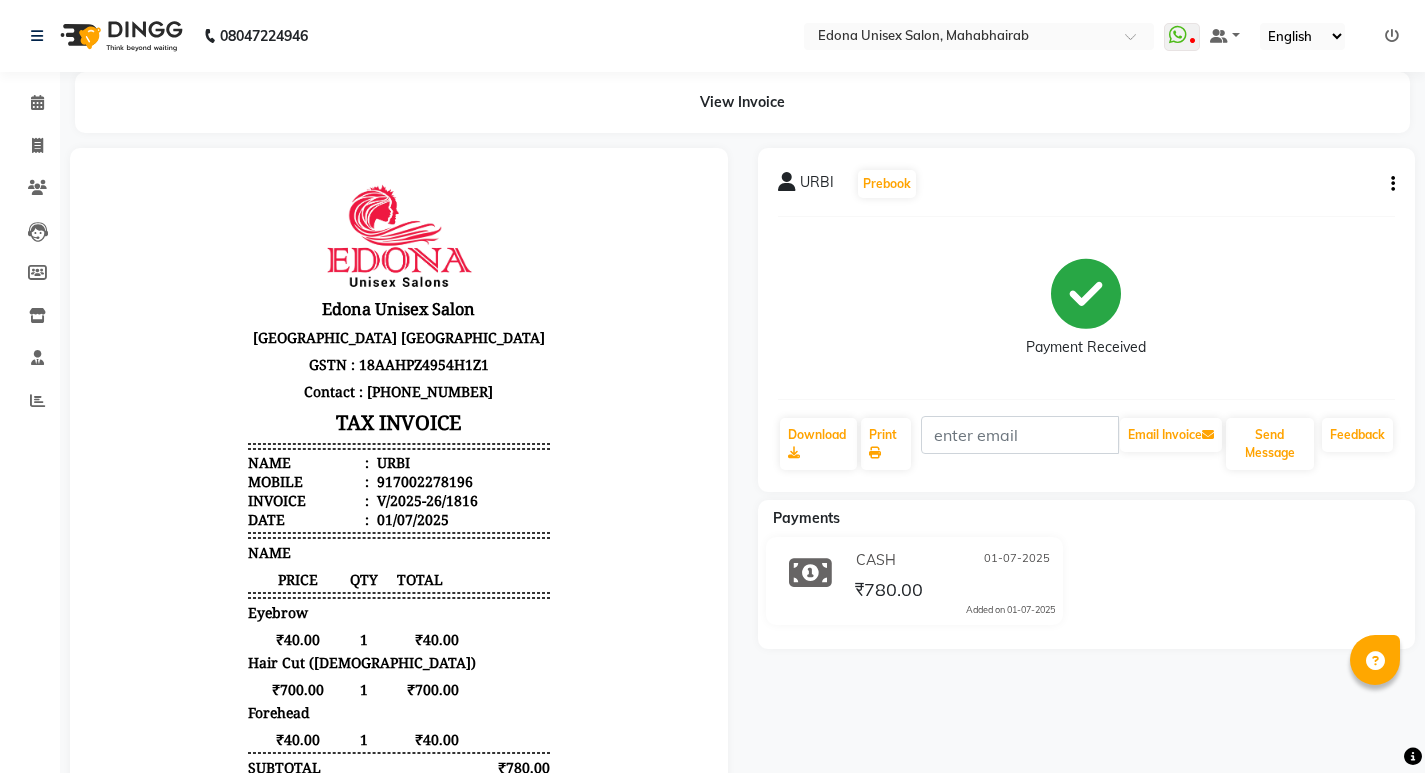 scroll, scrollTop: 0, scrollLeft: 0, axis: both 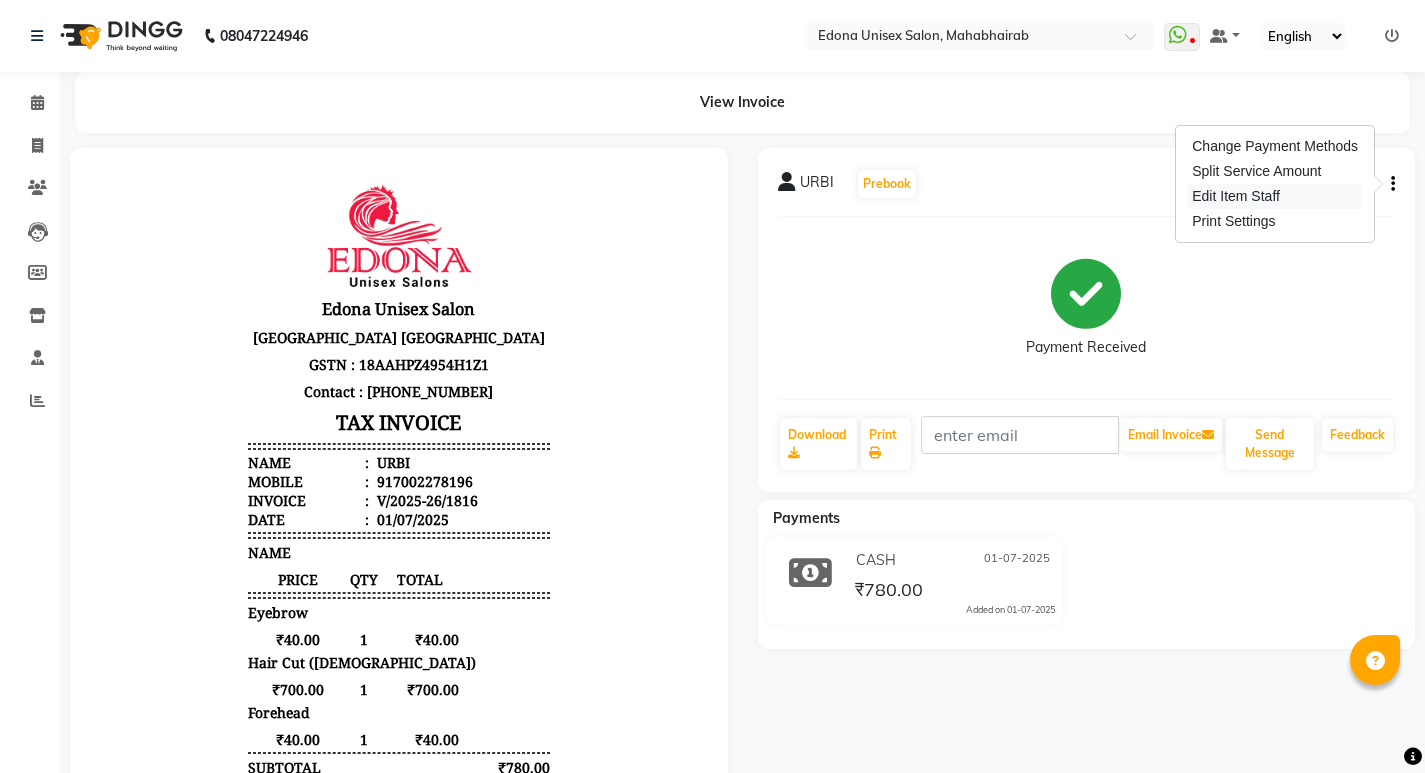 click on "Edit Item Staff" at bounding box center [1275, 196] 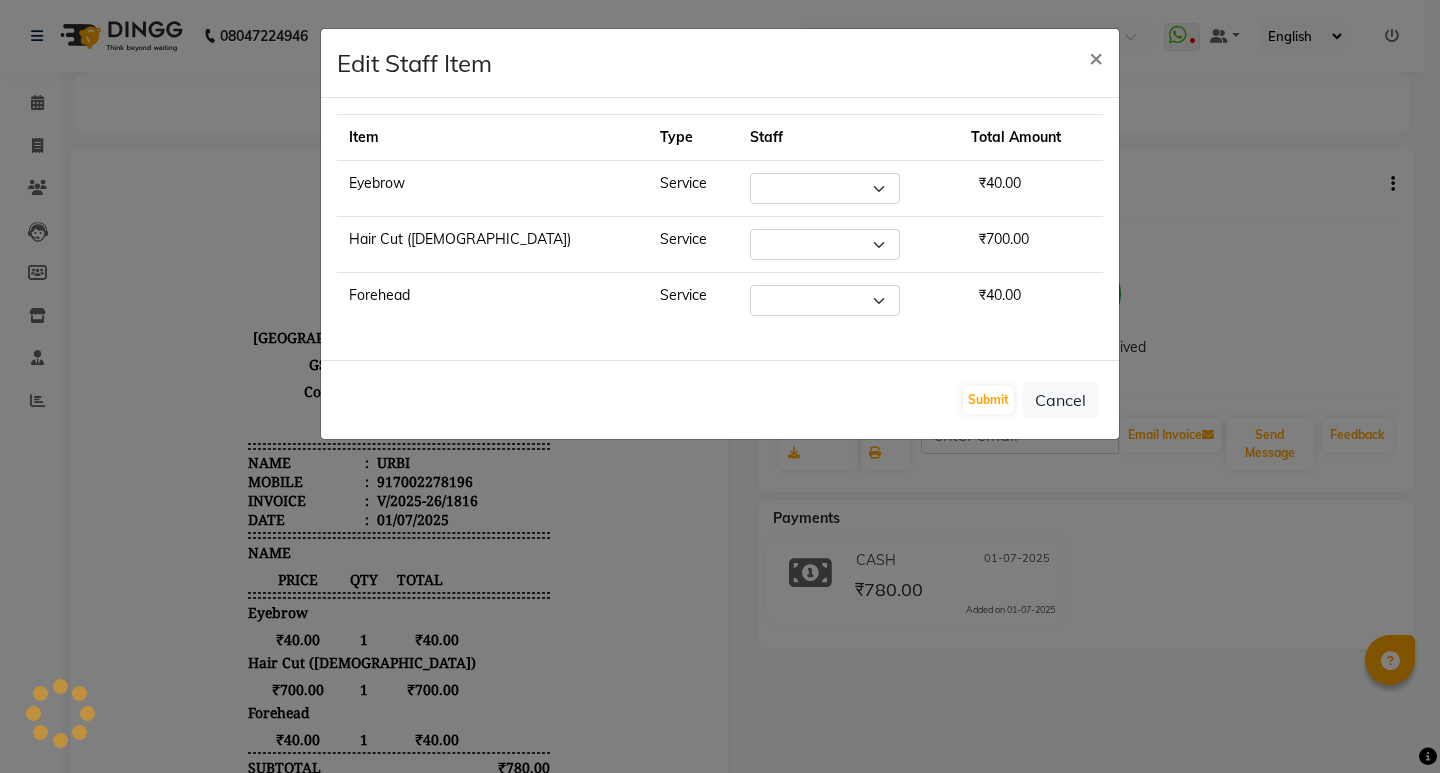 select on "35911" 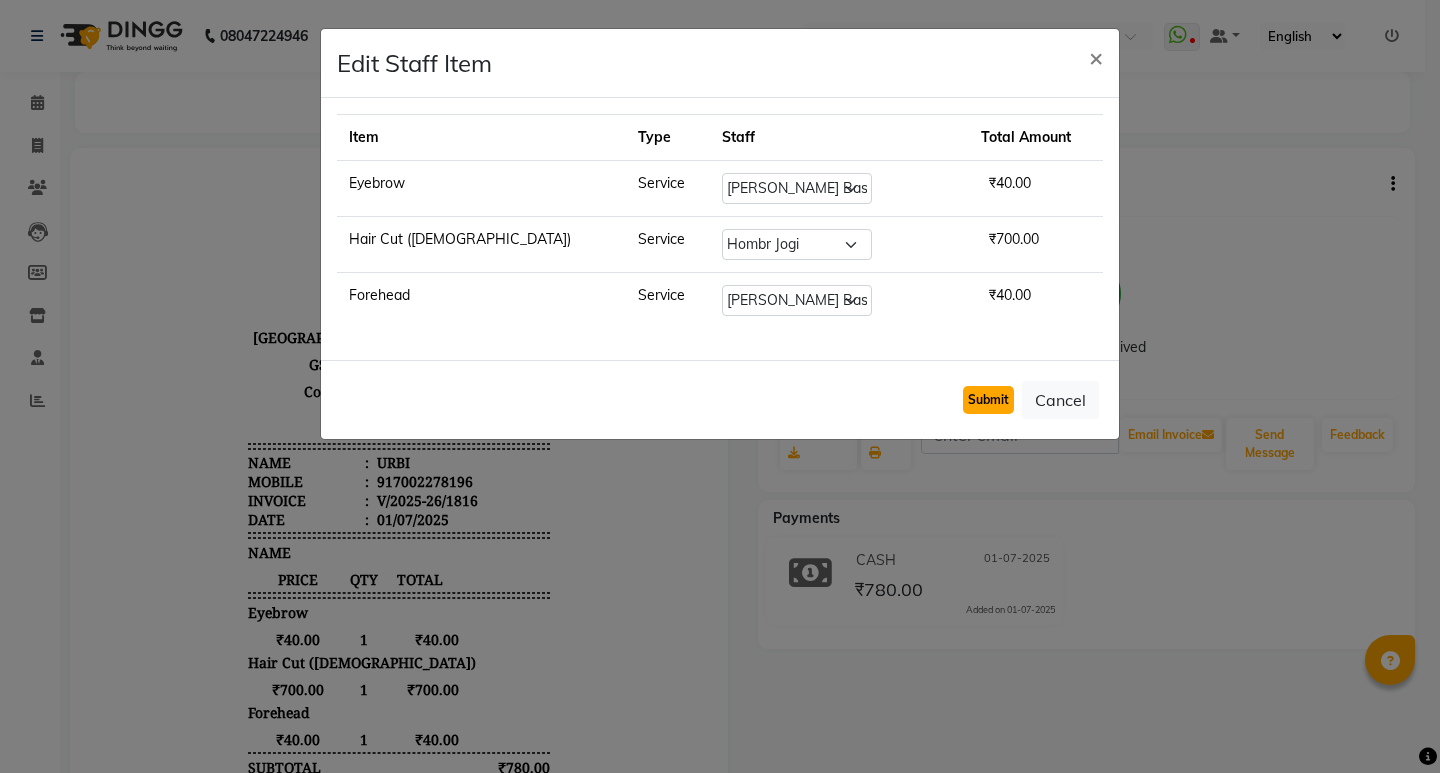 click on "Submit" 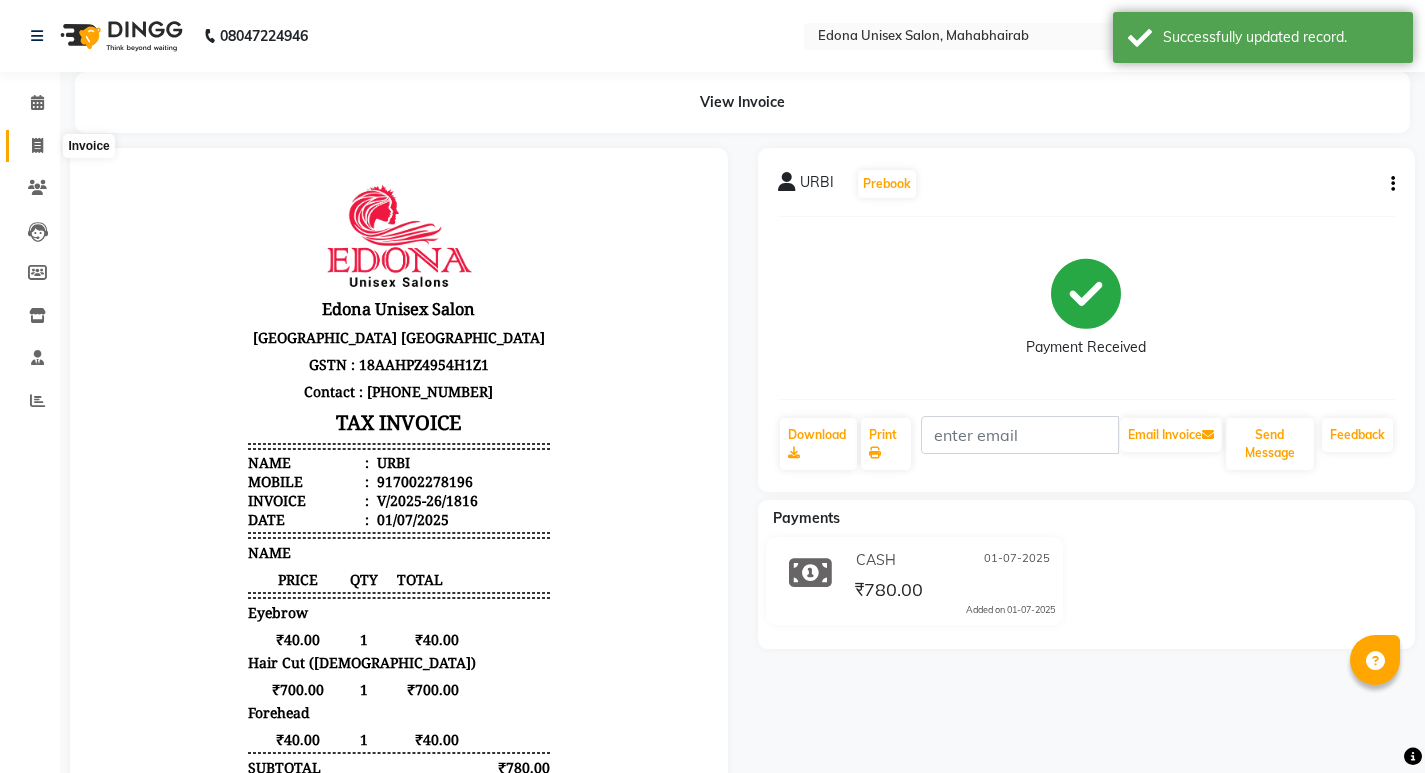 click 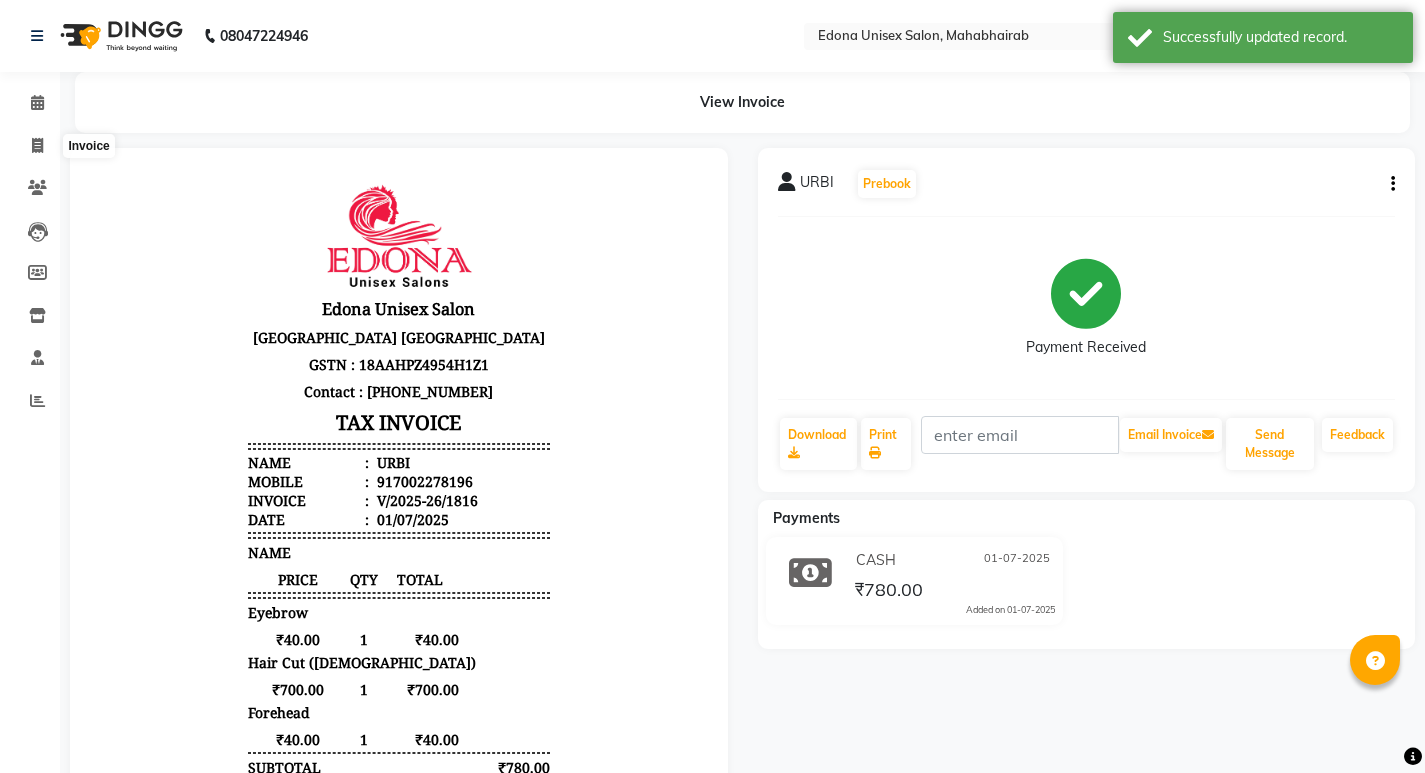 select on "service" 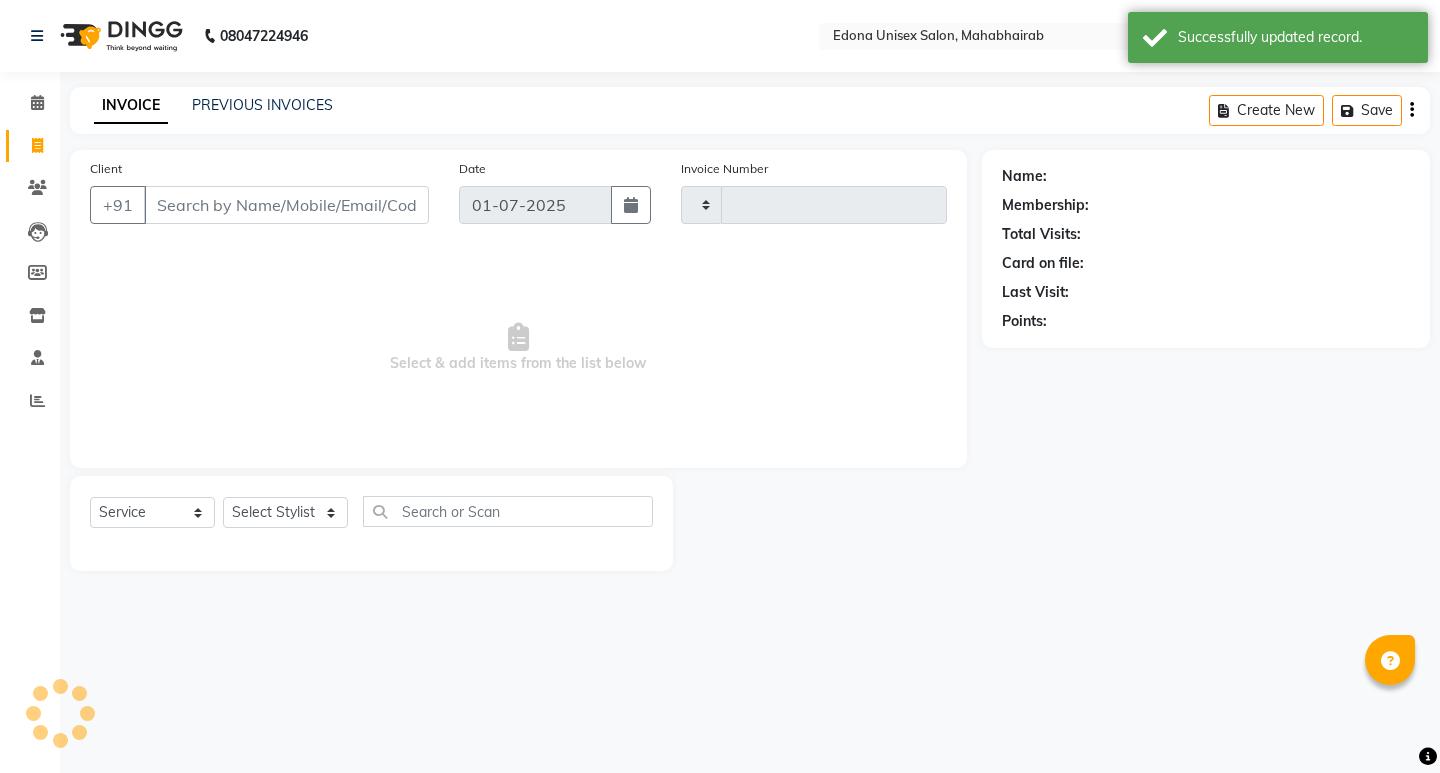 type on "1817" 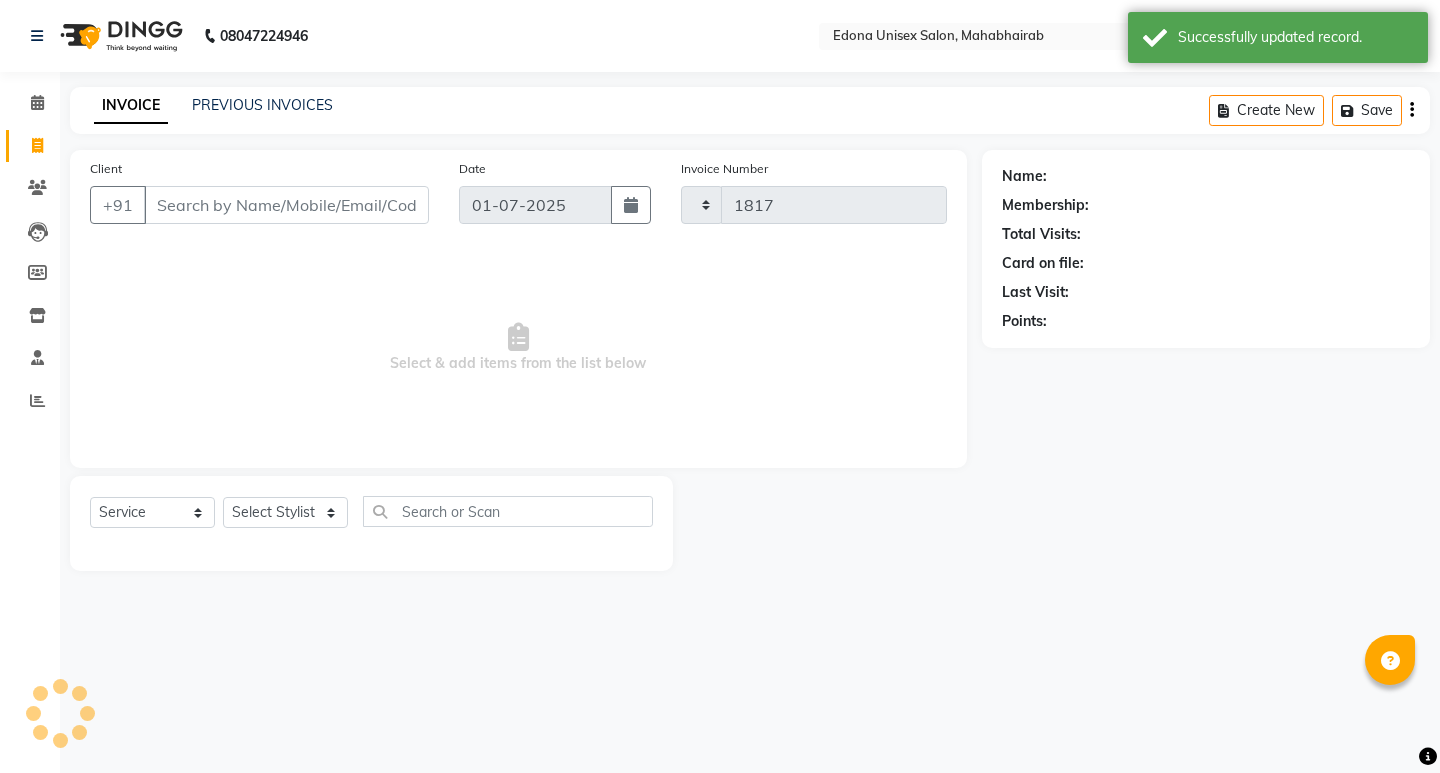 select on "5393" 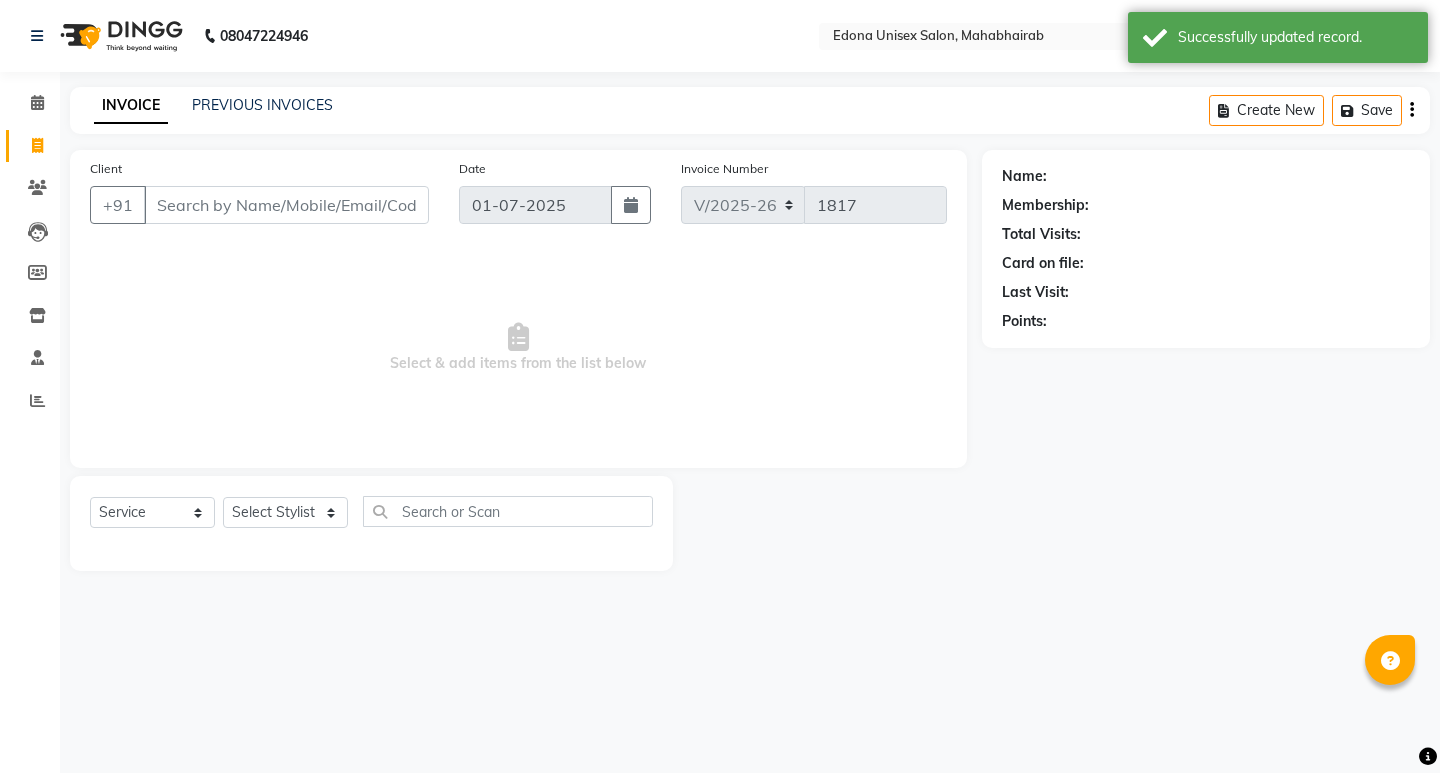 click on "INVOICE PREVIOUS INVOICES" 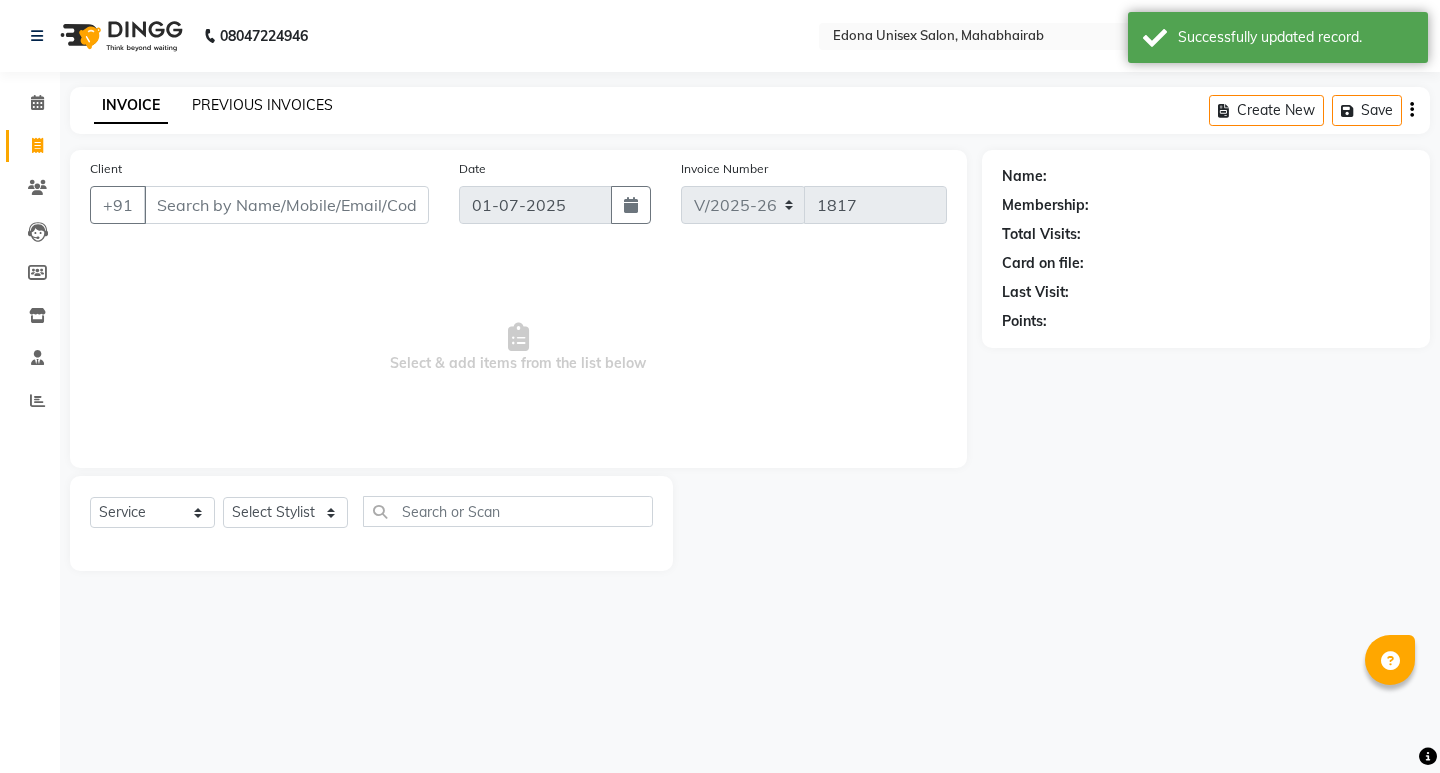 click on "PREVIOUS INVOICES" 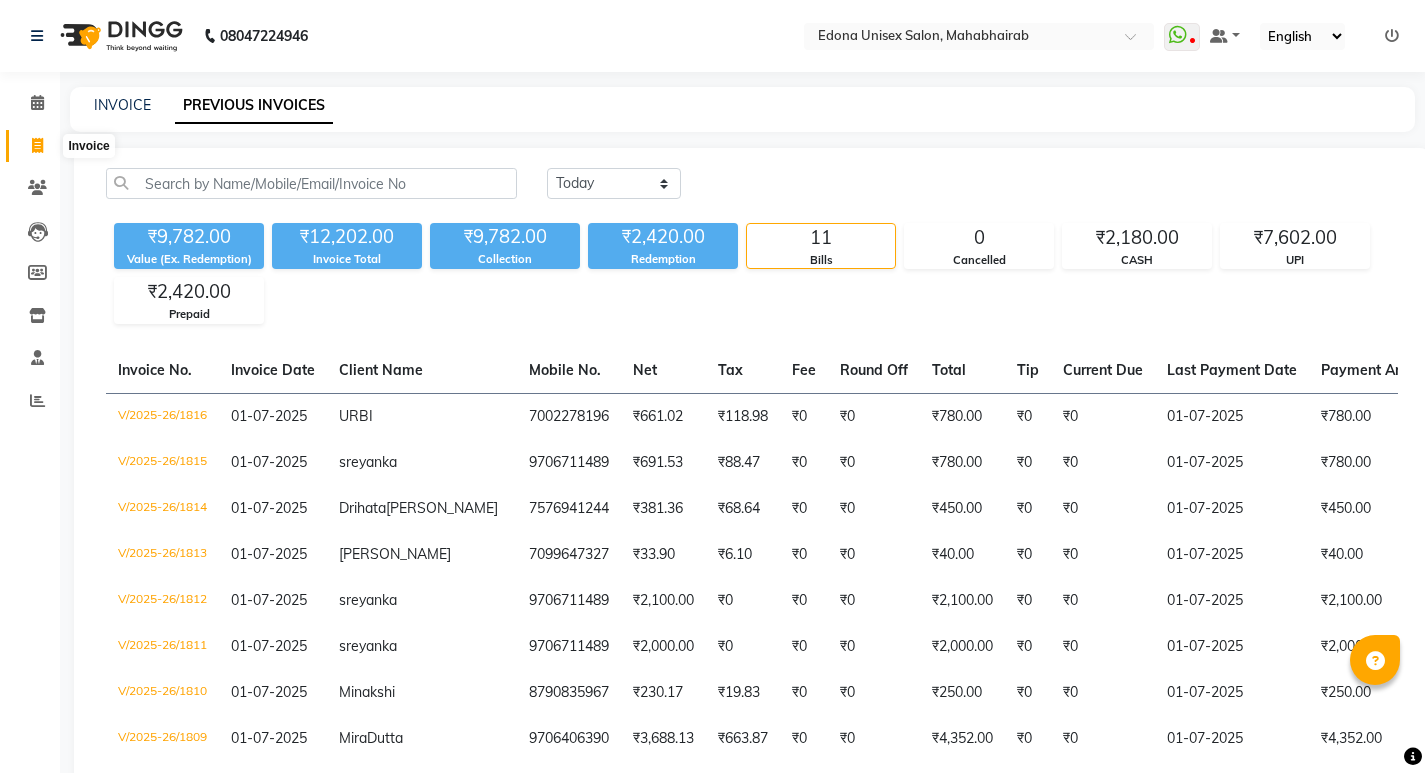 click 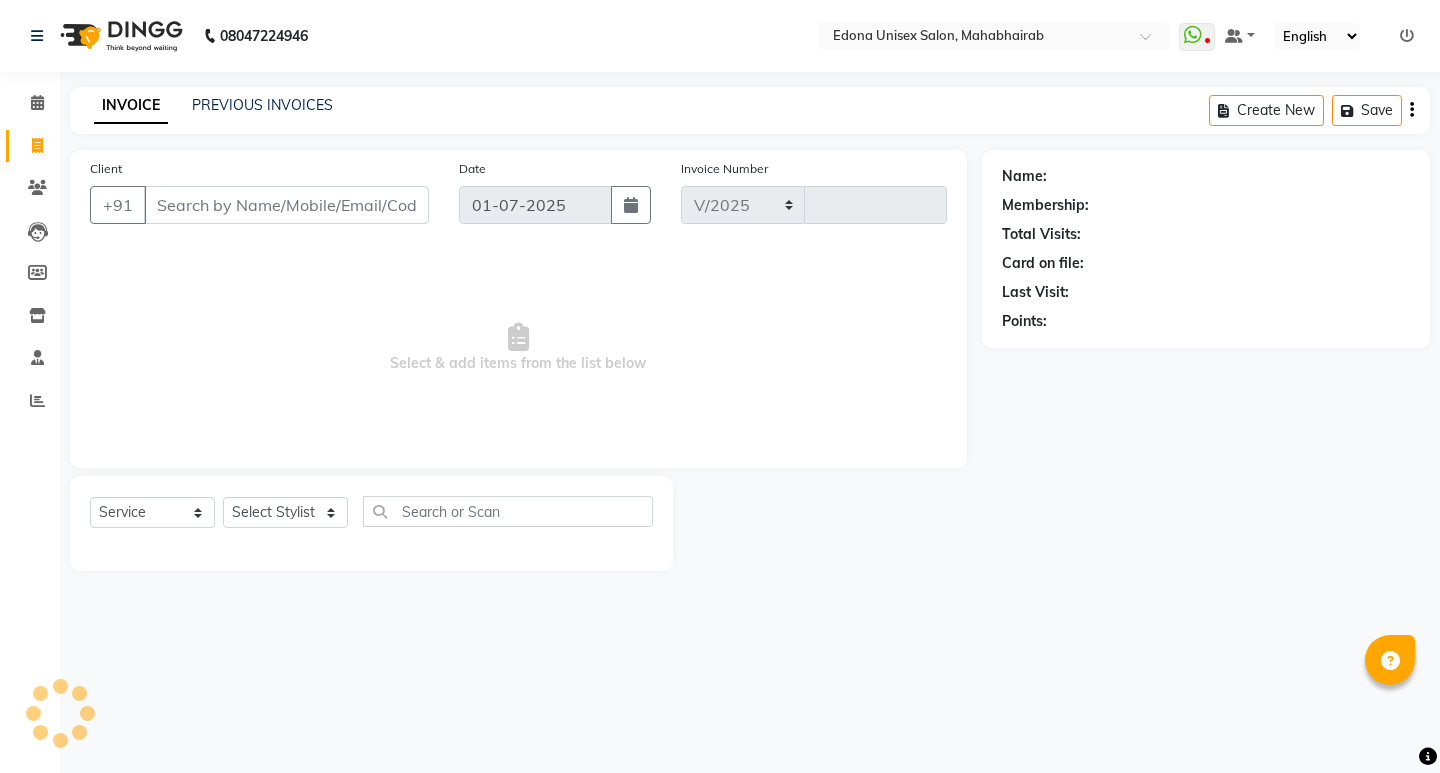 select on "5393" 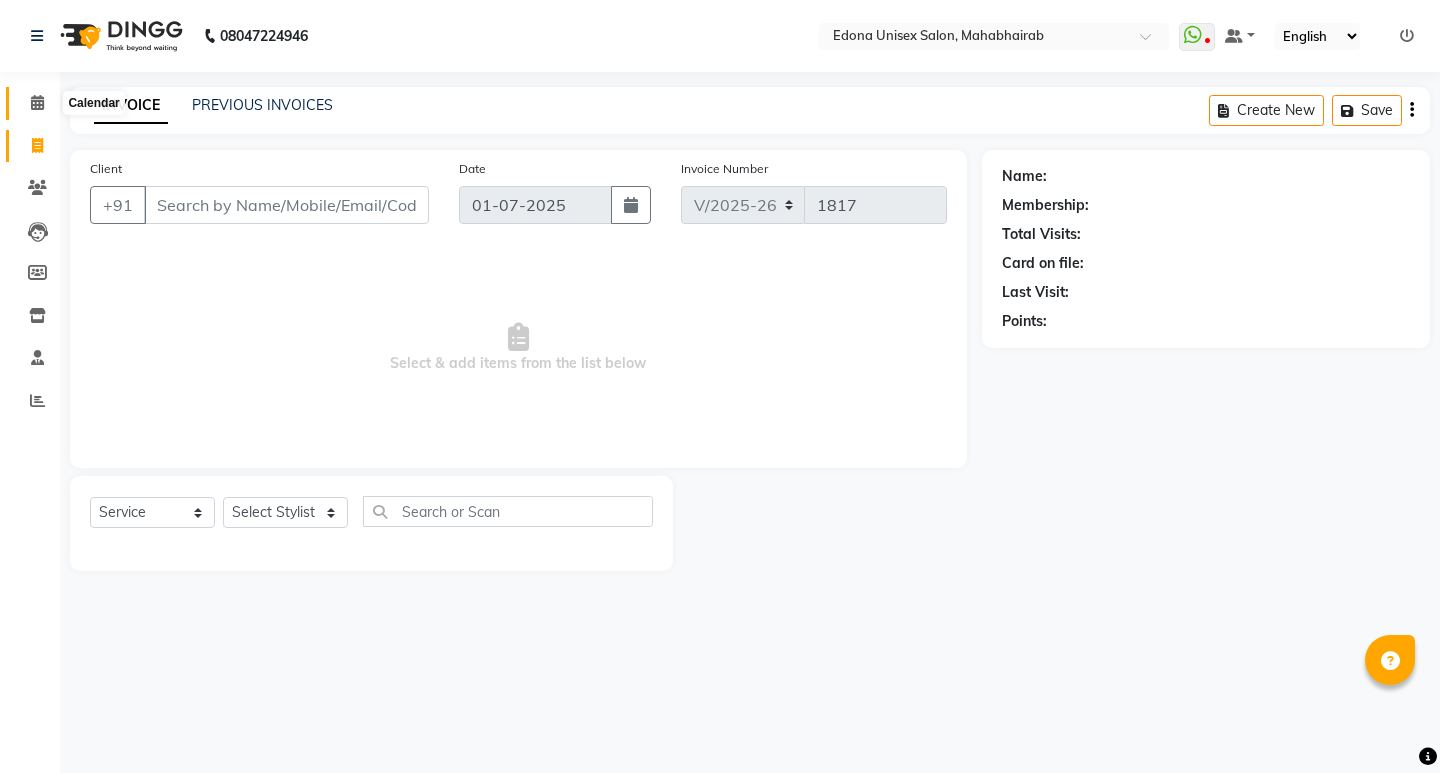 click 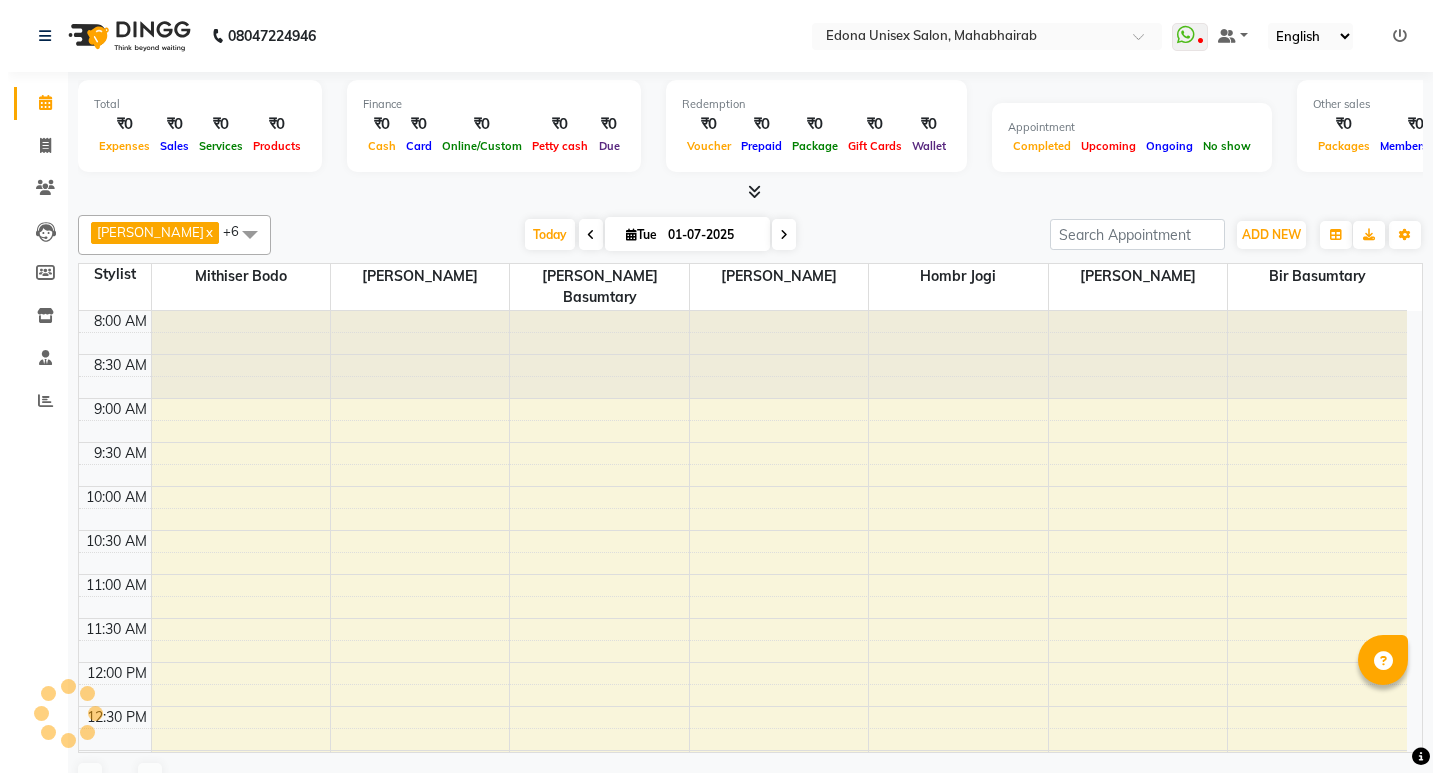 scroll, scrollTop: 0, scrollLeft: 0, axis: both 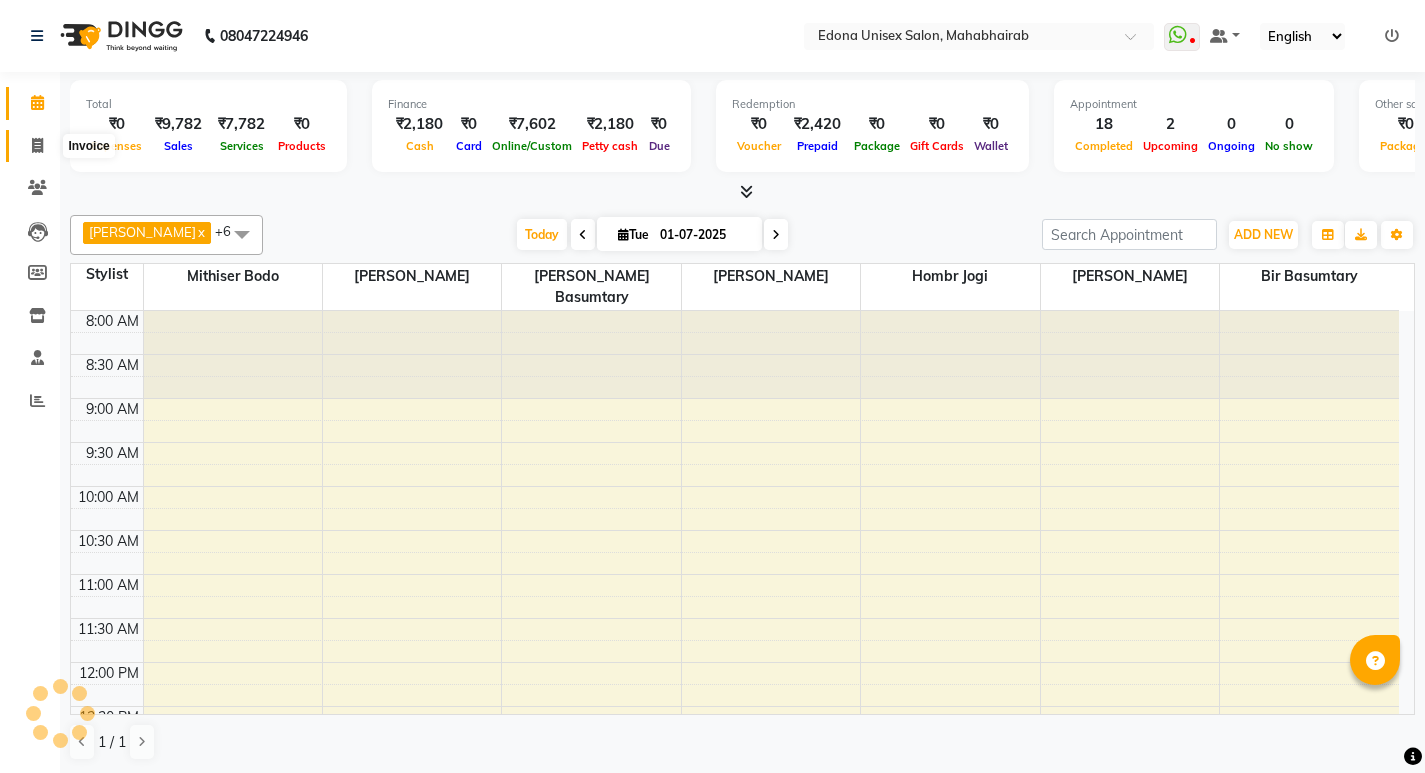click 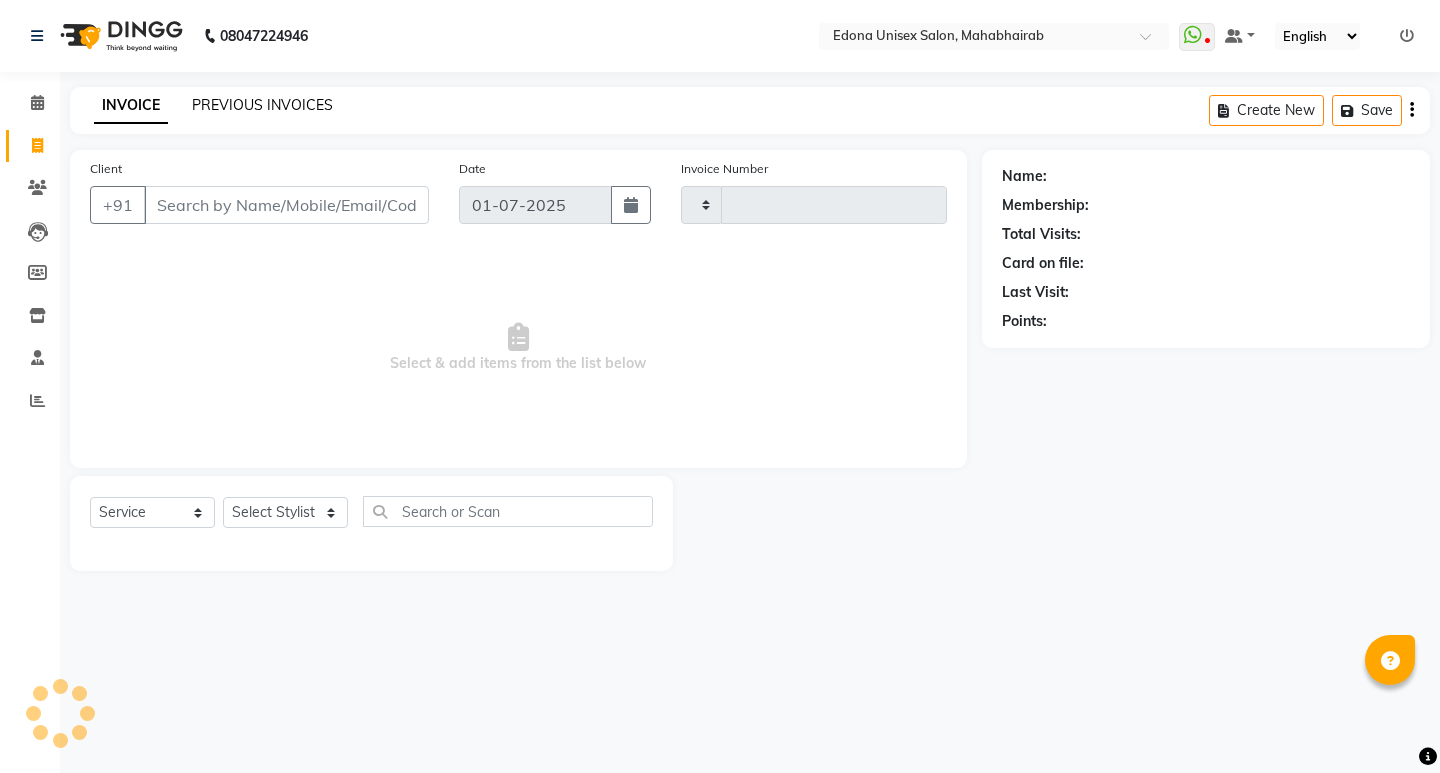 click on "PREVIOUS INVOICES" 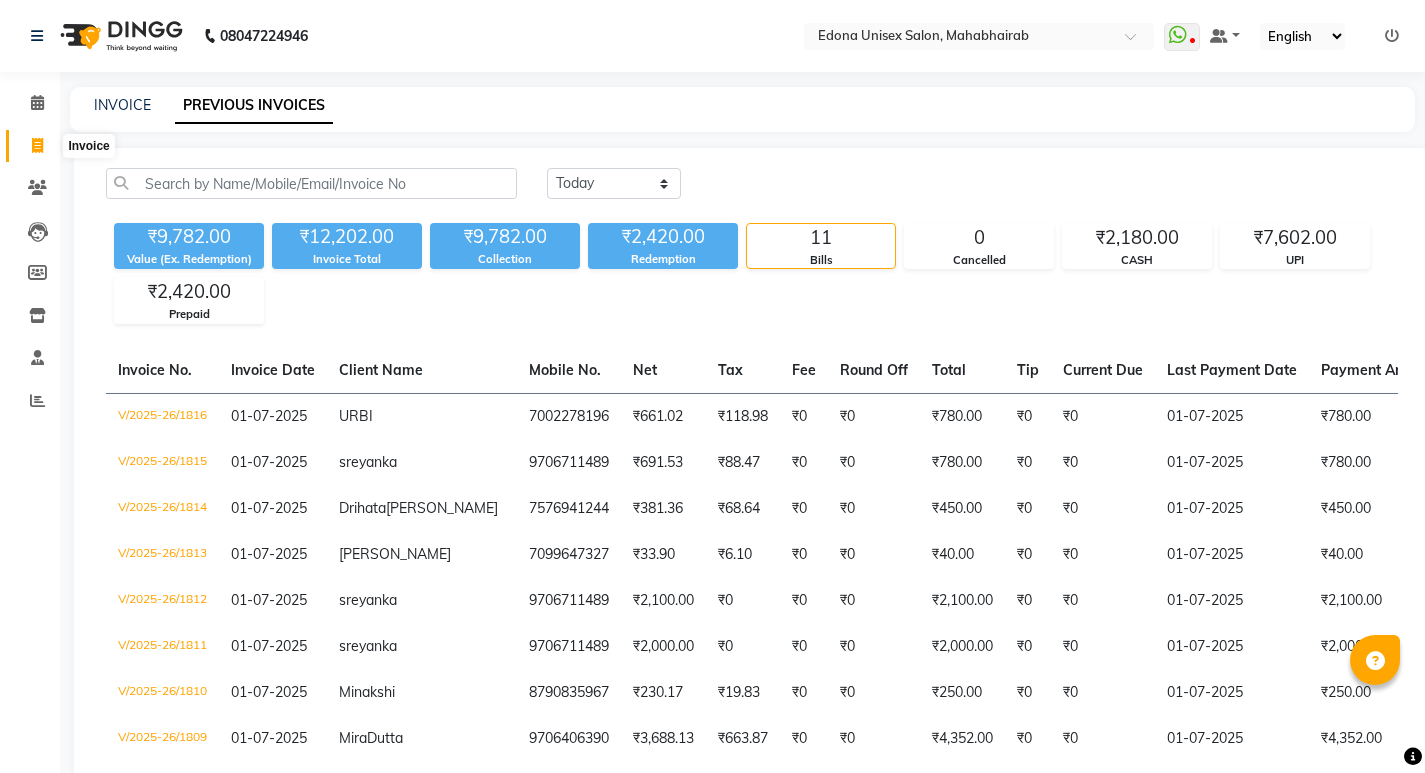 click 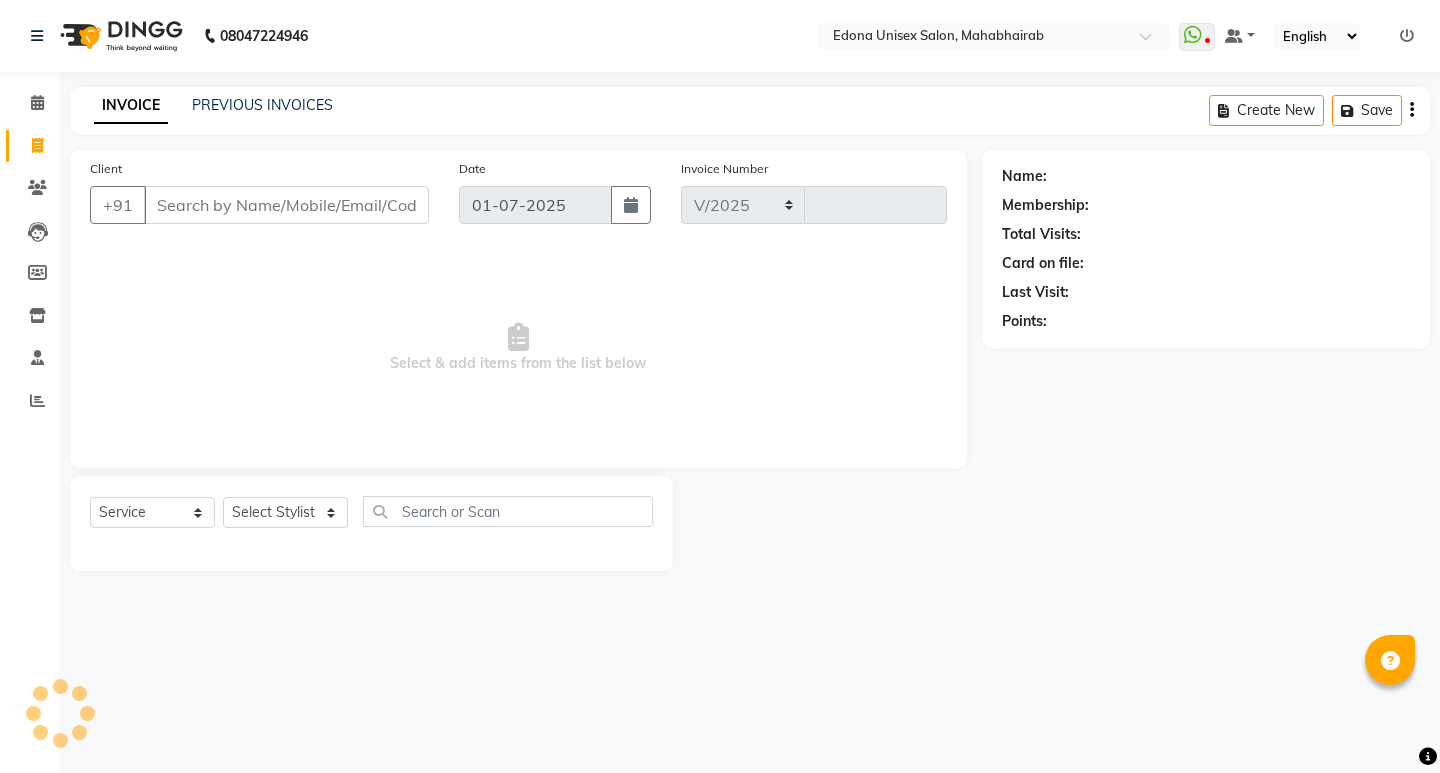 select on "5393" 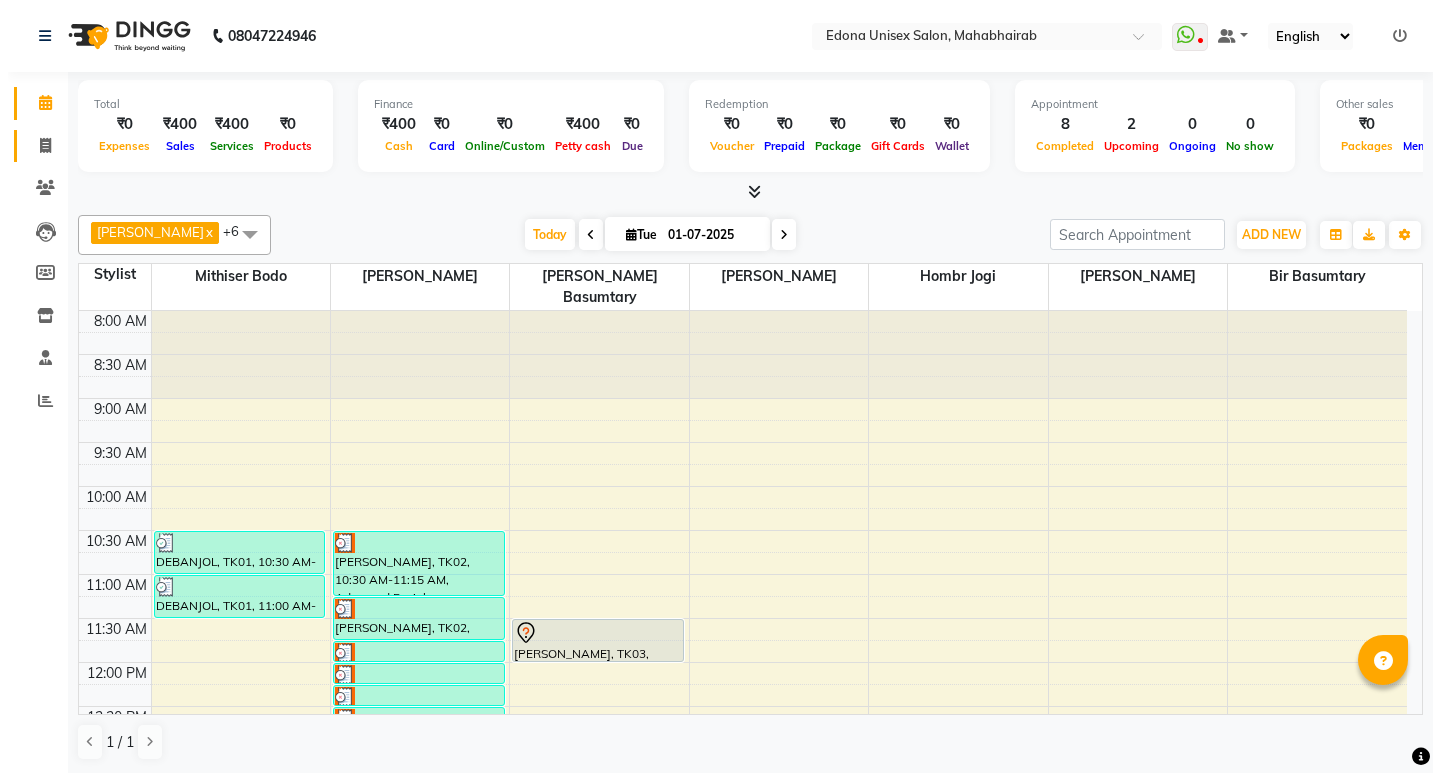 scroll, scrollTop: 0, scrollLeft: 0, axis: both 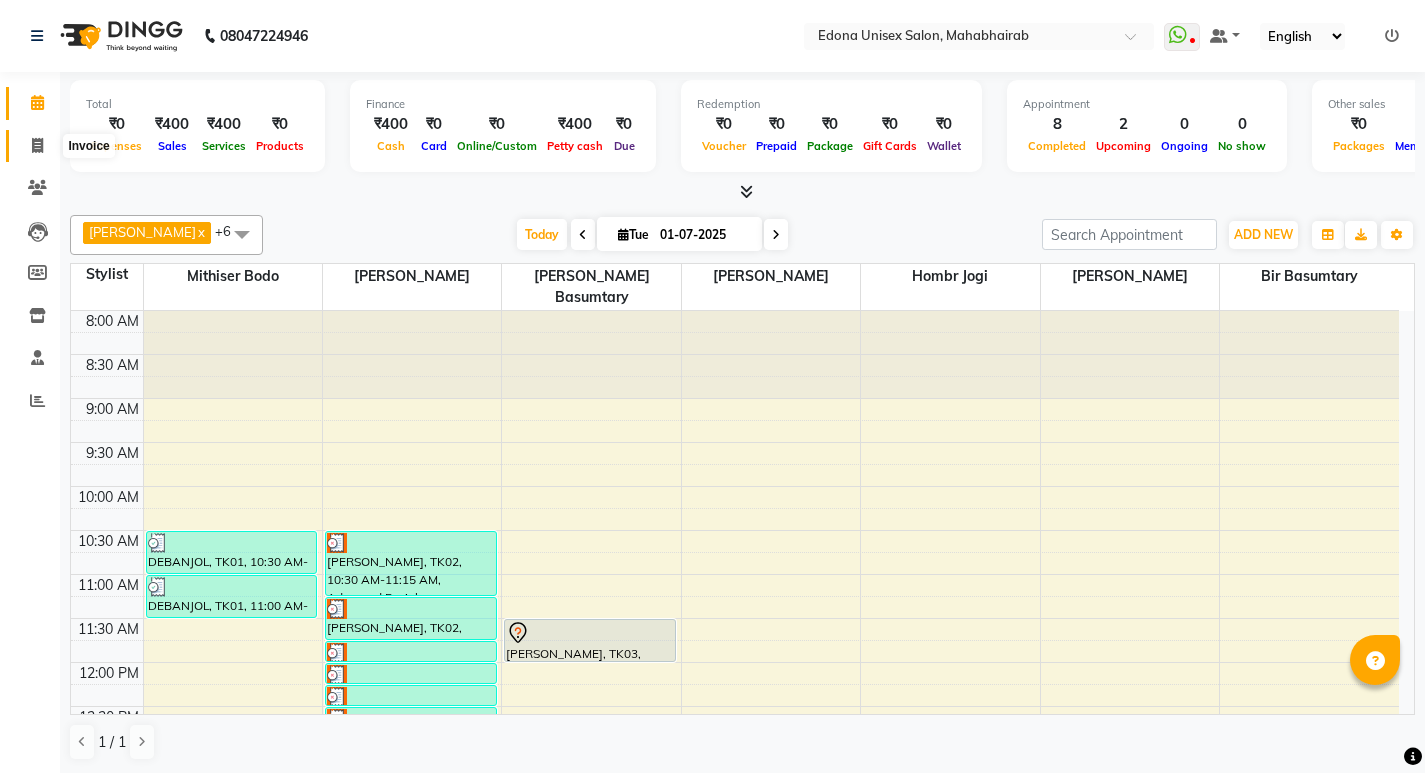 click 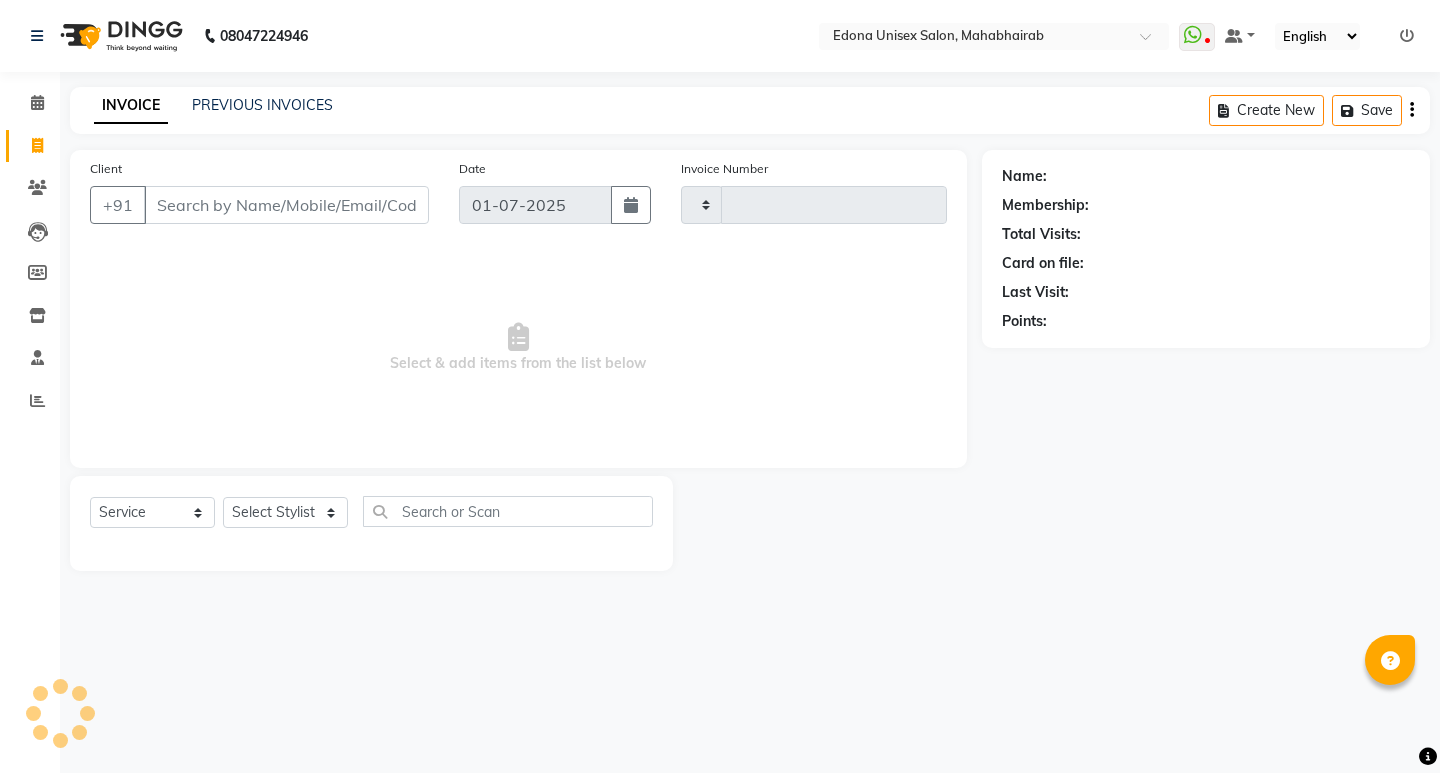 scroll, scrollTop: 0, scrollLeft: 0, axis: both 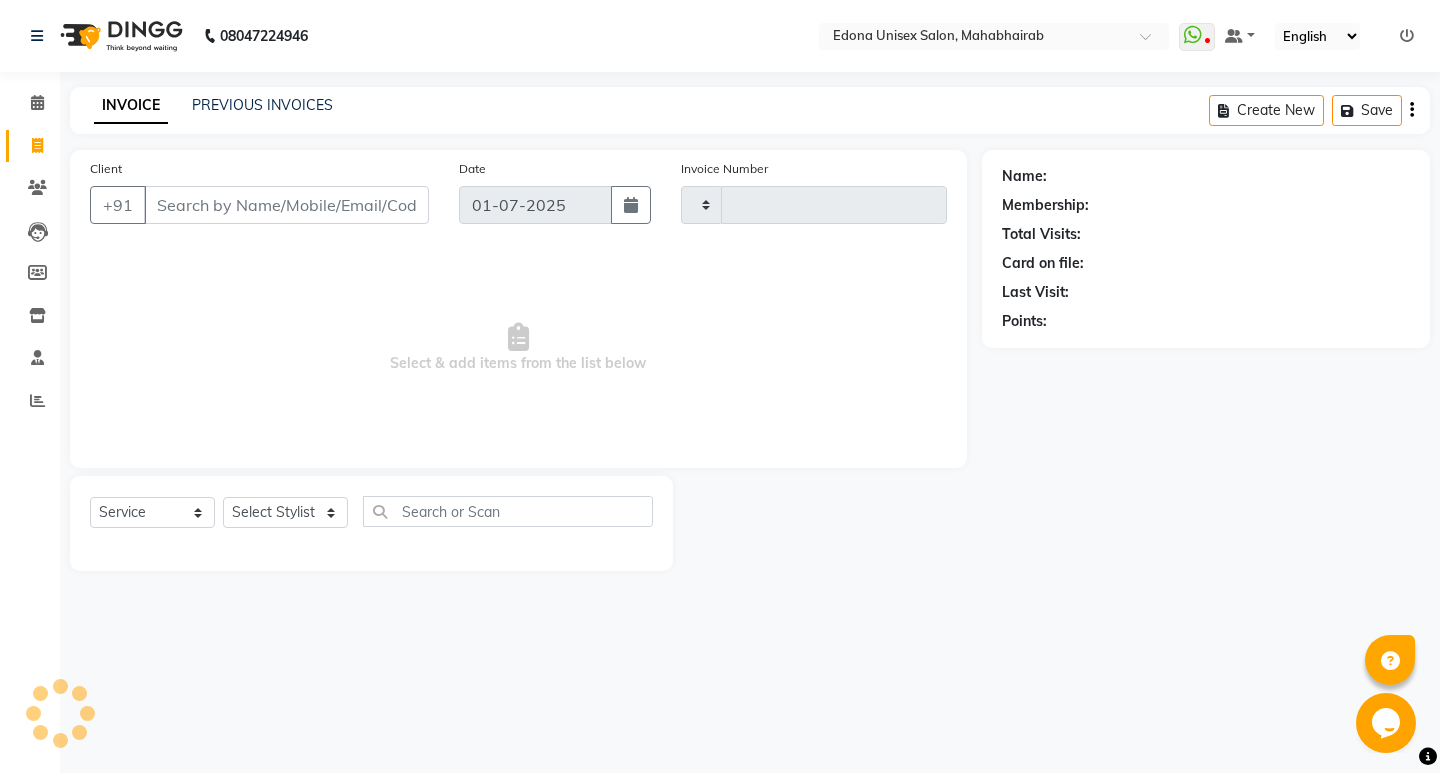 type on "1807" 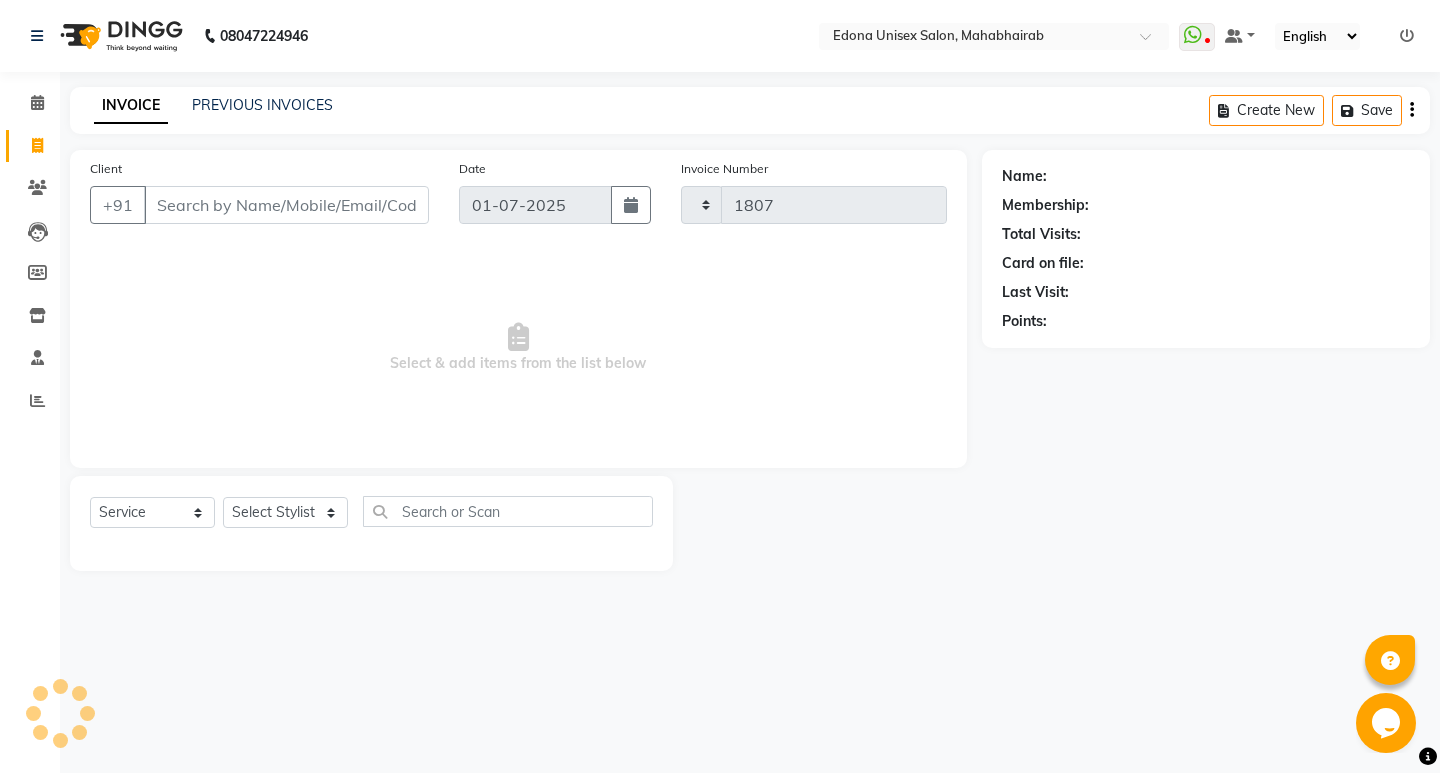 select on "5393" 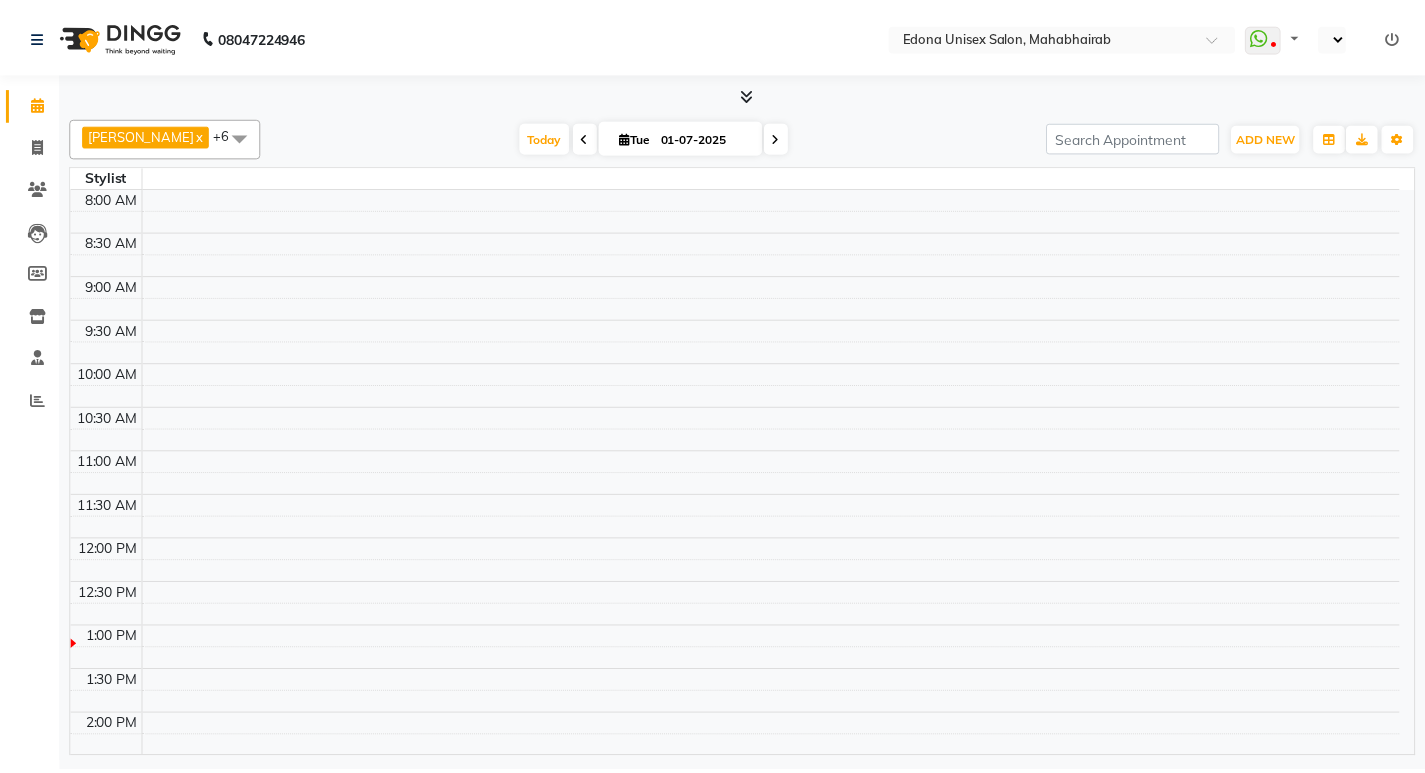 scroll, scrollTop: 0, scrollLeft: 0, axis: both 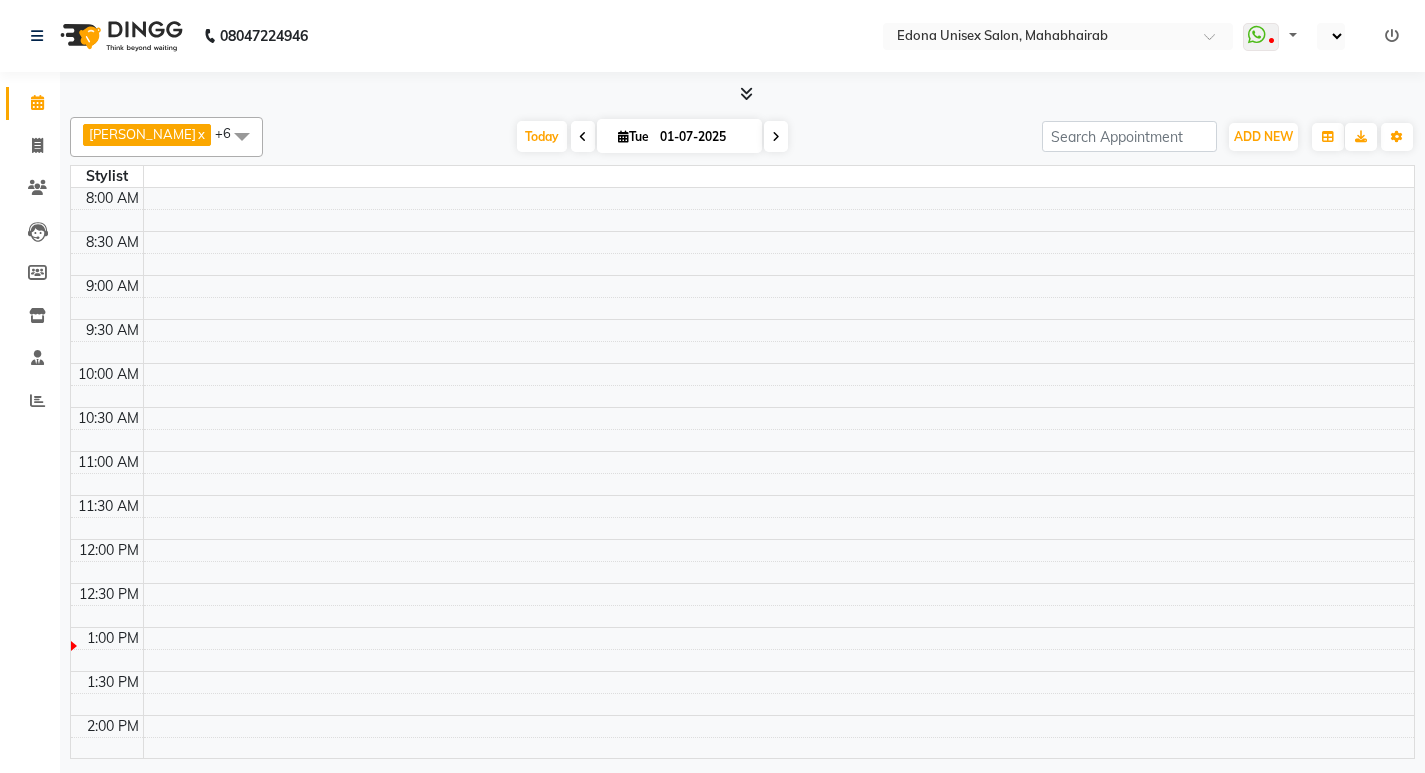 select on "en" 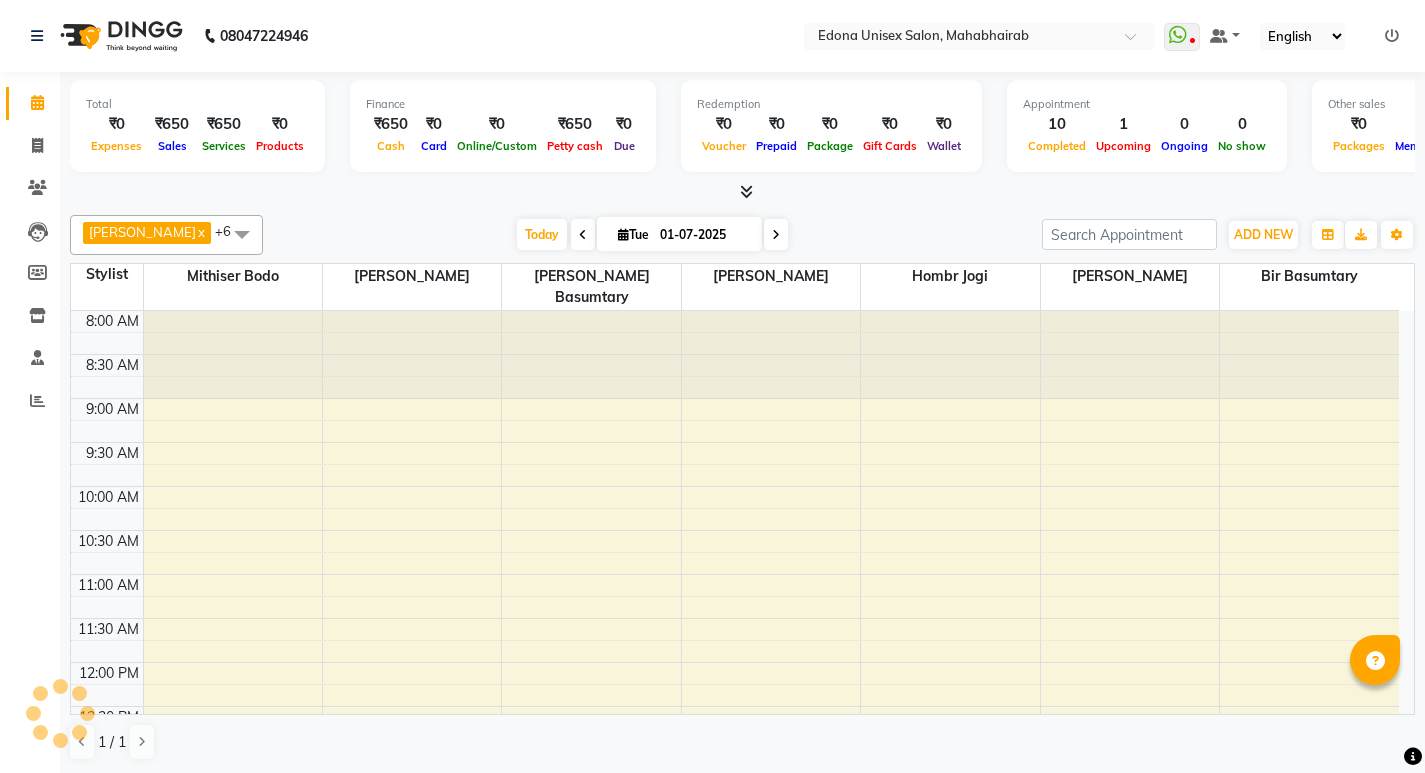 scroll, scrollTop: 0, scrollLeft: 0, axis: both 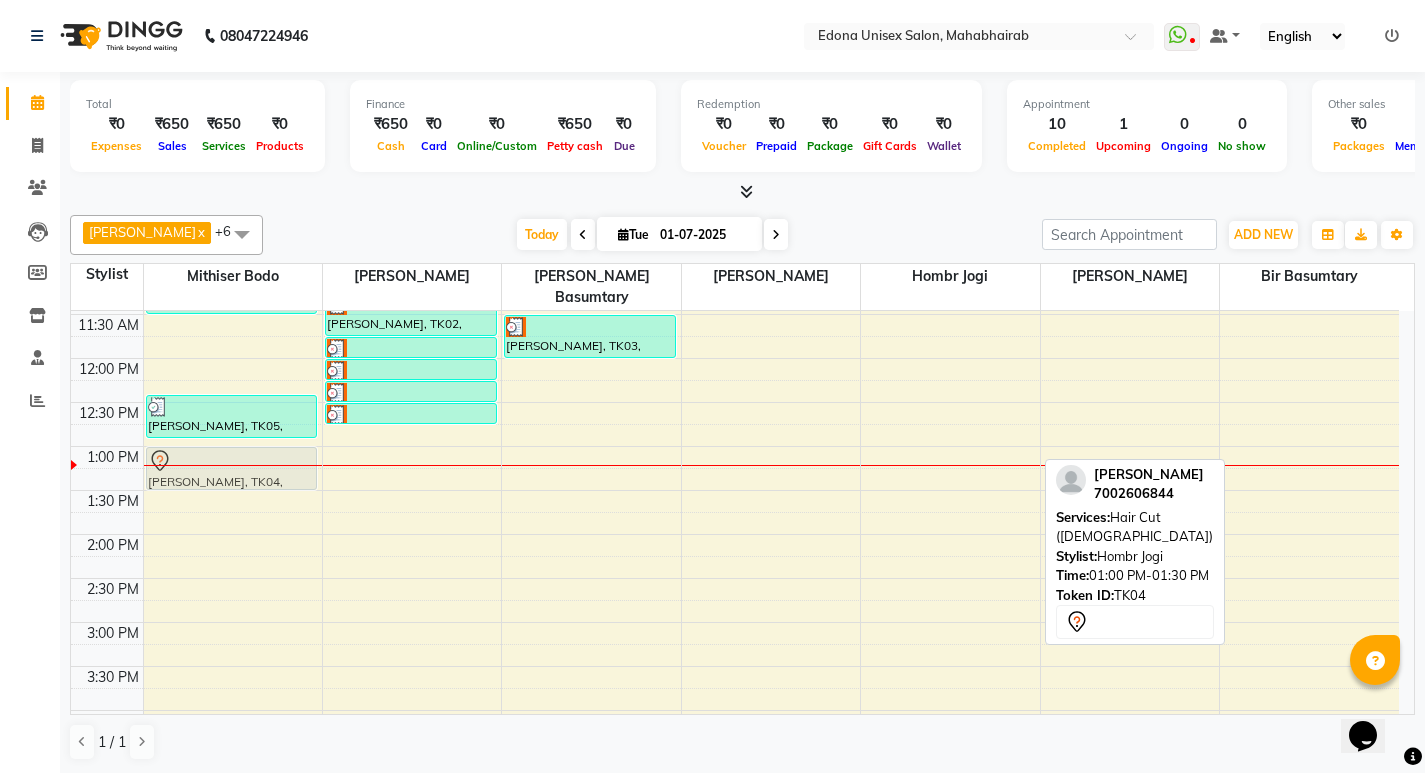 drag, startPoint x: 932, startPoint y: 455, endPoint x: 226, endPoint y: 452, distance: 706.00635 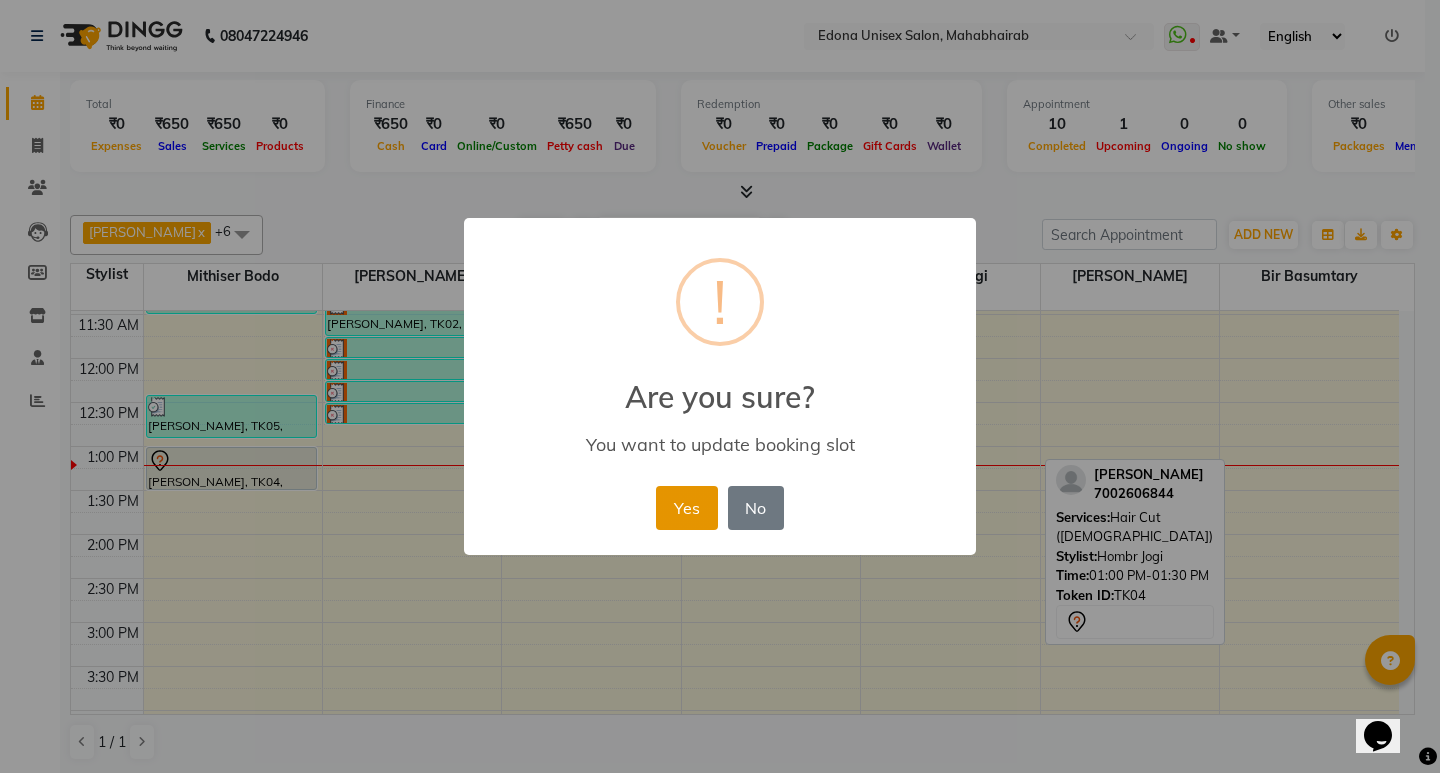 click on "Yes" at bounding box center (686, 508) 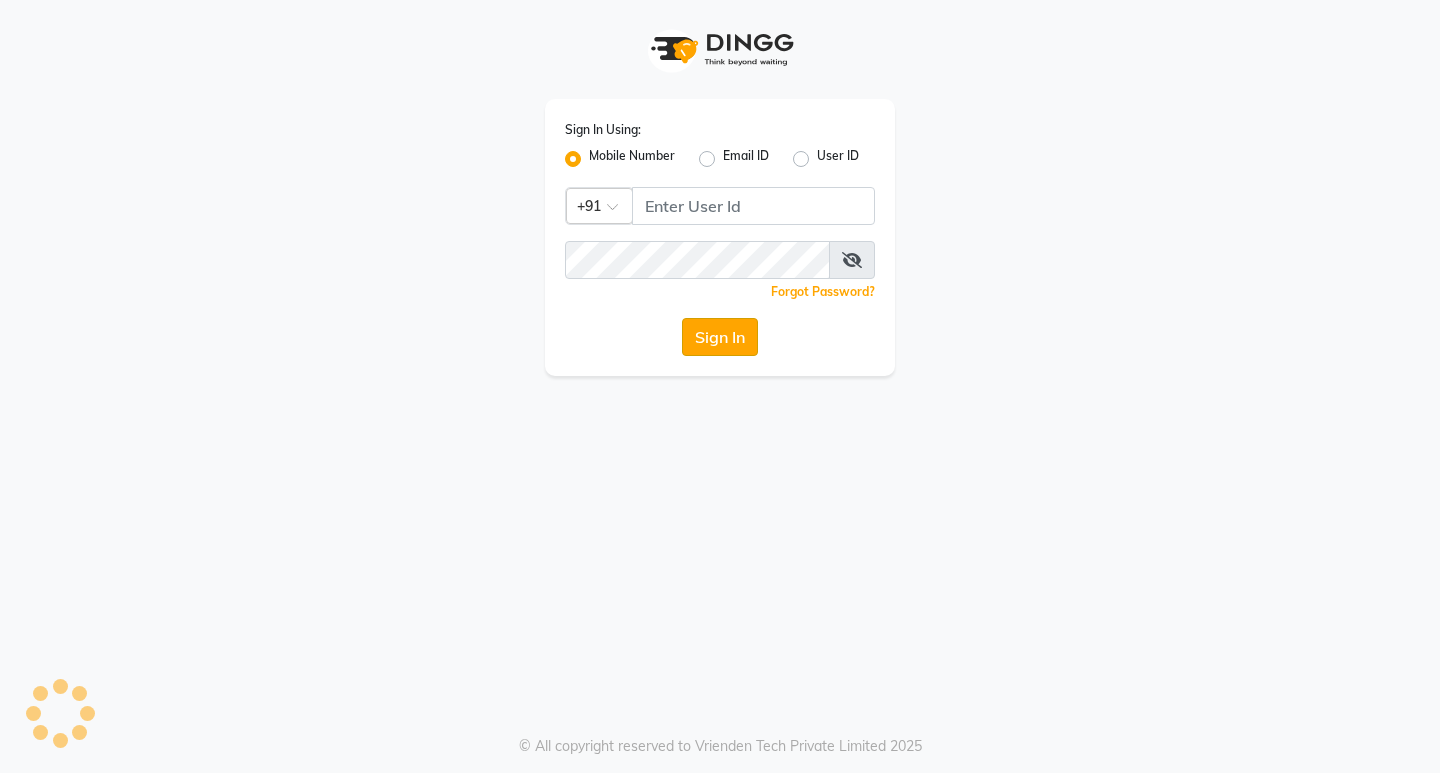 scroll, scrollTop: 0, scrollLeft: 0, axis: both 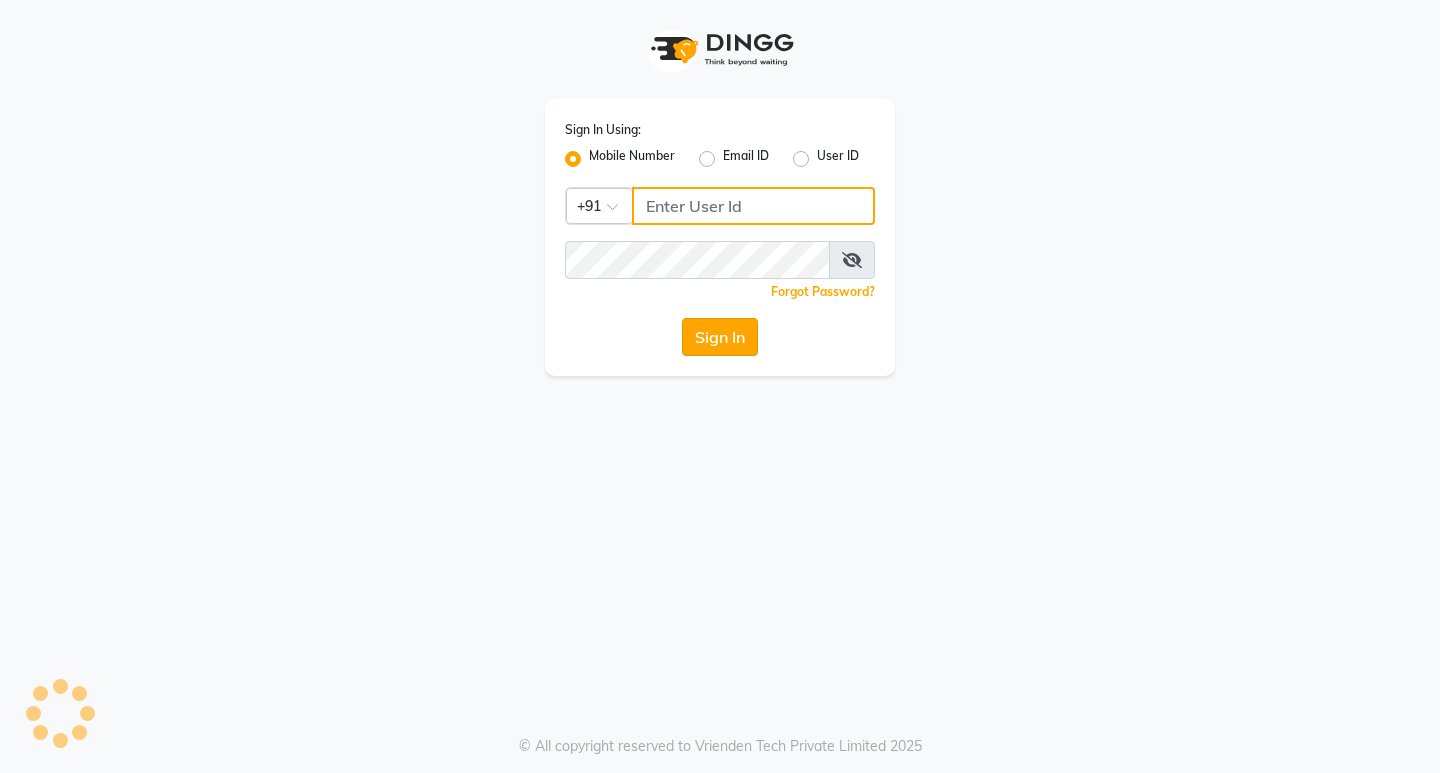 type on "8134949766" 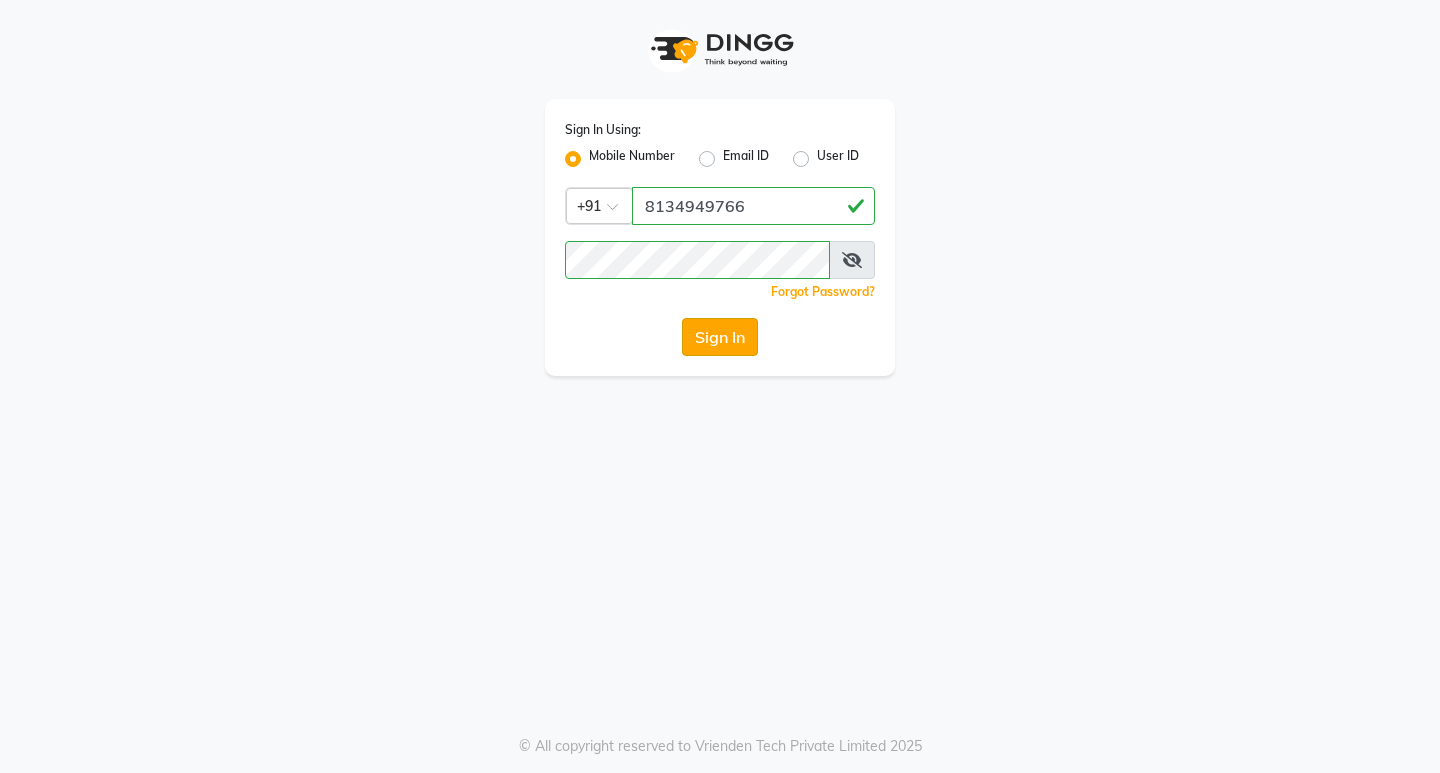 click on "Sign In" 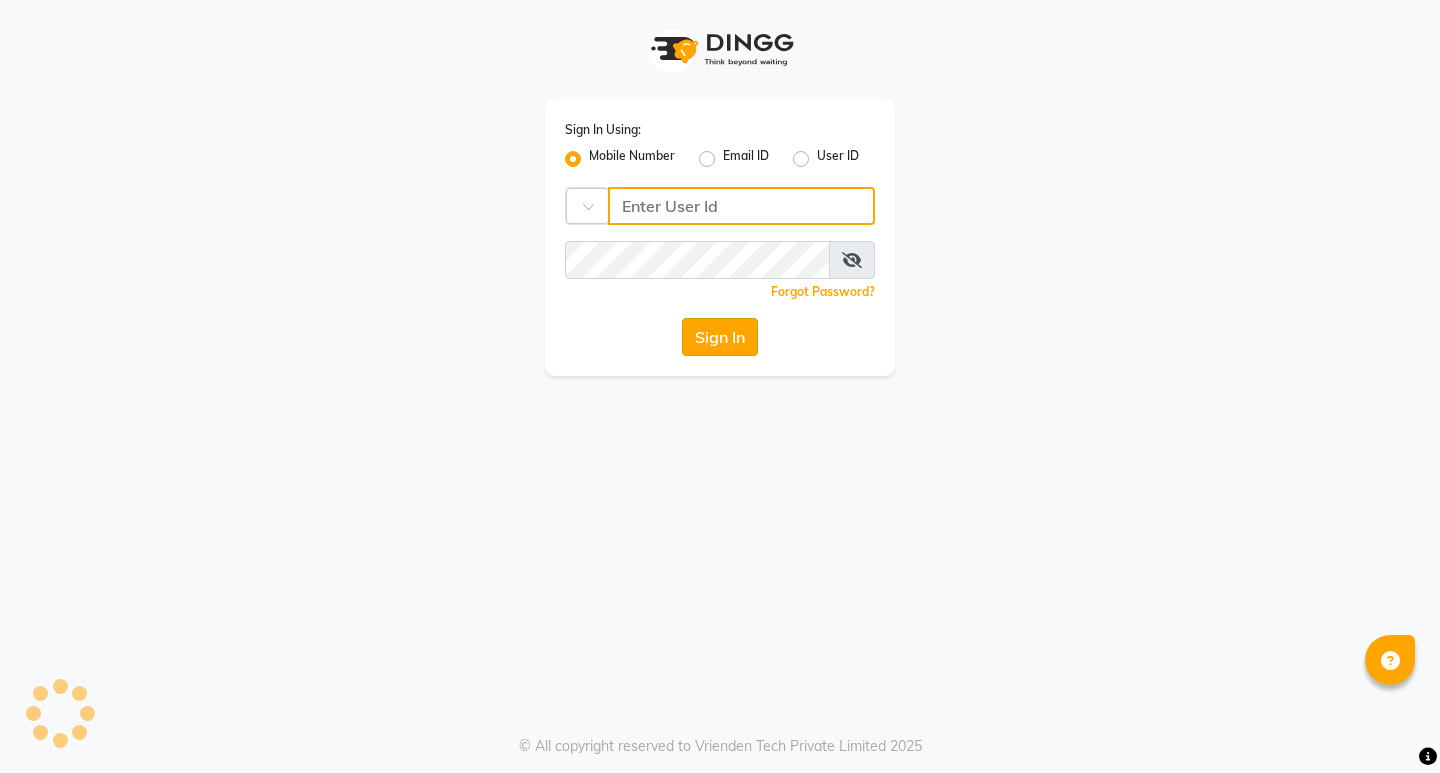 type on "8134949766" 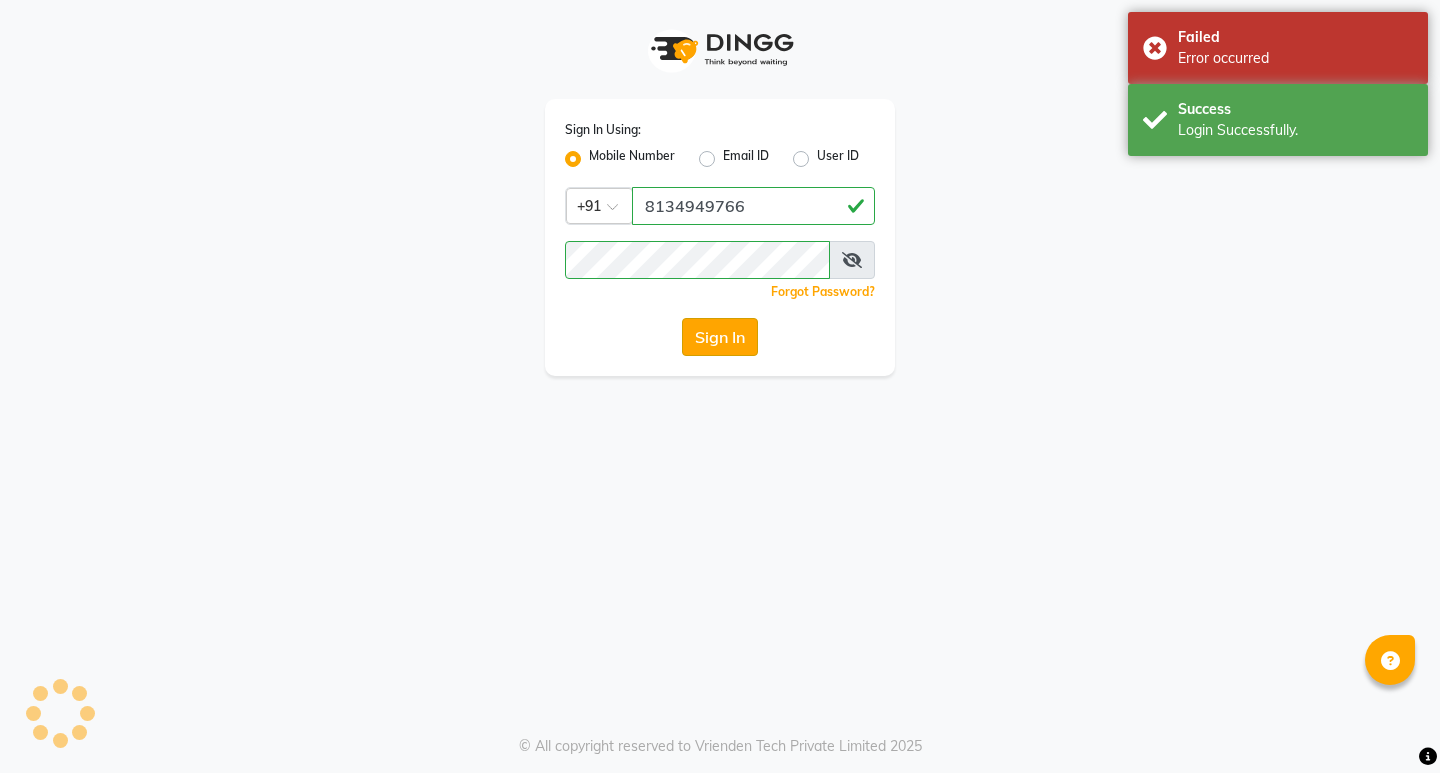 click on "Sign In" 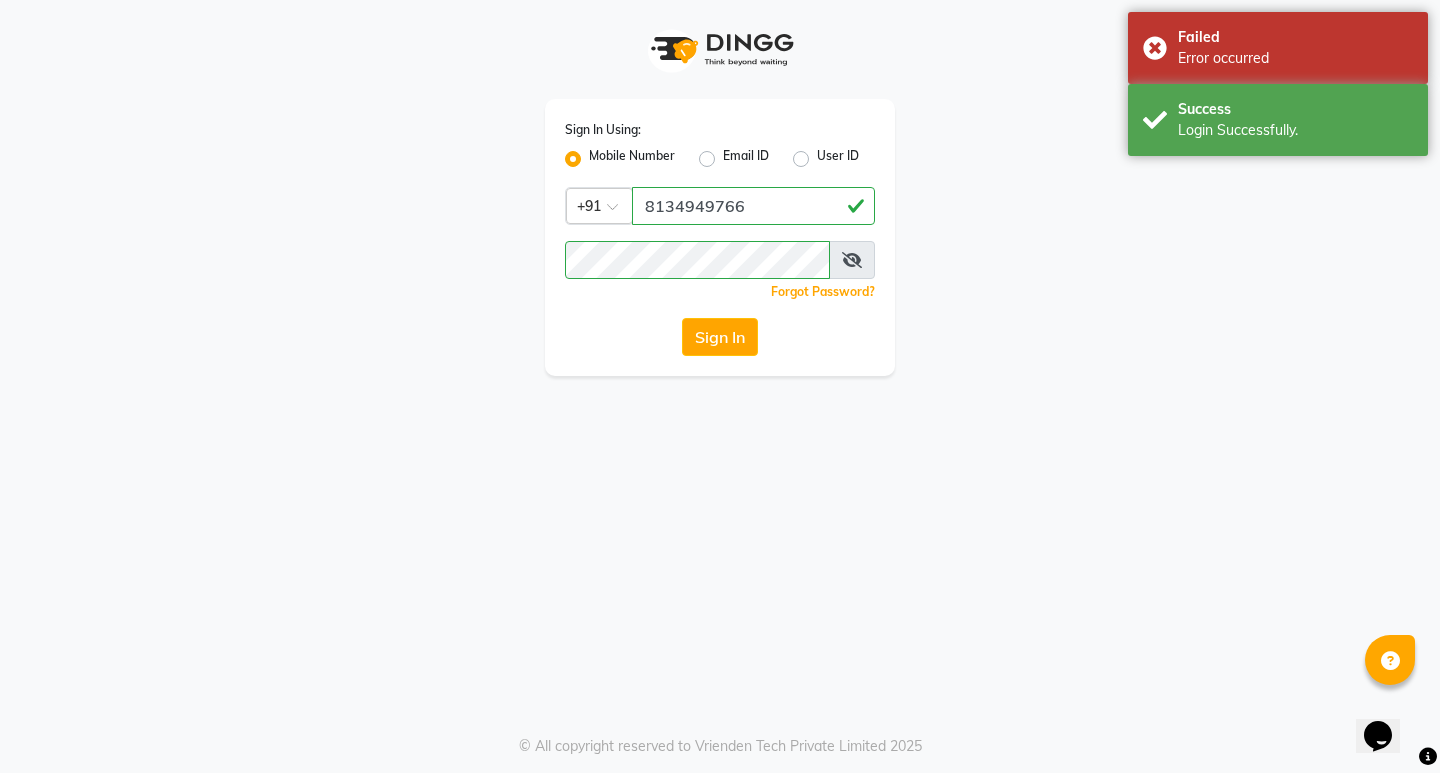 scroll, scrollTop: 0, scrollLeft: 0, axis: both 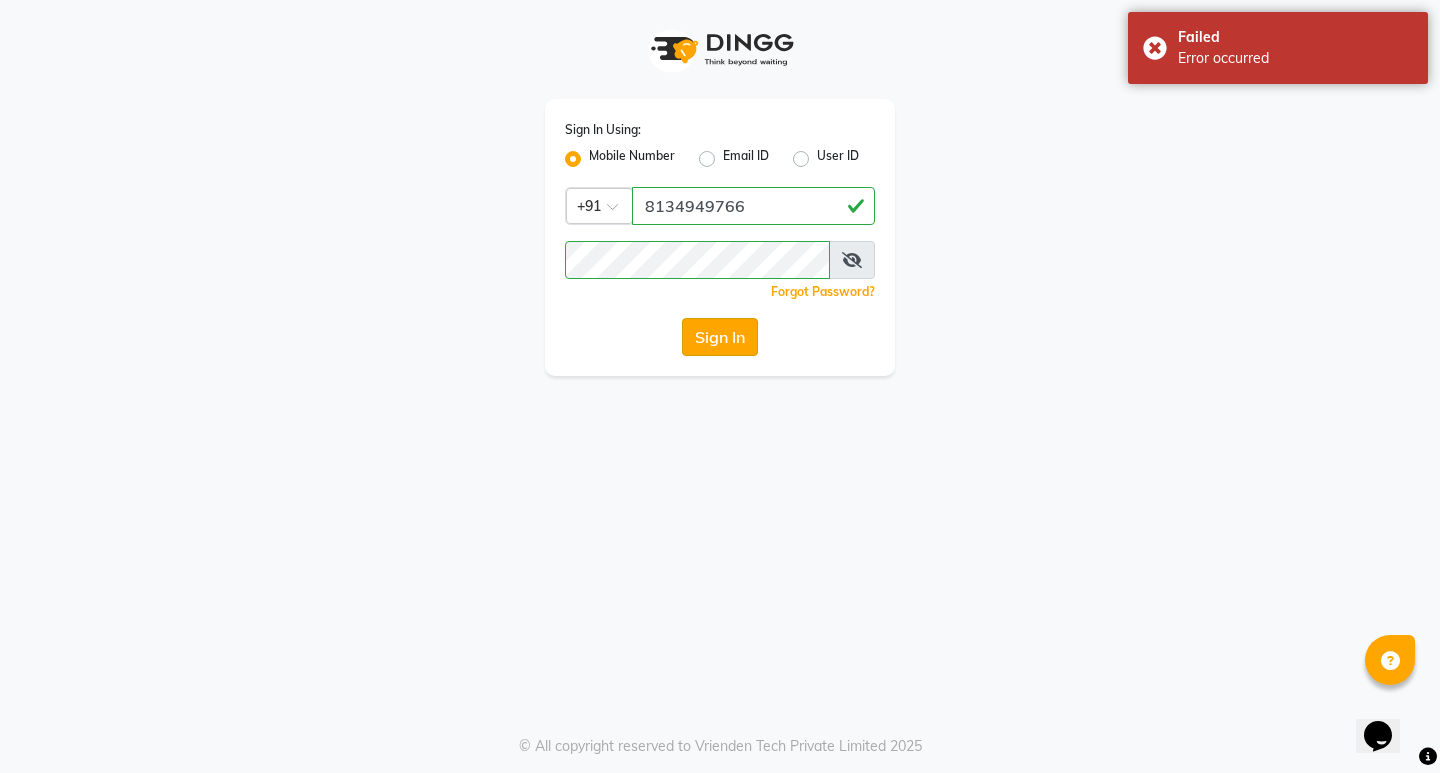 click on "Sign In" 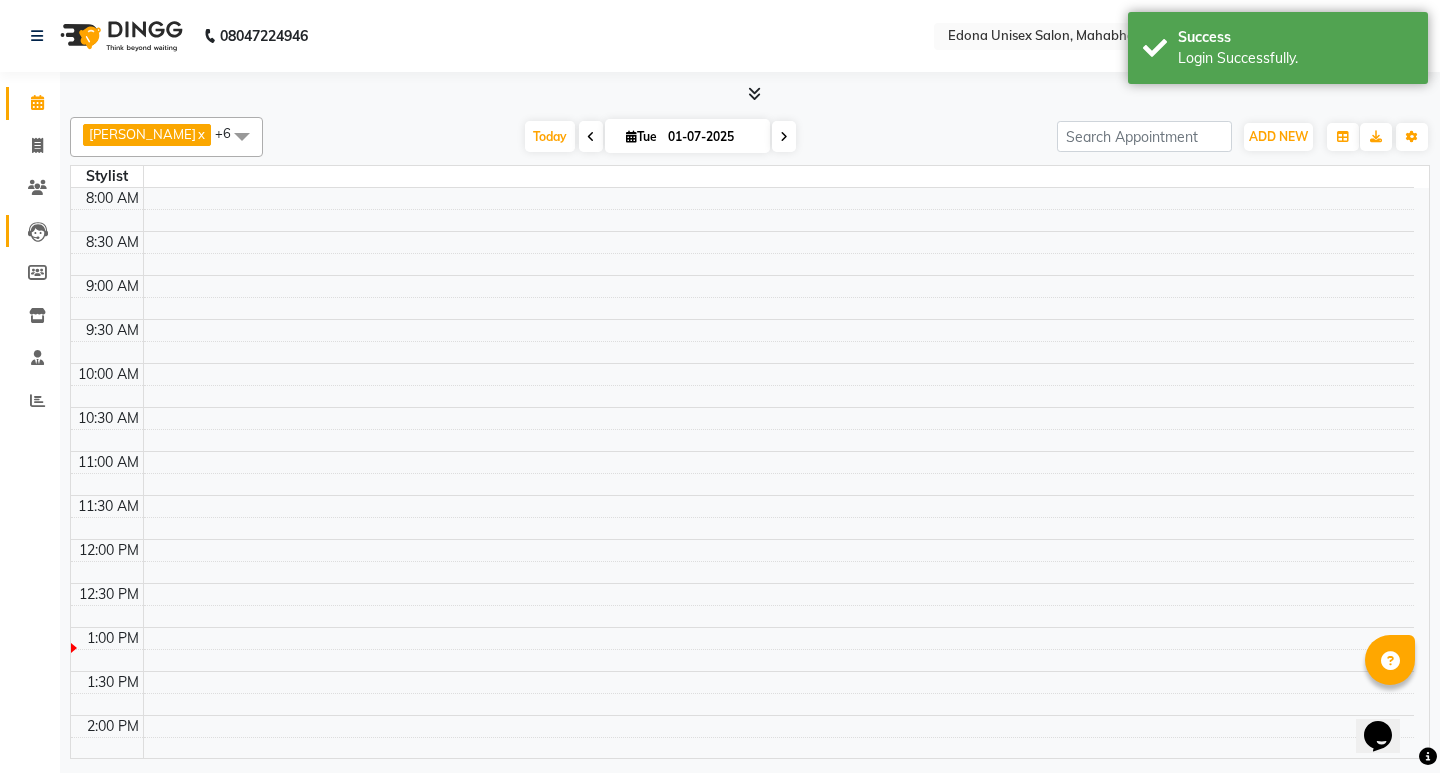 select on "en" 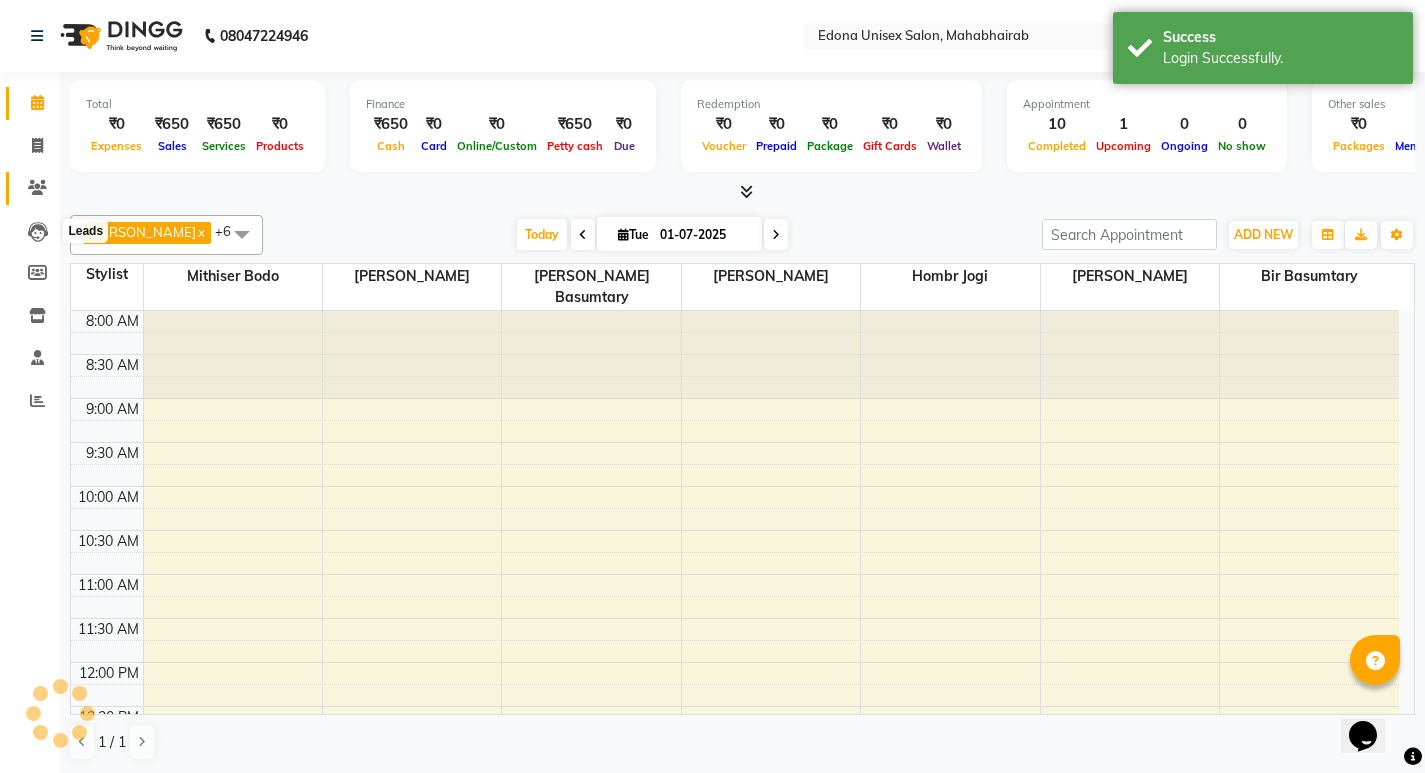 scroll, scrollTop: 0, scrollLeft: 0, axis: both 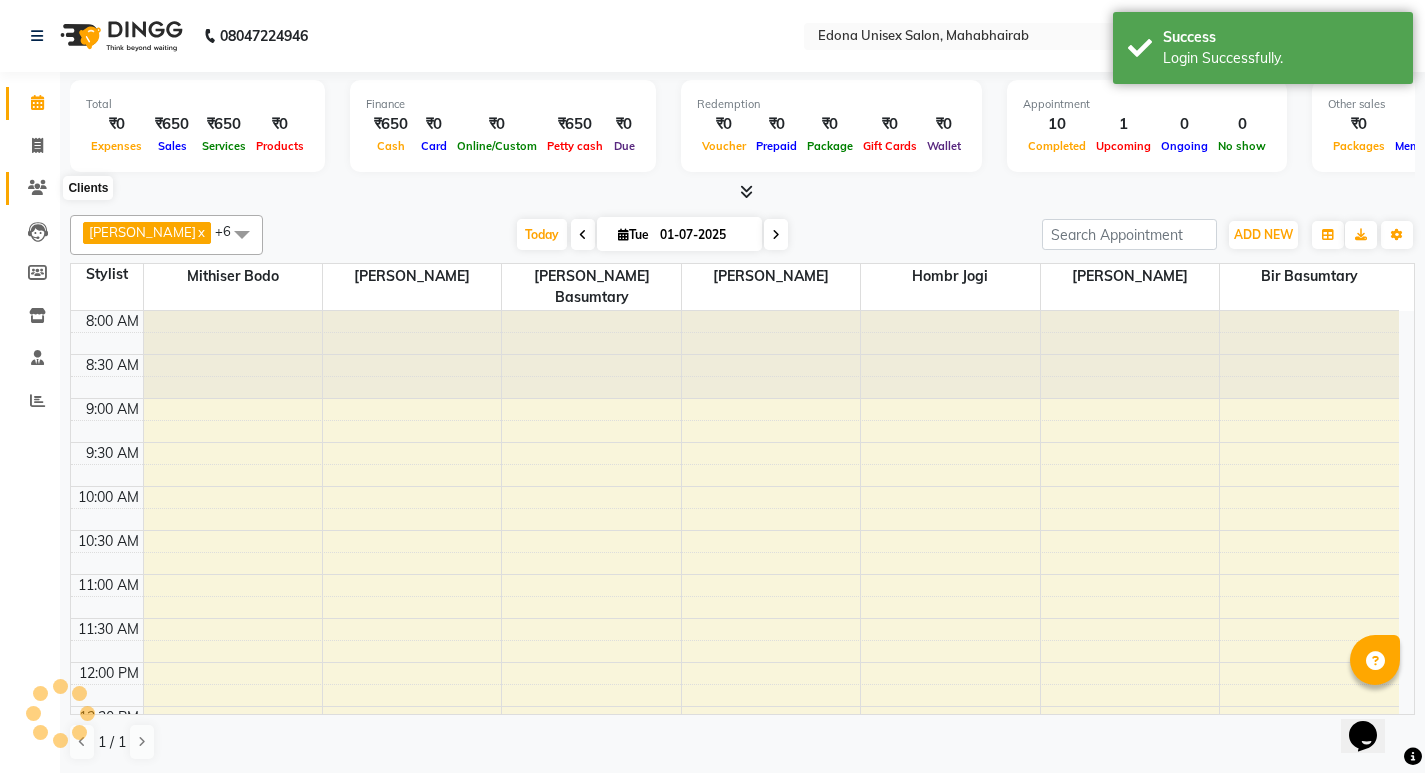 click 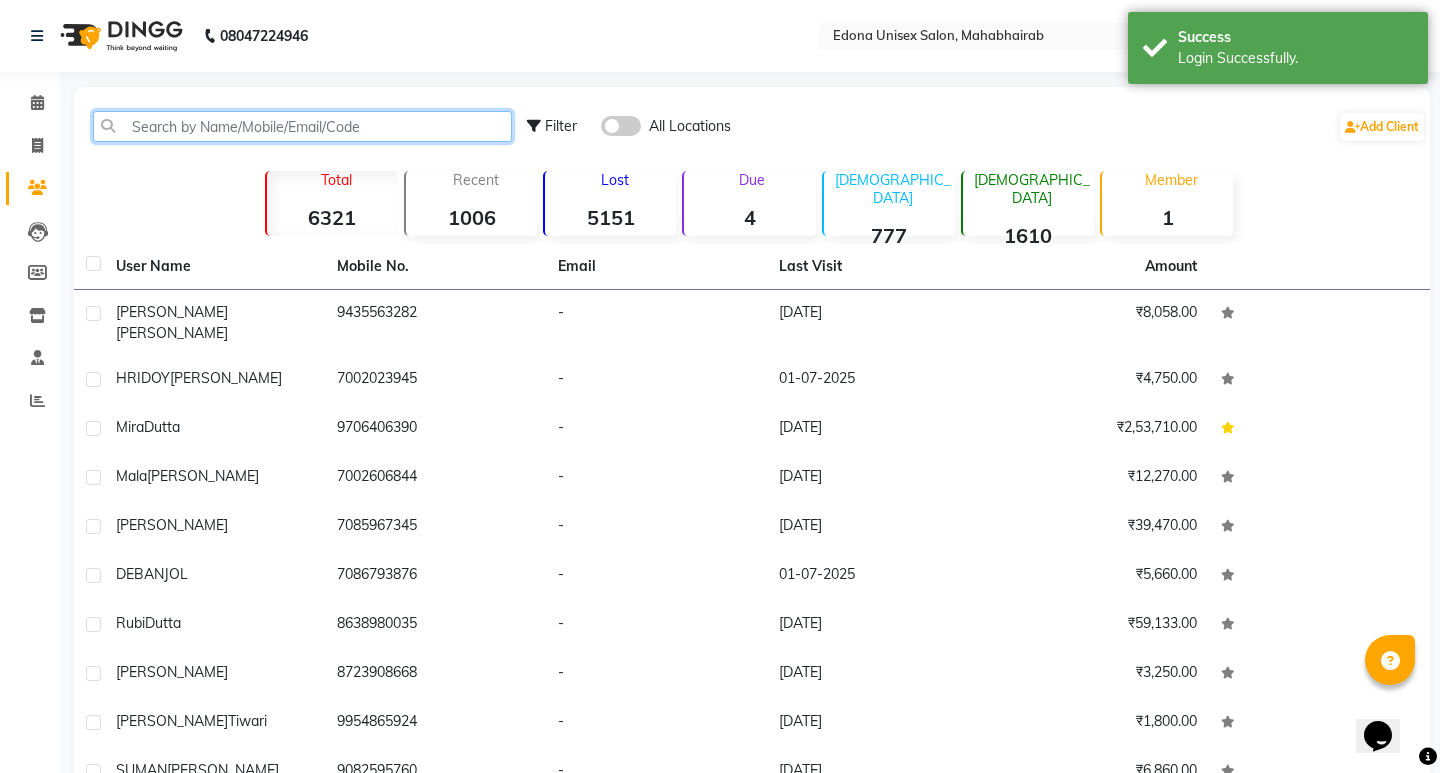 click 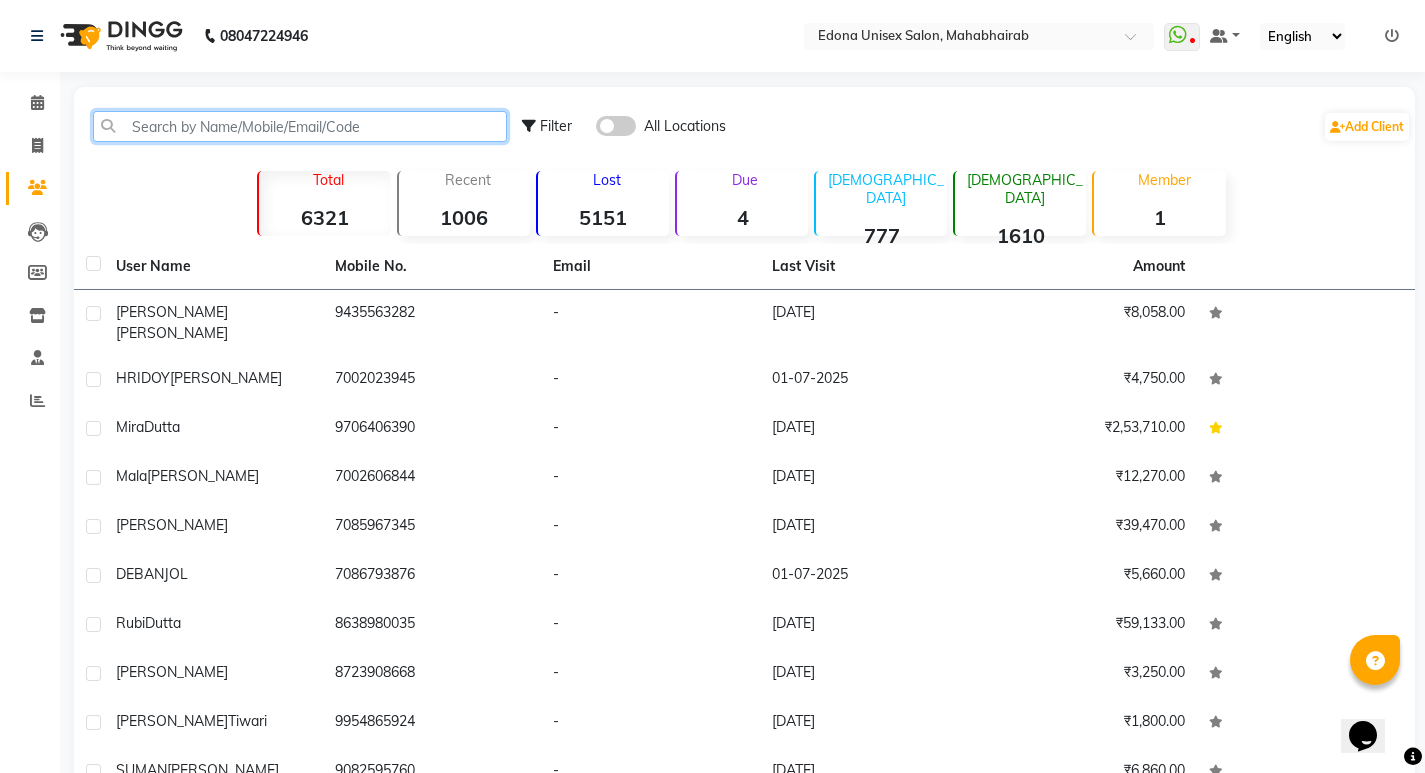 paste on "7085967345" 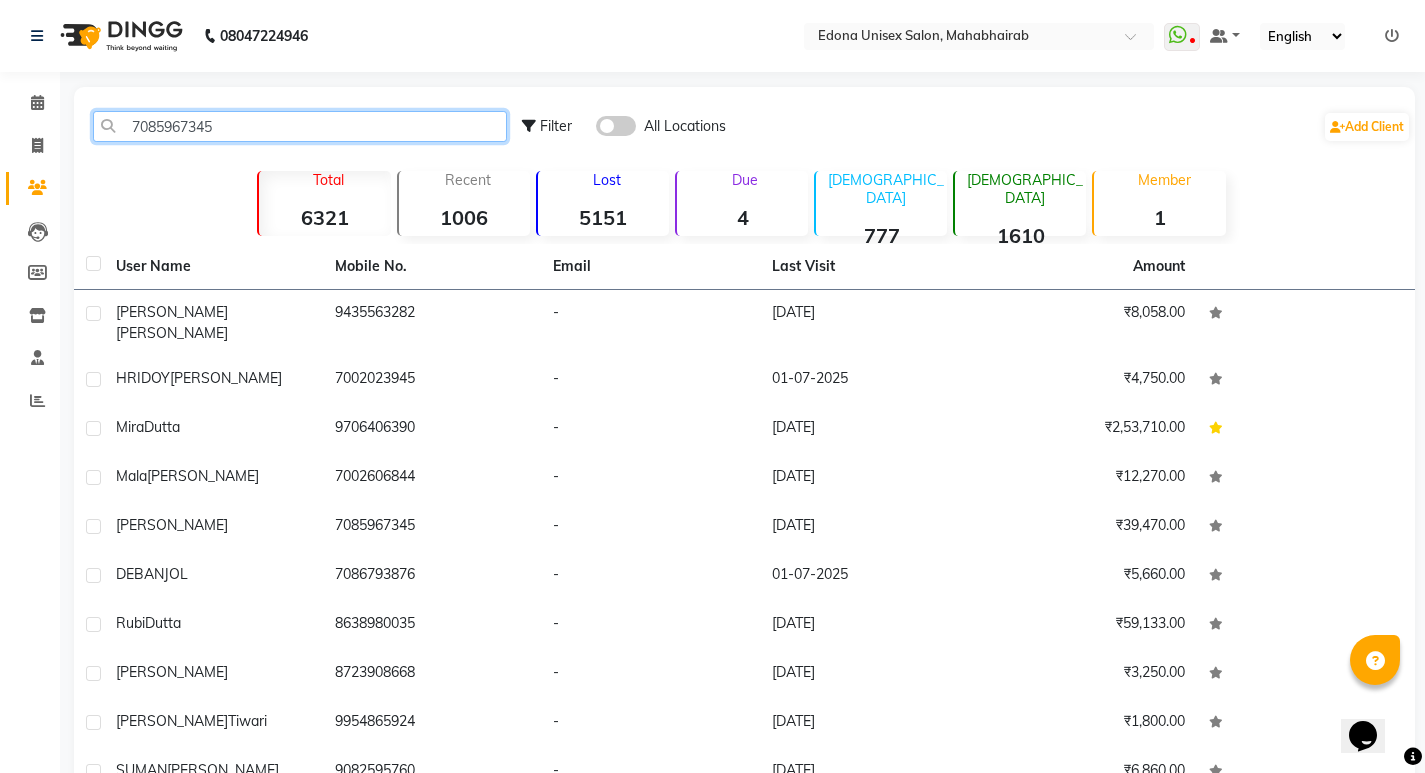 type on "7085967345" 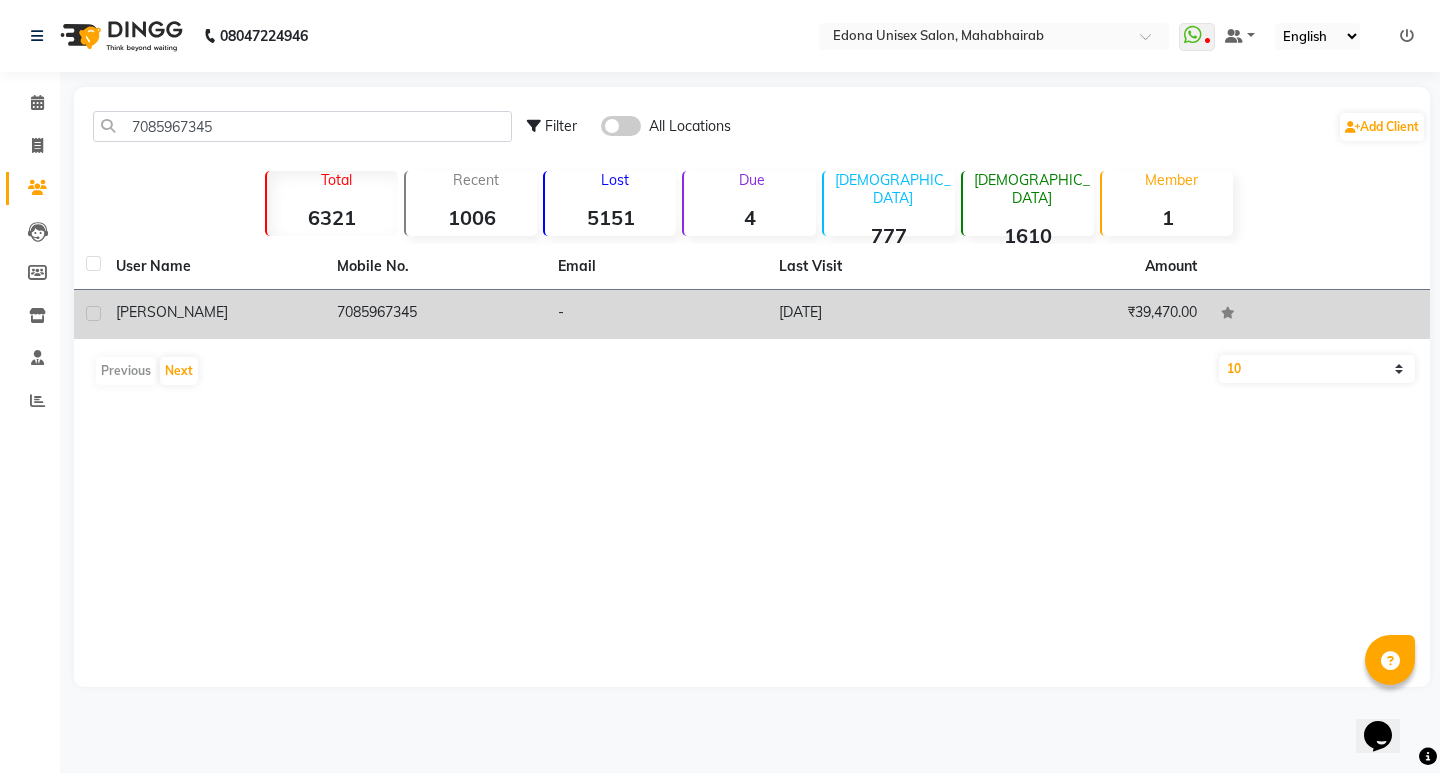 click on "7085967345" 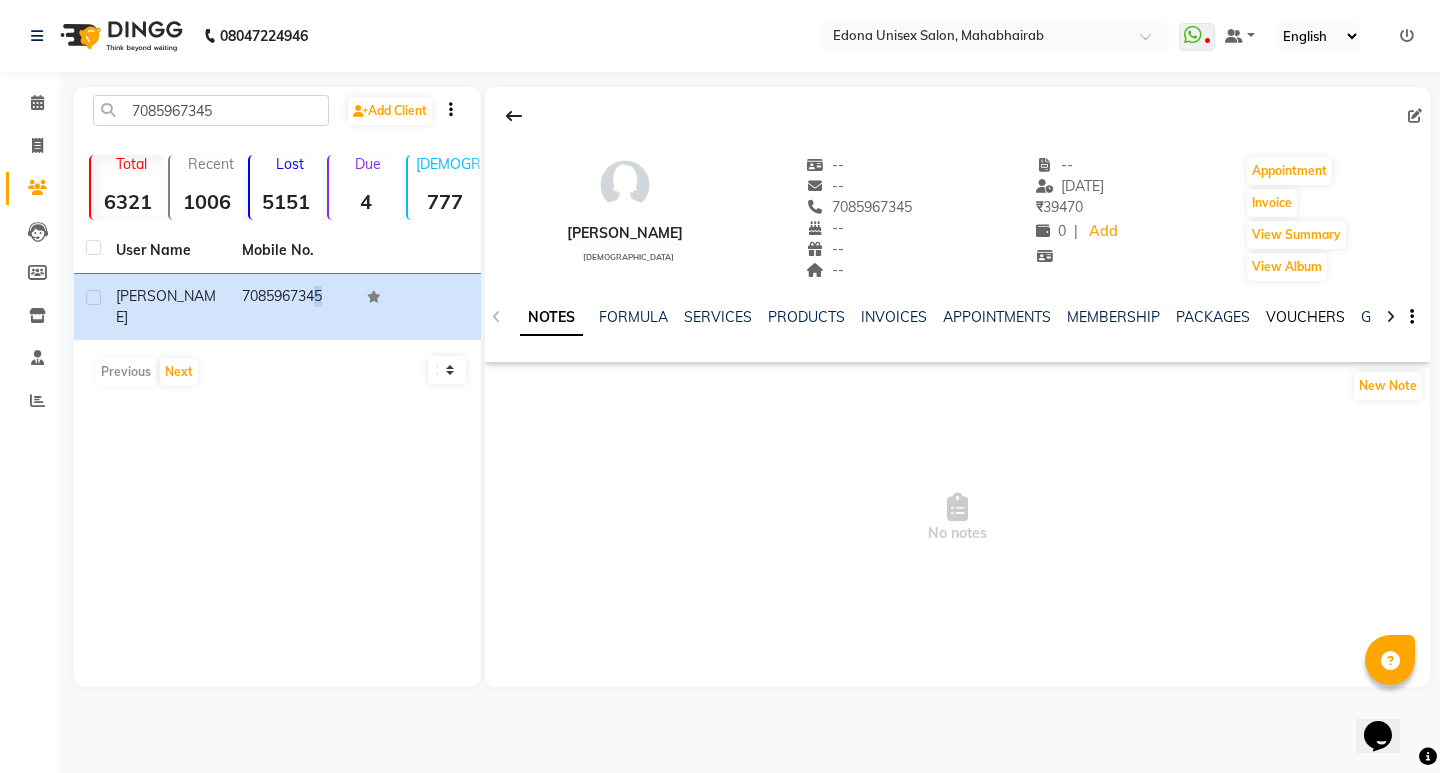click on "VOUCHERS" 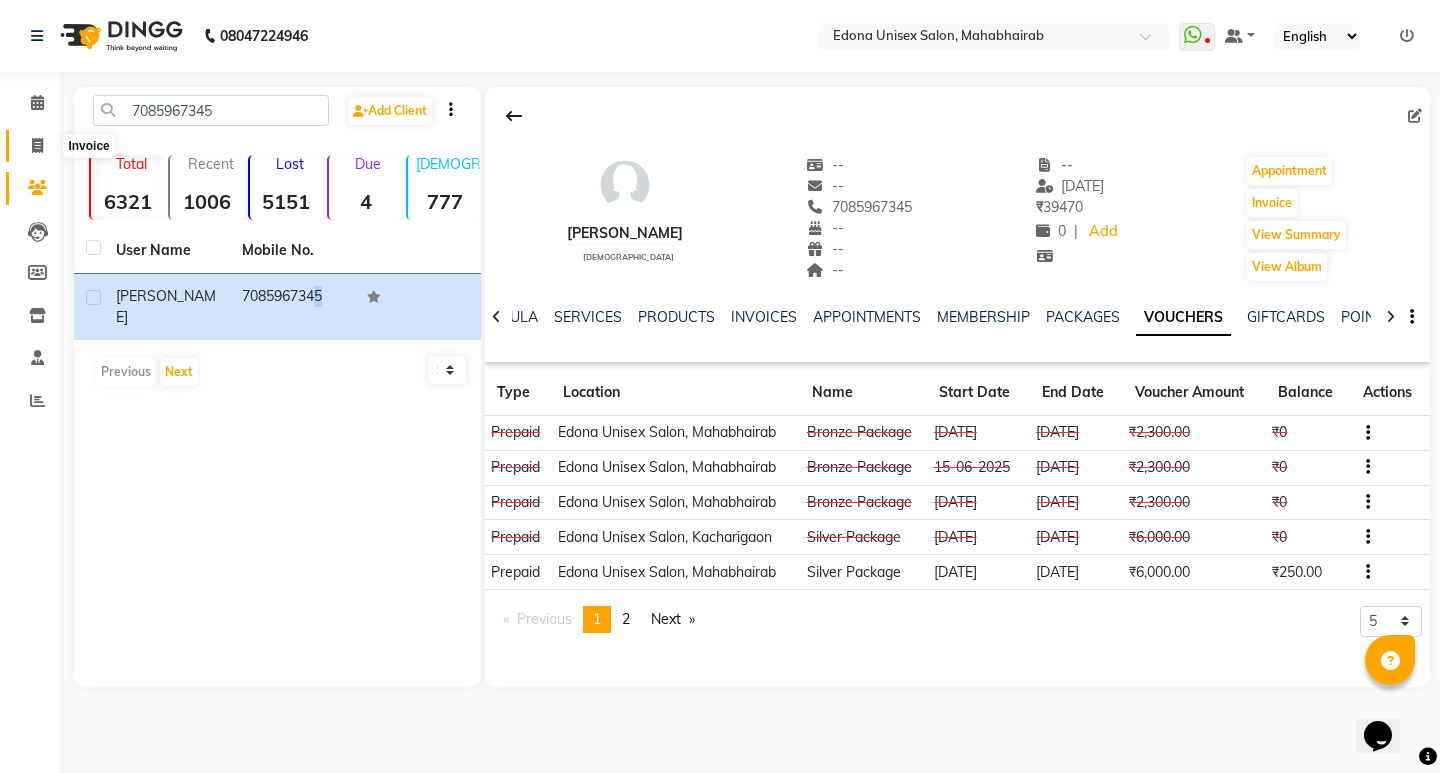 click 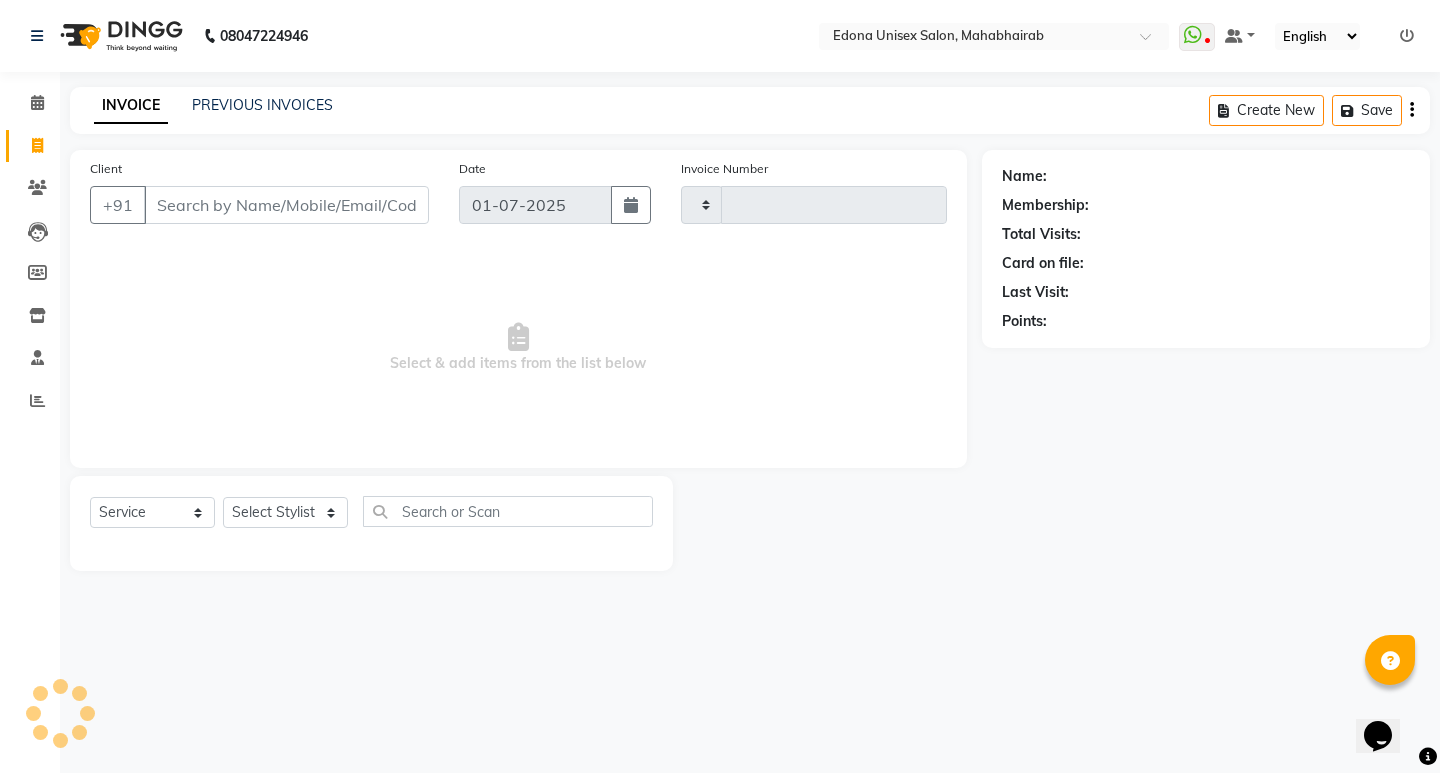 type on "1808" 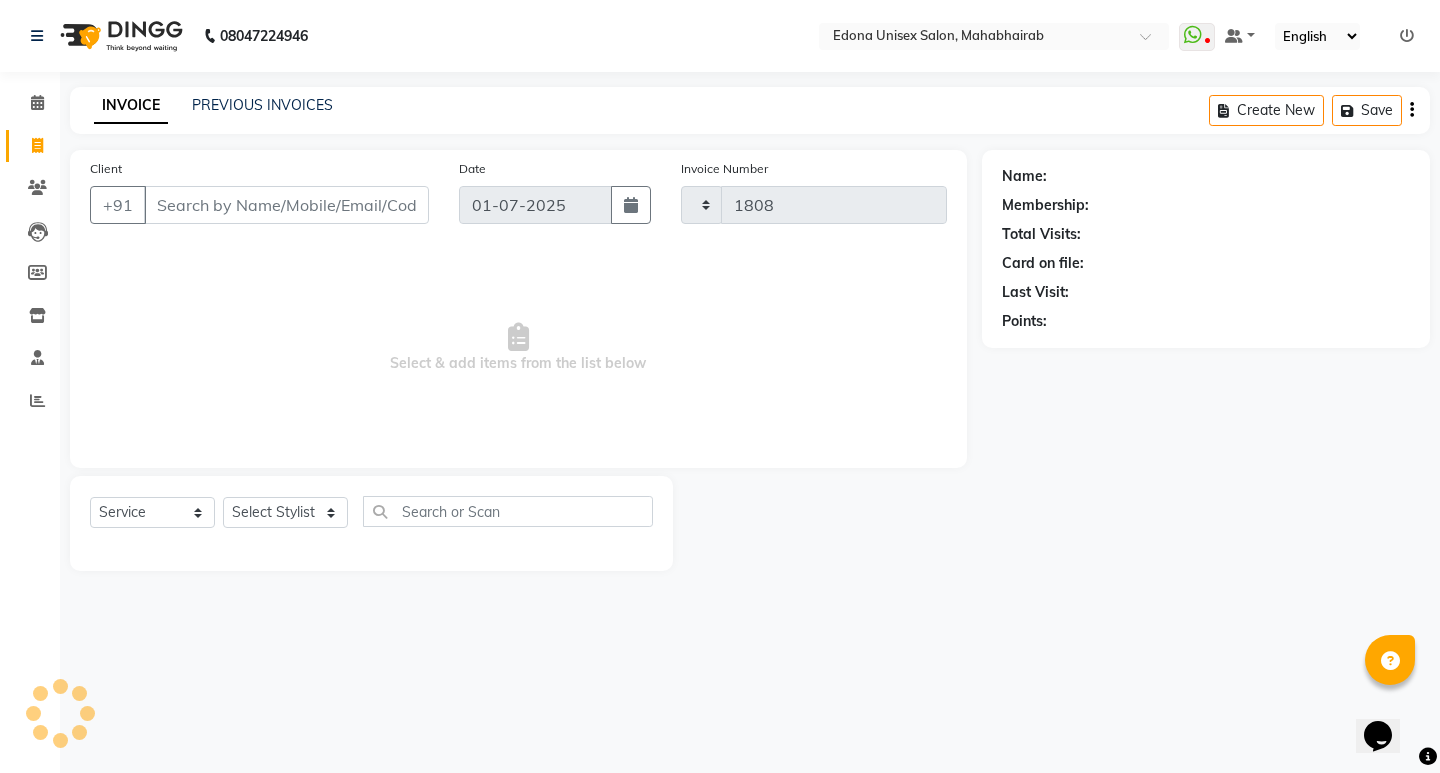 select on "5393" 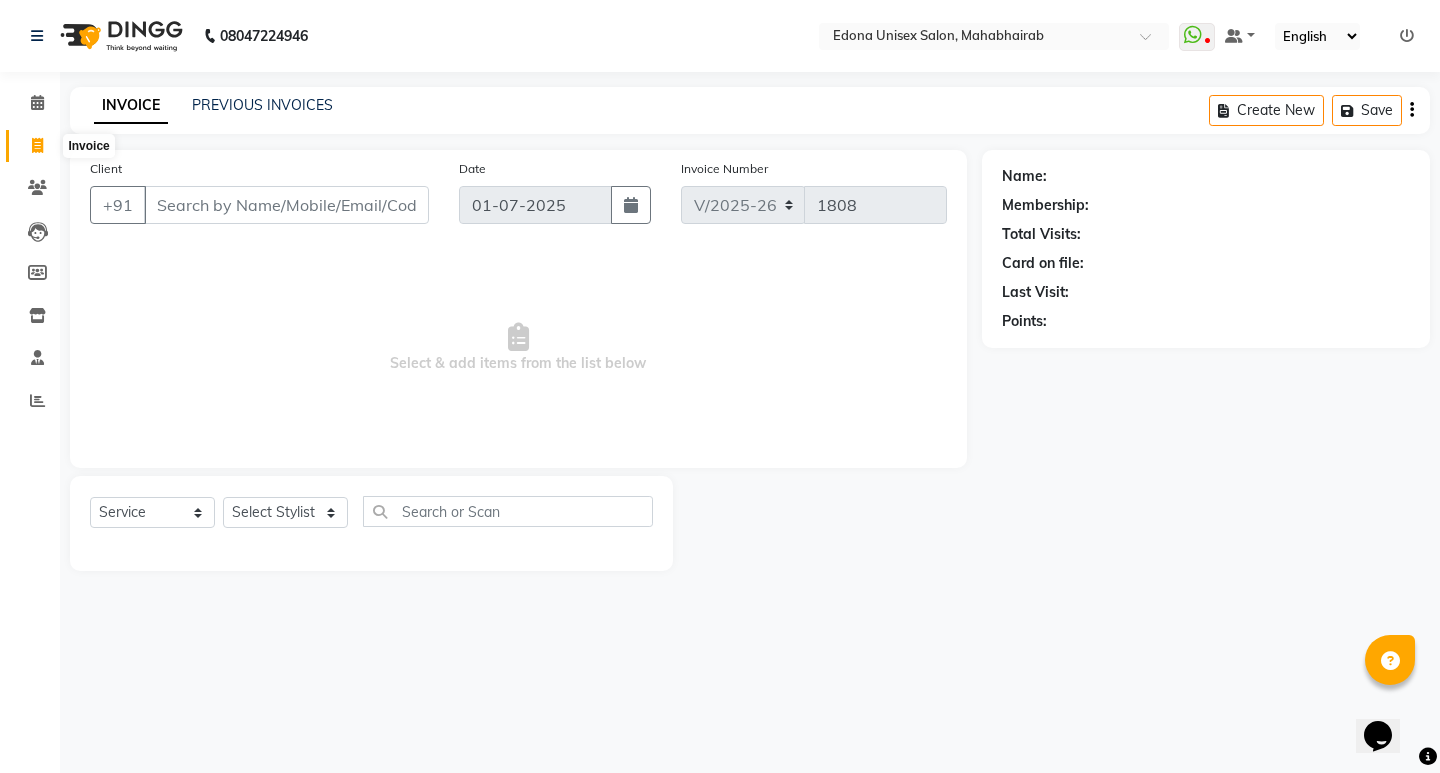 click 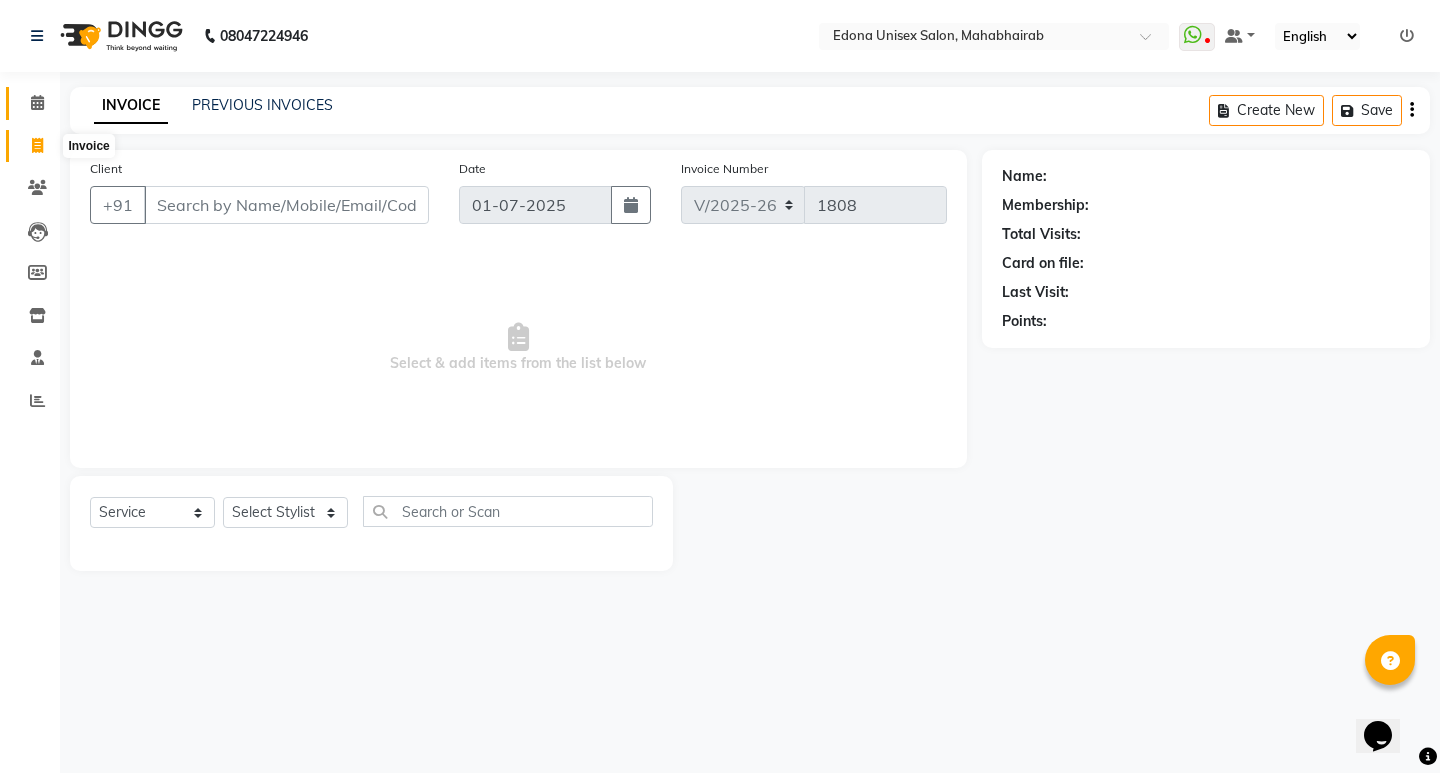 select on "service" 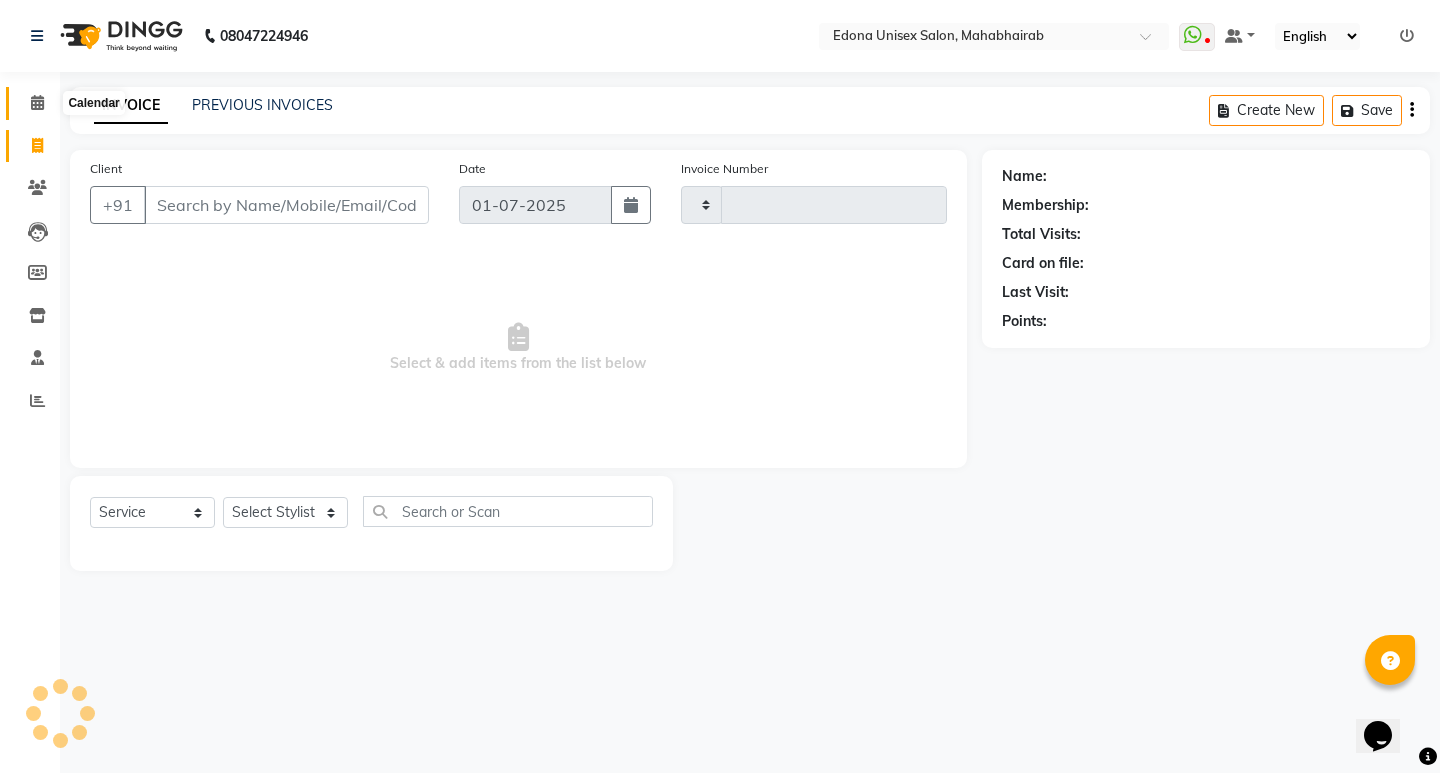 click 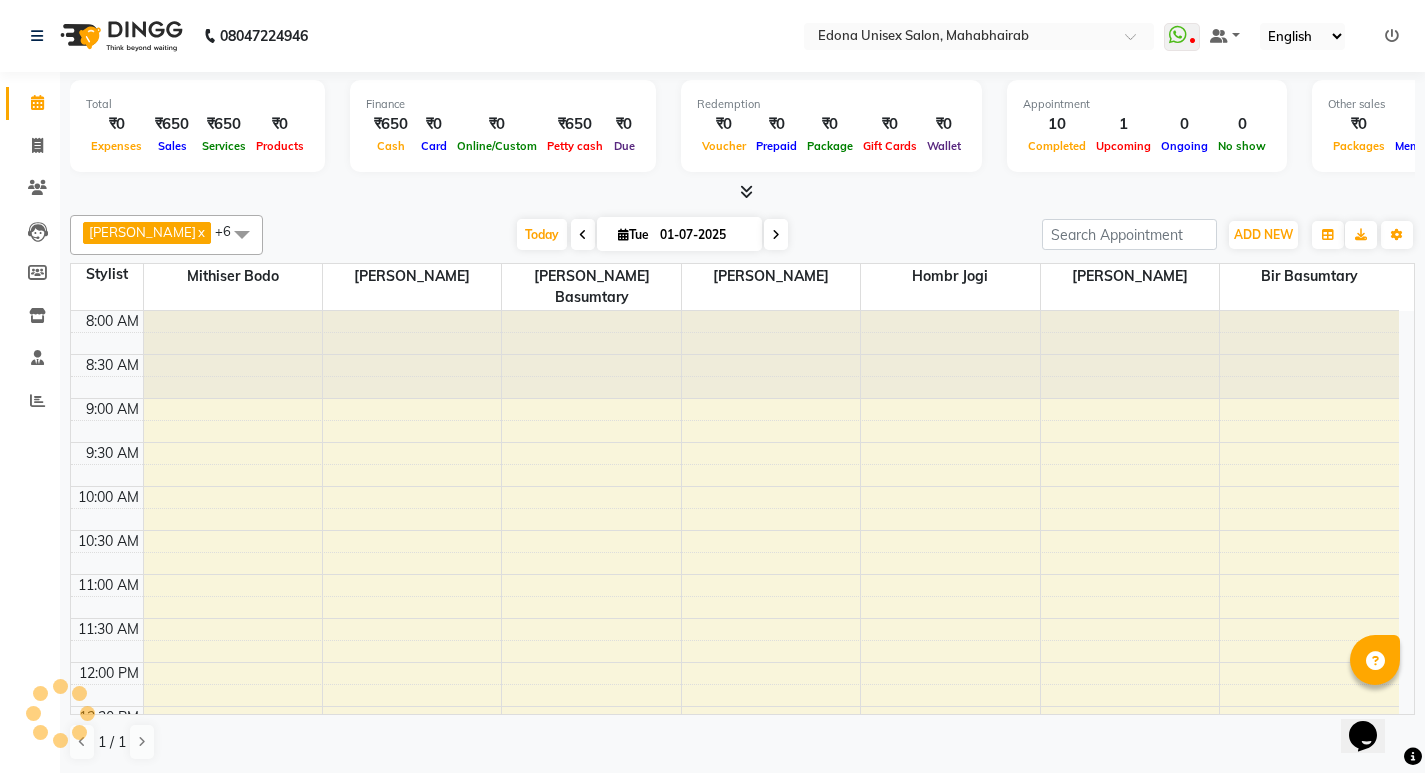 scroll, scrollTop: 83, scrollLeft: 0, axis: vertical 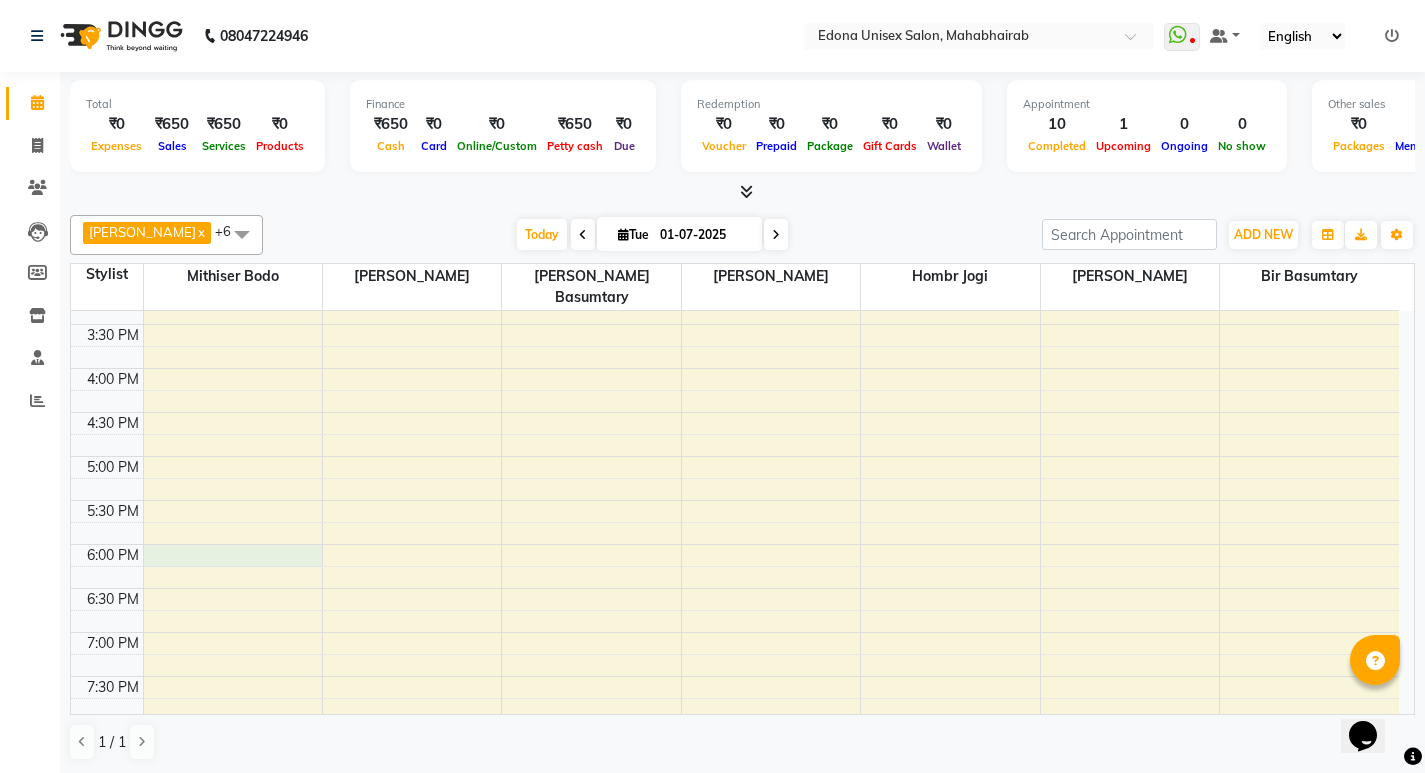 click on "8:00 AM 8:30 AM 9:00 AM 9:30 AM 10:00 AM 10:30 AM 11:00 AM 11:30 AM 12:00 PM 12:30 PM 1:00 PM 1:30 PM 2:00 PM 2:30 PM 3:00 PM 3:30 PM 4:00 PM 4:30 PM 5:00 PM 5:30 PM 6:00 PM 6:30 PM 7:00 PM 7:30 PM 8:00 PM 8:30 PM     [GEOGRAPHIC_DATA], TK01, 10:30 AM-11:00 AM, Hair Cut ([DEMOGRAPHIC_DATA])     DEBANJOL, TK01, 11:00 AM-11:30 AM, [PERSON_NAME] Trimming (Clipper)     [PERSON_NAME], TK05, 12:25 PM-12:55 PM, Hair Cut ([DEMOGRAPHIC_DATA])             [PERSON_NAME], TK04, 01:00 PM-01:30 PM, Hair Cut ([DEMOGRAPHIC_DATA])     [PERSON_NAME], TK02, 10:30 AM-11:15 AM, Advanced Facial     [PERSON_NAME], TK02, 11:15 AM-11:45 AM, Blow Dry with Shampoo     [PERSON_NAME], TK02, 11:45 AM-12:00 PM, Eyebrow     [PERSON_NAME], TK02, 12:00 PM-12:15 PM, [GEOGRAPHIC_DATA][PERSON_NAME], TK02, 12:15 PM-12:30 PM, [PERSON_NAME], TK02, 12:30 PM-12:45 PM, Forehead     [PERSON_NAME], TK03, 11:30 AM-12:00 PM, Head Massage (20 min)" at bounding box center [735, 236] 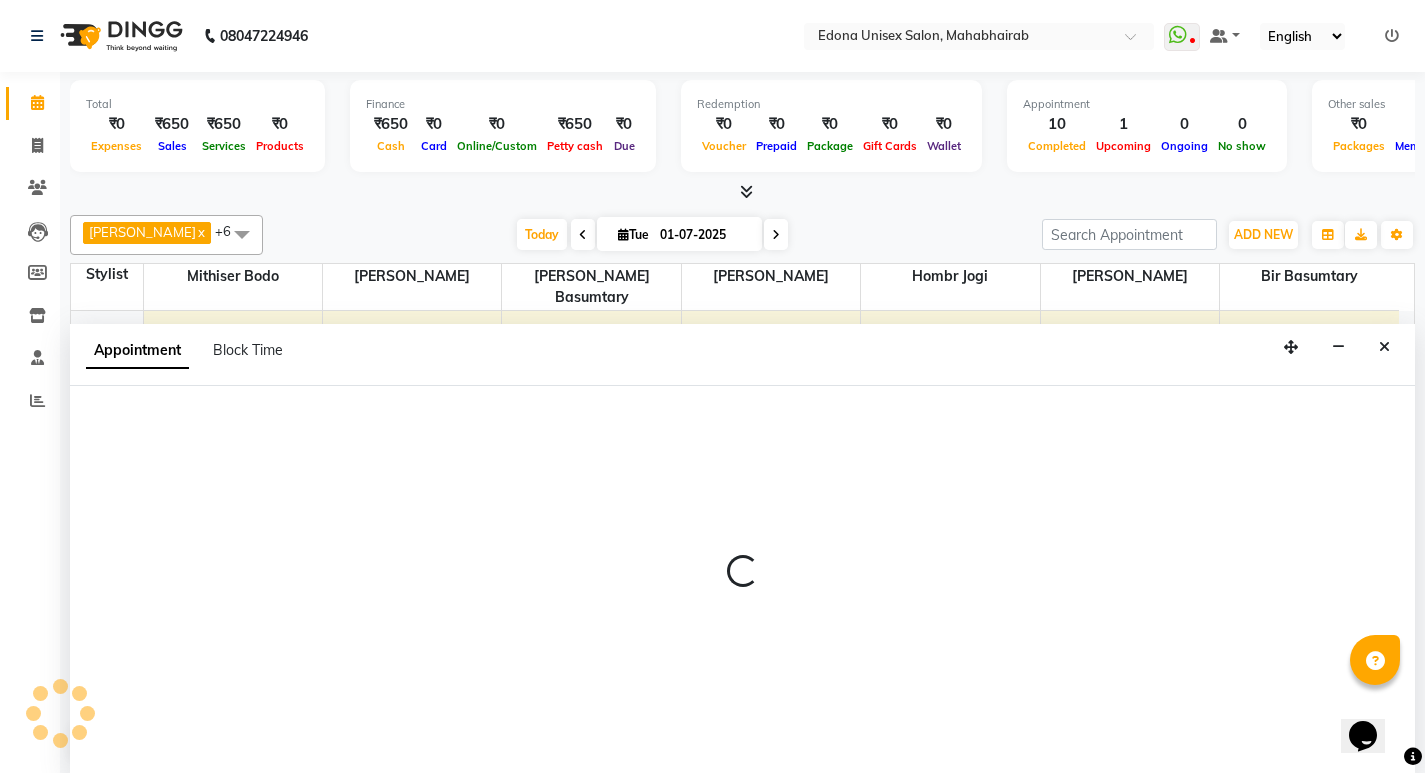 scroll, scrollTop: 1, scrollLeft: 0, axis: vertical 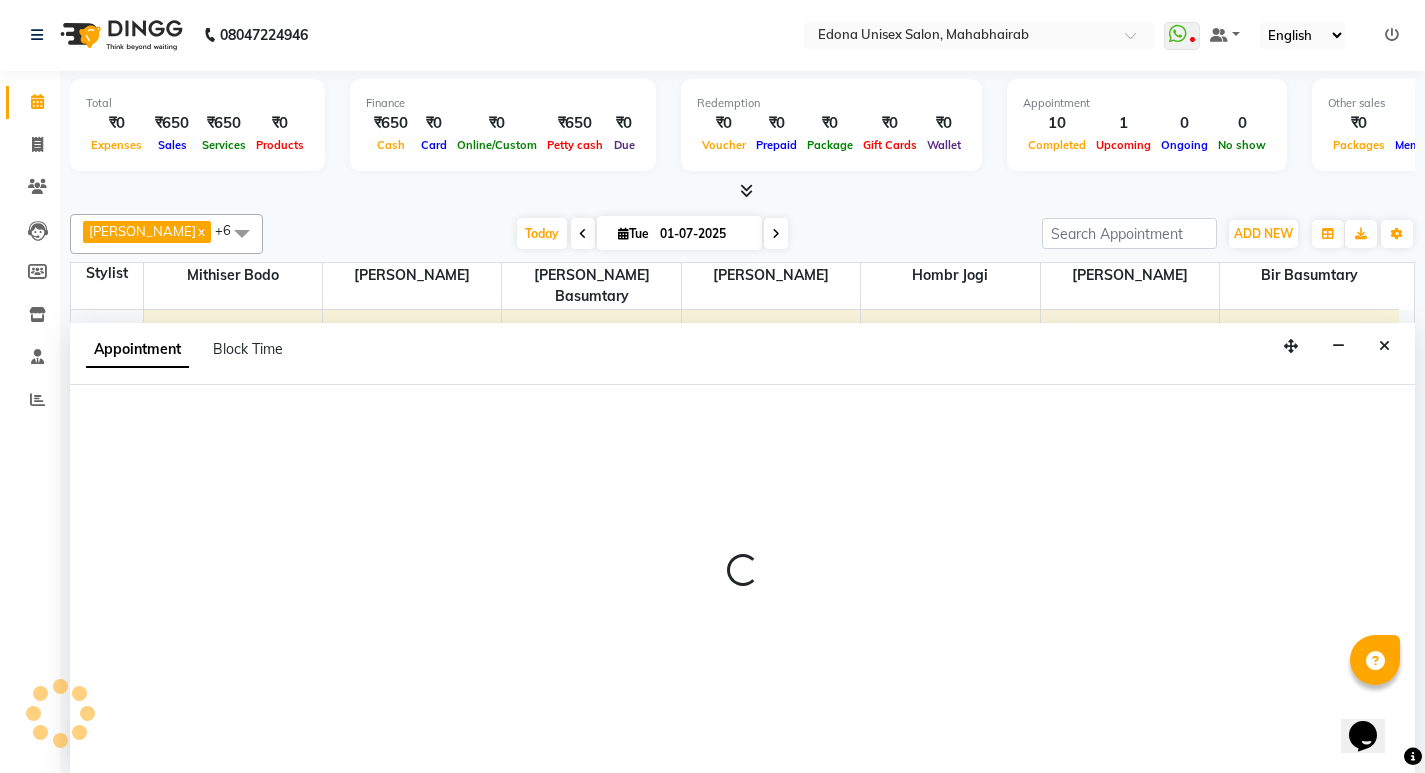 select on "35904" 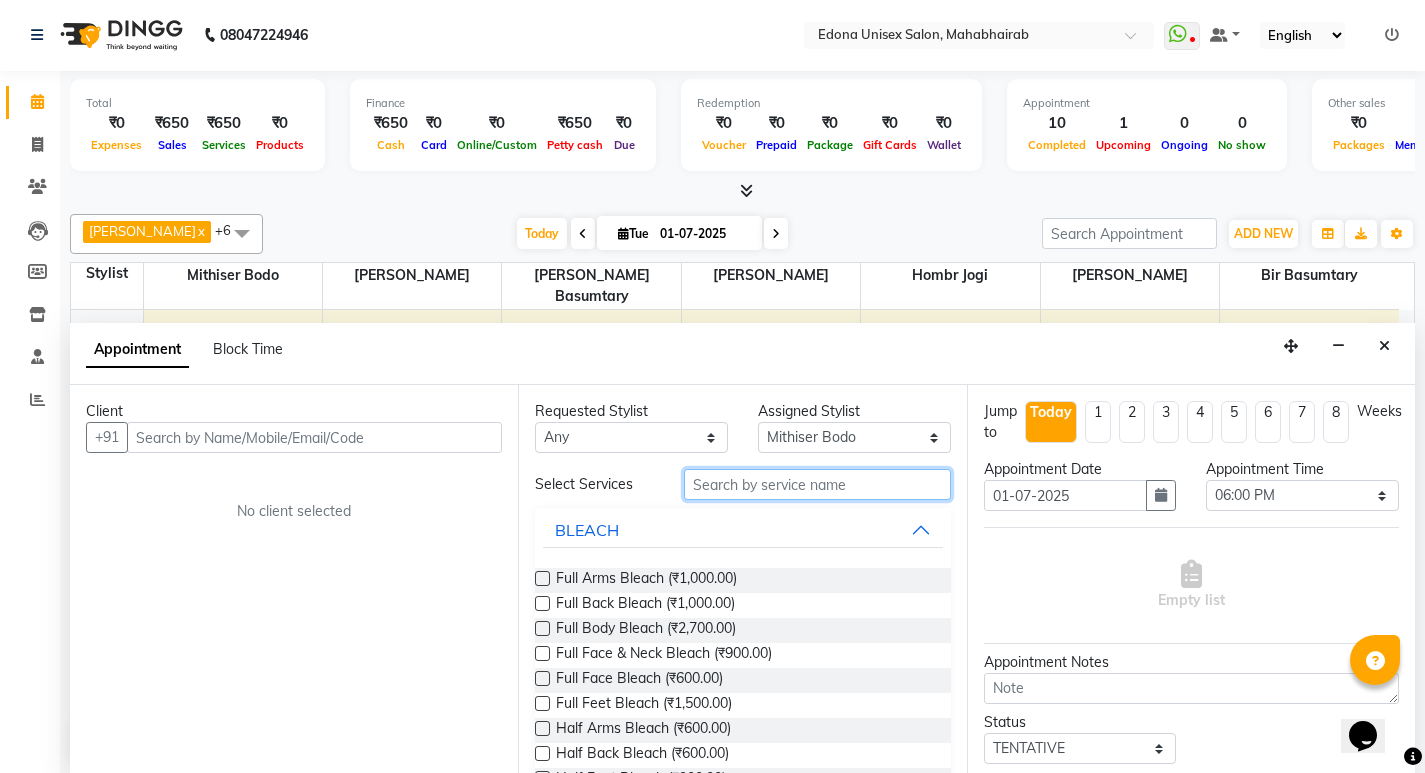 click at bounding box center (817, 484) 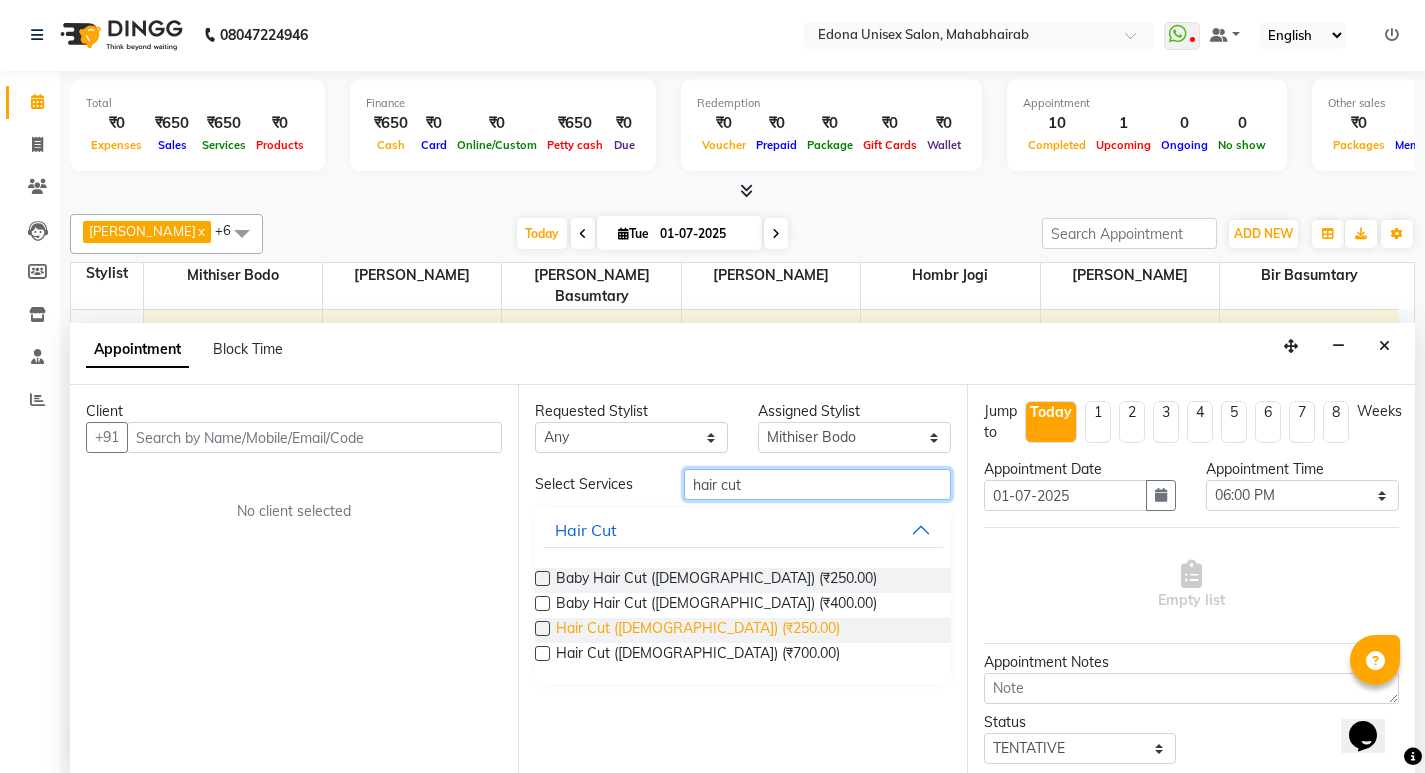 type on "hair cut" 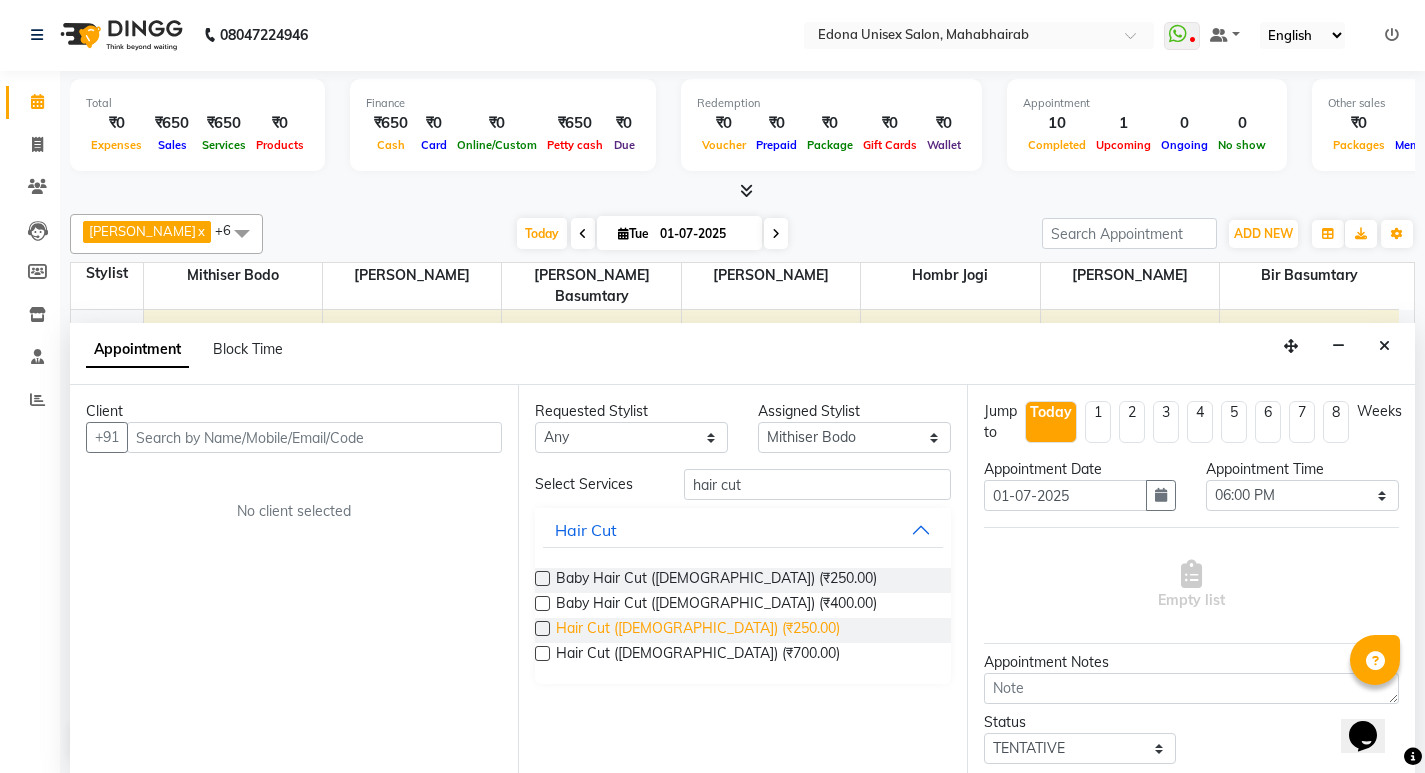 click on "Hair Cut (Gents) (₹250.00)" at bounding box center [698, 630] 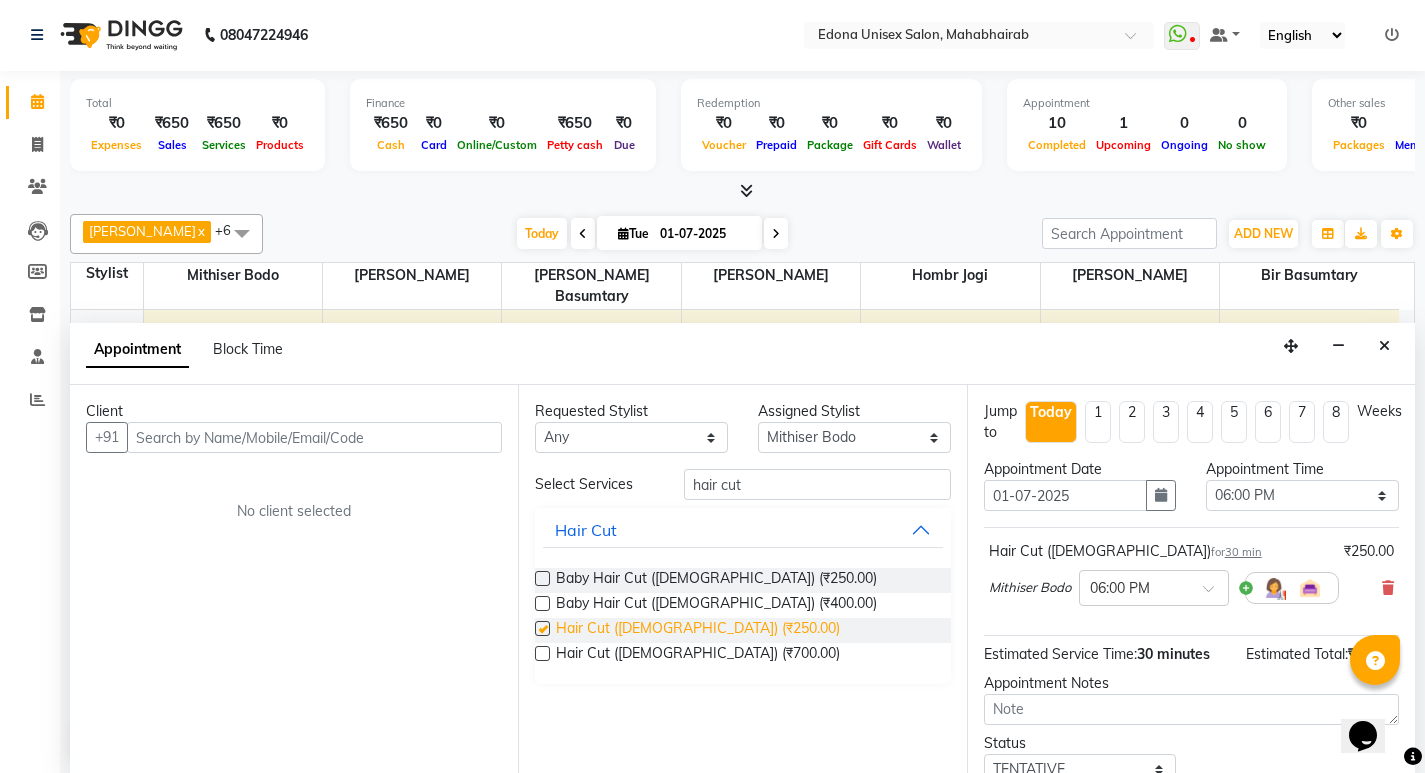 checkbox on "false" 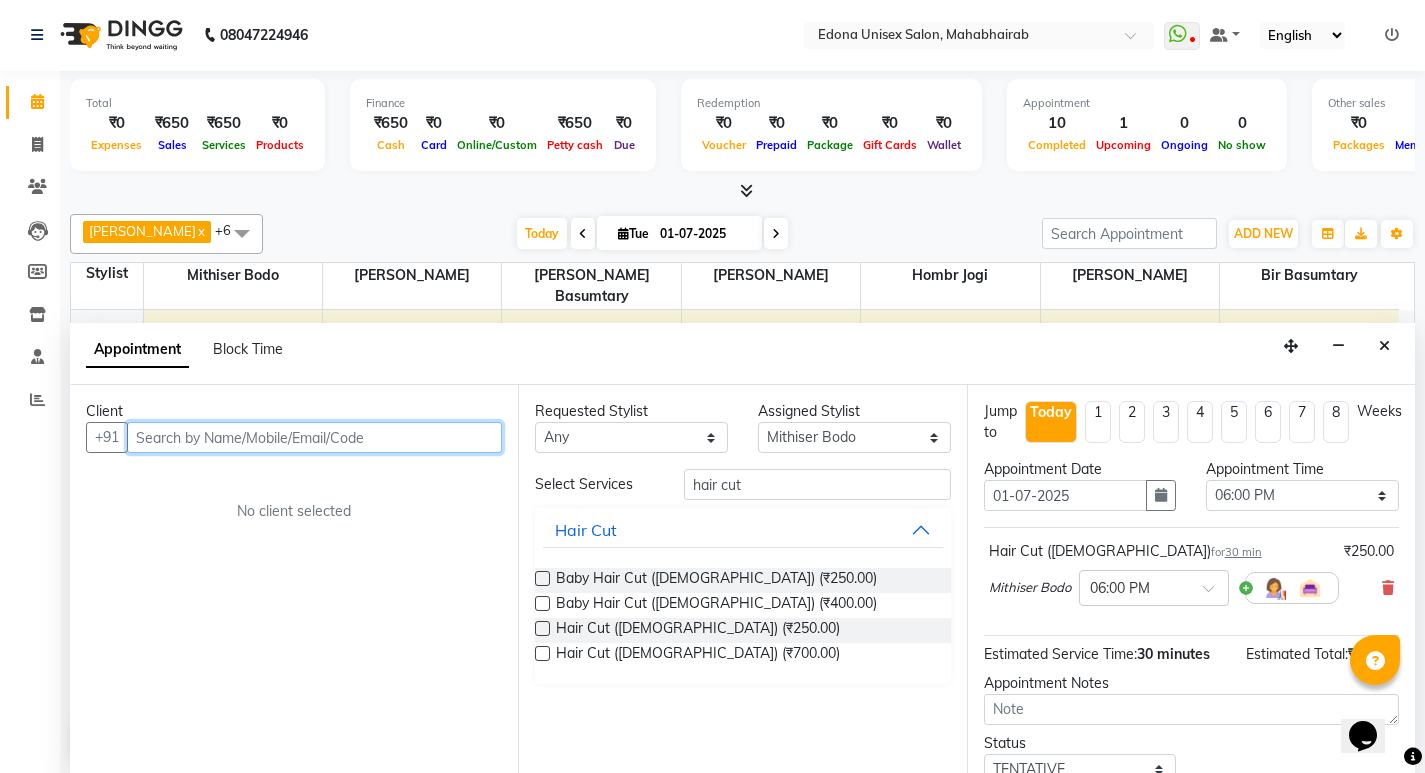 click at bounding box center (314, 437) 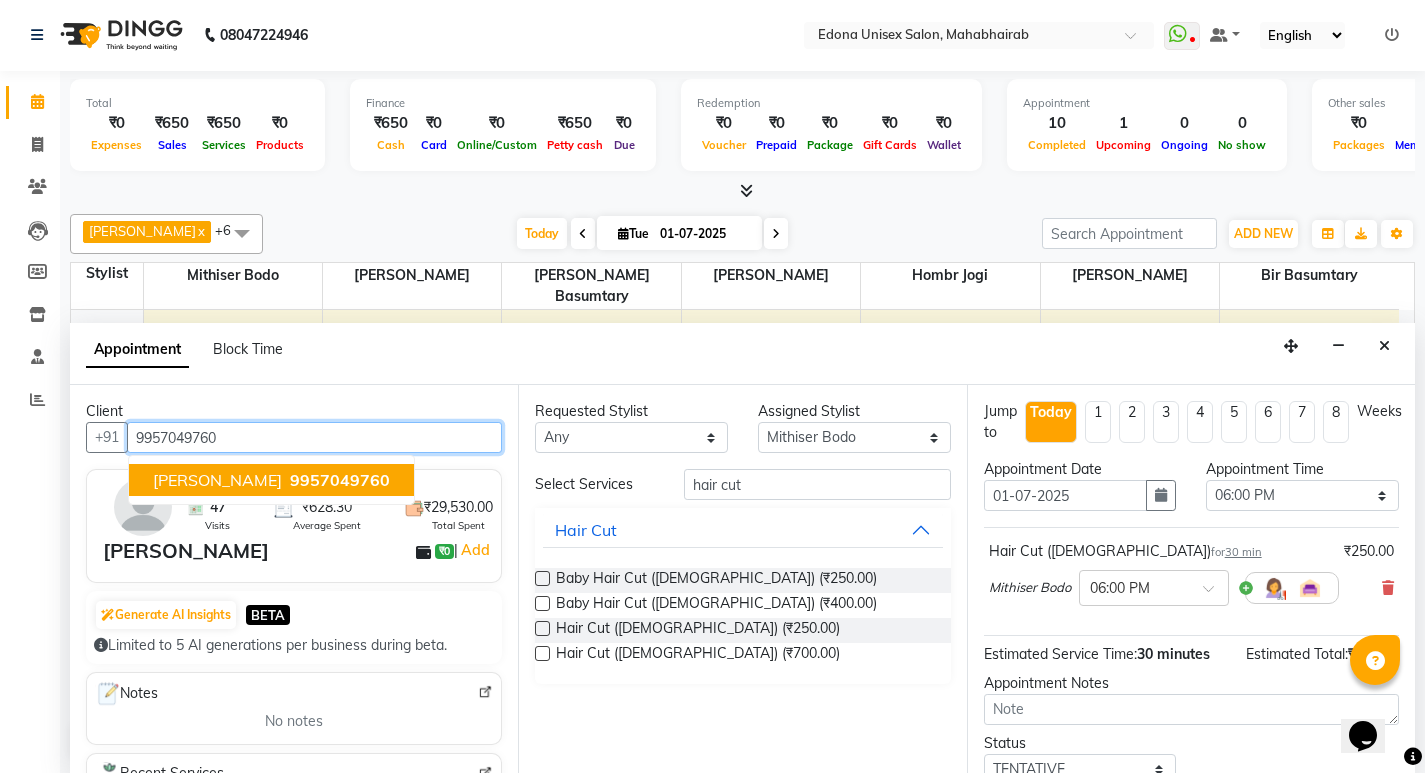 click on "Dhiraj   9957049760" at bounding box center (271, 480) 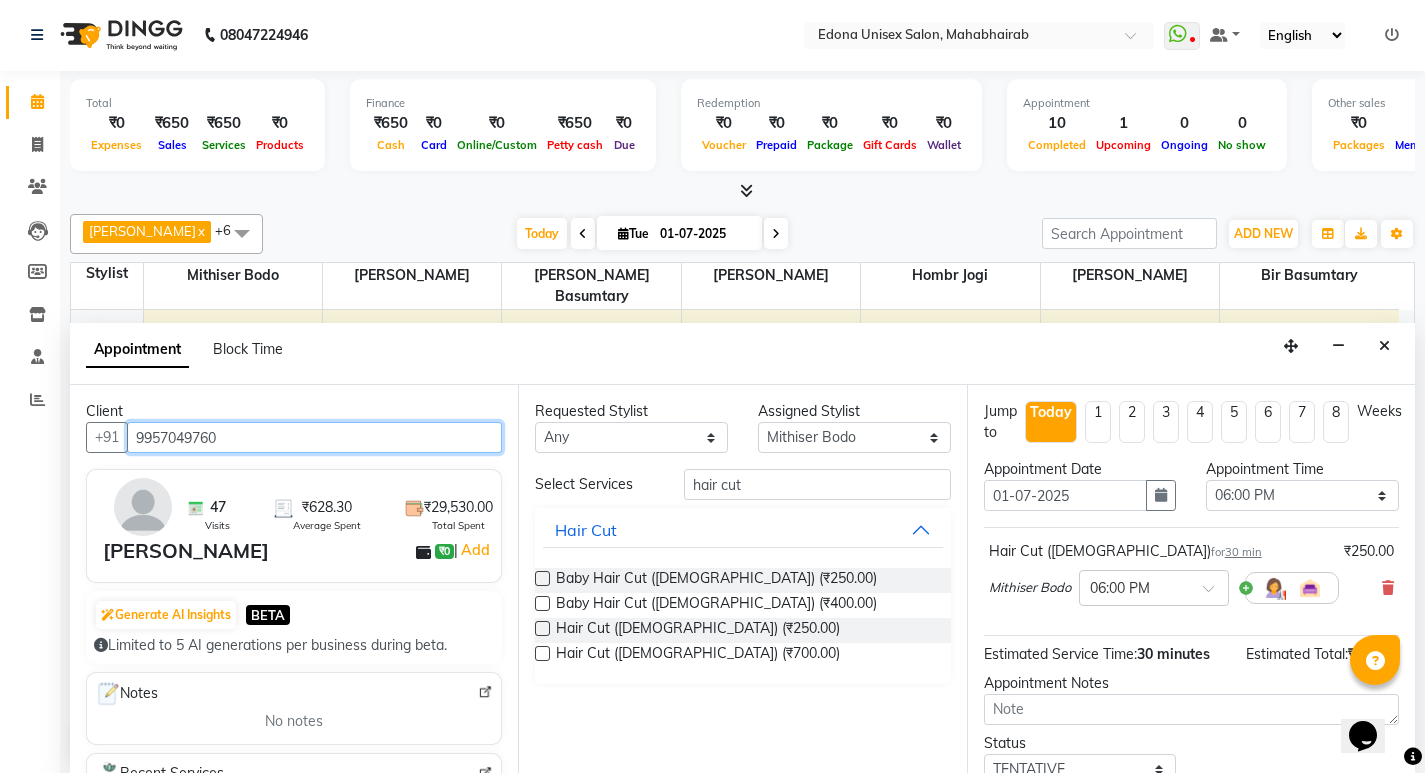 type on "9957049760" 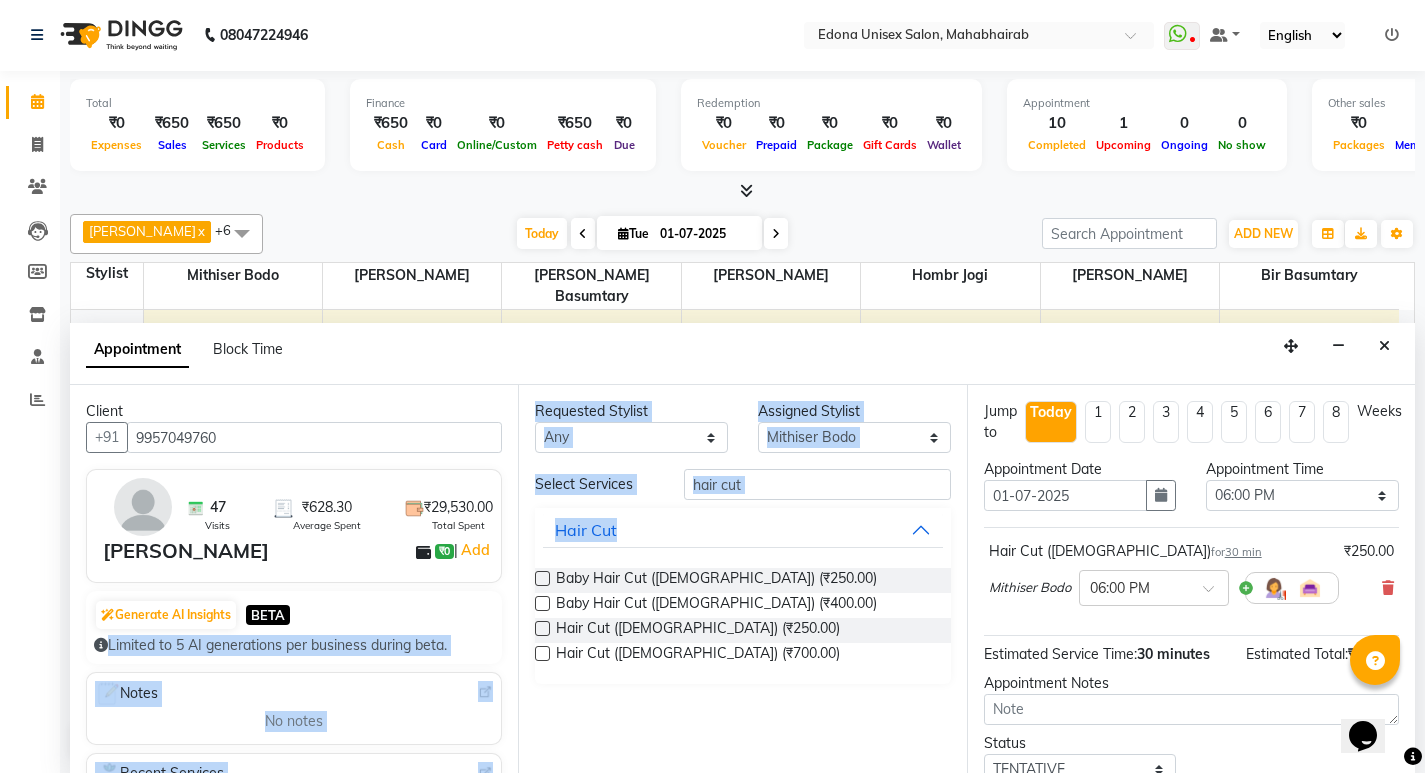 drag, startPoint x: 514, startPoint y: 579, endPoint x: 507, endPoint y: 617, distance: 38.63936 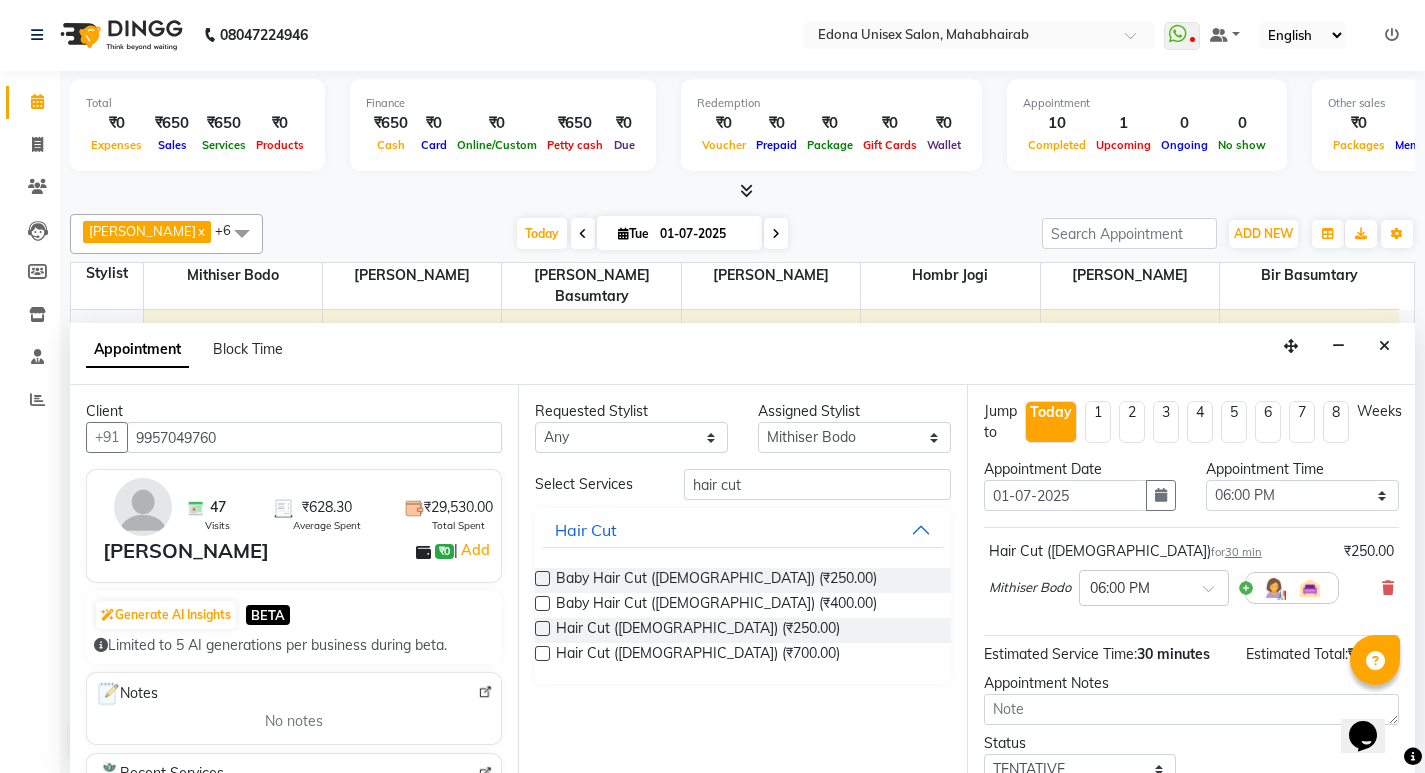 click on "Appointment Block Time" at bounding box center (742, 354) 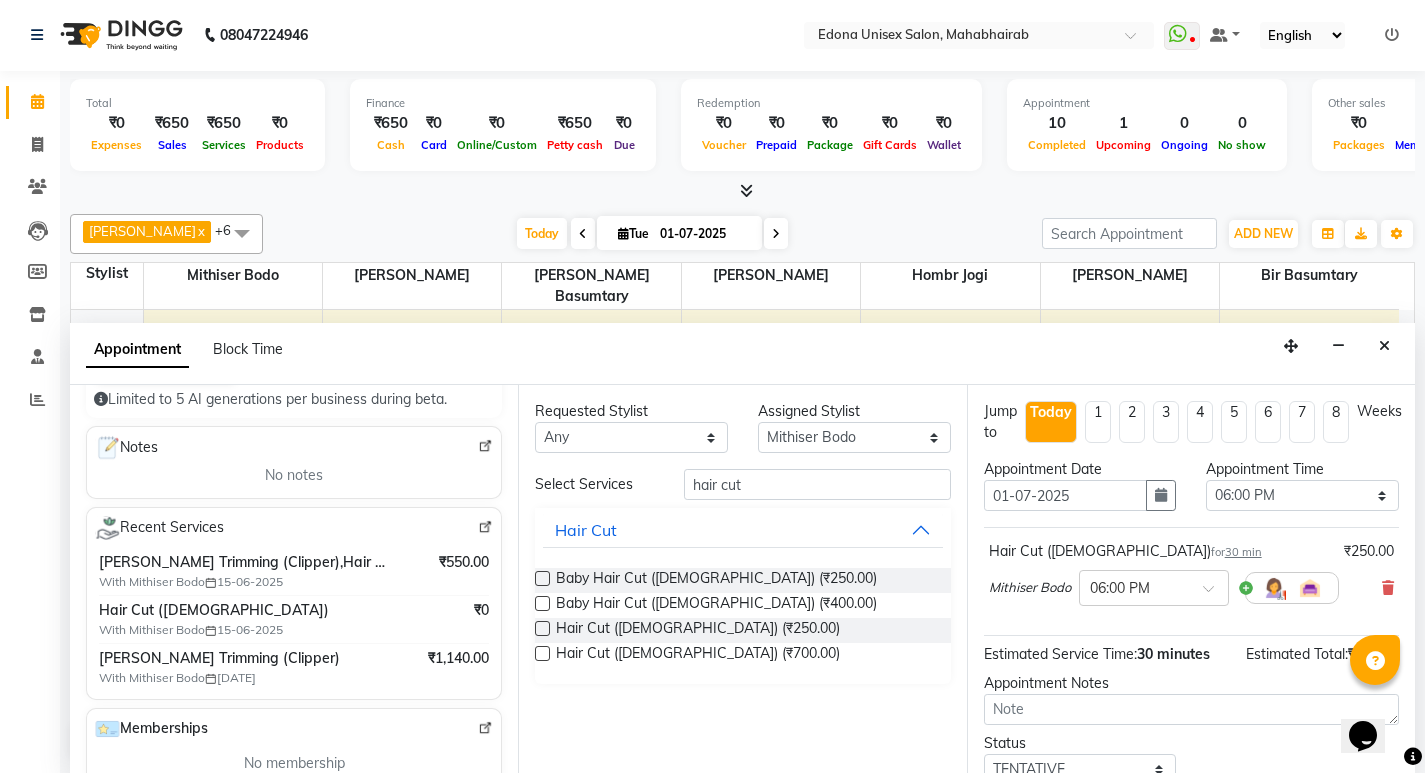 scroll, scrollTop: 249, scrollLeft: 0, axis: vertical 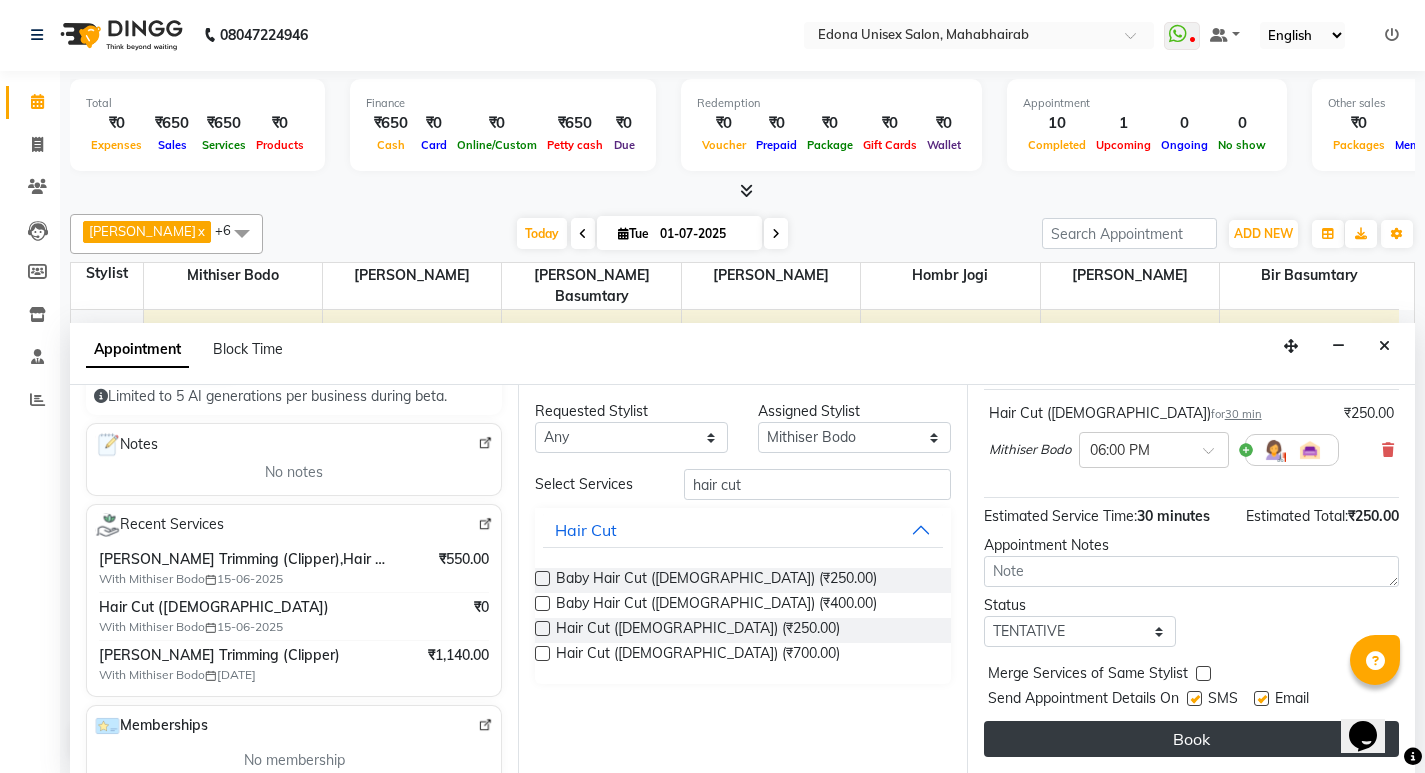 click on "Book" at bounding box center (1191, 739) 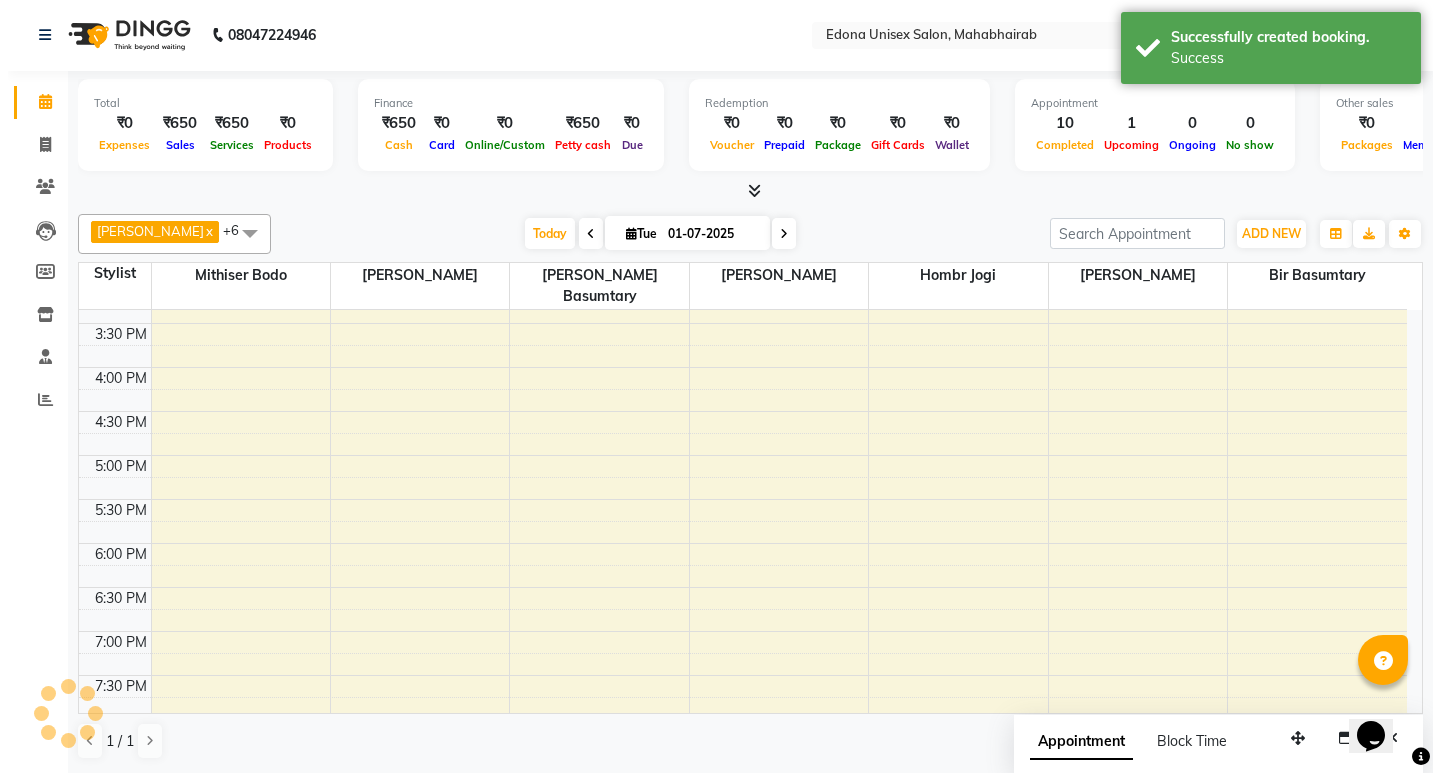 scroll, scrollTop: 0, scrollLeft: 0, axis: both 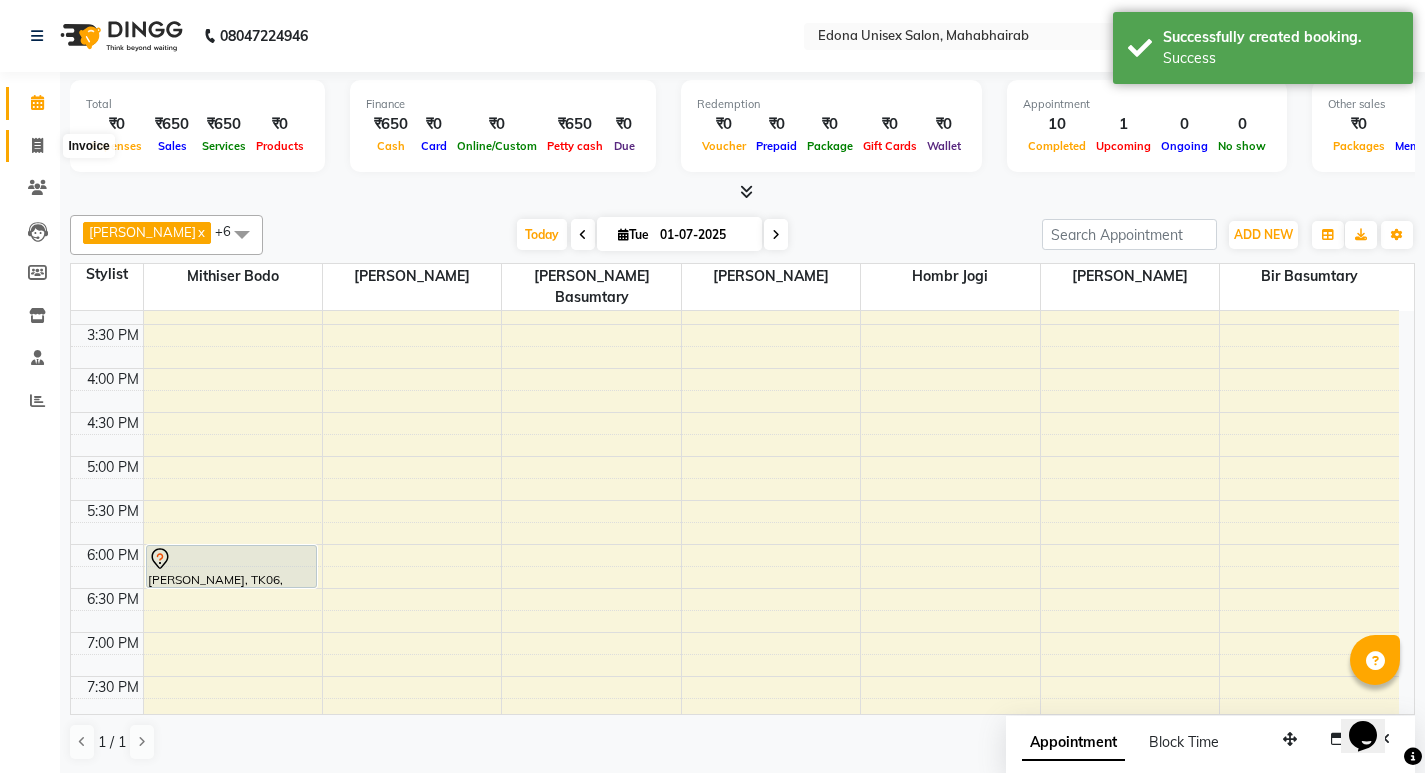 click 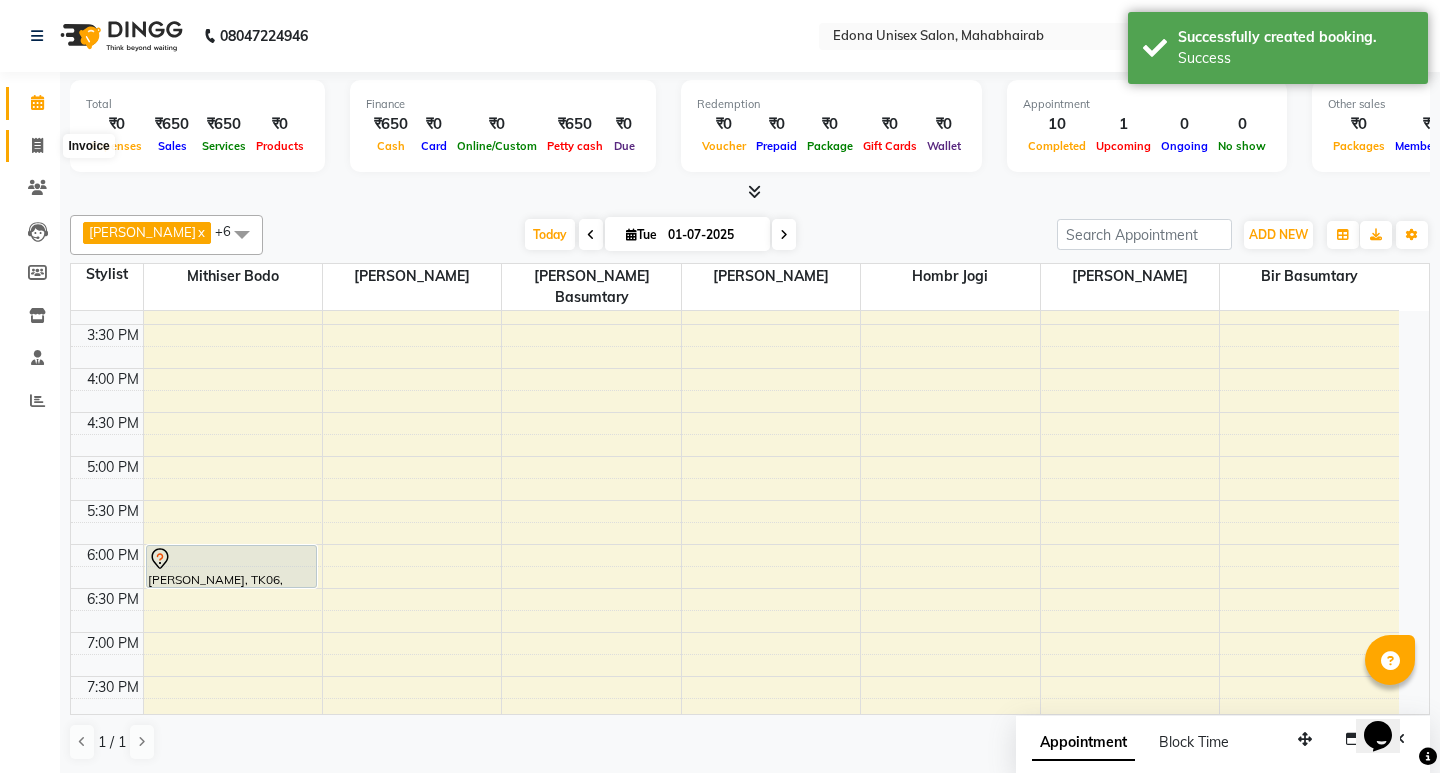 select on "service" 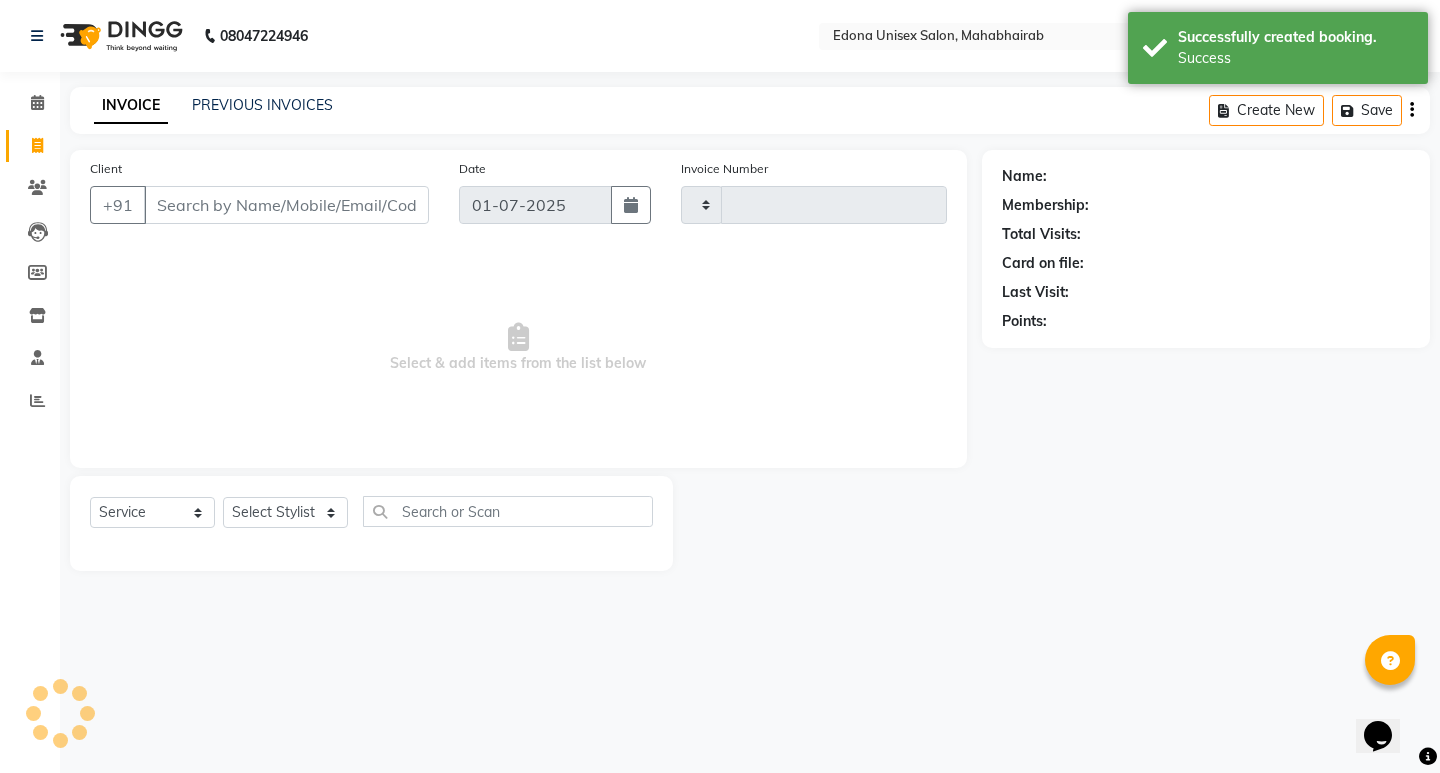 type on "1808" 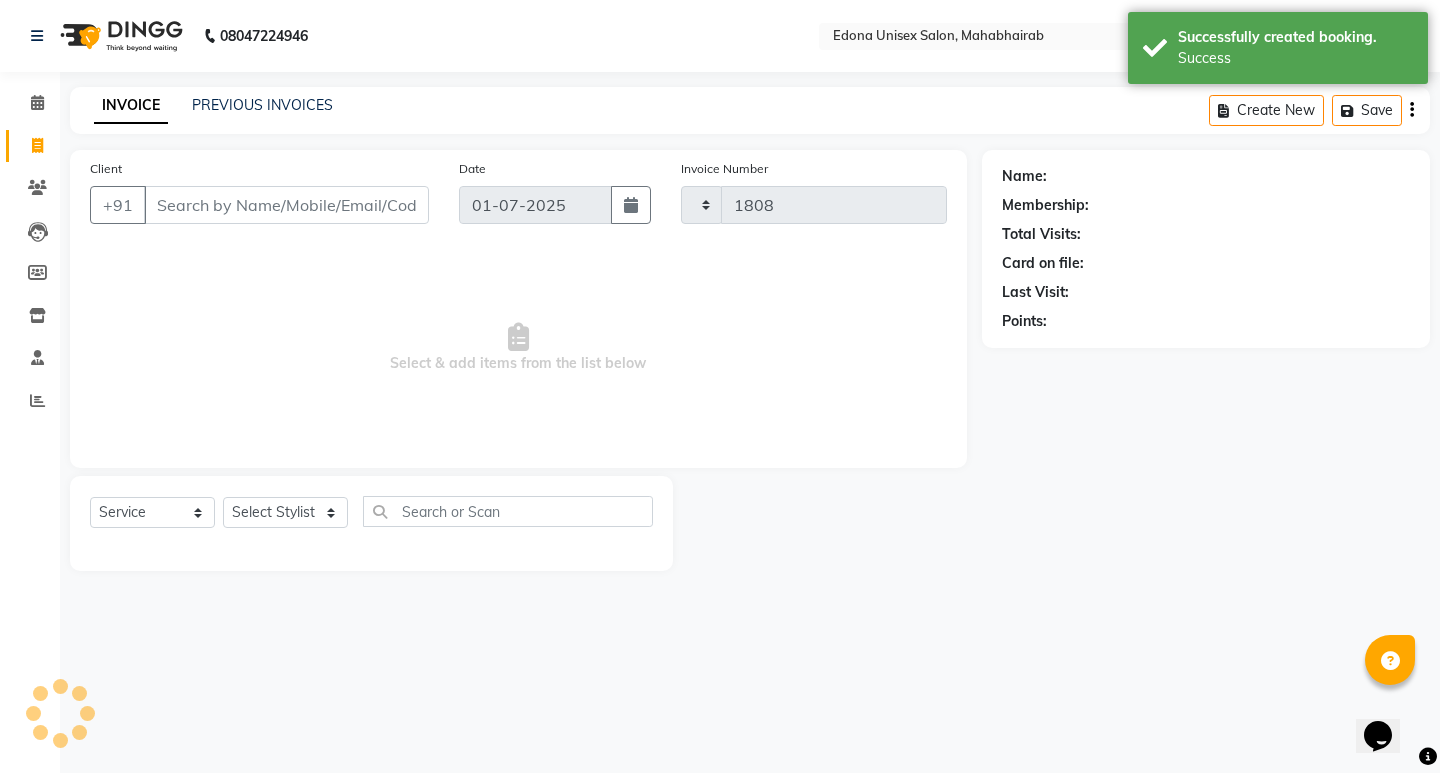 select on "5393" 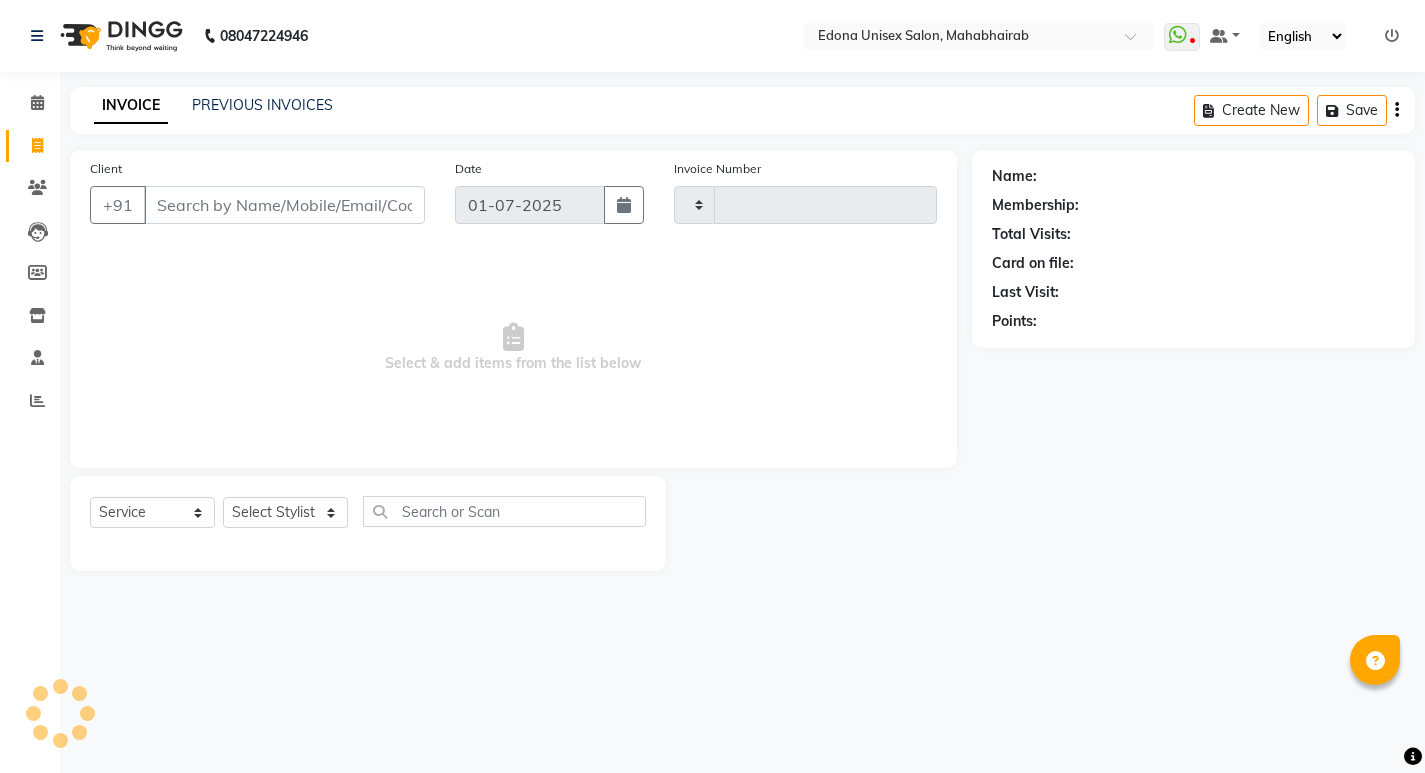 select on "service" 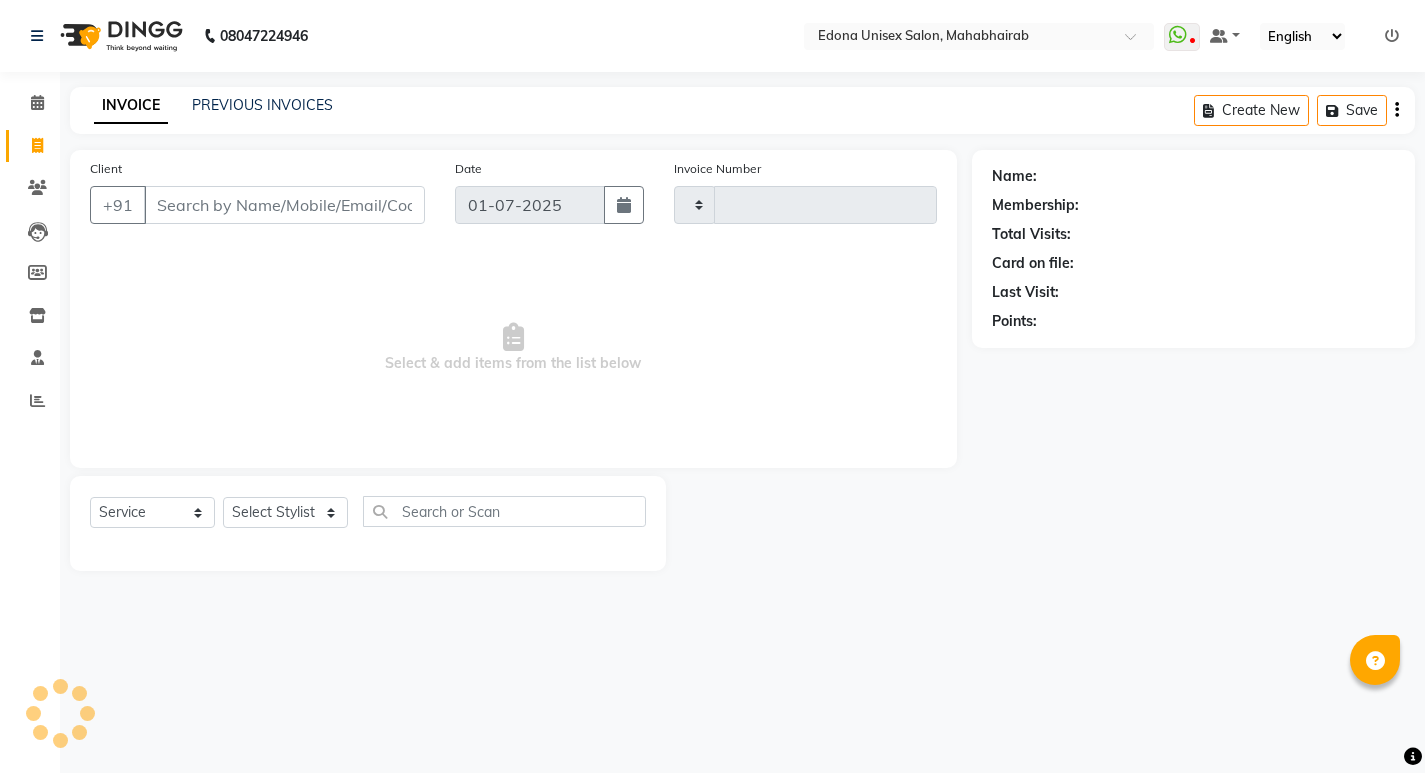 type on "1811" 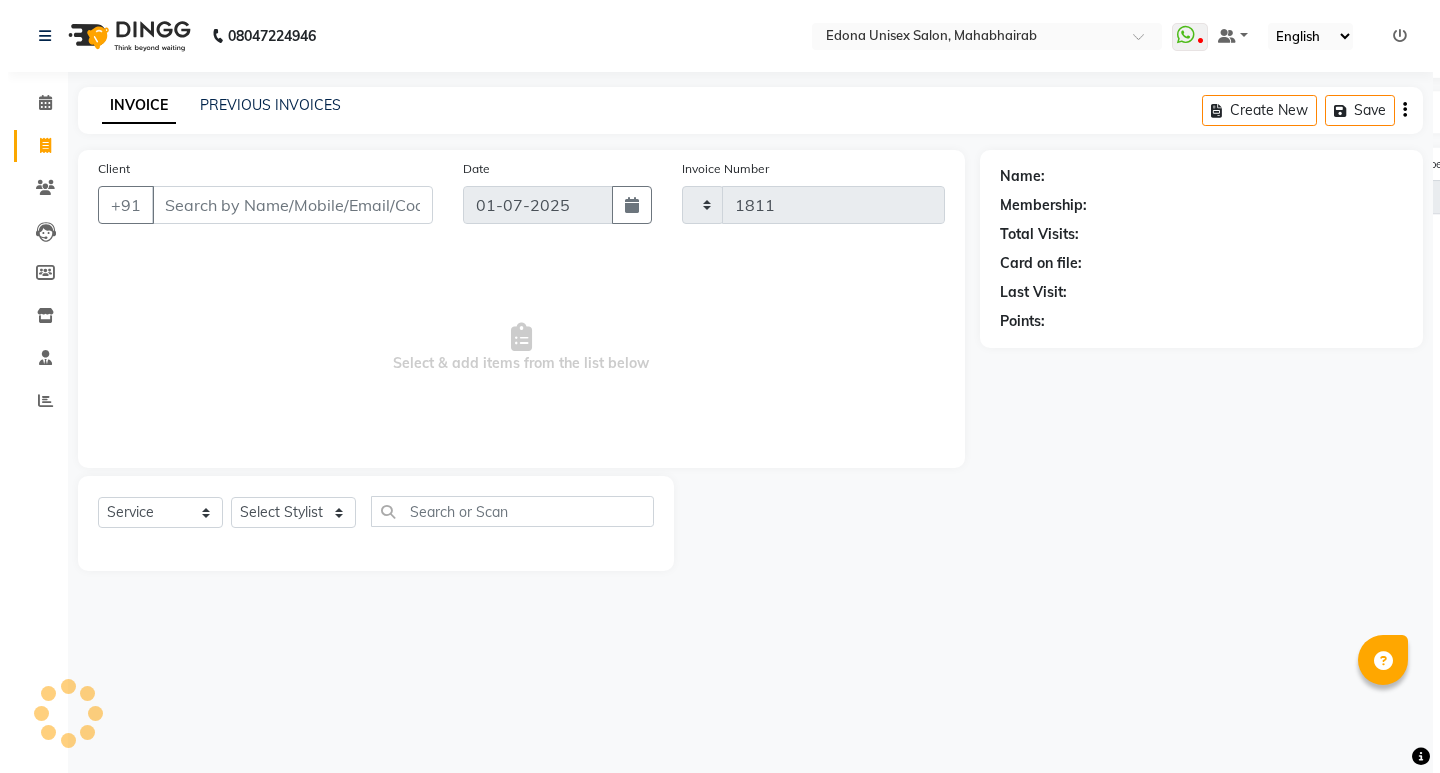 scroll, scrollTop: 0, scrollLeft: 0, axis: both 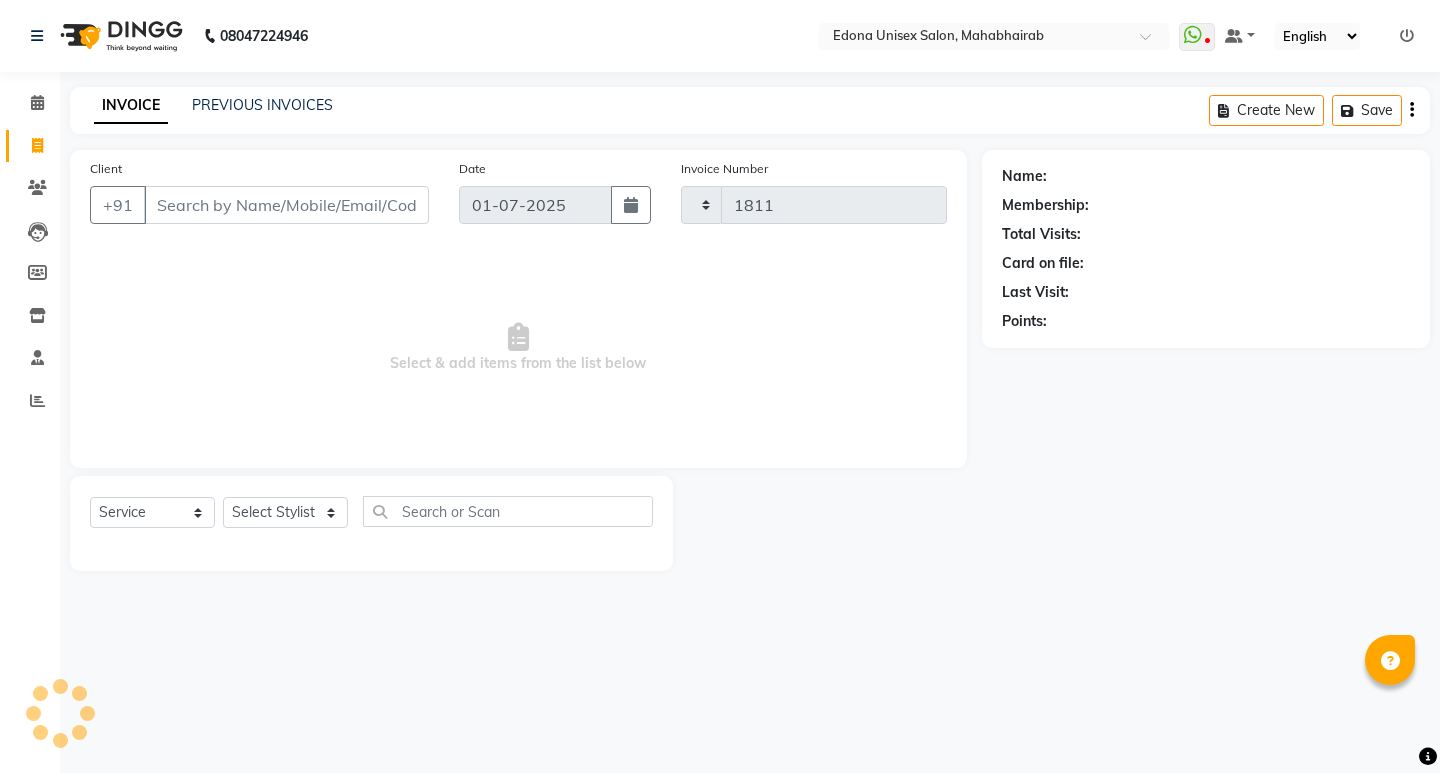 select on "5393" 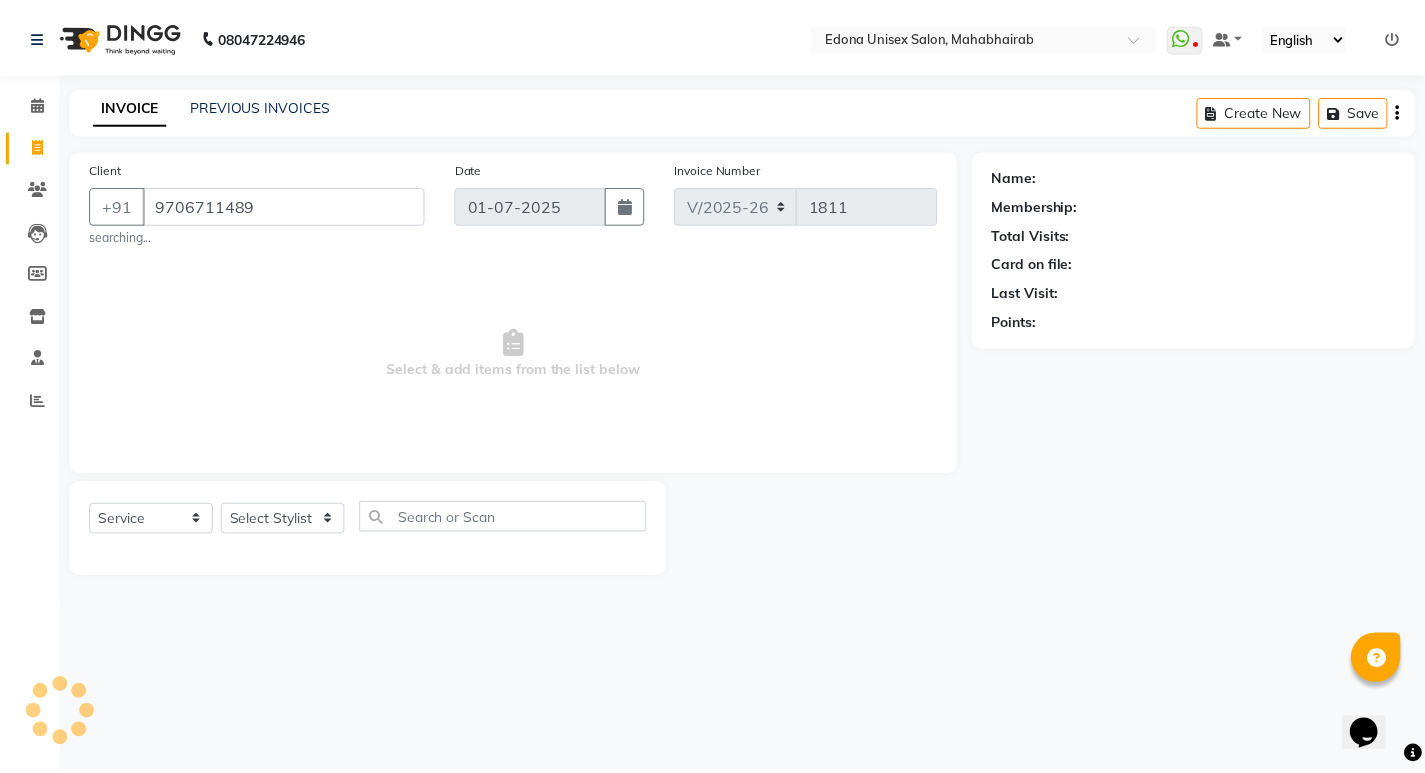 scroll, scrollTop: 0, scrollLeft: 0, axis: both 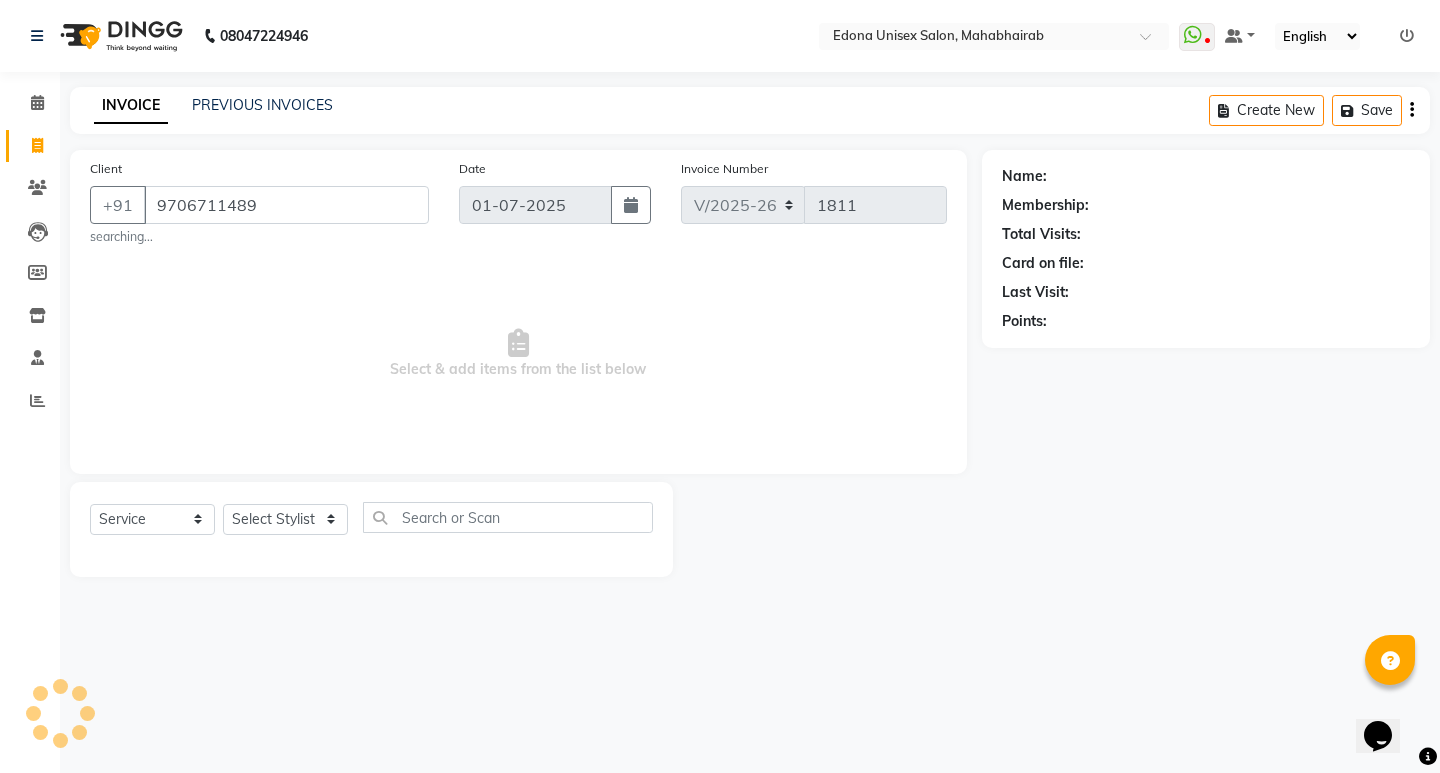 type on "9706711489" 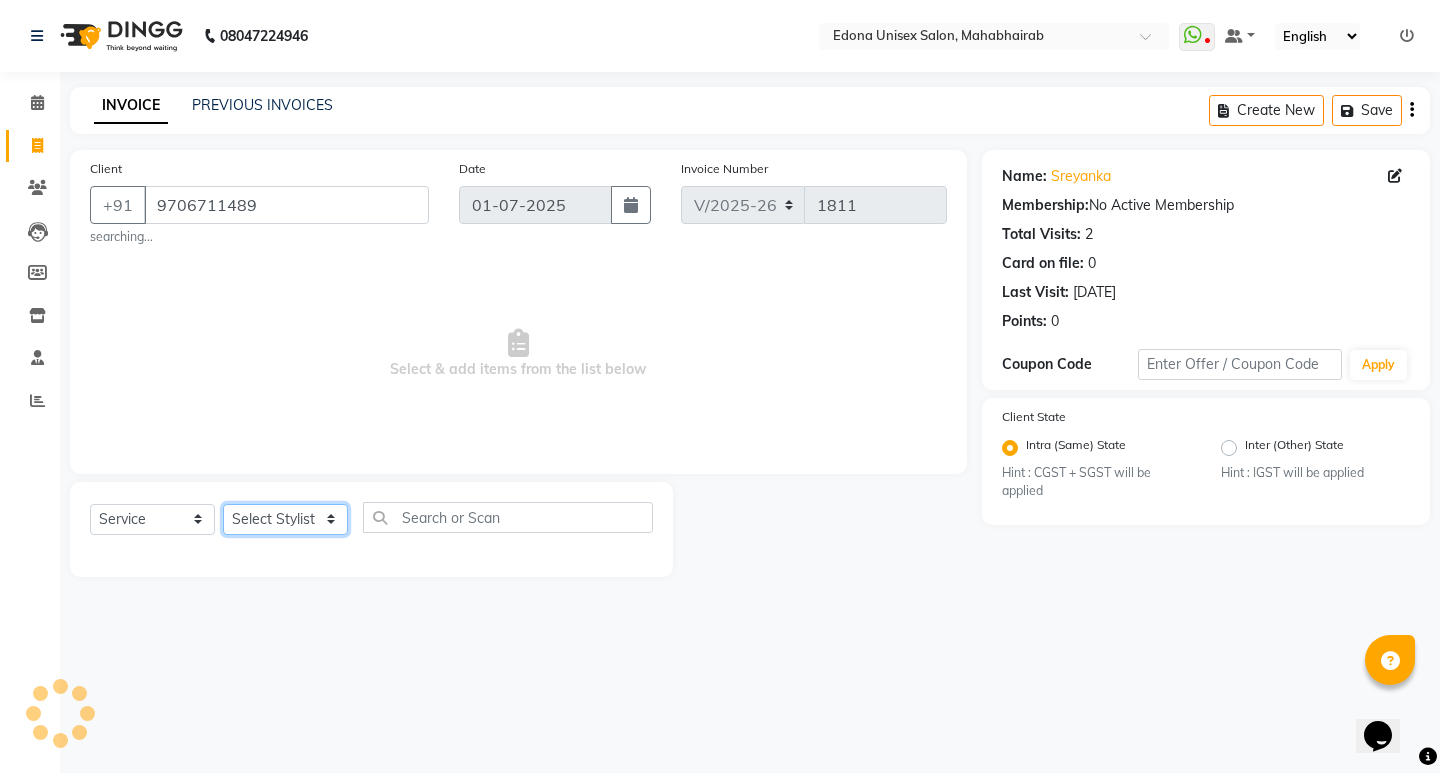 click on "Select Stylist" 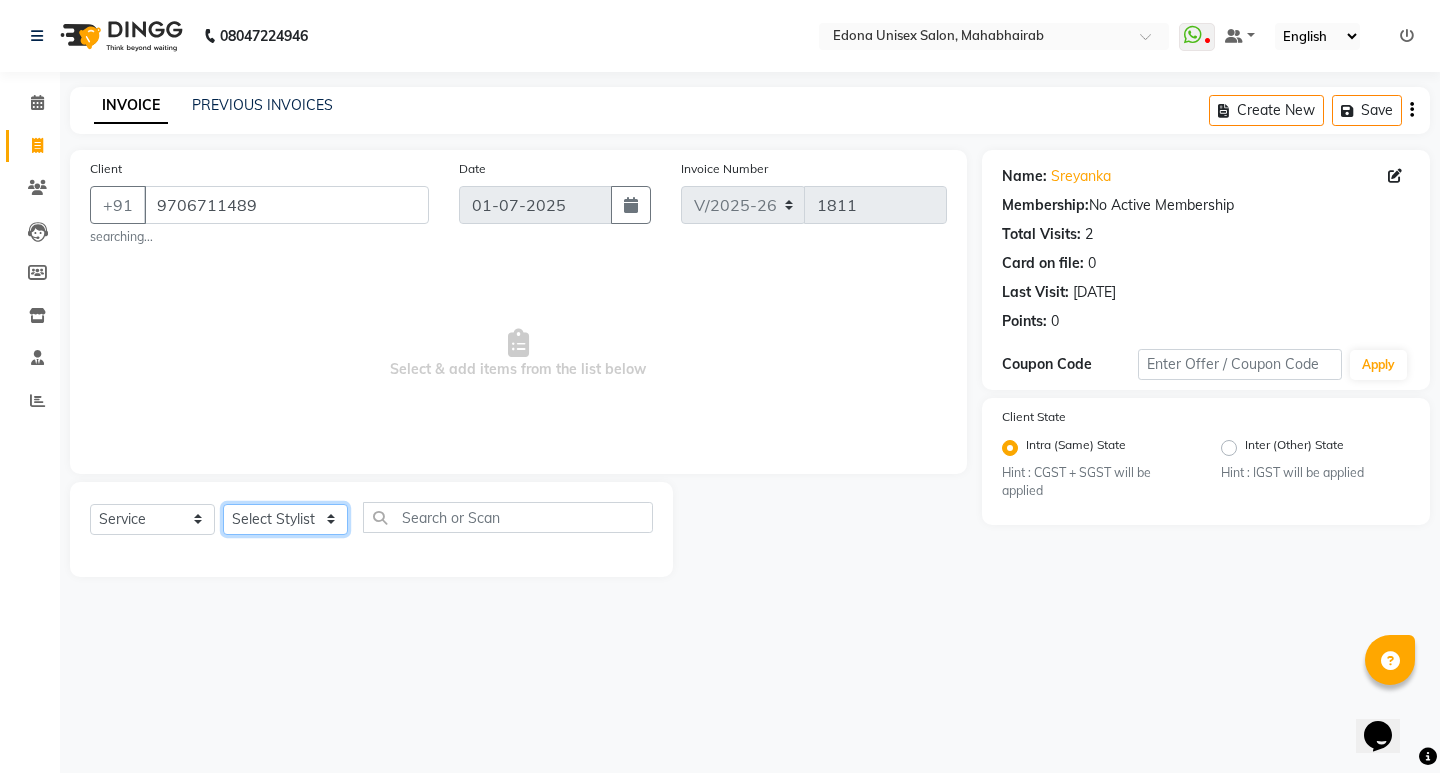 select on "47303" 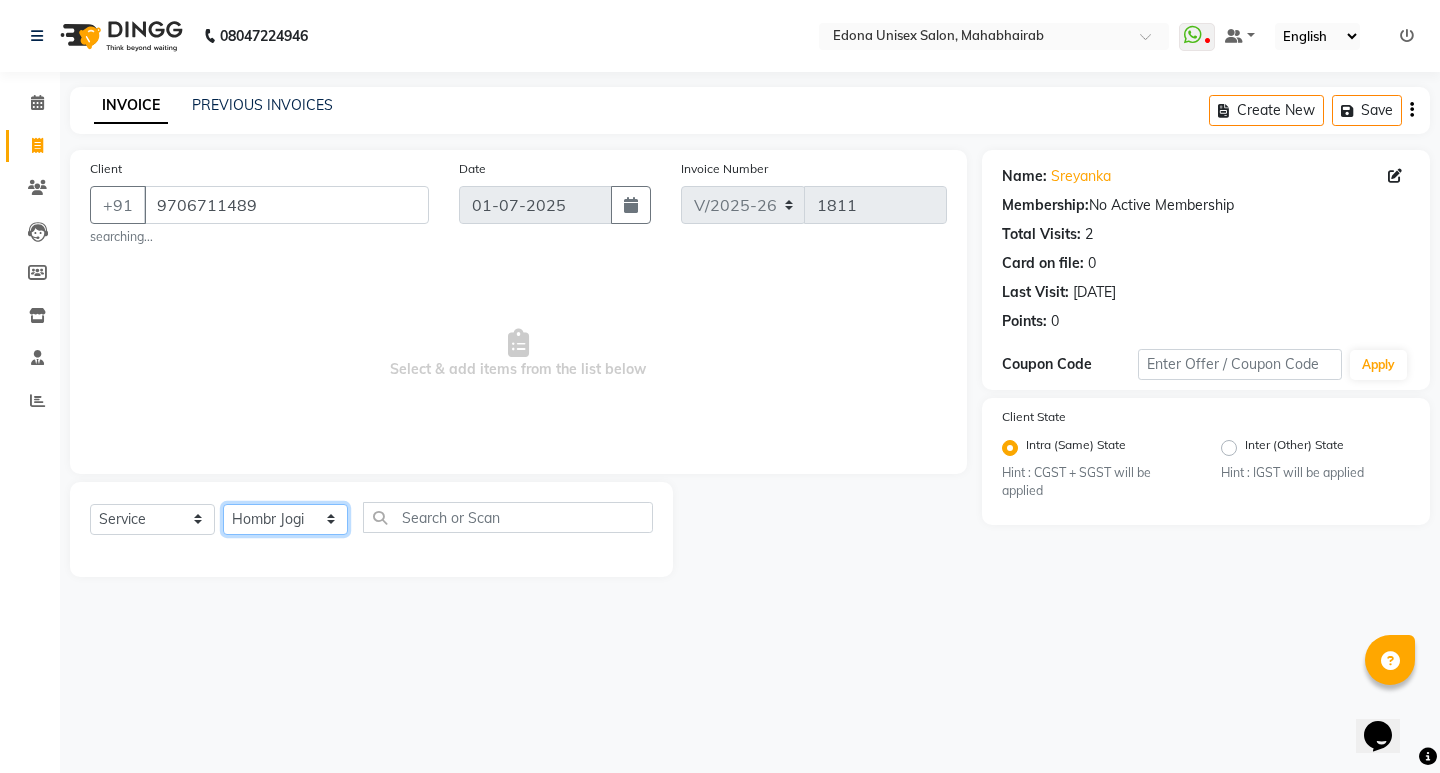 click on "Select Stylist Admin Anju Sonar Bir Basumtary [PERSON_NAME] [PERSON_NAME] Hombr [PERSON_NAME] [PERSON_NAME] Kriti [PERSON_NAME] Mithiser Bodo [PERSON_NAME] Neha [PERSON_NAME] Rashmi Basumtary Reshma [PERSON_NAME] Basumtary [PERSON_NAME]" 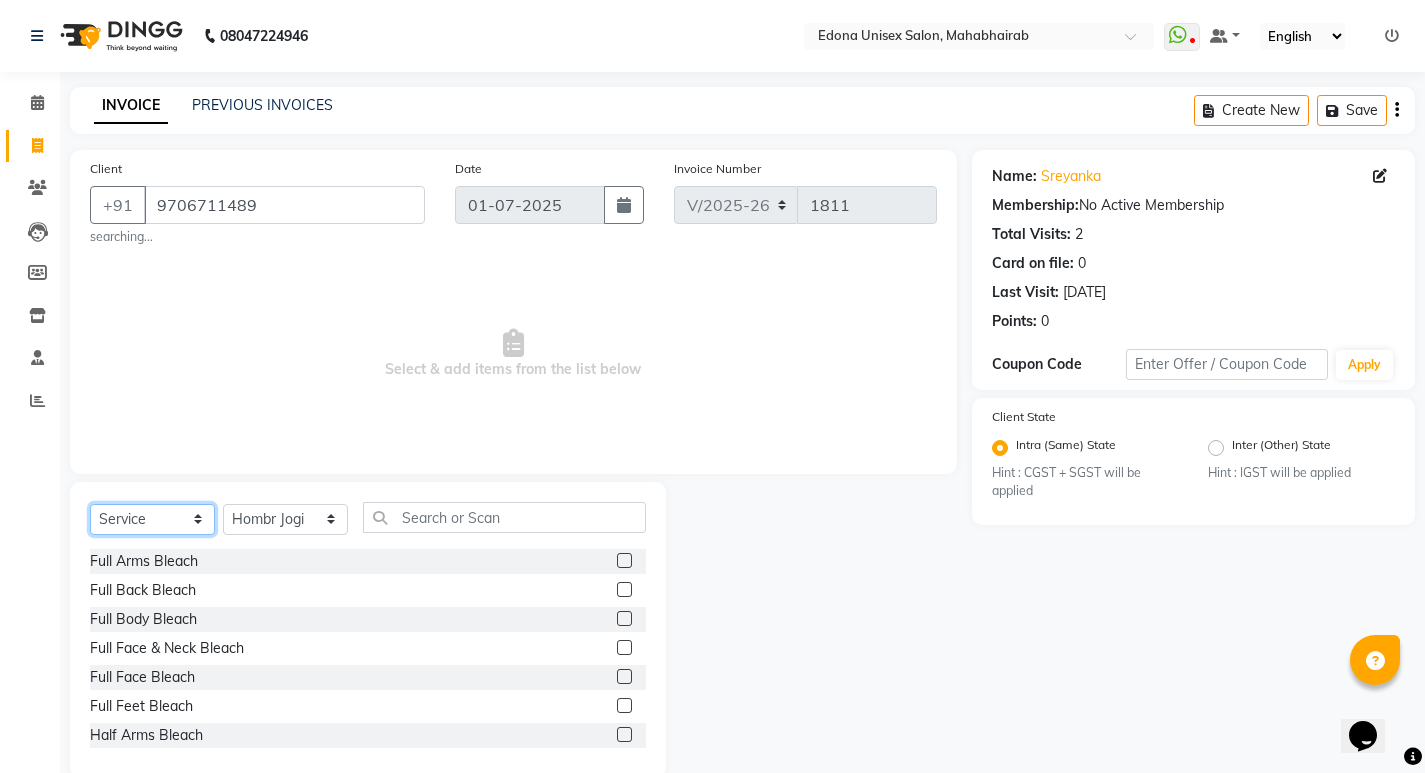click on "Select  Service  Product  Membership  Package Voucher Prepaid Gift Card" 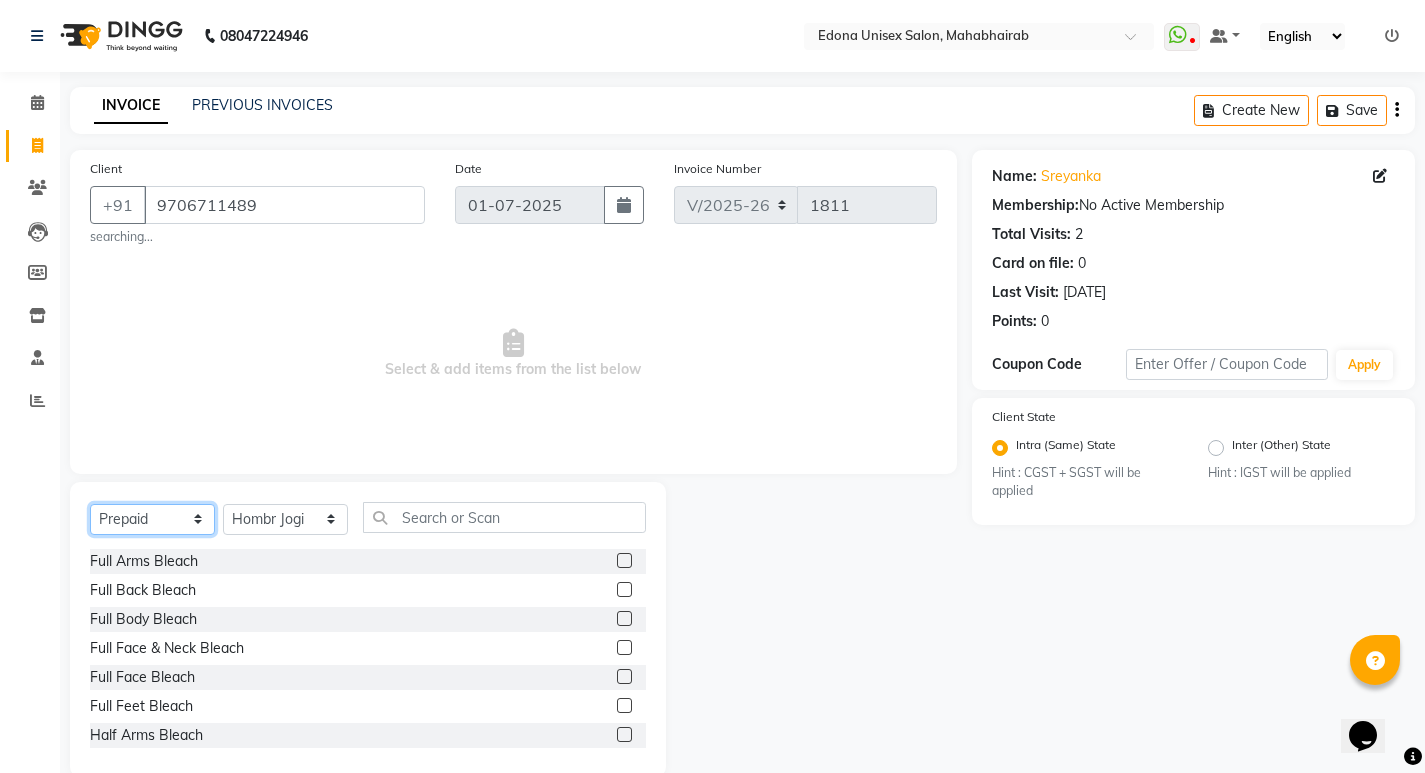click on "Select  Service  Product  Membership  Package Voucher Prepaid Gift Card" 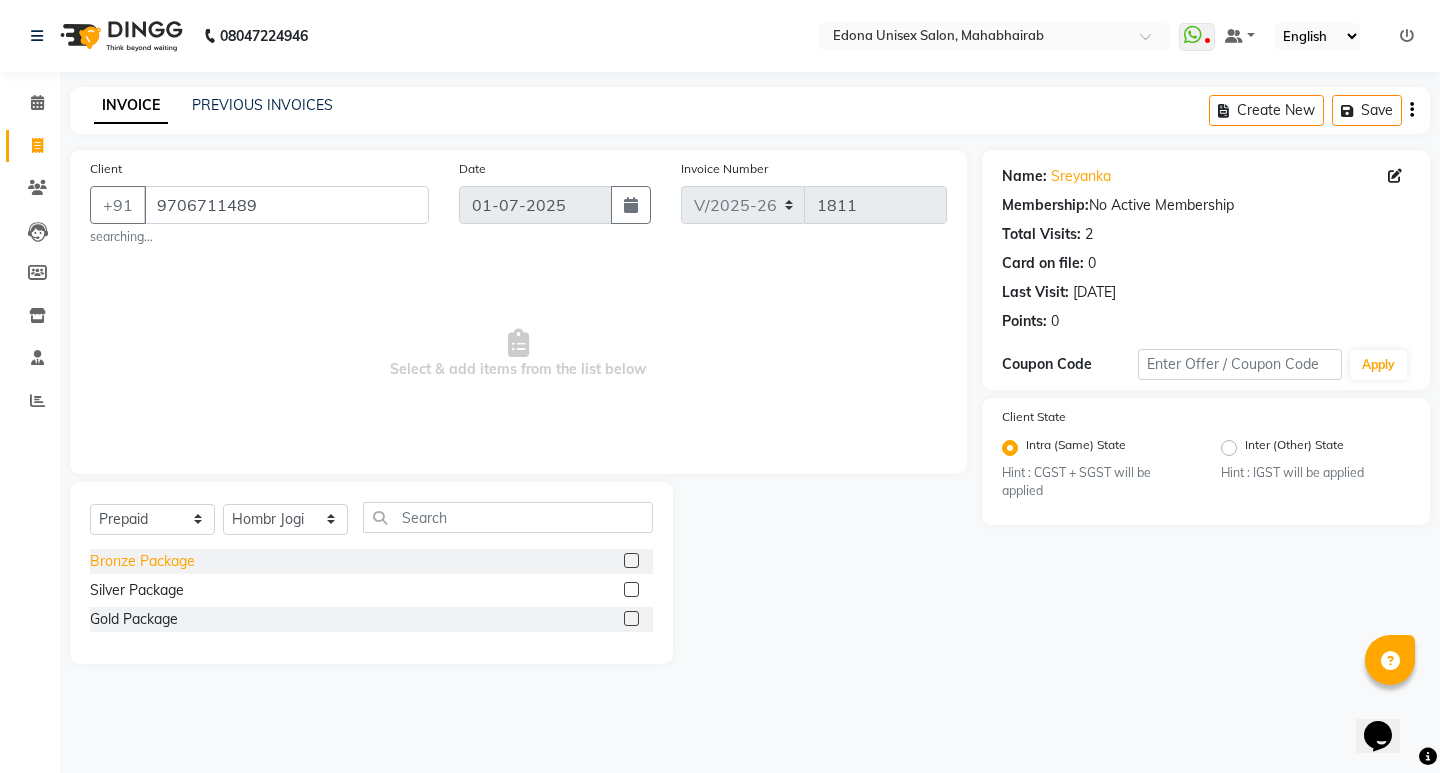click on "Bronze Package" 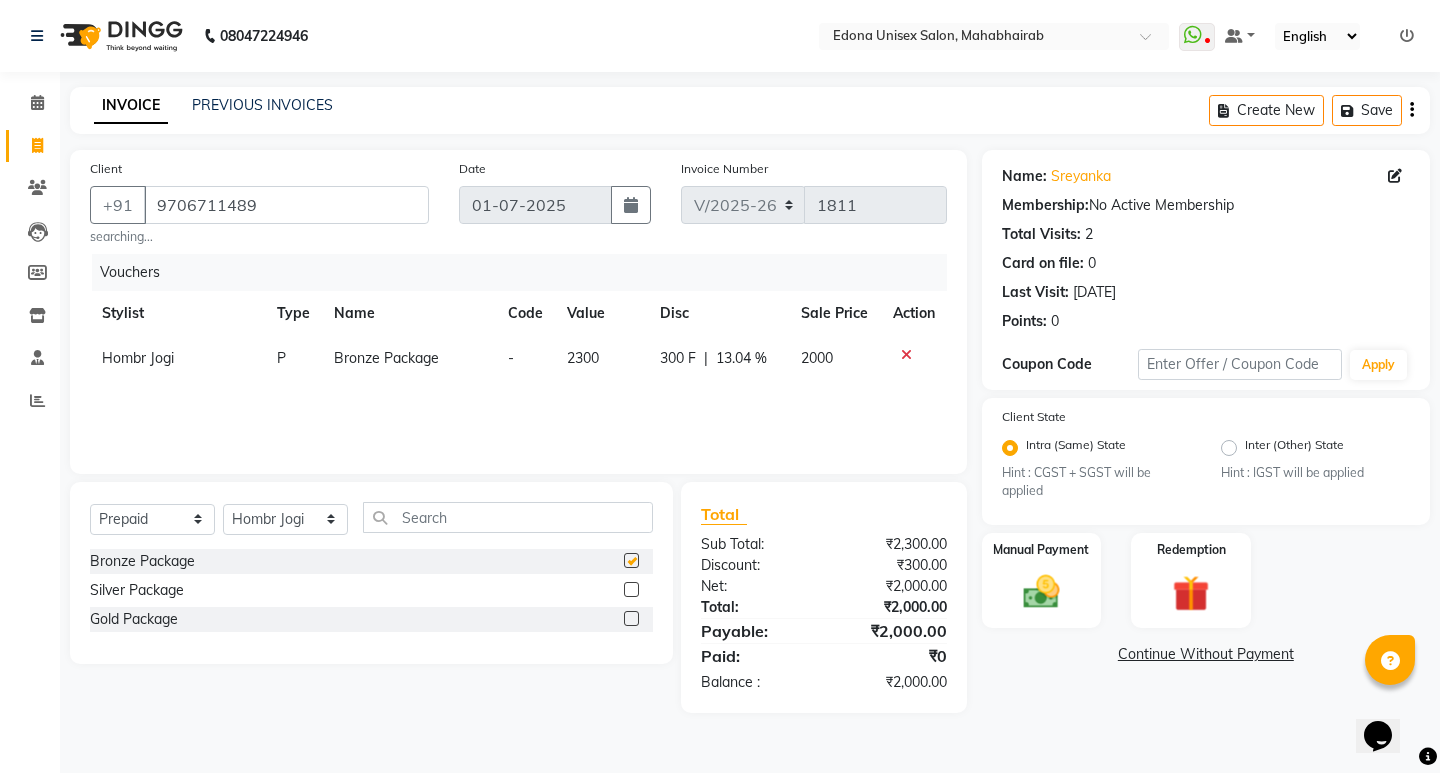 checkbox on "false" 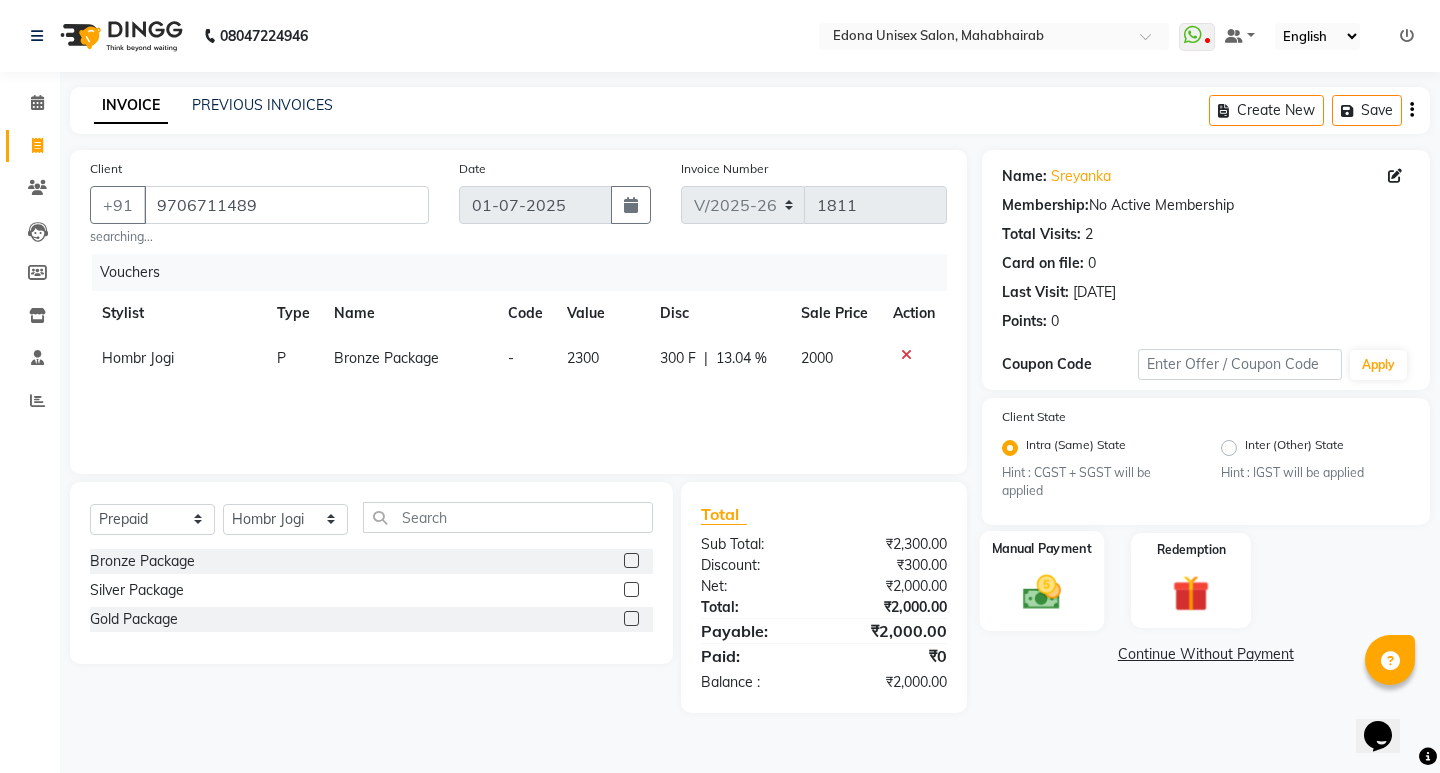 click 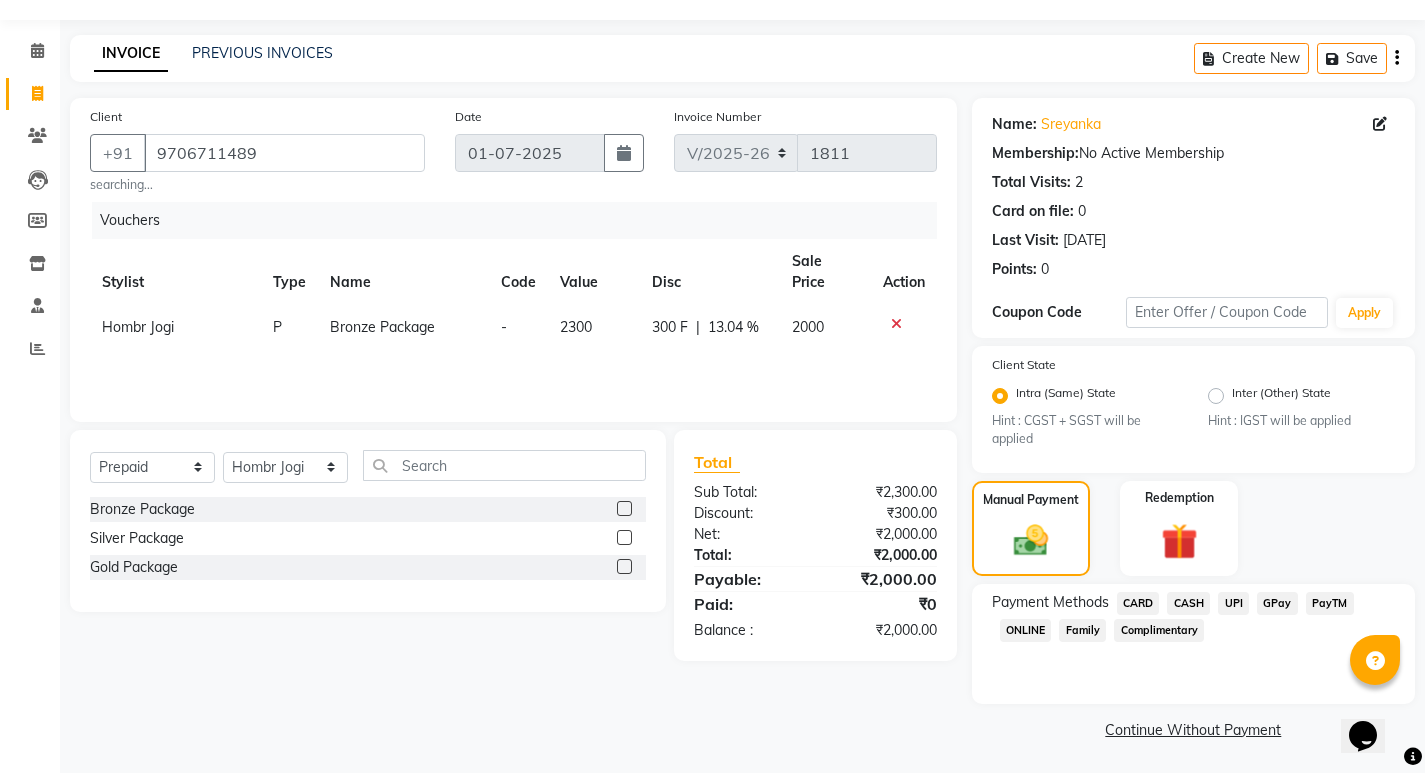 scroll, scrollTop: 54, scrollLeft: 0, axis: vertical 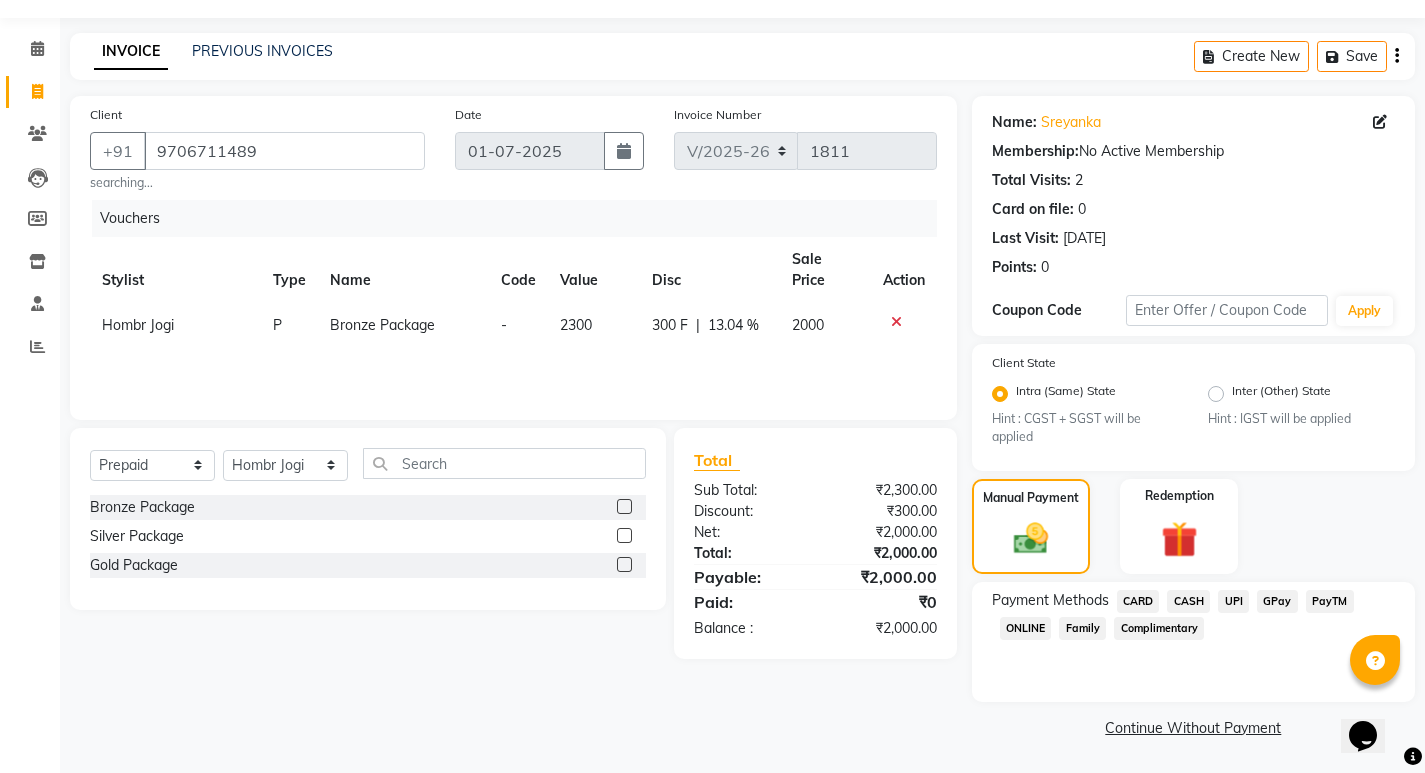 click on "UPI" 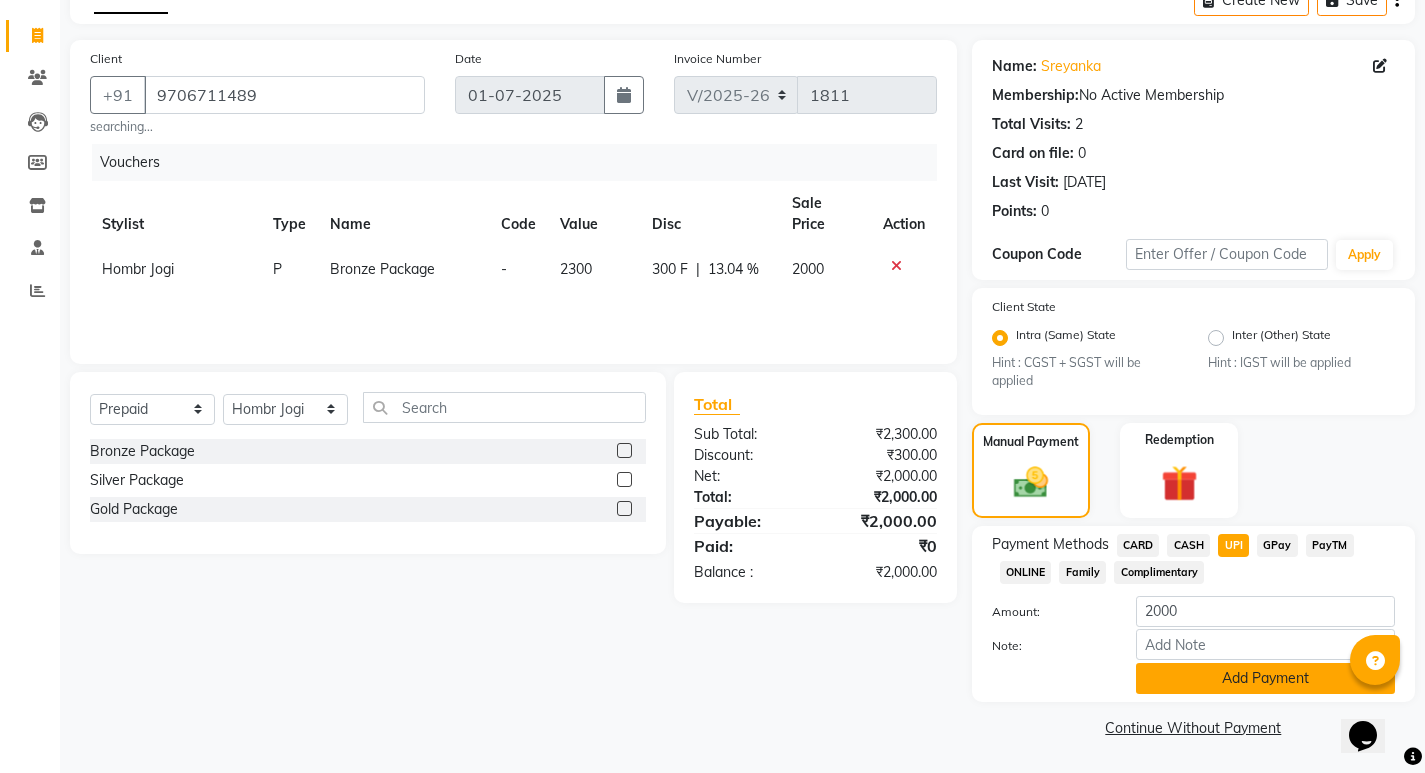 click on "Add Payment" 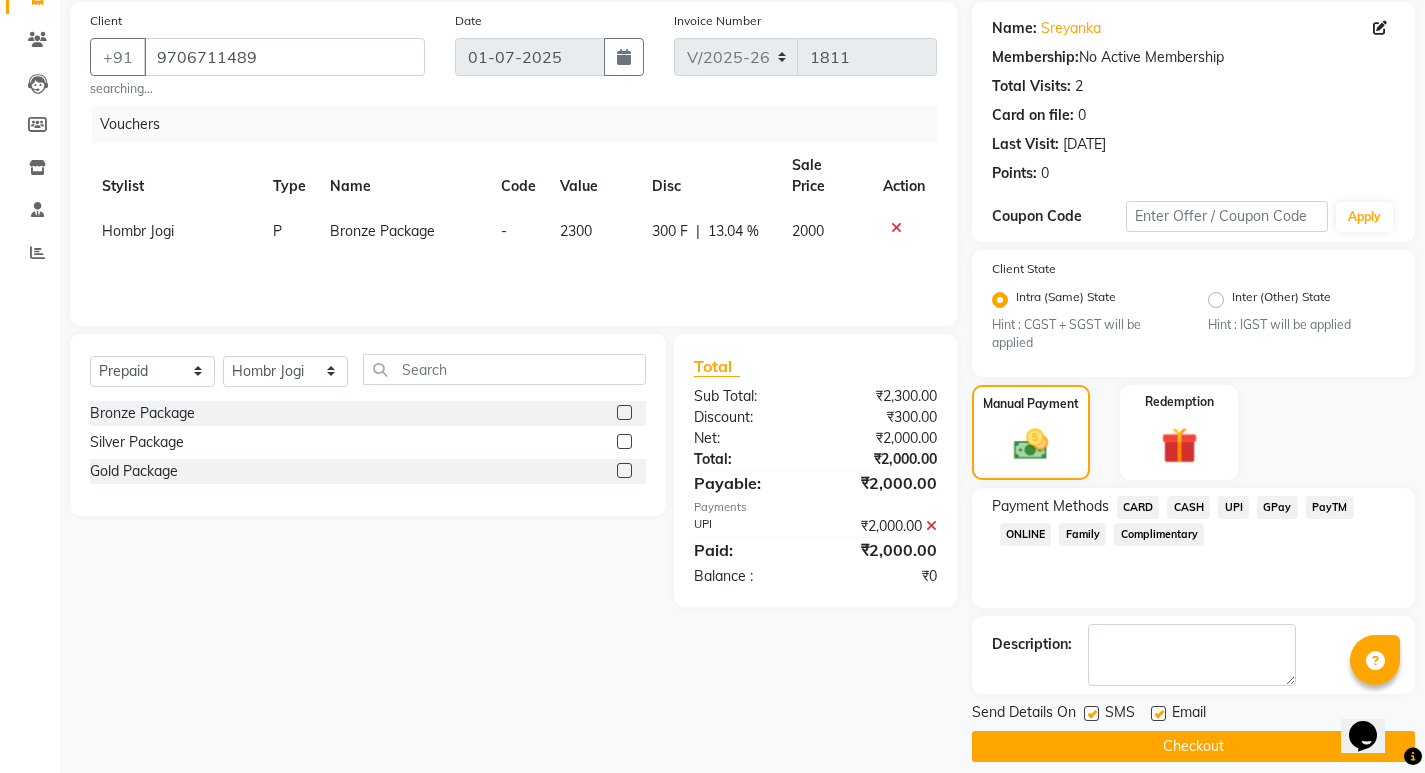 scroll, scrollTop: 167, scrollLeft: 0, axis: vertical 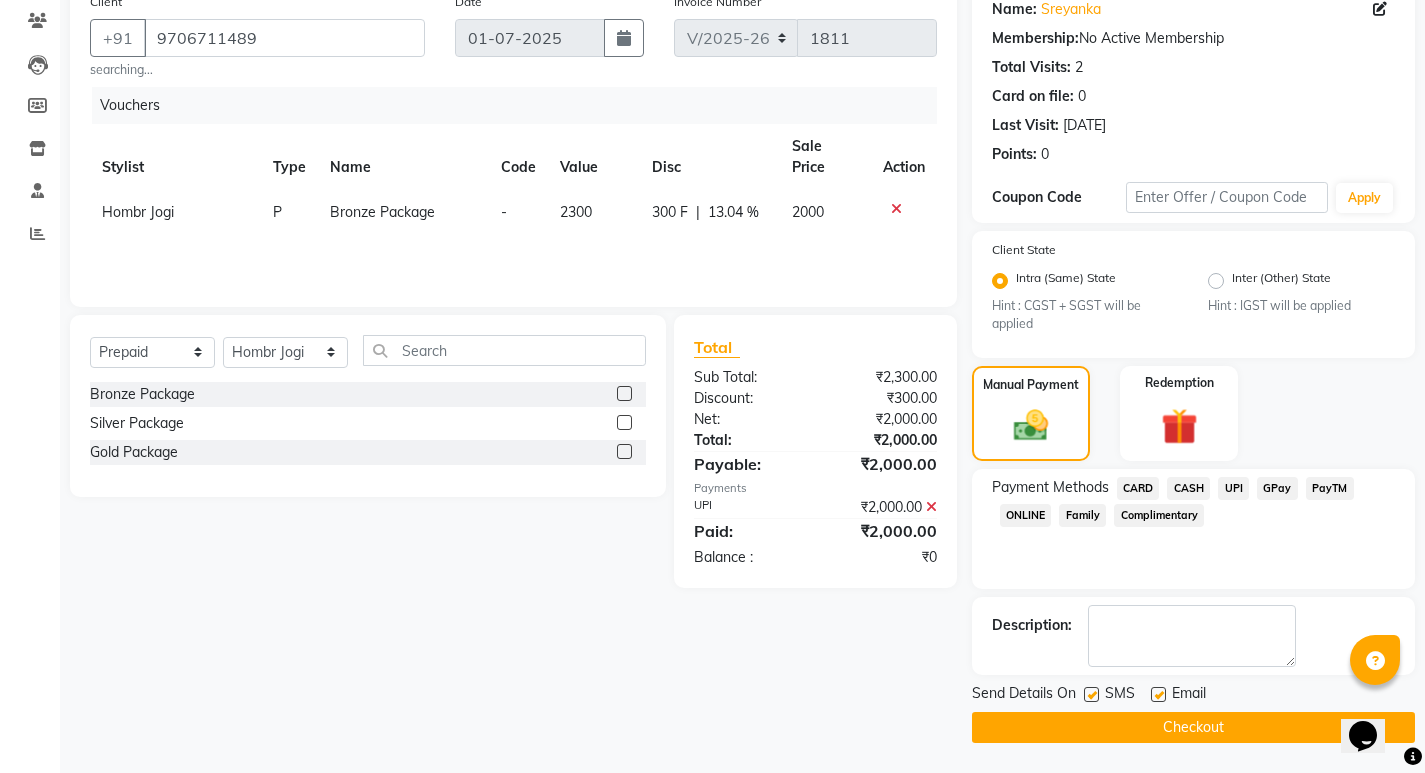 click 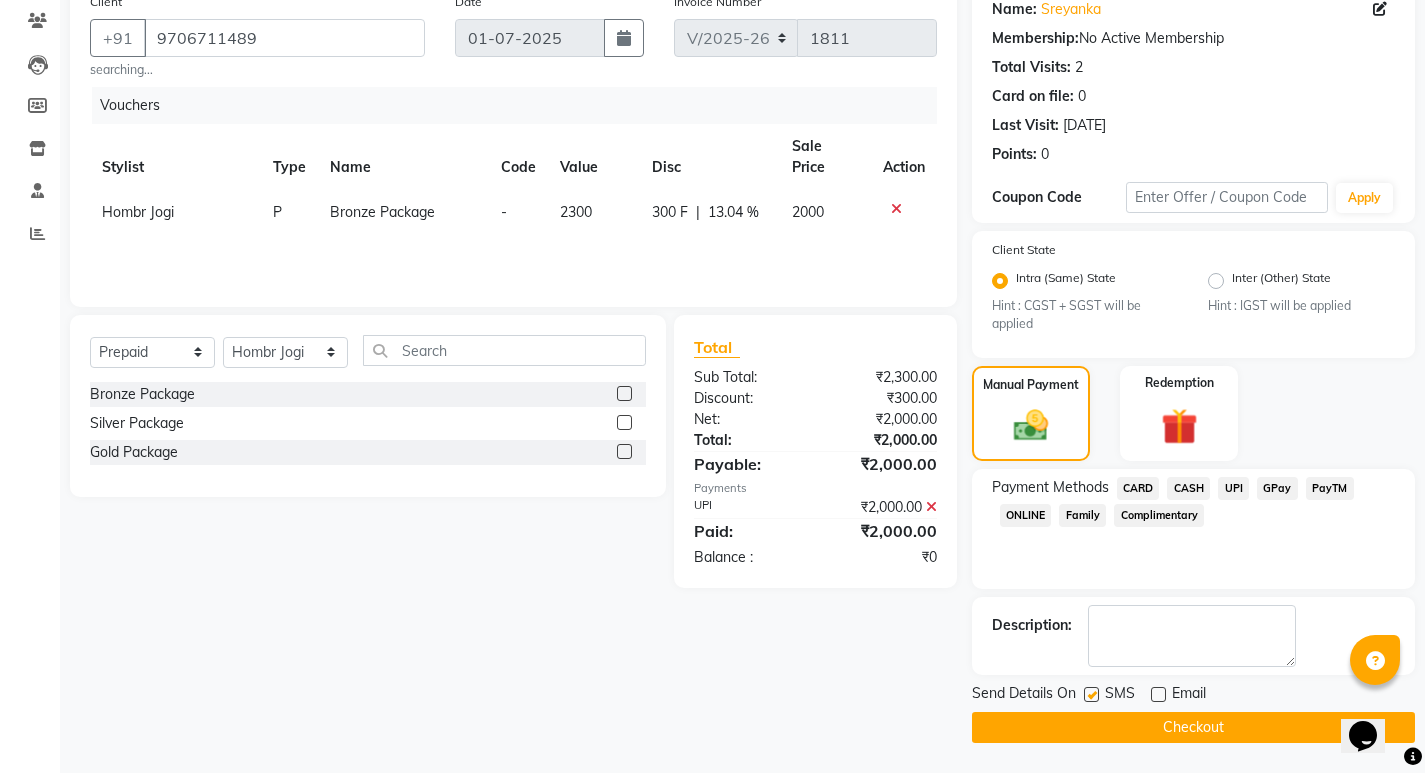 click 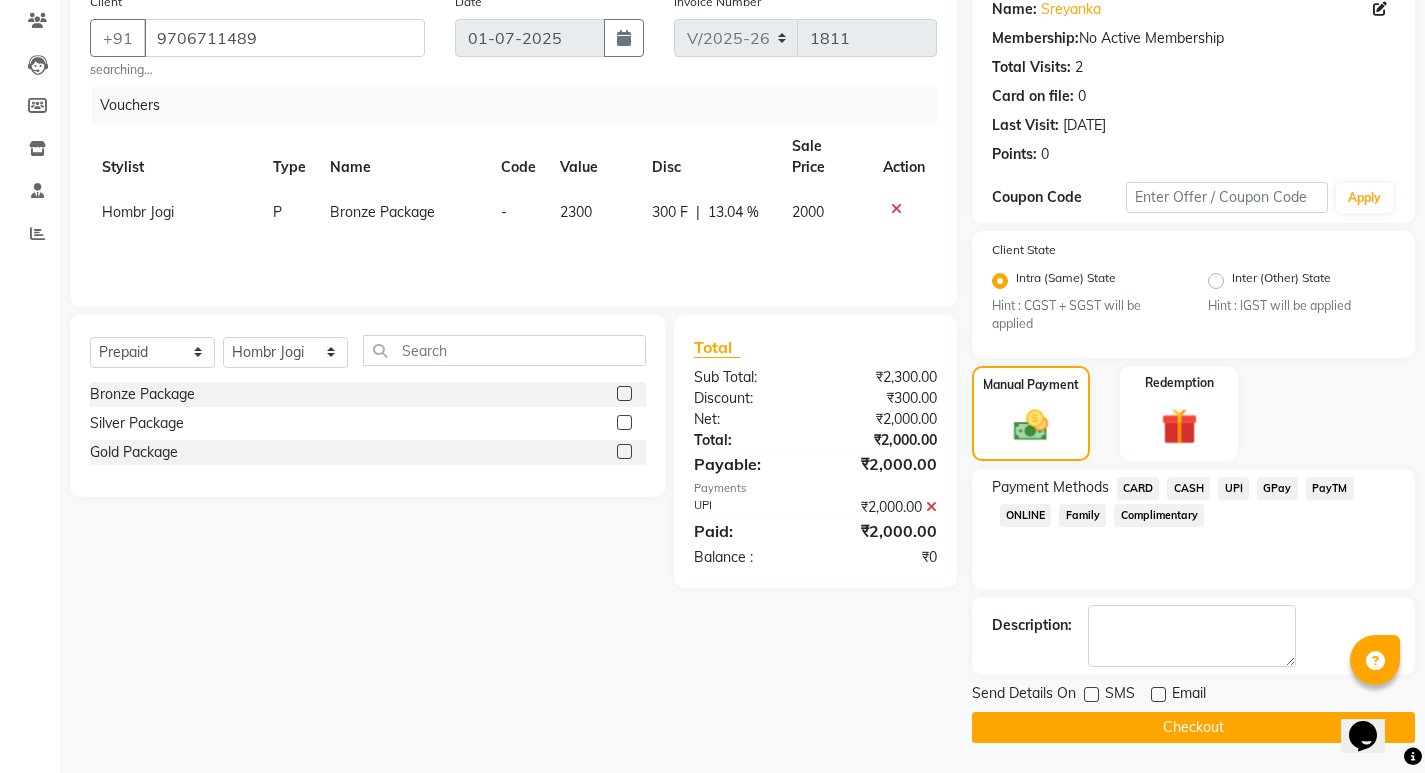 click on "Checkout" 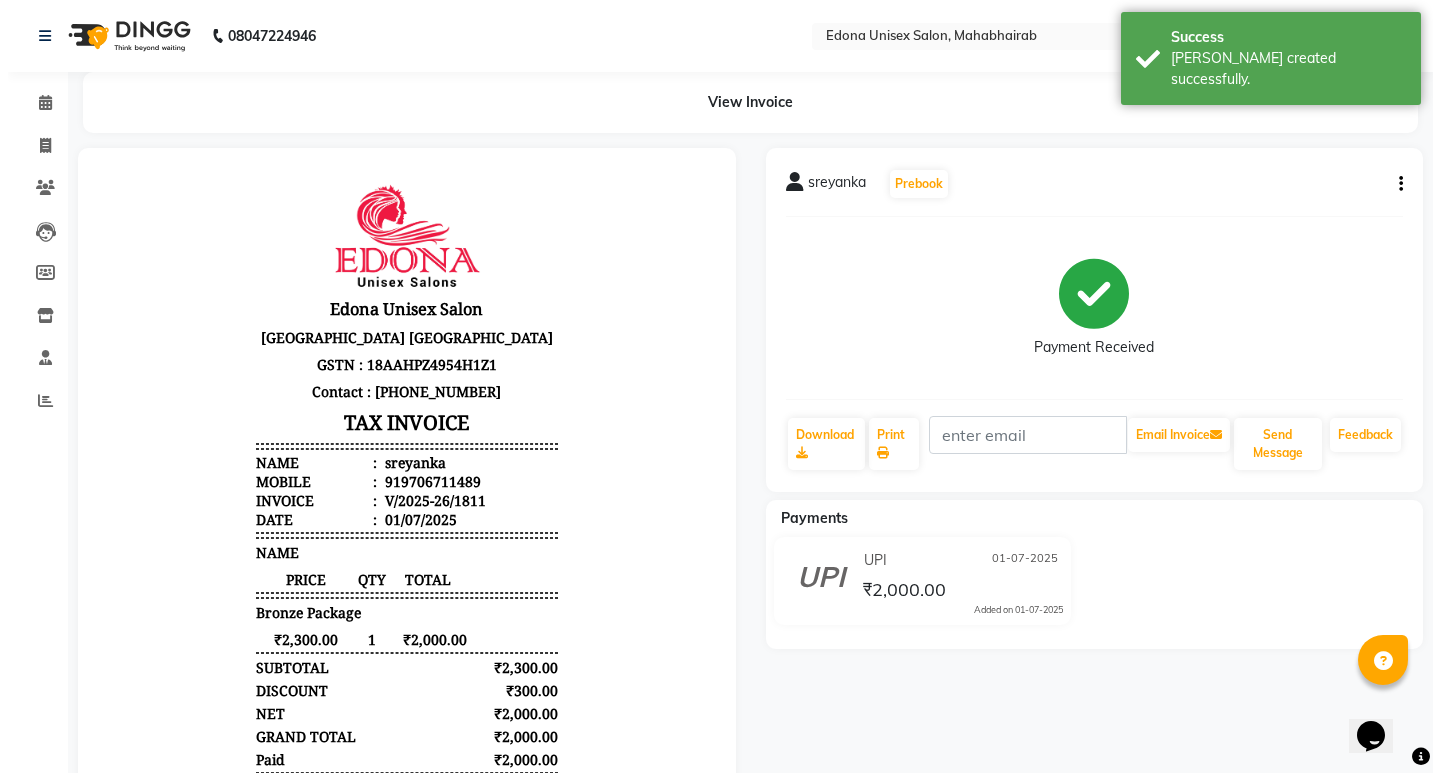 scroll, scrollTop: 0, scrollLeft: 0, axis: both 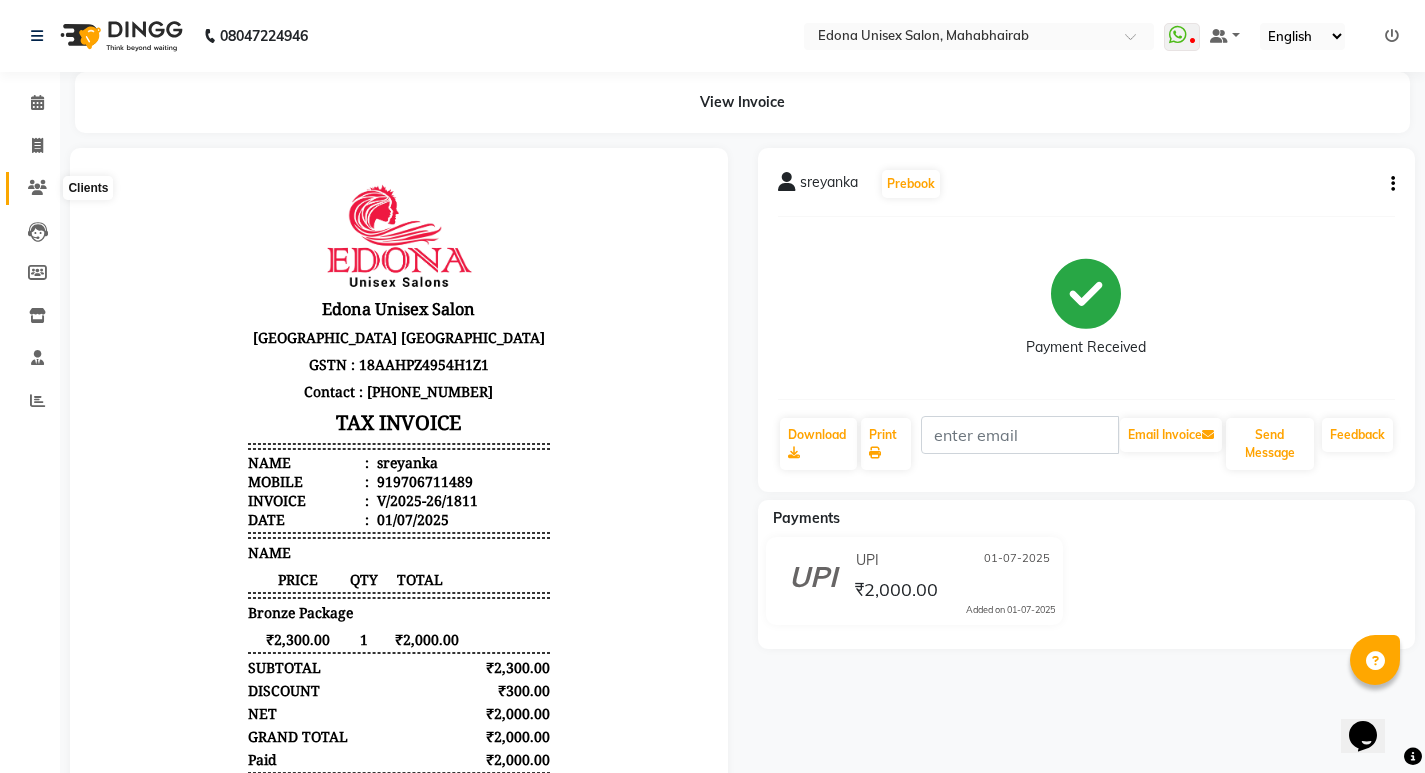 click 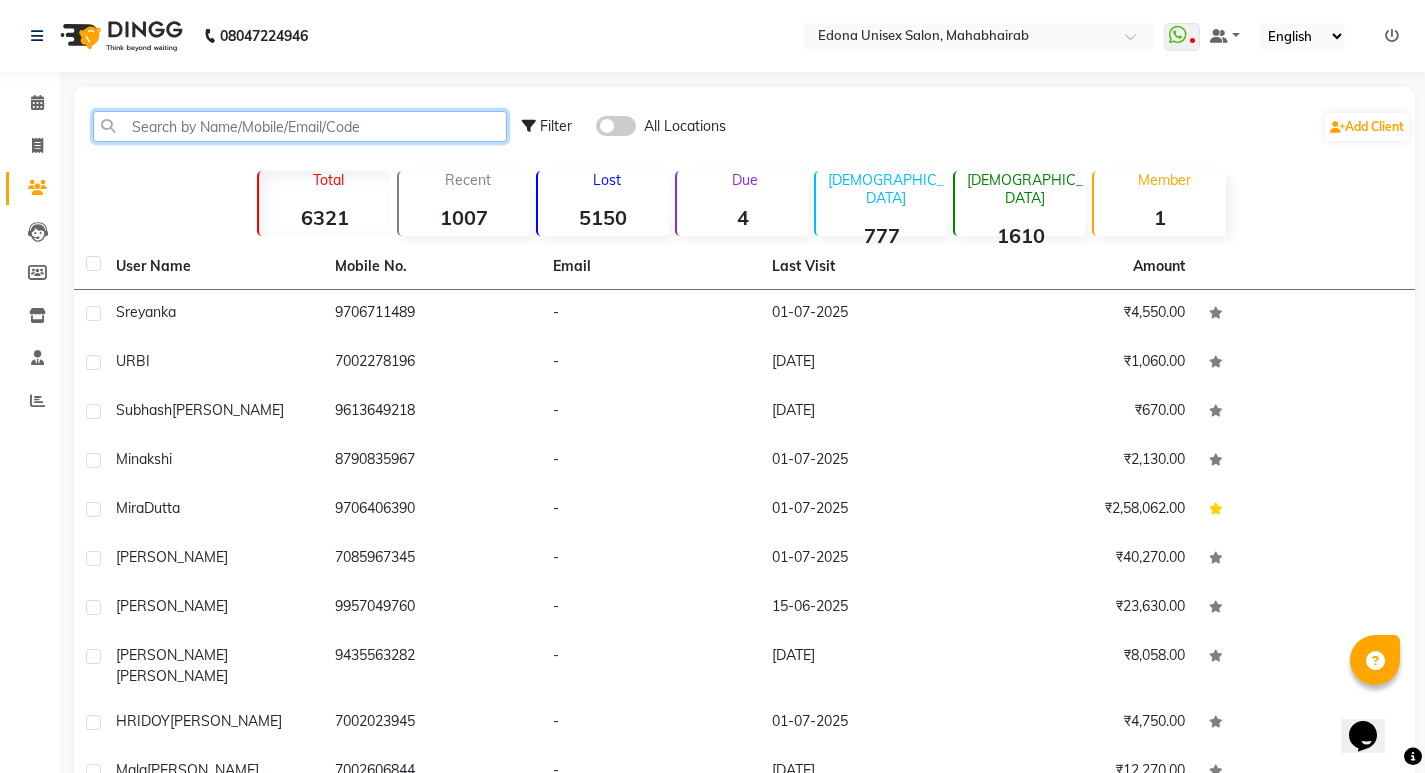 click 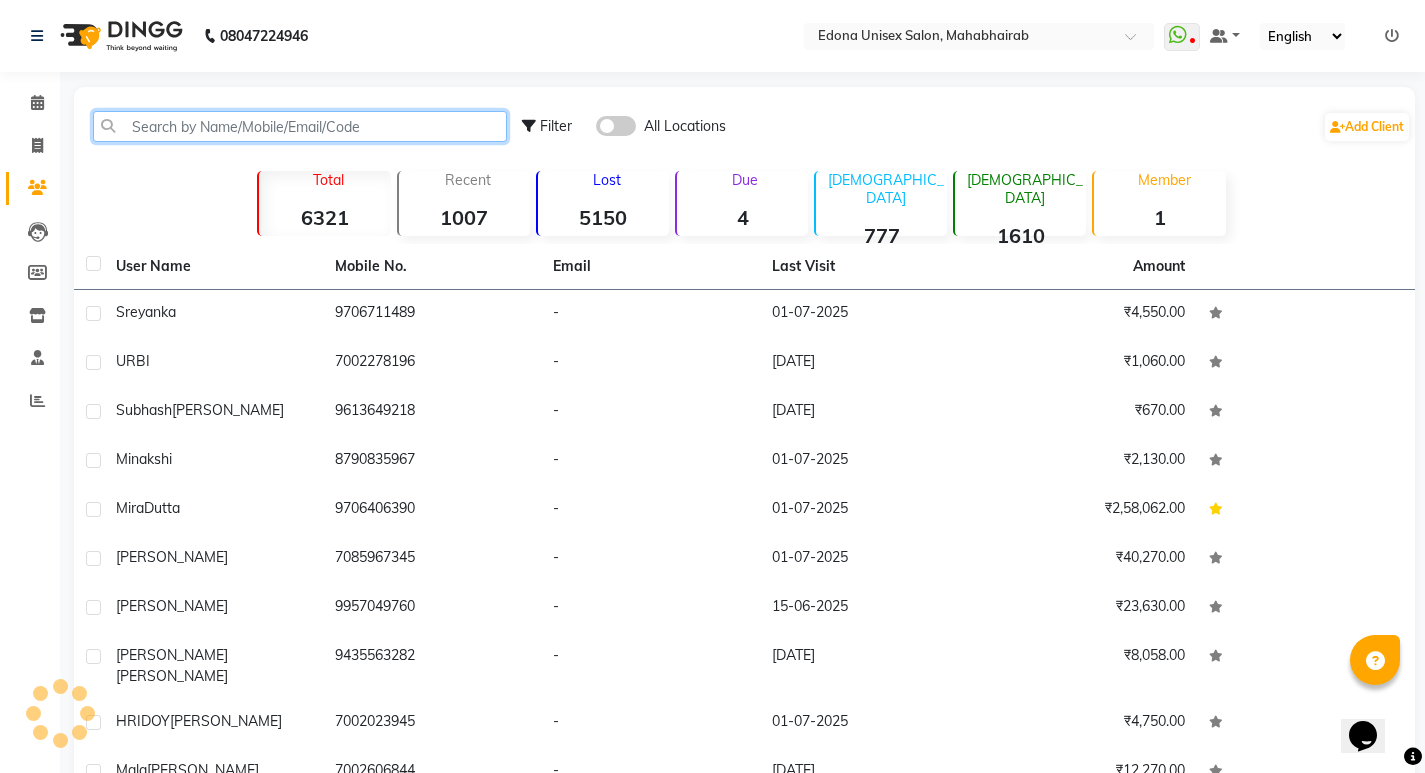 paste on "8638118122" 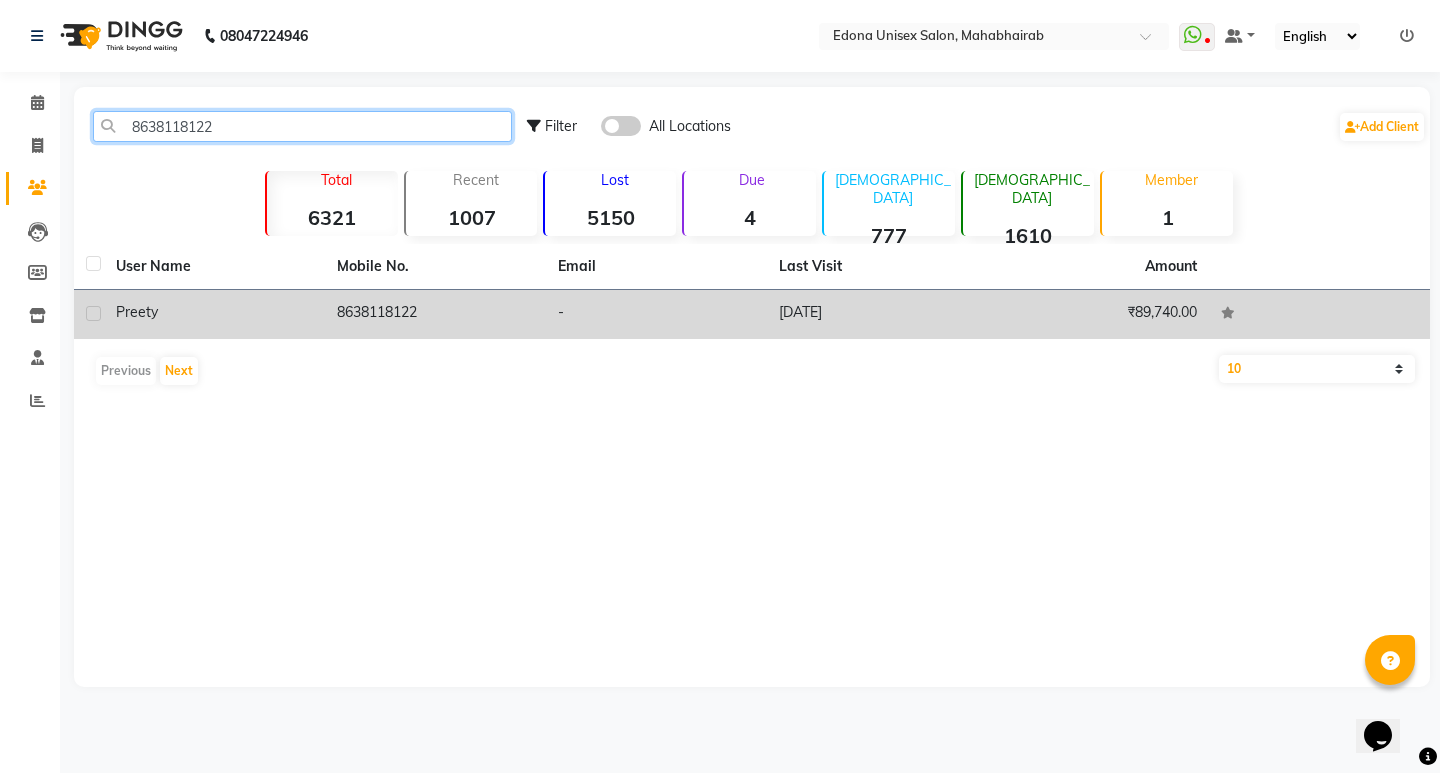 type on "8638118122" 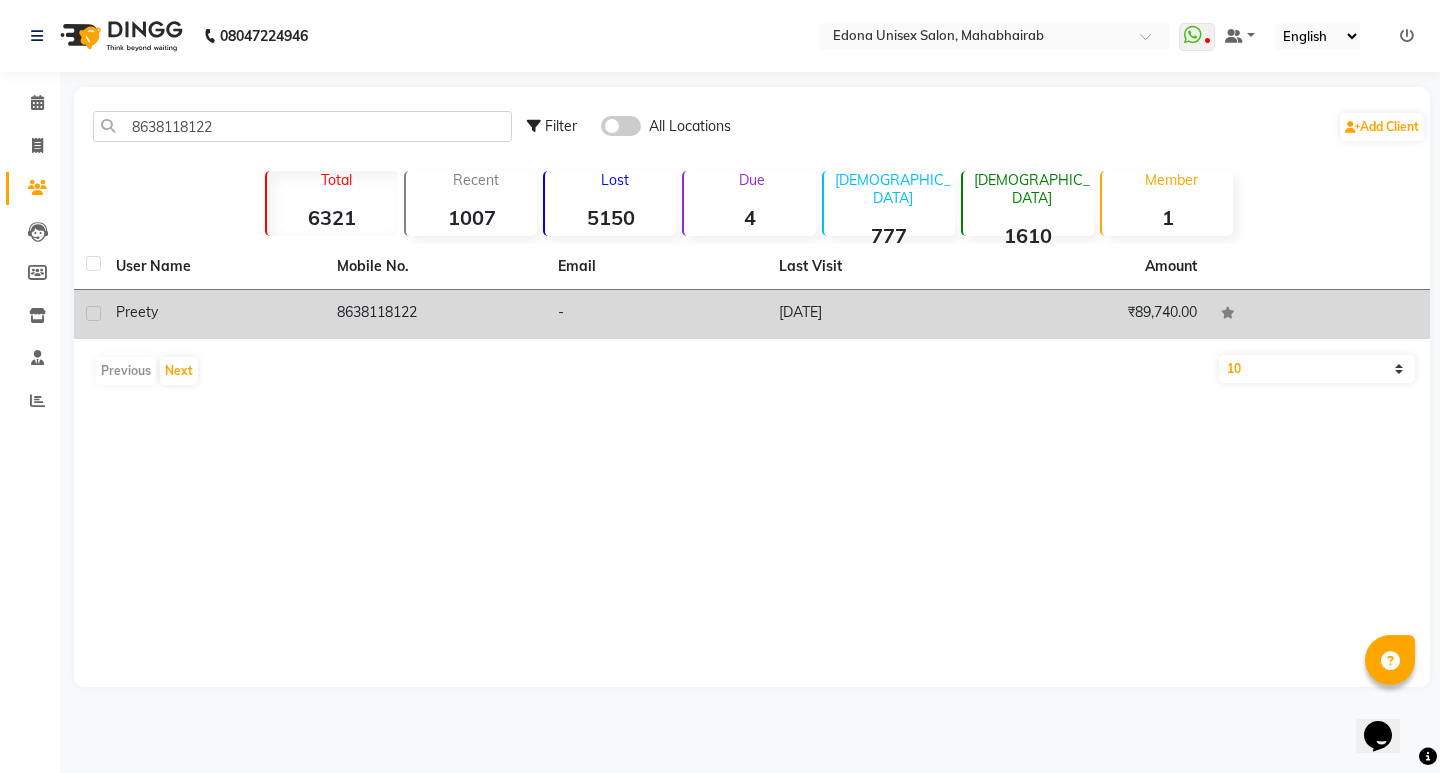 click on "[DATE]" 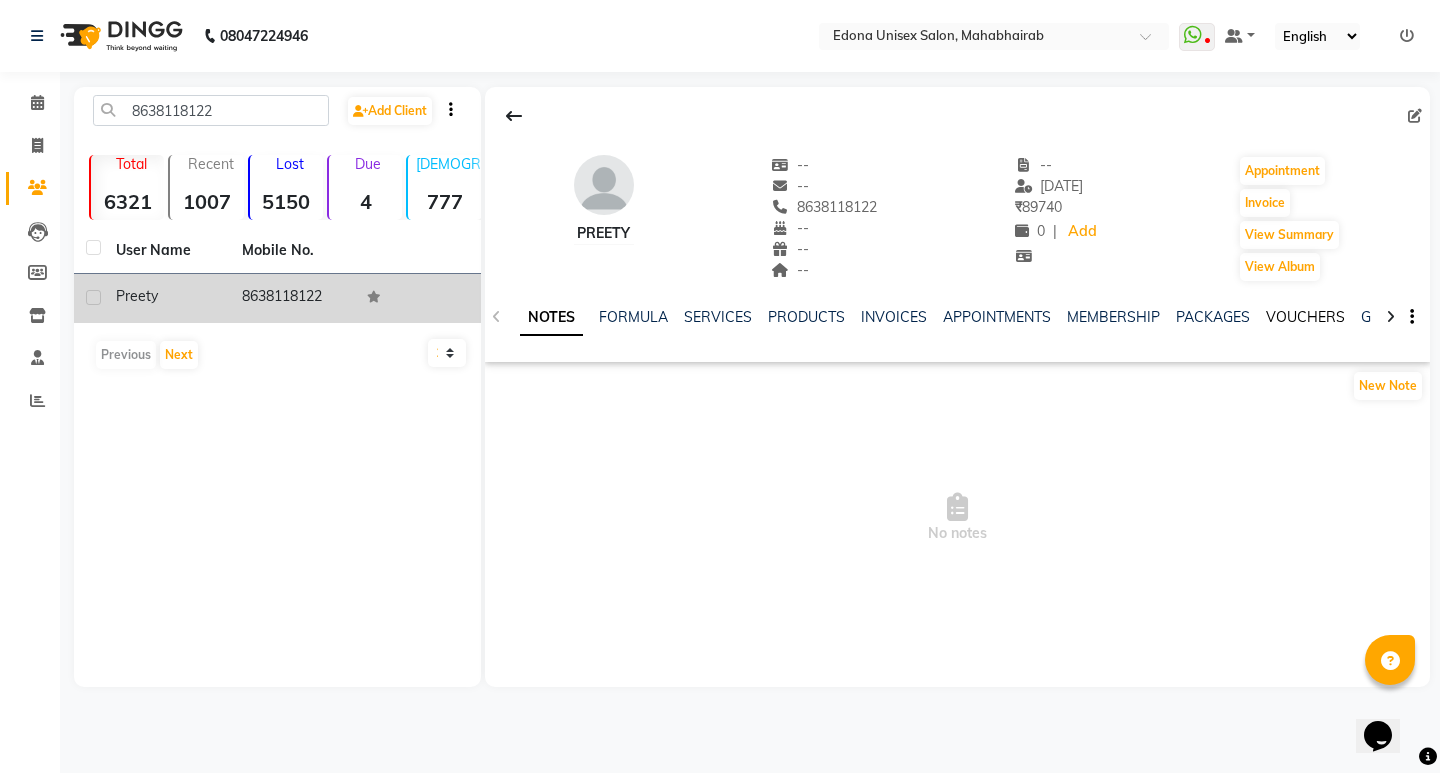 click on "VOUCHERS" 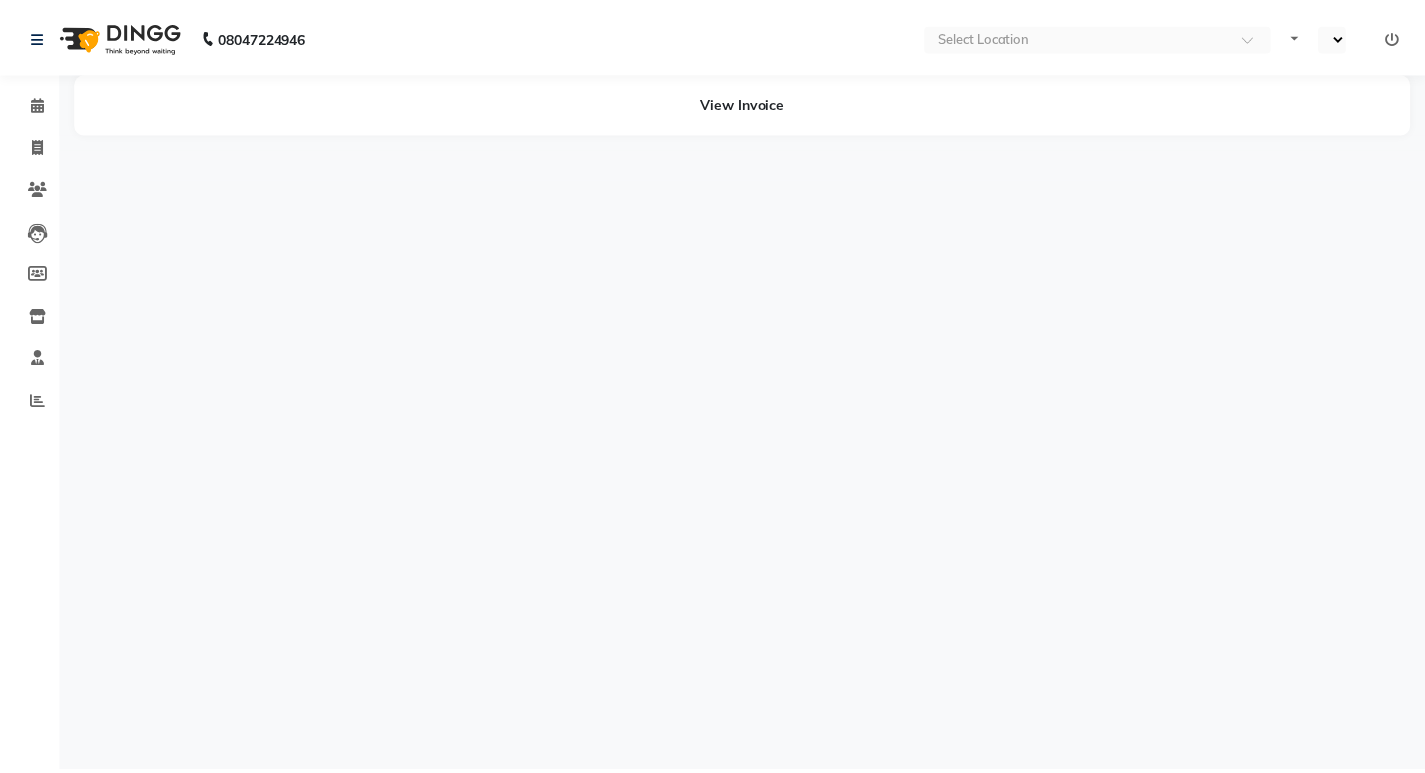 scroll, scrollTop: 0, scrollLeft: 0, axis: both 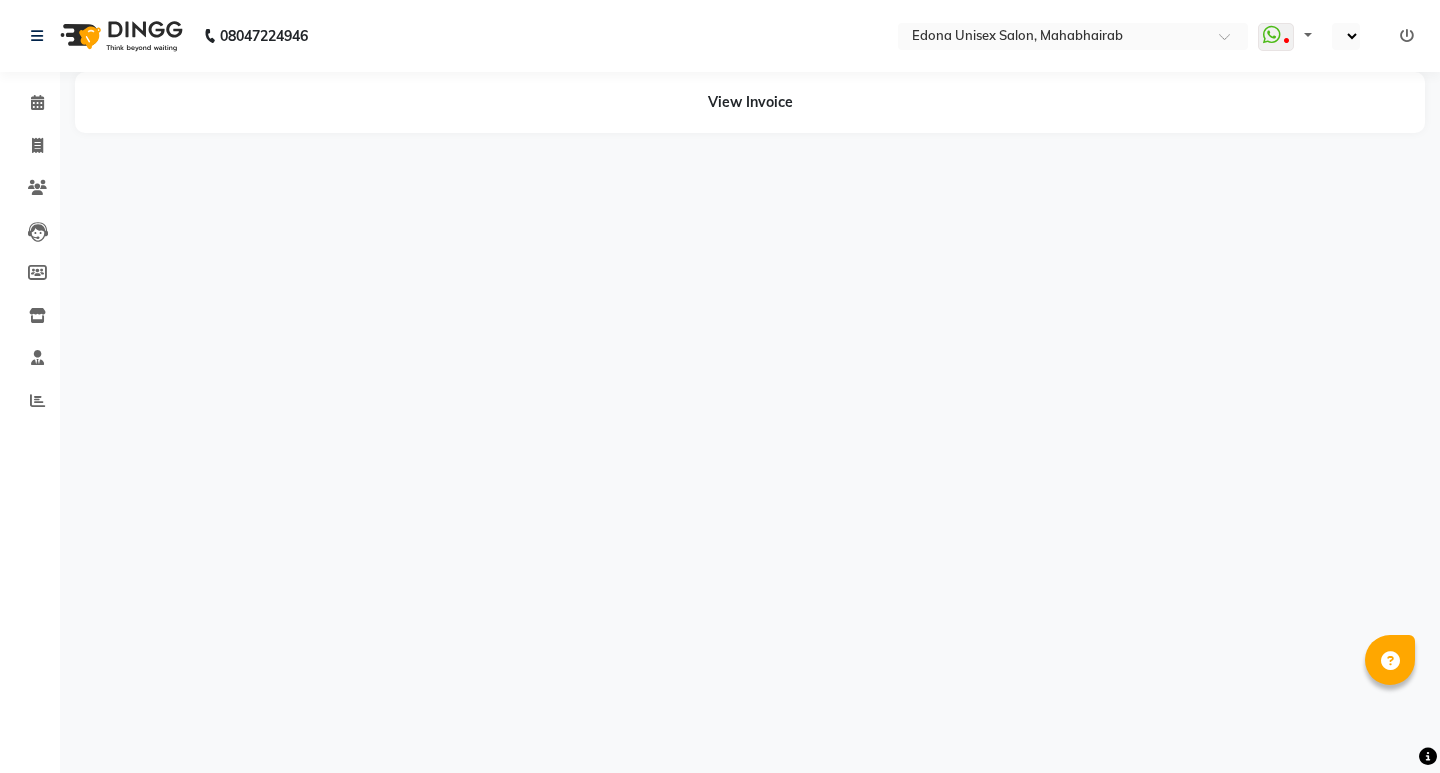 select on "en" 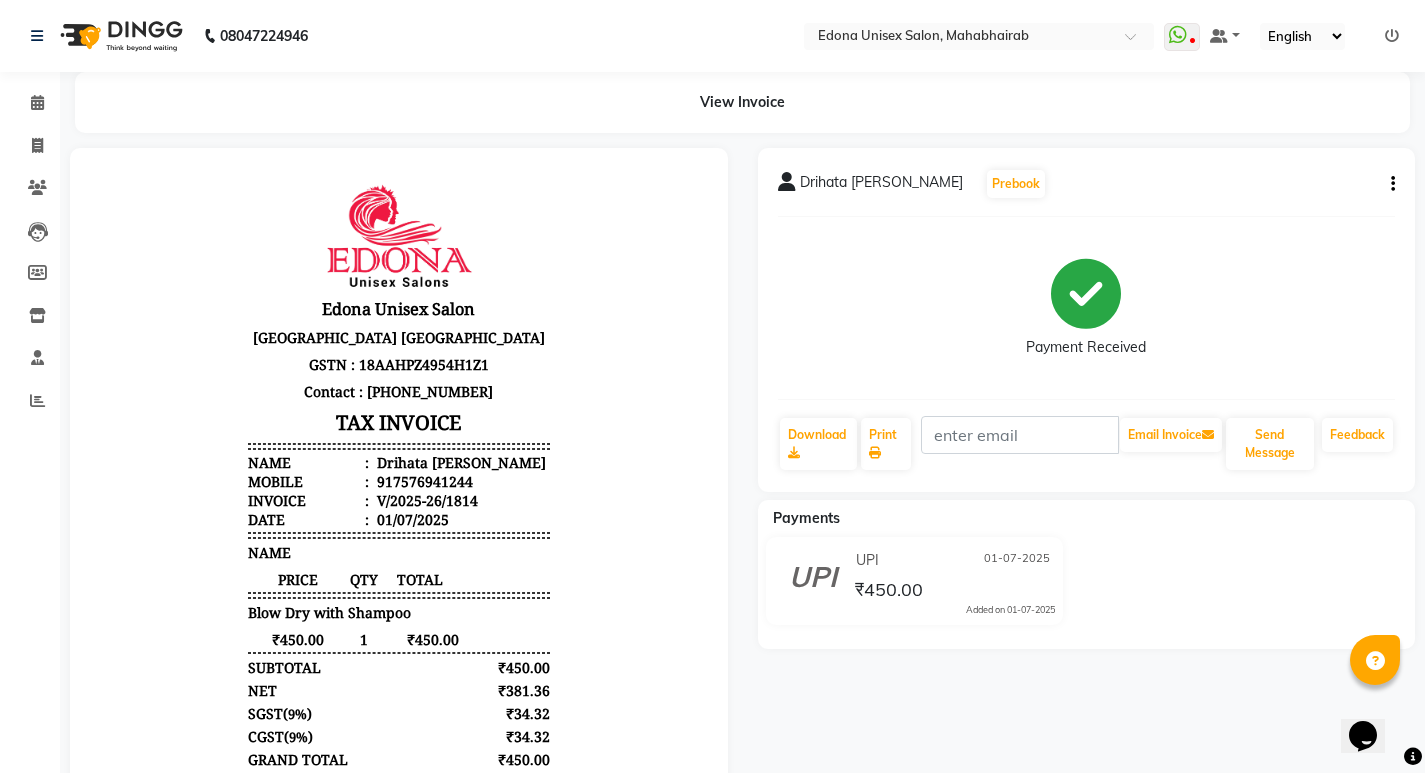 scroll, scrollTop: 0, scrollLeft: 0, axis: both 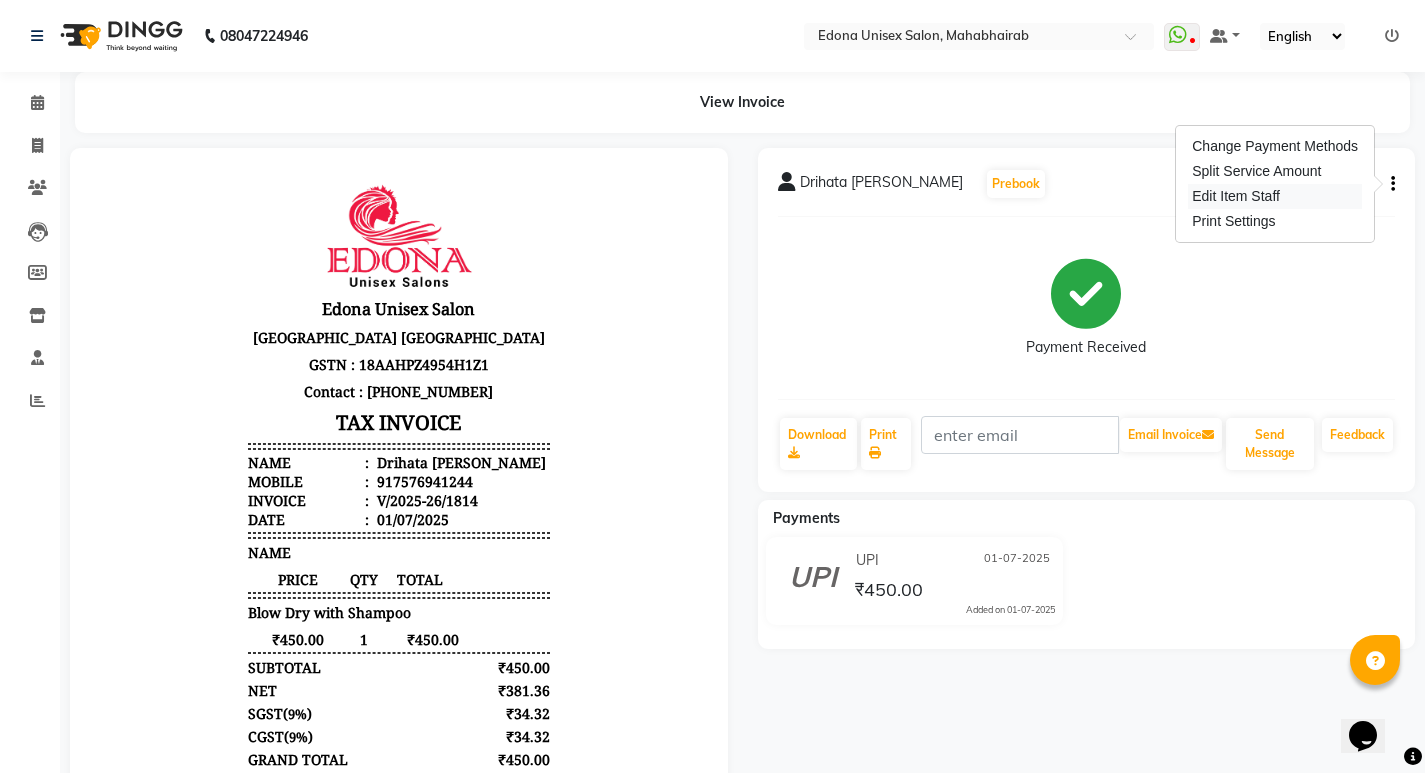 click on "Edit Item Staff" at bounding box center [1275, 196] 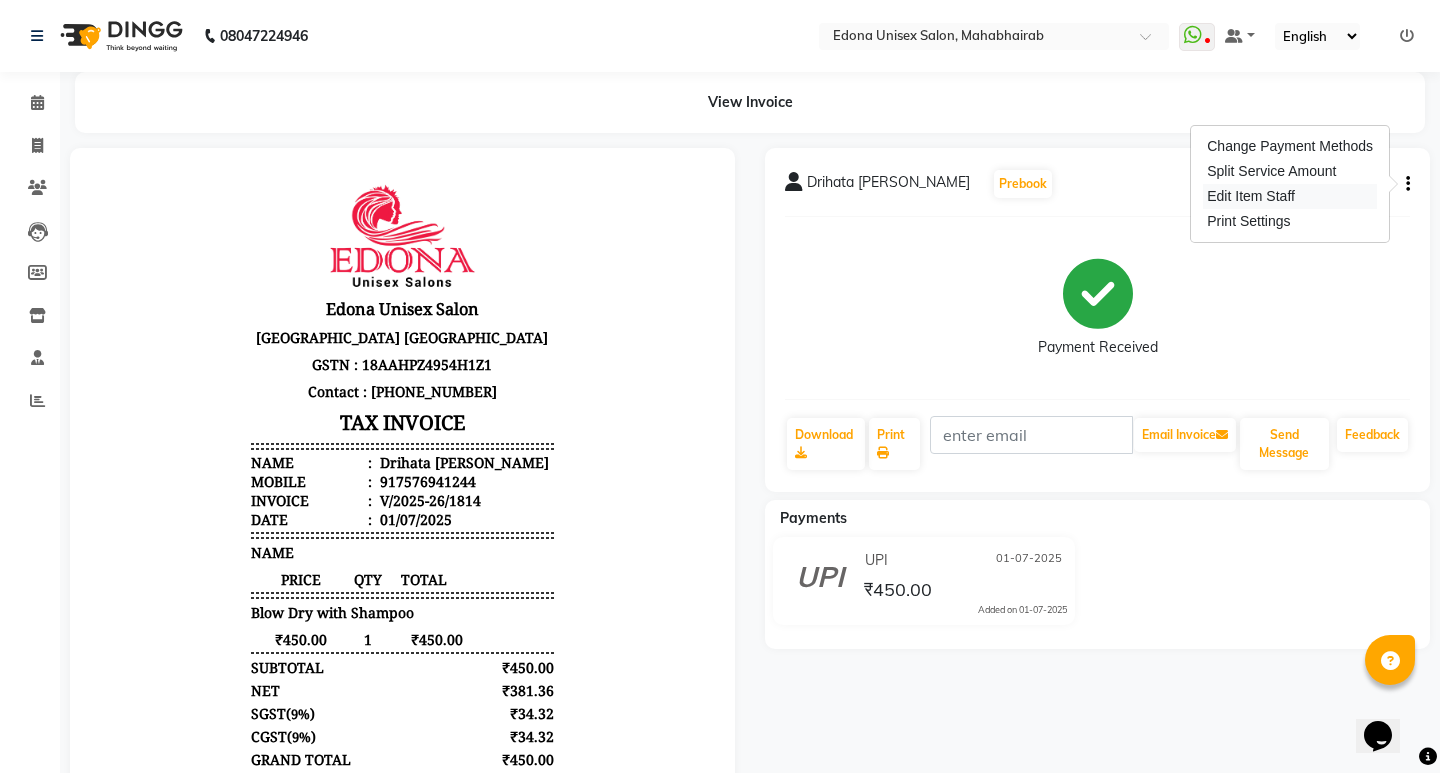select on "40507" 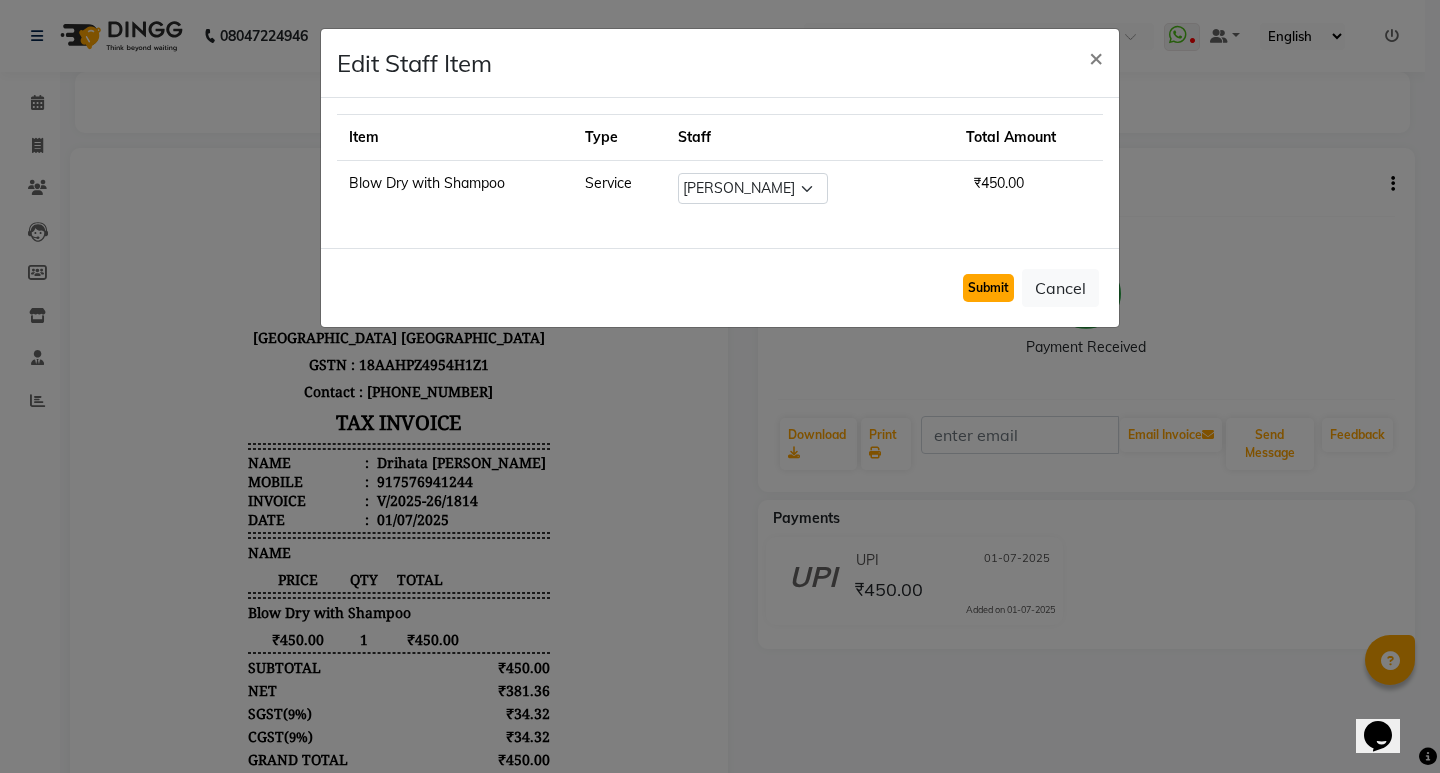 click on "Submit" 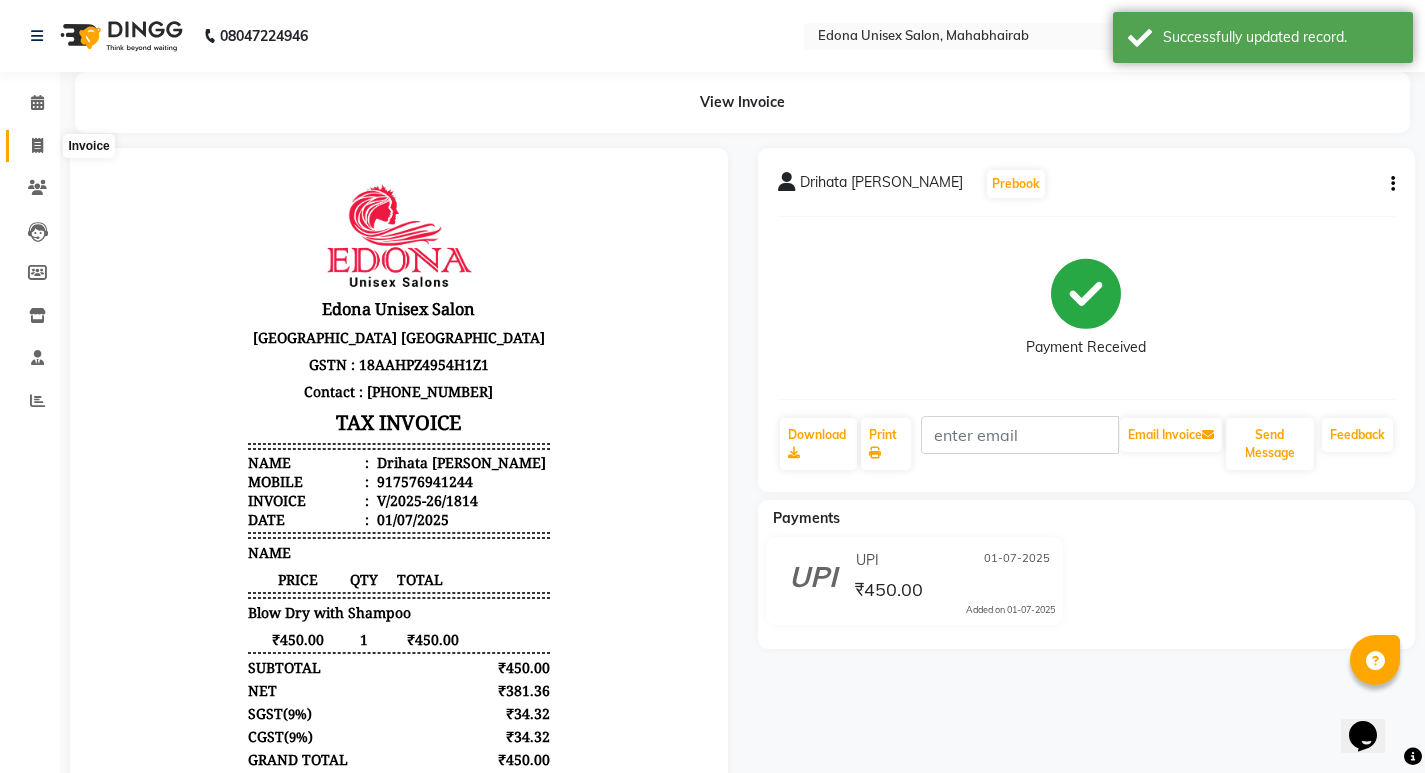 click 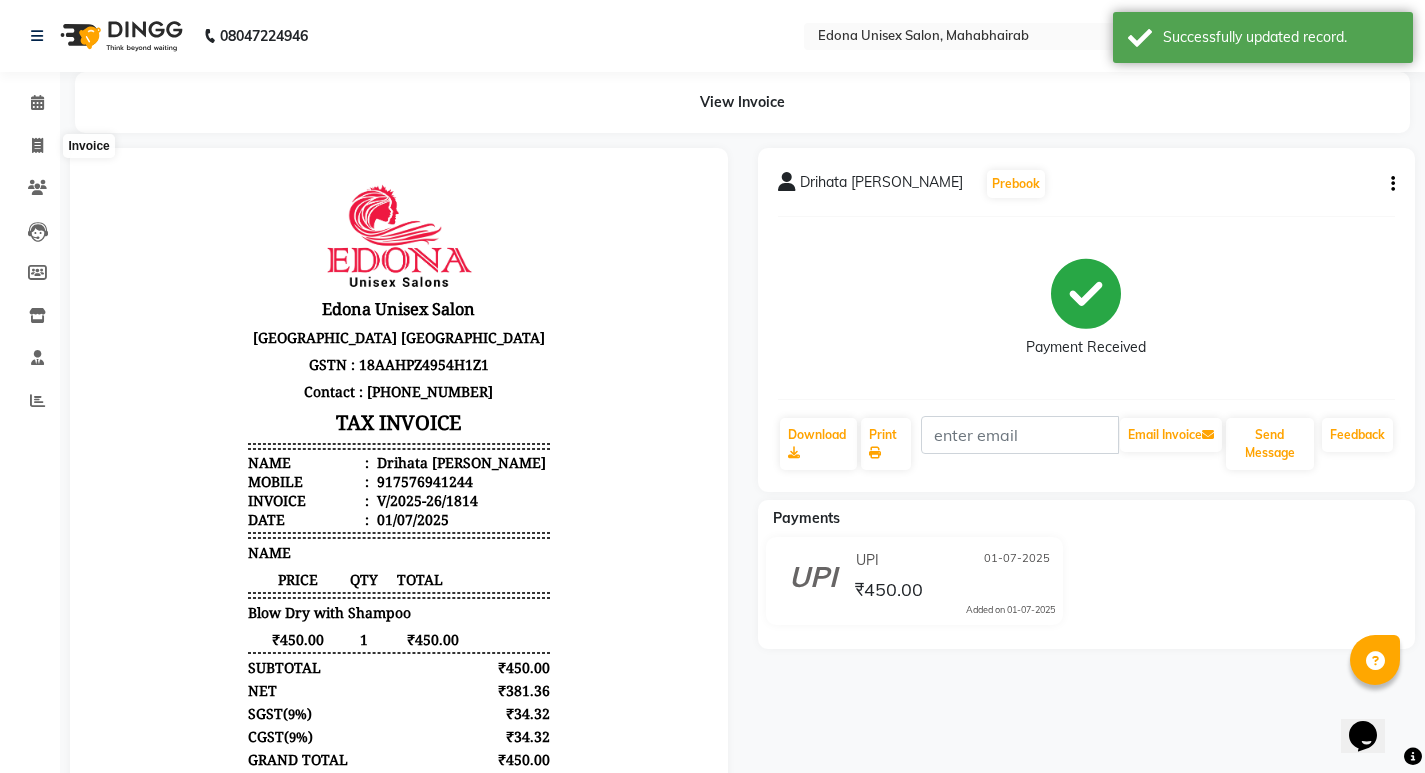 select on "service" 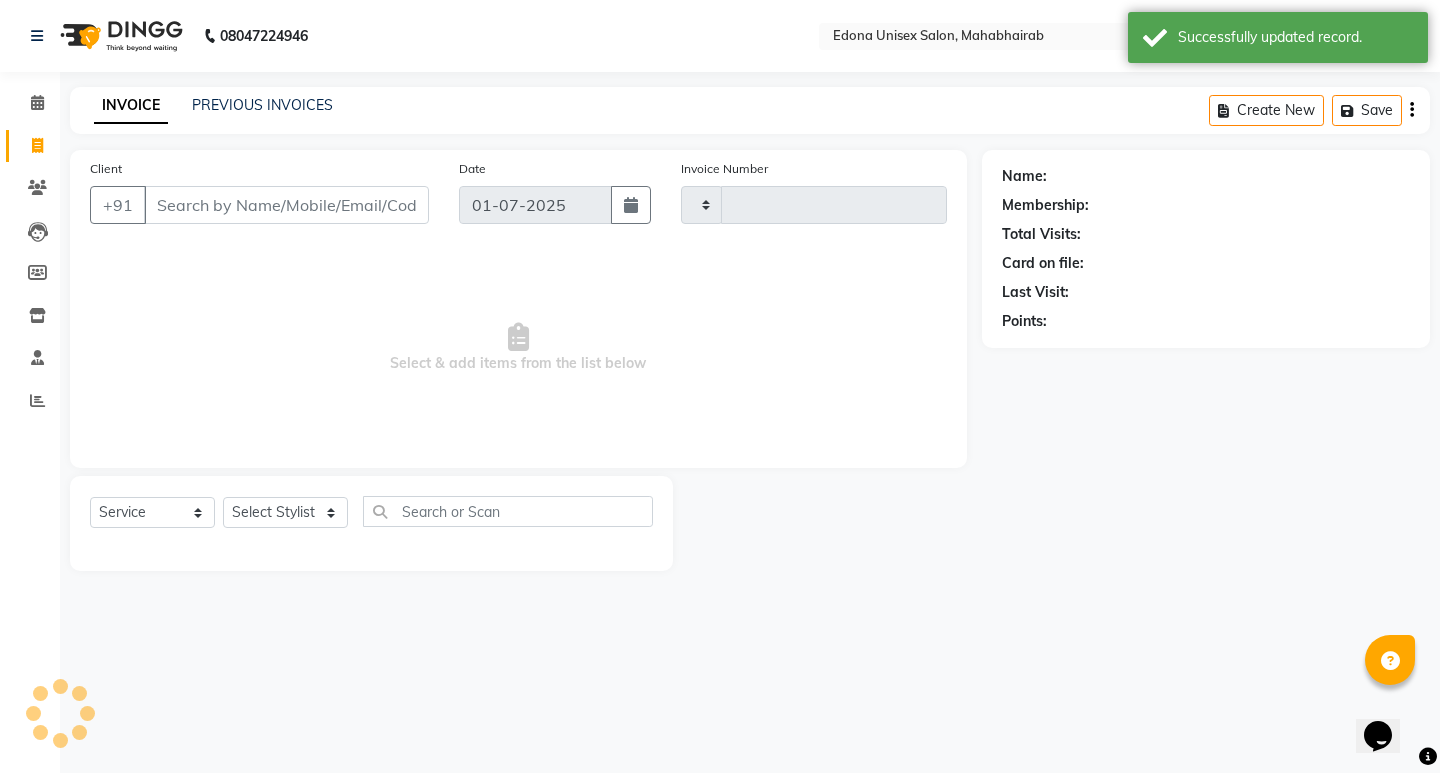 type on "1815" 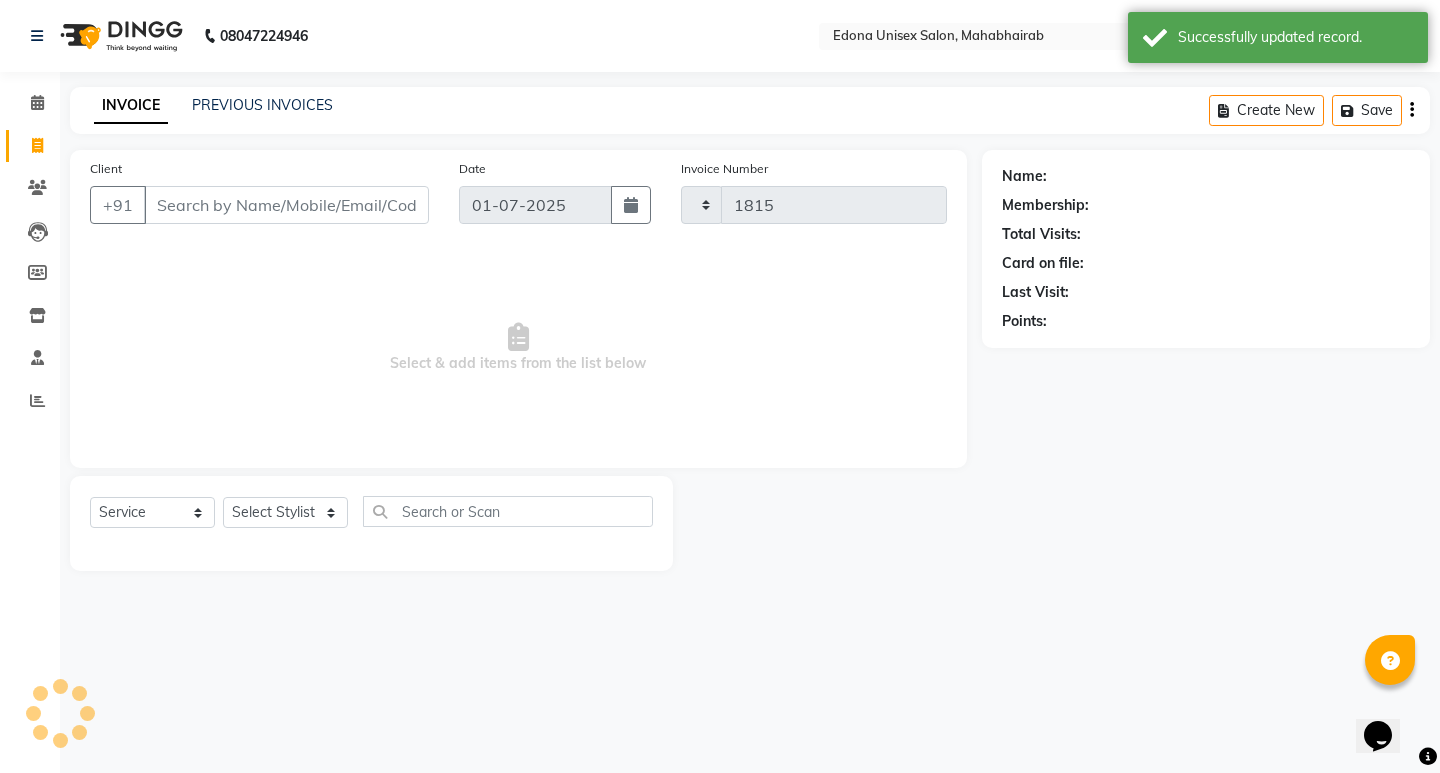 select on "5393" 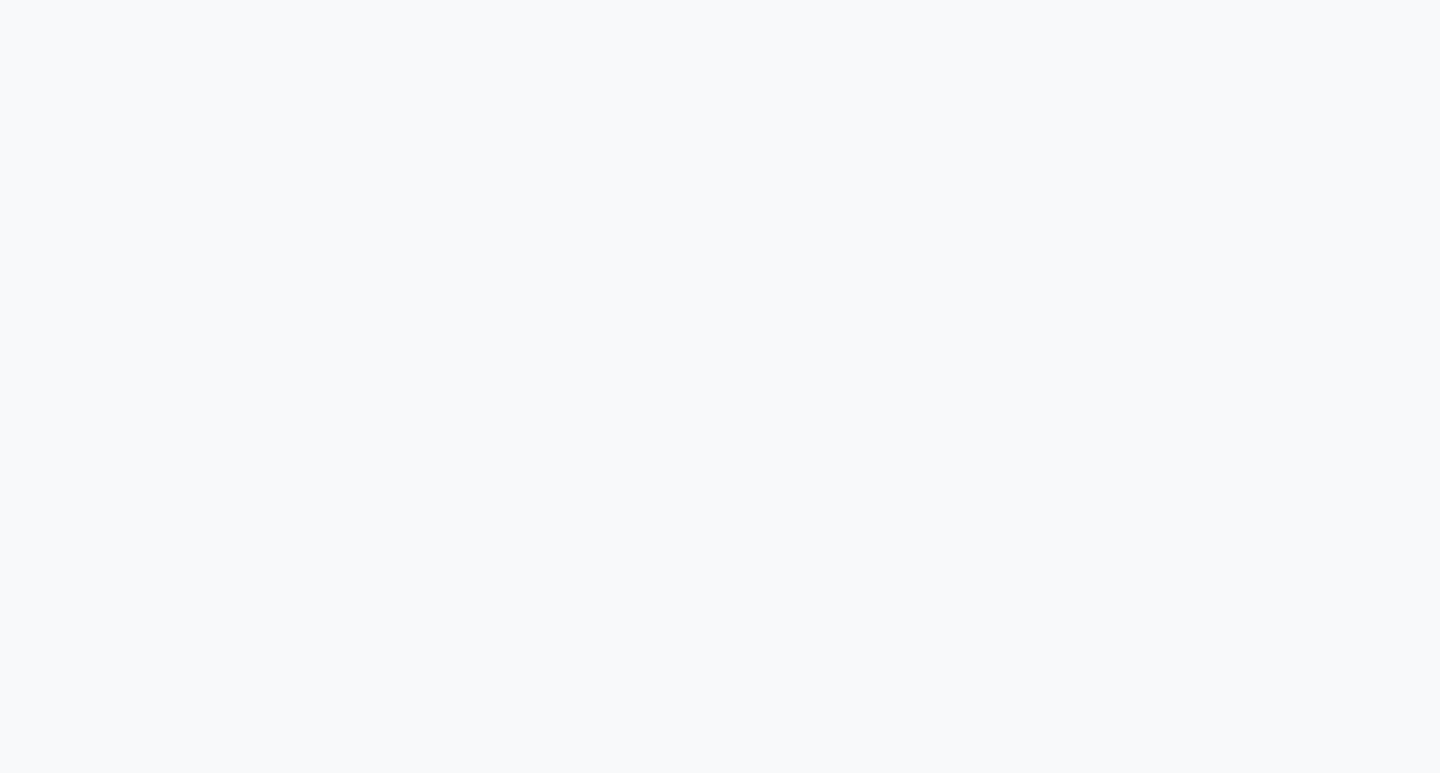scroll, scrollTop: 0, scrollLeft: 0, axis: both 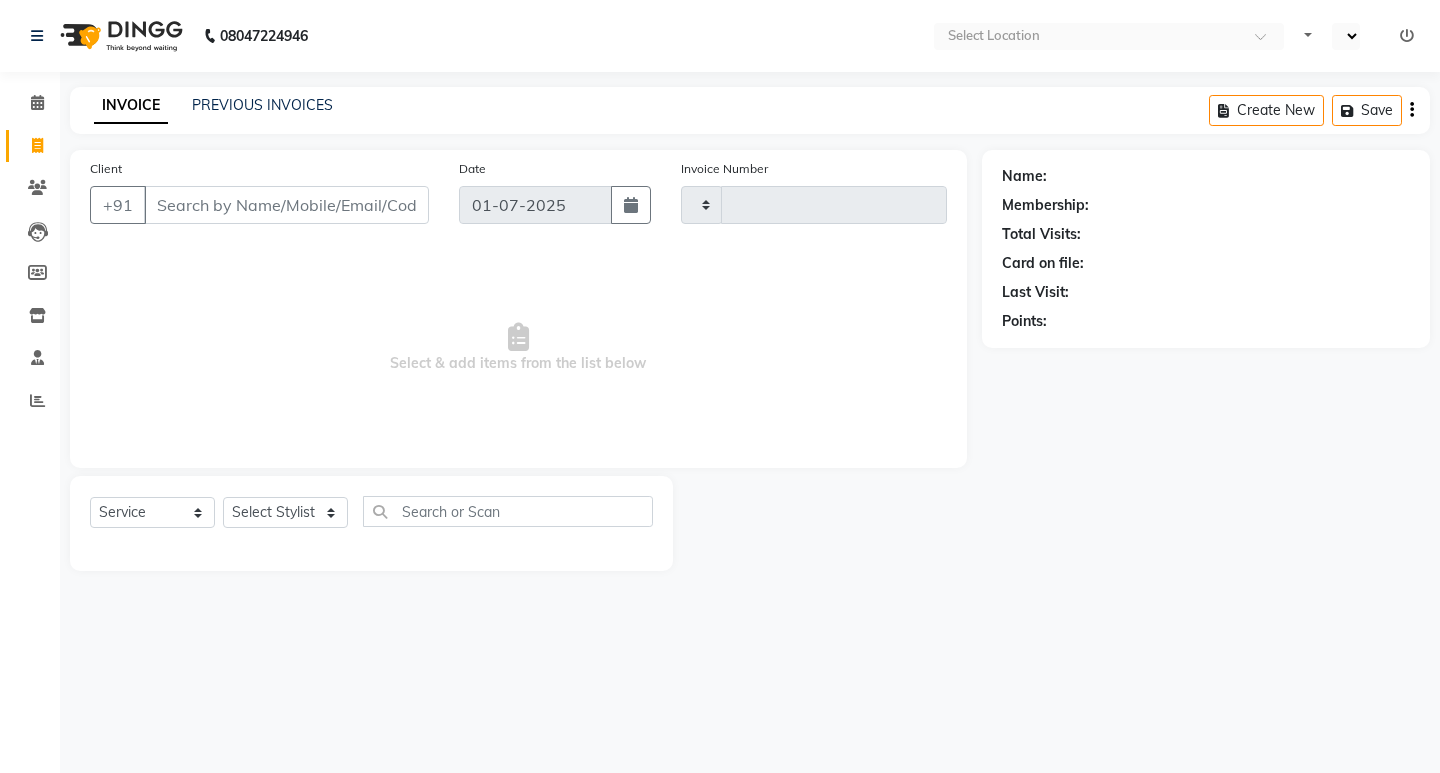 select on "en" 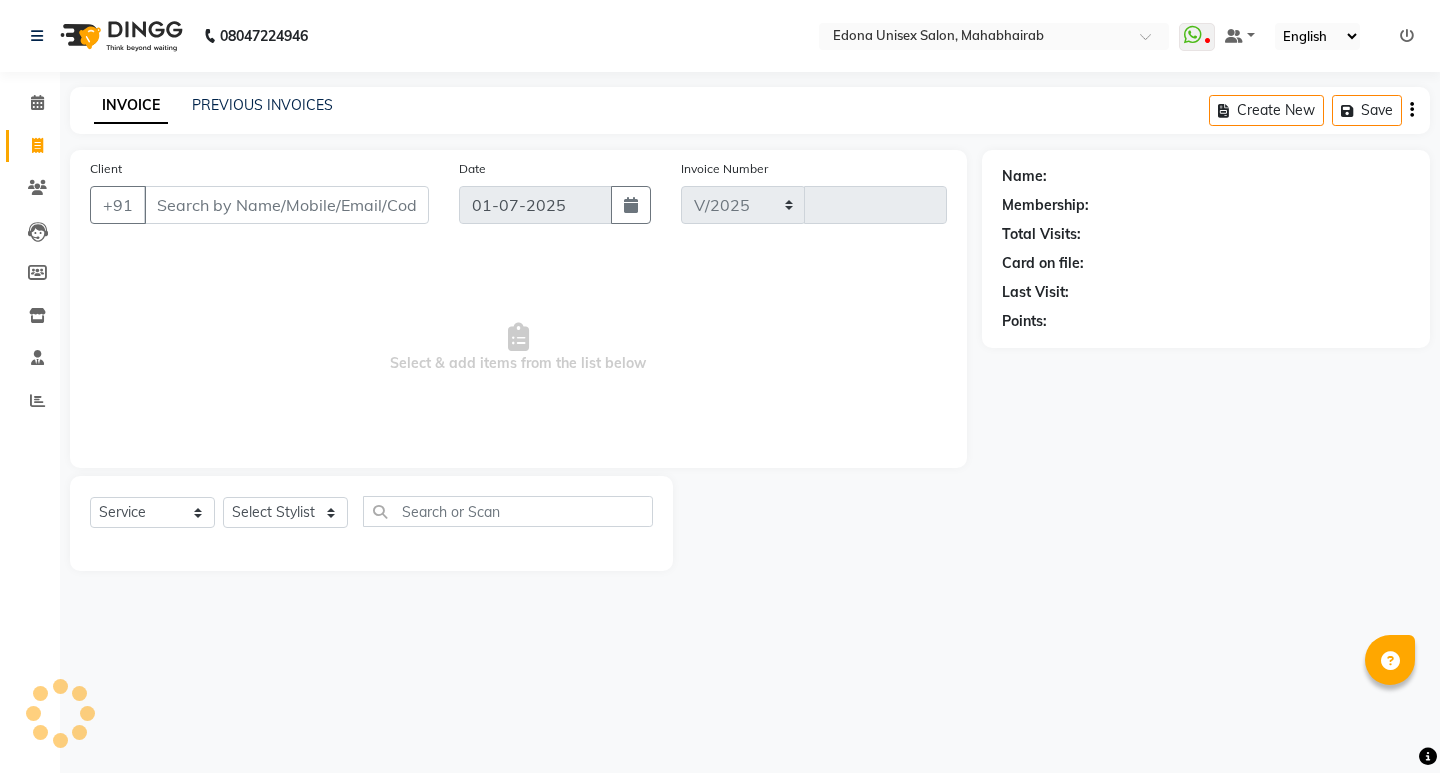 select on "5393" 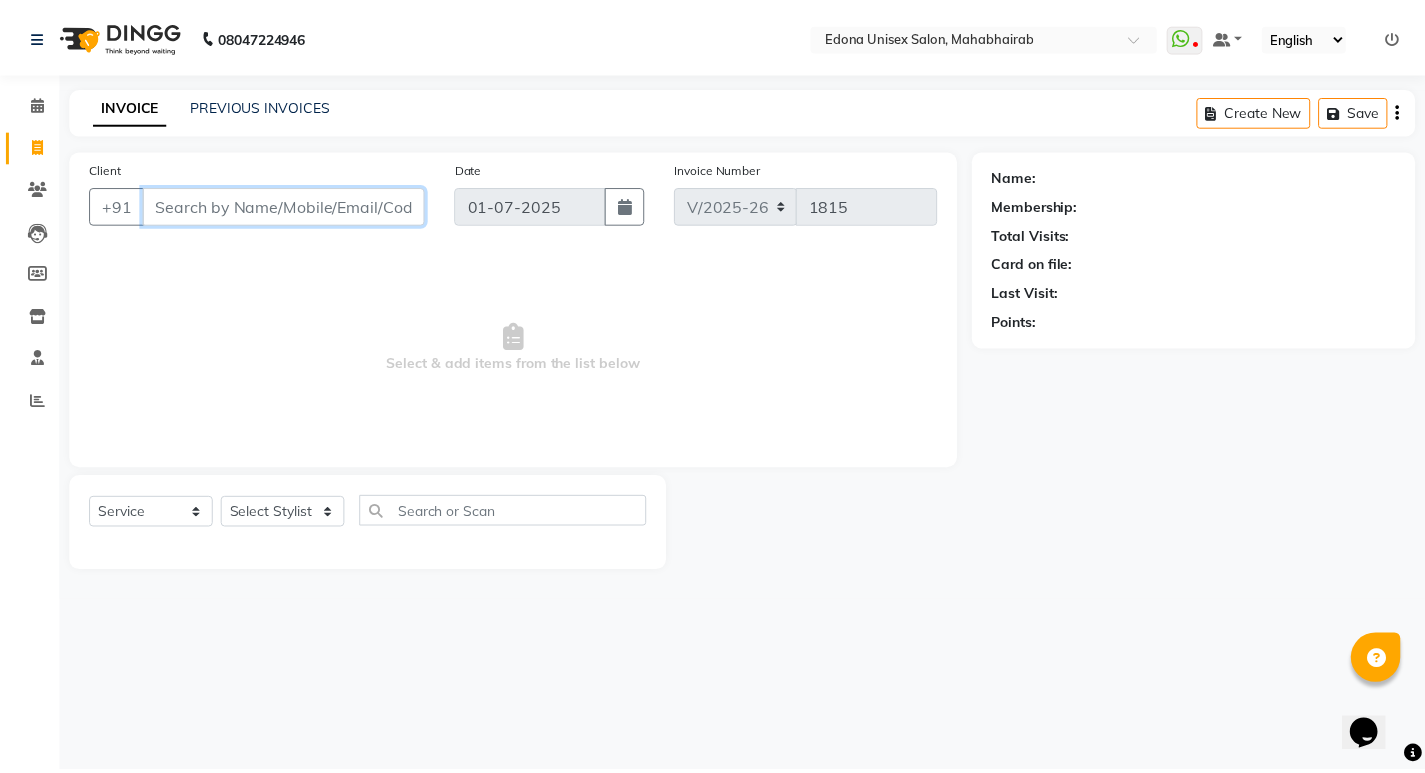 scroll, scrollTop: 0, scrollLeft: 0, axis: both 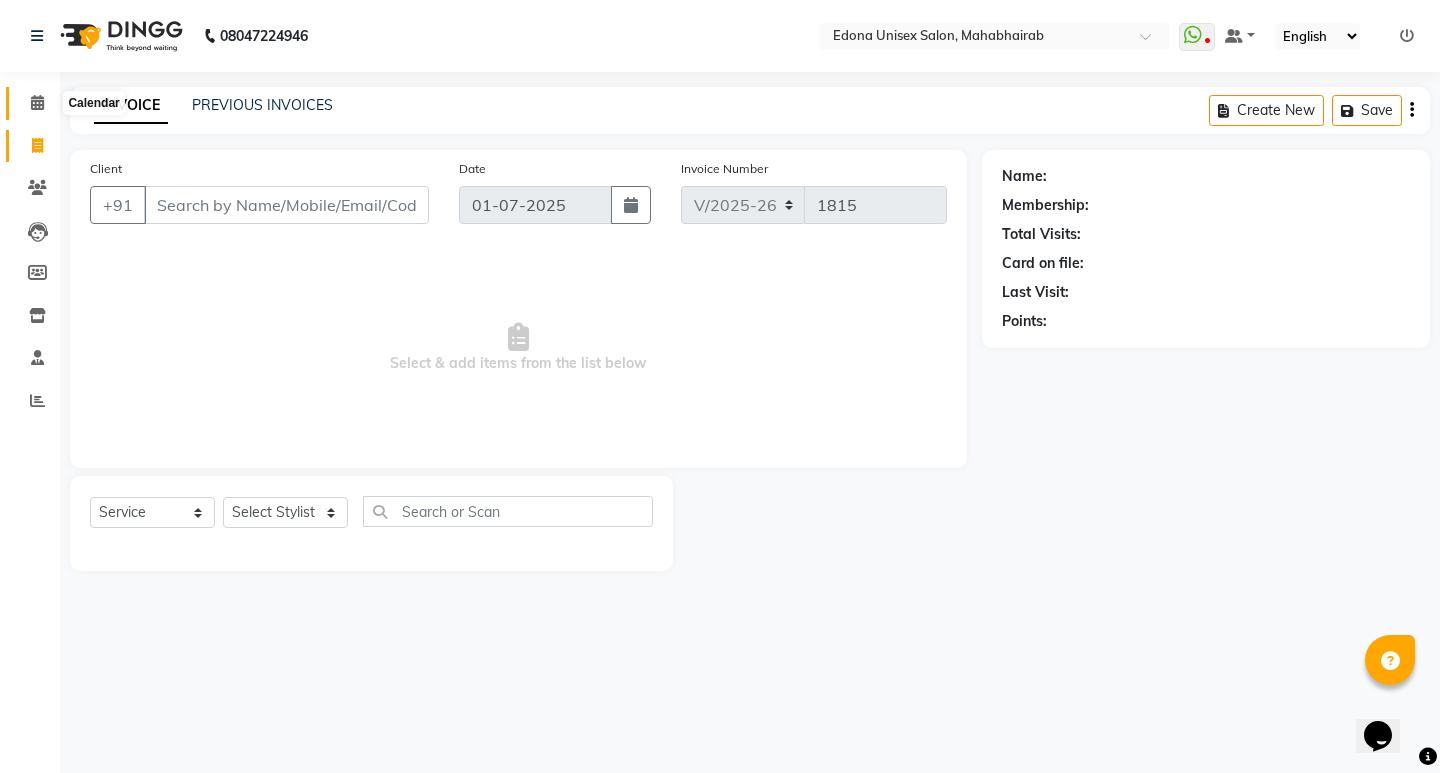 click 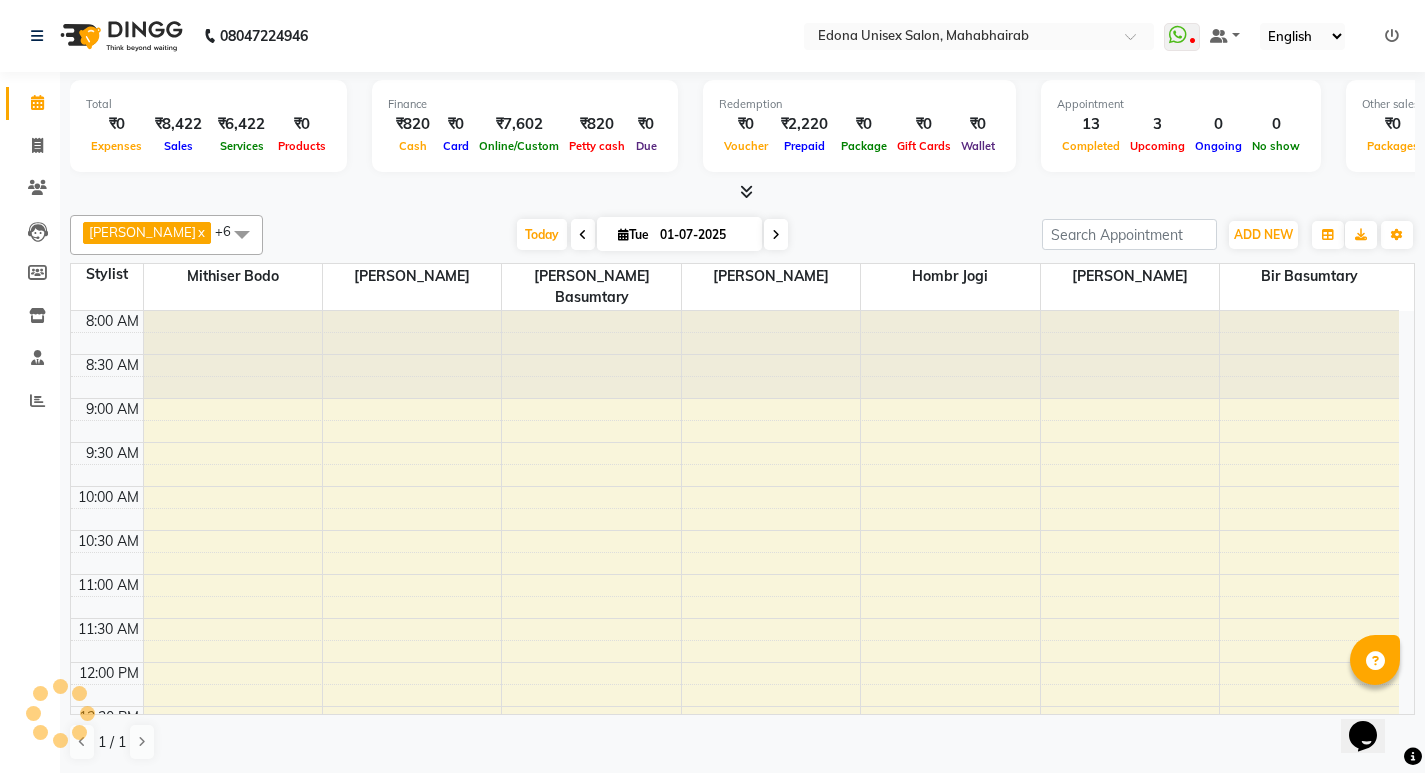scroll, scrollTop: 0, scrollLeft: 0, axis: both 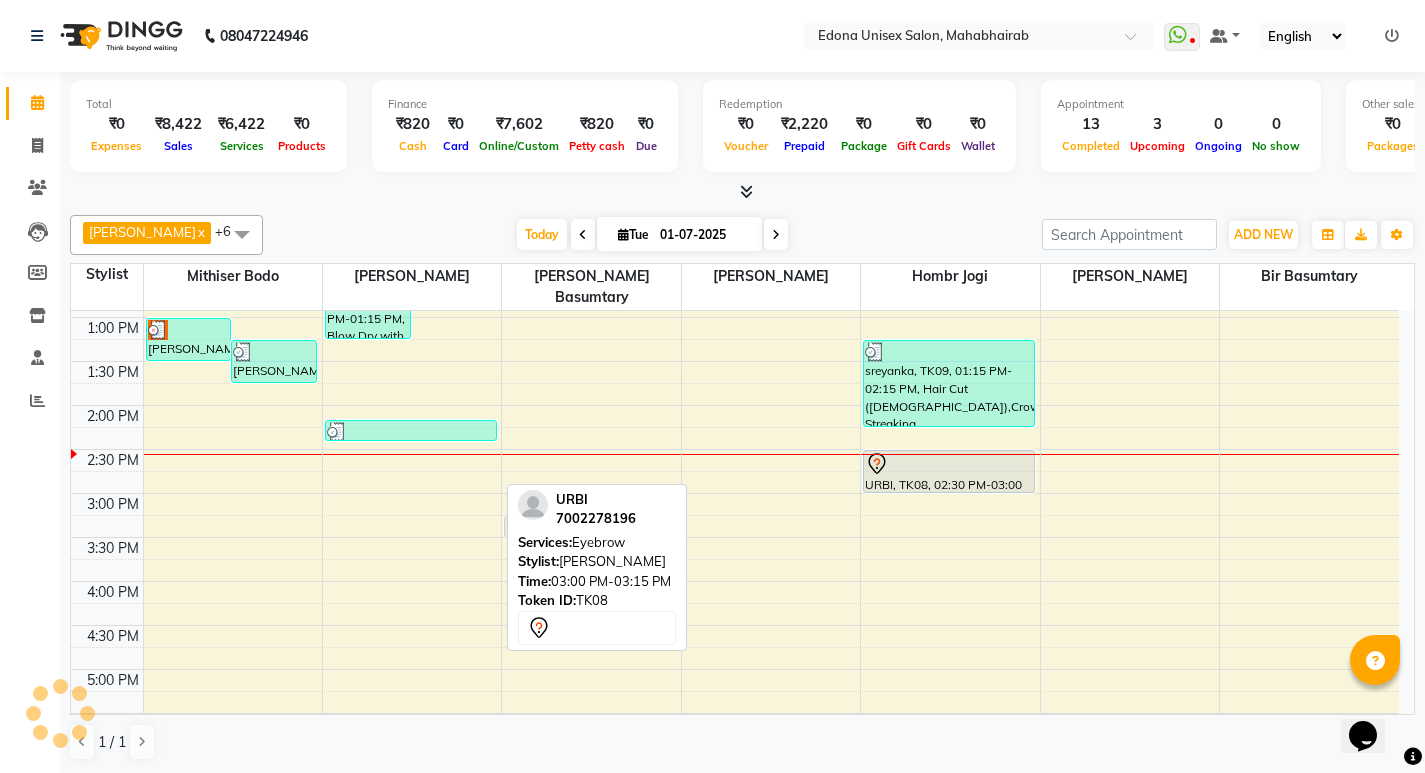 drag, startPoint x: 421, startPoint y: 476, endPoint x: 548, endPoint y: 489, distance: 127.66362 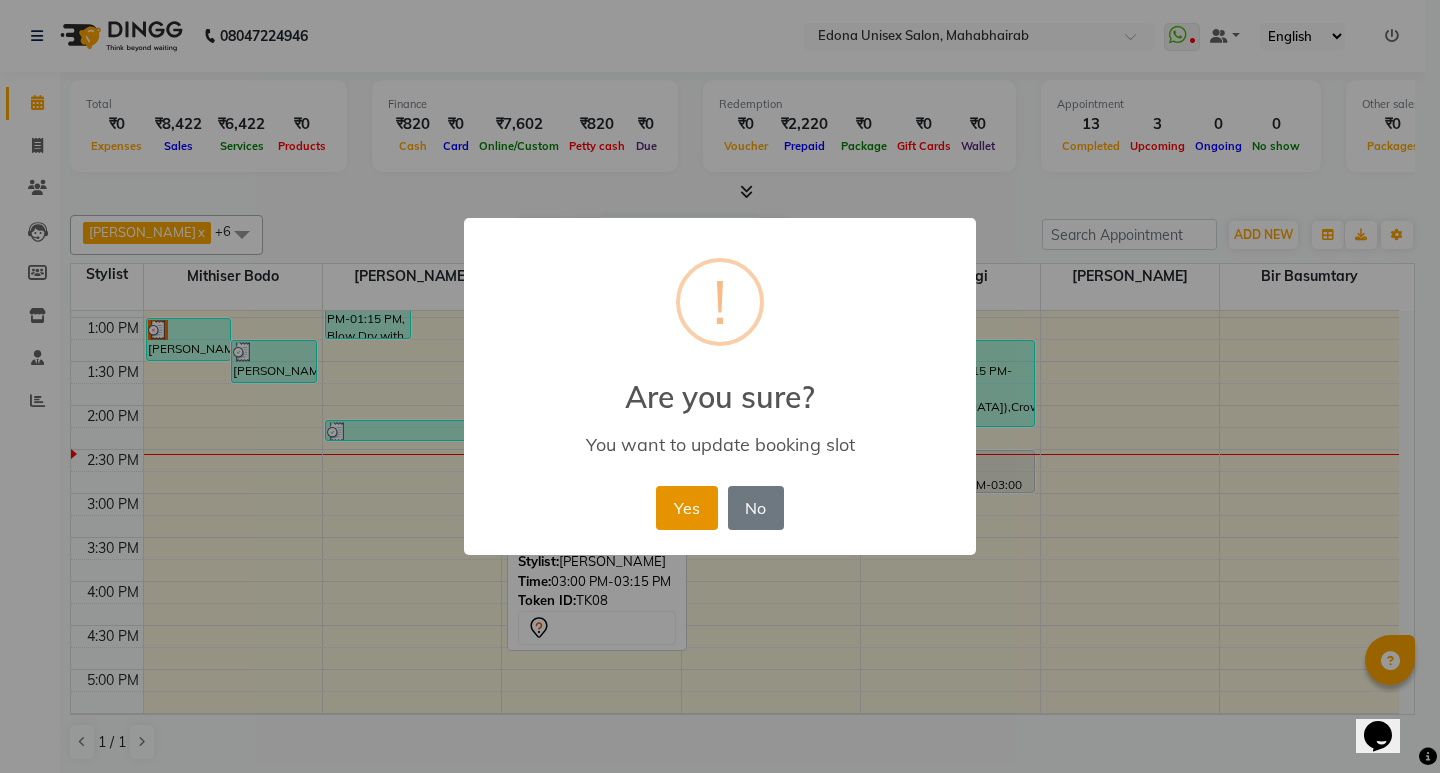 click on "Yes" at bounding box center (686, 508) 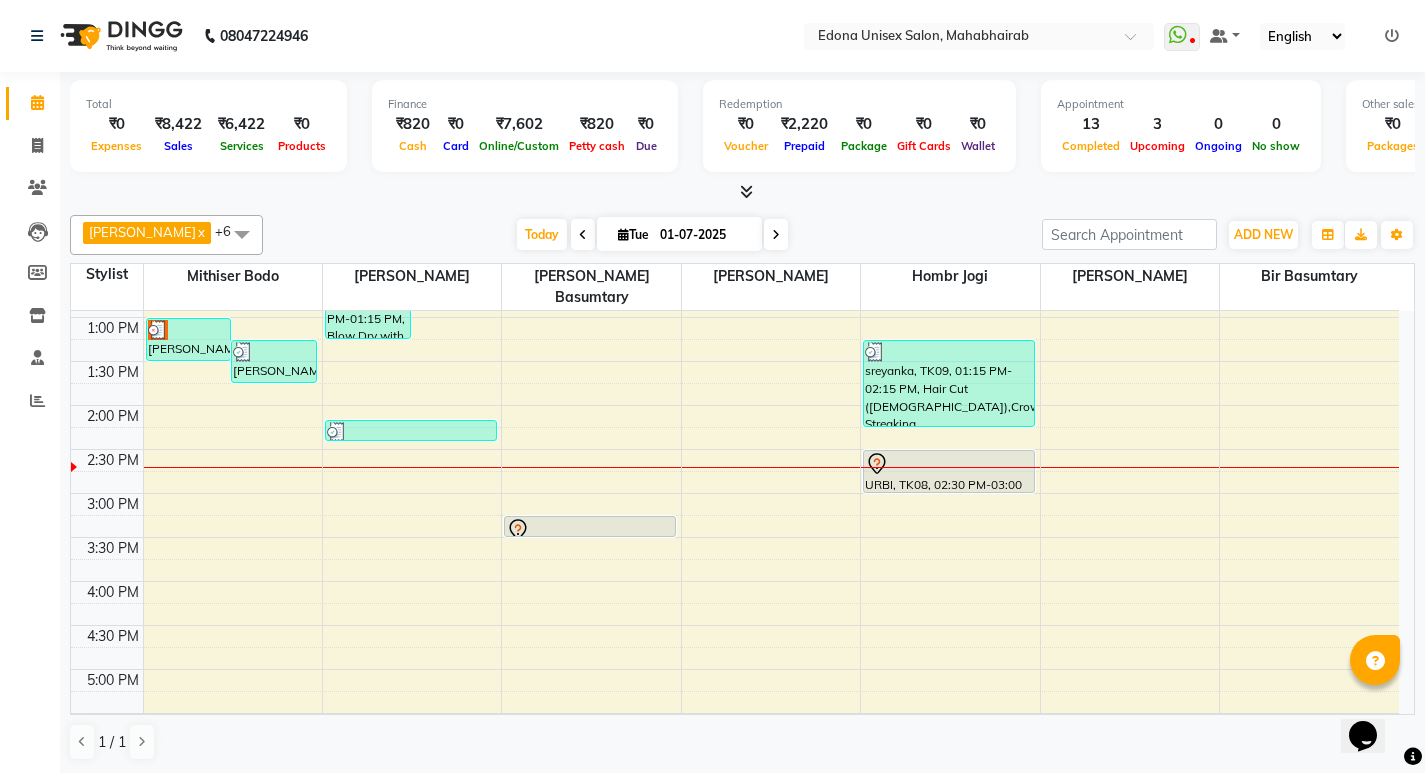 click on "Total  ₹0  Expenses ₹8,422  Sales ₹6,422  Services ₹0  Products Finance  ₹820  Cash ₹0  Card ₹7,602  Online/Custom ₹820 [PERSON_NAME] cash ₹0 Due  Redemption  ₹0 Voucher ₹2,220 Prepaid ₹0 Package ₹0  Gift Cards ₹0  Wallet  Appointment  13 Completed 3 Upcoming 0 Ongoing 0 No show  Other sales  ₹0  Packages ₹0  Memberships ₹0  Vouchers ₹2,000  Prepaids ₹0  Gift Cards Anju Sonar  x Bir Basumtary  x Hombr Jogi  x Mithiser Bodo  x Rashmi Basumtary  x [PERSON_NAME]  x [PERSON_NAME] Basumtary  x +6 Select All Admin Anju Sonar Bir Basumtary [PERSON_NAME] Hombr [PERSON_NAME] [PERSON_NAME] [PERSON_NAME] Mithiser Bodo [PERSON_NAME] Neha Pahi [PERSON_NAME] Rashmi Basumtary Reshma [PERSON_NAME] Basumtary [PERSON_NAME] [DATE]  [DATE] Toggle Dropdown Add Appointment Add Invoice Add Attendance Add Client Toggle Dropdown Add Appointment Add Invoice Add Attendance Add Client ADD NEW Toggle Dropdown Add Appointment Add Invoice Add Attendance Add Client Anju Sonar  x Bir Basumtary  x x x x x x" 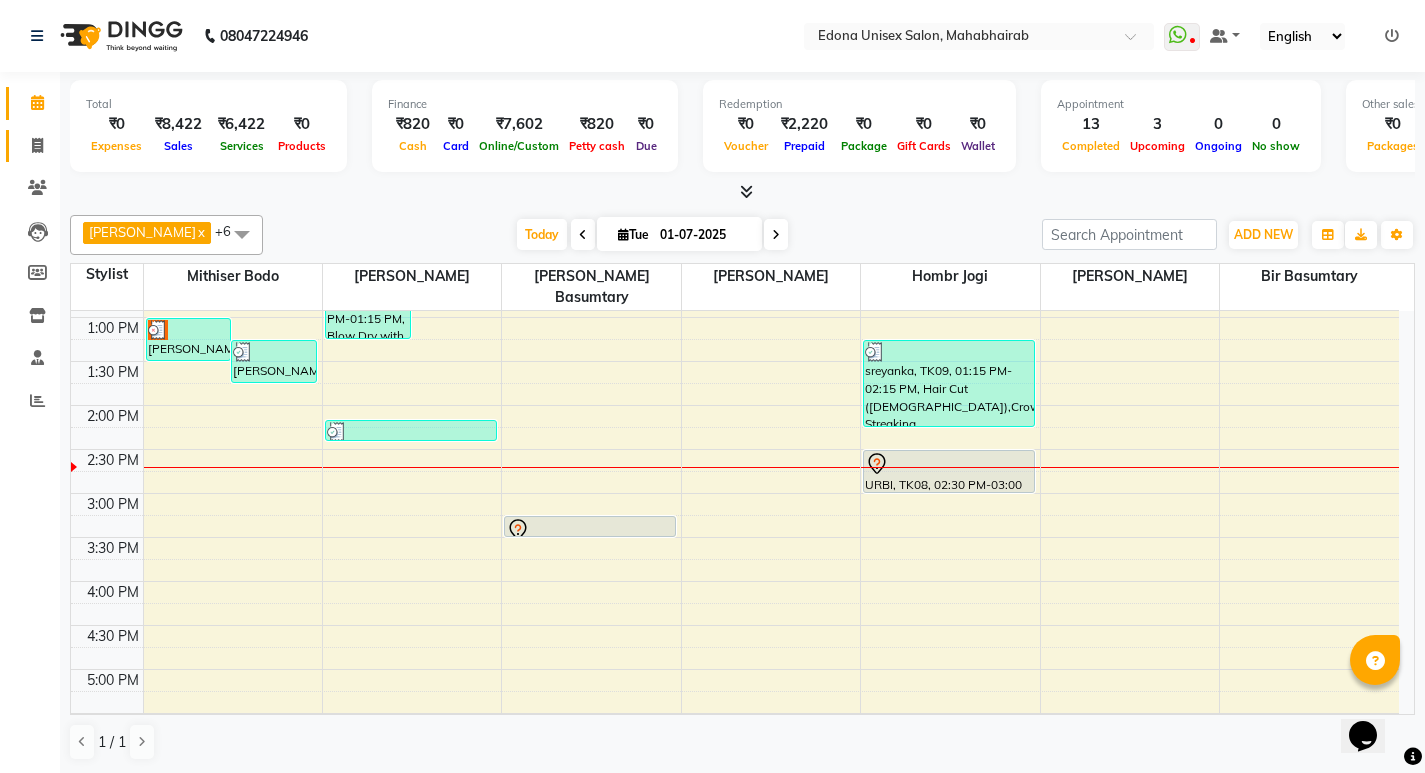 click on "Invoice" 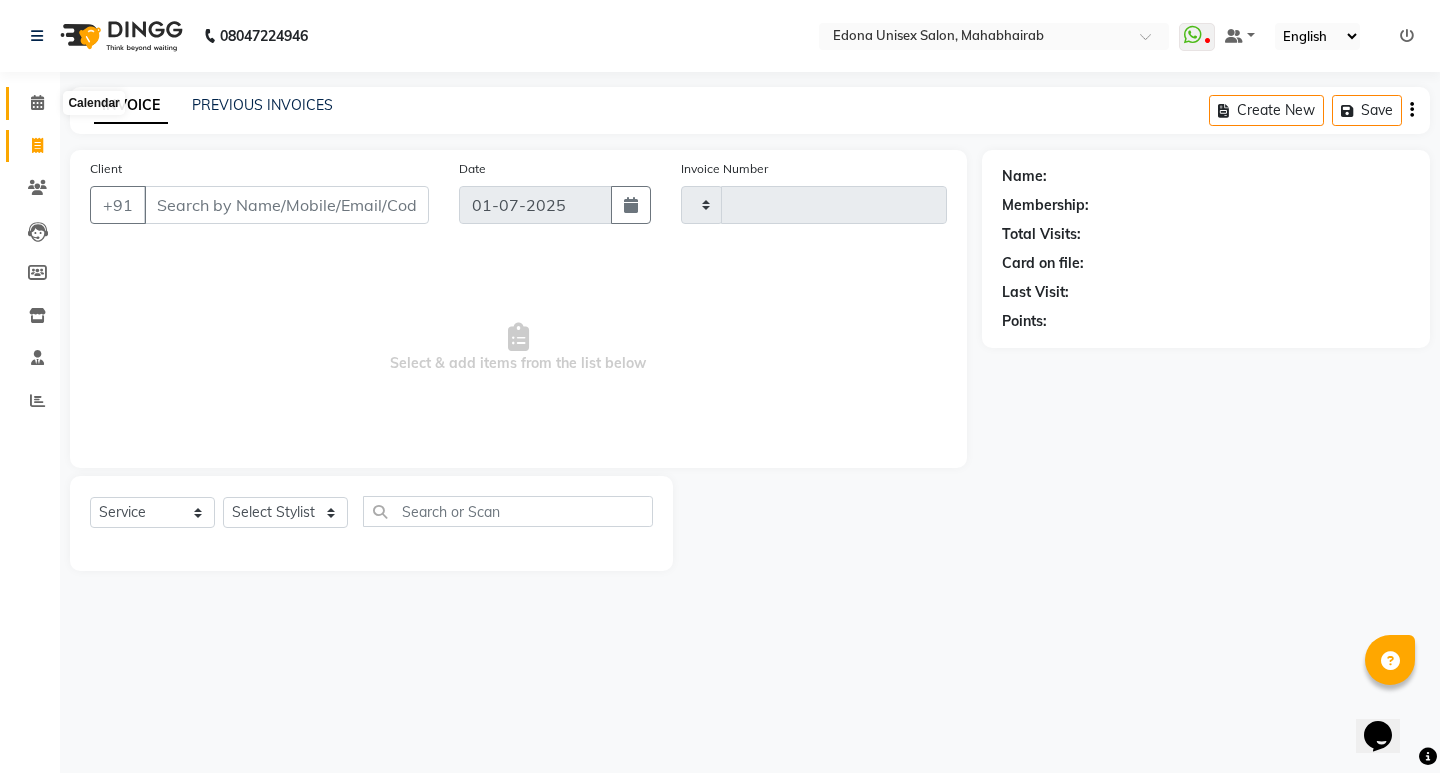 click 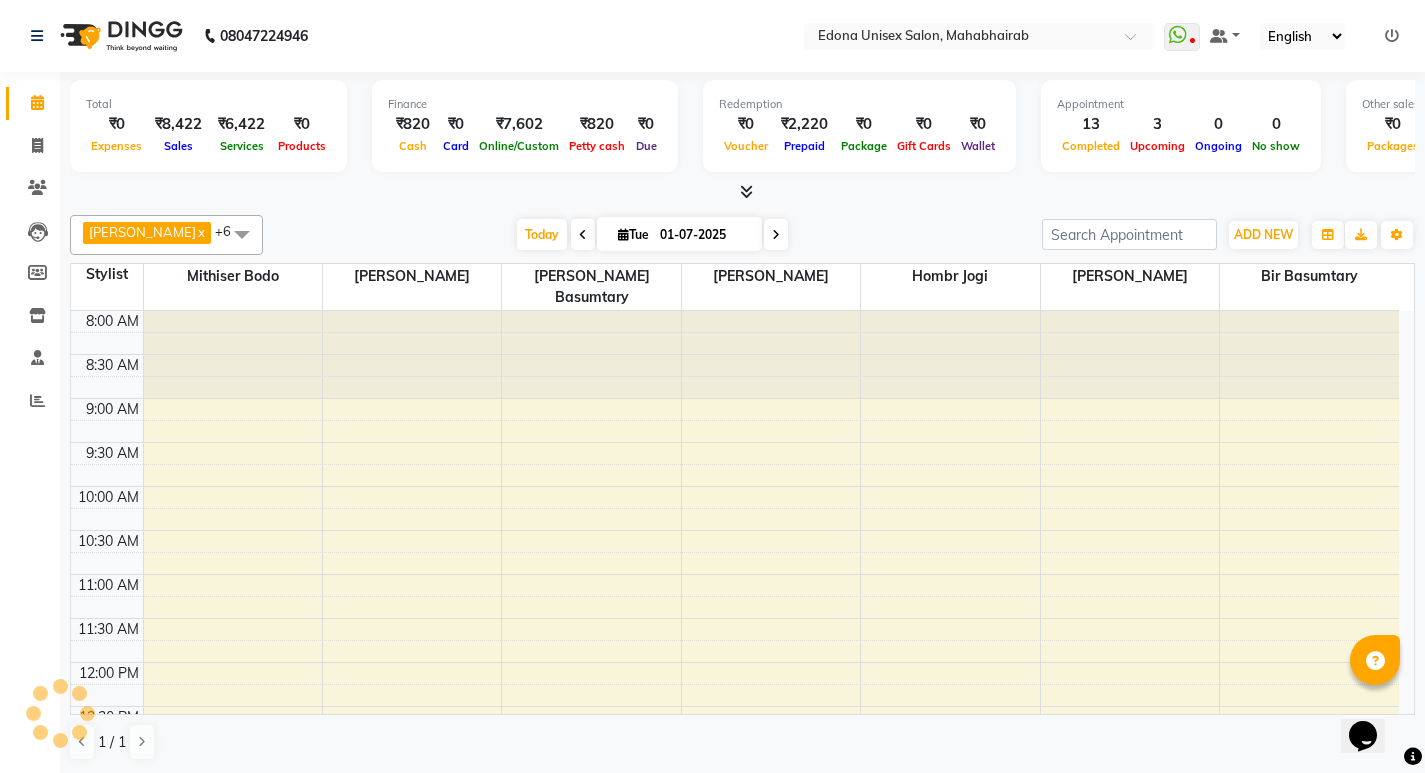 scroll, scrollTop: 0, scrollLeft: 0, axis: both 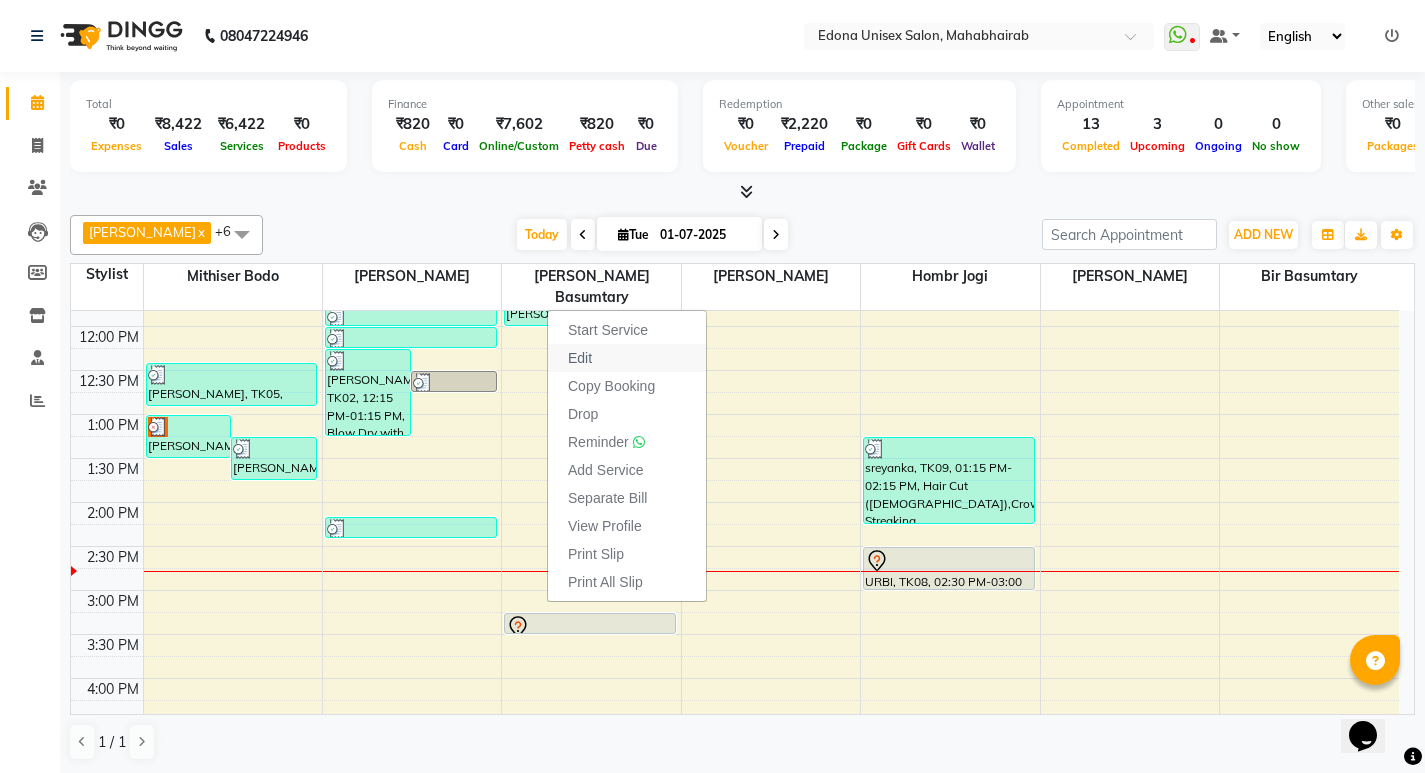 click on "Edit" at bounding box center (580, 358) 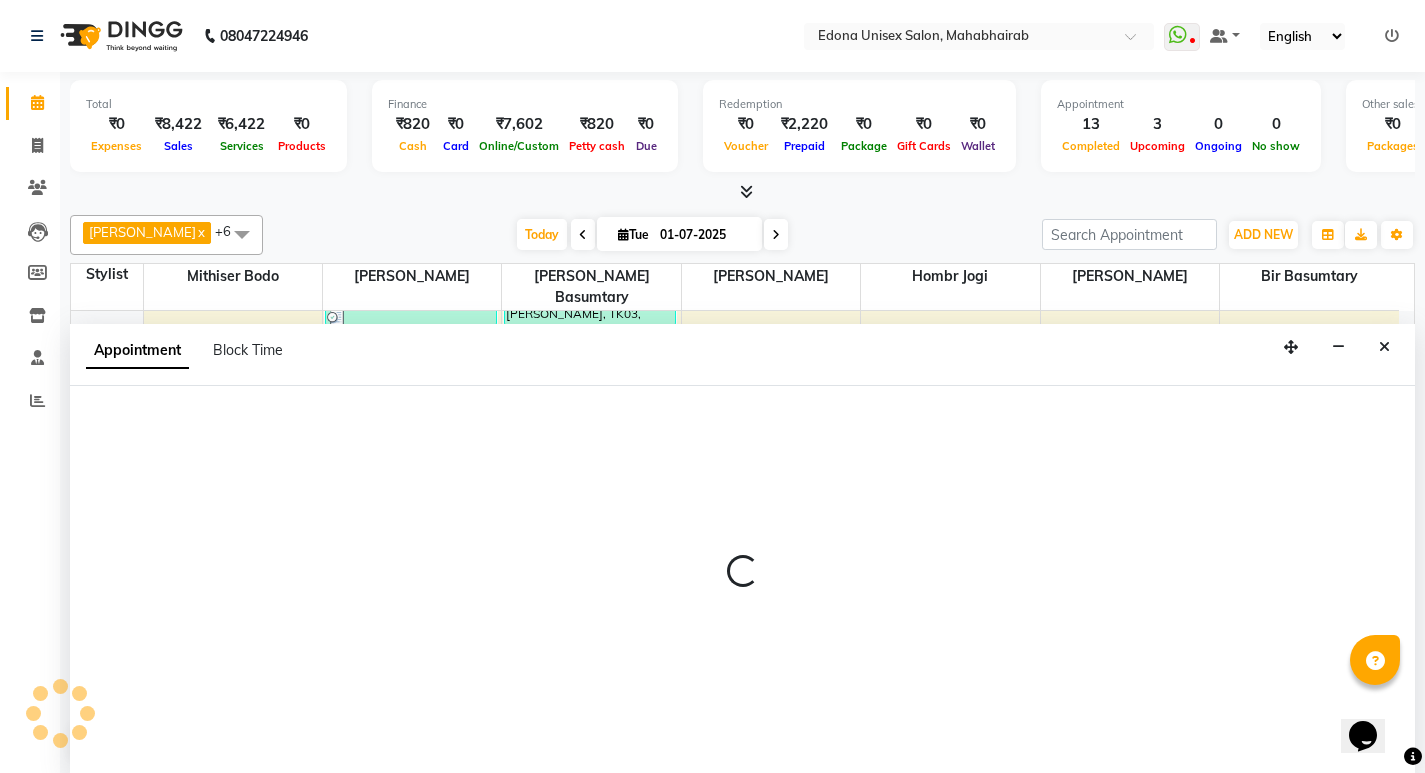 scroll, scrollTop: 1, scrollLeft: 0, axis: vertical 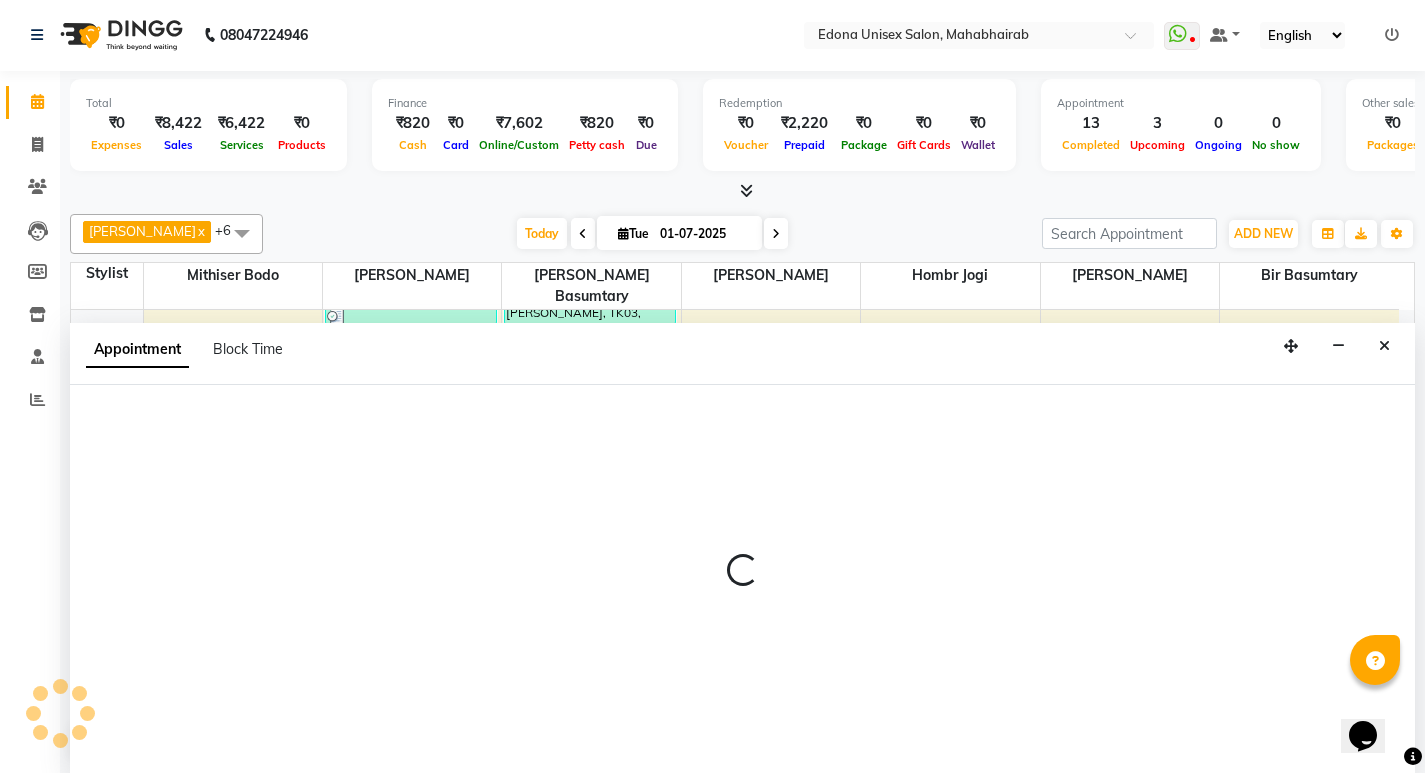 select on "tentative" 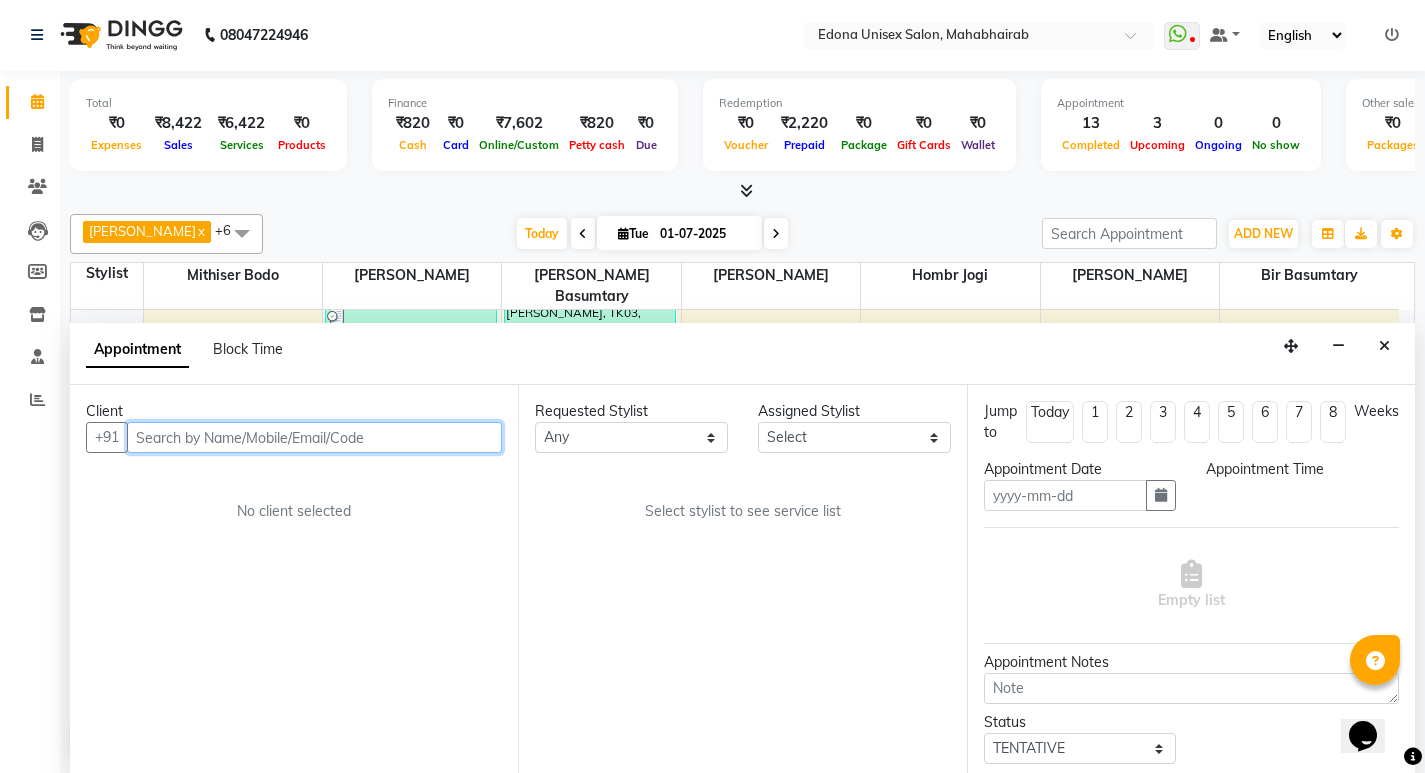 type on "01-07-2025" 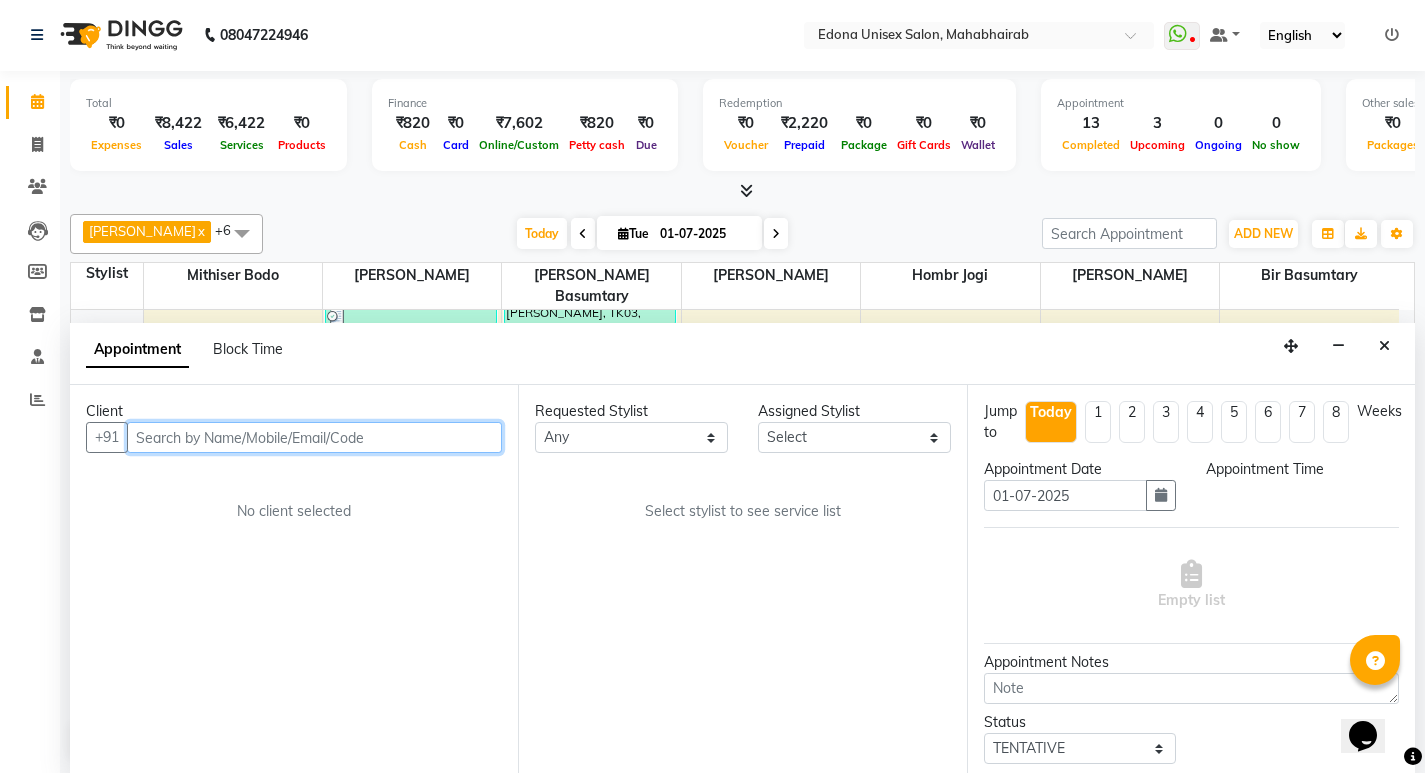 select on "870" 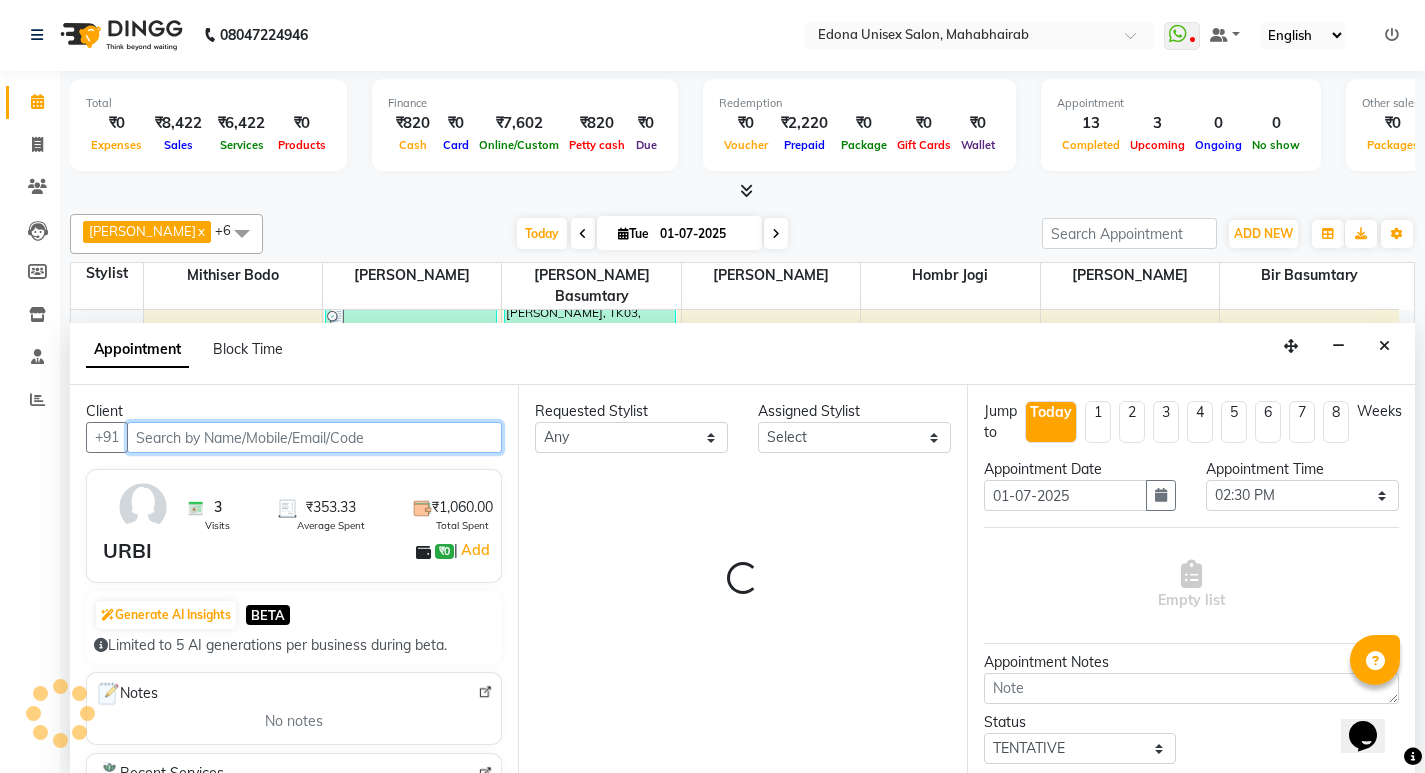 scroll, scrollTop: 529, scrollLeft: 0, axis: vertical 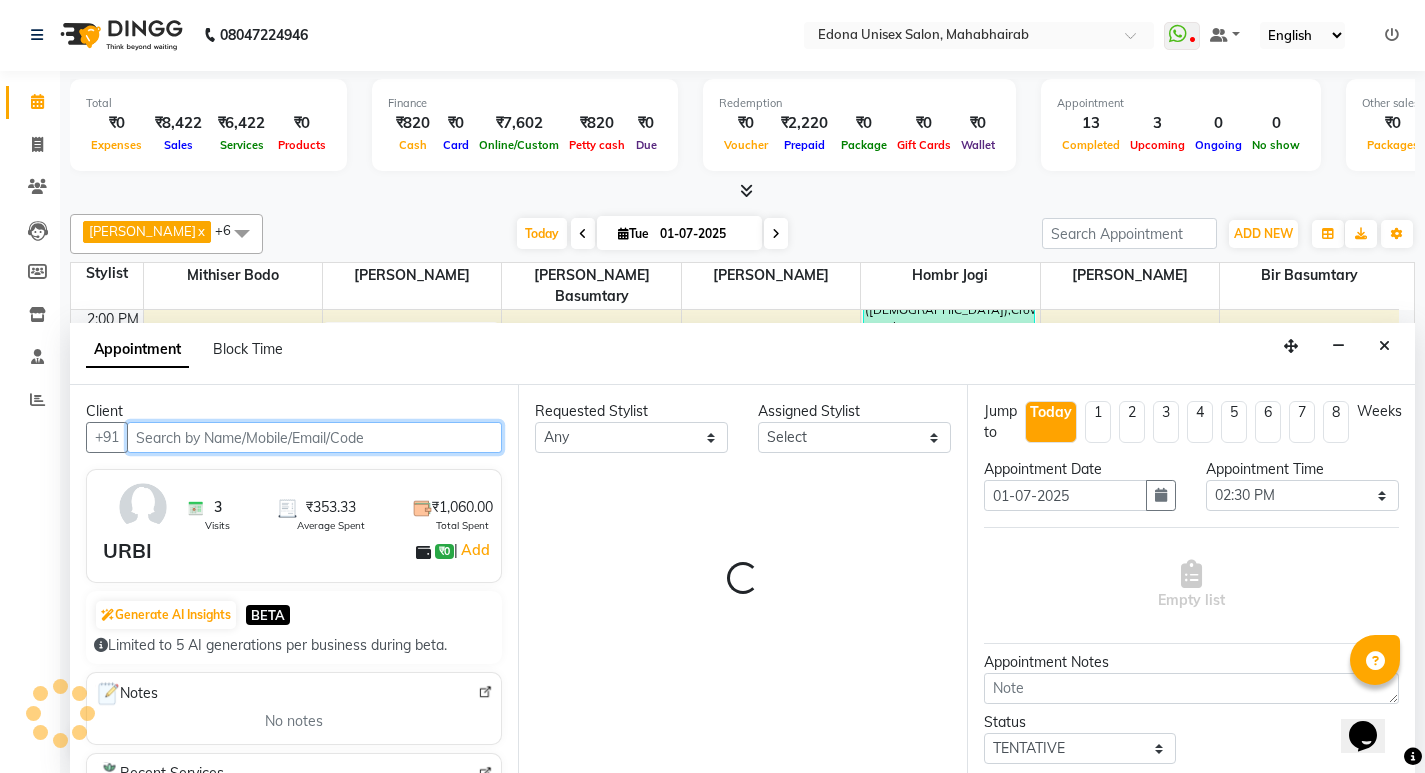 select on "35911" 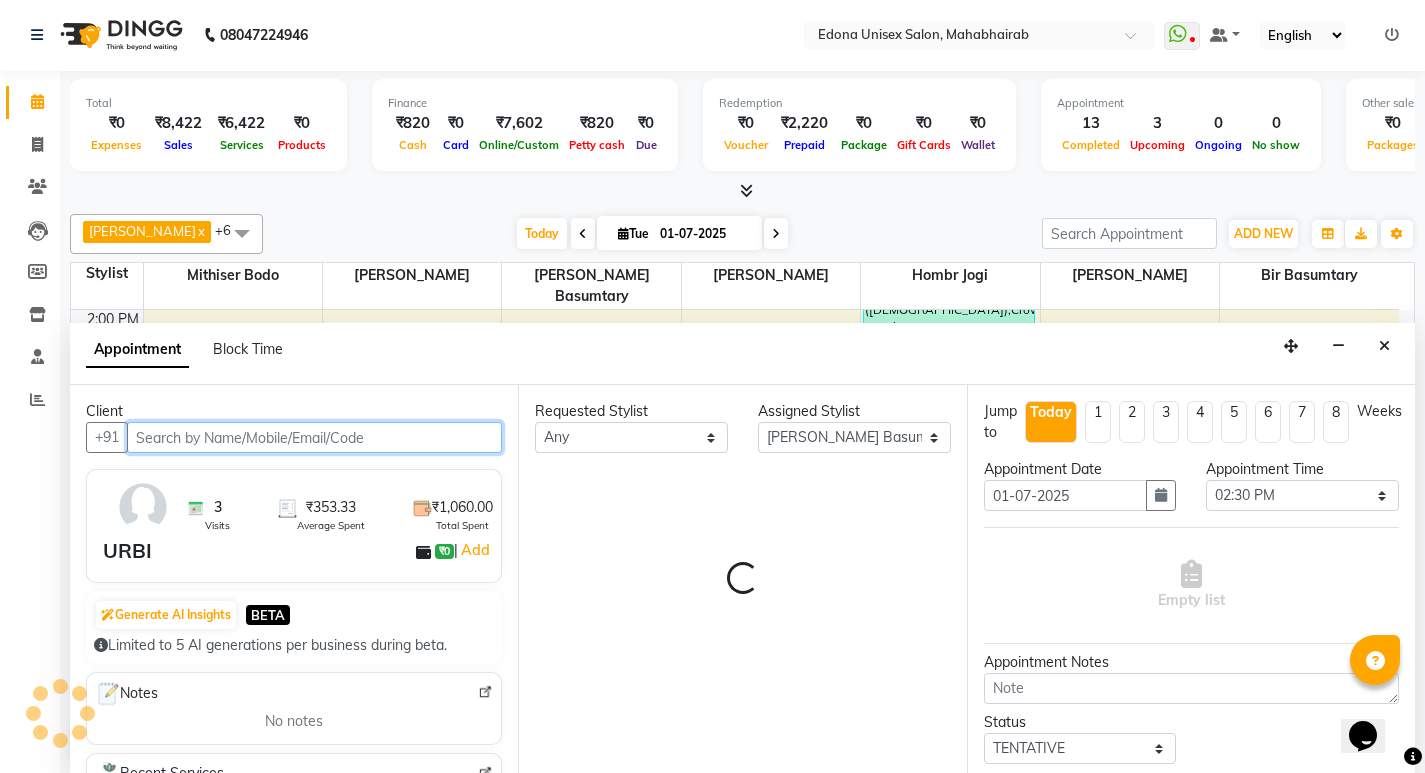 select on "2465" 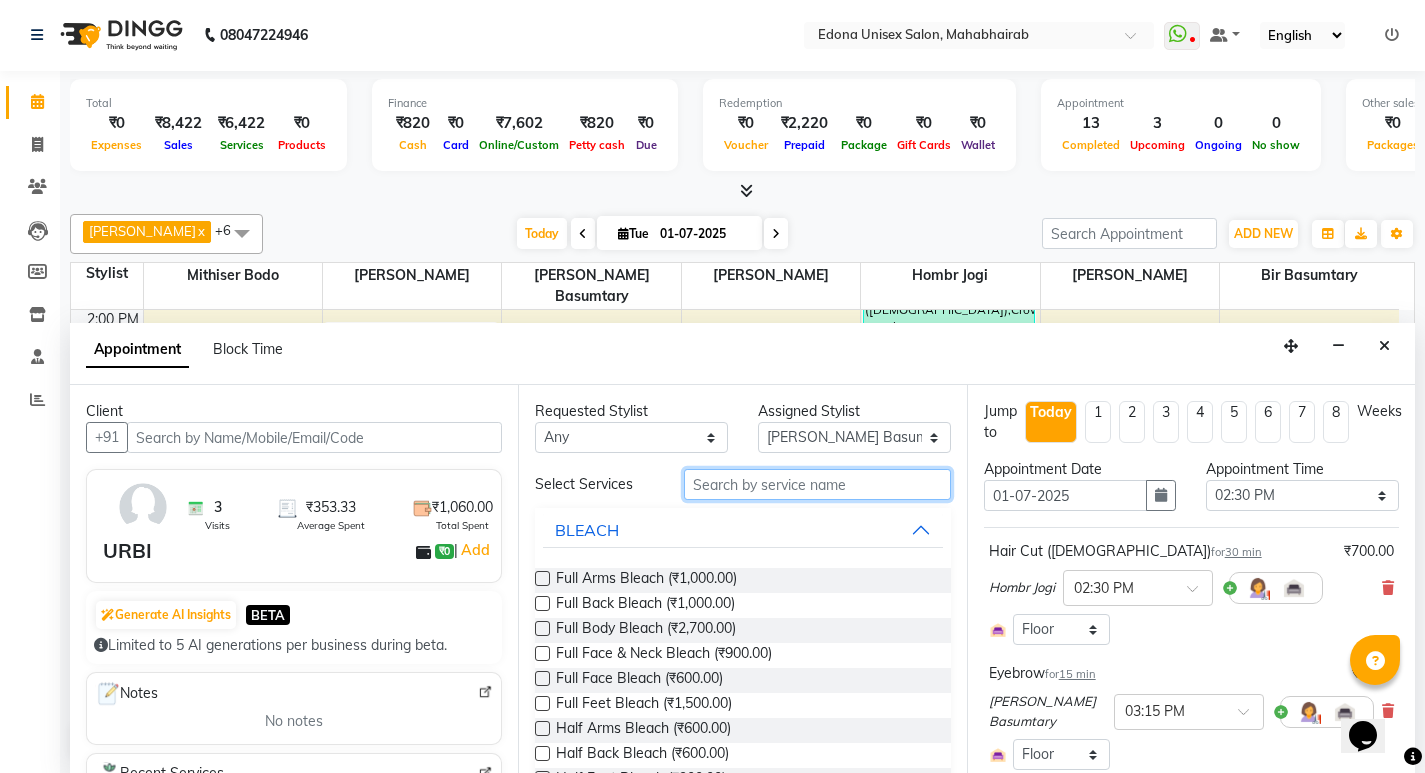 click at bounding box center (817, 484) 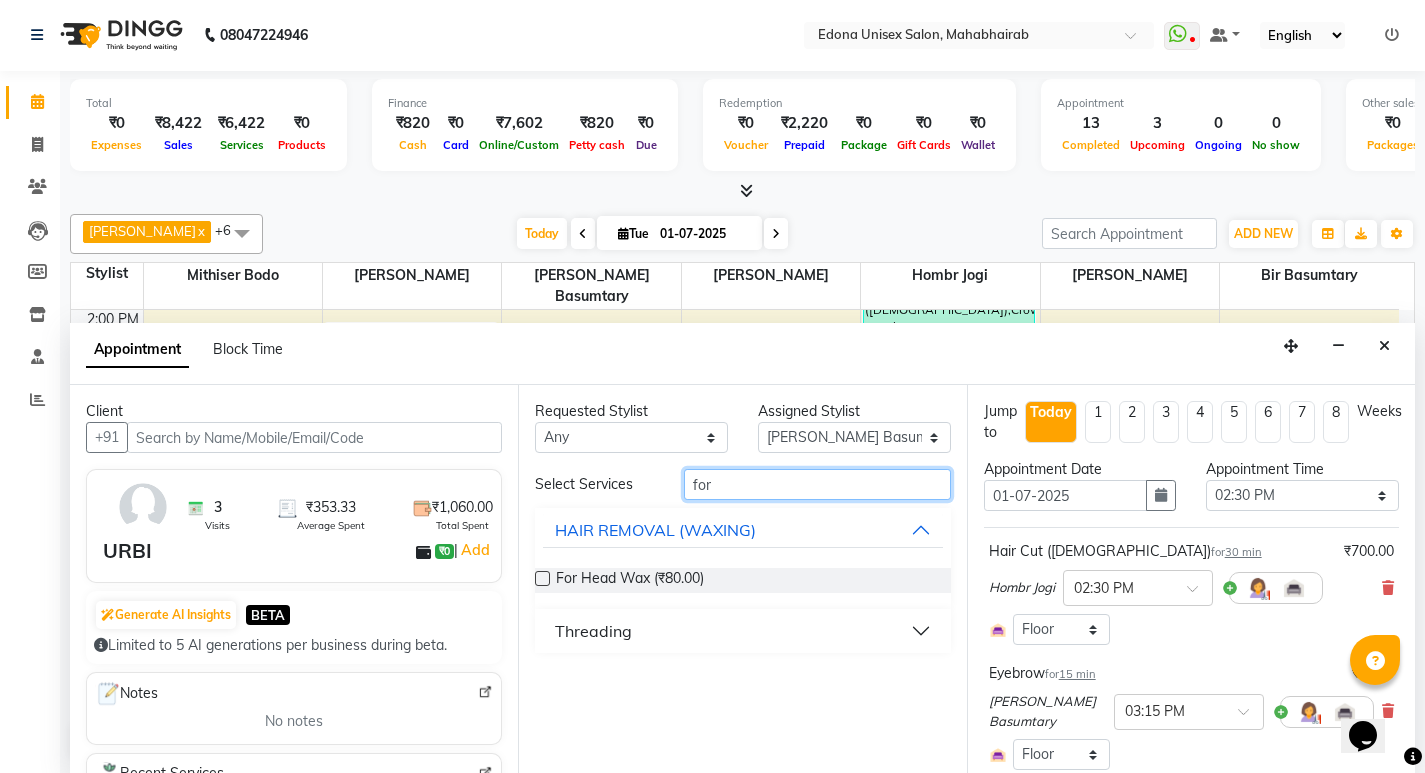 type on "for" 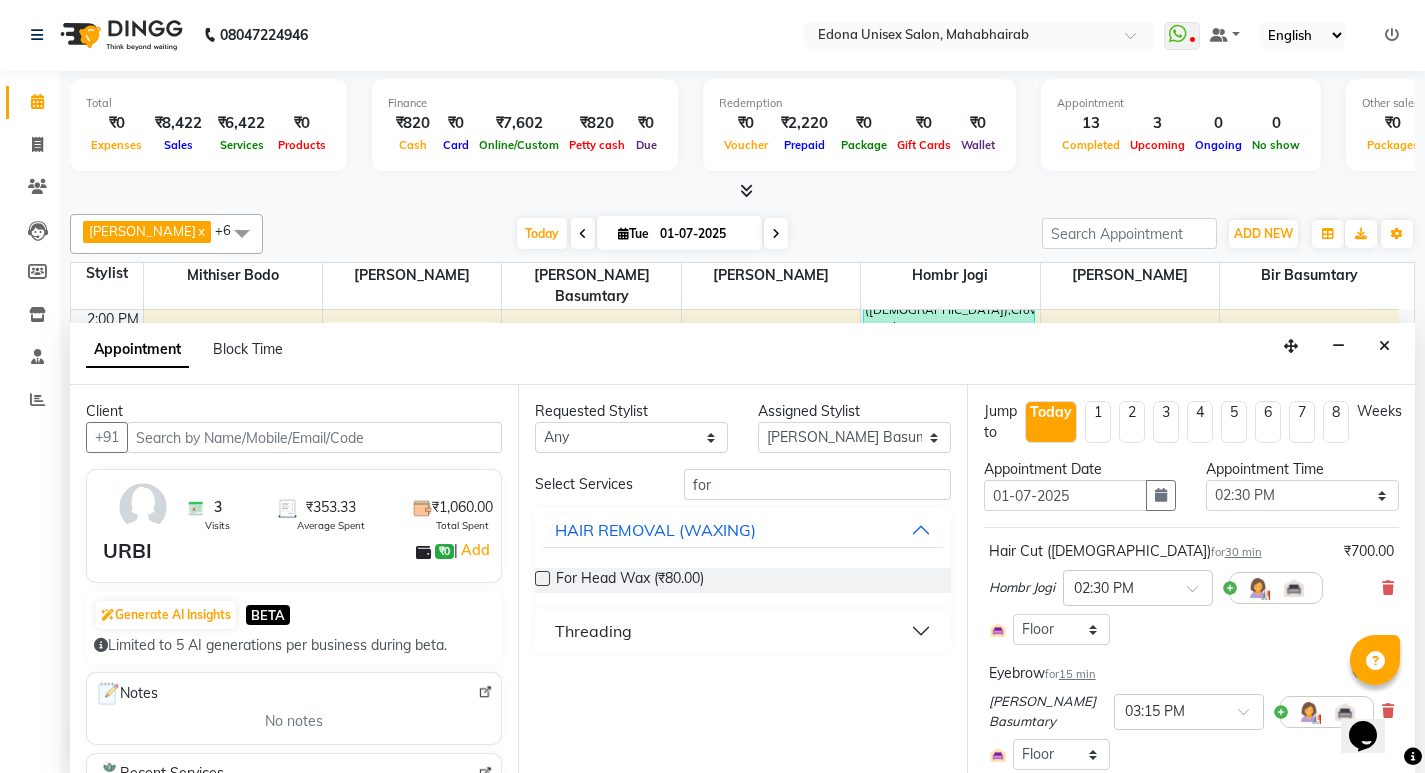 click on "Threading" at bounding box center (593, 631) 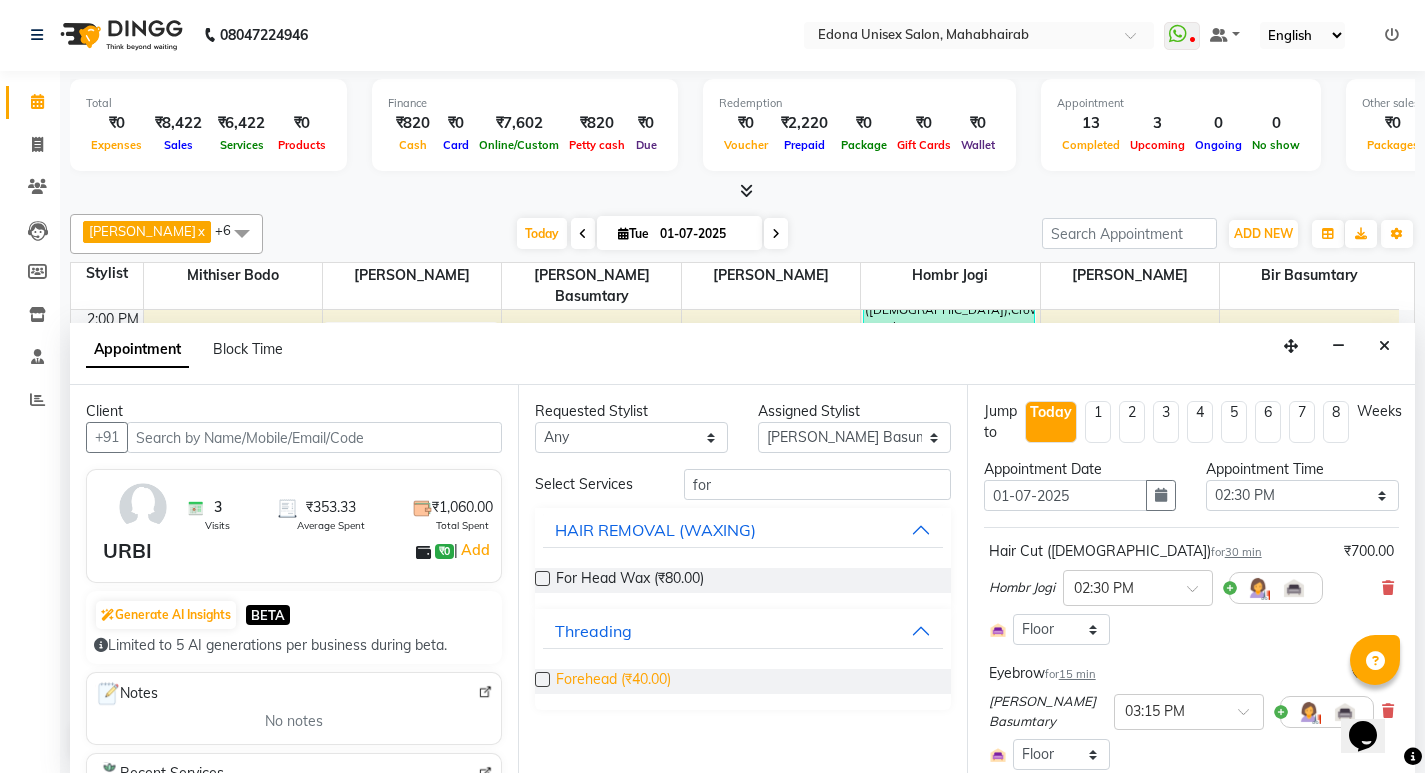 drag, startPoint x: 630, startPoint y: 671, endPoint x: 648, endPoint y: 671, distance: 18 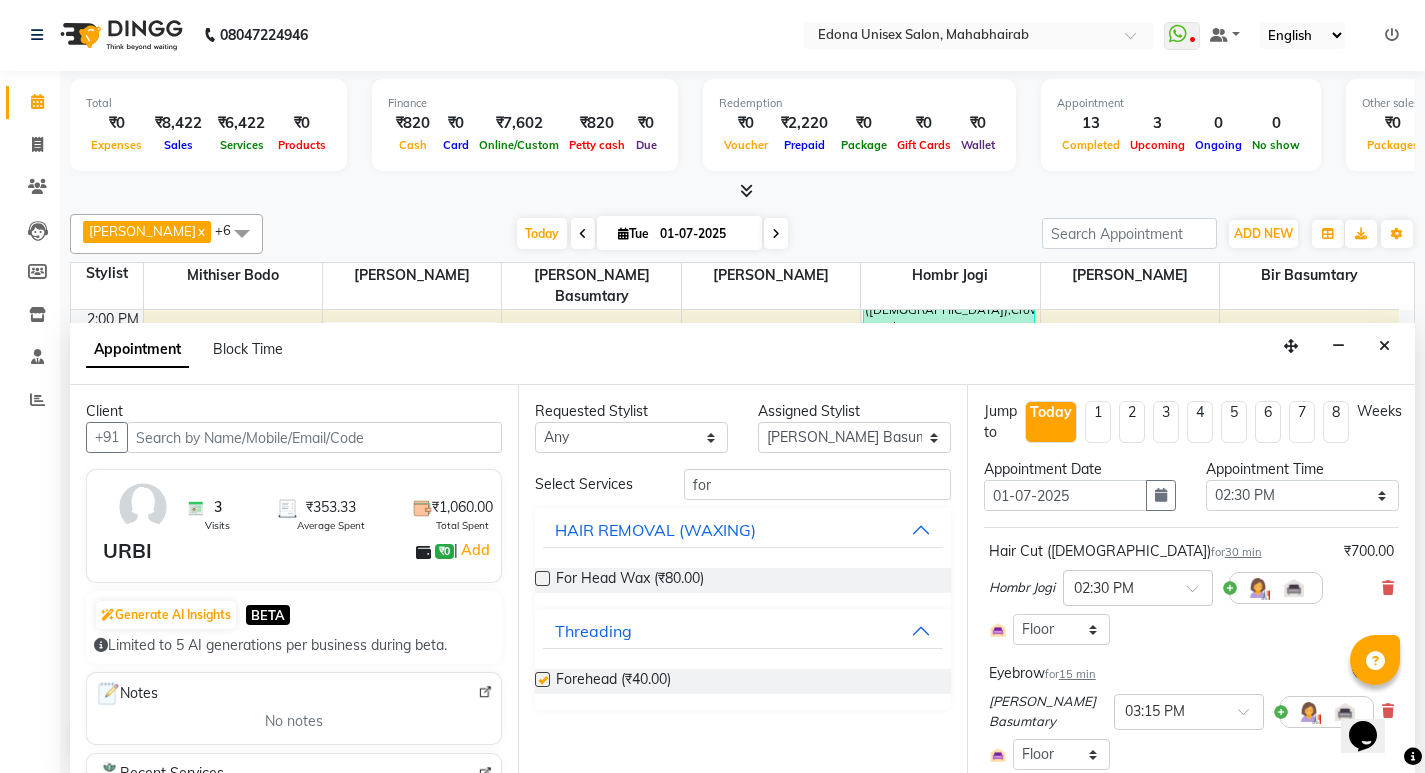 checkbox on "false" 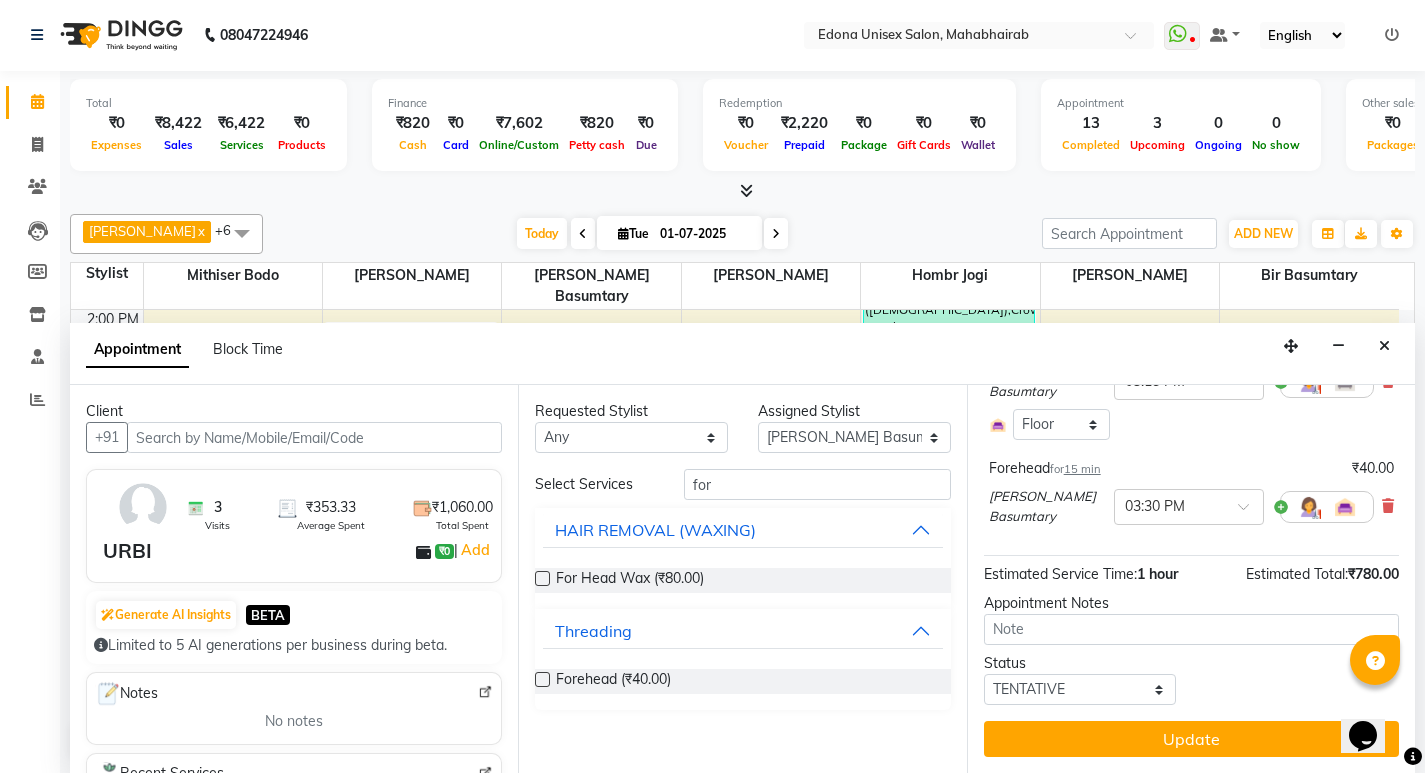 scroll, scrollTop: 345, scrollLeft: 0, axis: vertical 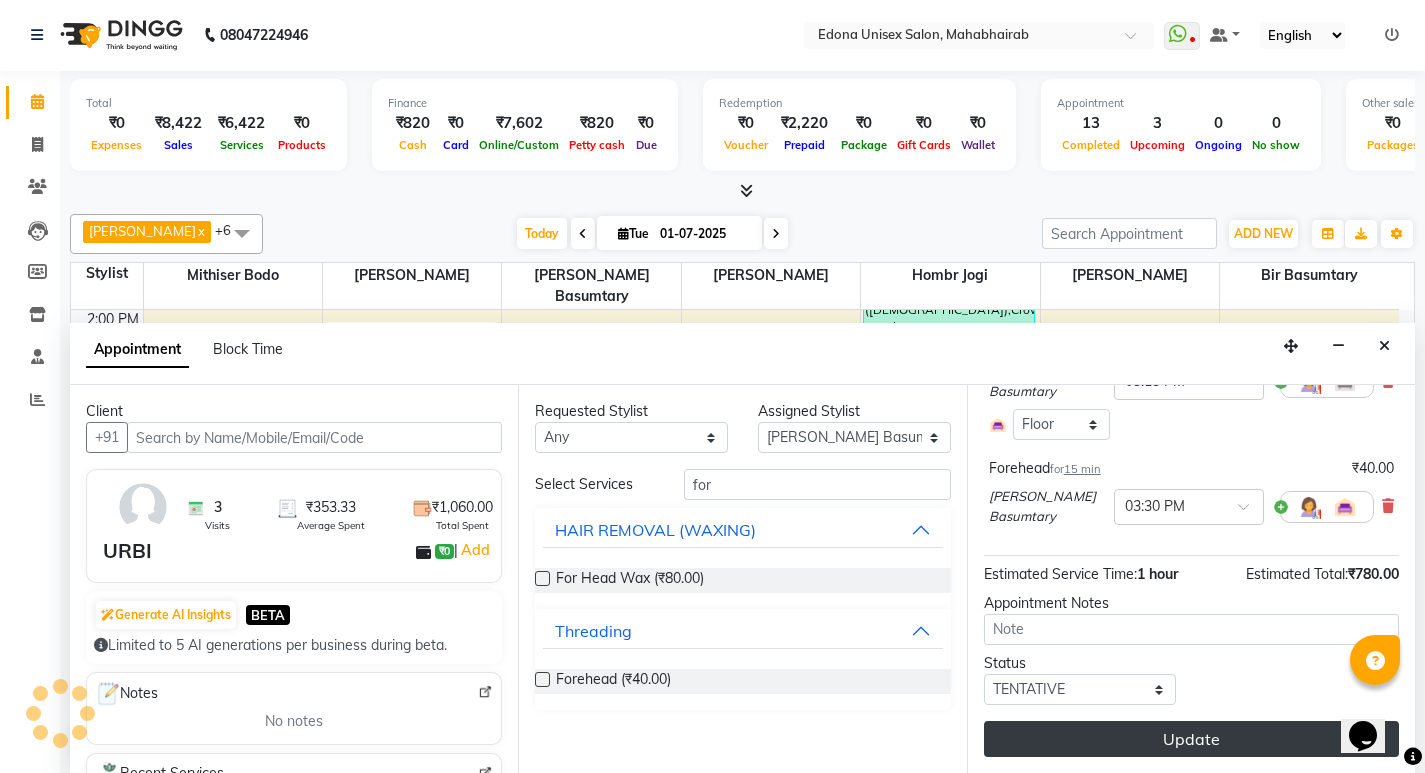 click on "Update" at bounding box center [1191, 739] 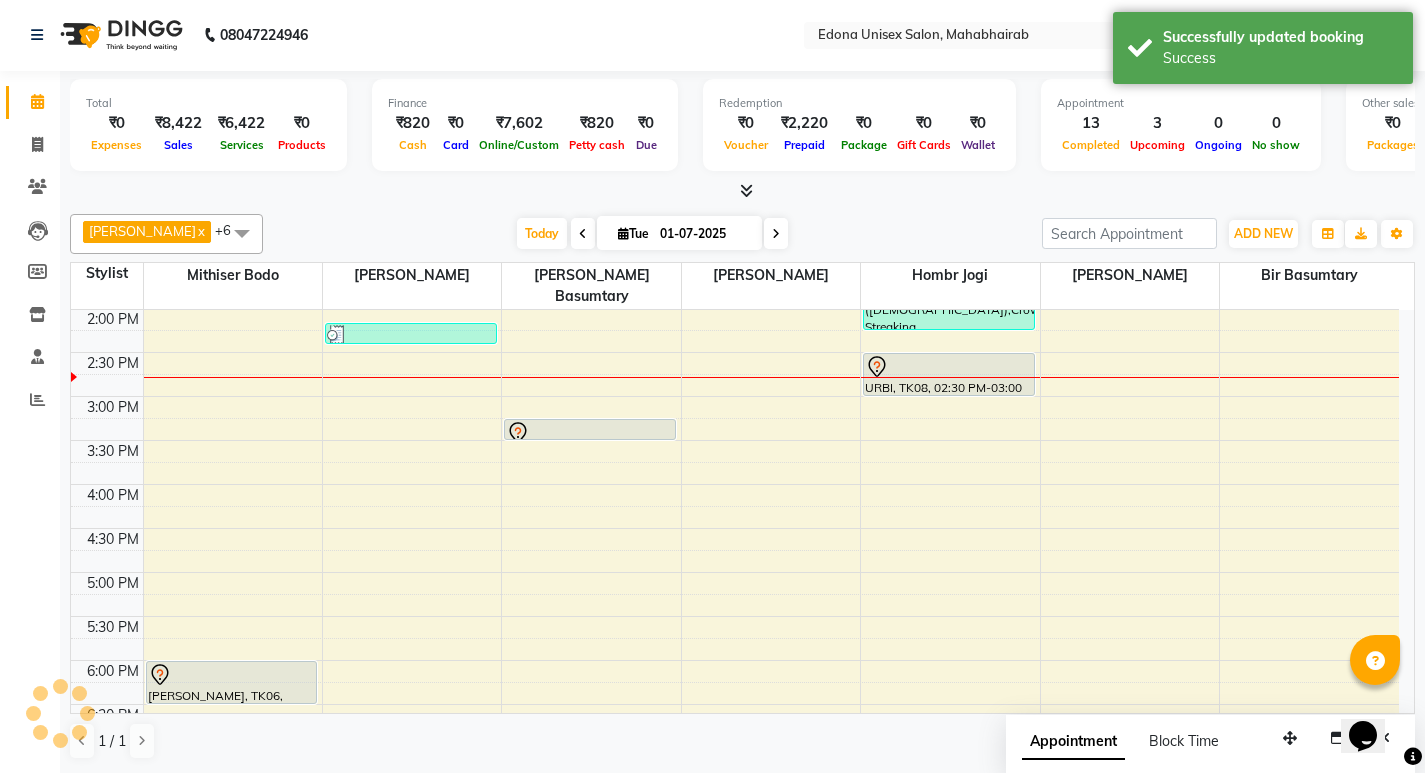 scroll, scrollTop: 0, scrollLeft: 0, axis: both 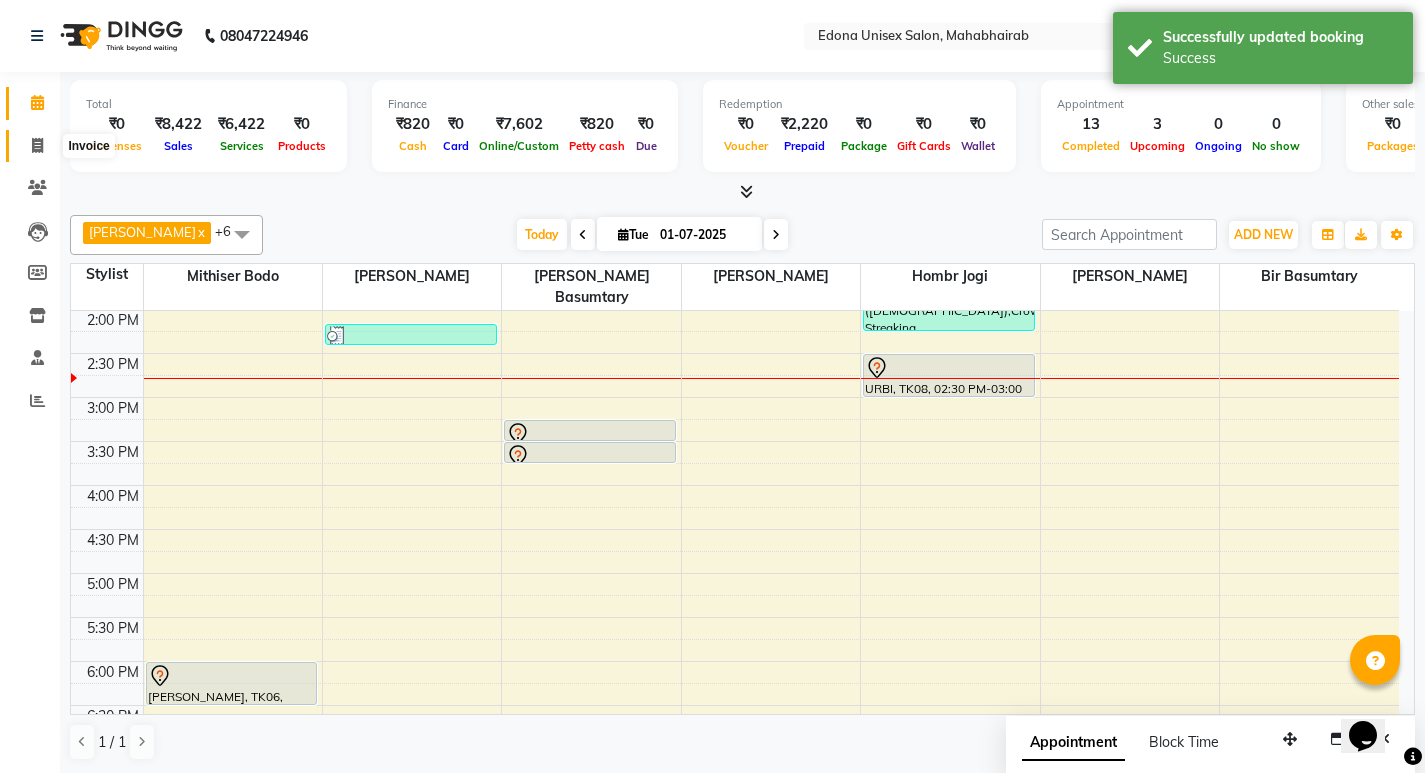 drag, startPoint x: 29, startPoint y: 141, endPoint x: 44, endPoint y: 132, distance: 17.492855 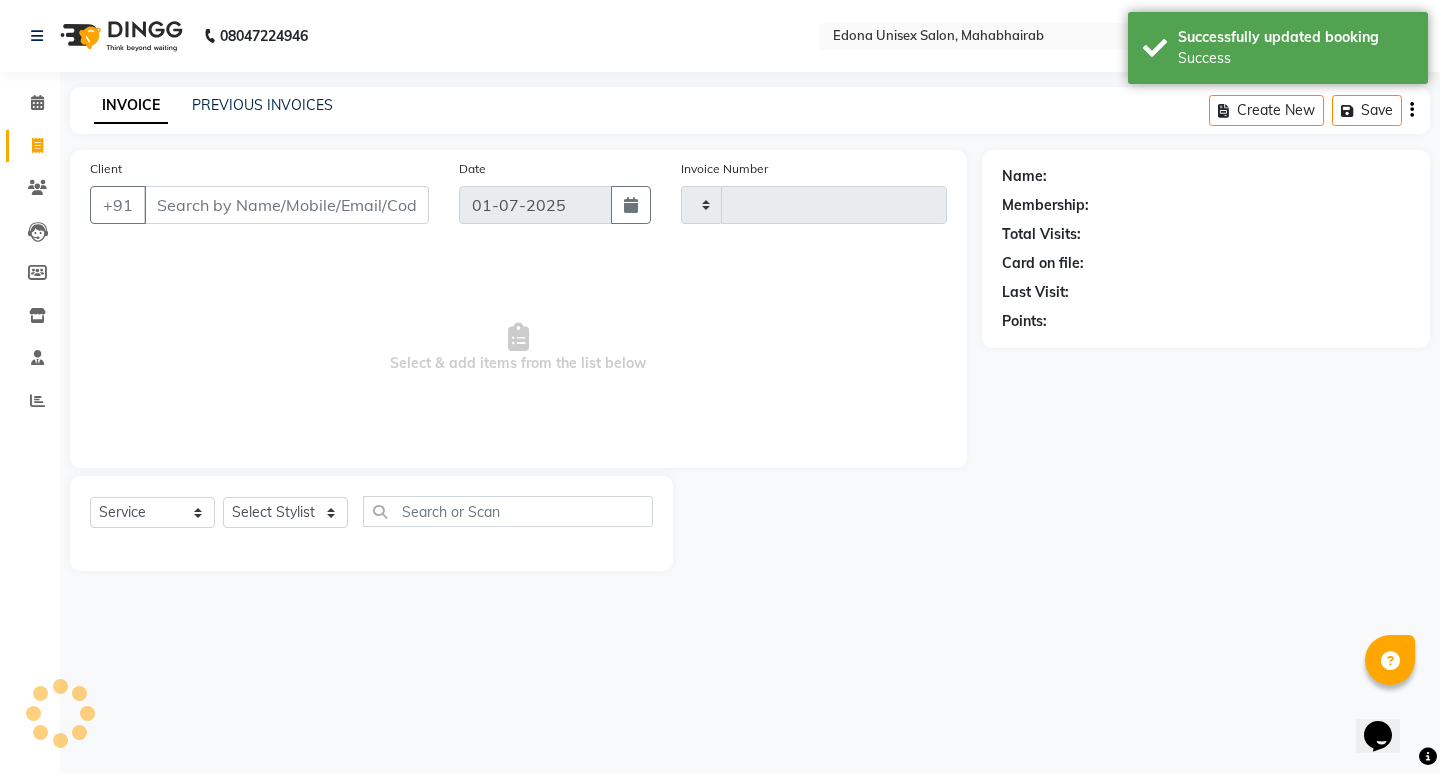 type on "1815" 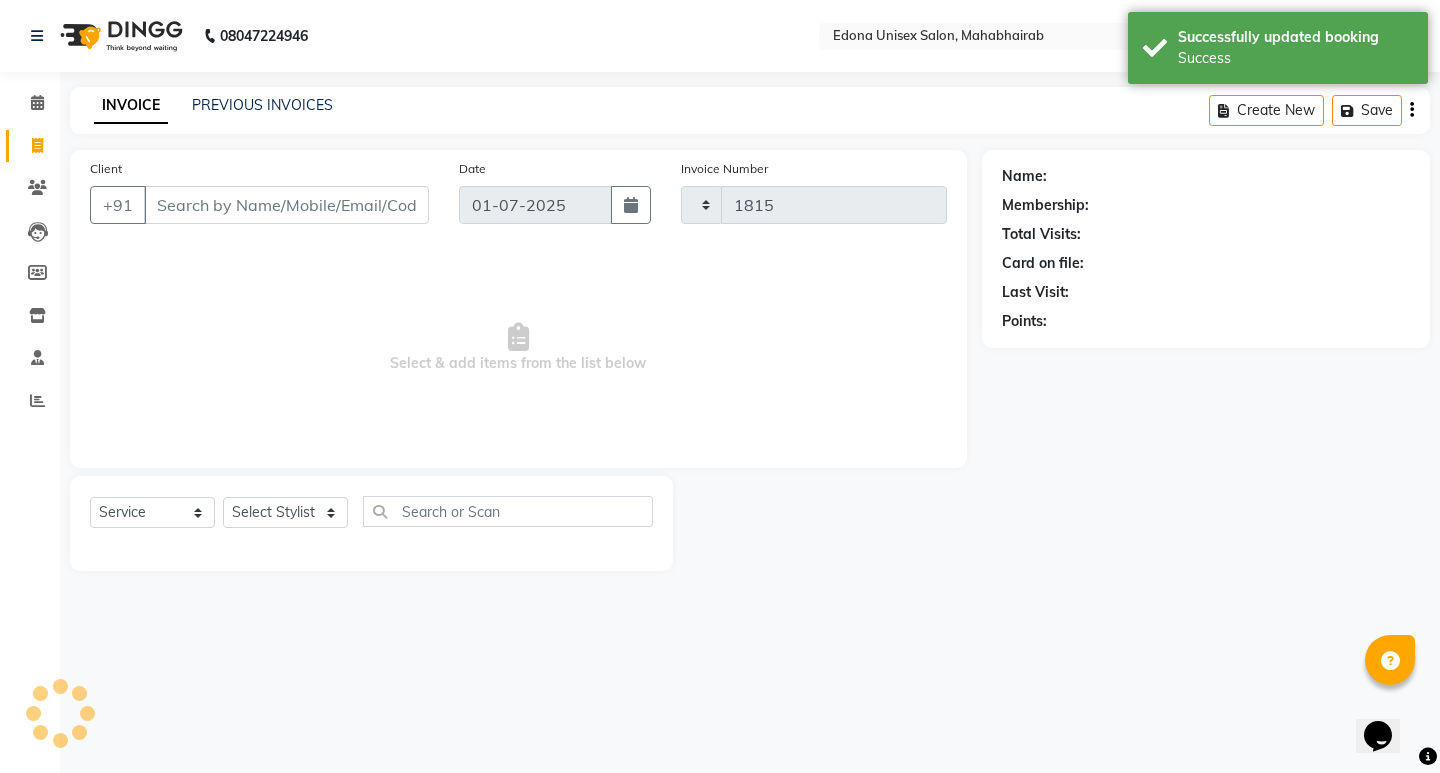 select on "5393" 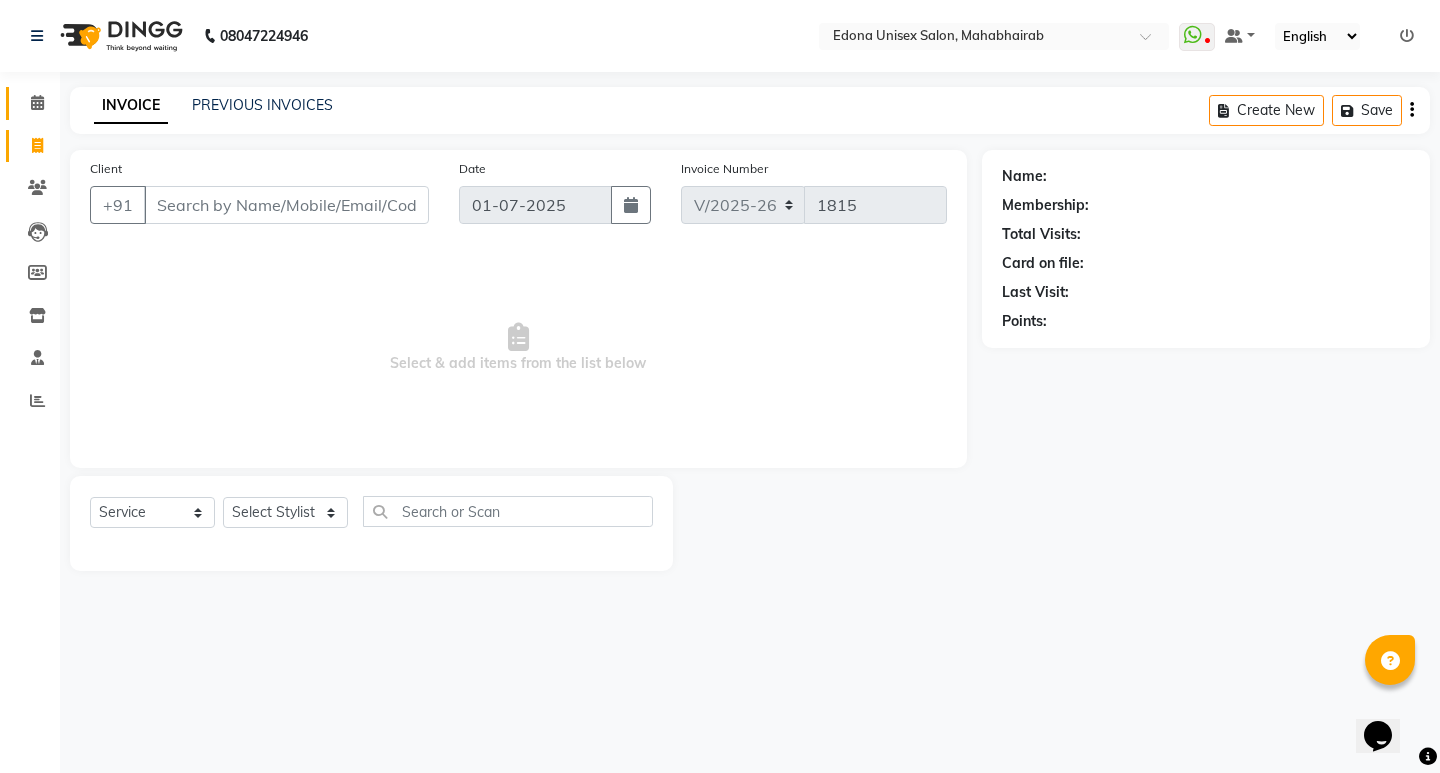 drag, startPoint x: 255, startPoint y: 13, endPoint x: 33, endPoint y: 106, distance: 240.69275 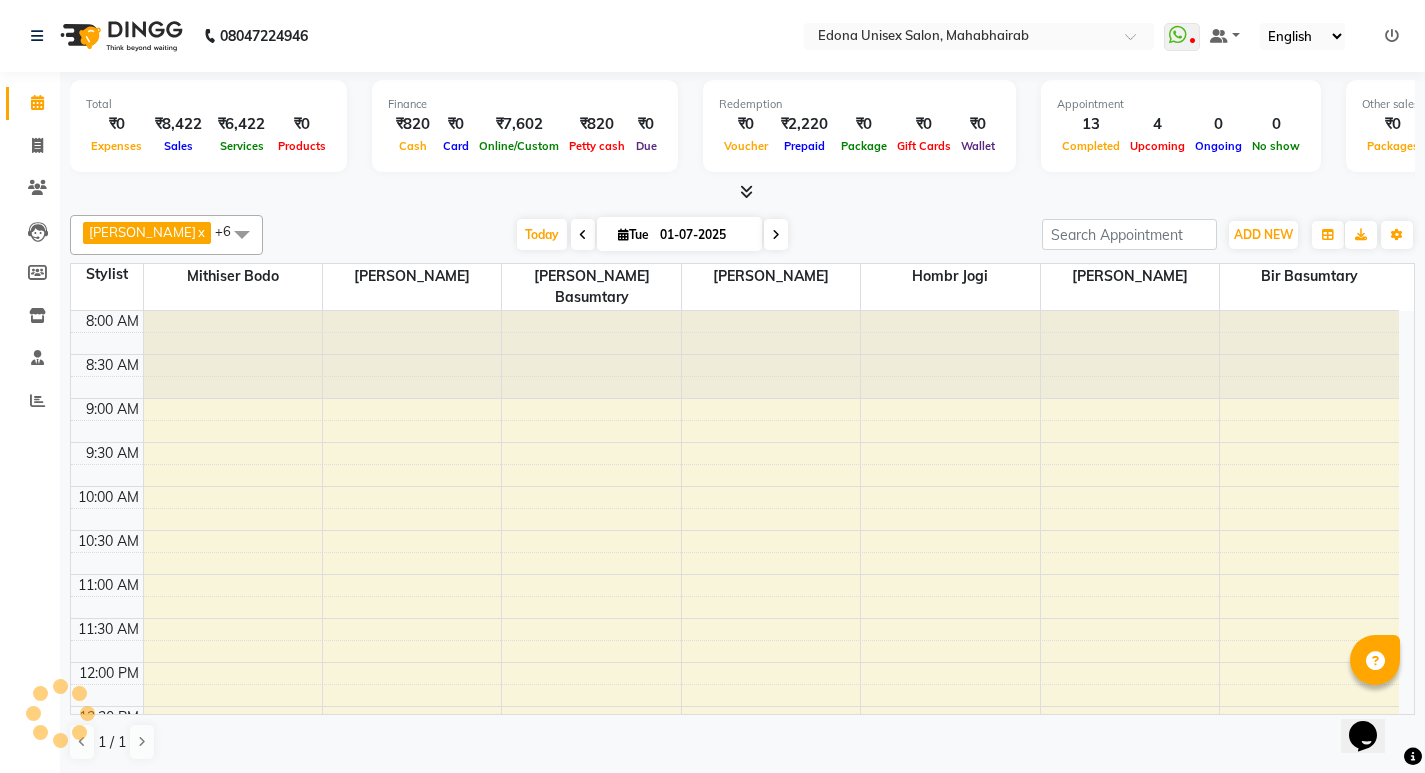 scroll, scrollTop: 617, scrollLeft: 0, axis: vertical 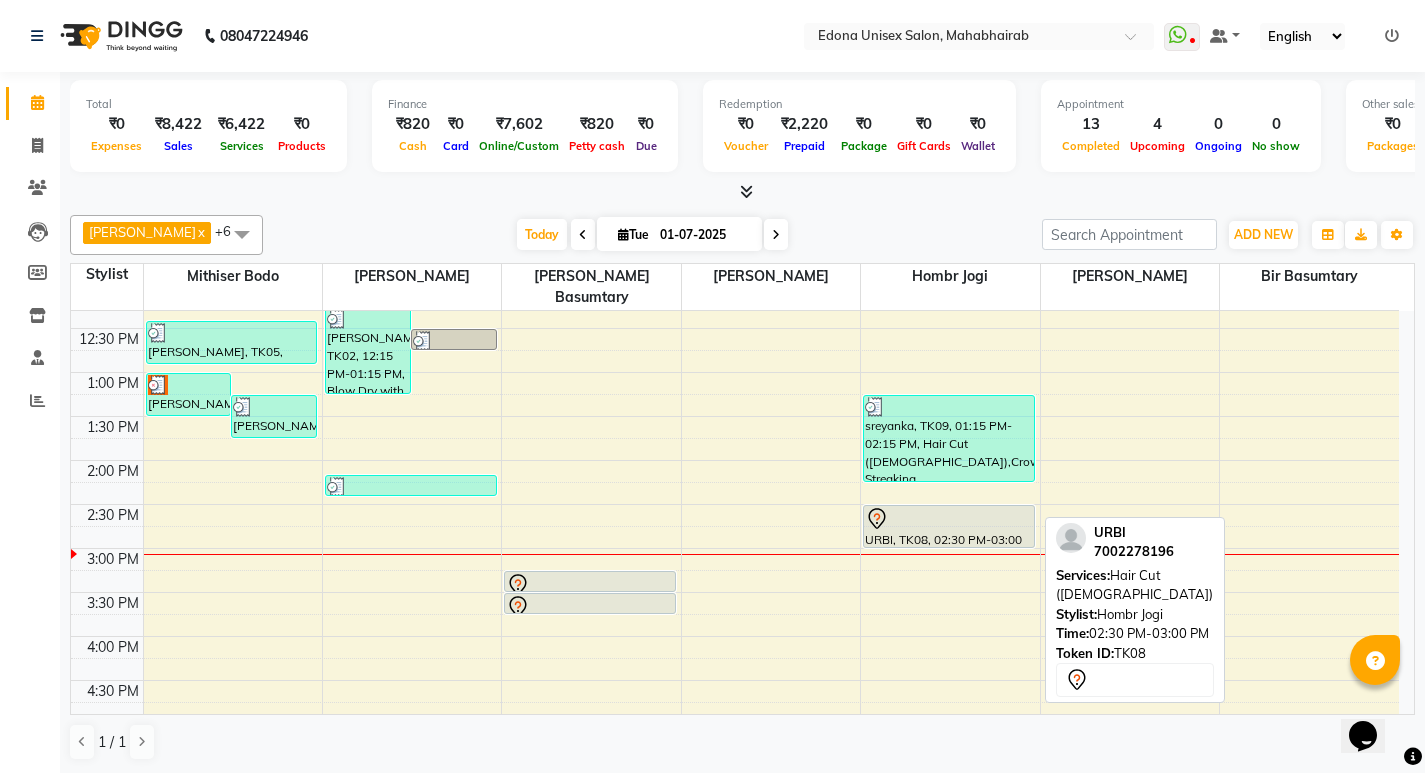 click at bounding box center (949, 519) 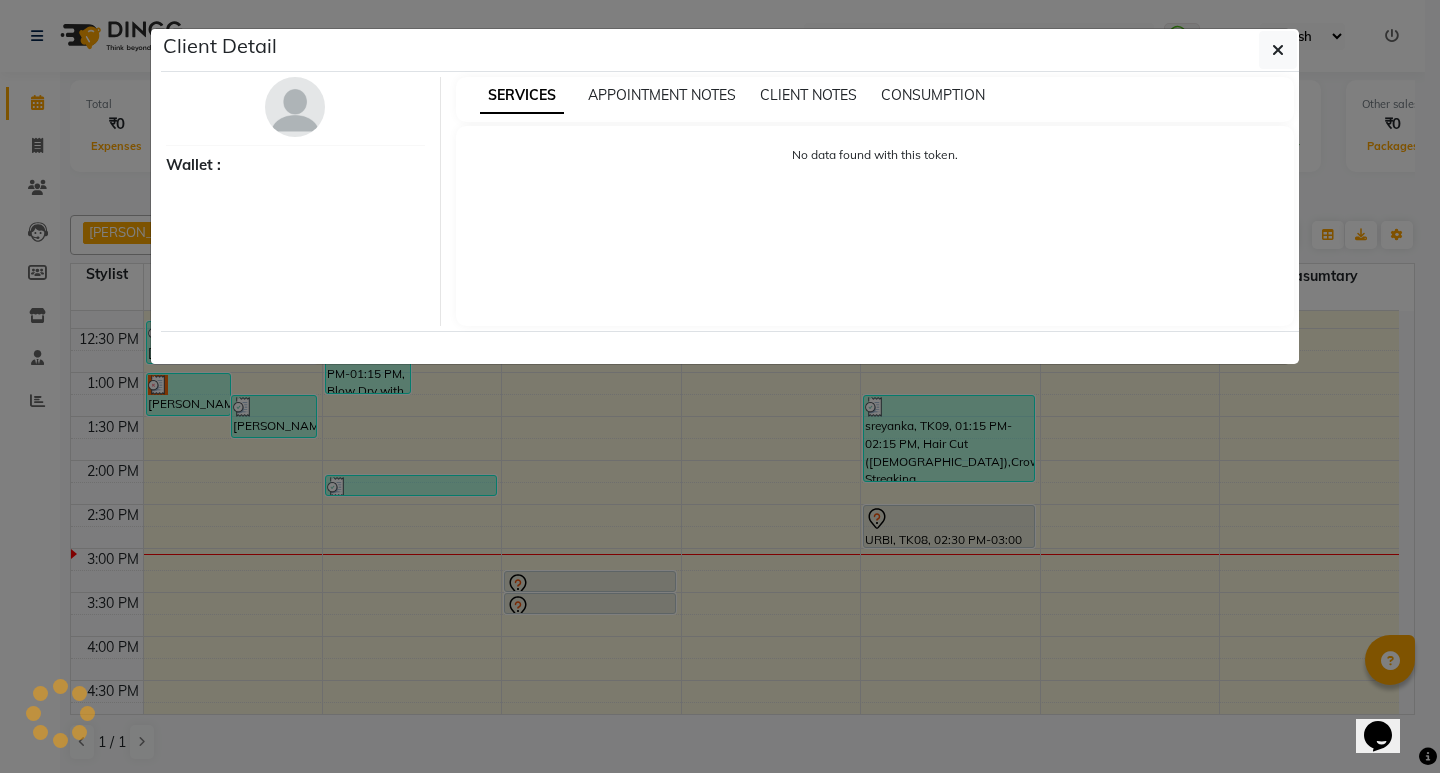 select on "7" 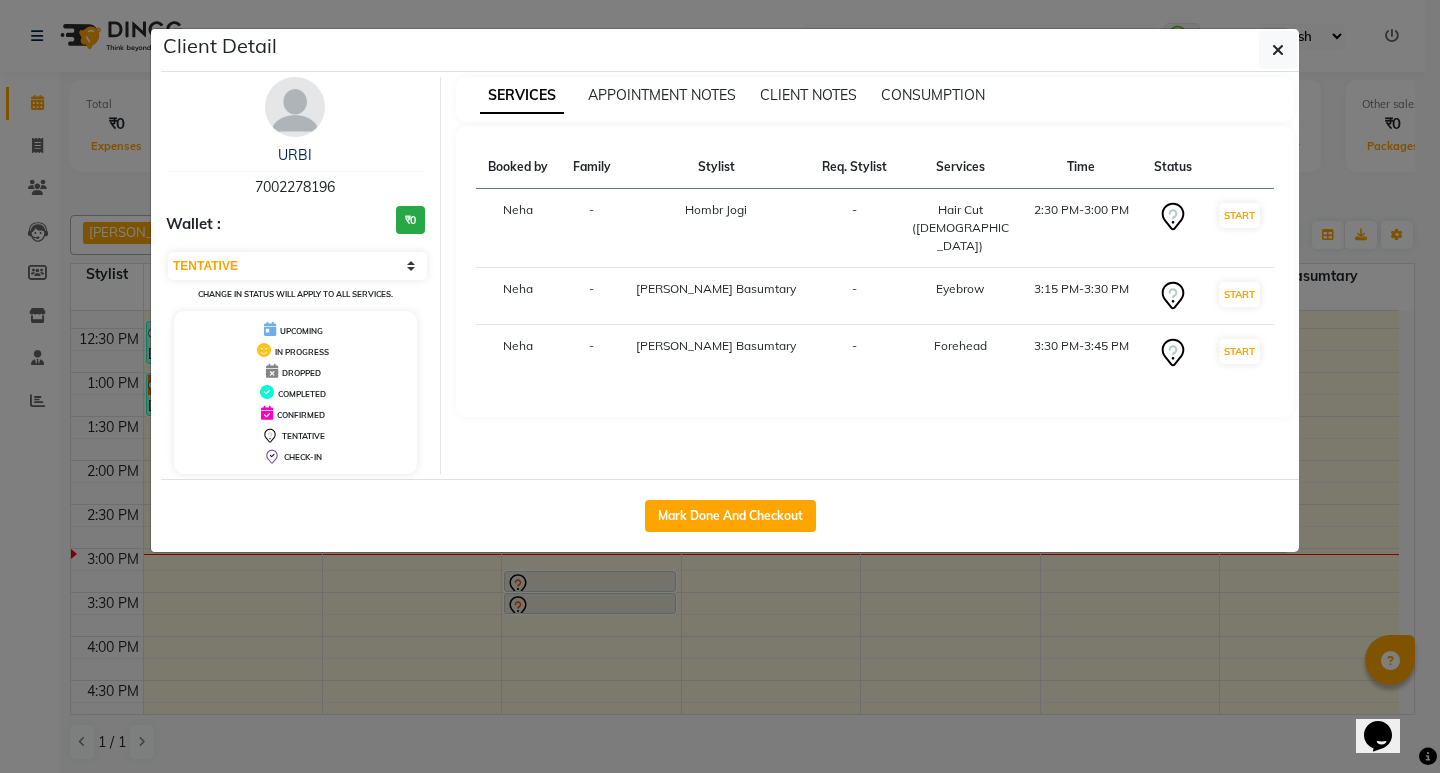click on "Client Detail" 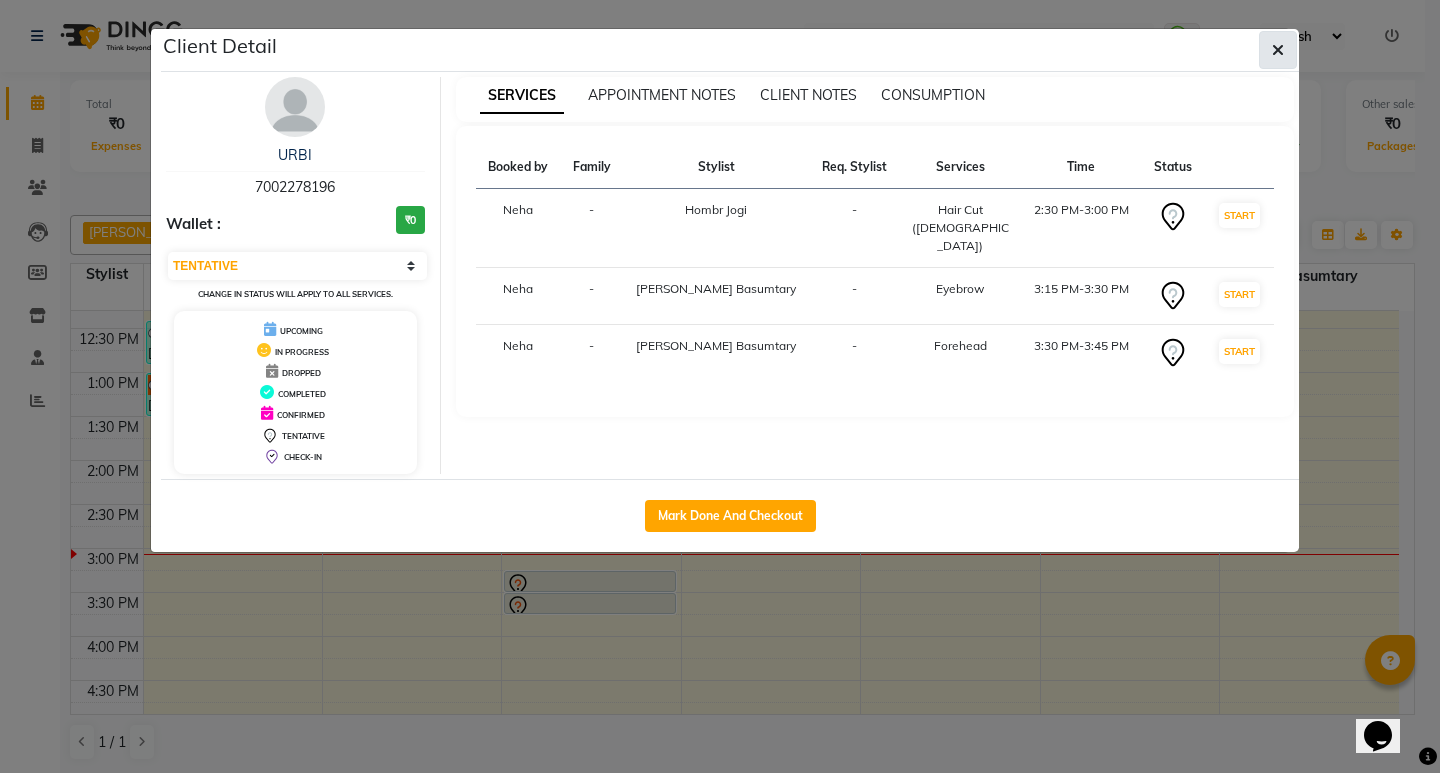 click 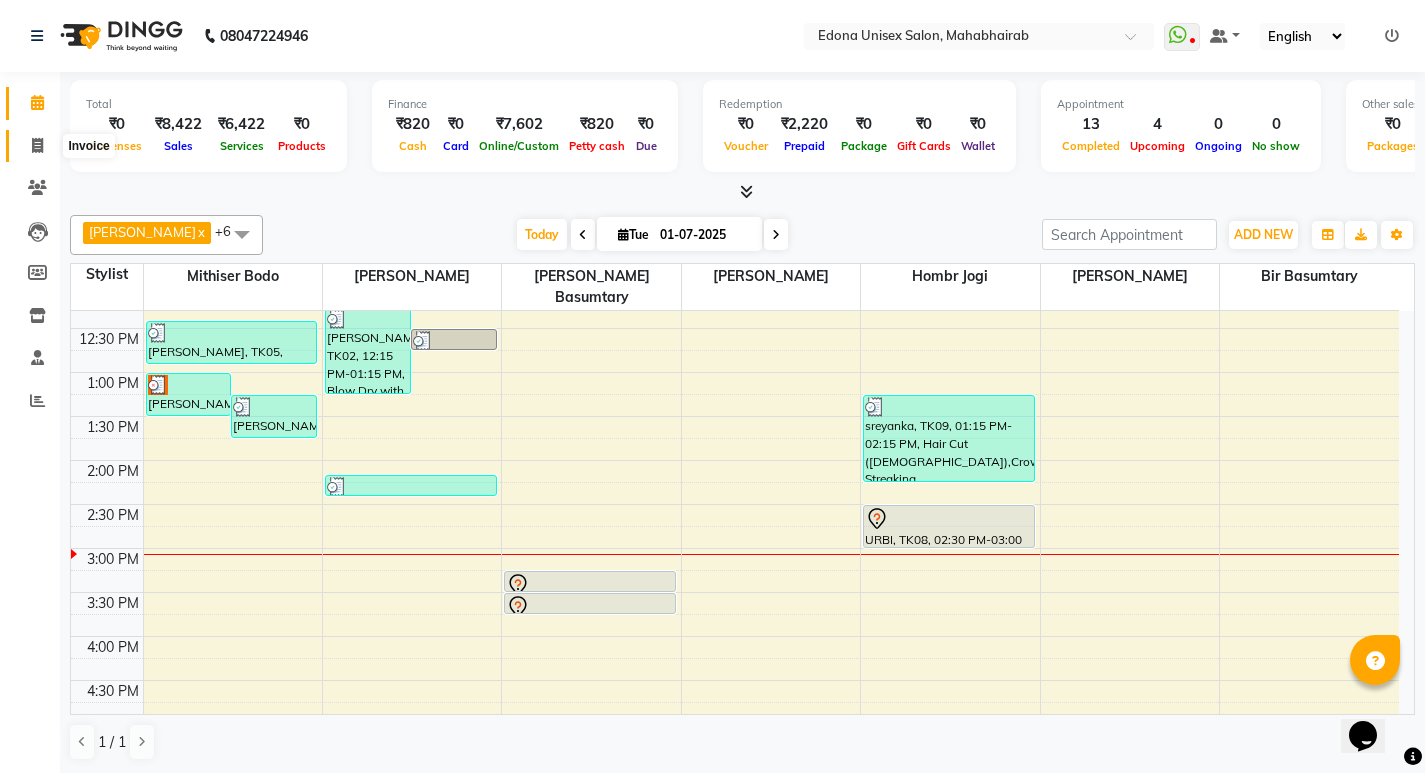 click 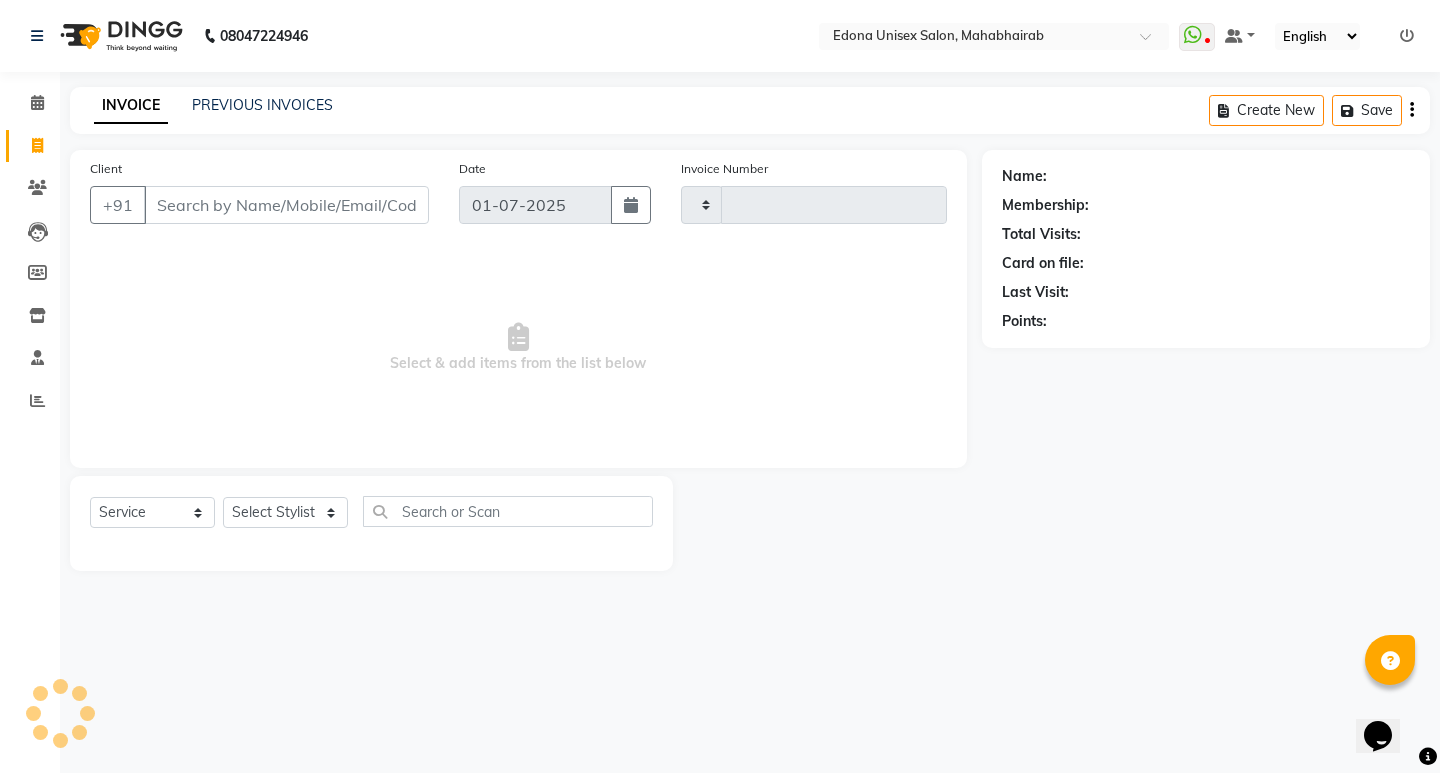 type on "1815" 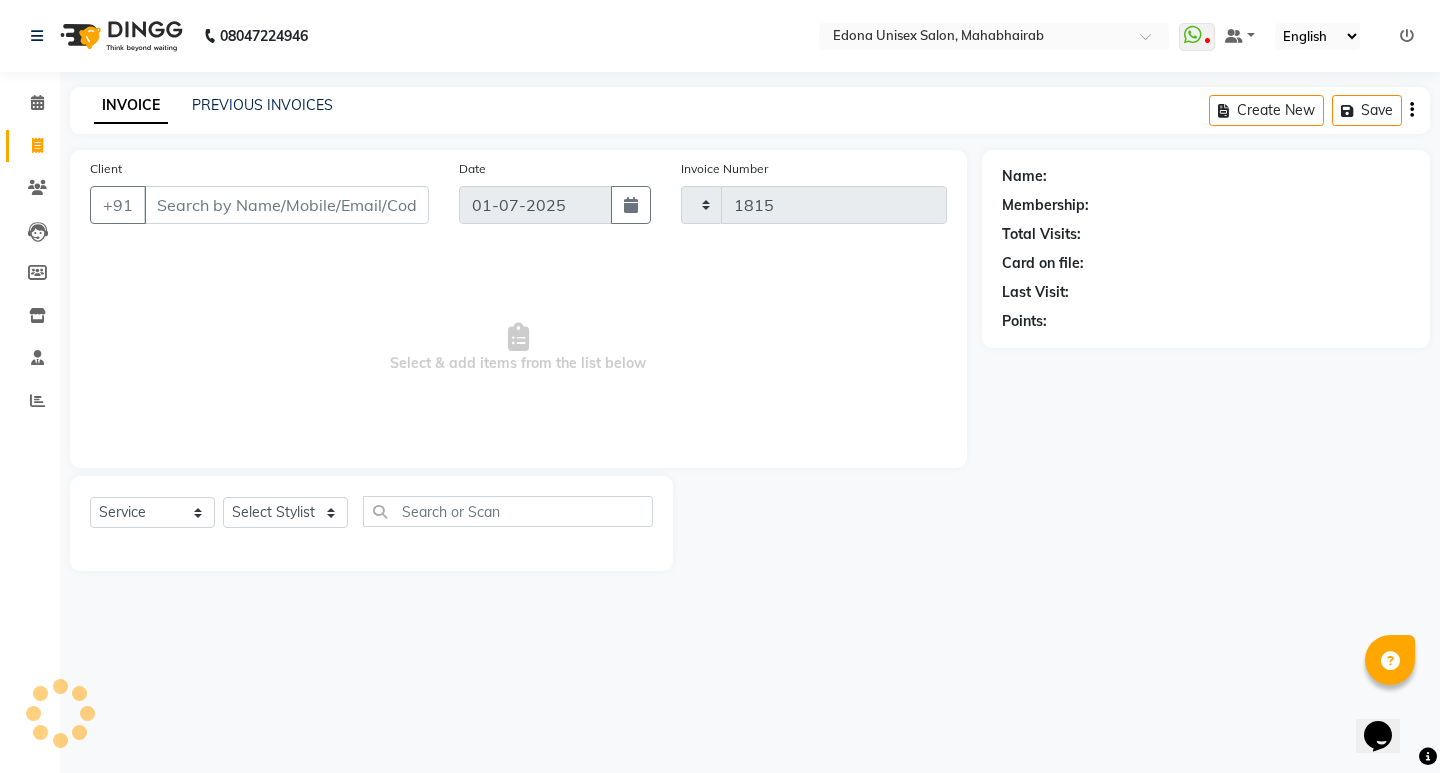 select on "5393" 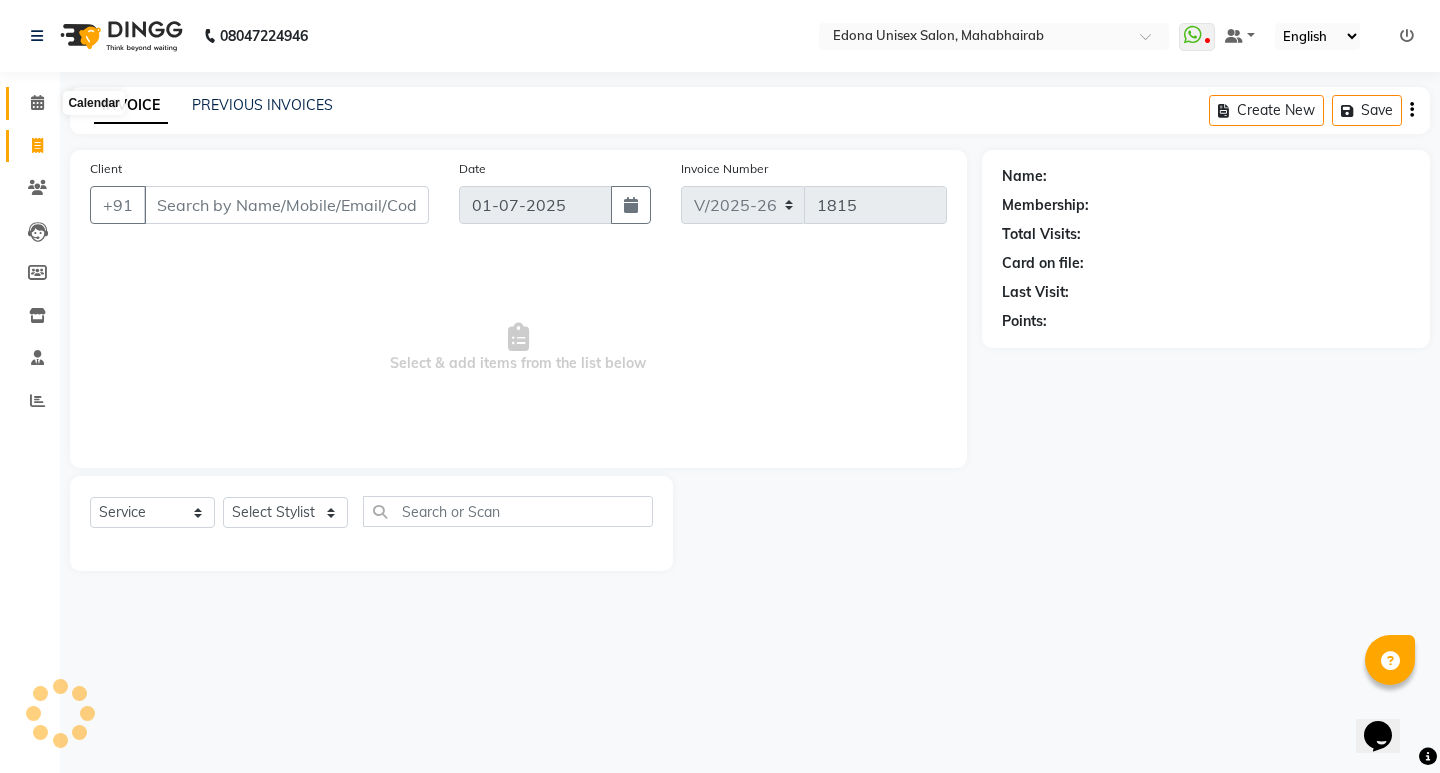 click 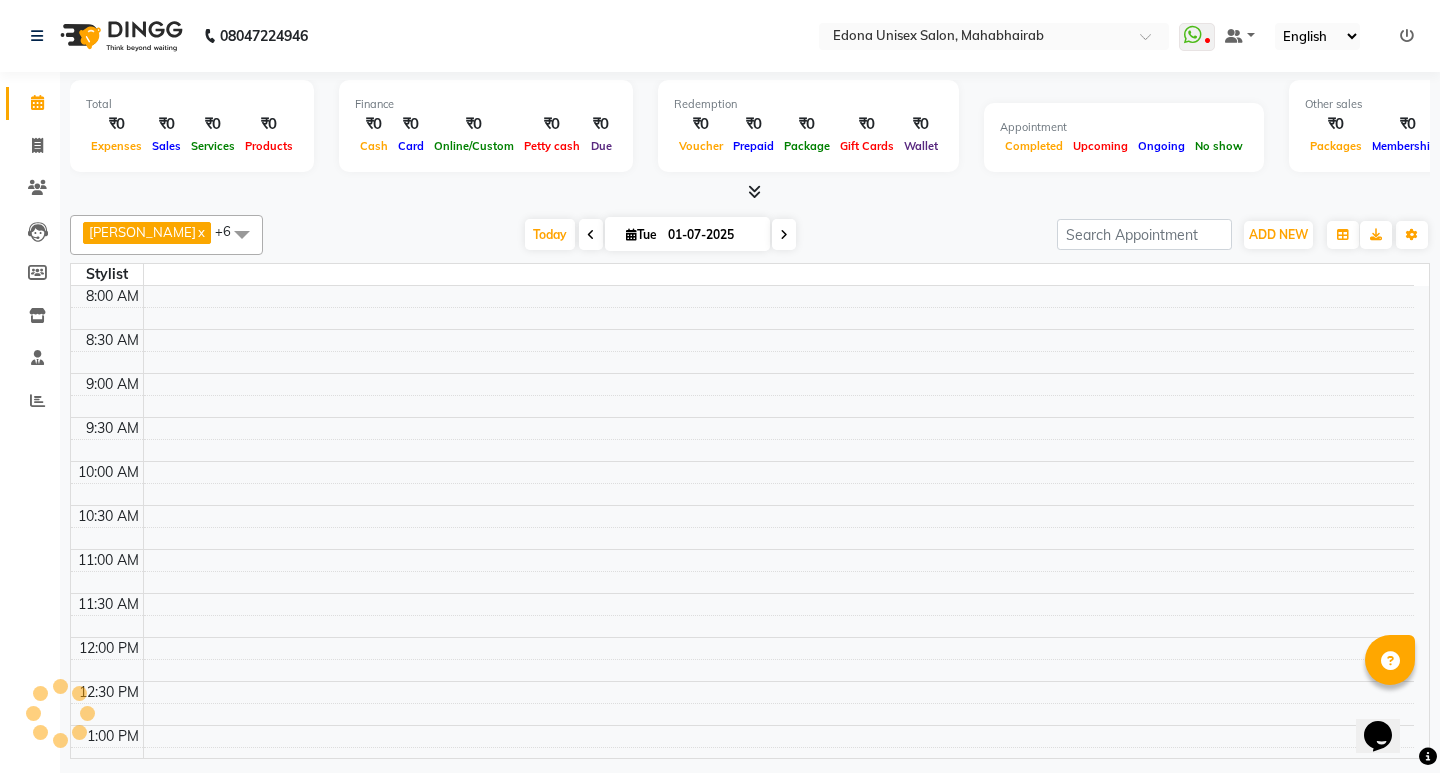 click 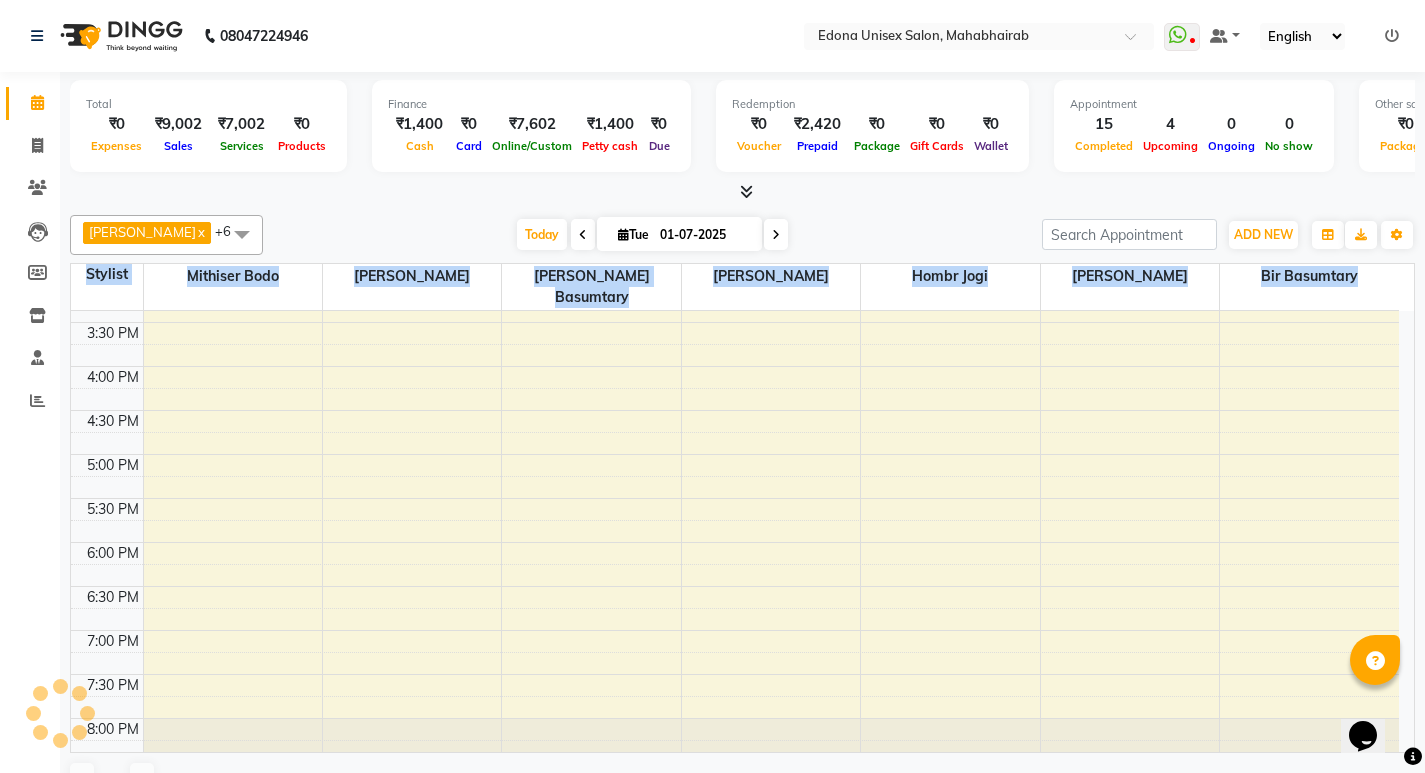 scroll, scrollTop: 21, scrollLeft: 0, axis: vertical 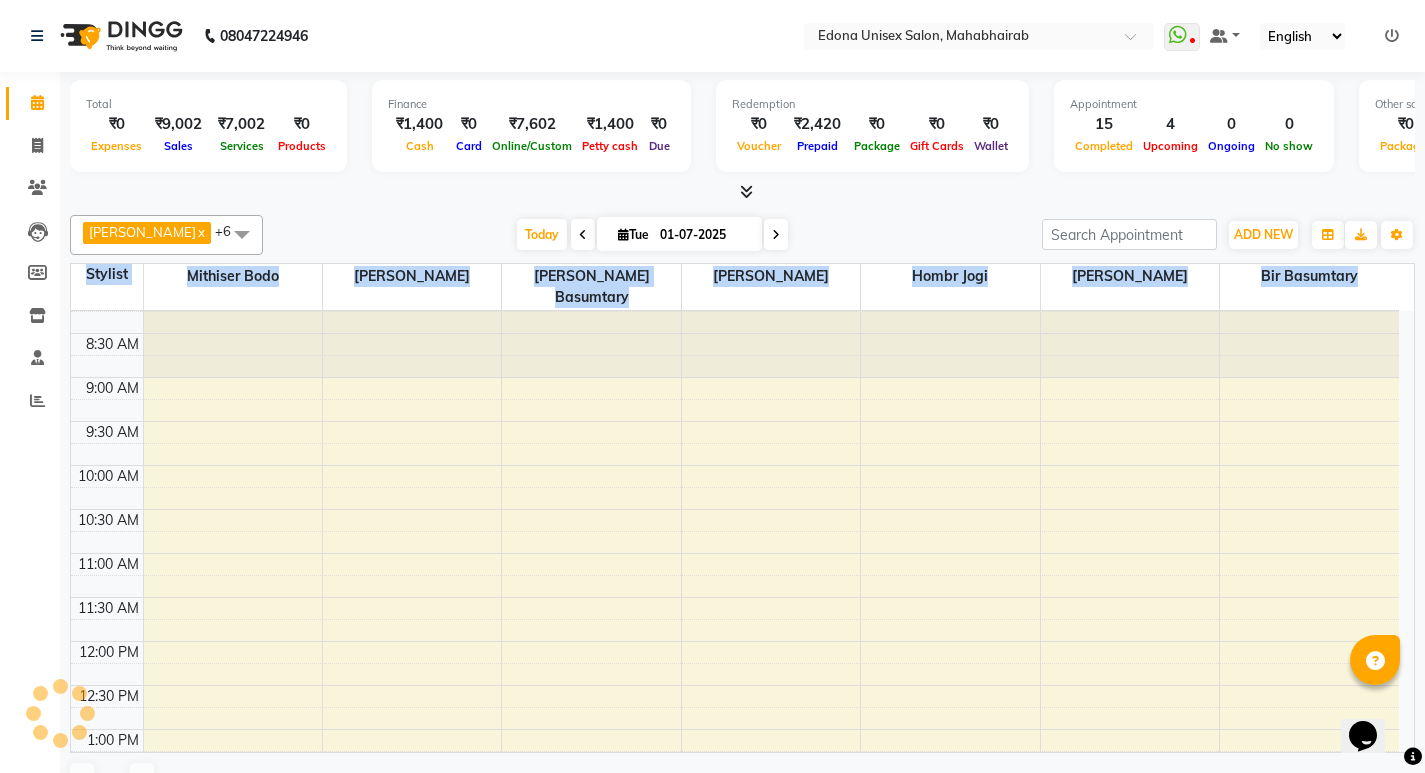 drag, startPoint x: 1418, startPoint y: 377, endPoint x: 1412, endPoint y: 389, distance: 13.416408 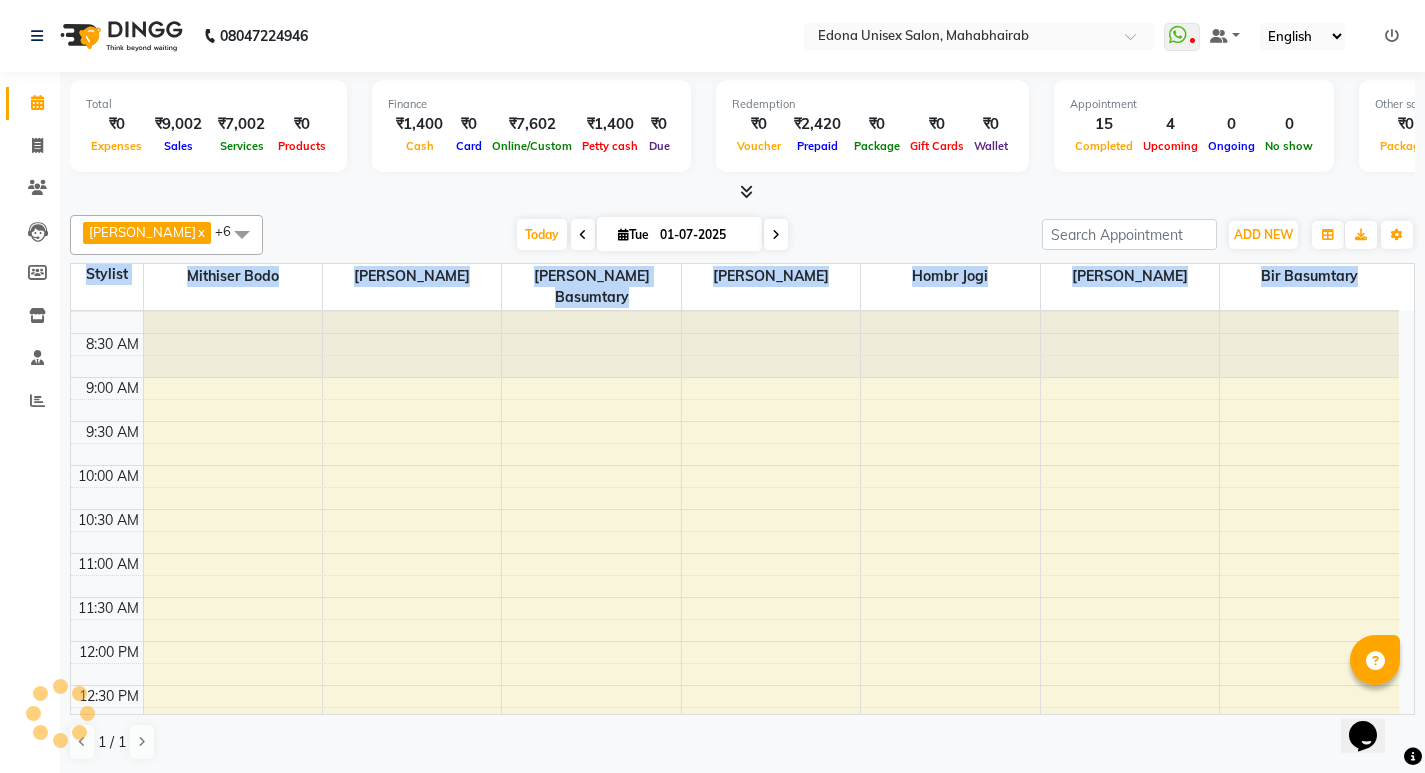 scroll, scrollTop: 0, scrollLeft: 0, axis: both 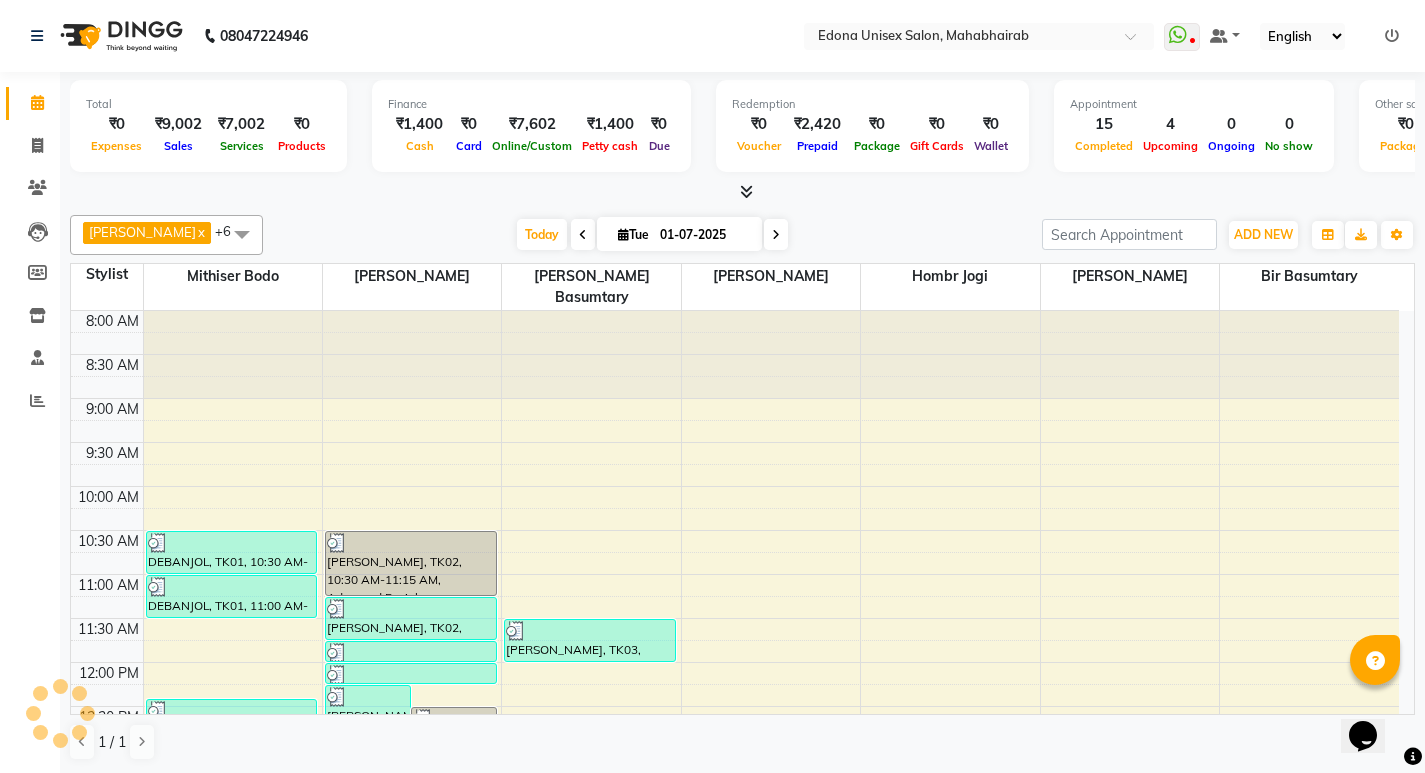 click at bounding box center (742, 192) 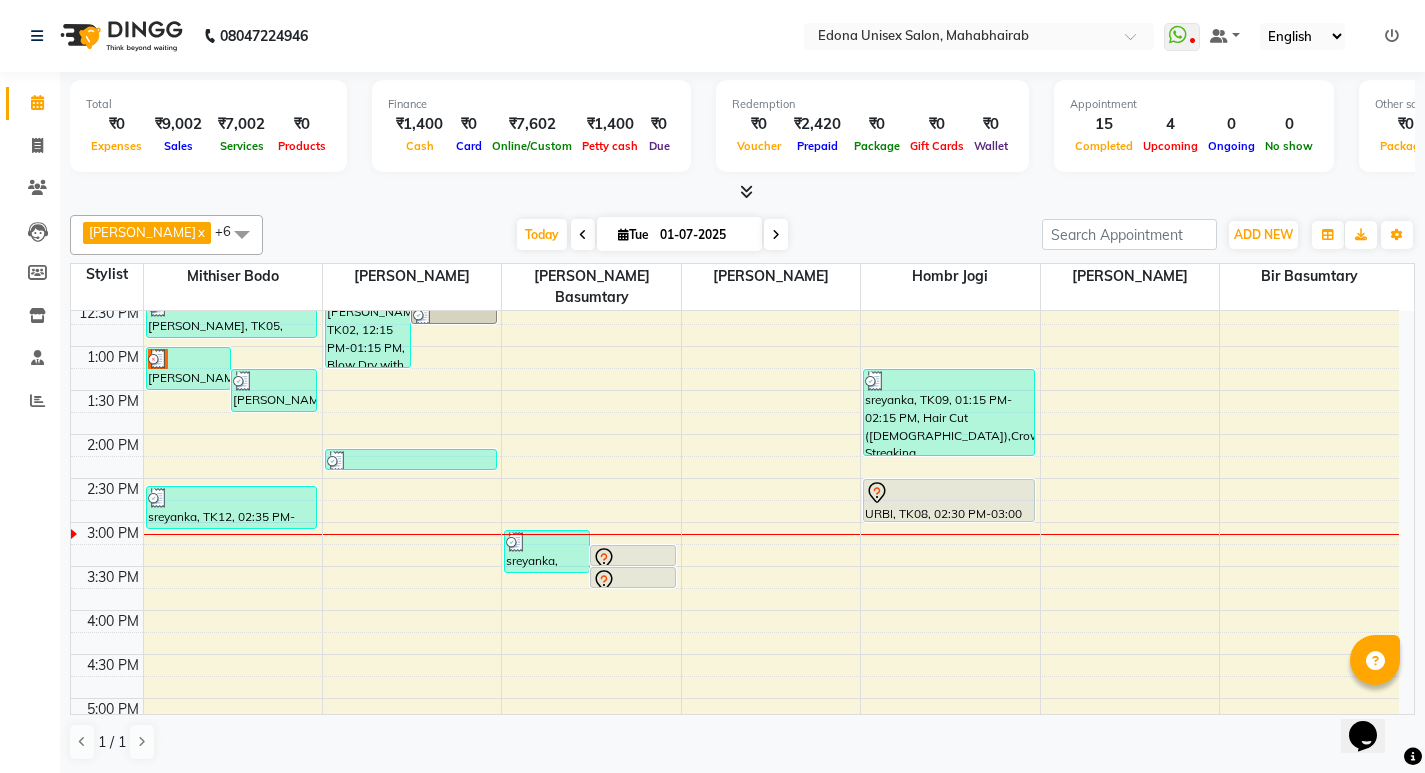 scroll, scrollTop: 407, scrollLeft: 0, axis: vertical 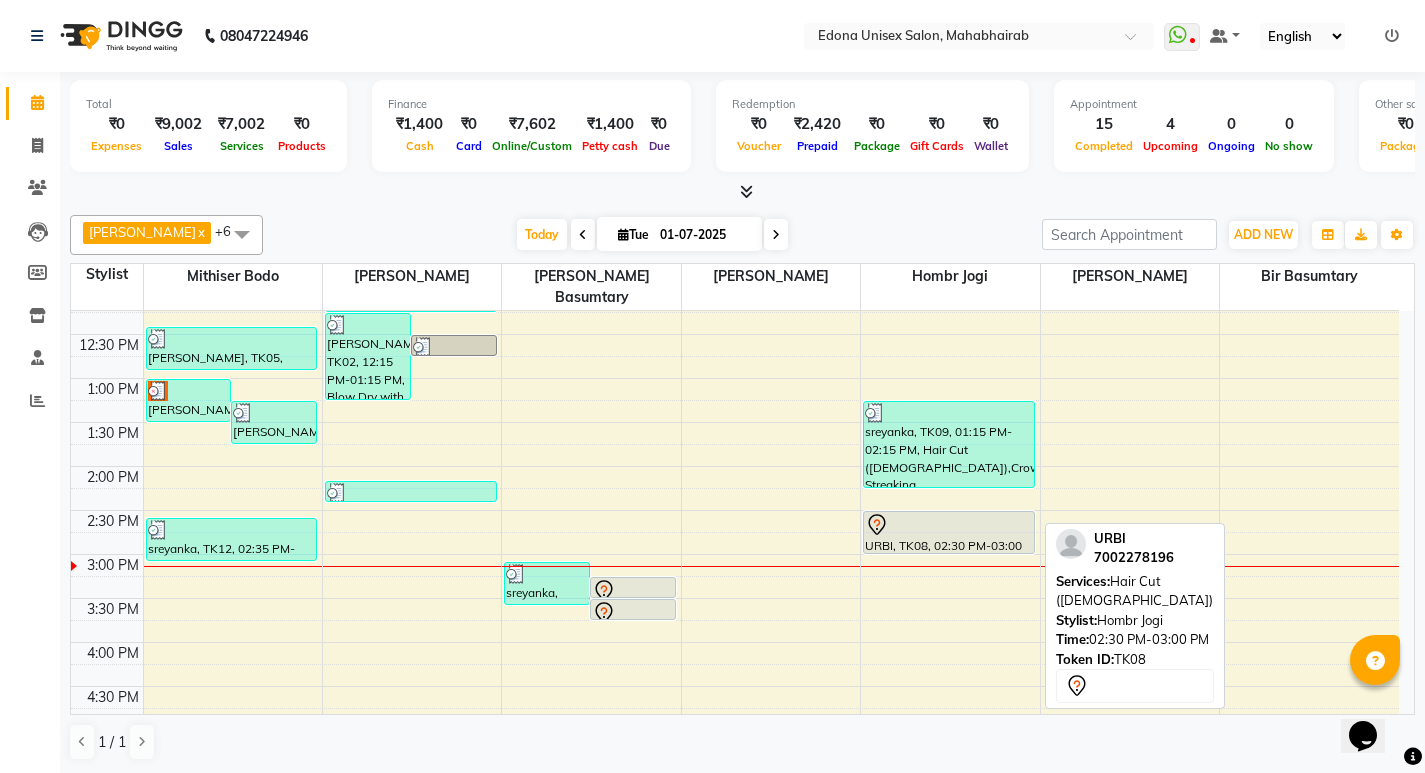click at bounding box center [949, 525] 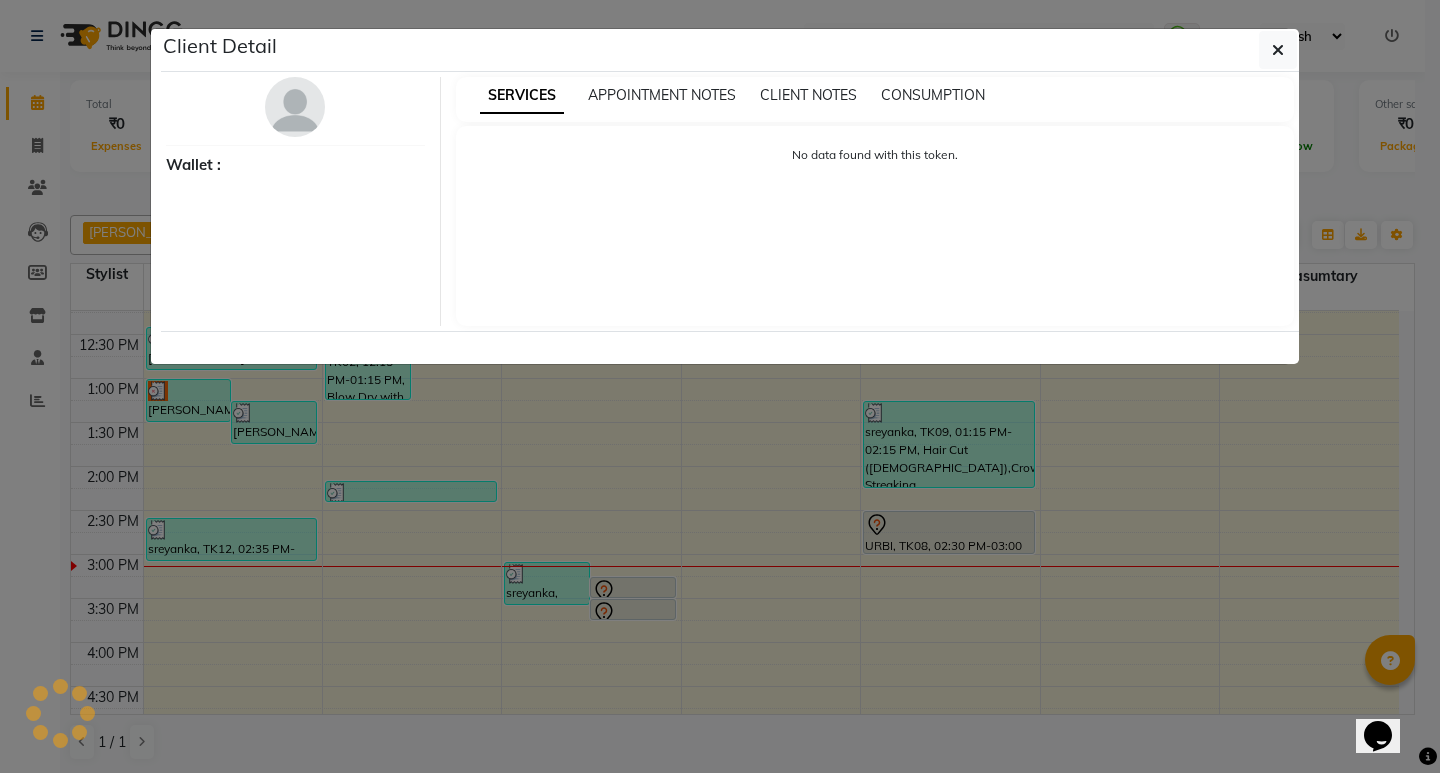 select on "7" 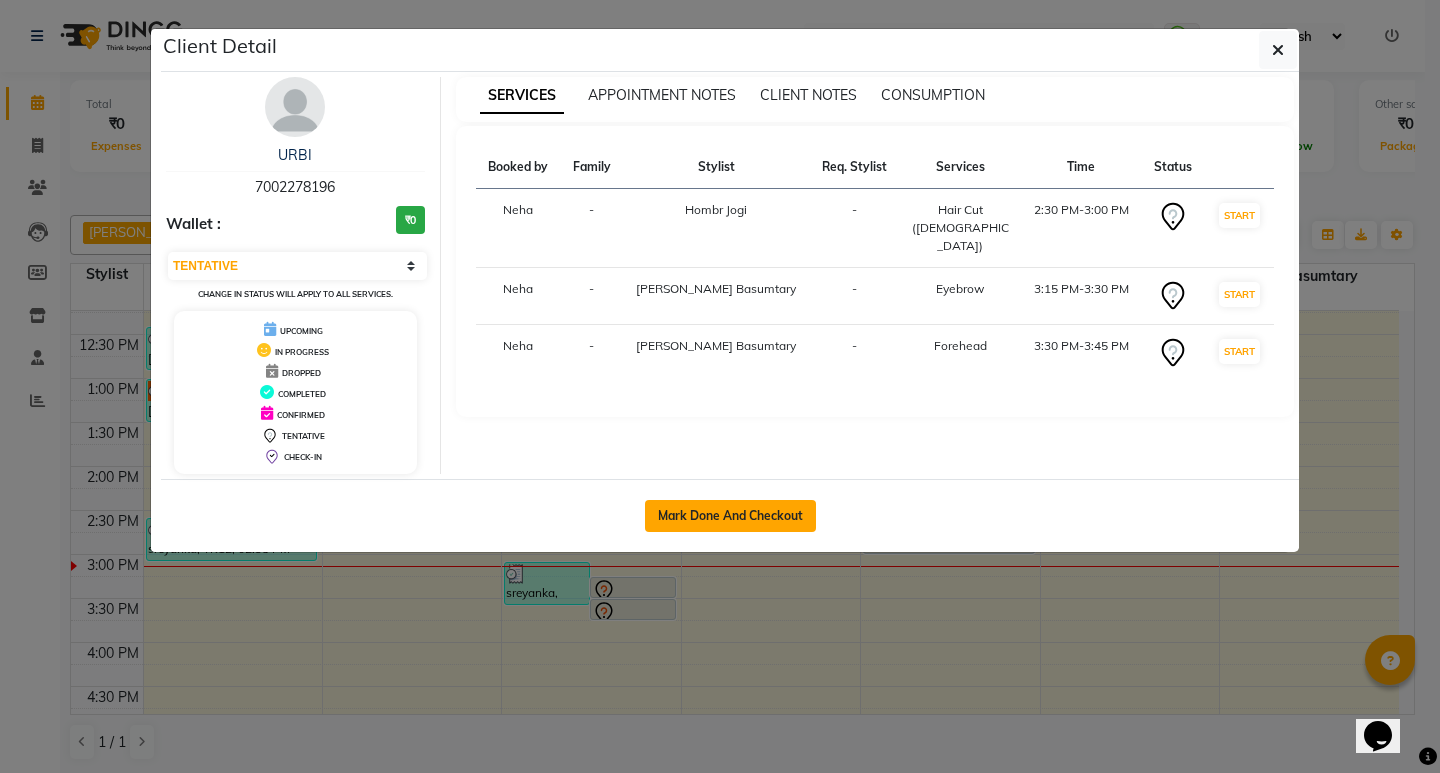 click on "Mark Done And Checkout" 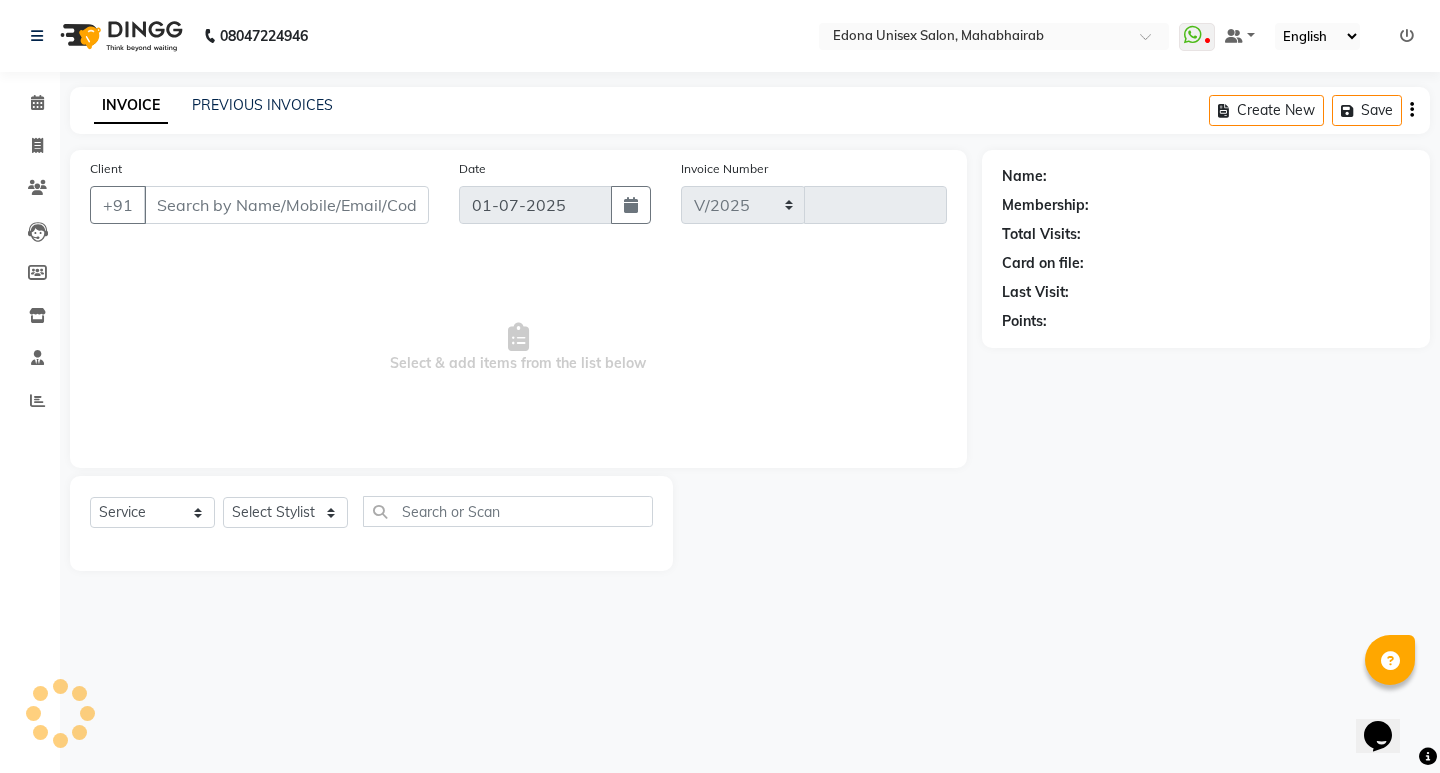 select on "5393" 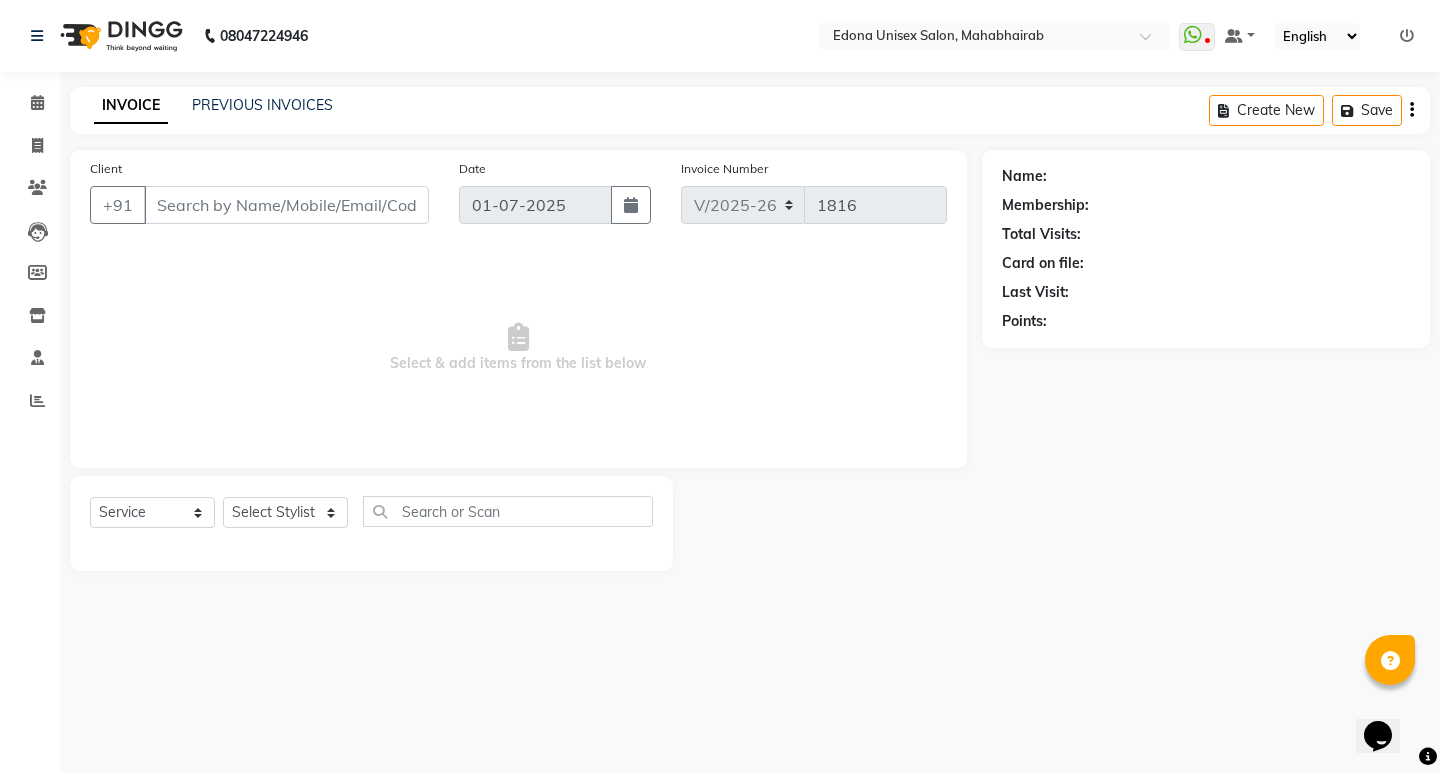 type on "7002278196" 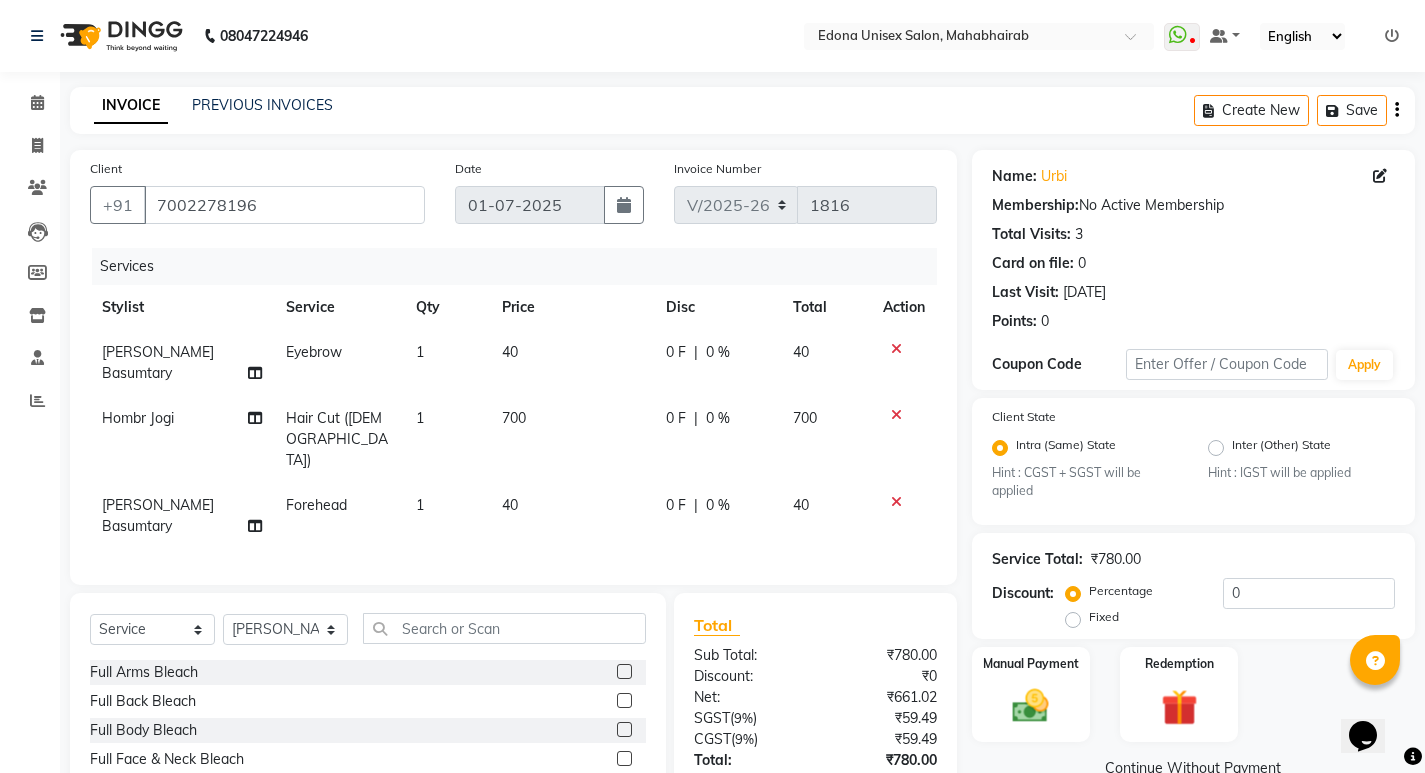 scroll, scrollTop: 97, scrollLeft: 0, axis: vertical 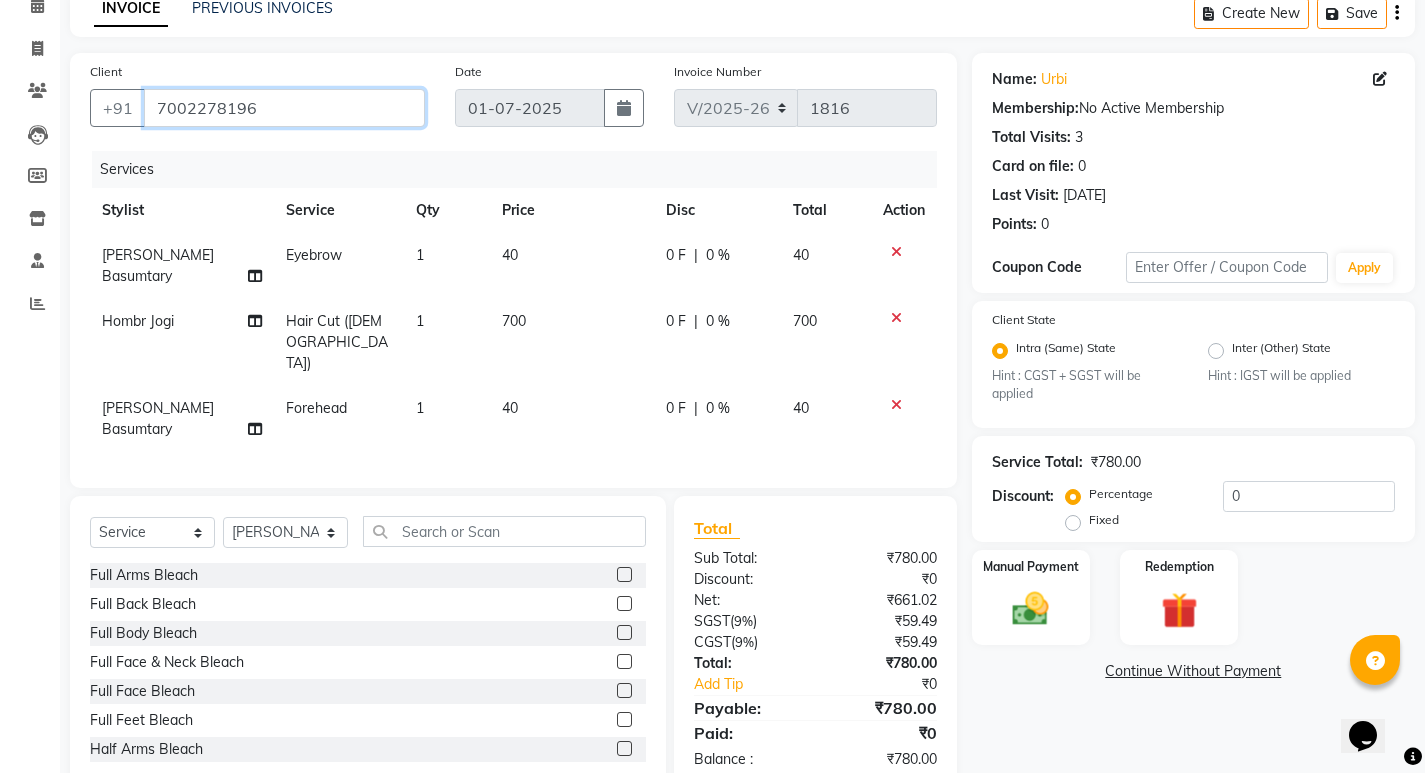 click on "7002278196" at bounding box center [284, 108] 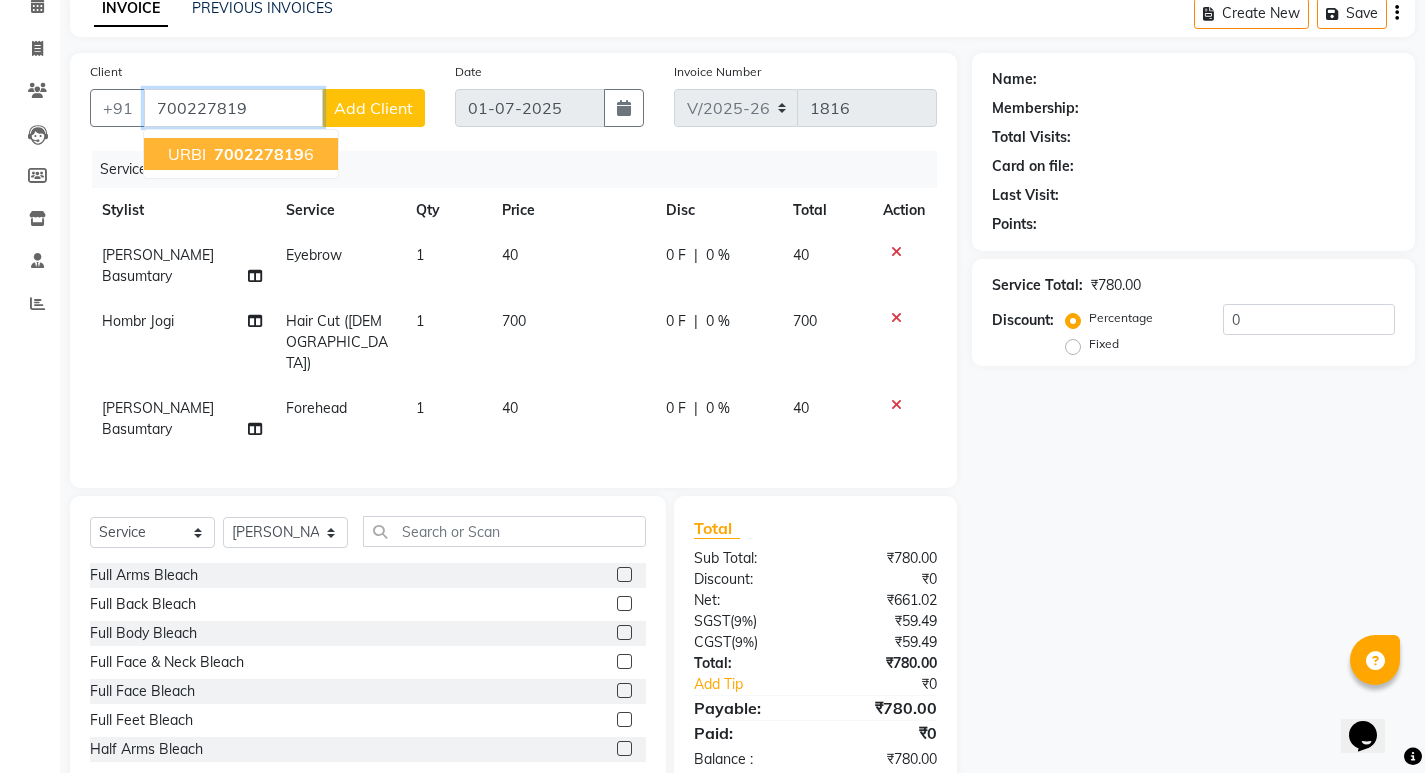 click on "700227819" at bounding box center (259, 154) 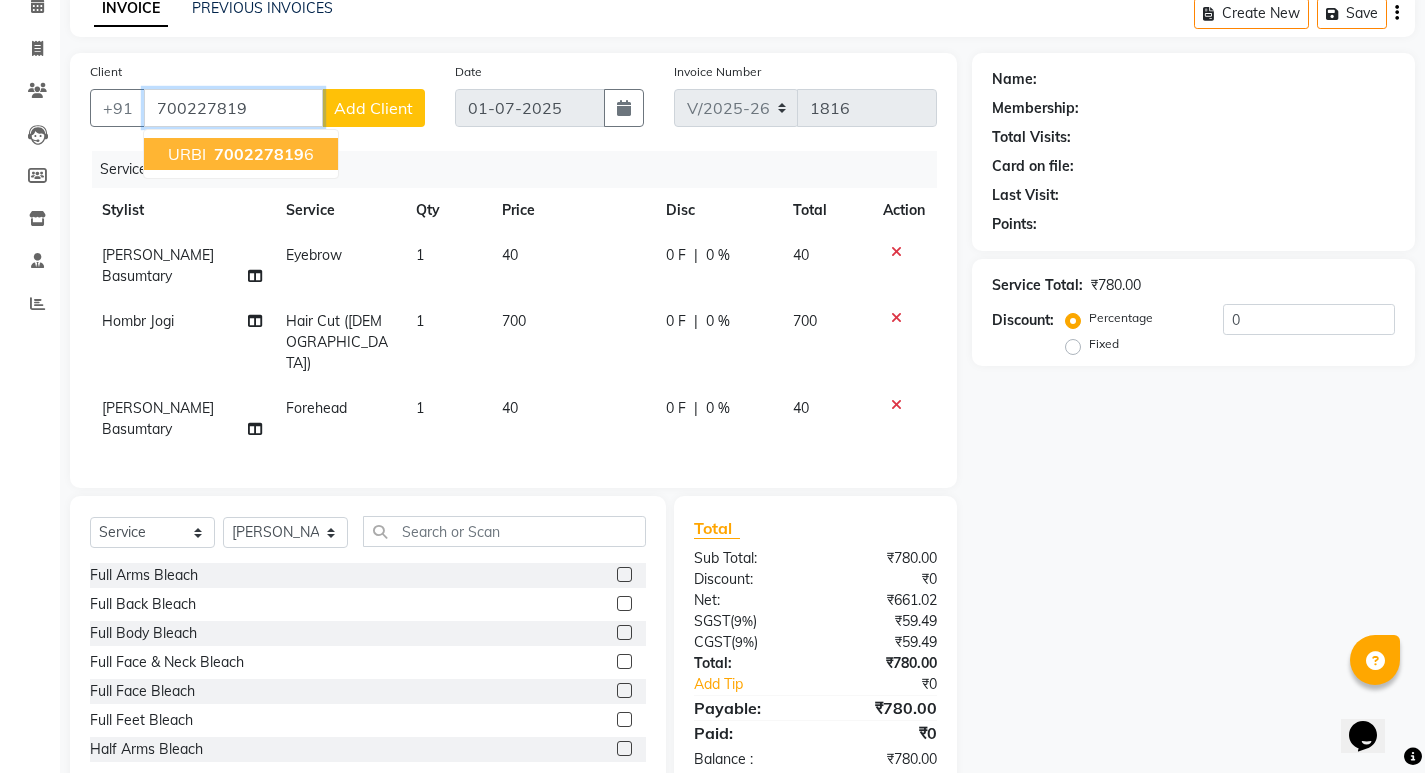type on "7002278196" 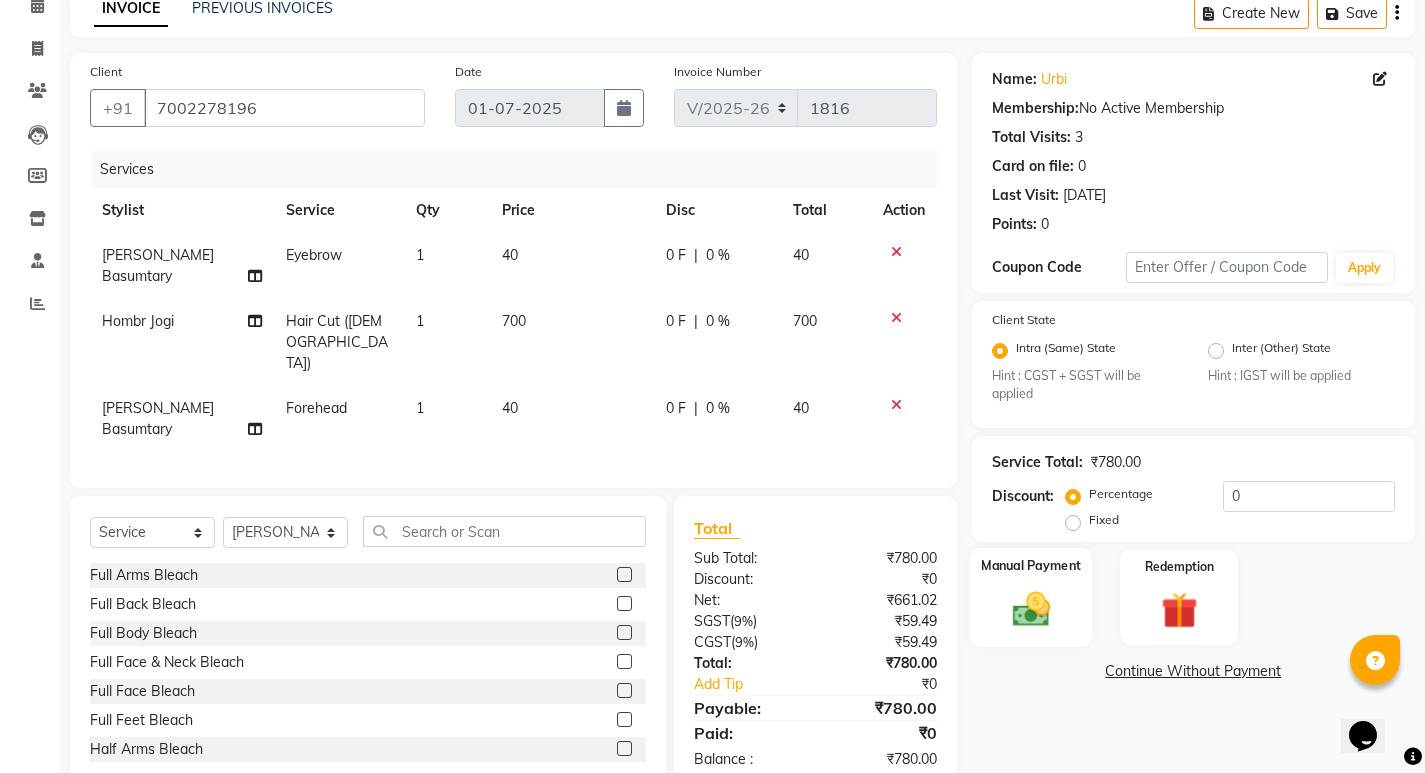click 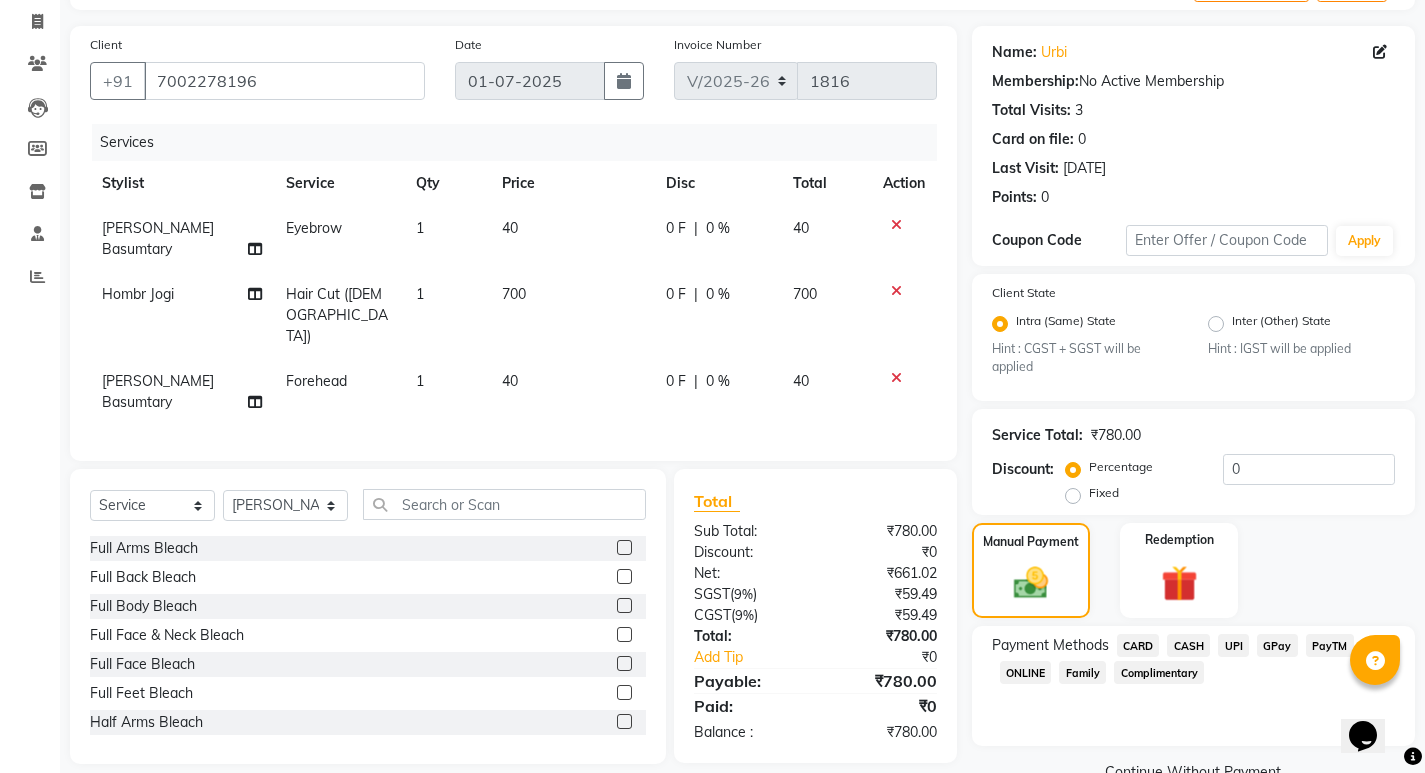 scroll, scrollTop: 168, scrollLeft: 0, axis: vertical 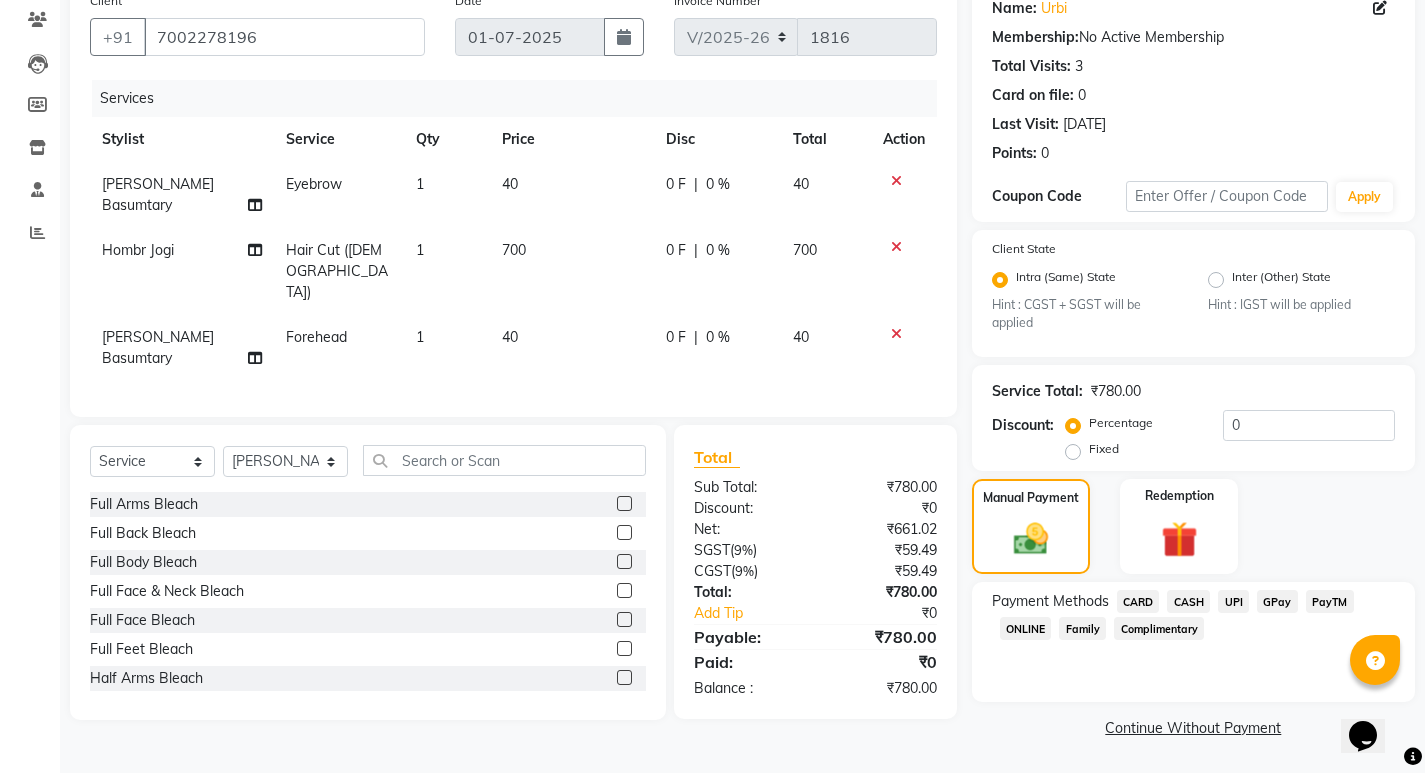 click on "CASH" 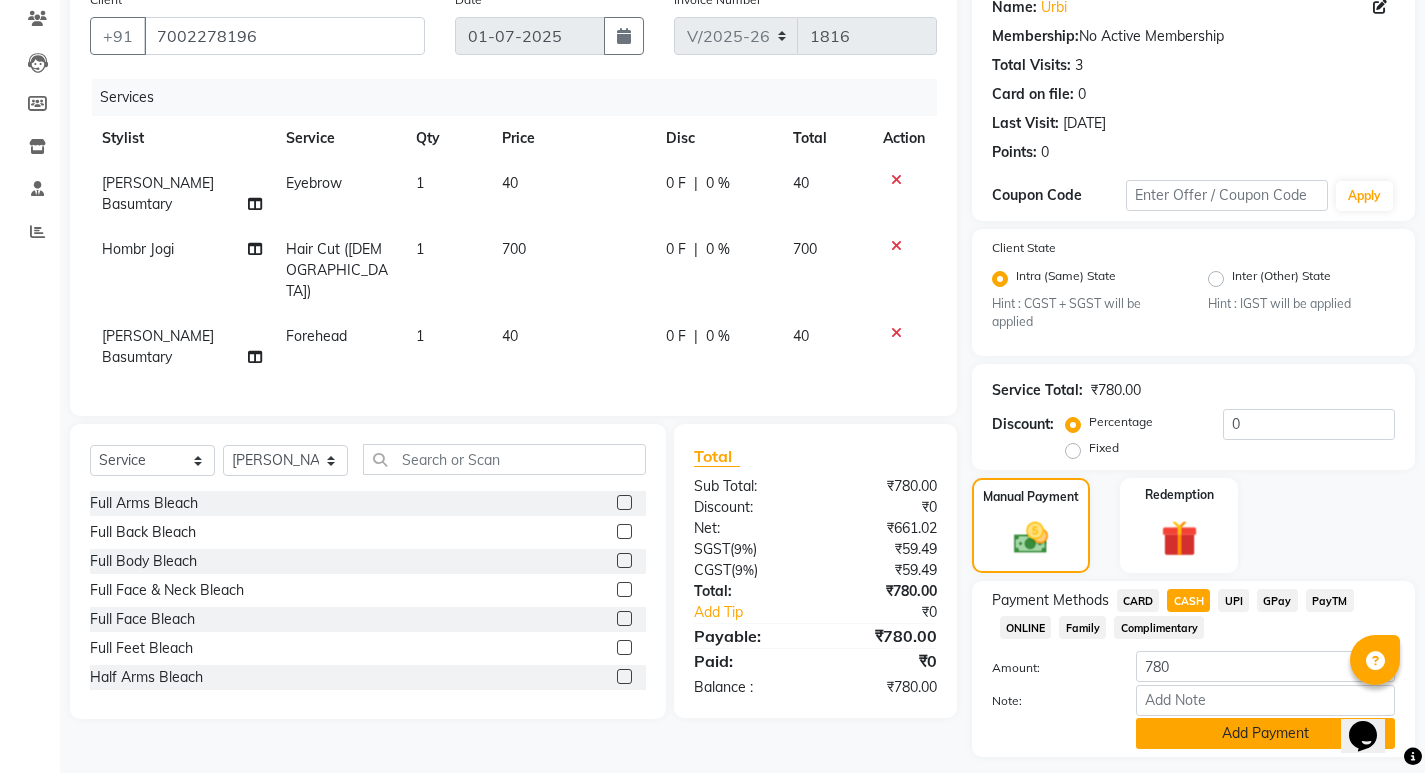 scroll, scrollTop: 224, scrollLeft: 0, axis: vertical 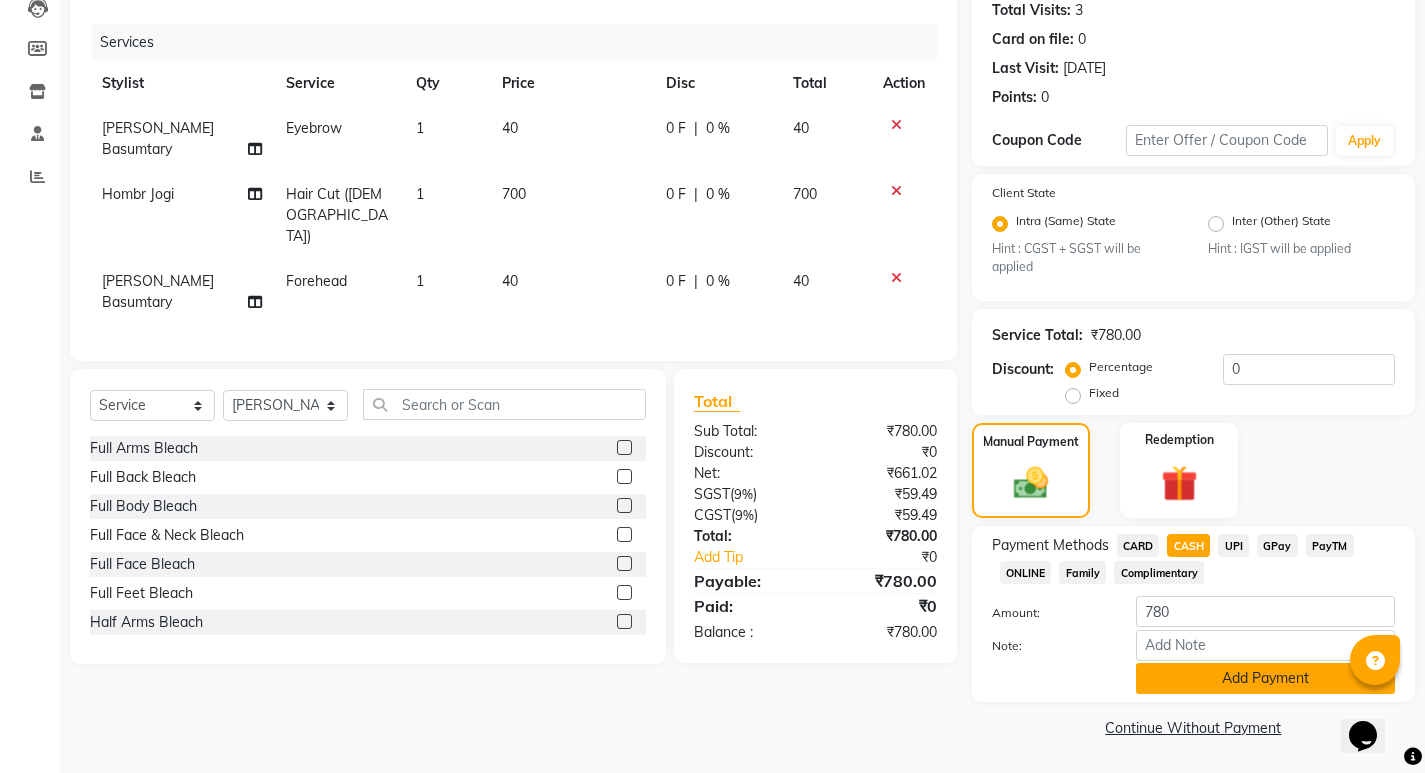 click on "Add Payment" 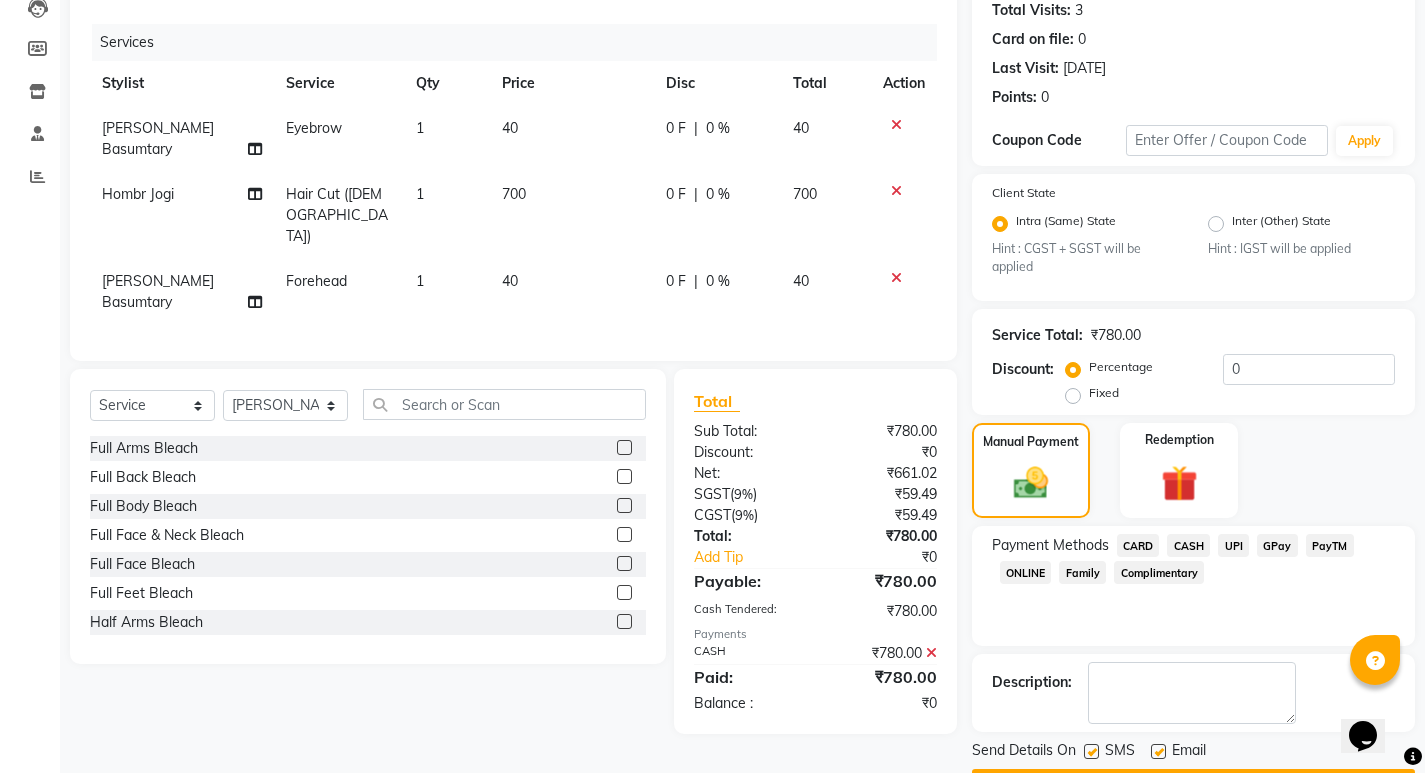 scroll, scrollTop: 281, scrollLeft: 0, axis: vertical 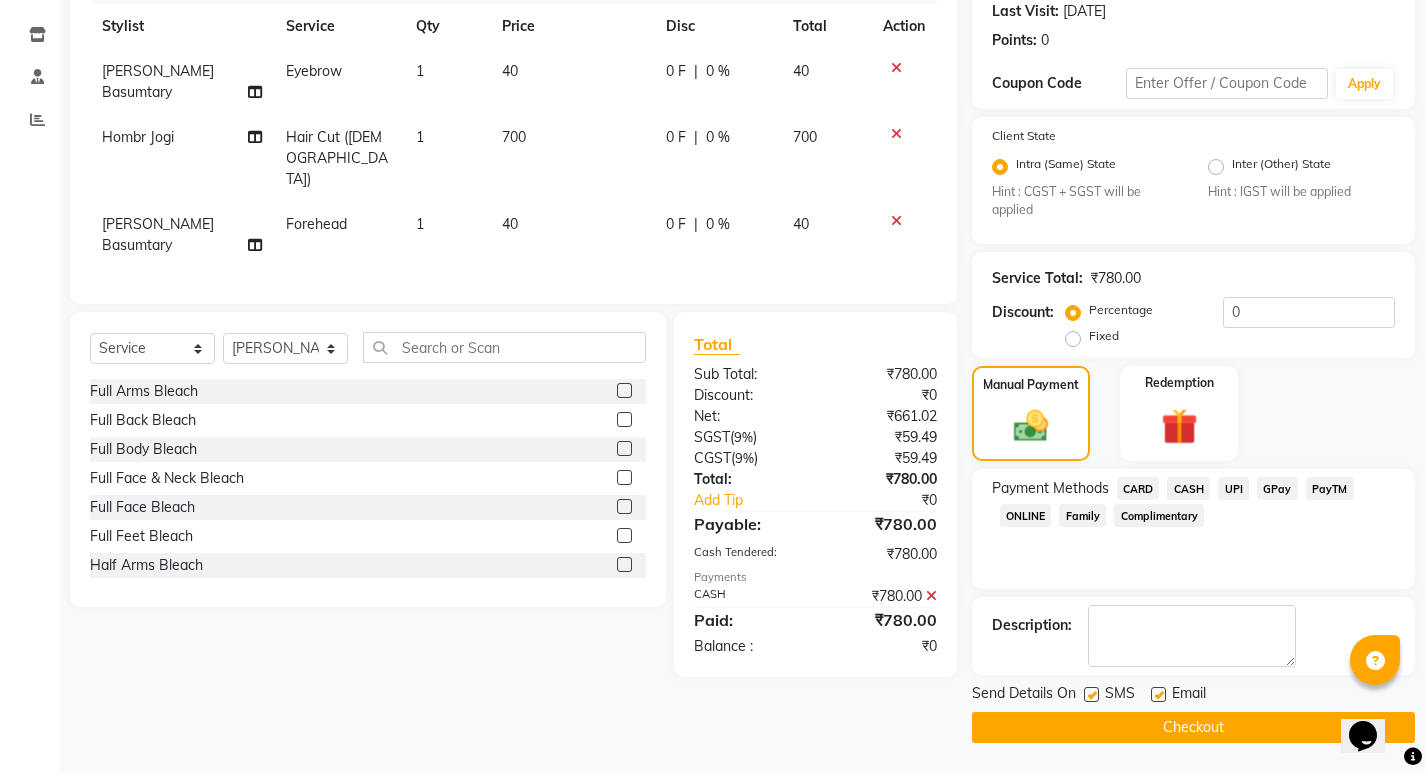 click on "Checkout" 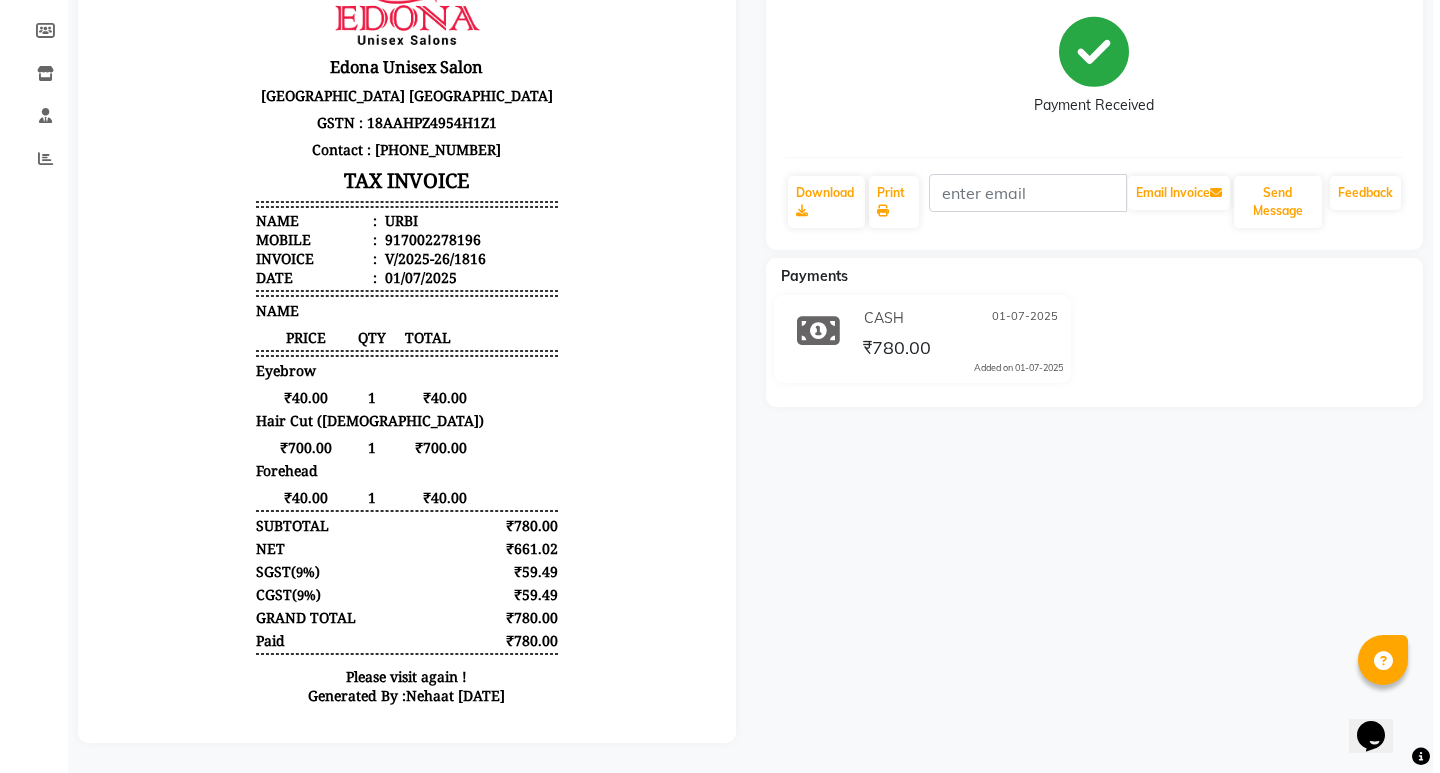 scroll, scrollTop: 0, scrollLeft: 0, axis: both 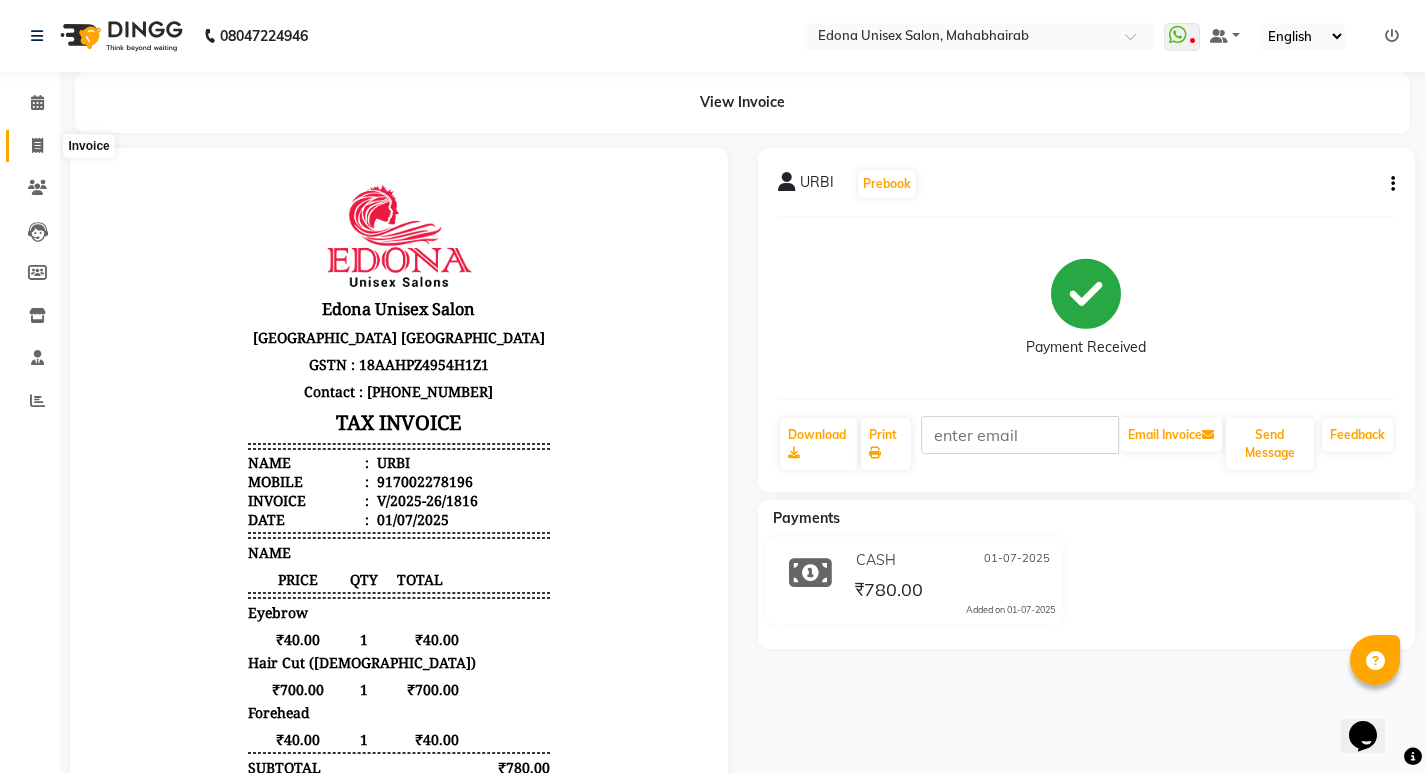 click 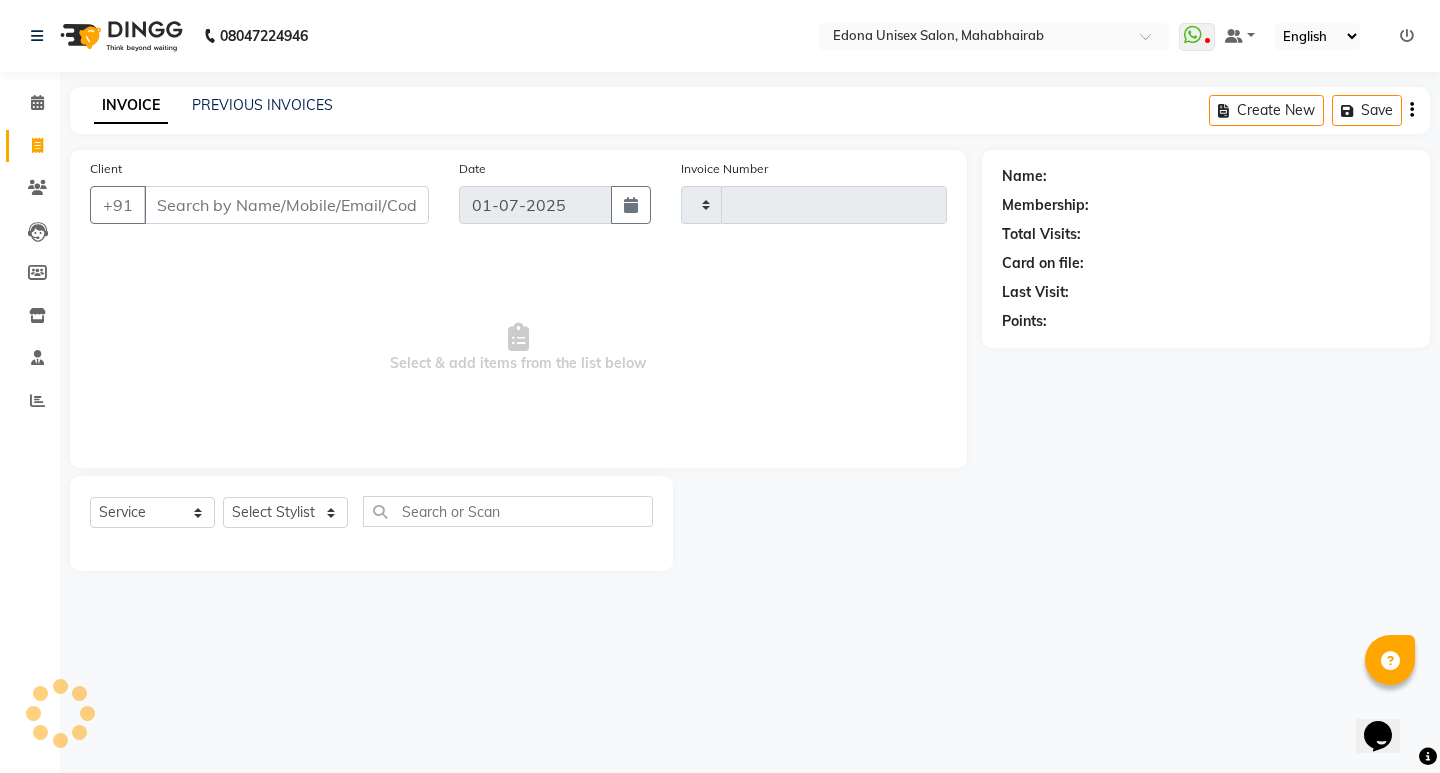 type on "1817" 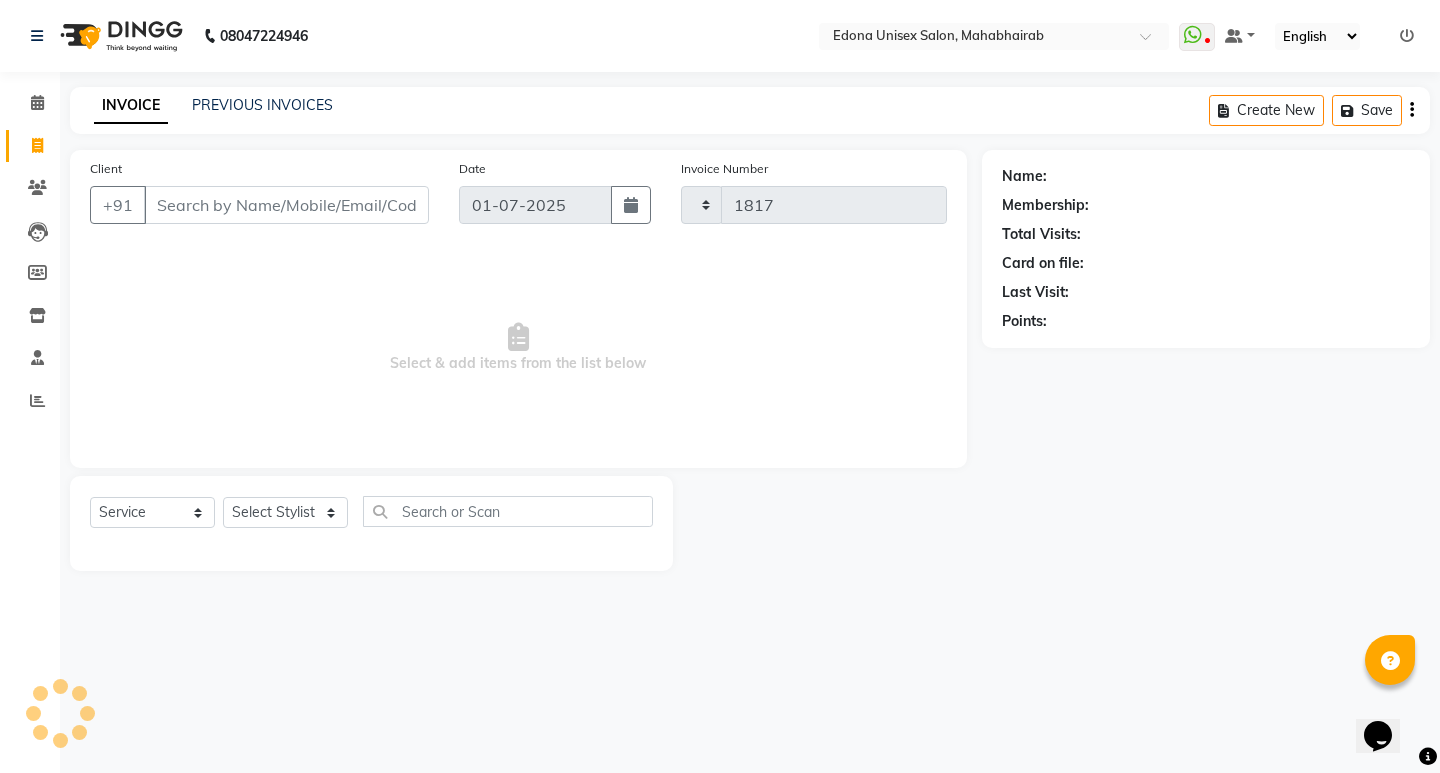 select on "5393" 